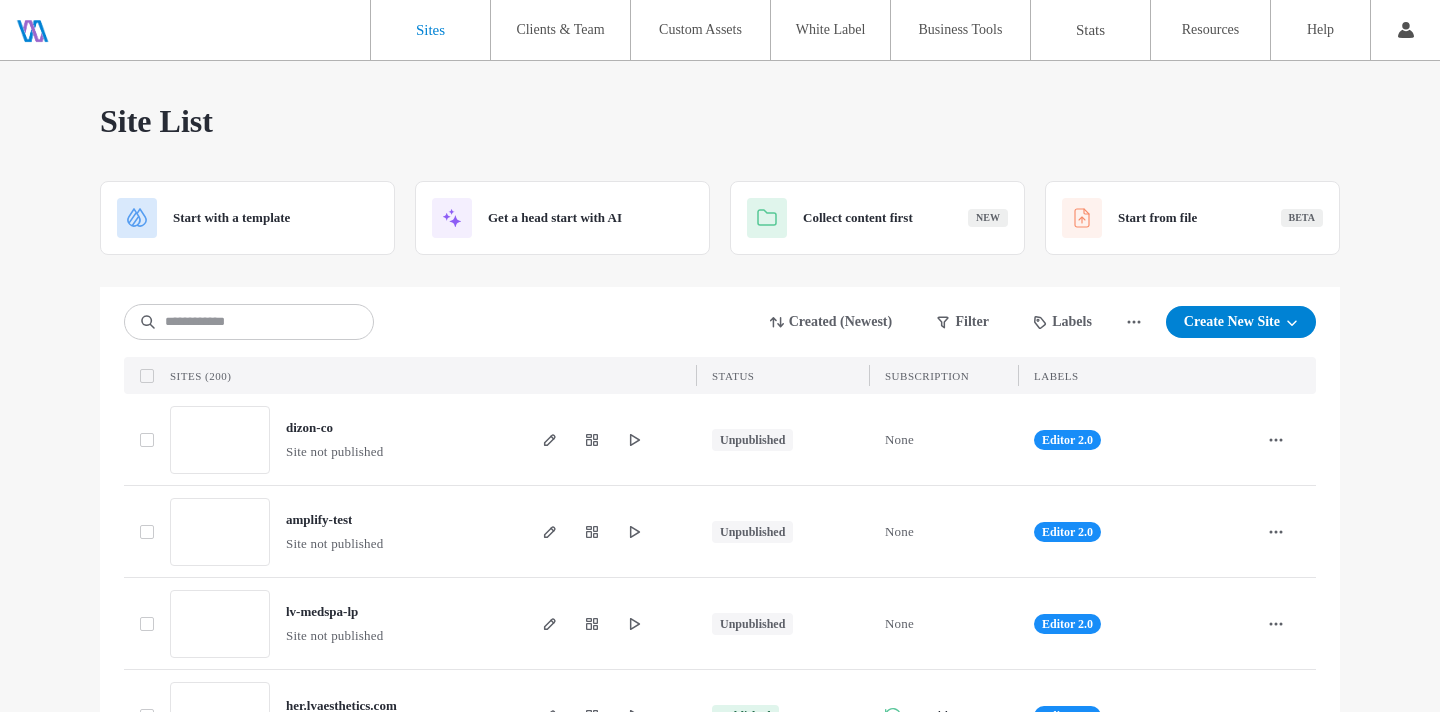 scroll, scrollTop: 0, scrollLeft: 0, axis: both 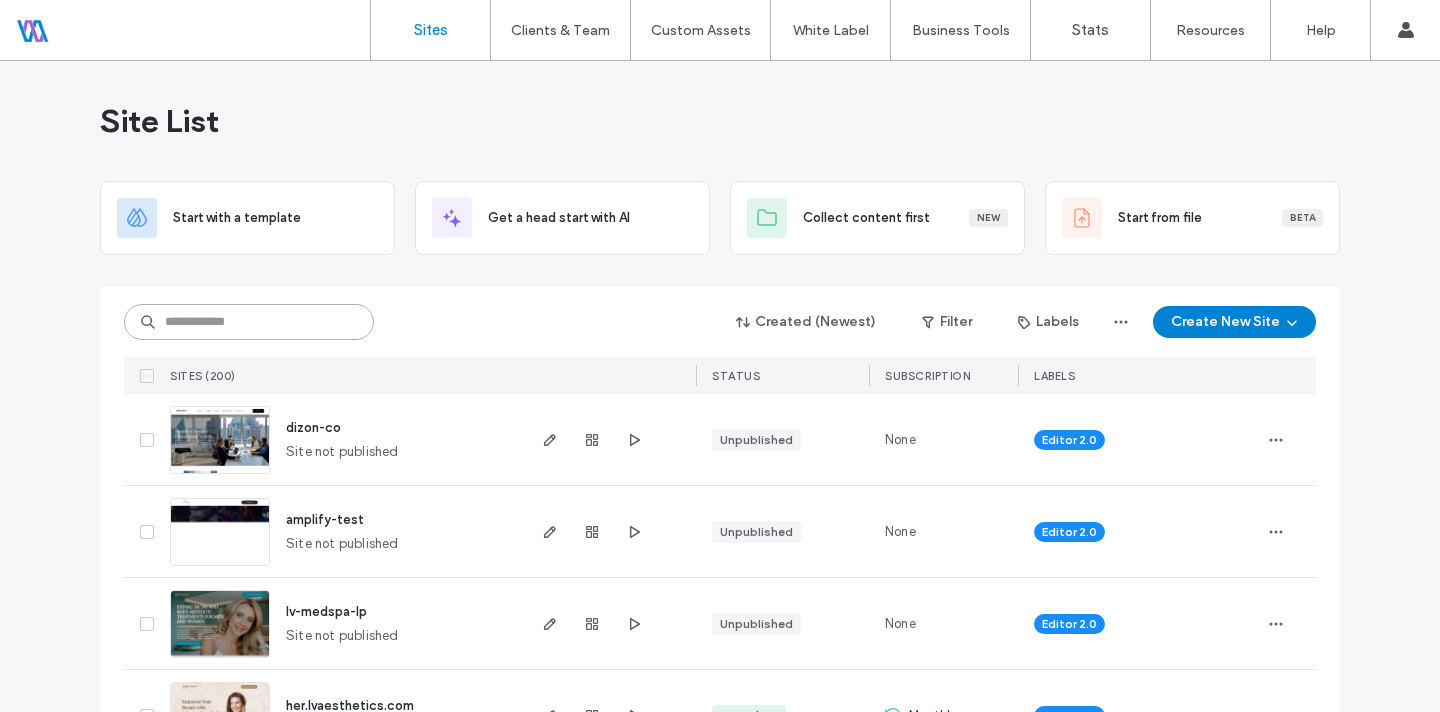 click at bounding box center (249, 322) 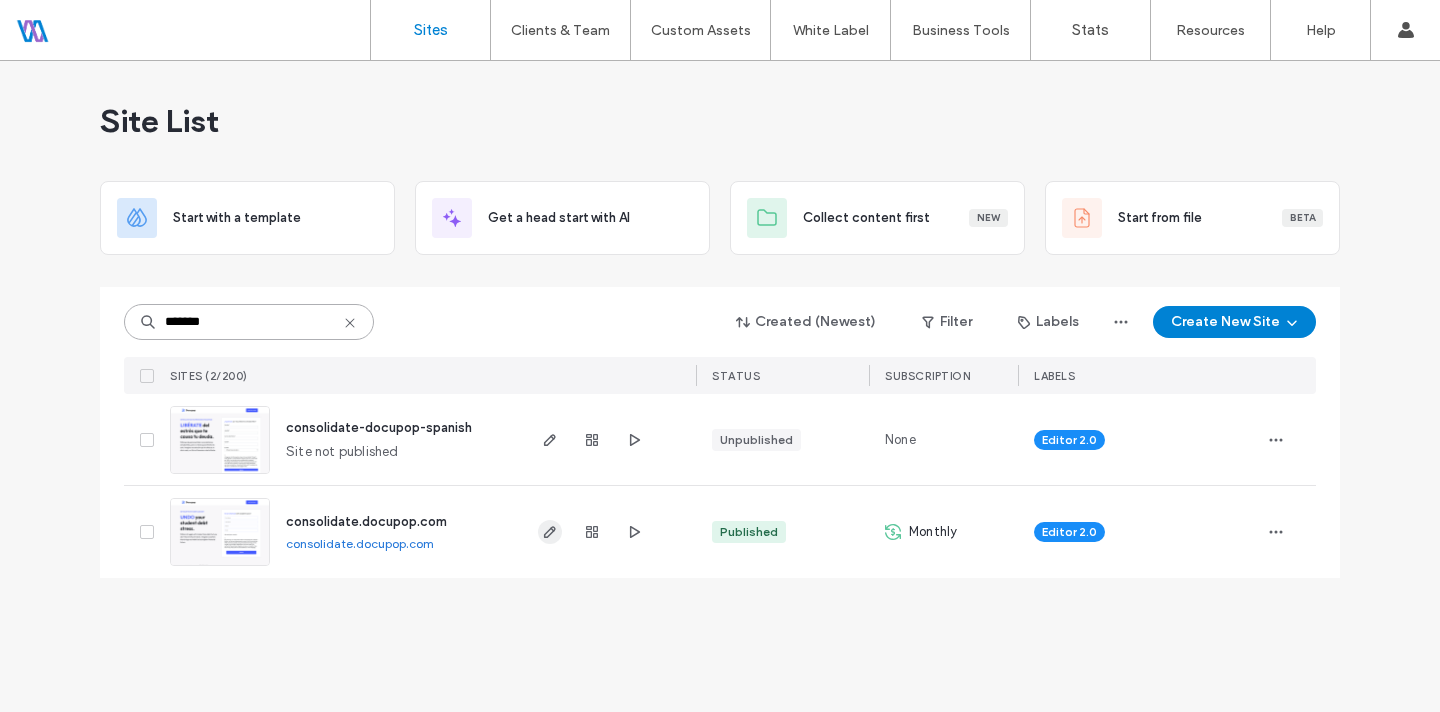 type on "*******" 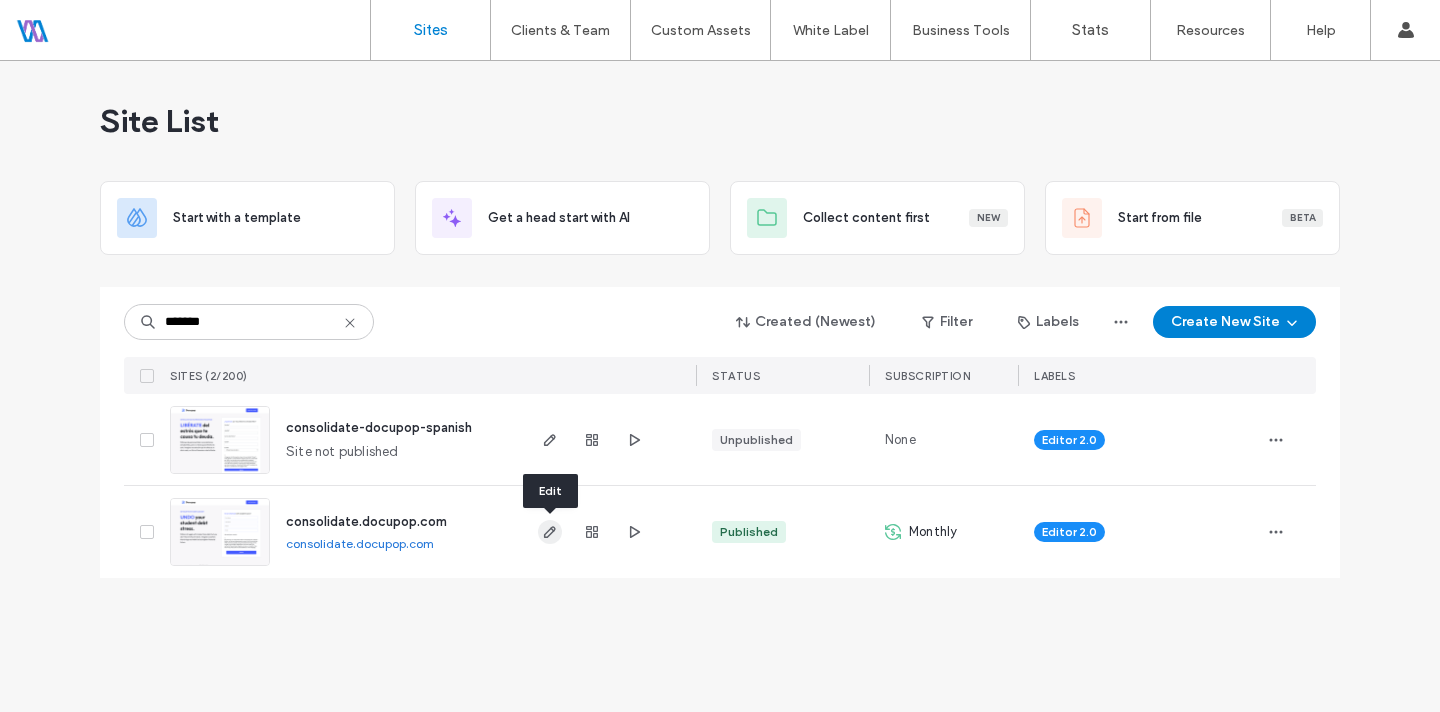 click 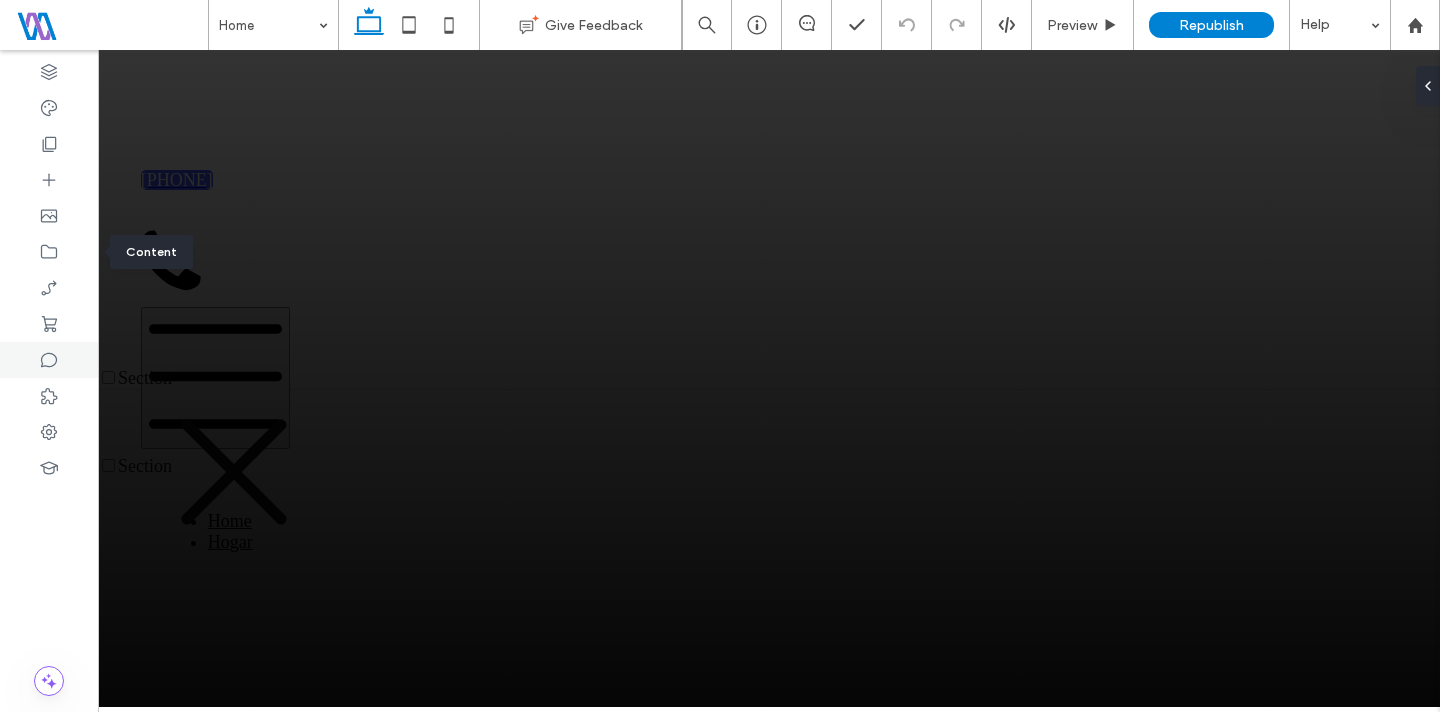 scroll, scrollTop: 0, scrollLeft: 0, axis: both 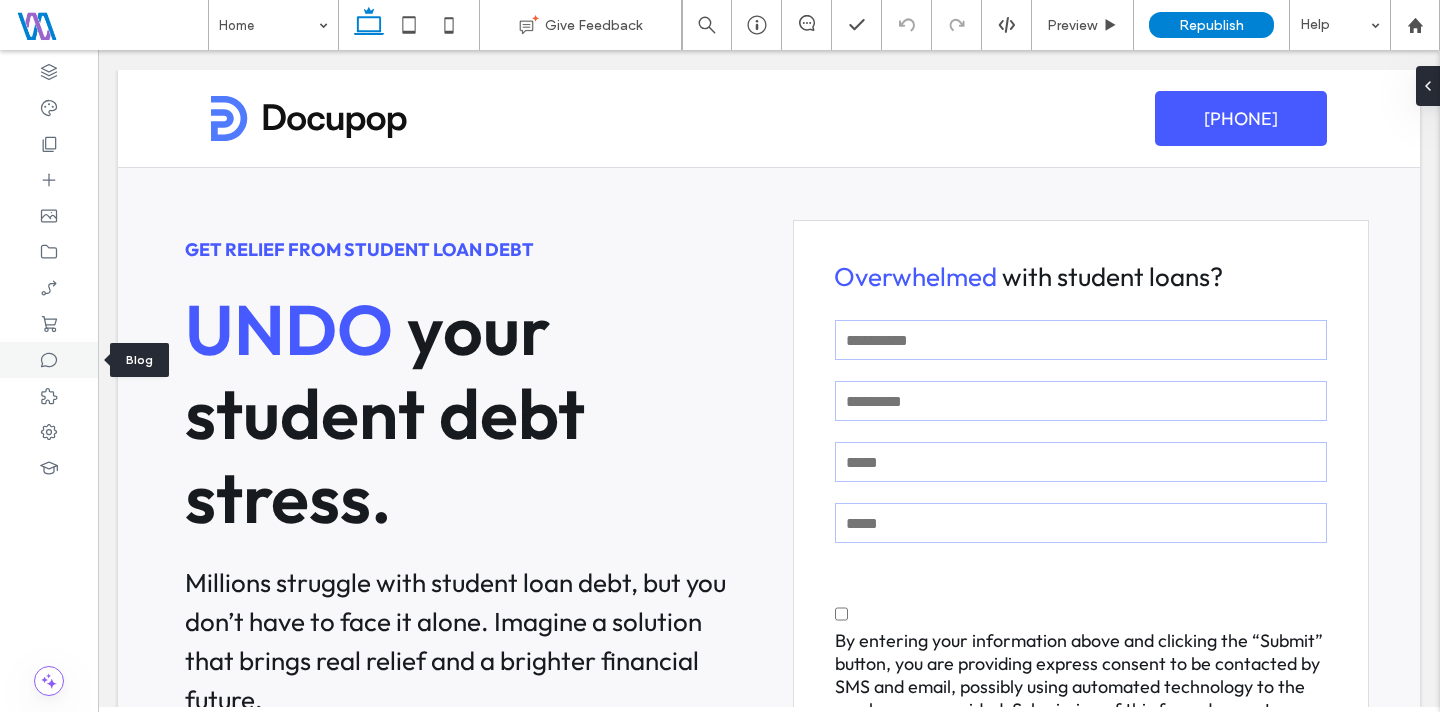 click 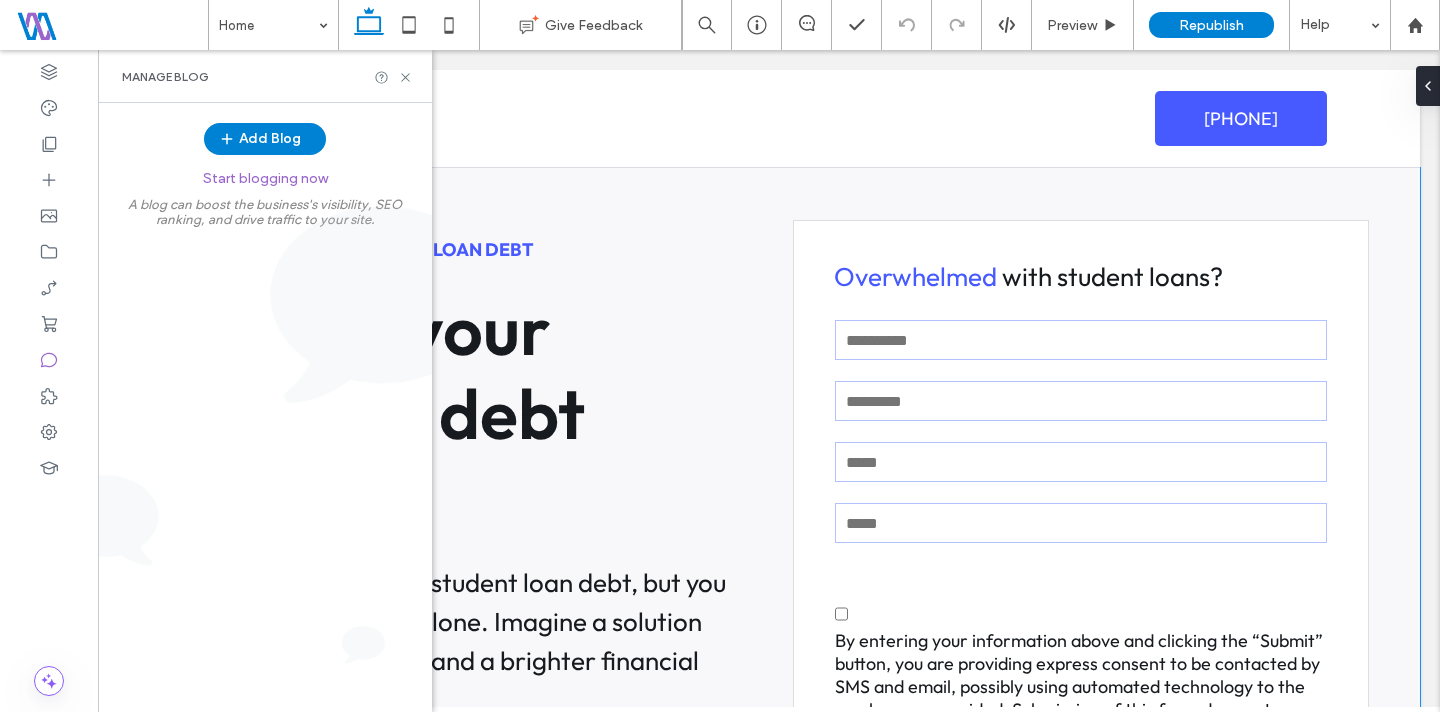 click on "Get Relief from Student Loan Debt
UNDO   your student debt stress.
Millions struggle with student loan debt, but you don’t have to face it alone. Imagine a solution that brings real relief and a brighter financial future.
Overwhelmed
with student loans?
Contact Us
sub_id
By entering your information above and clicking the “Submit” button, you are providing express consent to be contacted by SMS and email, possibly using automated technology to the number you provided. Submission of this form does not authorize the purchase of goods, services, or products. See the Privacy Policy/Terms and Conditions on the webpage.
sub_id4
******
Thank you for contacting us. We will get back to you as soon as possible.
Oops, there was an error sending your message. Please try again later." at bounding box center [769, 603] 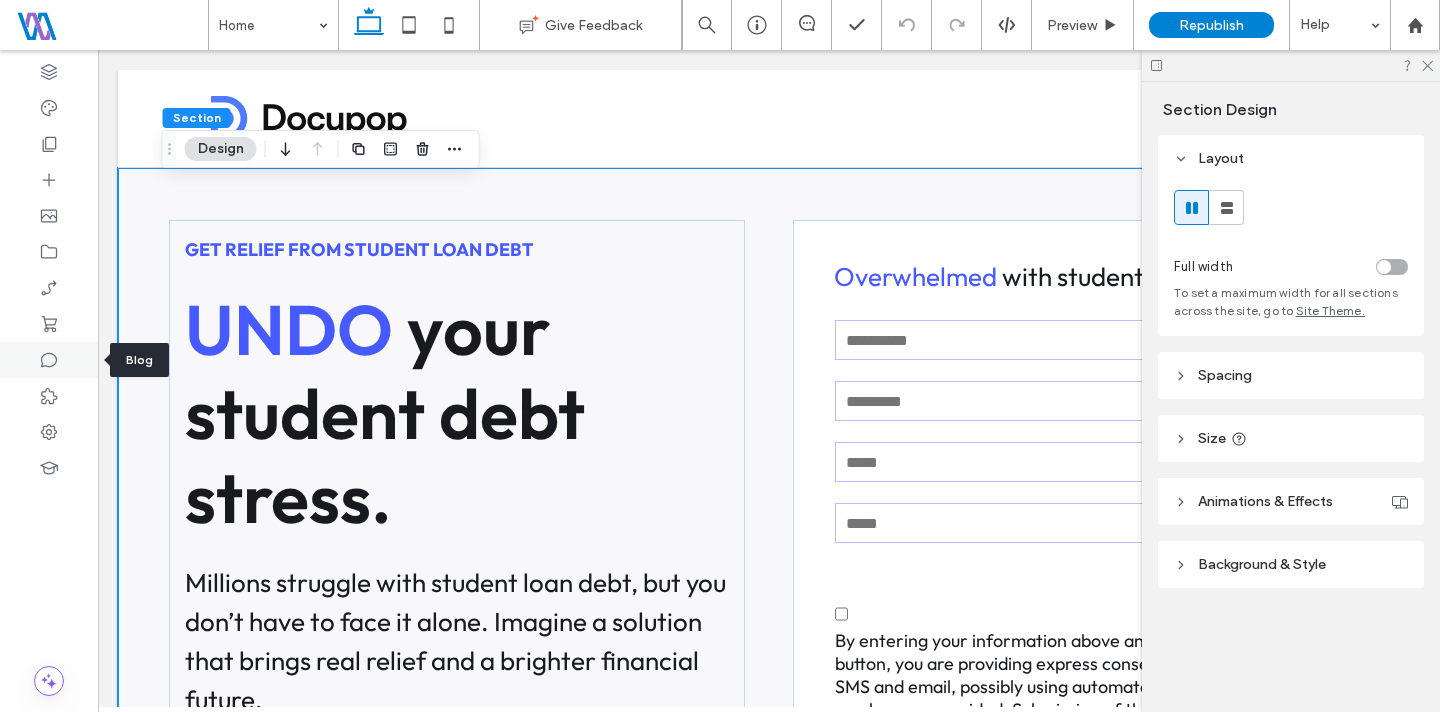 click 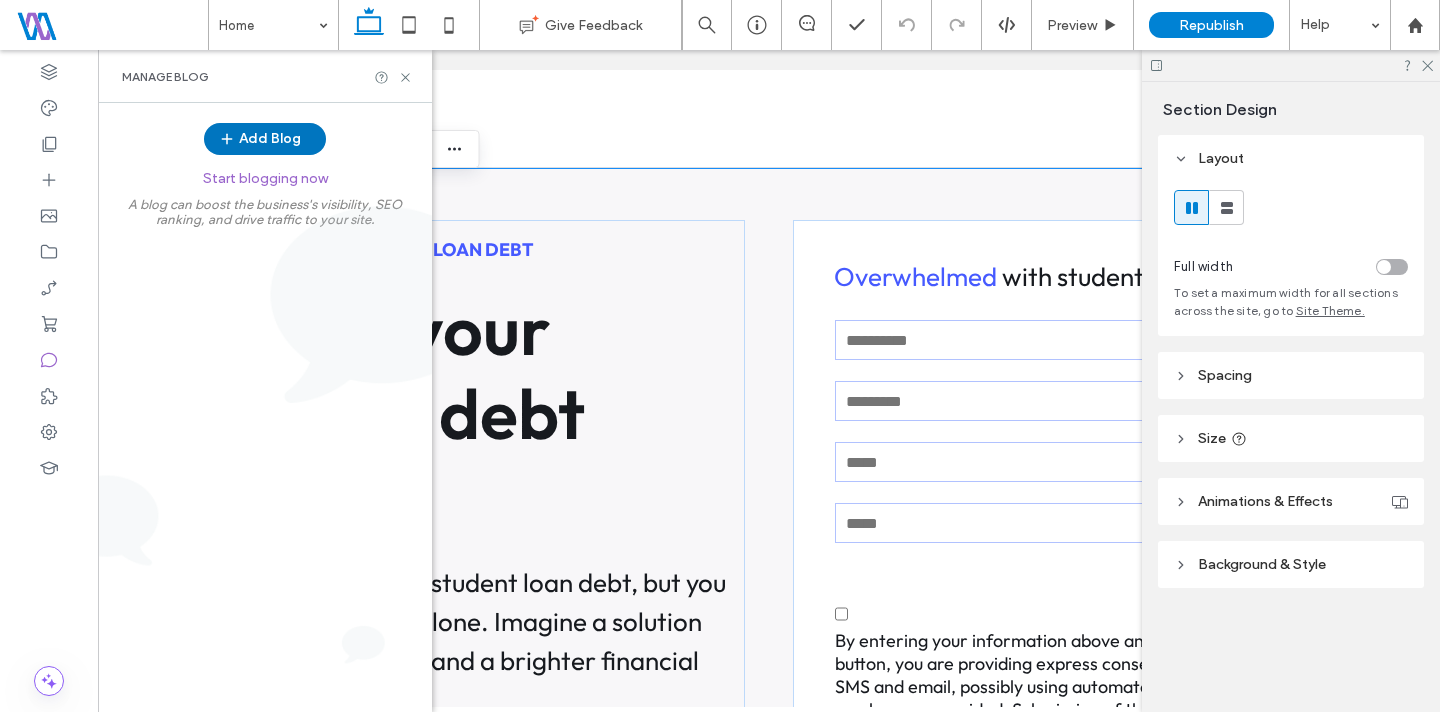 click on "Add Blog" at bounding box center [265, 139] 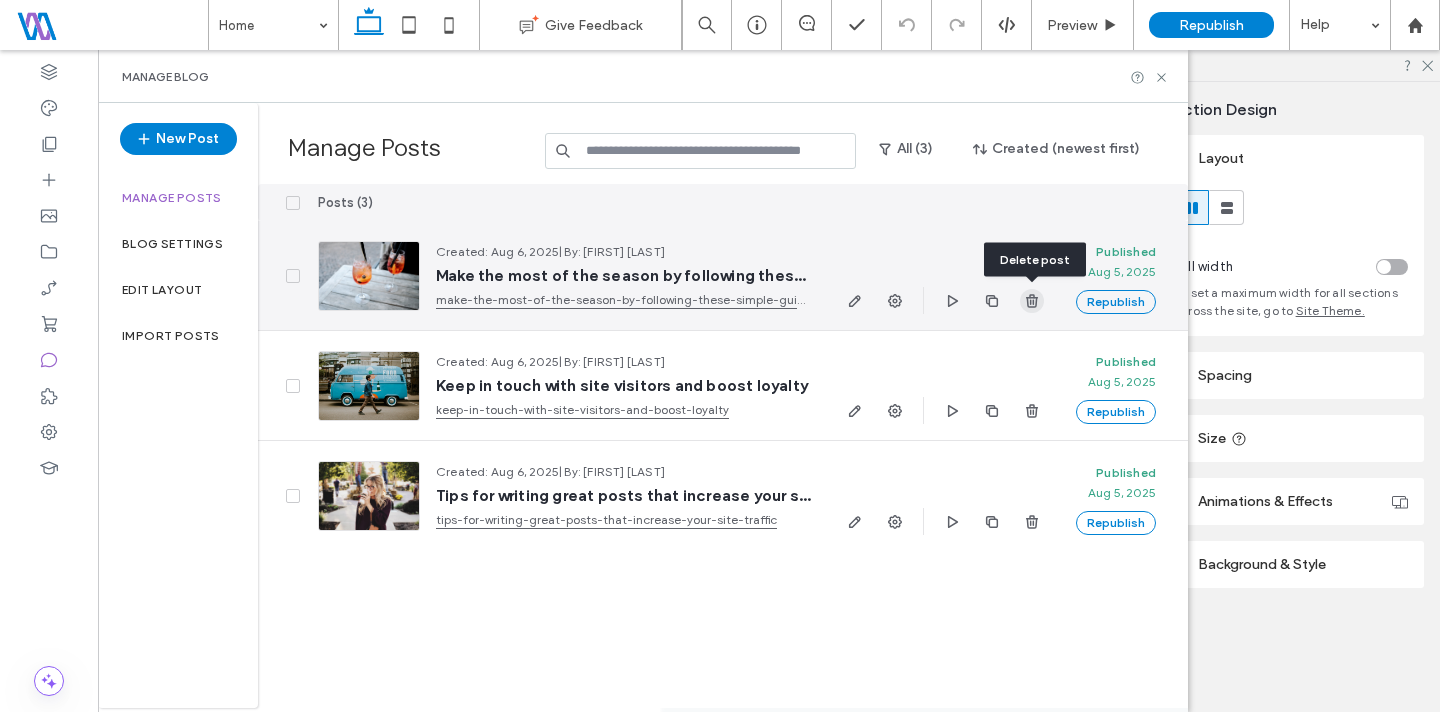 click 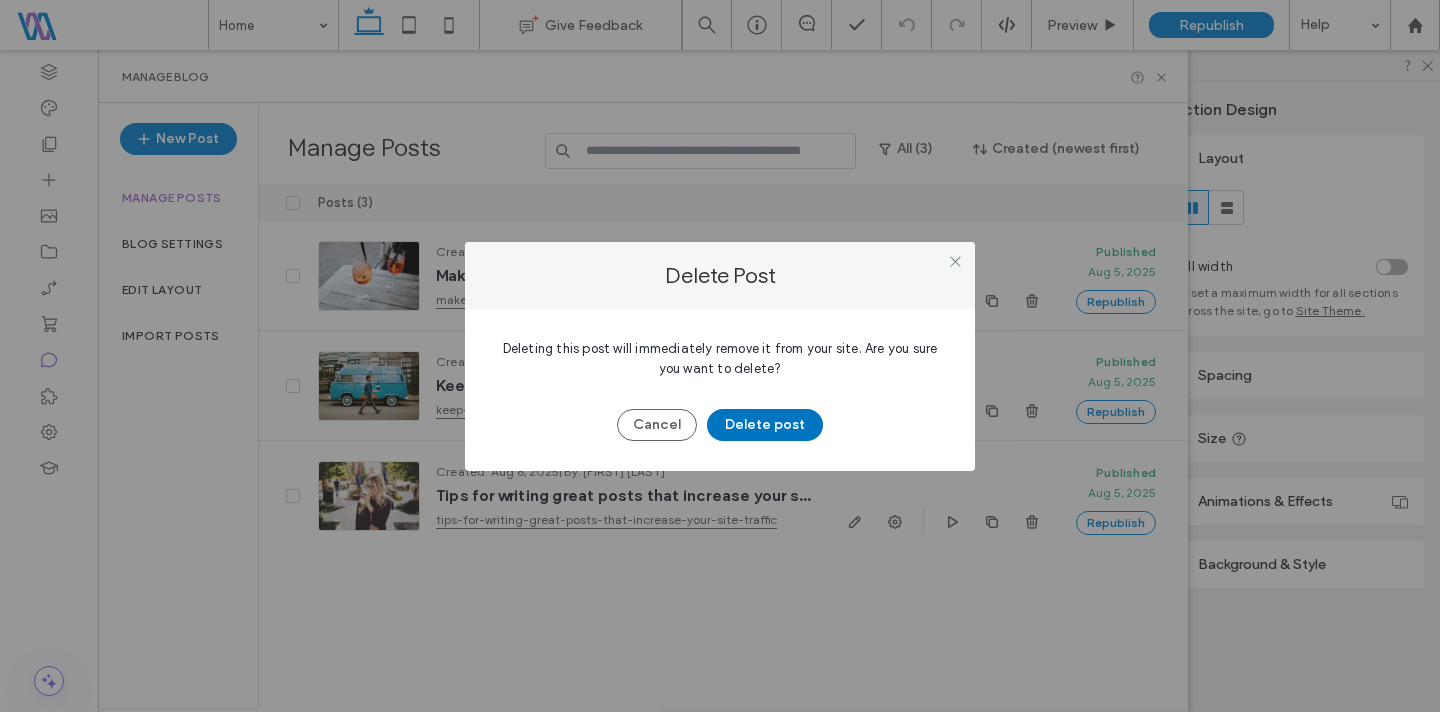 click on "Delete post" at bounding box center [765, 425] 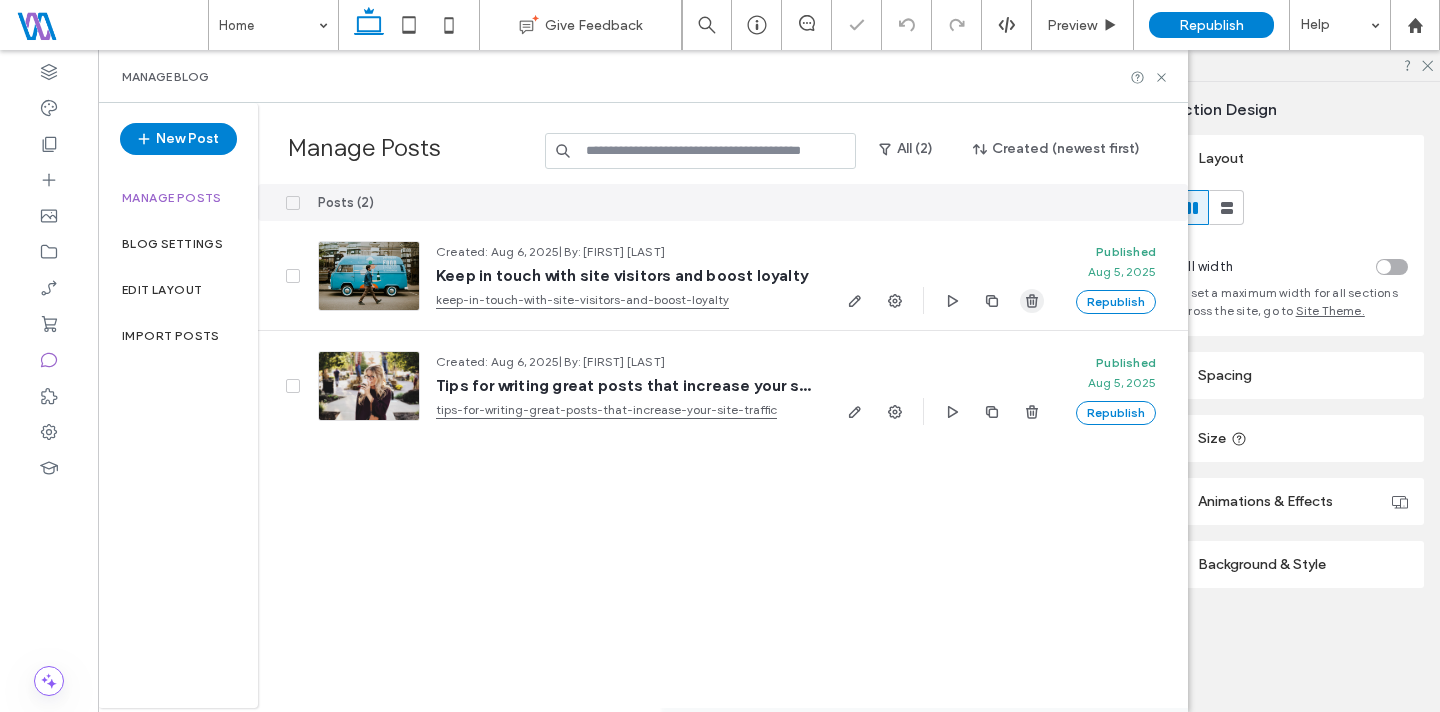 click 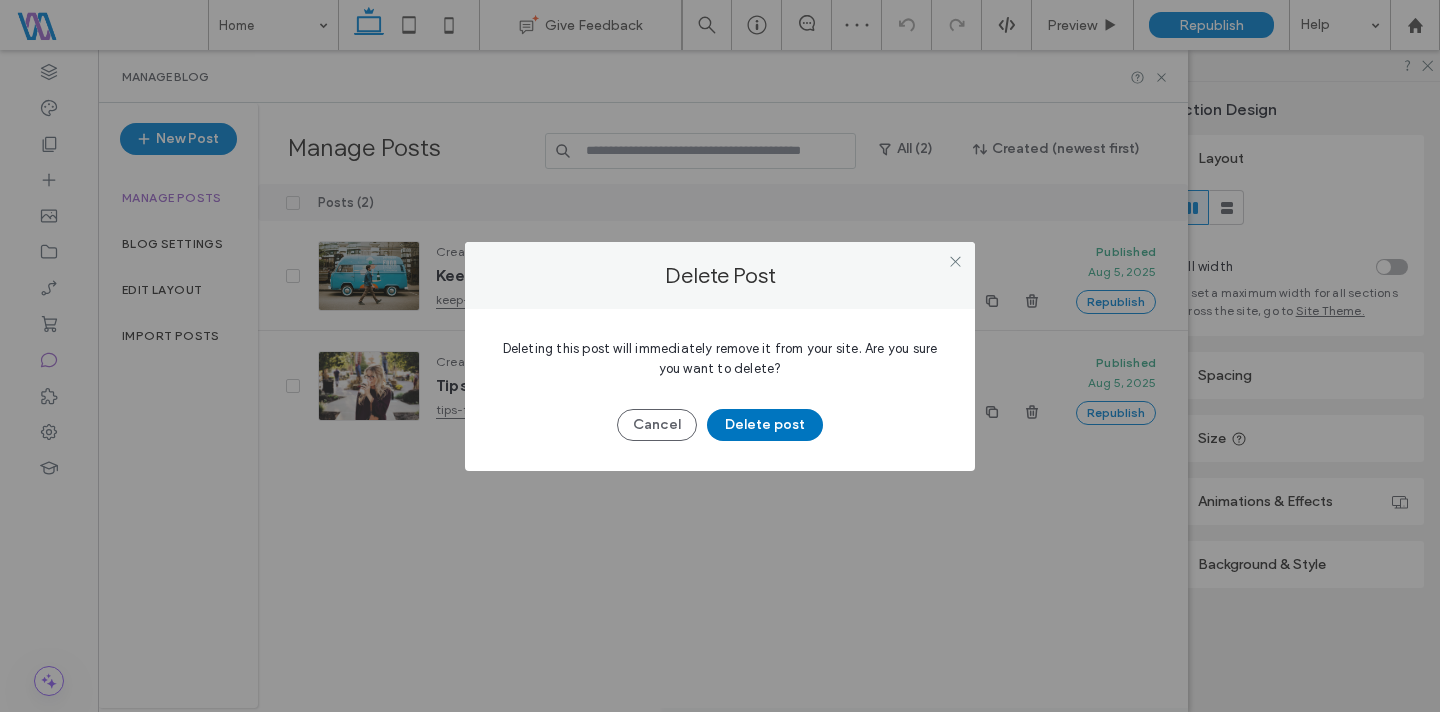 click on "Delete post" at bounding box center [765, 425] 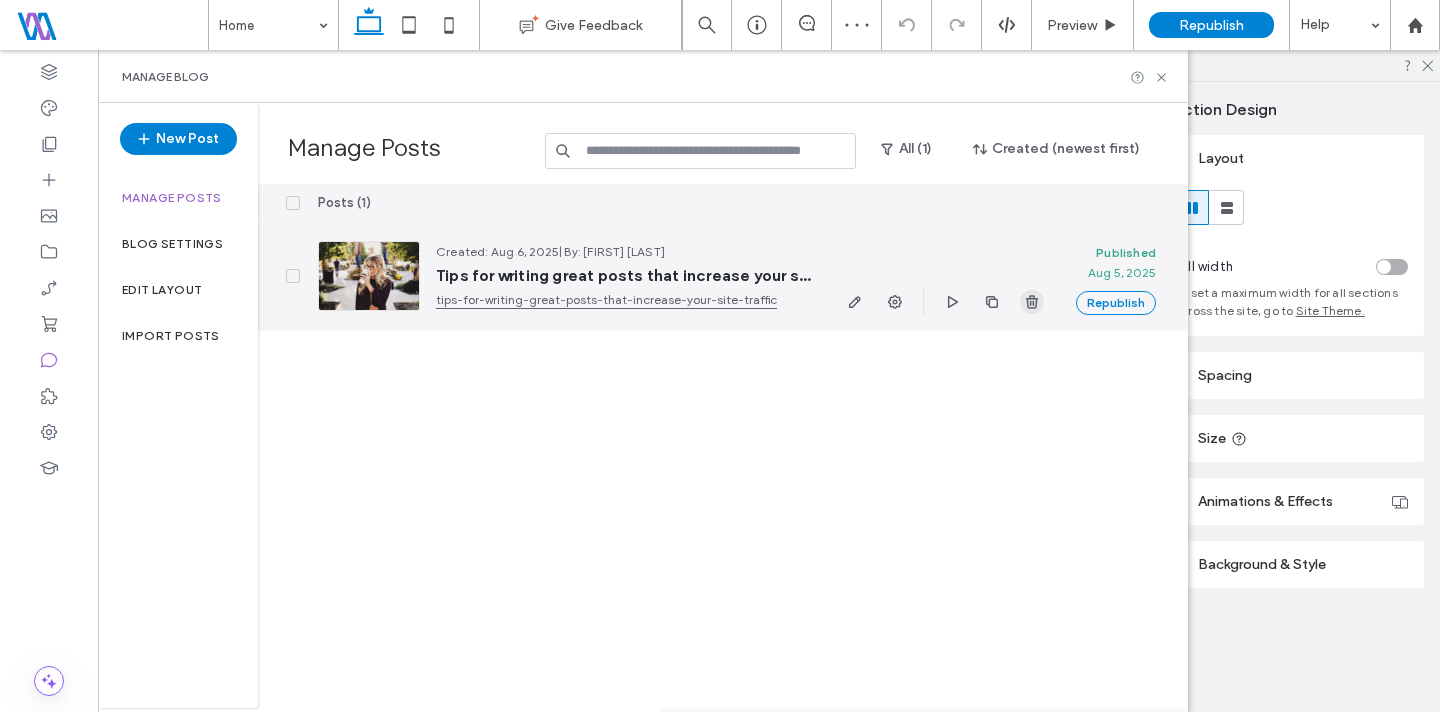 click 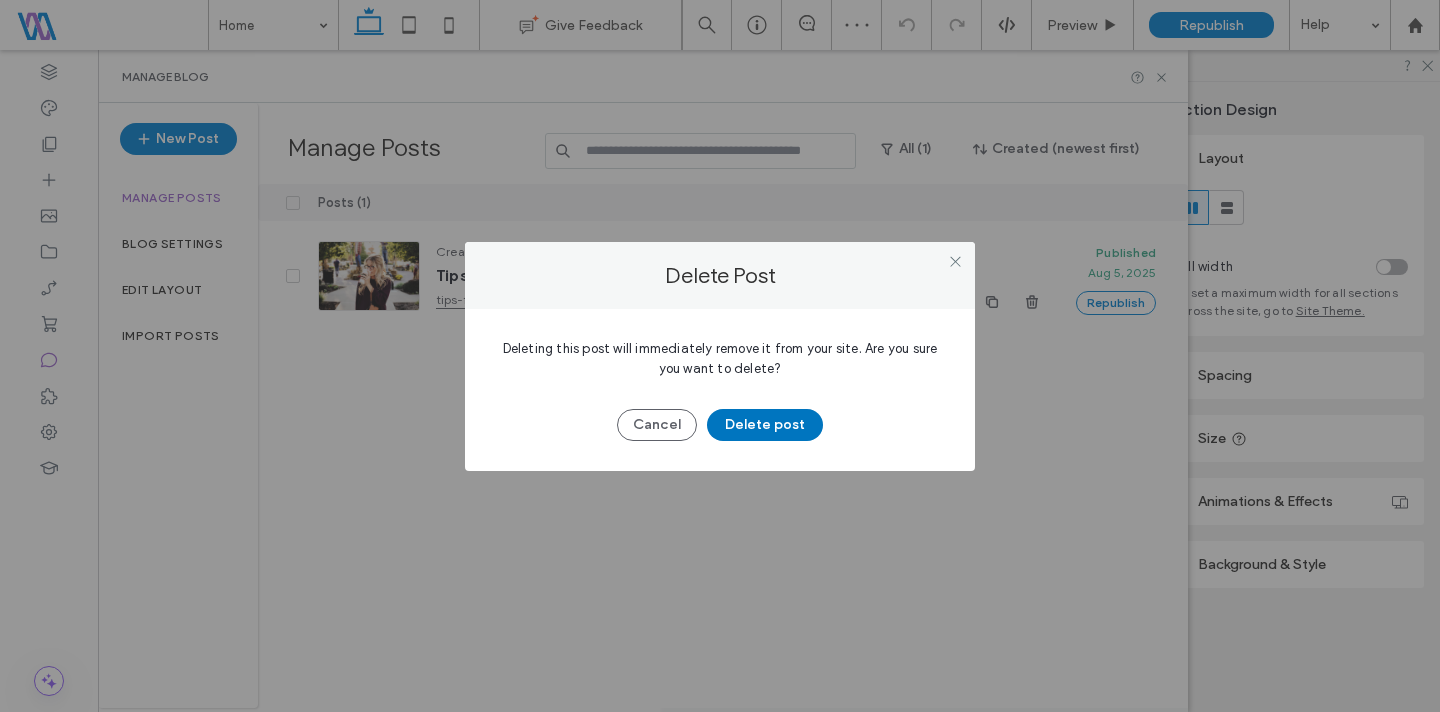 click on "Delete post" at bounding box center [765, 425] 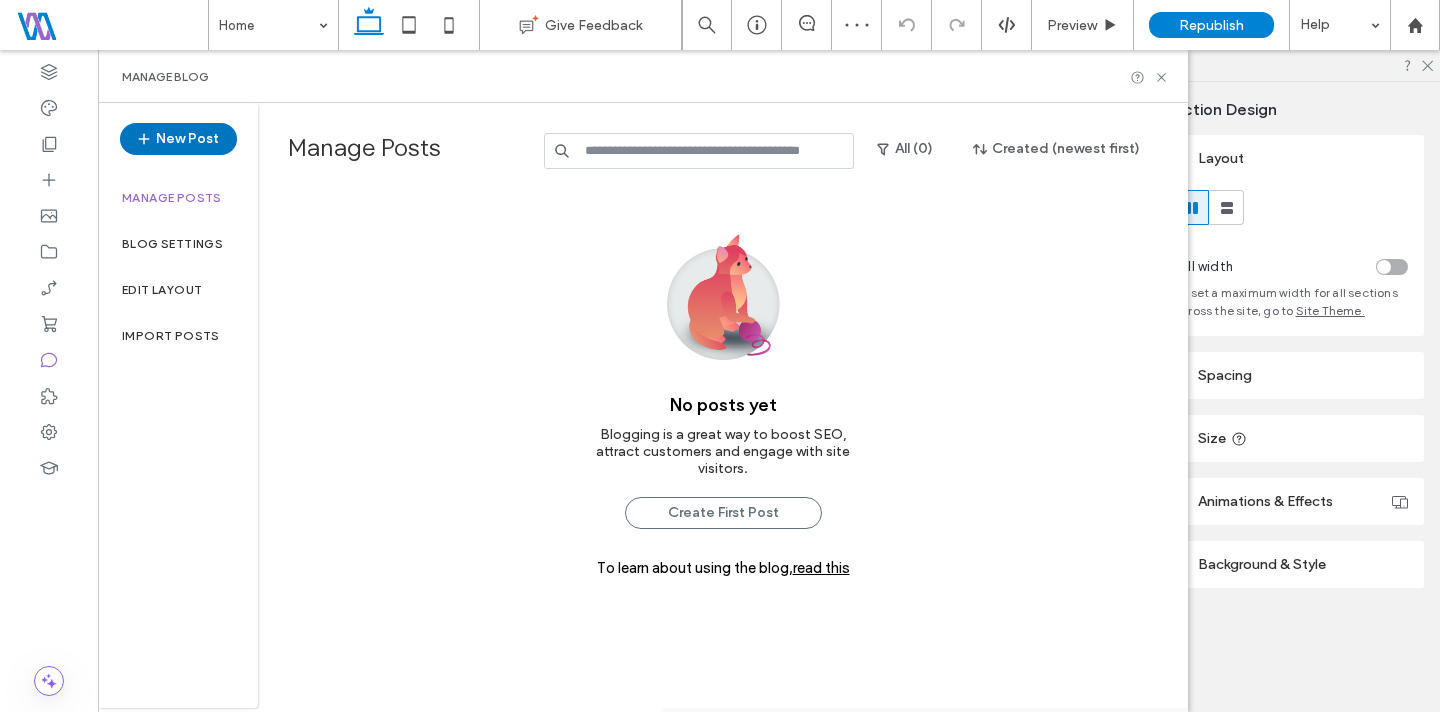 click on "New Post" at bounding box center (178, 139) 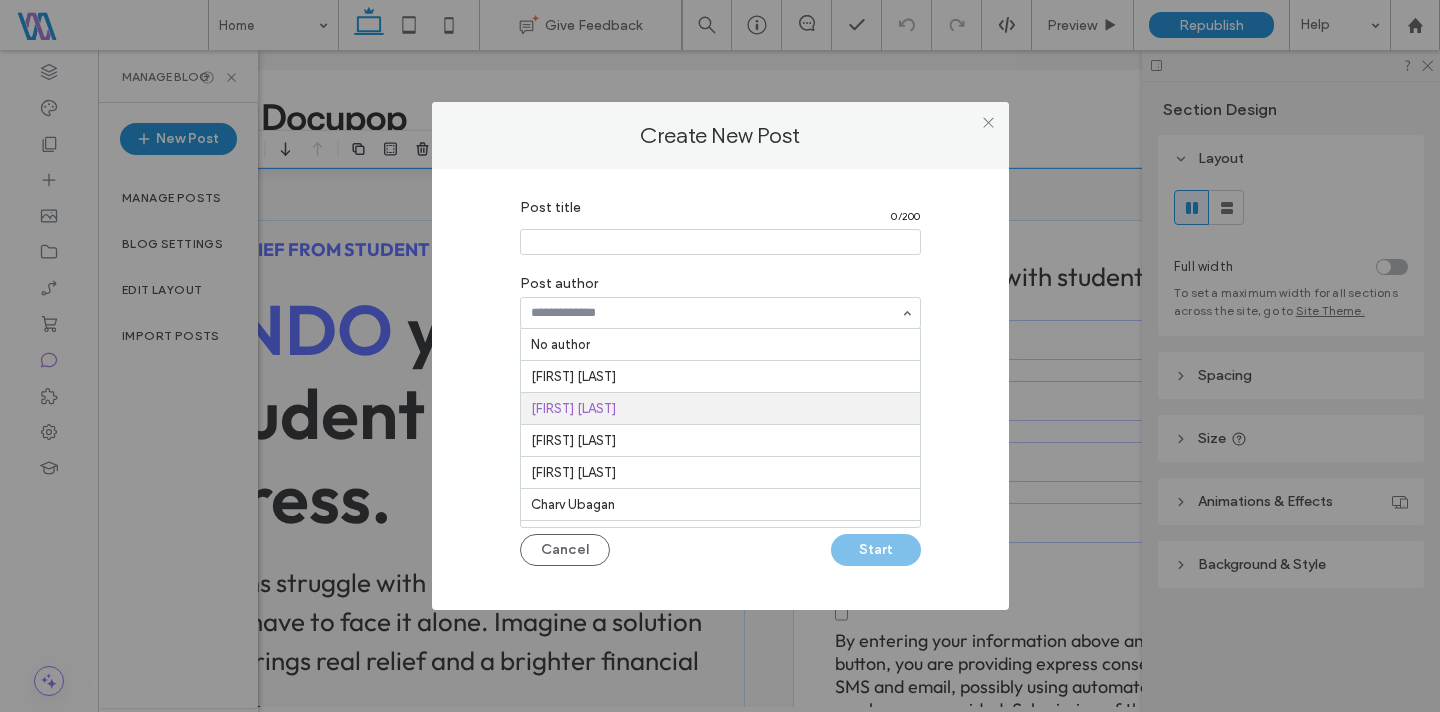 scroll, scrollTop: 66, scrollLeft: 0, axis: vertical 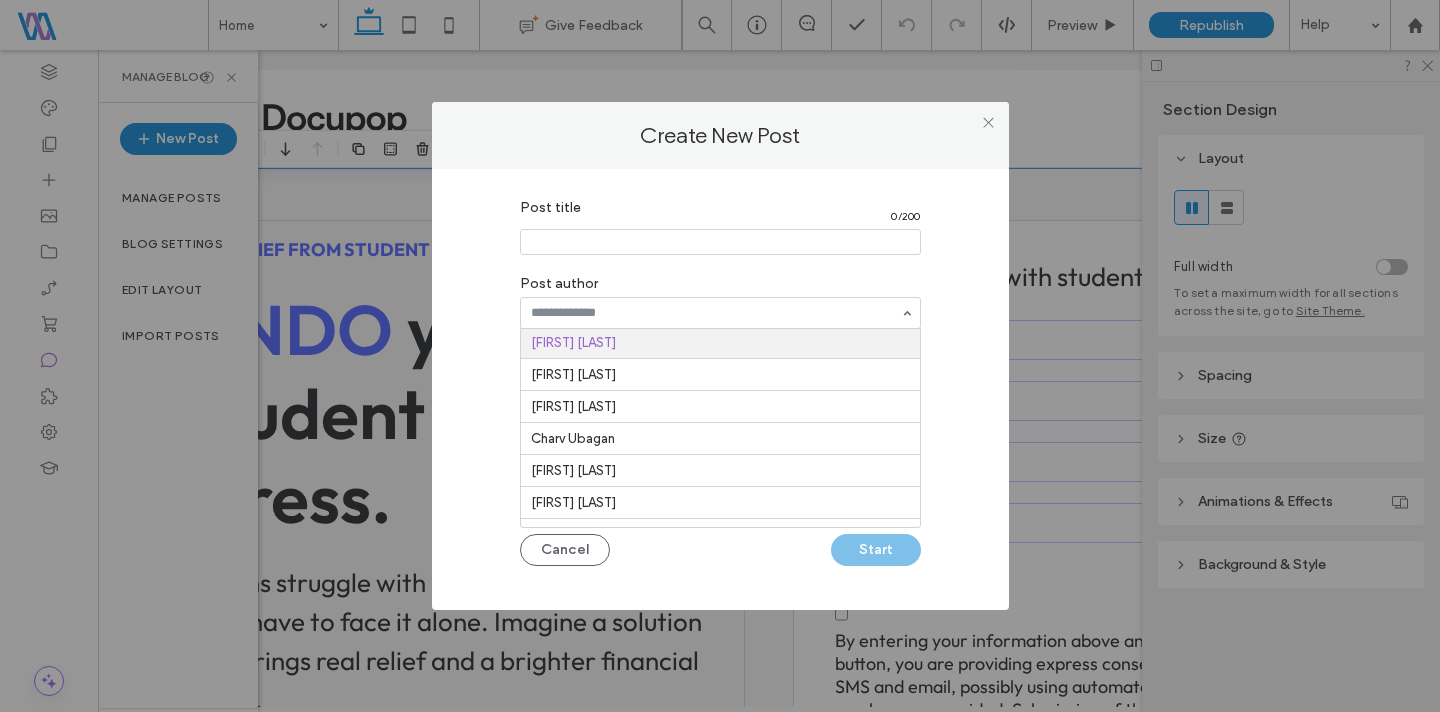 click at bounding box center [720, 242] 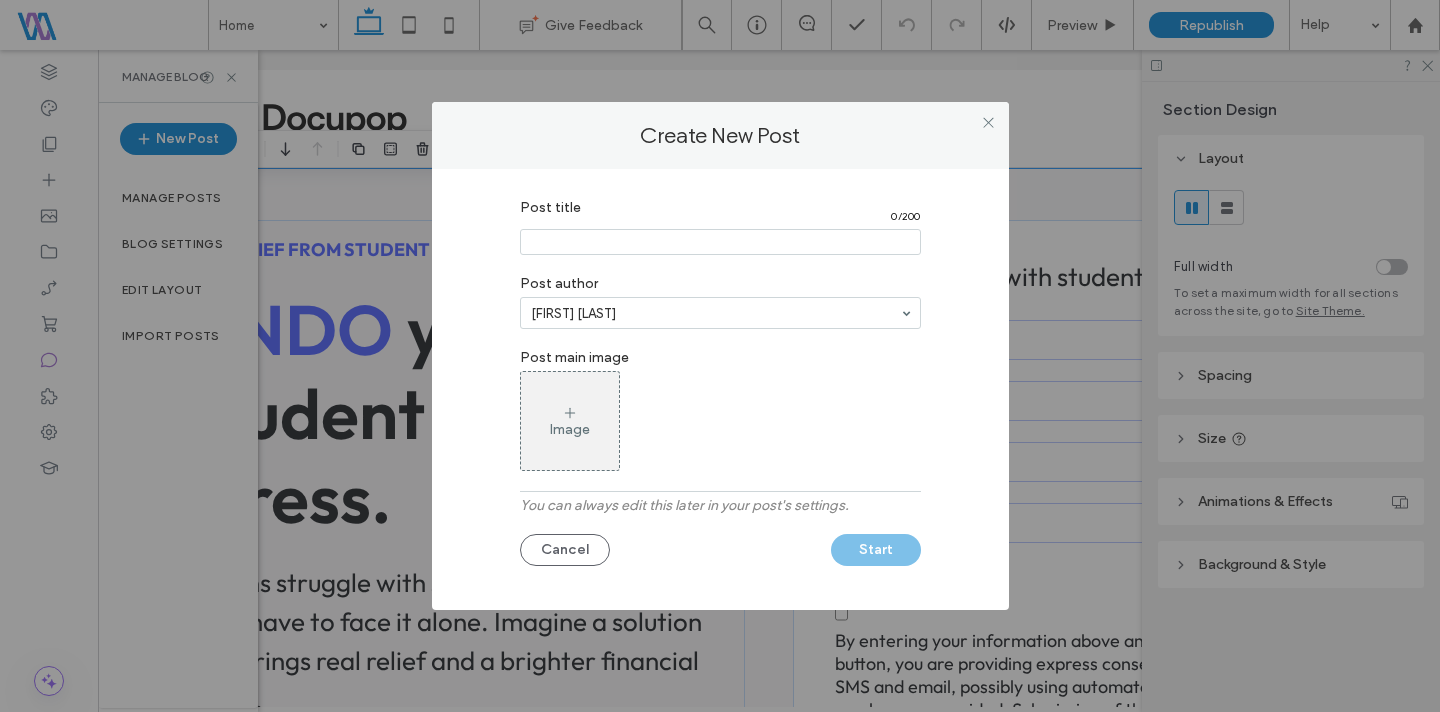 paste on "**********" 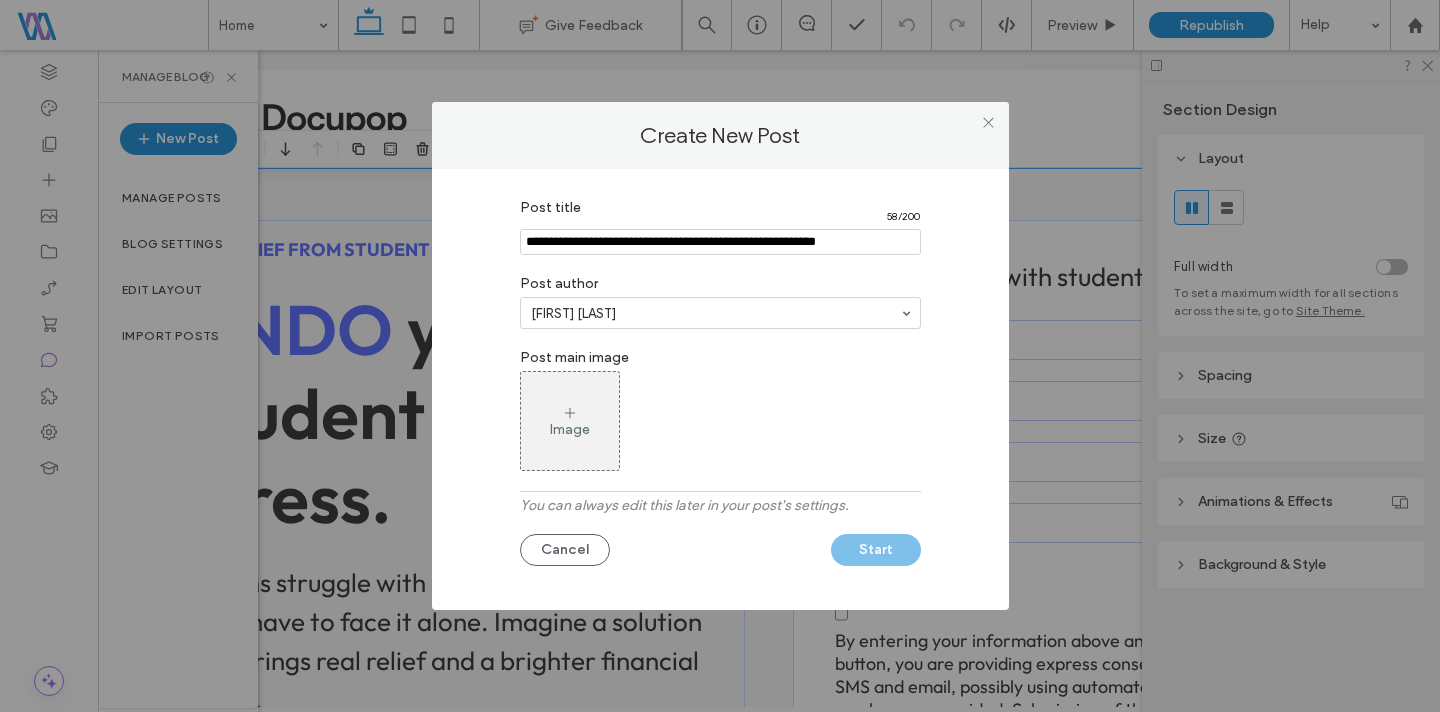 type on "**********" 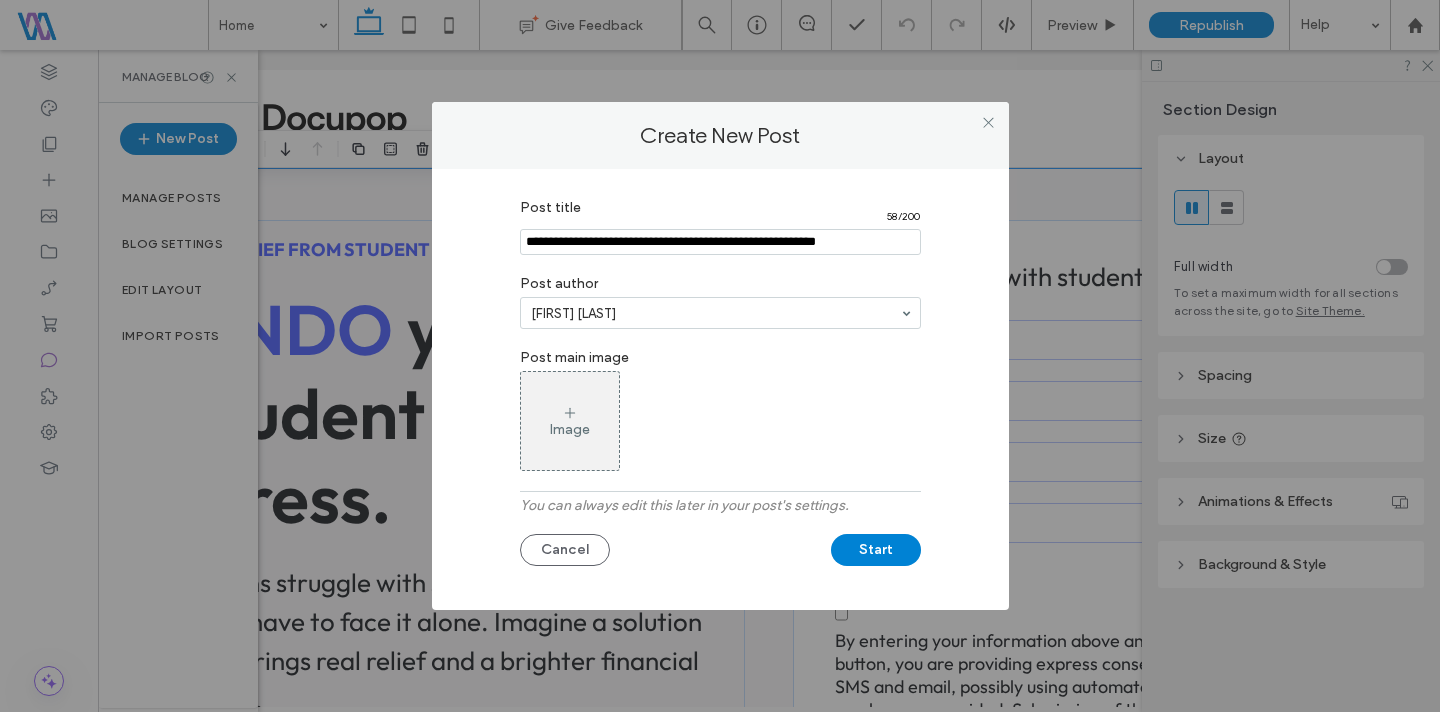 click on "Image" at bounding box center (570, 429) 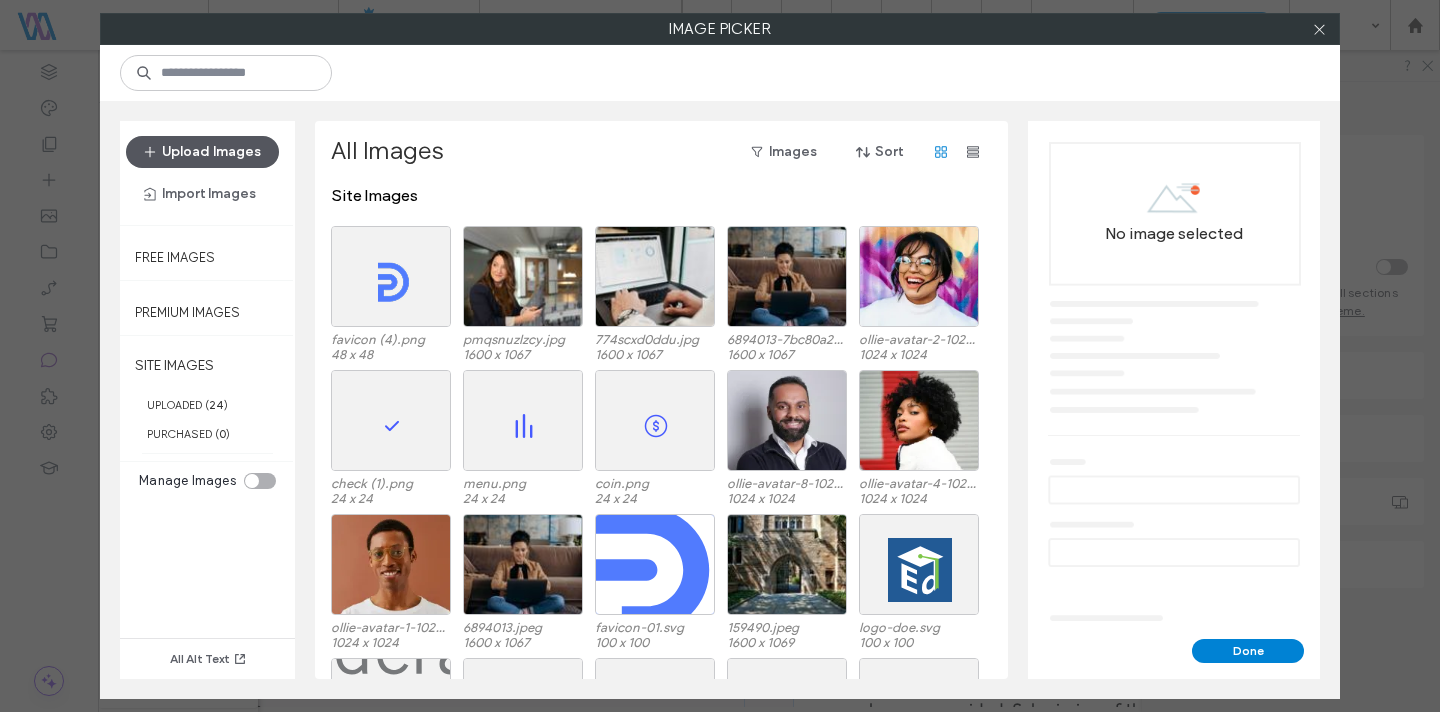 click on "Upload Images" at bounding box center [202, 152] 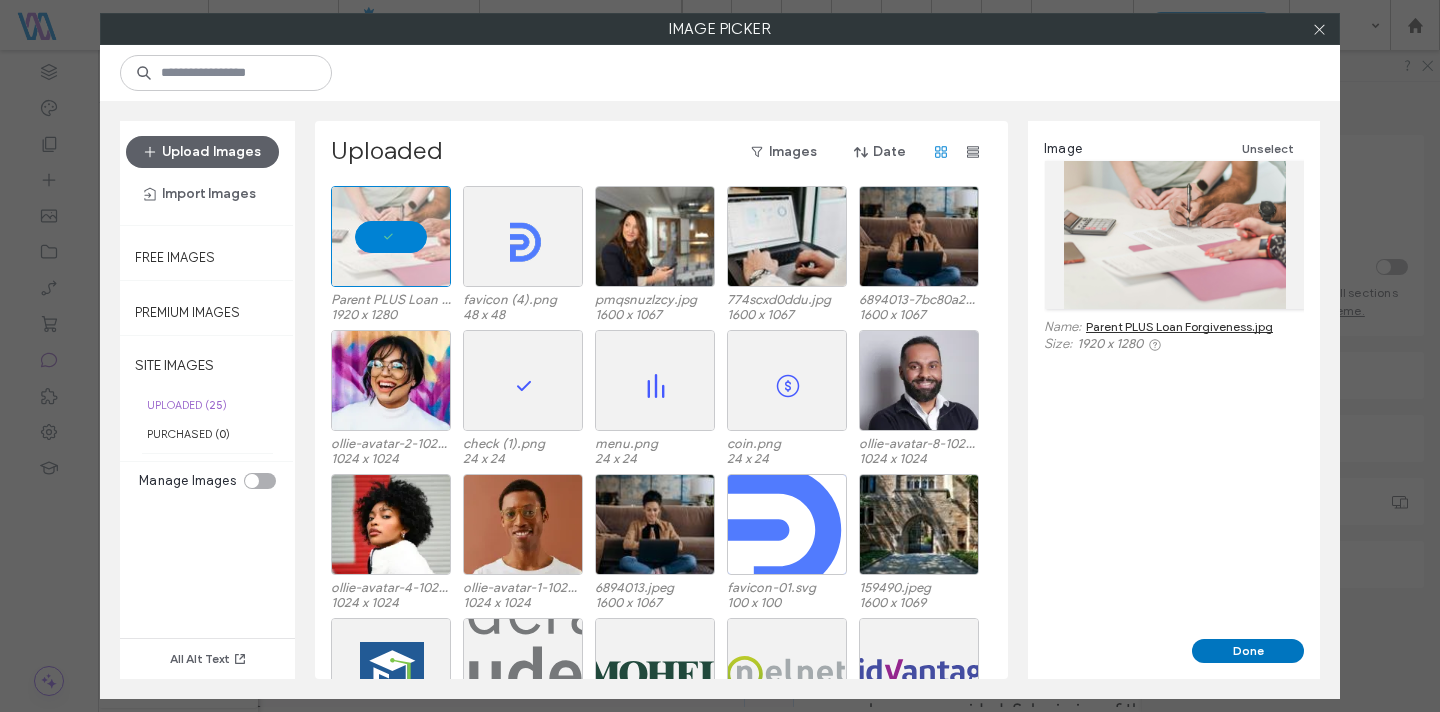 click on "Done" at bounding box center [1248, 651] 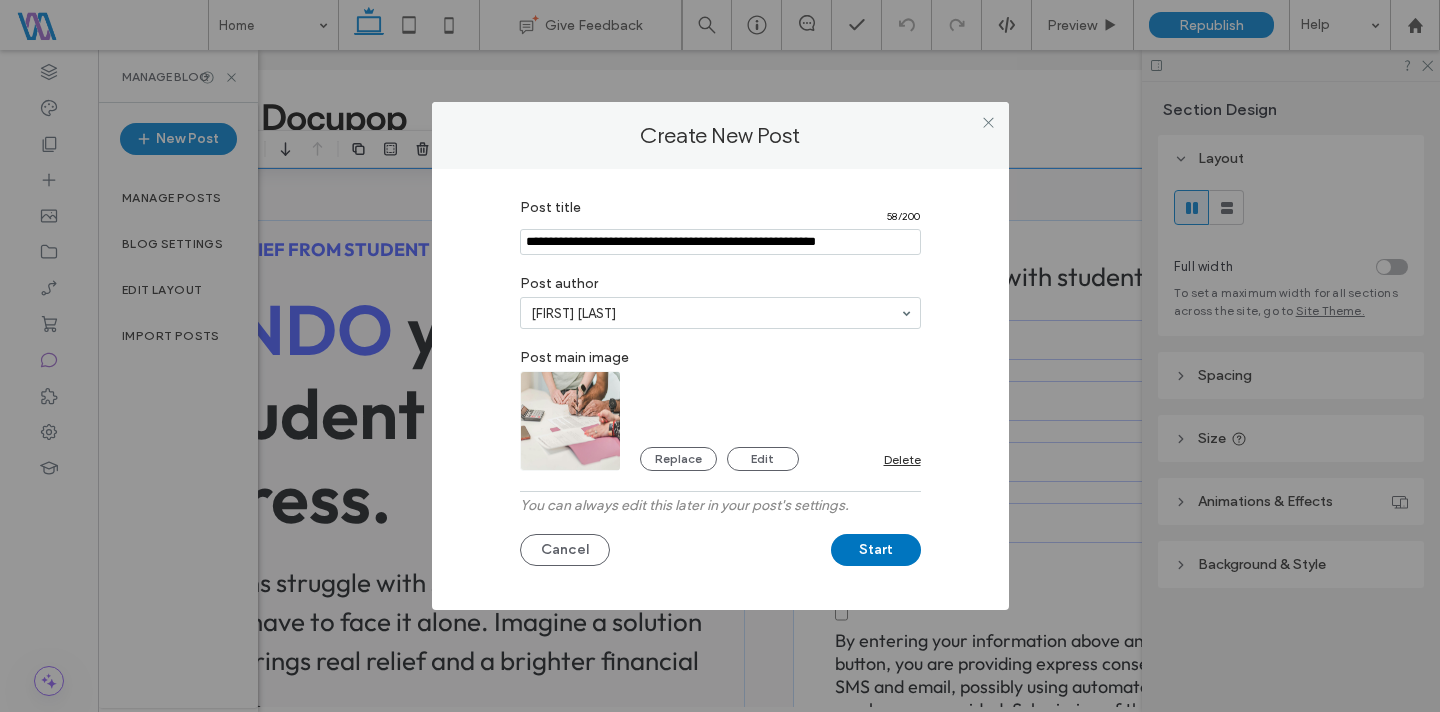 click on "Start" at bounding box center (876, 550) 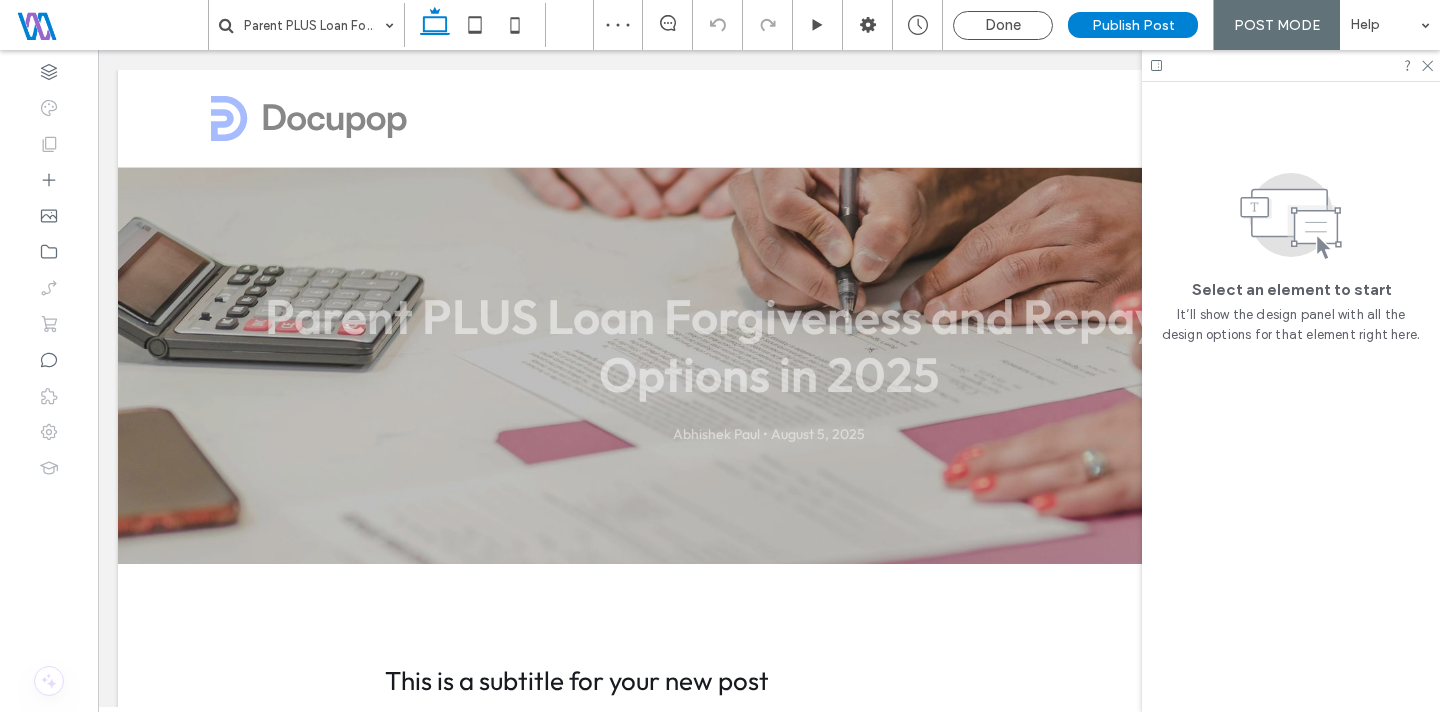 scroll, scrollTop: 7, scrollLeft: 0, axis: vertical 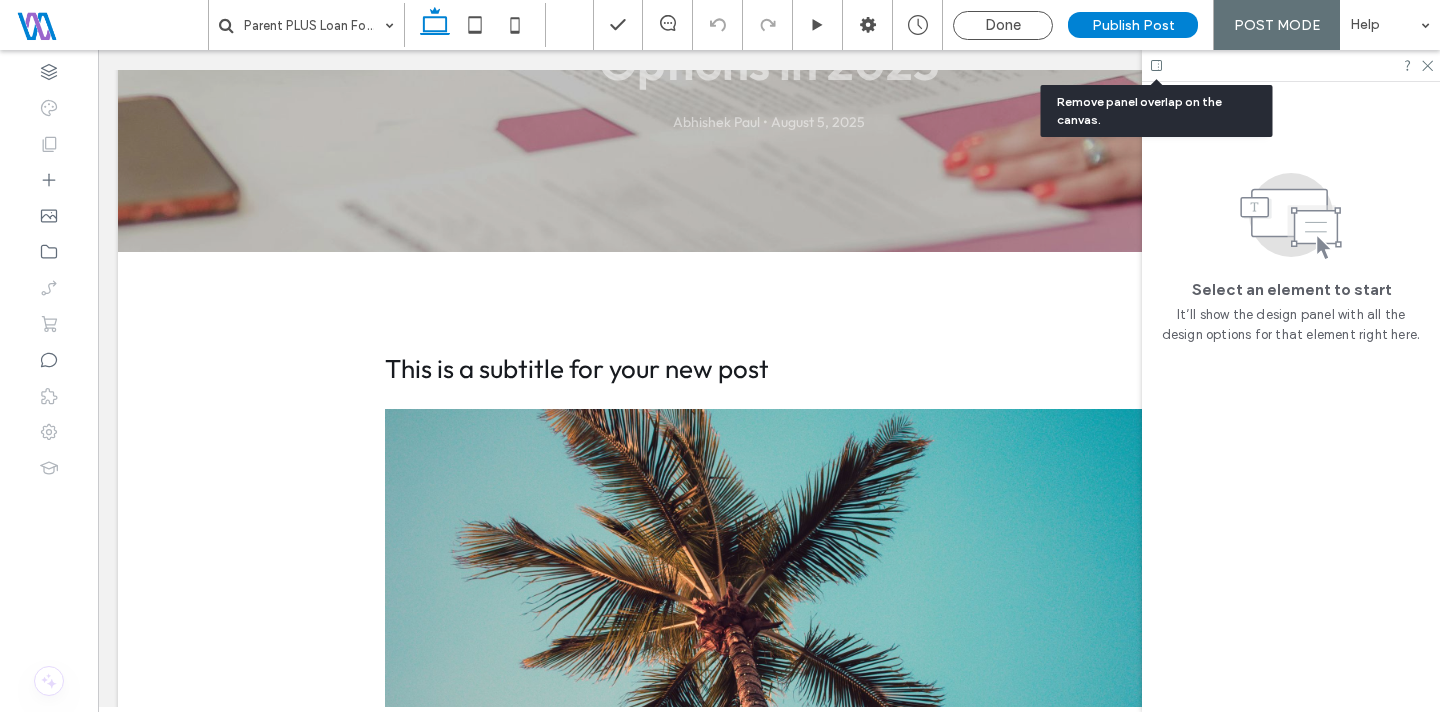 click 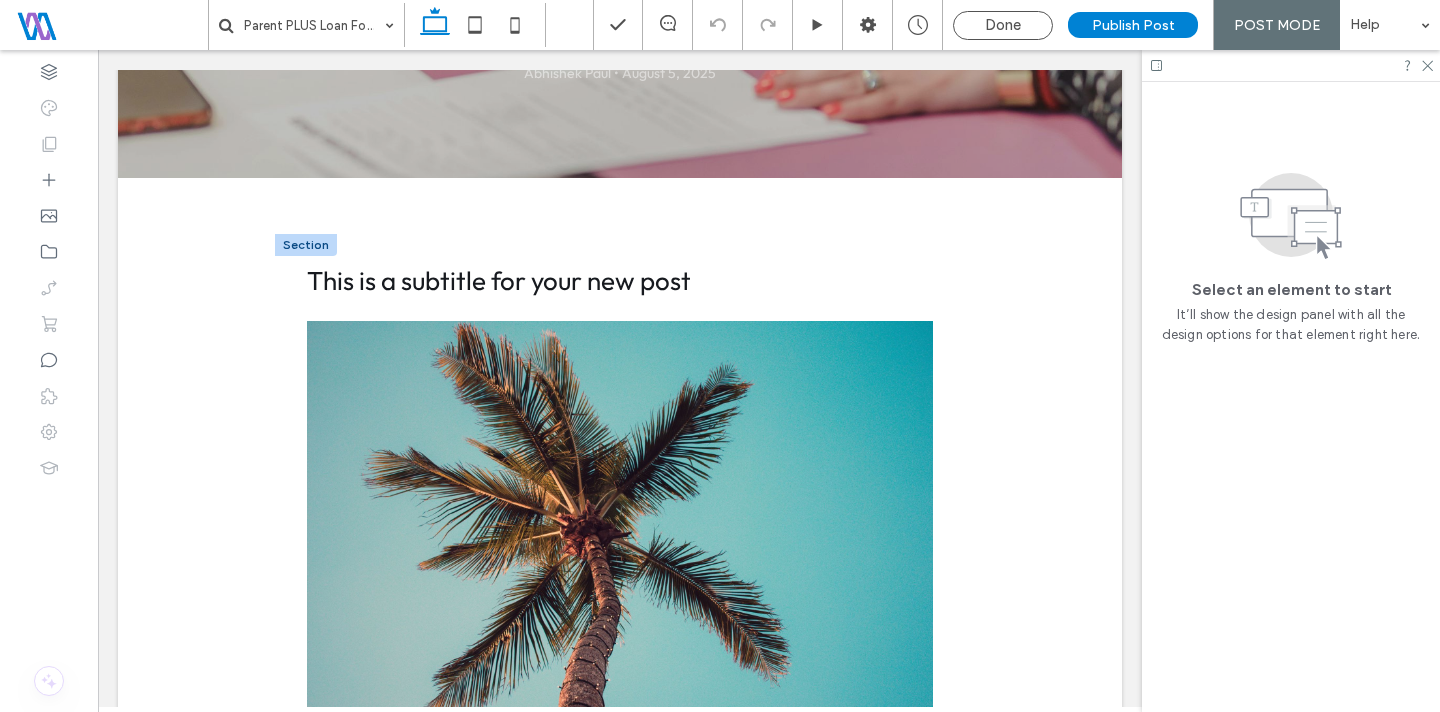 scroll, scrollTop: 268, scrollLeft: 0, axis: vertical 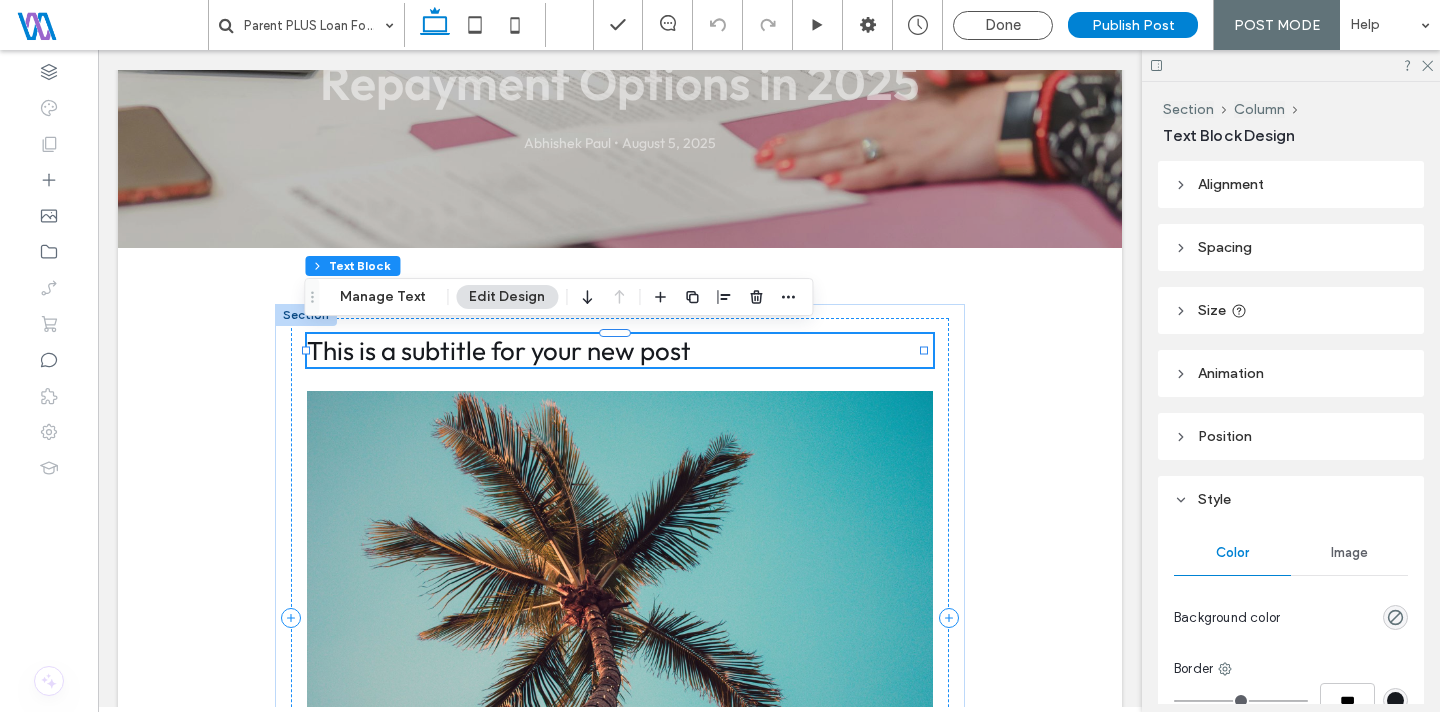 click on "This is a subtitle for your new post" at bounding box center [499, 350] 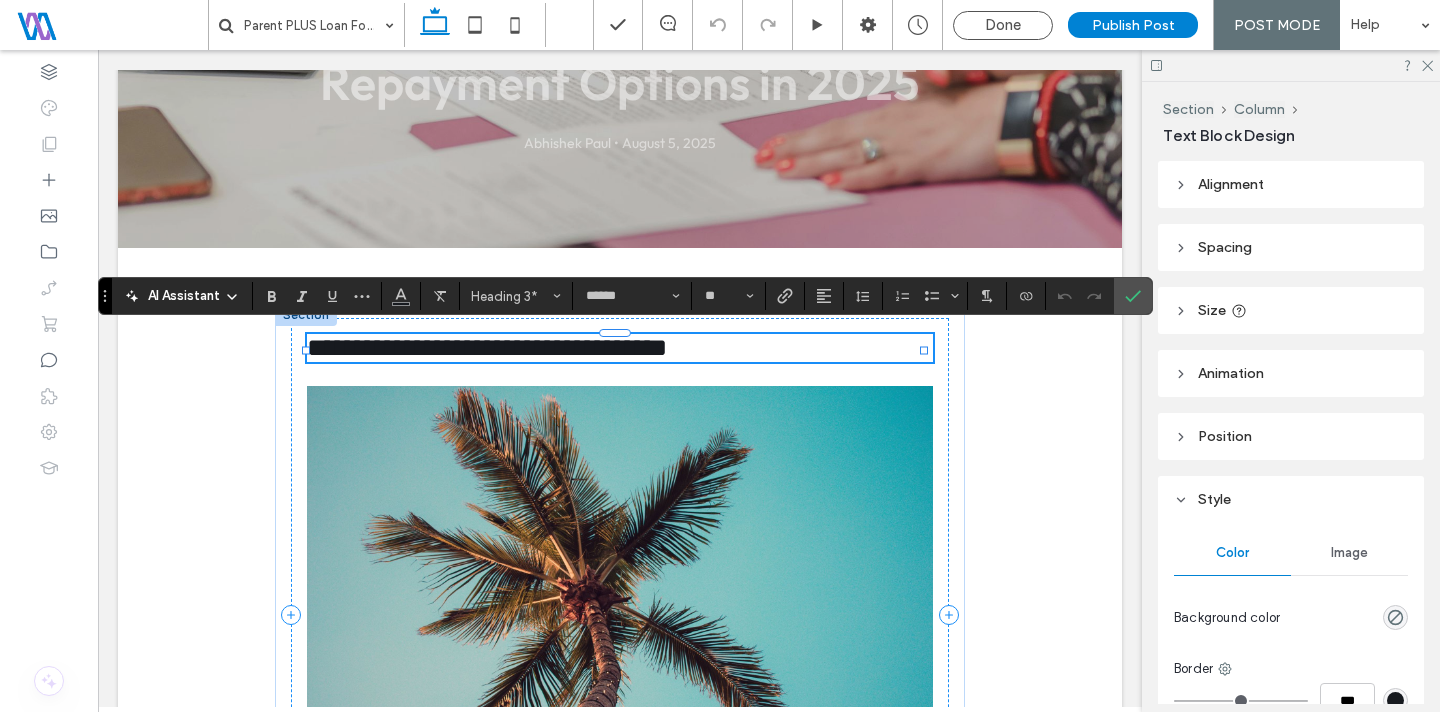 scroll, scrollTop: 0, scrollLeft: 0, axis: both 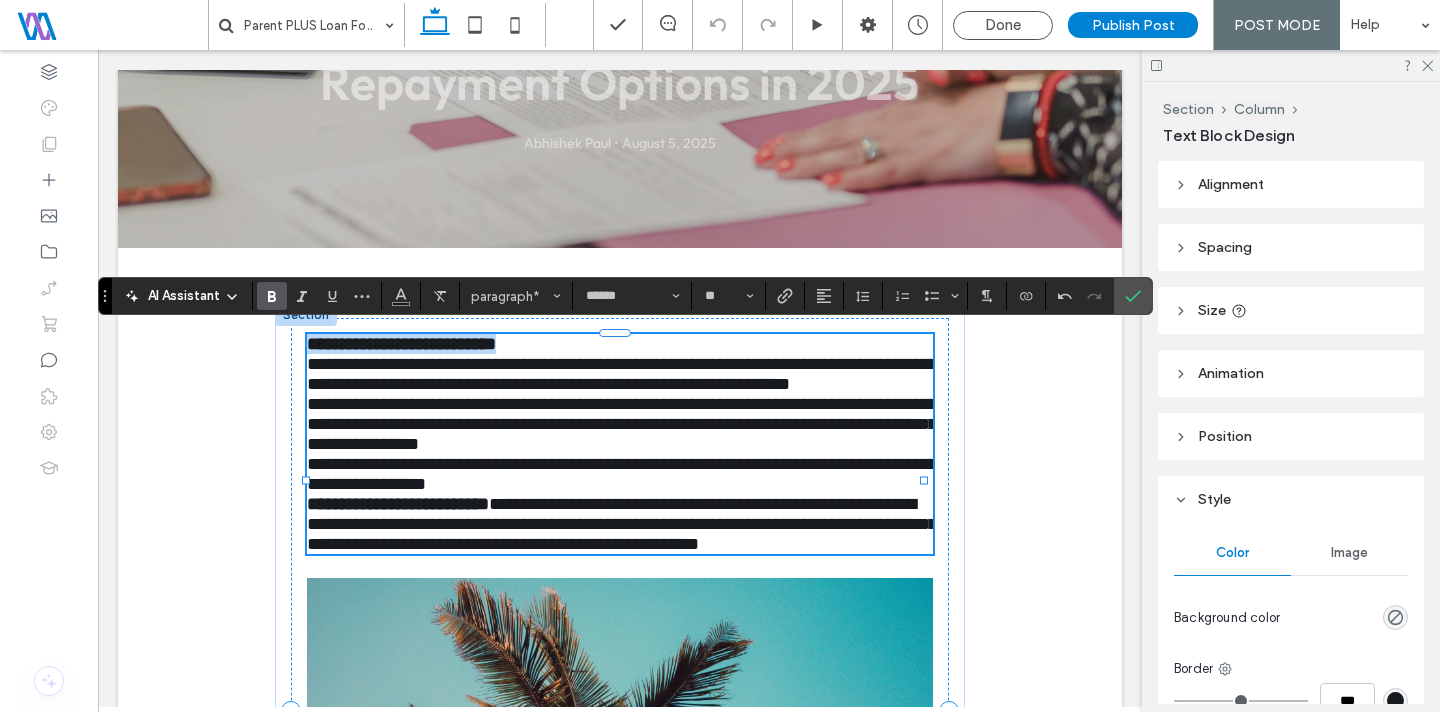 drag, startPoint x: 571, startPoint y: 341, endPoint x: 222, endPoint y: 340, distance: 349.00143 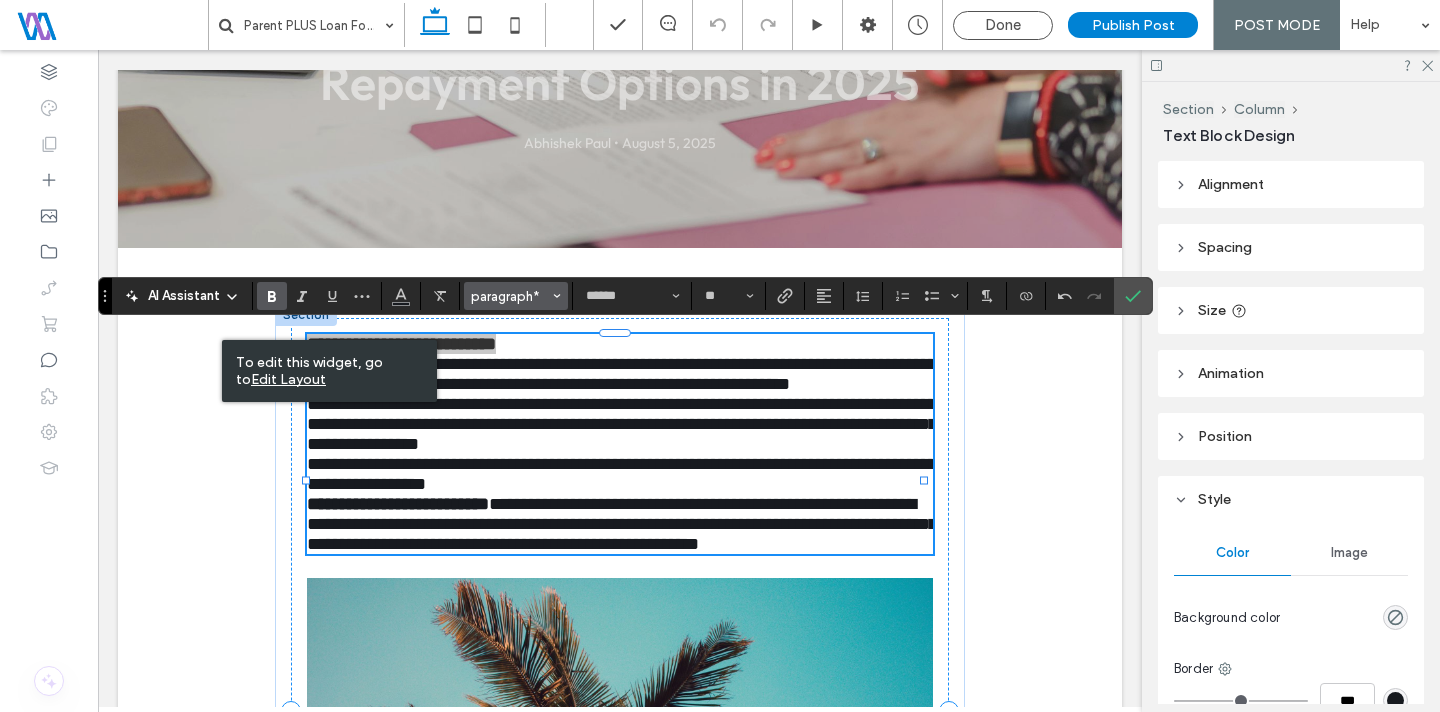 click on "paragraph*" at bounding box center (510, 296) 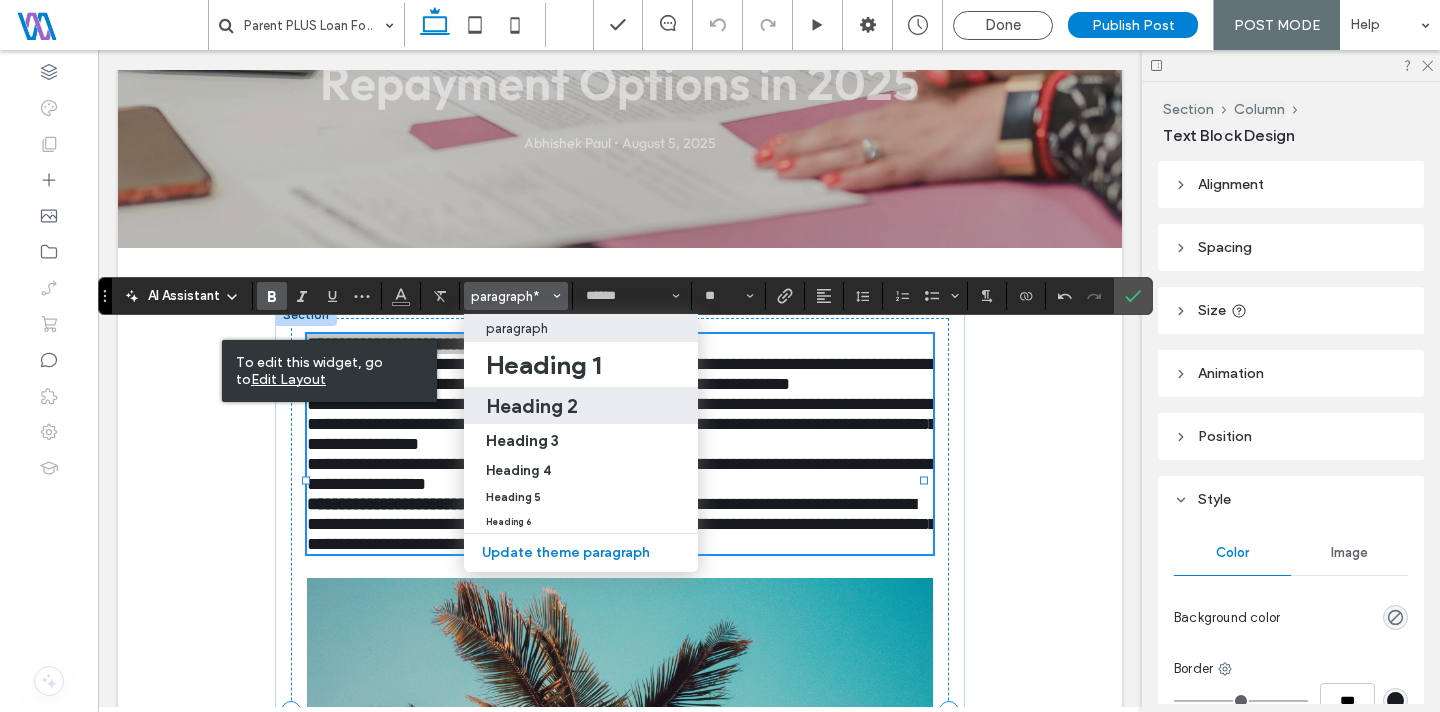 click on "Heading 2" at bounding box center (581, 405) 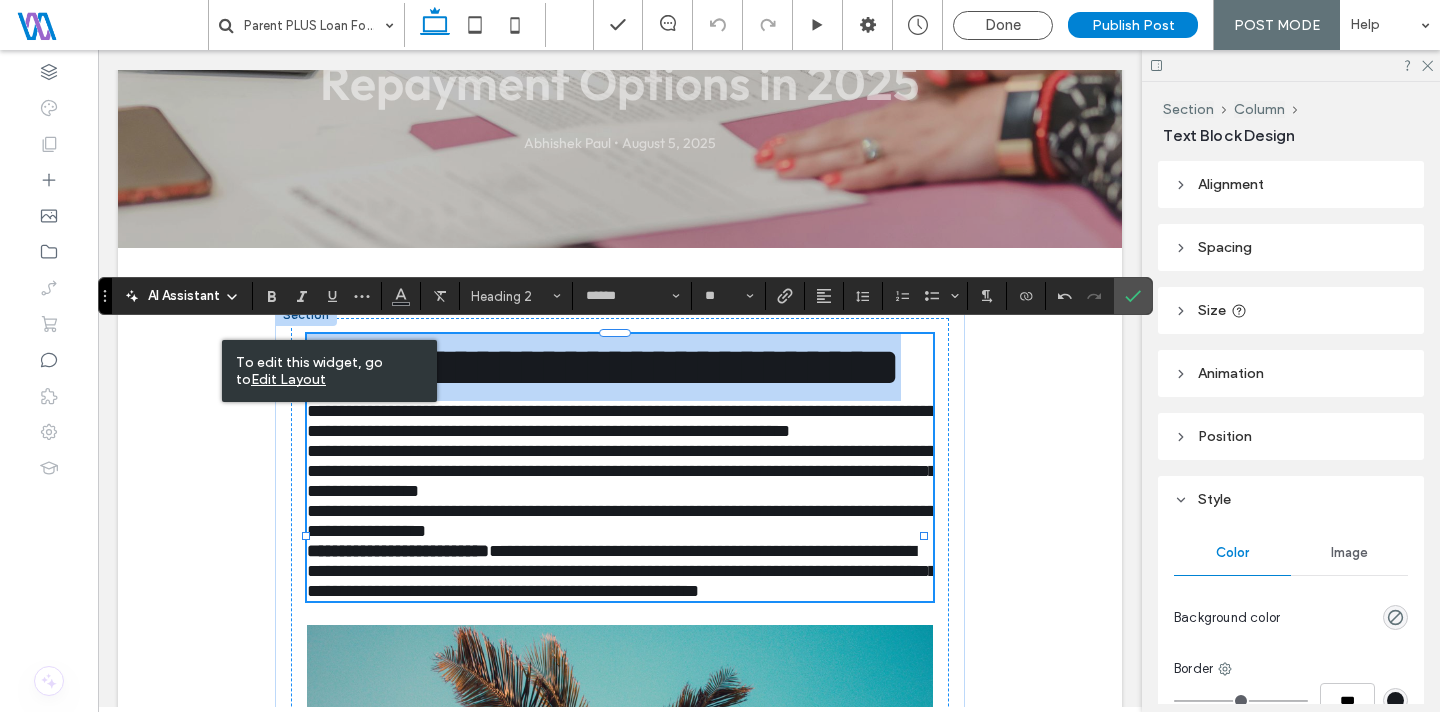 click on "**********" at bounding box center [620, 367] 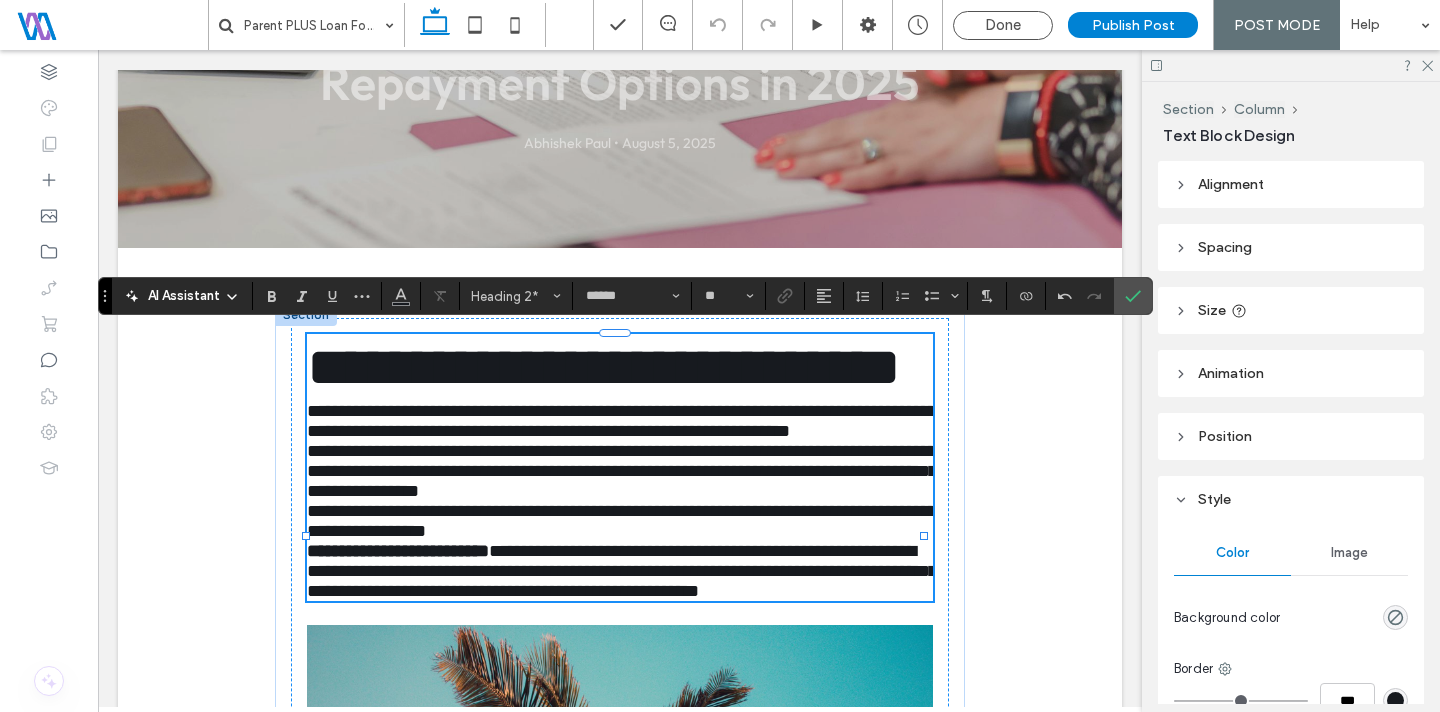 type on "**" 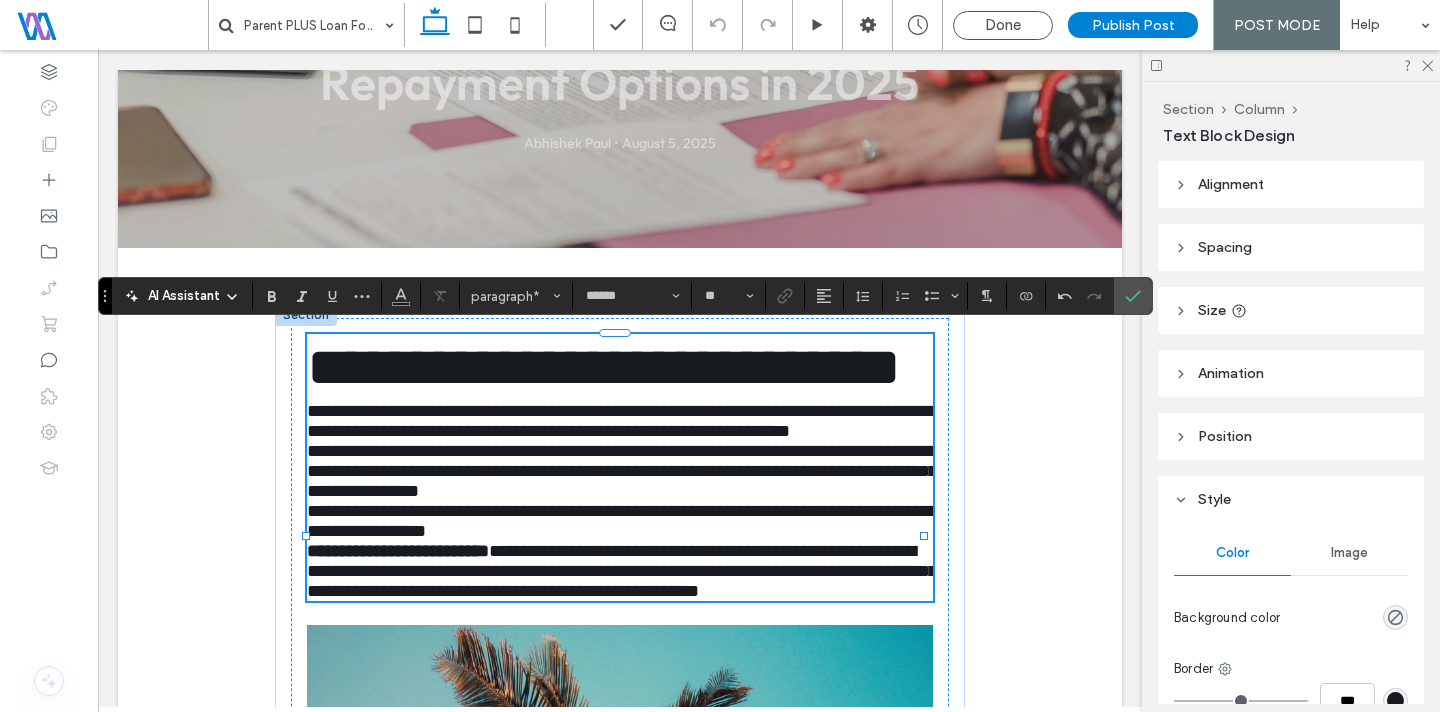 click on "**********" at bounding box center [622, 421] 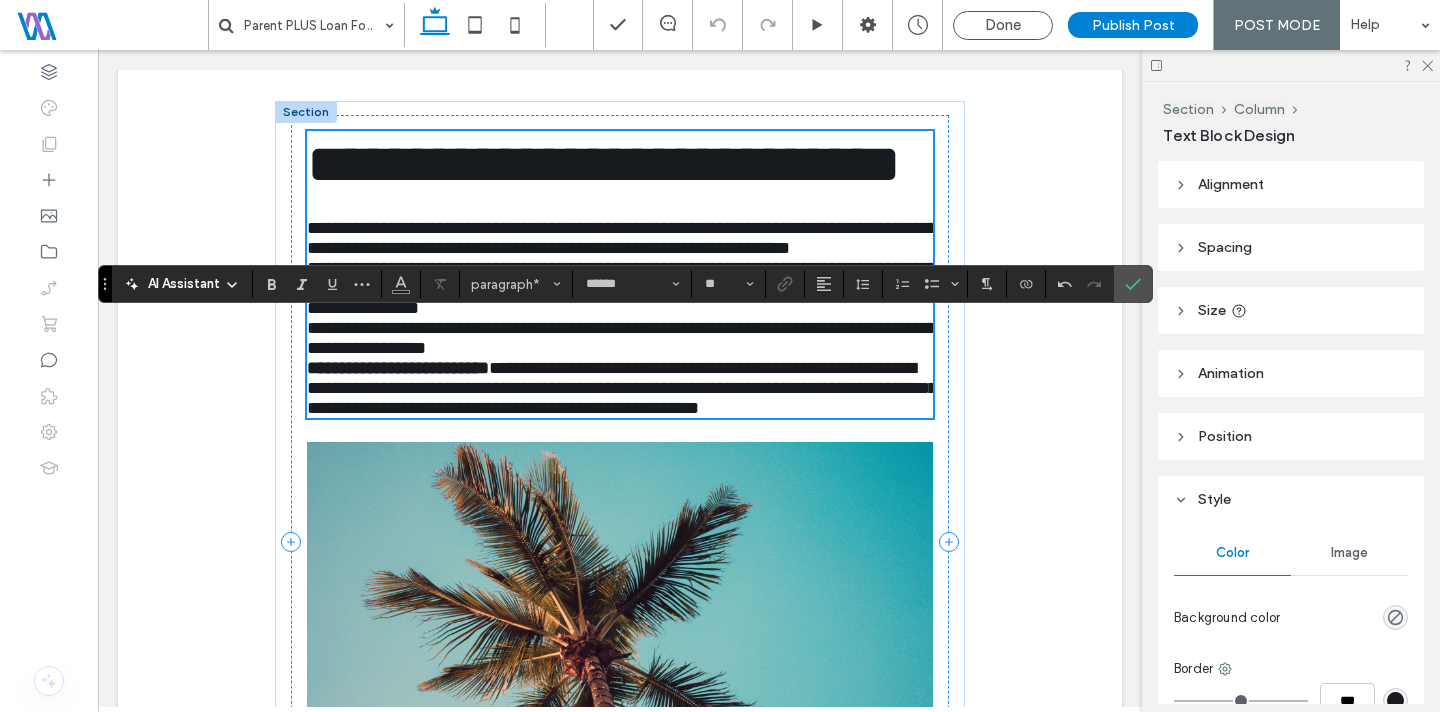 scroll, scrollTop: 504, scrollLeft: 0, axis: vertical 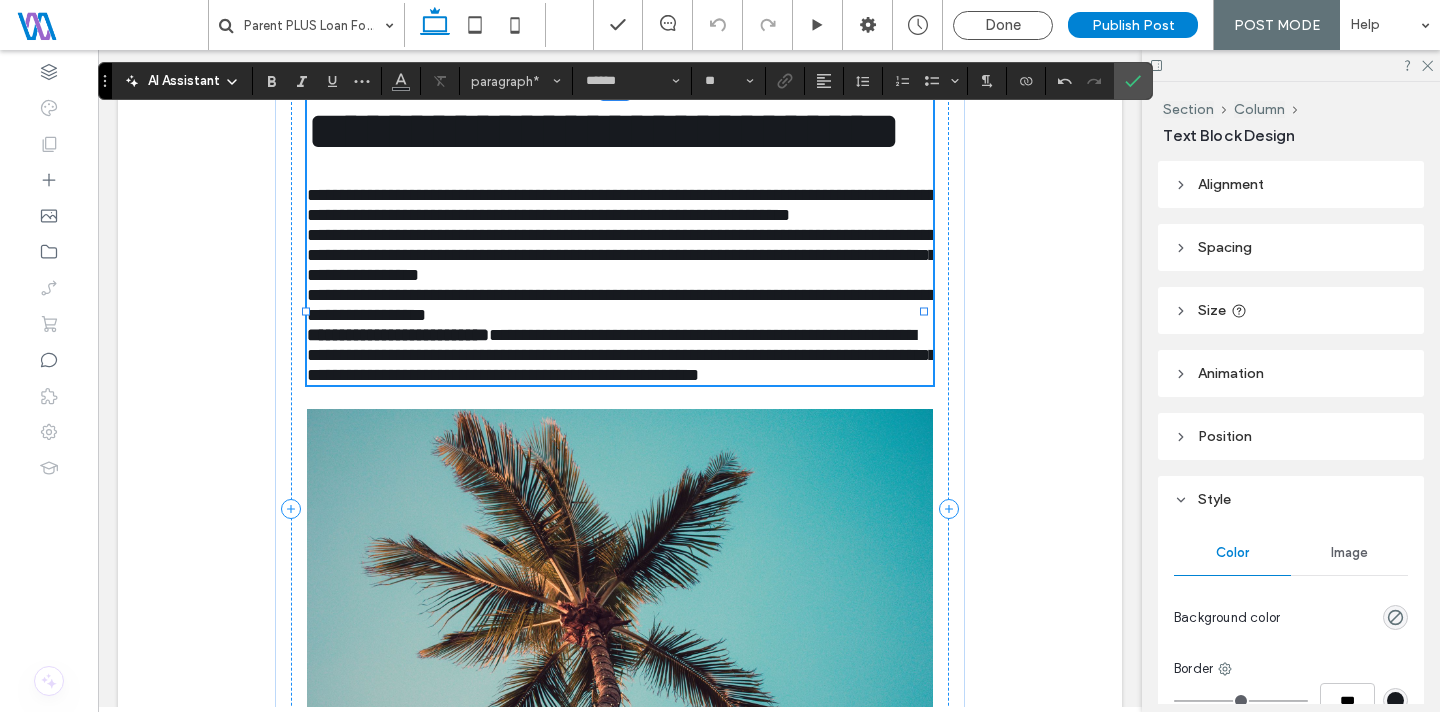 click on "**********" at bounding box center [622, 255] 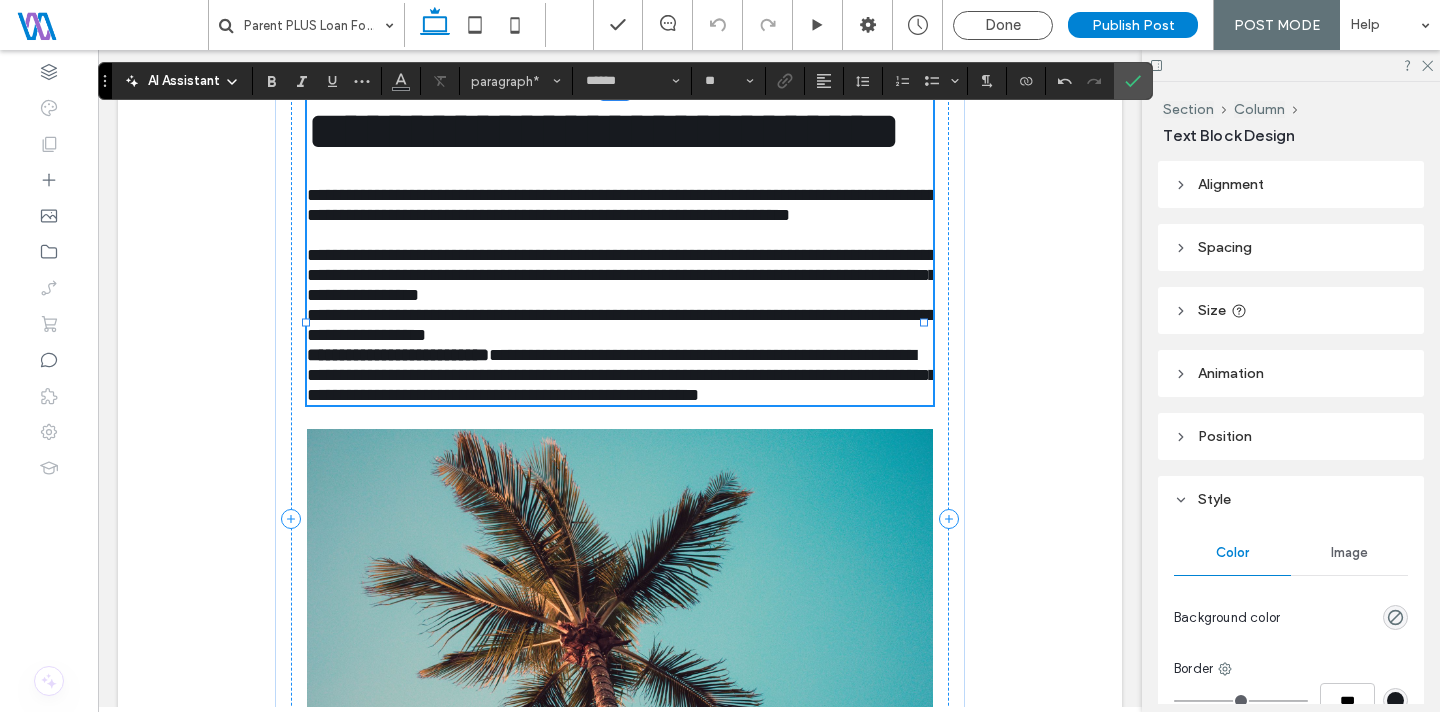 click on "**********" at bounding box center [622, 325] 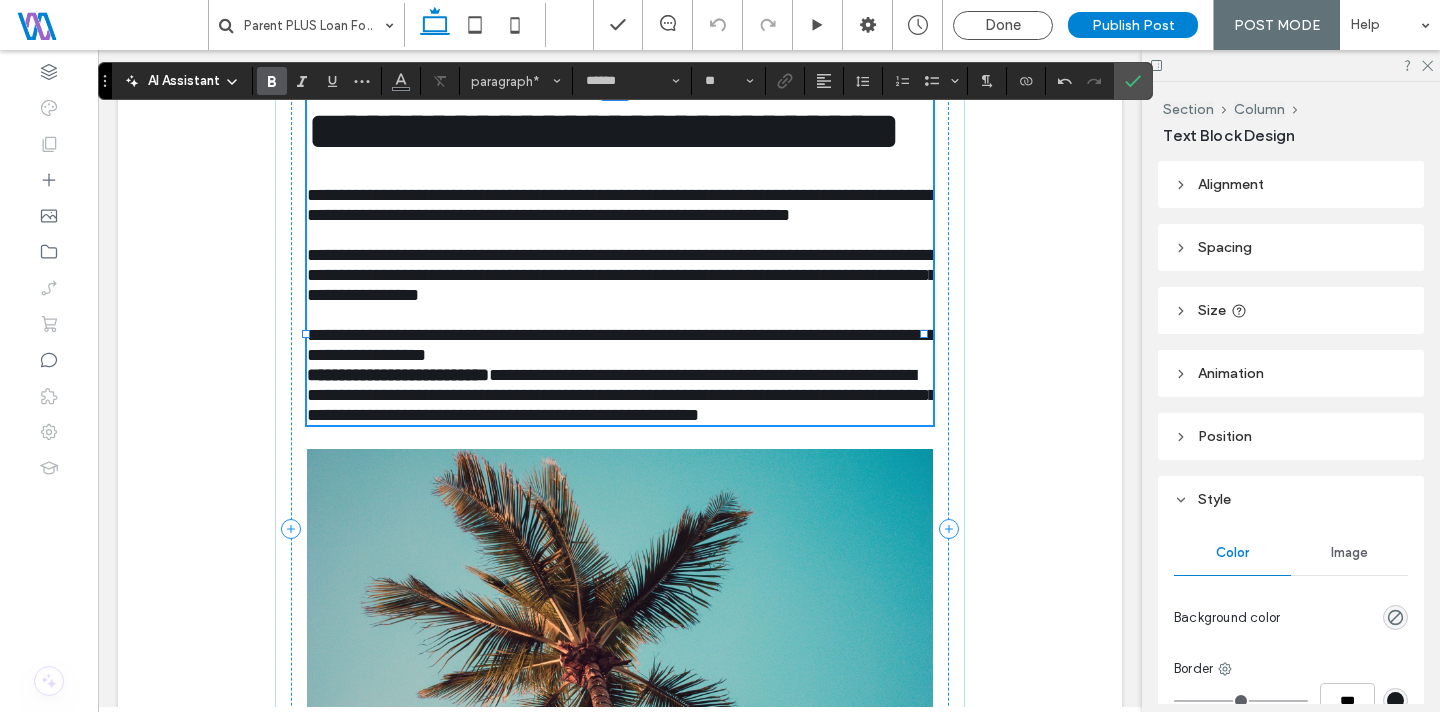 click on "**********" at bounding box center (398, 375) 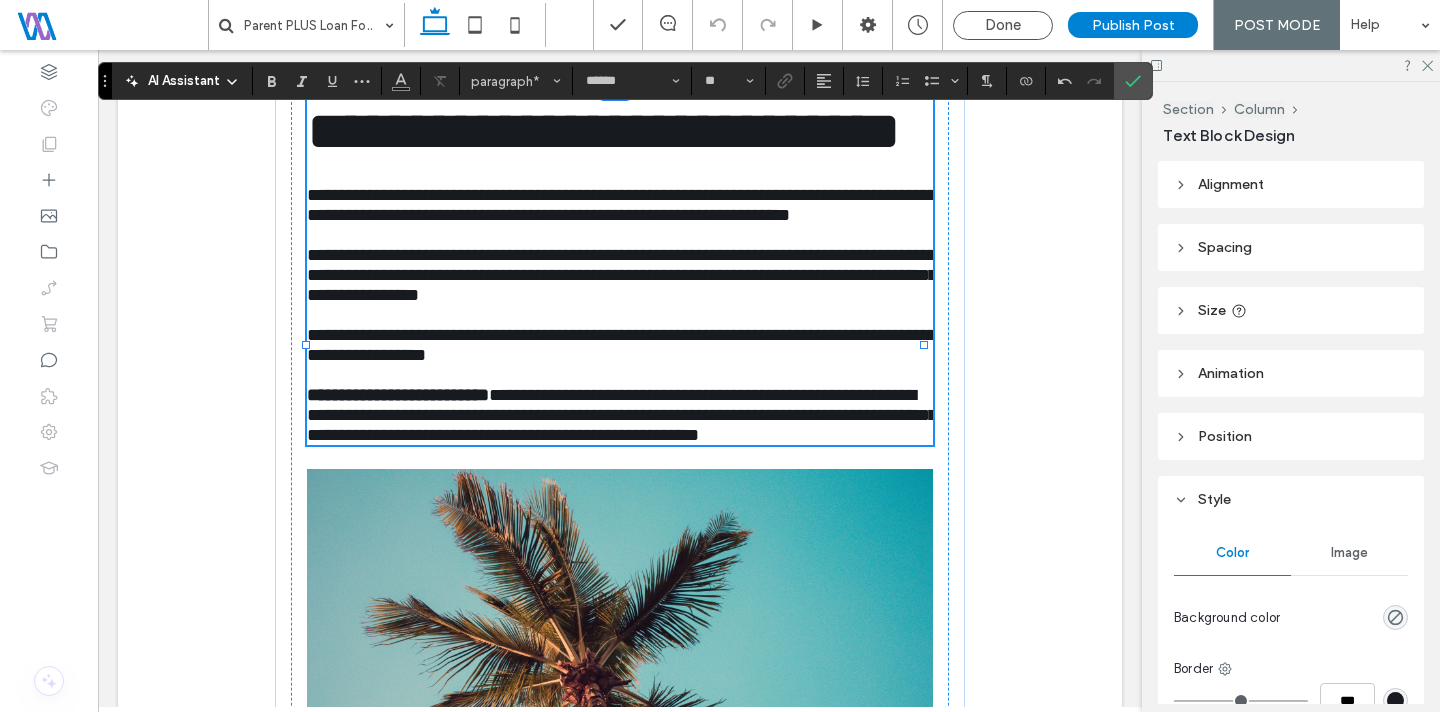 click on "**********" at bounding box center [620, 658] 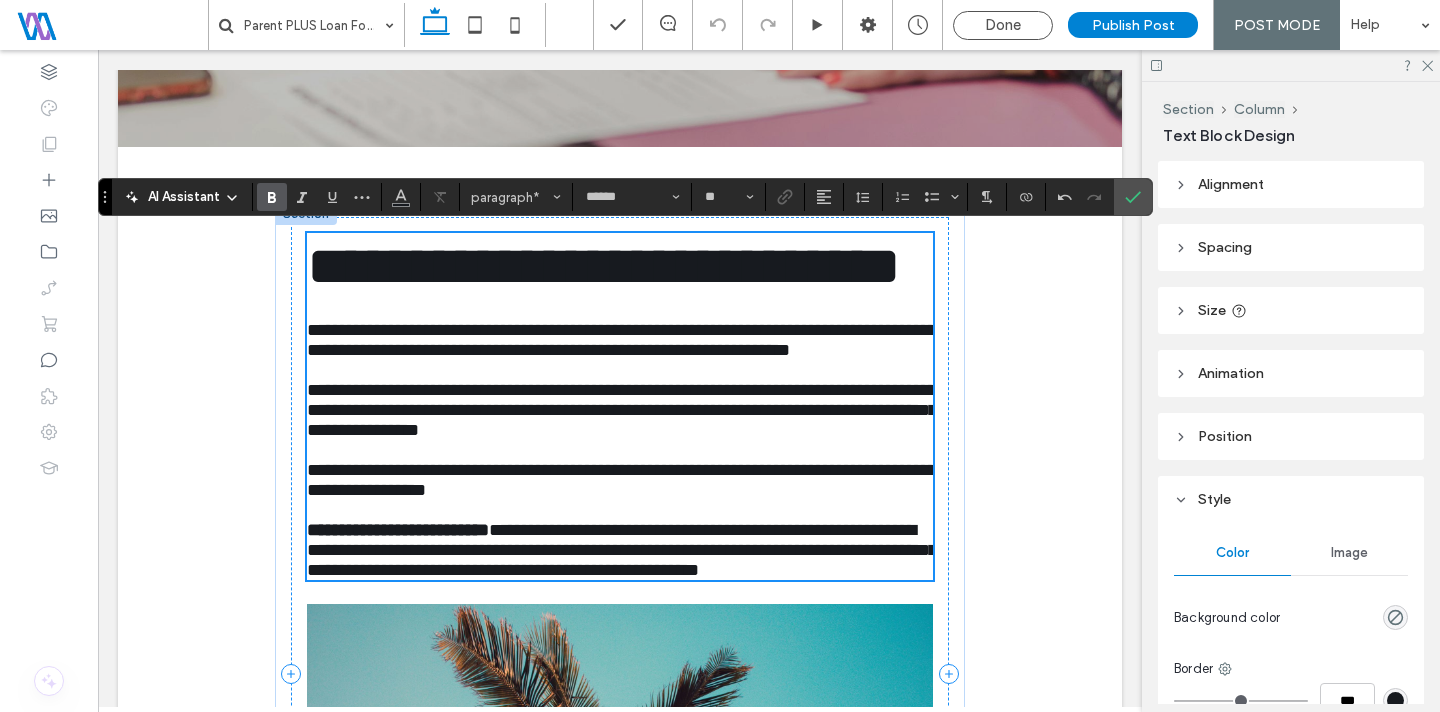 scroll, scrollTop: 376, scrollLeft: 0, axis: vertical 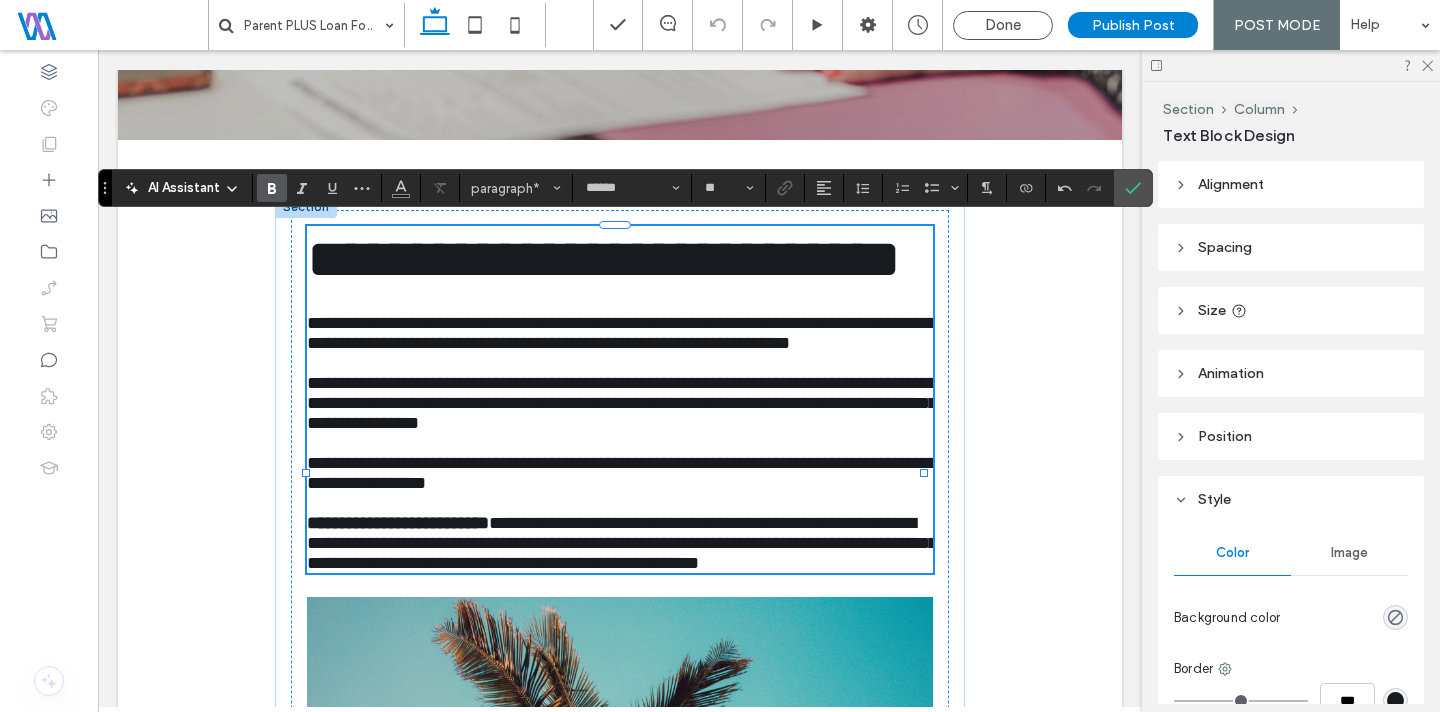 click 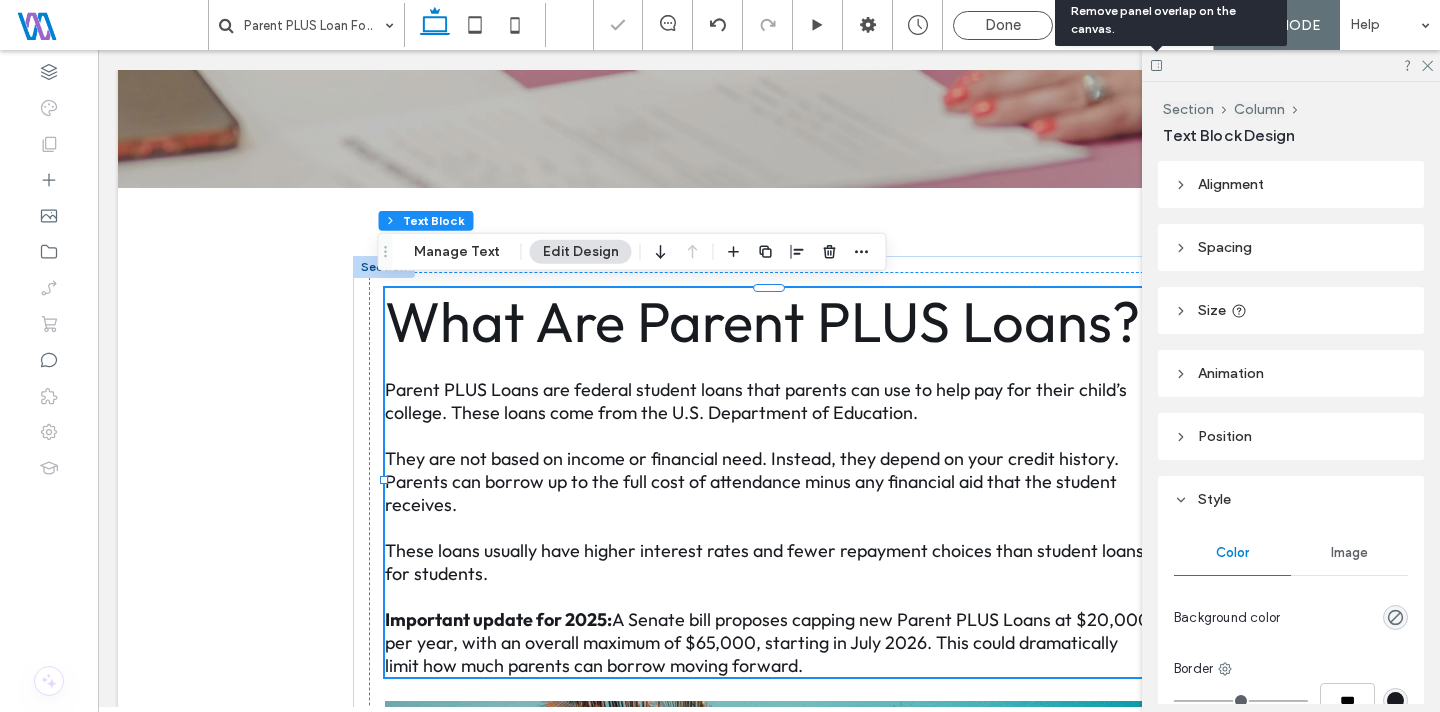click 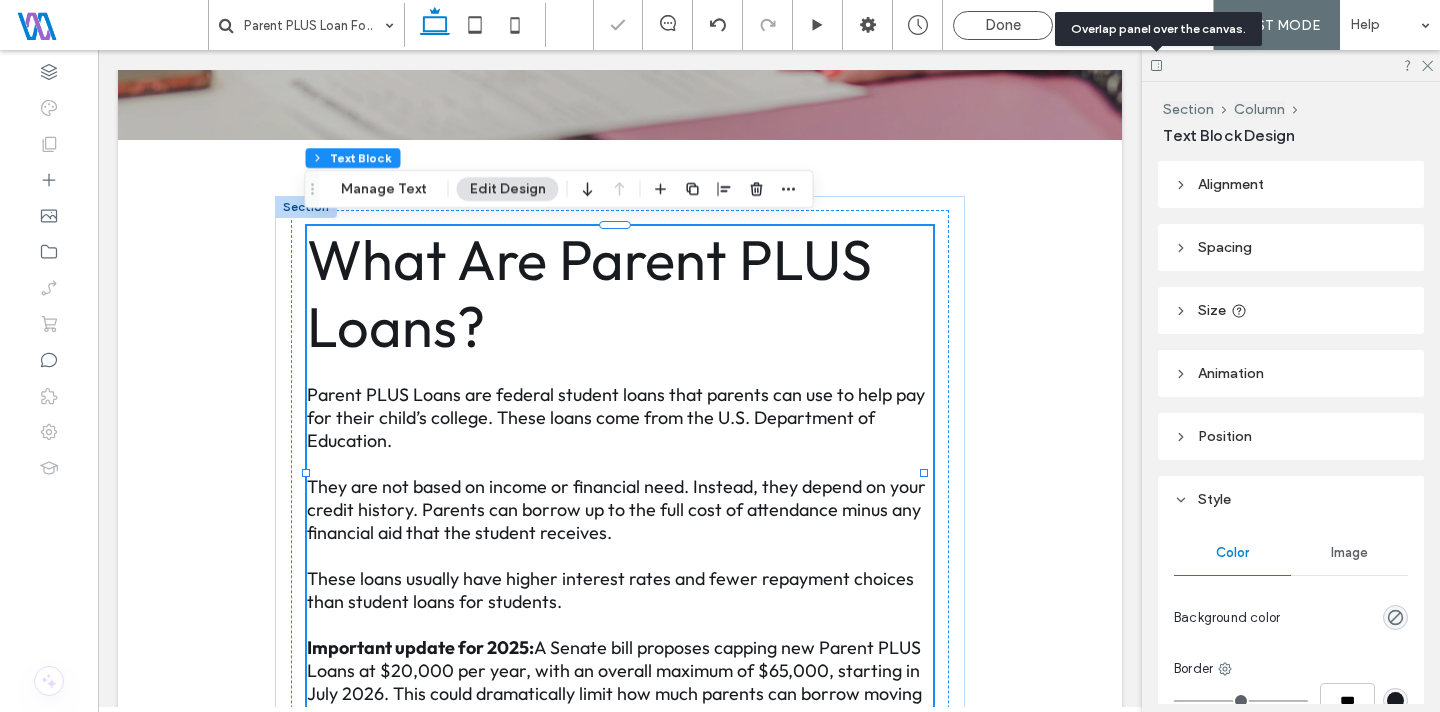 click 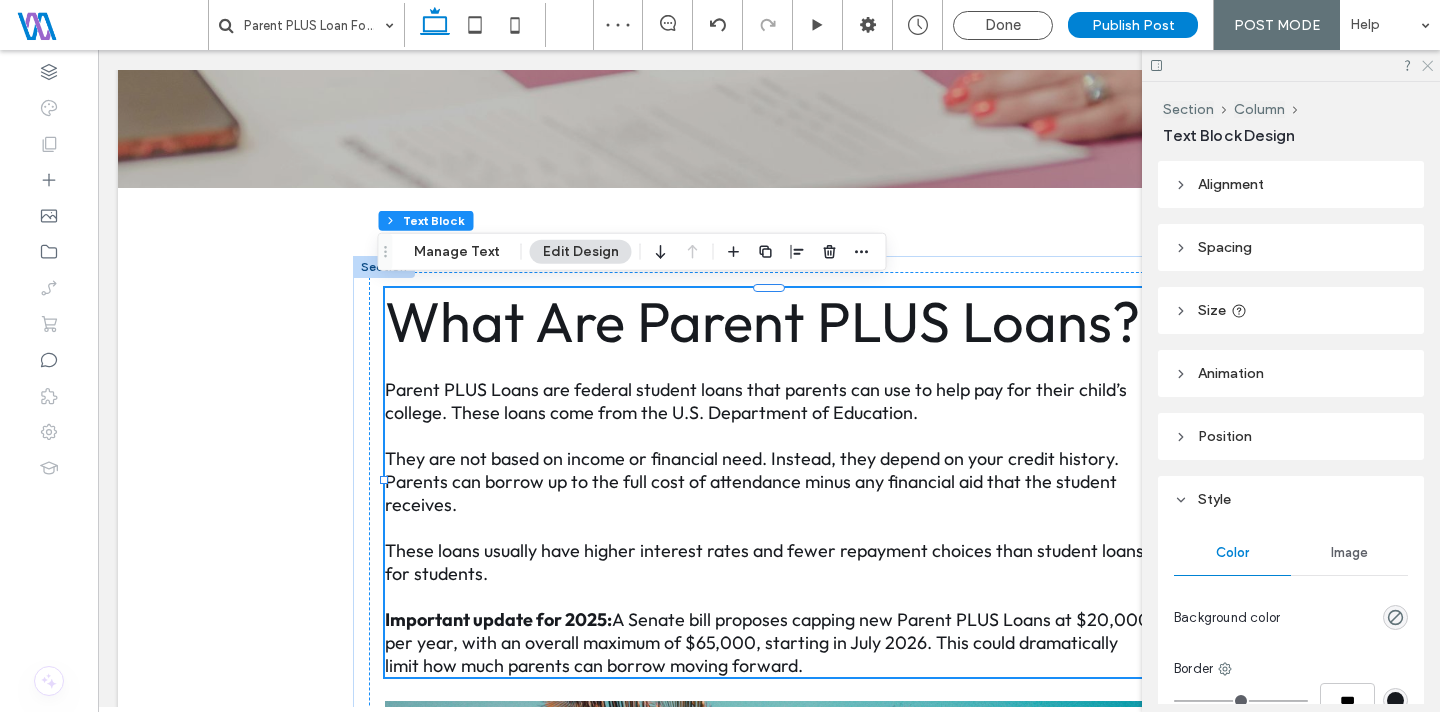 drag, startPoint x: 1432, startPoint y: 62, endPoint x: 1334, endPoint y: 13, distance: 109.56733 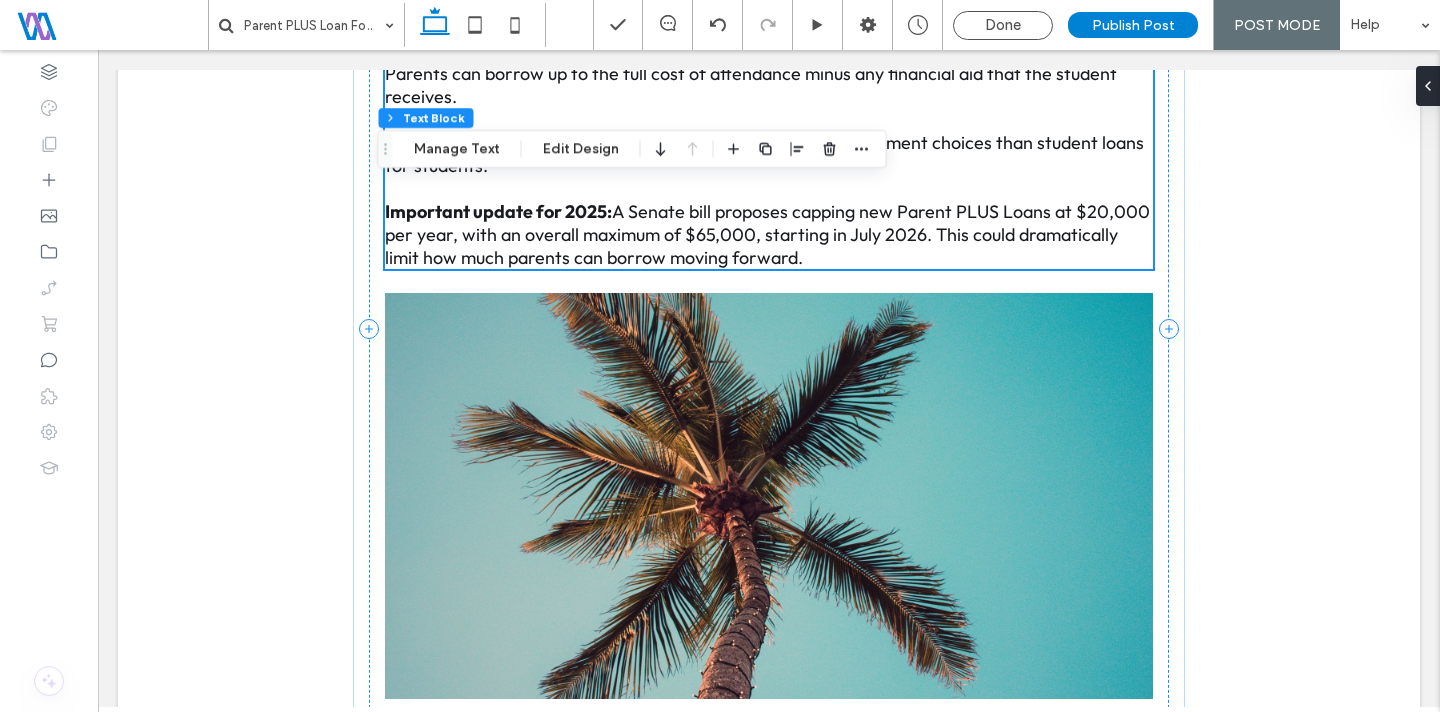 scroll, scrollTop: 786, scrollLeft: 0, axis: vertical 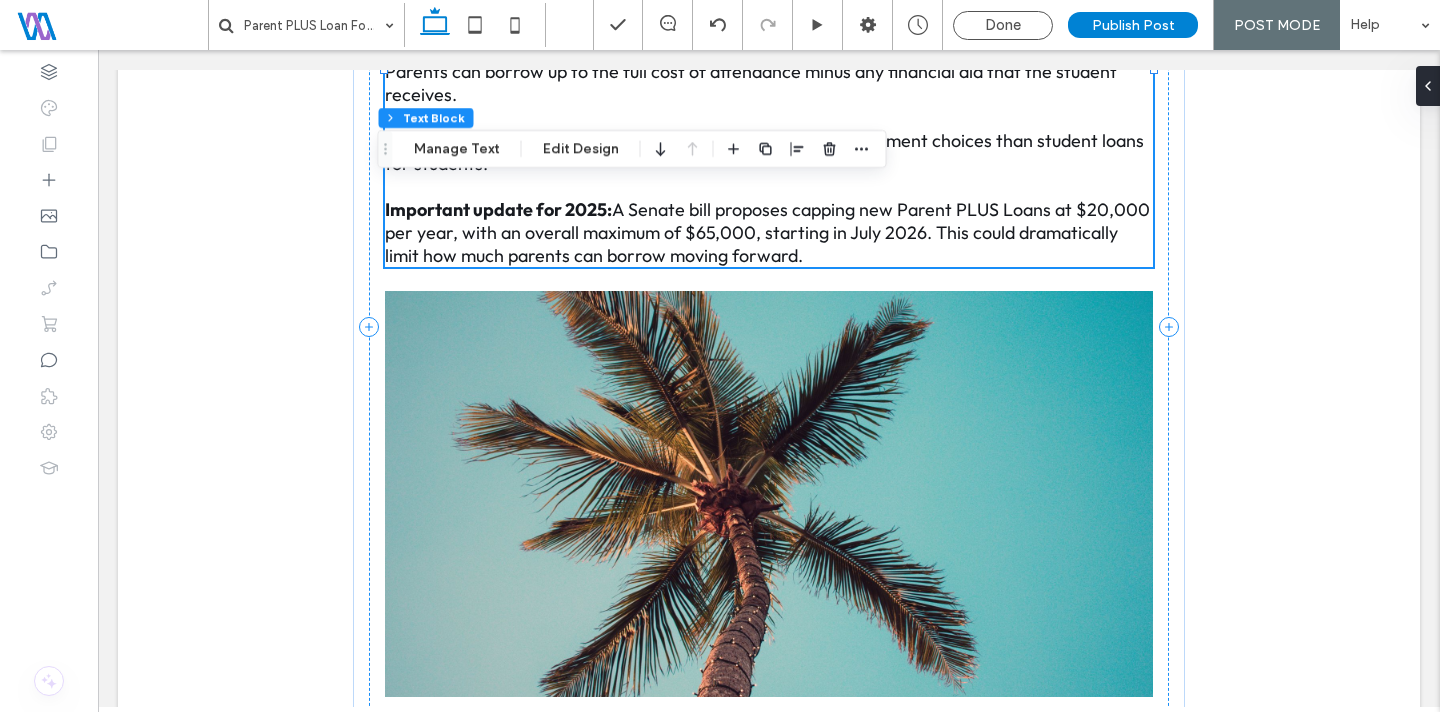 click at bounding box center (769, 494) 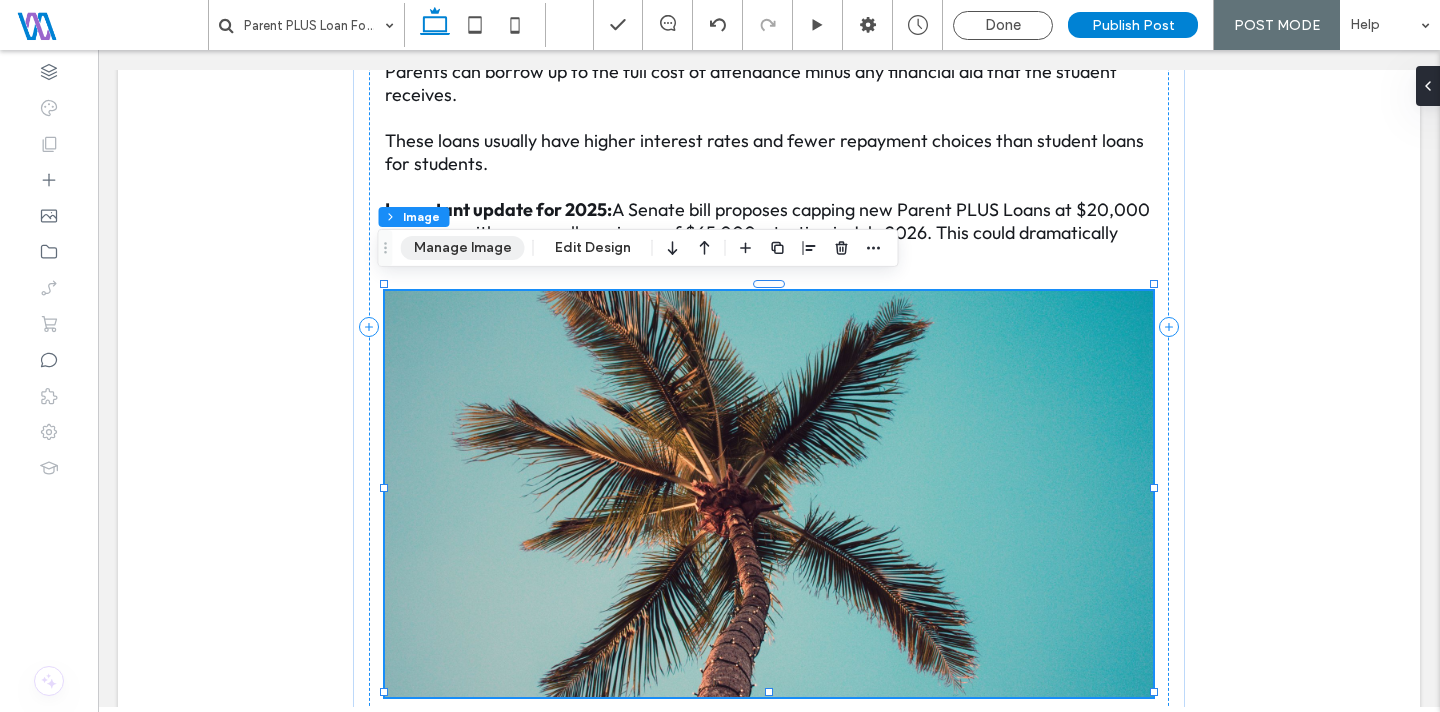 click on "Manage Image" at bounding box center (463, 248) 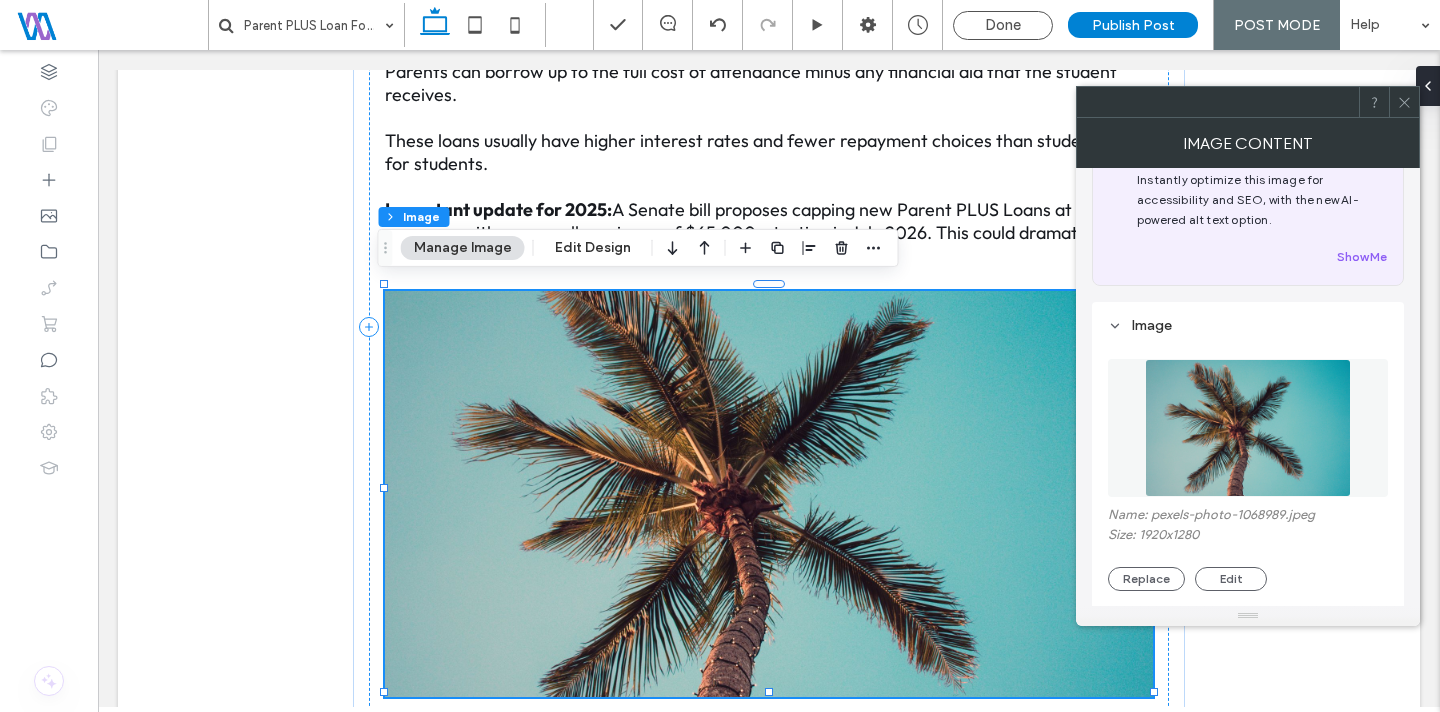 scroll, scrollTop: 65, scrollLeft: 0, axis: vertical 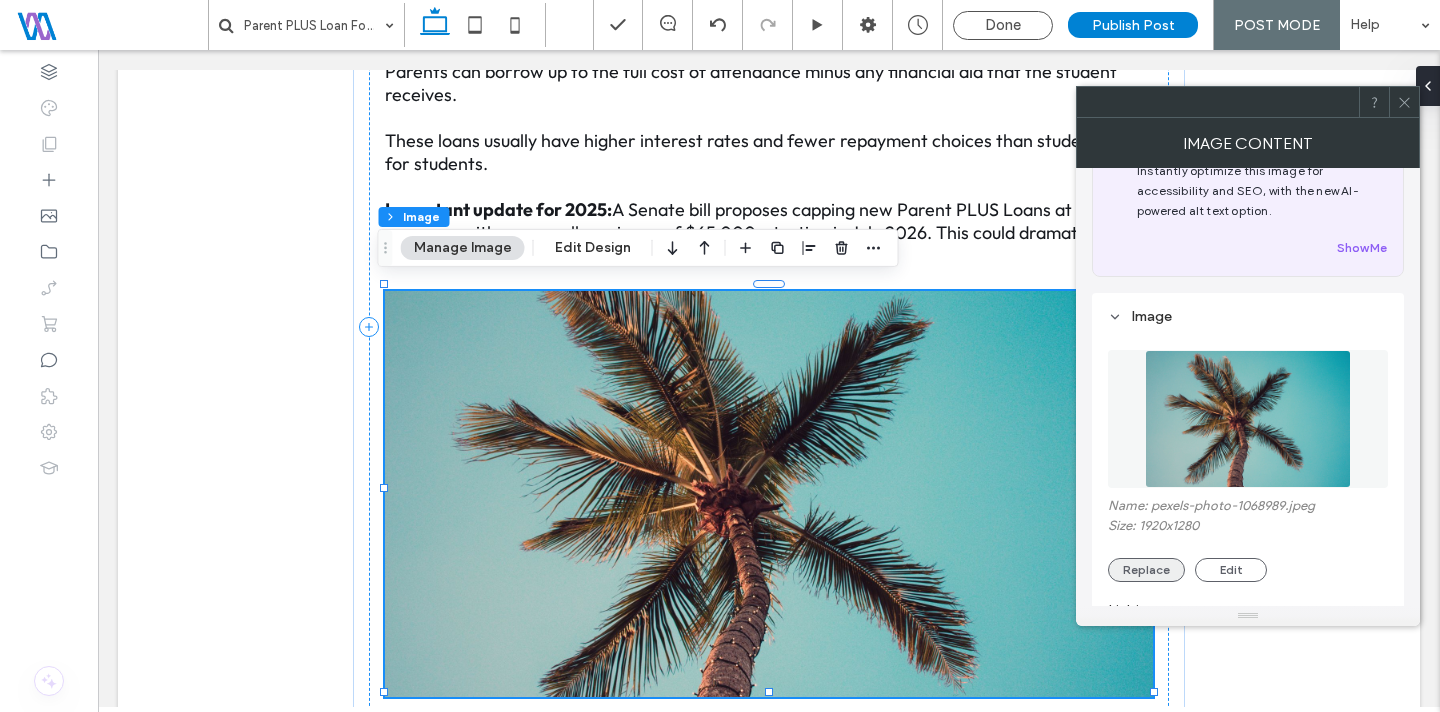 click on "Replace" at bounding box center (1146, 570) 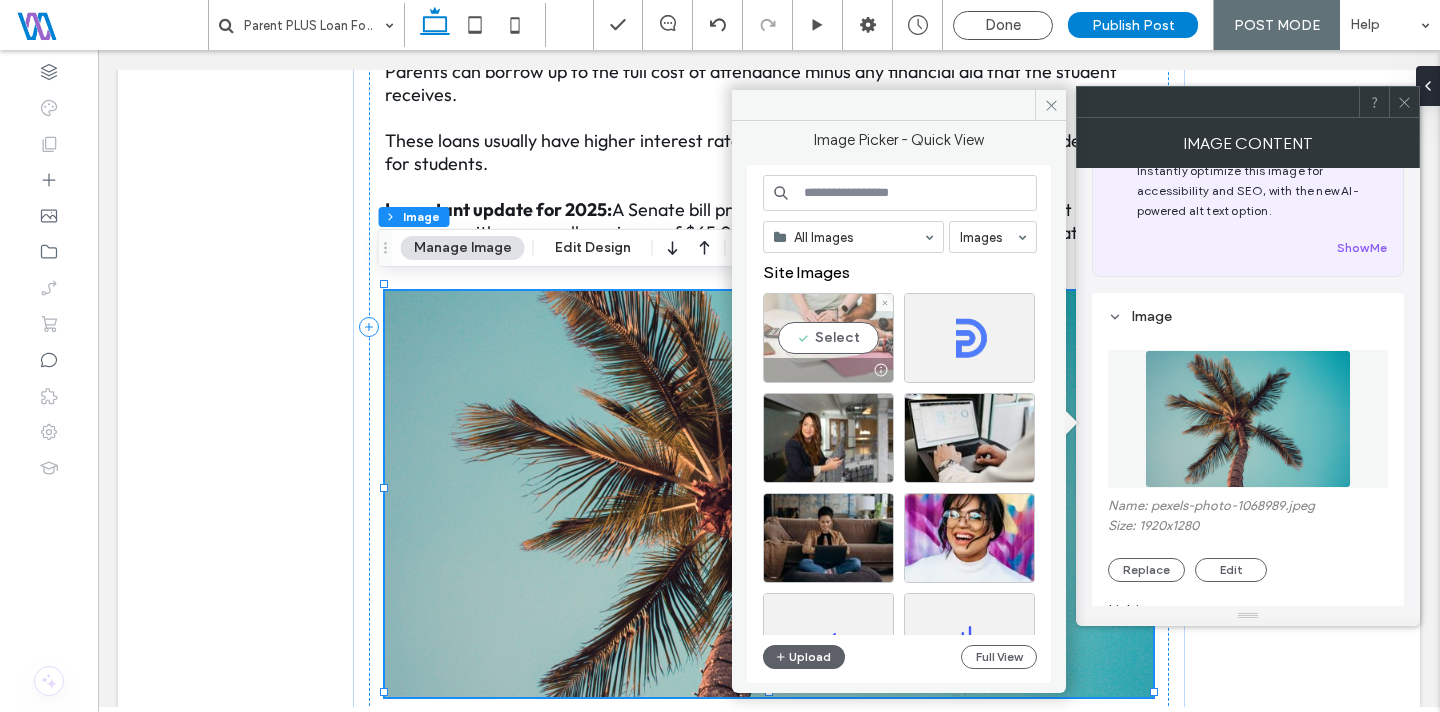 drag, startPoint x: 846, startPoint y: 339, endPoint x: 764, endPoint y: 290, distance: 95.524864 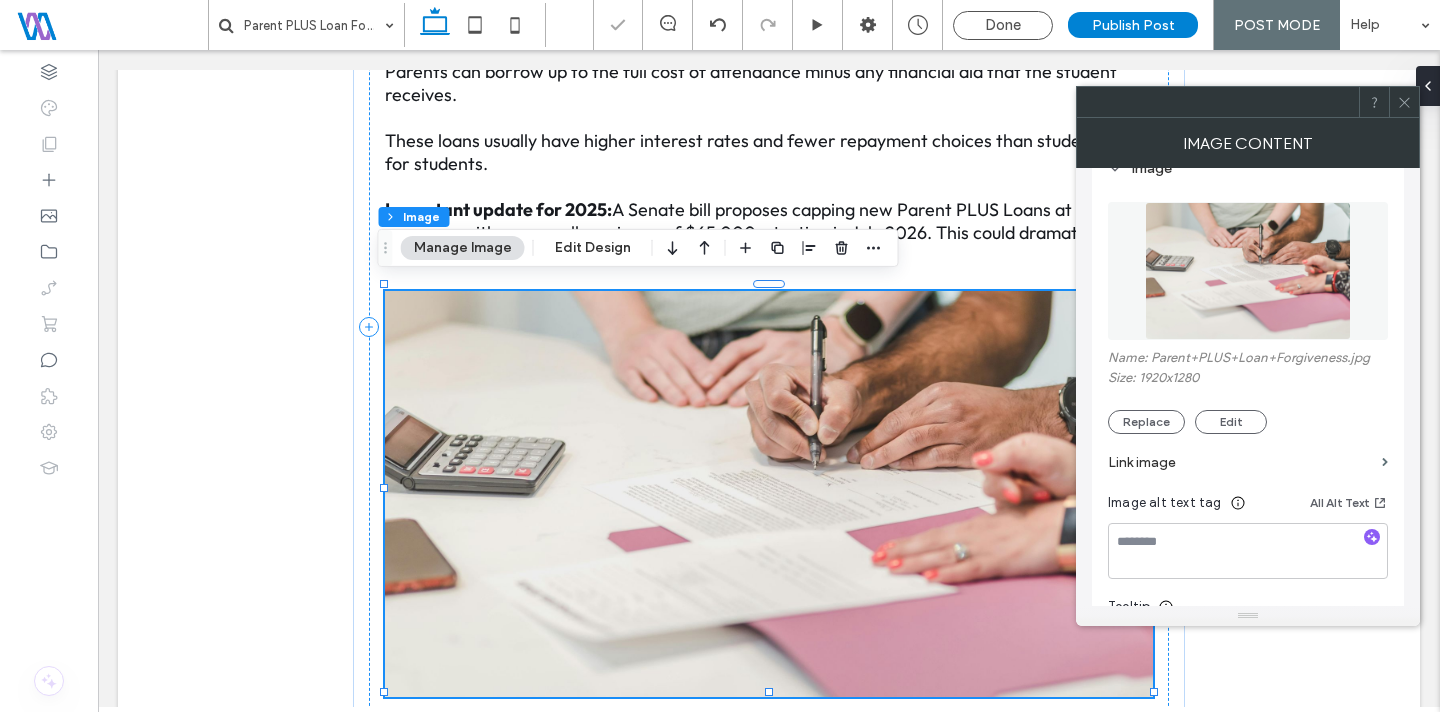 scroll, scrollTop: 237, scrollLeft: 0, axis: vertical 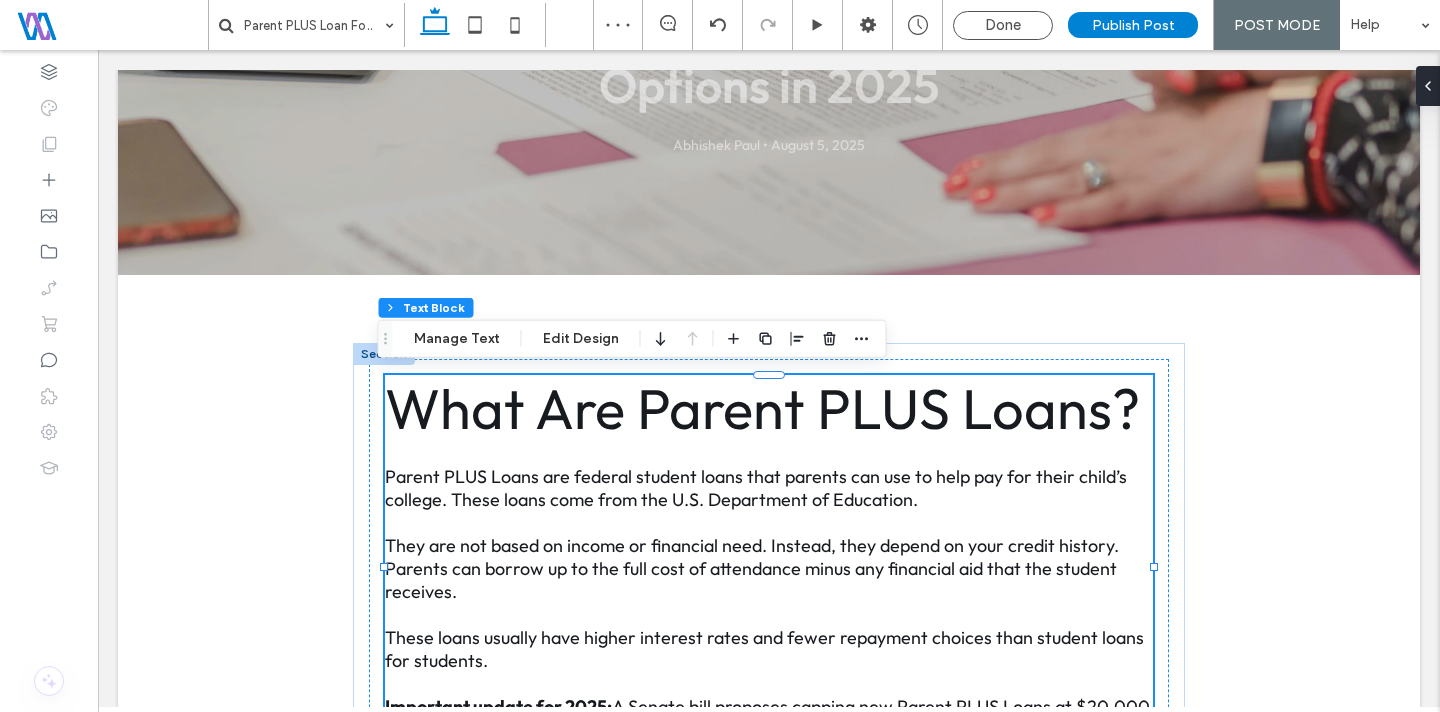 click on "What Are Parent PLUS Loans?" at bounding box center [762, 408] 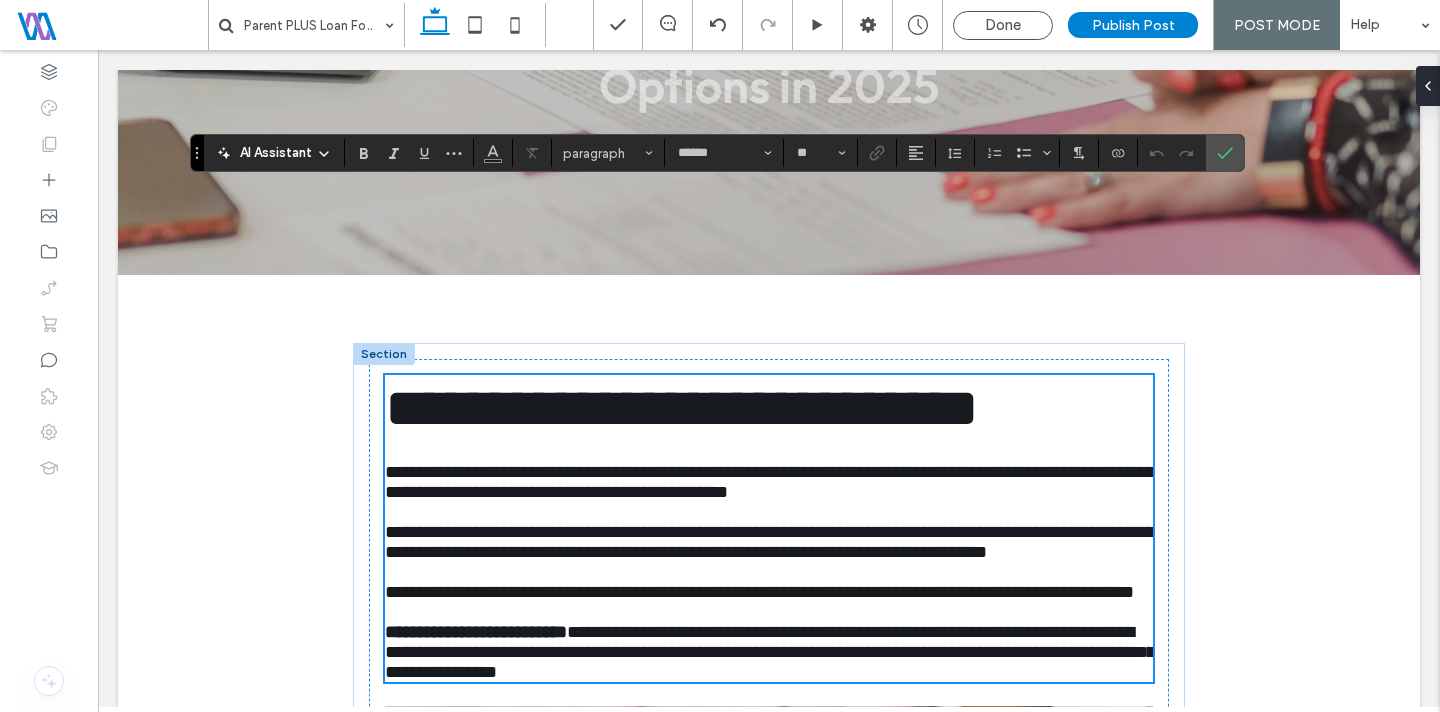 scroll, scrollTop: 473, scrollLeft: 0, axis: vertical 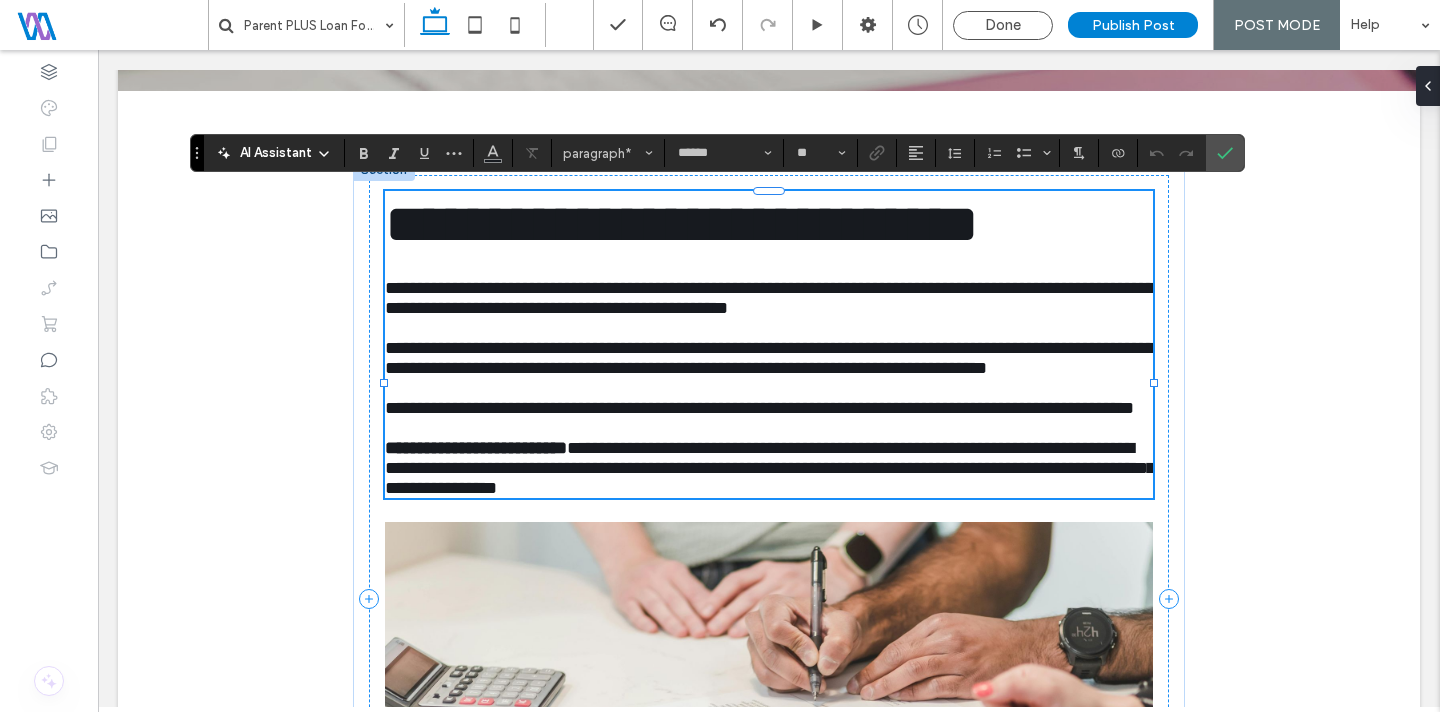 type on "**" 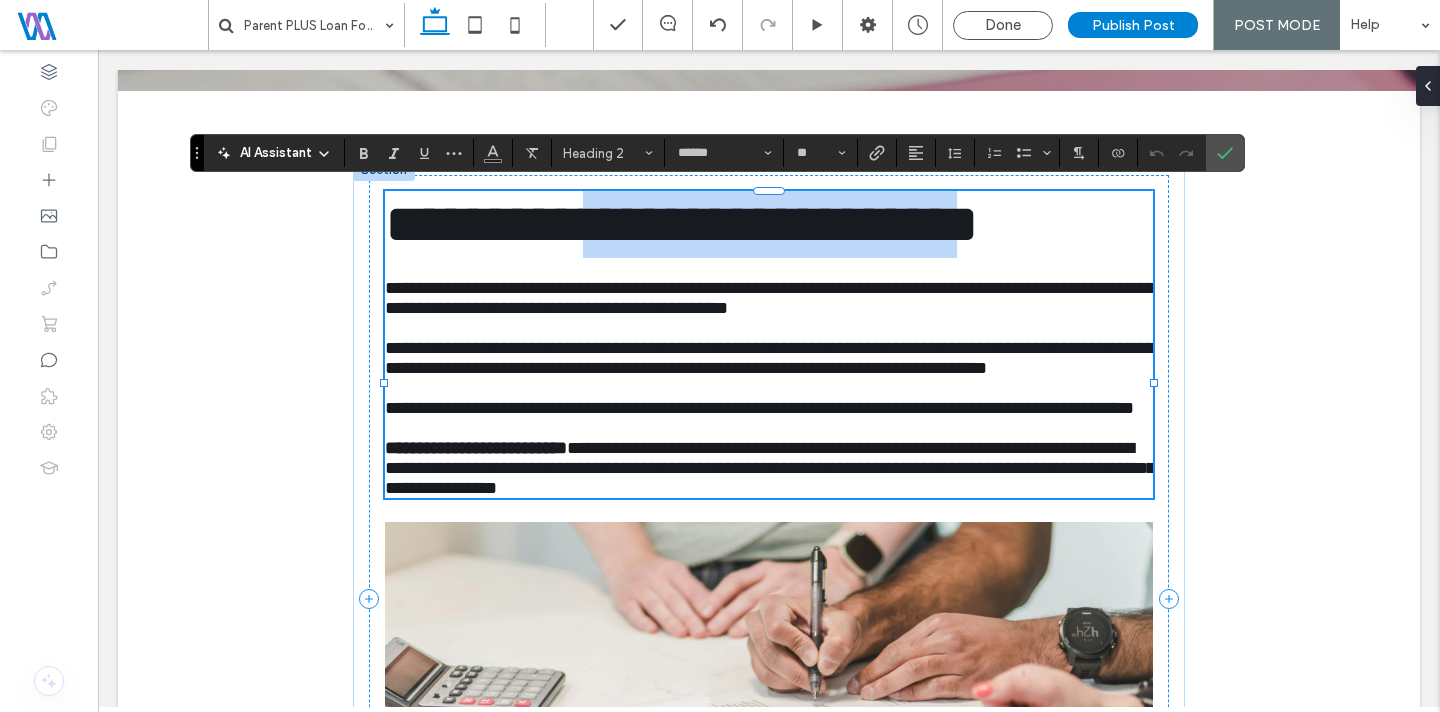 drag, startPoint x: 637, startPoint y: 226, endPoint x: 1104, endPoint y: 222, distance: 467.01712 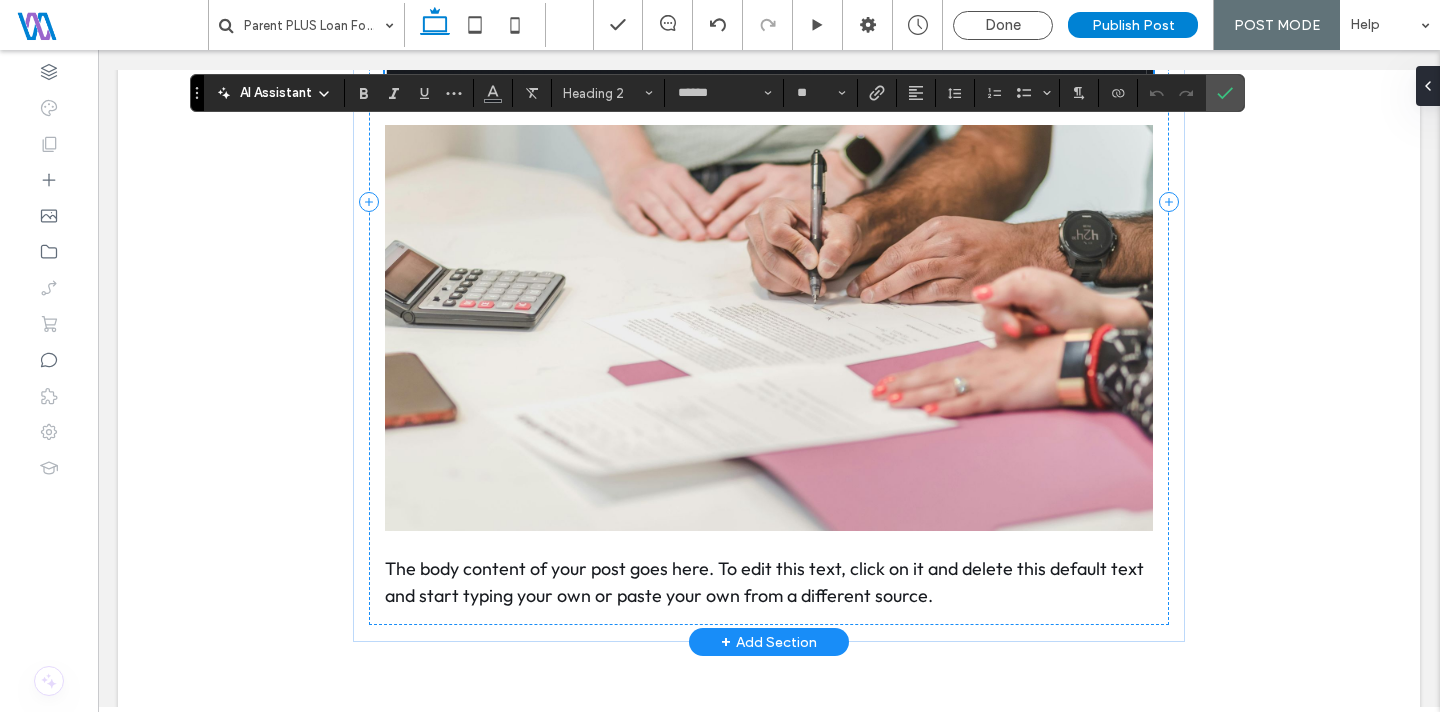 scroll, scrollTop: 947, scrollLeft: 0, axis: vertical 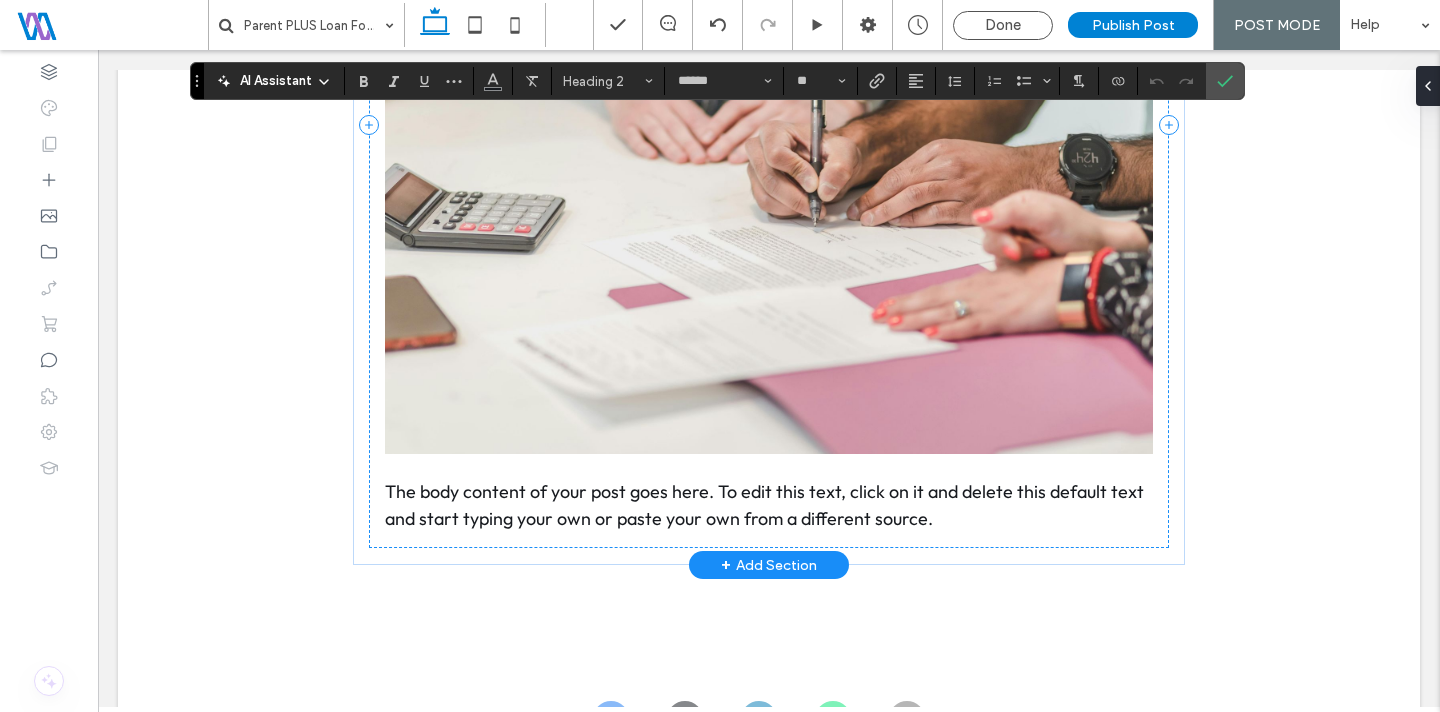 click at bounding box center (769, 251) 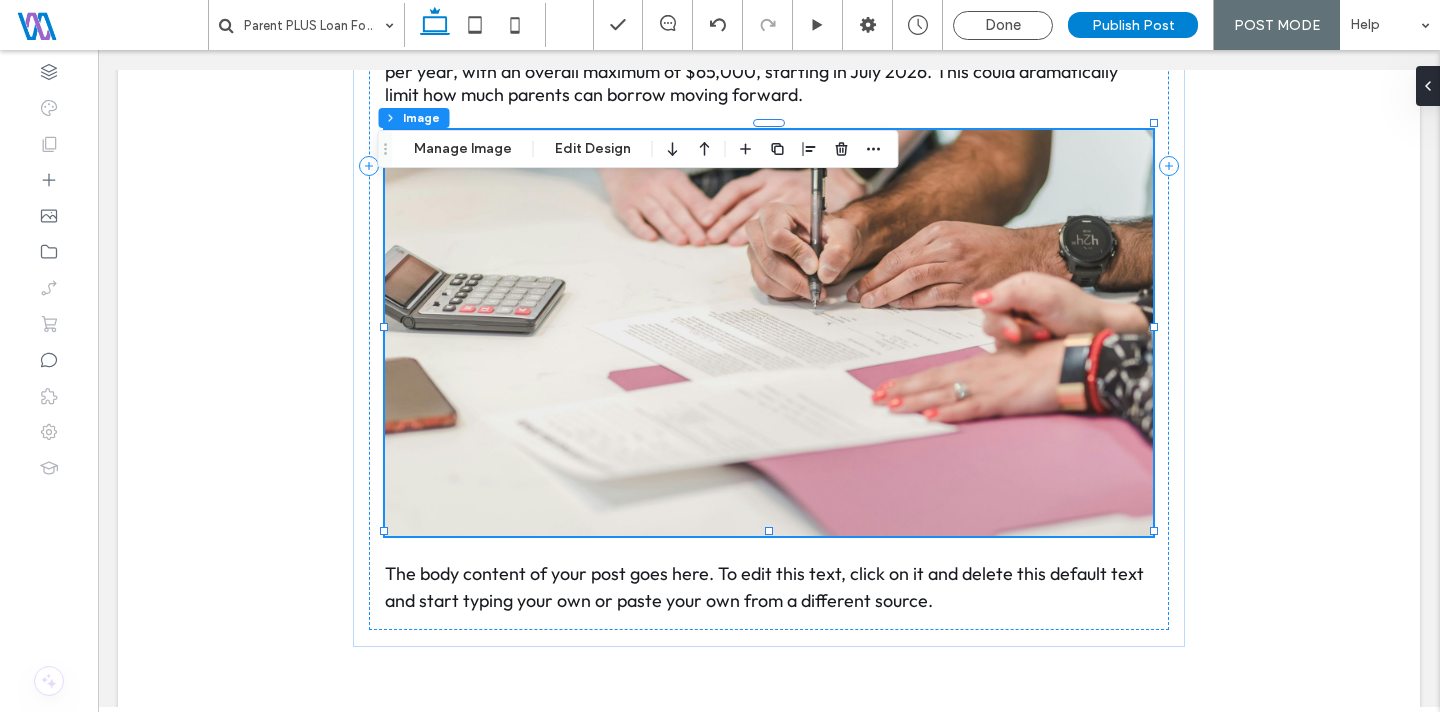 click on "Section Column Image Manage Image Edit Design" at bounding box center (638, 149) 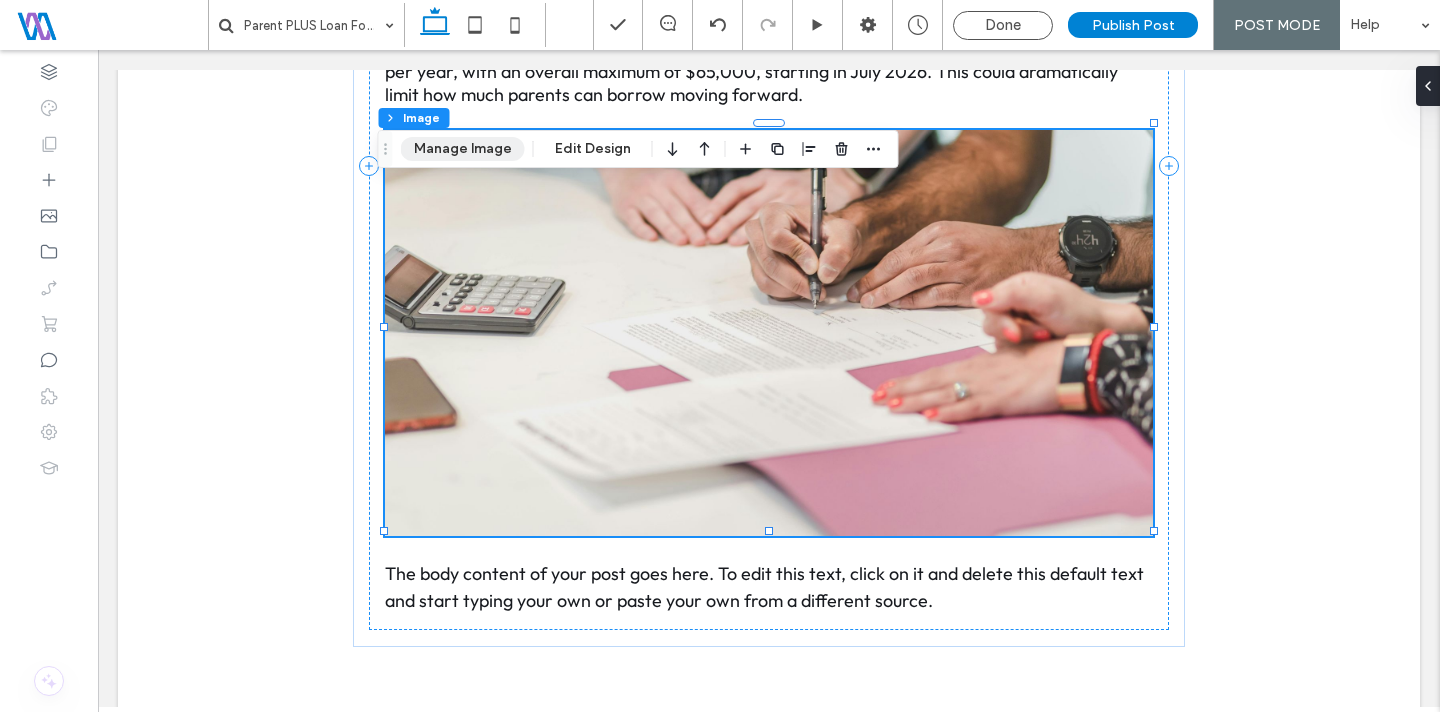 click on "Manage Image" at bounding box center (463, 149) 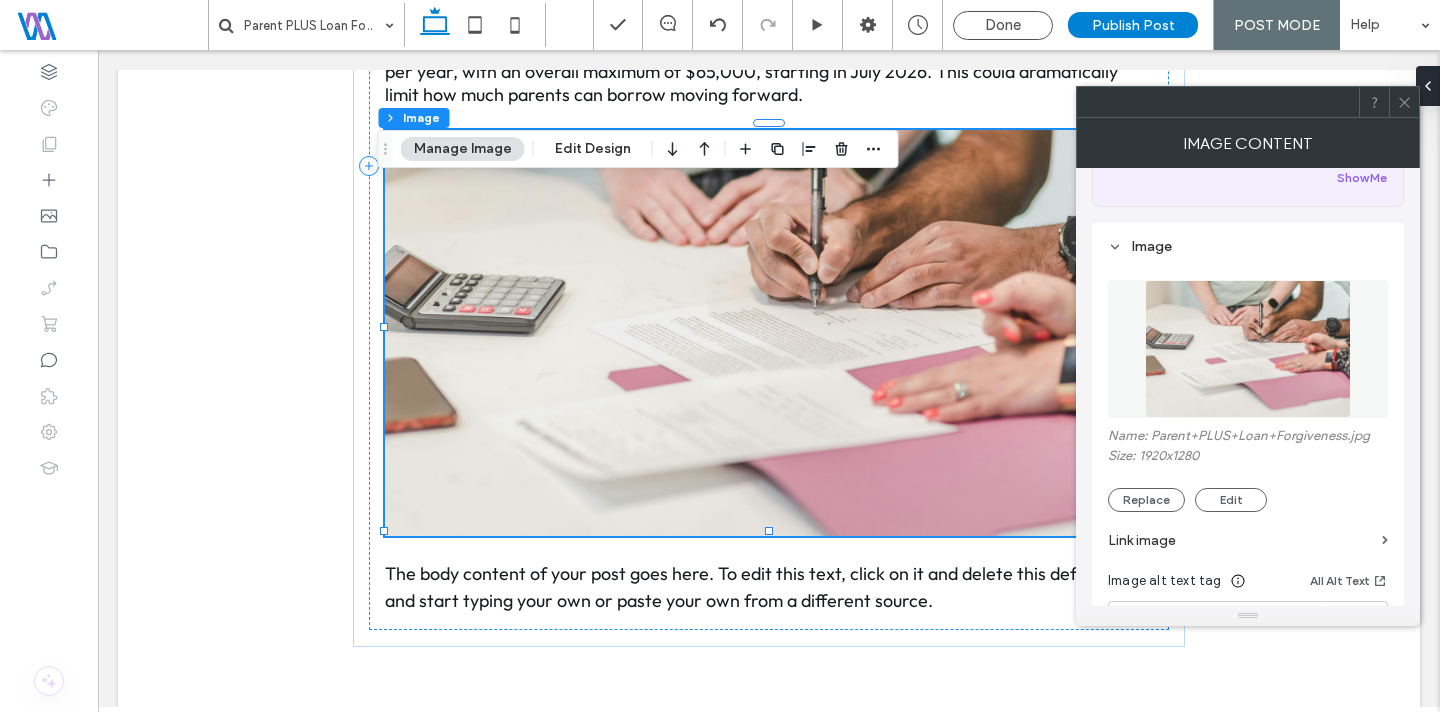 scroll, scrollTop: 519, scrollLeft: 0, axis: vertical 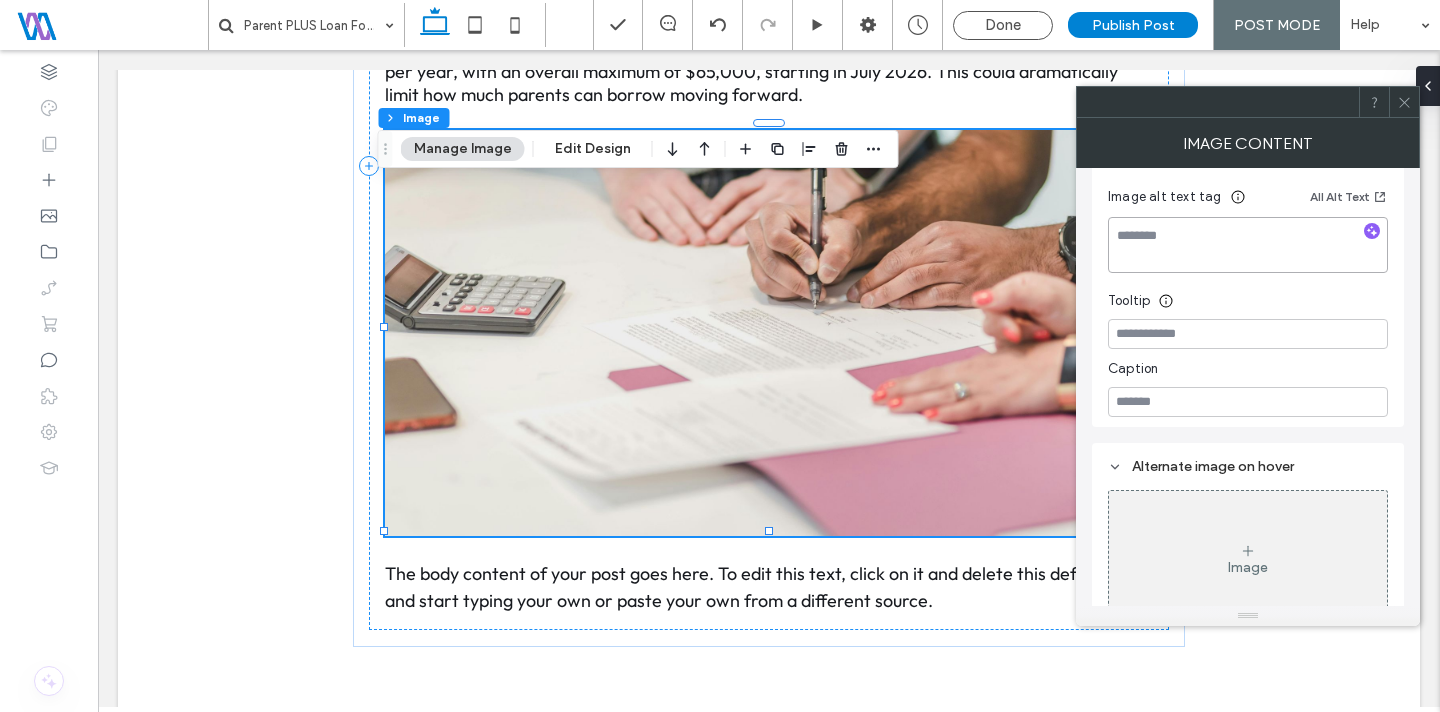 click at bounding box center [1248, 245] 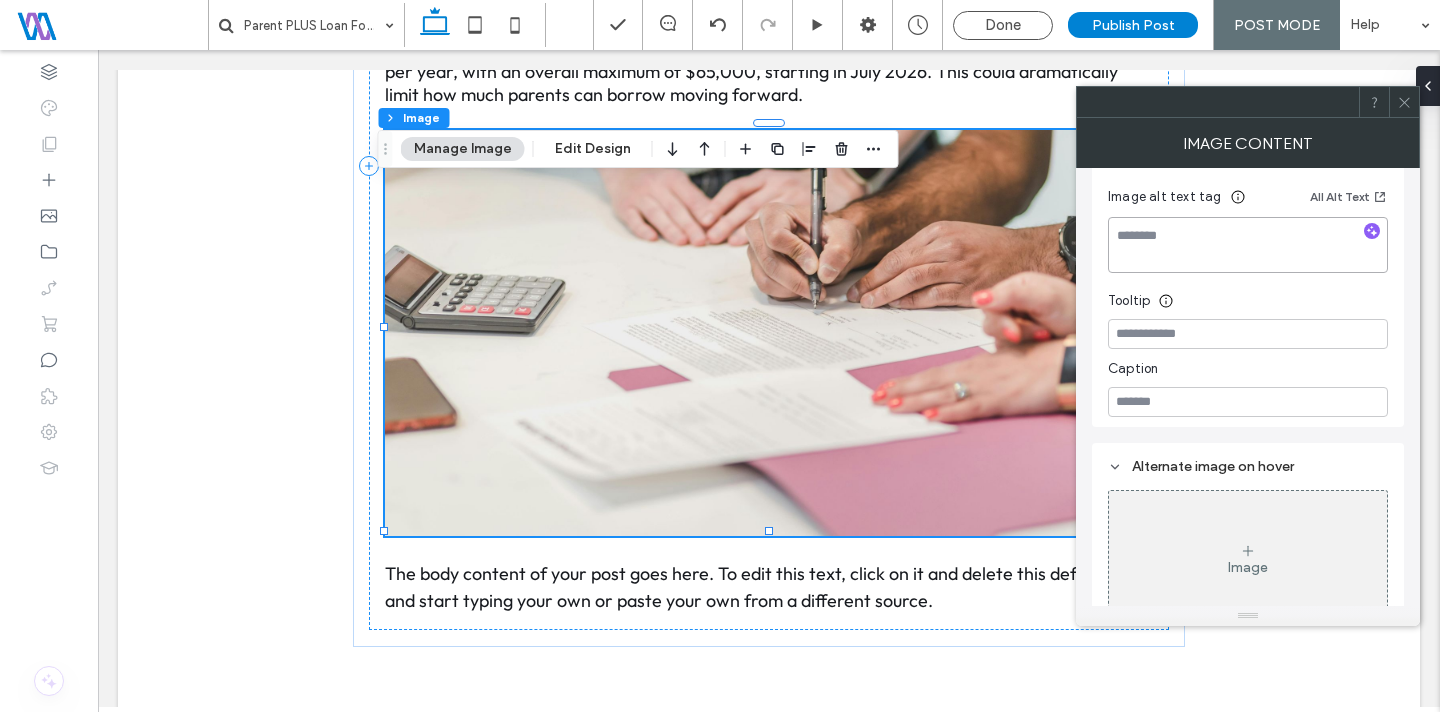 type on "**********" 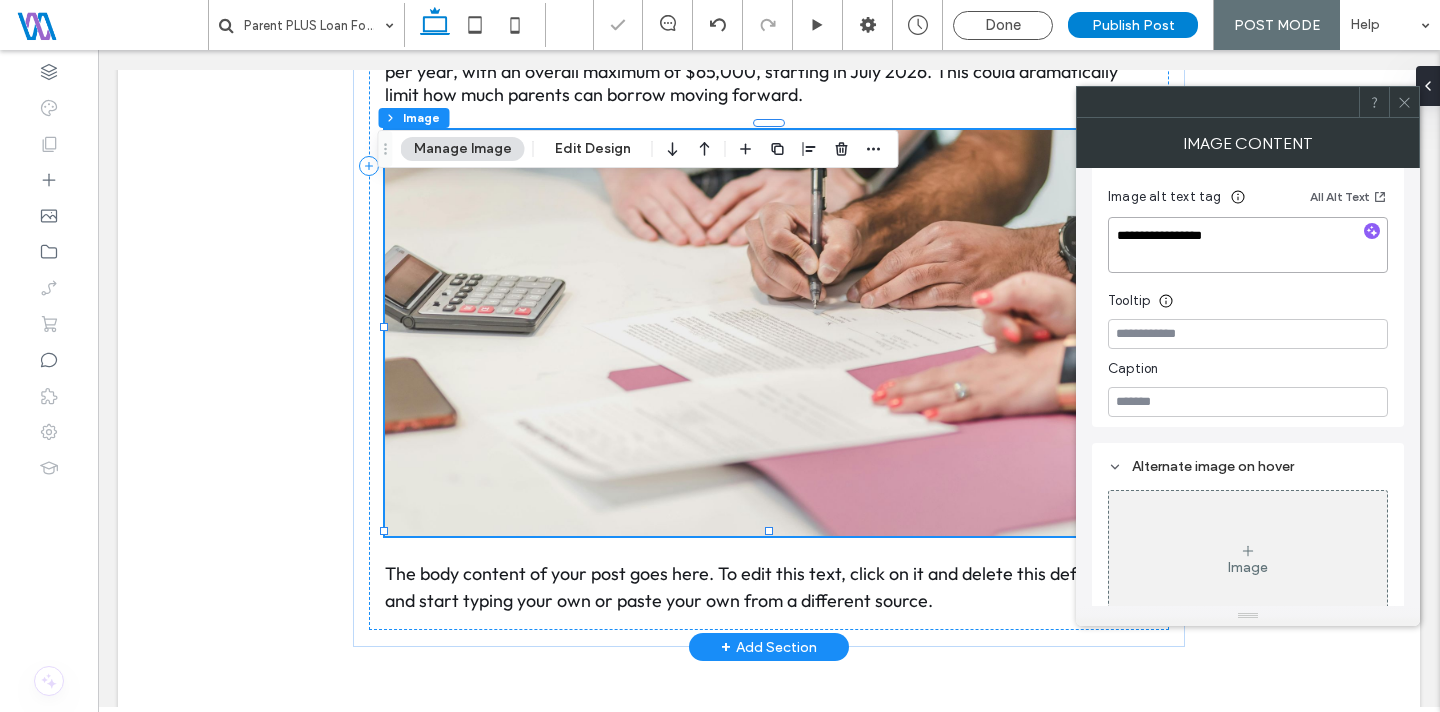 click at bounding box center (769, 333) 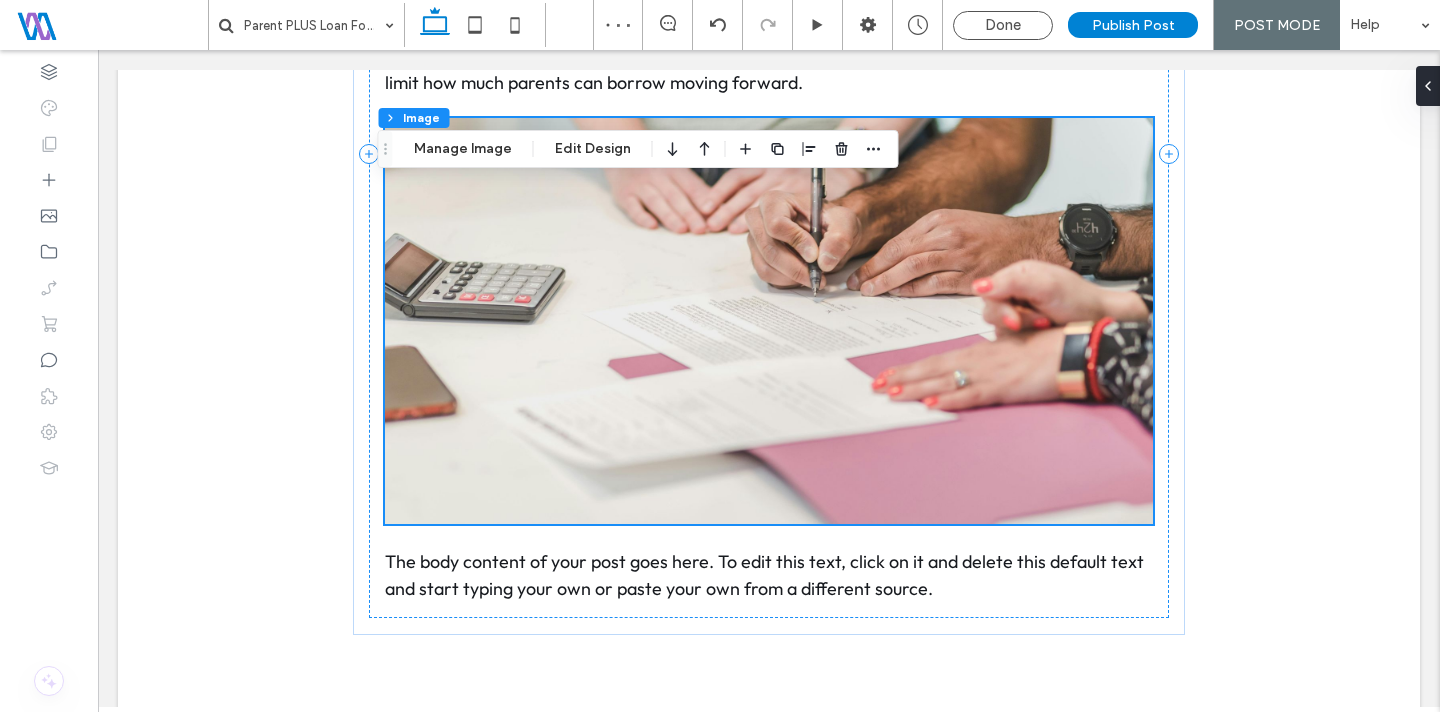 scroll, scrollTop: 980, scrollLeft: 0, axis: vertical 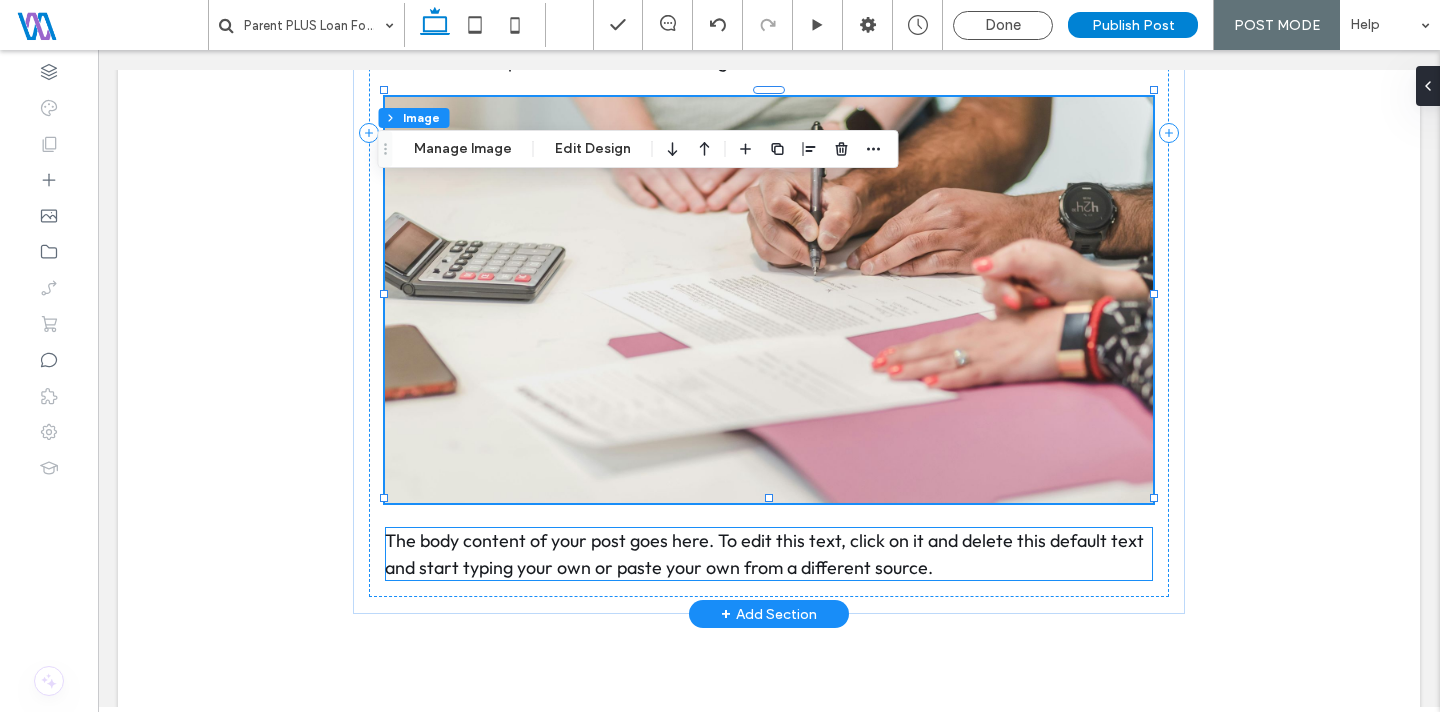 click on "The body content of your post goes here. To edit this text, click on it and delete this default text and start typing your own or paste your own from a different source." at bounding box center (769, 554) 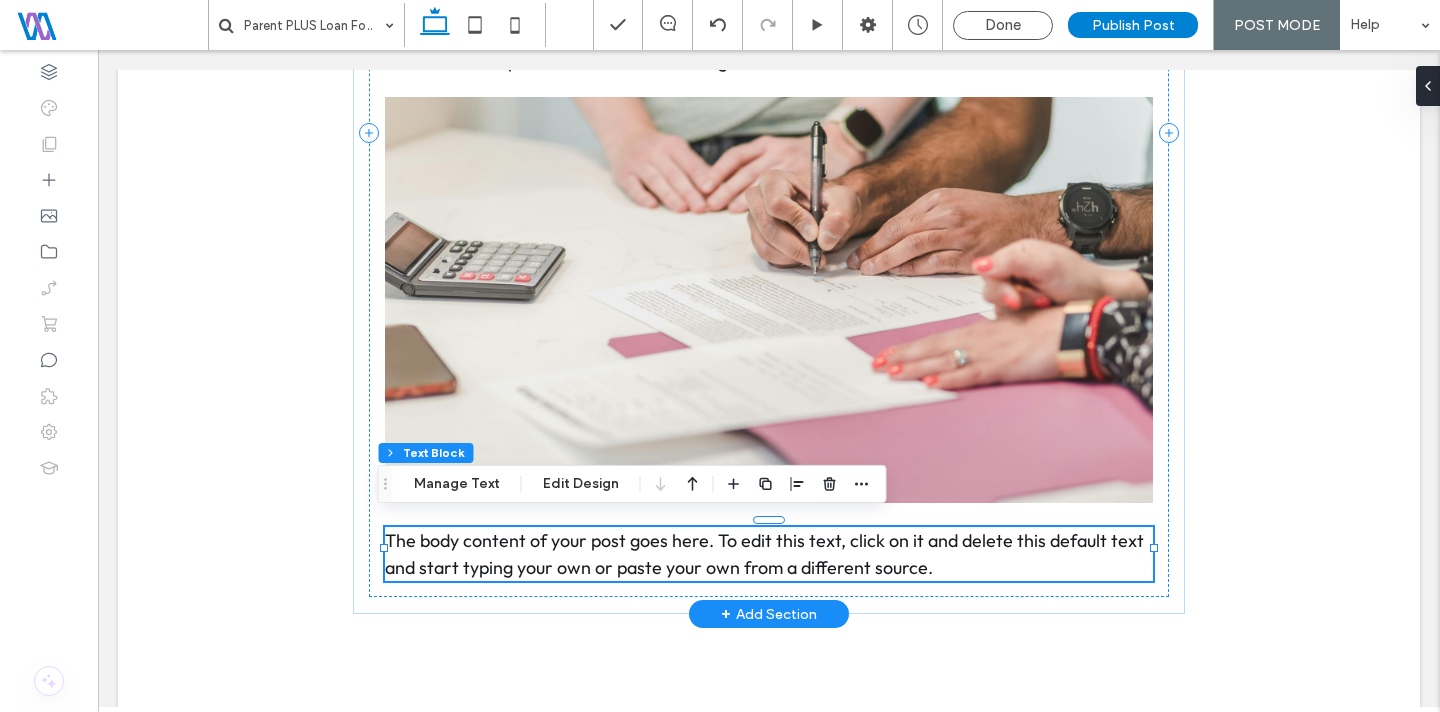 click on "The body content of your post goes here. To edit this text, click on it and delete this default text and start typing your own or paste your own from a different source." at bounding box center (769, 554) 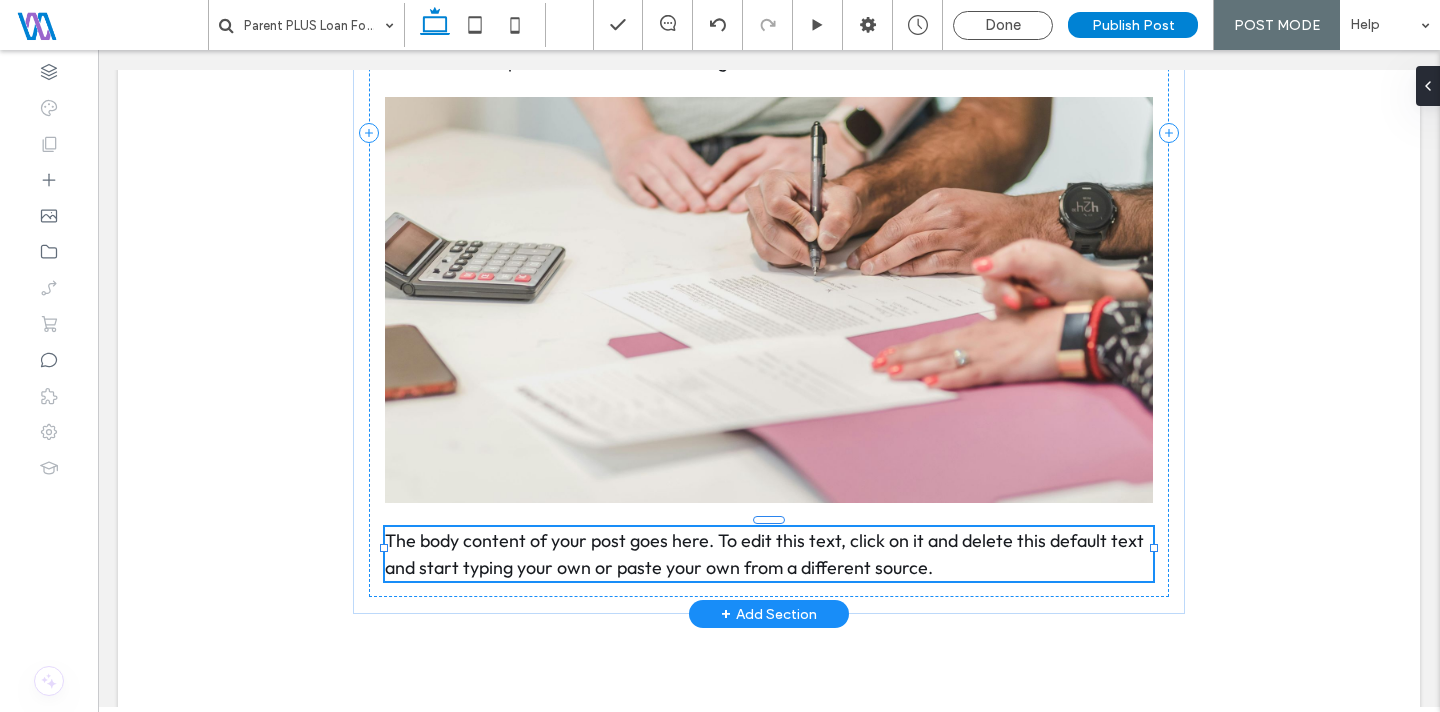 type on "******" 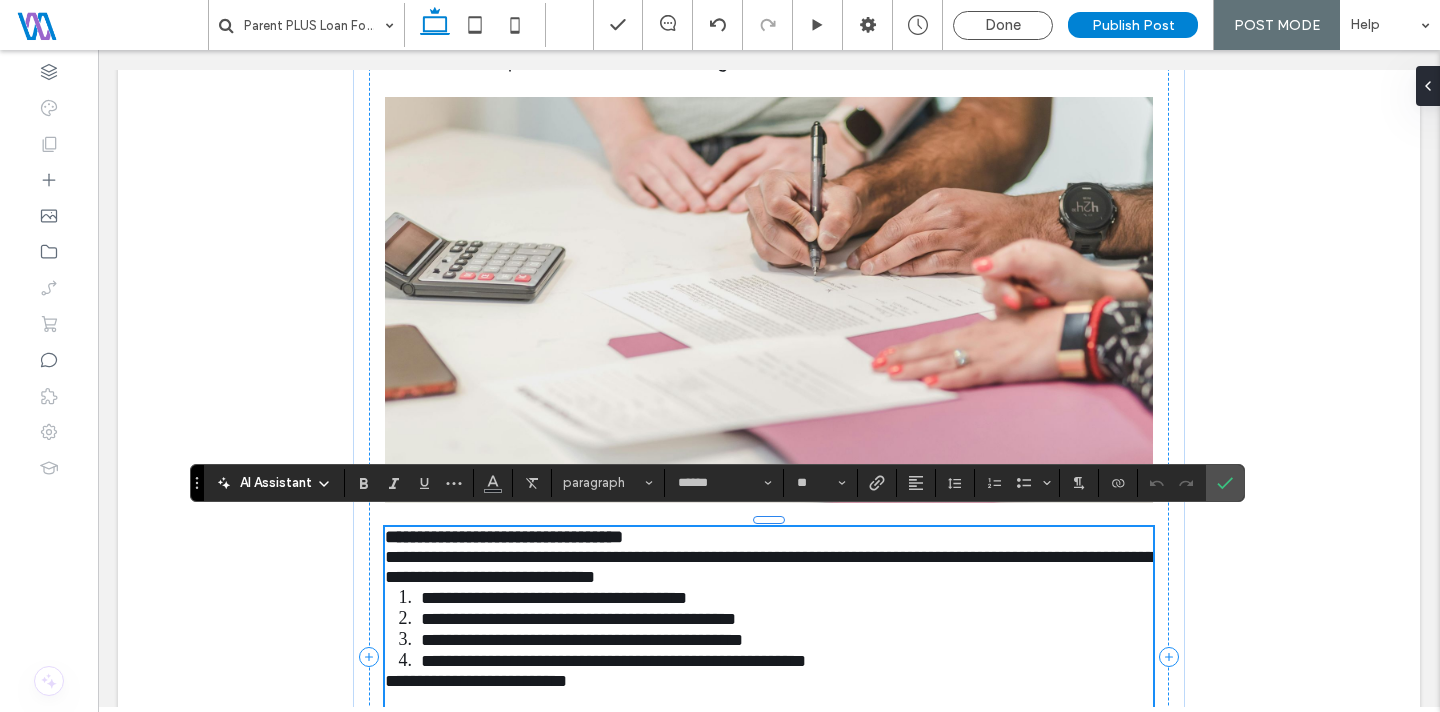 scroll, scrollTop: 2408, scrollLeft: 0, axis: vertical 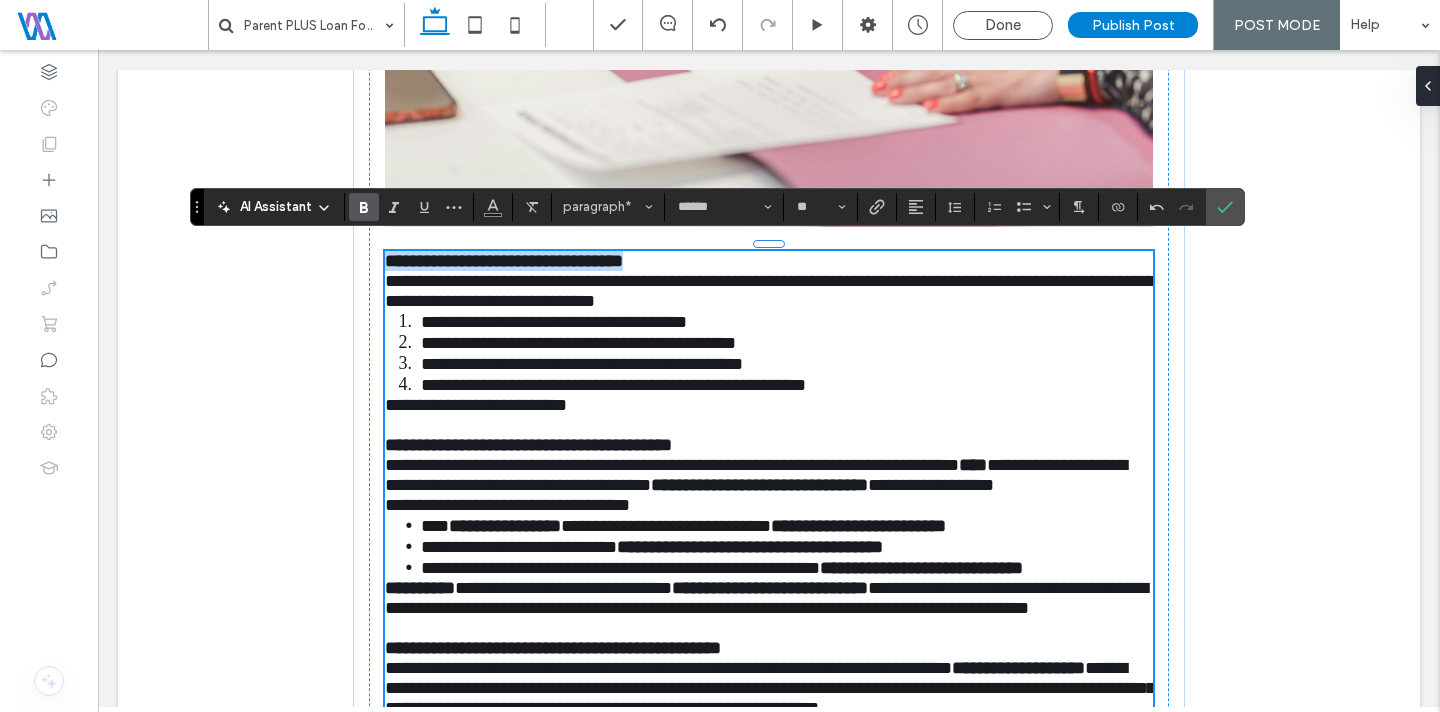 drag, startPoint x: 691, startPoint y: 255, endPoint x: 317, endPoint y: 263, distance: 374.08554 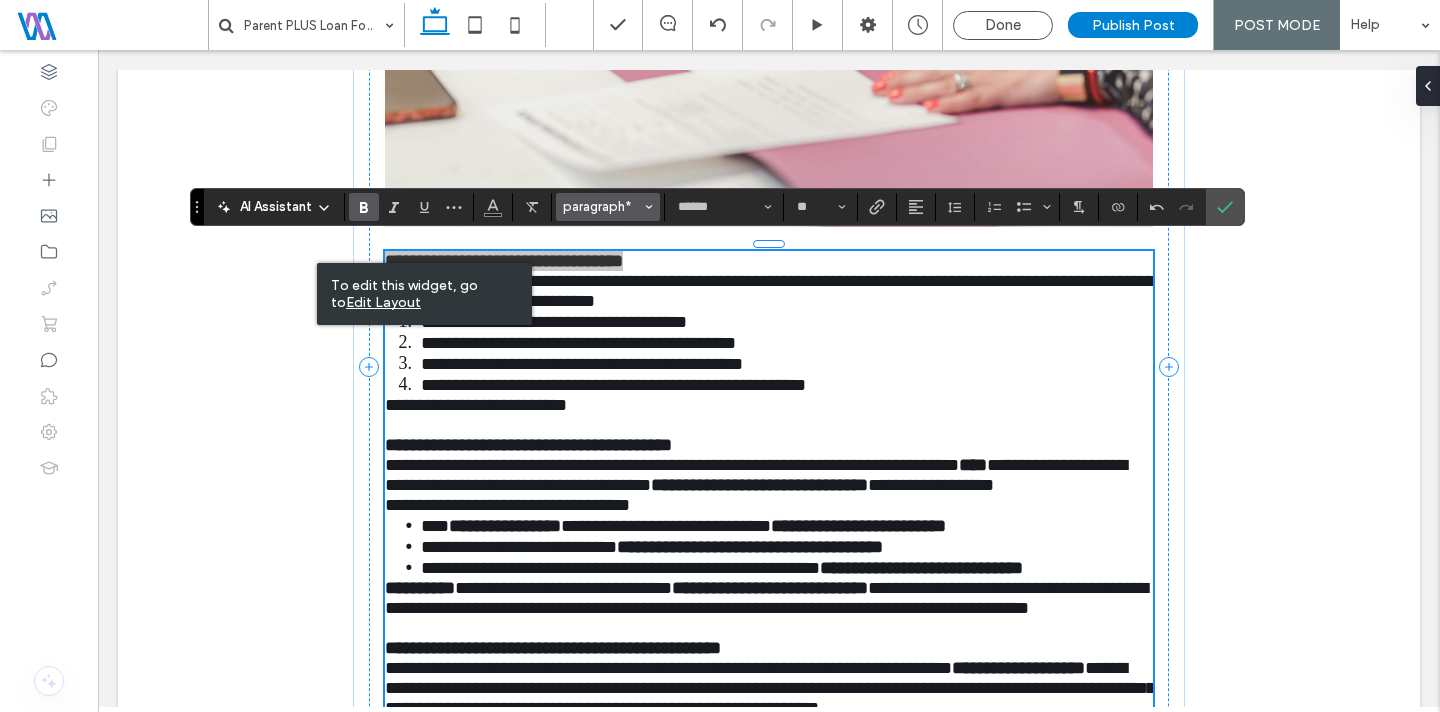 click on "paragraph*" at bounding box center (602, 206) 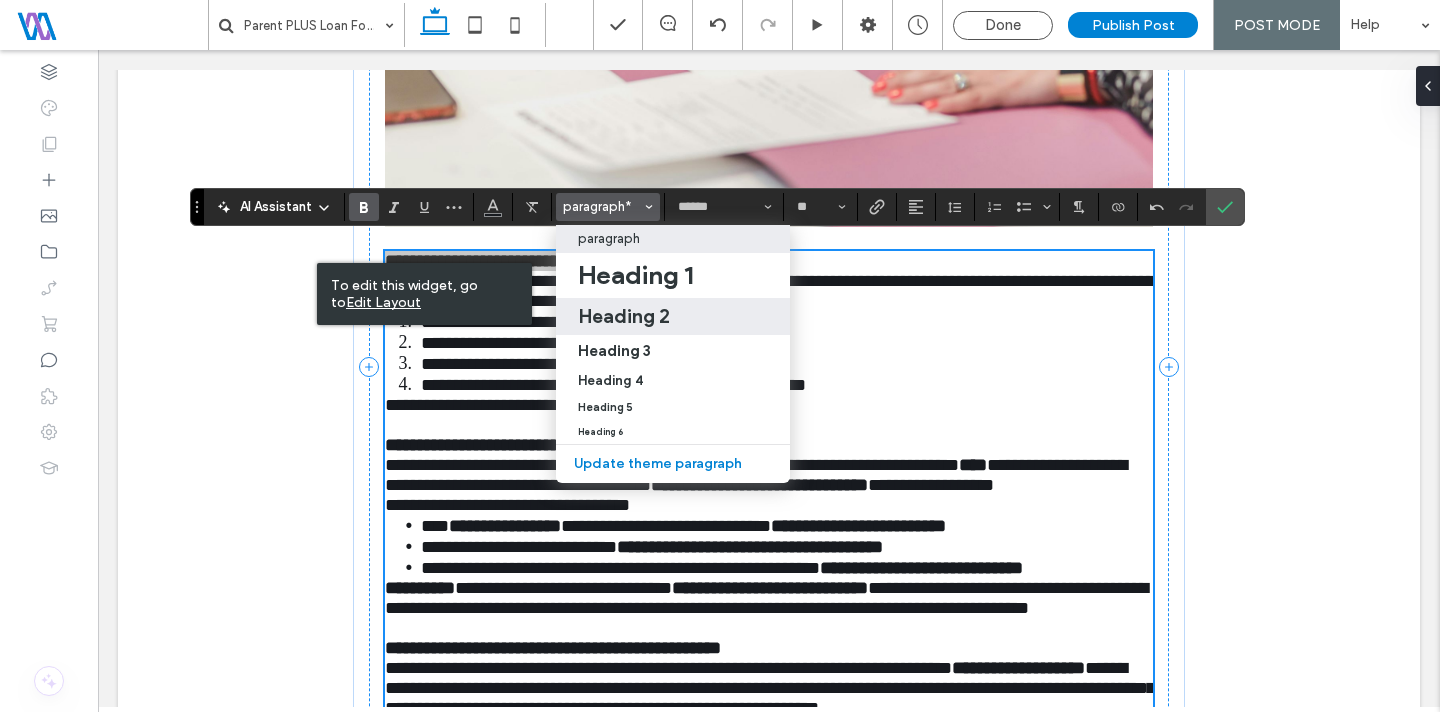 click on "Heading 2" at bounding box center [624, 316] 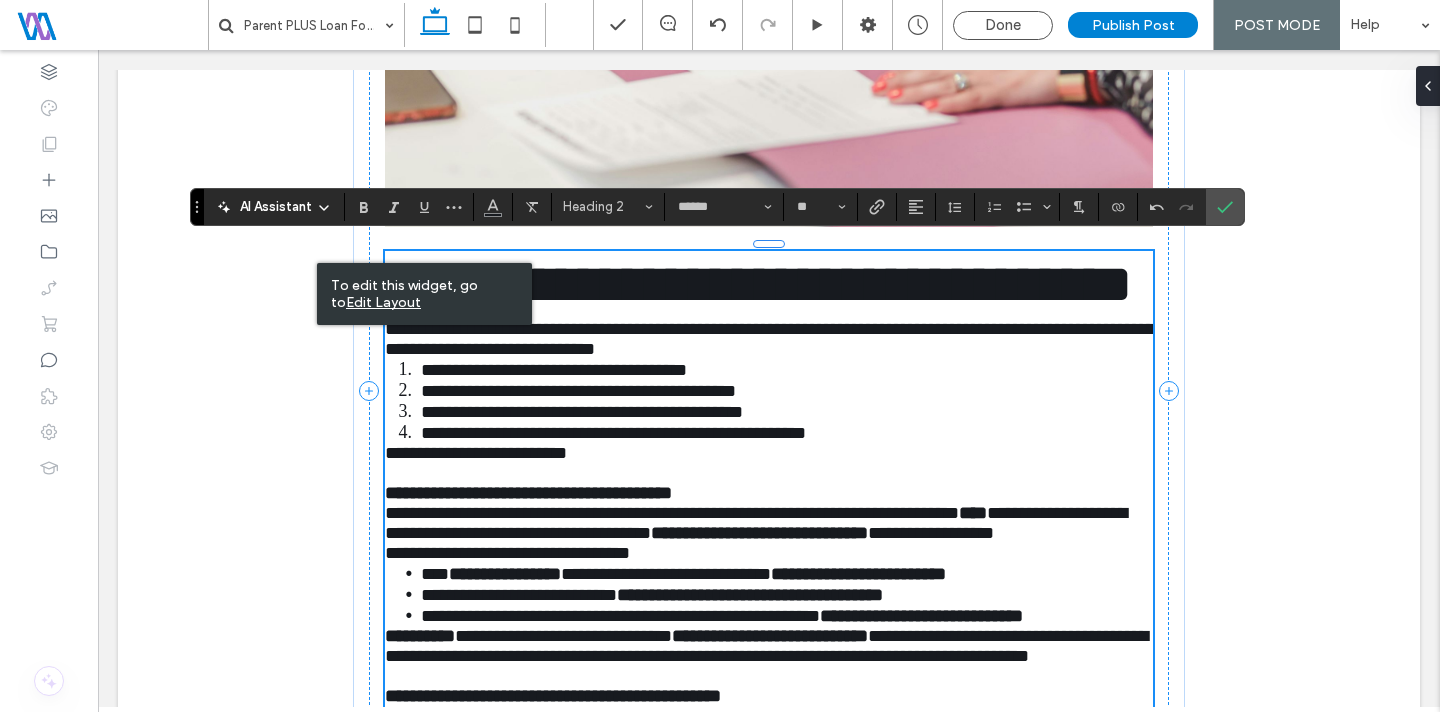 click on "**********" at bounding box center [770, 339] 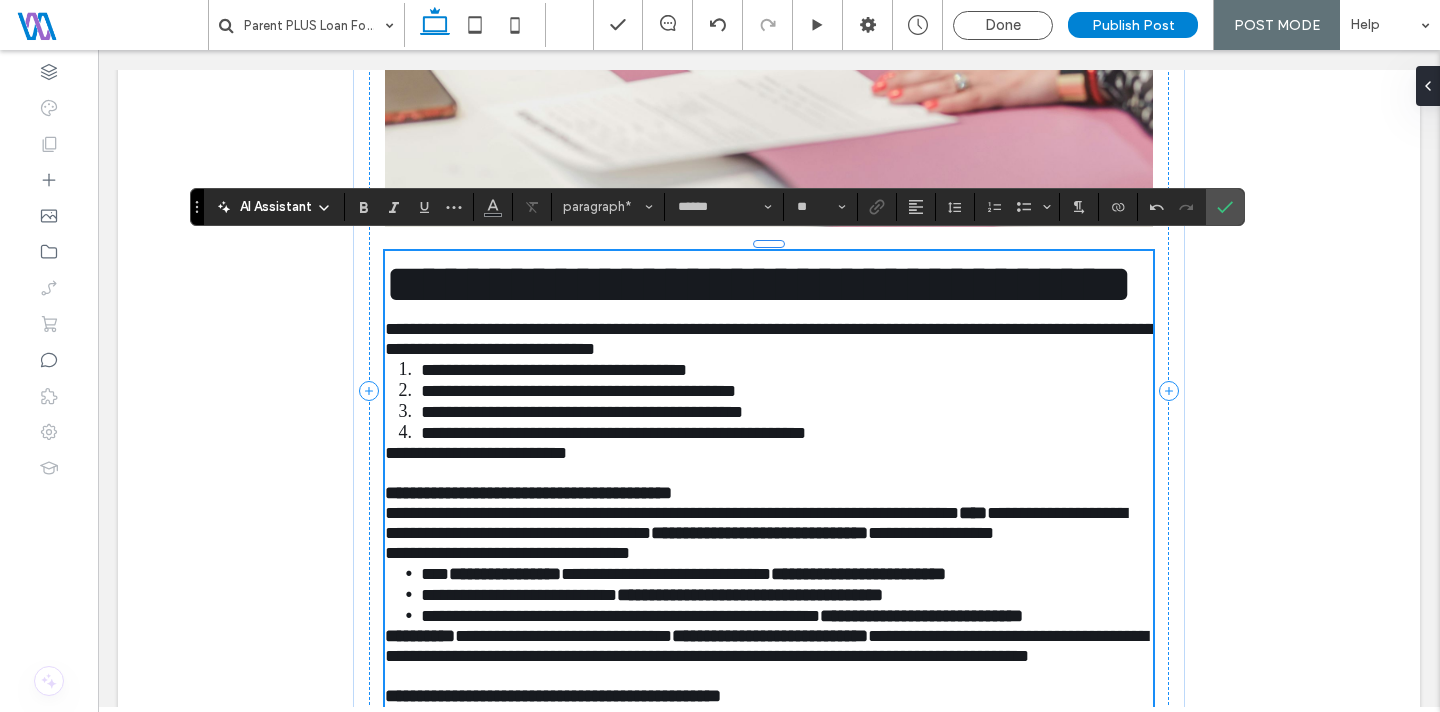 click on "**********" at bounding box center [770, 339] 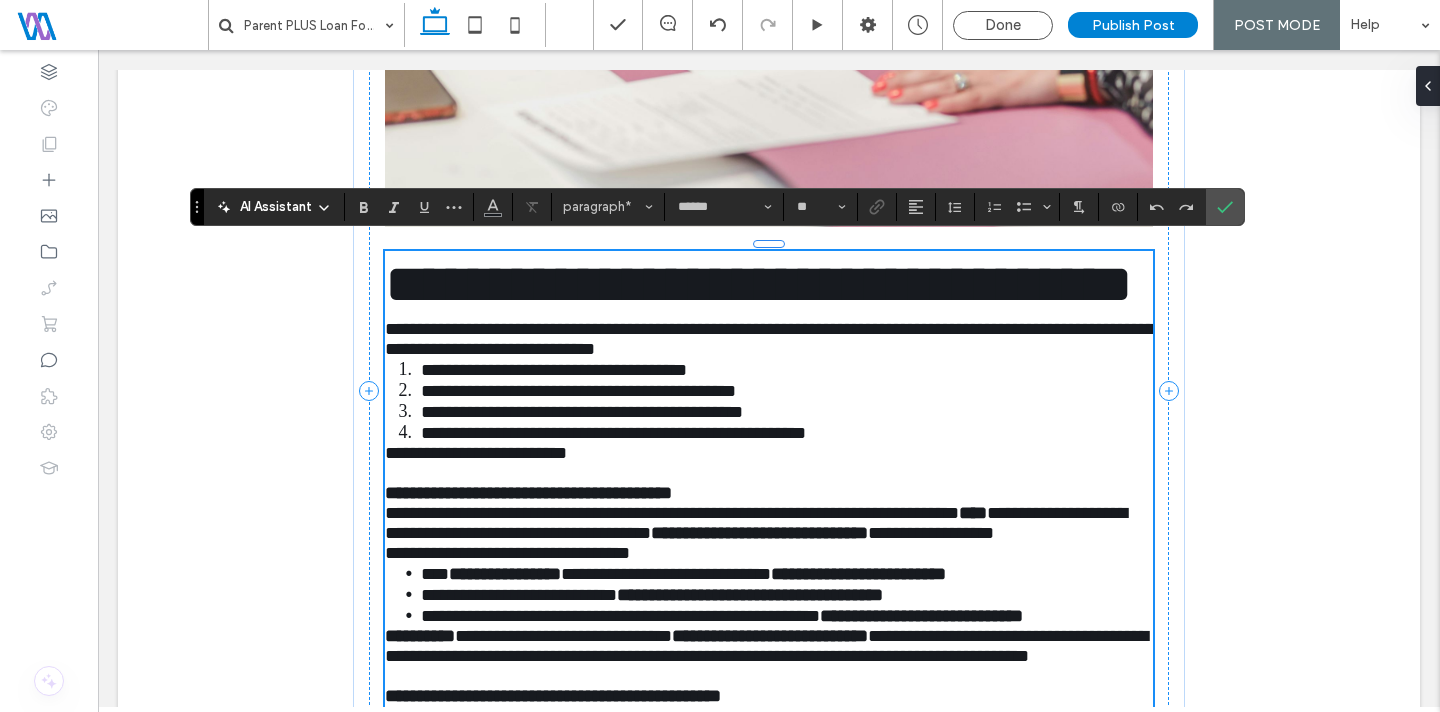 click on "**********" at bounding box center (770, 339) 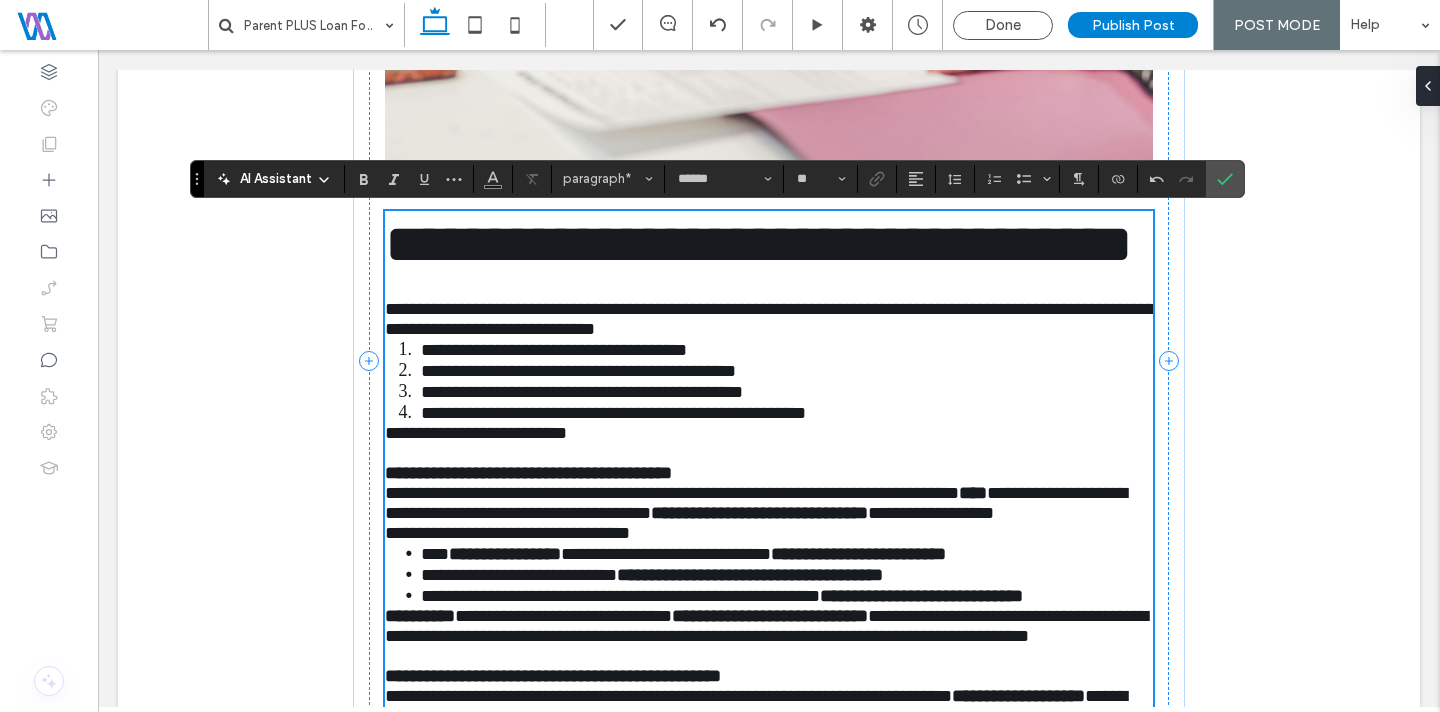 scroll, scrollTop: 1300, scrollLeft: 0, axis: vertical 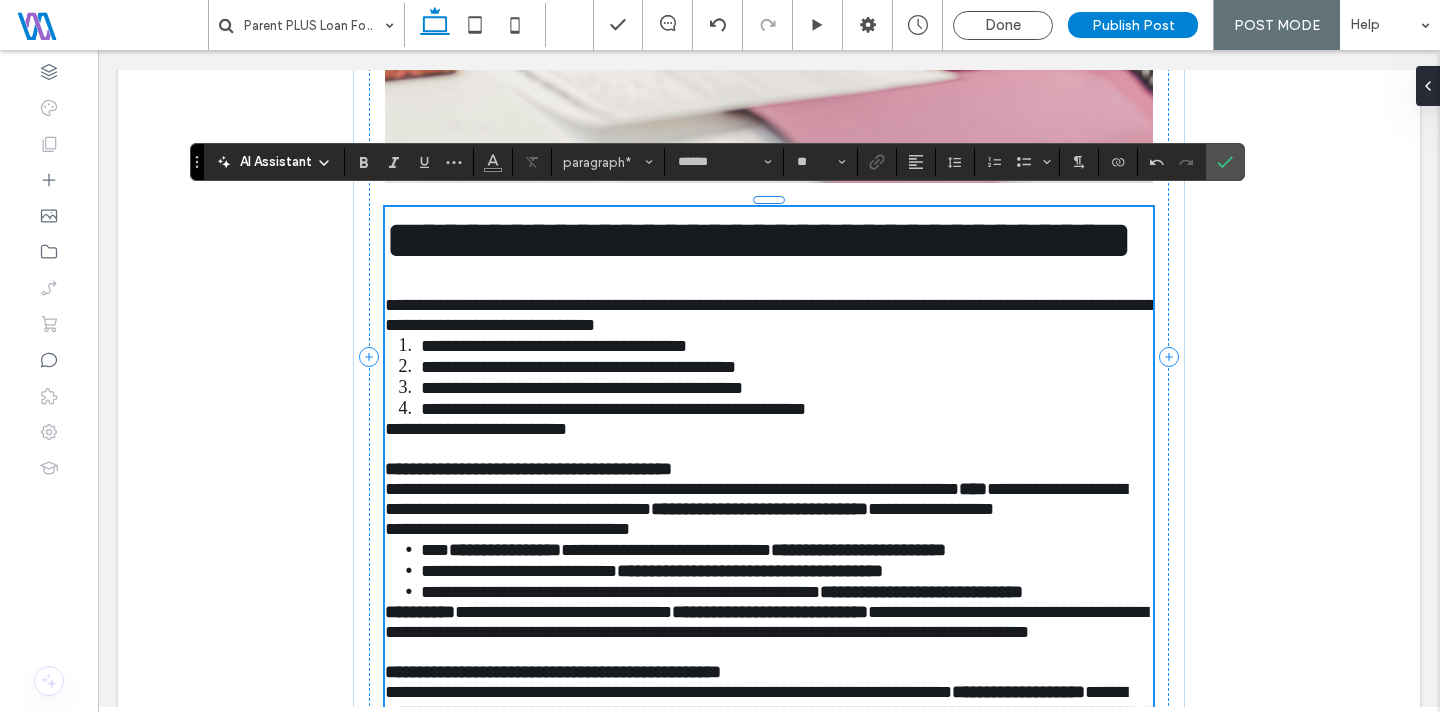 click on "**********" at bounding box center [476, 429] 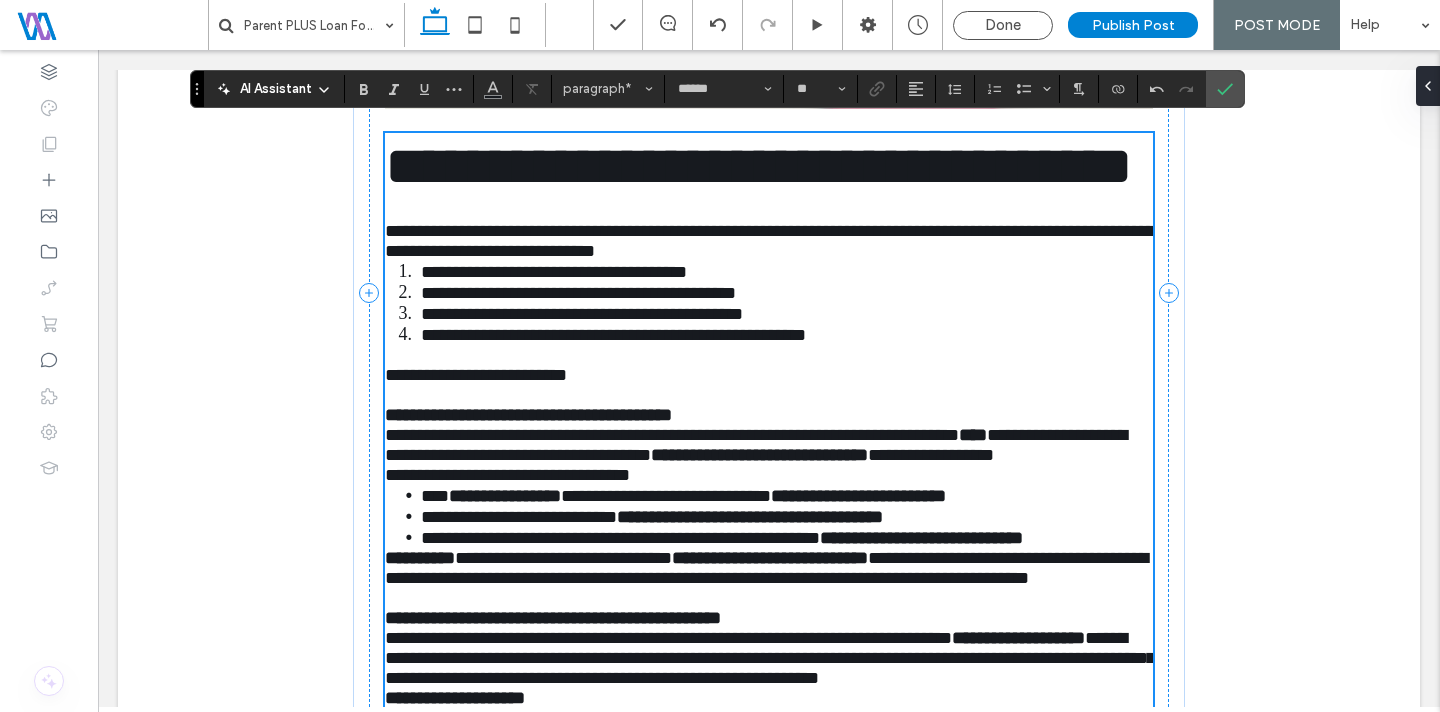 scroll, scrollTop: 1406, scrollLeft: 0, axis: vertical 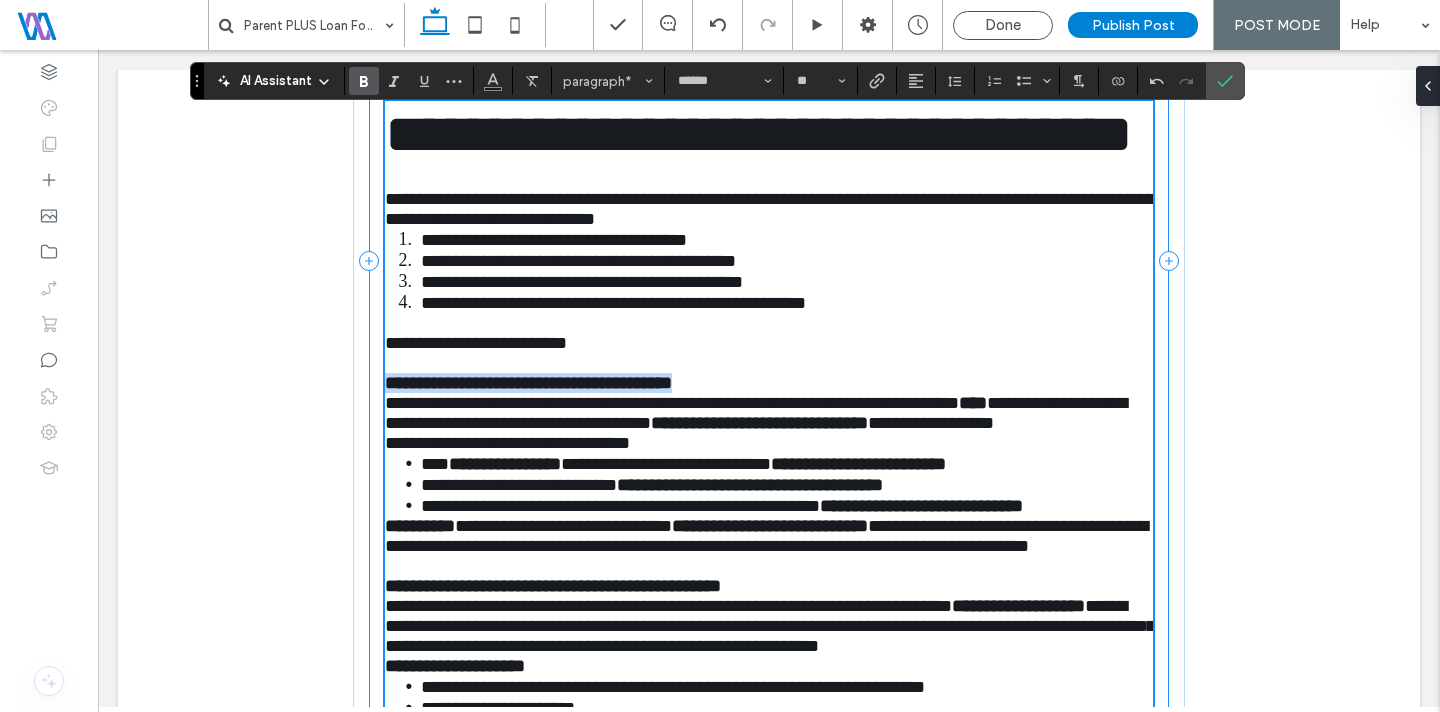 drag, startPoint x: 722, startPoint y: 457, endPoint x: 376, endPoint y: 466, distance: 346.11703 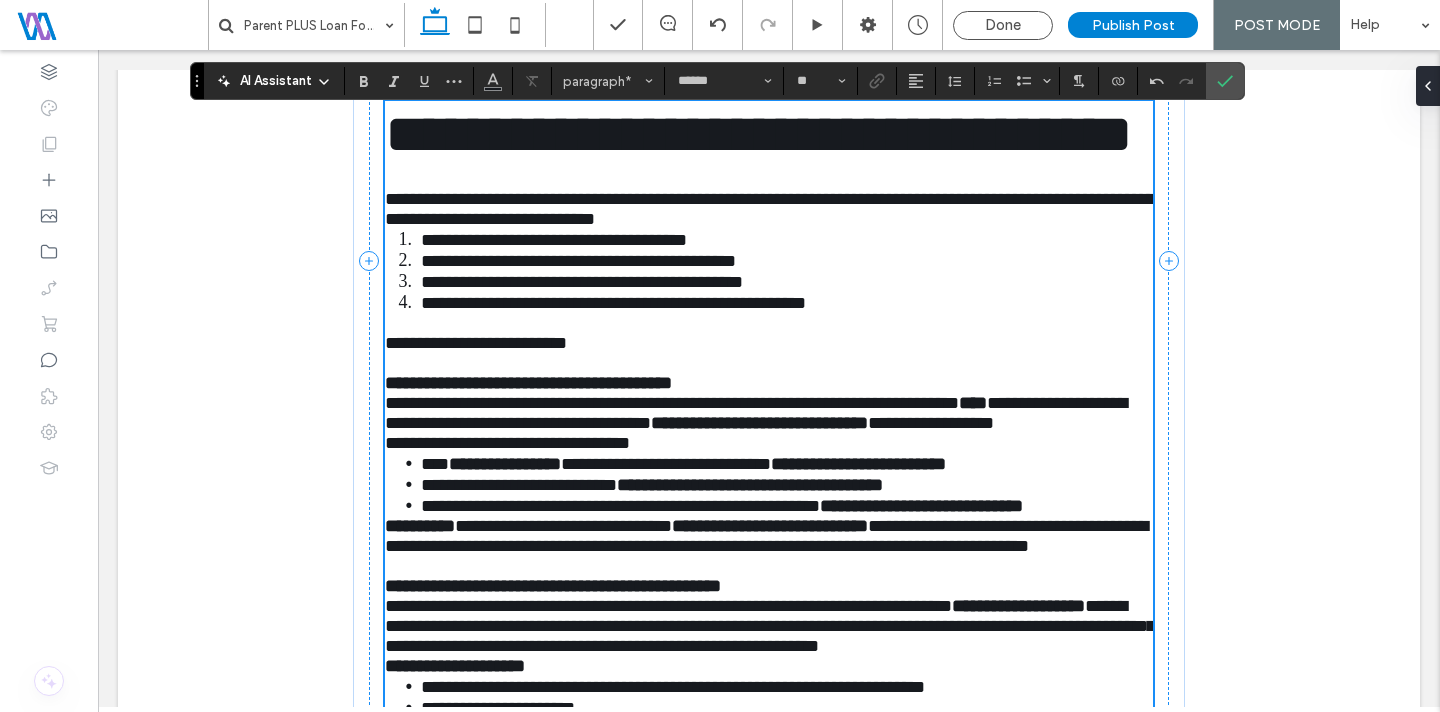 drag, startPoint x: 379, startPoint y: 483, endPoint x: 390, endPoint y: 486, distance: 11.401754 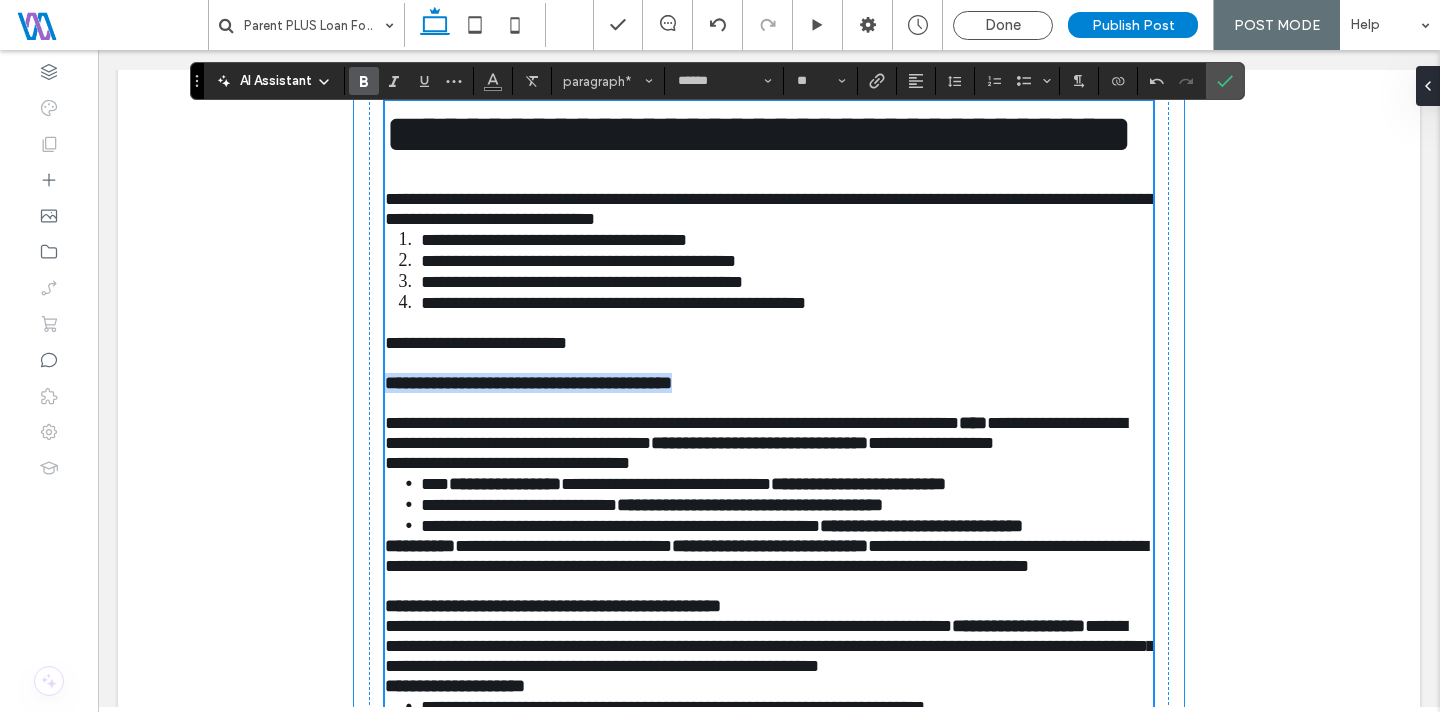drag, startPoint x: 731, startPoint y: 462, endPoint x: 356, endPoint y: 466, distance: 375.02133 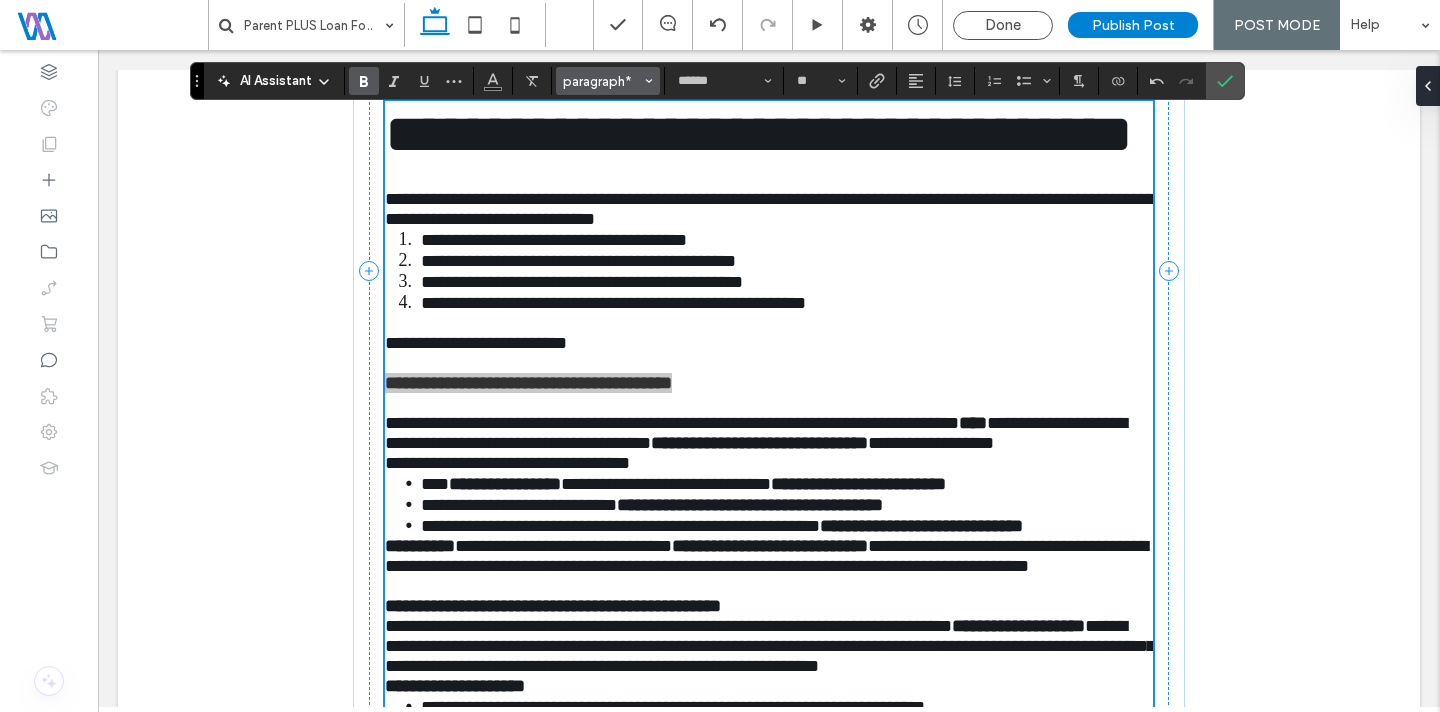 click on "paragraph*" at bounding box center [602, 81] 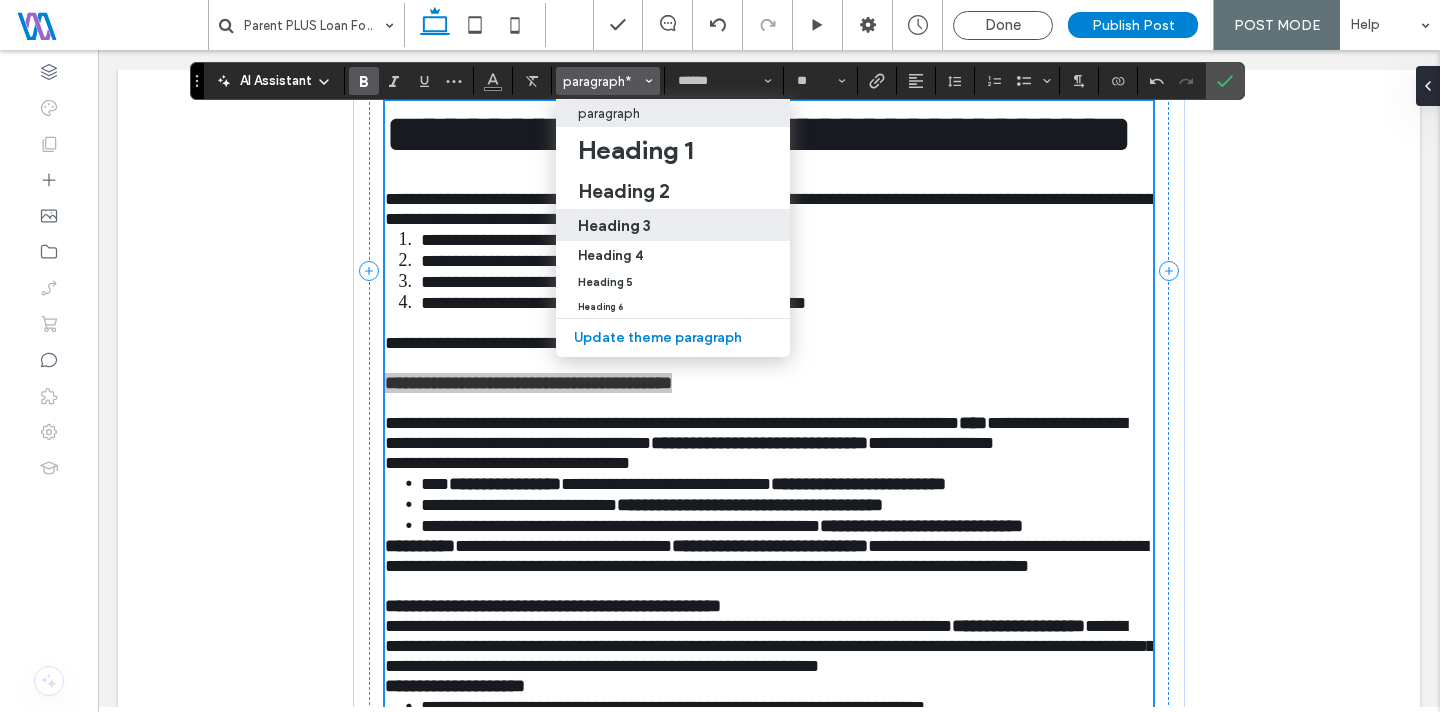 click on "Heading 3" at bounding box center (673, 225) 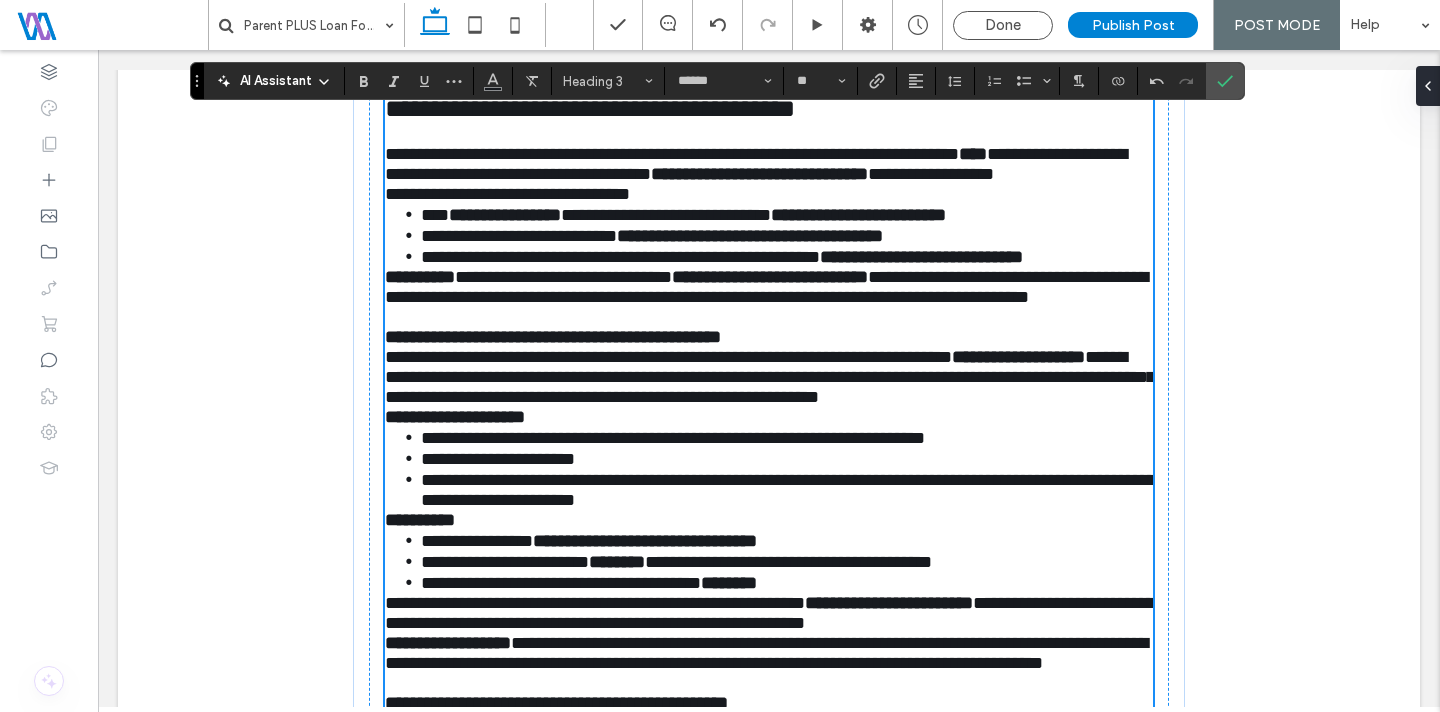 scroll, scrollTop: 1690, scrollLeft: 0, axis: vertical 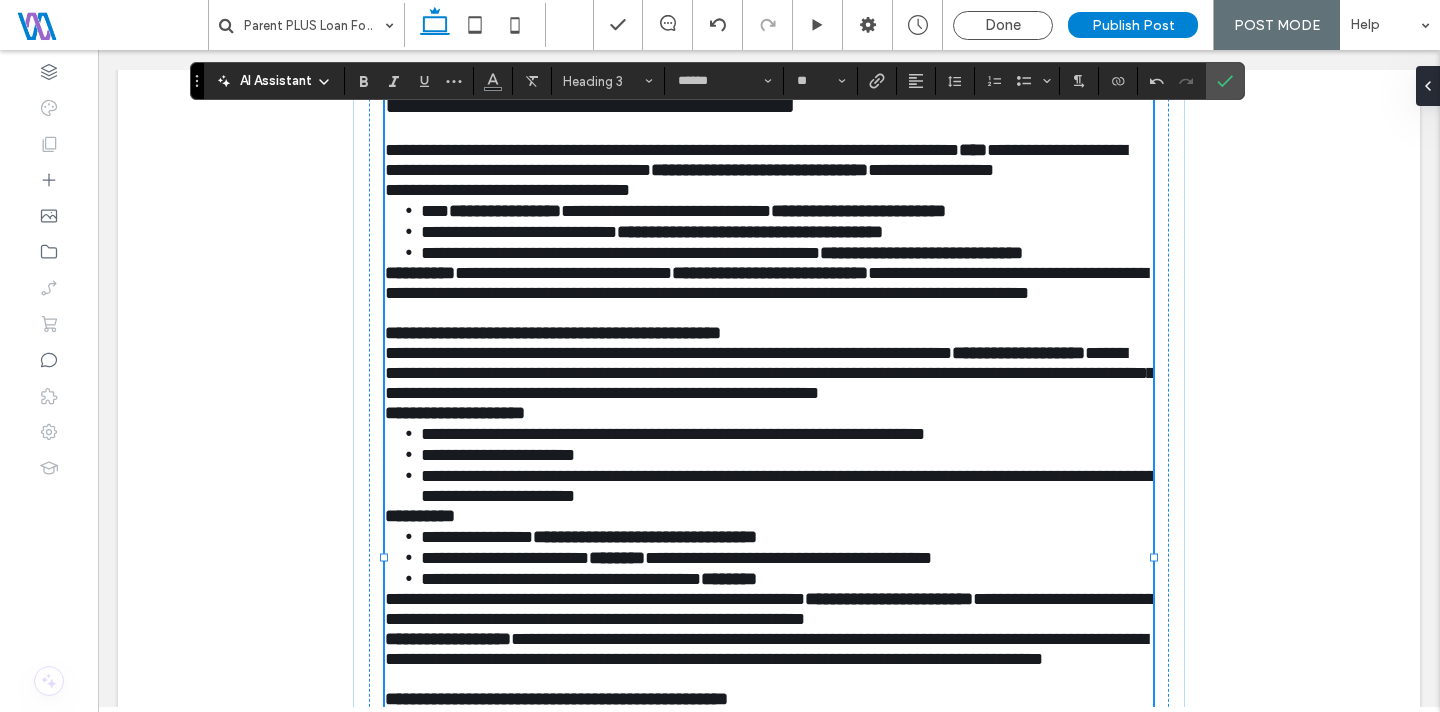 click on "**********" at bounding box center [420, 273] 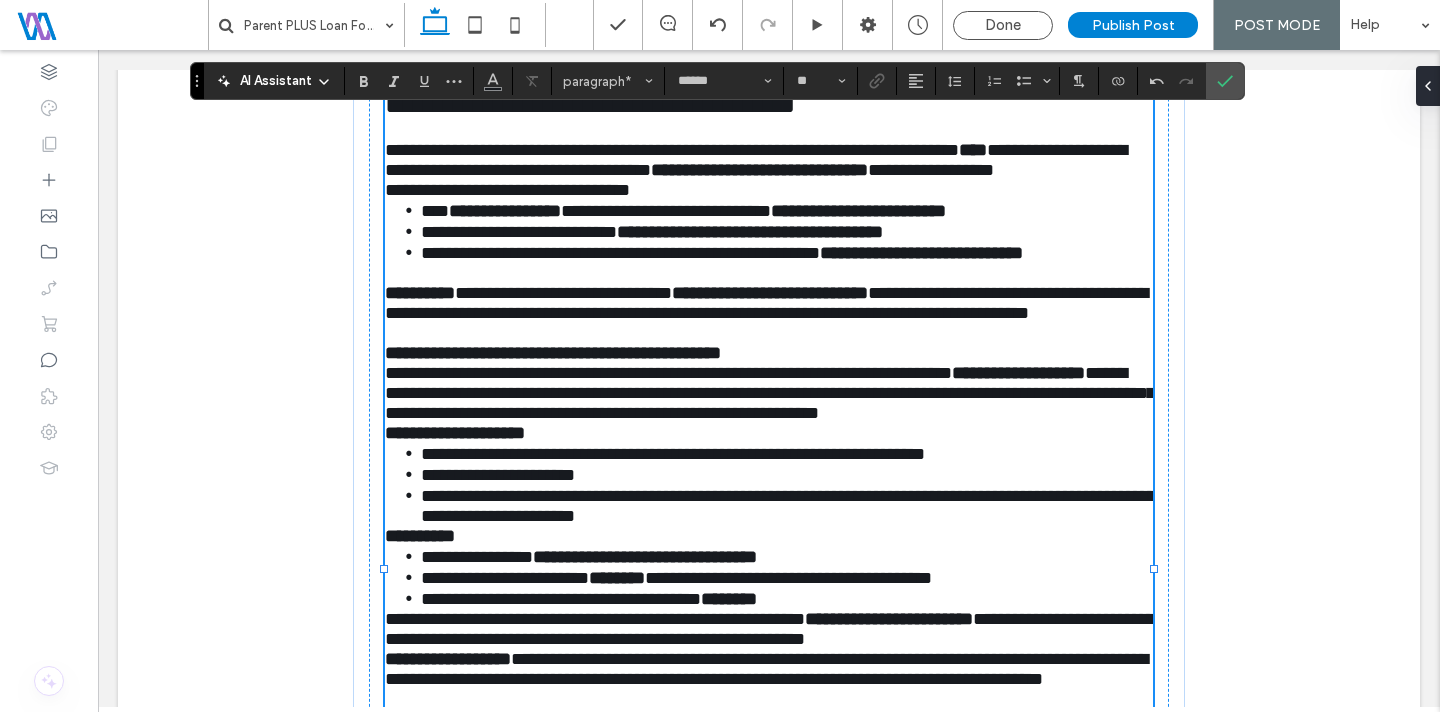click on "**********" at bounding box center (507, 190) 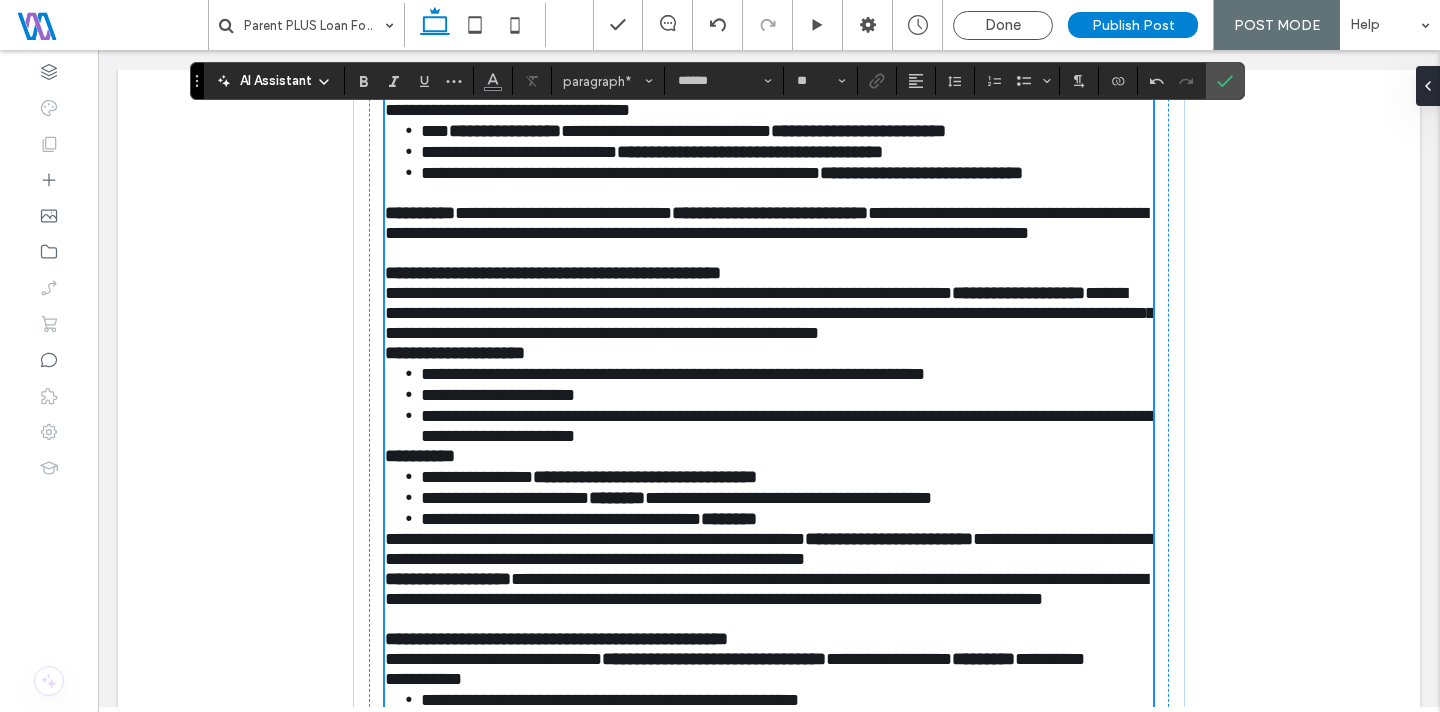 scroll, scrollTop: 1801, scrollLeft: 0, axis: vertical 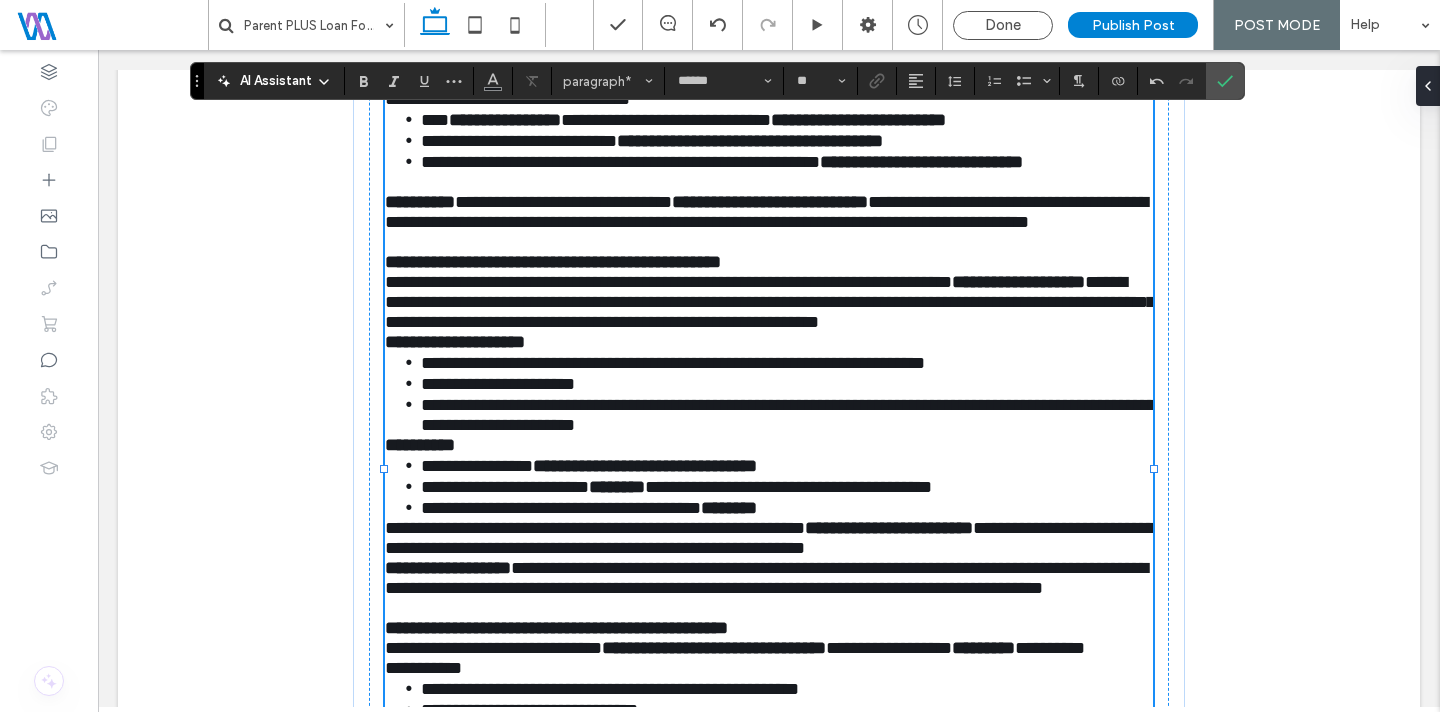 click on "**********" at bounding box center (668, 282) 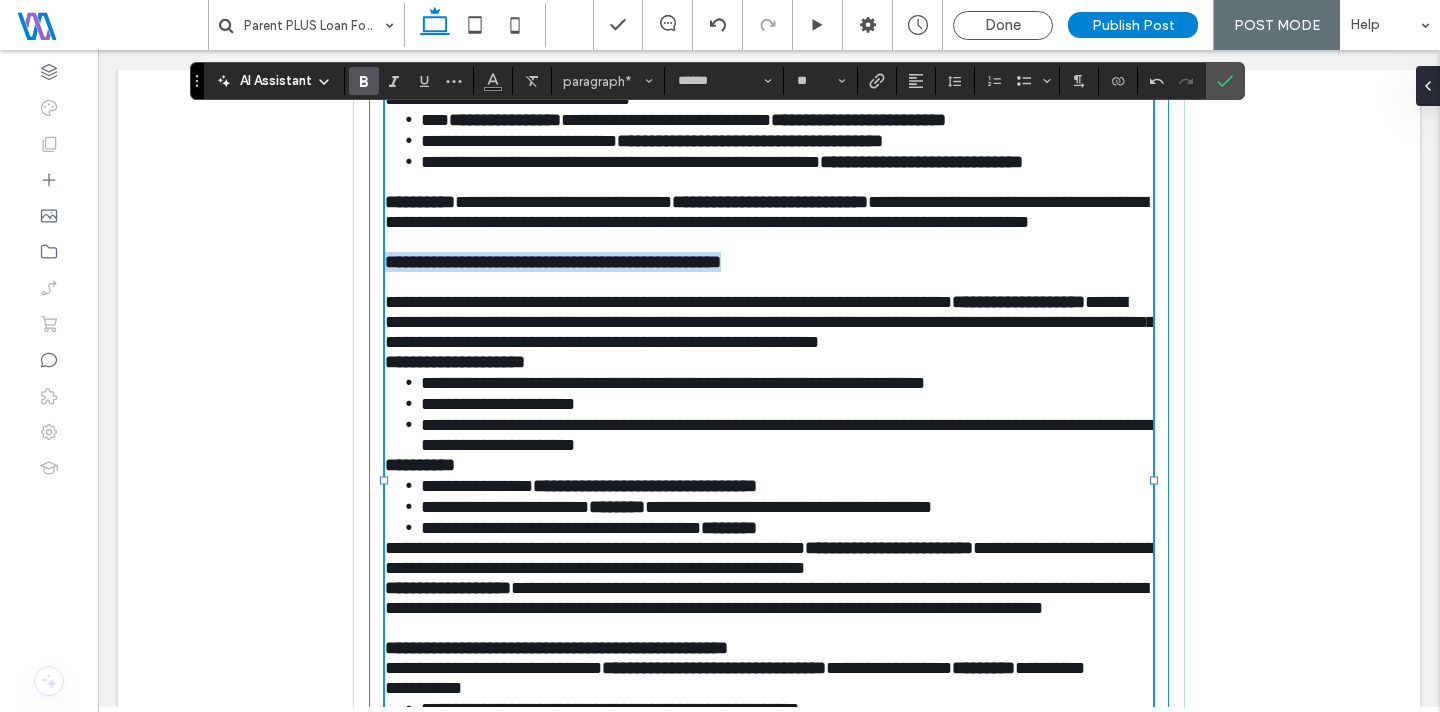 drag, startPoint x: 835, startPoint y: 415, endPoint x: 366, endPoint y: 419, distance: 469.01706 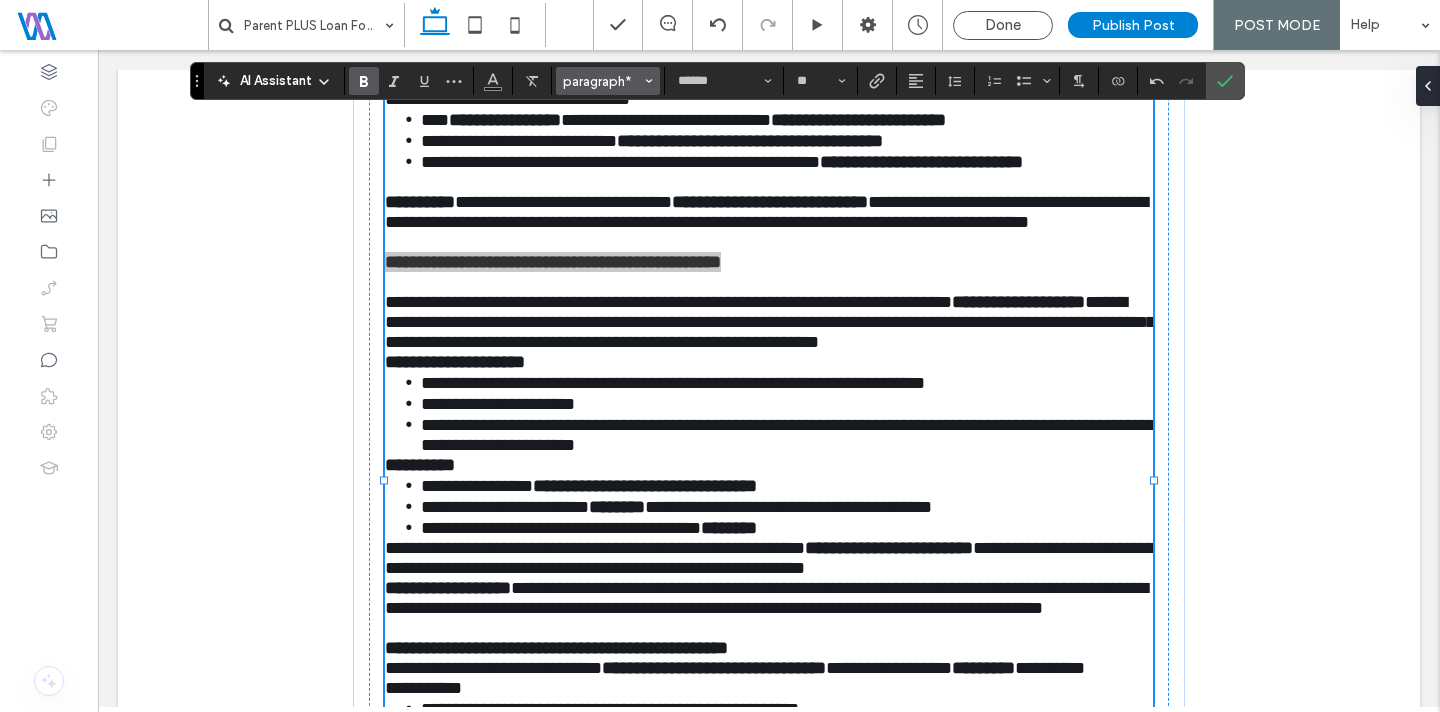 click on "paragraph*" at bounding box center [602, 81] 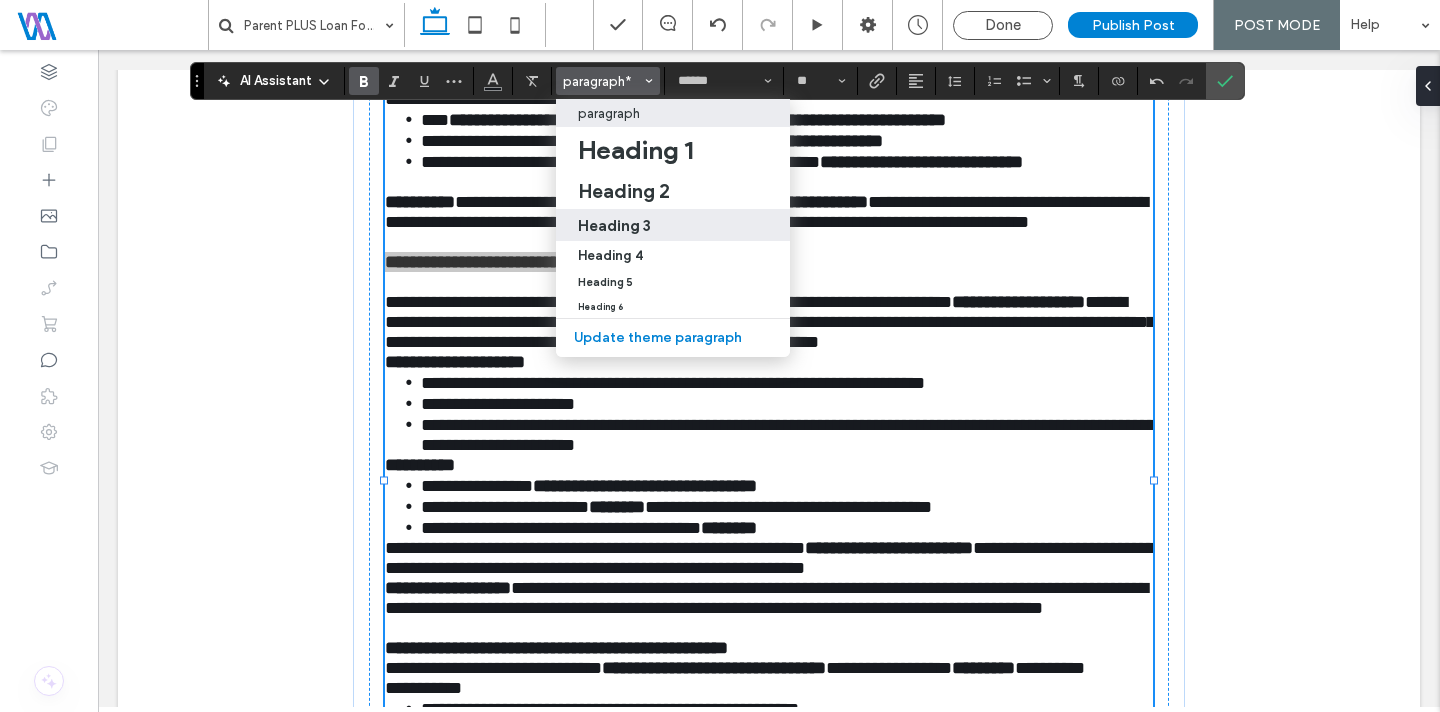 drag, startPoint x: 647, startPoint y: 214, endPoint x: 625, endPoint y: 241, distance: 34.828148 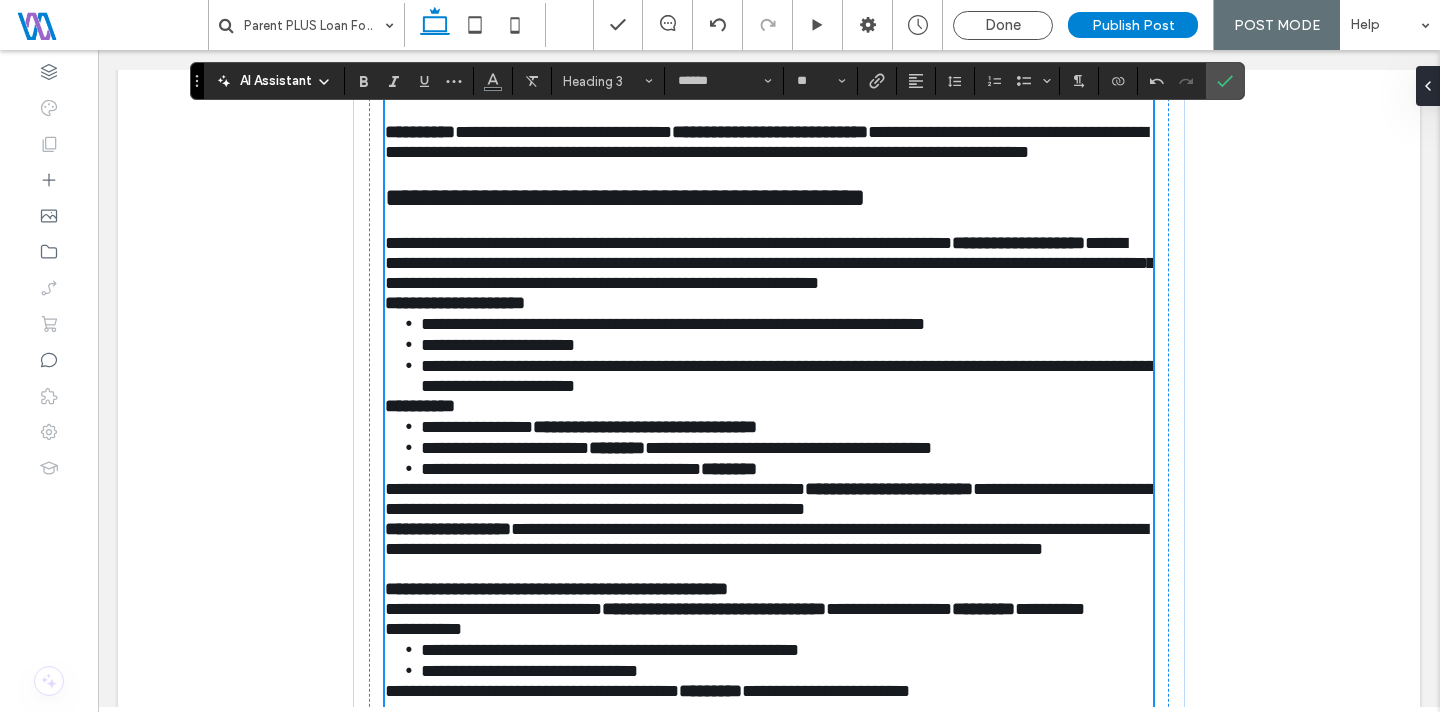scroll, scrollTop: 1902, scrollLeft: 0, axis: vertical 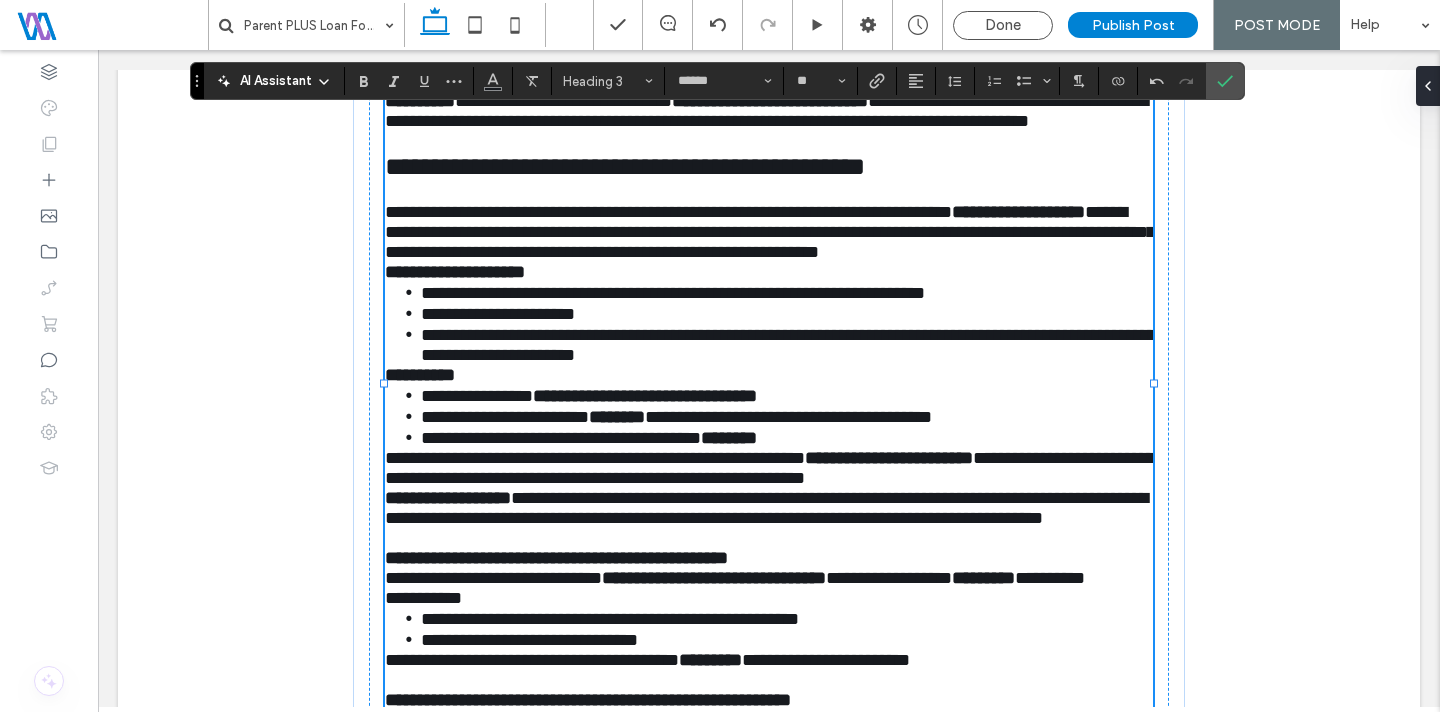 click on "**********" at bounding box center [455, 272] 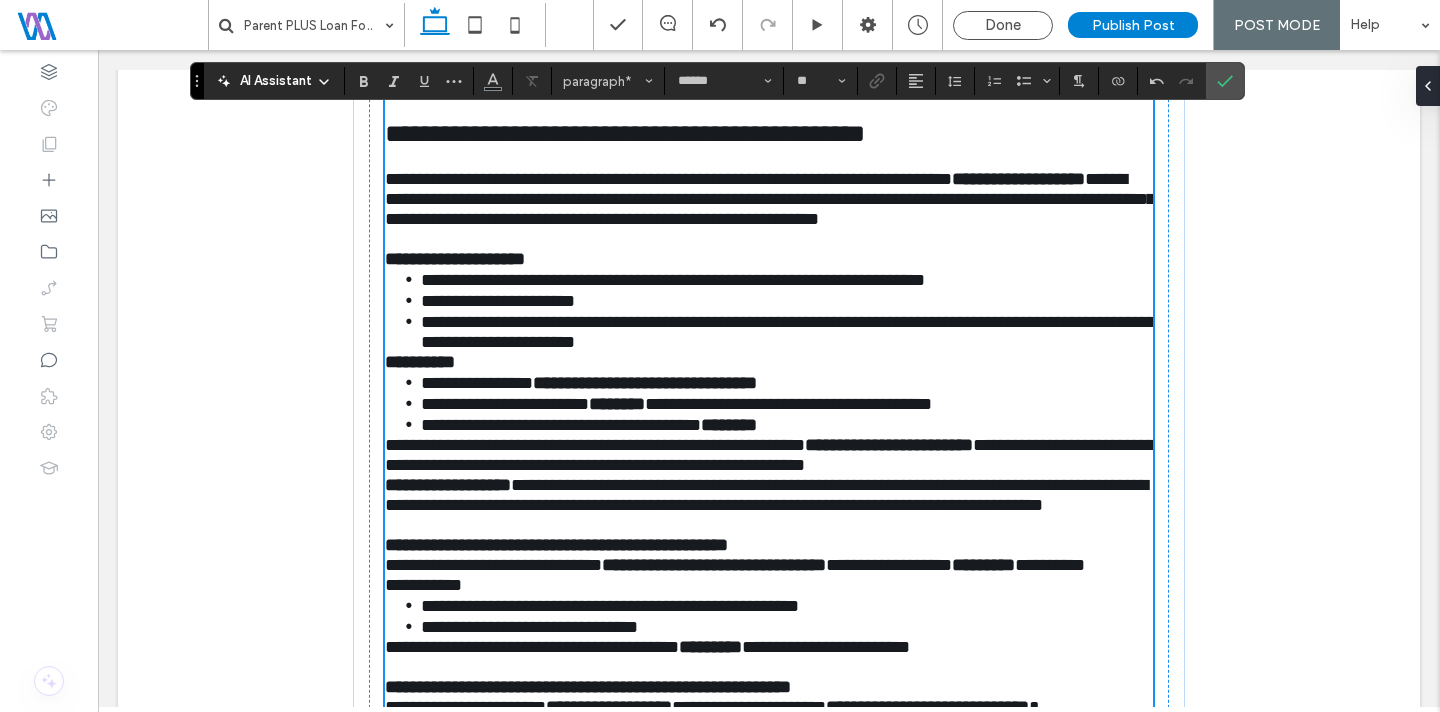 scroll, scrollTop: 1936, scrollLeft: 0, axis: vertical 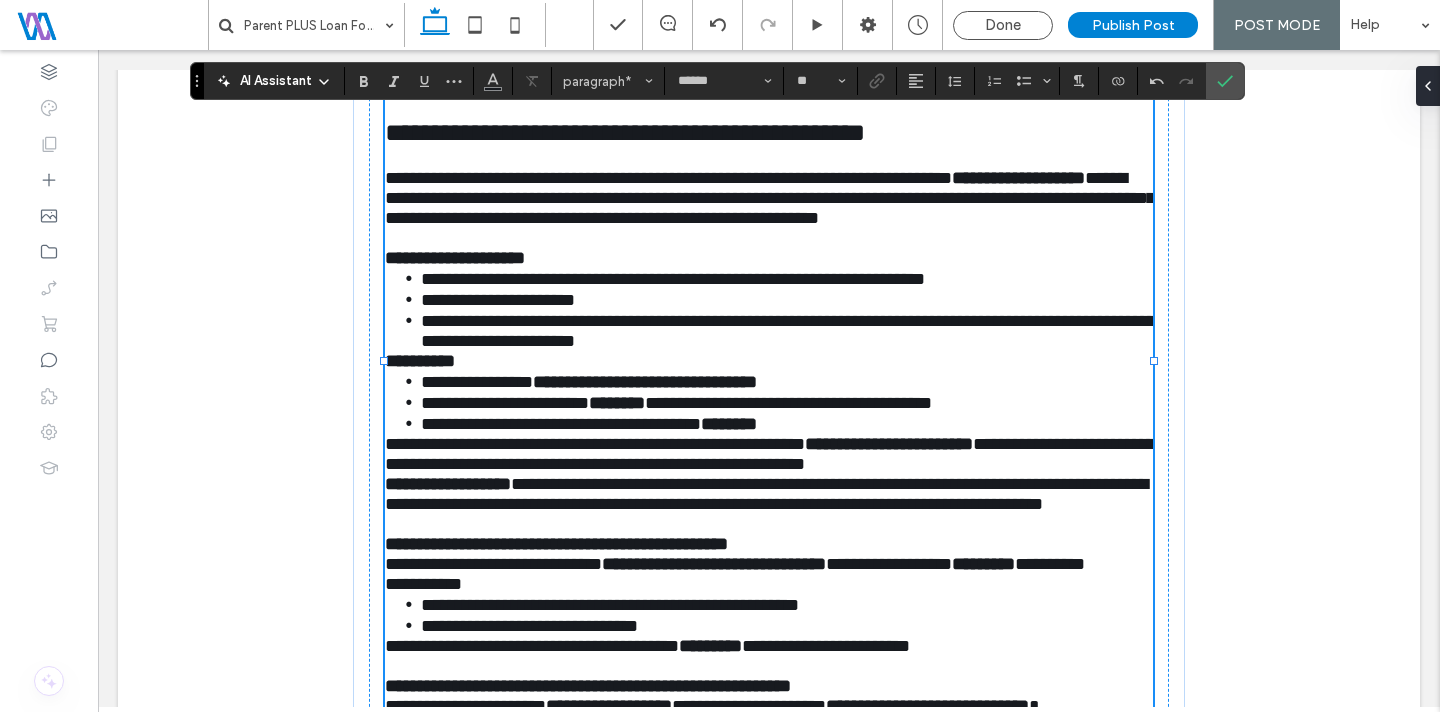 click on "**********" at bounding box center [420, 361] 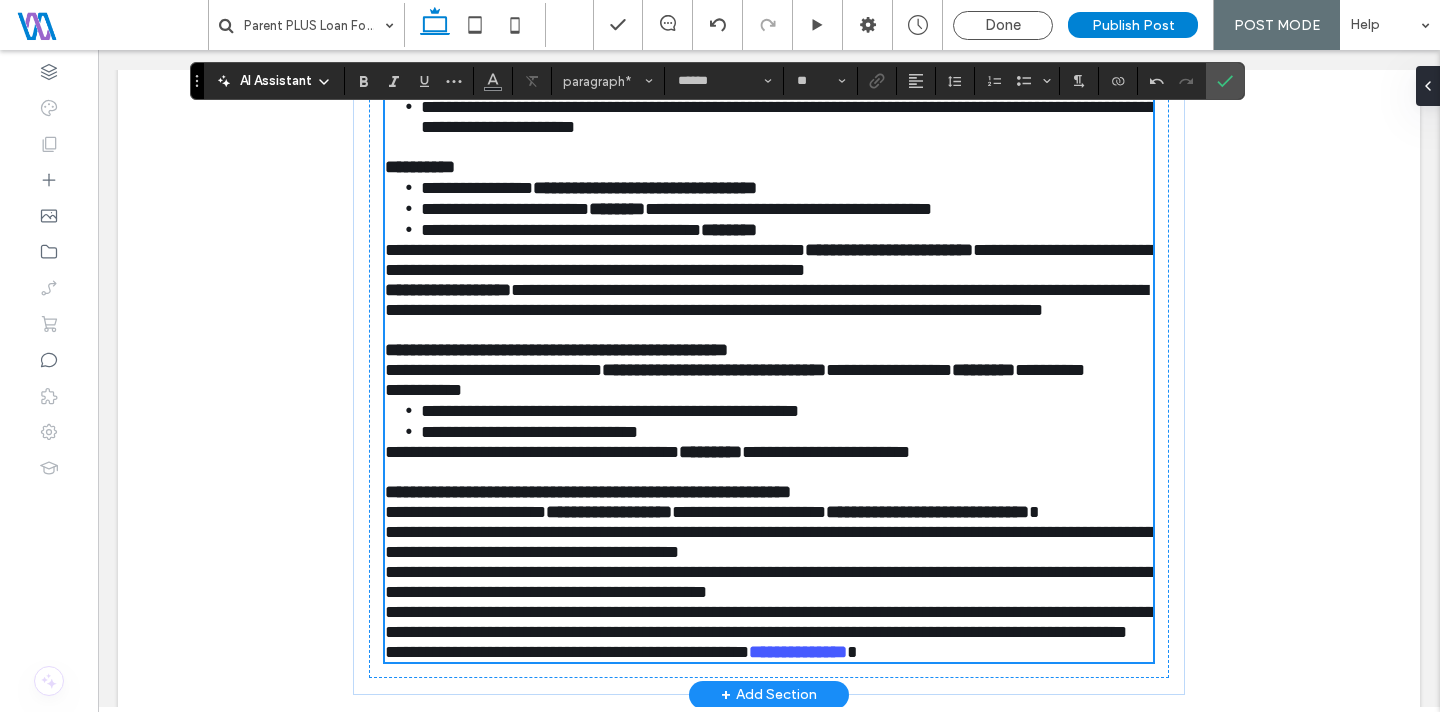 scroll, scrollTop: 2151, scrollLeft: 0, axis: vertical 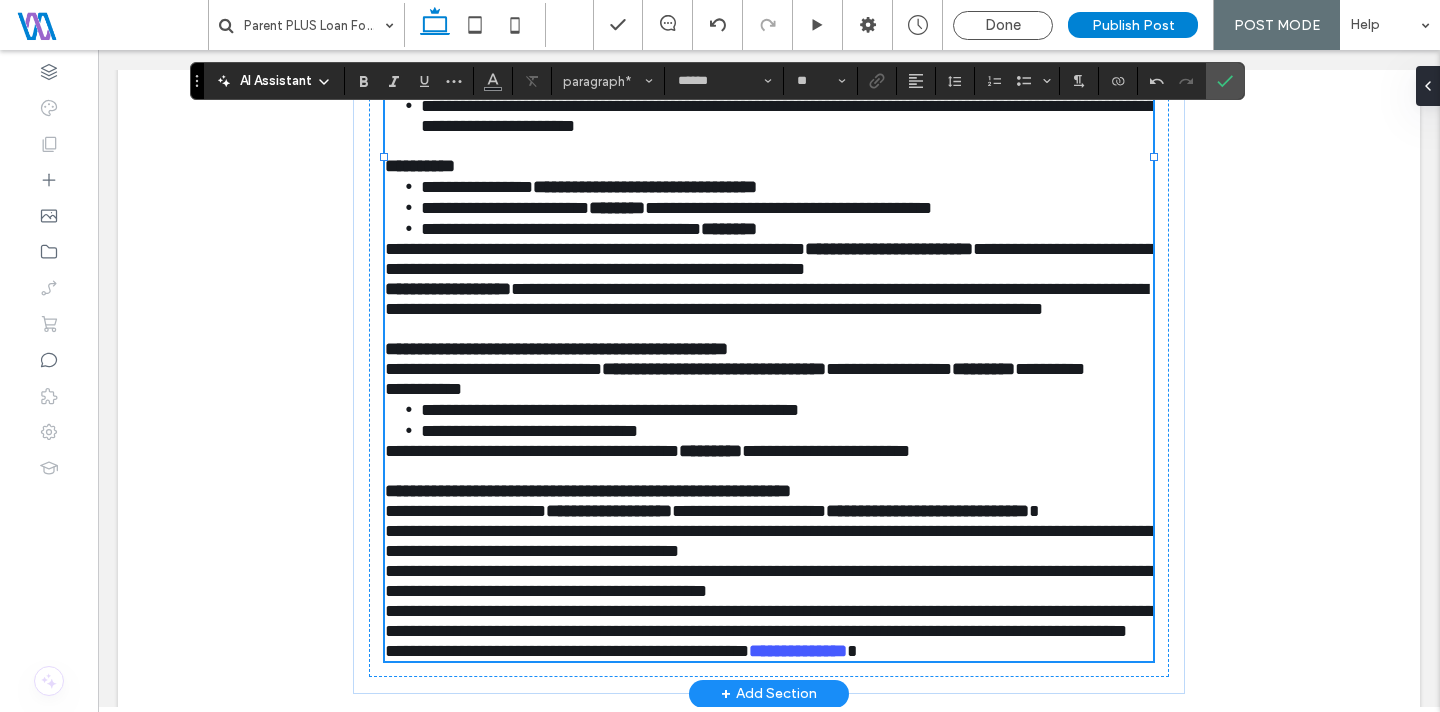 click on "**********" at bounding box center (595, 249) 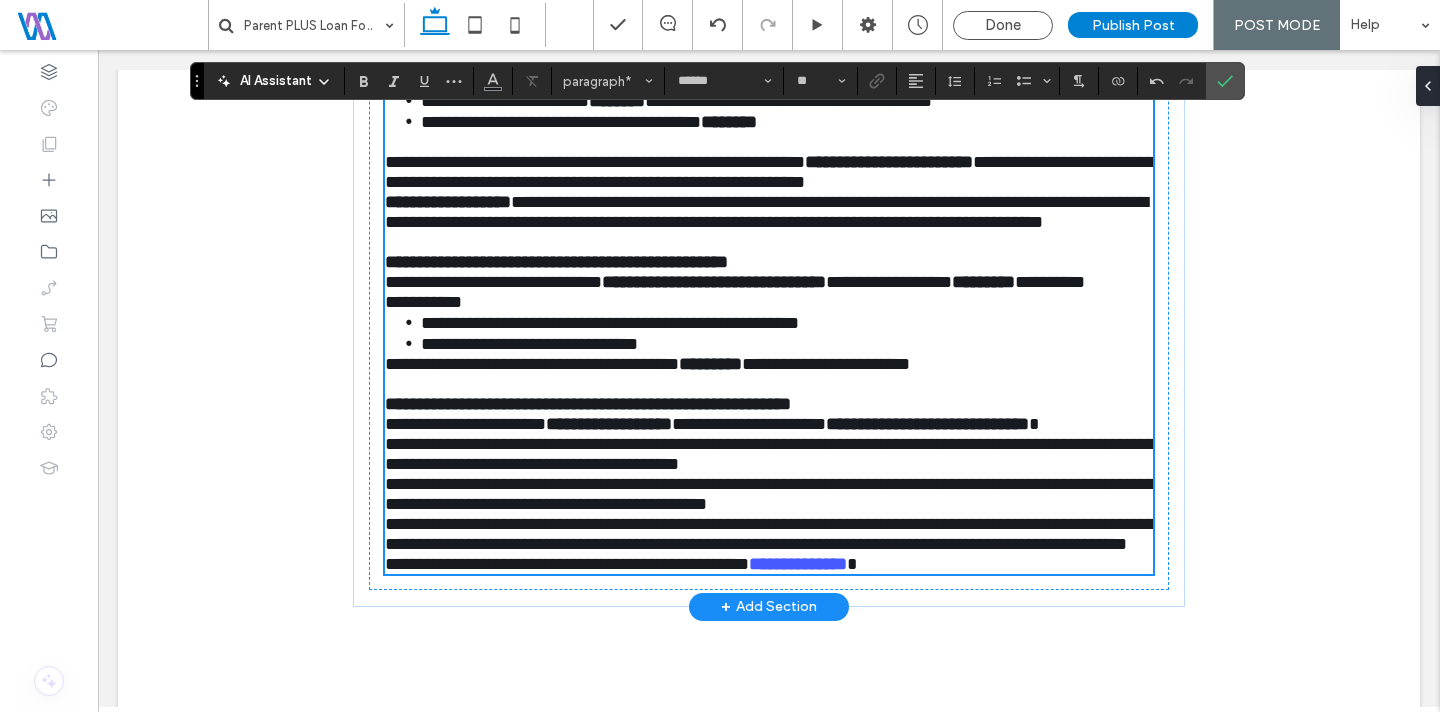 scroll, scrollTop: 2261, scrollLeft: 0, axis: vertical 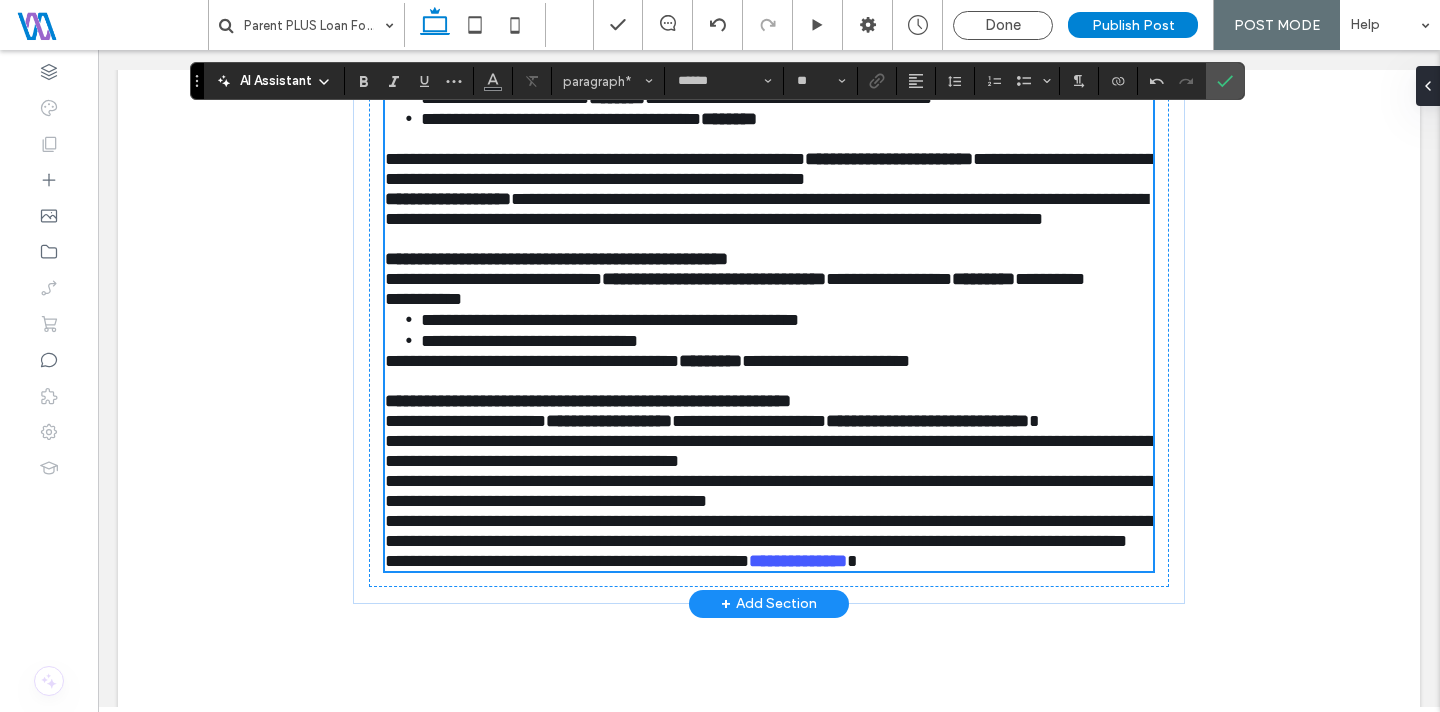 click on "**********" at bounding box center [493, 279] 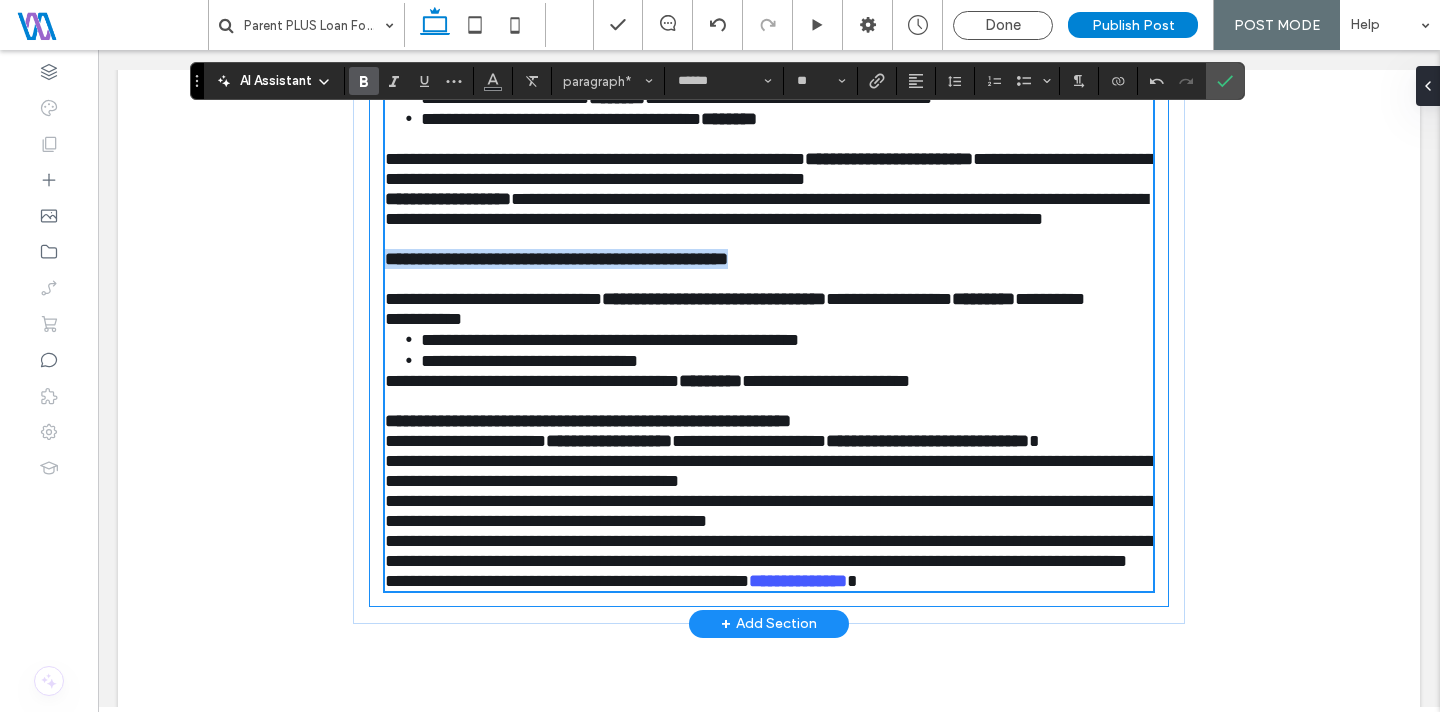 drag, startPoint x: 800, startPoint y: 484, endPoint x: 373, endPoint y: 481, distance: 427.01053 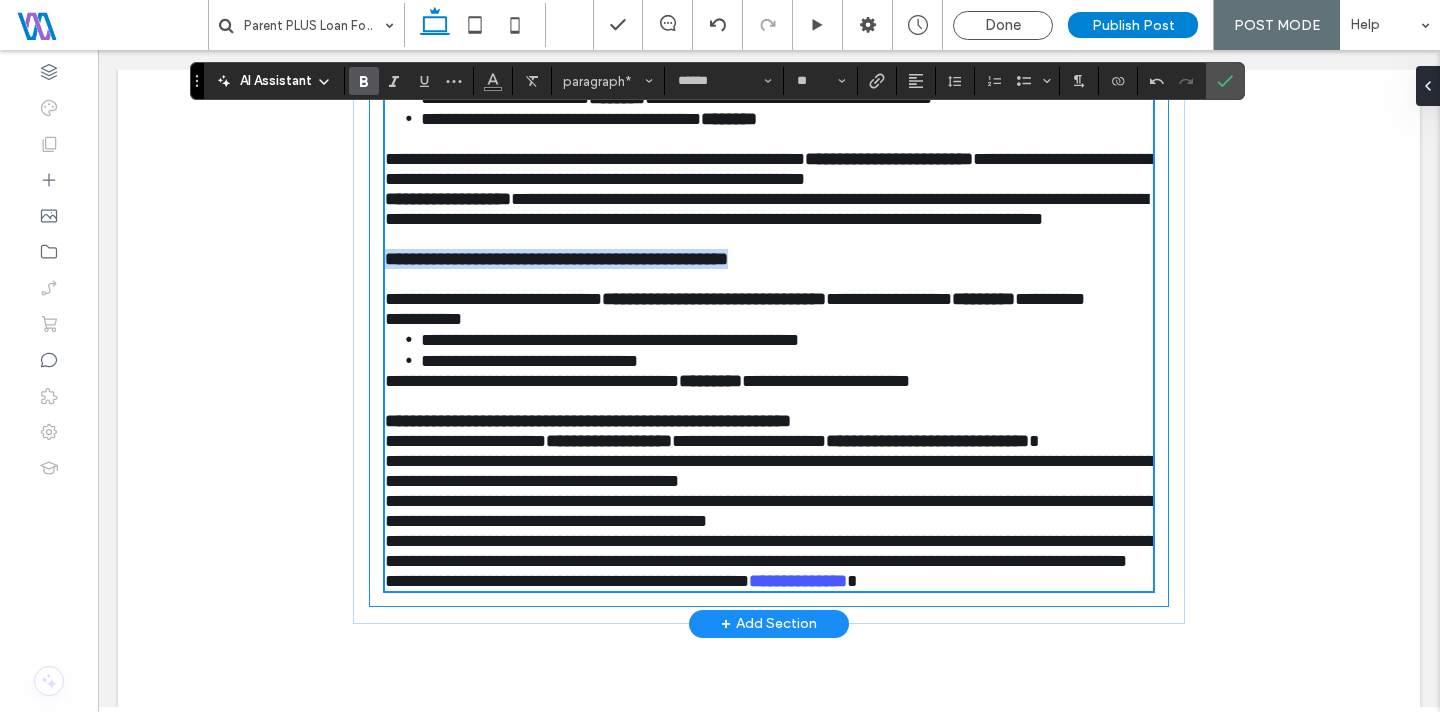 click on "**********" at bounding box center [769, -503] 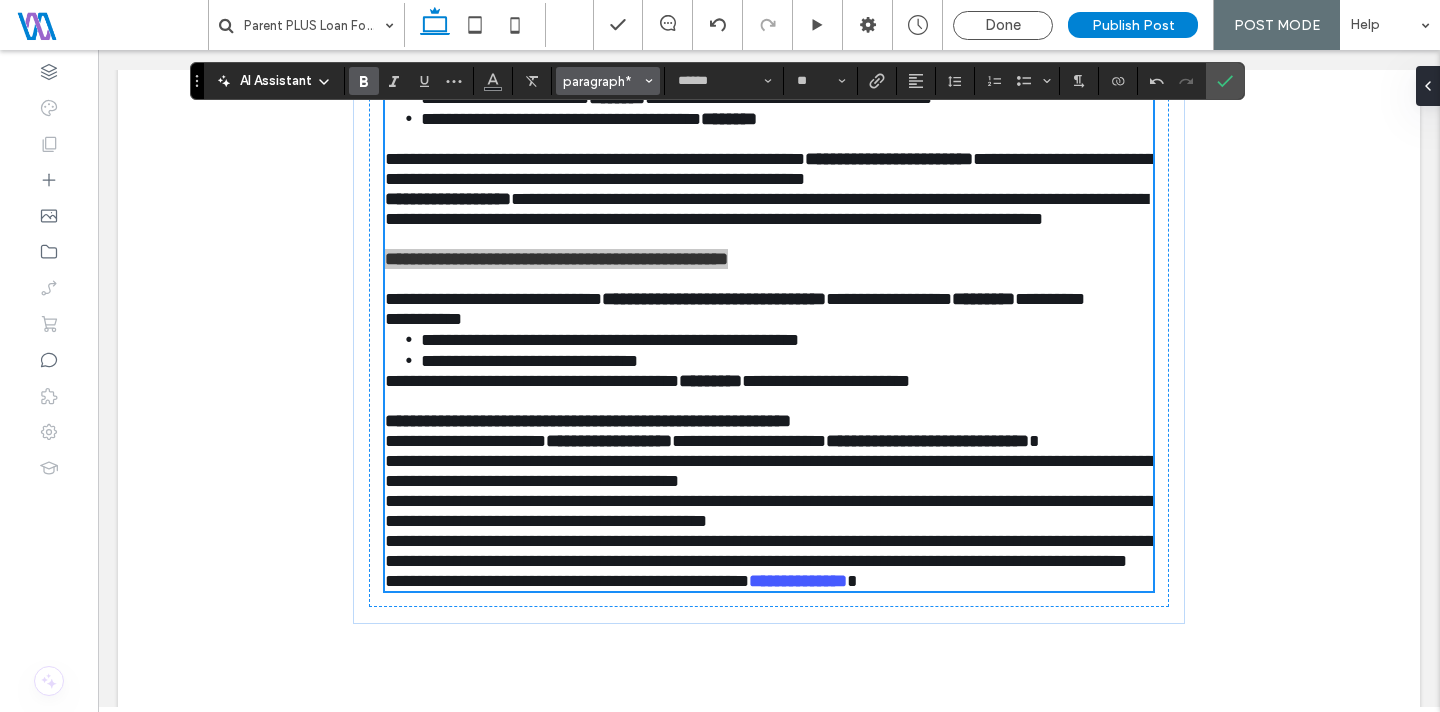 click on "paragraph*" at bounding box center [602, 81] 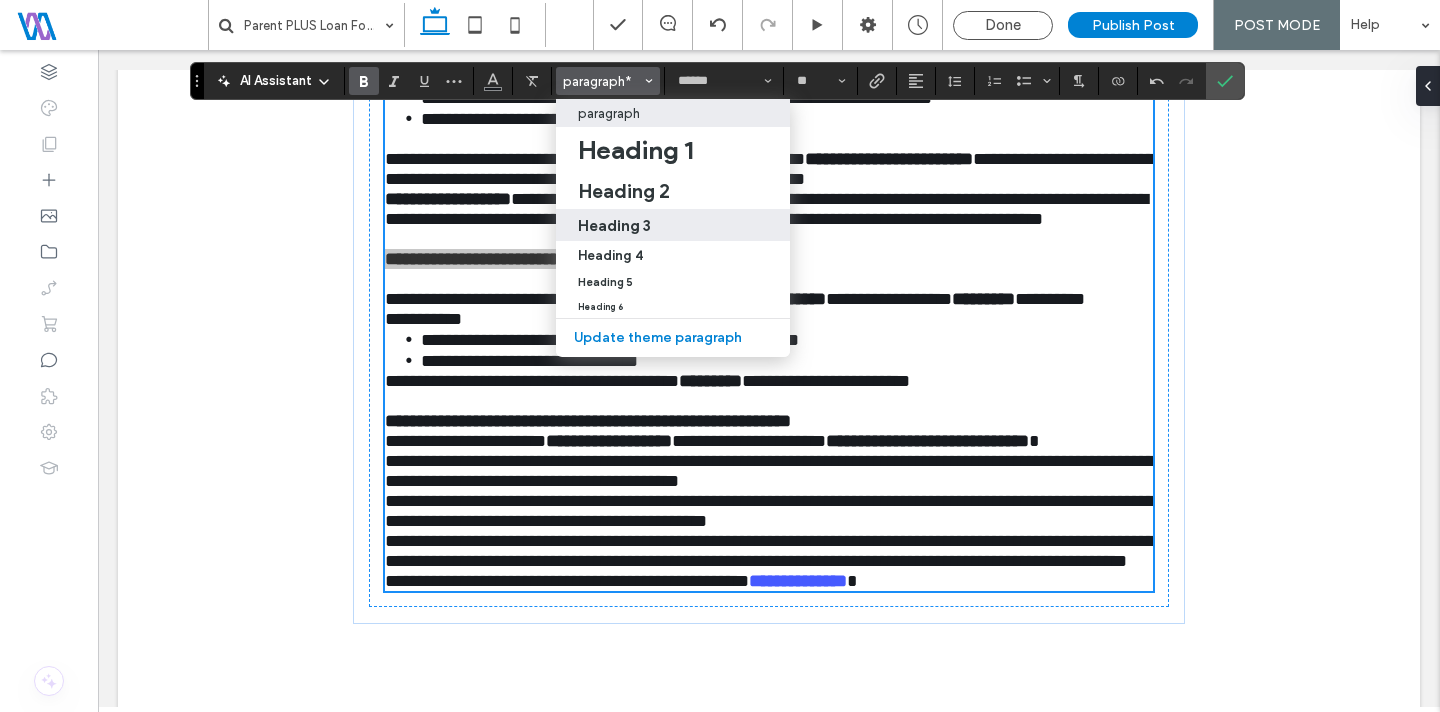 click on "Heading 3" at bounding box center [673, 225] 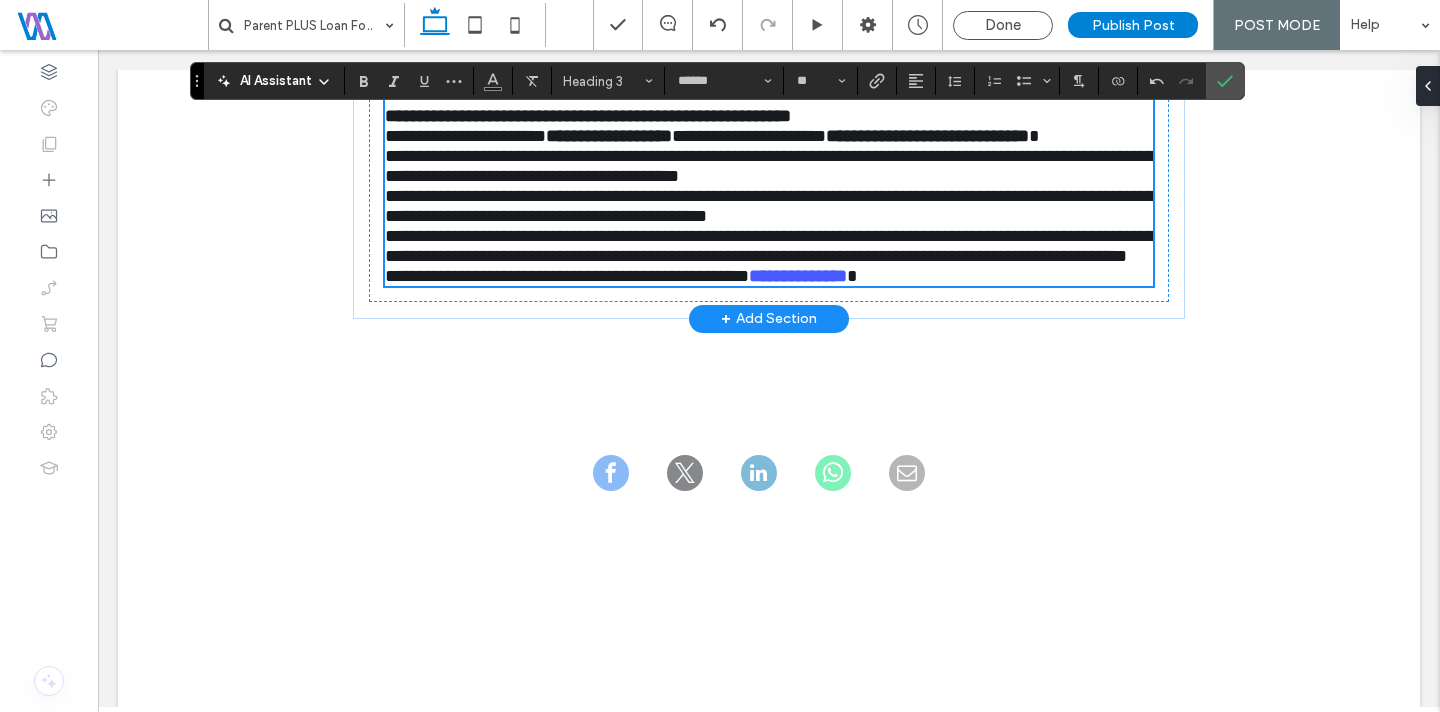 scroll, scrollTop: 2573, scrollLeft: 0, axis: vertical 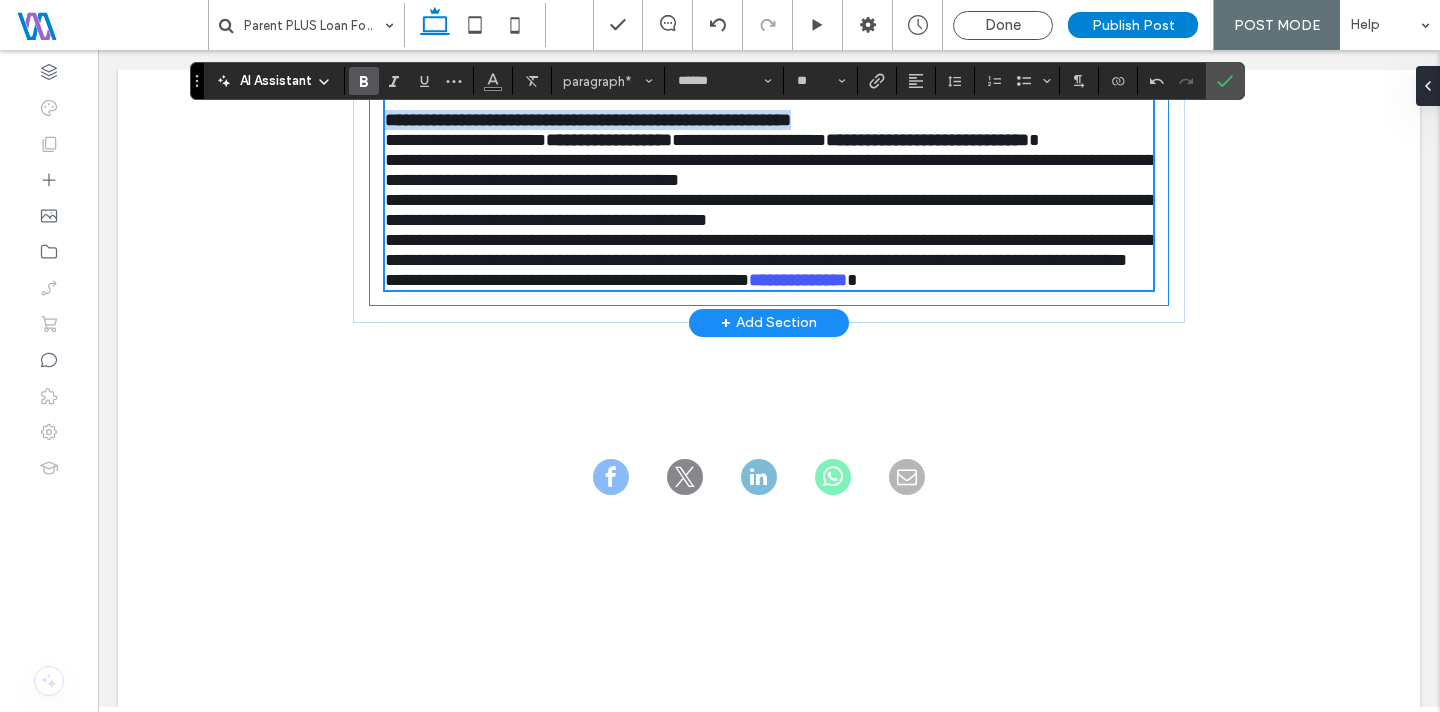 drag, startPoint x: 892, startPoint y: 385, endPoint x: 371, endPoint y: 379, distance: 521.03455 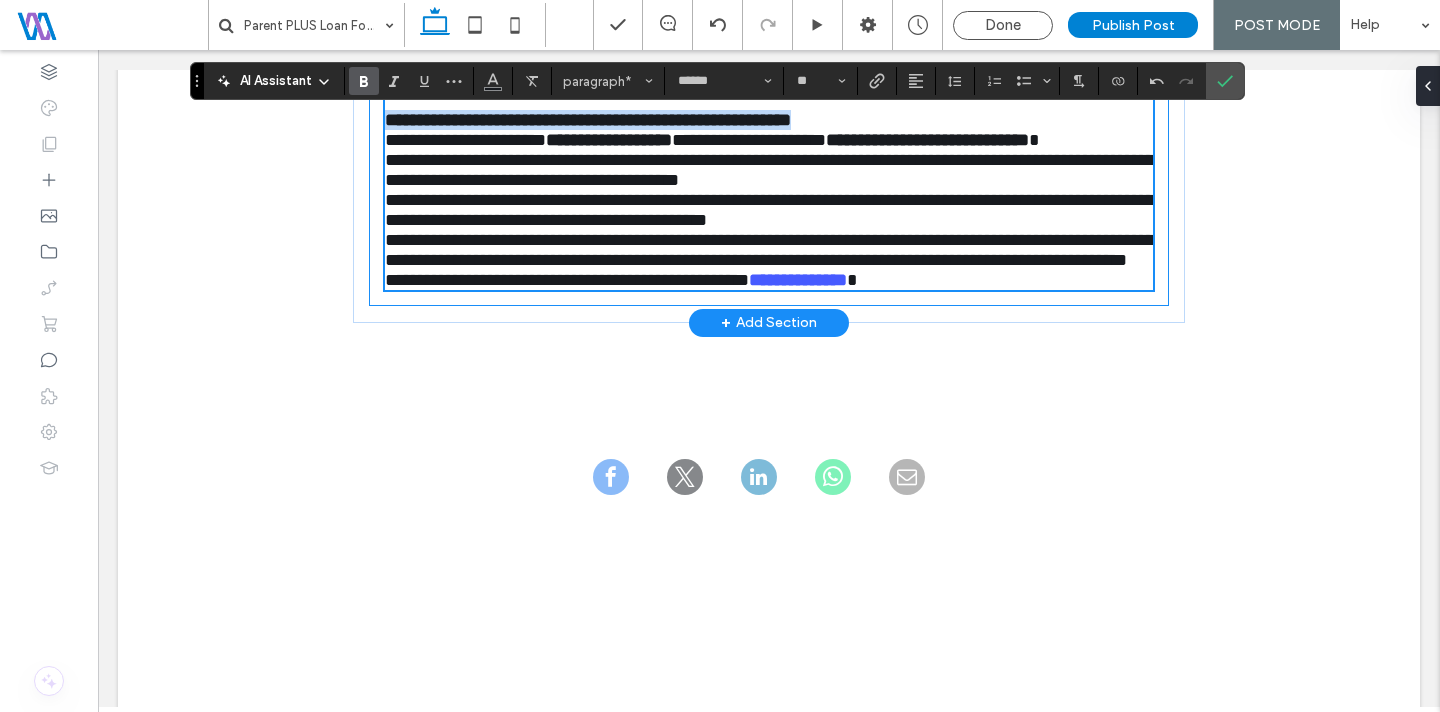 click on "**********" at bounding box center [769, -810] 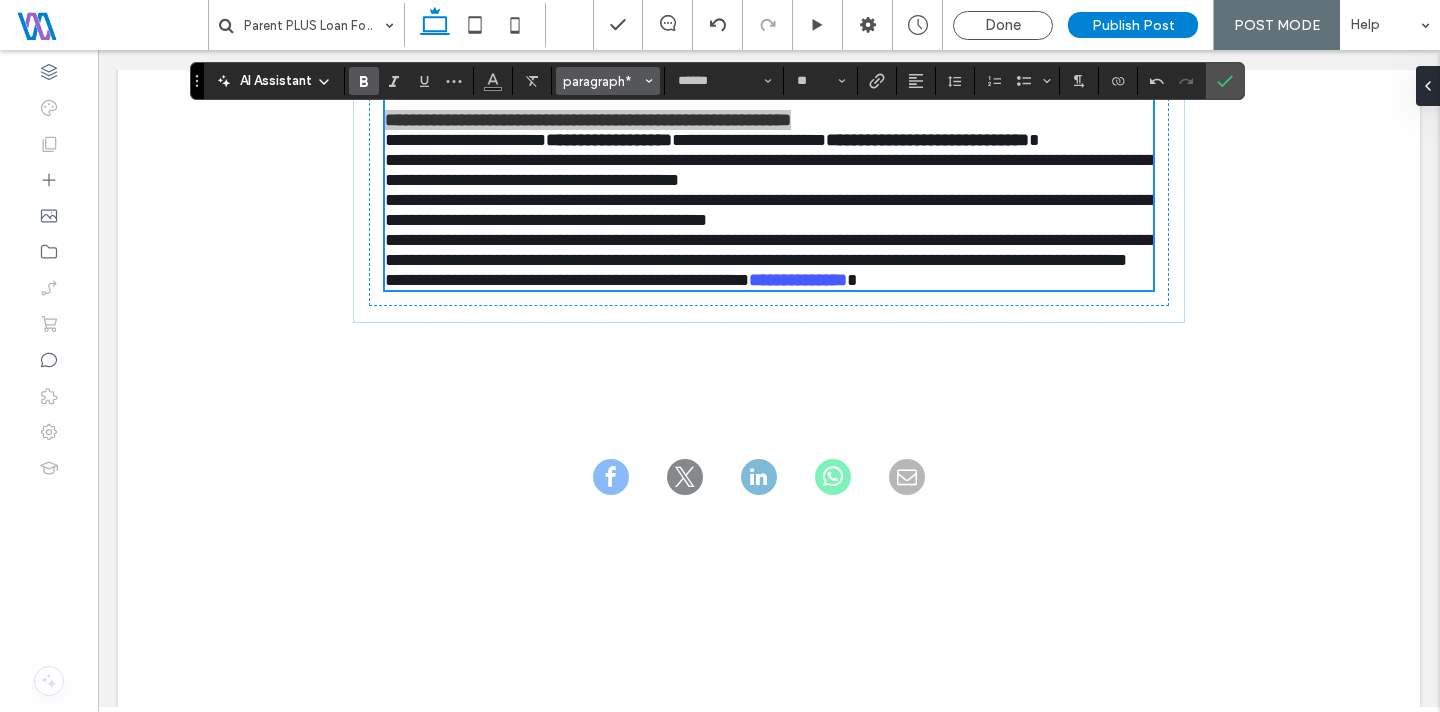 click on "paragraph*" at bounding box center (608, 81) 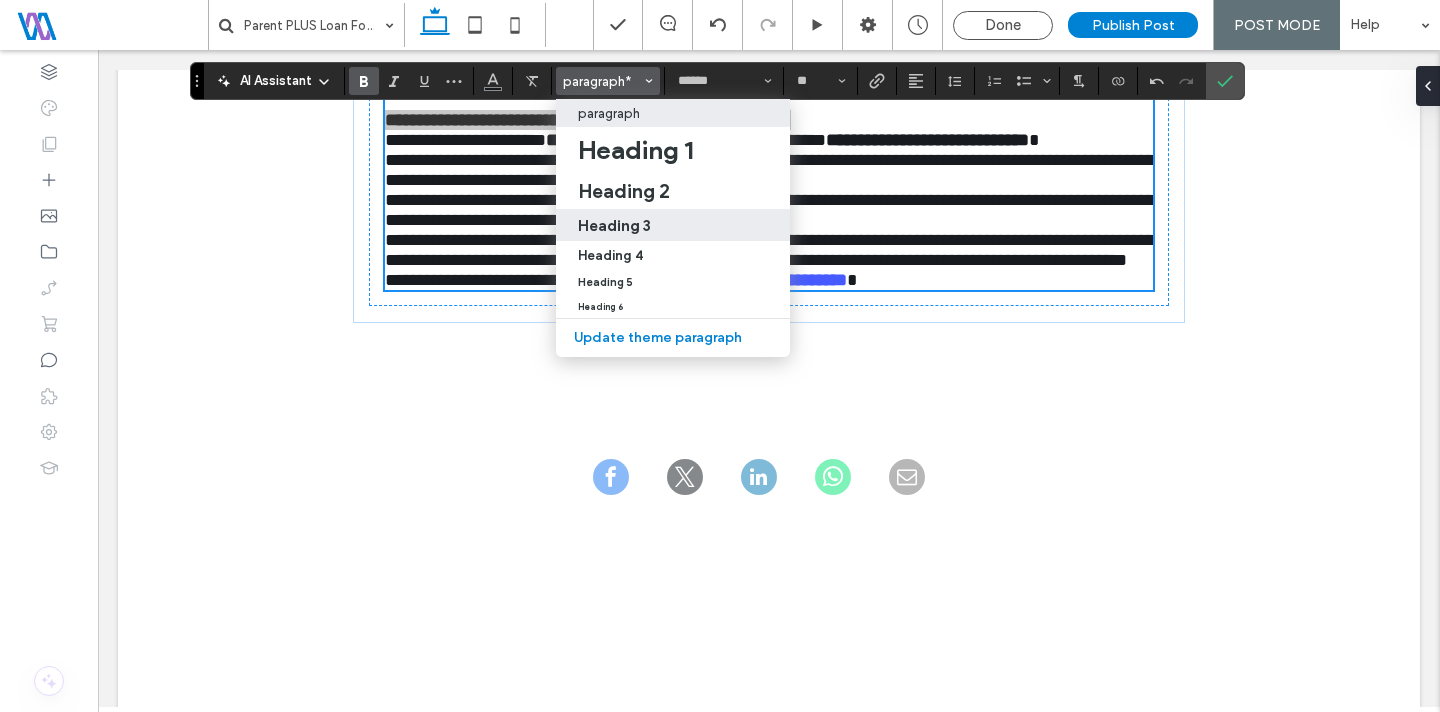 click on "Heading 3" at bounding box center [673, 225] 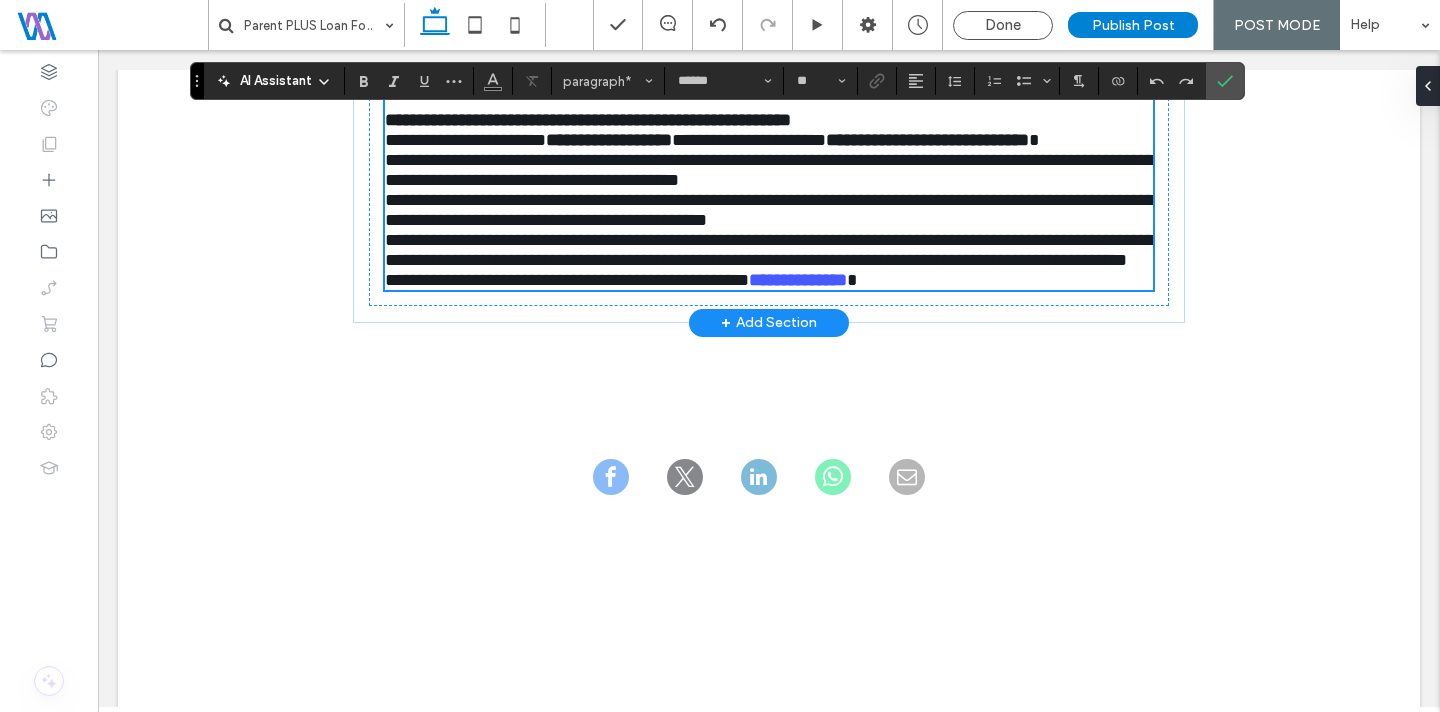 click on "**********" at bounding box center [465, 140] 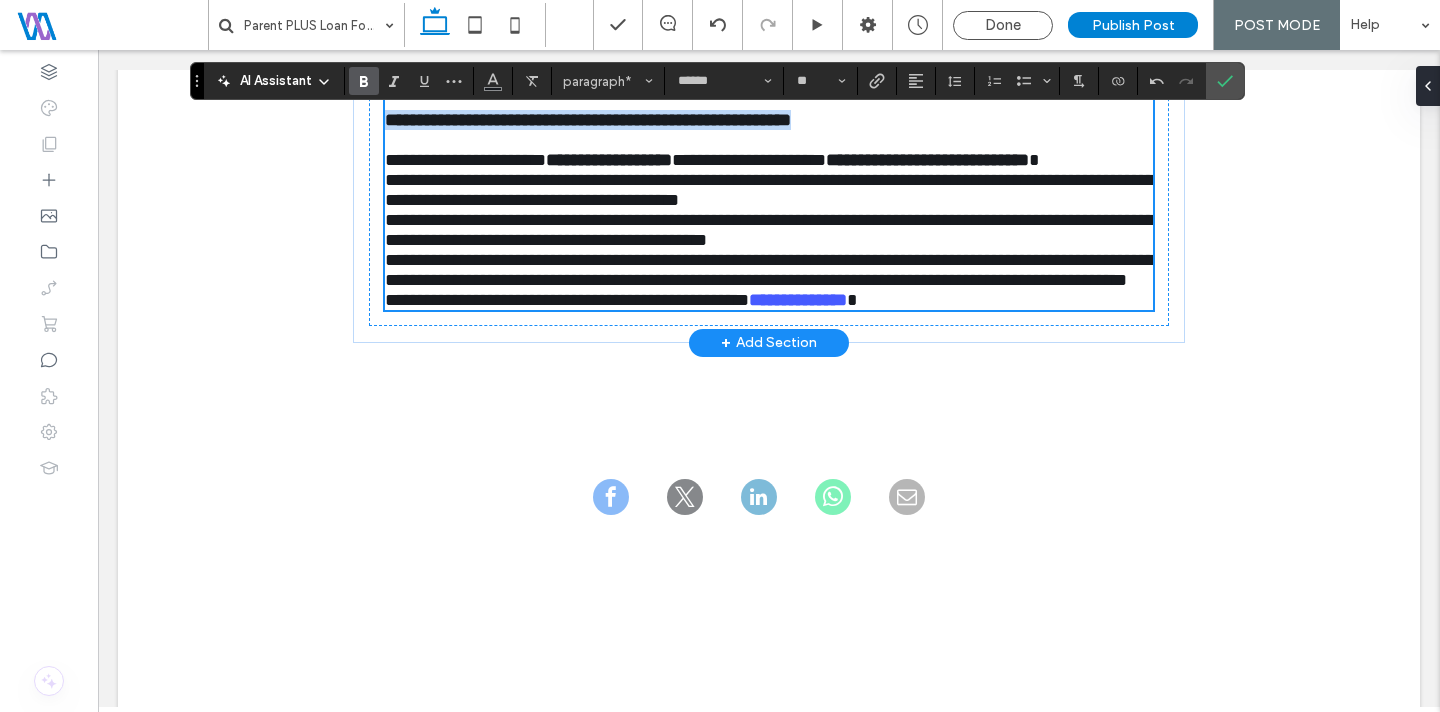 drag, startPoint x: 901, startPoint y: 378, endPoint x: 380, endPoint y: 376, distance: 521.00385 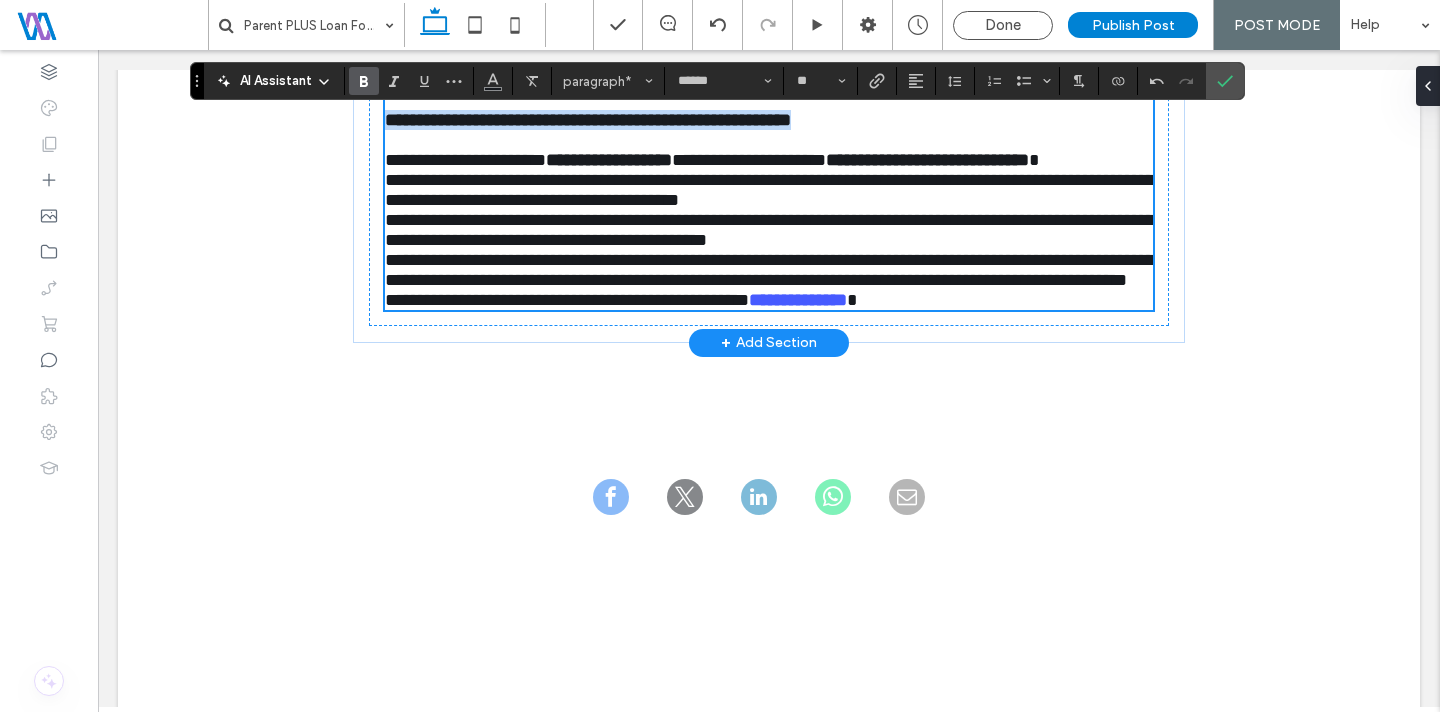click on "**********" at bounding box center [769, 120] 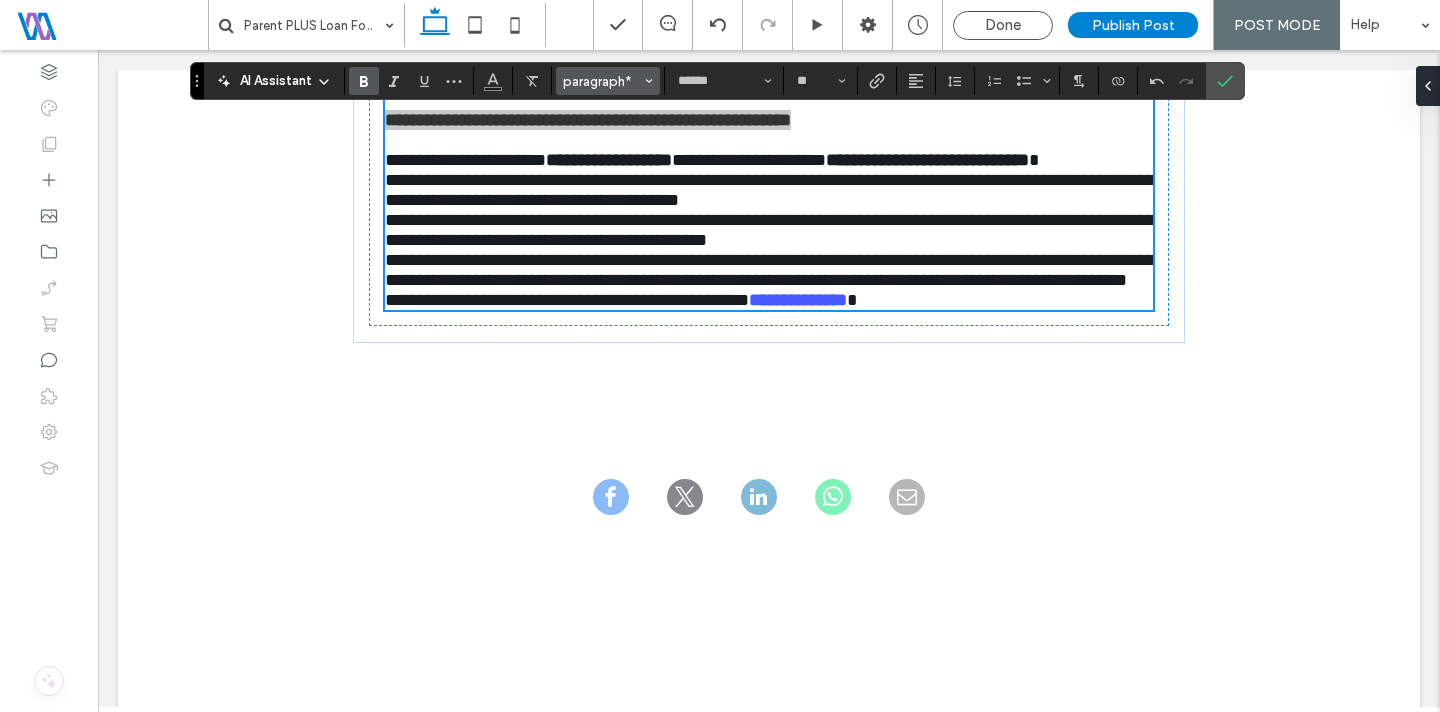click on "paragraph*" at bounding box center (602, 81) 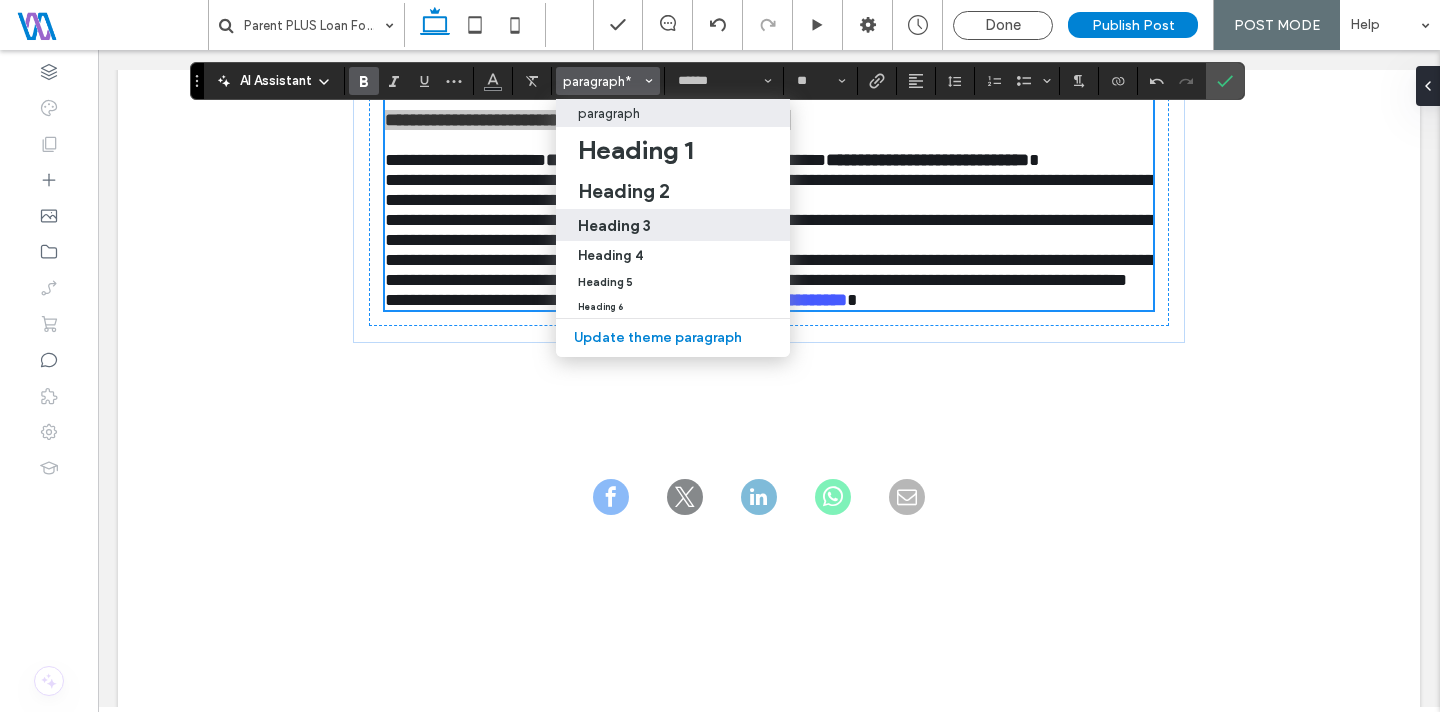 click on "Heading 3" at bounding box center [614, 225] 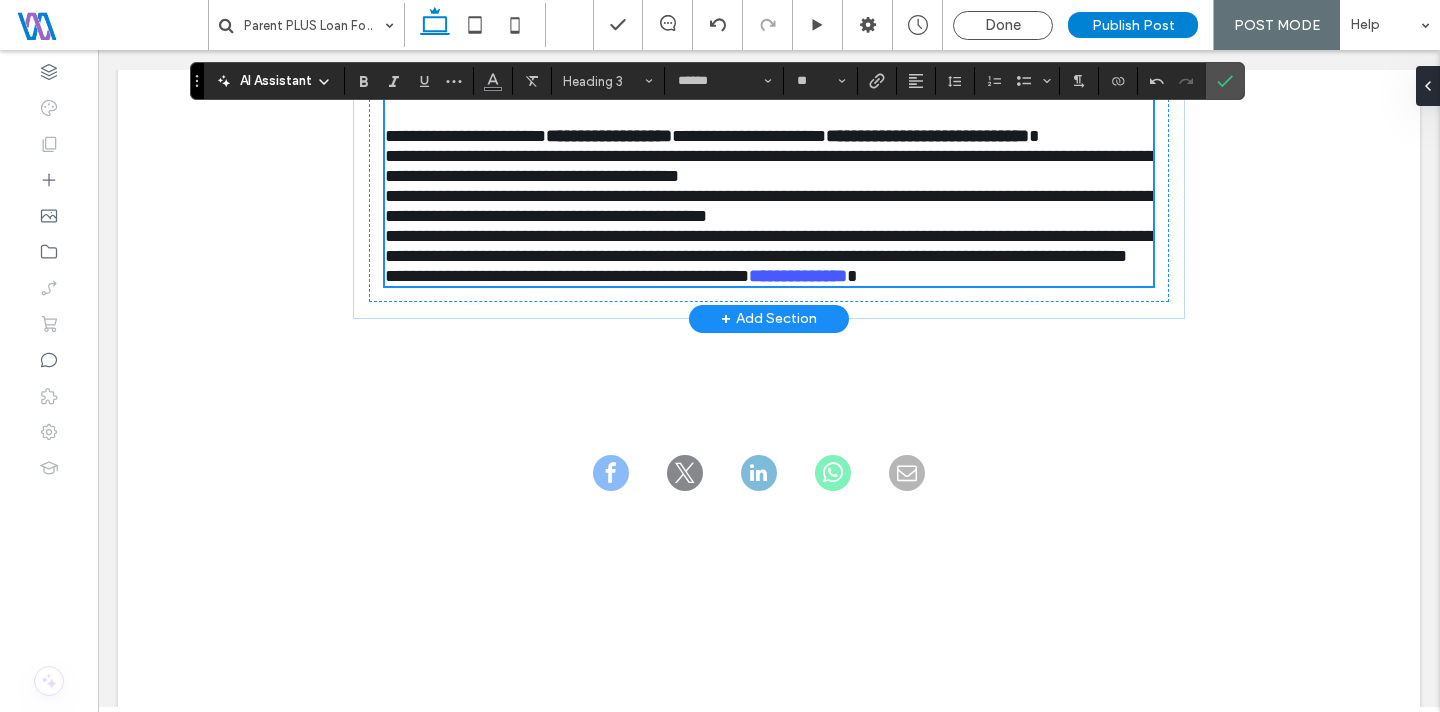 scroll, scrollTop: 2613, scrollLeft: 0, axis: vertical 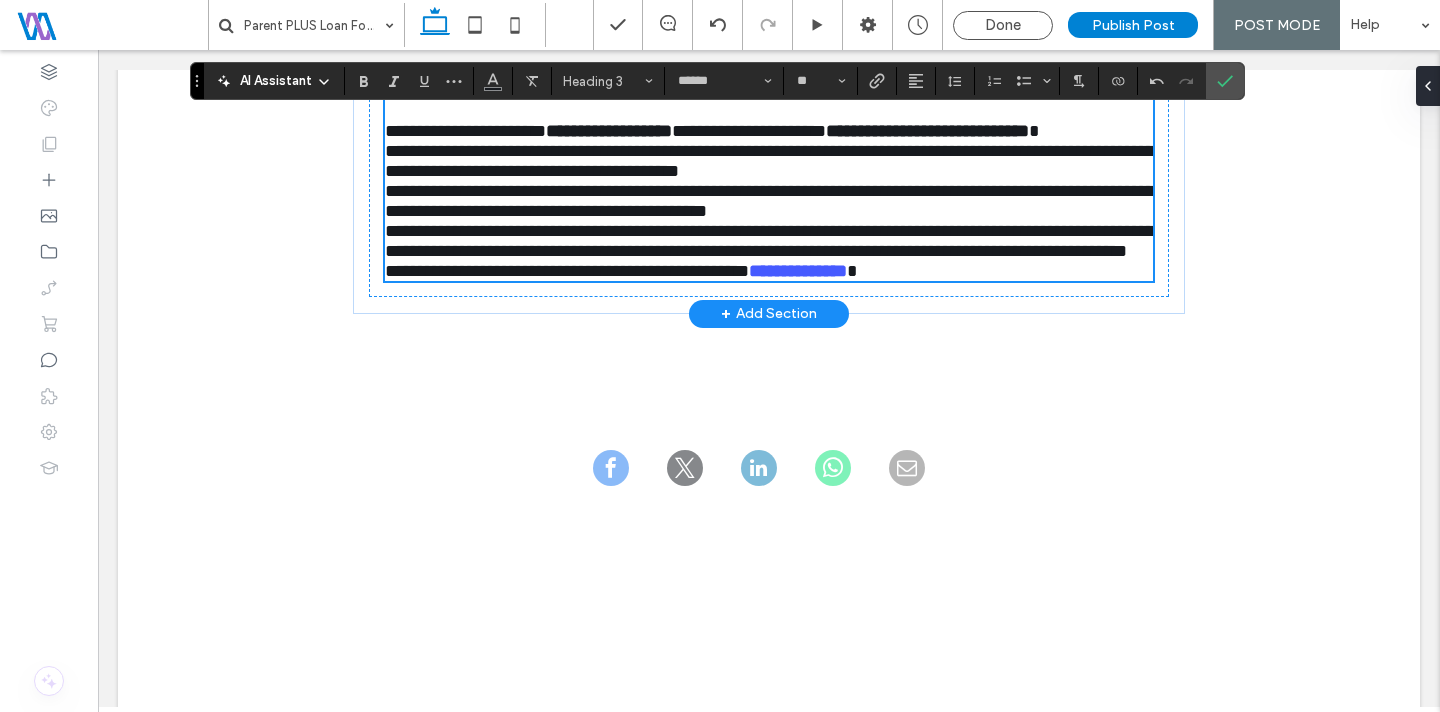 type on "**" 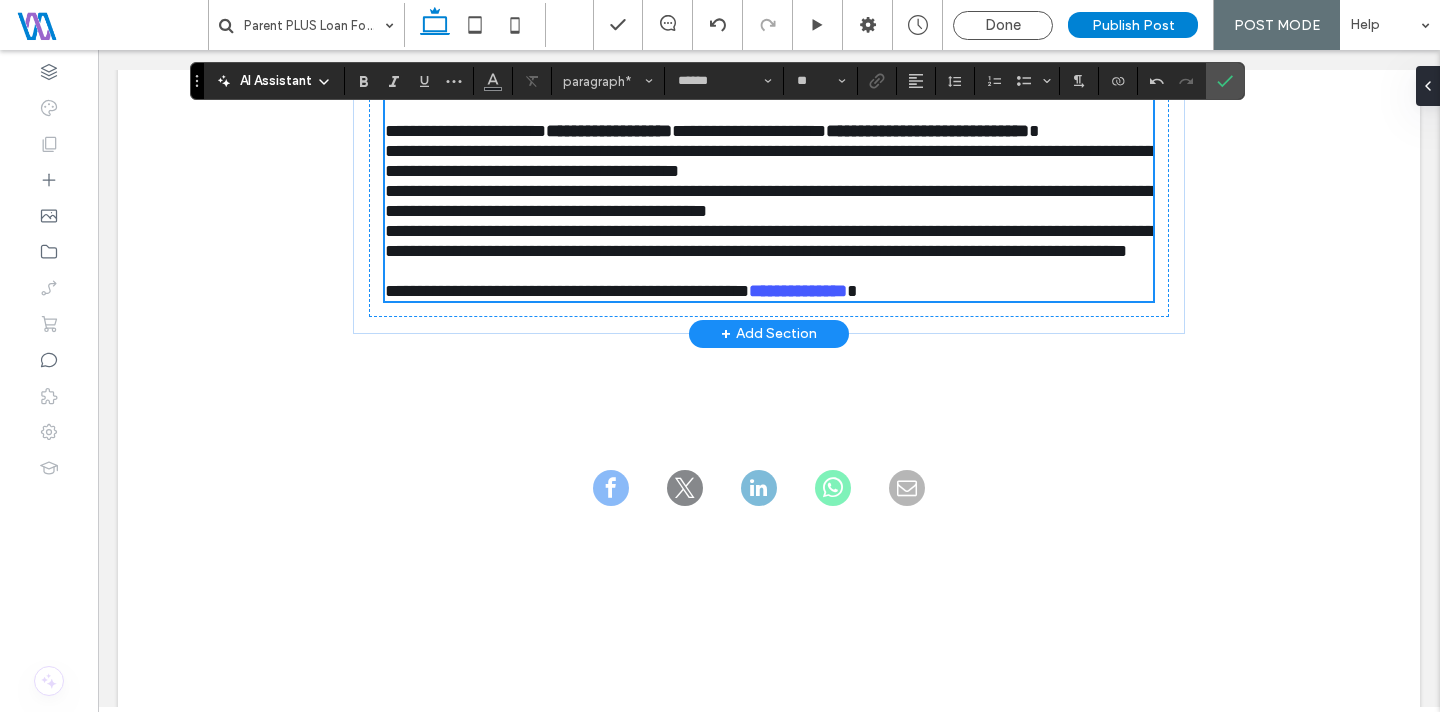 click on "**********" at bounding box center (770, 201) 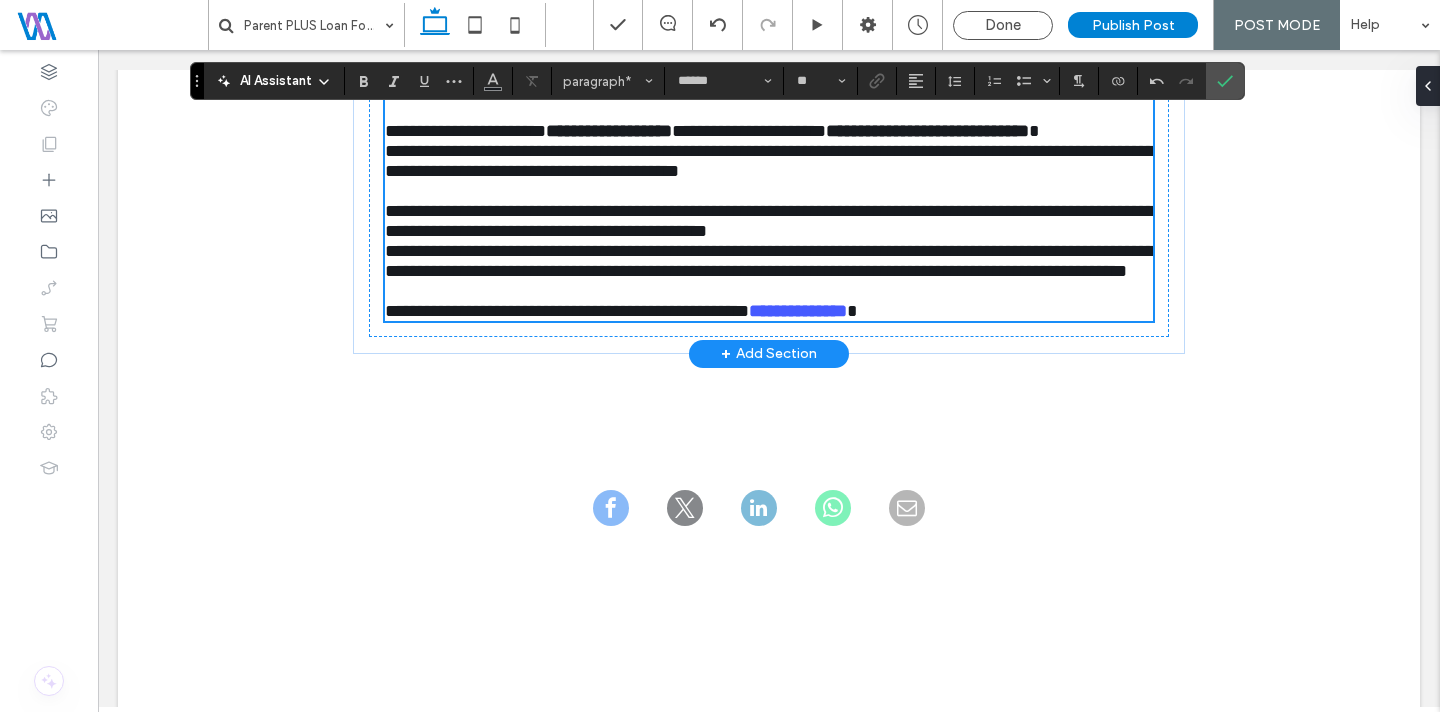 click on "**********" at bounding box center (770, 161) 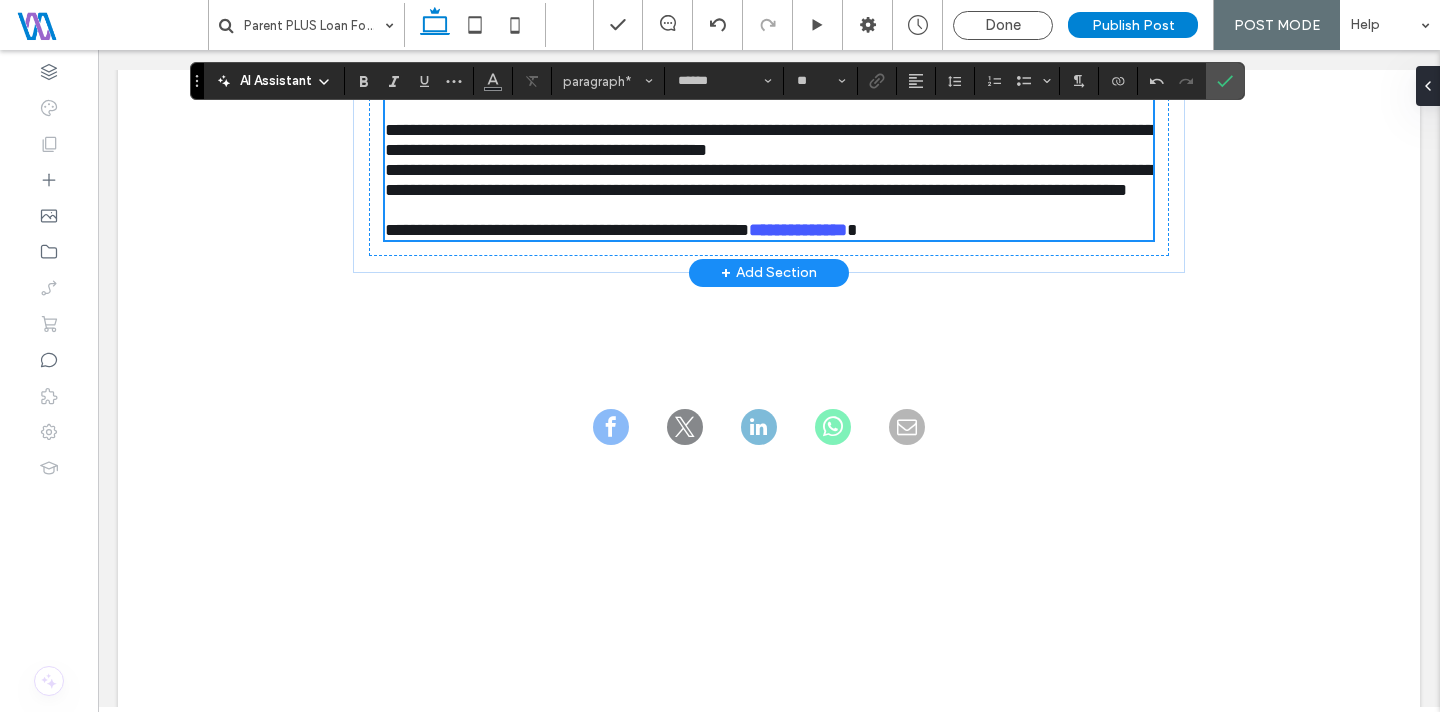 scroll, scrollTop: 2699, scrollLeft: 0, axis: vertical 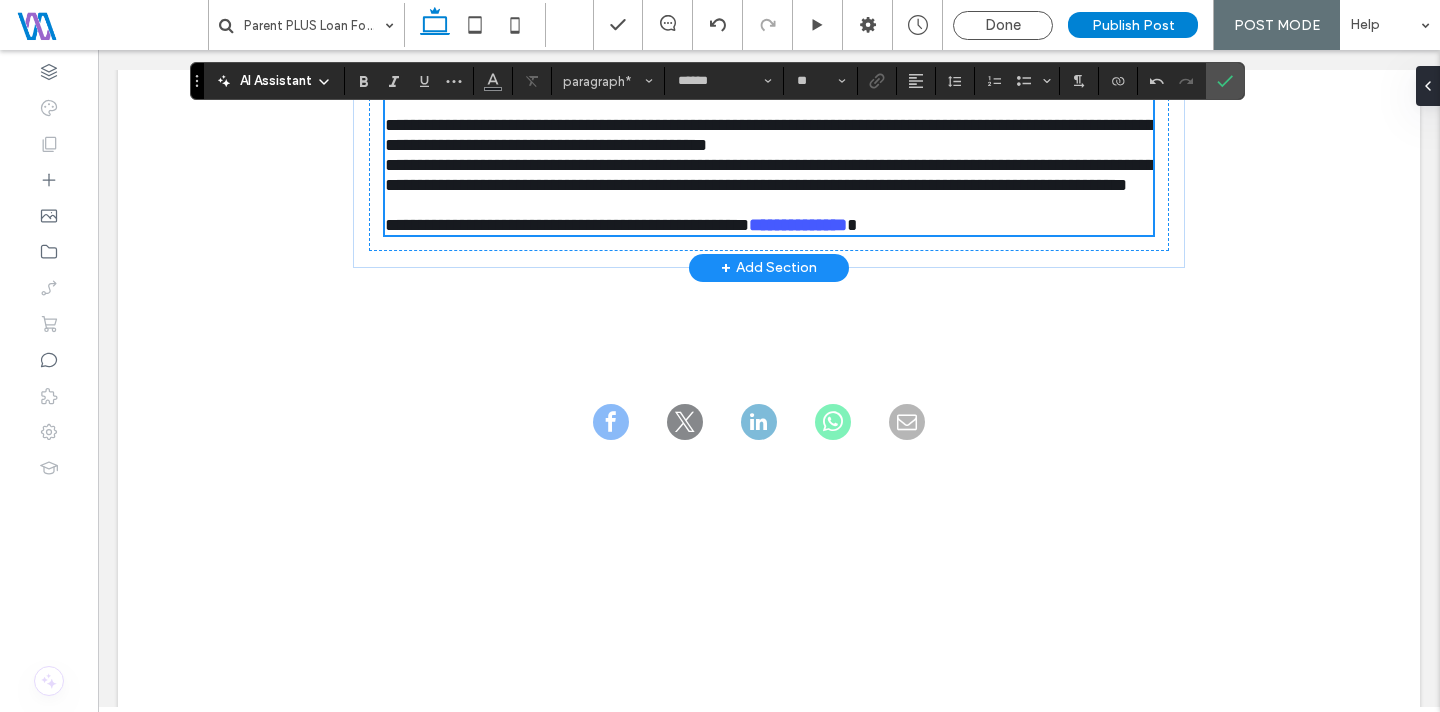 click on "+ Add Section" at bounding box center (769, 268) 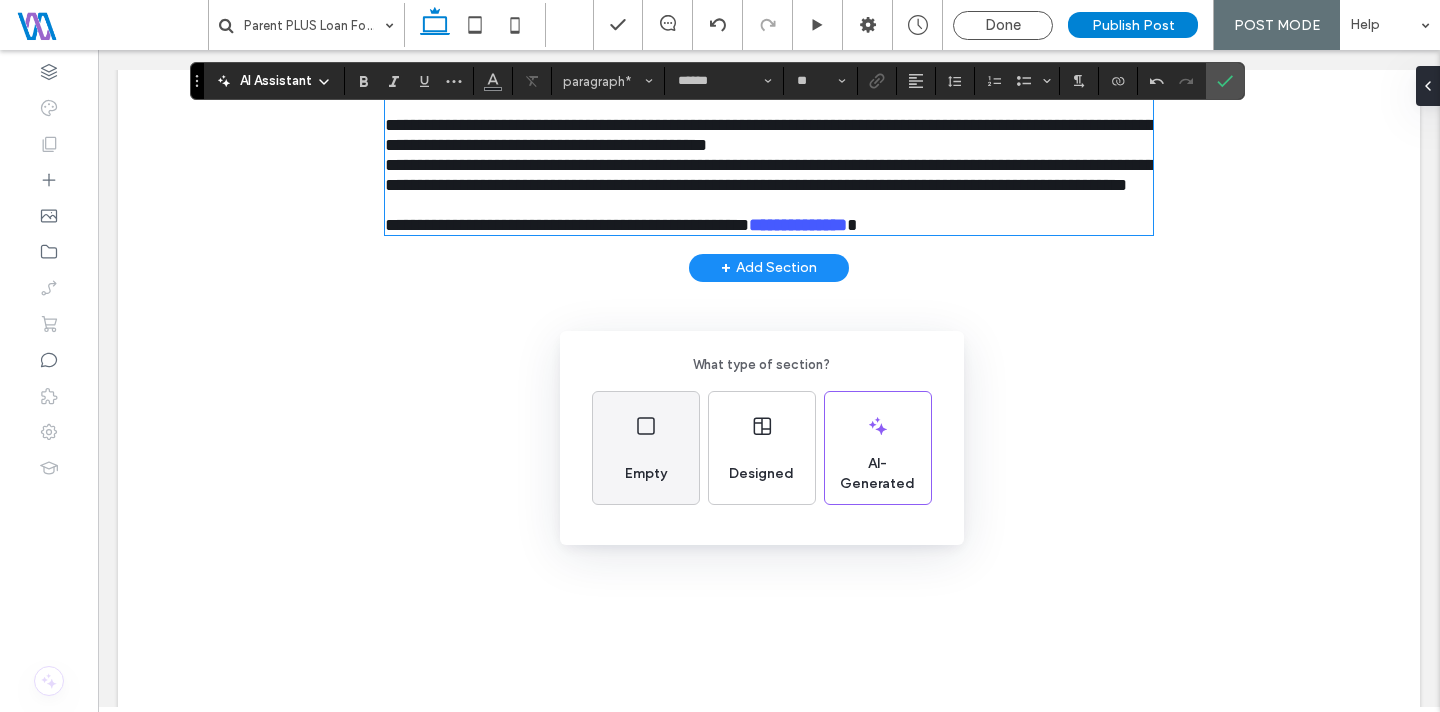 click on "Empty" at bounding box center (646, 474) 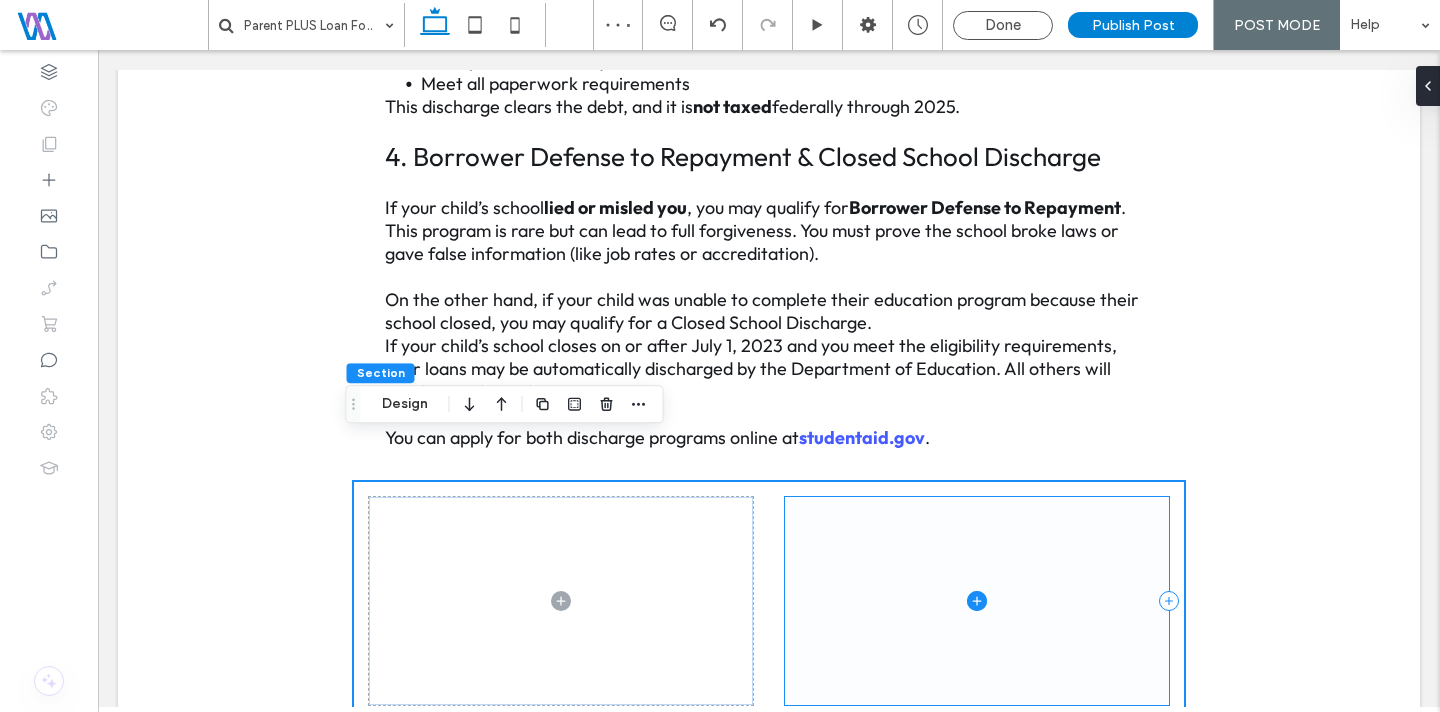 scroll, scrollTop: 2838, scrollLeft: 0, axis: vertical 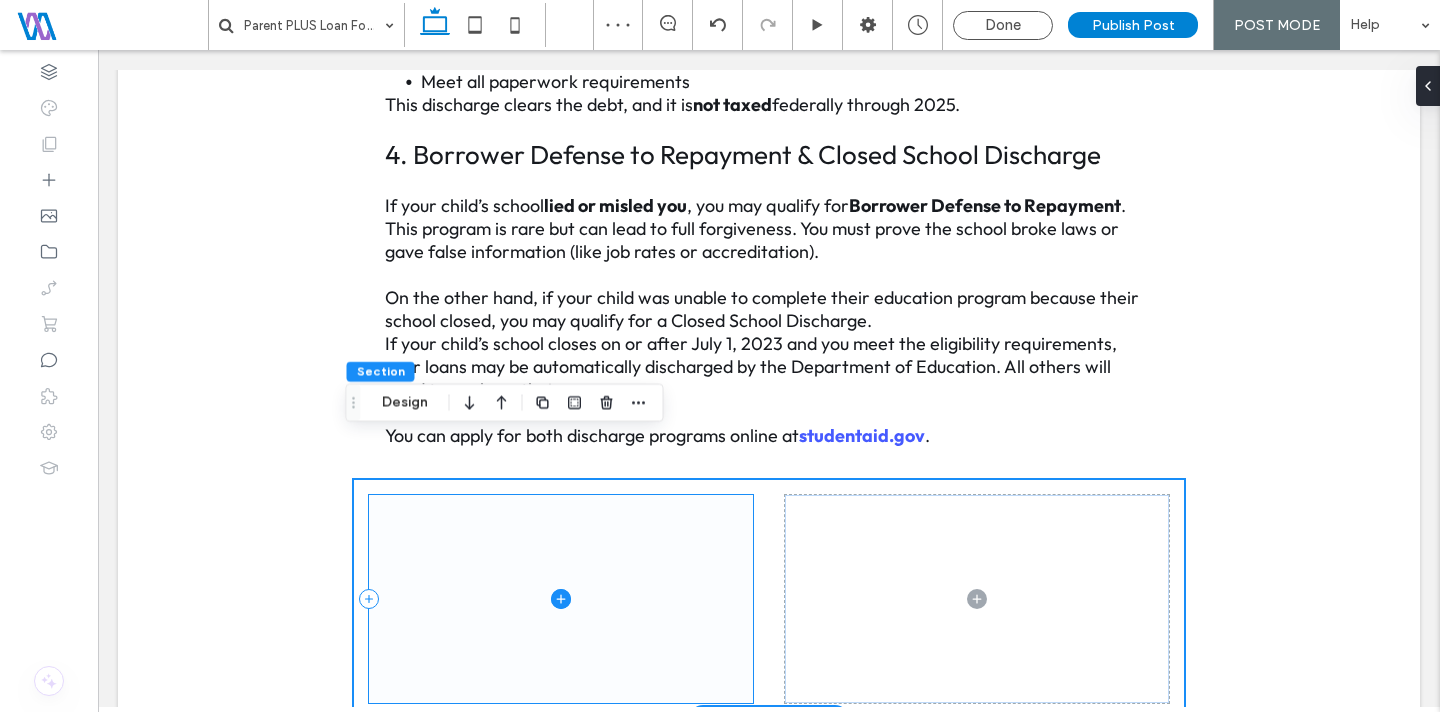 click at bounding box center (561, 599) 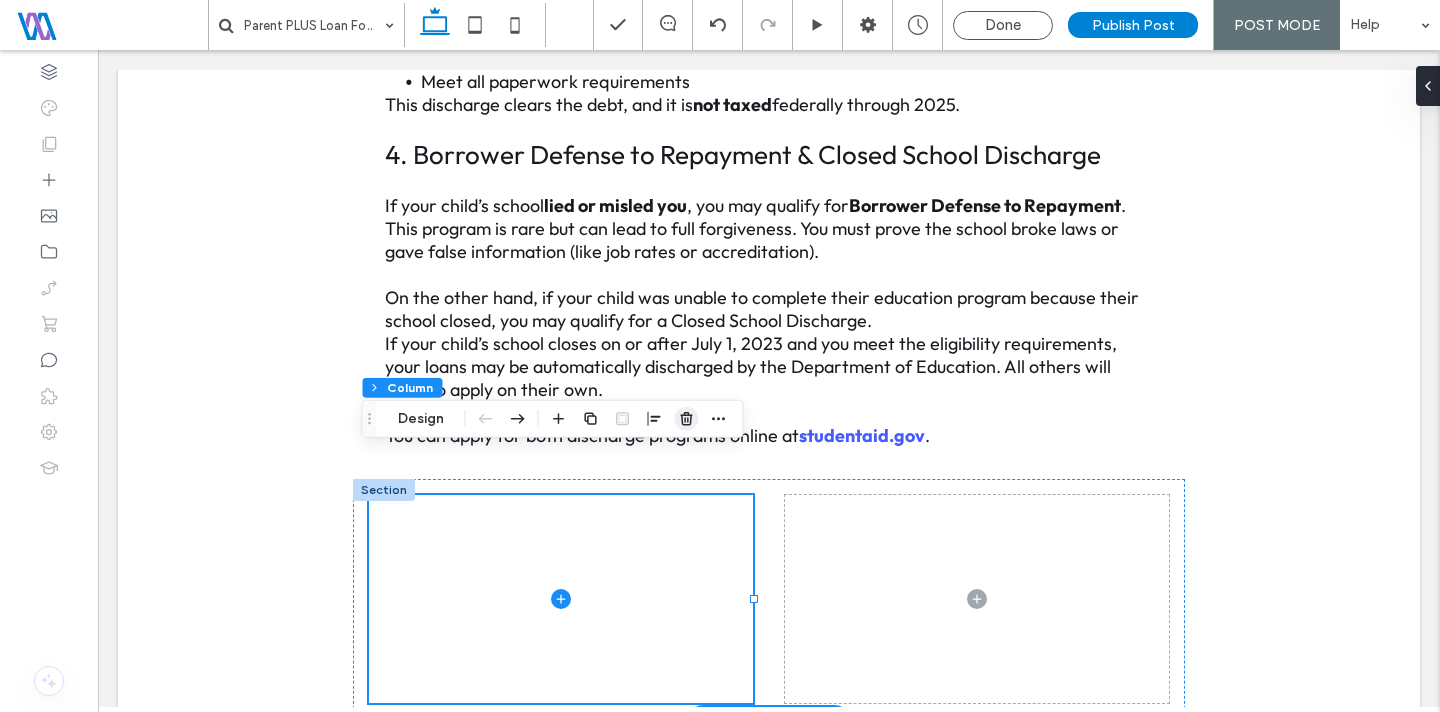 click 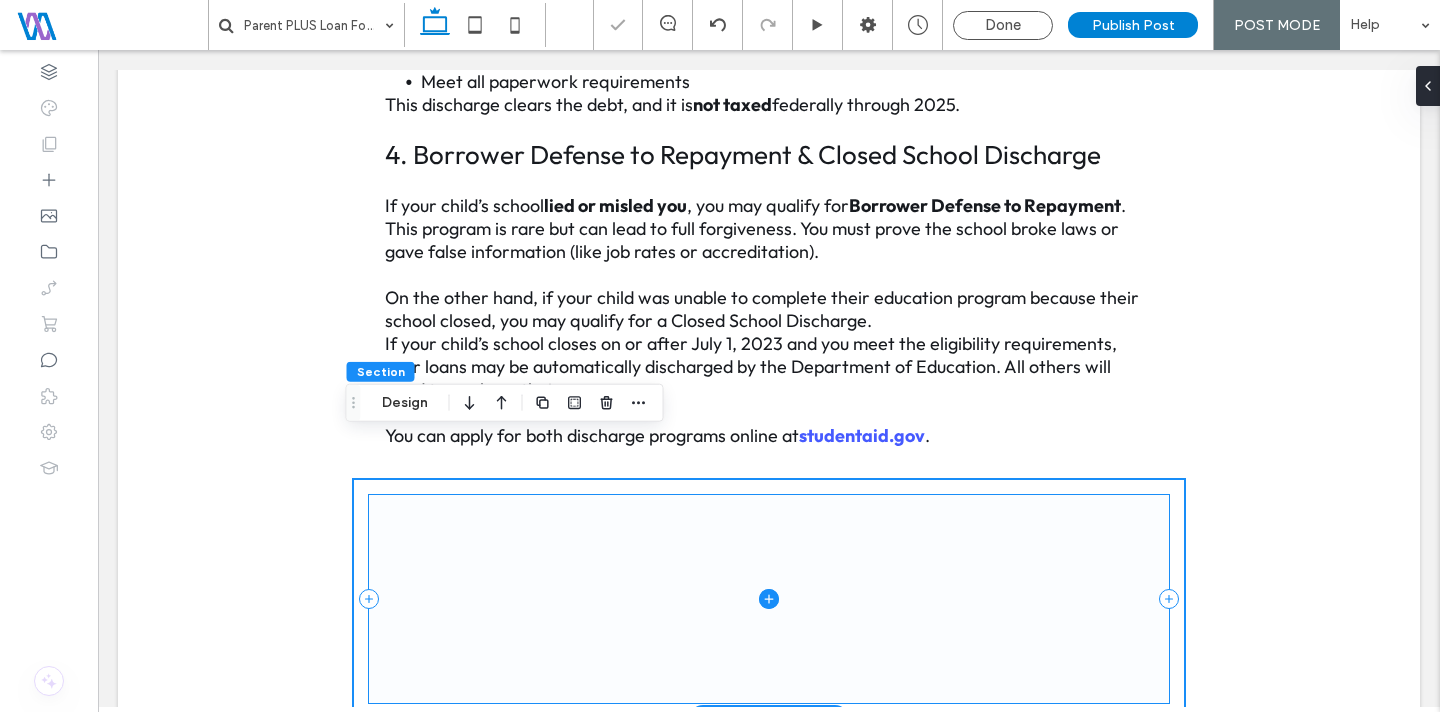 click at bounding box center (769, 599) 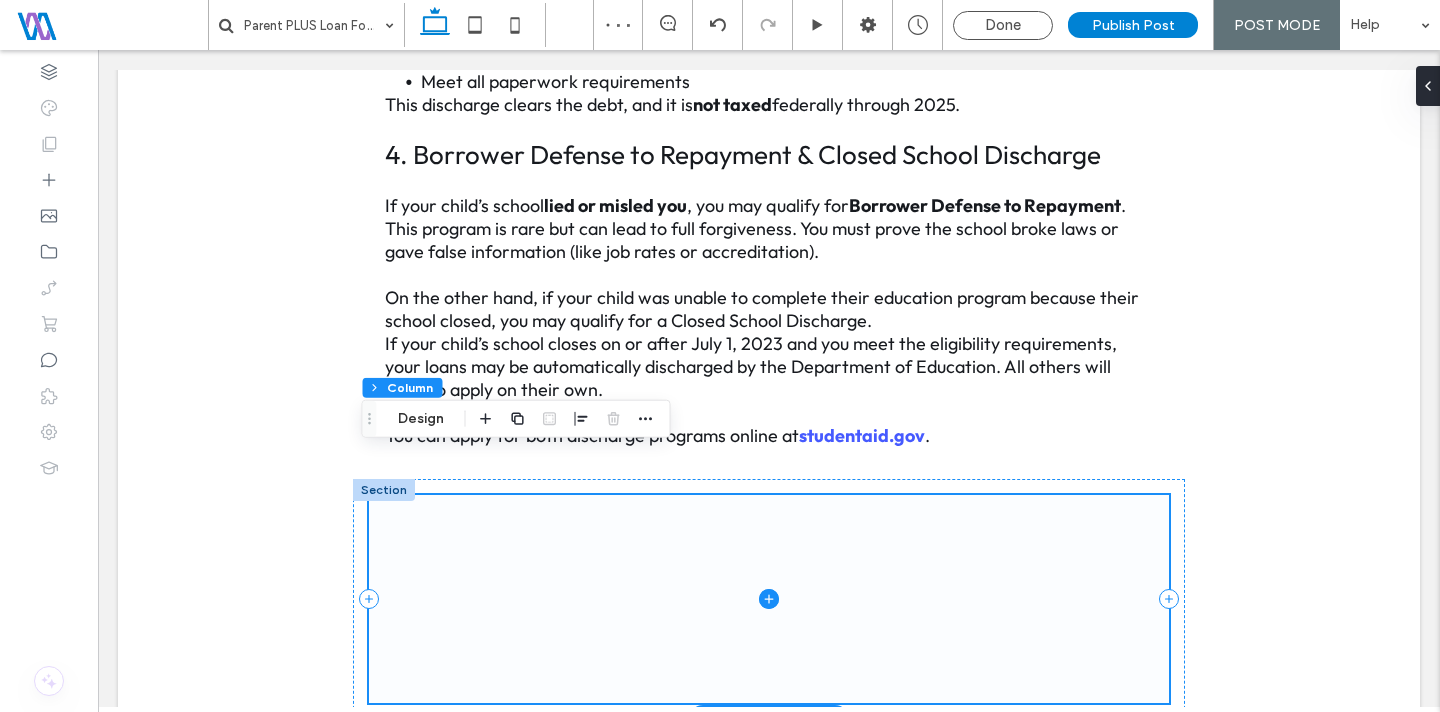 click 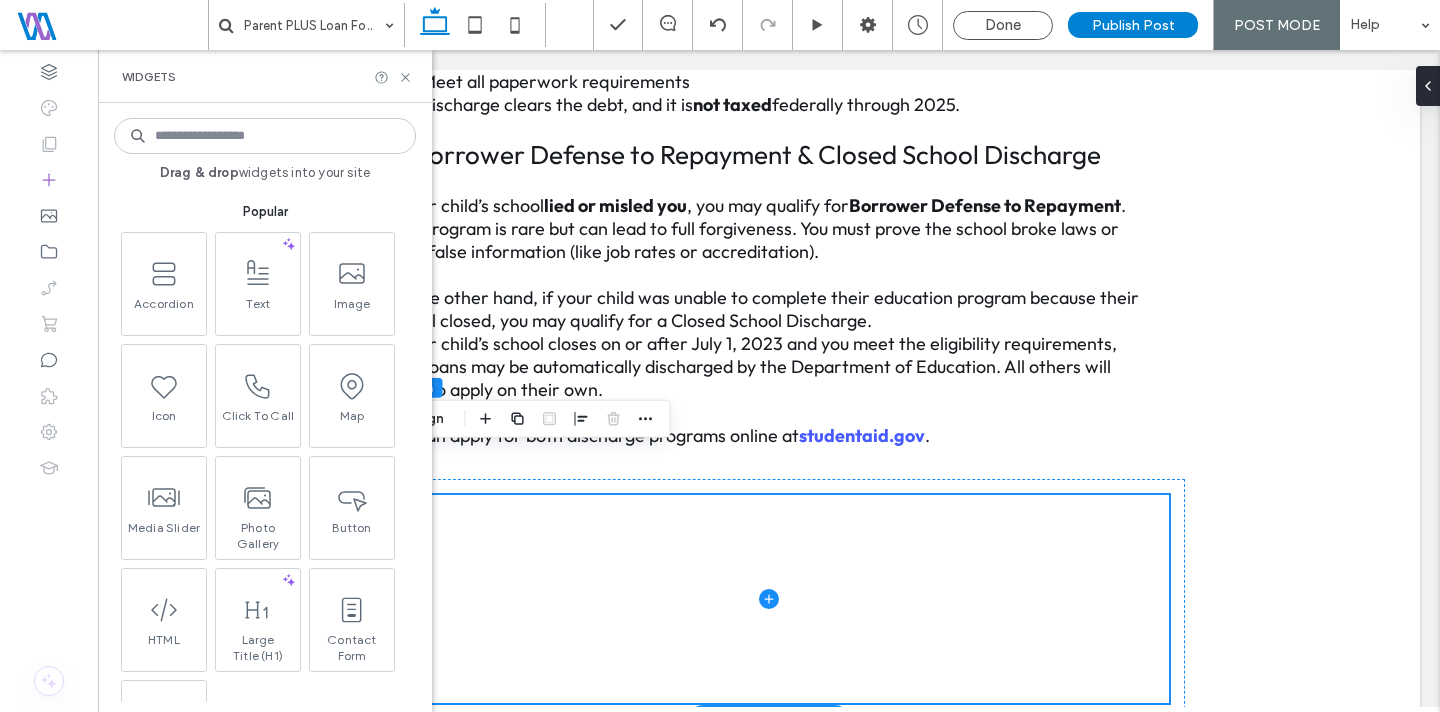 click at bounding box center (265, 136) 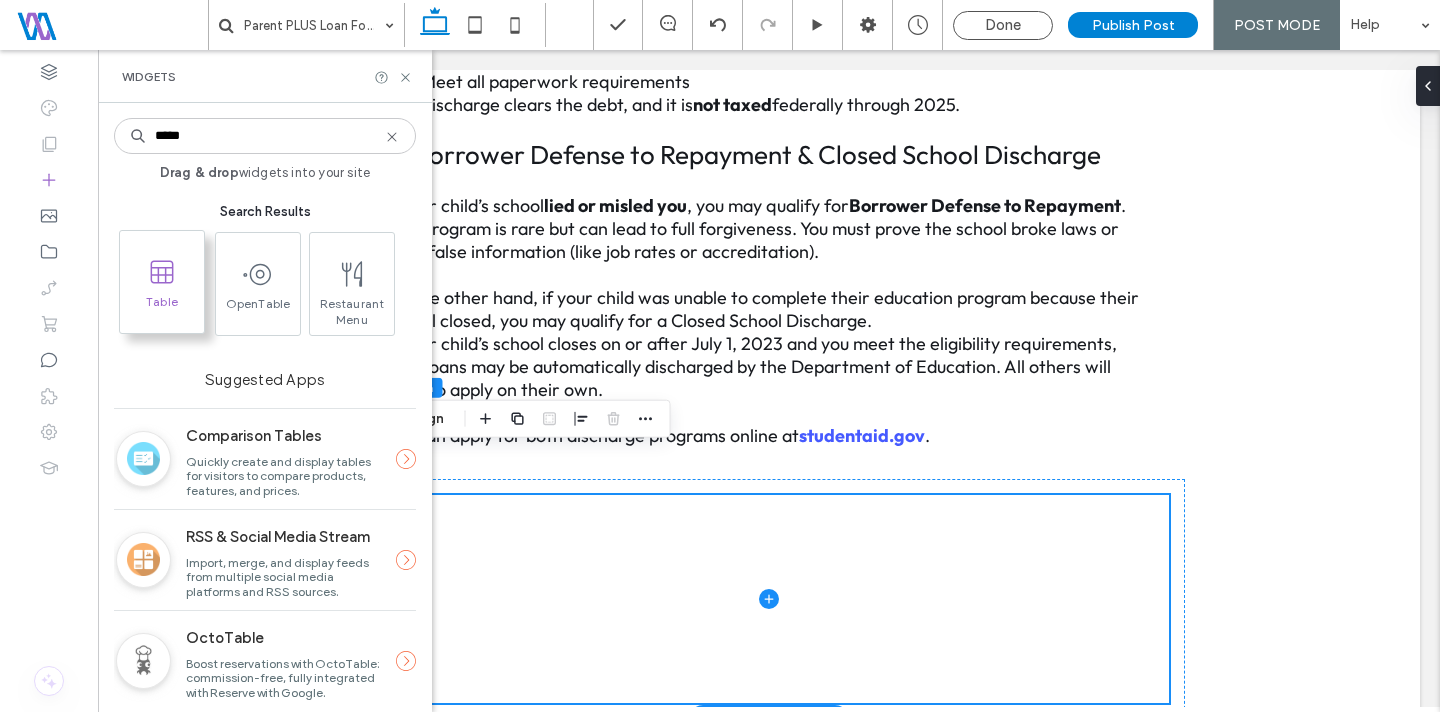 type on "*****" 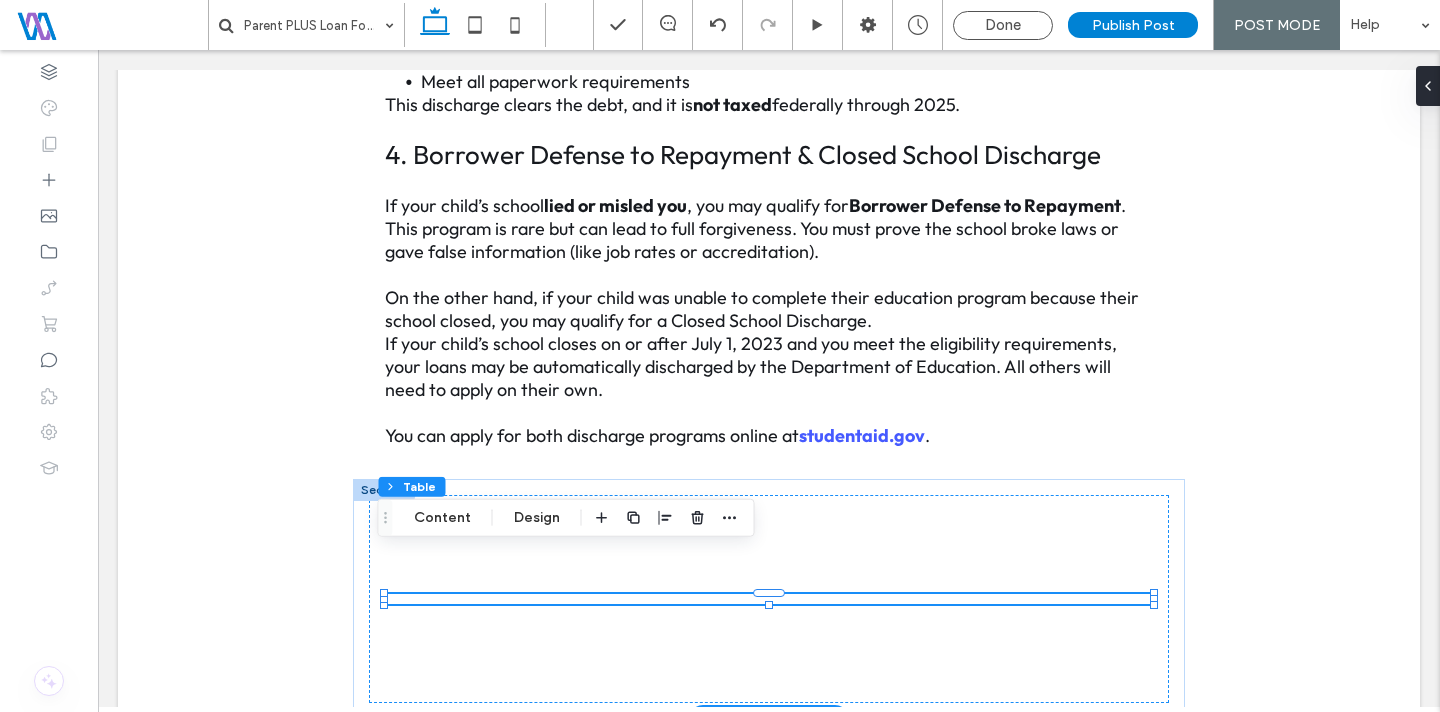 click on "Parent PLUS Loan Forgiveness and Repayment Options in 2025
Abhishek Paul • August 5, 2025
Section + Add Section
What Are Parent PLUS Loans? Parent PLUS Loans are federal student loans that parents can use to help pay for their child’s college. These loans come from the U.S. Department of Education. They are not based on income or financial need. Instead, they depend on your credit history. Parents can borrow up to the full cost of attendance minus any financial aid that the student receives. These loans usually have higher interest rates and fewer repayment choices than student loans for students. Important update for 2025:  A Senate bill proposes capping new Parent PLUS Loans at $20,000 per year, with an overall maximum of $65,000, starting in July 2026. This could dramatically limit how much parents can borrow moving forward.
Can Parent PLUS Loans Be Forgiven? Public Service Loan Forgiveness (PSLF)" at bounding box center (769, -639) 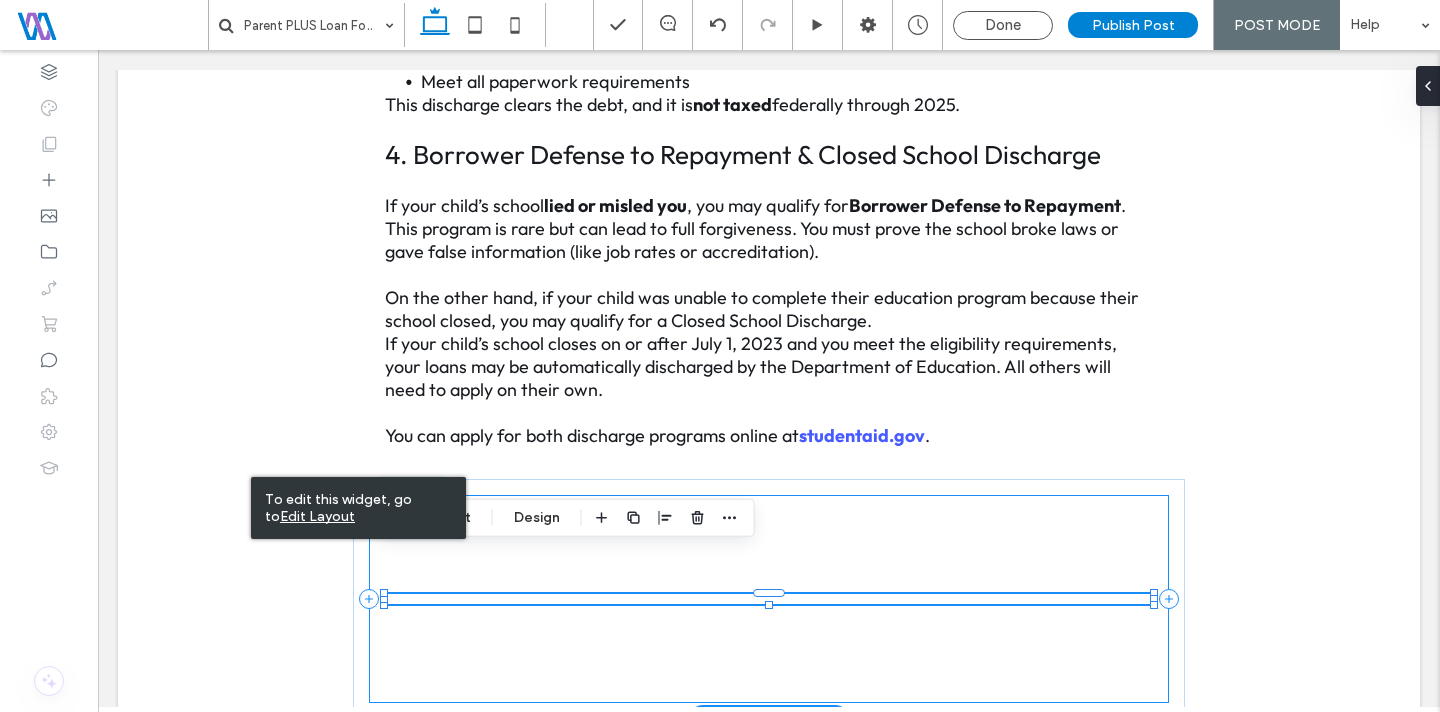 click at bounding box center (769, 599) 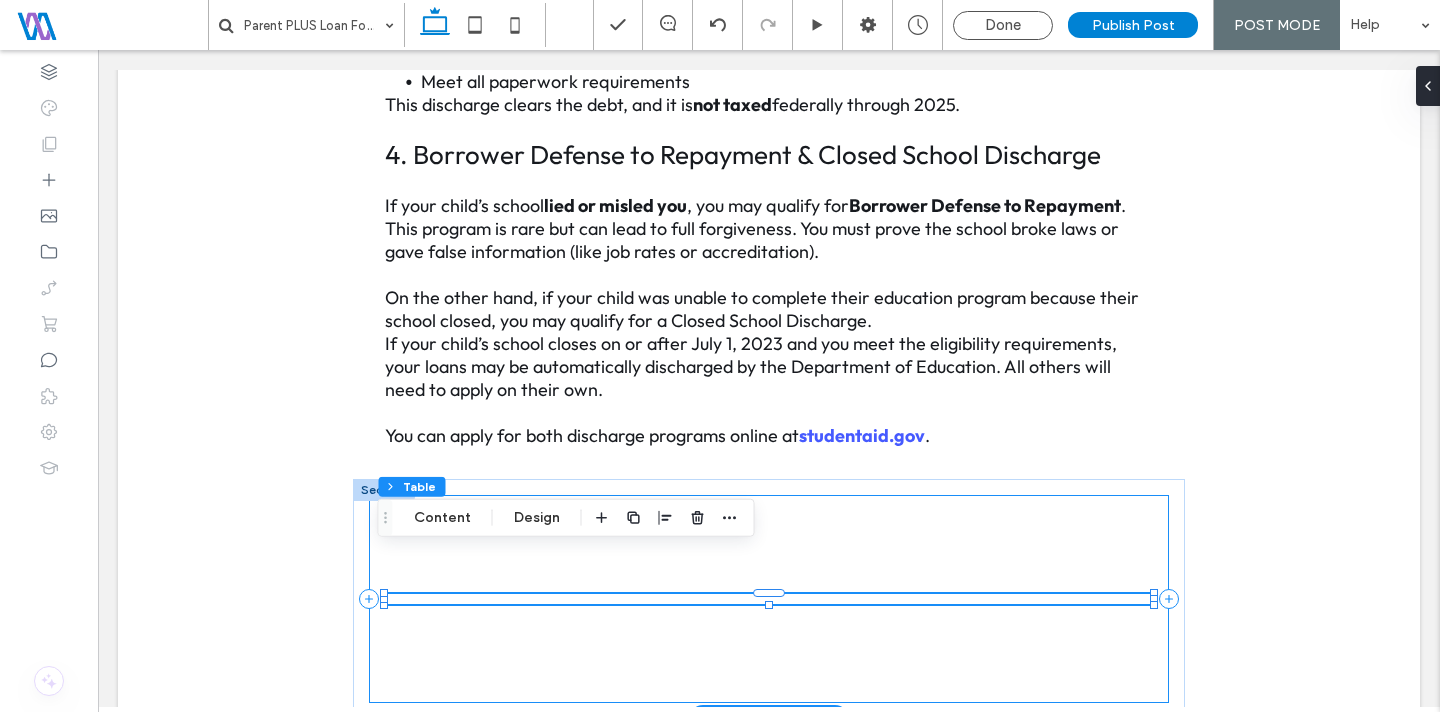 click at bounding box center (769, 599) 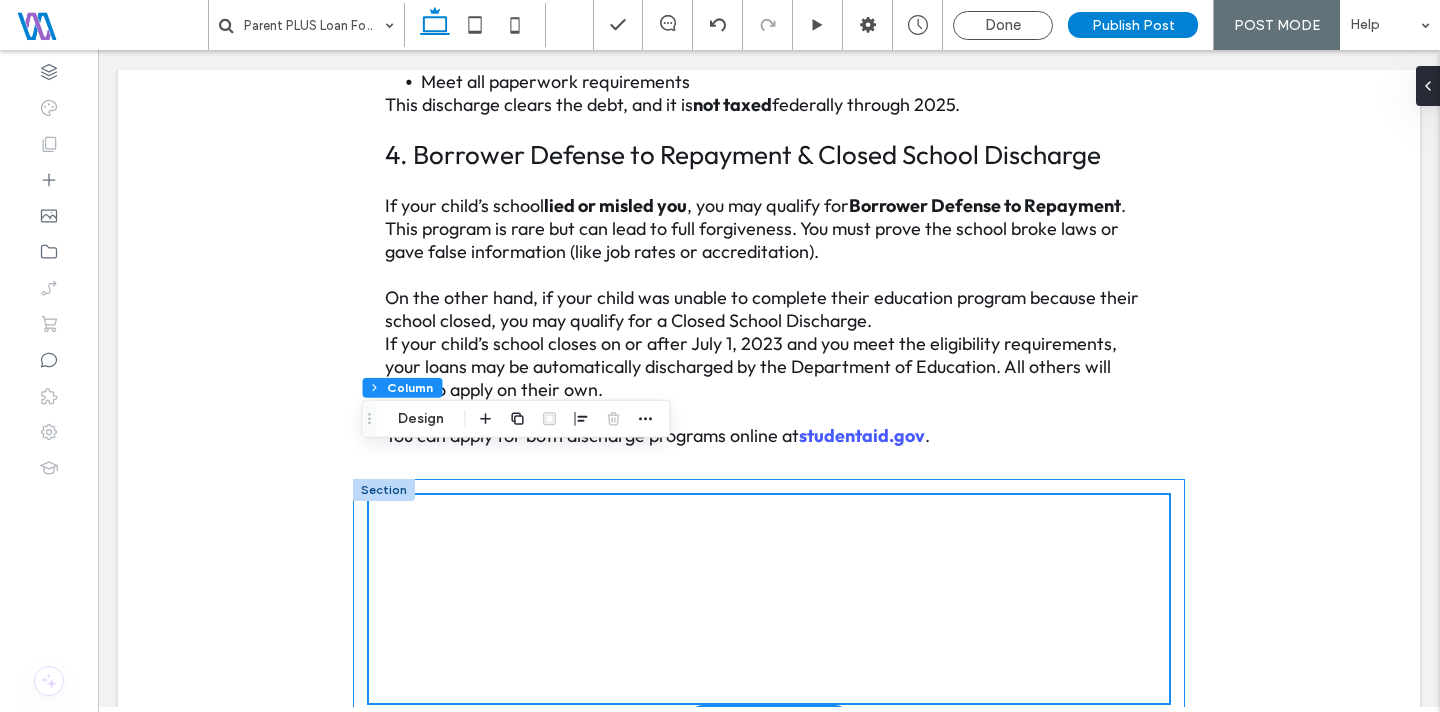 click at bounding box center (769, 599) 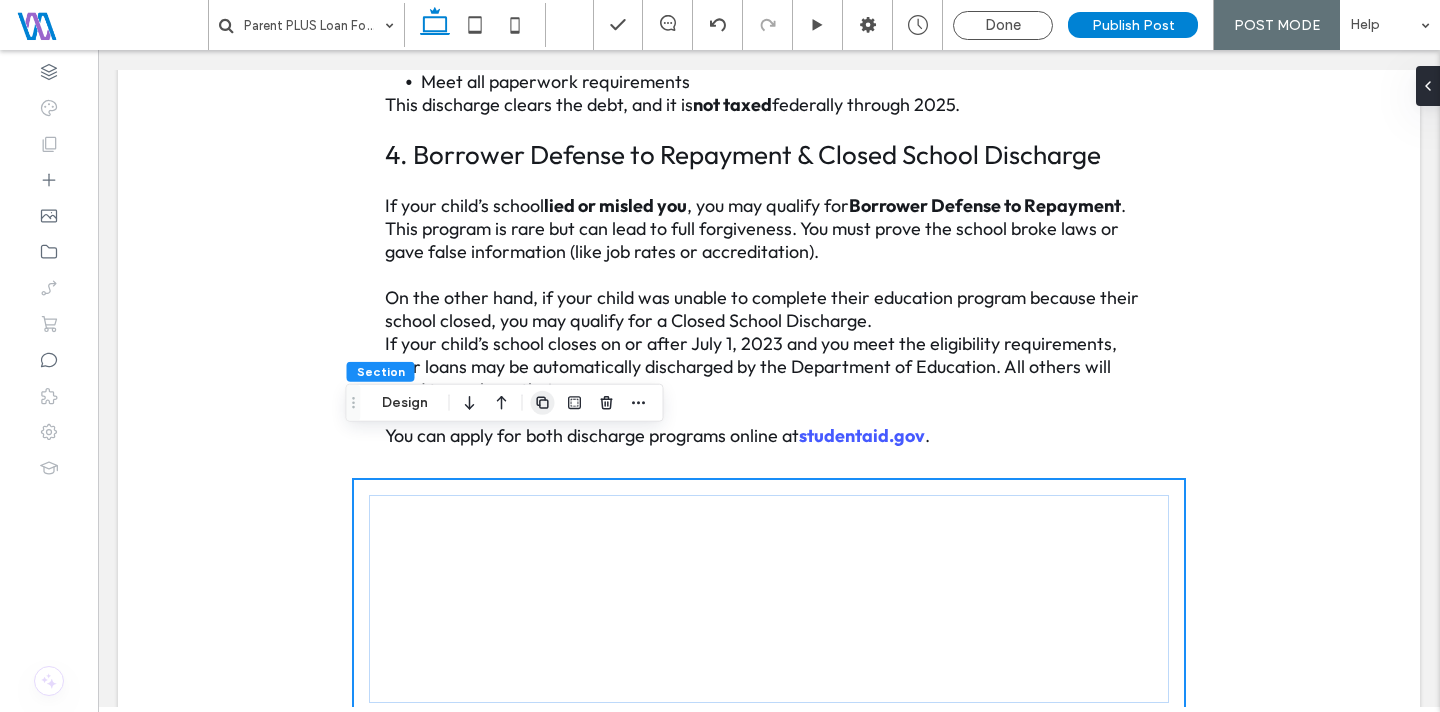 click 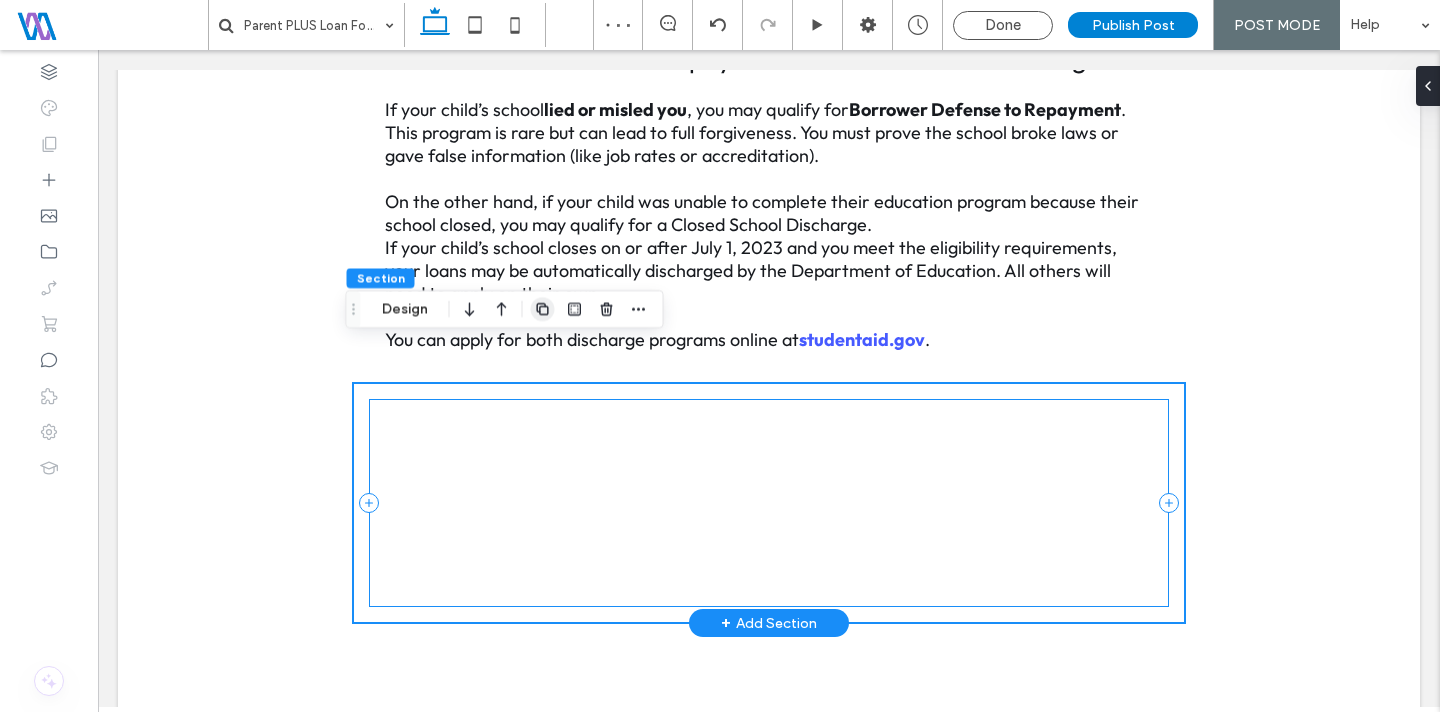 scroll, scrollTop: 2931, scrollLeft: 0, axis: vertical 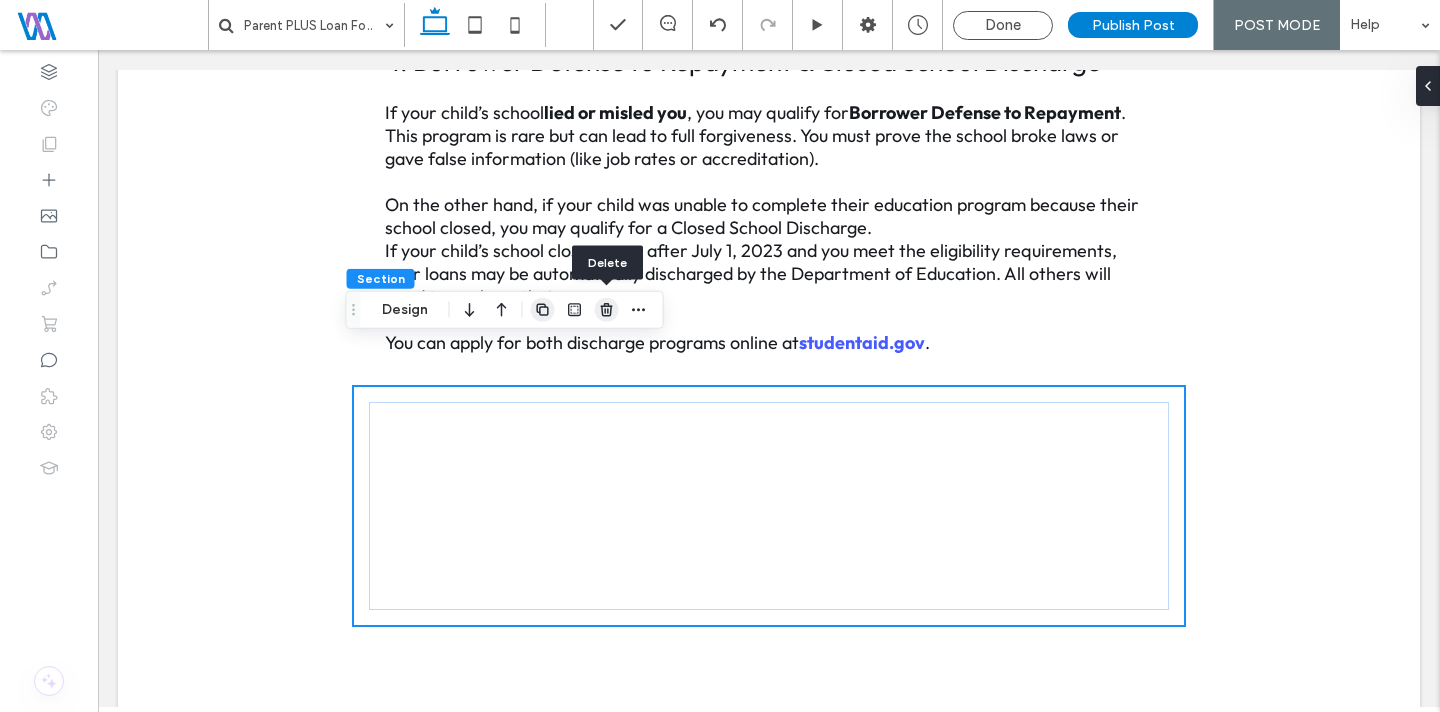 click 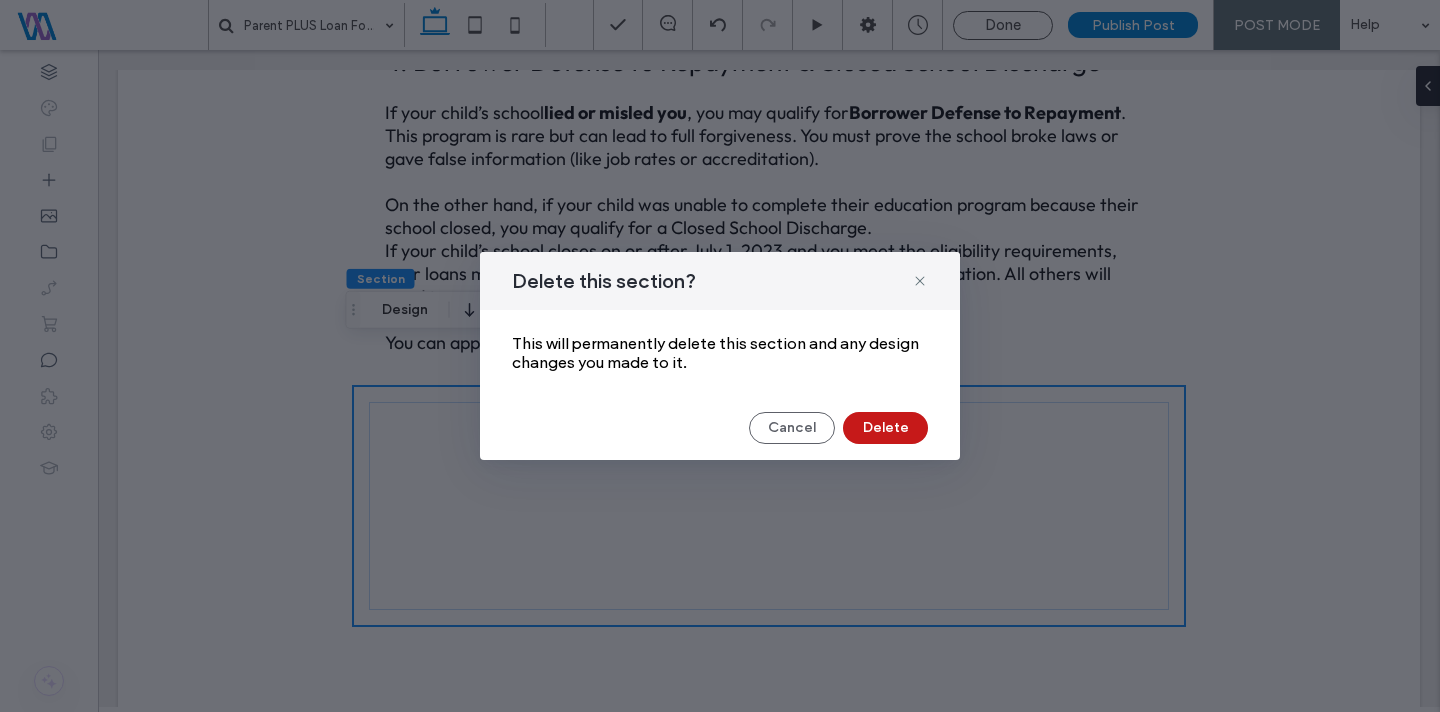 click on "Delete" at bounding box center [885, 428] 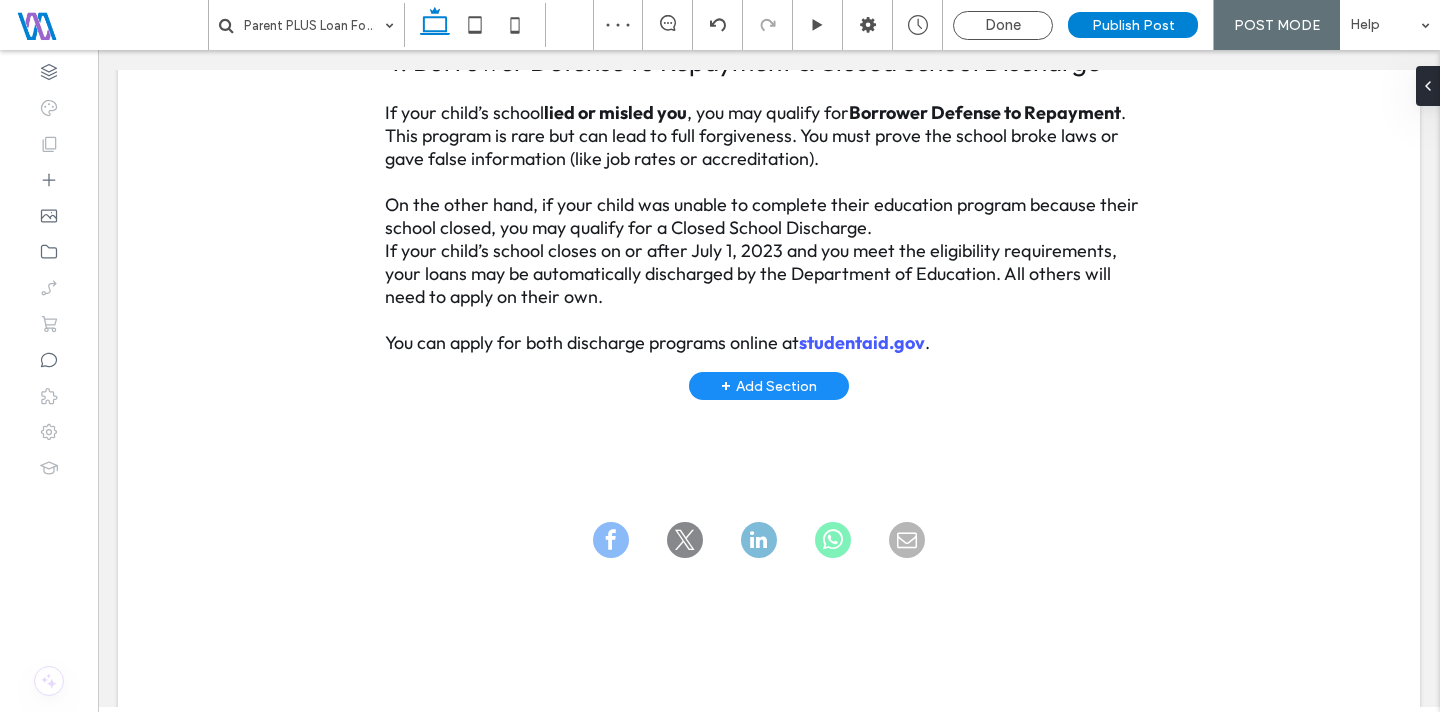click on "+ Add Section" at bounding box center (769, 386) 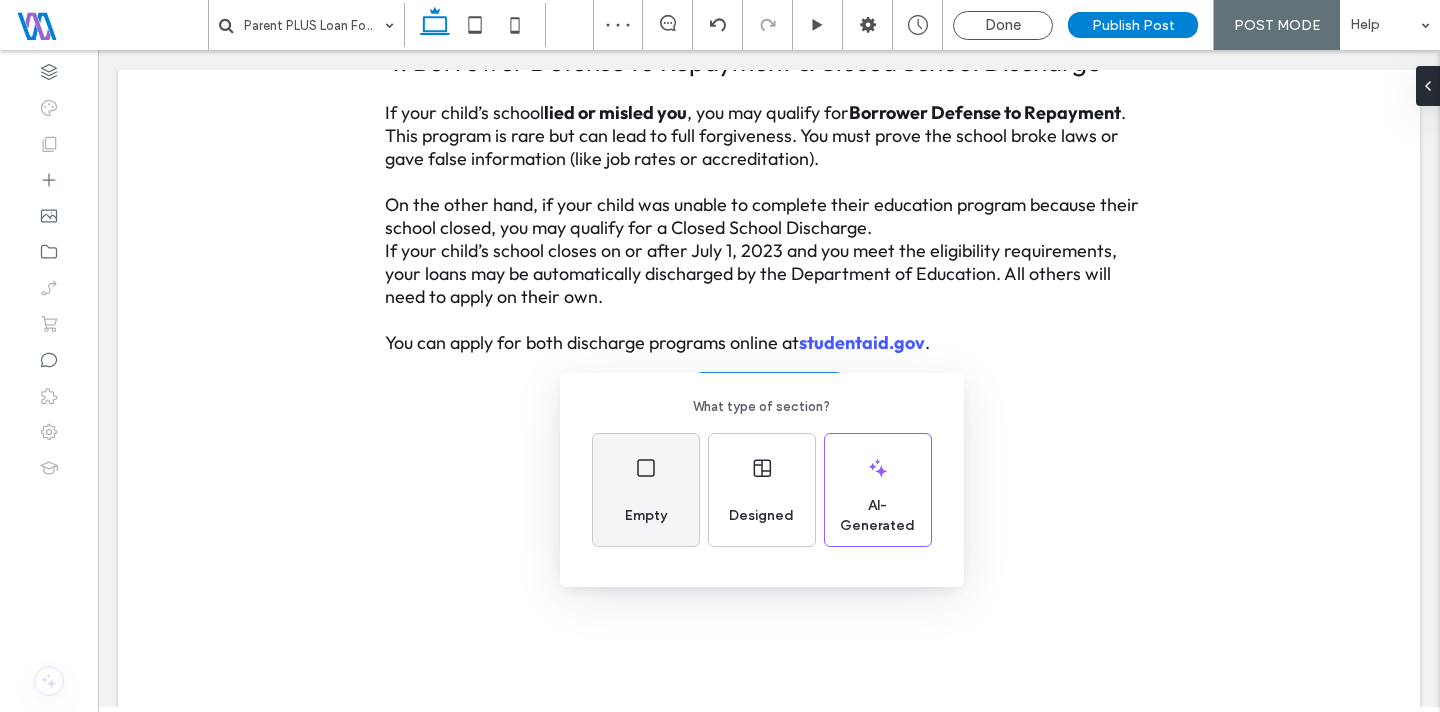 click on "Empty" at bounding box center [646, 490] 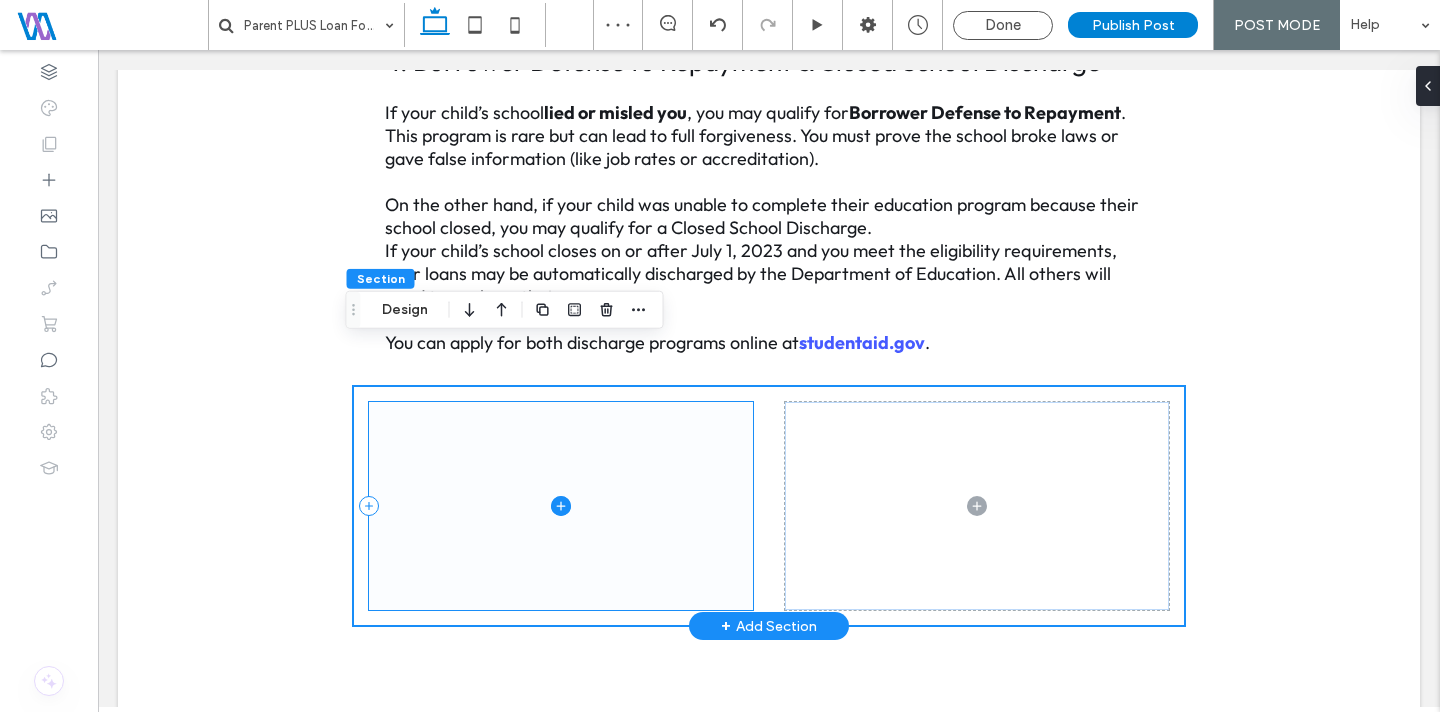 click at bounding box center [561, 506] 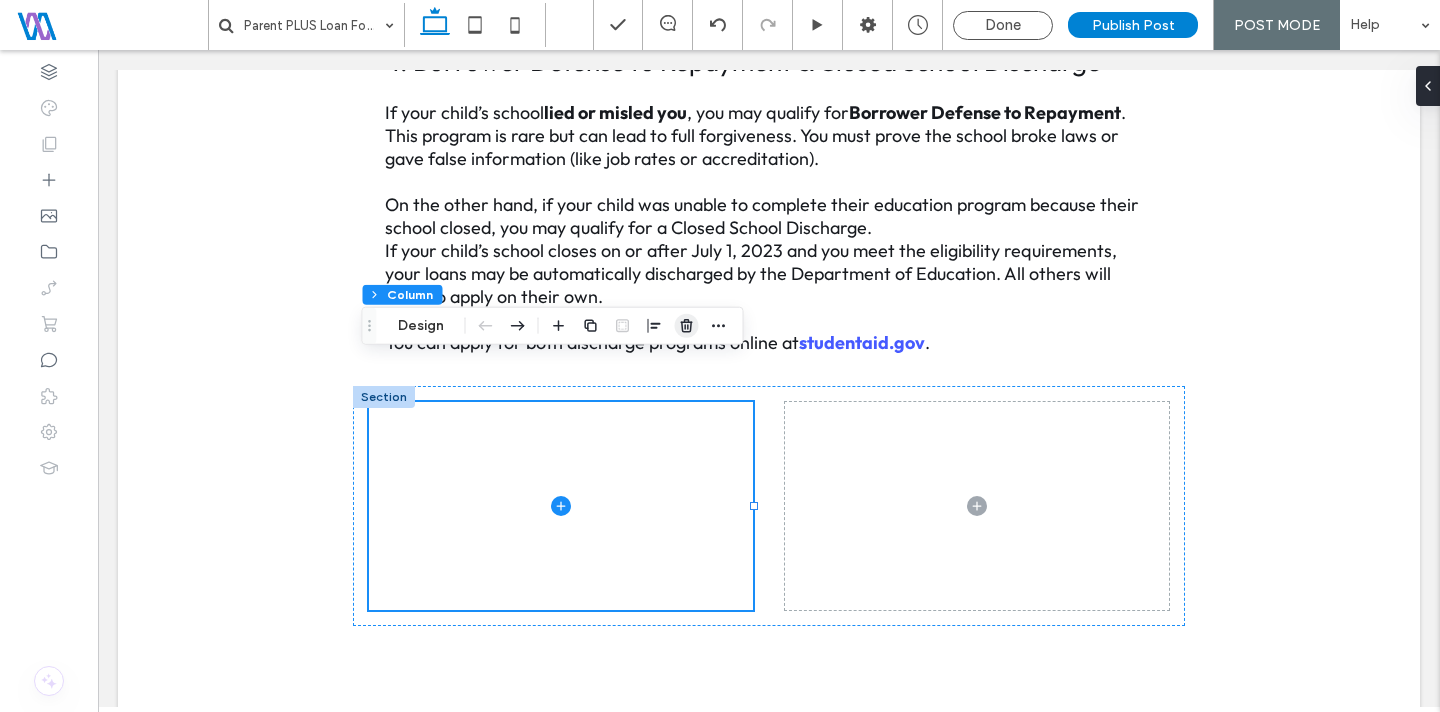 click 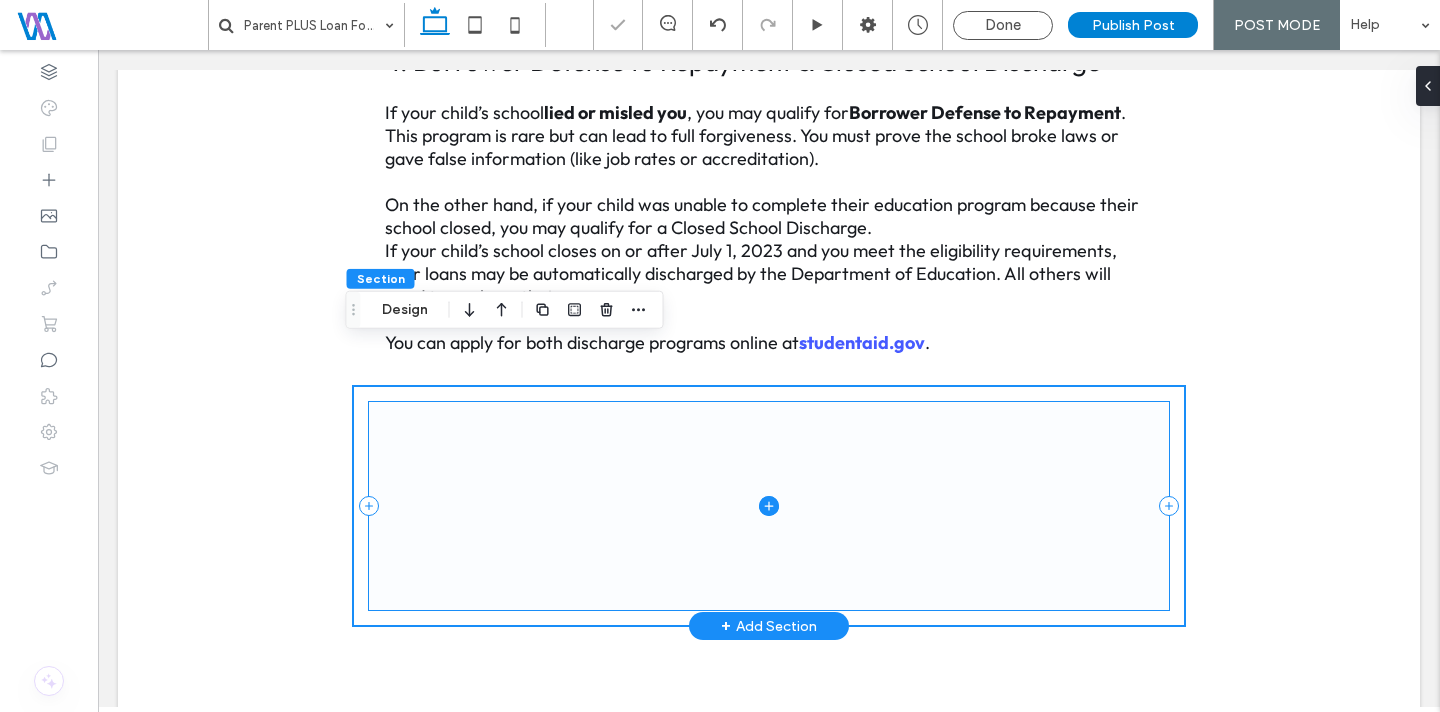 click 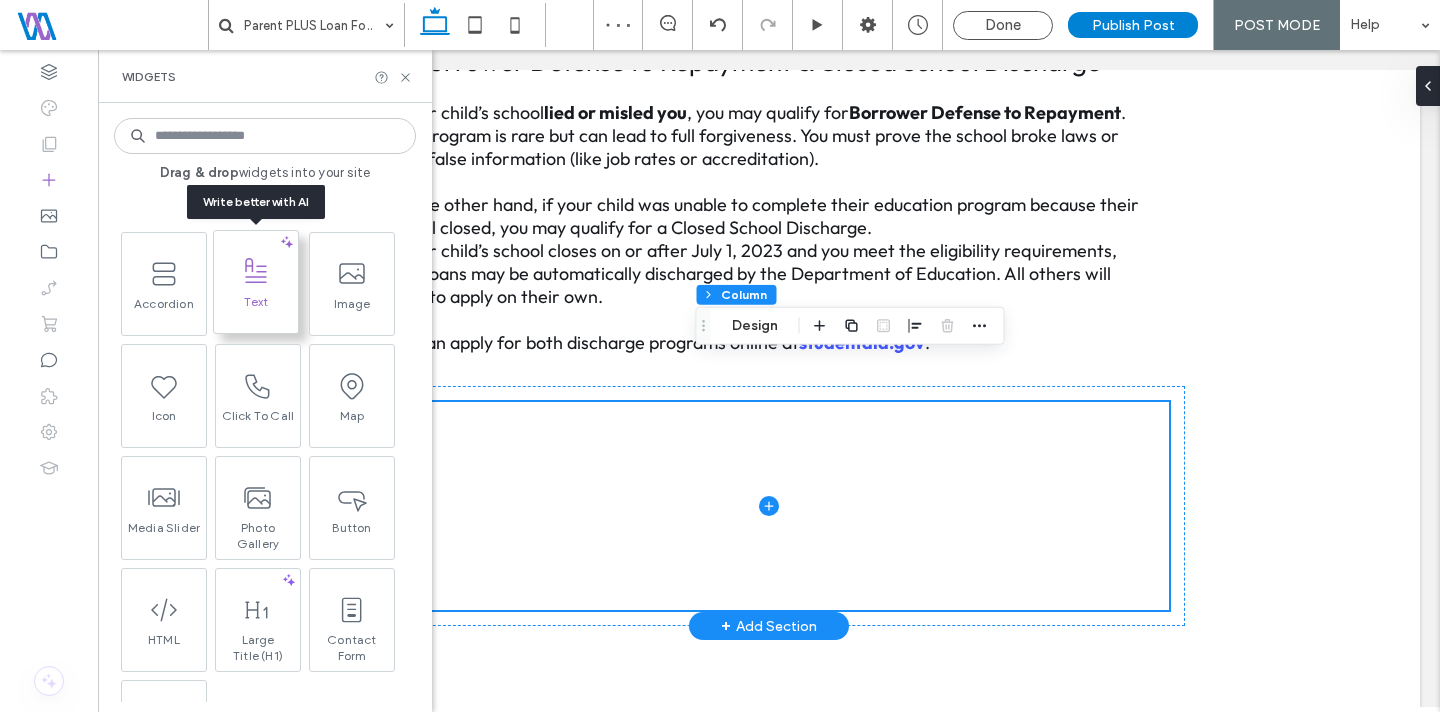 click on "Text" at bounding box center [256, 308] 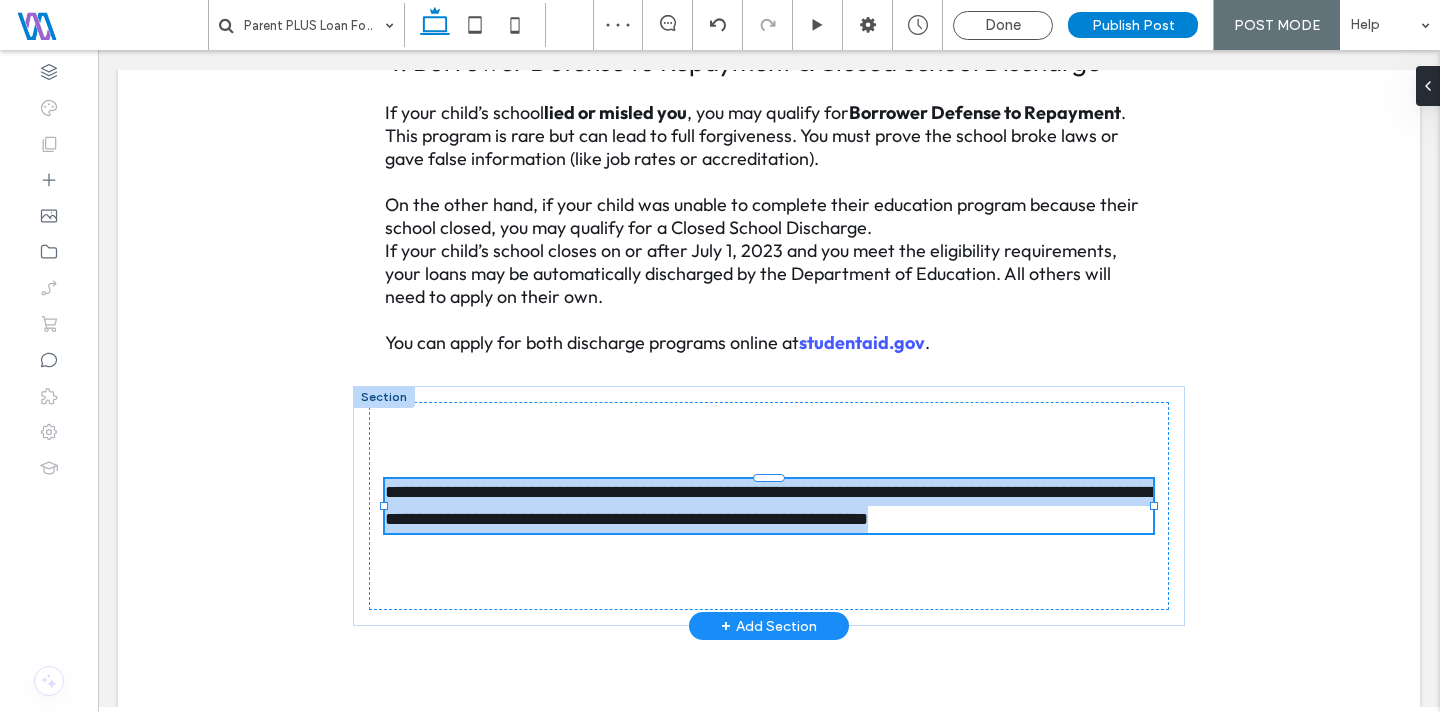 type on "******" 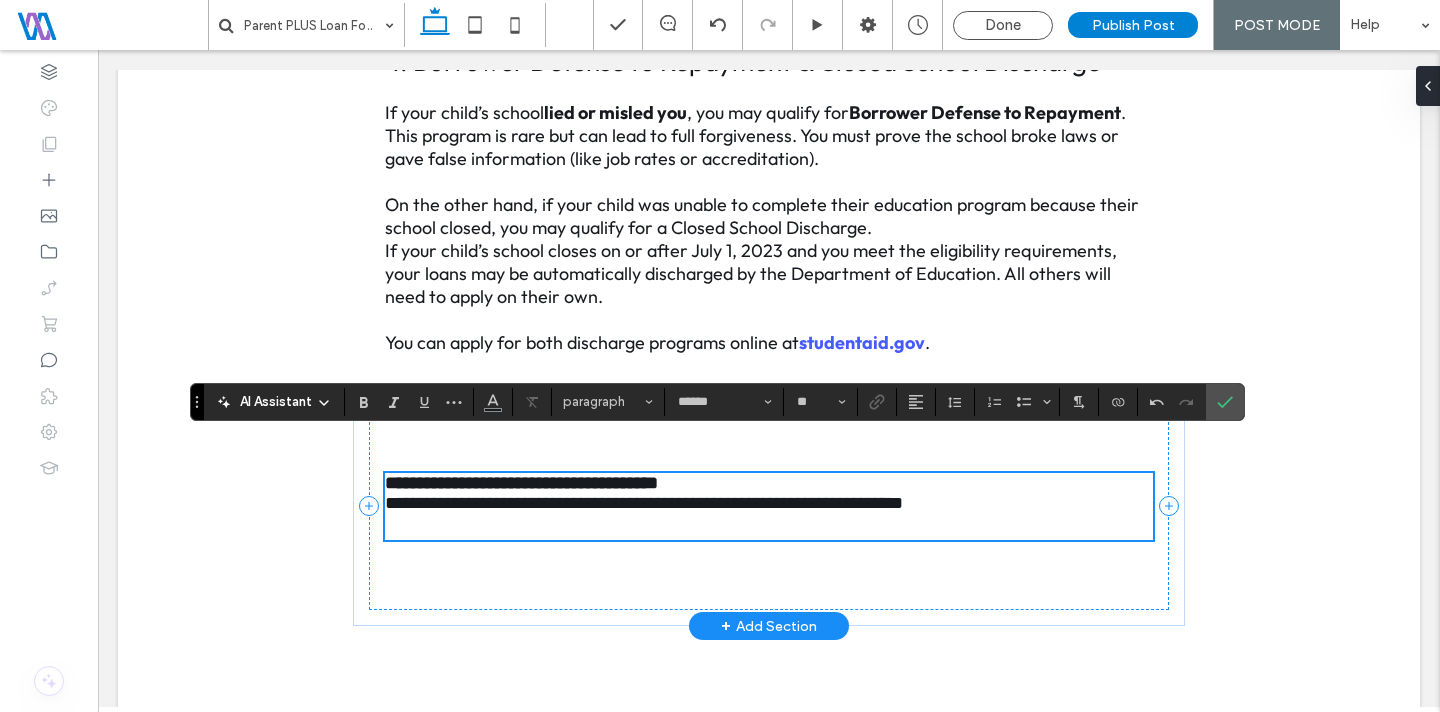 scroll, scrollTop: 0, scrollLeft: 0, axis: both 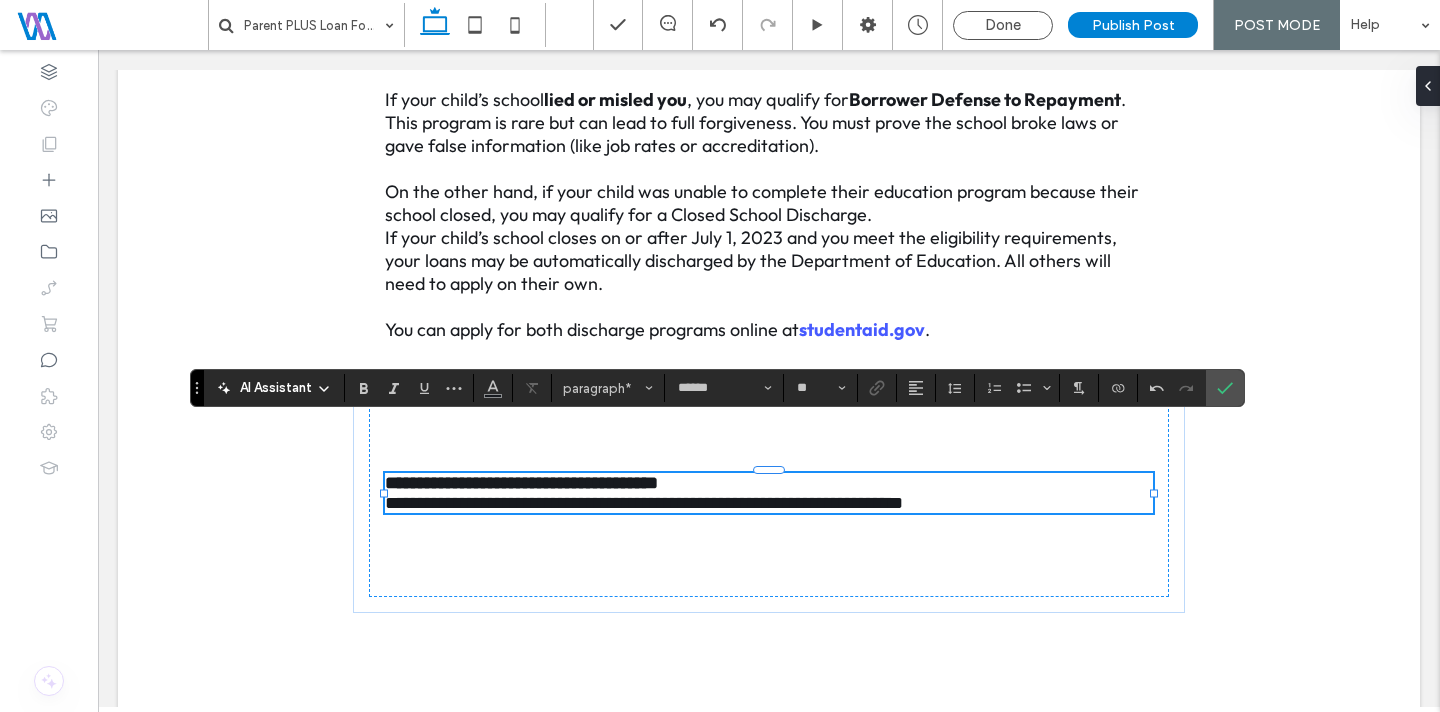 click on "Parent PLUS Loan Forgiveness and Repayment Options in 2025
Abhishek Paul • August 5, 2025
Section + Add Section
What Are Parent PLUS Loans? Parent PLUS Loans are federal student loans that parents can use to help pay for their child’s college. These loans come from the U.S. Department of Education. They are not based on income or financial need. Instead, they depend on your credit history. Parents can borrow up to the full cost of attendance minus any financial aid that the student receives. These loans usually have higher interest rates and fewer repayment choices than student loans for students. Important update for 2025:  A Senate bill proposes capping new Parent PLUS Loans at $20,000 per year, with an overall maximum of $65,000, starting in July 2026. This could dramatically limit how much parents can borrow moving forward.
Can Parent PLUS Loans Be Forgiven? Public Service Loan Forgiveness (PSLF)" at bounding box center [769, -745] 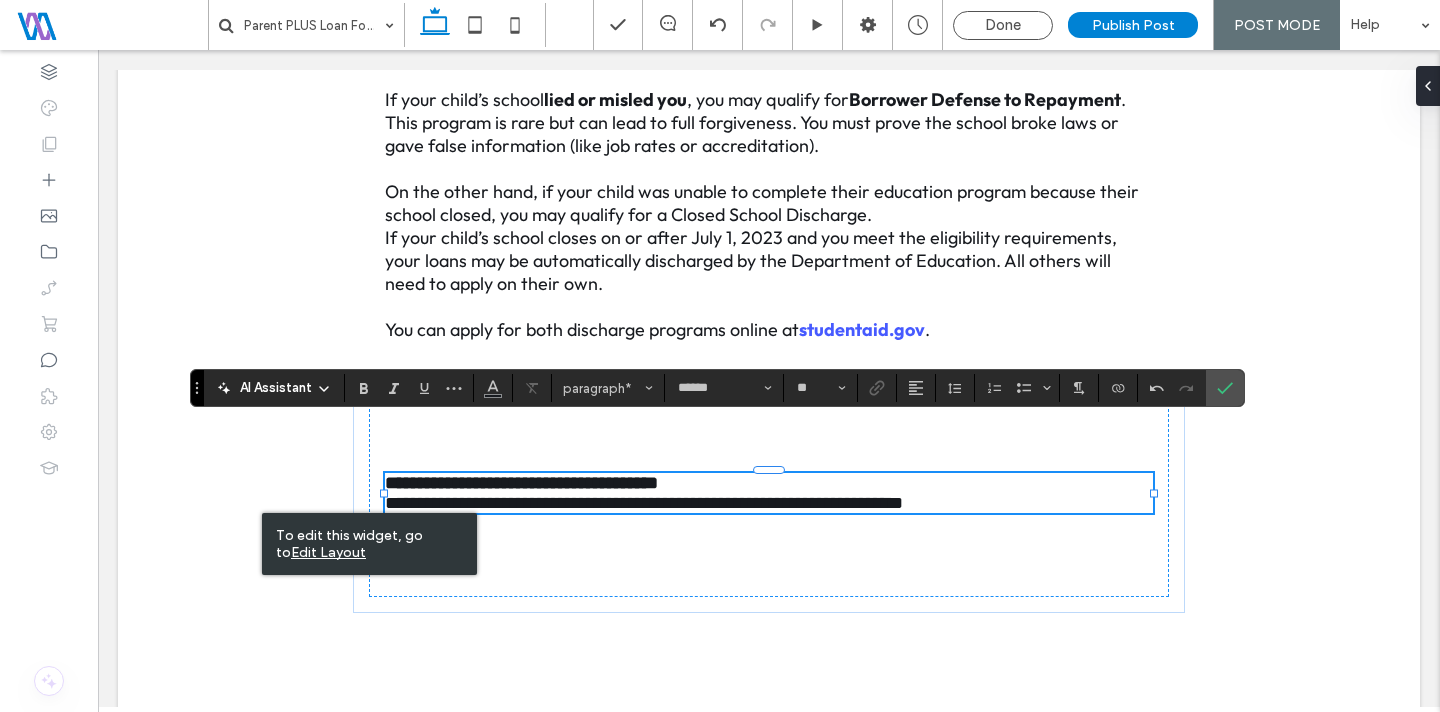 click on "Parent PLUS Loan Forgiveness and Repayment Options in 2025
Abhishek Paul • August 5, 2025
Section + Add Section
What Are Parent PLUS Loans? Parent PLUS Loans are federal student loans that parents can use to help pay for their child’s college. These loans come from the U.S. Department of Education. They are not based on income or financial need. Instead, they depend on your credit history. Parents can borrow up to the full cost of attendance minus any financial aid that the student receives. These loans usually have higher interest rates and fewer repayment choices than student loans for students. Important update for 2025:  A Senate bill proposes capping new Parent PLUS Loans at $20,000 per year, with an overall maximum of $65,000, starting in July 2026. This could dramatically limit how much parents can borrow moving forward.
Can Parent PLUS Loans Be Forgiven? Public Service Loan Forgiveness (PSLF)" at bounding box center (769, -745) 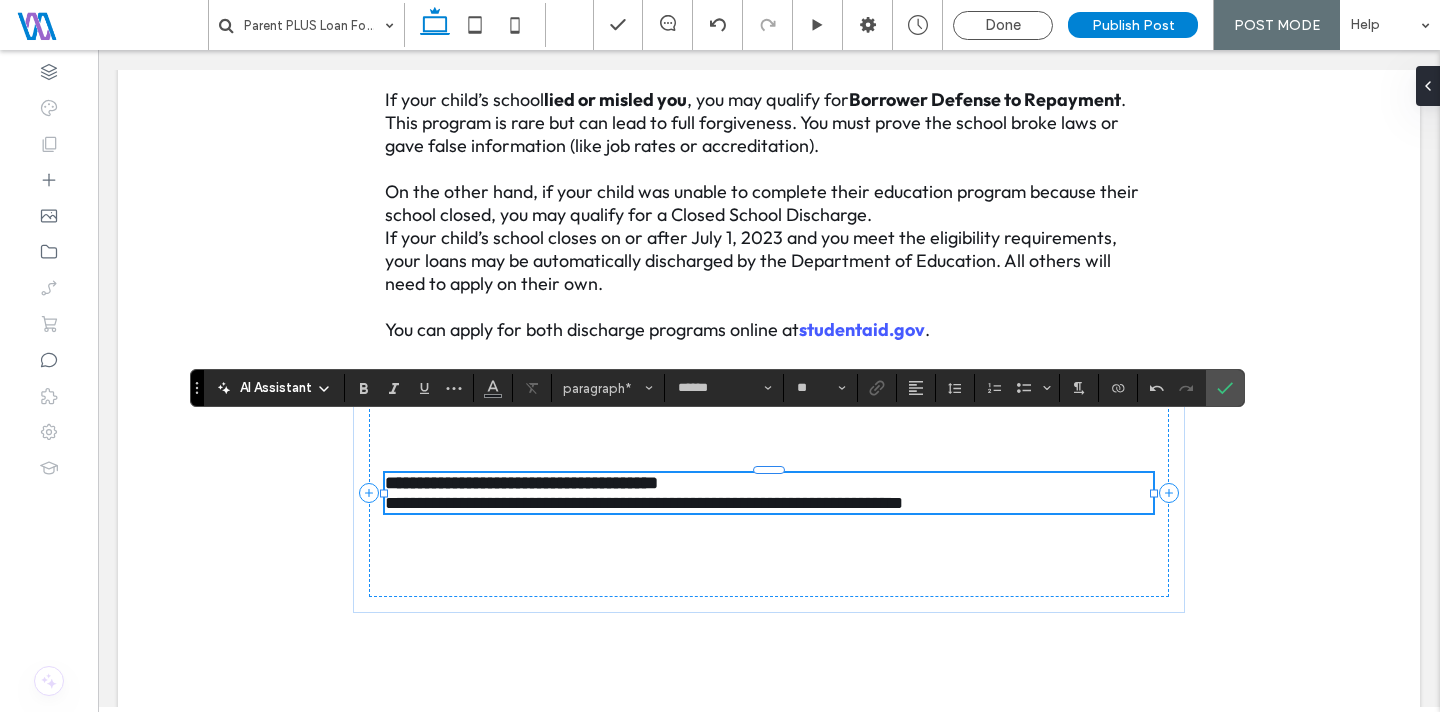 click on "**********" at bounding box center (521, 483) 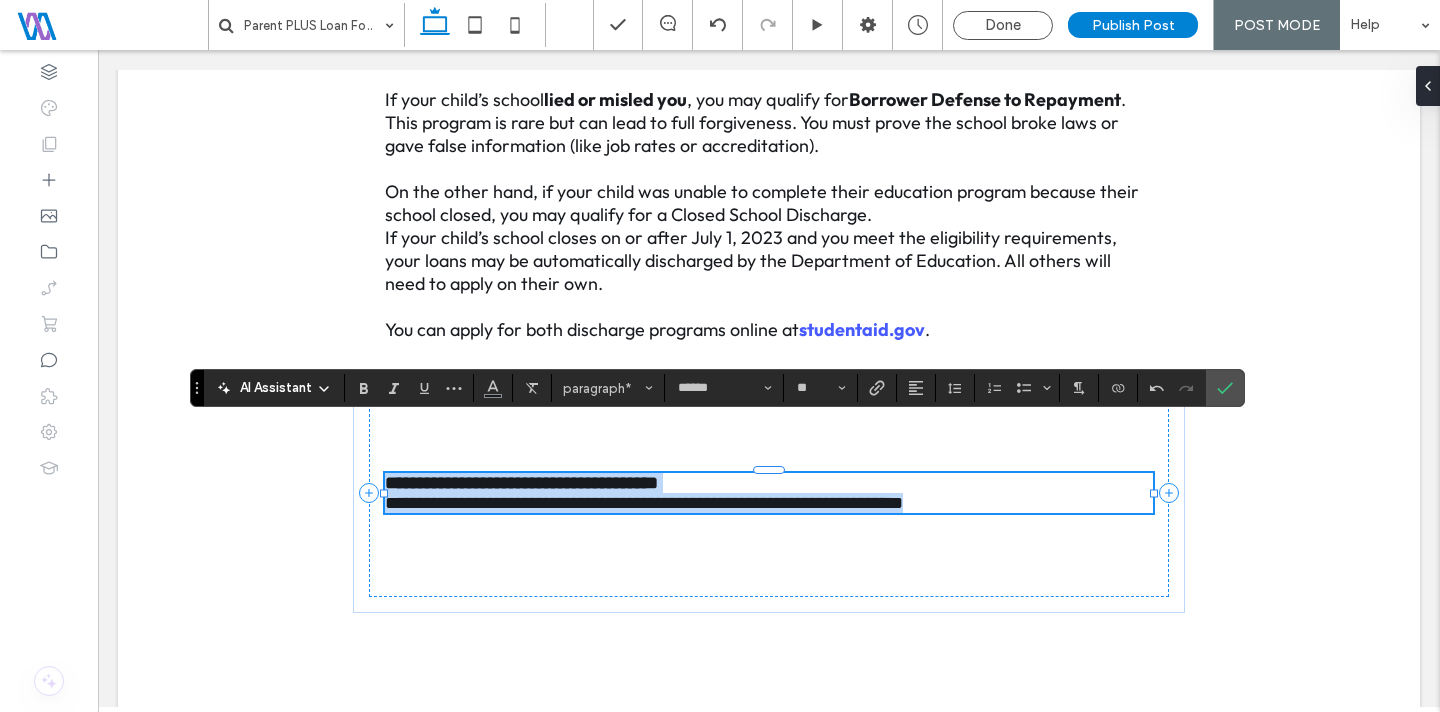 type 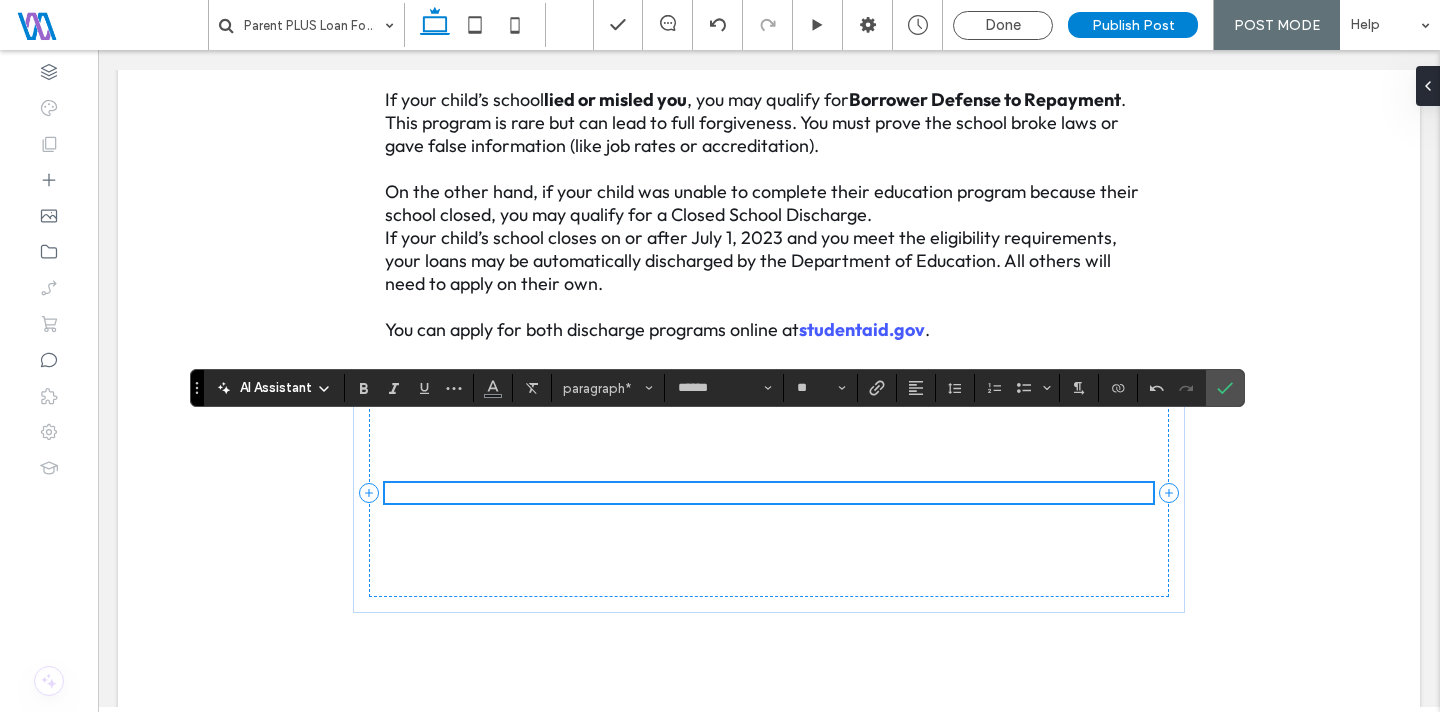 scroll, scrollTop: 2956, scrollLeft: 0, axis: vertical 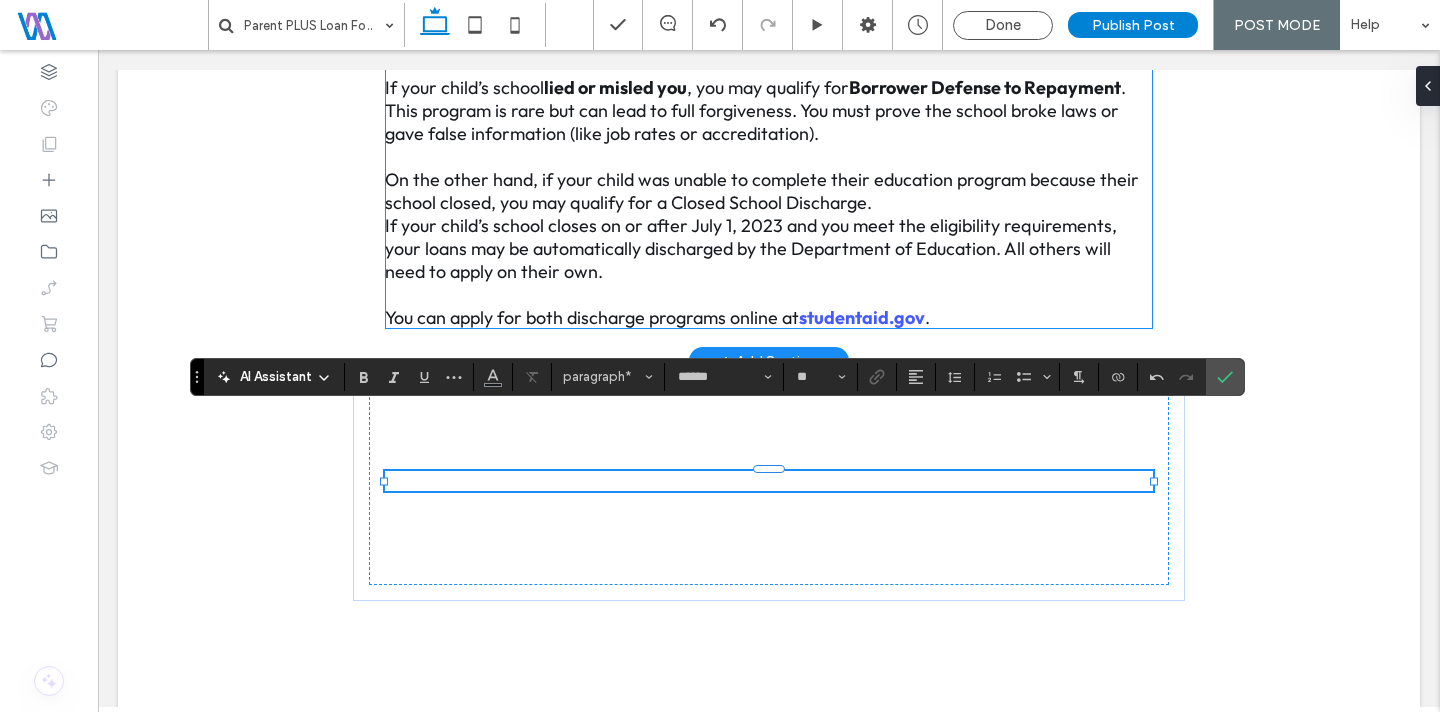 click on "You can apply for both discharge programs online at  studentaid.gov ." at bounding box center (769, 317) 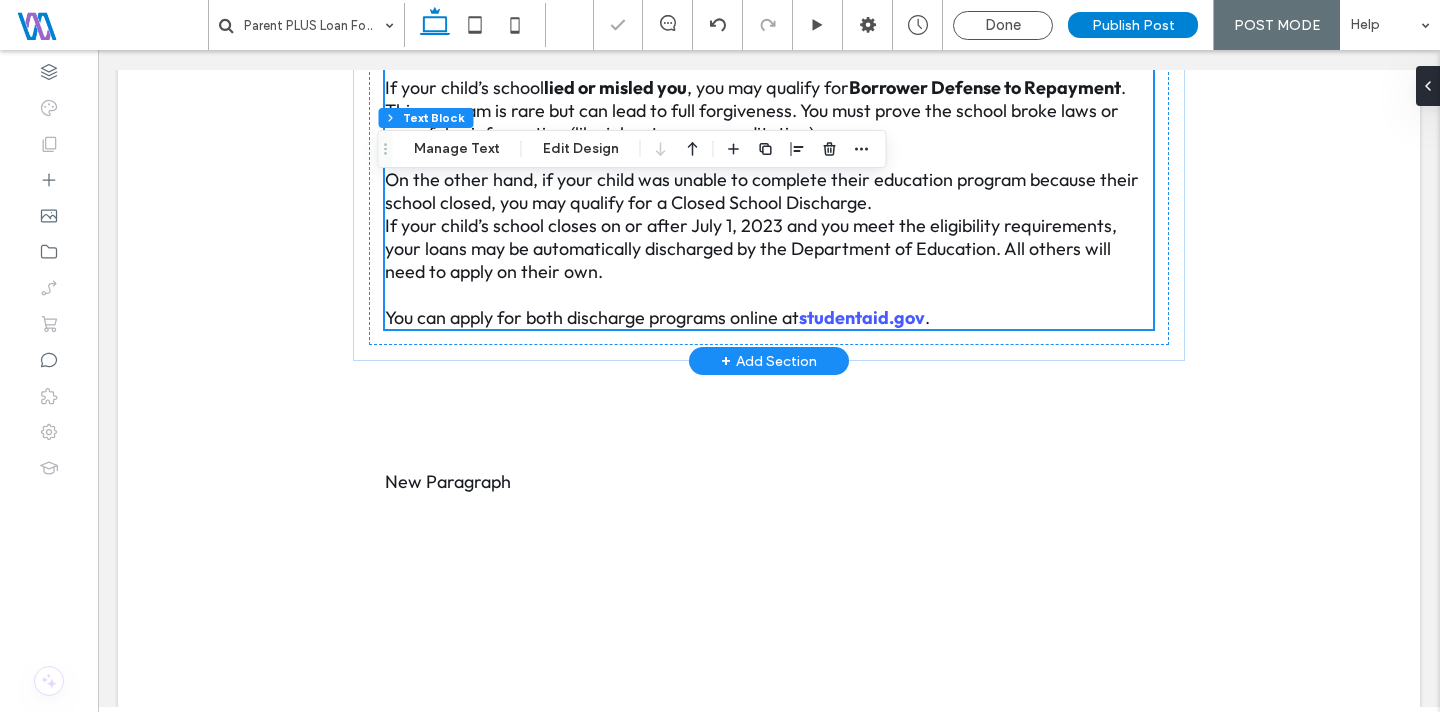 click on "You can apply for both discharge programs online at  studentaid.gov ." at bounding box center [769, 317] 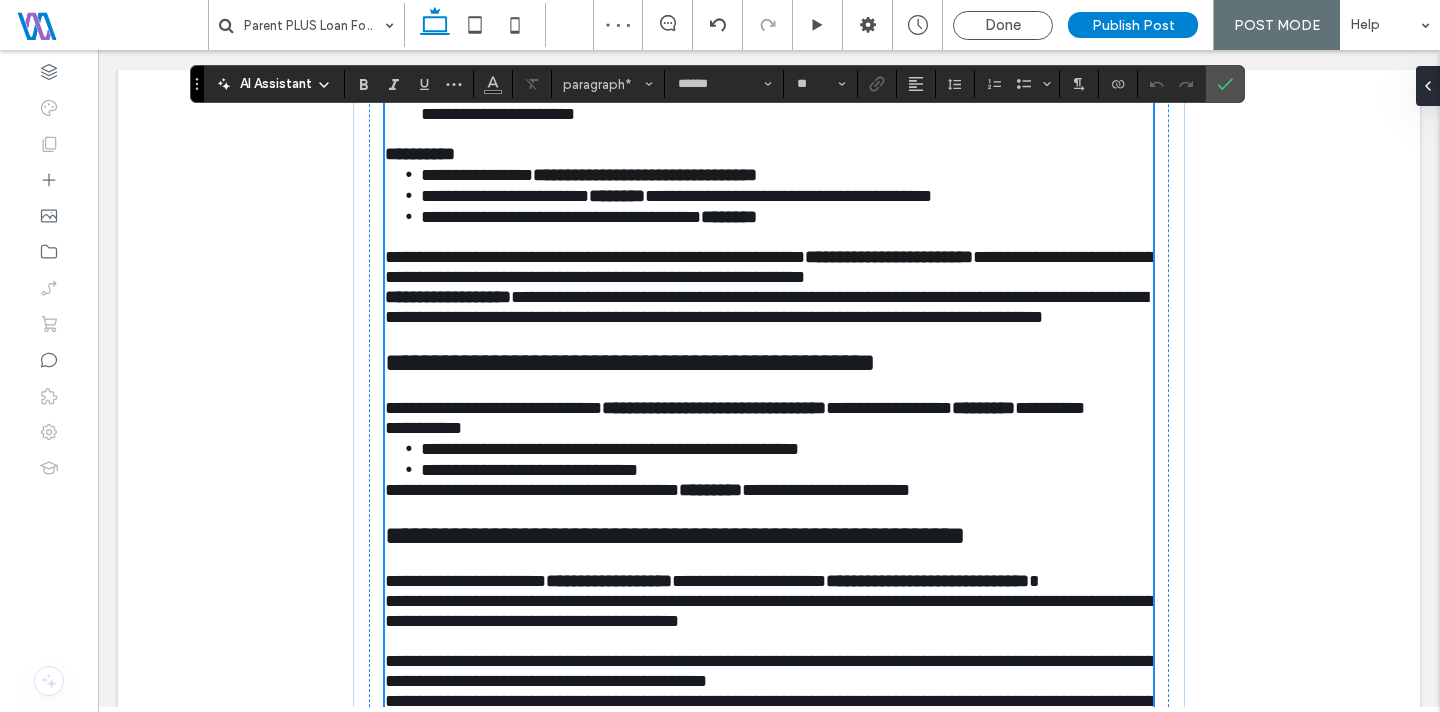scroll, scrollTop: 2773, scrollLeft: 0, axis: vertical 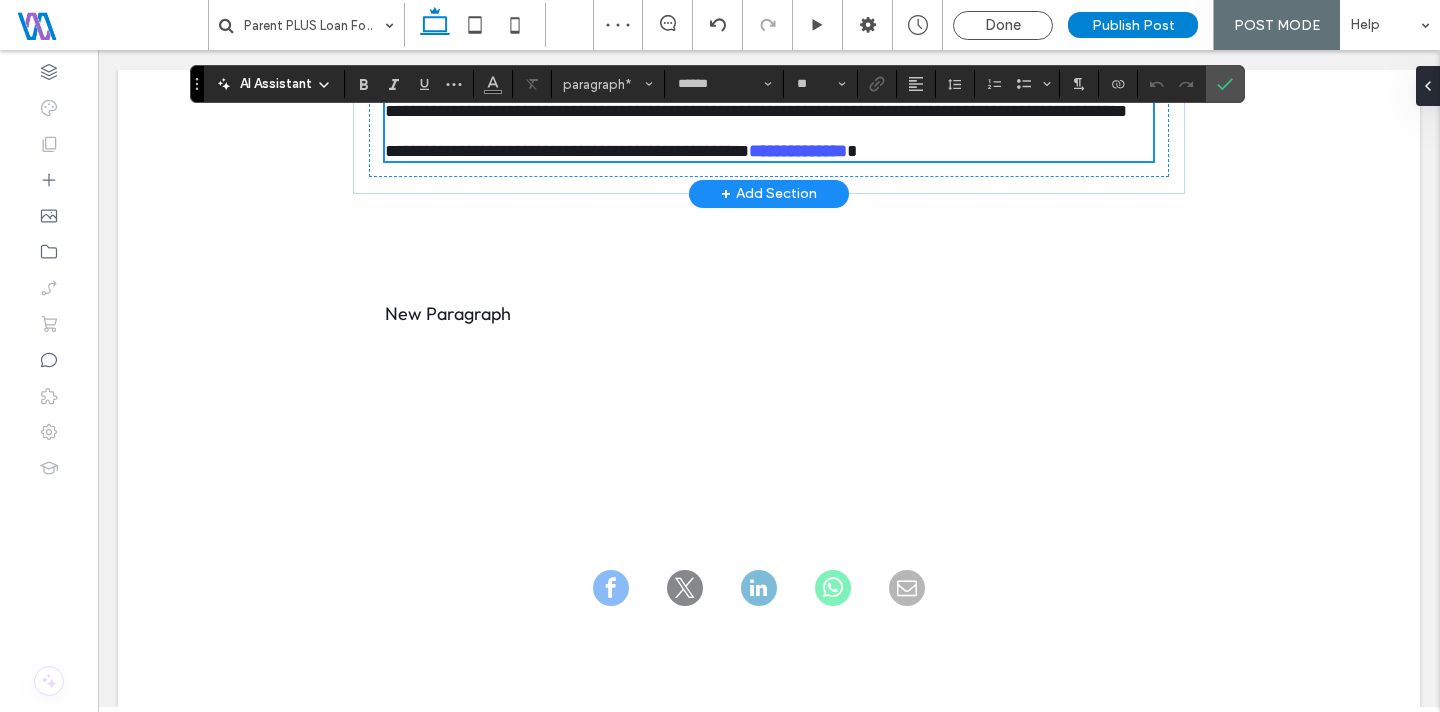click on "**********" at bounding box center (769, 151) 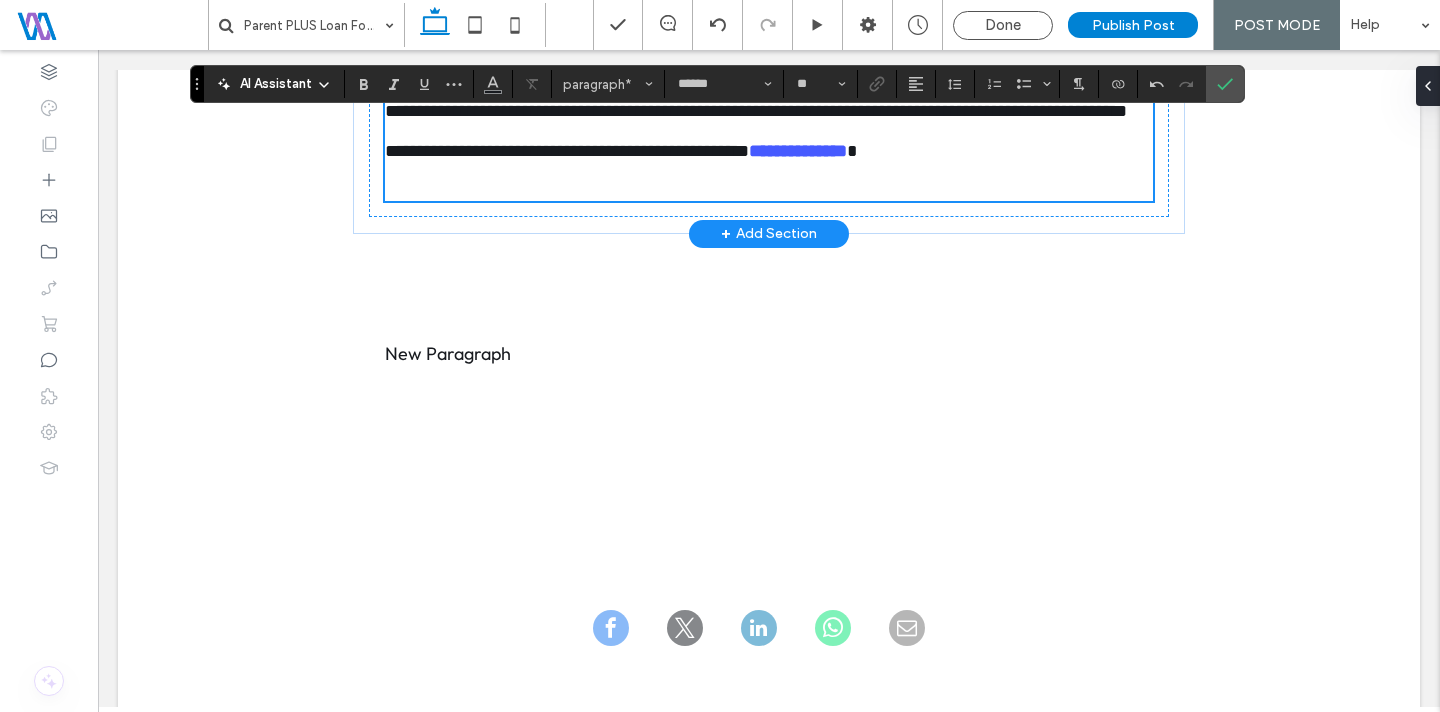 scroll, scrollTop: 0, scrollLeft: 0, axis: both 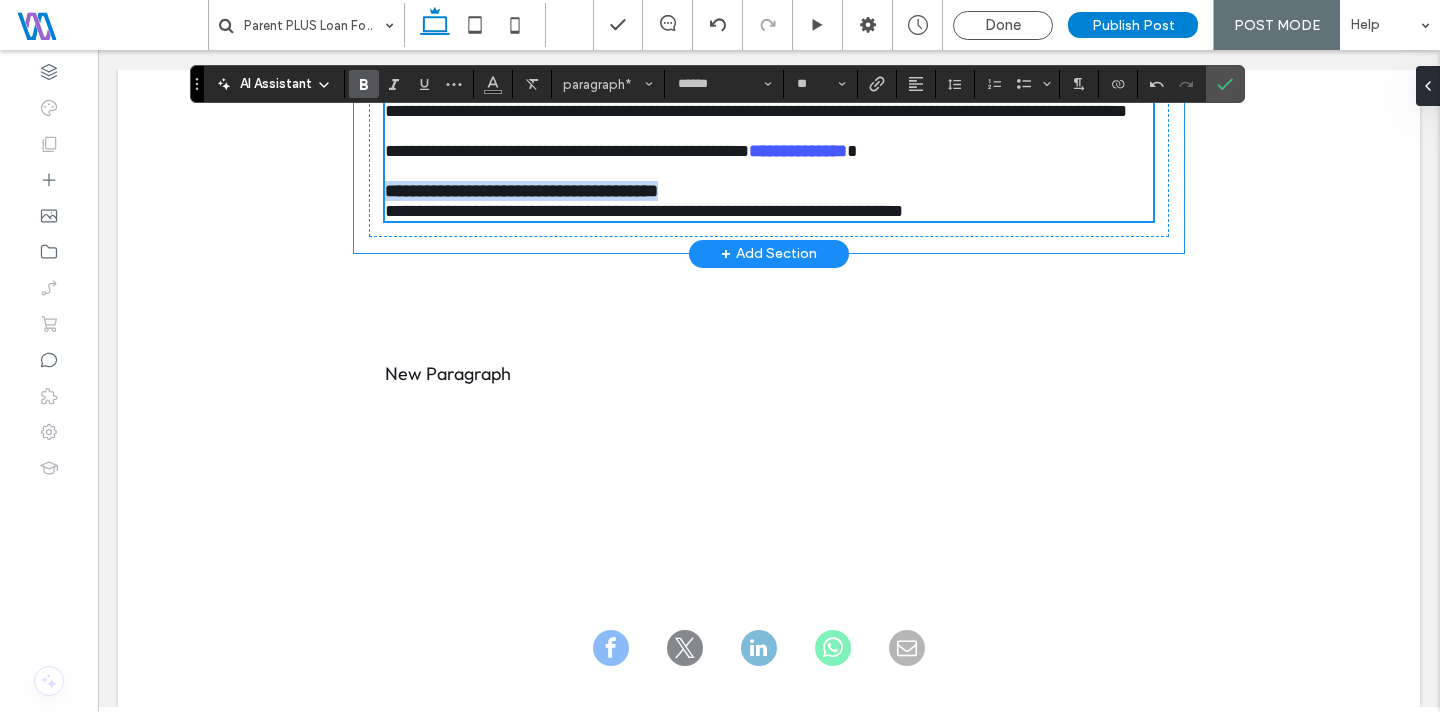 drag, startPoint x: 794, startPoint y: 492, endPoint x: 540, endPoint y: 227, distance: 367.07083 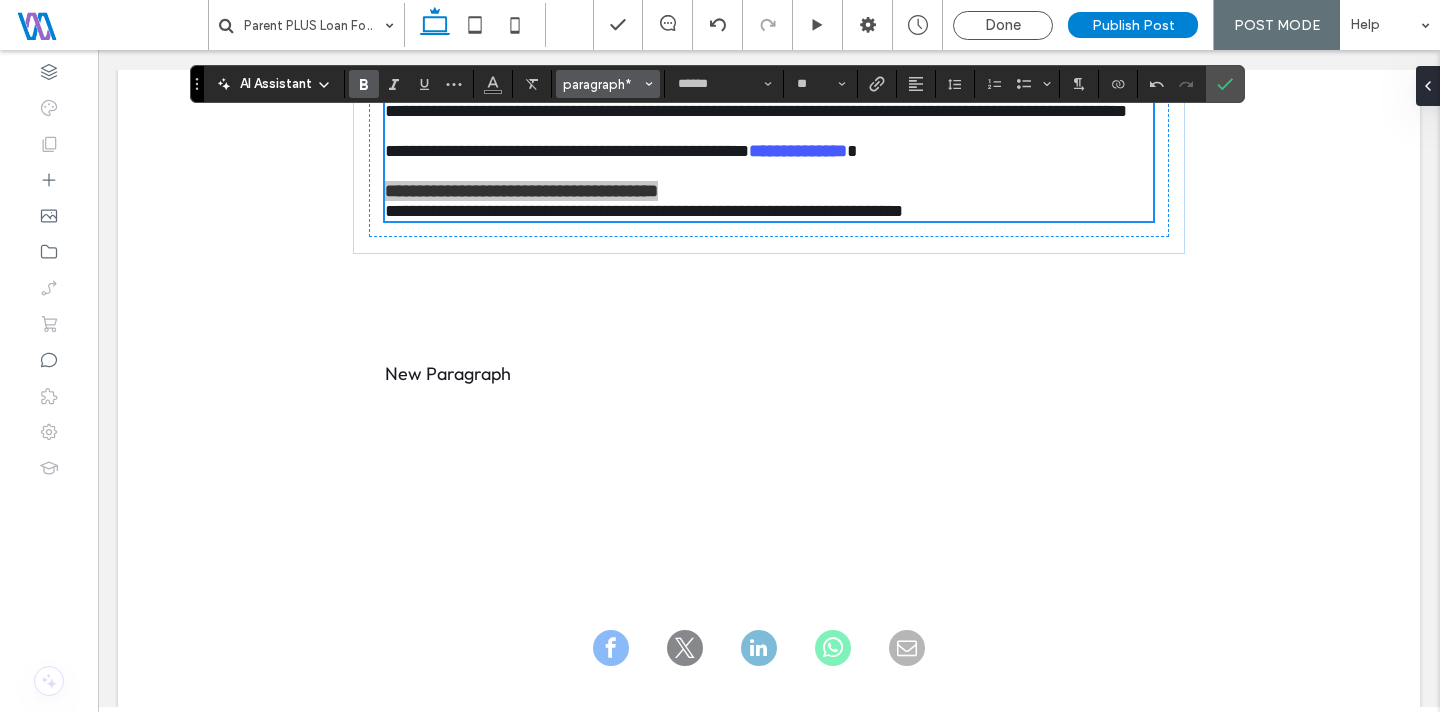 click on "paragraph*" at bounding box center (602, 84) 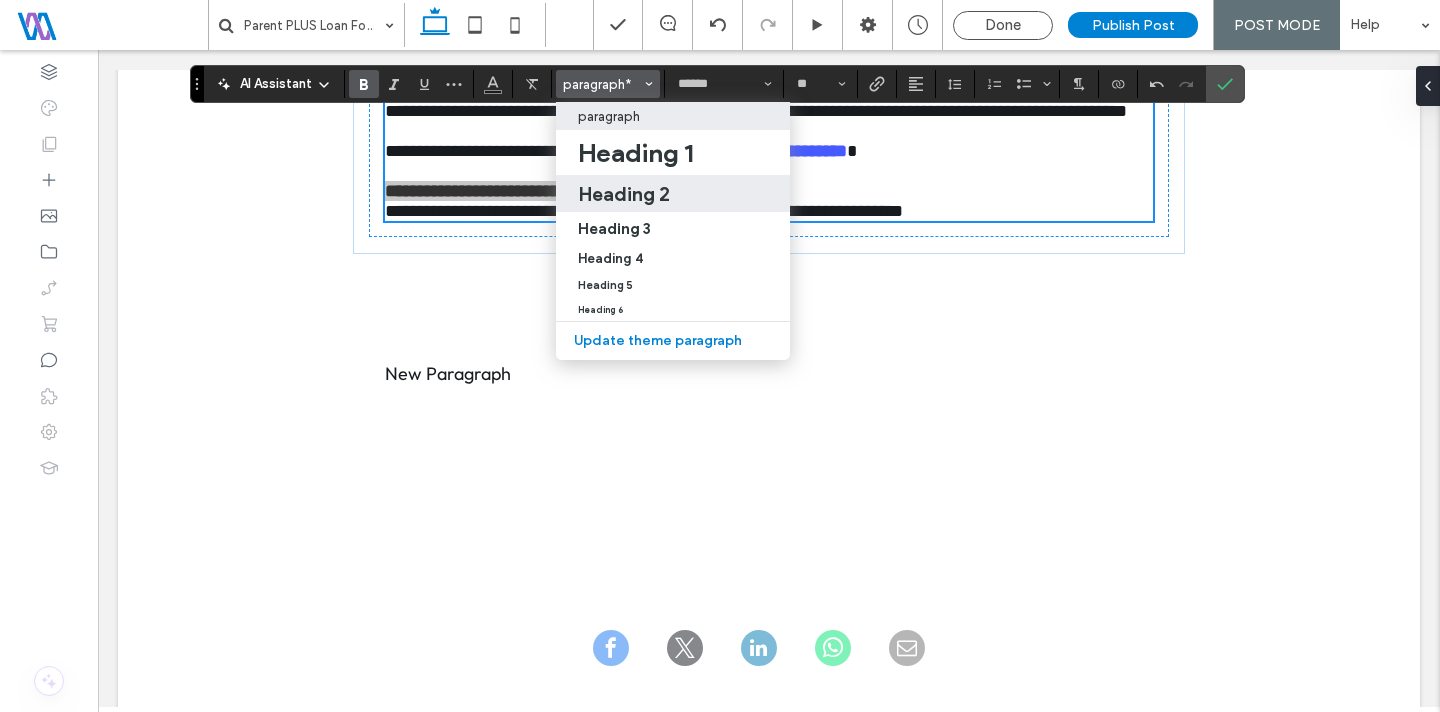 click on "Heading 2" at bounding box center [624, 194] 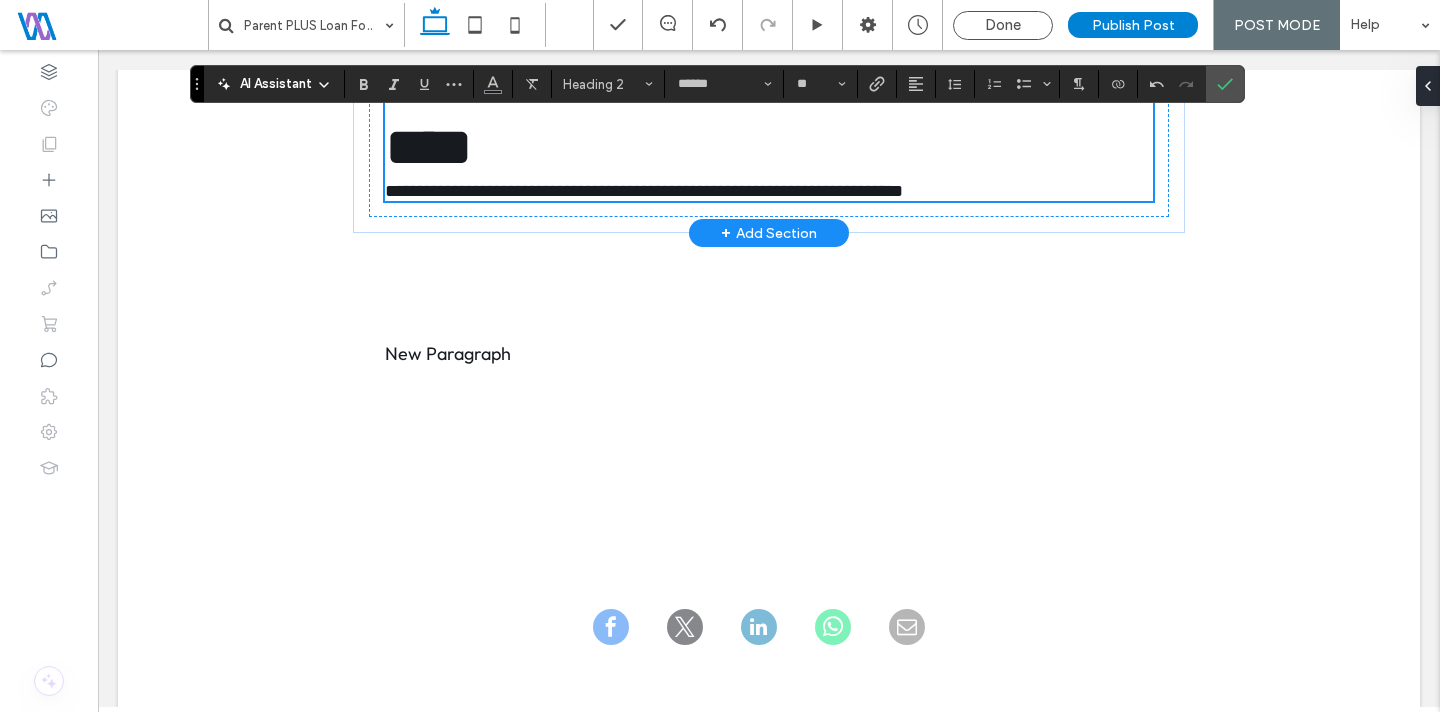 scroll, scrollTop: 2917, scrollLeft: 0, axis: vertical 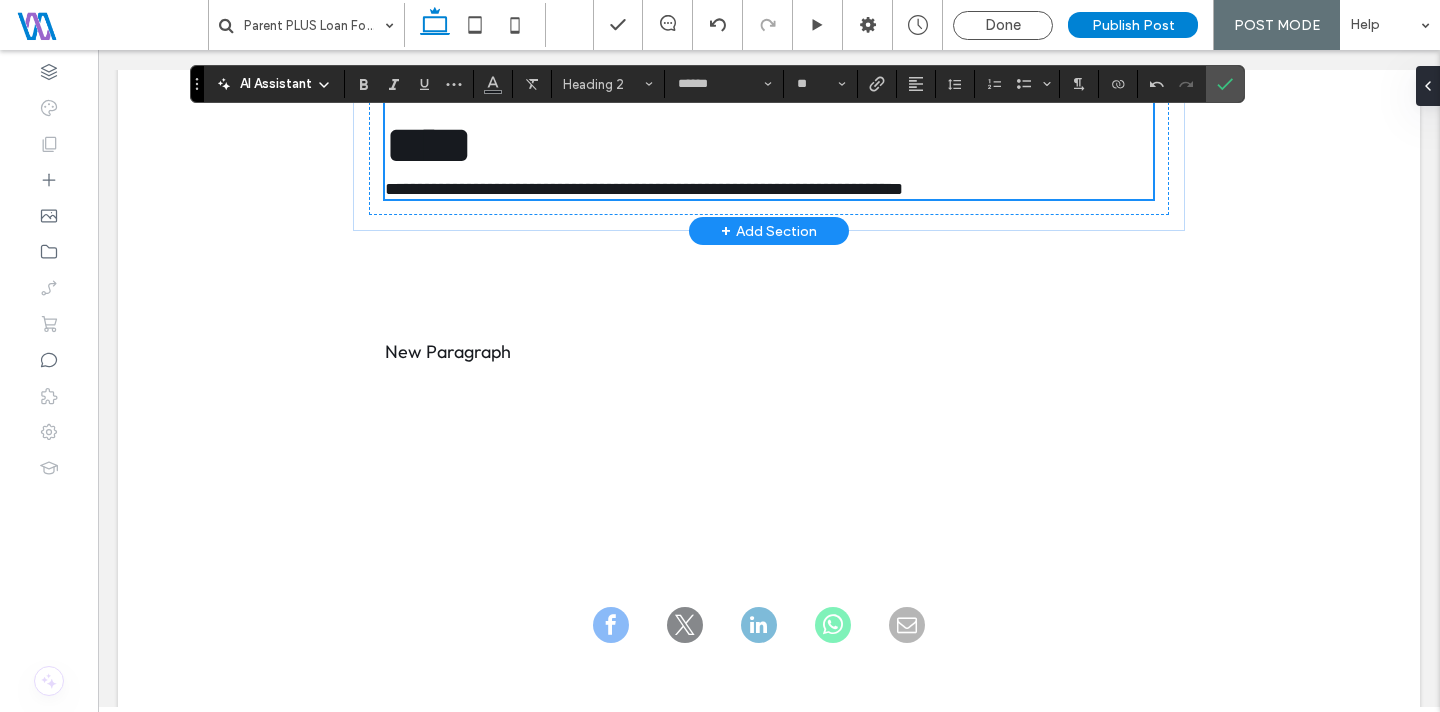 type on "**" 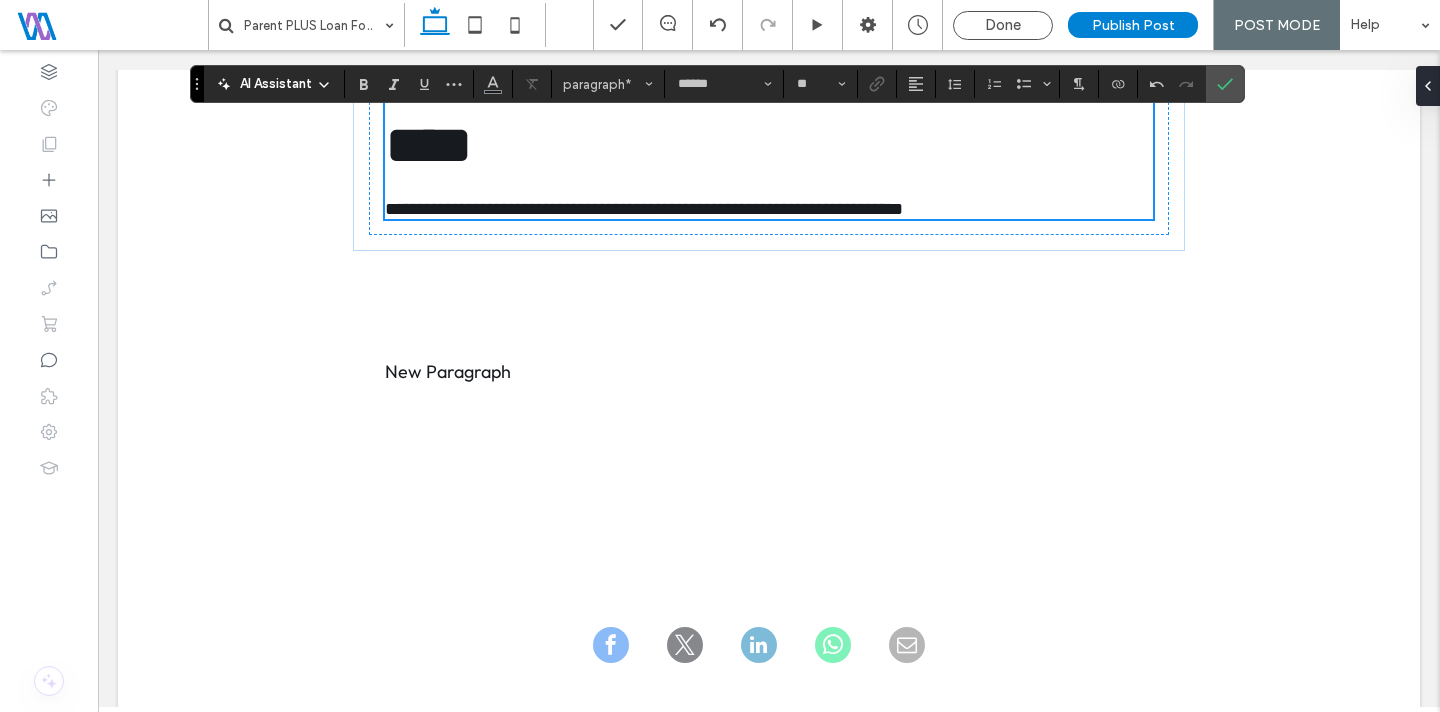 click on "**********" at bounding box center [769, -793] 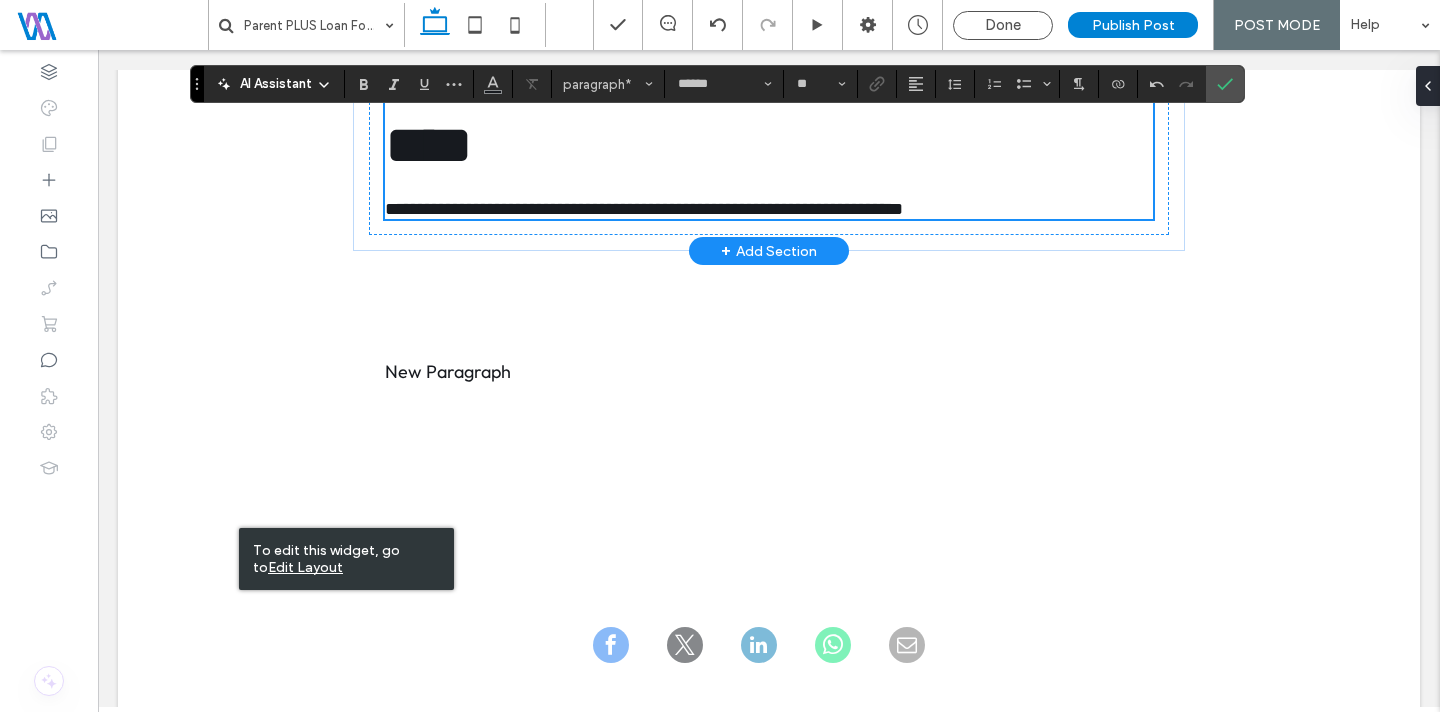 click on "+ Add Section" at bounding box center [769, 251] 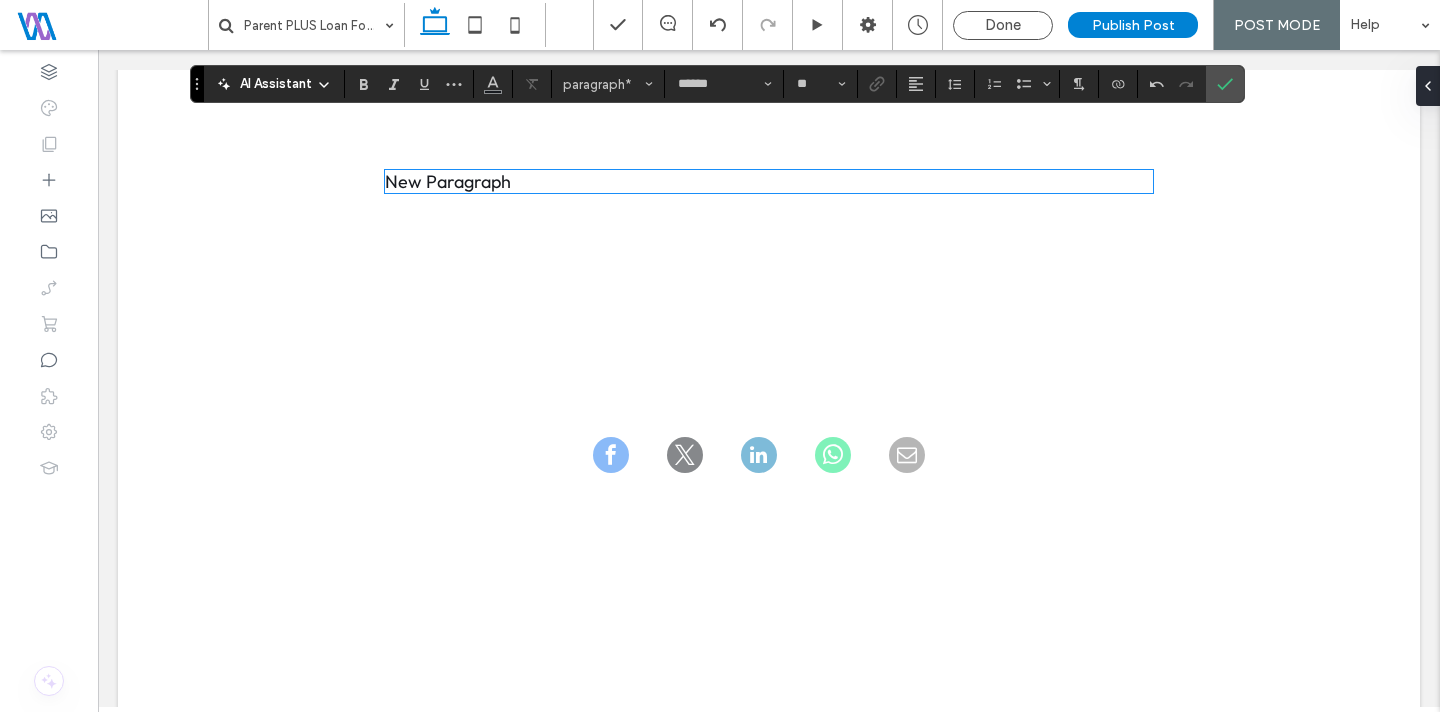 scroll, scrollTop: 3111, scrollLeft: 0, axis: vertical 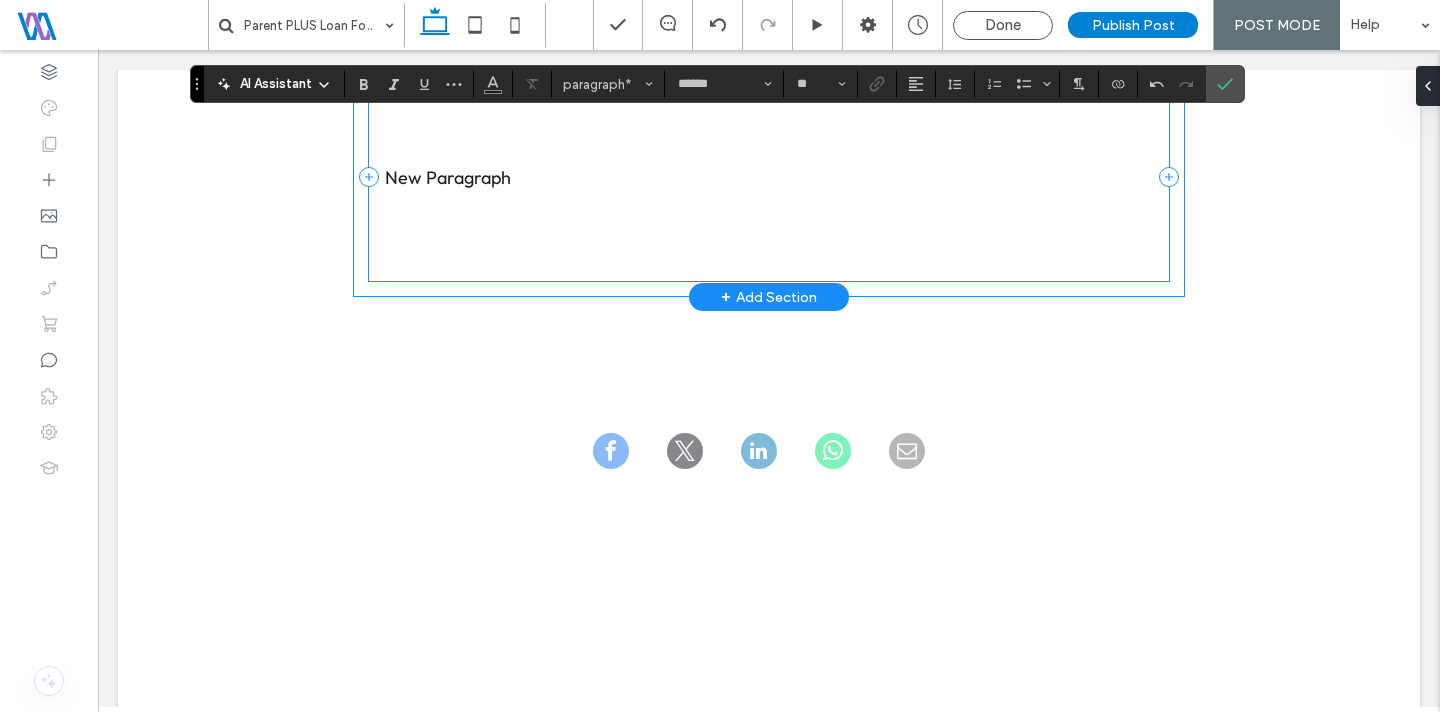 click on "New Paragraph" at bounding box center (769, 177) 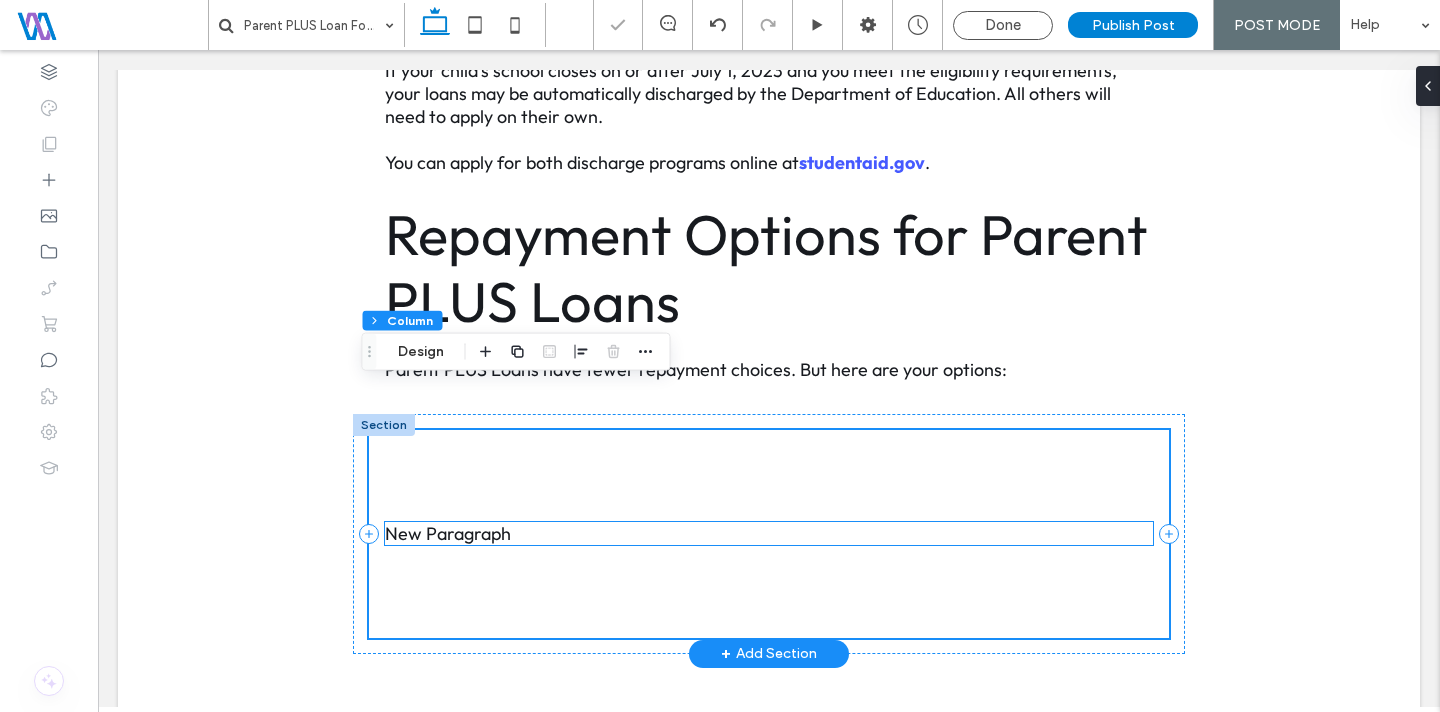click on "New Paragraph" at bounding box center [769, 533] 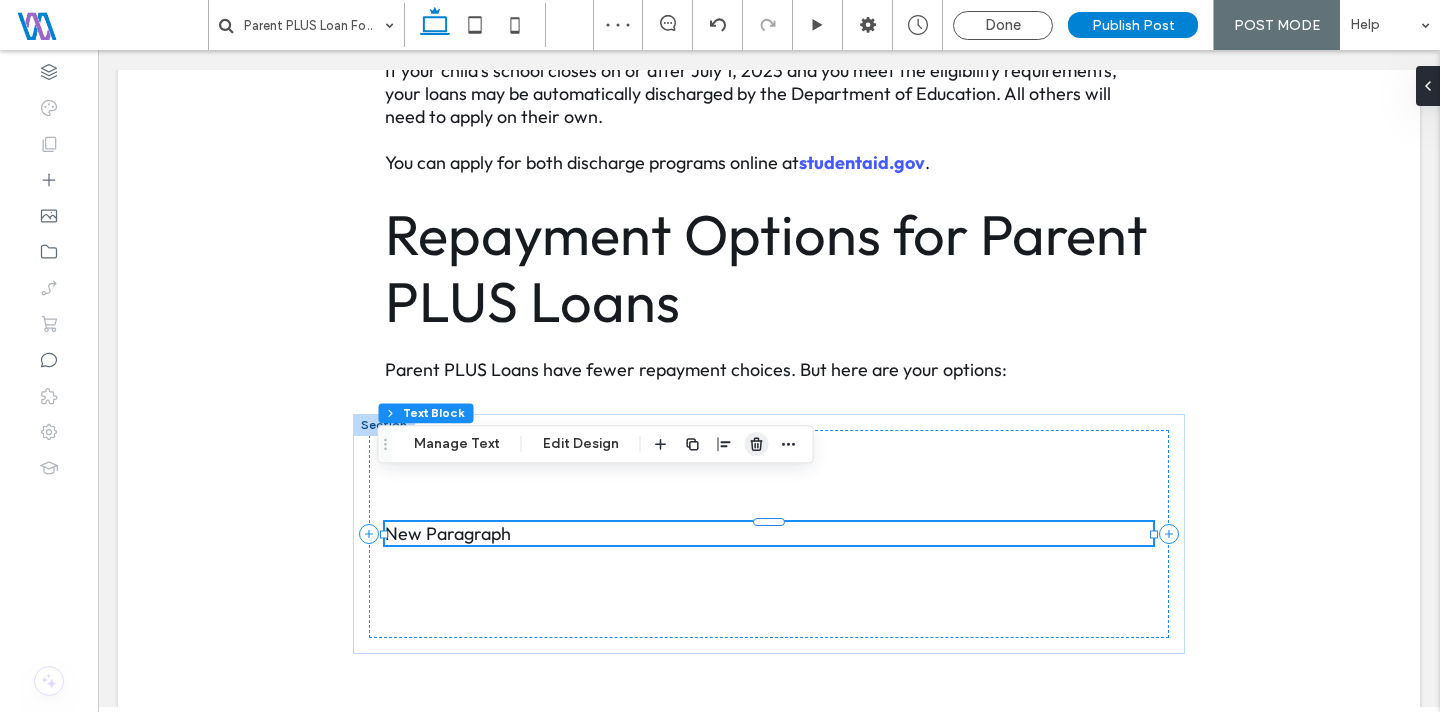 click 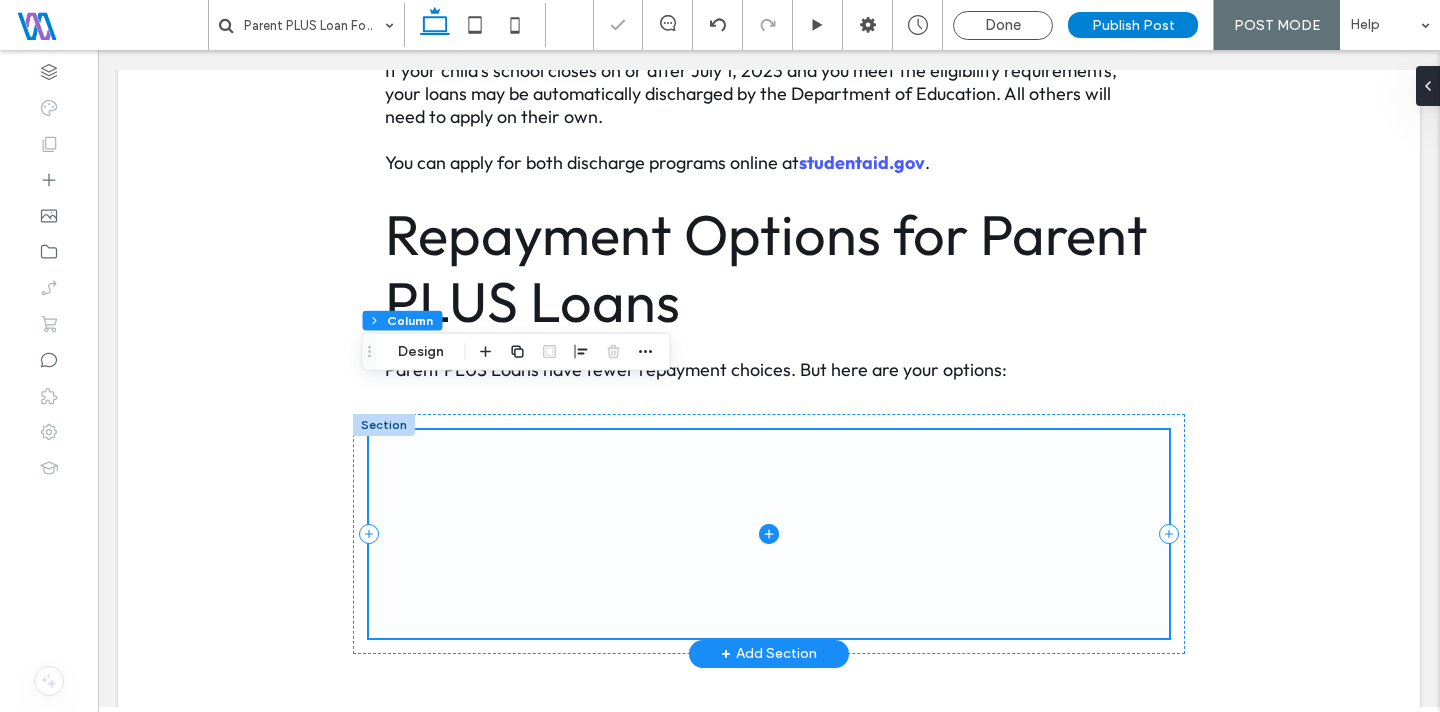 click 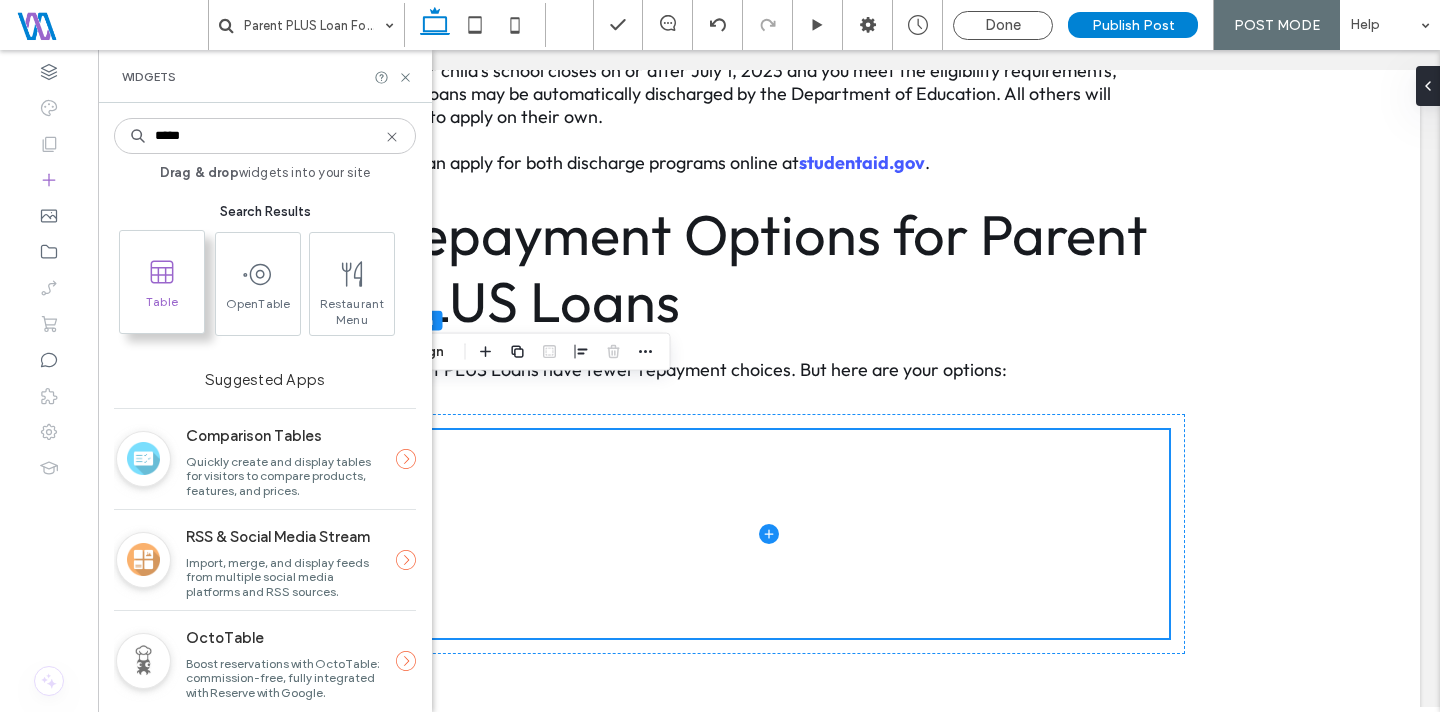 type on "*****" 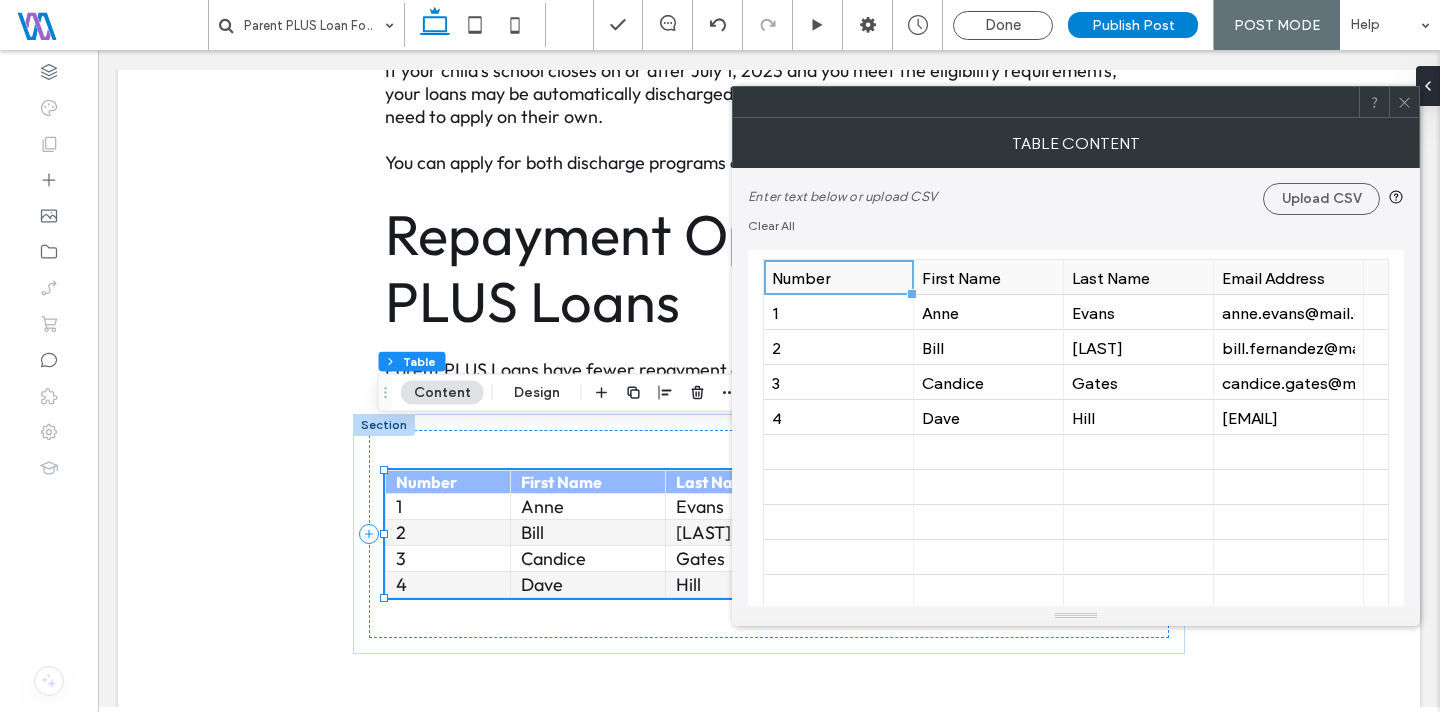 click on "Email Address" at bounding box center [1288, 277] 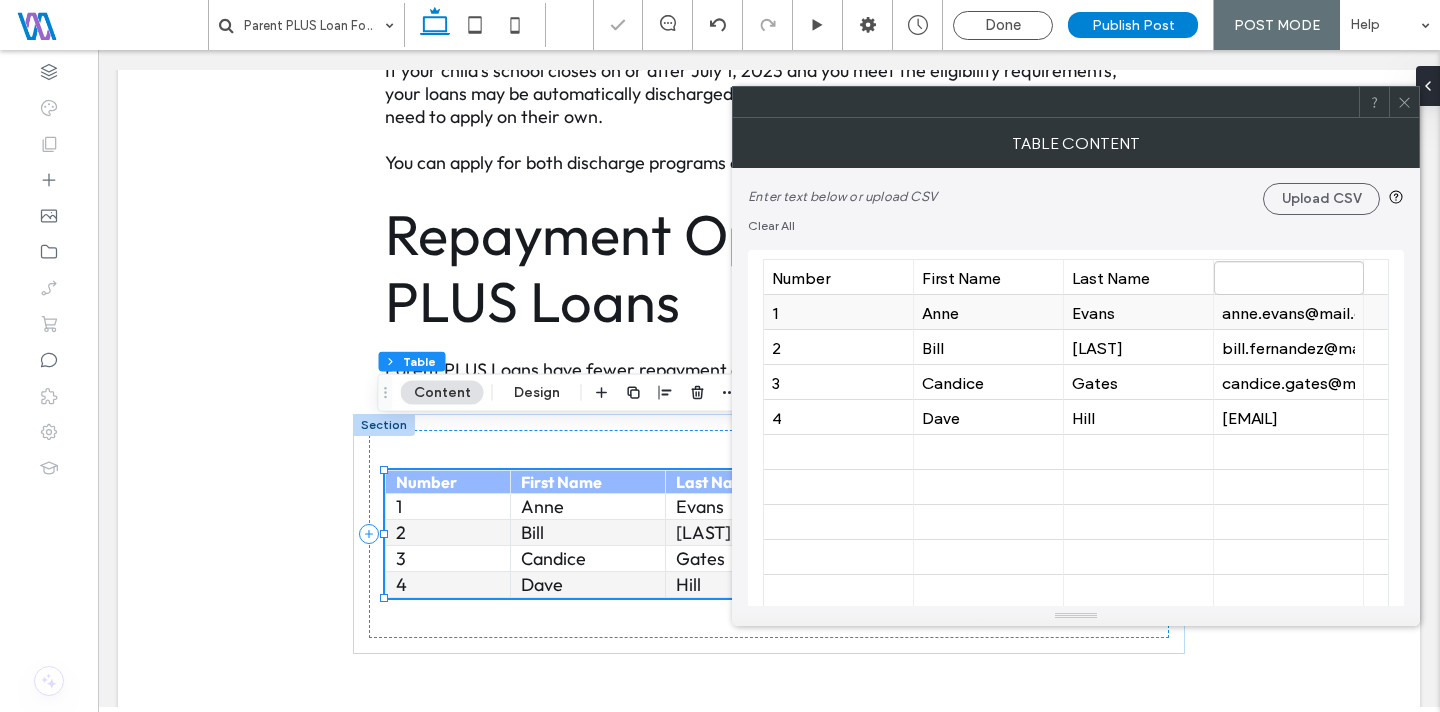 click on "anne.evans@mail.com" at bounding box center [1288, 312] 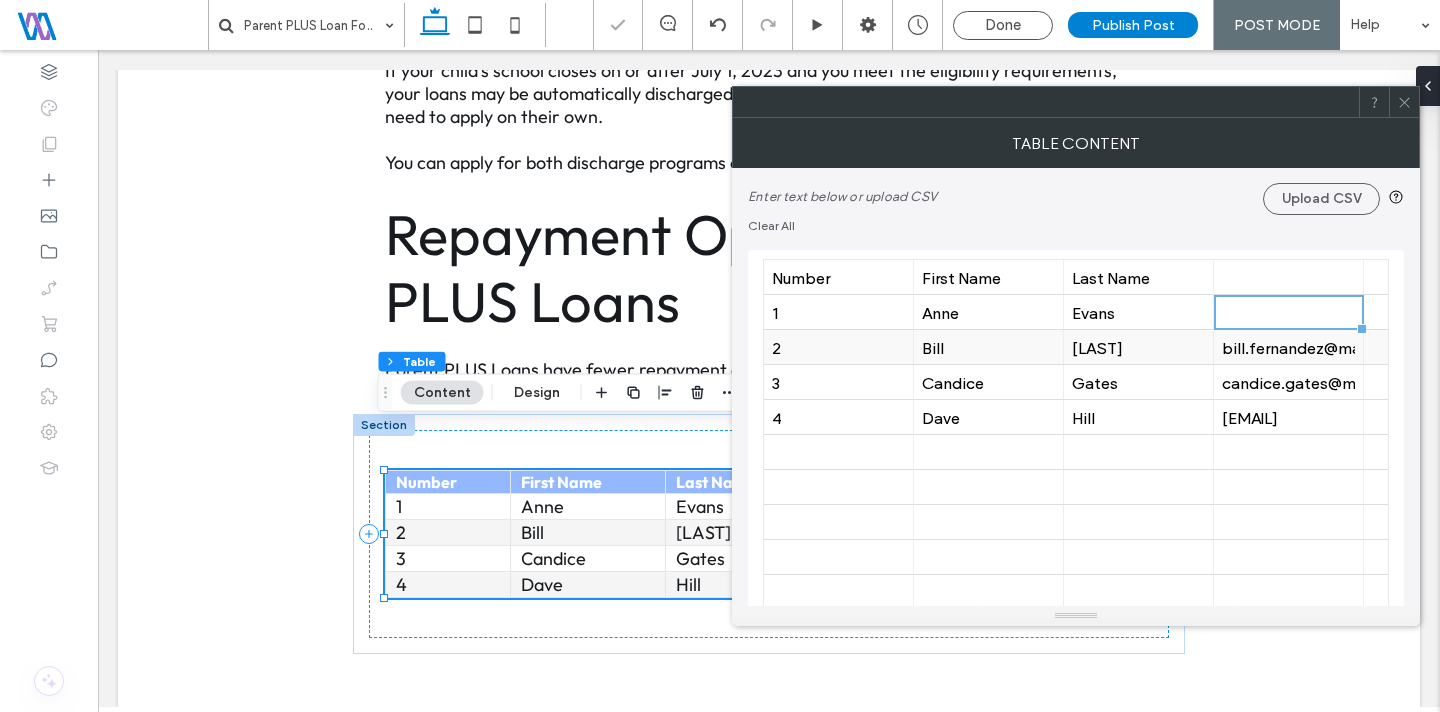 click on "bill.fernandez@mail.com" at bounding box center (1288, 347) 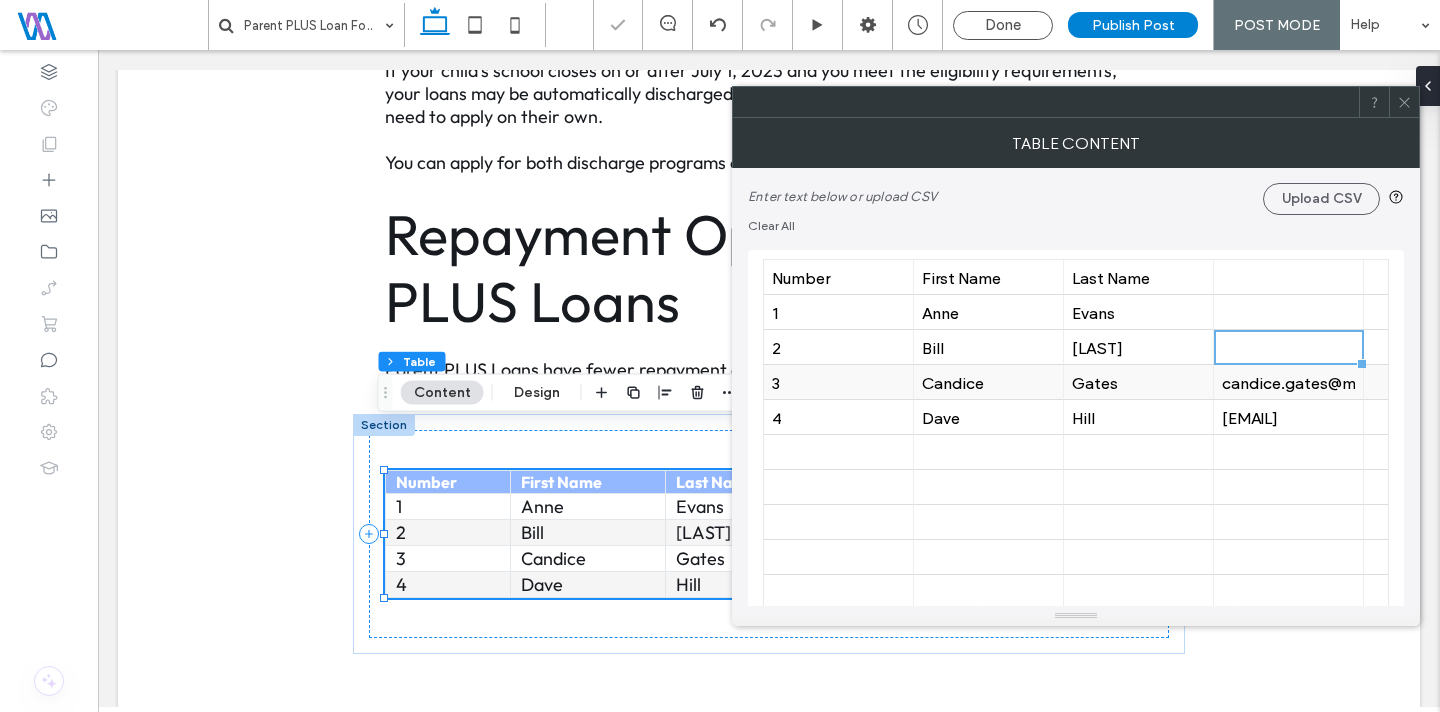 click on "candice.gates@mail.com" at bounding box center [1288, 382] 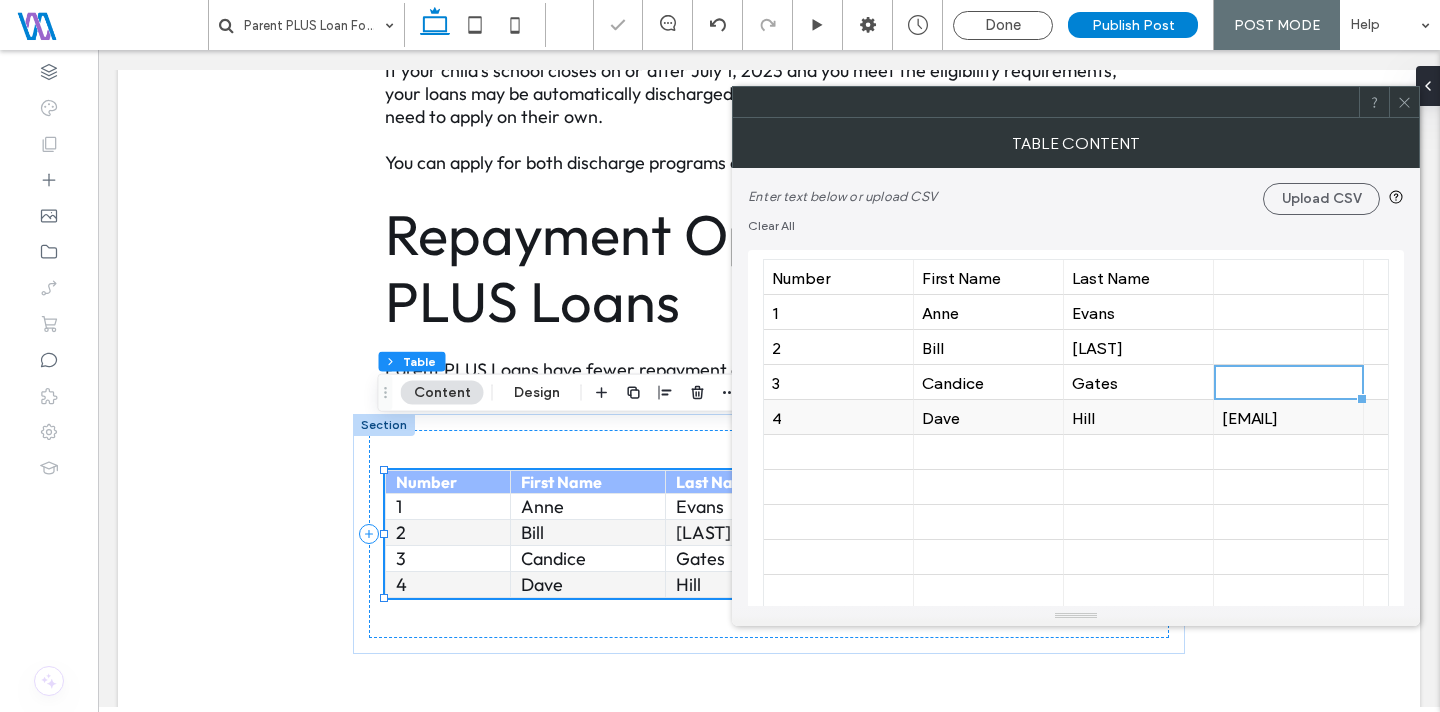 click on "dave.hill@mail.com" at bounding box center [1288, 417] 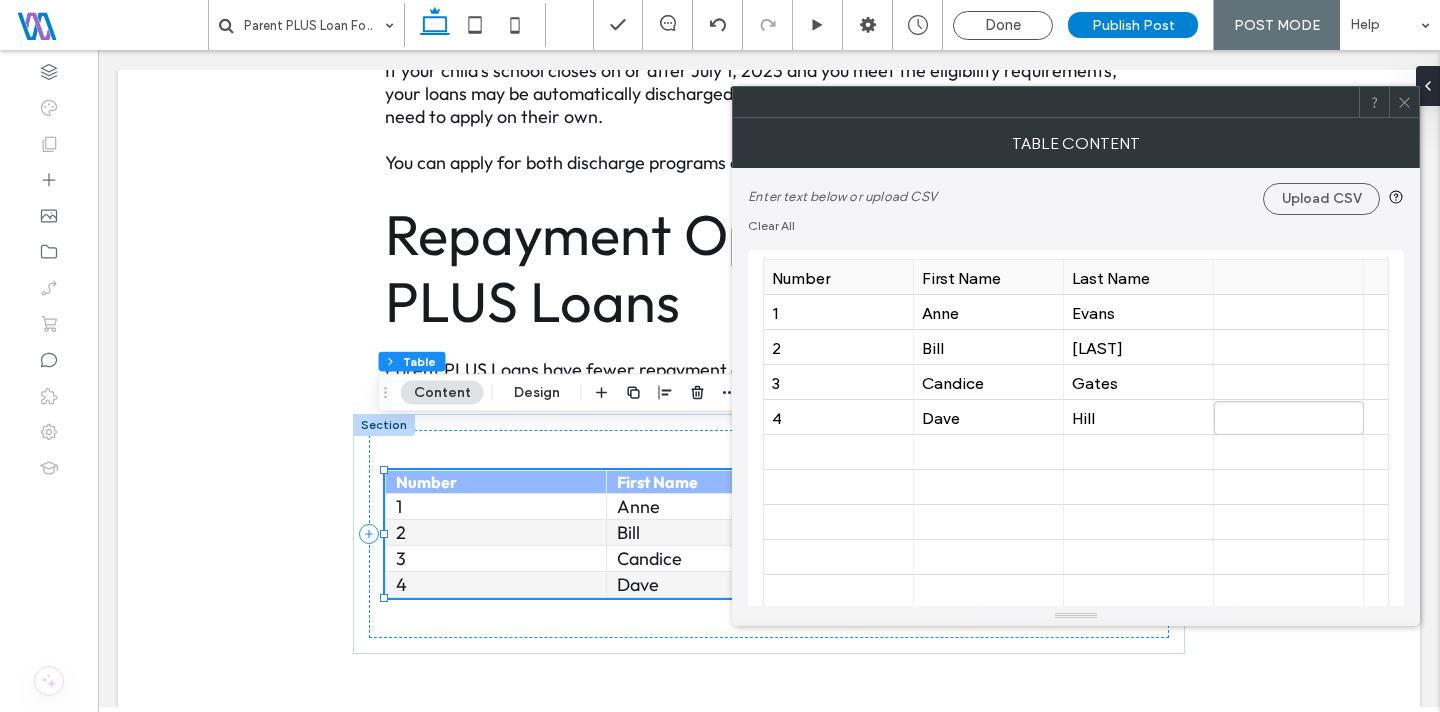 click on "Number" at bounding box center [838, 277] 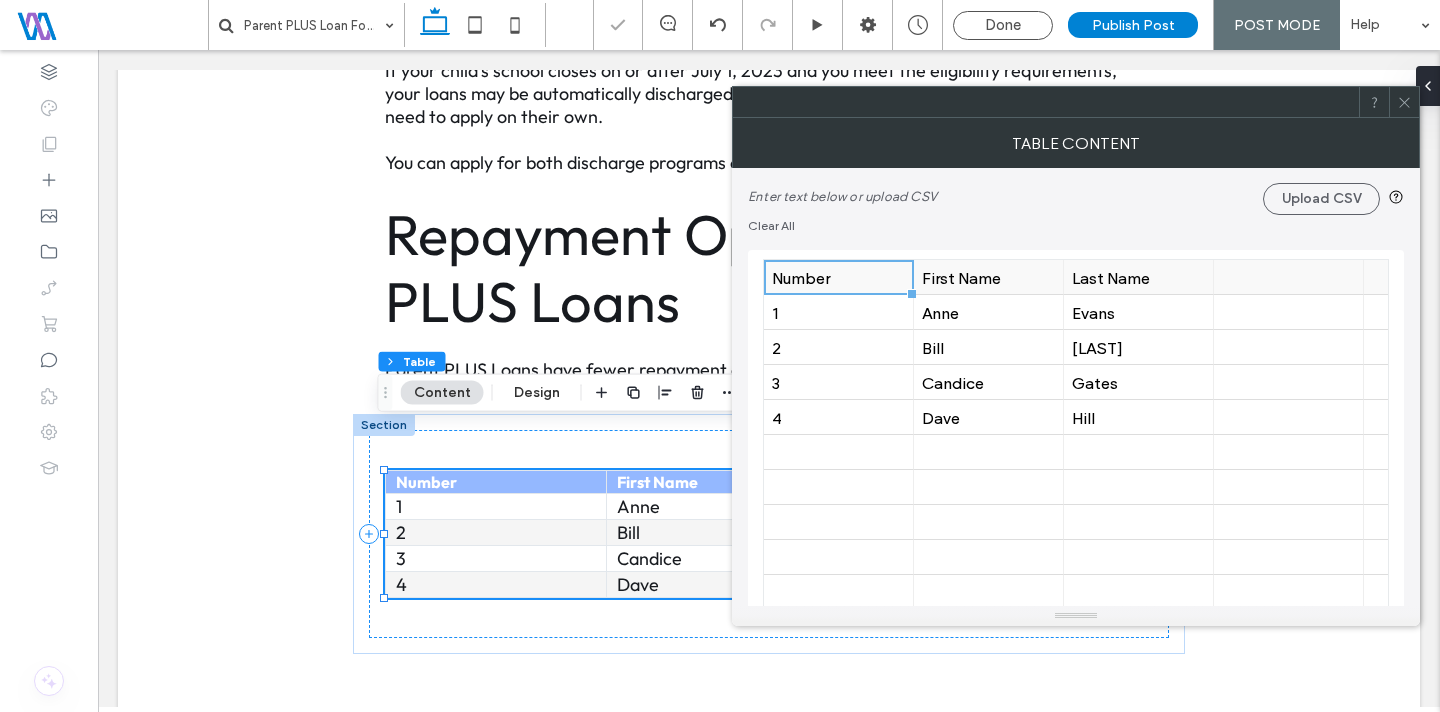 click on "Number" at bounding box center [838, 277] 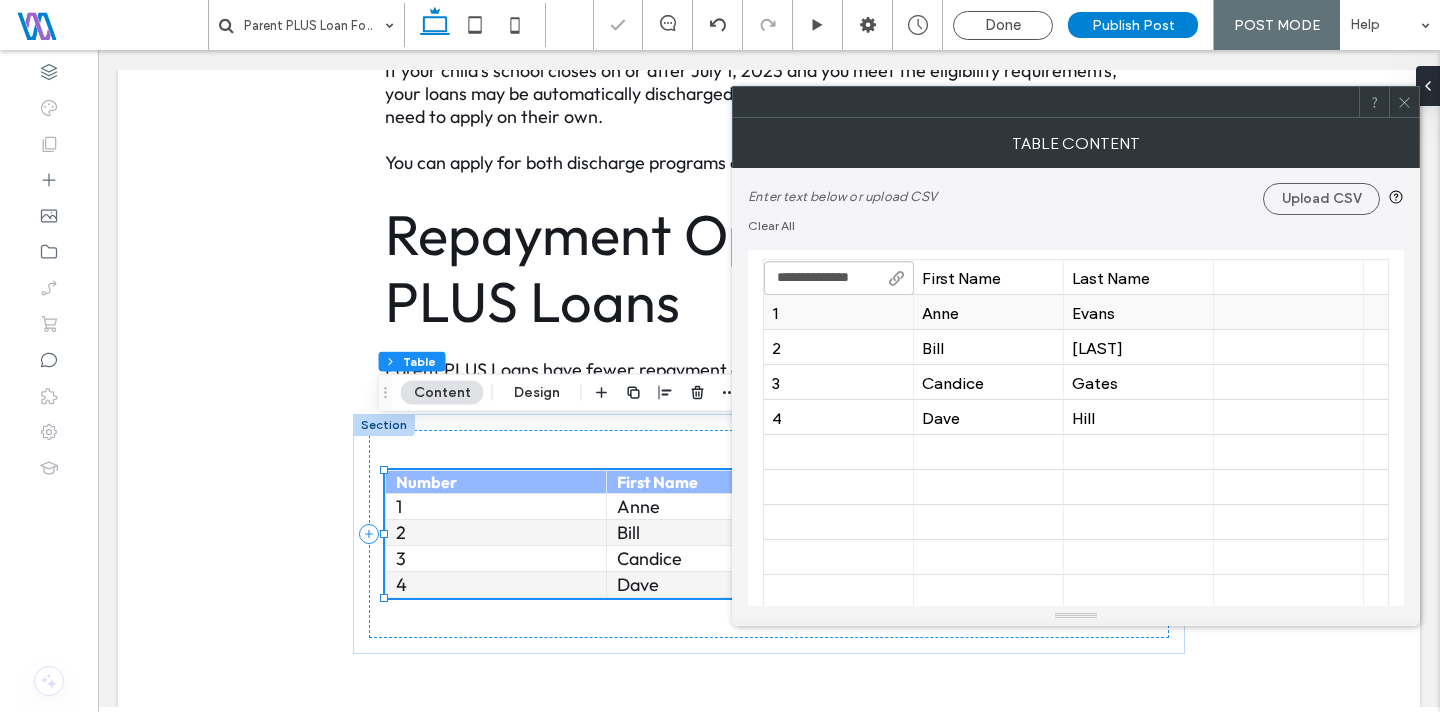 scroll, scrollTop: 0, scrollLeft: 1, axis: horizontal 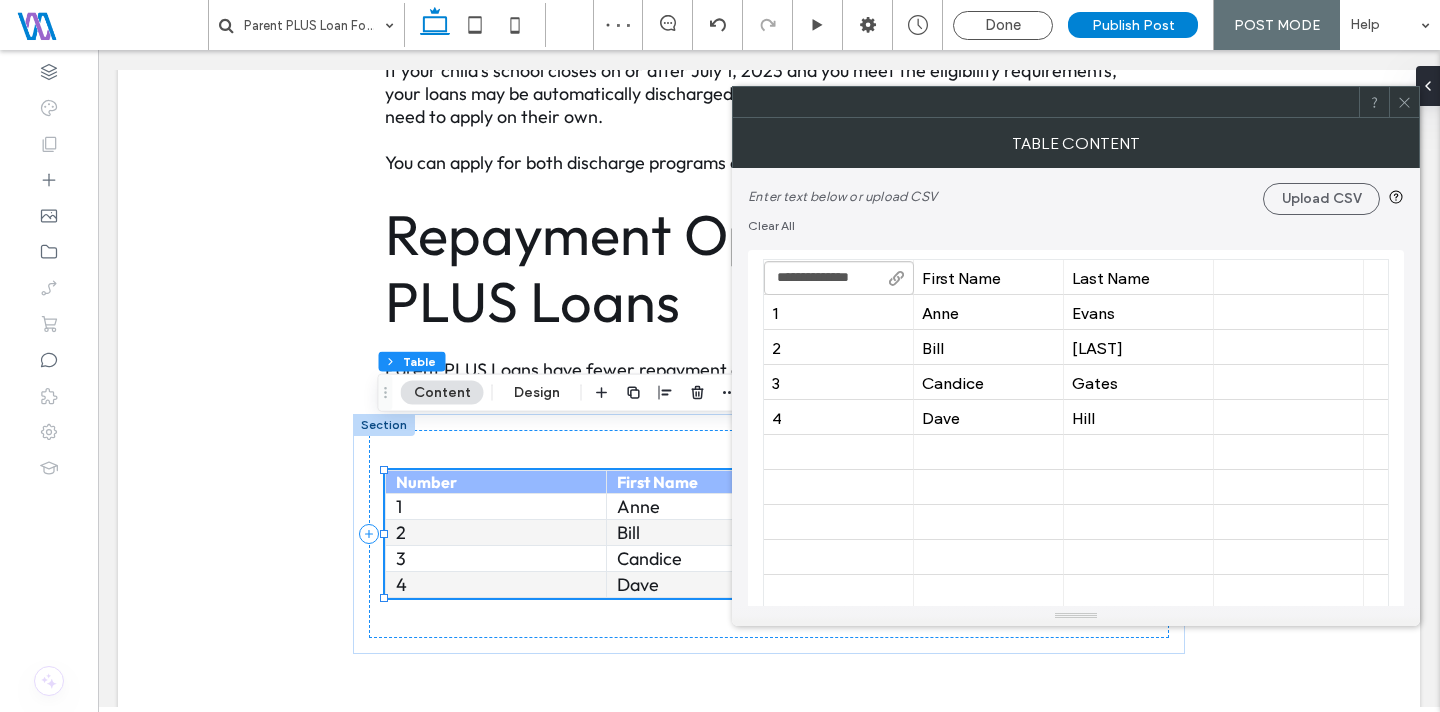 type on "**********" 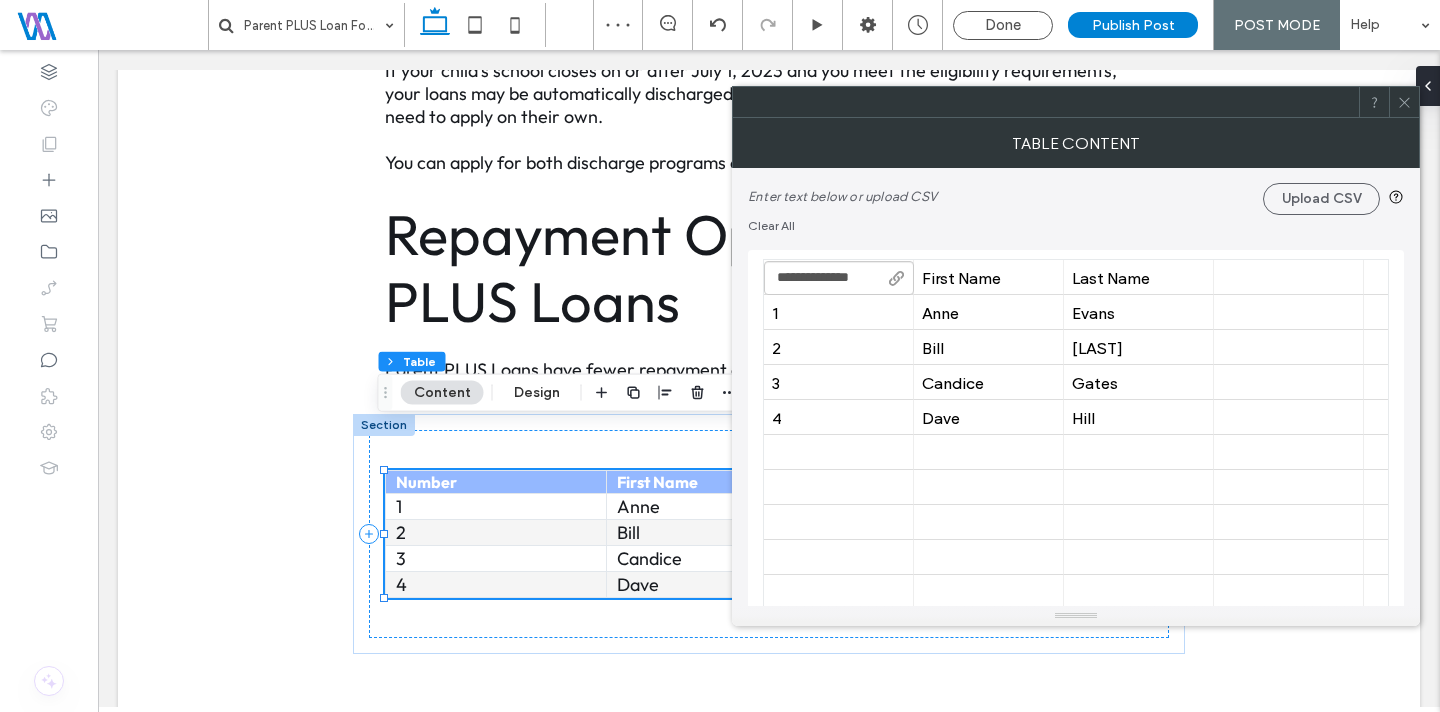 scroll, scrollTop: 0, scrollLeft: 0, axis: both 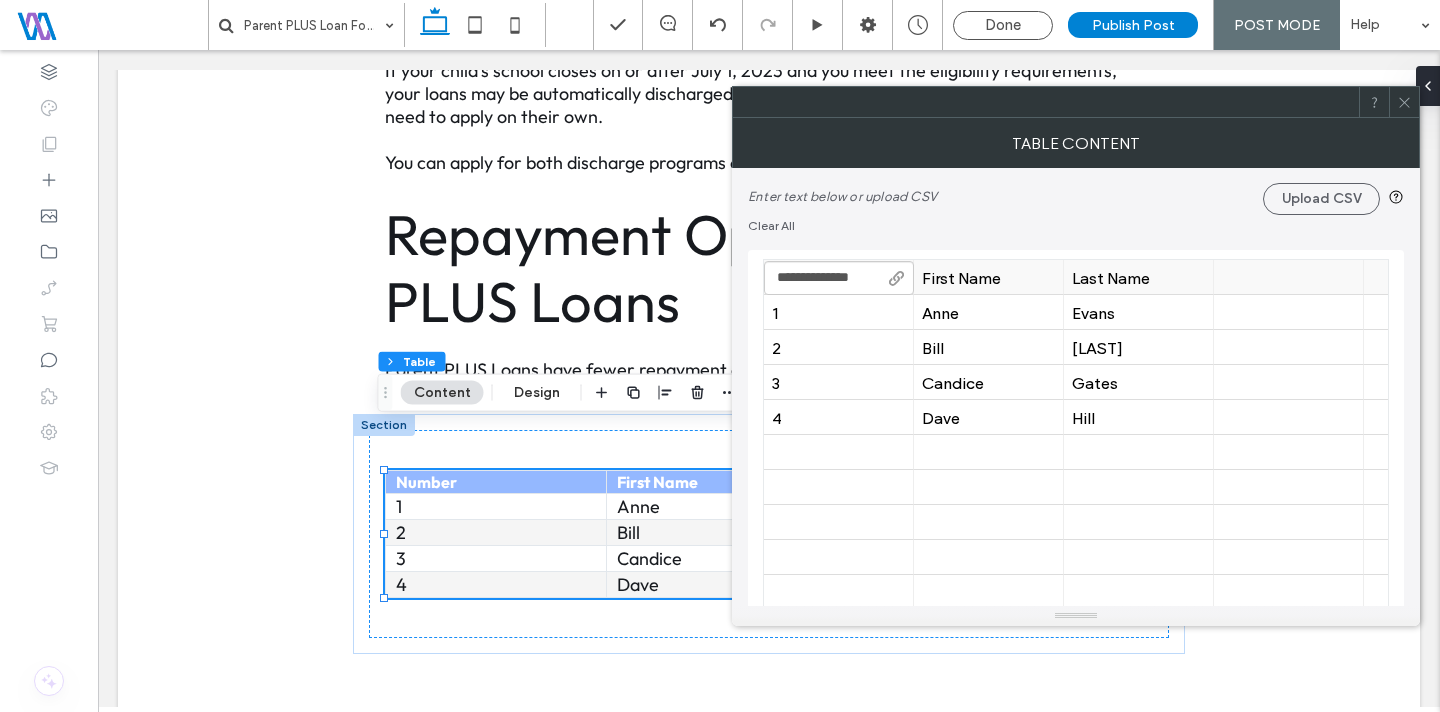 click on "First Name" at bounding box center [988, 277] 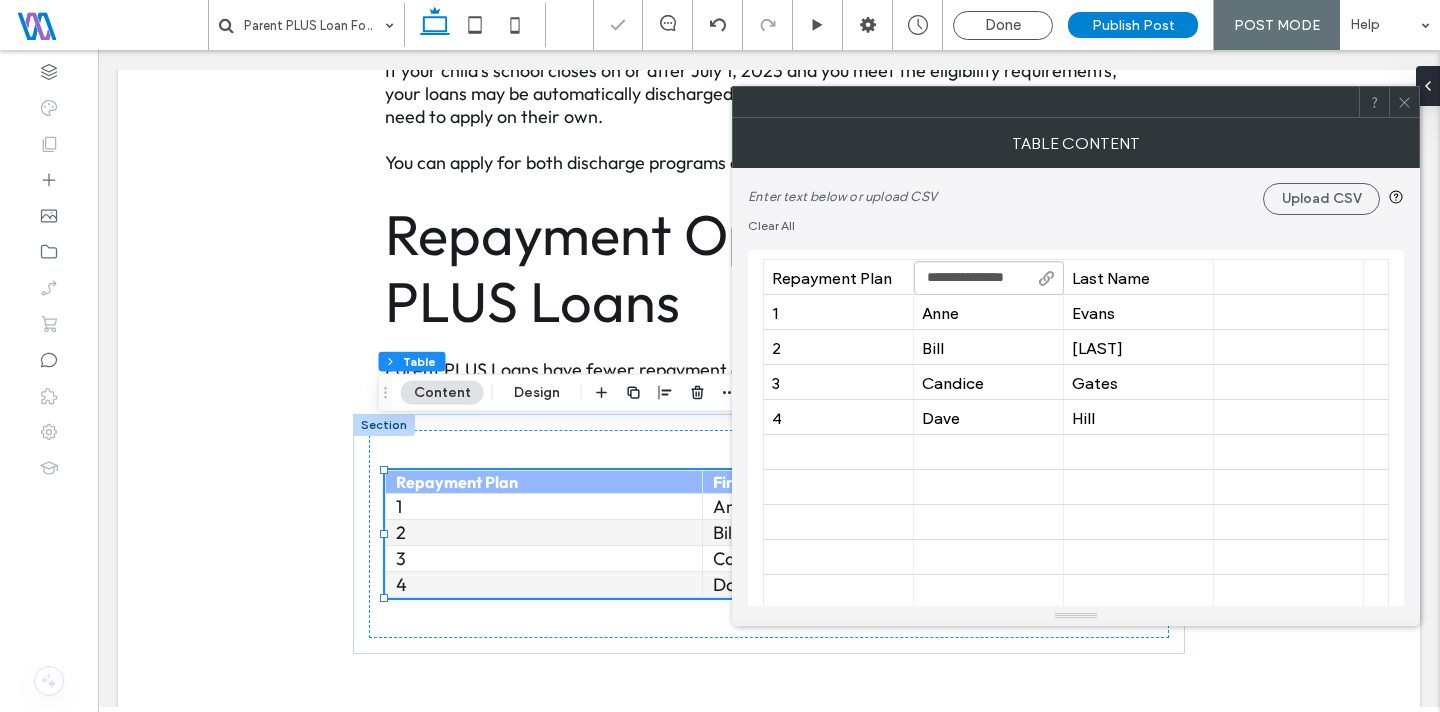 scroll, scrollTop: 0, scrollLeft: 9, axis: horizontal 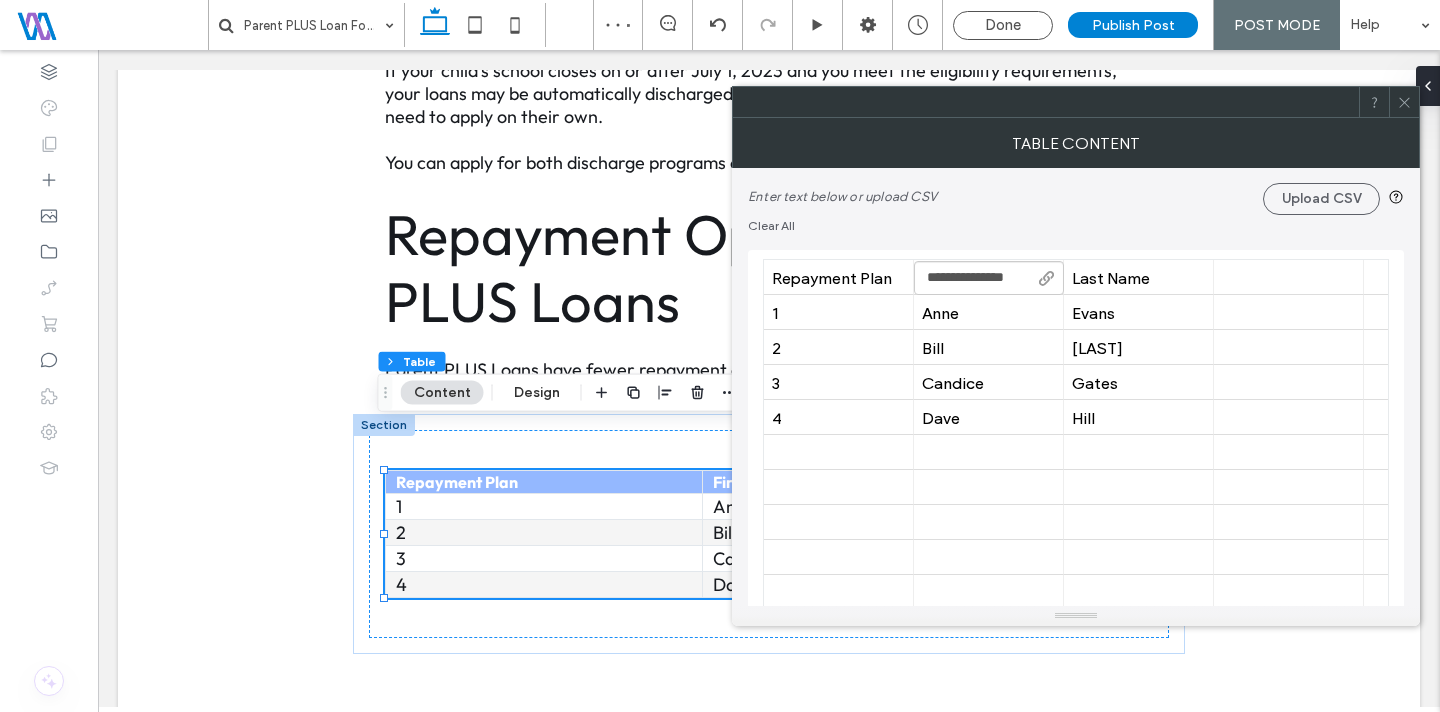 type on "**********" 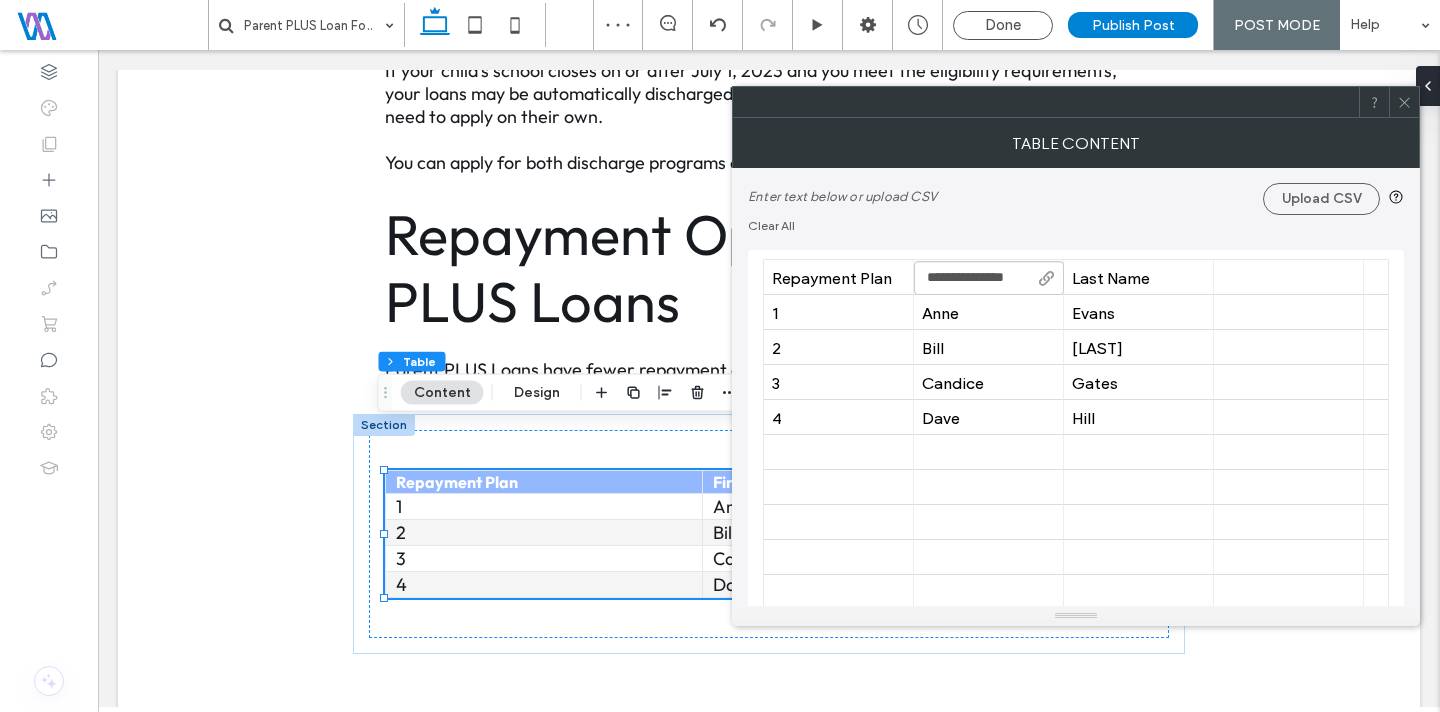 scroll, scrollTop: 0, scrollLeft: 0, axis: both 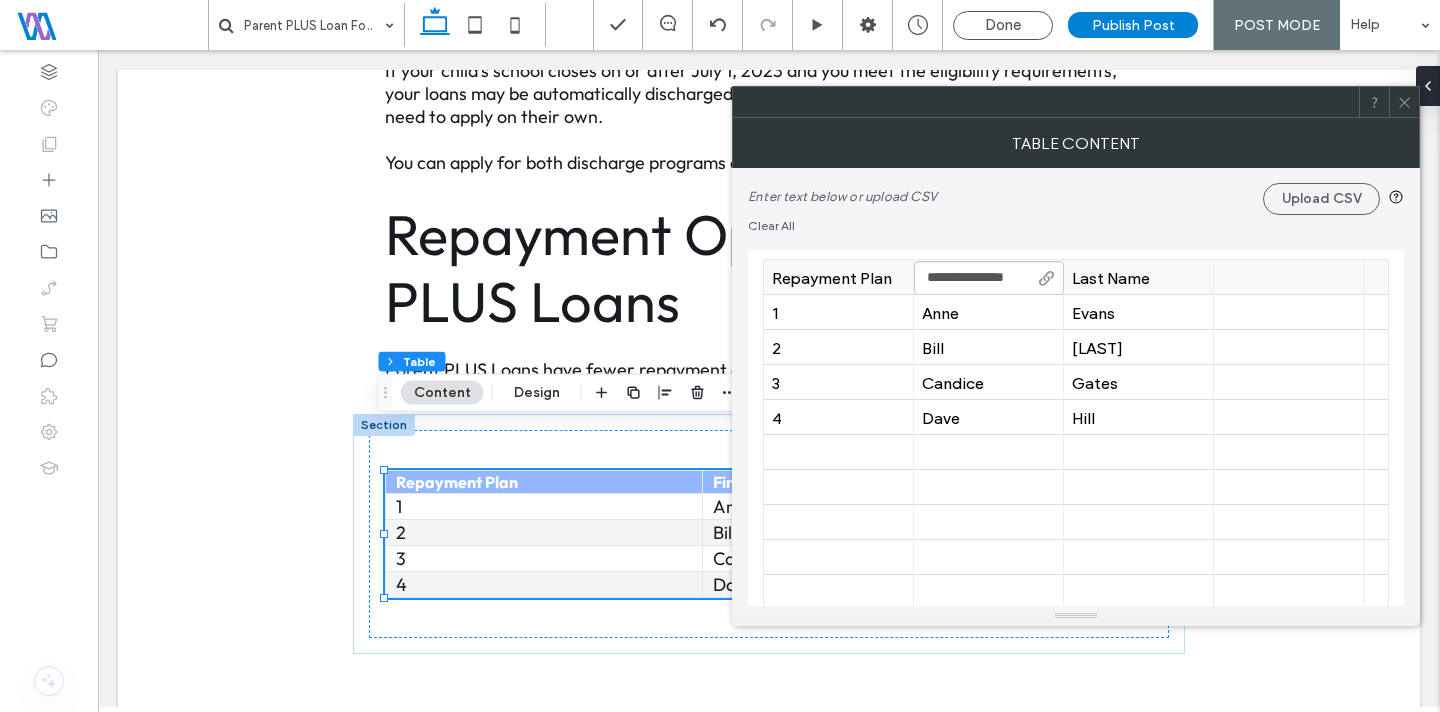 click on "Last Name" at bounding box center [1138, 277] 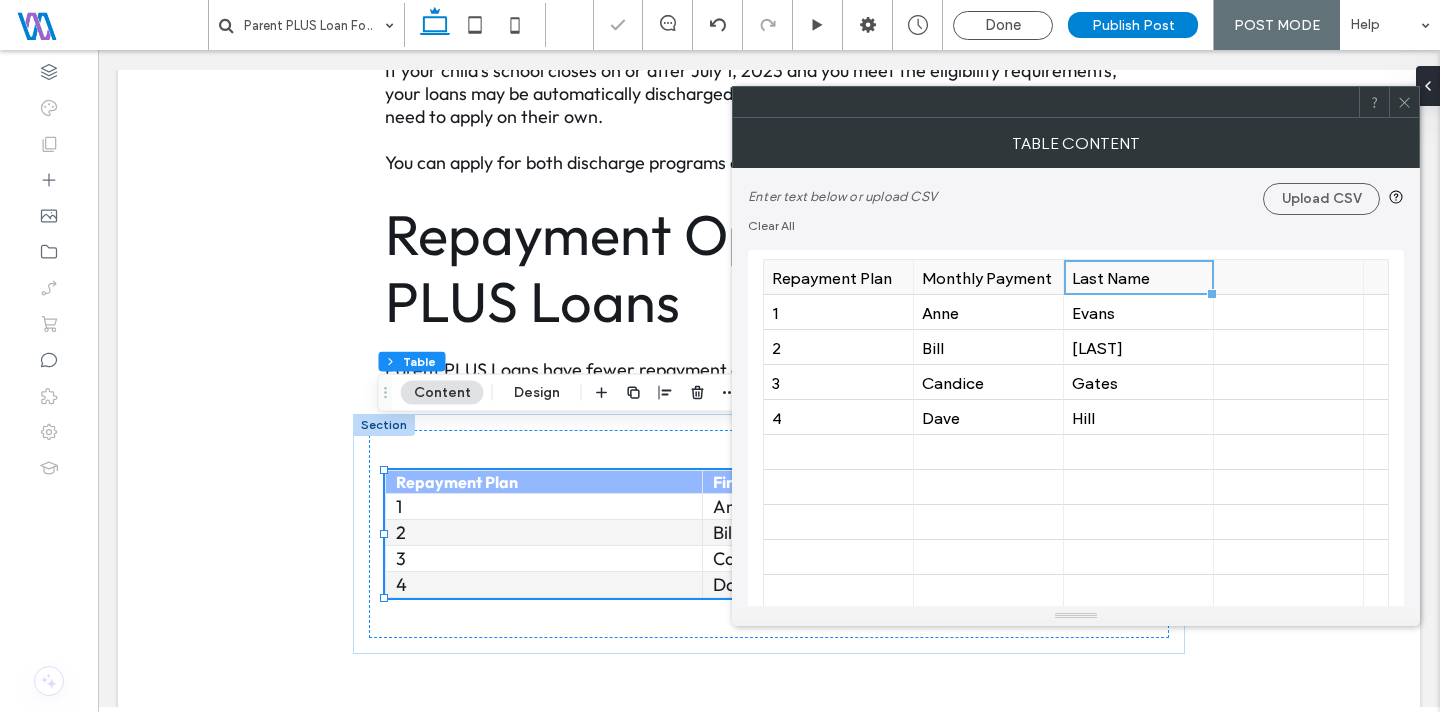 click on "Last Name" at bounding box center (1138, 277) 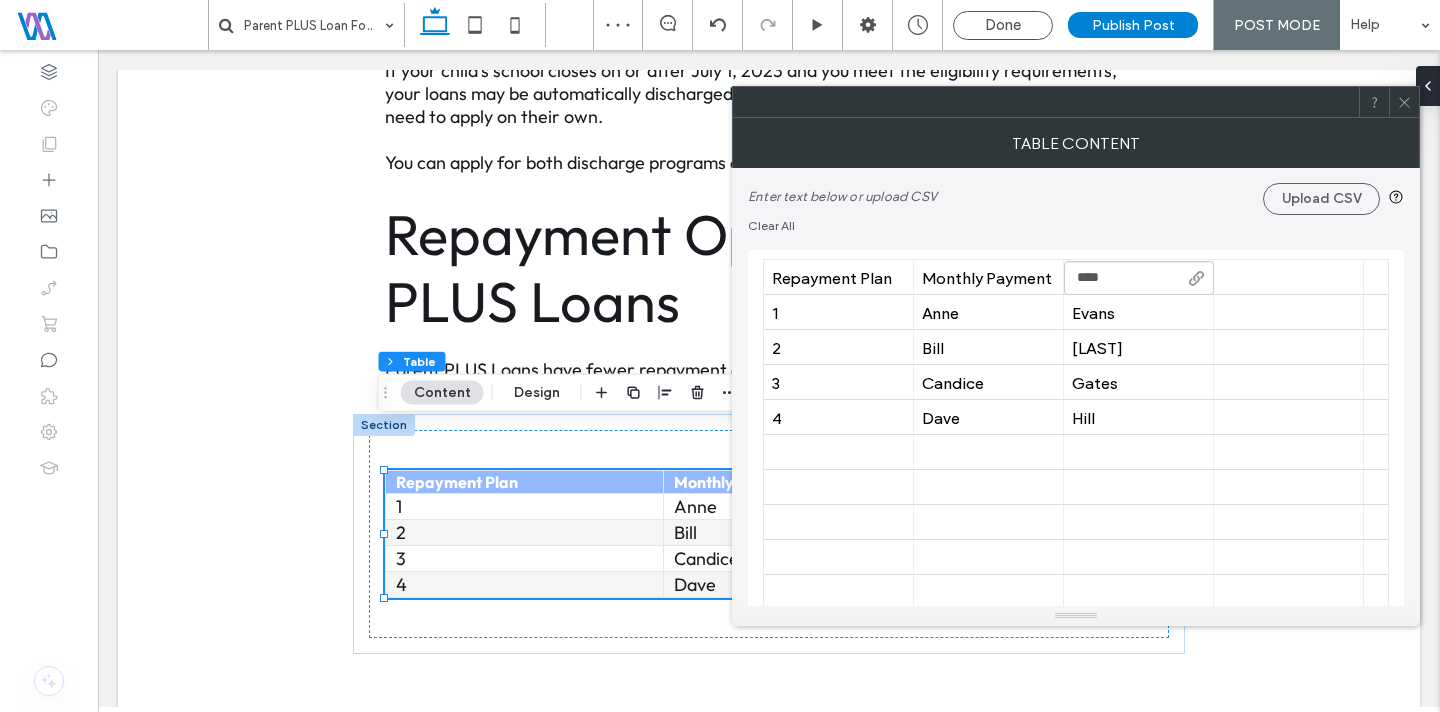 type on "****" 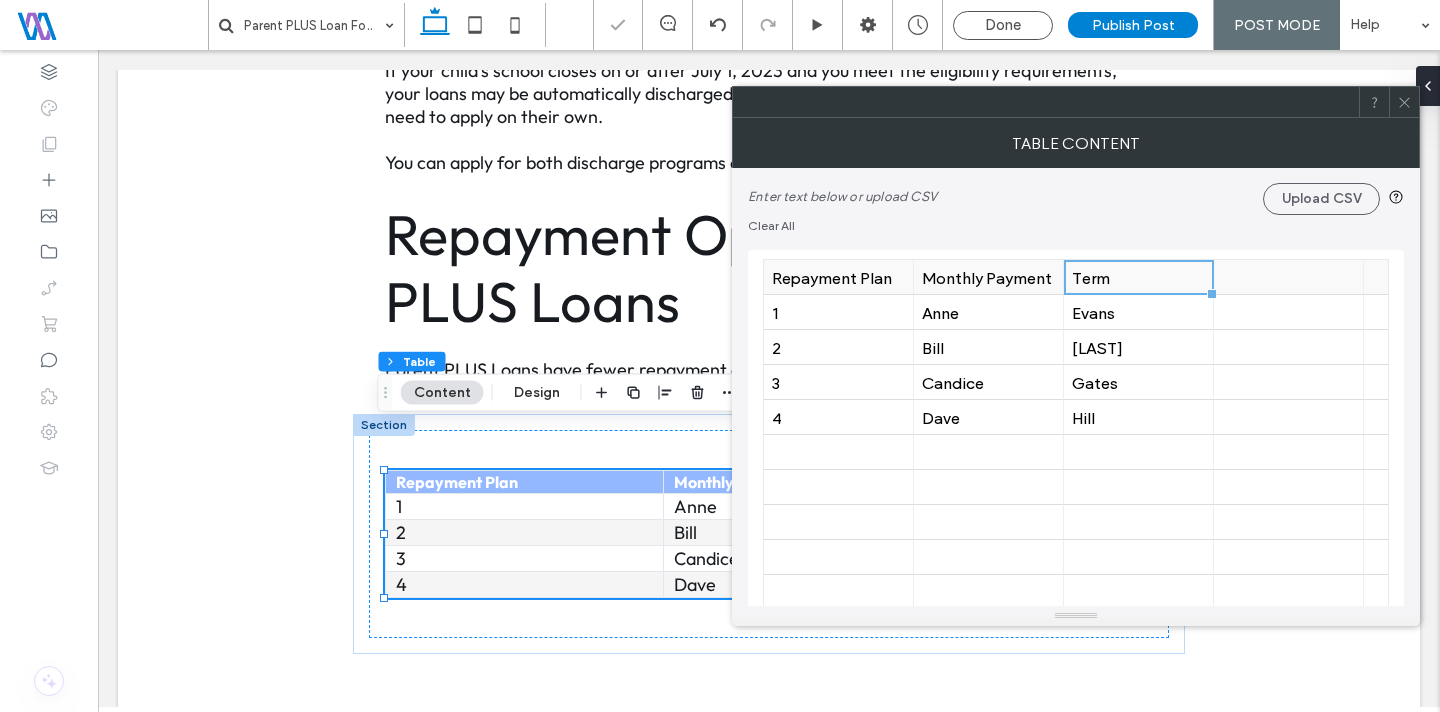 click at bounding box center (1288, 277) 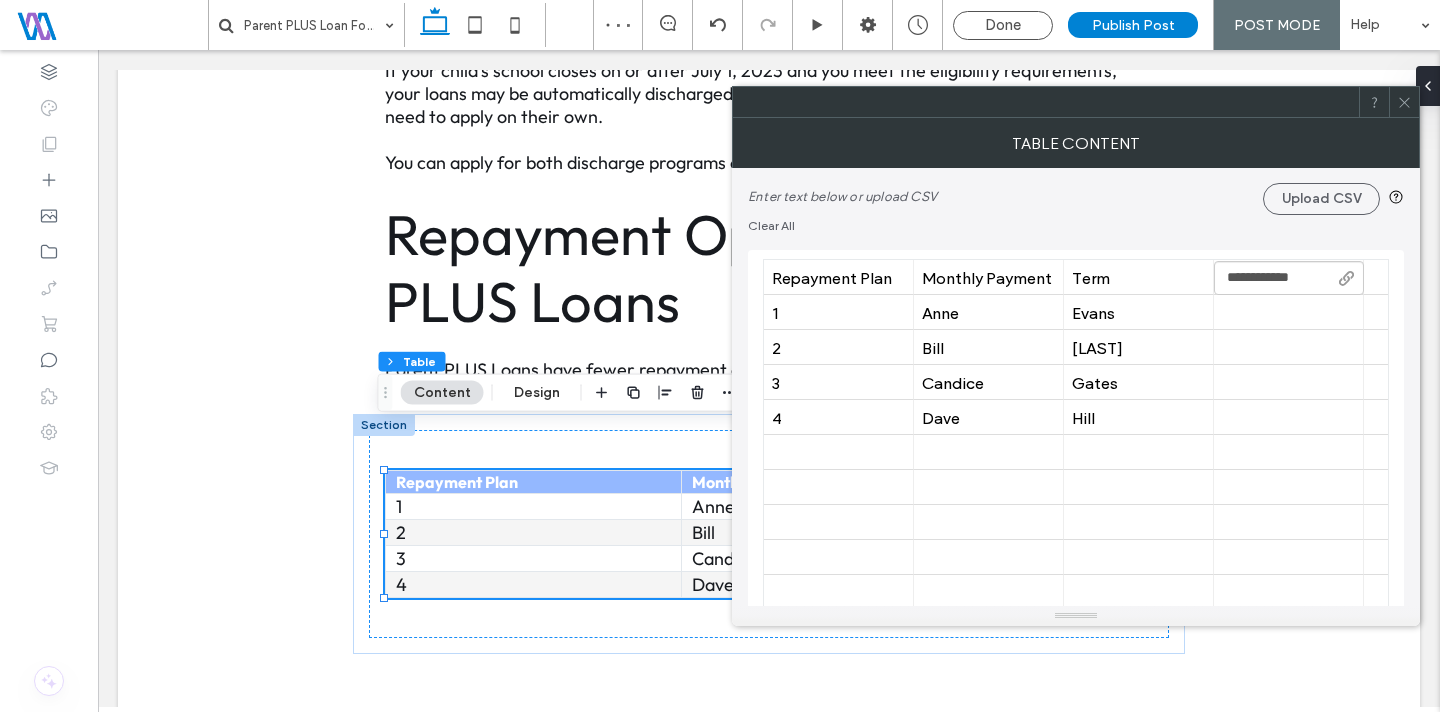 type on "**********" 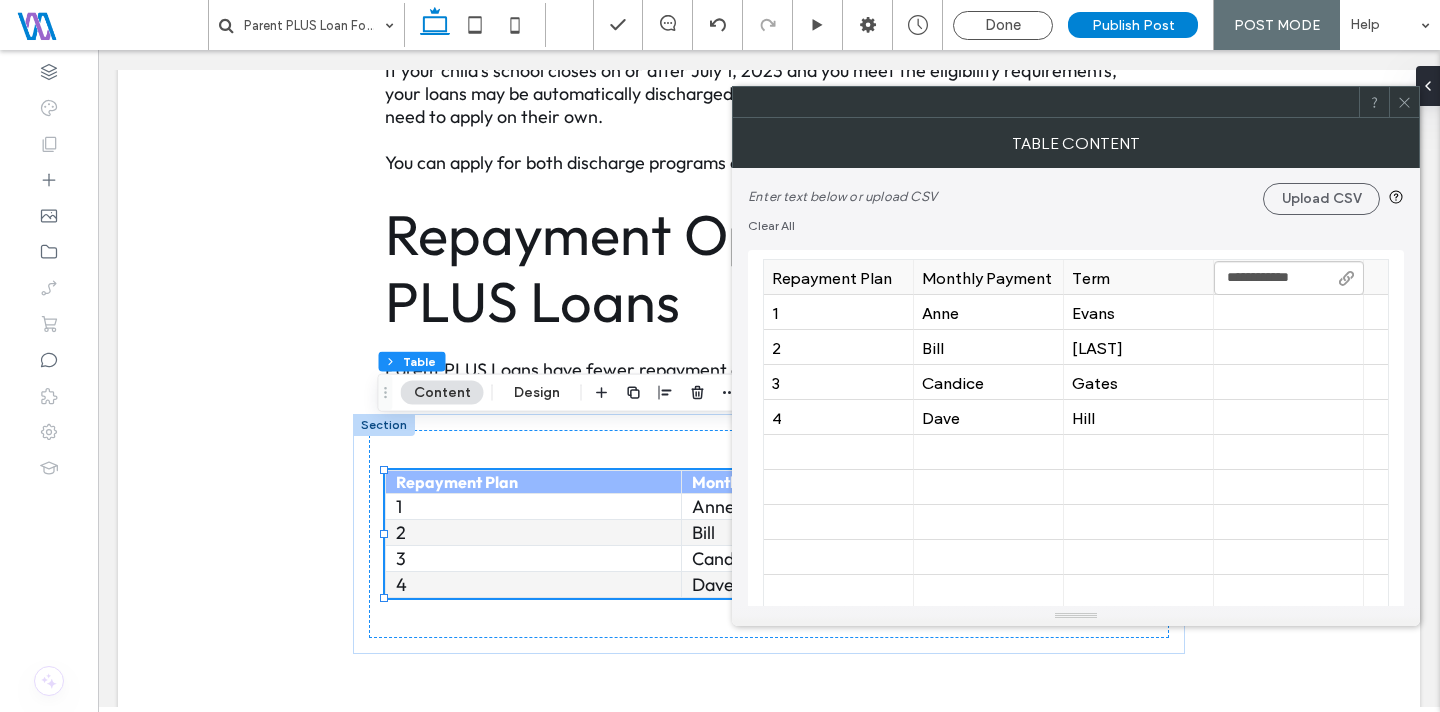 click on "Repayment Plan" at bounding box center [838, 277] 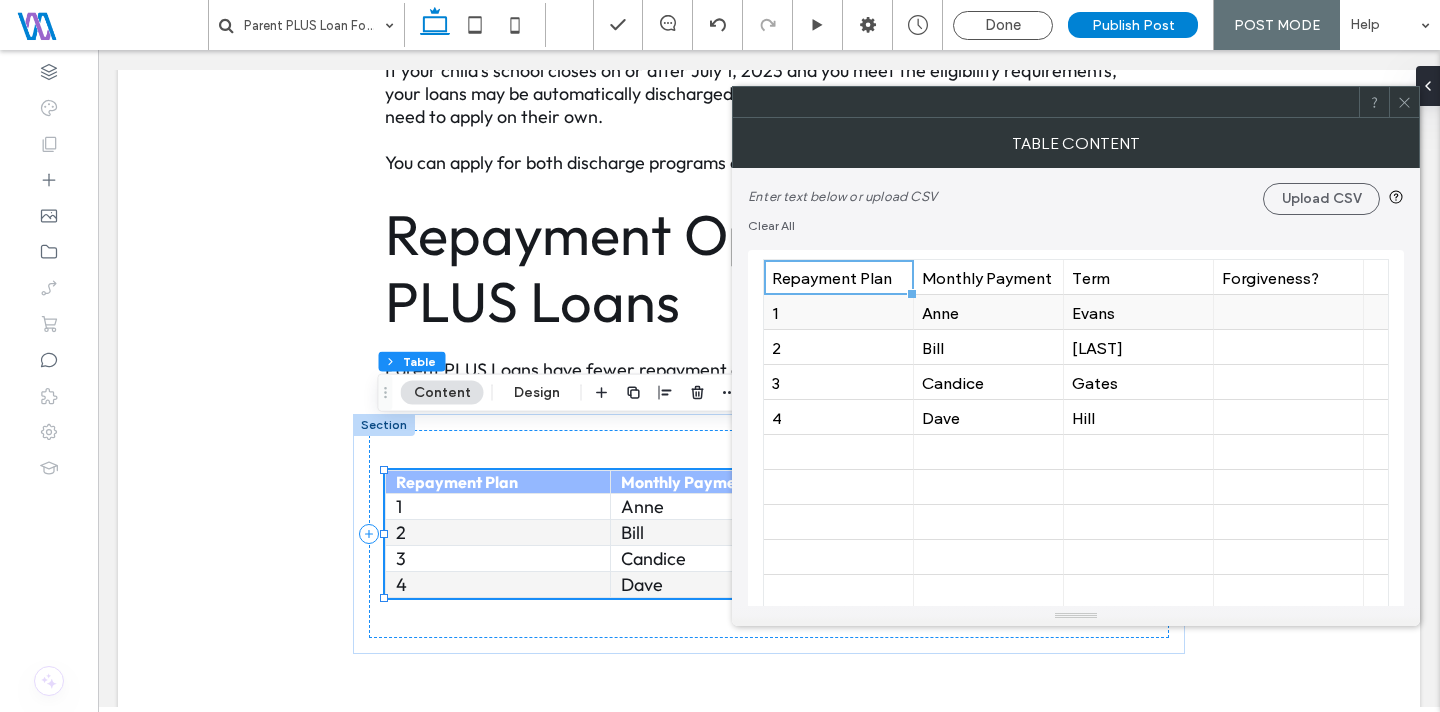 click on "1" at bounding box center (838, 312) 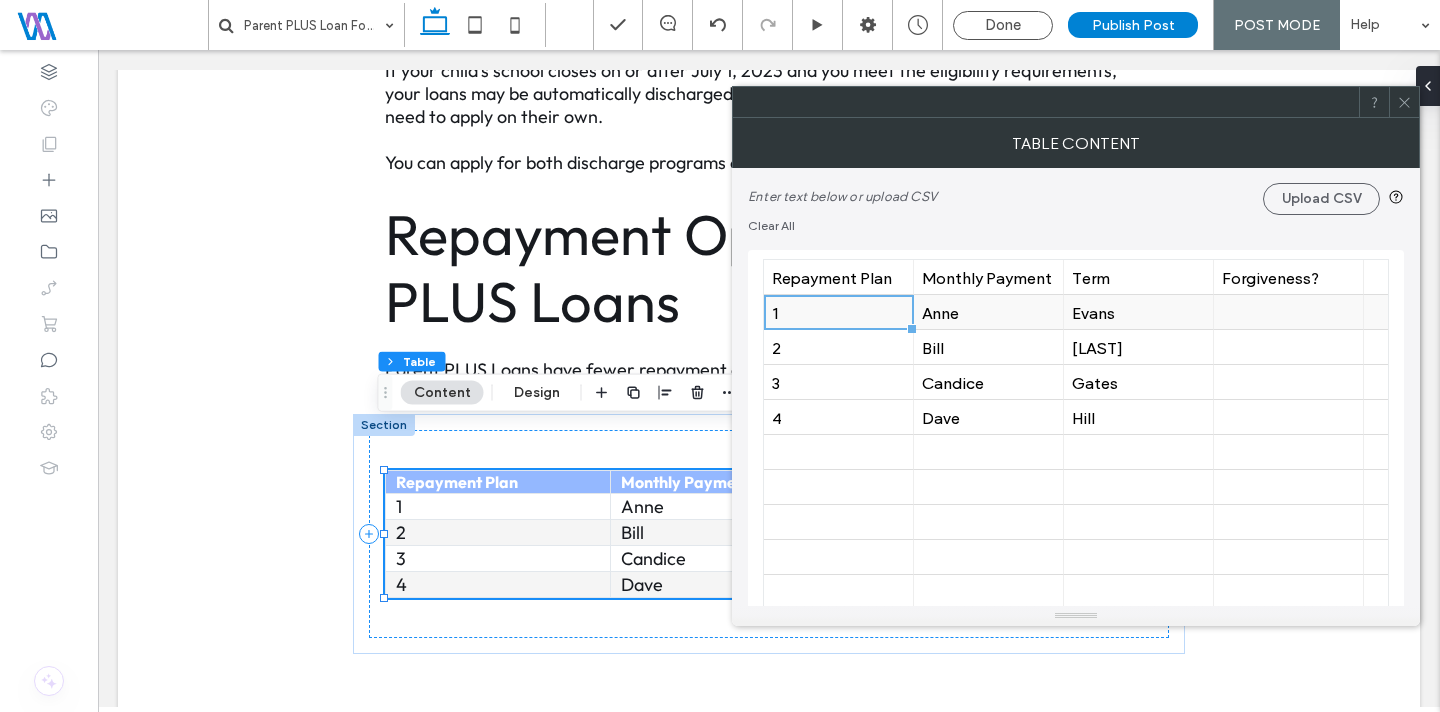 click on "1" at bounding box center [838, 312] 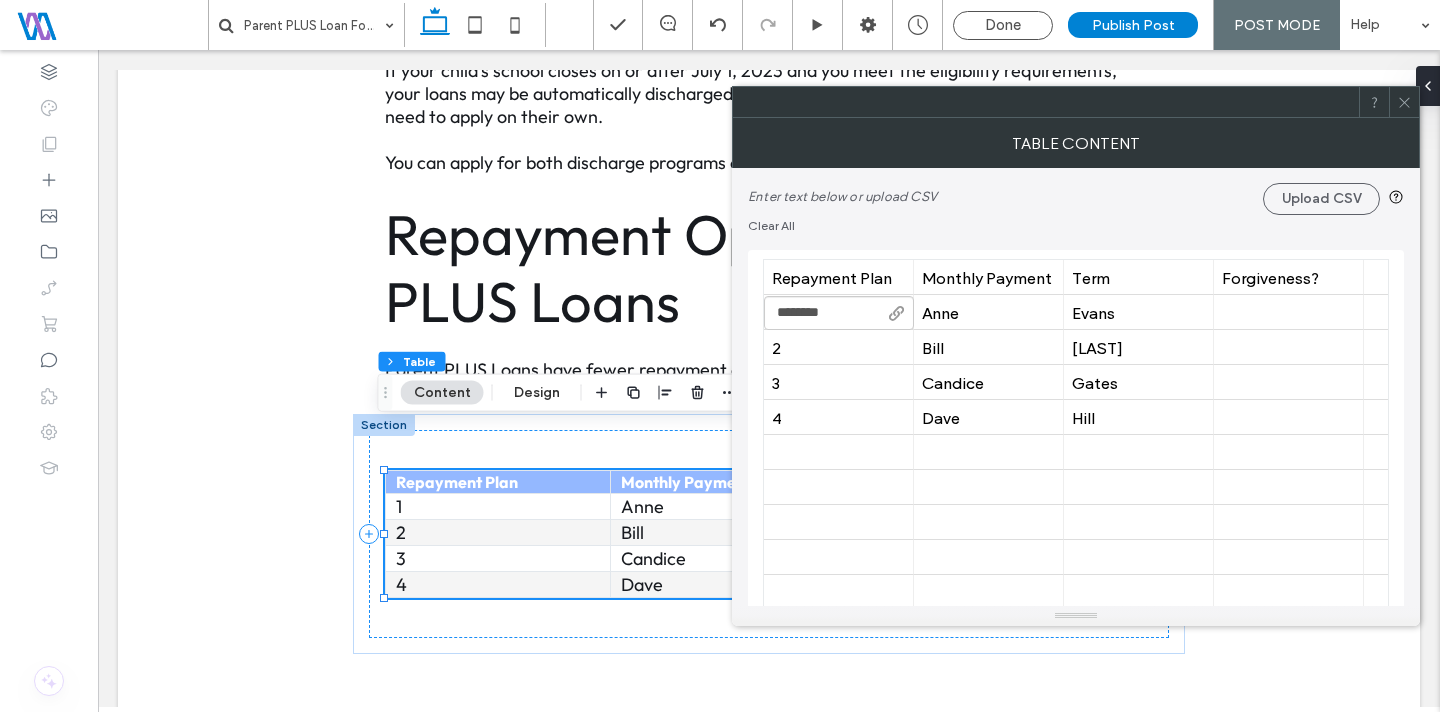 type on "********" 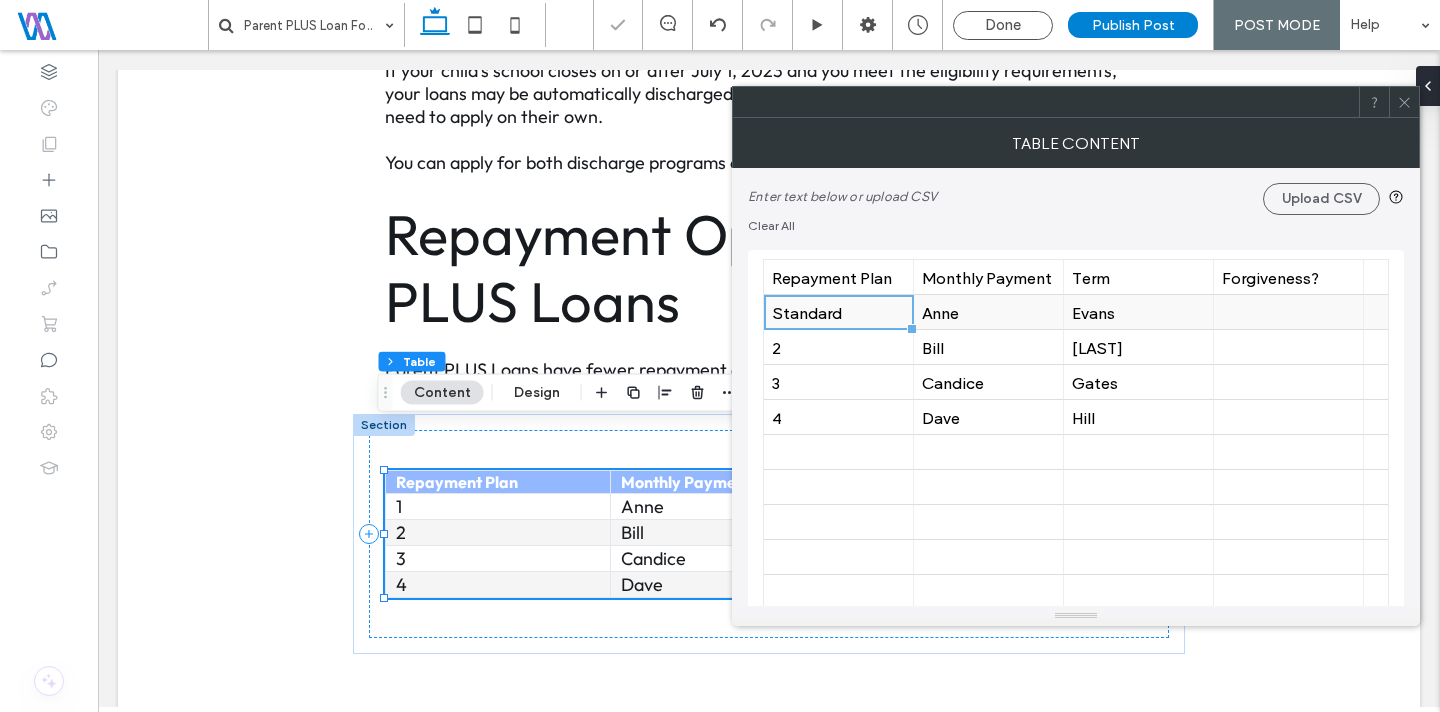 click on "Anne" at bounding box center [988, 312] 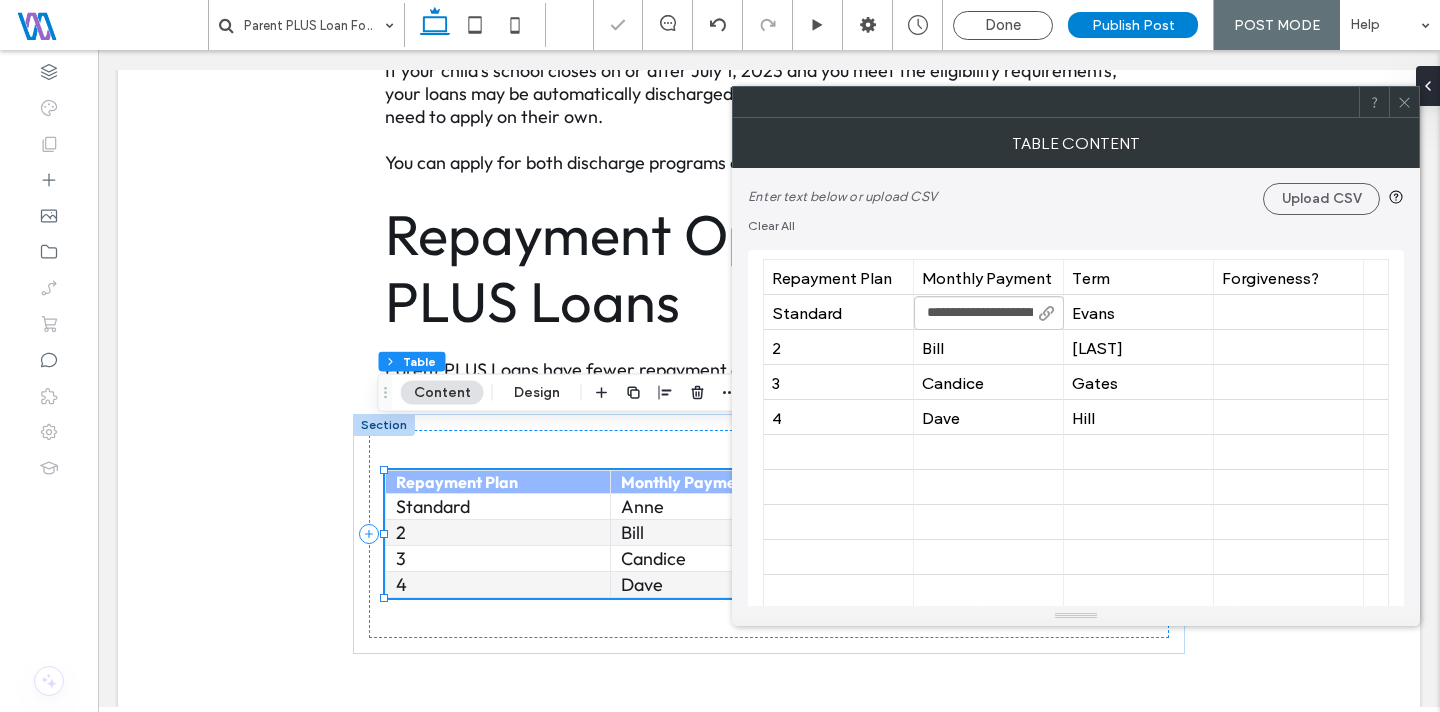 scroll, scrollTop: 0, scrollLeft: 45, axis: horizontal 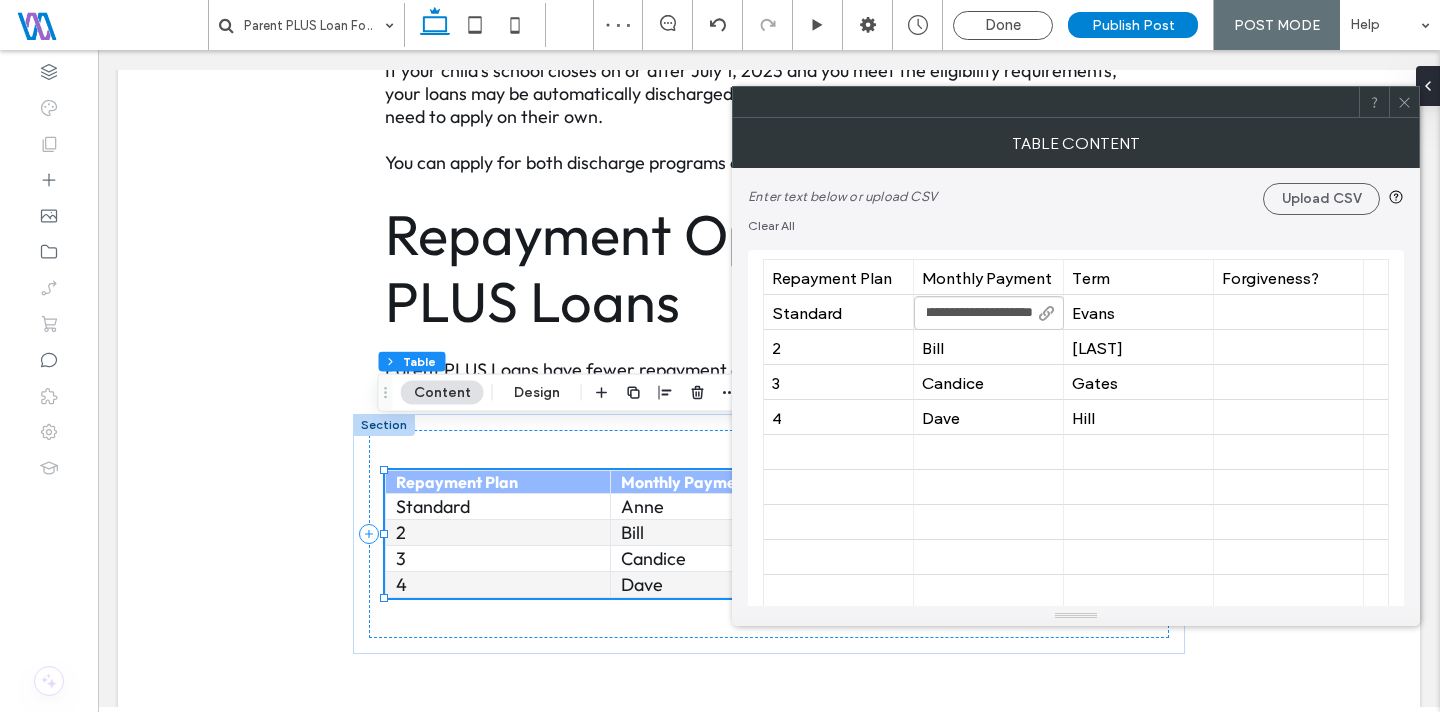type on "**********" 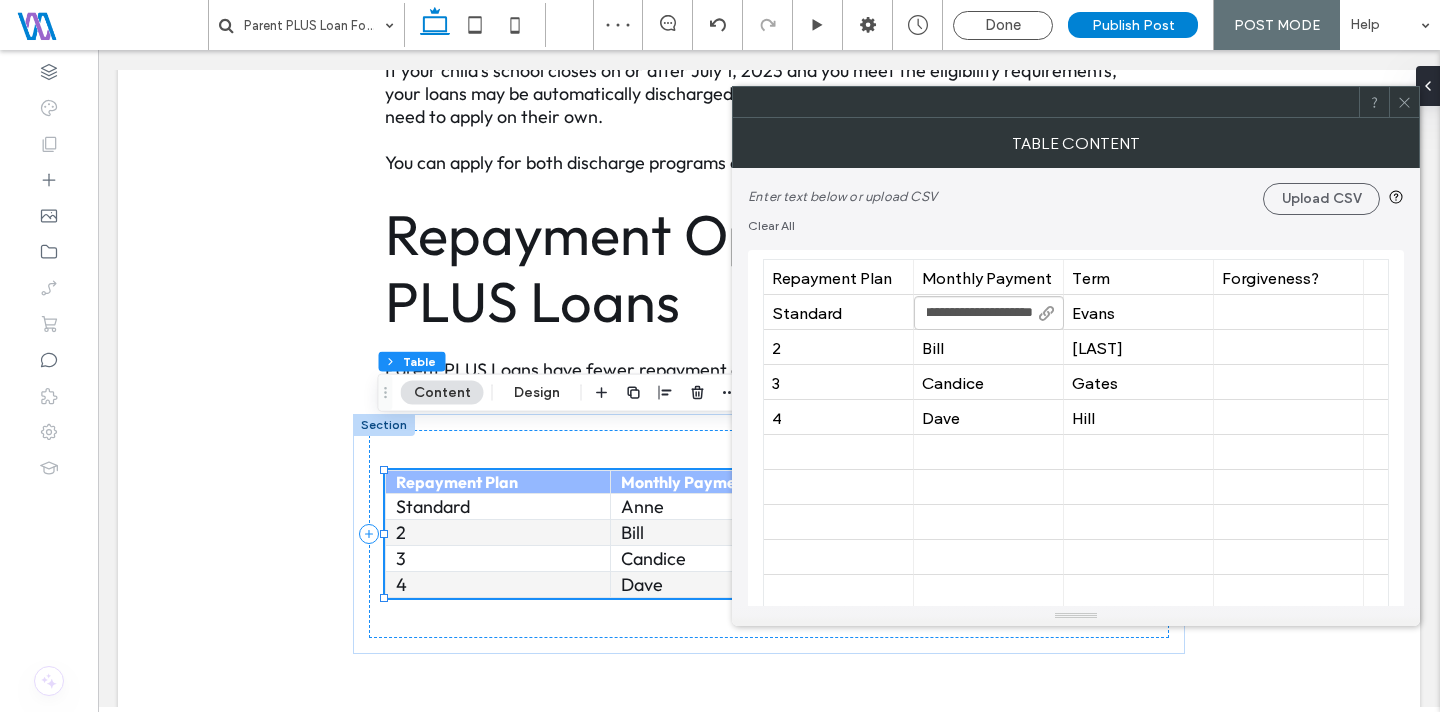 scroll, scrollTop: 0, scrollLeft: 0, axis: both 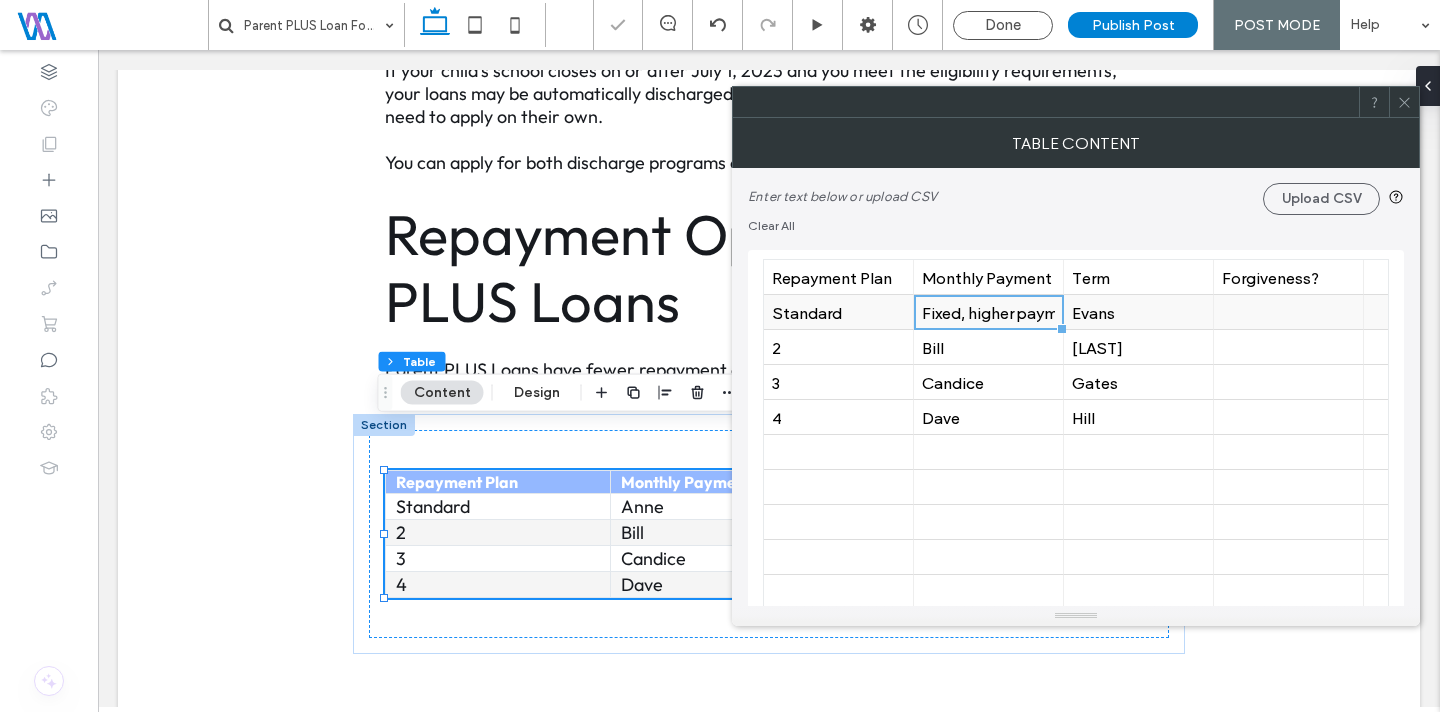 click on "Evans" at bounding box center (1138, 312) 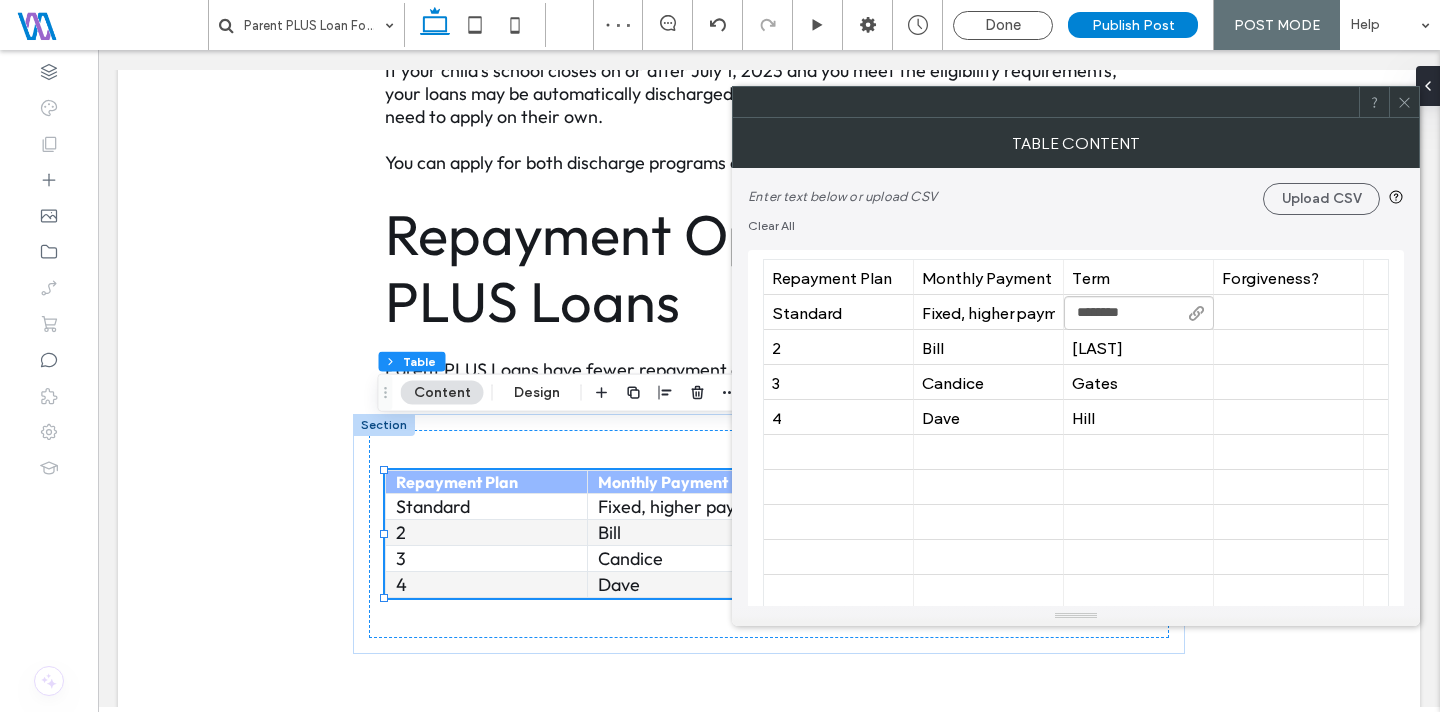 type on "********" 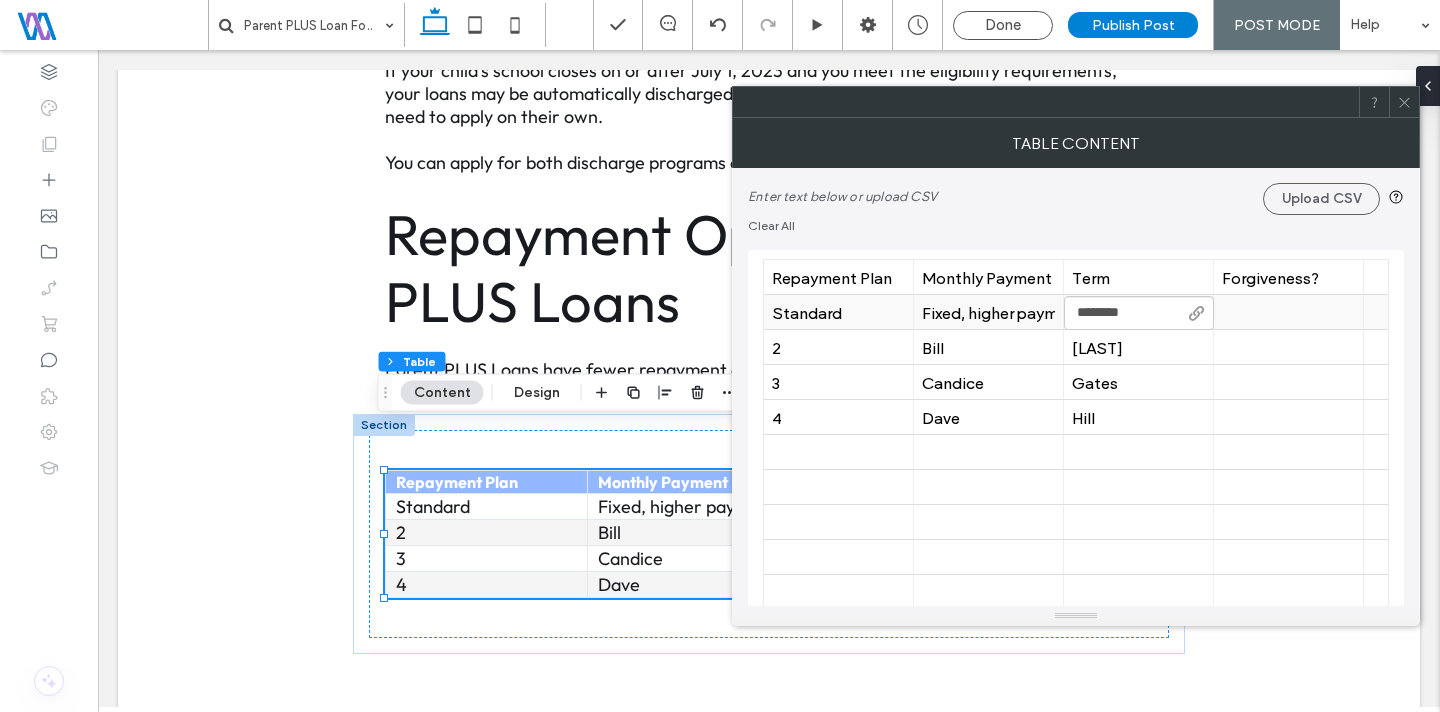 click at bounding box center [1288, 312] 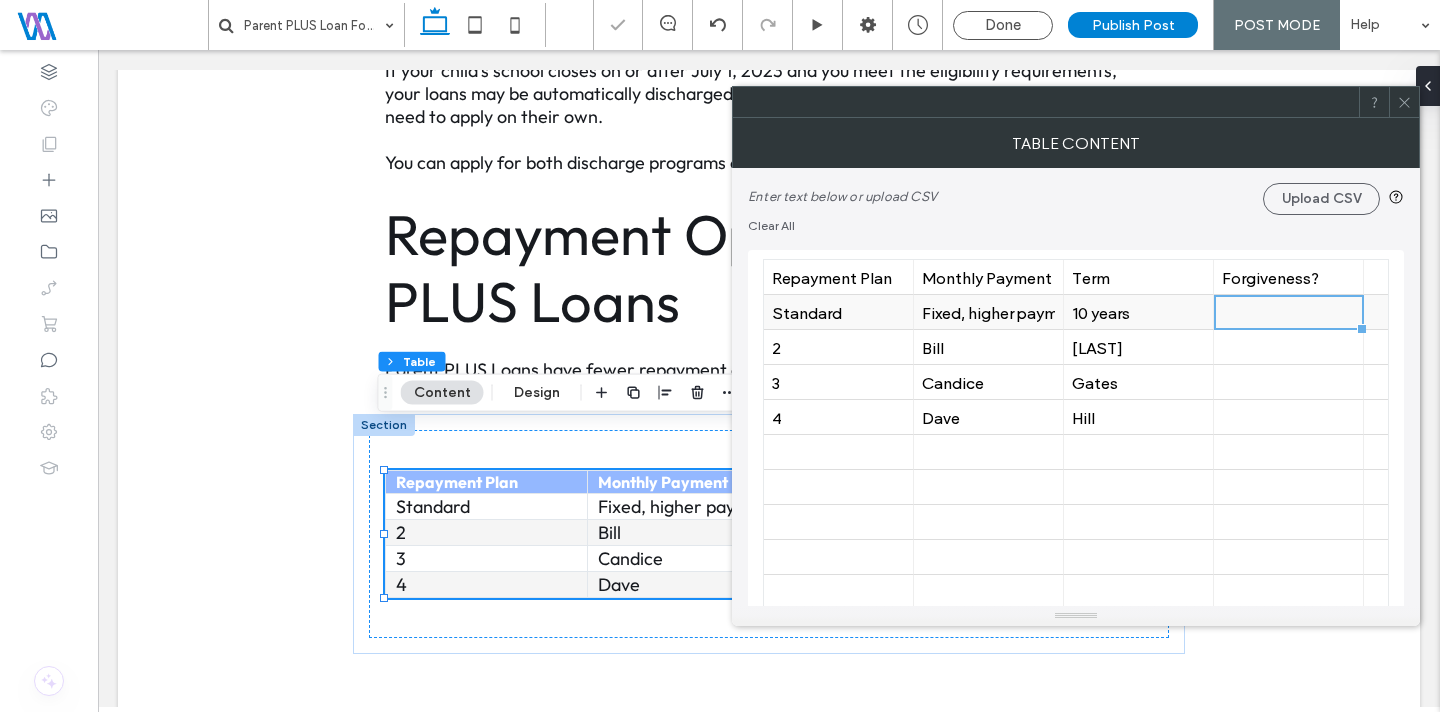 click at bounding box center [1288, 312] 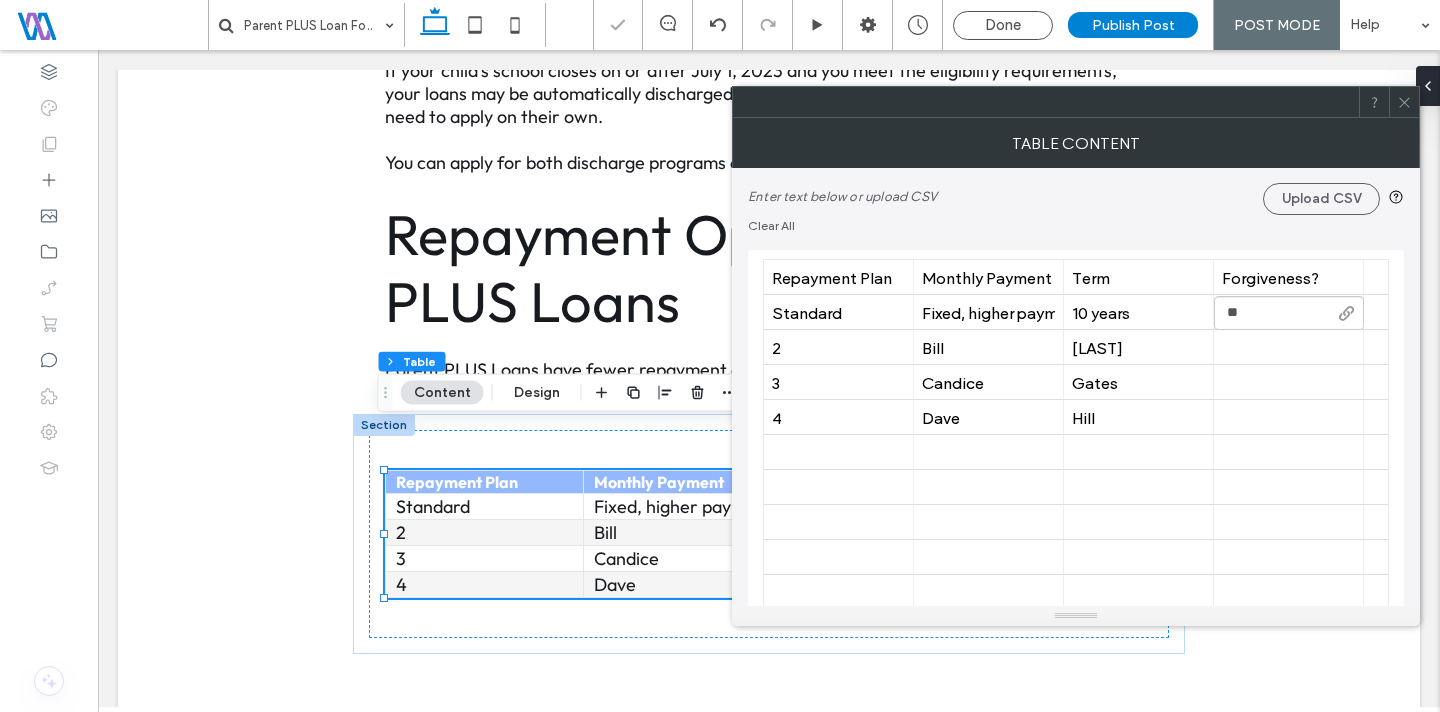 type on "**" 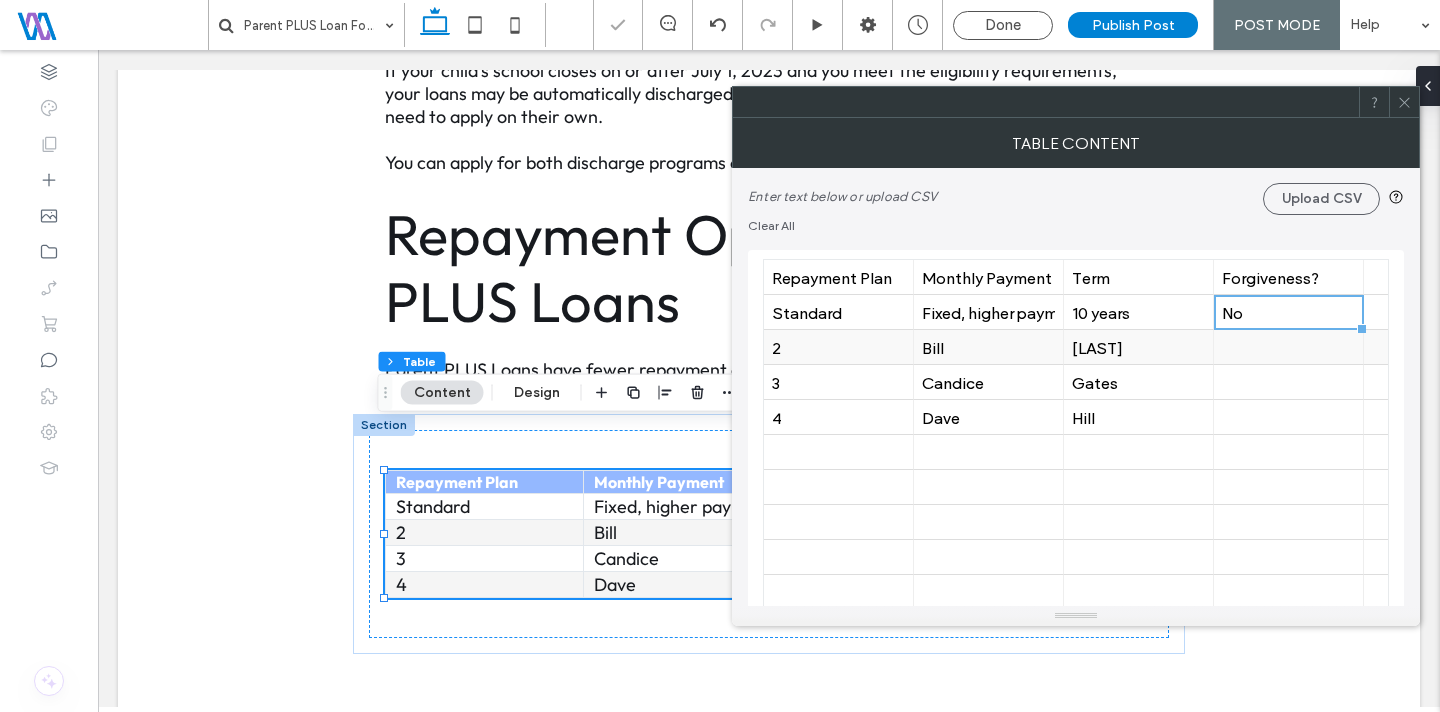 click on "2" at bounding box center (838, 347) 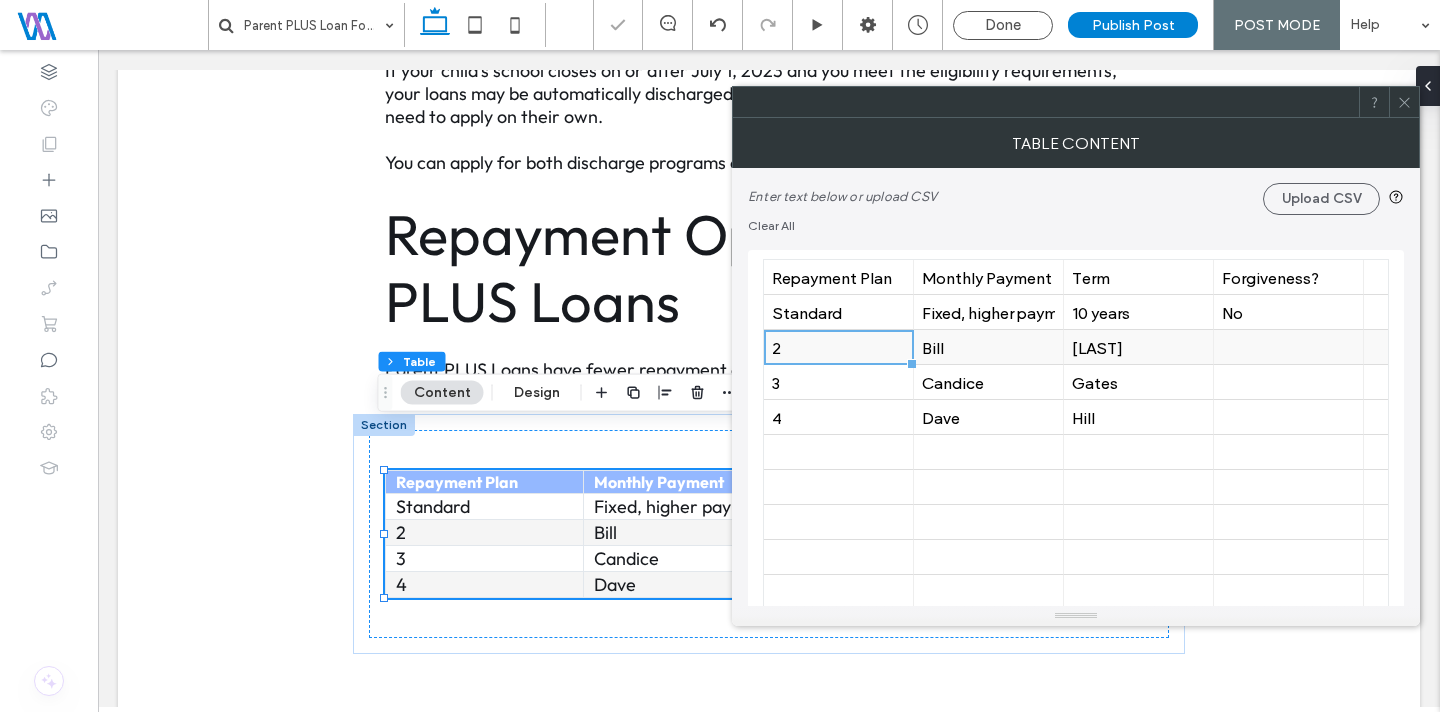 click on "2" at bounding box center [838, 347] 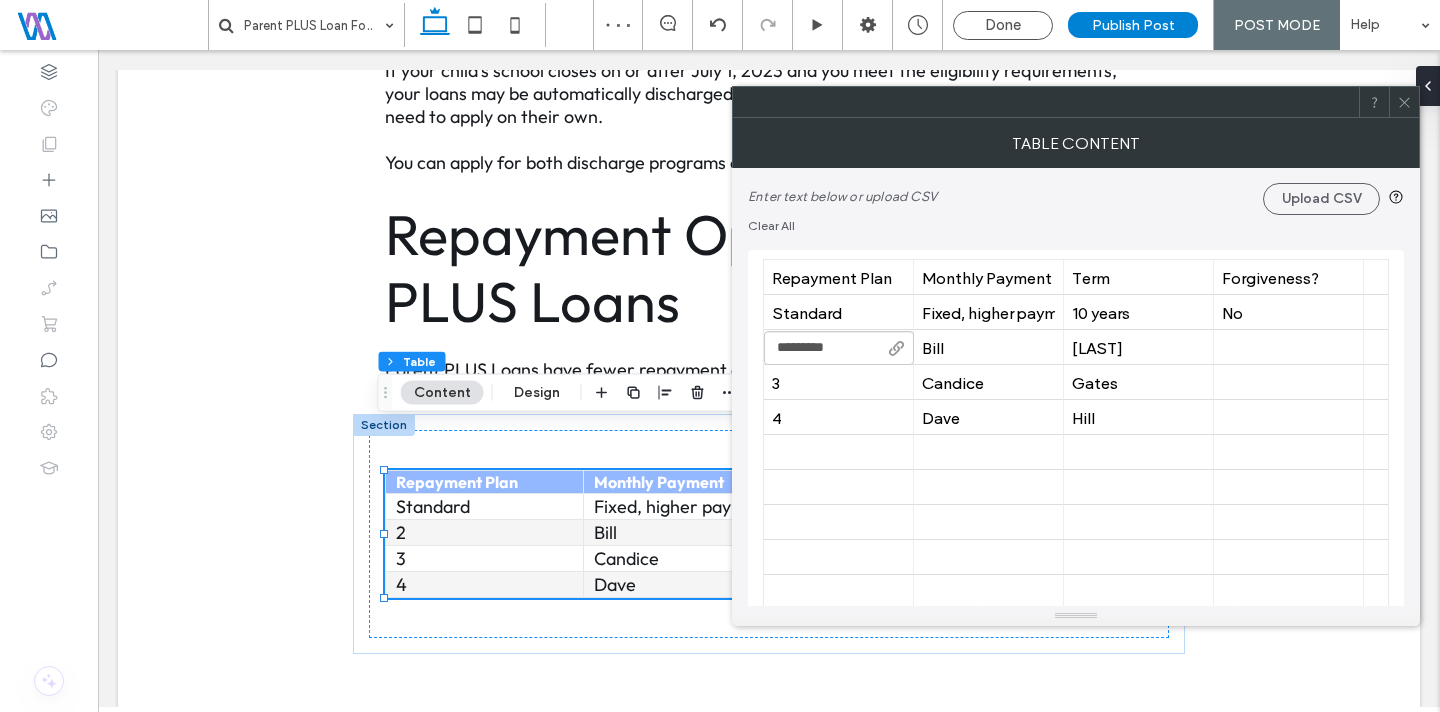 type on "*********" 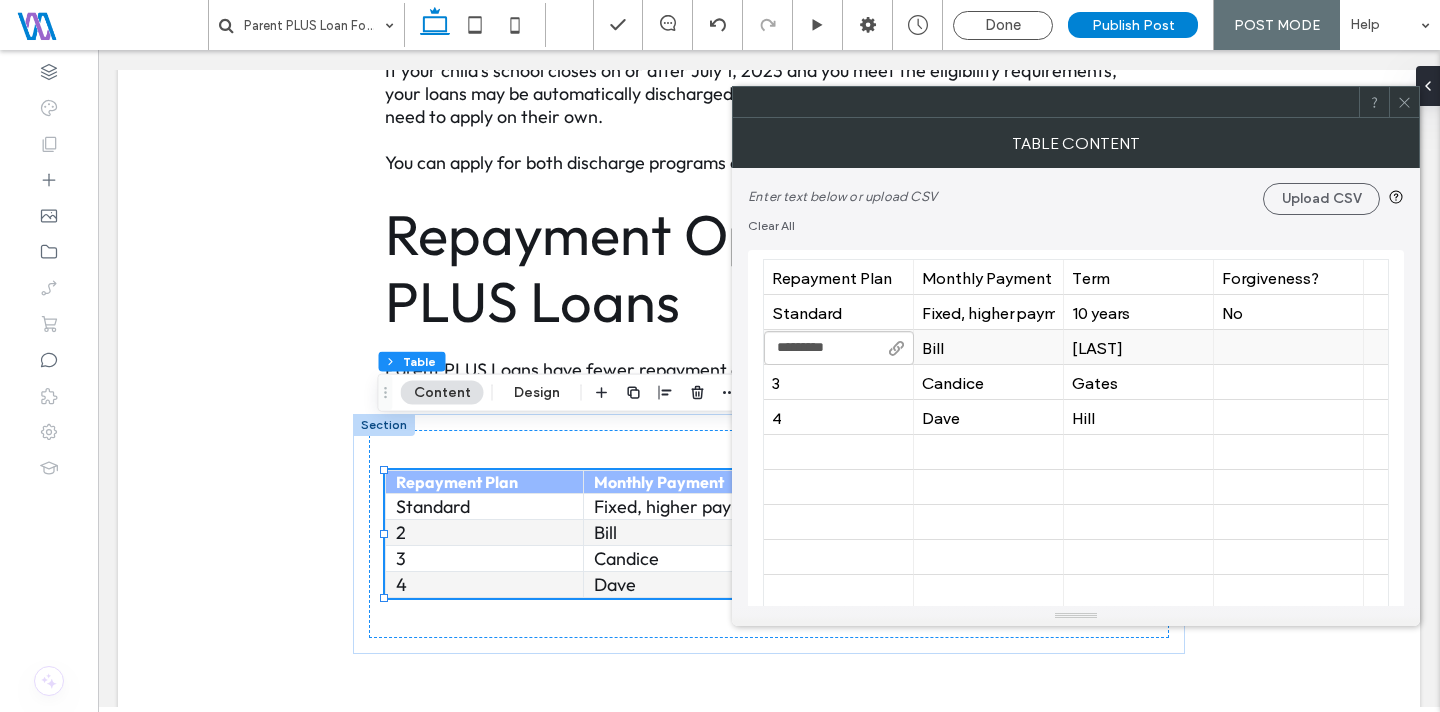click on "Bill" at bounding box center [988, 347] 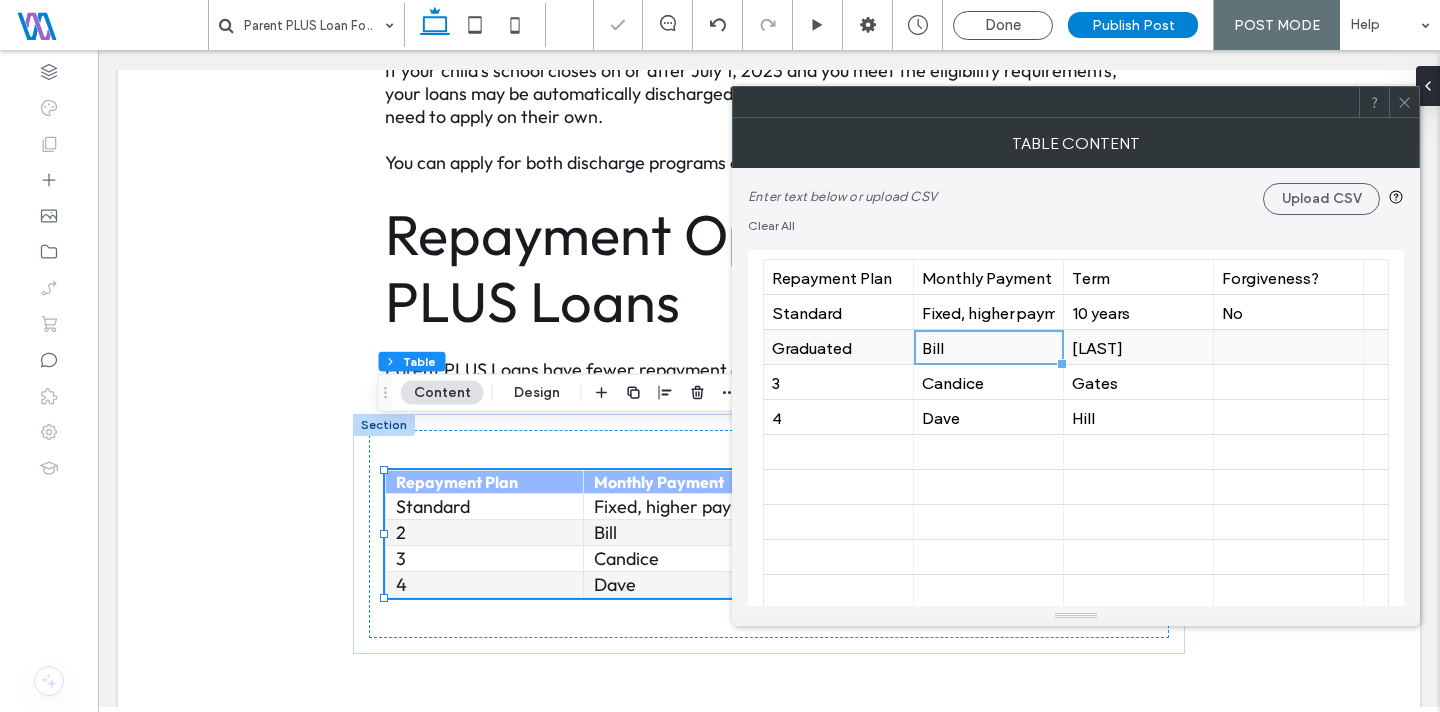 click on "Bill" at bounding box center [988, 347] 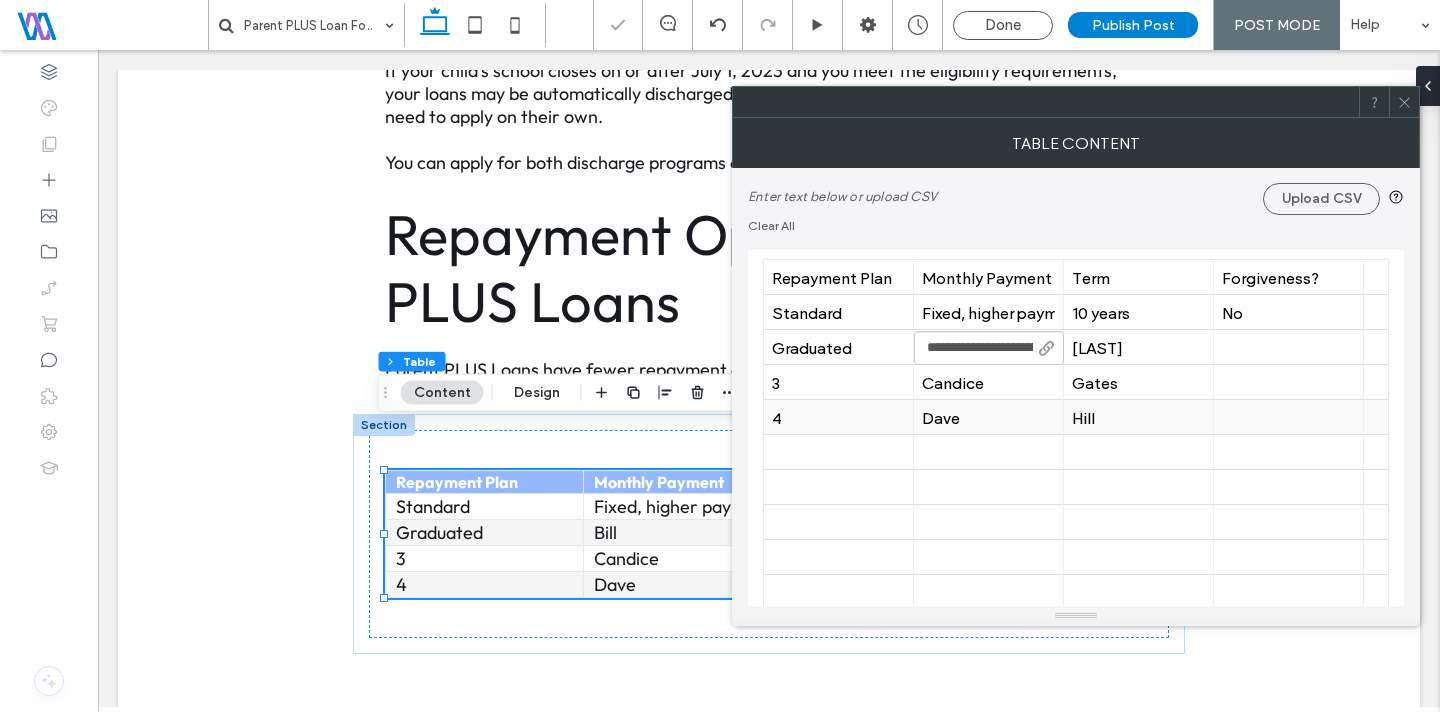 scroll, scrollTop: 0, scrollLeft: 80, axis: horizontal 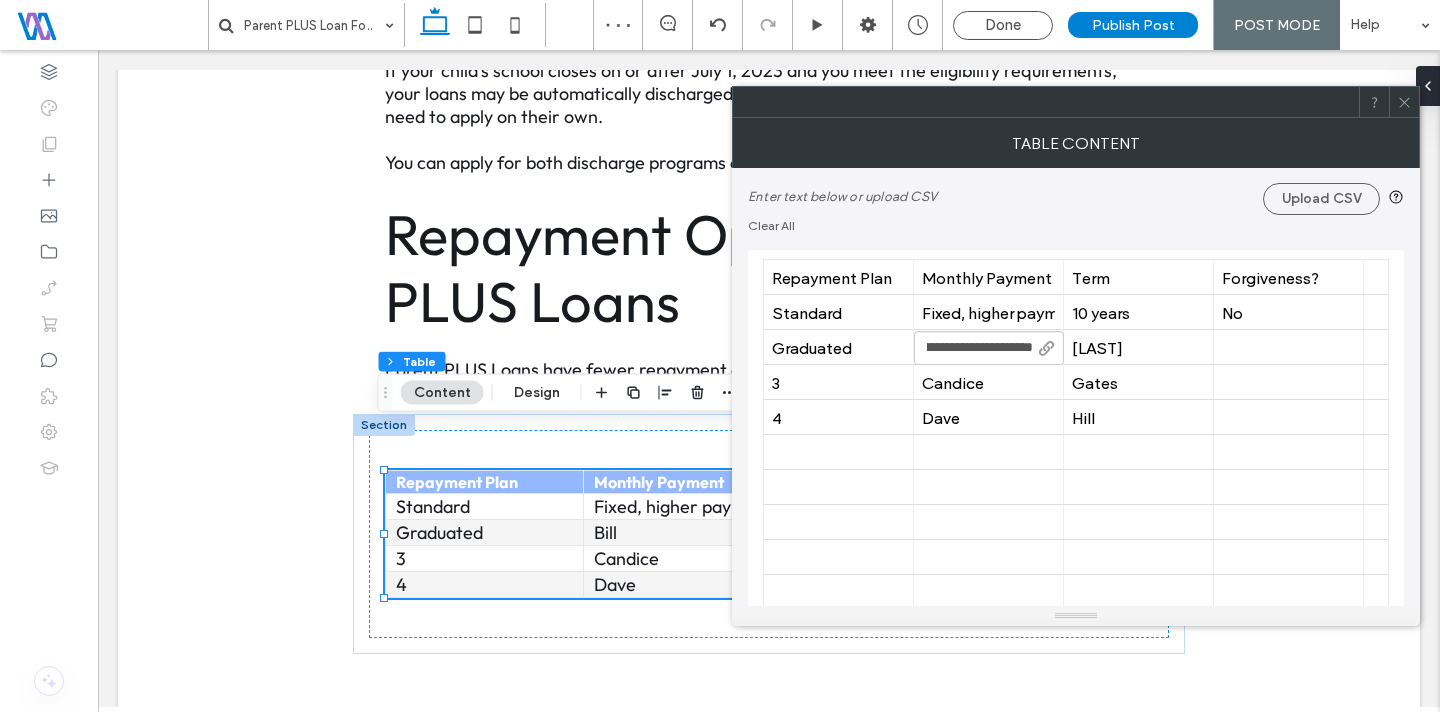 type on "**********" 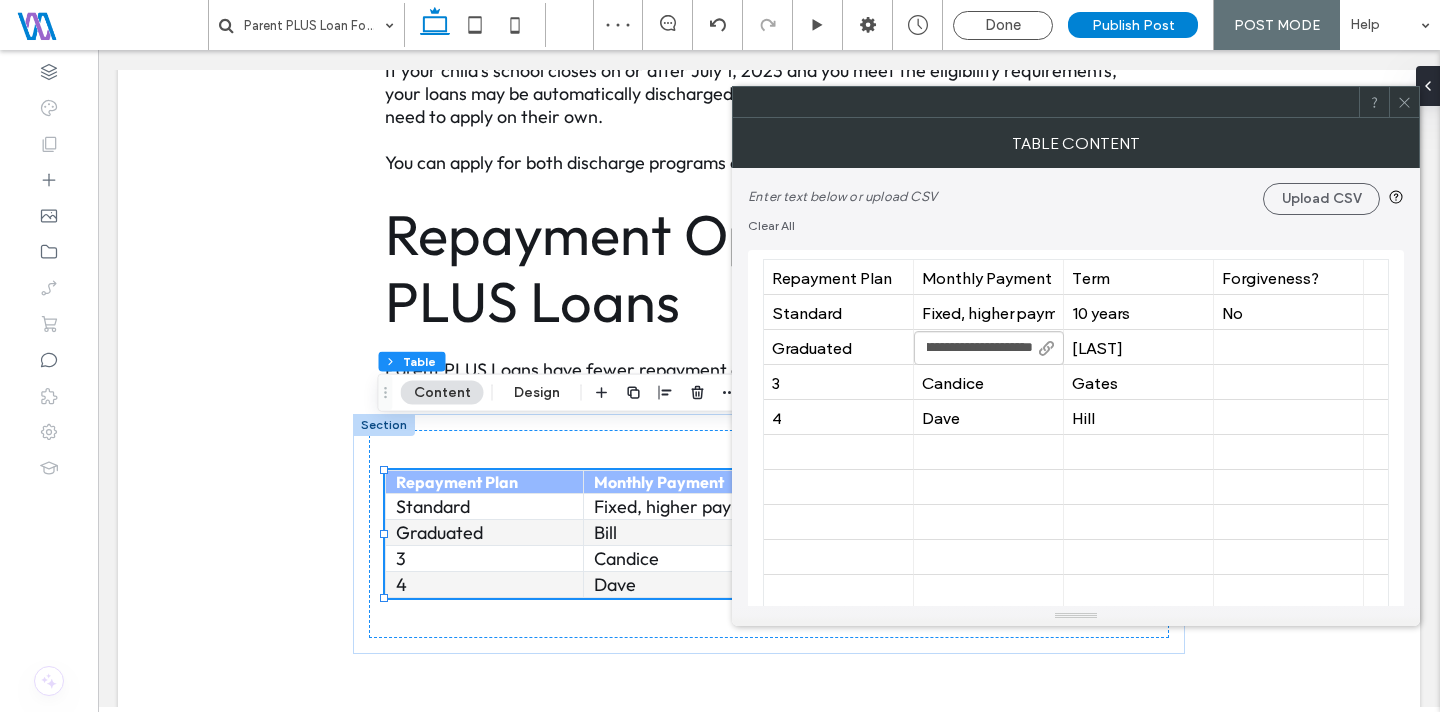 scroll, scrollTop: 0, scrollLeft: 0, axis: both 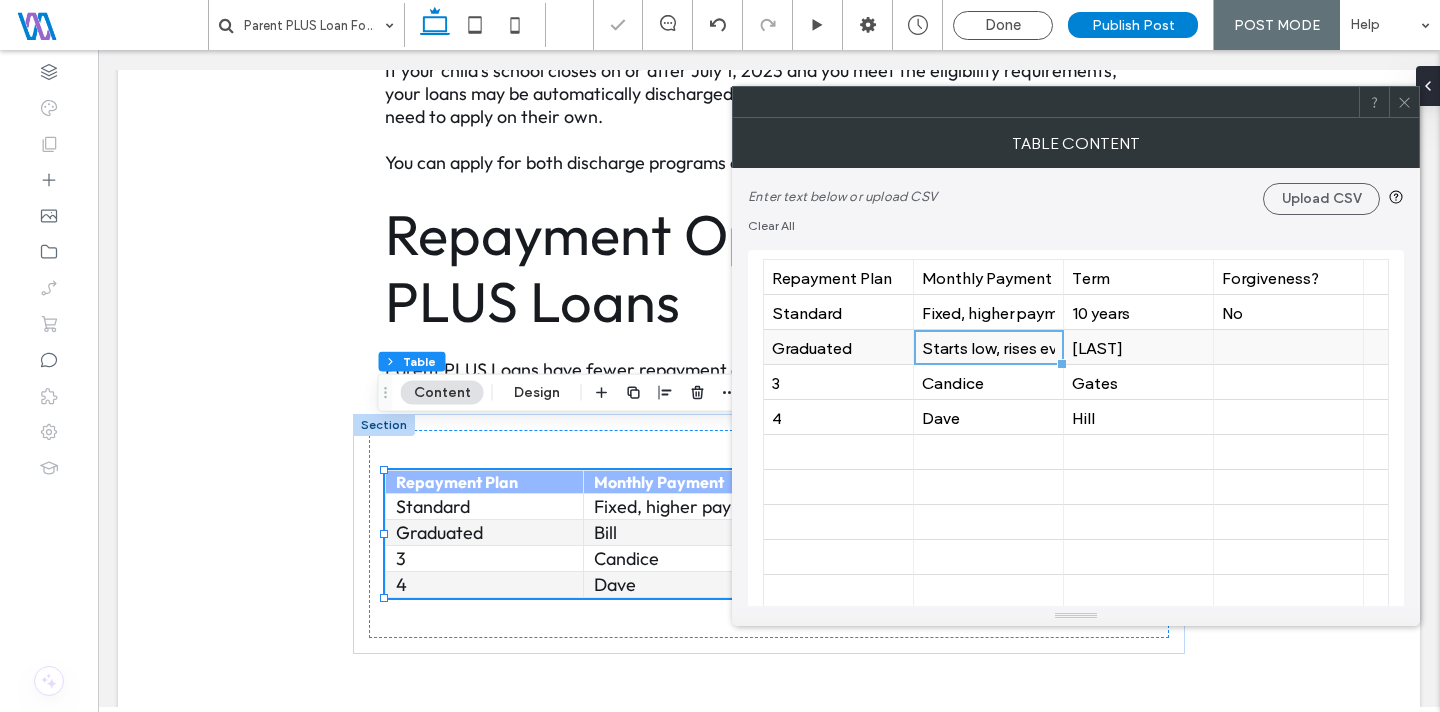 click on "Fernandez" at bounding box center [1138, 347] 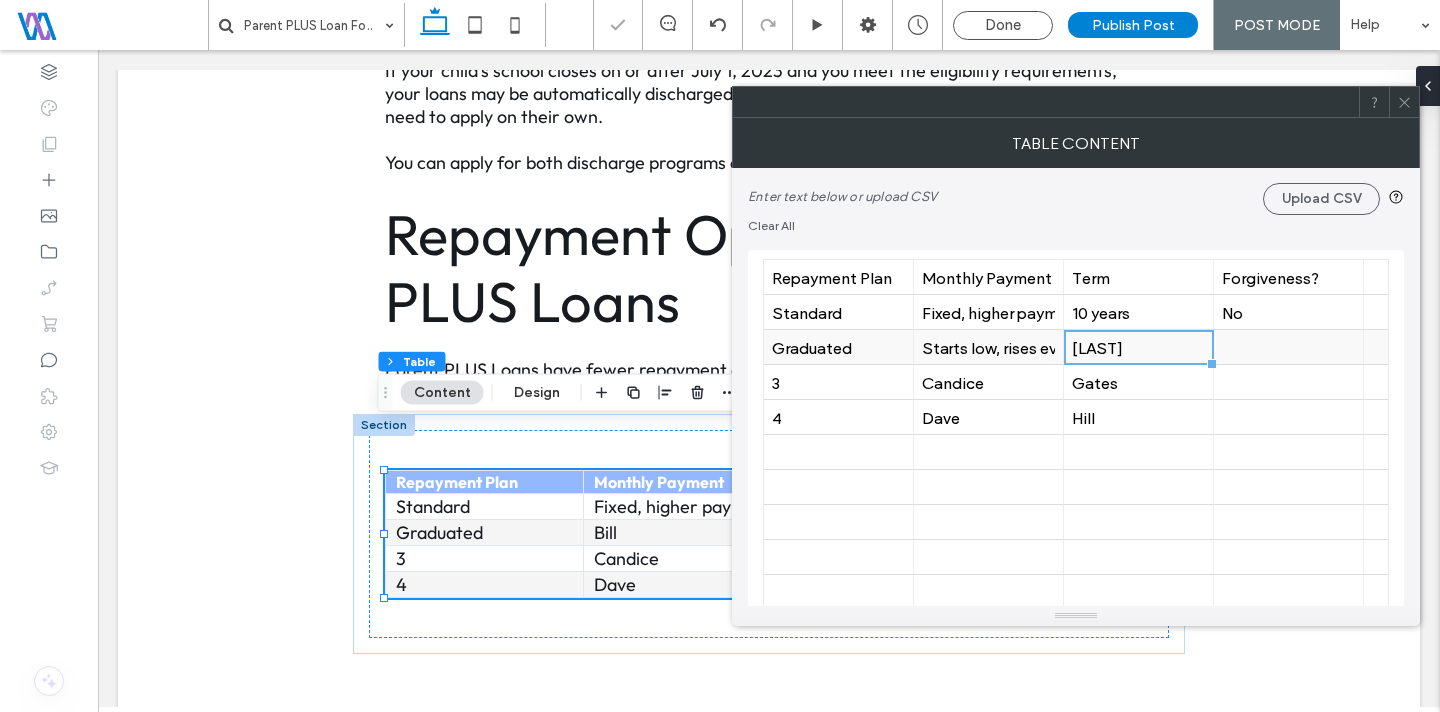 click on "Fernandez" at bounding box center [1138, 347] 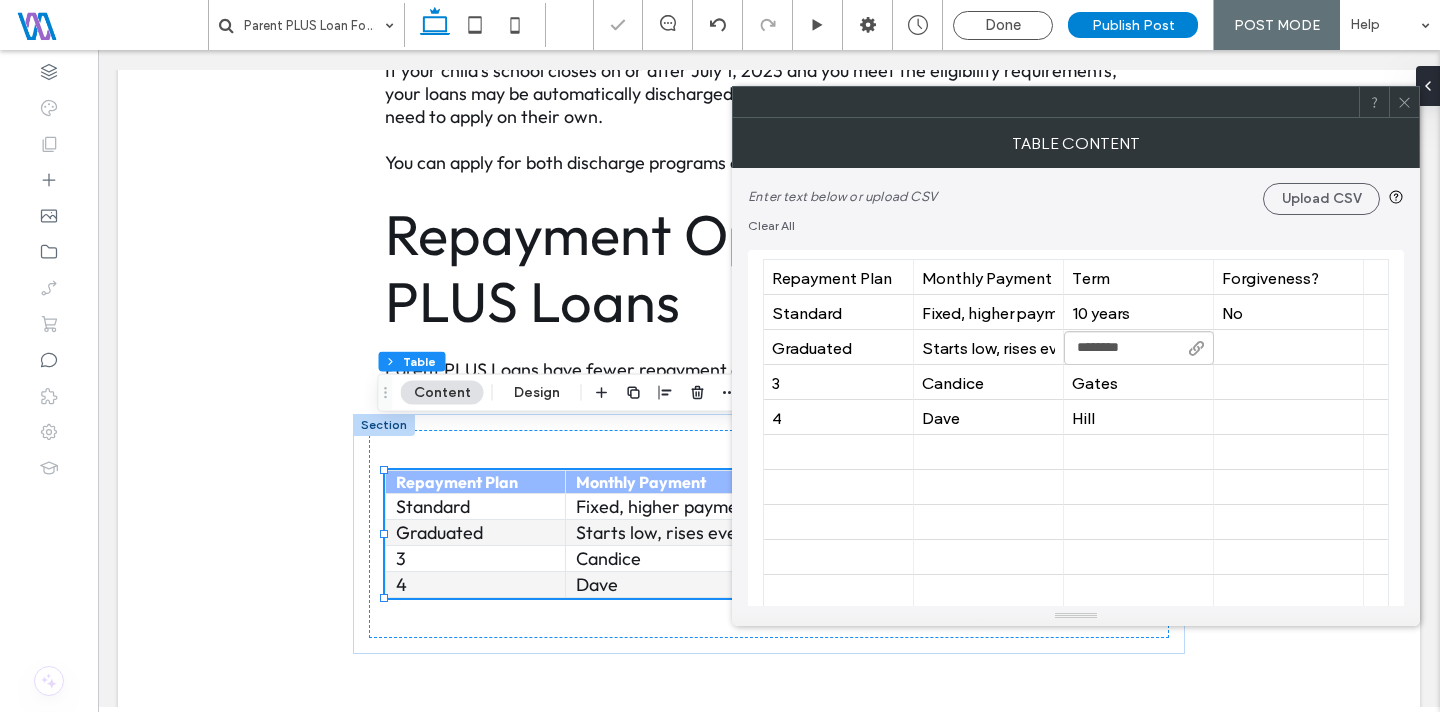 type on "********" 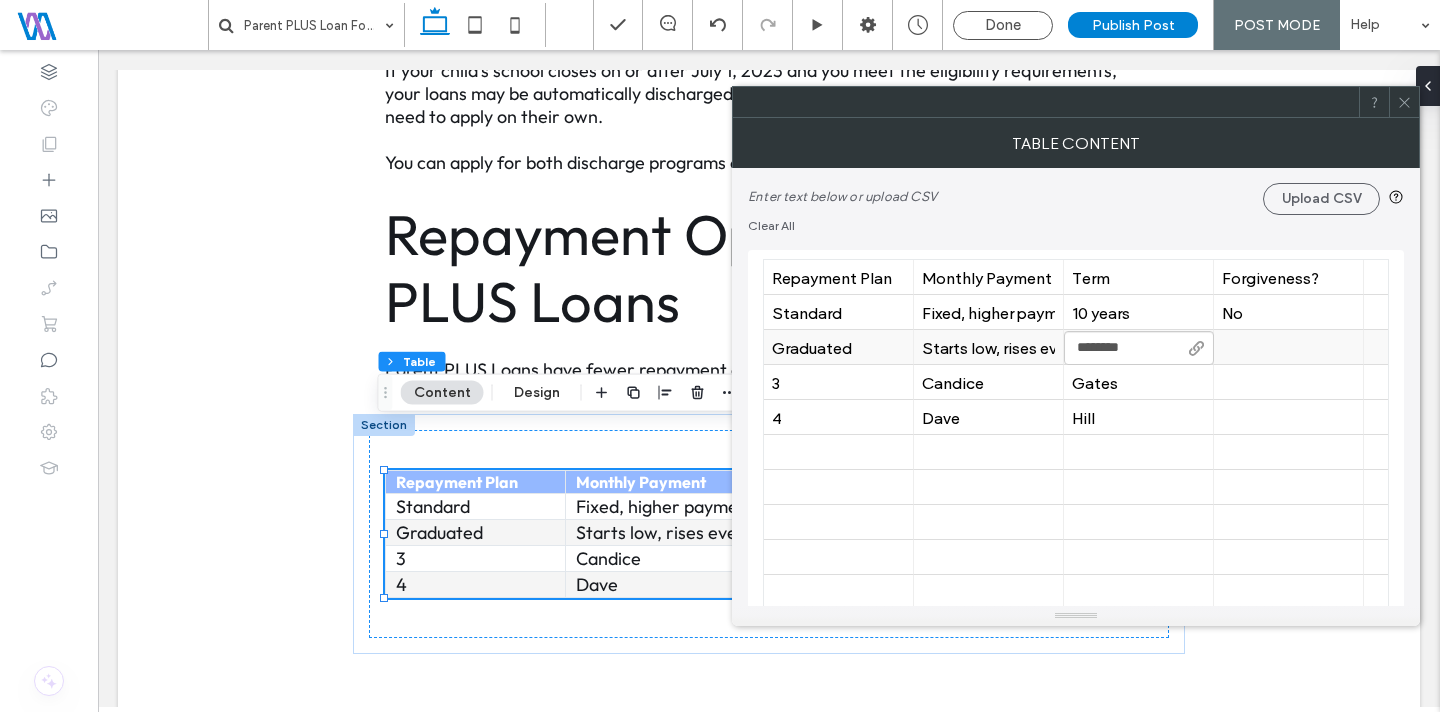 click at bounding box center [1288, 347] 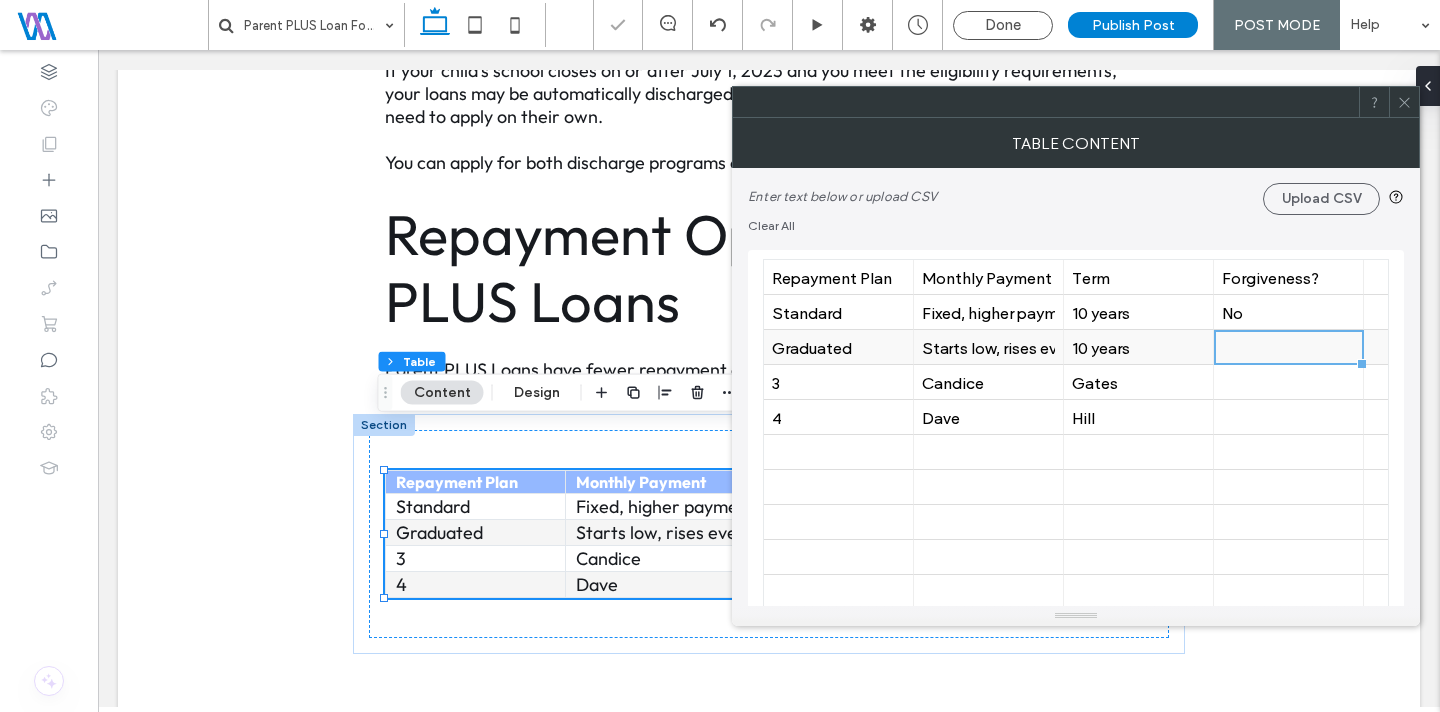 click at bounding box center (1288, 347) 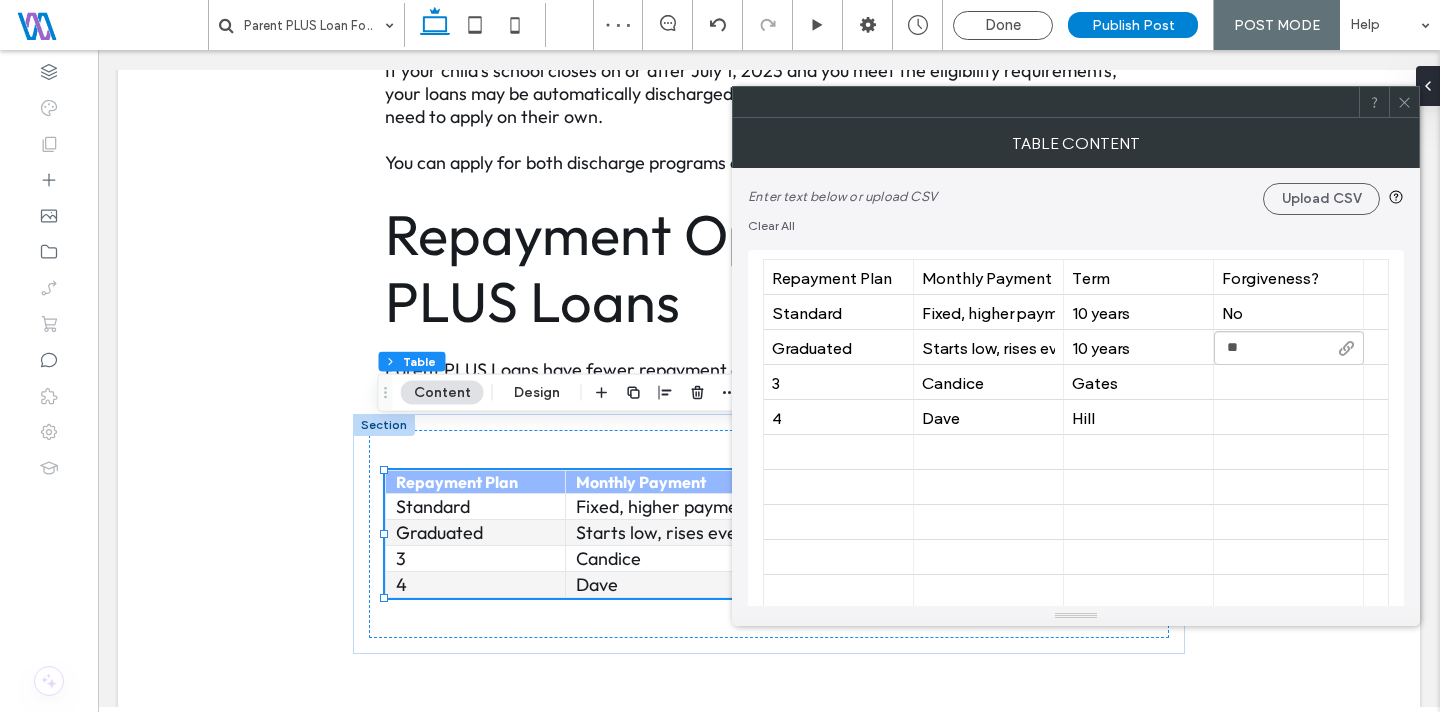 click on "**" at bounding box center (1289, 348) 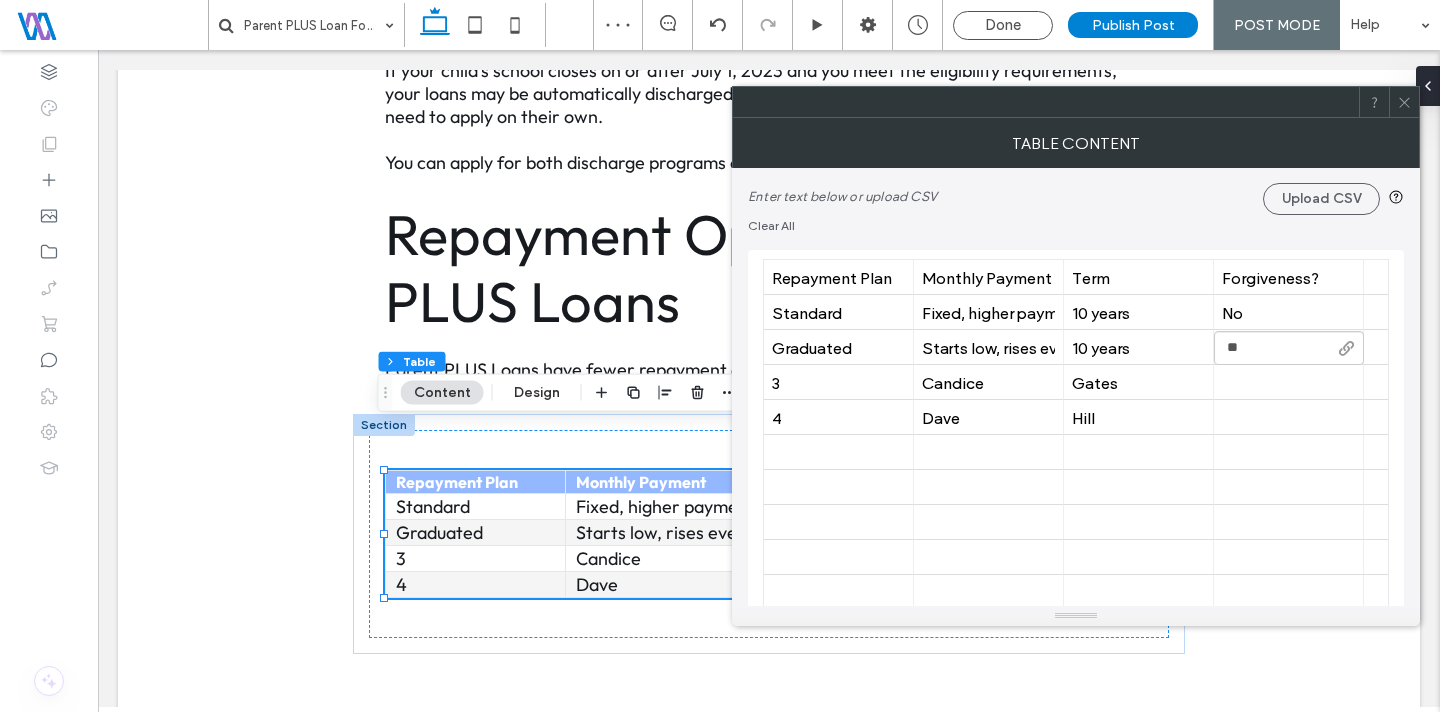 type on "**" 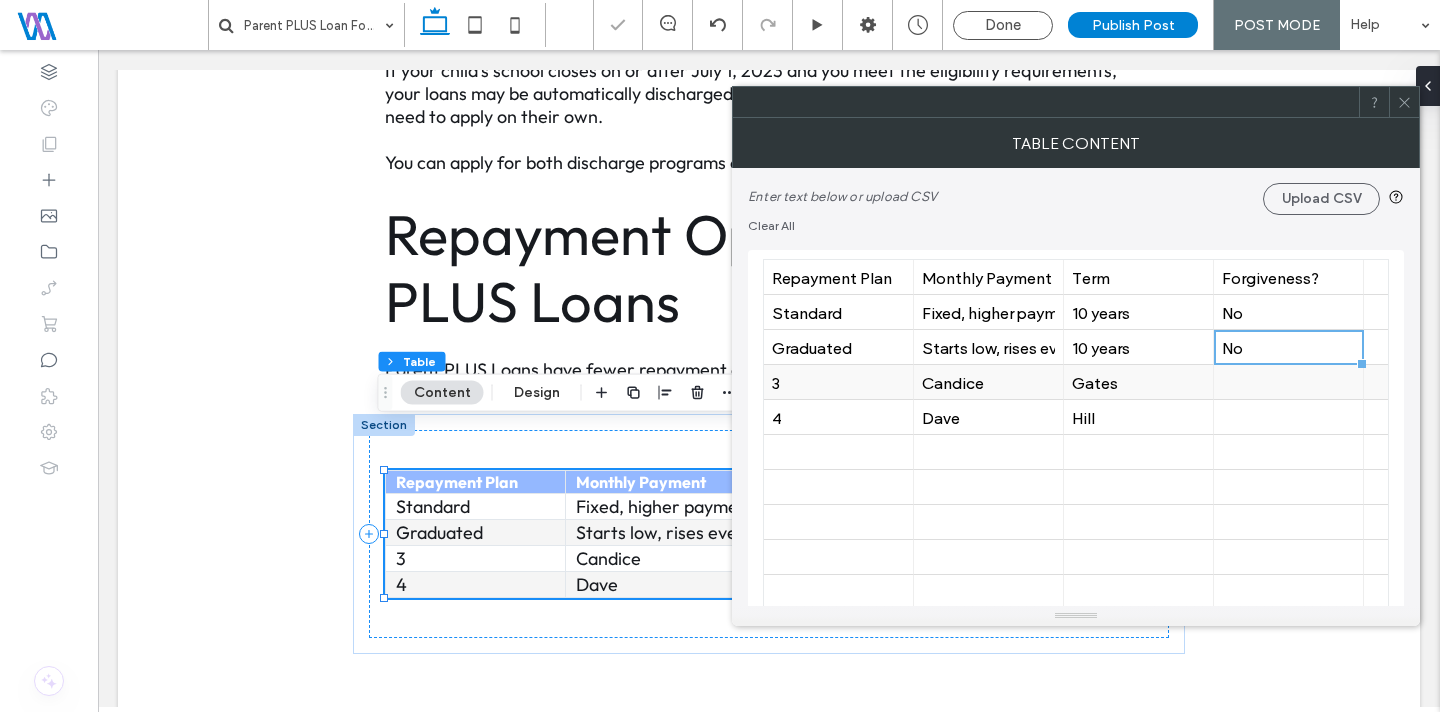 click on "3" at bounding box center [838, 382] 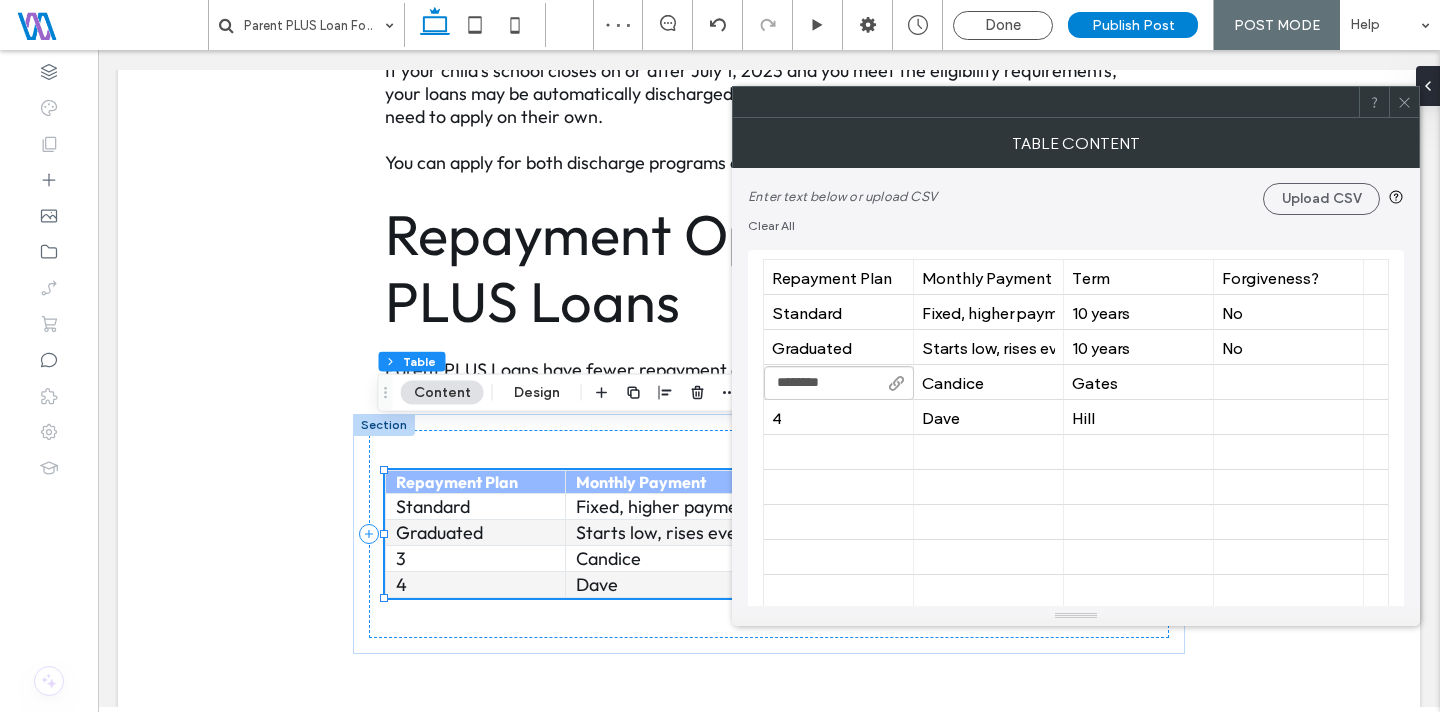 type on "********" 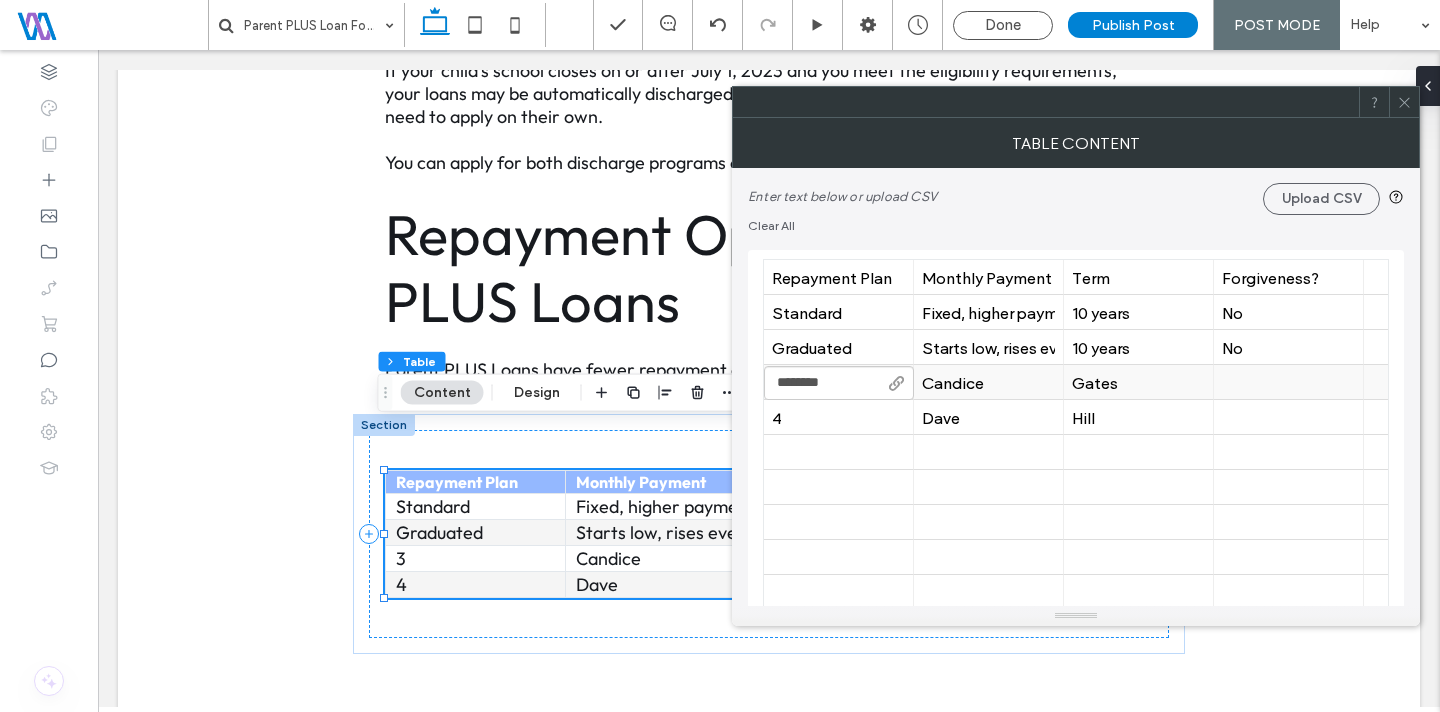 click on "Candice" at bounding box center (988, 382) 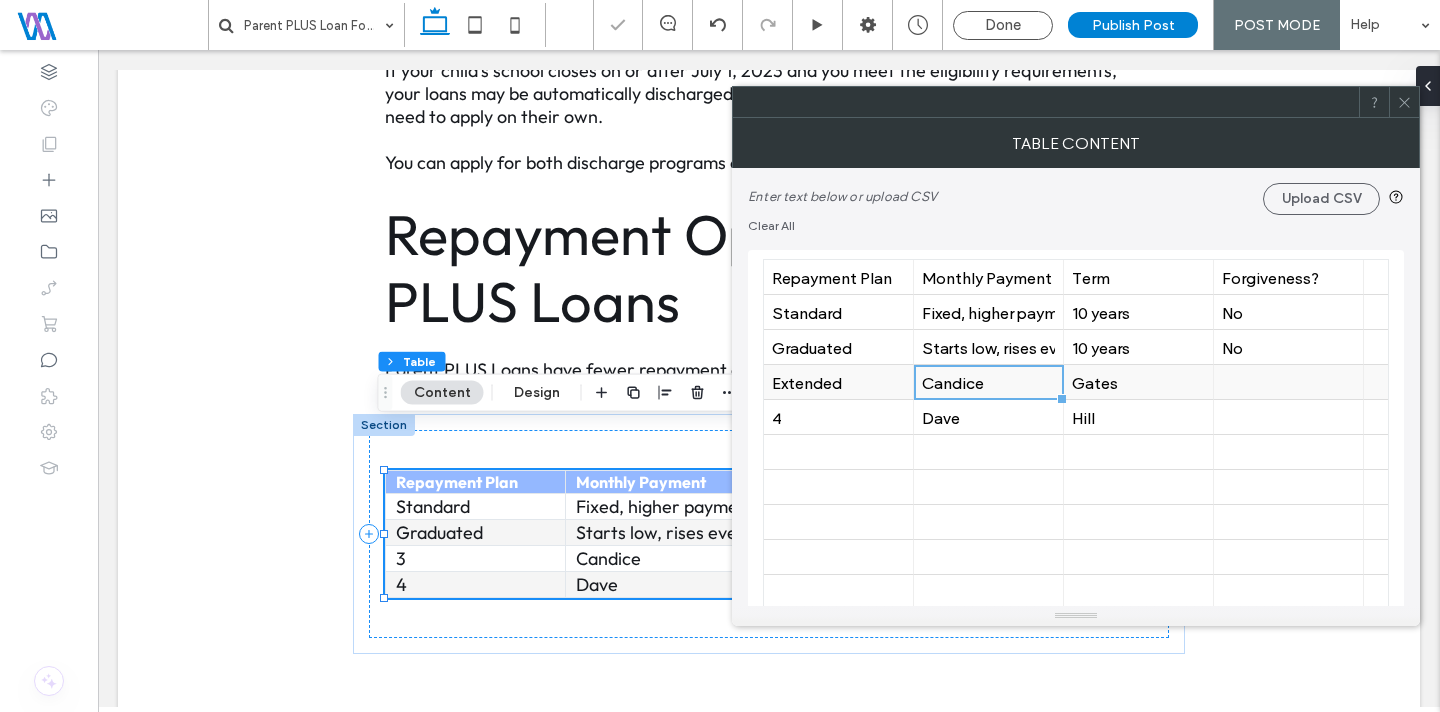 click on "Candice" at bounding box center (988, 382) 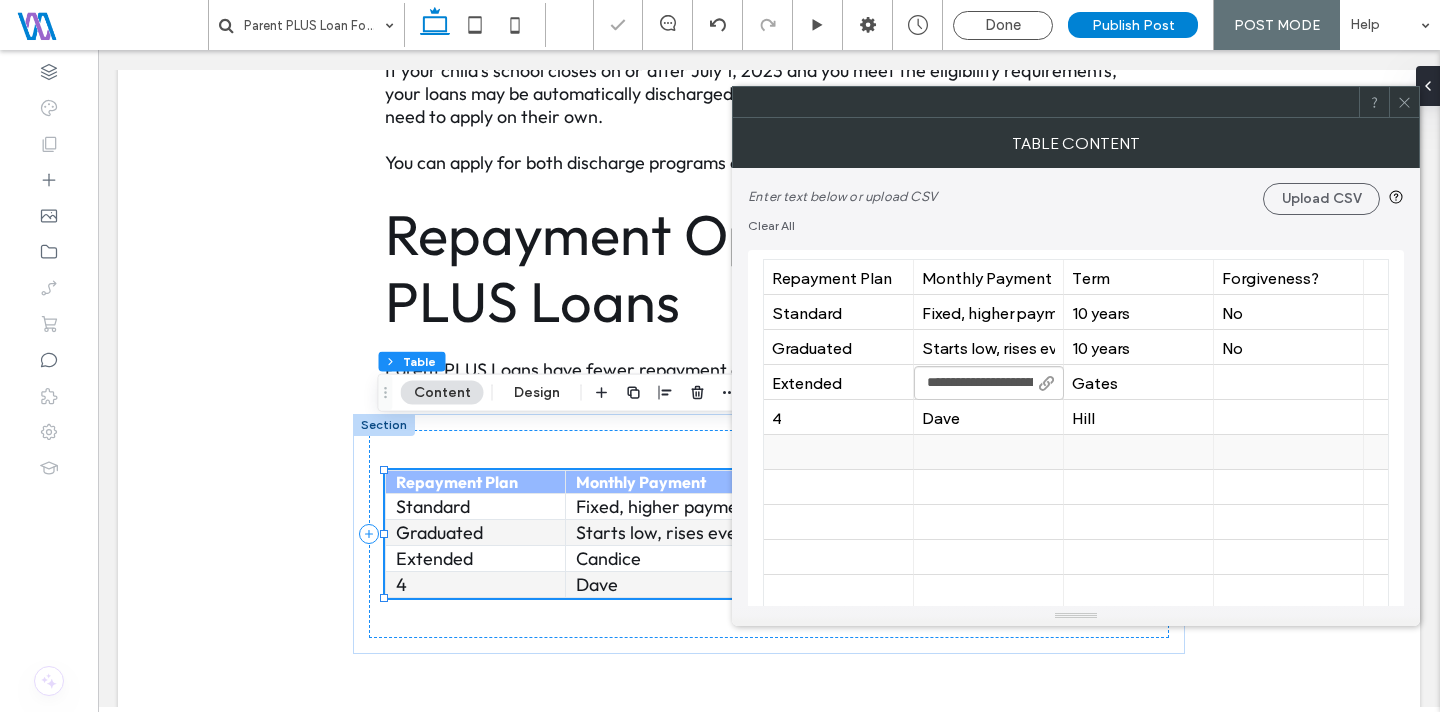 scroll, scrollTop: 0, scrollLeft: 52, axis: horizontal 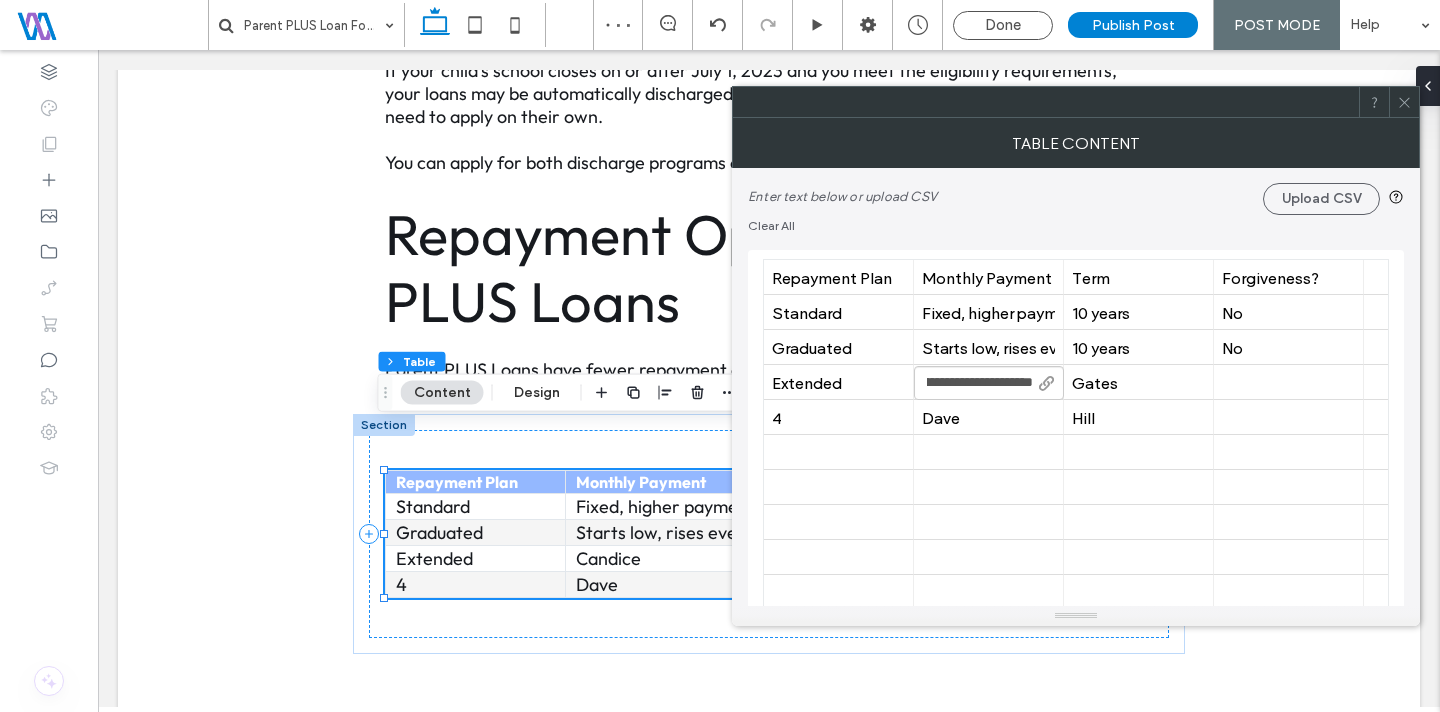type on "**********" 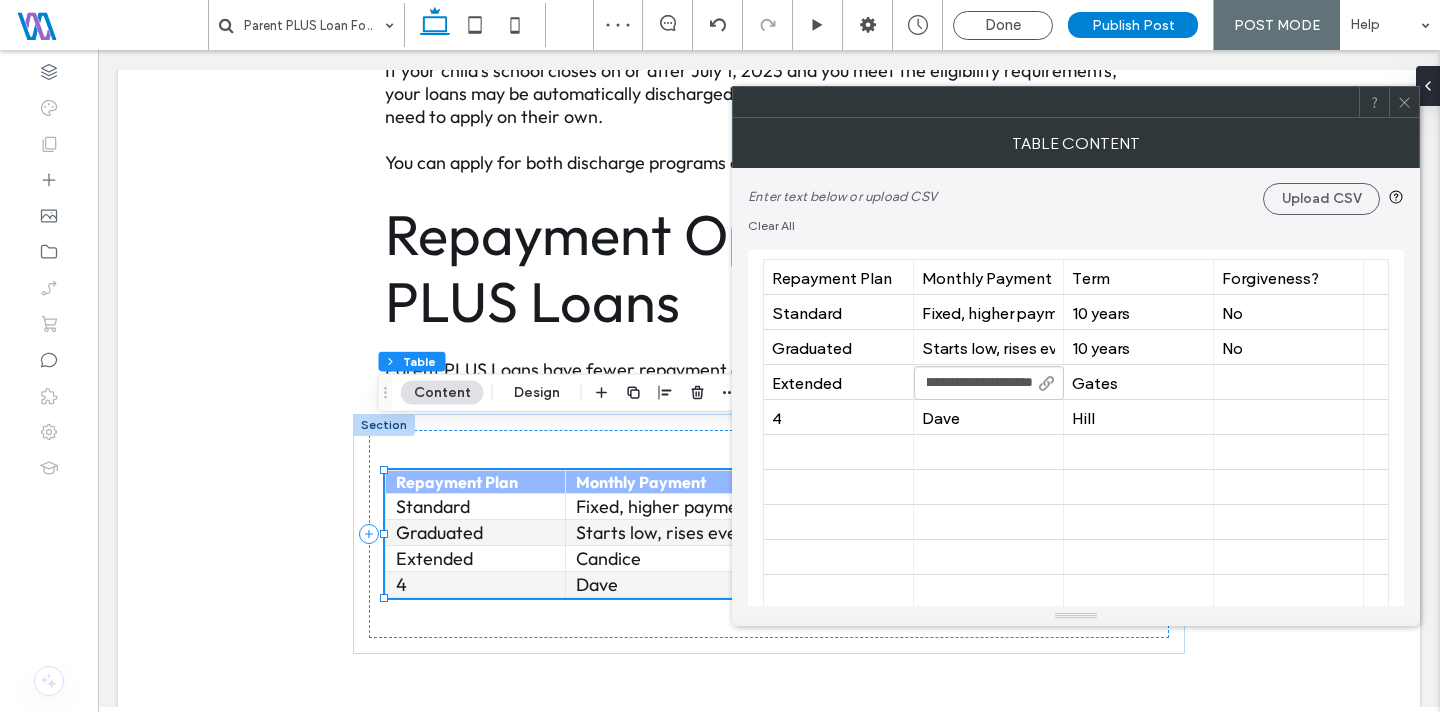 scroll, scrollTop: 0, scrollLeft: 0, axis: both 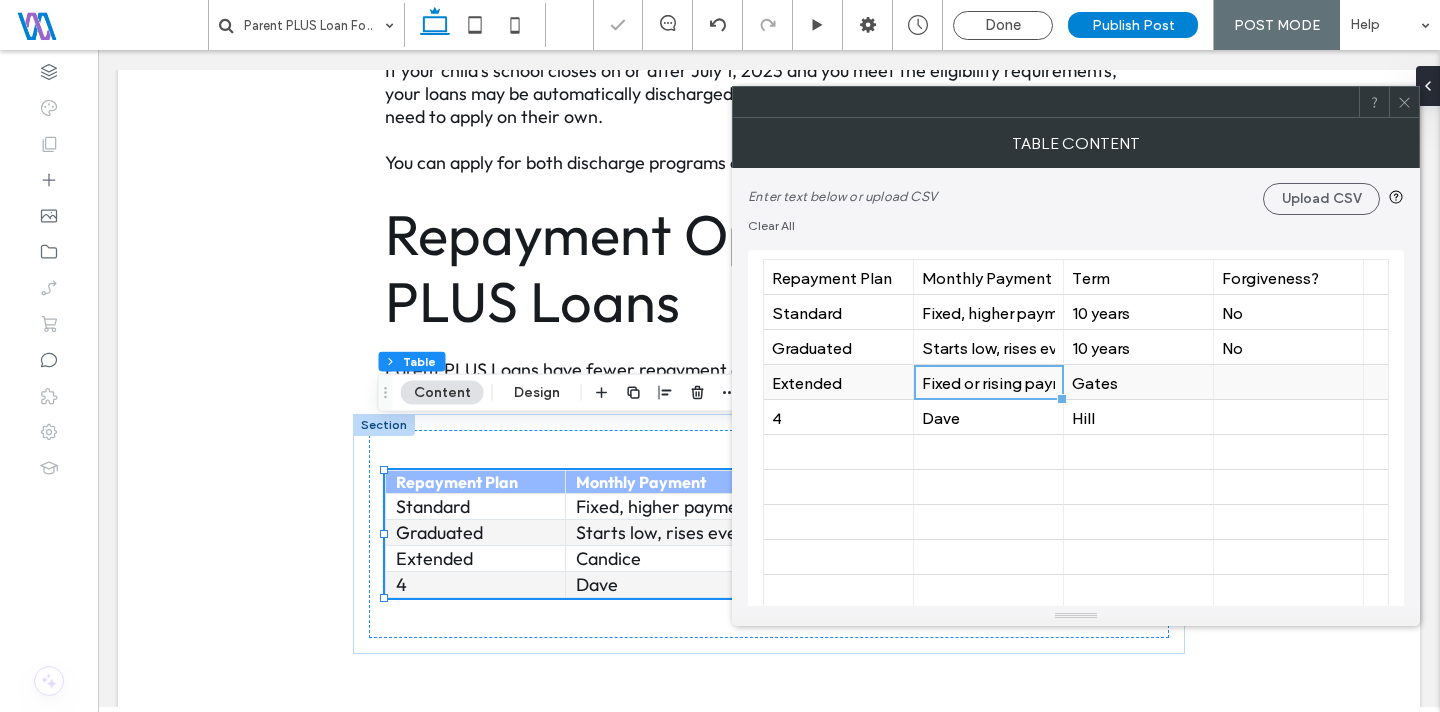 click on "Gates" at bounding box center [1138, 382] 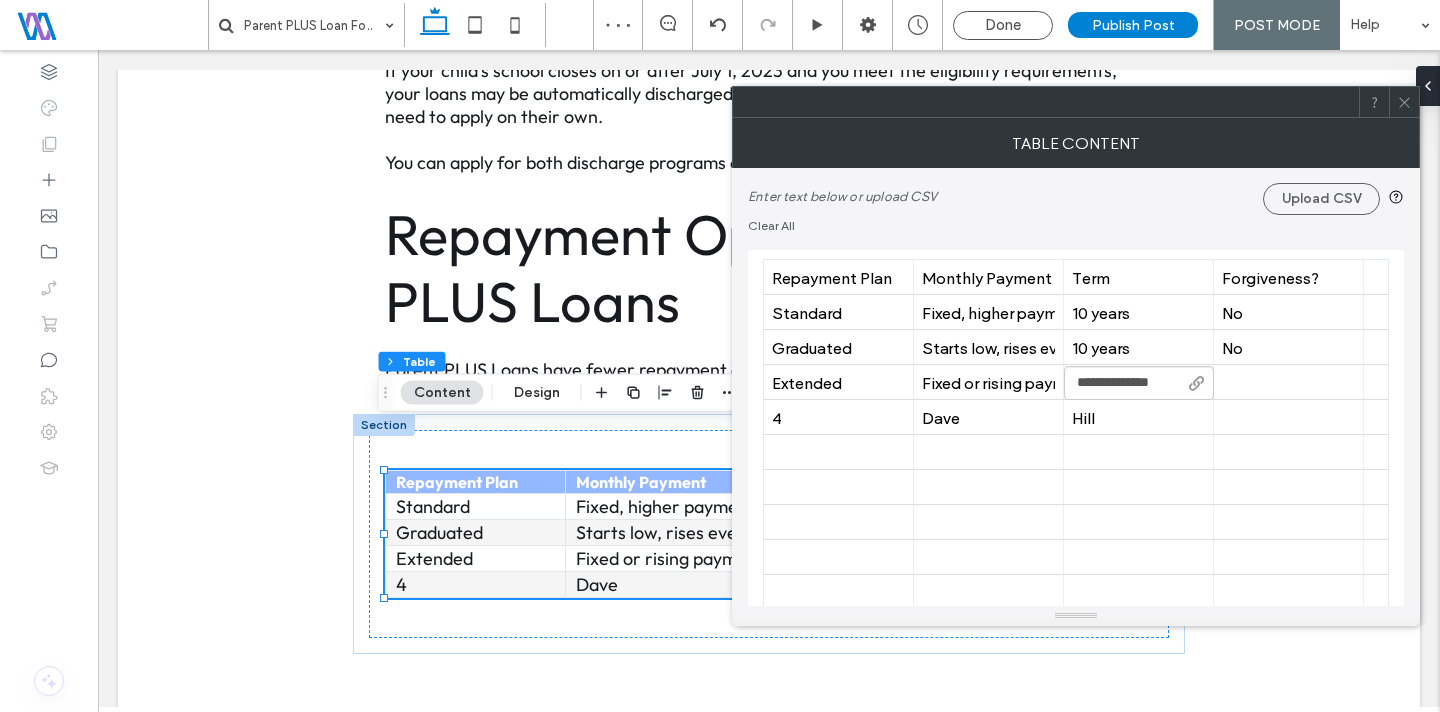 type on "**********" 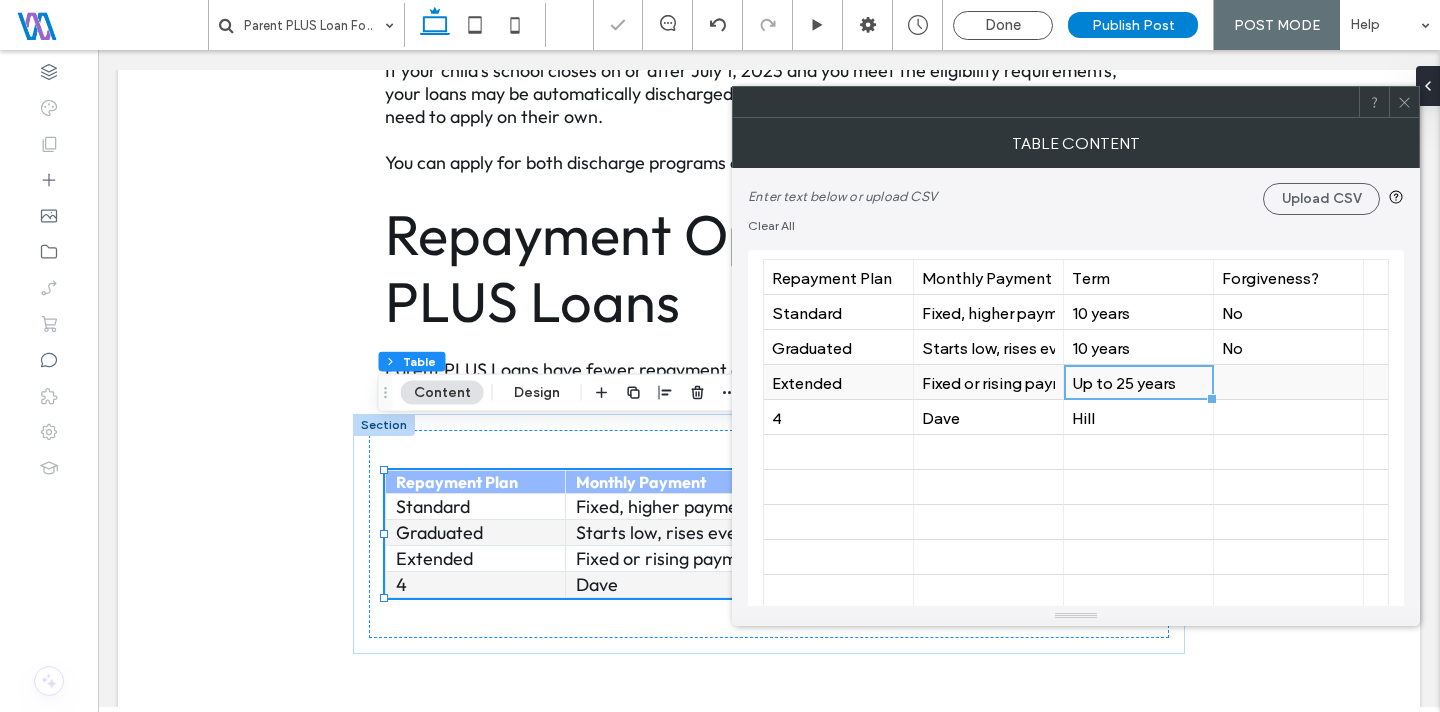 click at bounding box center (1288, 382) 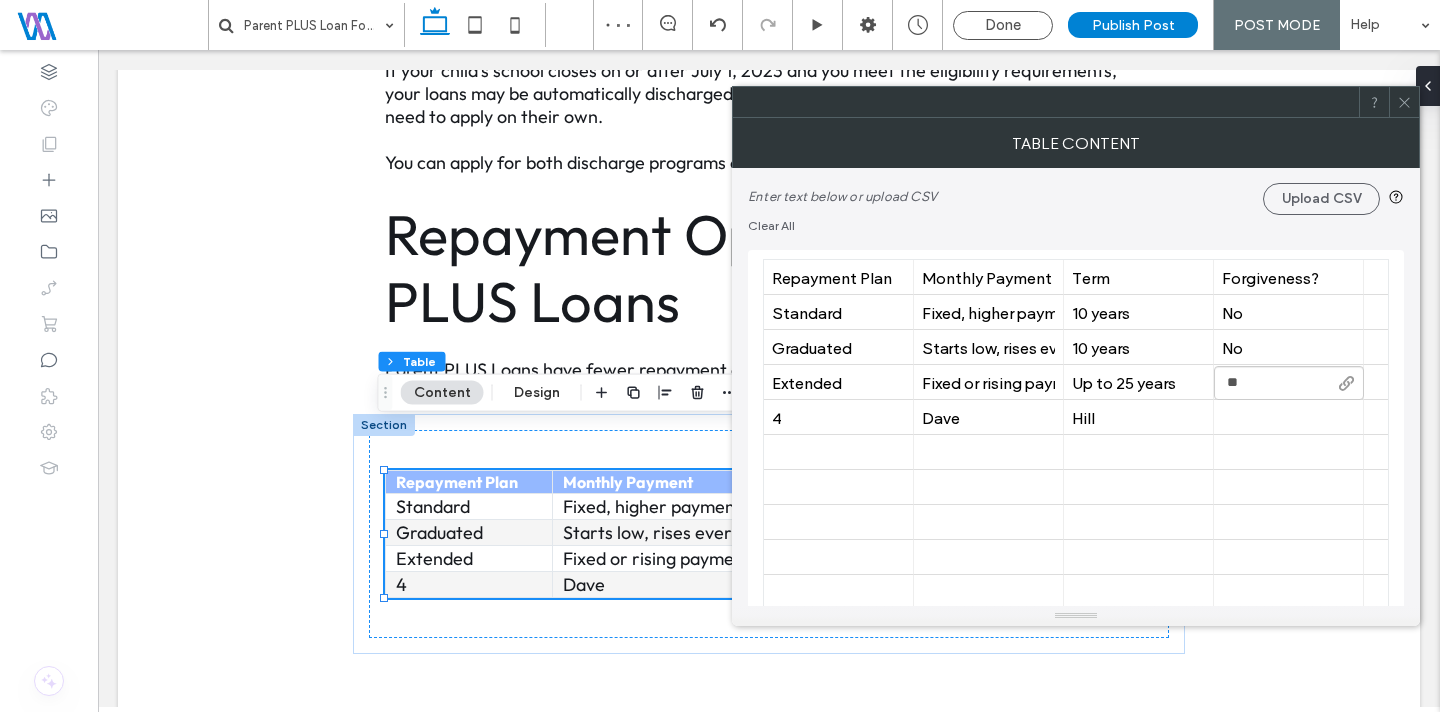 type on "**" 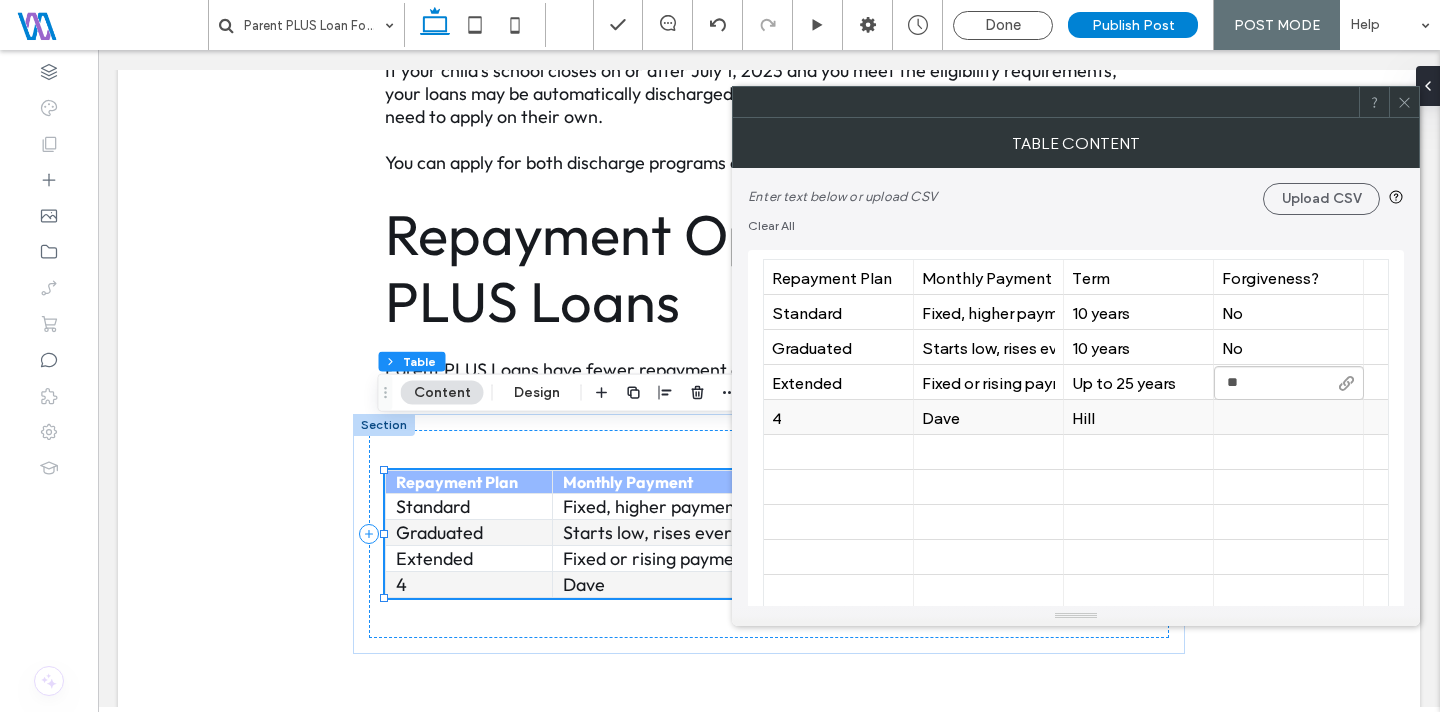 click on "4" at bounding box center (838, 417) 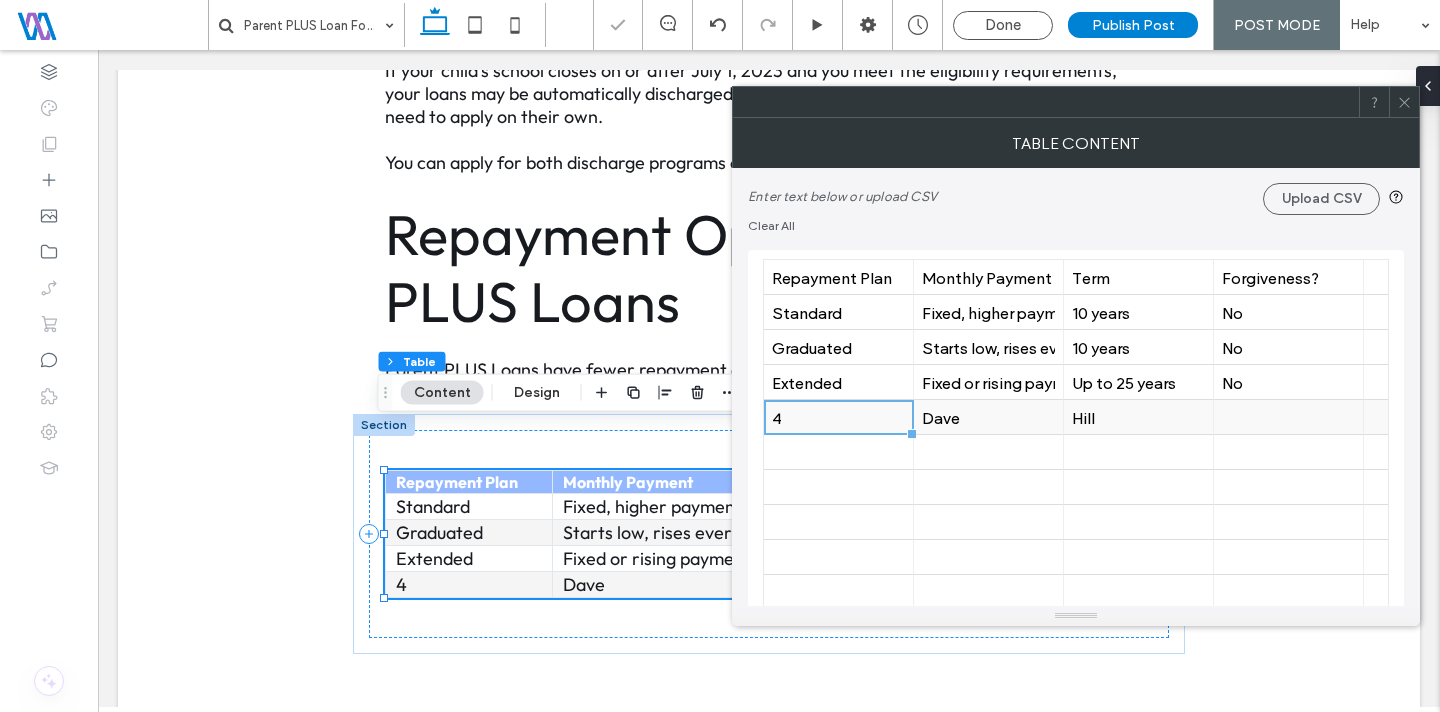 click on "4" at bounding box center [838, 417] 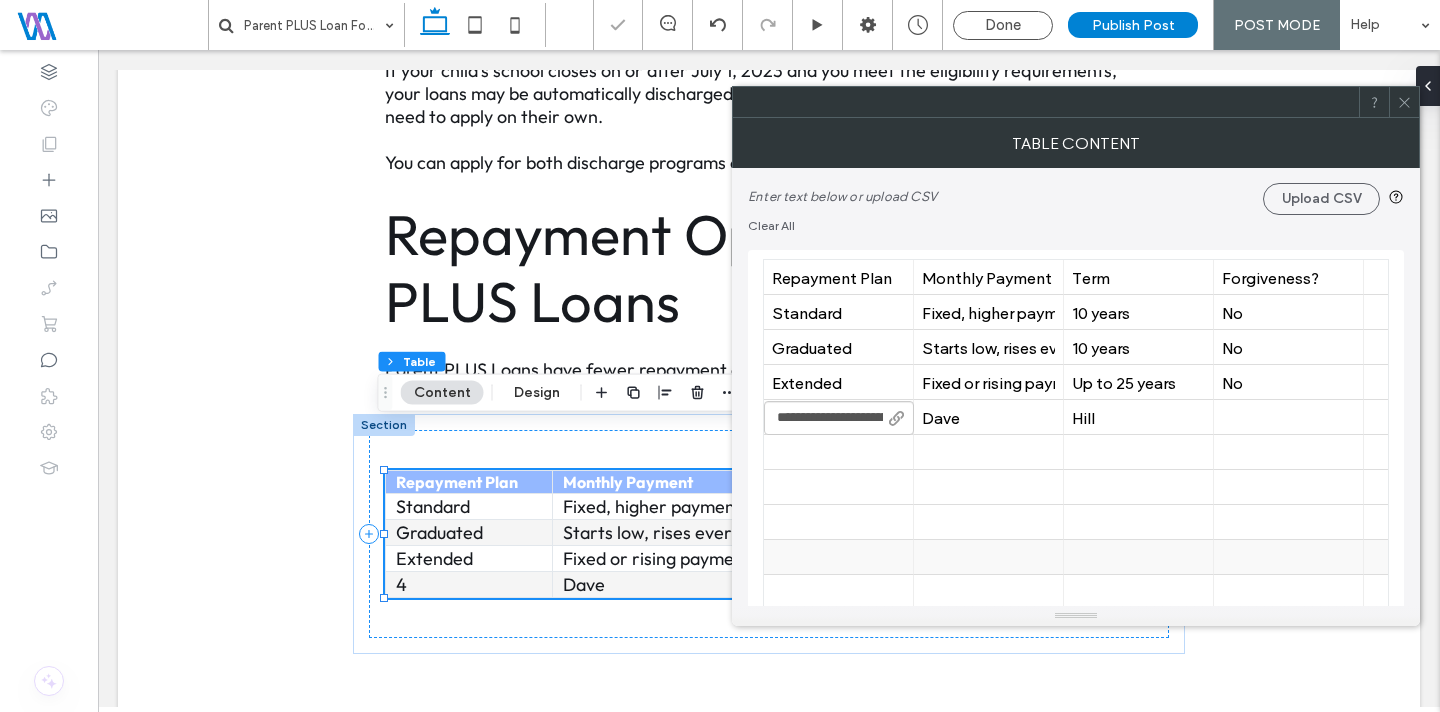 scroll, scrollTop: 0, scrollLeft: 41, axis: horizontal 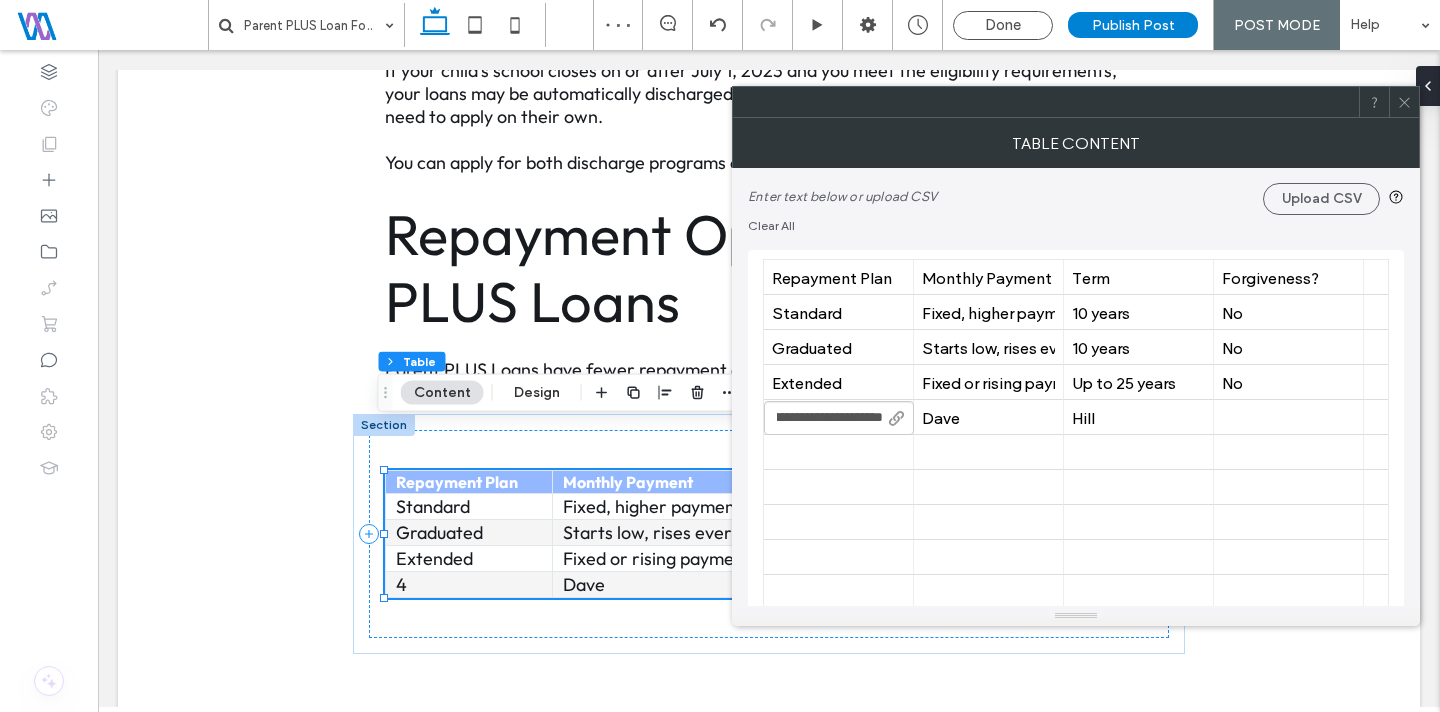 type on "**********" 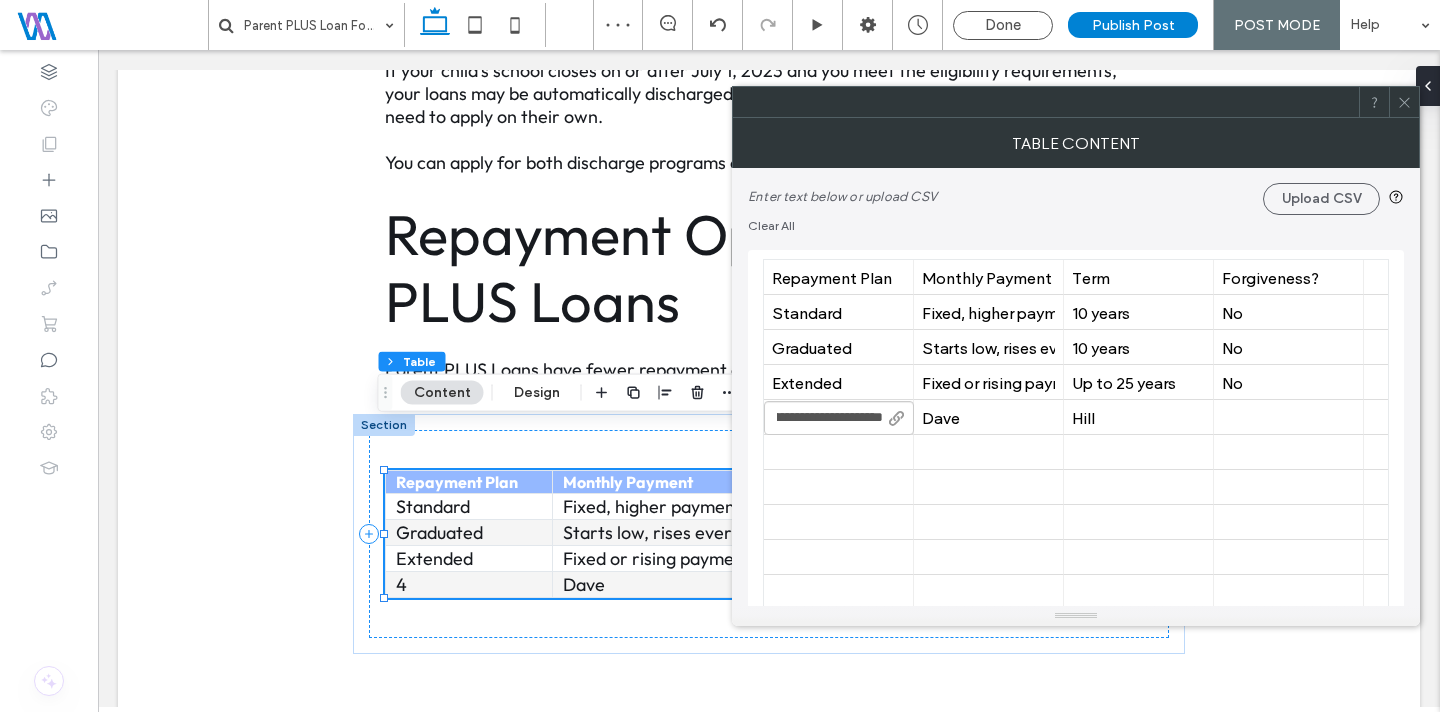 scroll, scrollTop: 0, scrollLeft: 0, axis: both 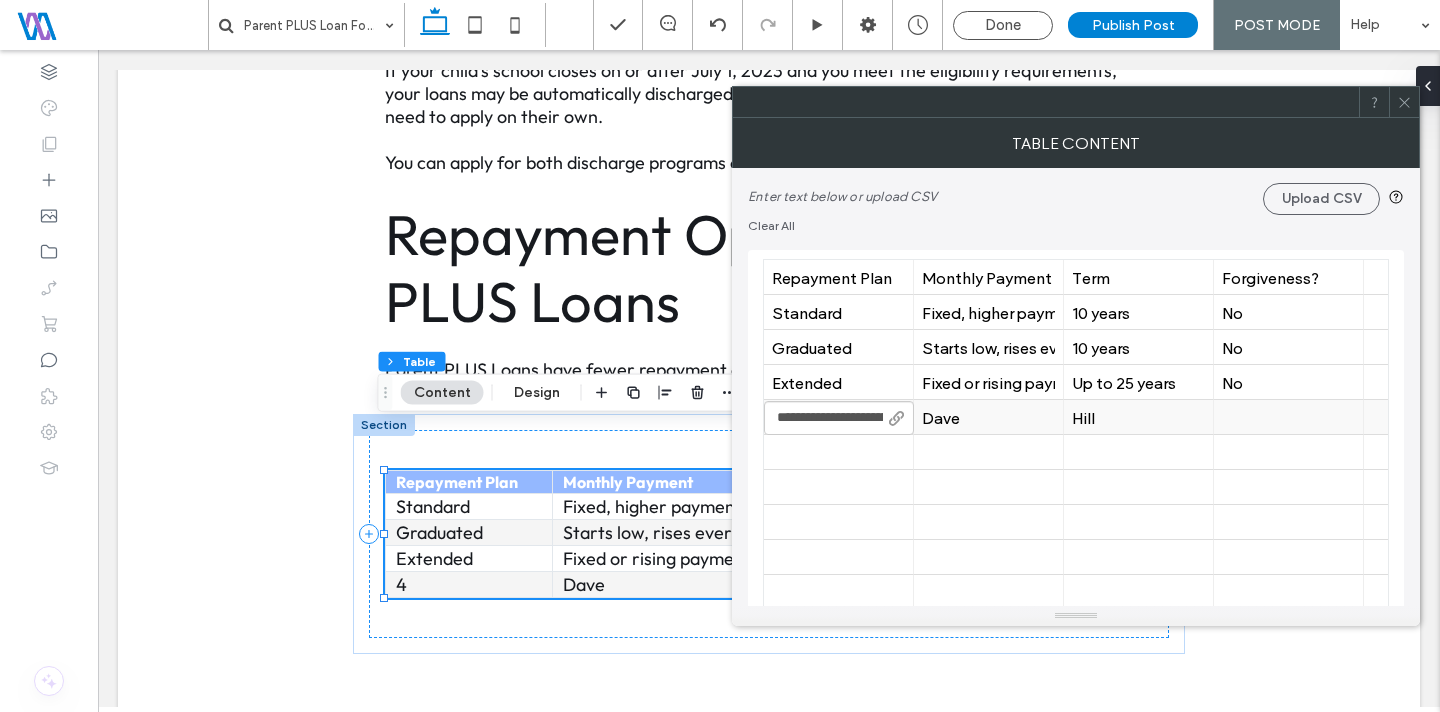 click on "Dave" at bounding box center [988, 417] 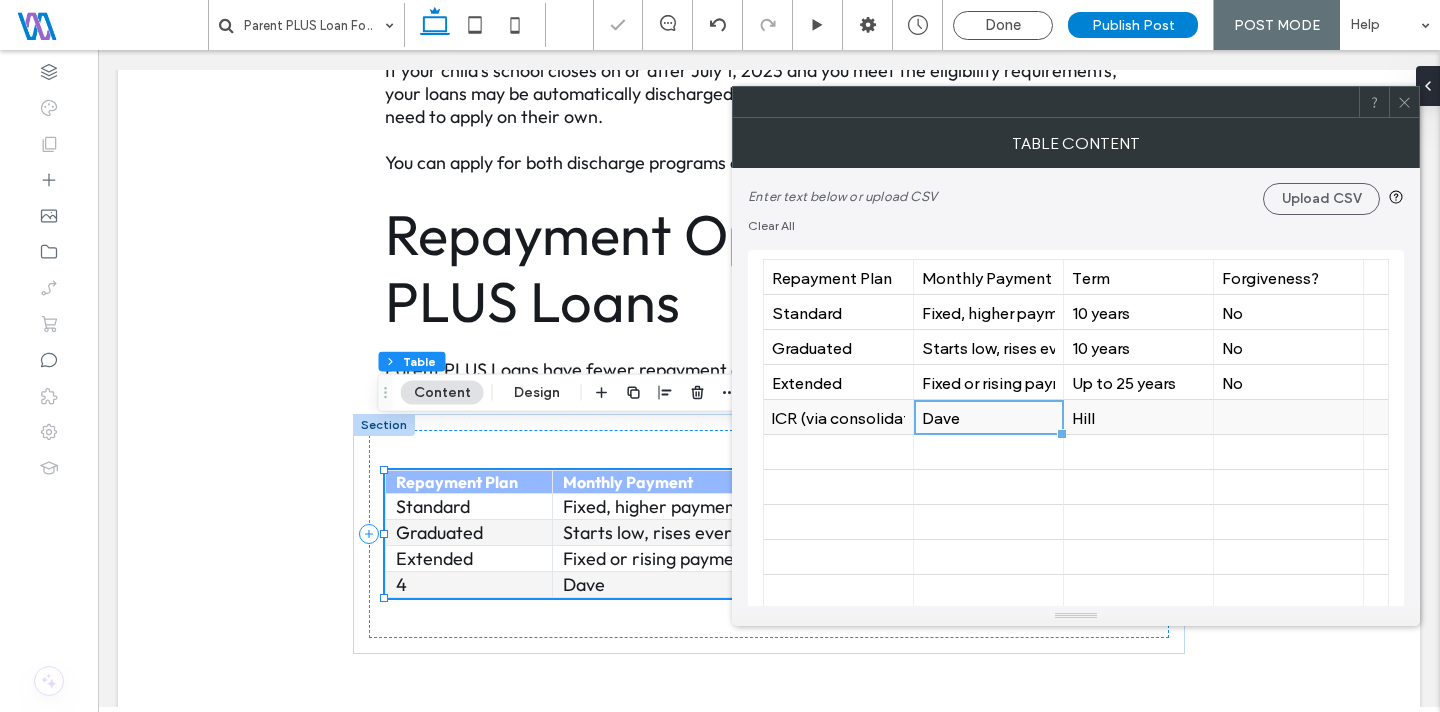 click on "Dave" at bounding box center [988, 417] 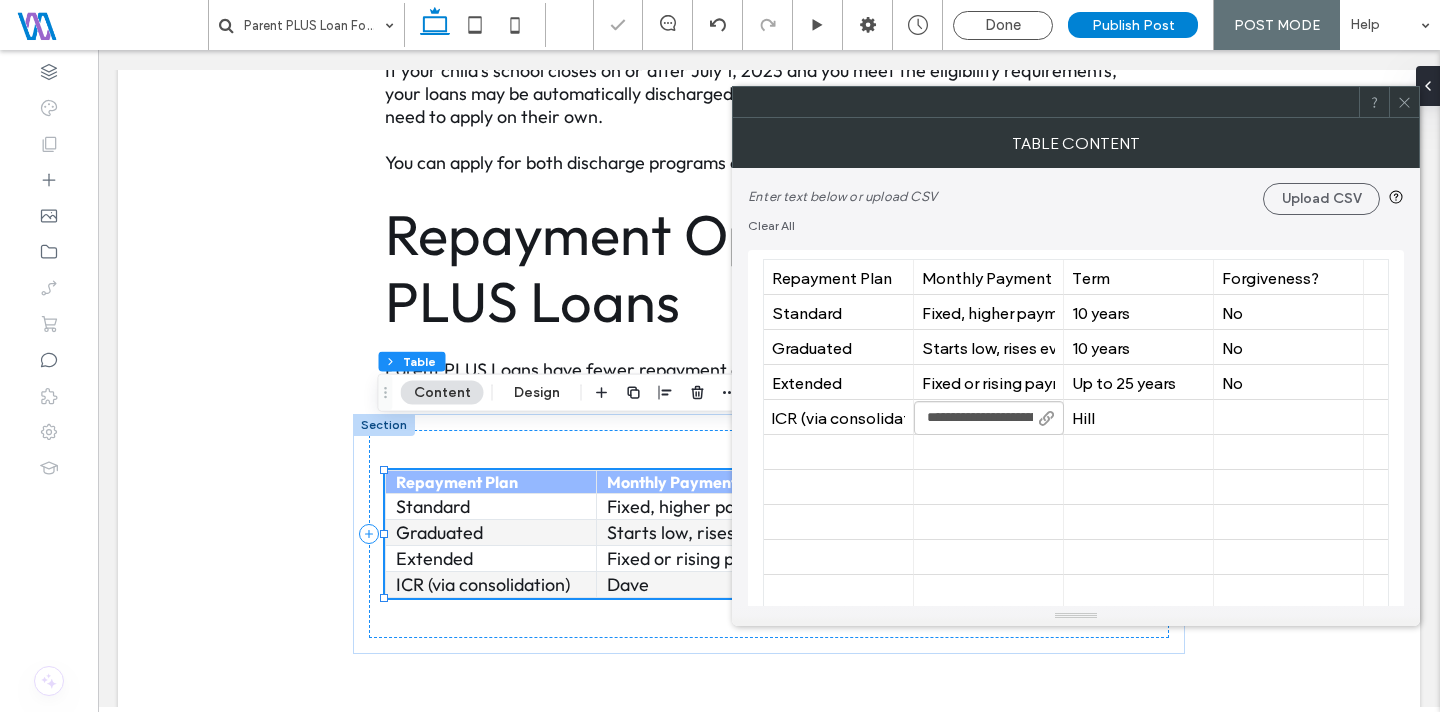 scroll, scrollTop: 0, scrollLeft: 79, axis: horizontal 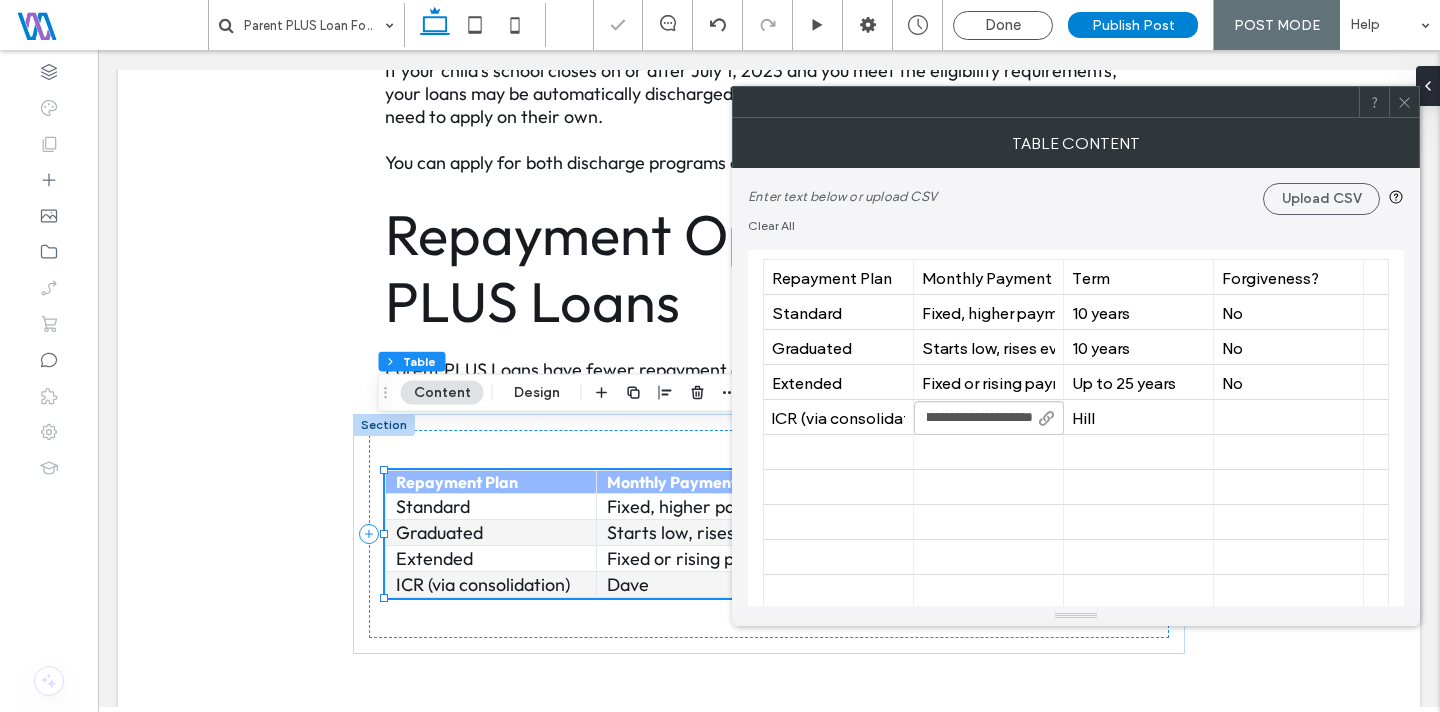 type on "**********" 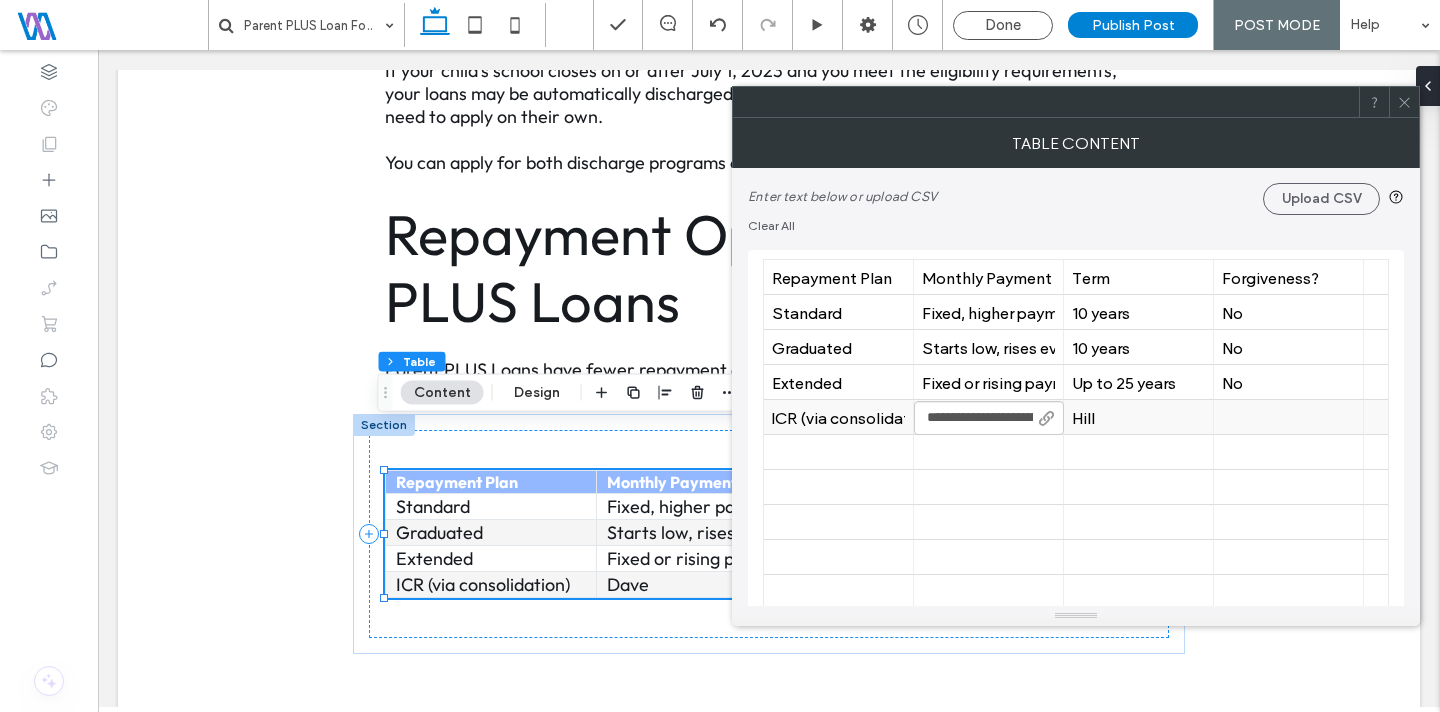 click on "Hill" at bounding box center [1138, 417] 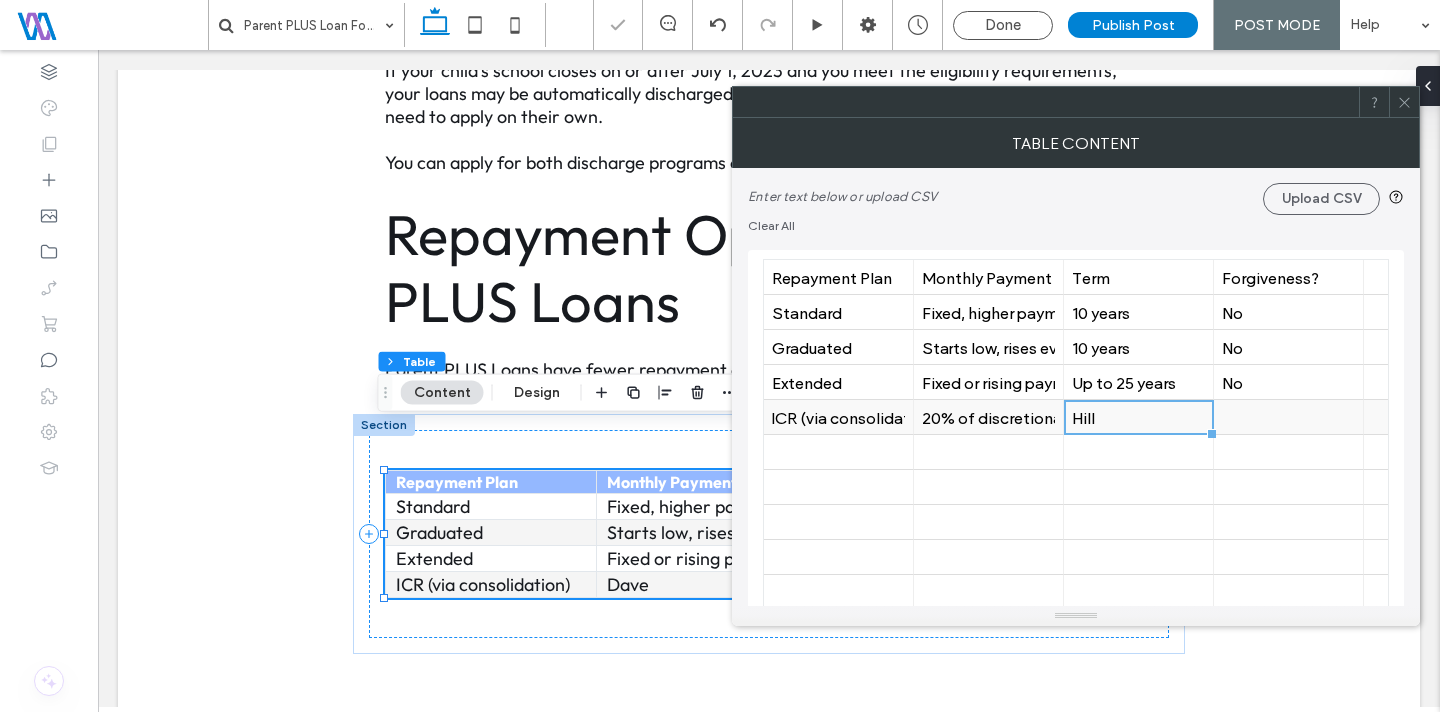 click on "Hill" at bounding box center (1138, 417) 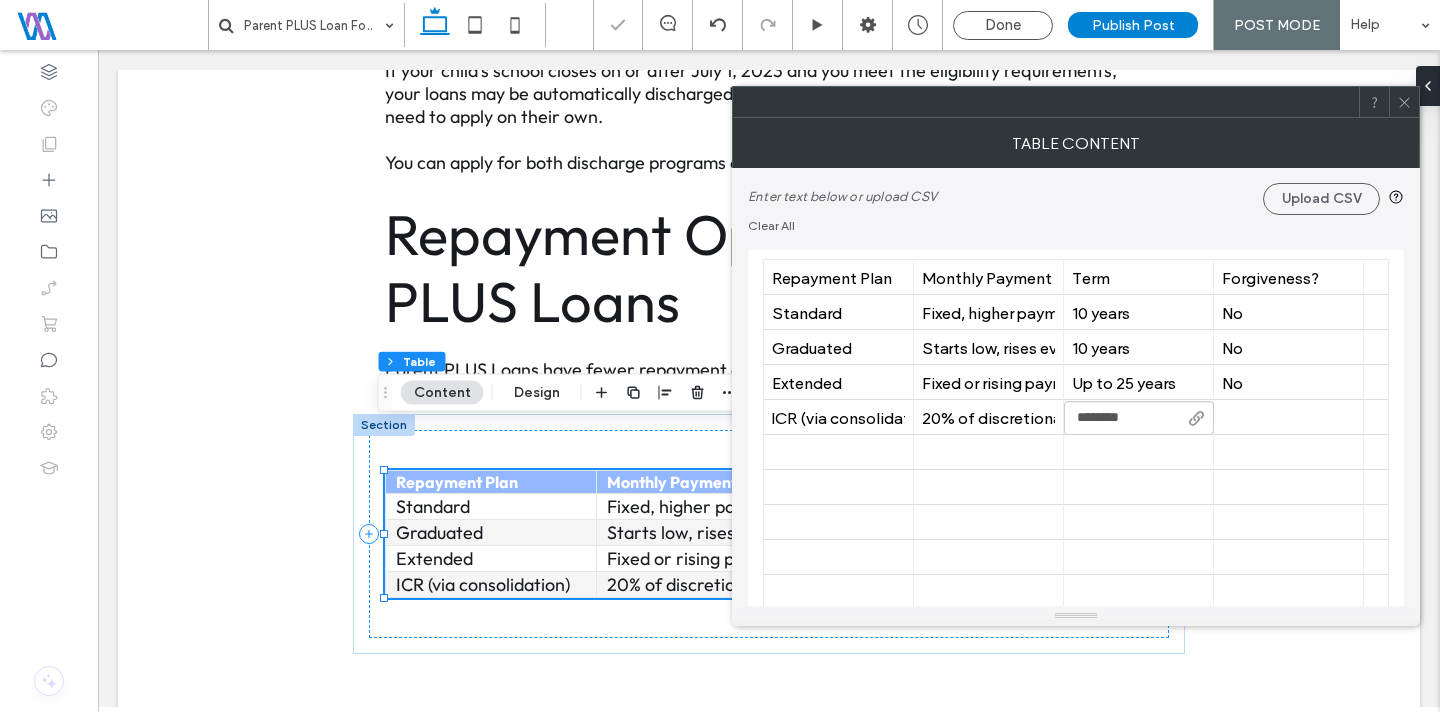 type on "********" 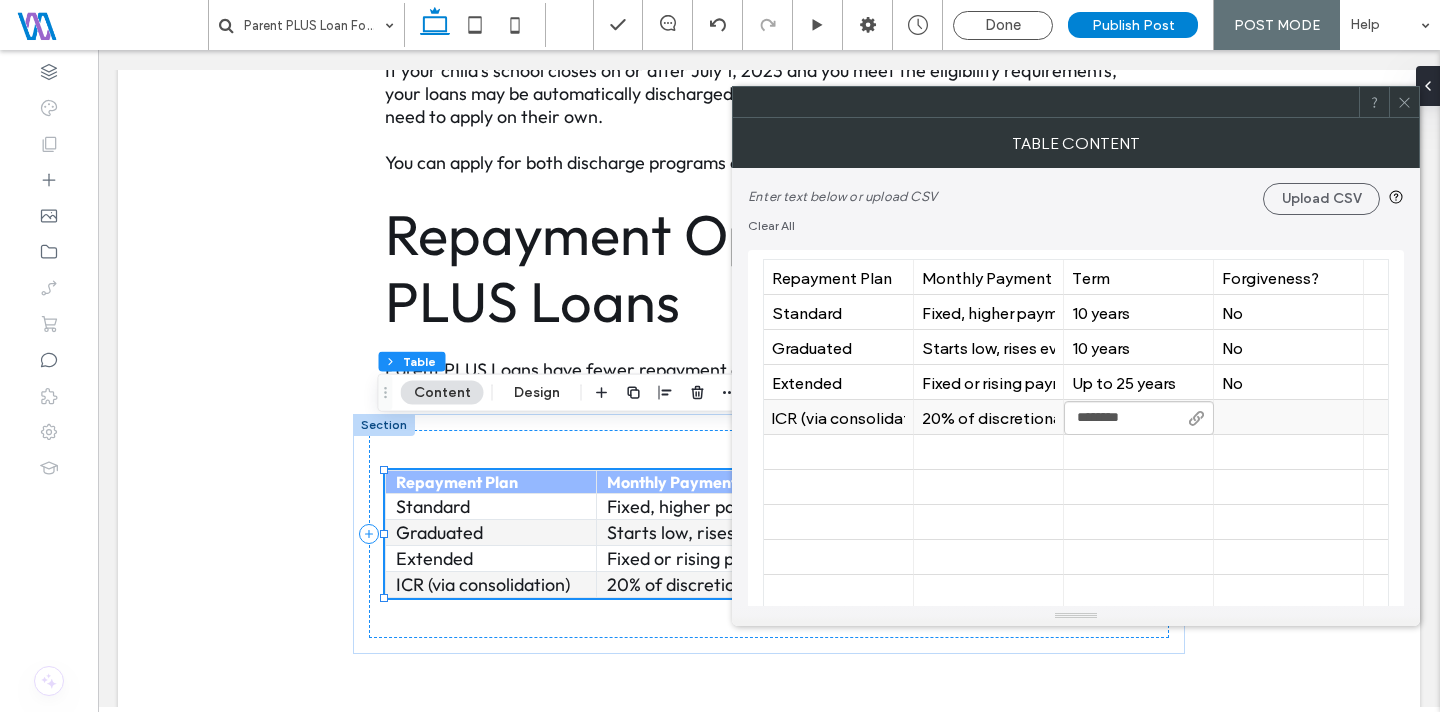 click at bounding box center (1288, 417) 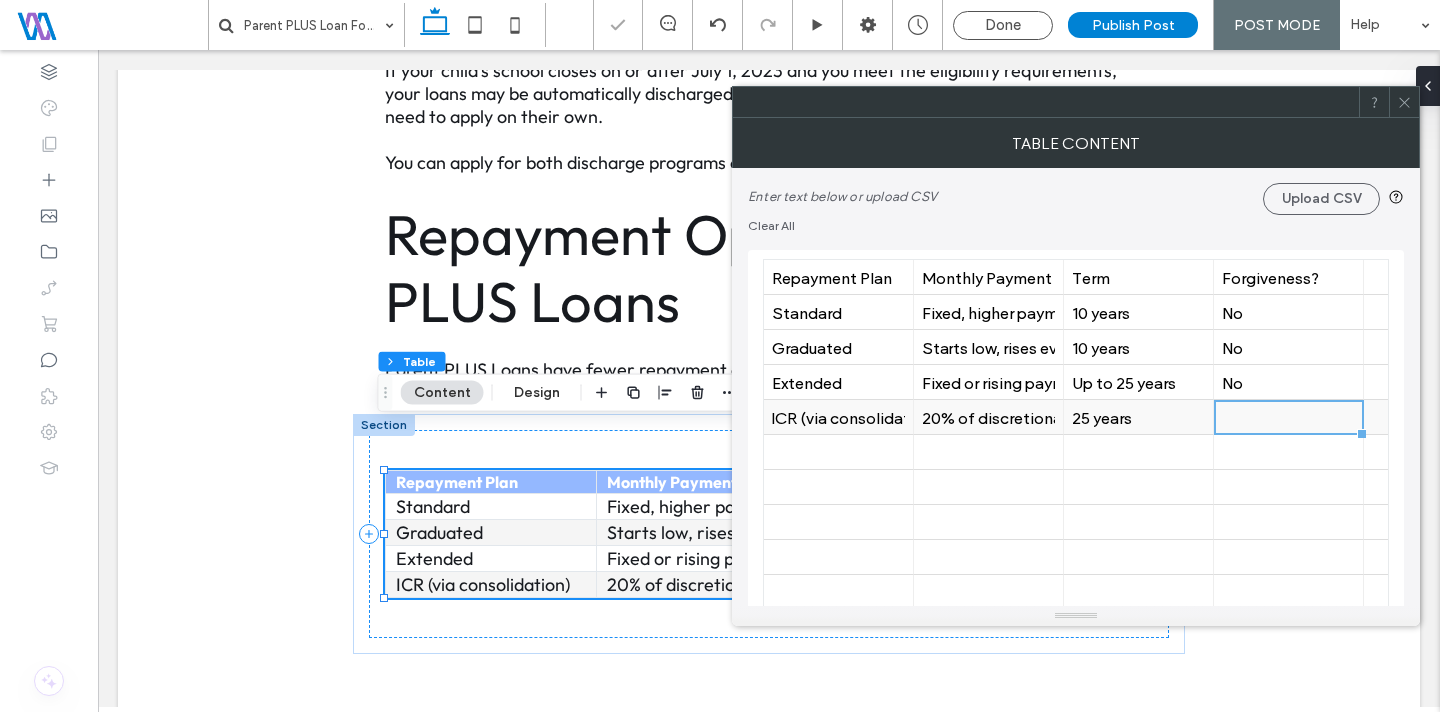 click at bounding box center (1288, 417) 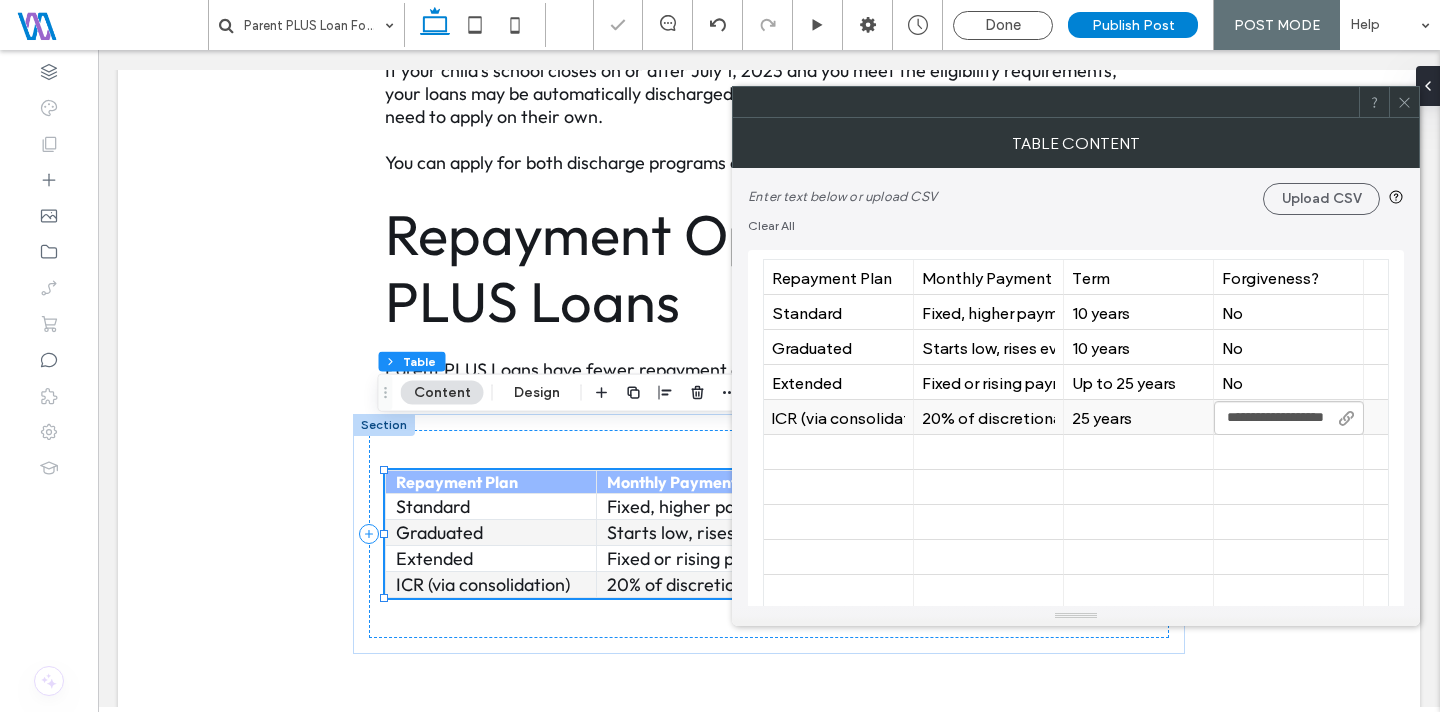 scroll, scrollTop: 0, scrollLeft: 11, axis: horizontal 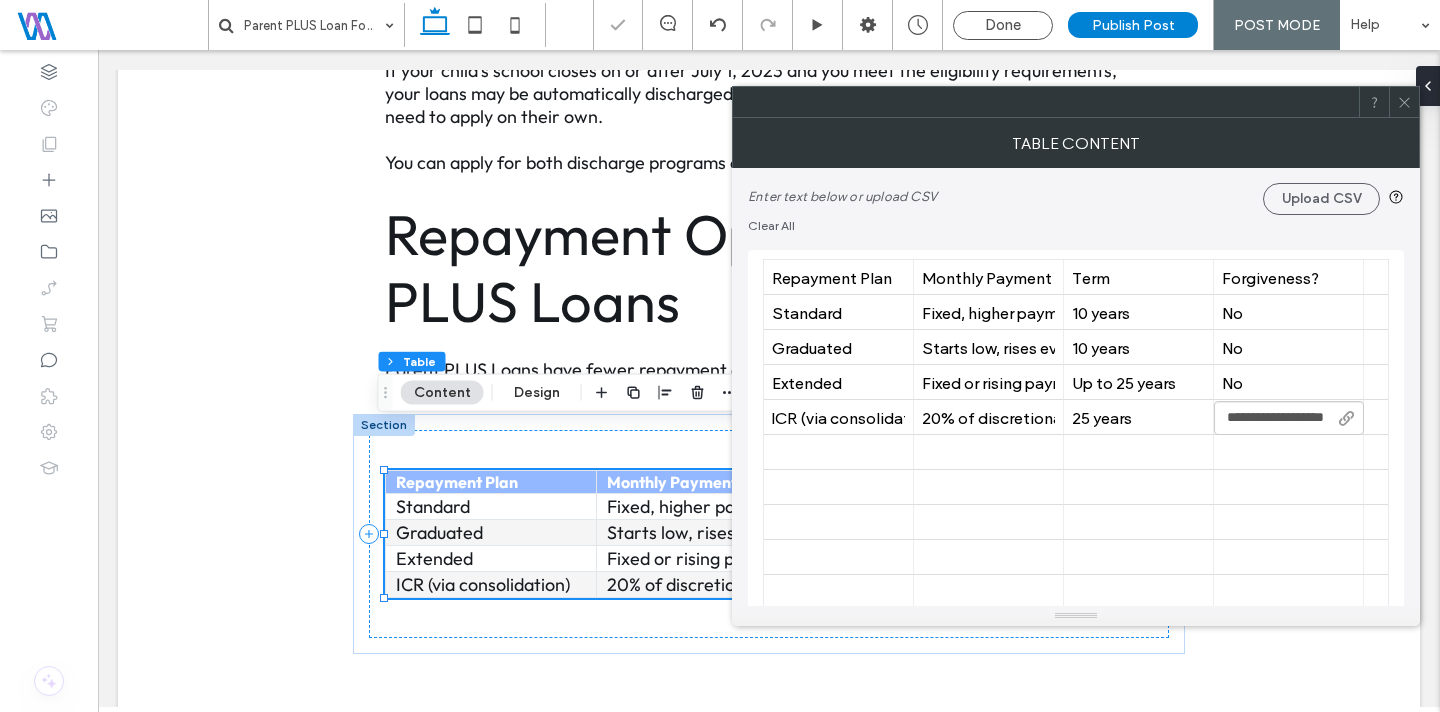 type on "**********" 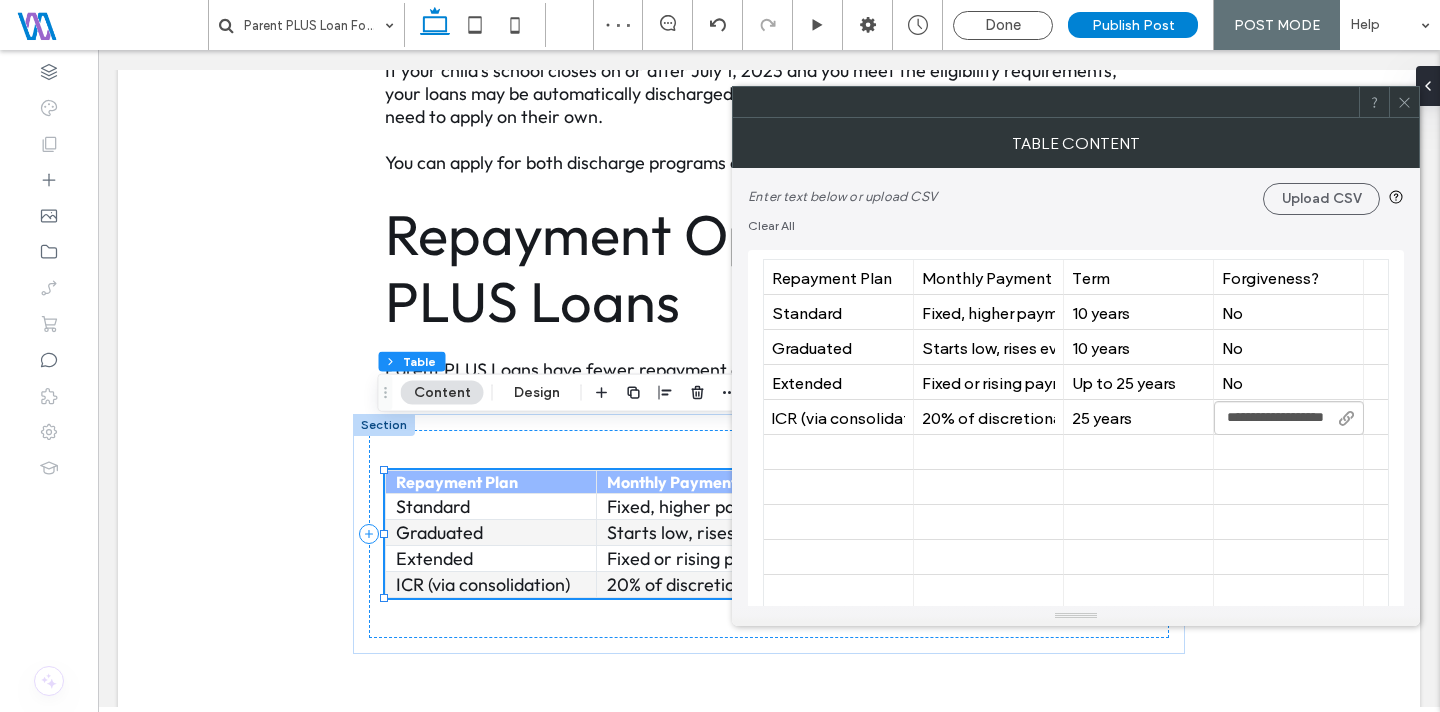 scroll, scrollTop: 0, scrollLeft: 0, axis: both 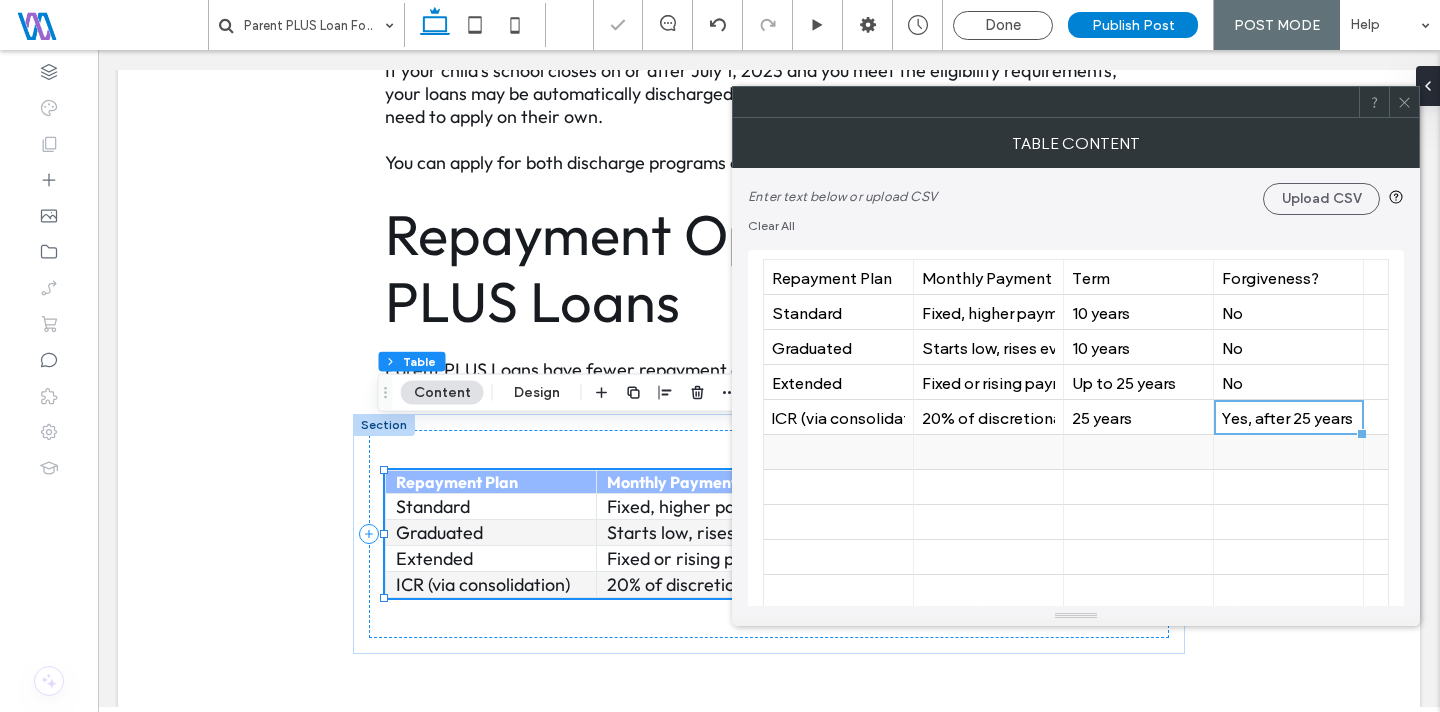 click at bounding box center (838, 452) 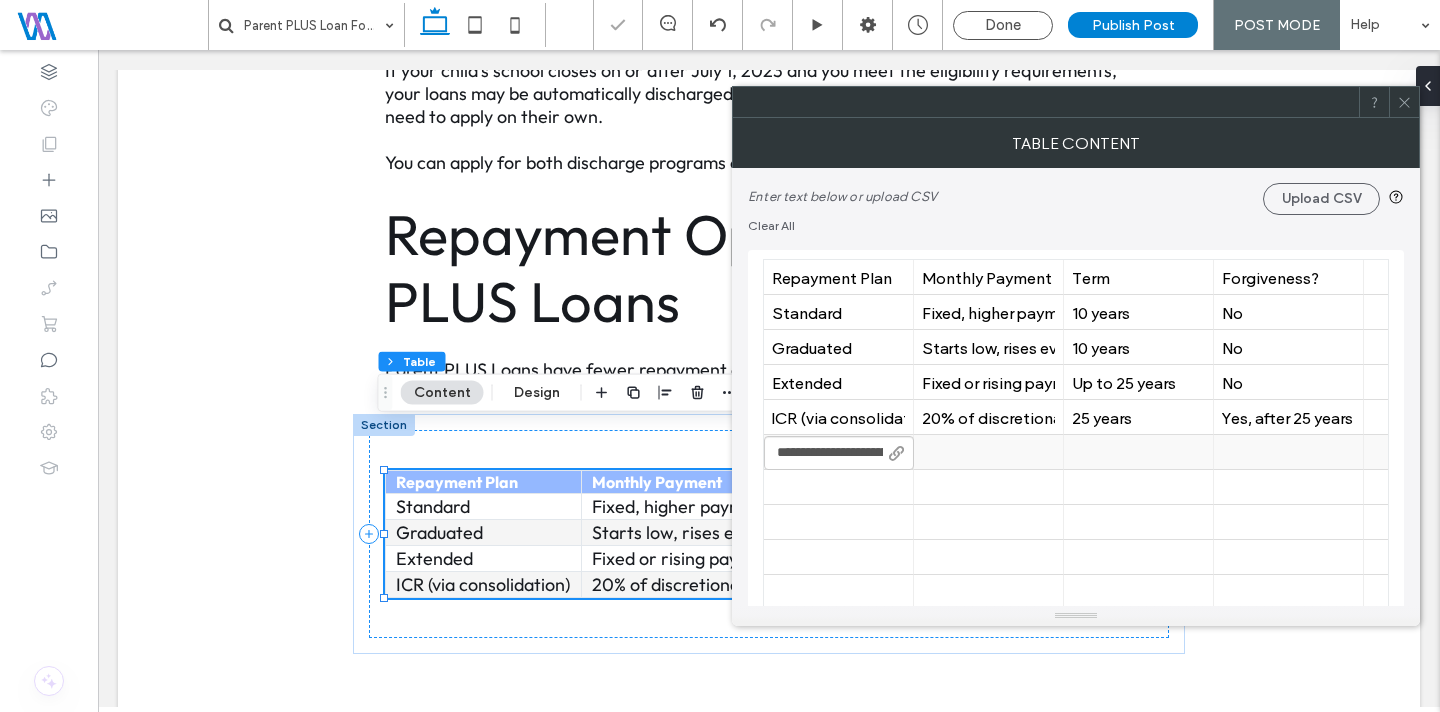 scroll, scrollTop: 0, scrollLeft: 83, axis: horizontal 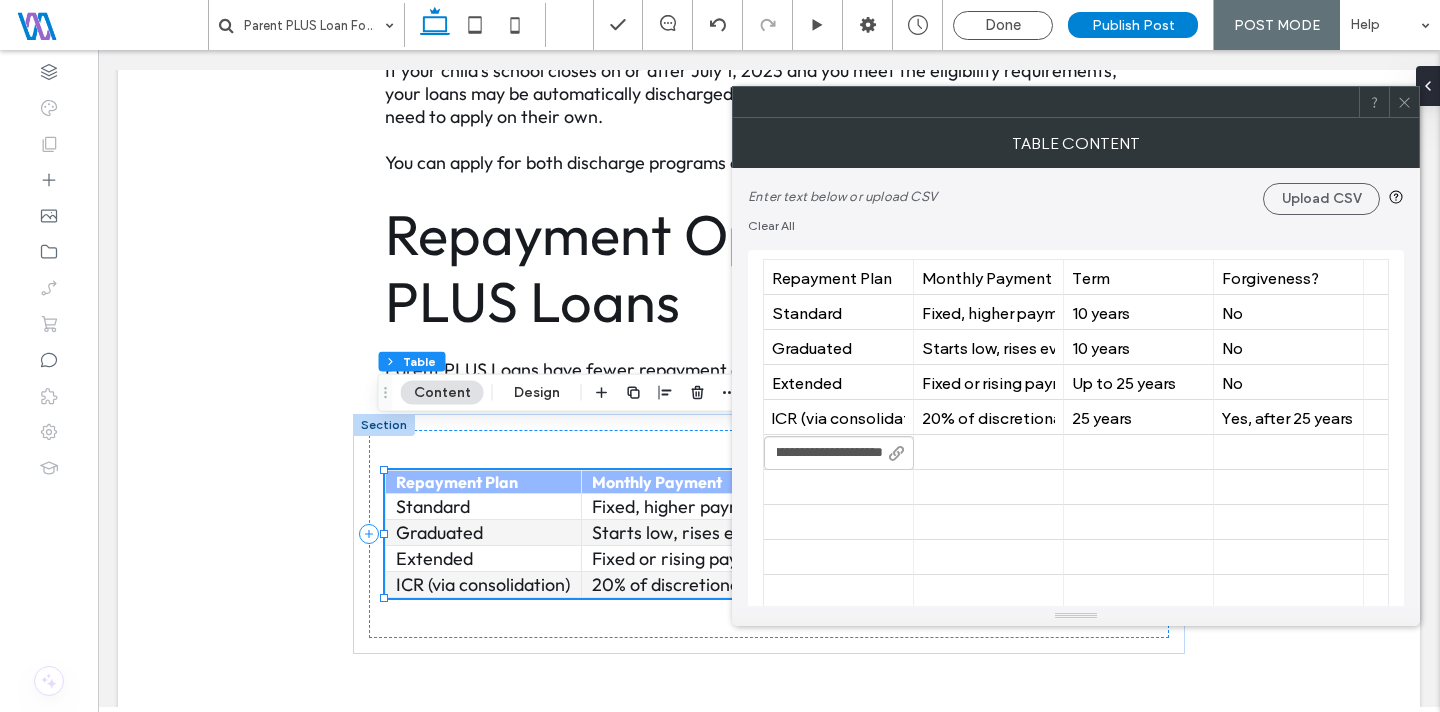 type on "**********" 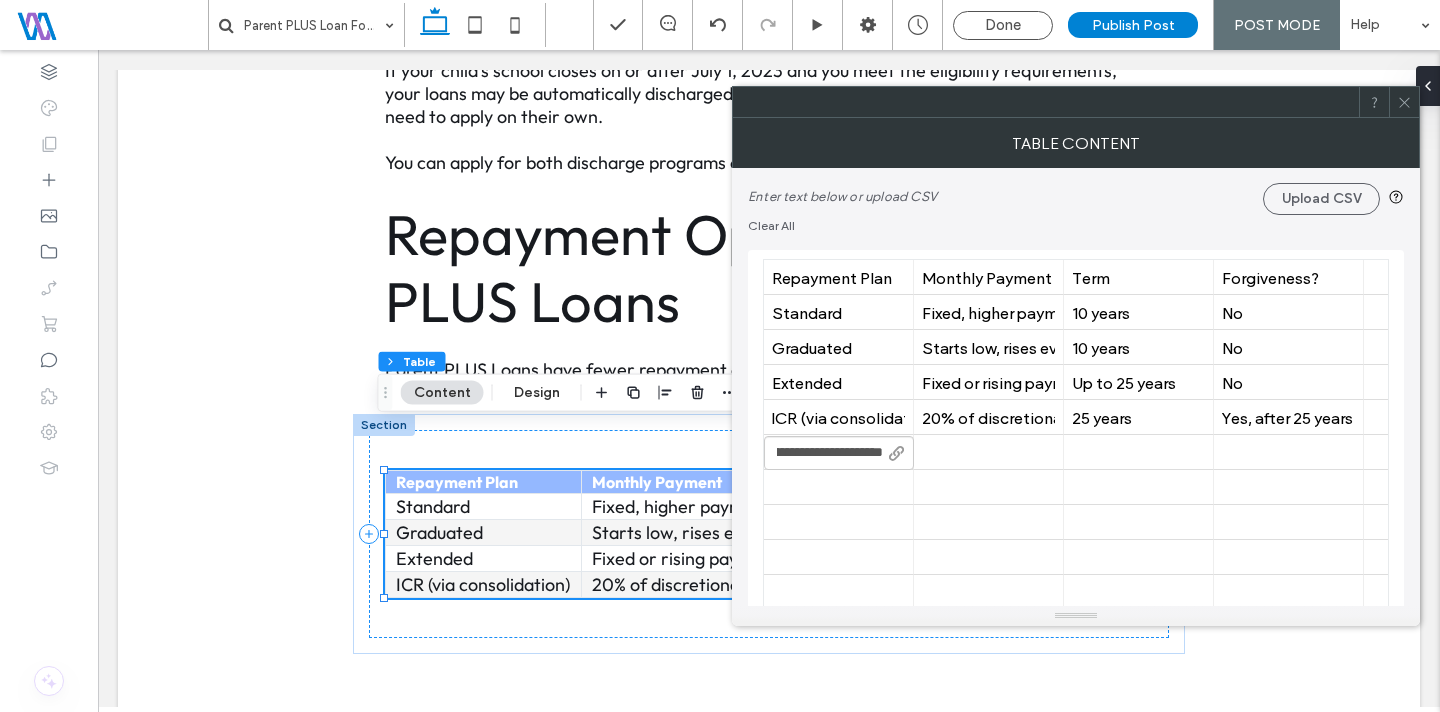 scroll, scrollTop: 0, scrollLeft: 0, axis: both 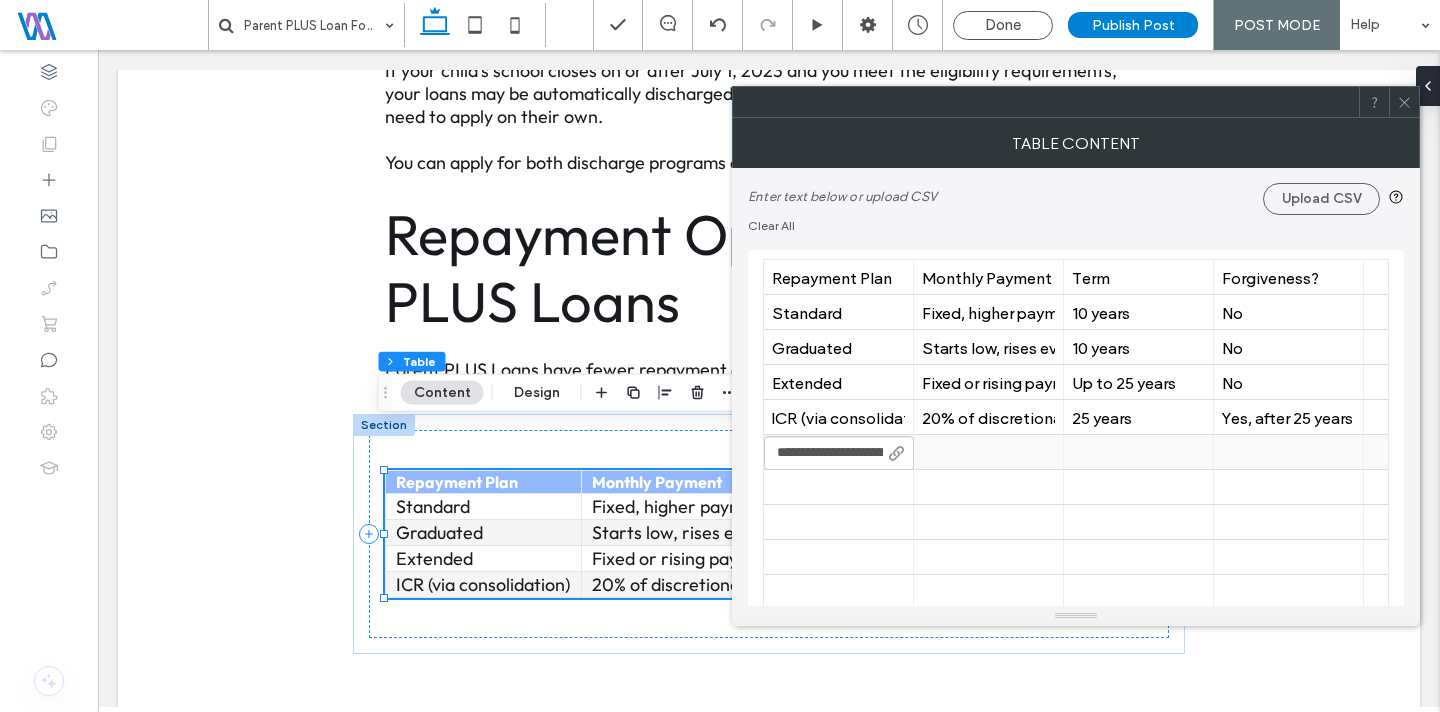 click at bounding box center (988, 452) 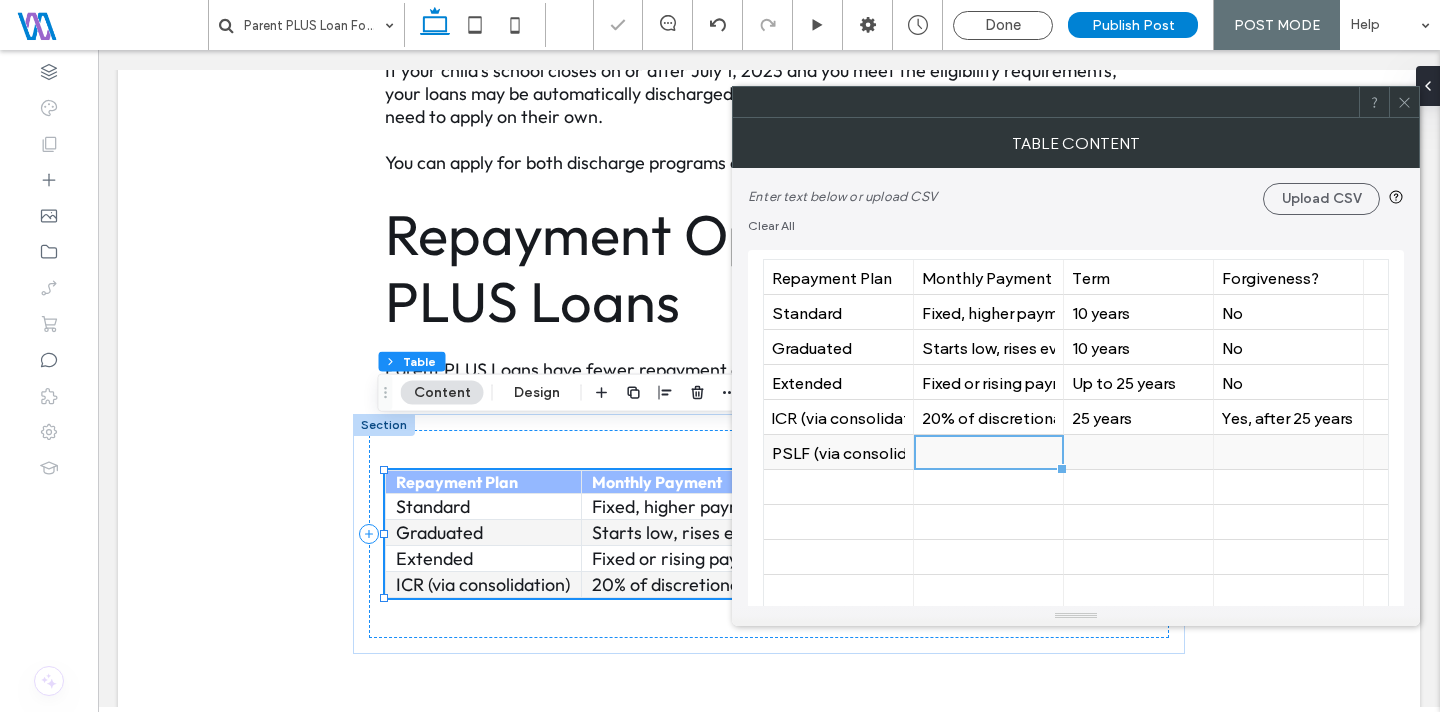 click at bounding box center (988, 452) 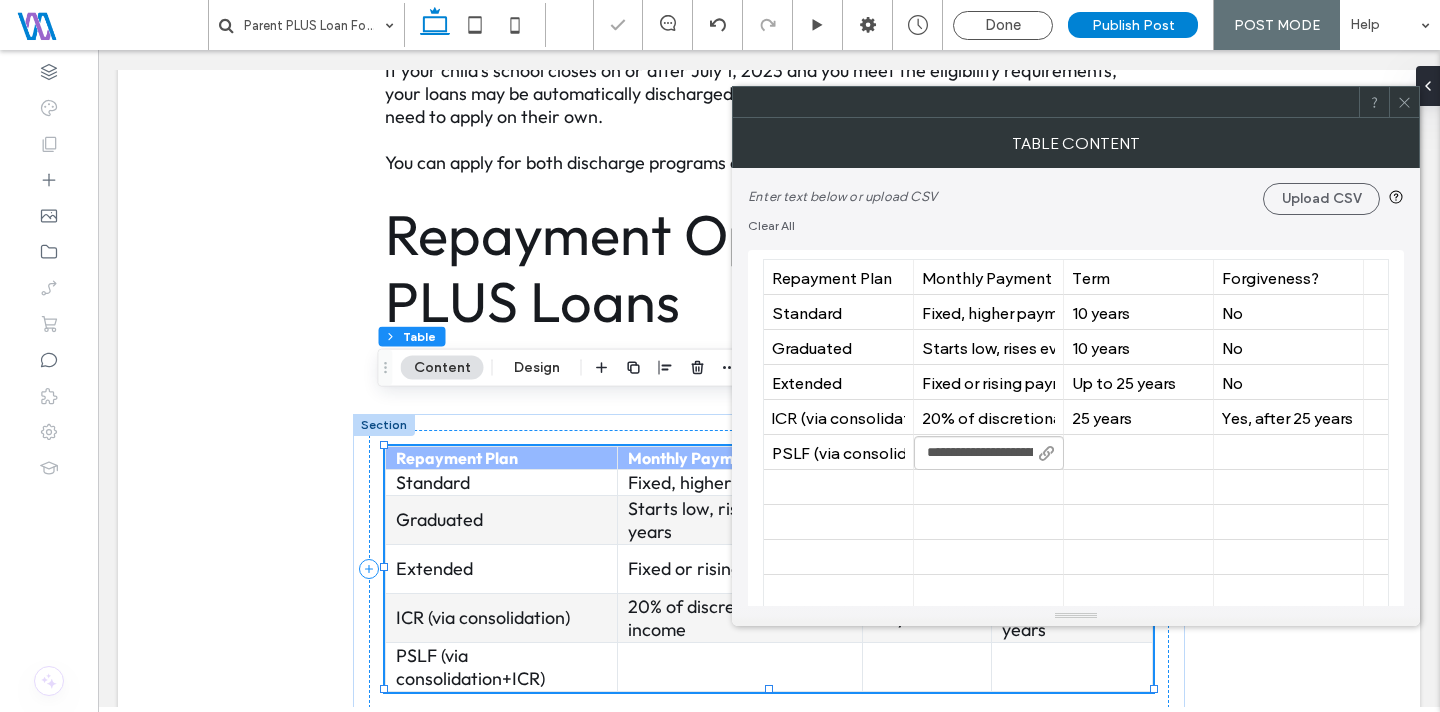 scroll, scrollTop: 0, scrollLeft: 146, axis: horizontal 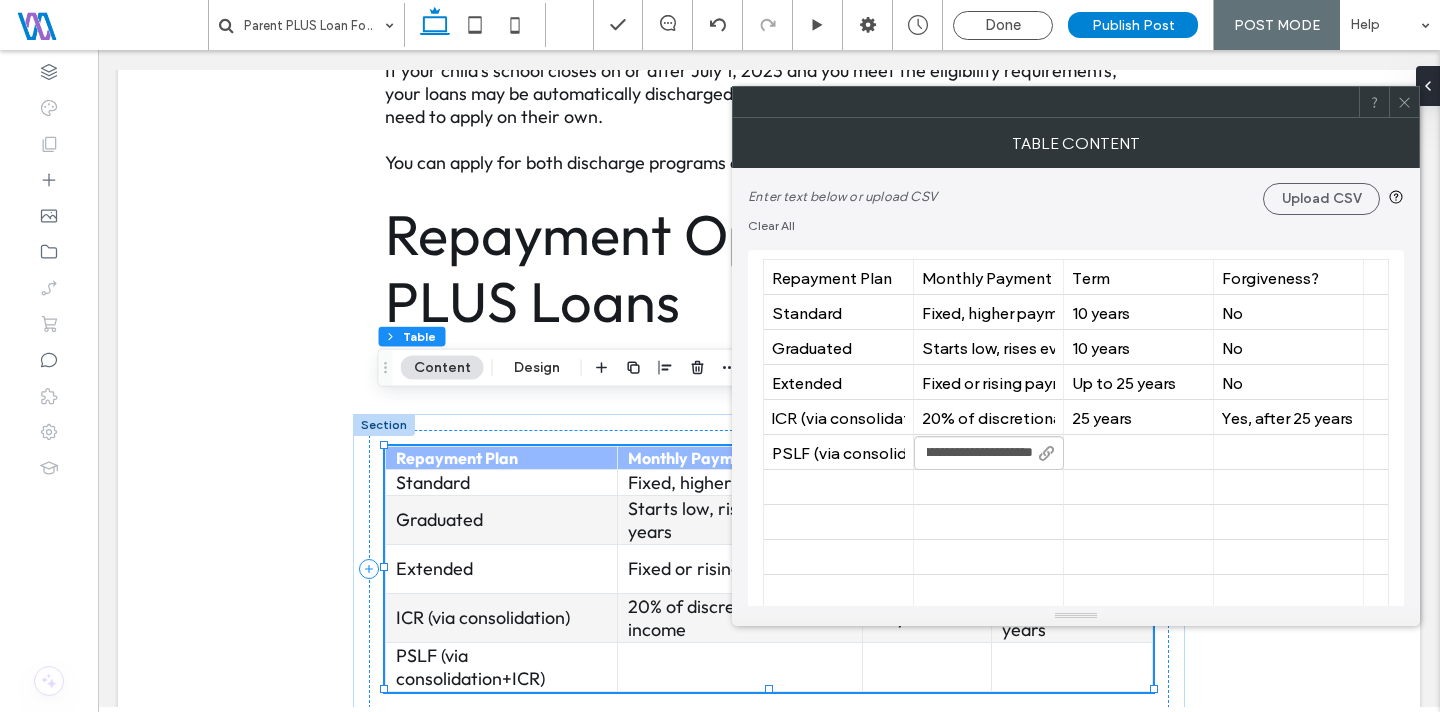 type on "**********" 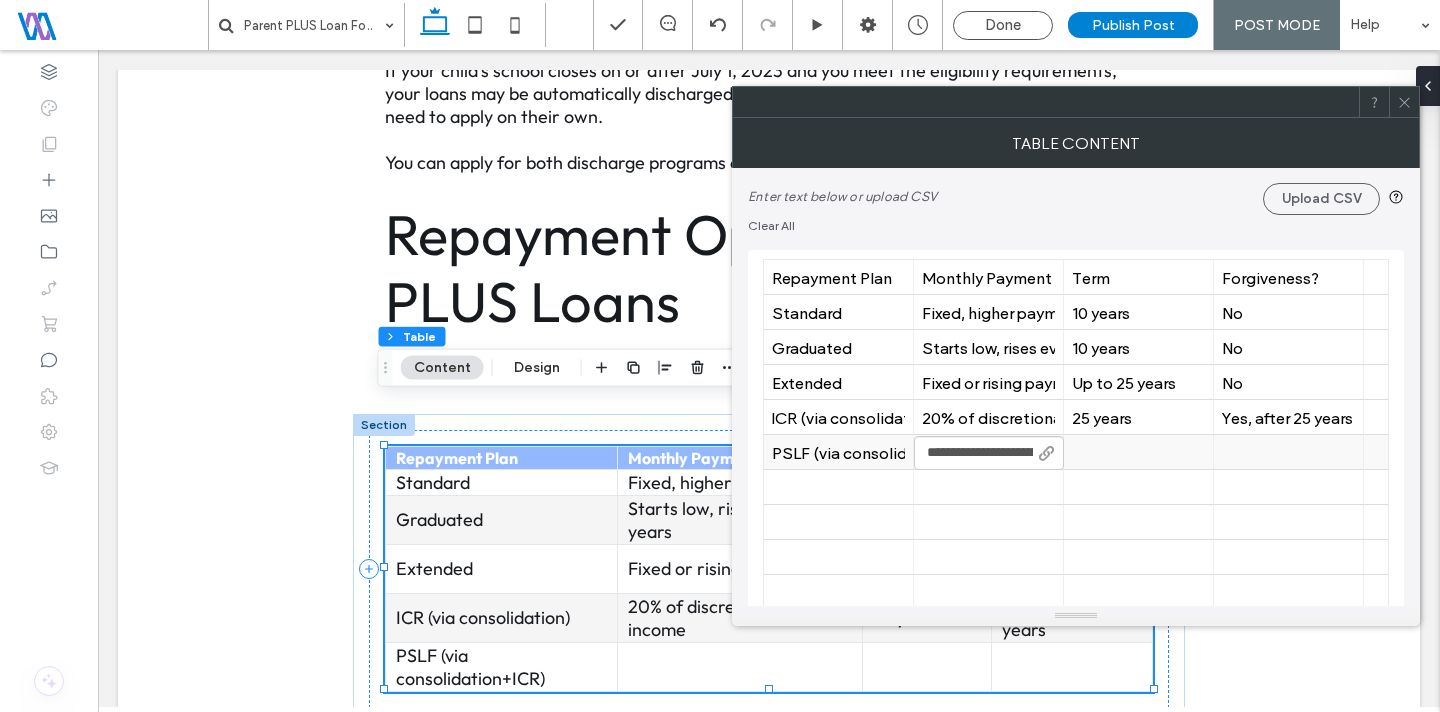 click at bounding box center [1138, 452] 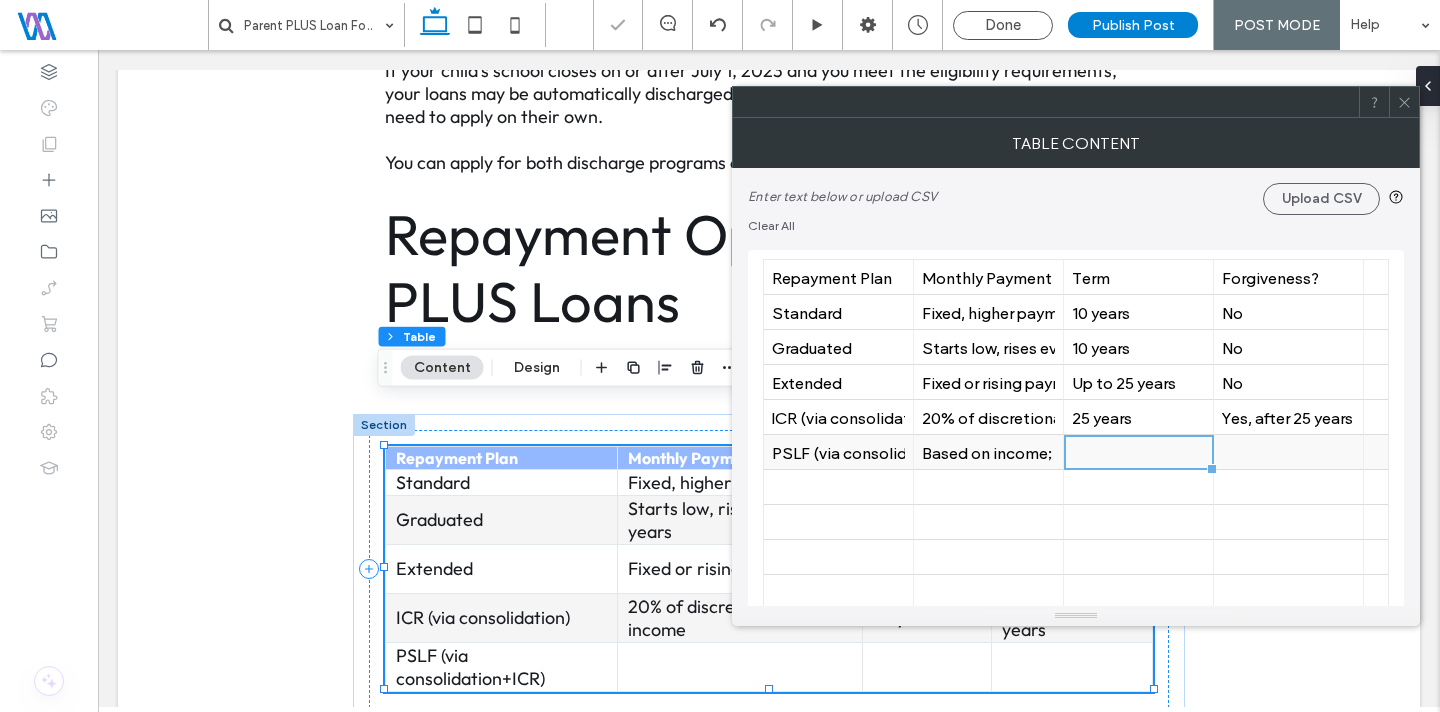 click at bounding box center (1138, 452) 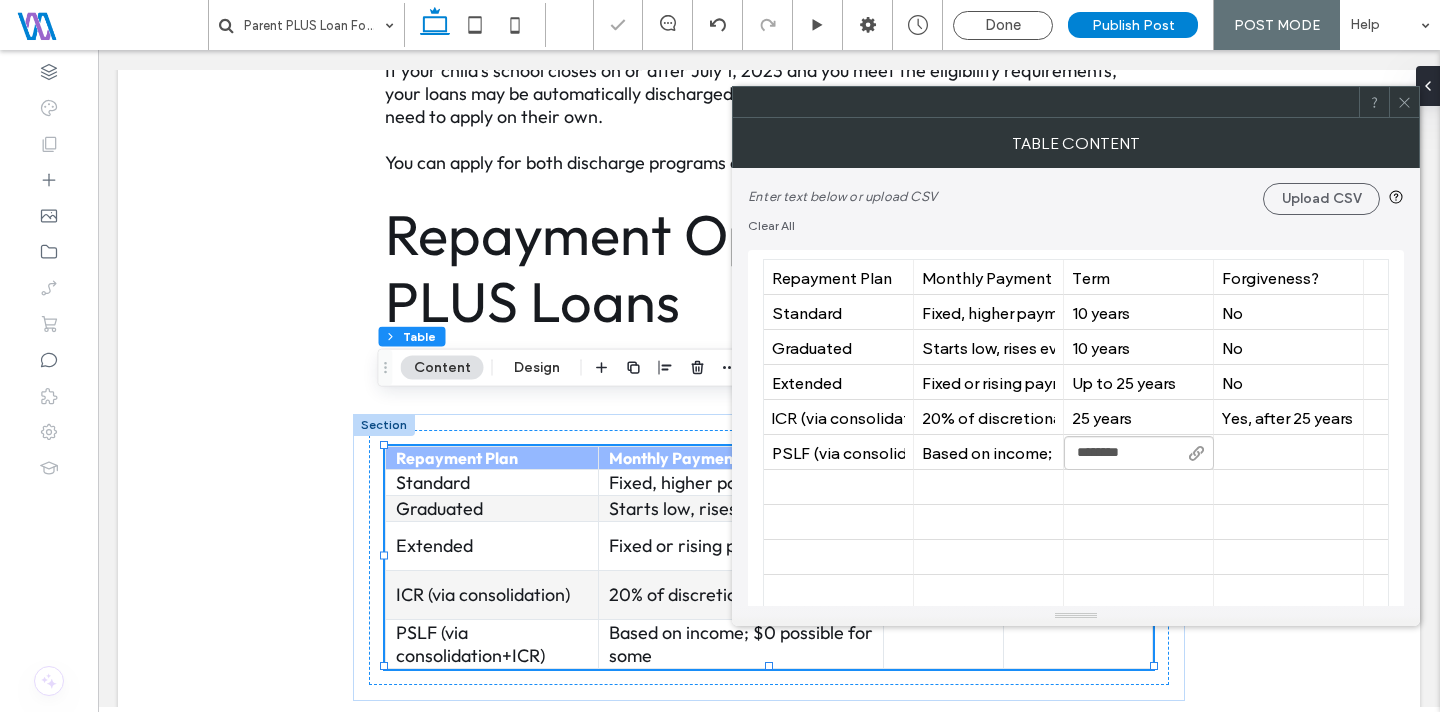 type on "********" 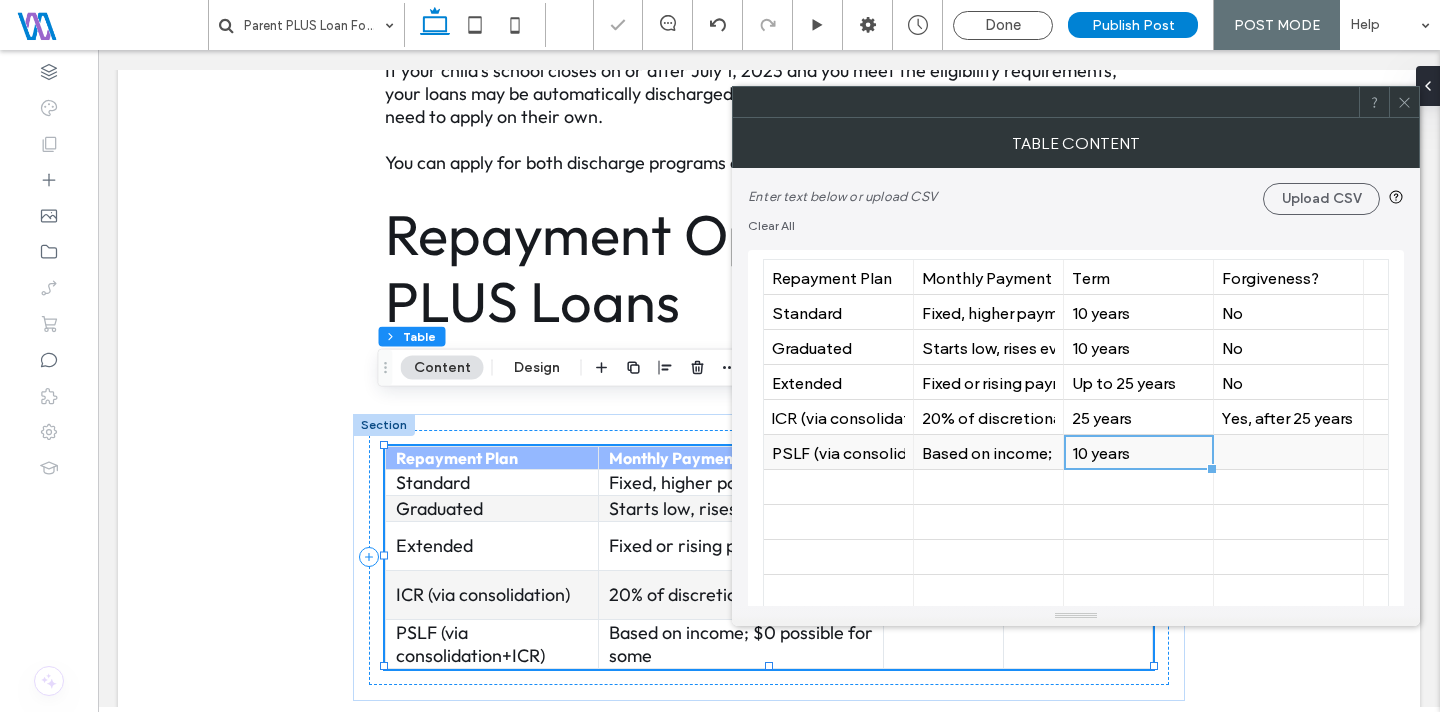 click at bounding box center [1288, 452] 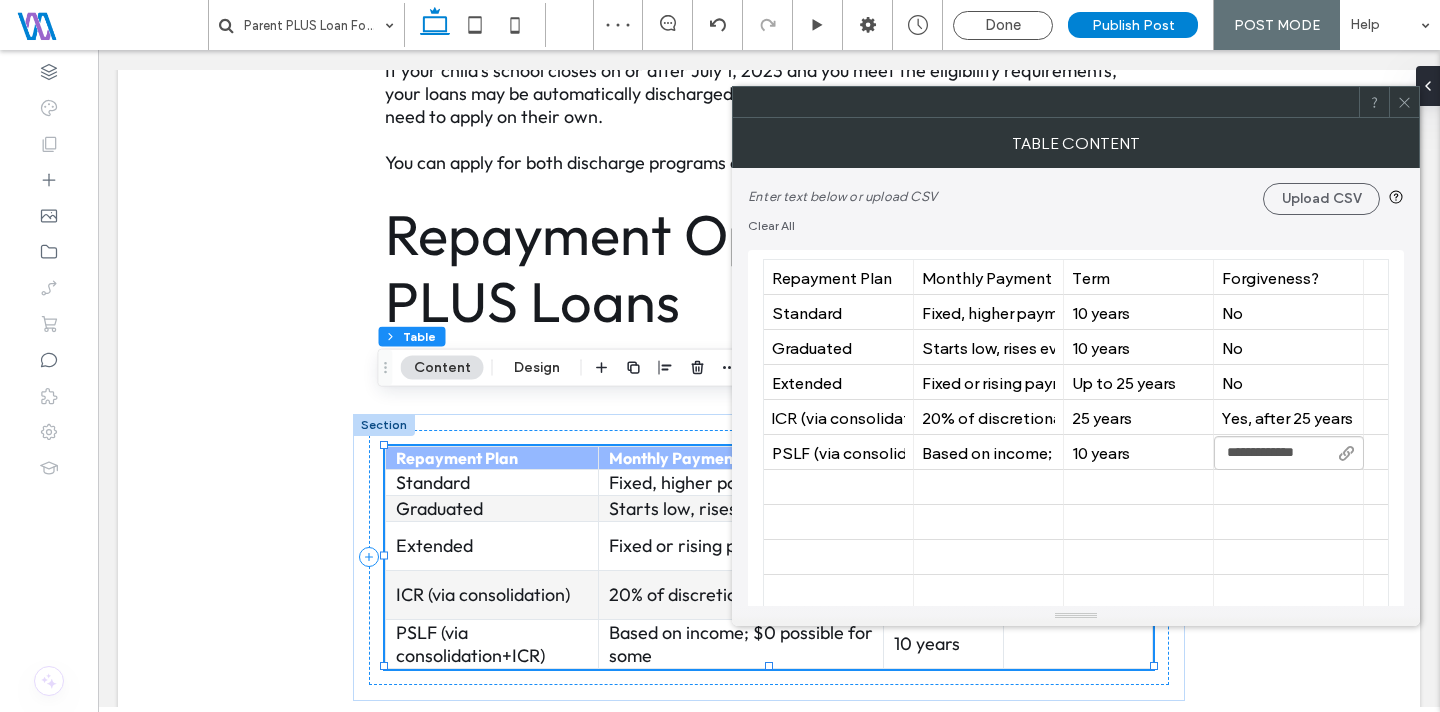 type on "**********" 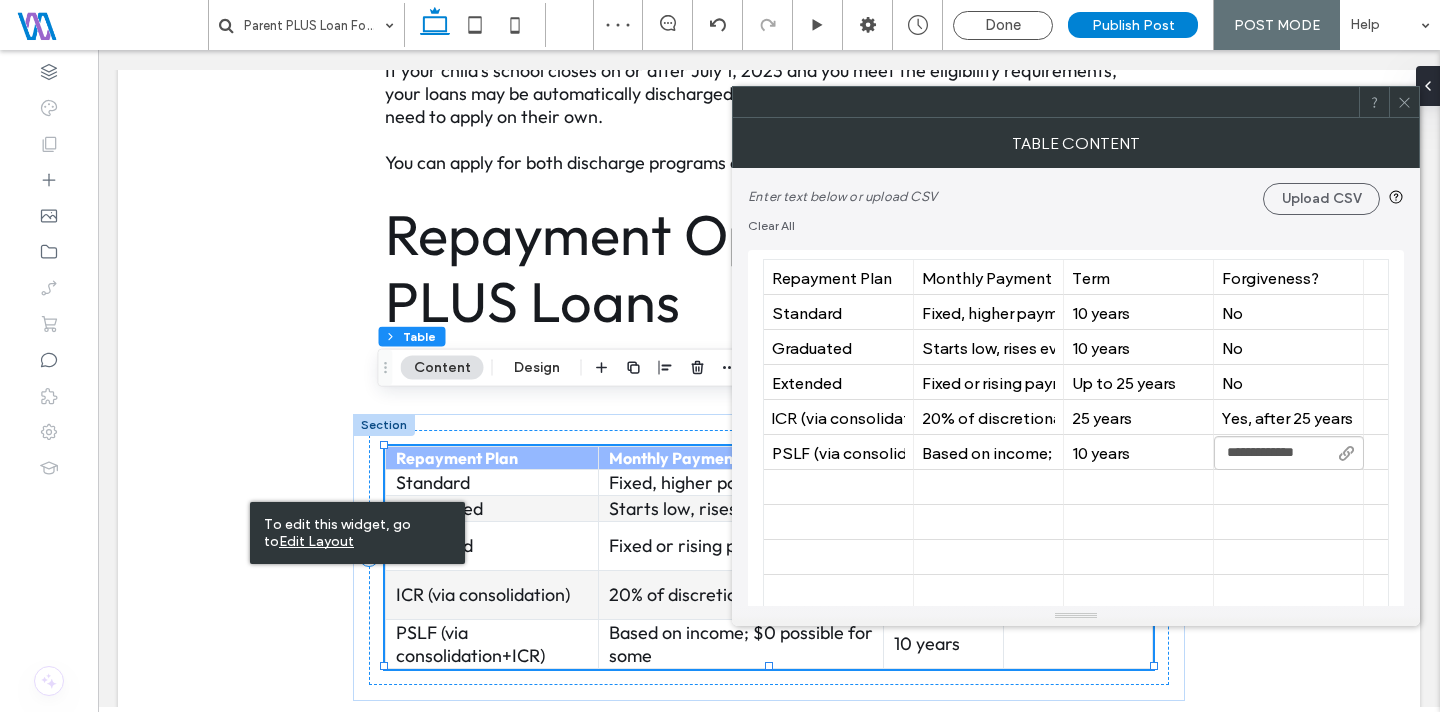 drag, startPoint x: 1410, startPoint y: 103, endPoint x: 1387, endPoint y: 169, distance: 69.89278 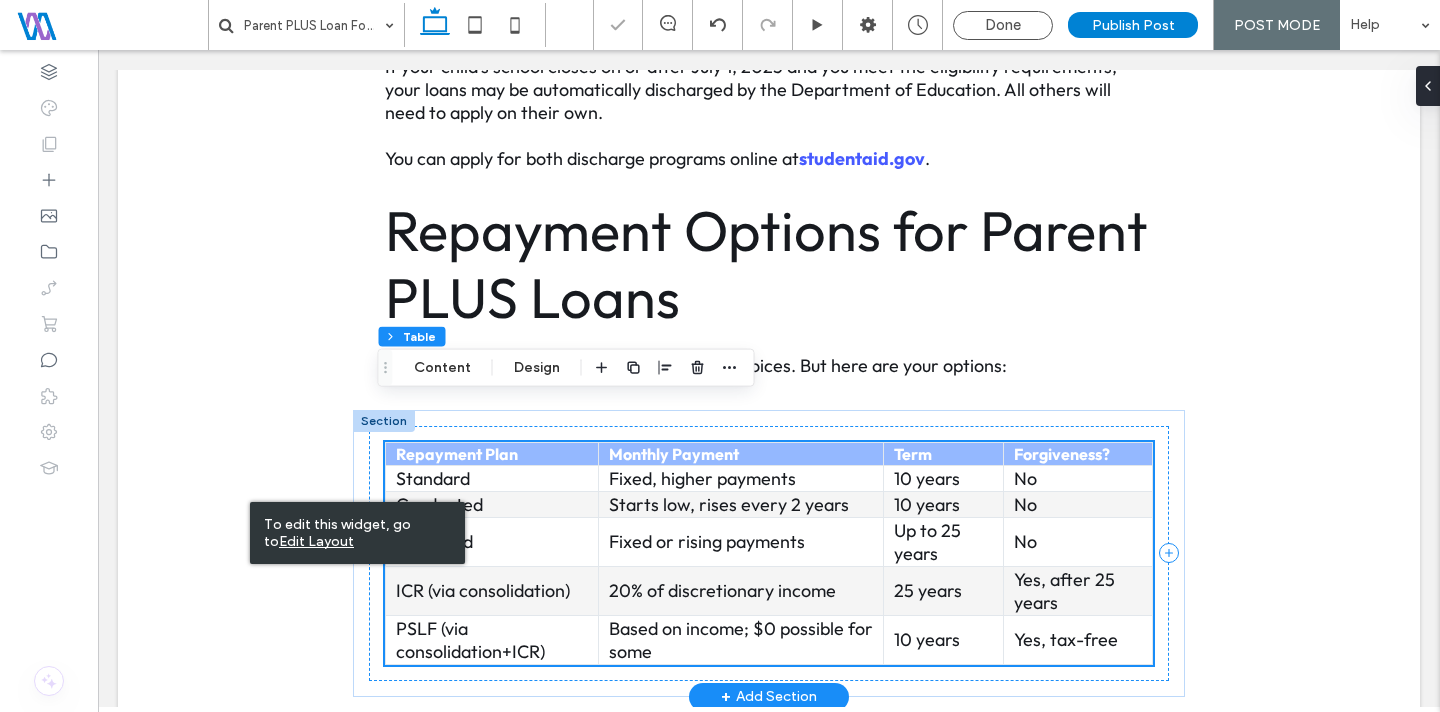 scroll, scrollTop: 3211, scrollLeft: 0, axis: vertical 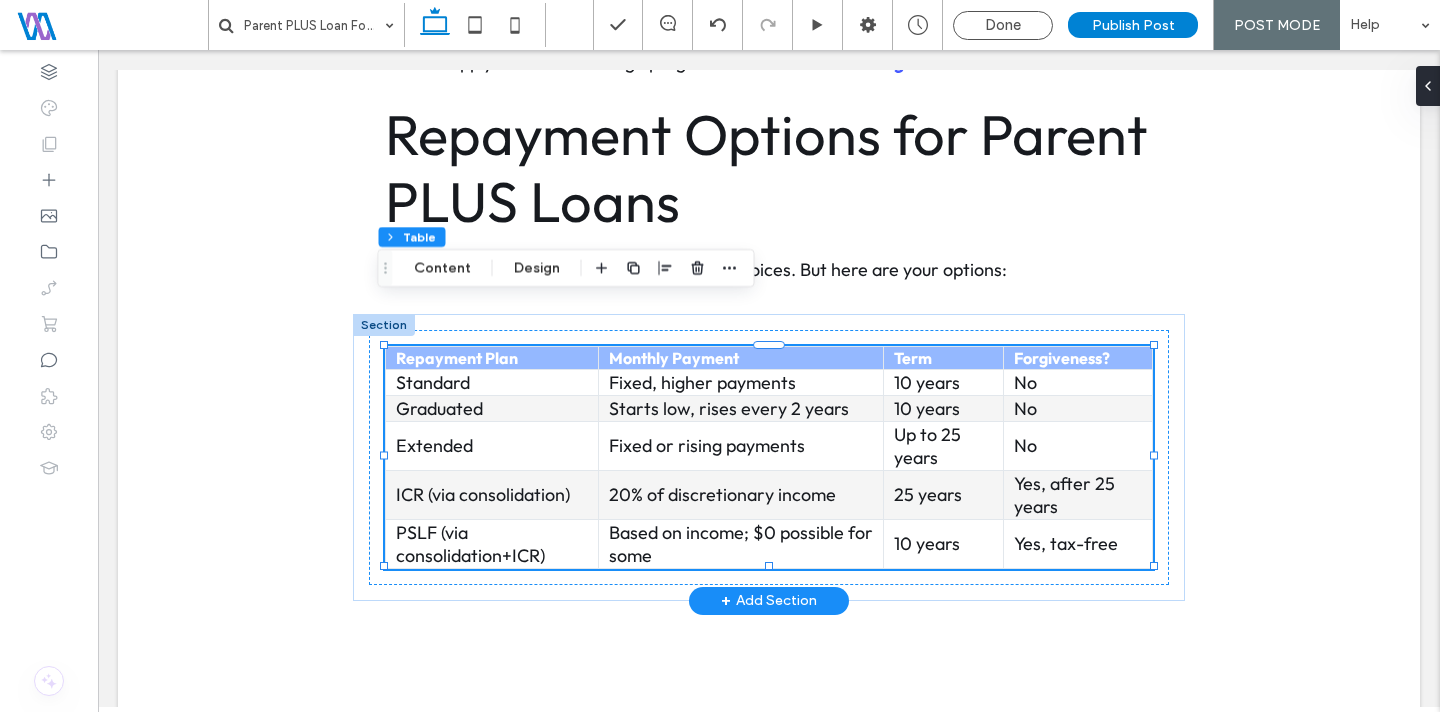 click on "+ Add Section" at bounding box center [769, 601] 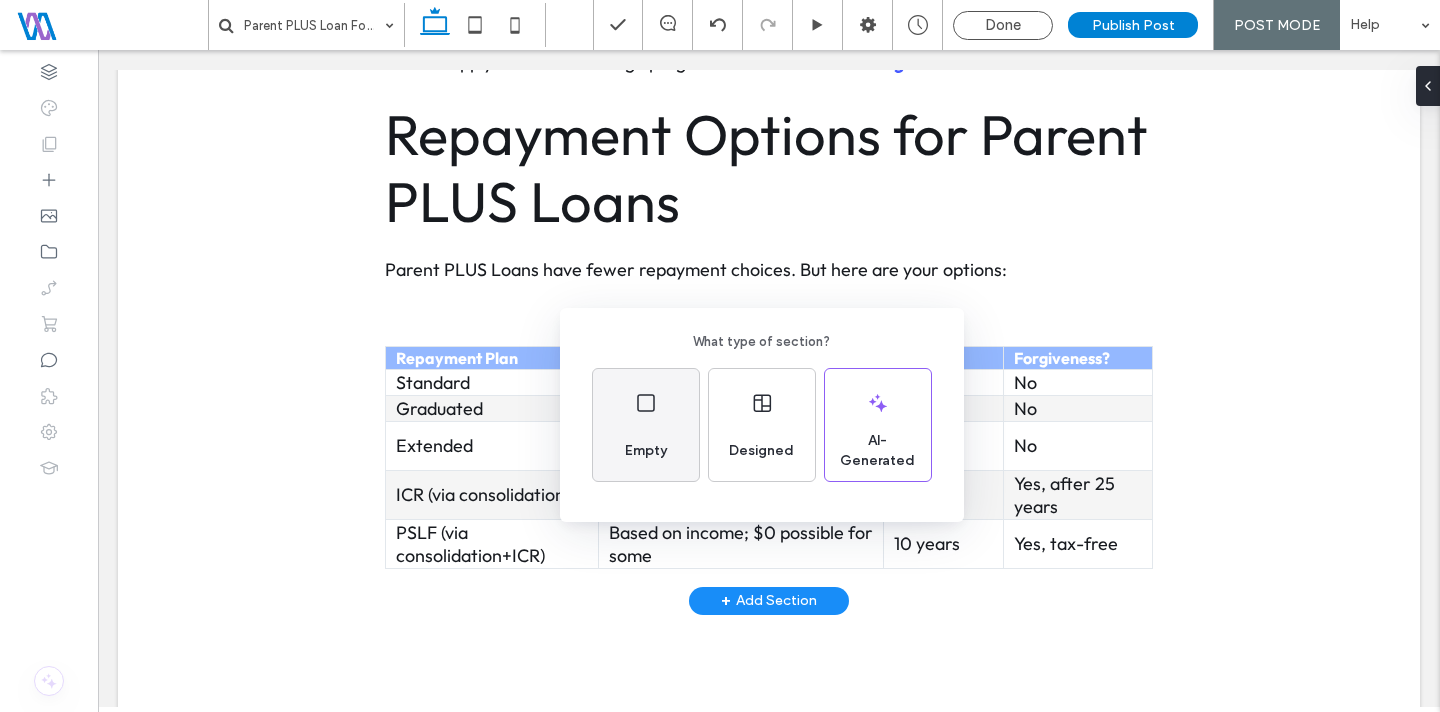 click on "Empty" at bounding box center [646, 425] 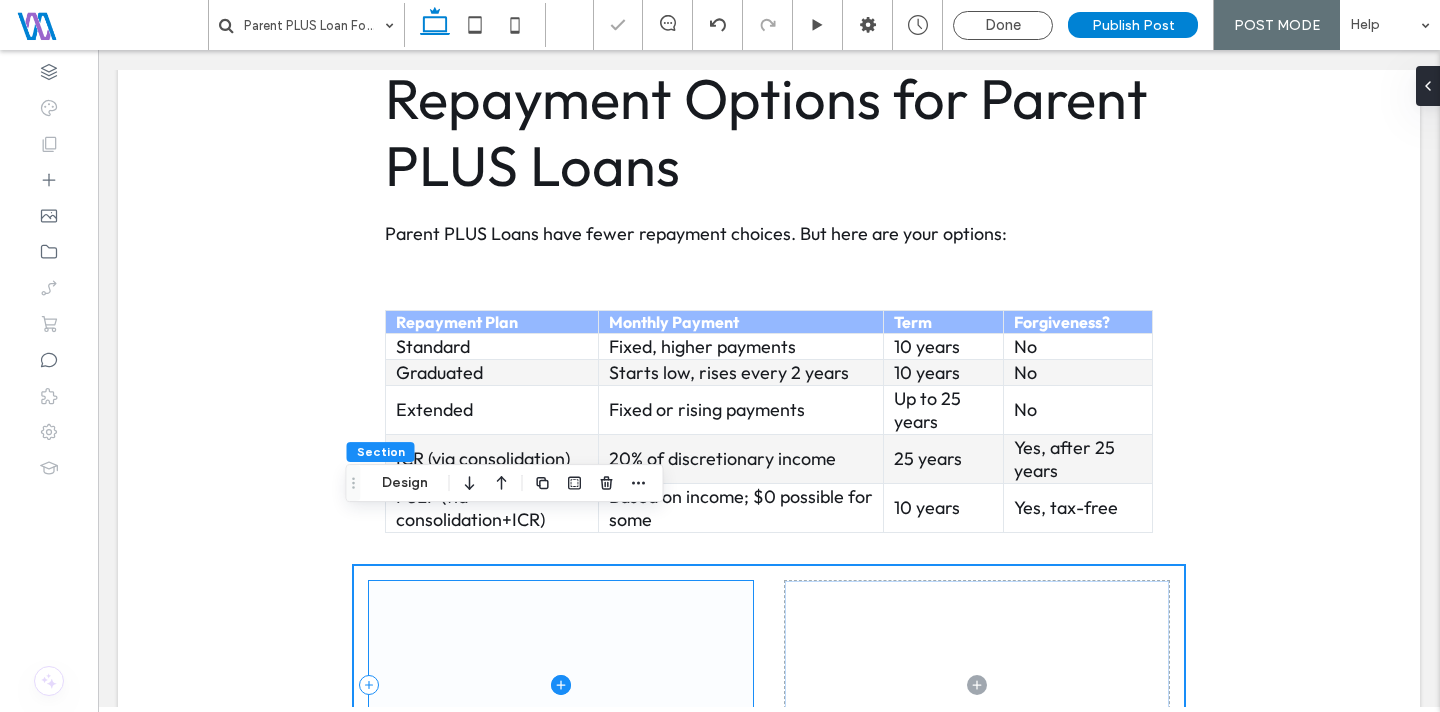 scroll, scrollTop: 3255, scrollLeft: 0, axis: vertical 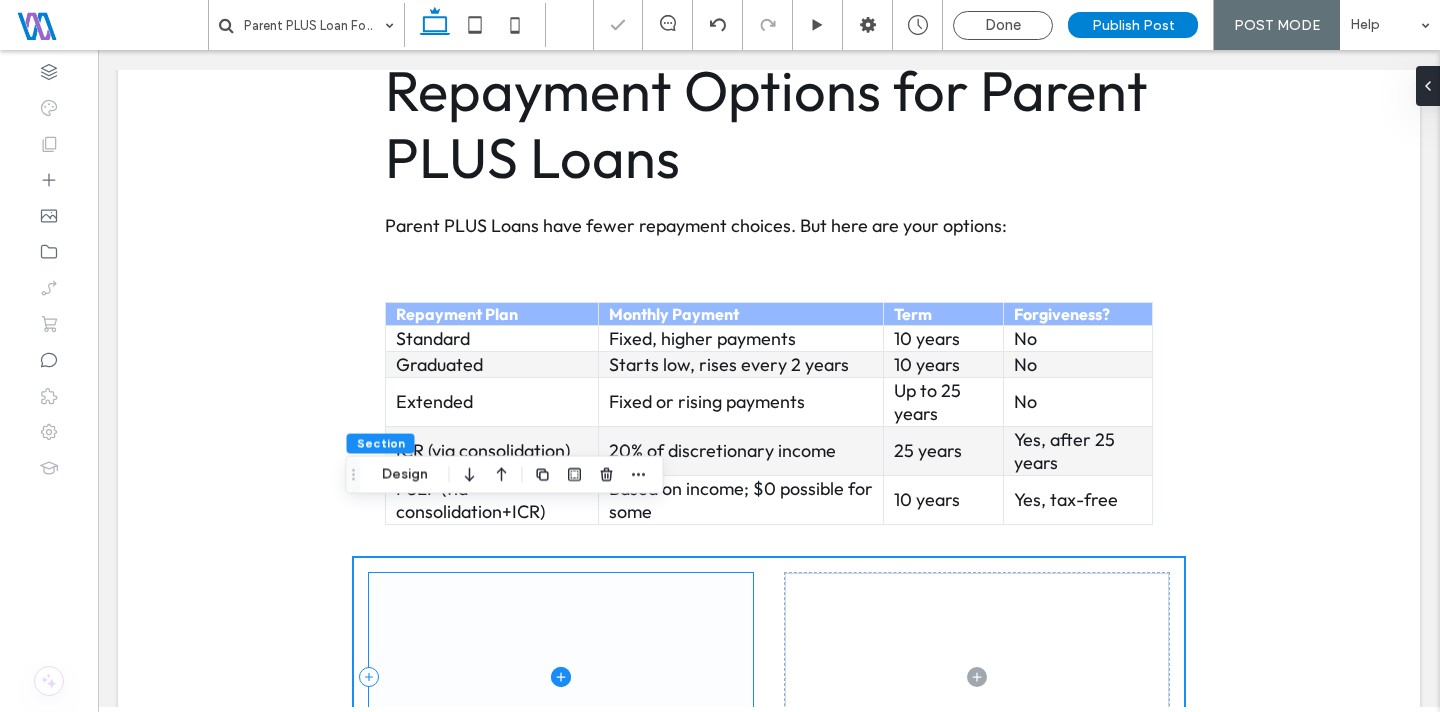 click at bounding box center [561, 677] 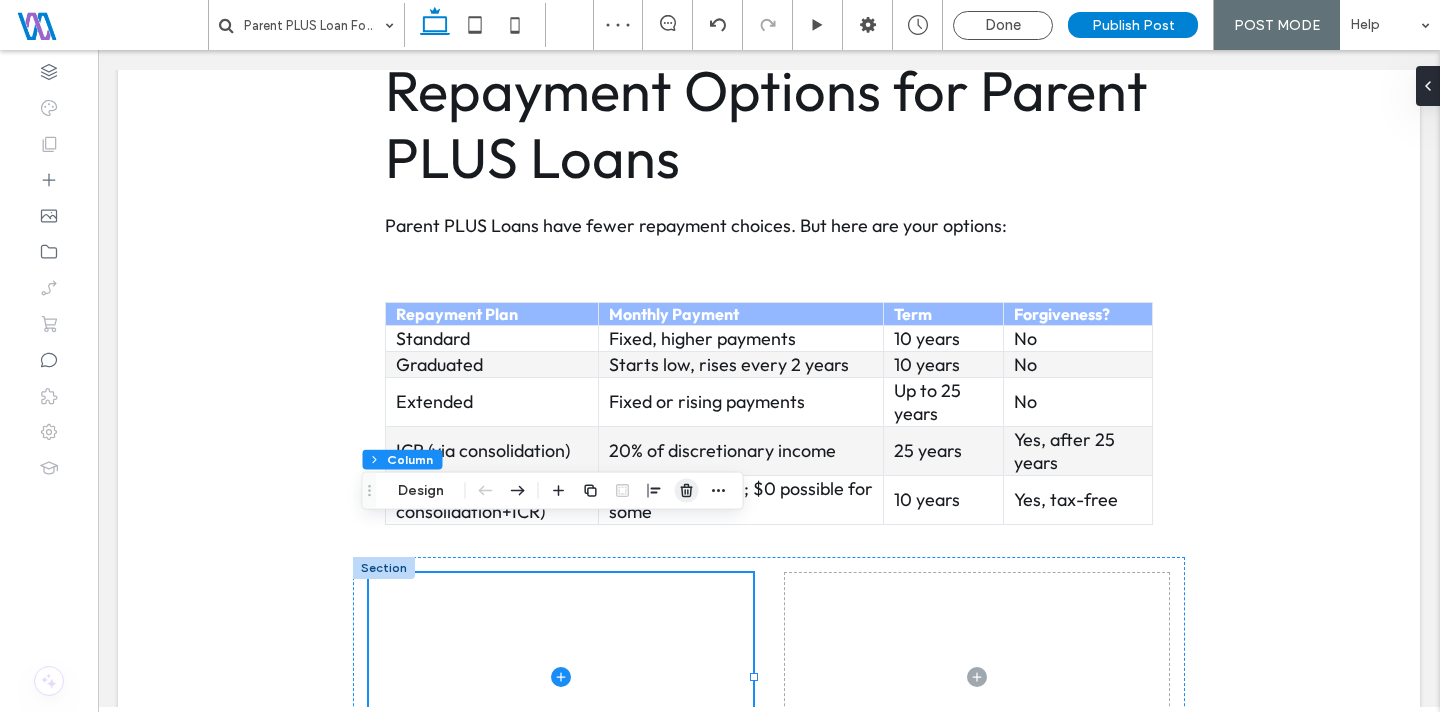 click 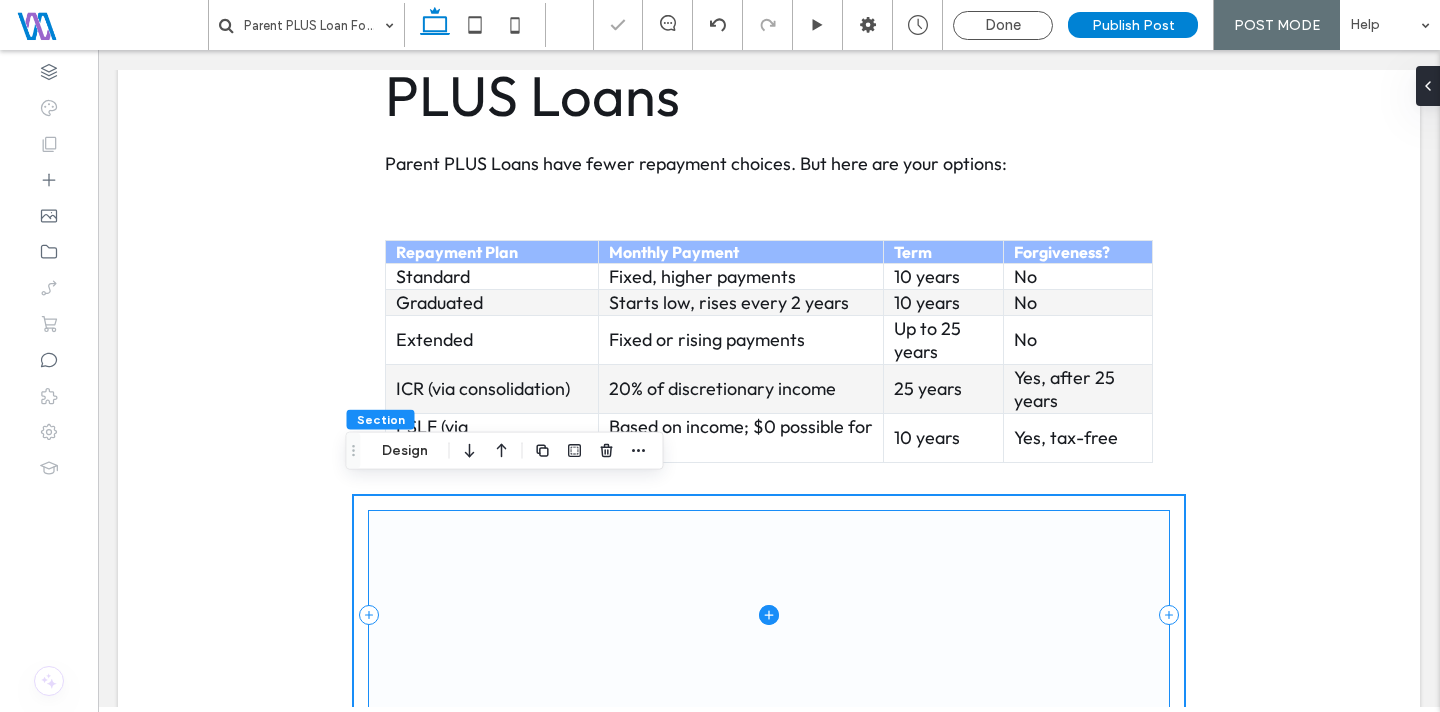 scroll, scrollTop: 3357, scrollLeft: 0, axis: vertical 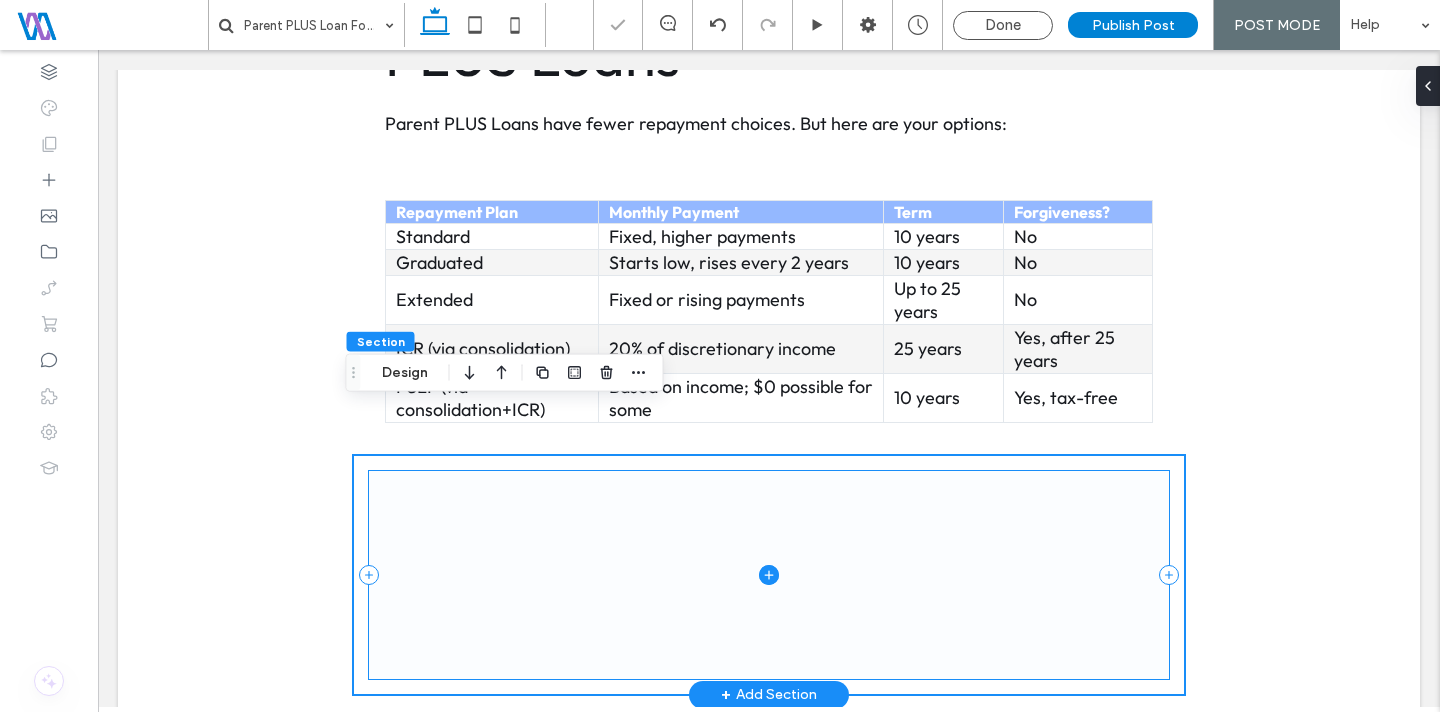 click 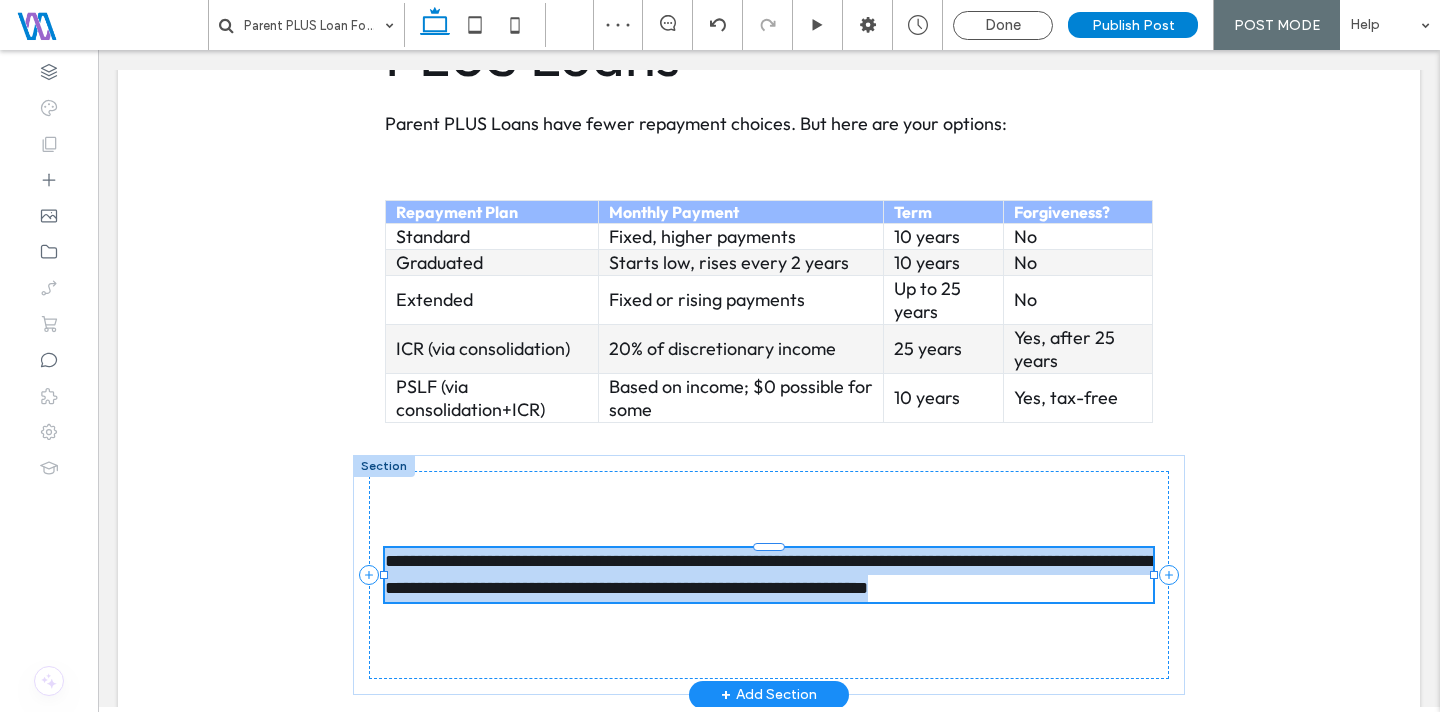 type on "******" 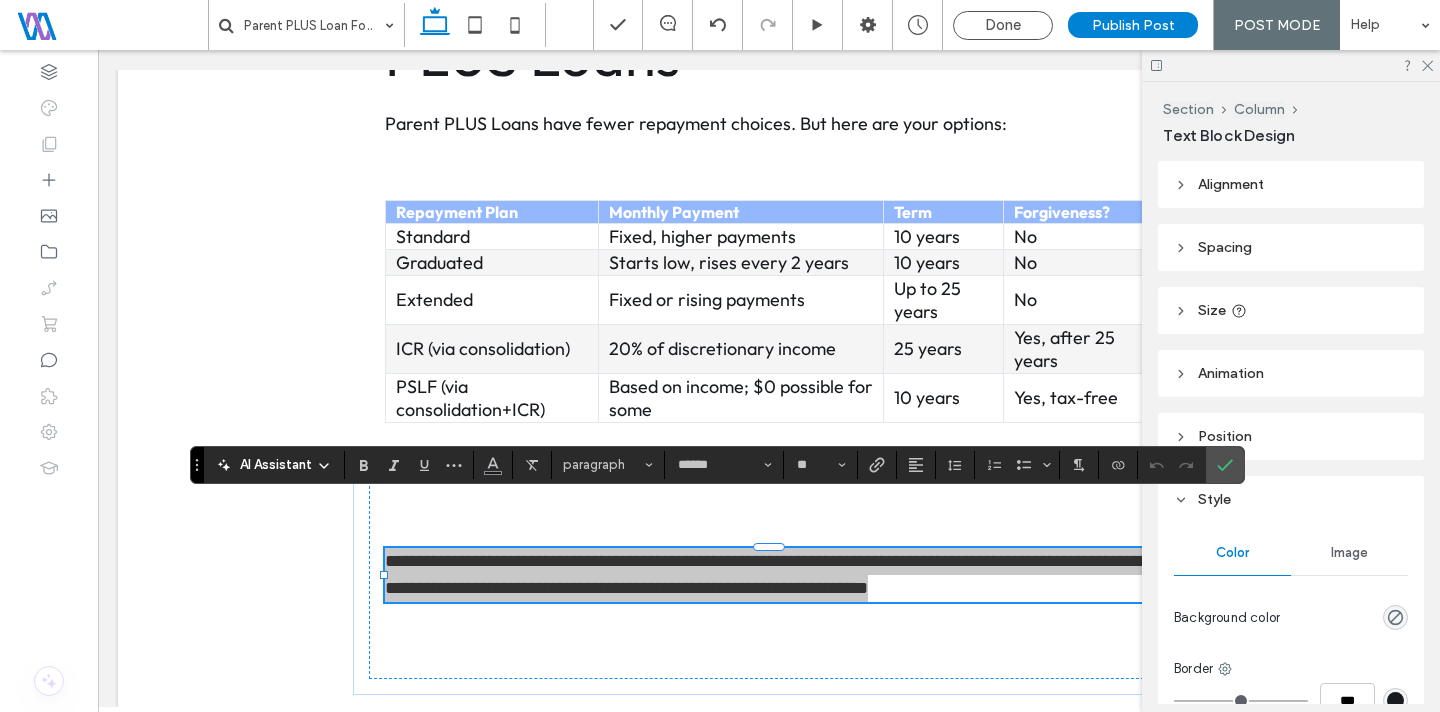 click 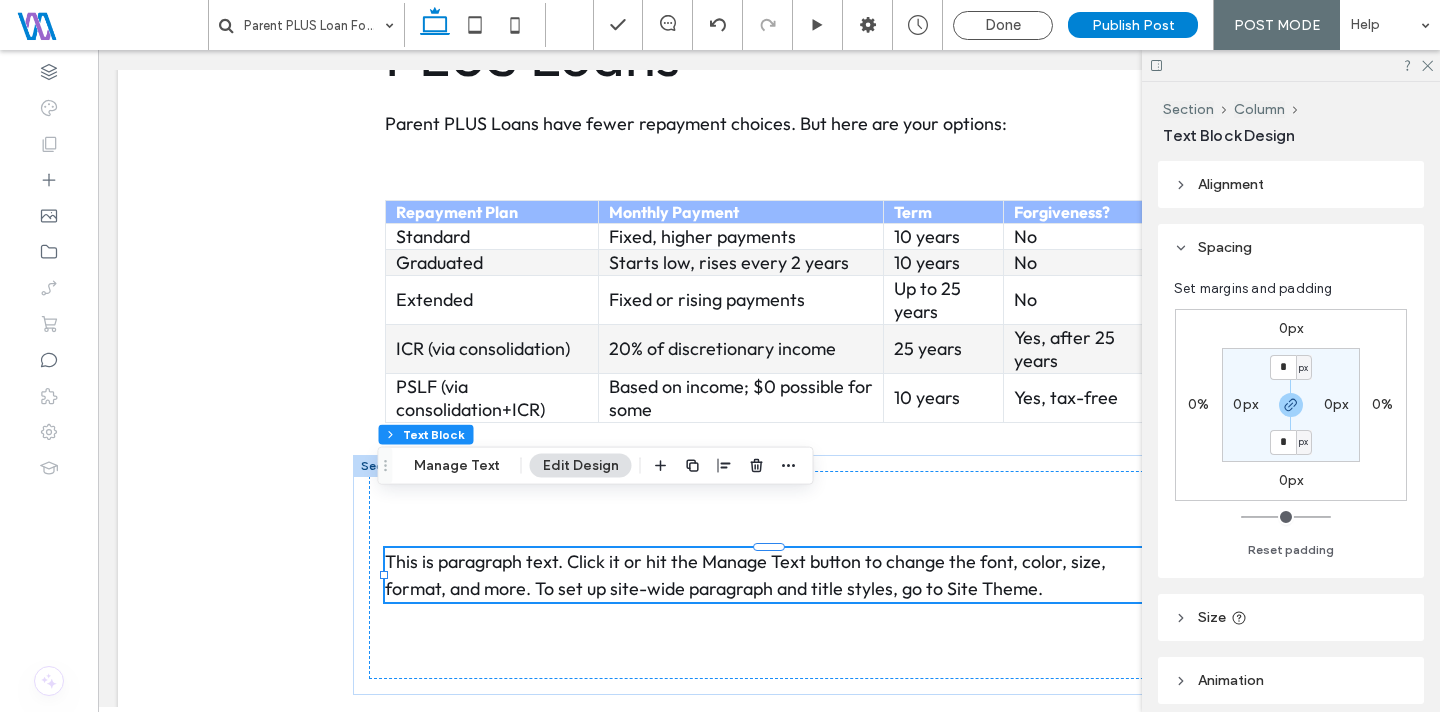 click 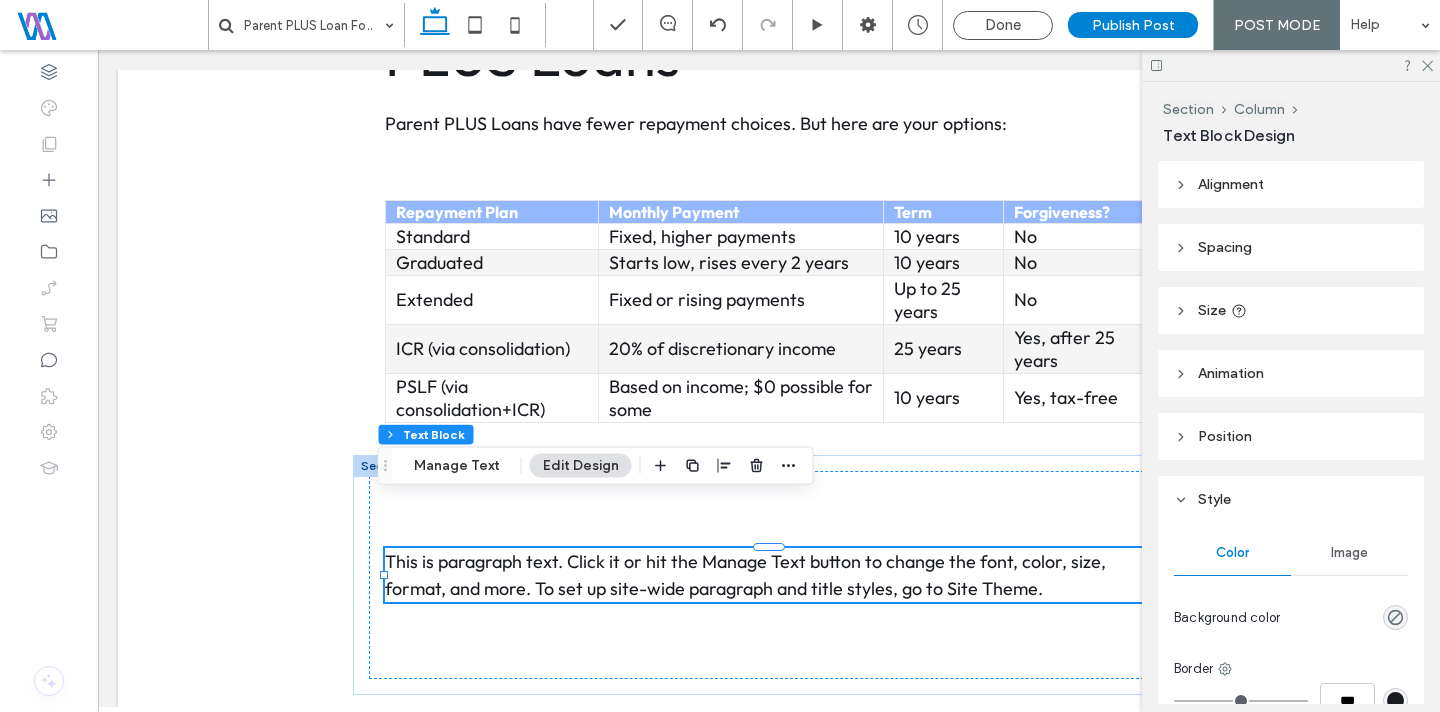 click on "Alignment" at bounding box center [1291, 184] 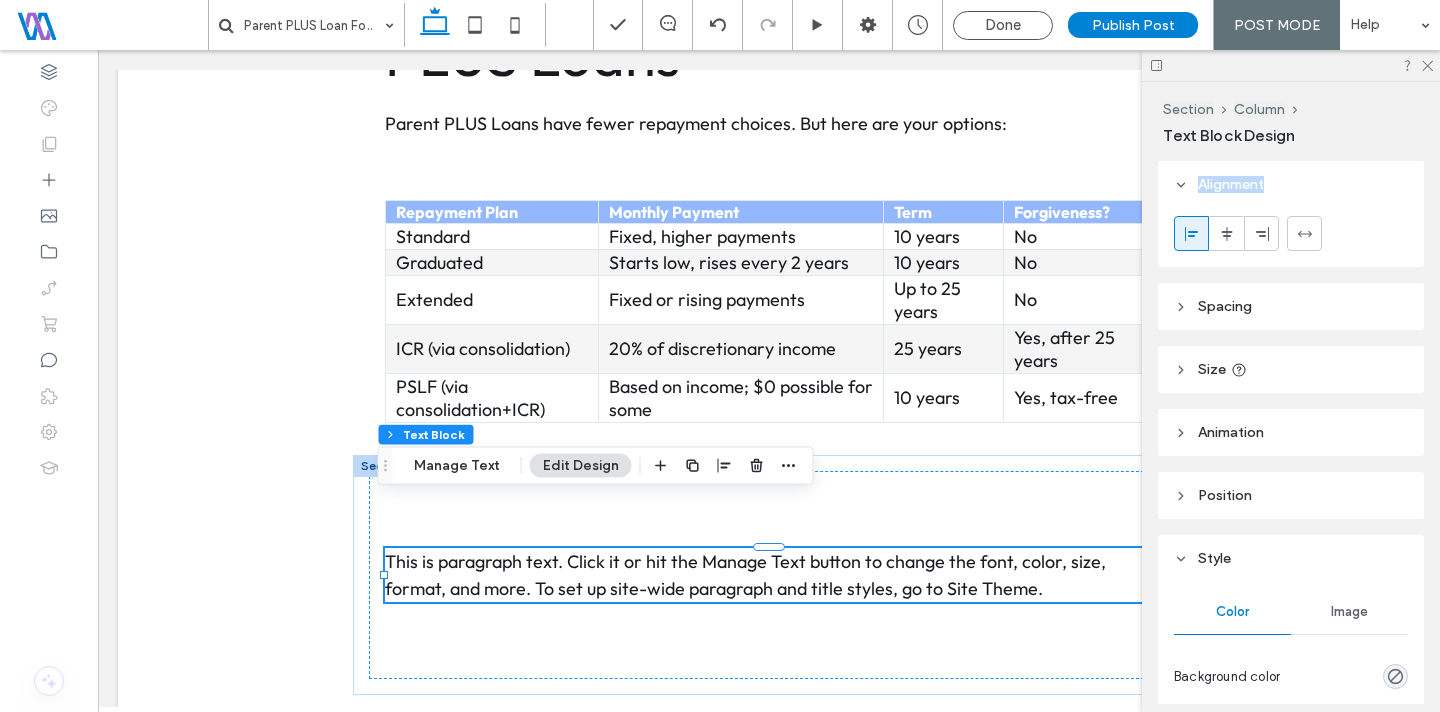 click on "Alignment" at bounding box center [1291, 184] 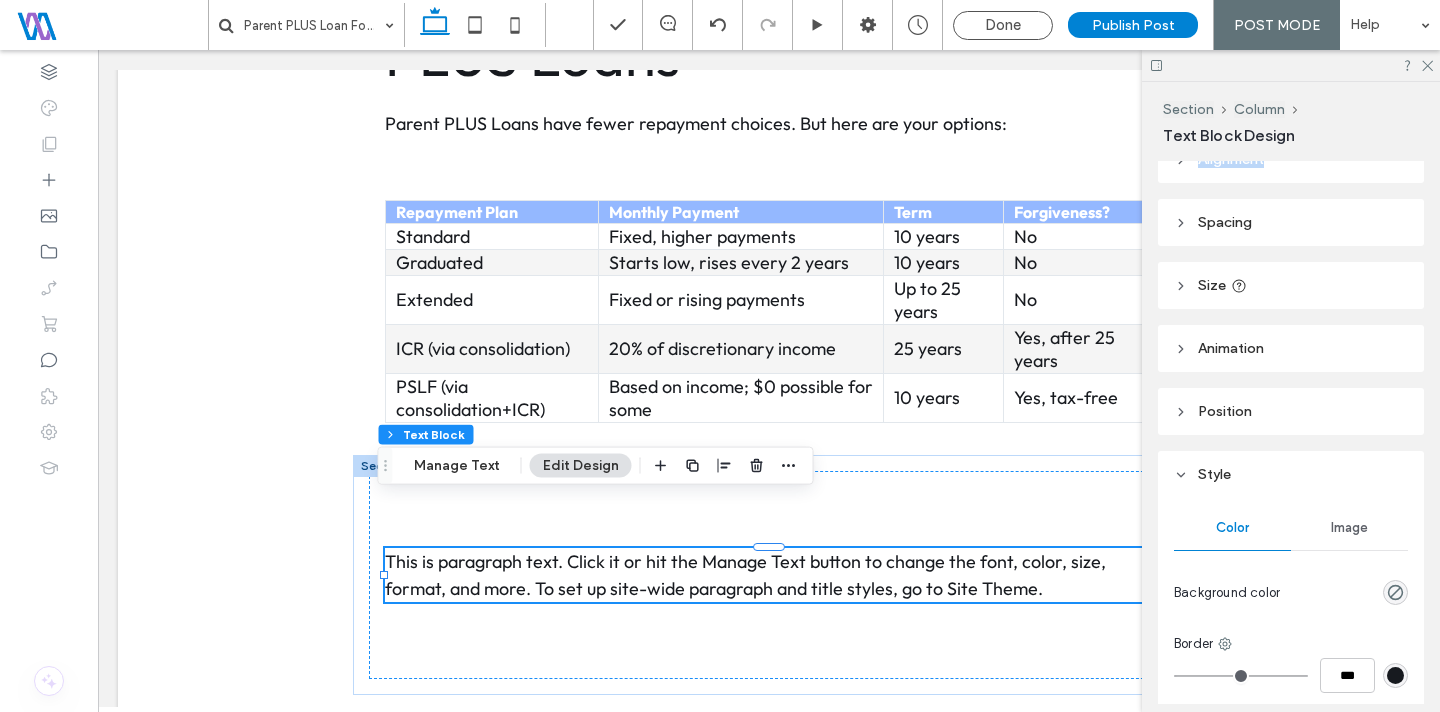 scroll, scrollTop: 0, scrollLeft: 0, axis: both 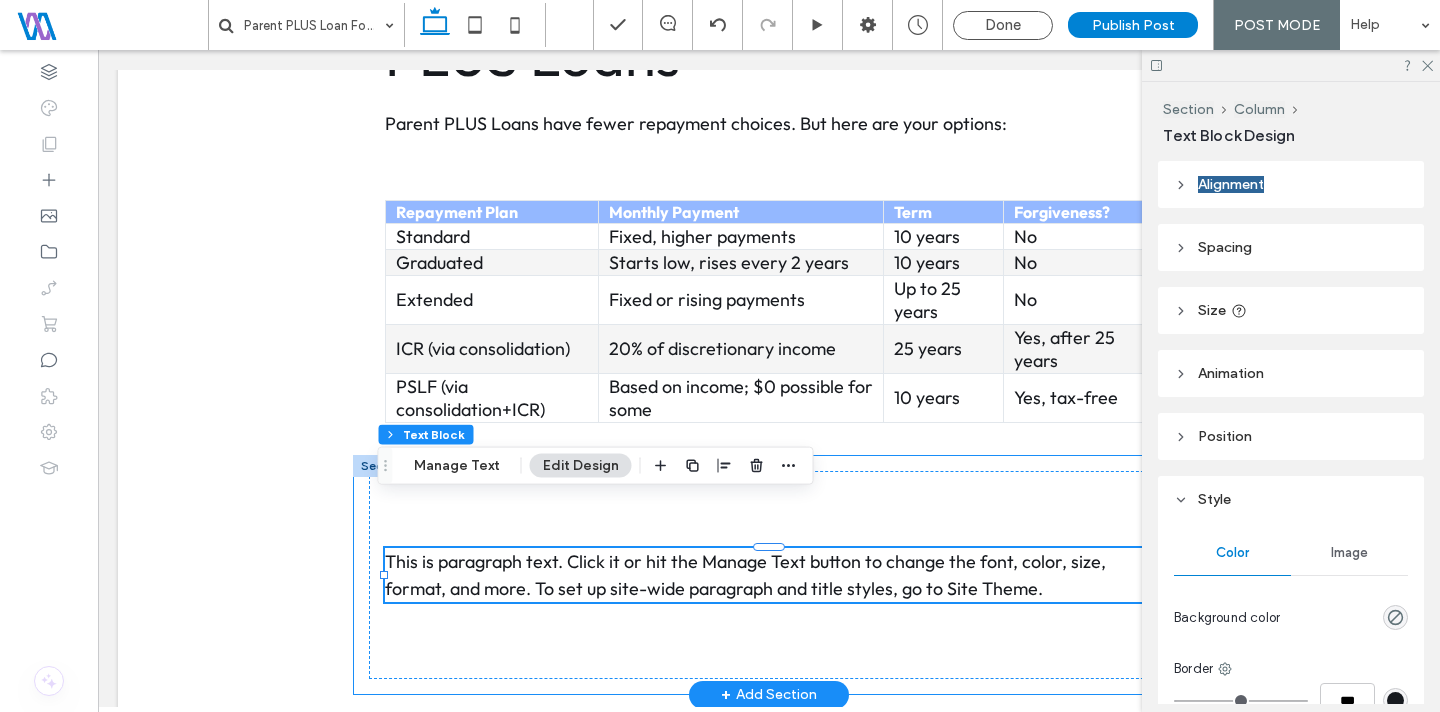 click on "This is paragraph text. Click it or hit the Manage Text button to change the font, color, size, format, and more. To set up site-wide paragraph and title styles, go to Site Theme." at bounding box center (769, 575) 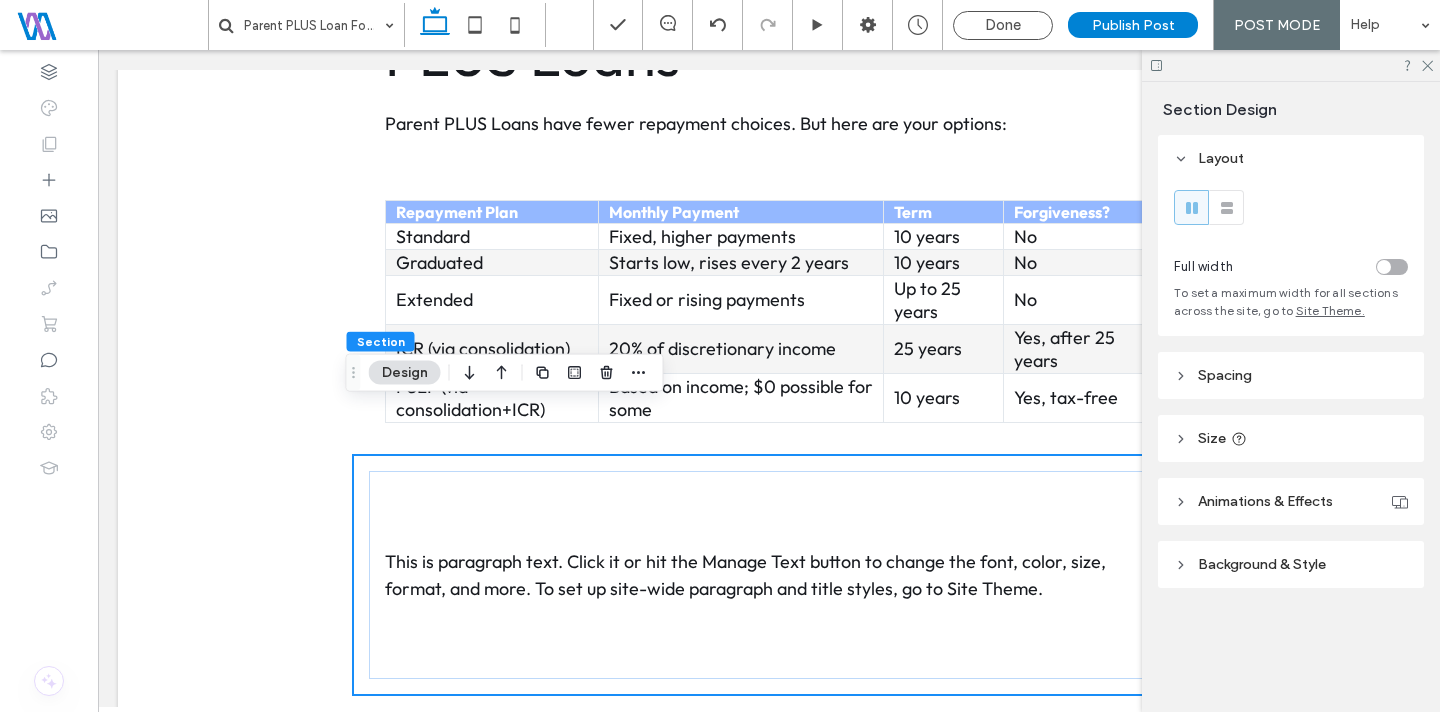 click at bounding box center (1384, 267) 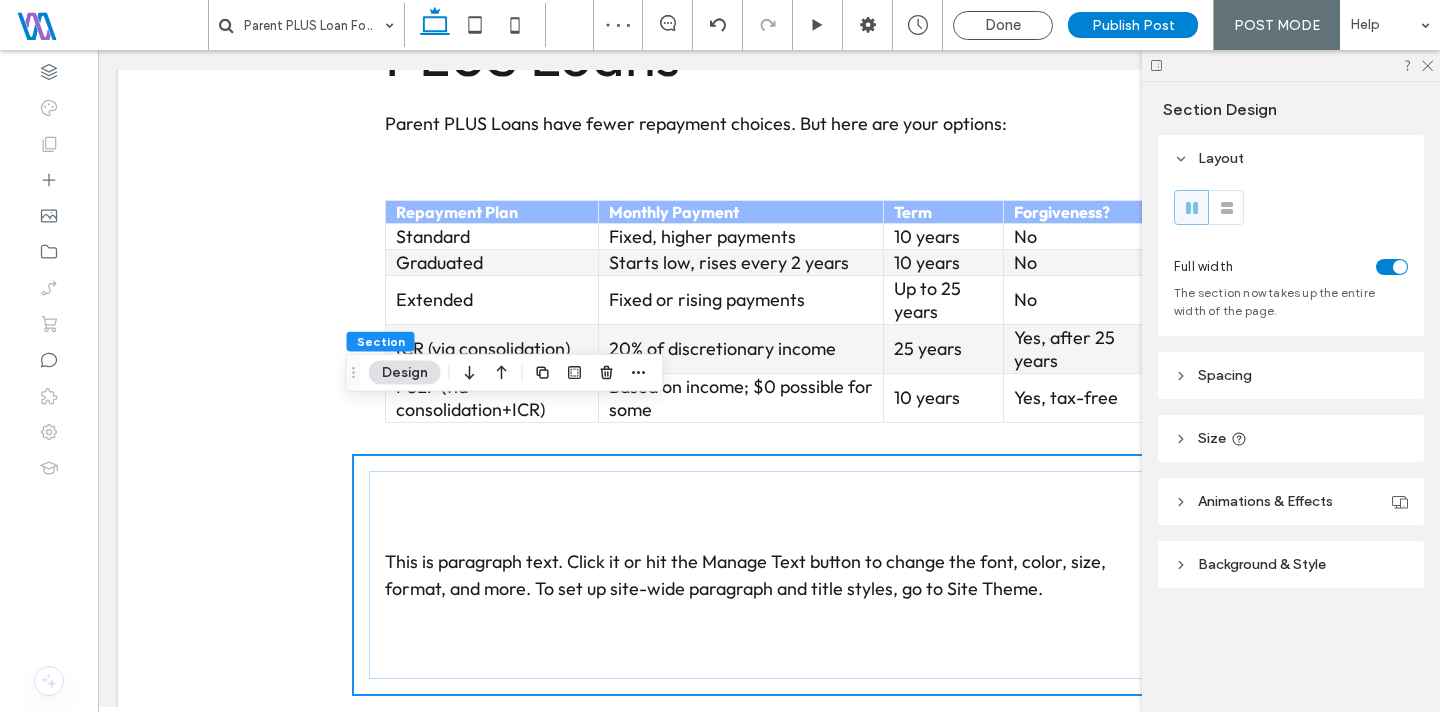 click 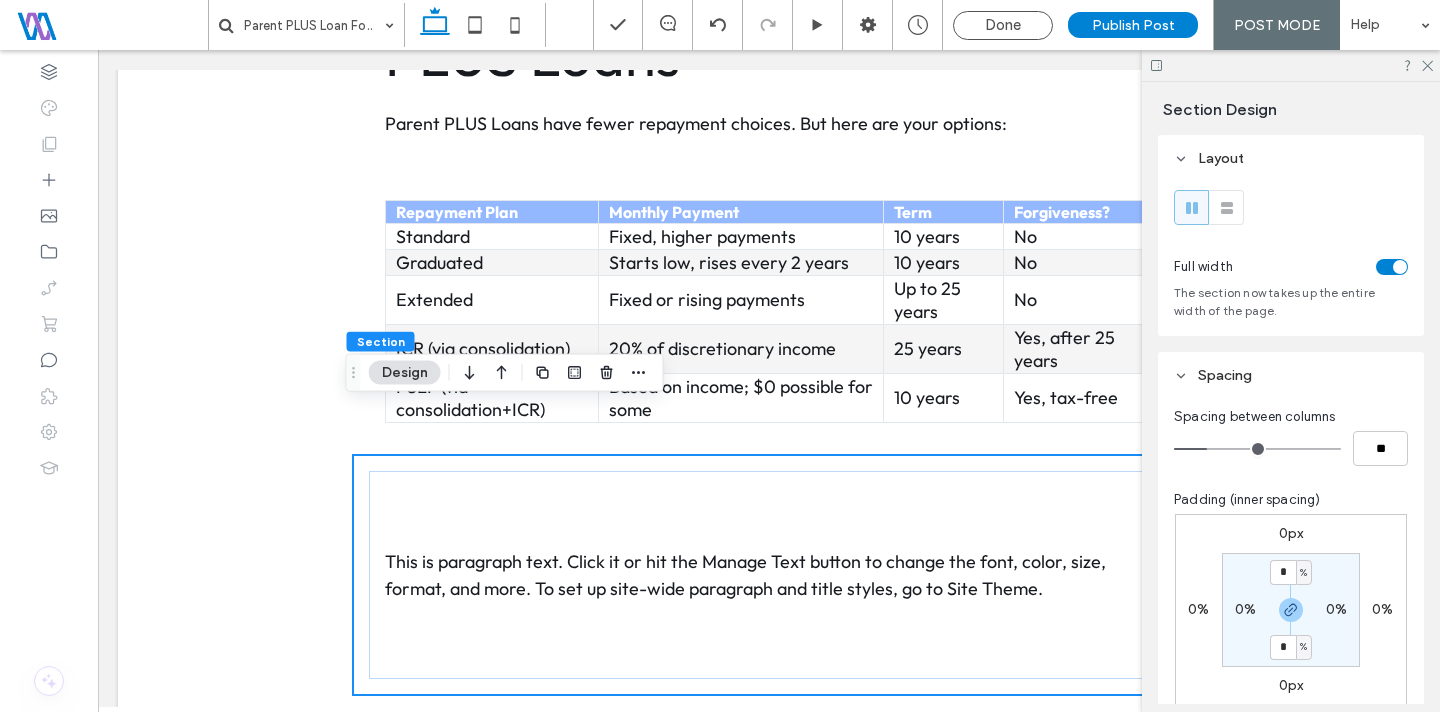 type on "*" 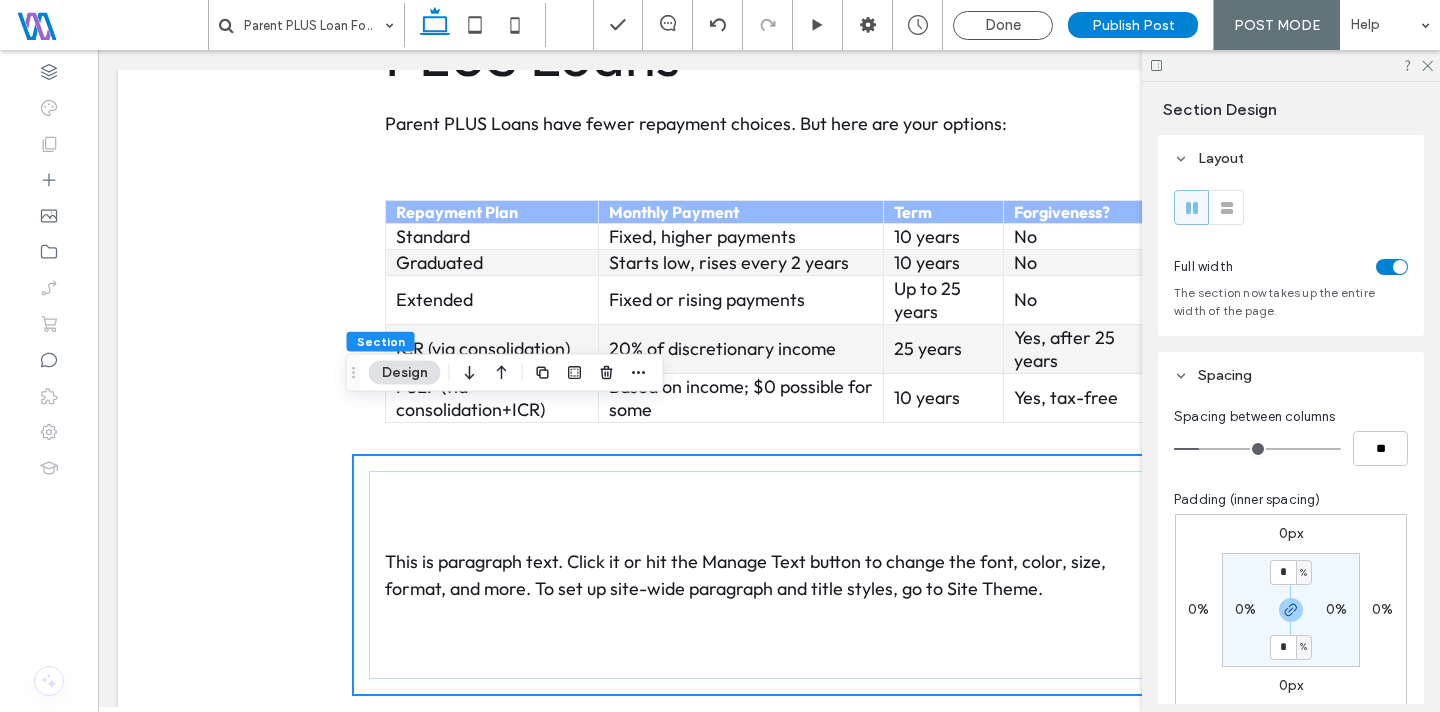 type on "*" 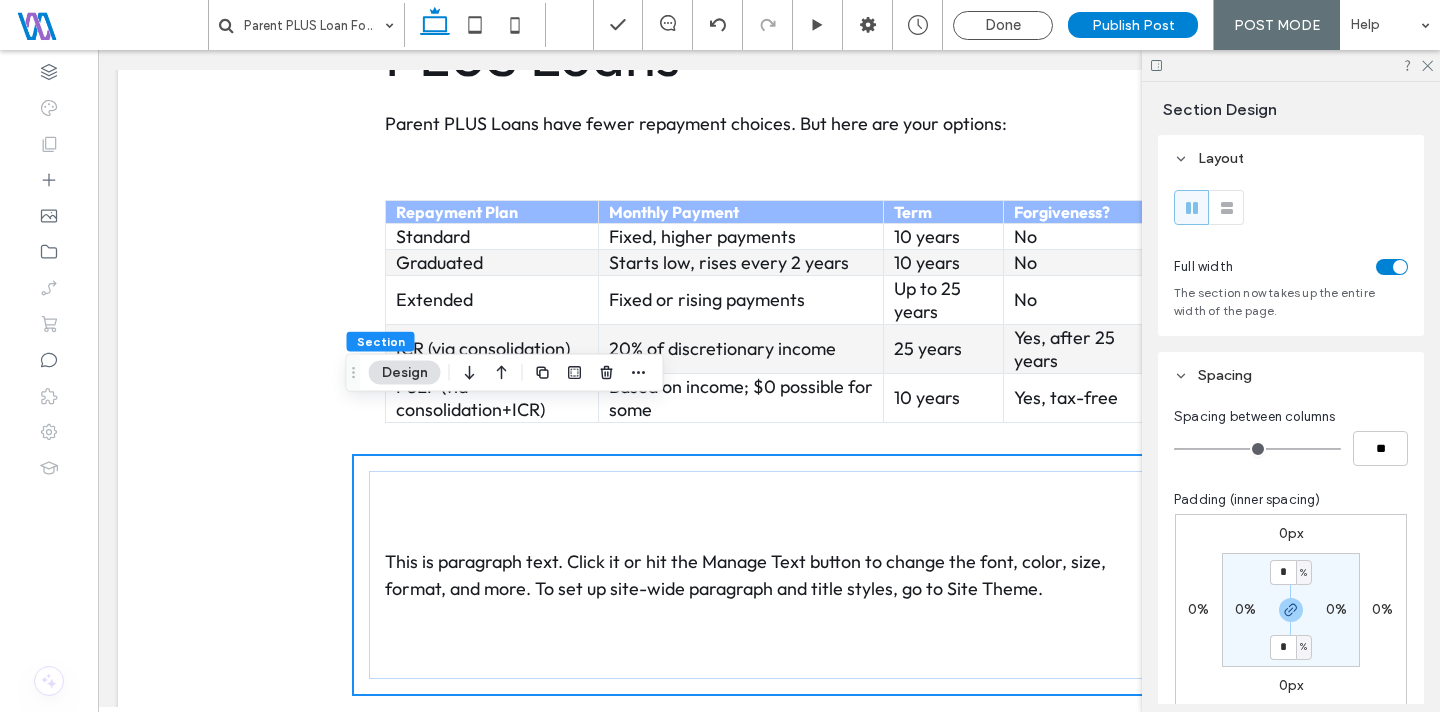drag, startPoint x: 1208, startPoint y: 452, endPoint x: 1175, endPoint y: 455, distance: 33.13608 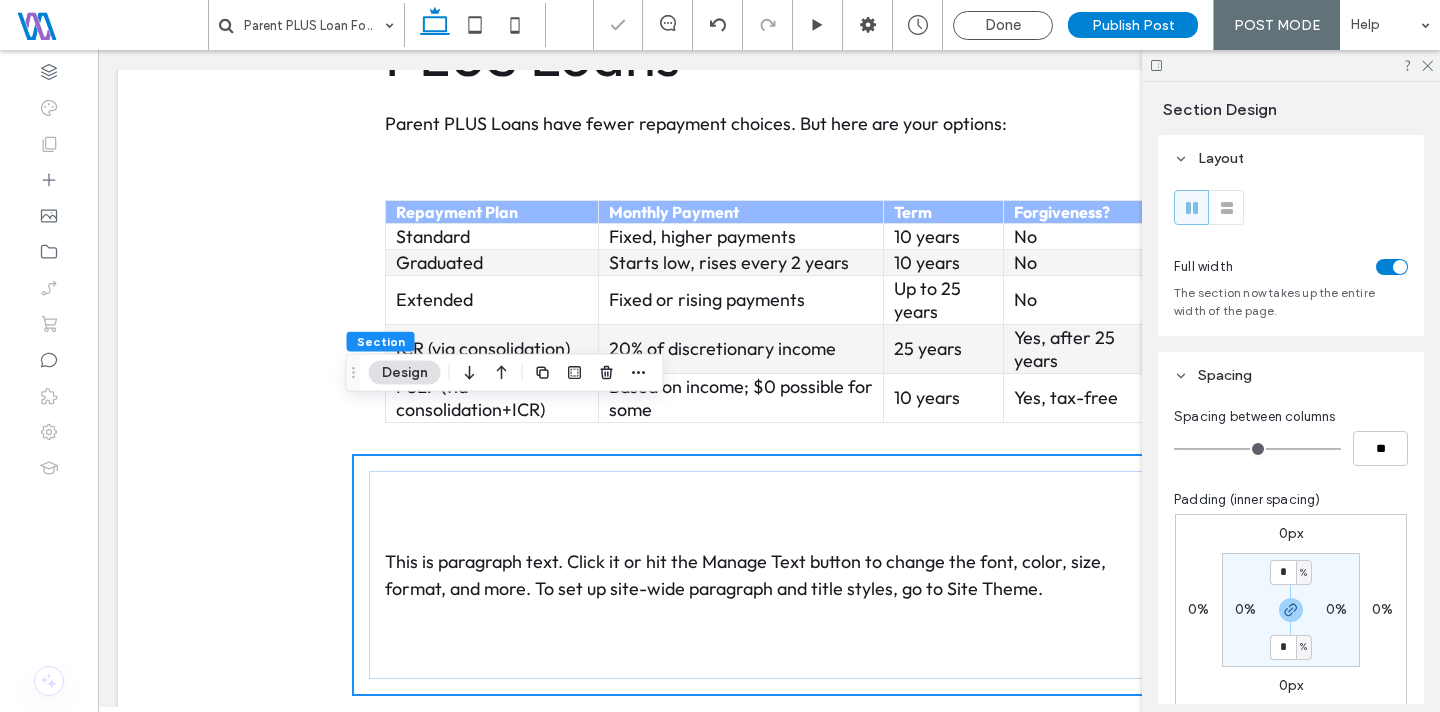 click 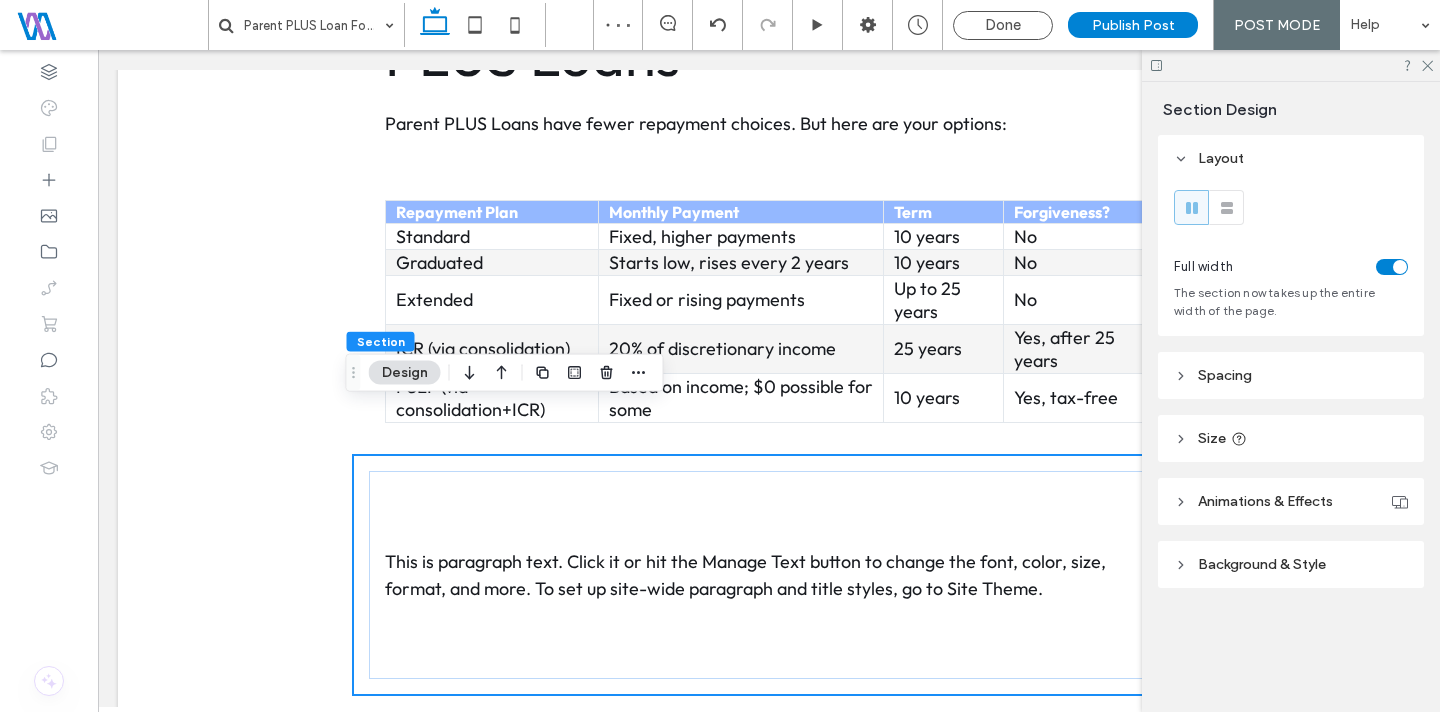 click 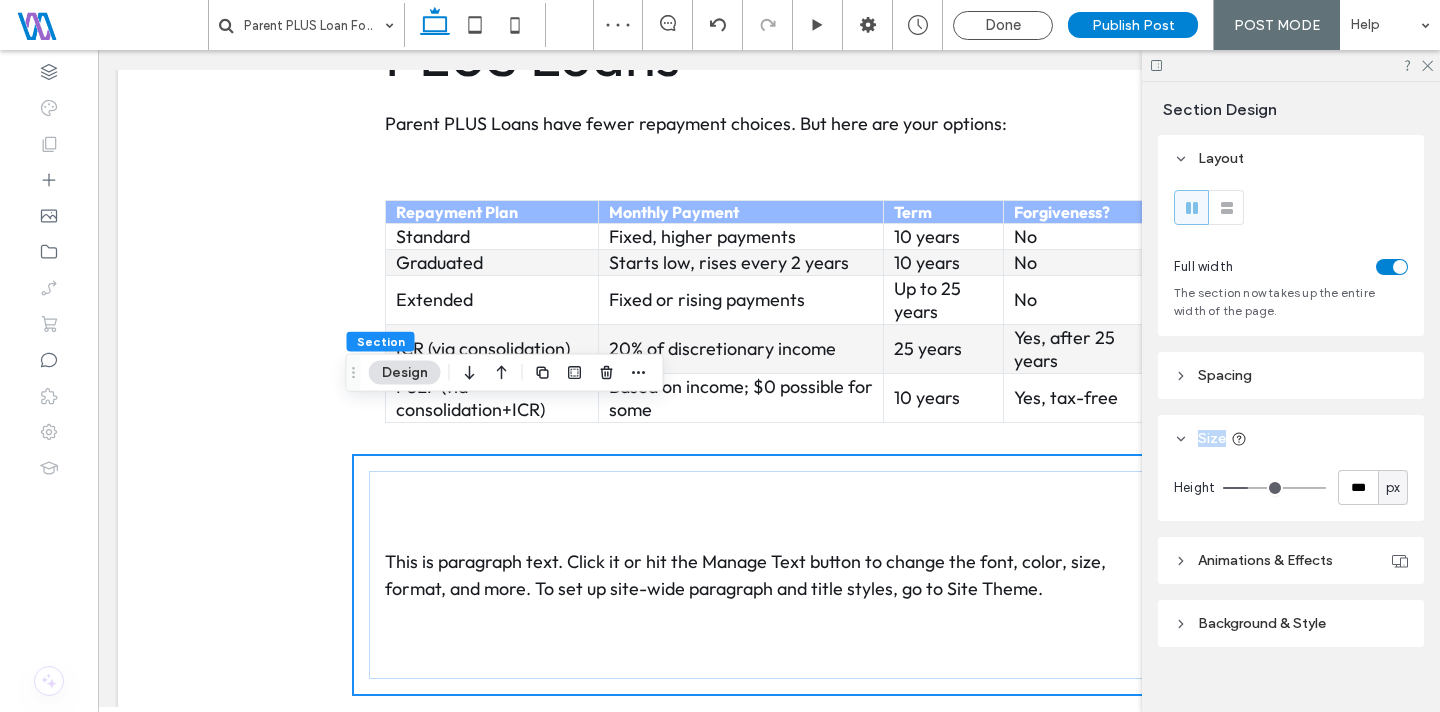 click 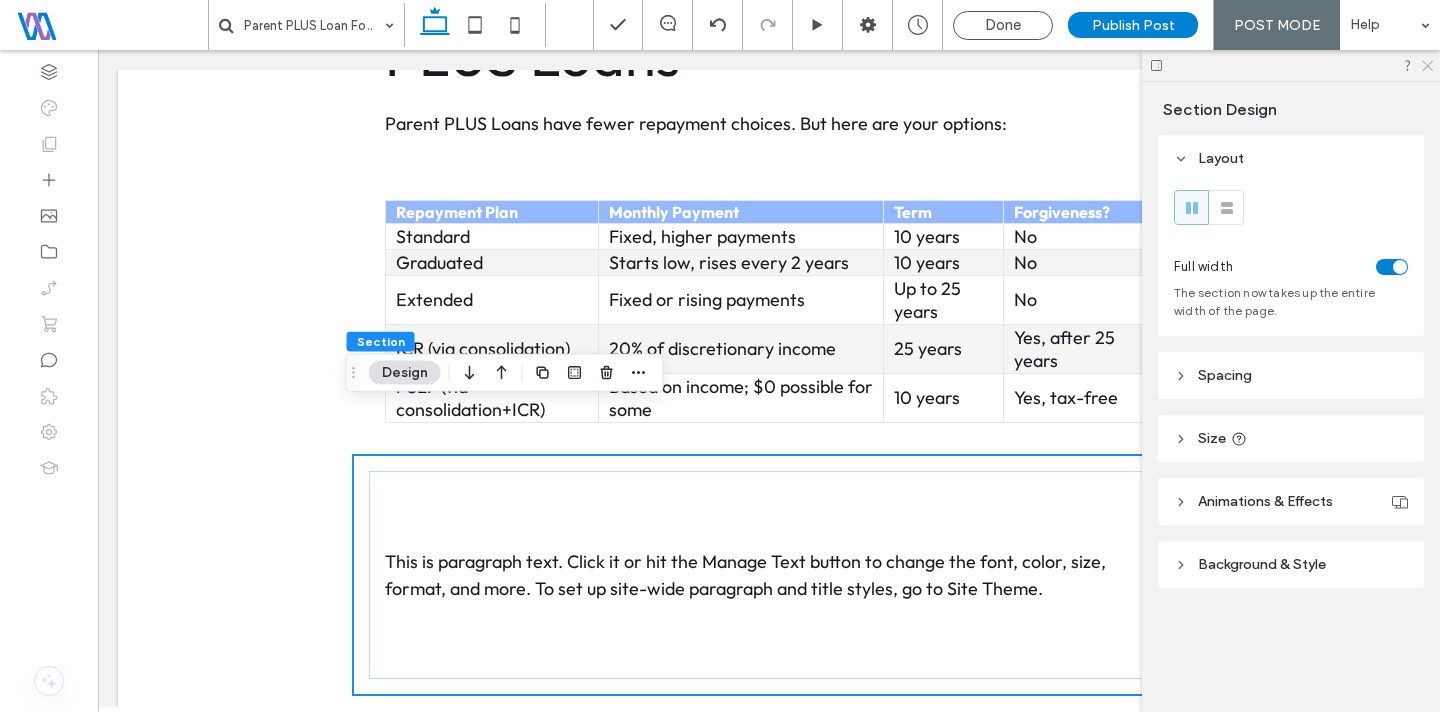 click 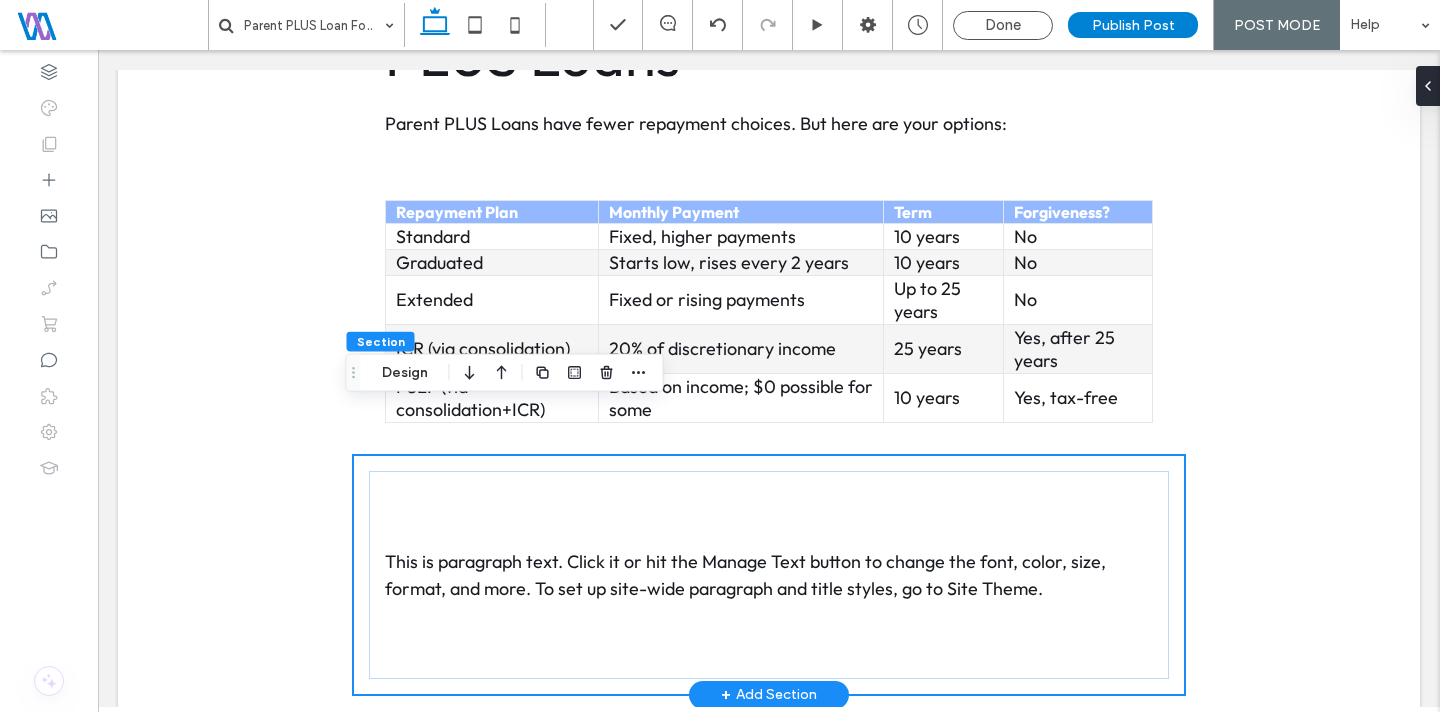 click on "This is paragraph text. Click it or hit the Manage Text button to change the font, color, size, format, and more. To set up site-wide paragraph and title styles, go to Site Theme." at bounding box center (745, 575) 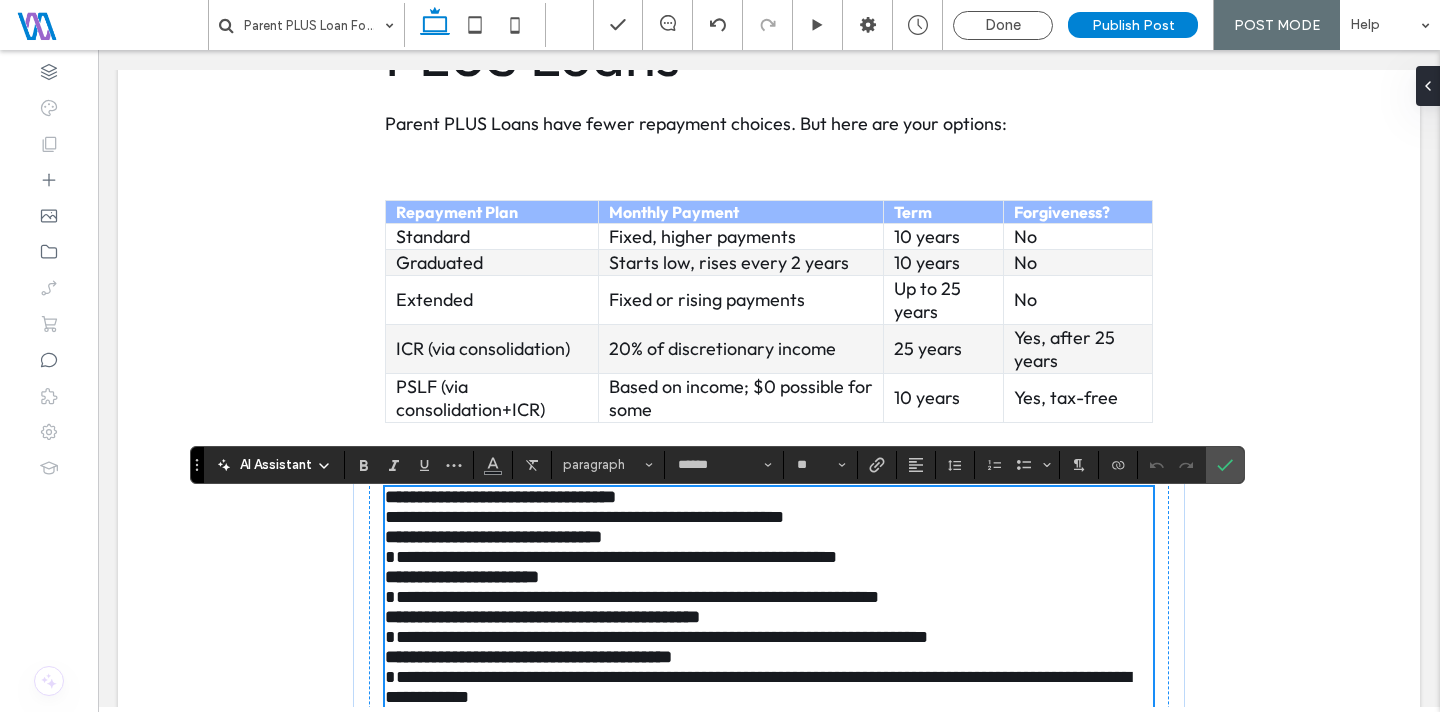 scroll, scrollTop: 0, scrollLeft: 0, axis: both 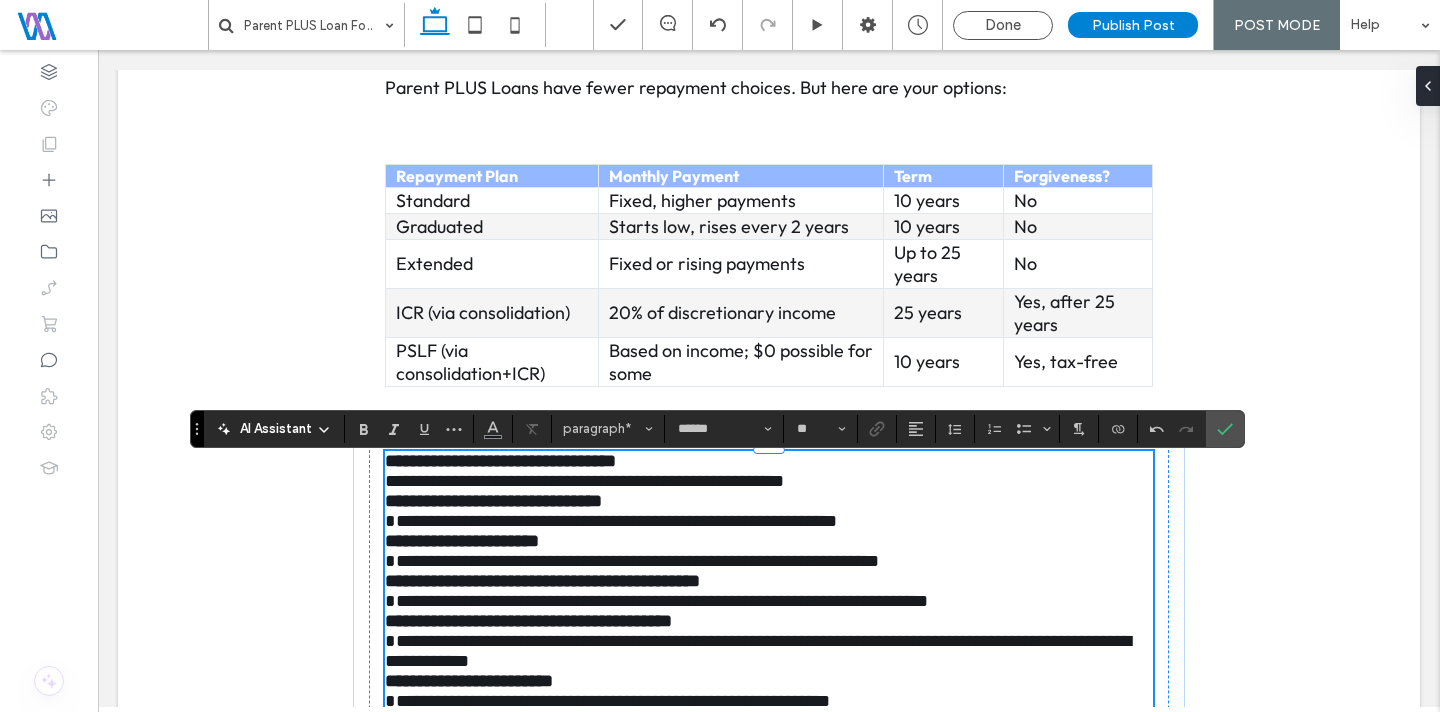 click on "**********" at bounding box center [632, 561] 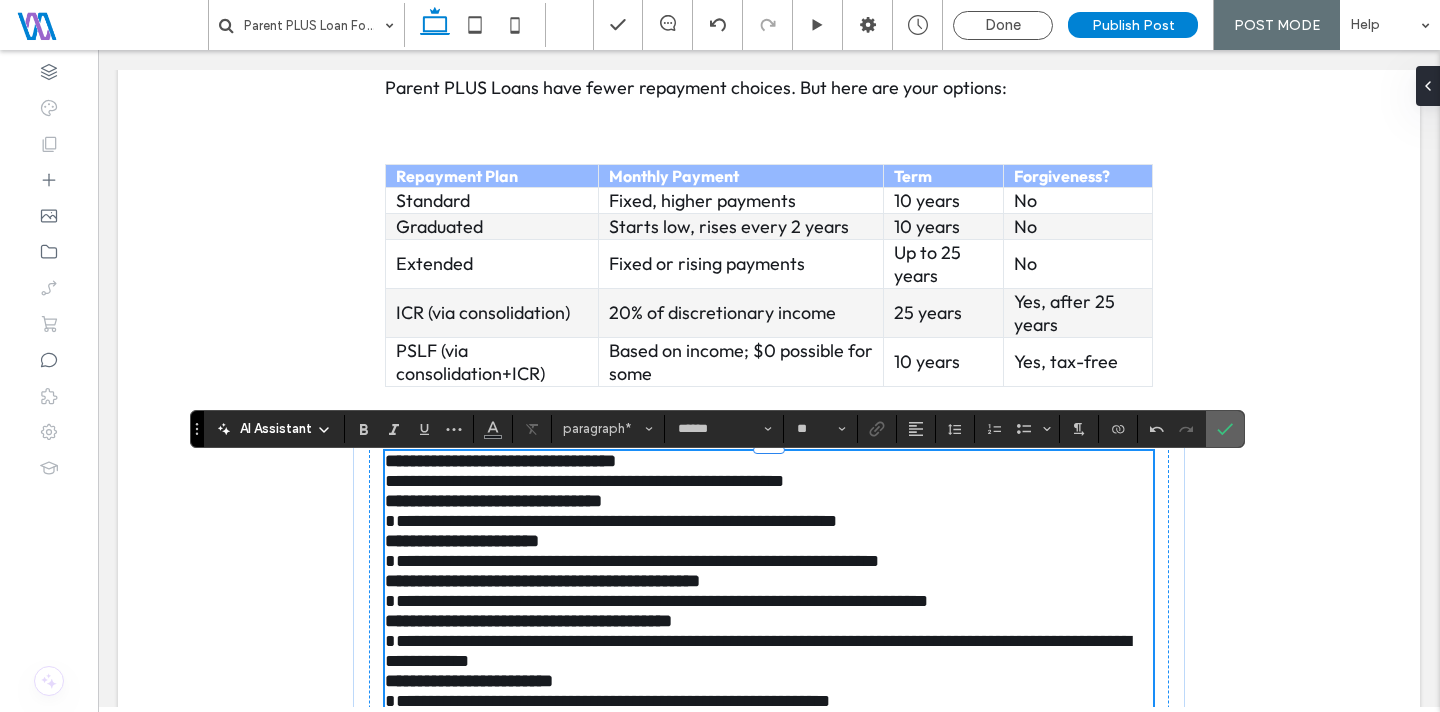 drag, startPoint x: 1129, startPoint y: 380, endPoint x: 1229, endPoint y: 429, distance: 111.35978 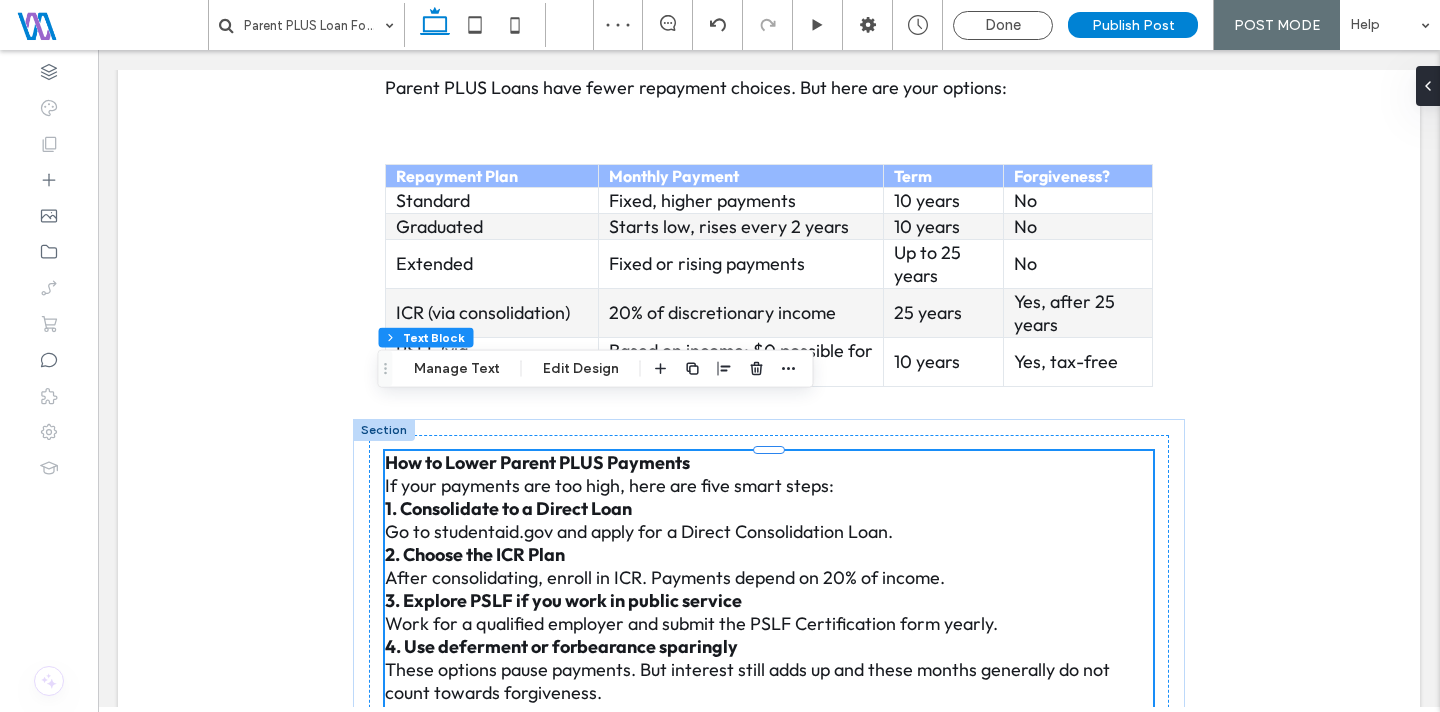 click on "3. Explore PSLF if you work in public service" at bounding box center (563, 600) 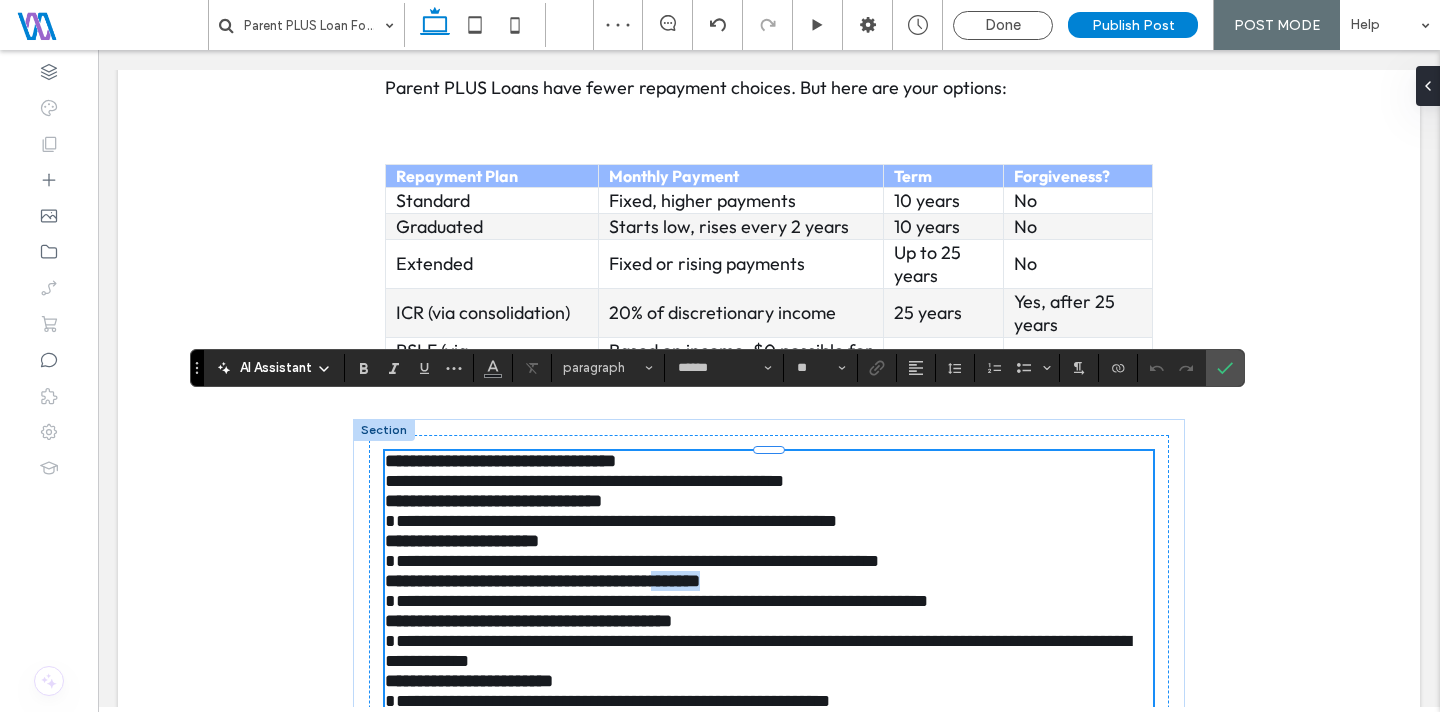 click on "**********" at bounding box center [542, 581] 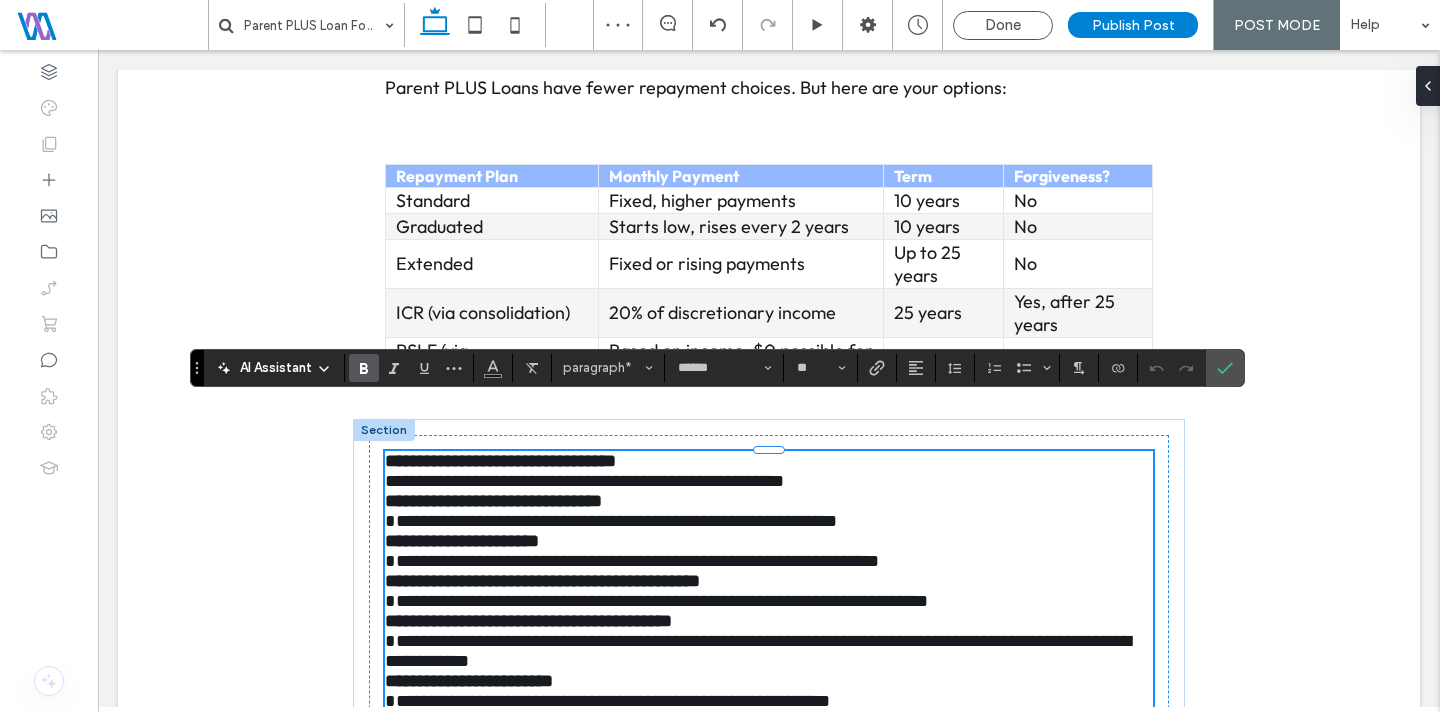 click on "**********" at bounding box center (584, 481) 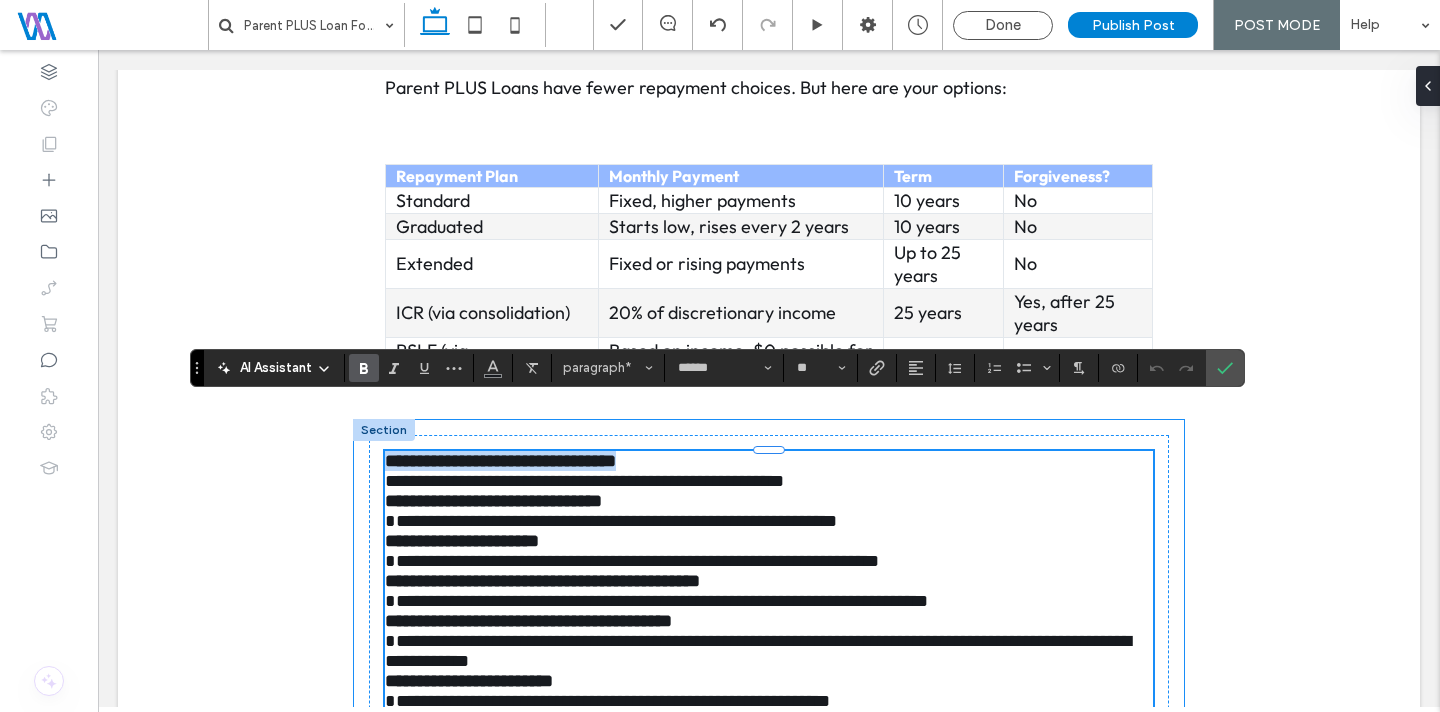 drag, startPoint x: 690, startPoint y: 415, endPoint x: 355, endPoint y: 421, distance: 335.05374 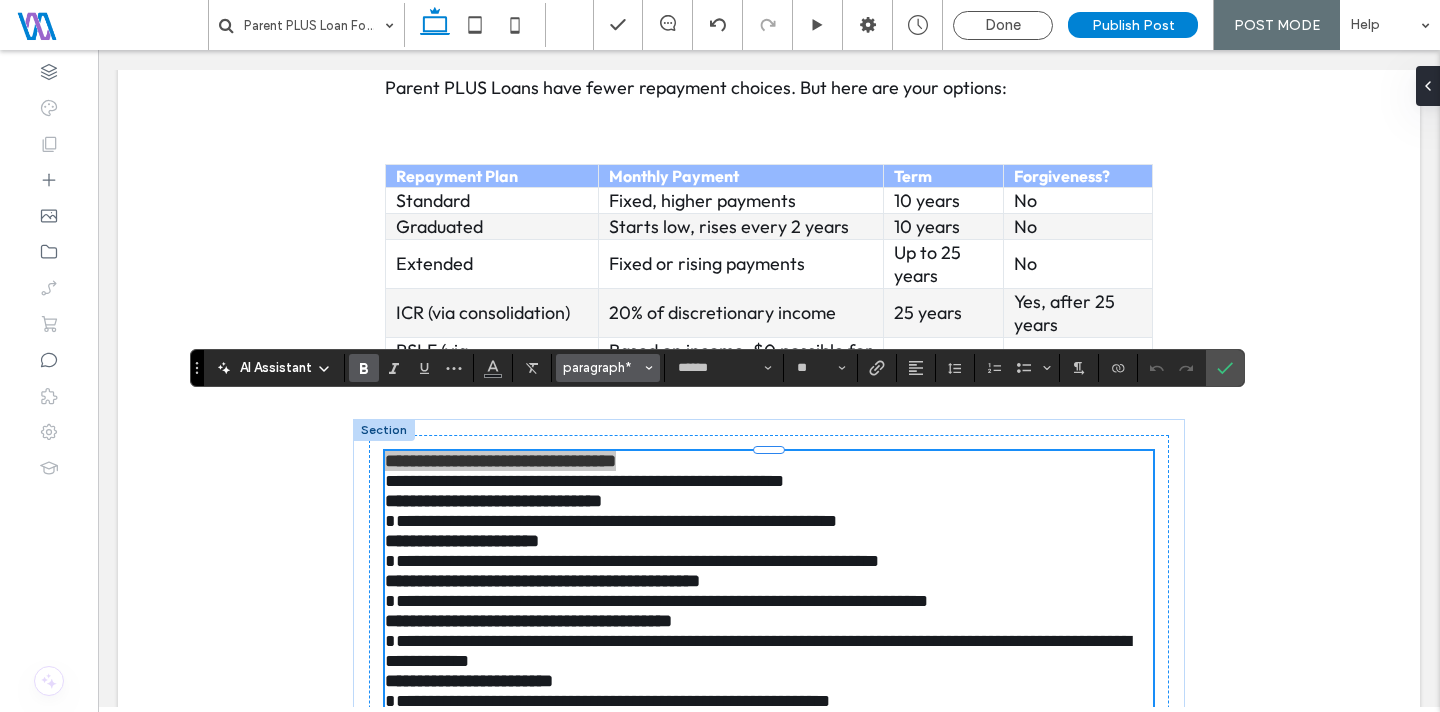 click on "paragraph*" at bounding box center (602, 367) 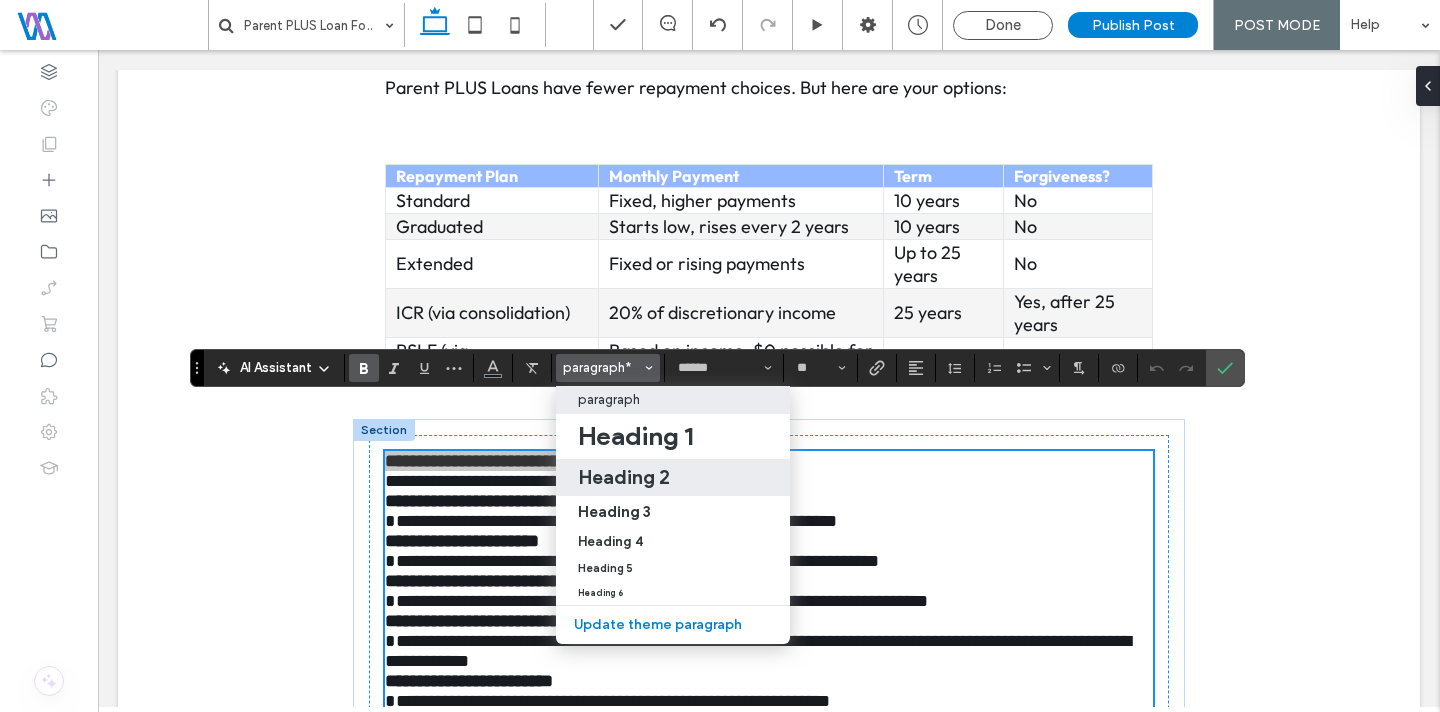click on "Heading 2" at bounding box center [673, 477] 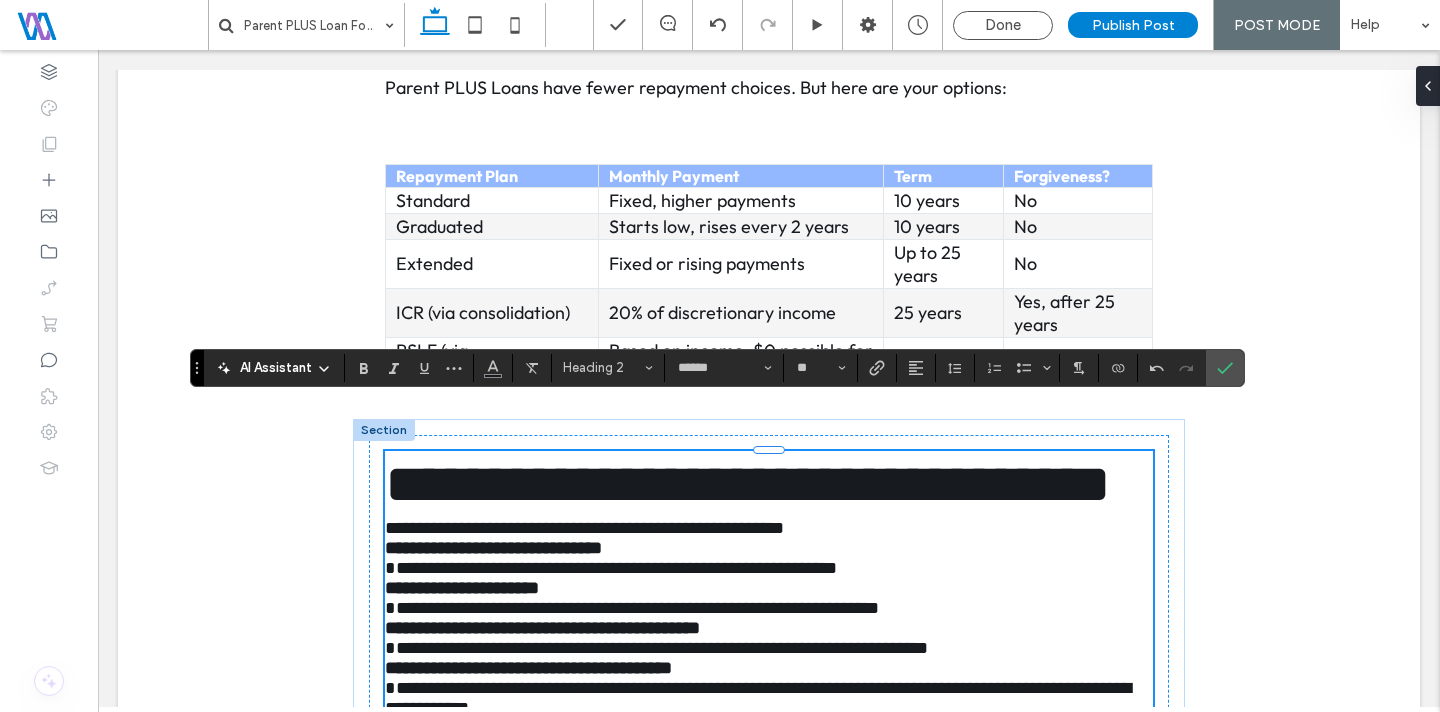click on "**********" at bounding box center [584, 528] 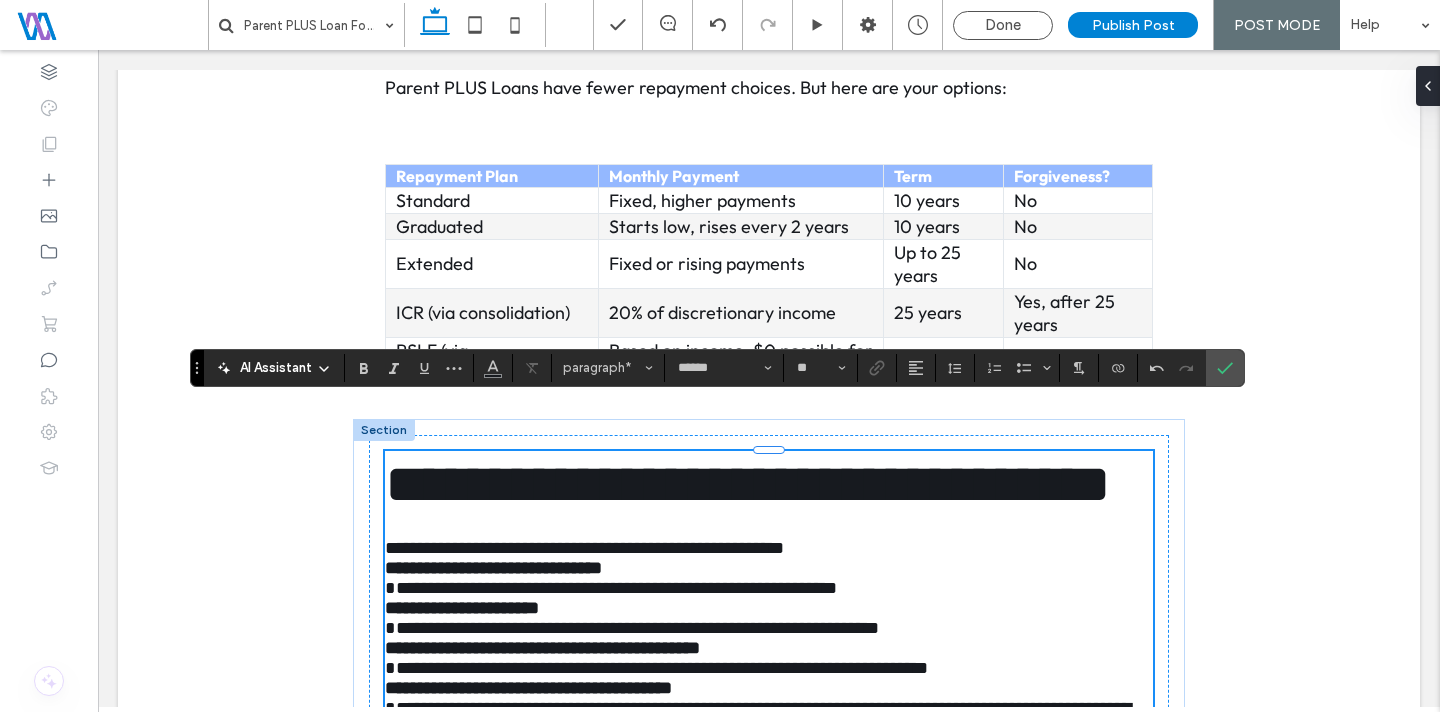 drag, startPoint x: 379, startPoint y: 591, endPoint x: 393, endPoint y: 592, distance: 14.035668 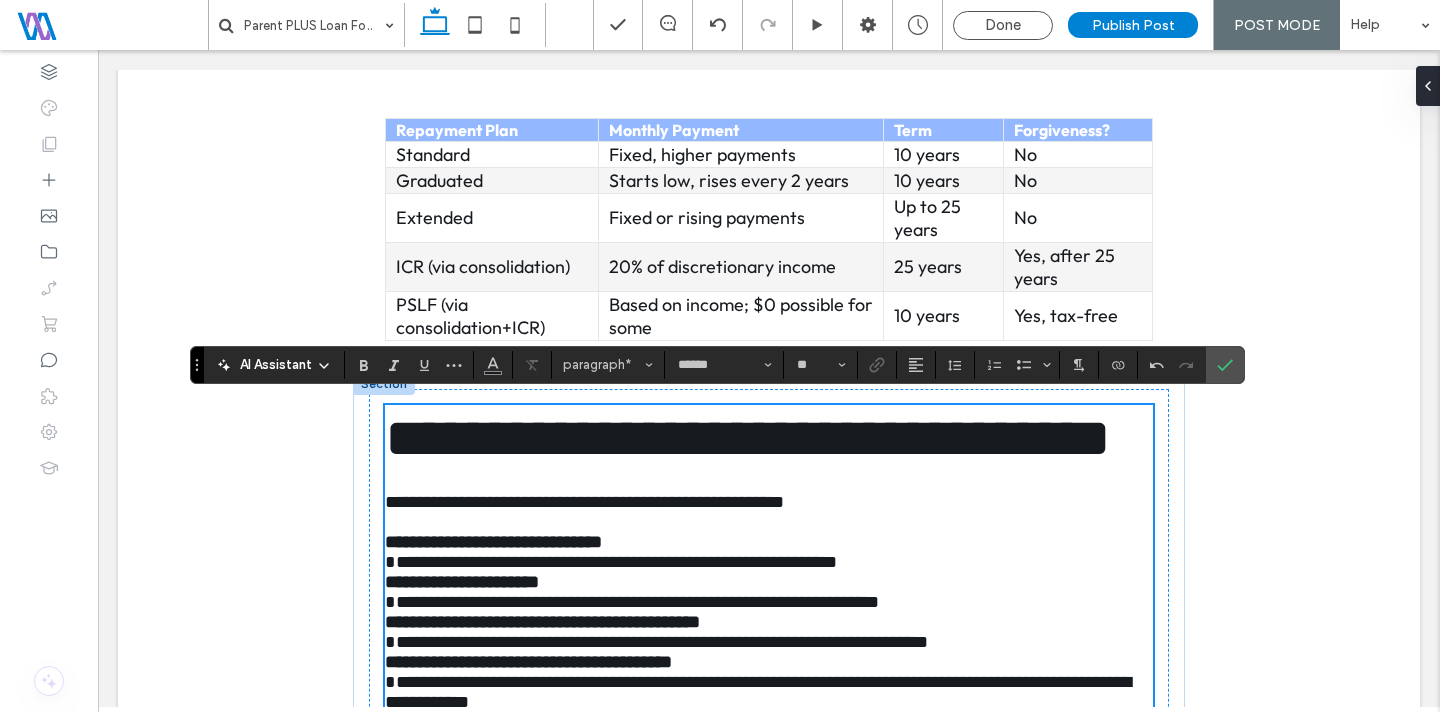 scroll, scrollTop: 3513, scrollLeft: 0, axis: vertical 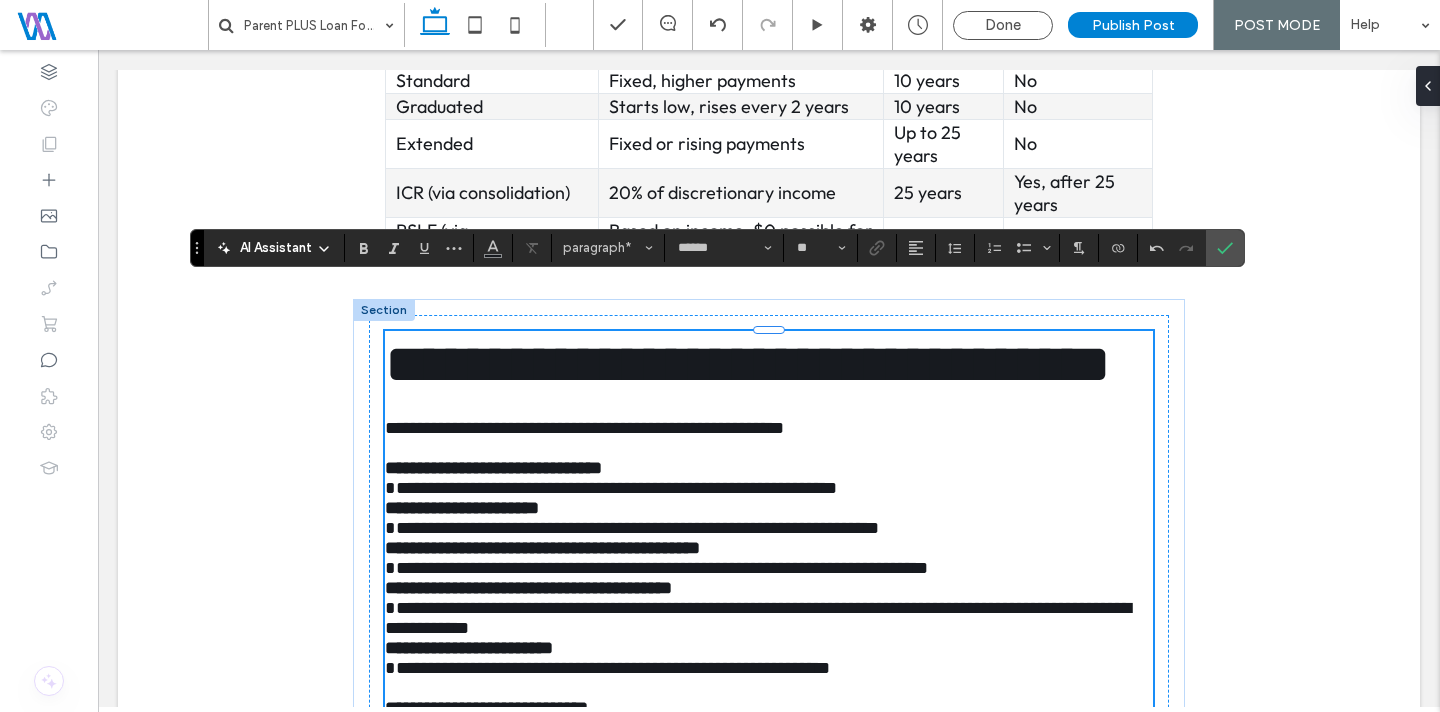 click on "**********" at bounding box center (462, 508) 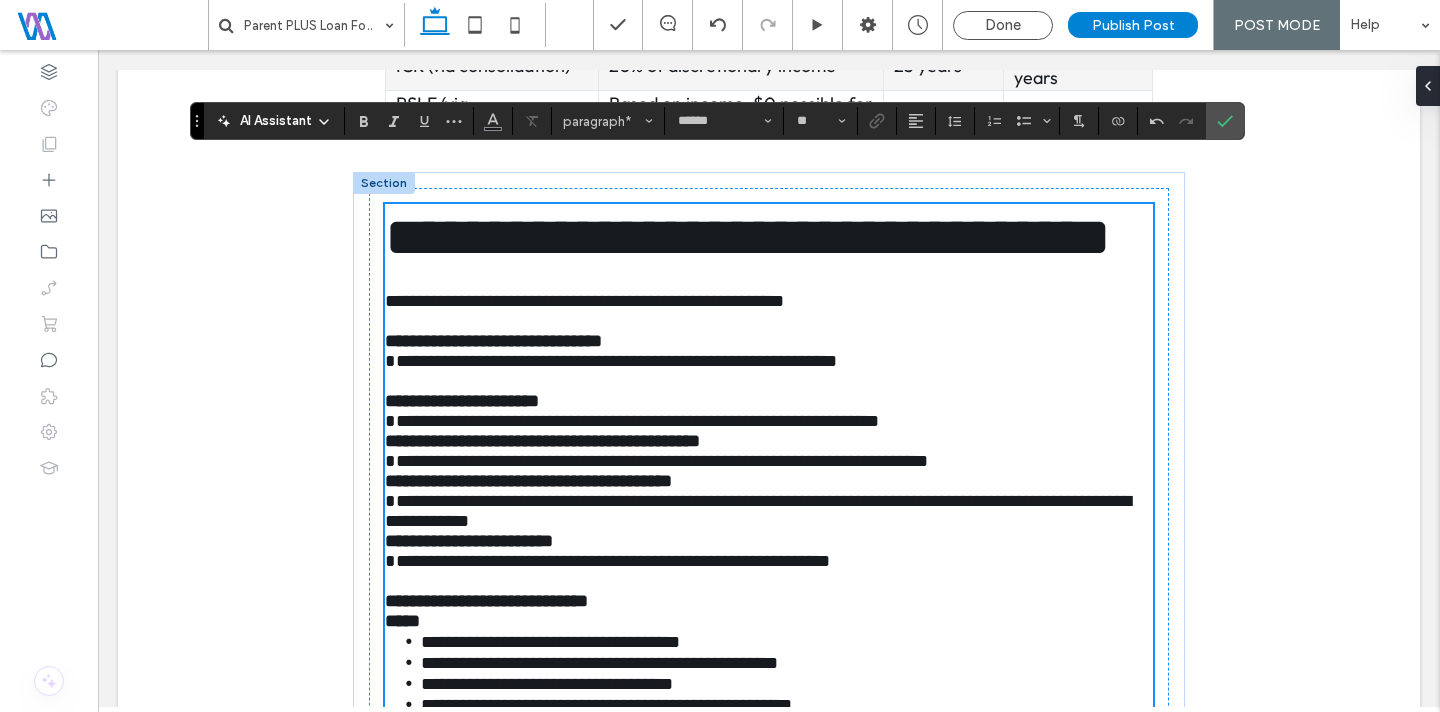 scroll, scrollTop: 3640, scrollLeft: 0, axis: vertical 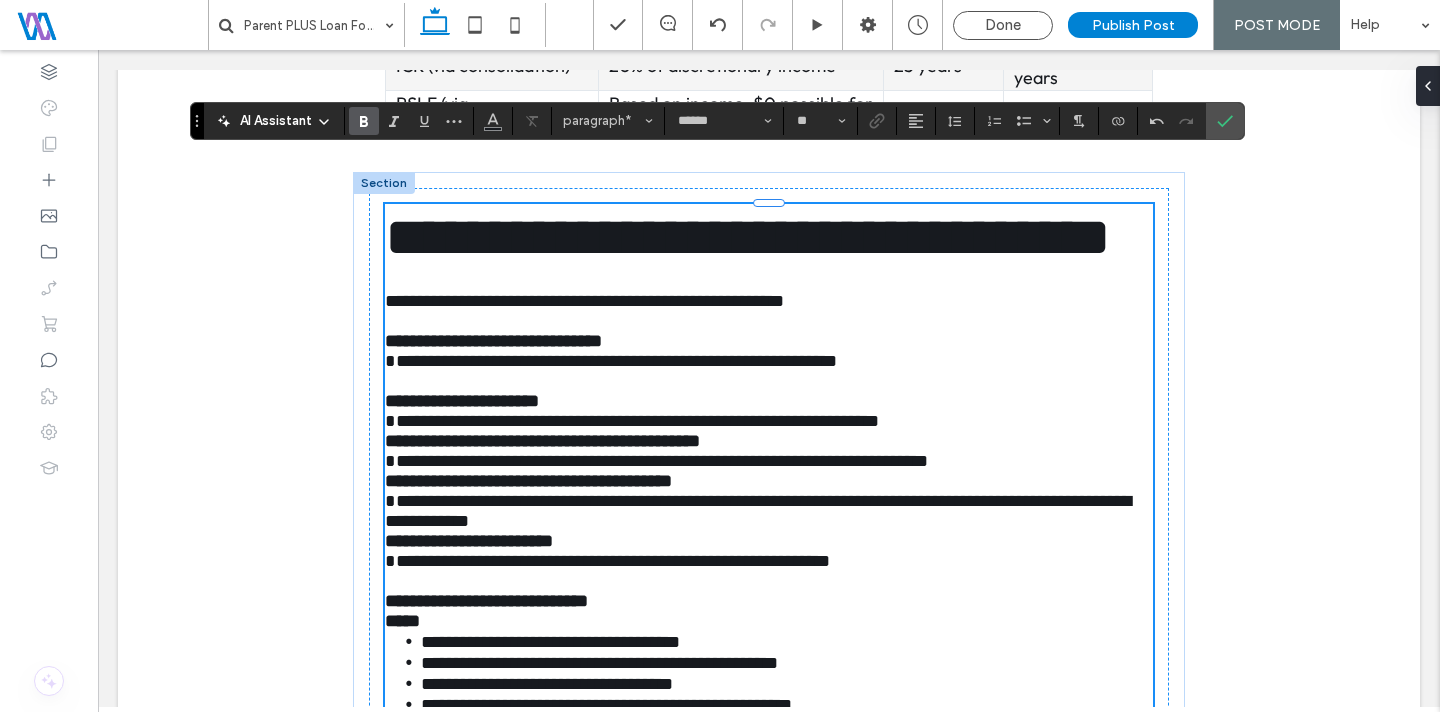 click on "**********" at bounding box center [542, 441] 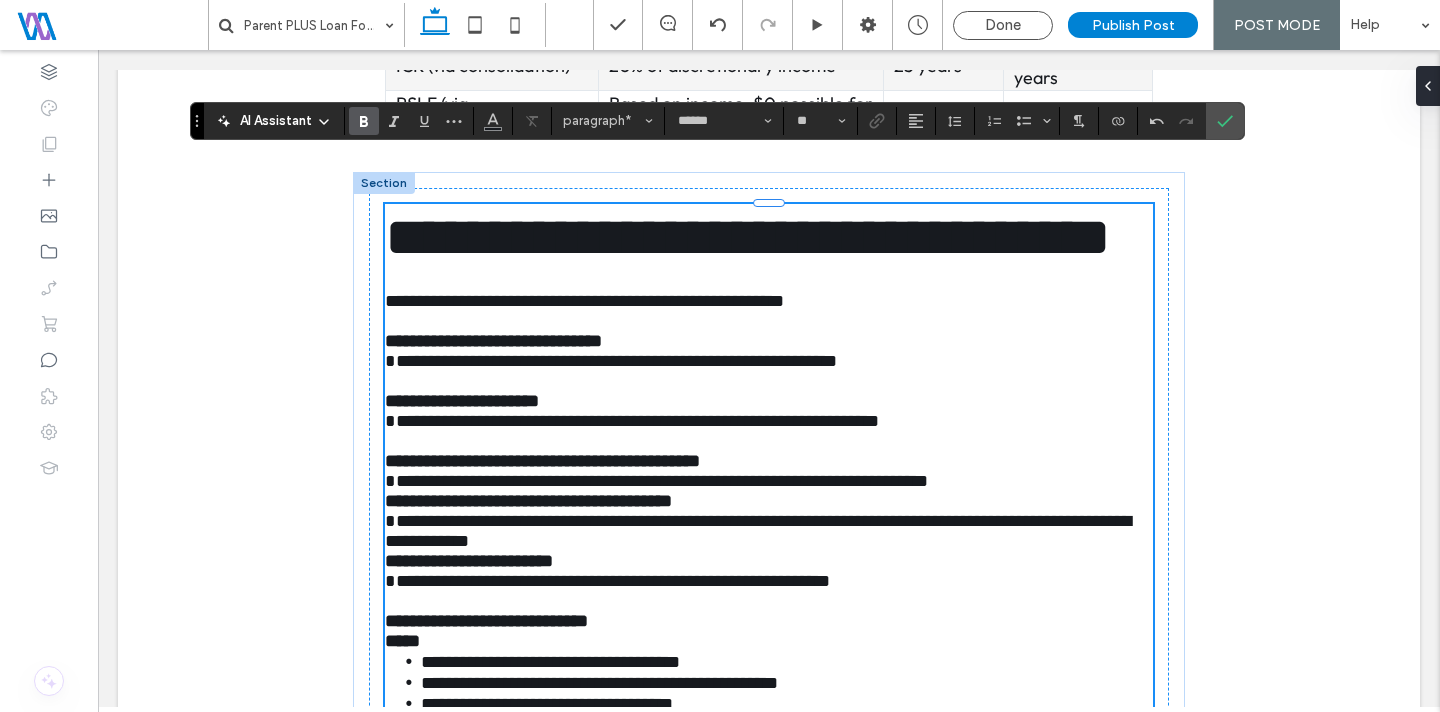 drag, startPoint x: 380, startPoint y: 556, endPoint x: 402, endPoint y: 555, distance: 22.022715 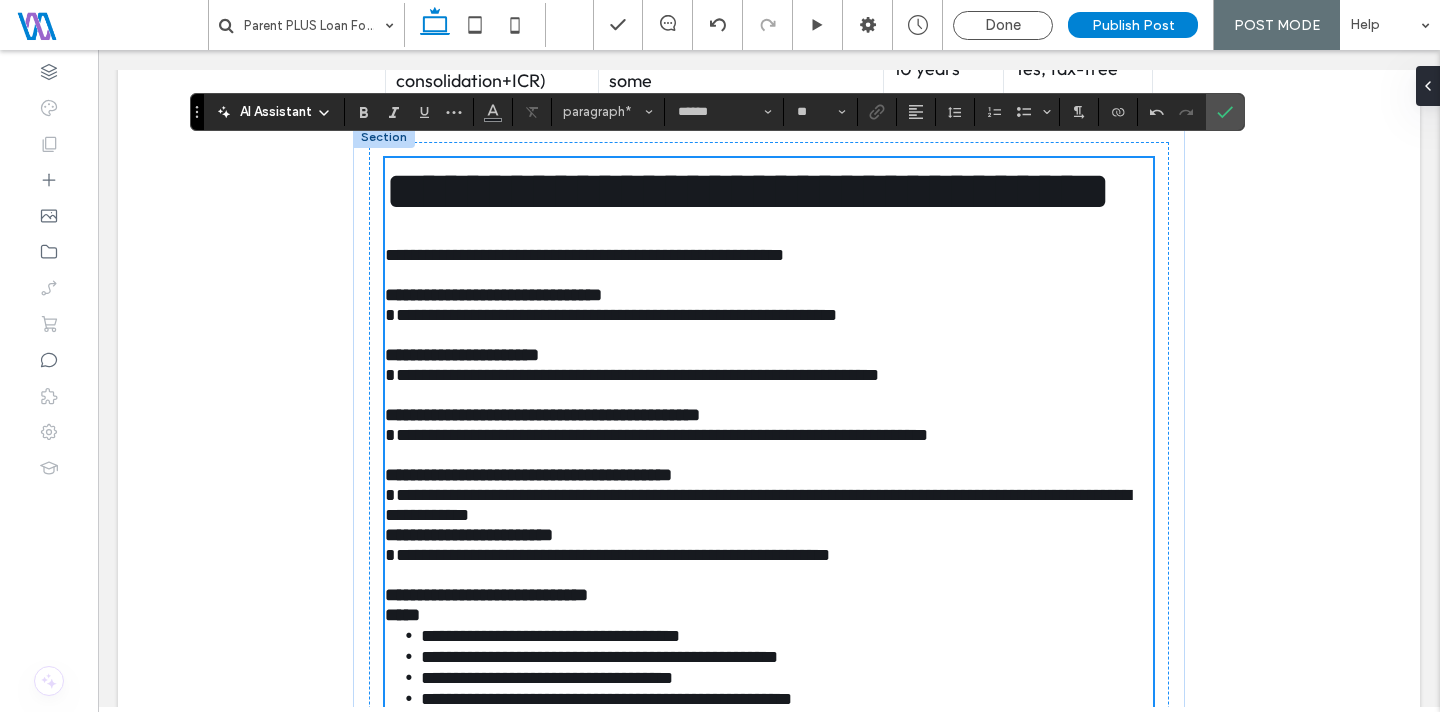 scroll, scrollTop: 3688, scrollLeft: 0, axis: vertical 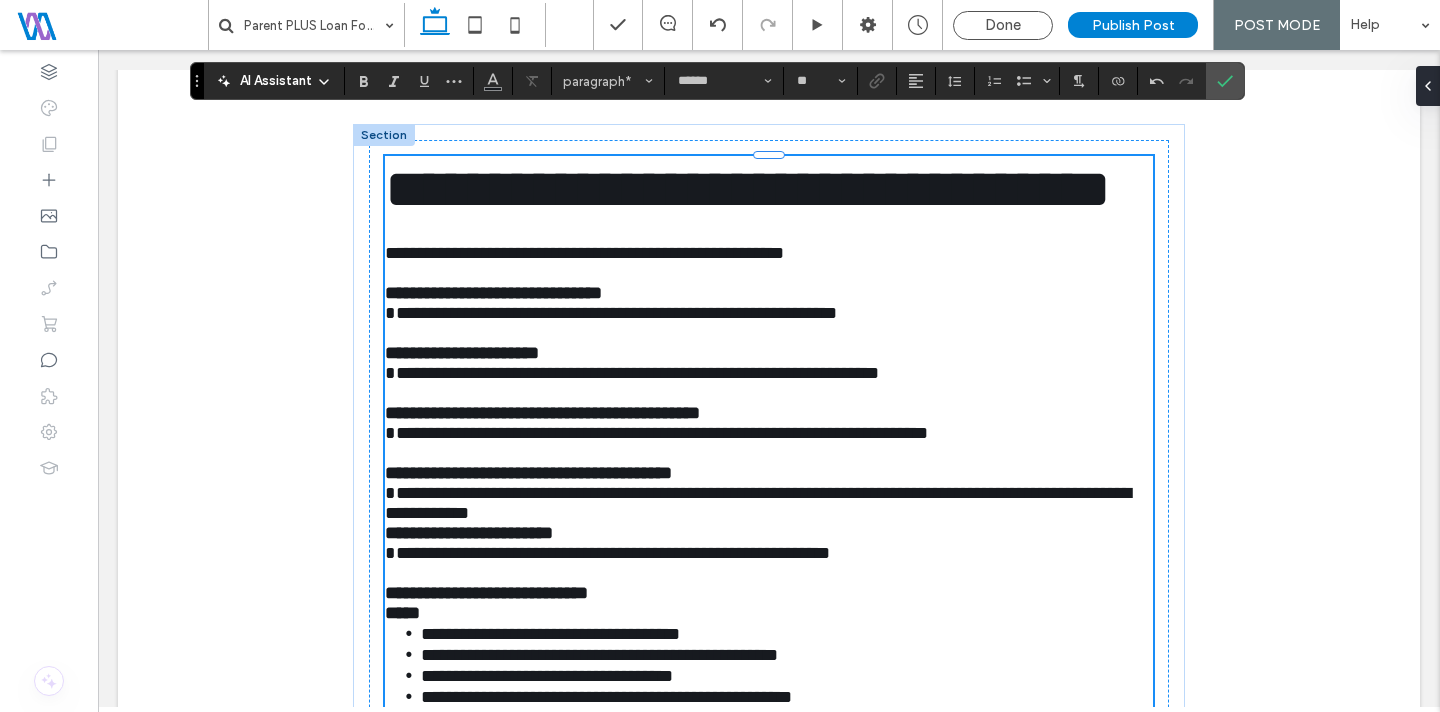 drag, startPoint x: 381, startPoint y: 591, endPoint x: 402, endPoint y: 592, distance: 21.023796 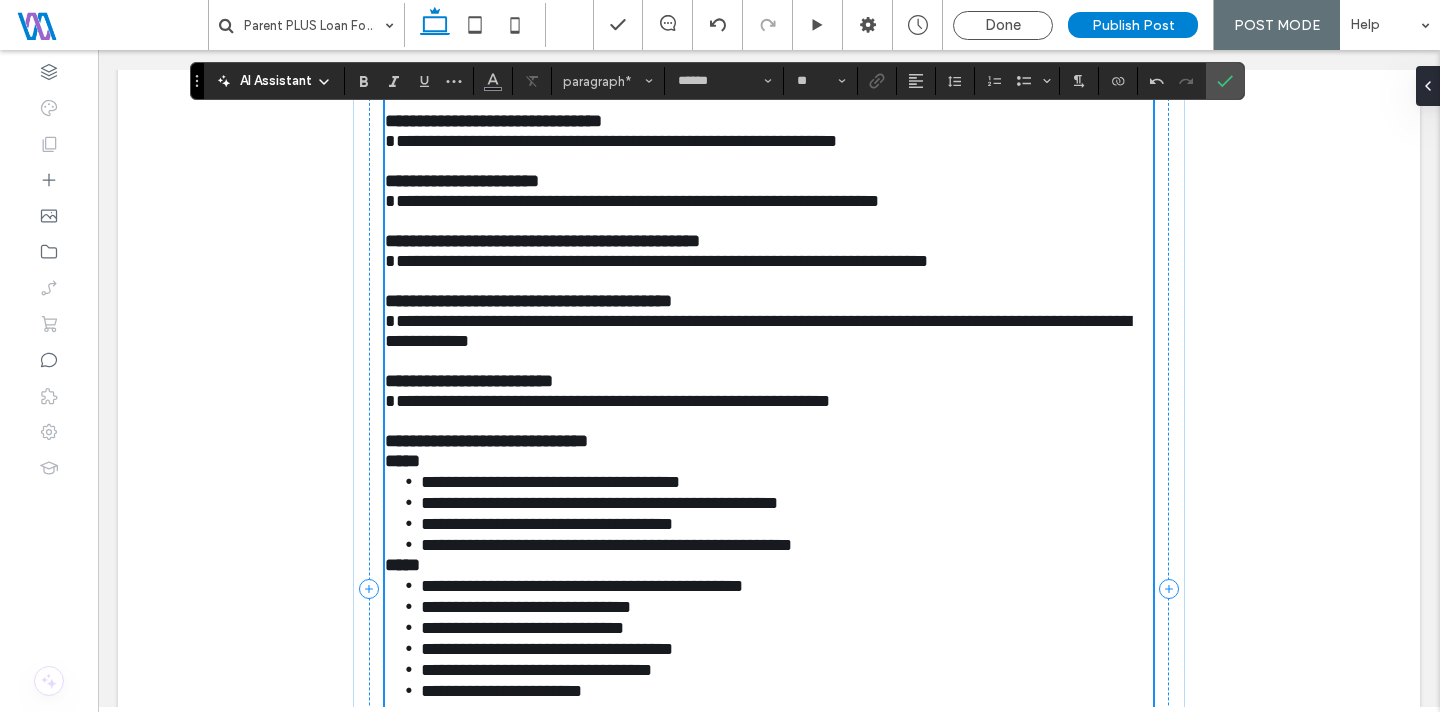 scroll, scrollTop: 3860, scrollLeft: 0, axis: vertical 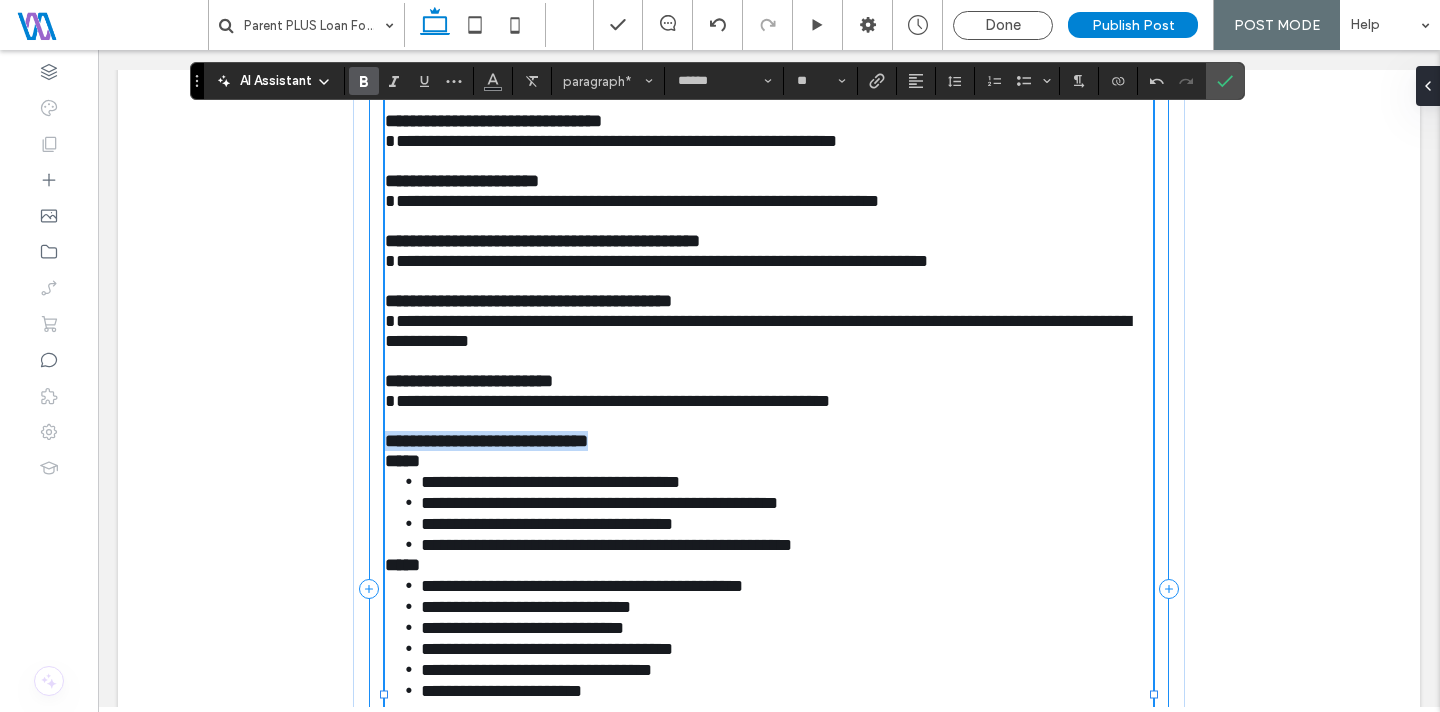 drag, startPoint x: 643, startPoint y: 510, endPoint x: 375, endPoint y: 509, distance: 268.00186 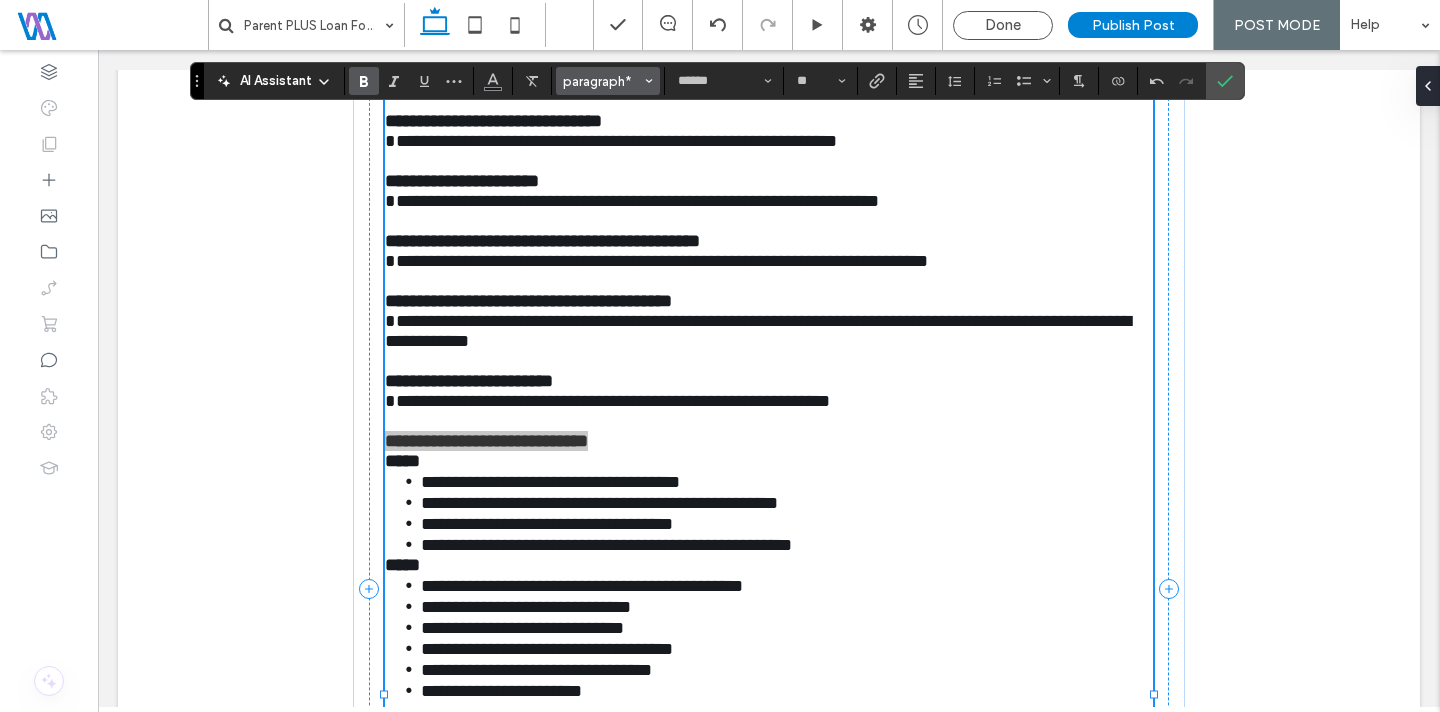 click on "paragraph*" at bounding box center (602, 81) 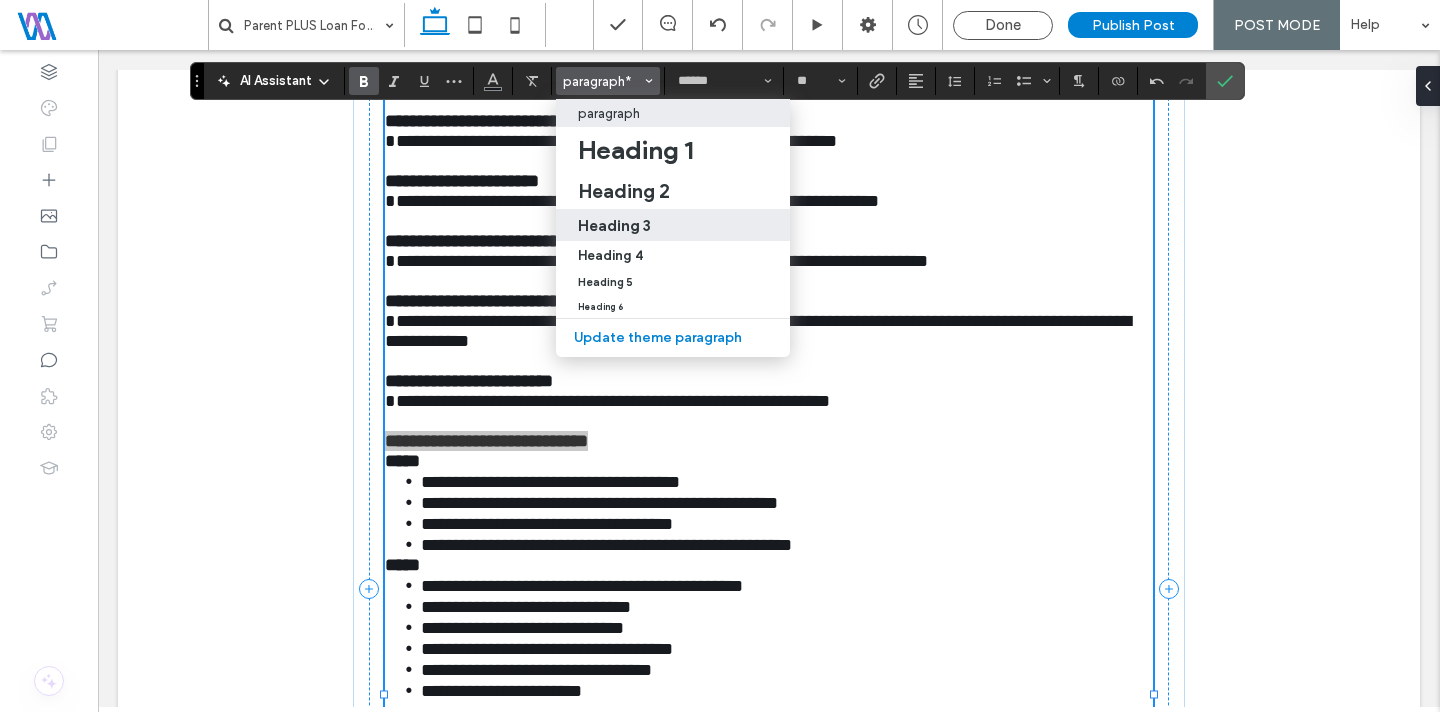 click on "Heading 3" at bounding box center [614, 225] 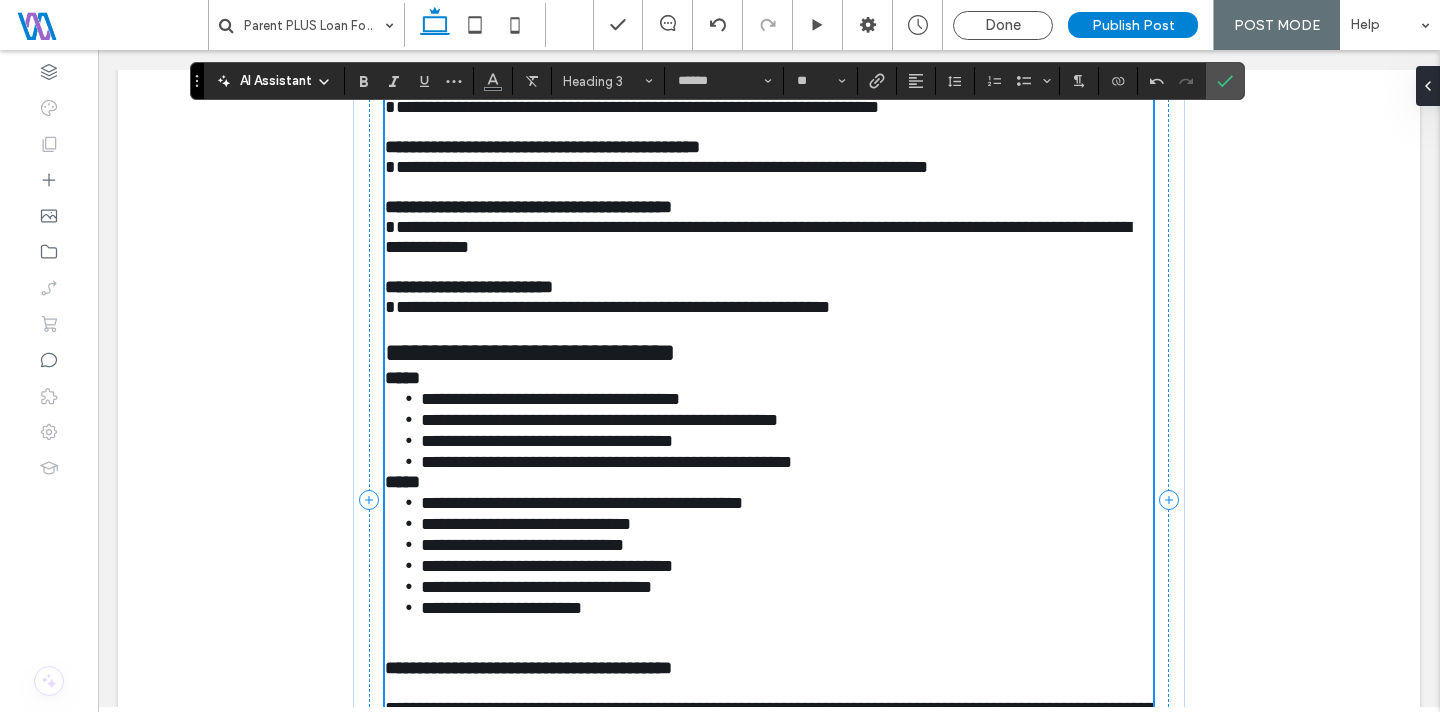 scroll, scrollTop: 4010, scrollLeft: 0, axis: vertical 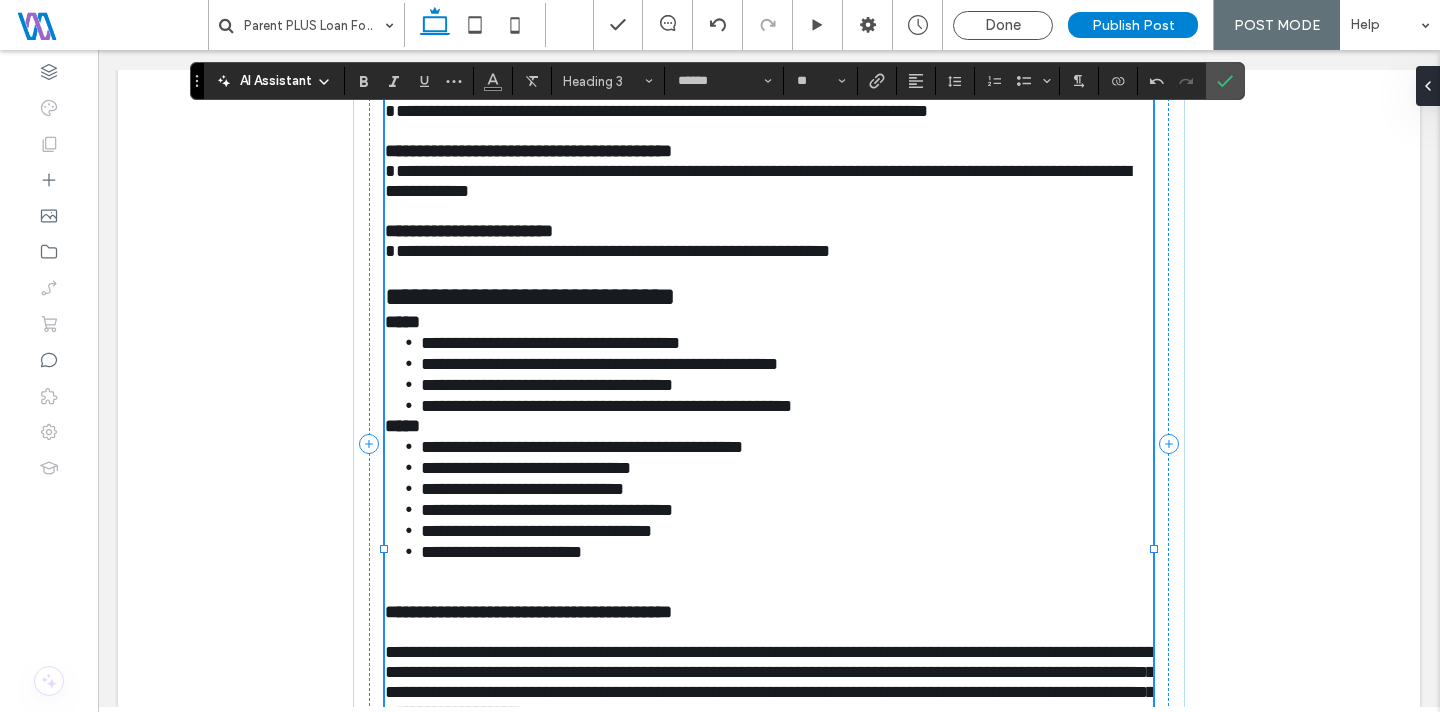 click on "*****" at bounding box center [402, 322] 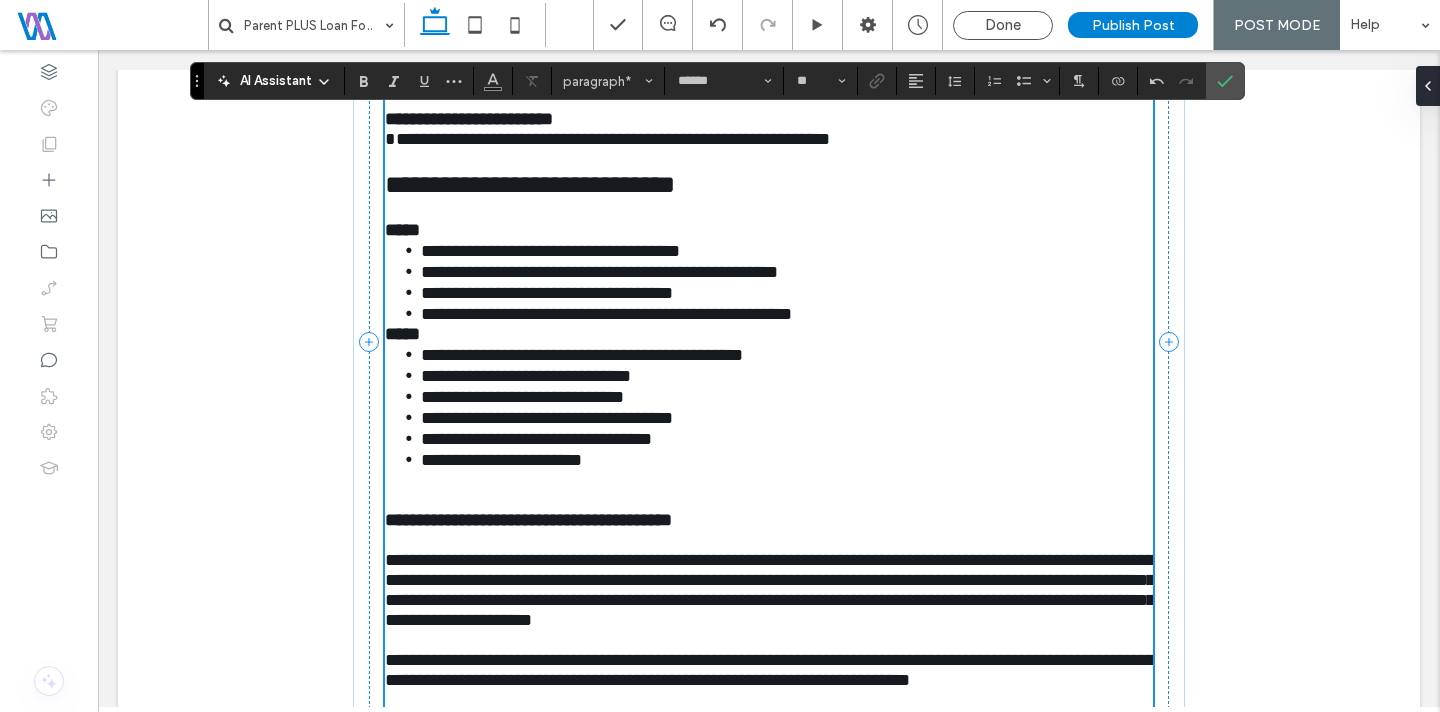 scroll, scrollTop: 4123, scrollLeft: 0, axis: vertical 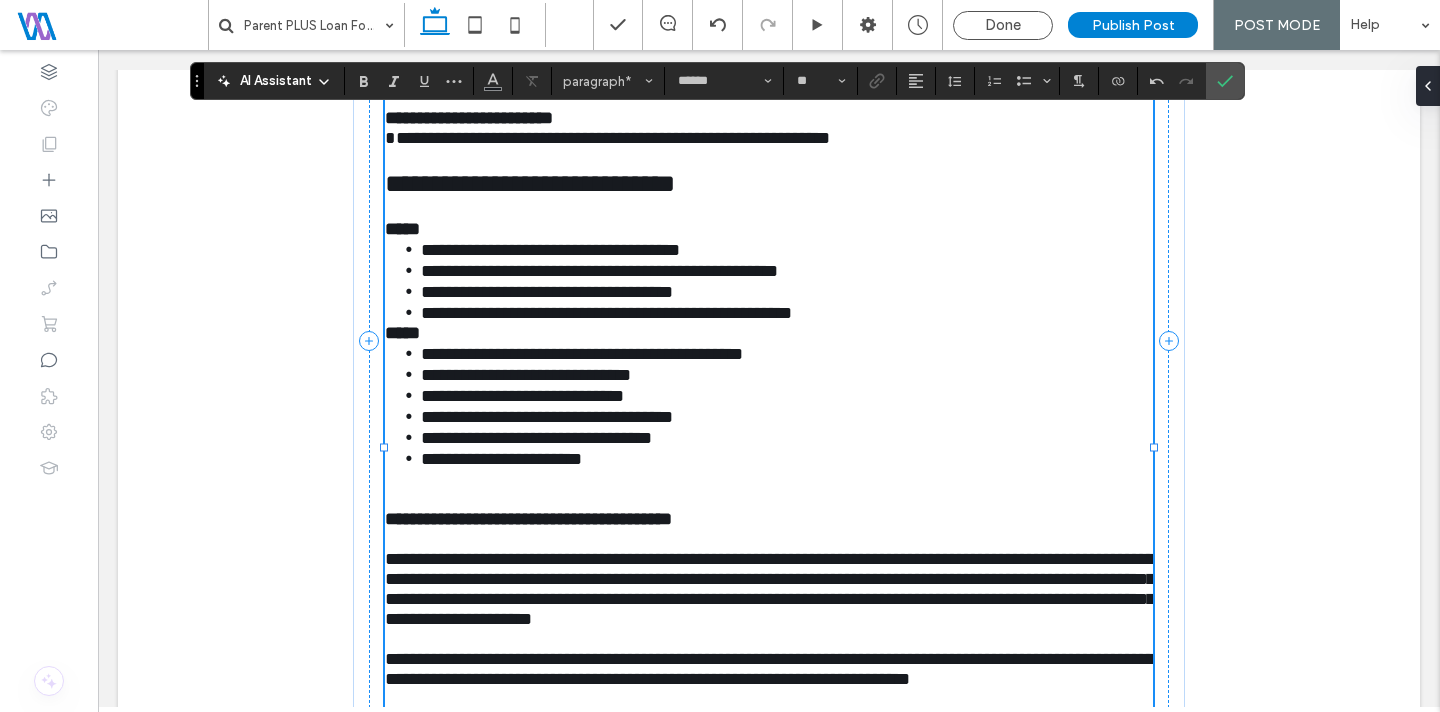 click on "*****" at bounding box center (402, 333) 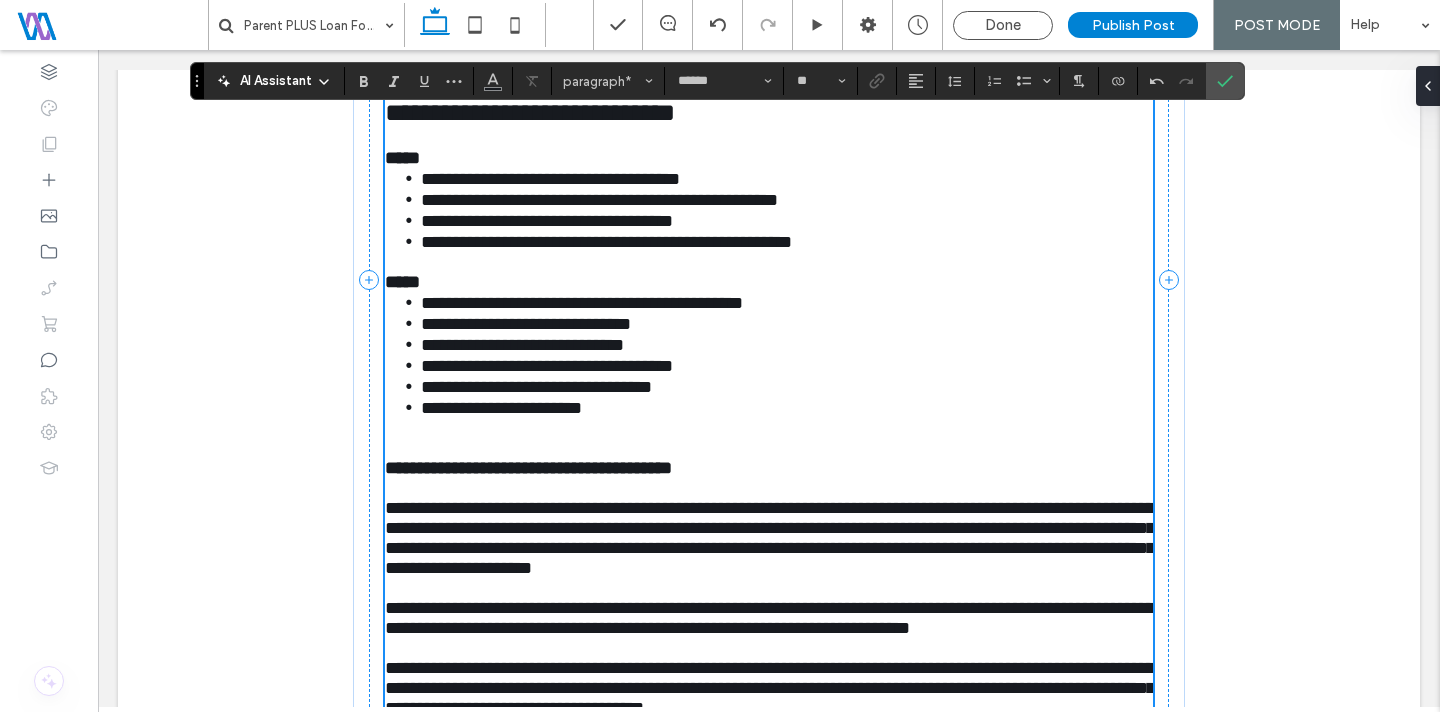 scroll, scrollTop: 4241, scrollLeft: 0, axis: vertical 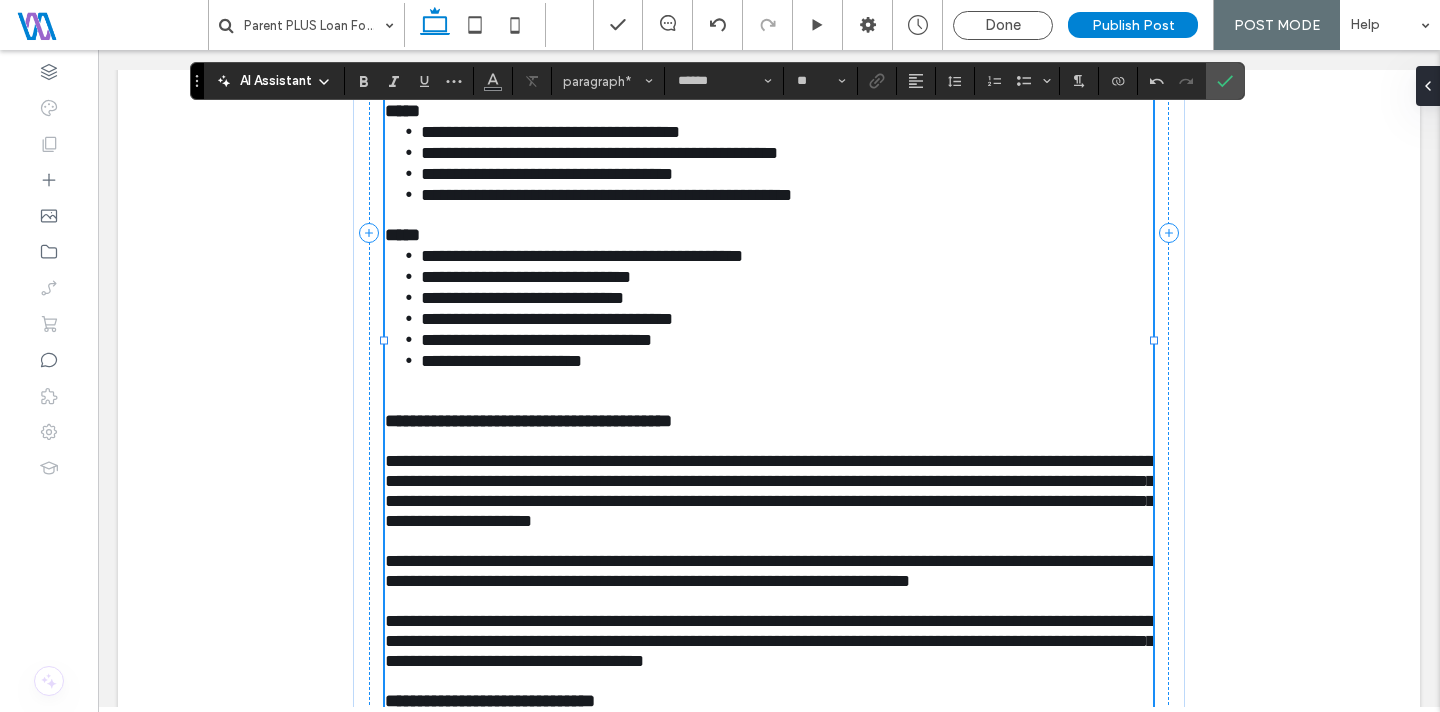 click at bounding box center (769, 401) 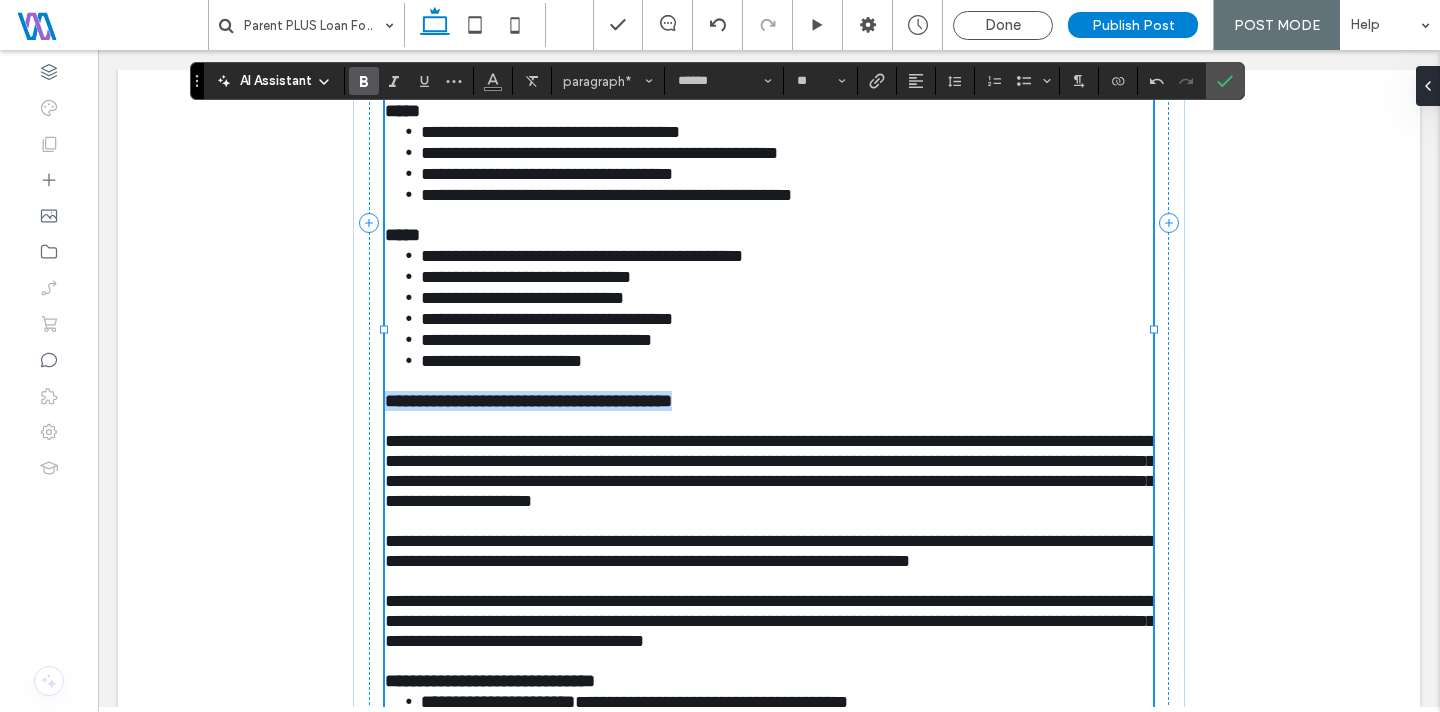 drag, startPoint x: 734, startPoint y: 498, endPoint x: 380, endPoint y: 498, distance: 354 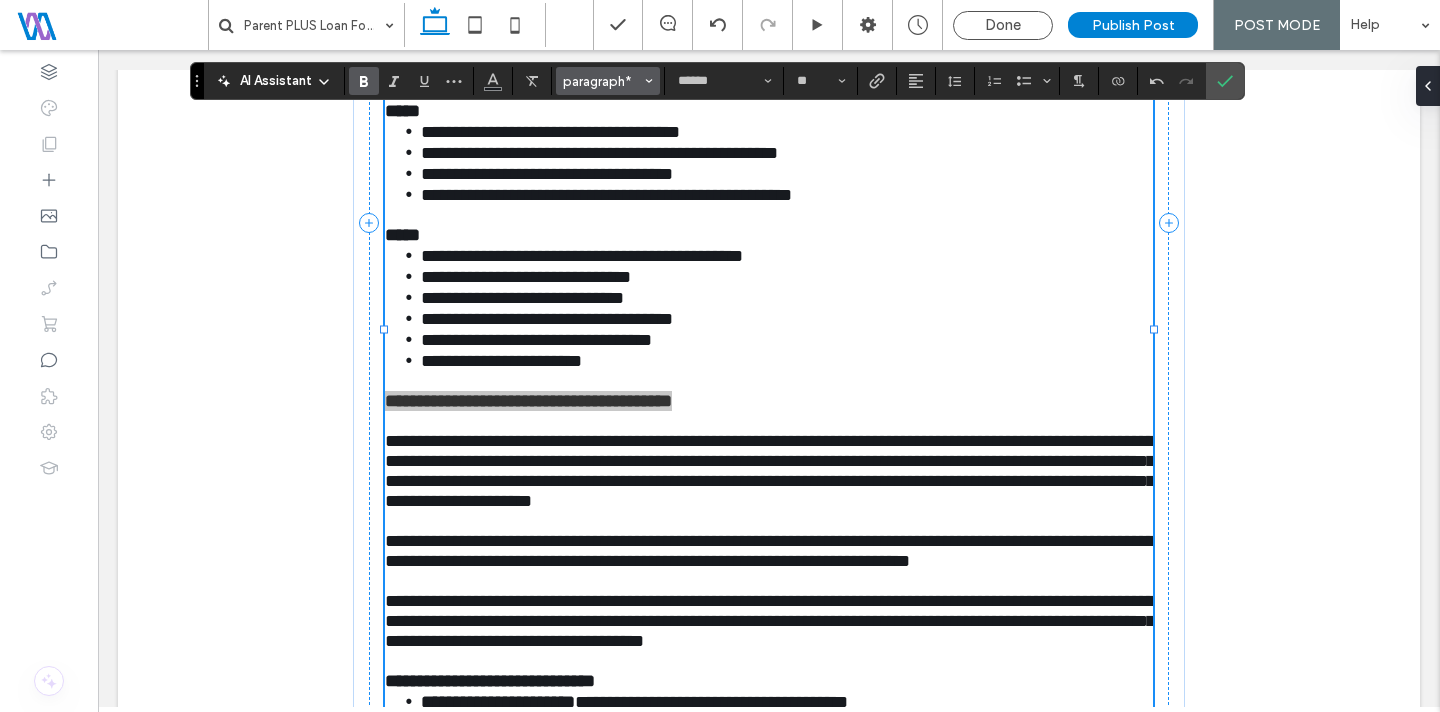 click on "paragraph*" at bounding box center (602, 81) 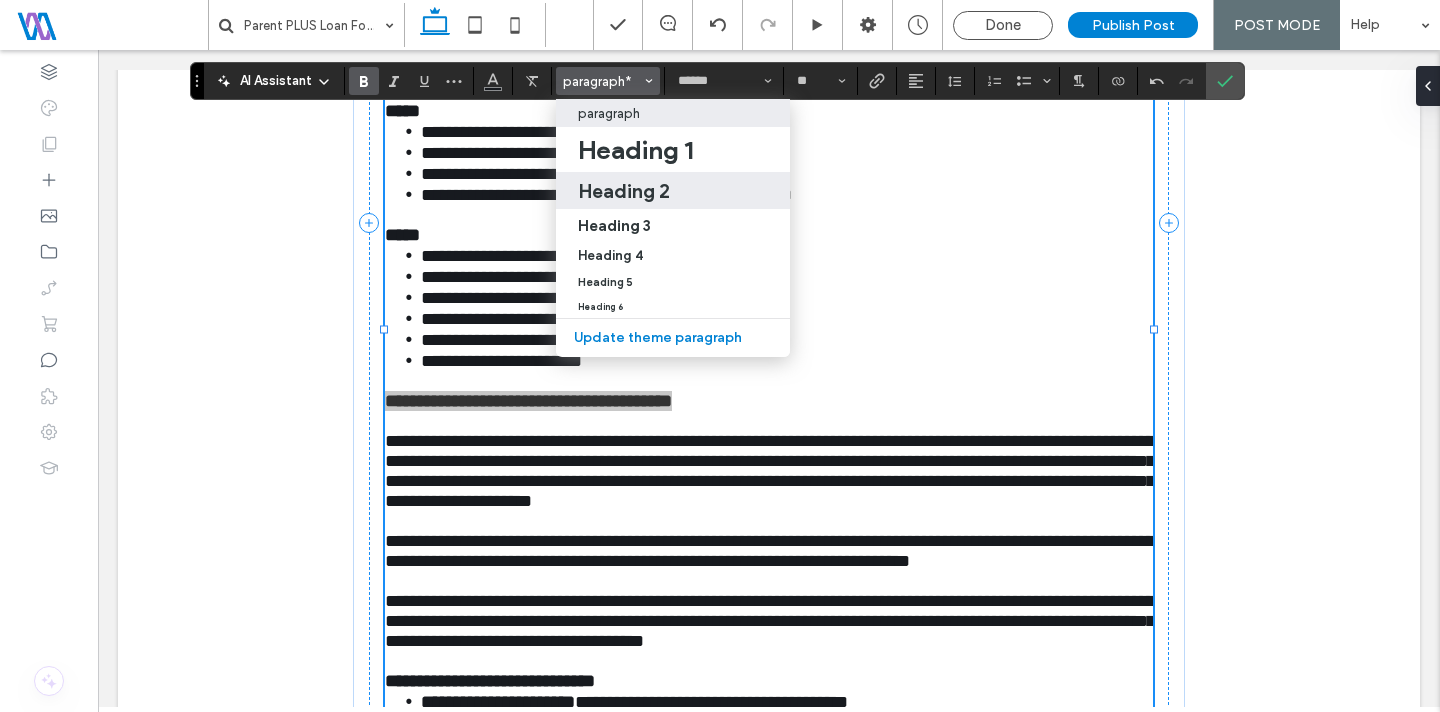 click on "Heading 2" at bounding box center [624, 191] 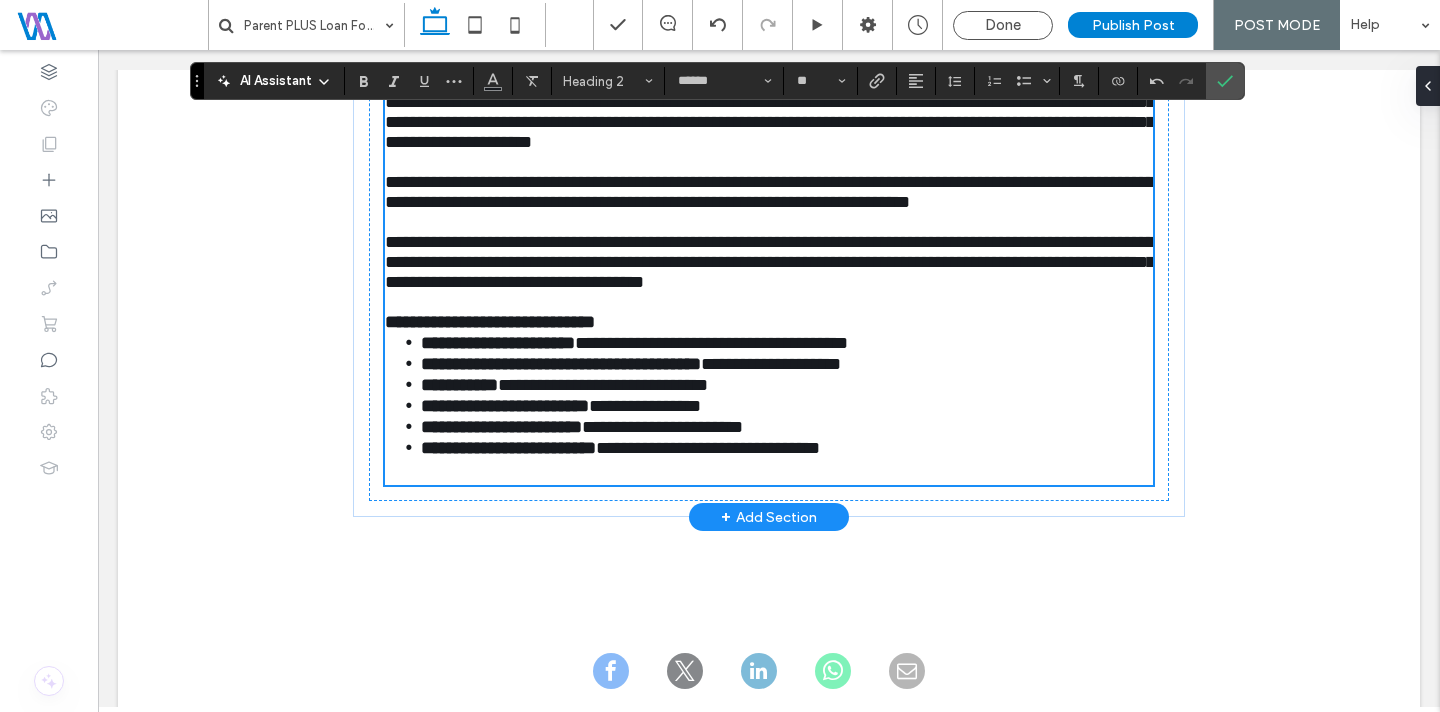scroll, scrollTop: 4716, scrollLeft: 0, axis: vertical 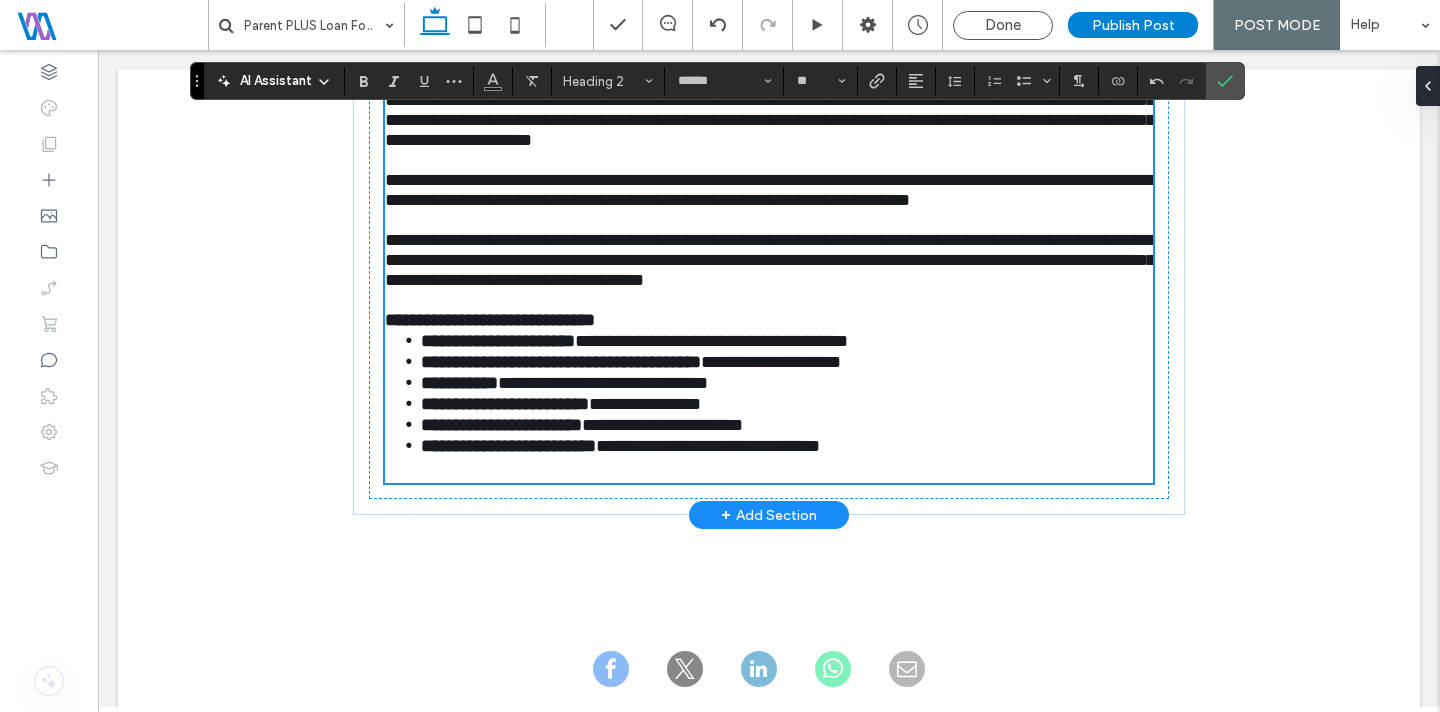 click on "**********" at bounding box center [498, 341] 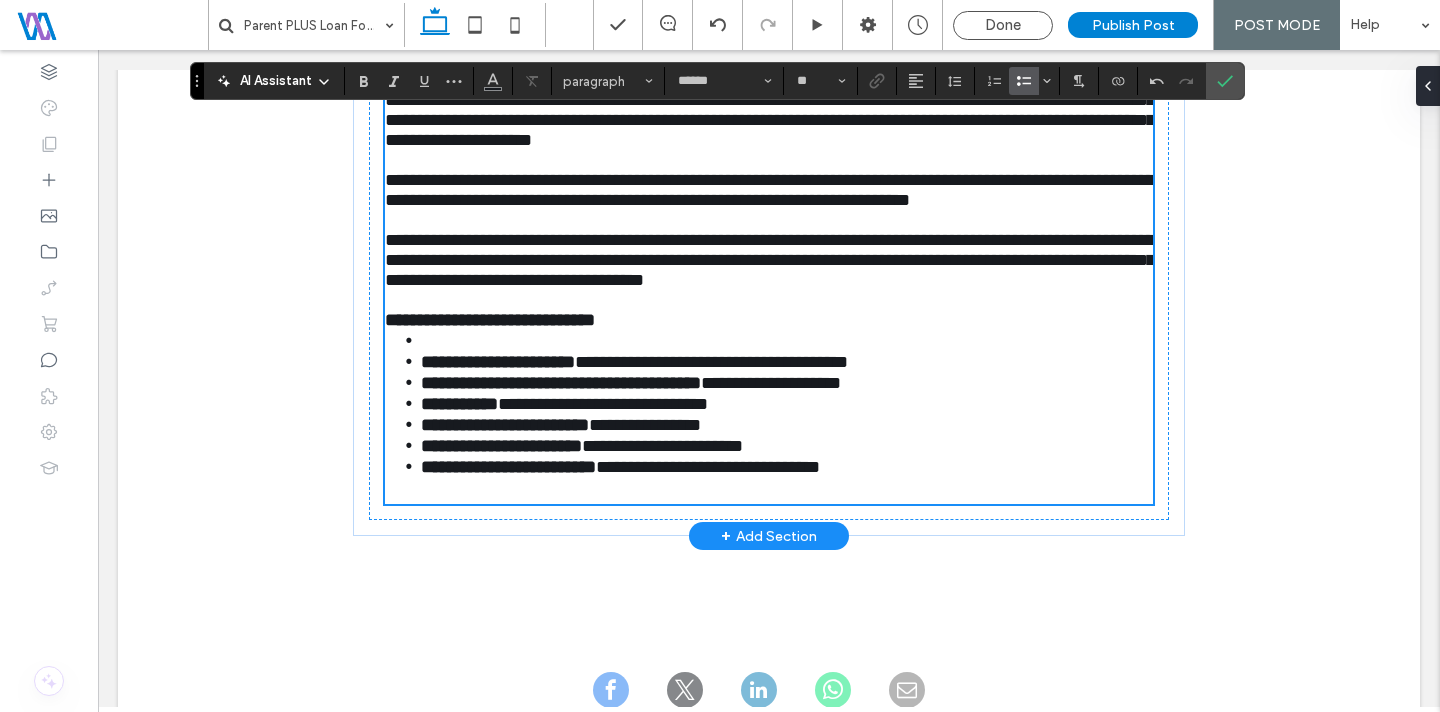 click at bounding box center (787, 340) 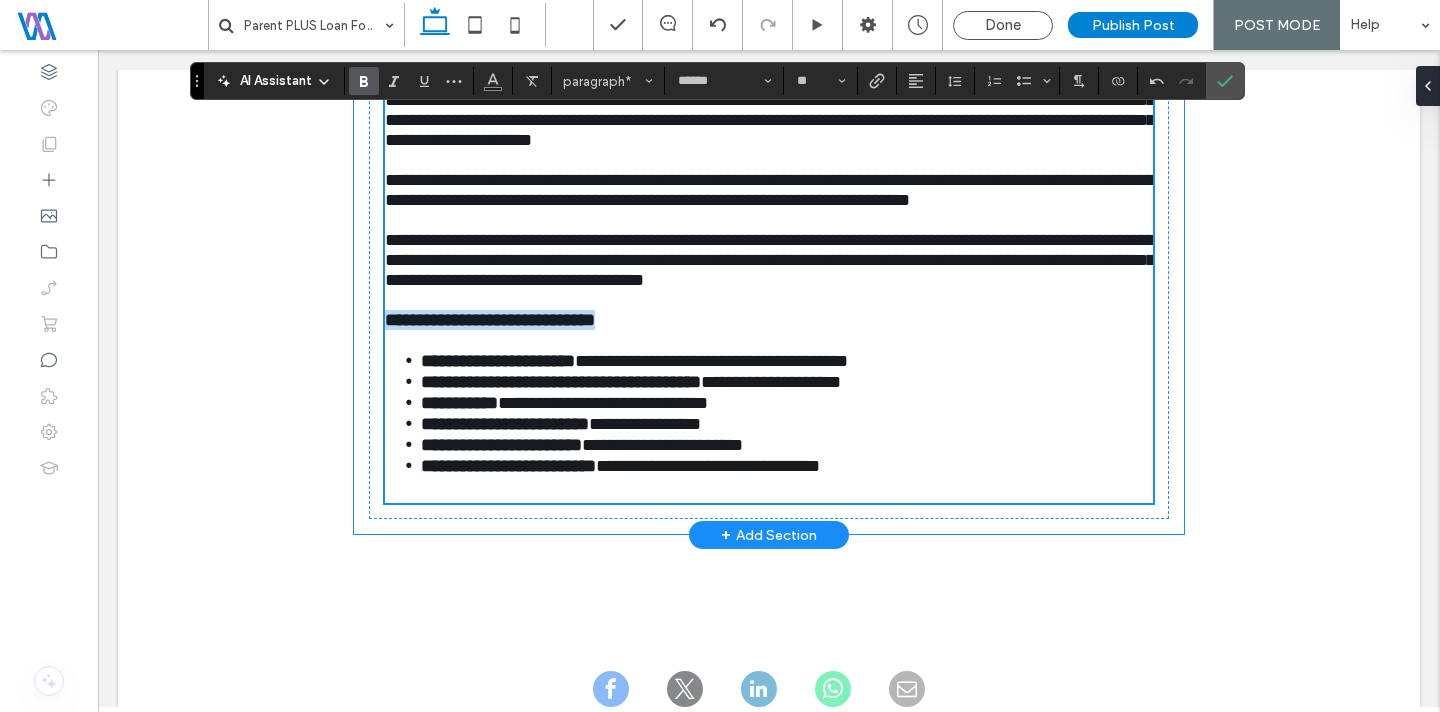 drag, startPoint x: 667, startPoint y: 476, endPoint x: 450, endPoint y: 334, distance: 259.33185 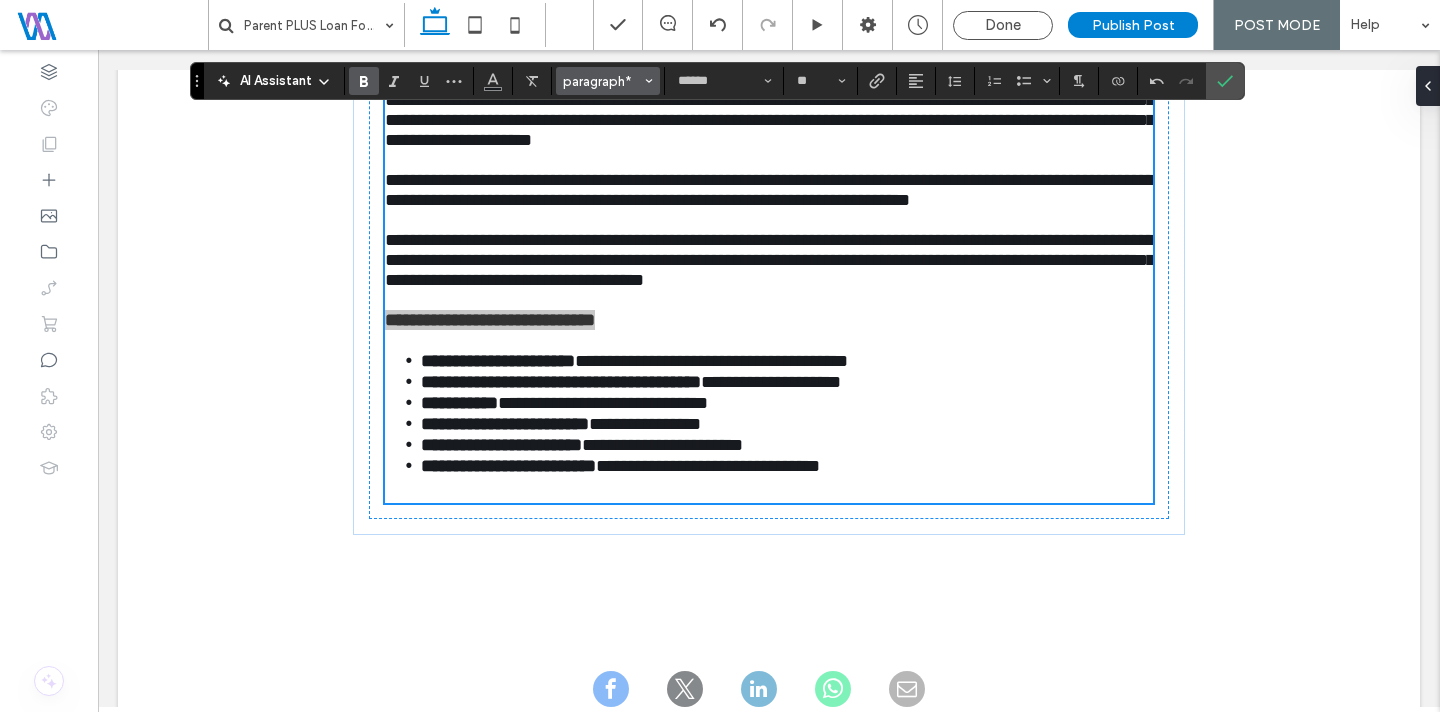 click on "paragraph*" at bounding box center [602, 81] 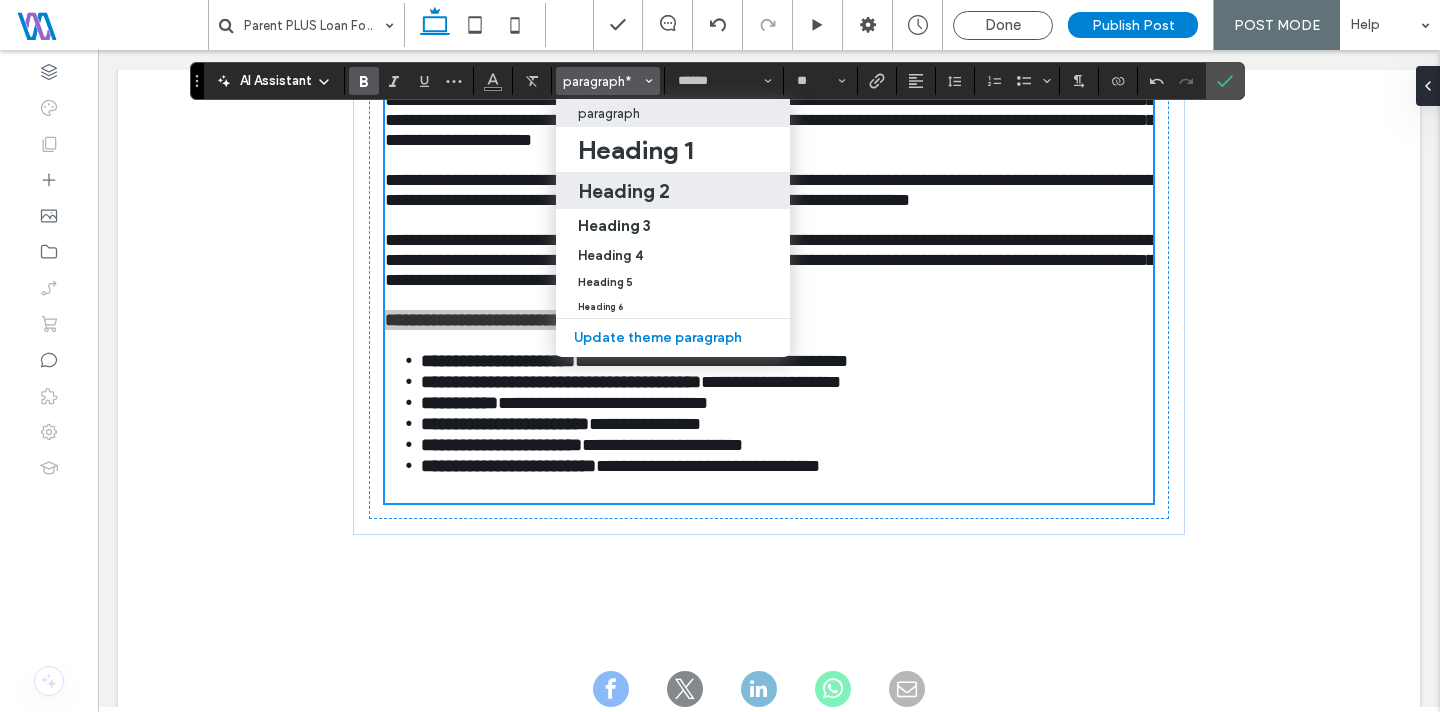 drag, startPoint x: 659, startPoint y: 198, endPoint x: 625, endPoint y: 242, distance: 55.605755 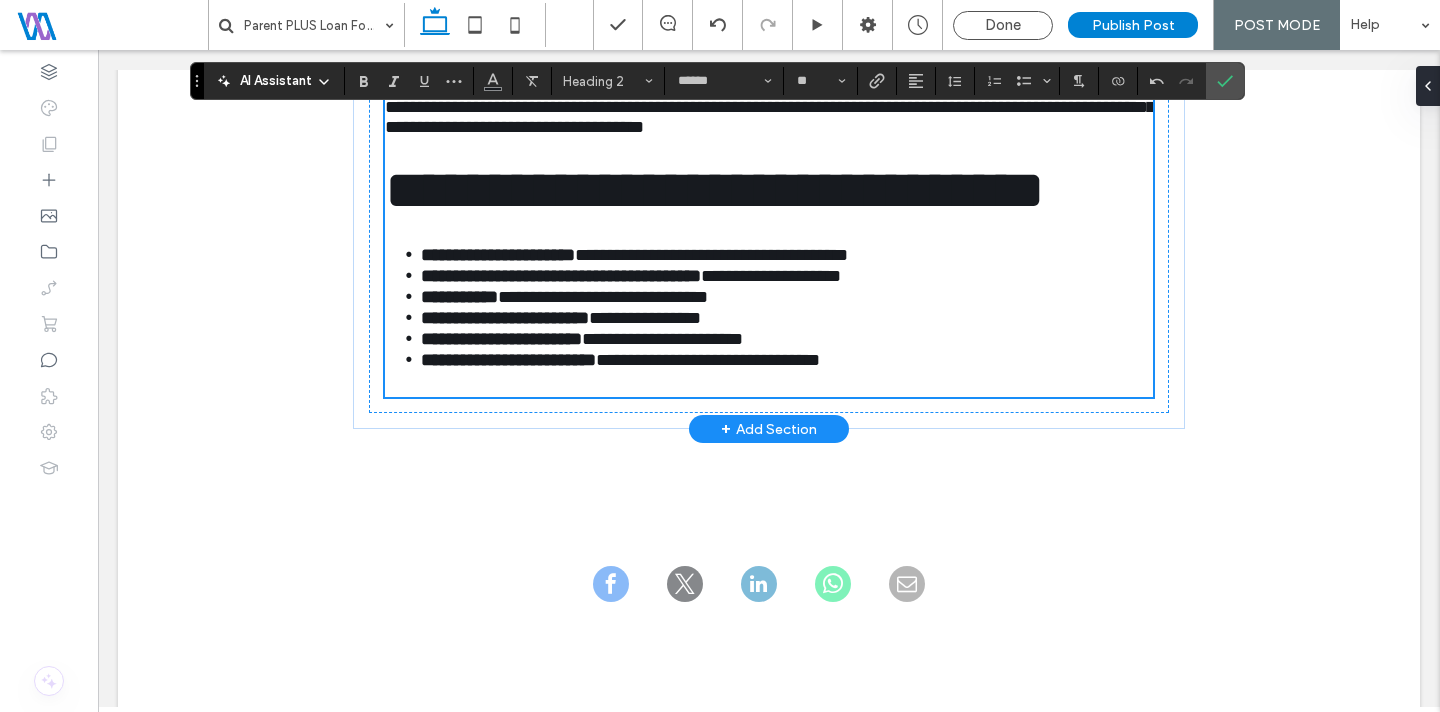 scroll, scrollTop: 4714, scrollLeft: 0, axis: vertical 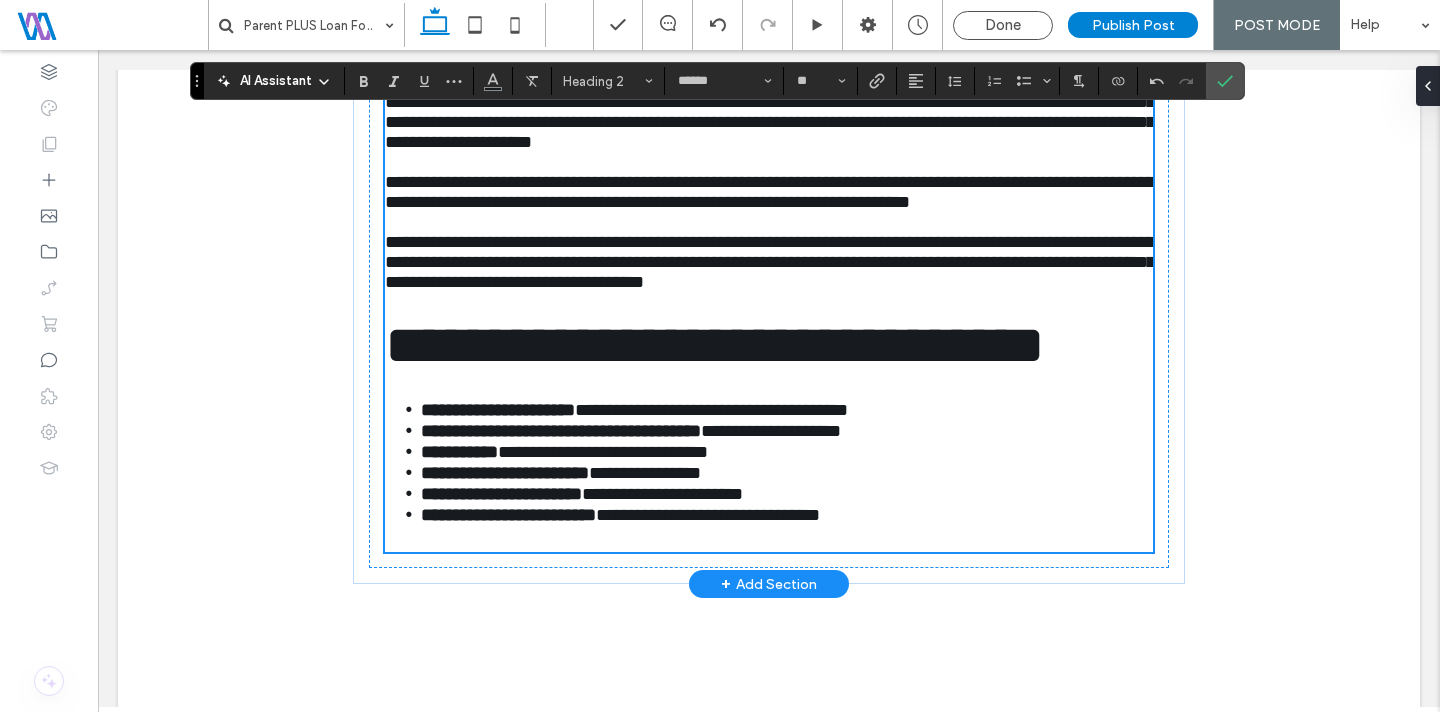 type on "**" 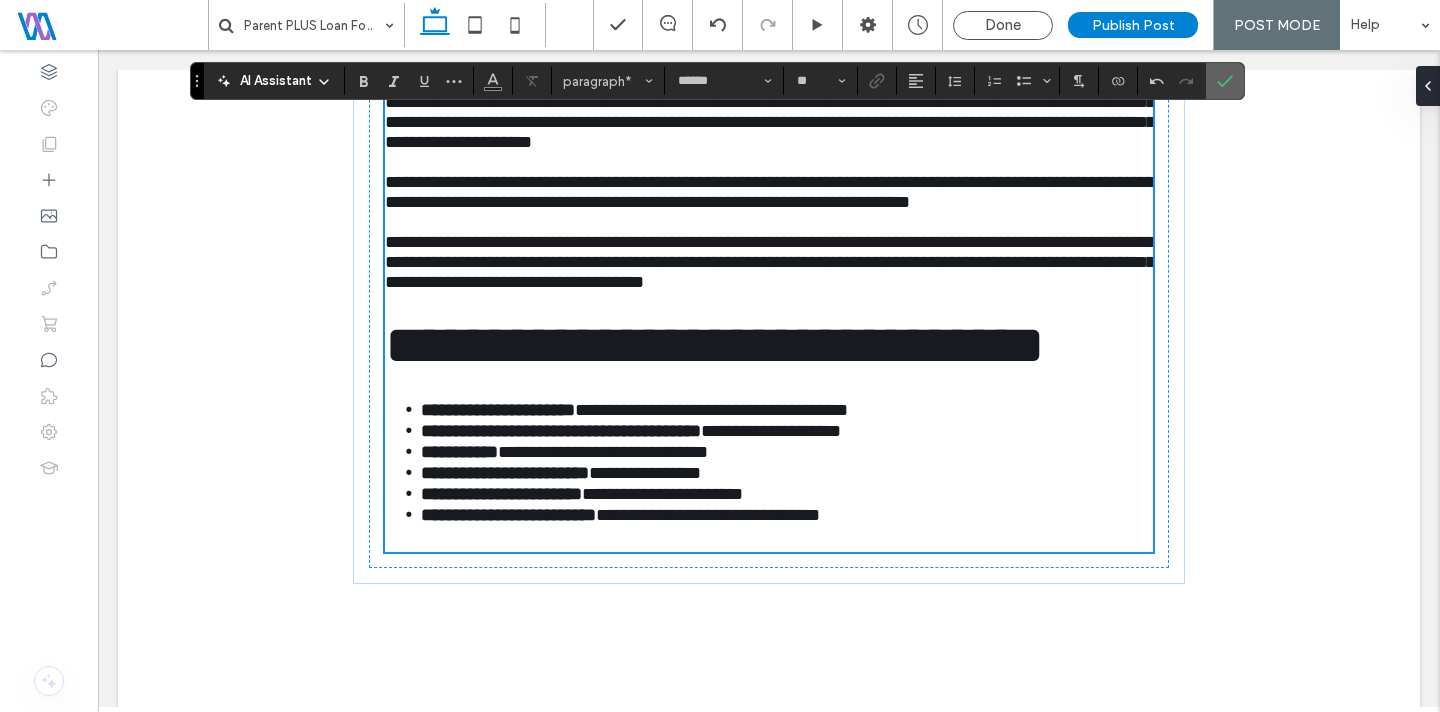 click at bounding box center [1221, 81] 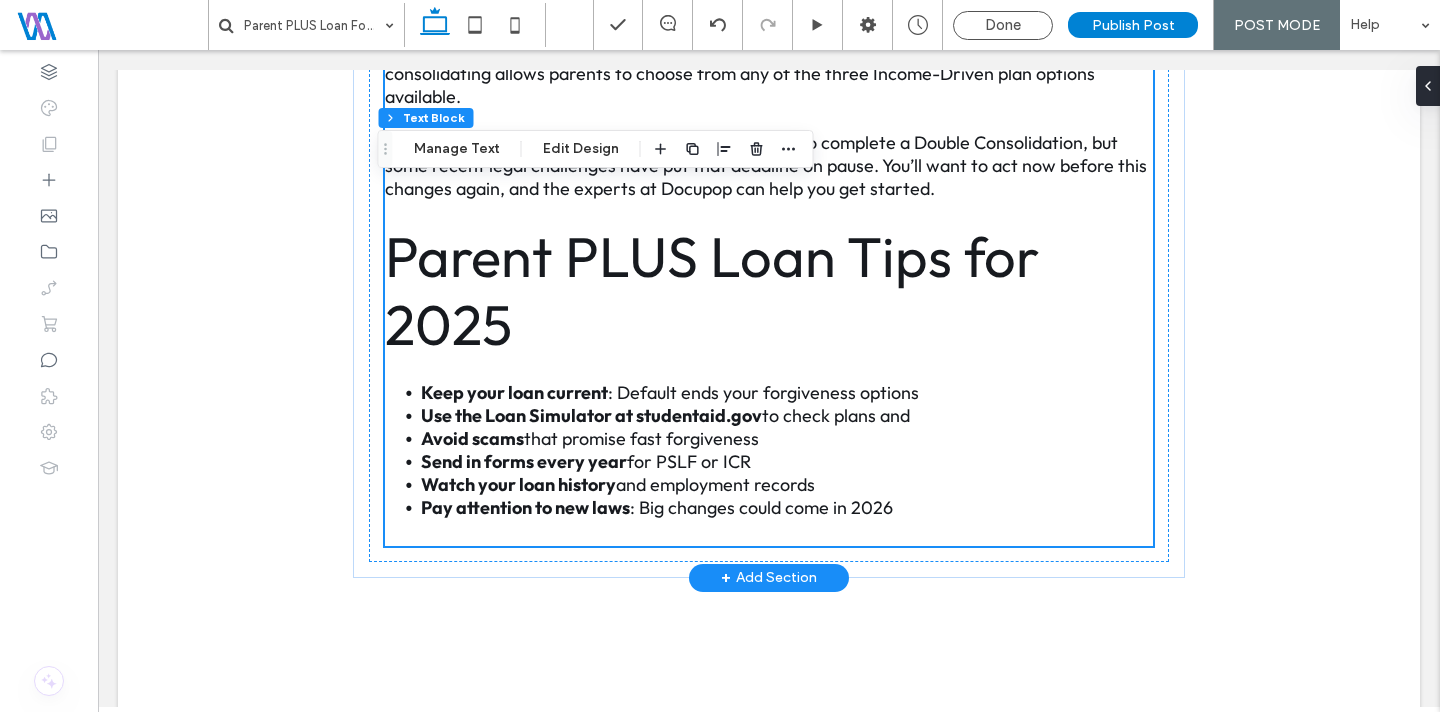 scroll, scrollTop: 5025, scrollLeft: 0, axis: vertical 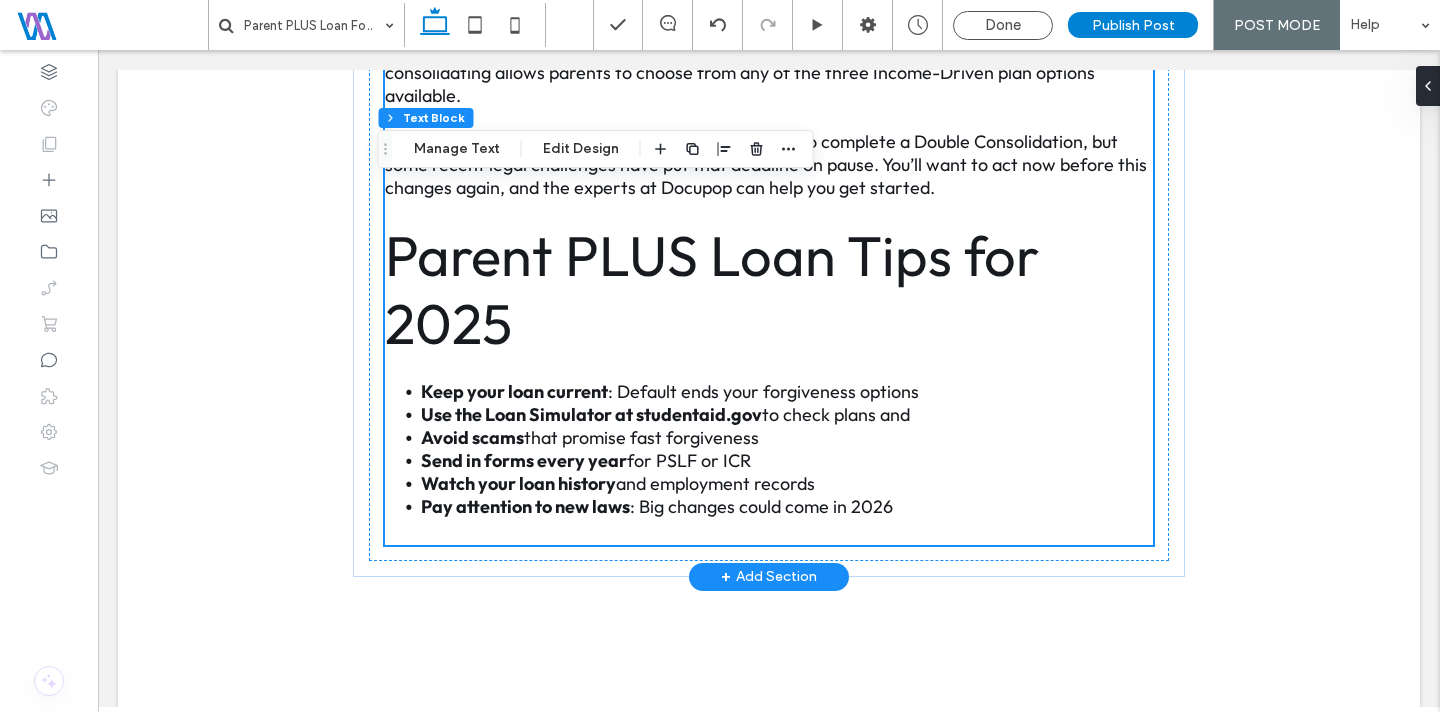 click on "+ Add Section" at bounding box center [769, 577] 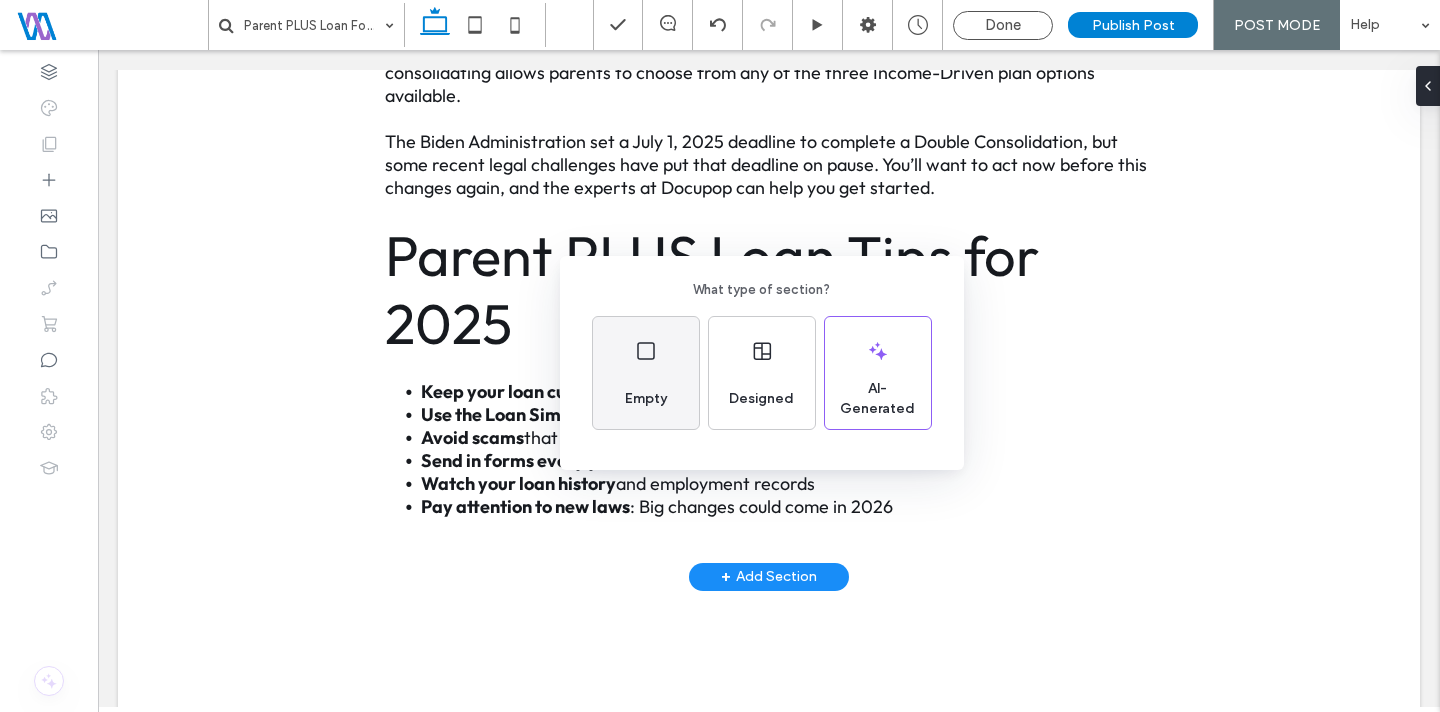 click on "Empty" at bounding box center (646, 399) 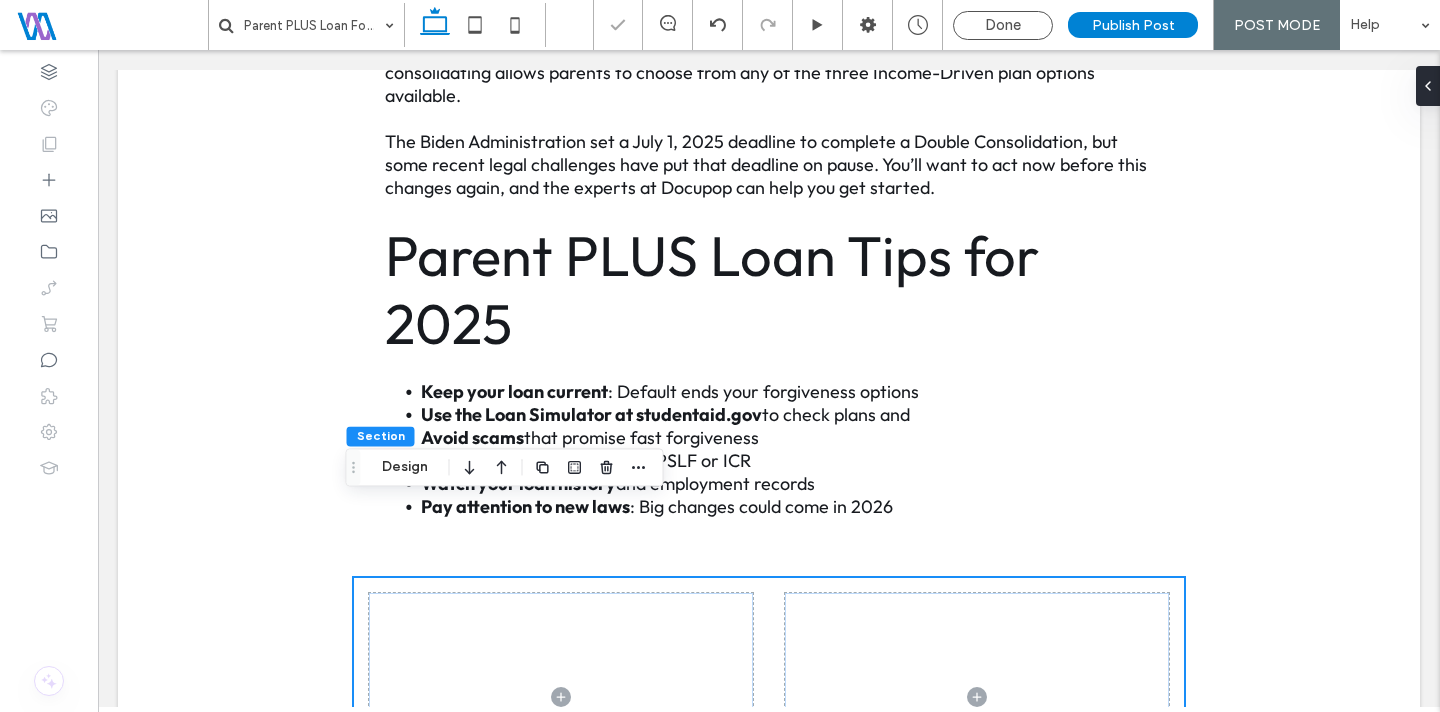 scroll, scrollTop: 5222, scrollLeft: 0, axis: vertical 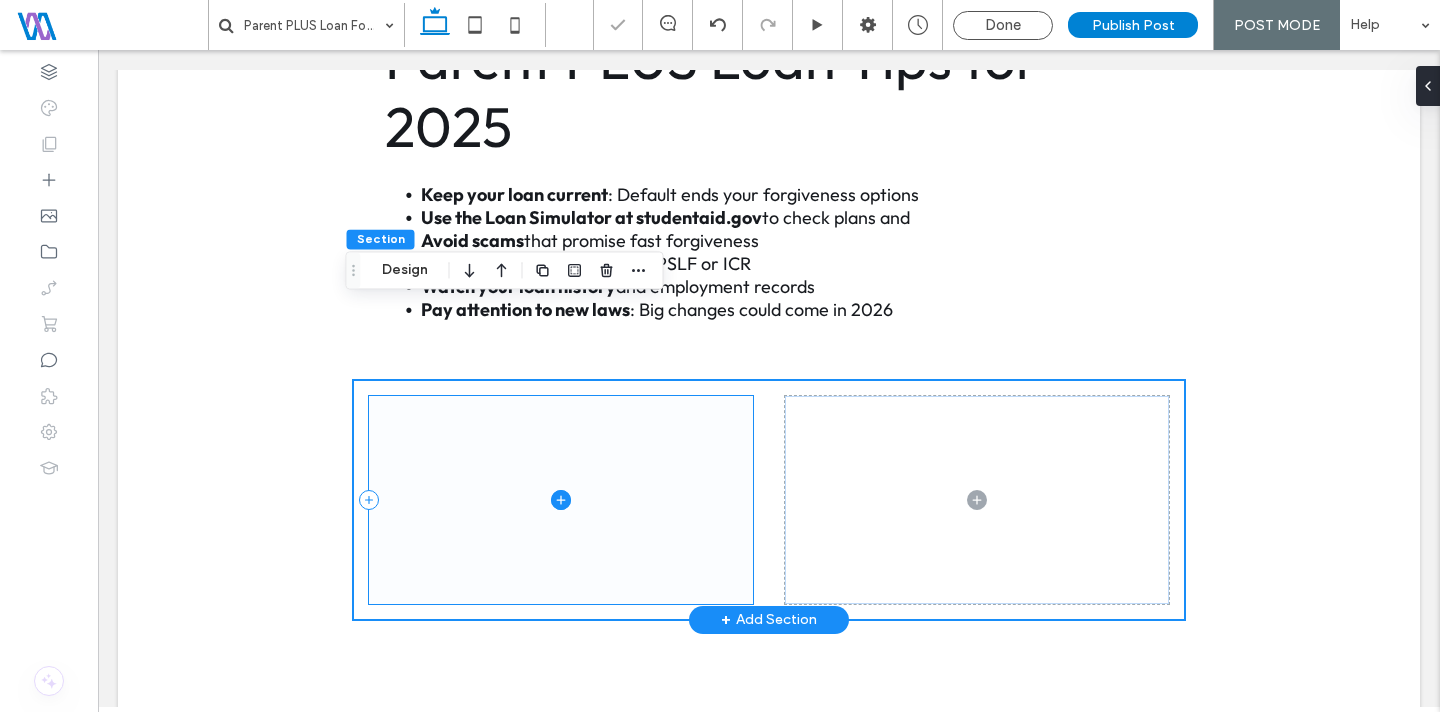 click at bounding box center [561, 500] 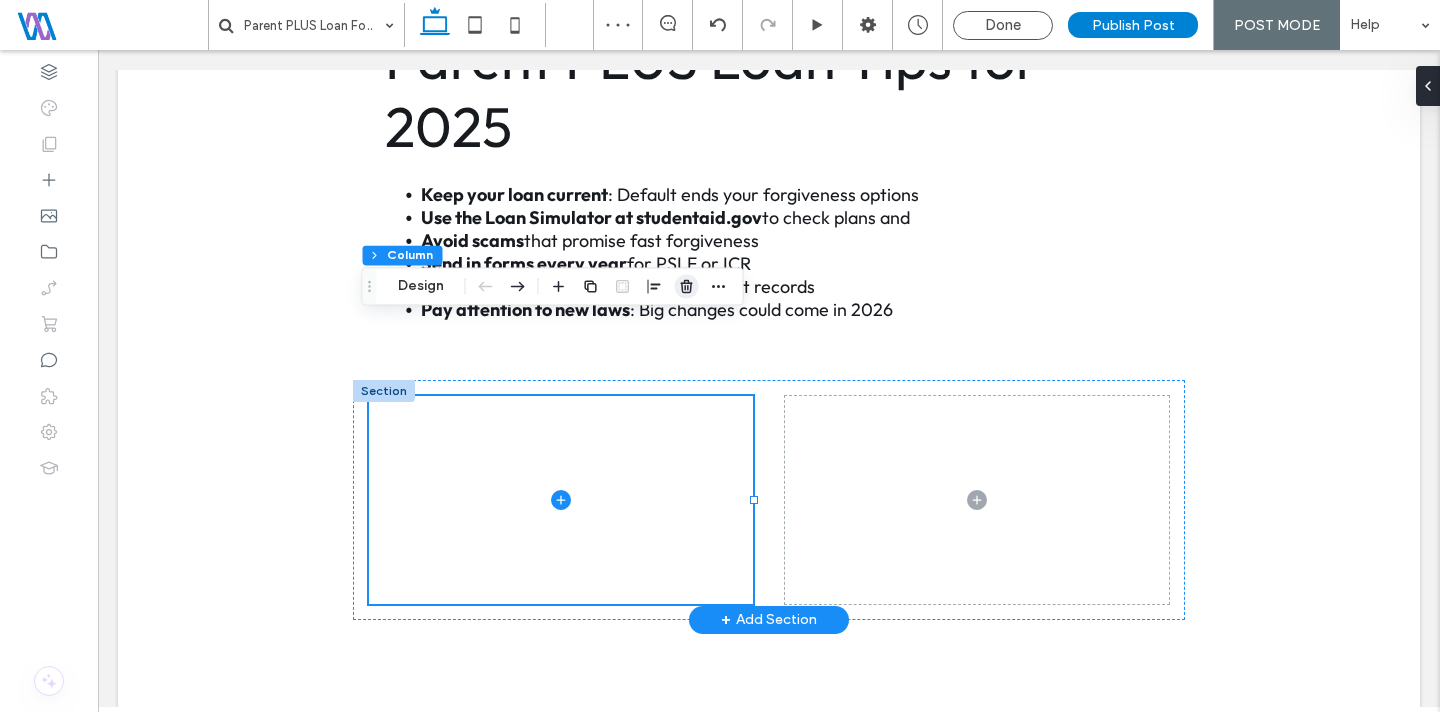 drag, startPoint x: 685, startPoint y: 284, endPoint x: 586, endPoint y: 235, distance: 110.46266 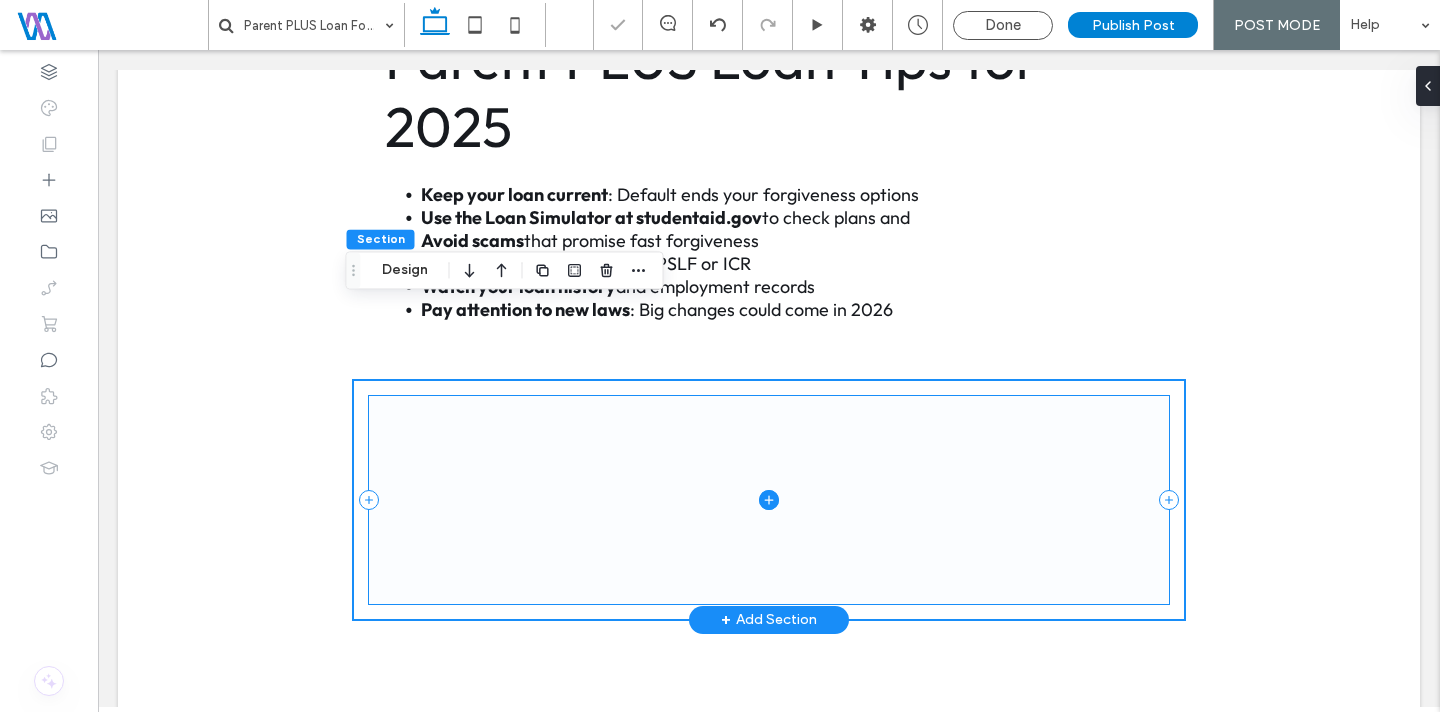 click 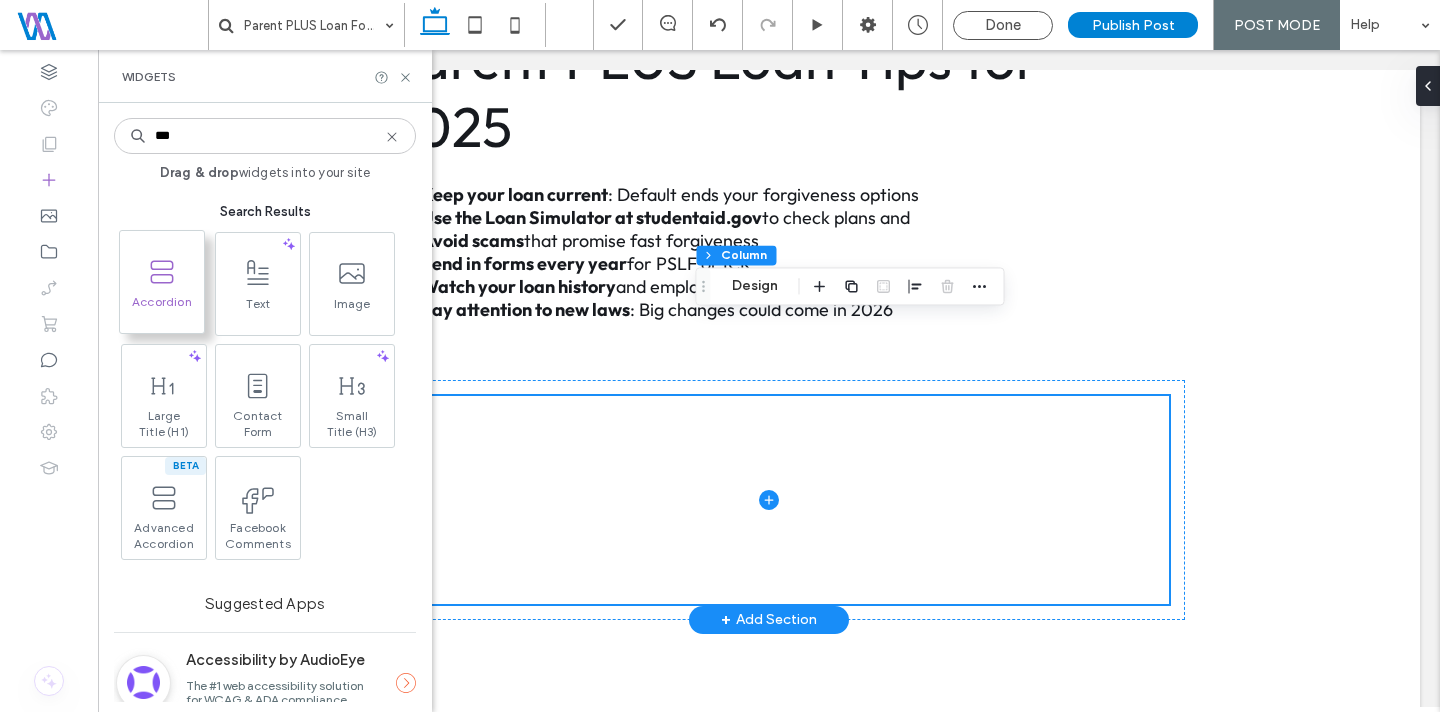 type on "***" 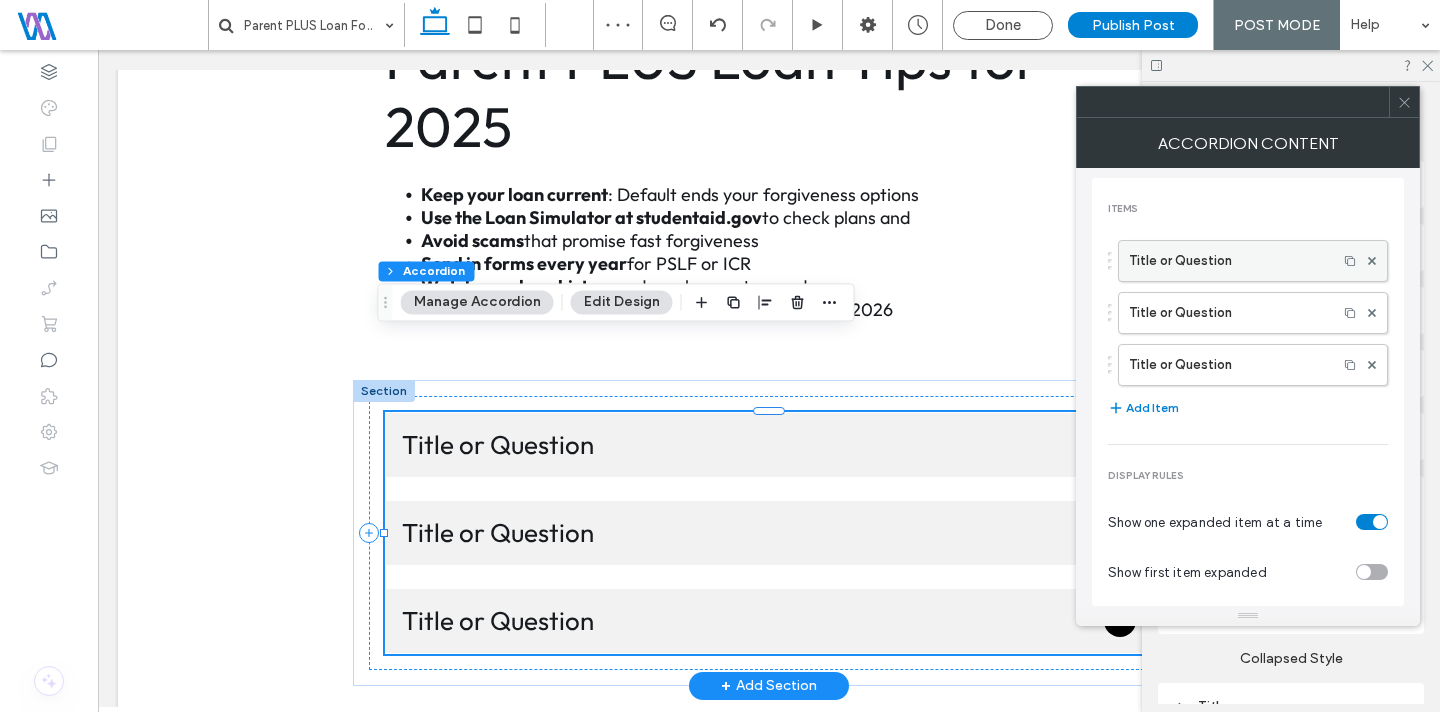 click on "Title or Question" at bounding box center (1228, 261) 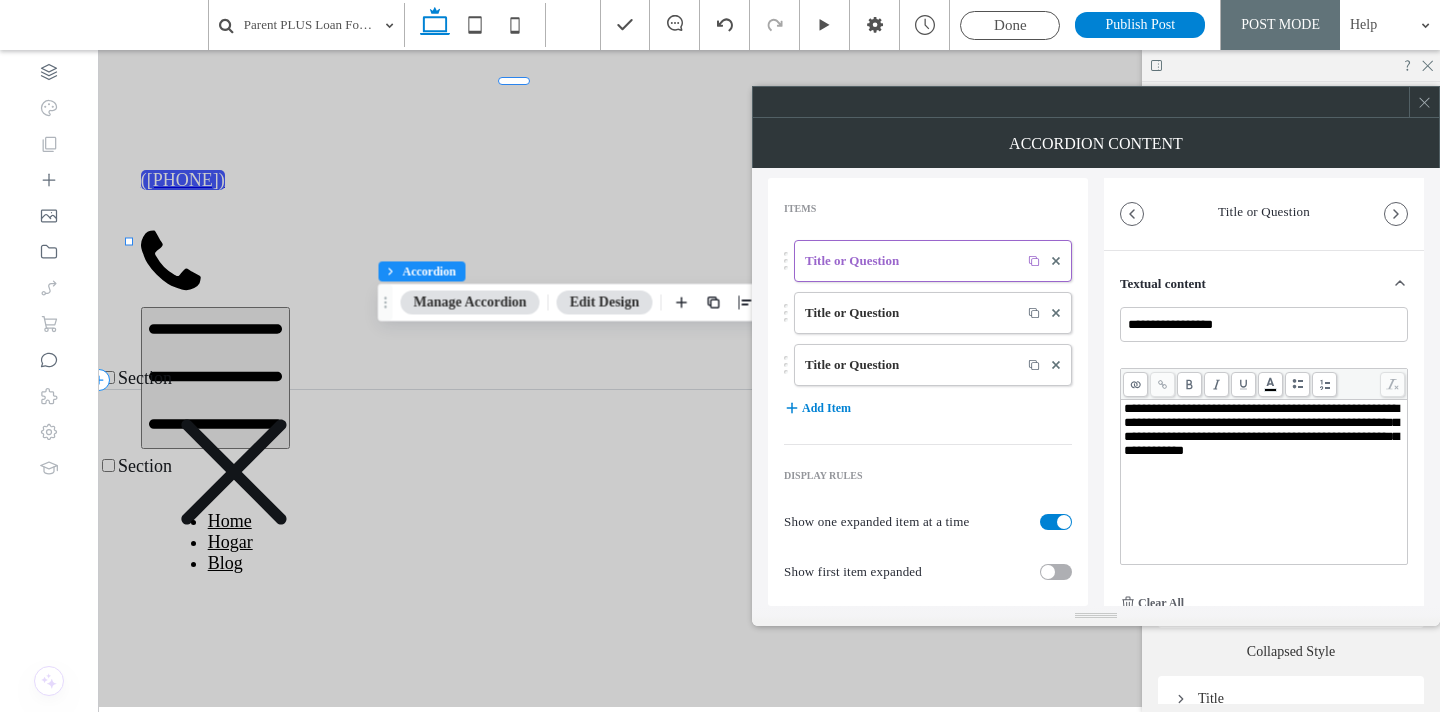 scroll, scrollTop: 5222, scrollLeft: 0, axis: vertical 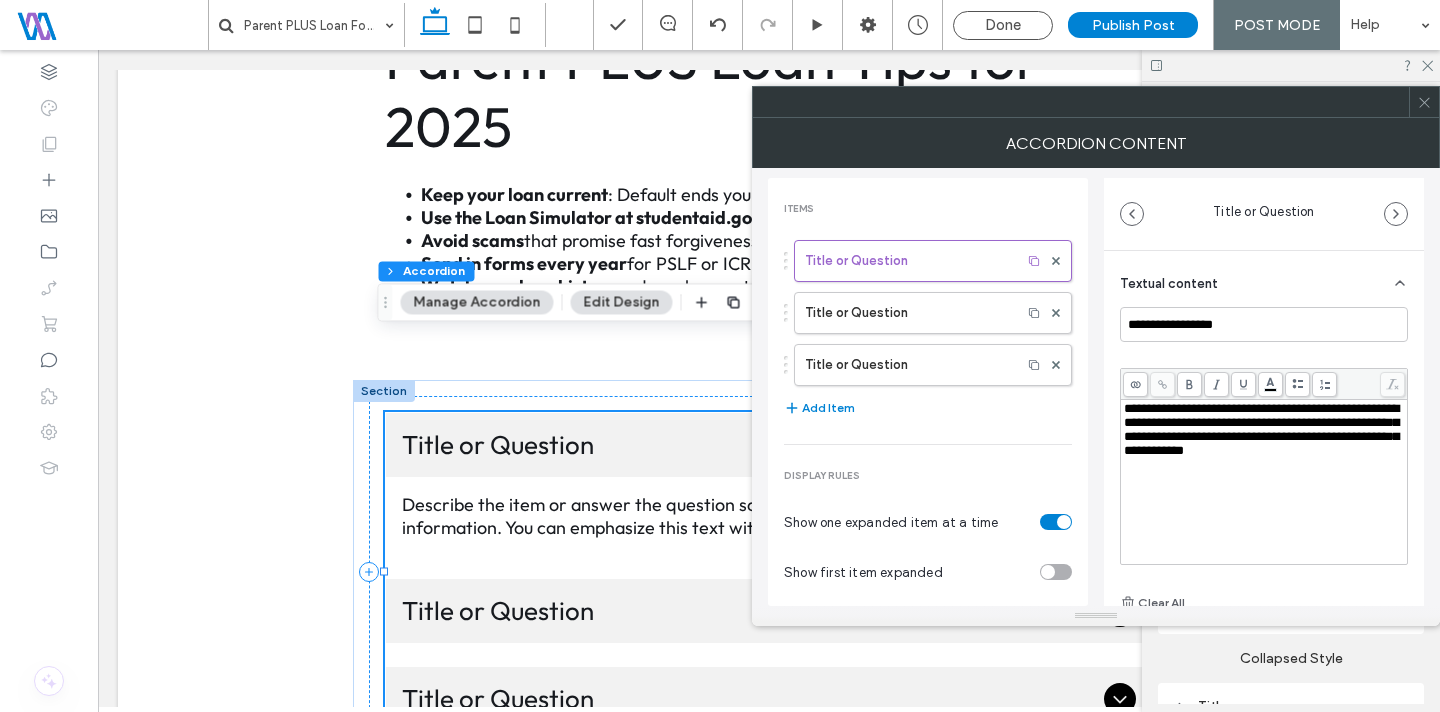 click 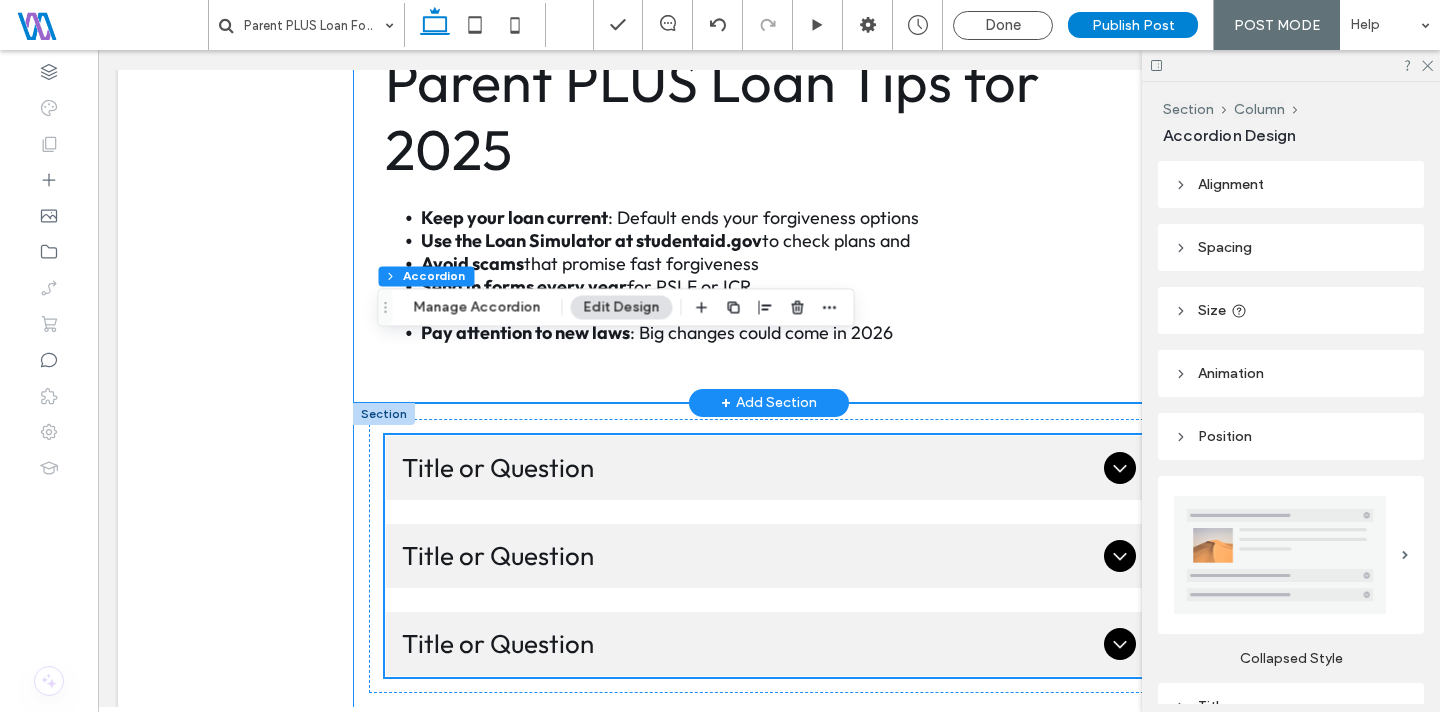 scroll, scrollTop: 5196, scrollLeft: 0, axis: vertical 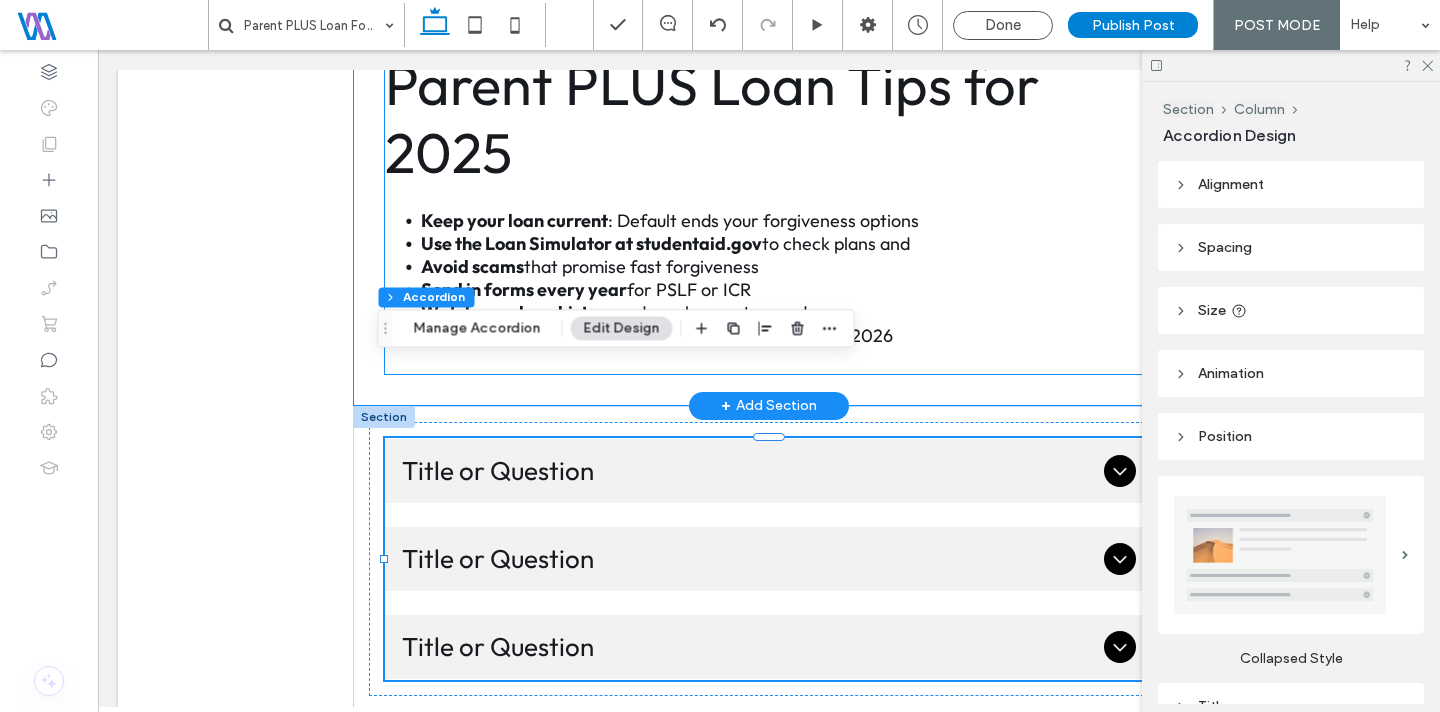 click at bounding box center [769, 360] 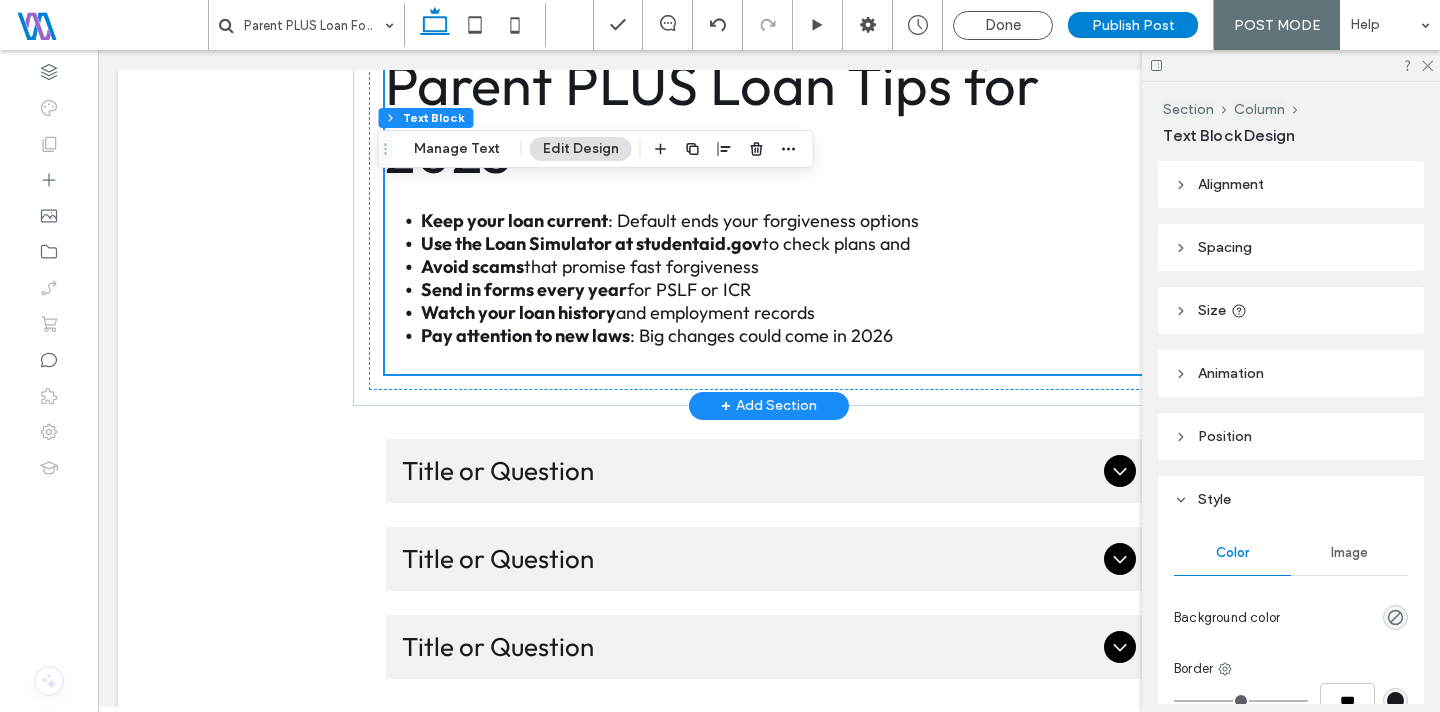 click at bounding box center [769, 360] 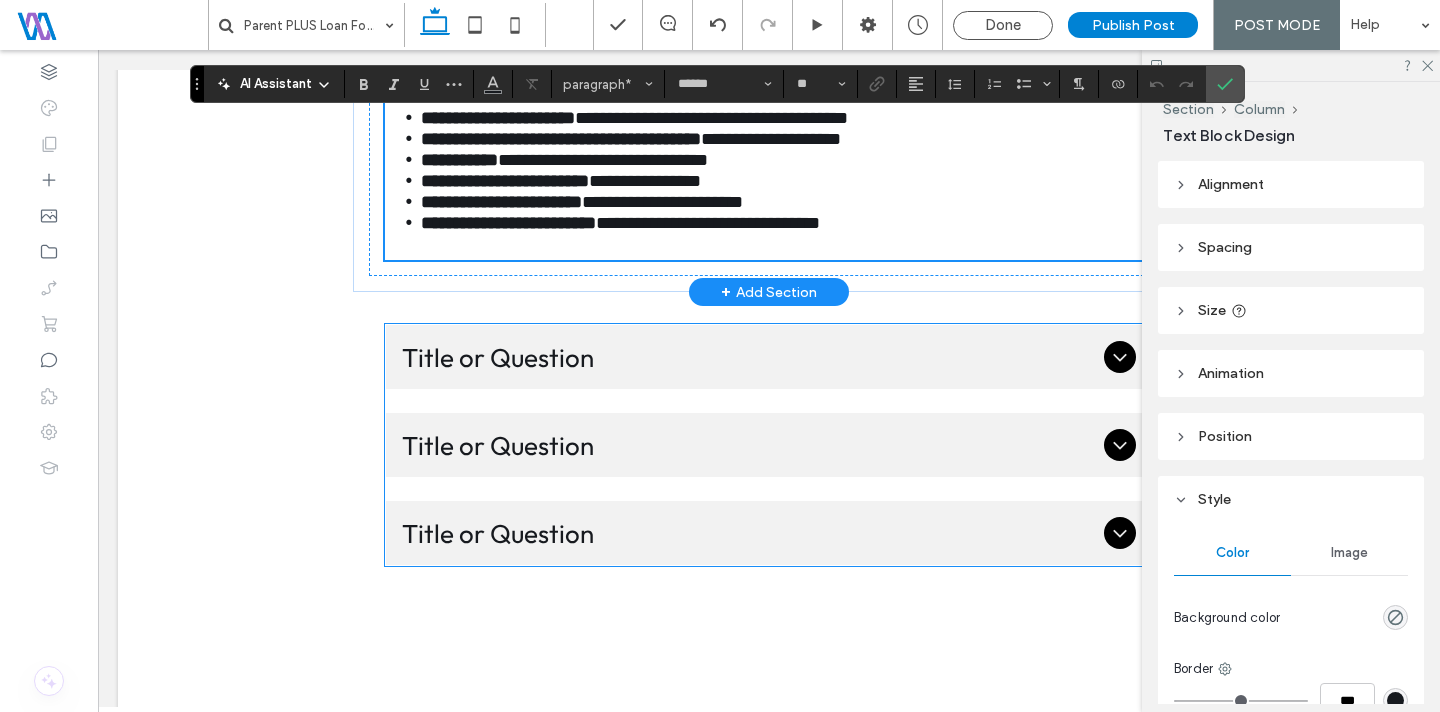 scroll, scrollTop: 5145, scrollLeft: 0, axis: vertical 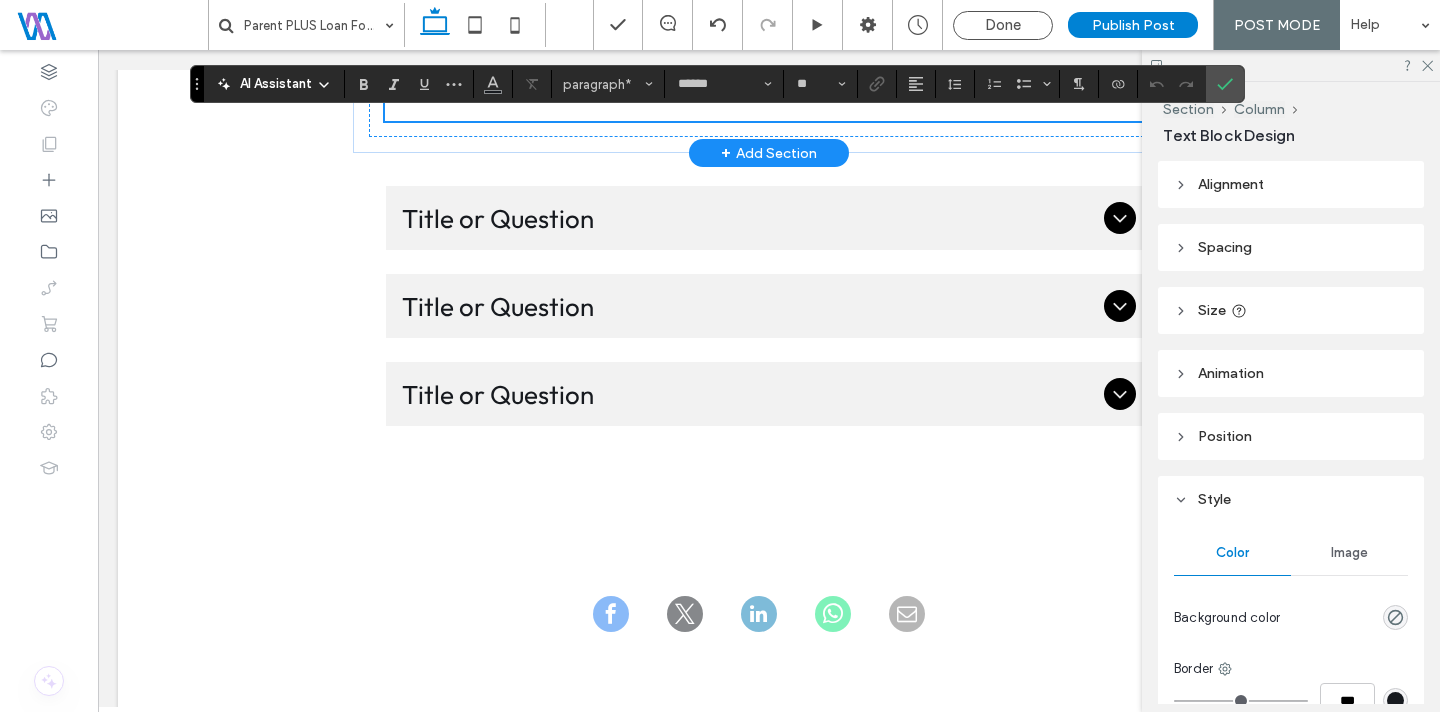 click on "**********" at bounding box center (787, 83) 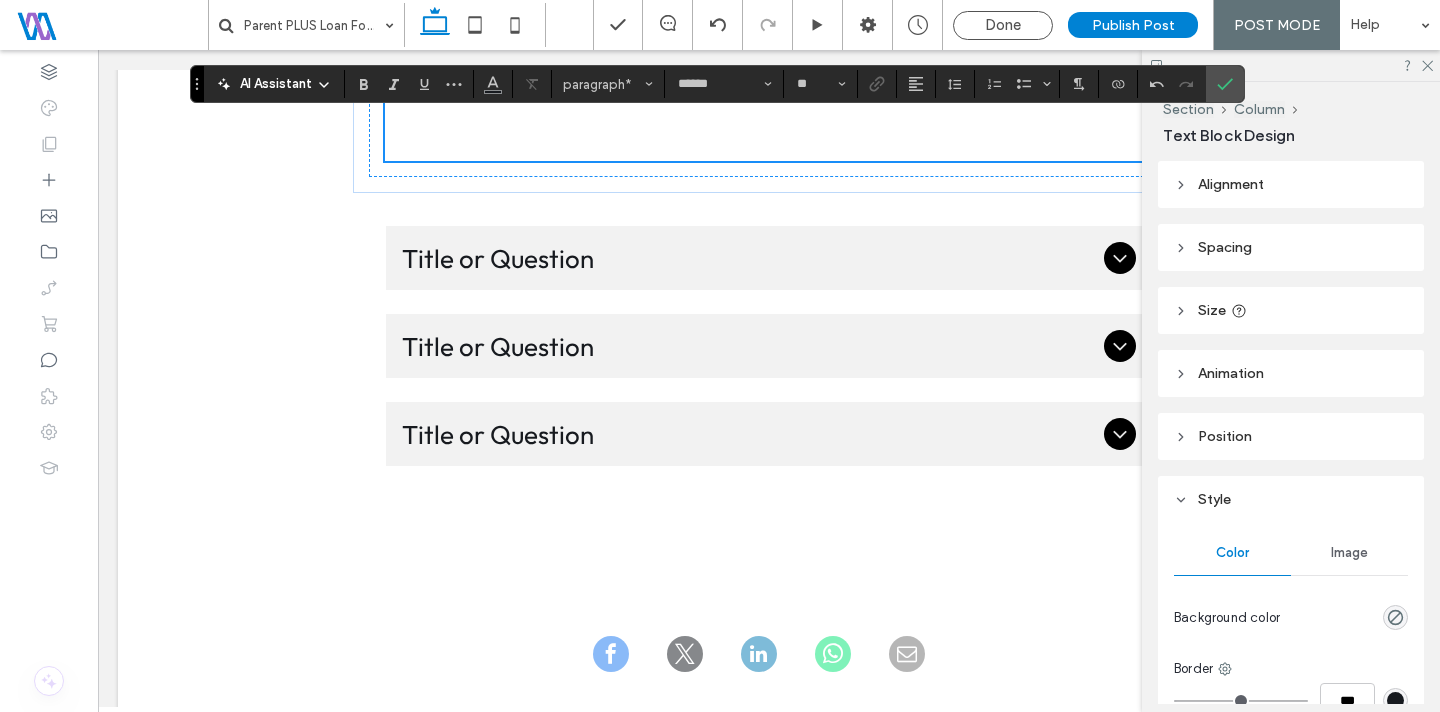 click on "﻿" at bounding box center [769, 124] 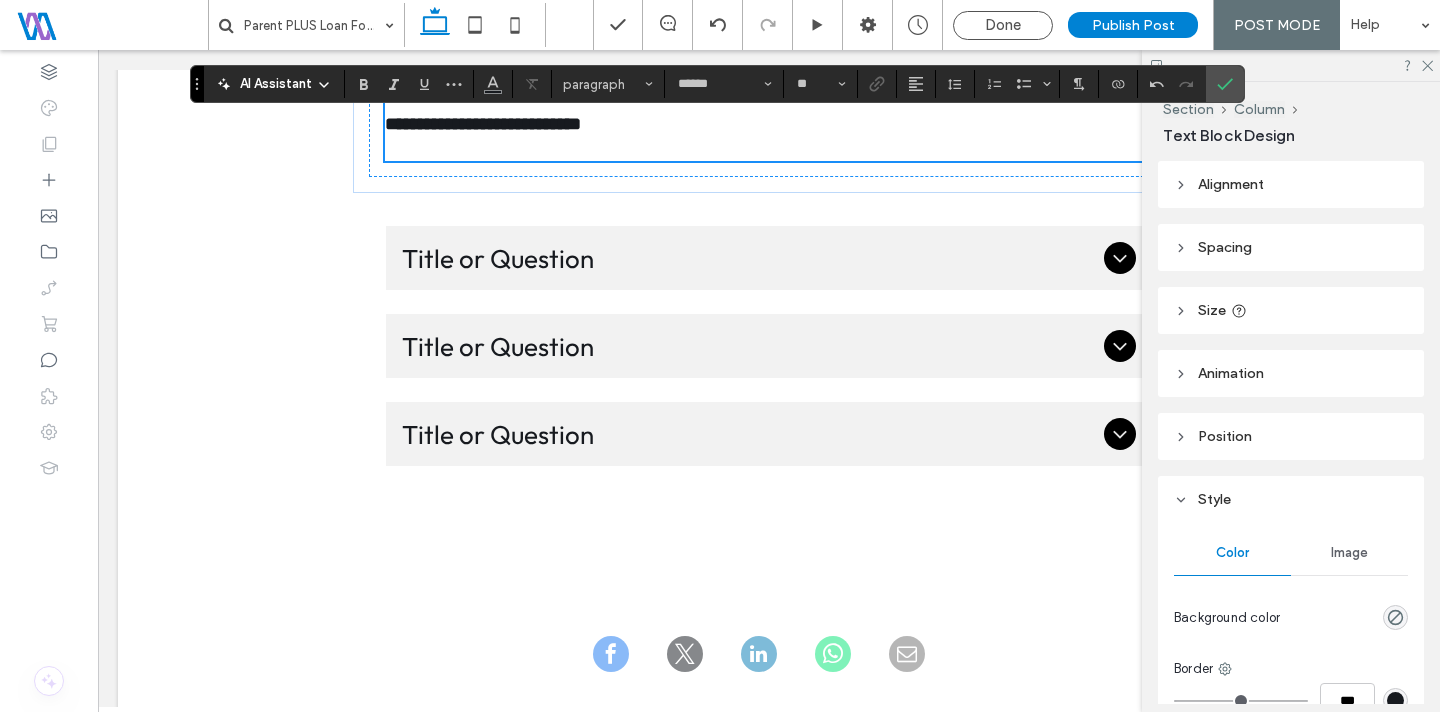click at bounding box center (769, 147) 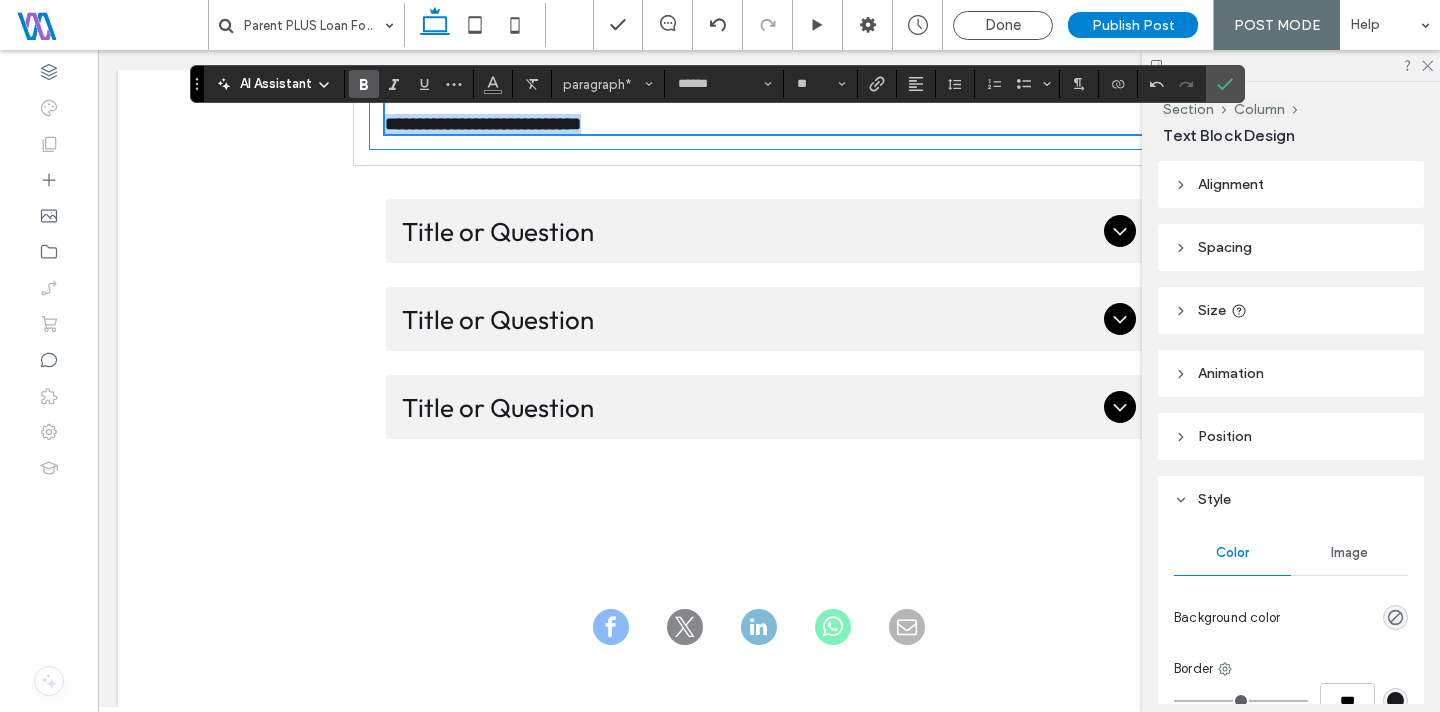 drag, startPoint x: 759, startPoint y: 348, endPoint x: 375, endPoint y: 355, distance: 384.06378 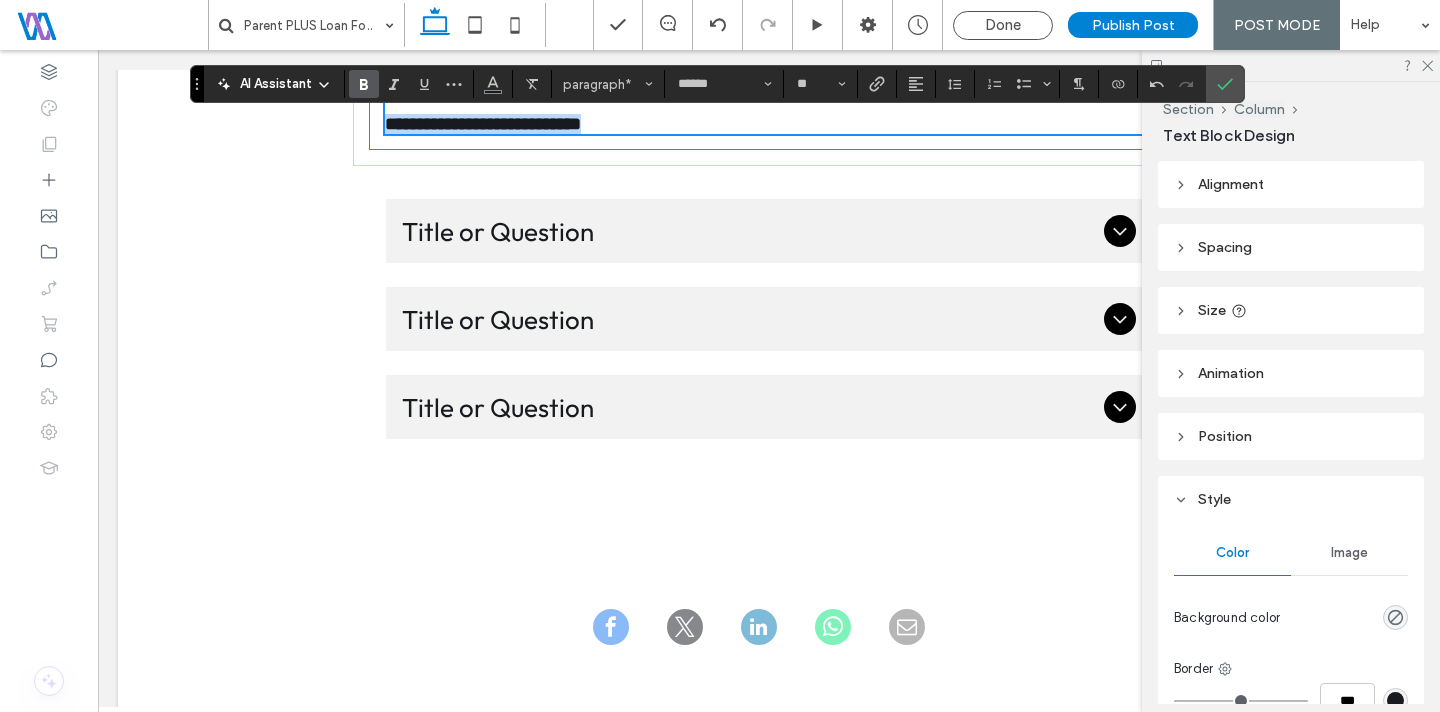 click on "**********" at bounding box center [769, -583] 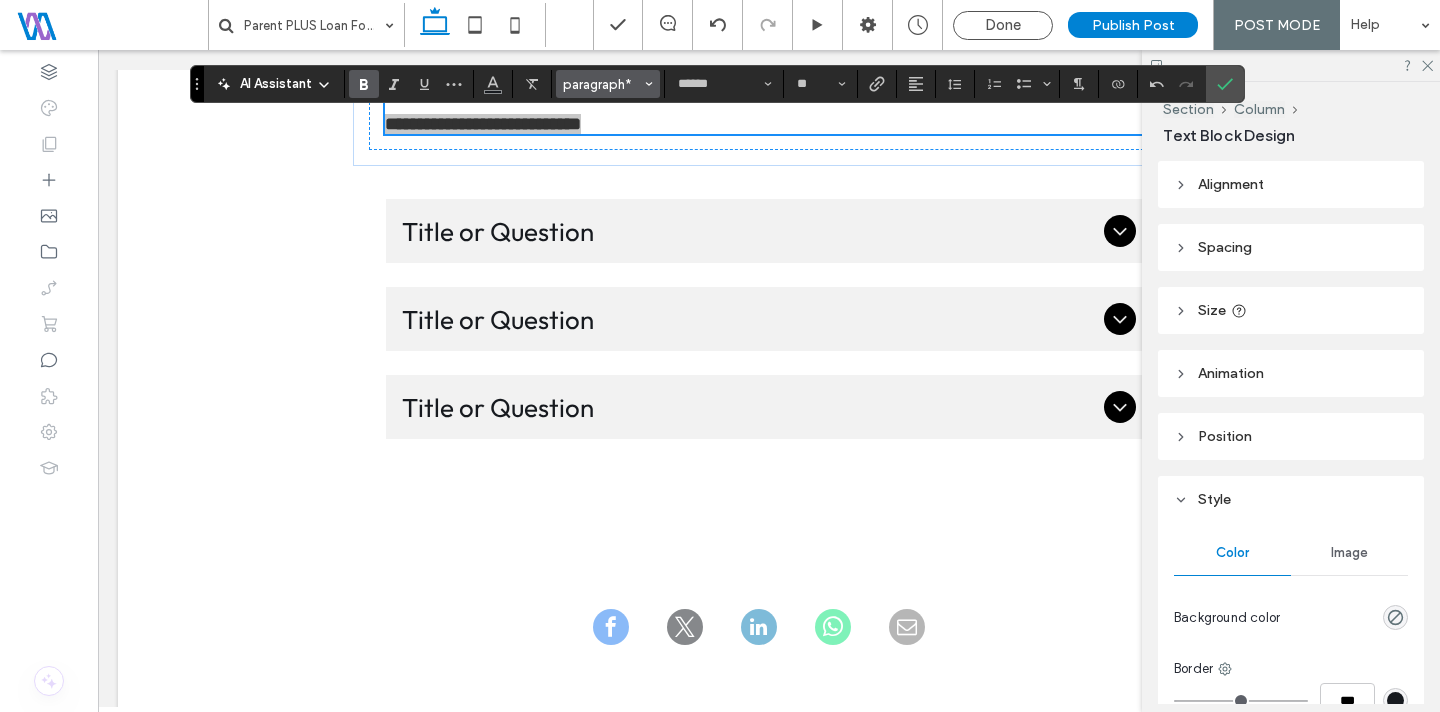 click on "paragraph*" at bounding box center [602, 84] 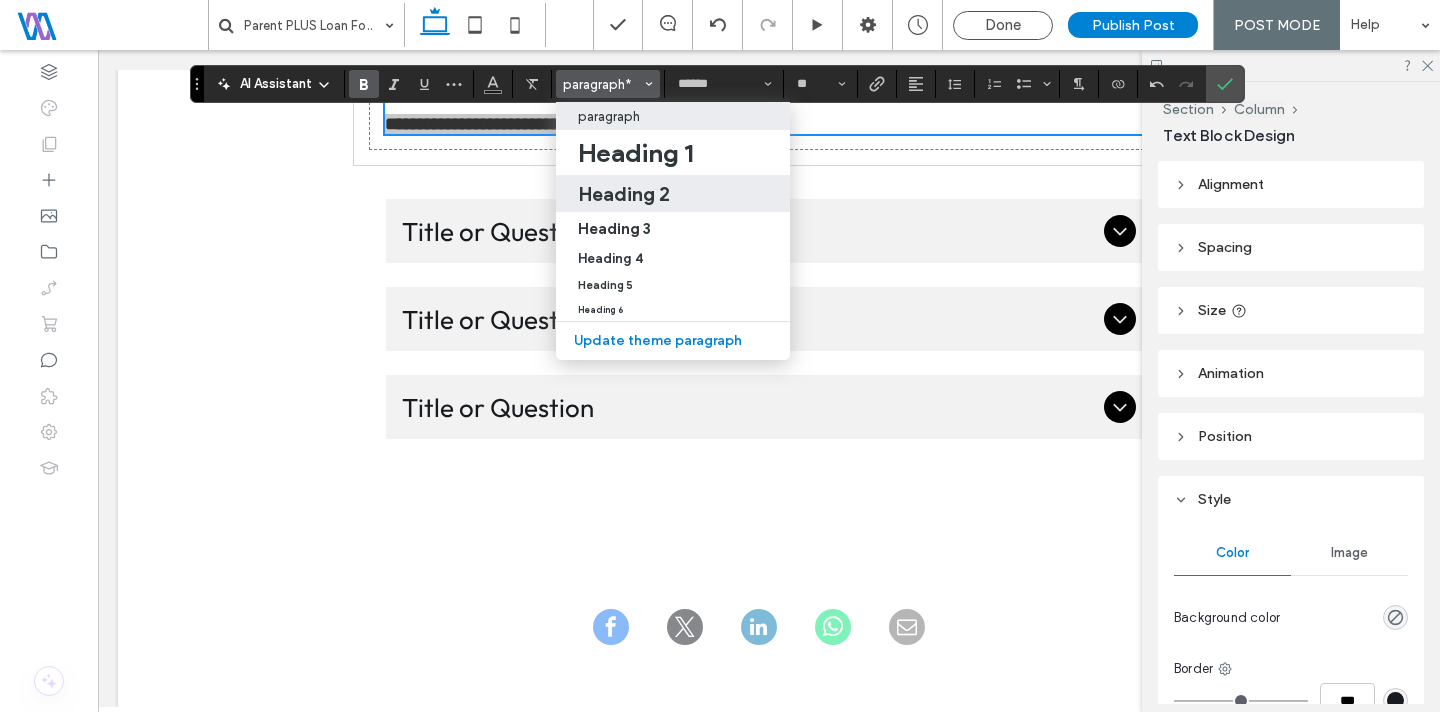 click on "Heading 2" at bounding box center [624, 194] 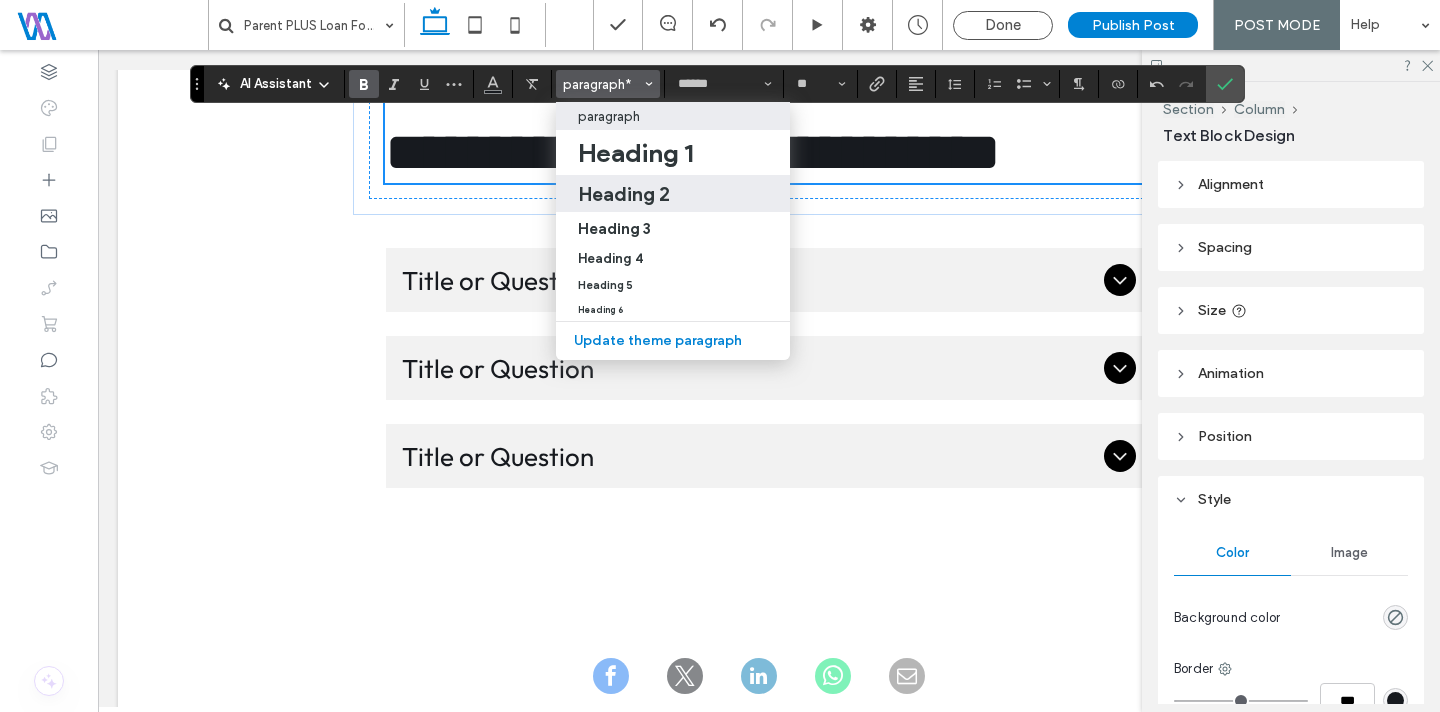 type on "**" 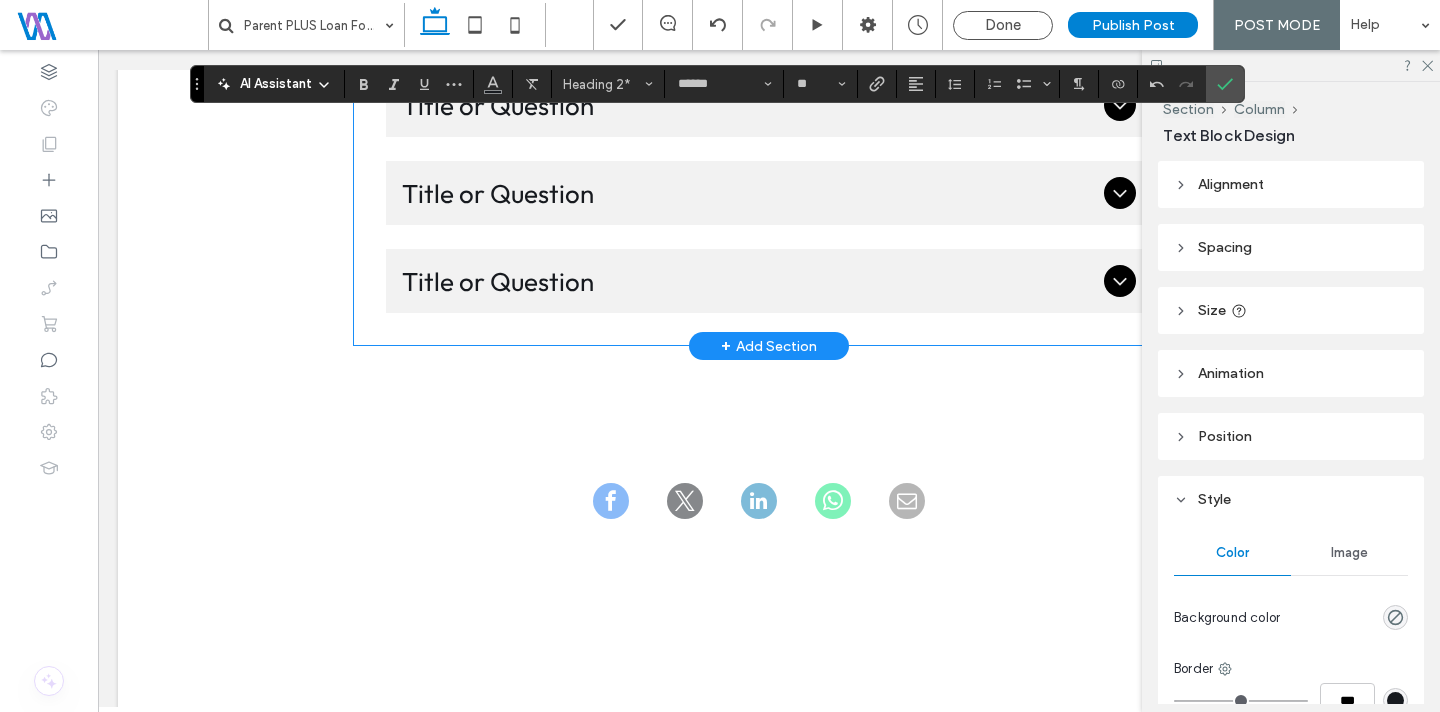 scroll, scrollTop: 5321, scrollLeft: 0, axis: vertical 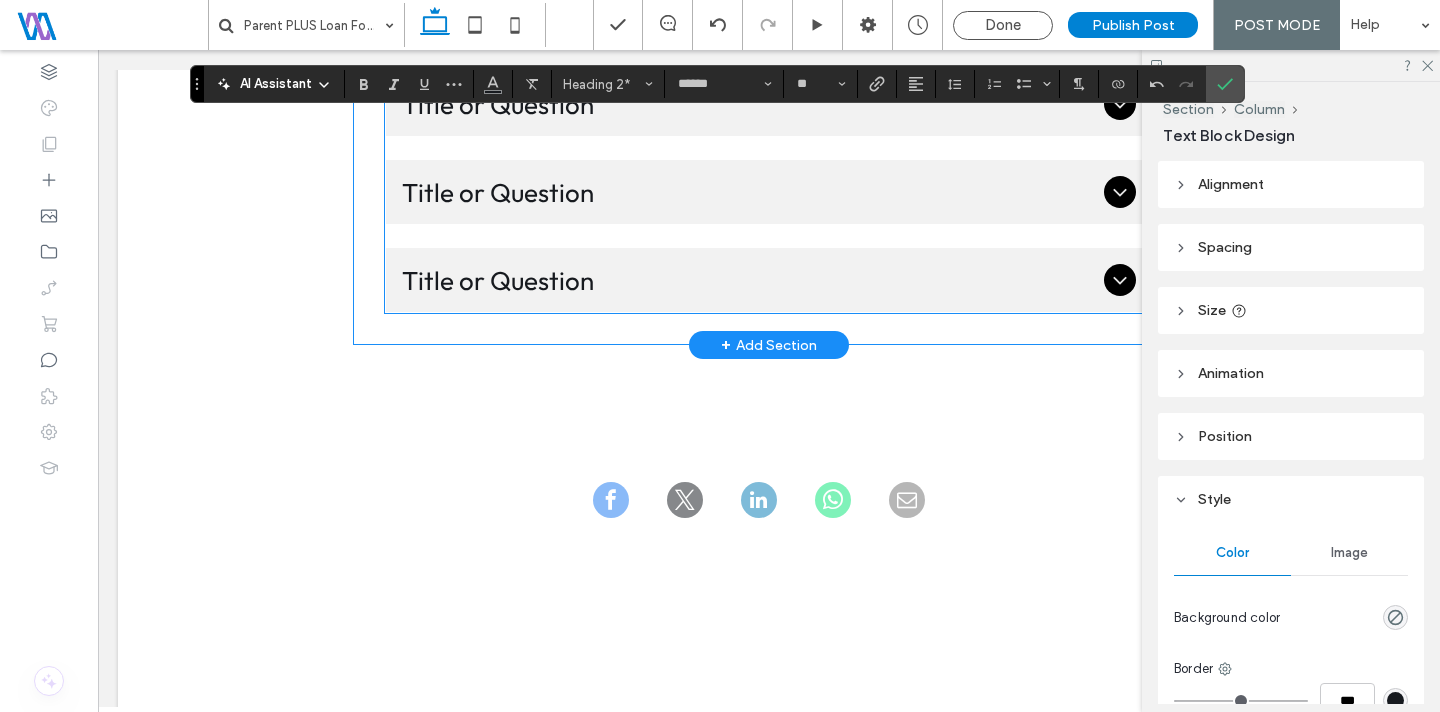 click on "Title or Question Describe the item or answer the question so that site visitors who are interested get more information. You can emphasize this text with bullets, italics or bold, and add links. Title or Question Describe the item or answer the question so that site visitors who are interested get more information. You can emphasize this text with bullets, italics or bold, and add links. Title or Question Describe the item or answer the question so that site visitors who are interested get more information. You can emphasize this text with bullets, italics or bold, and add links." at bounding box center (769, 192) 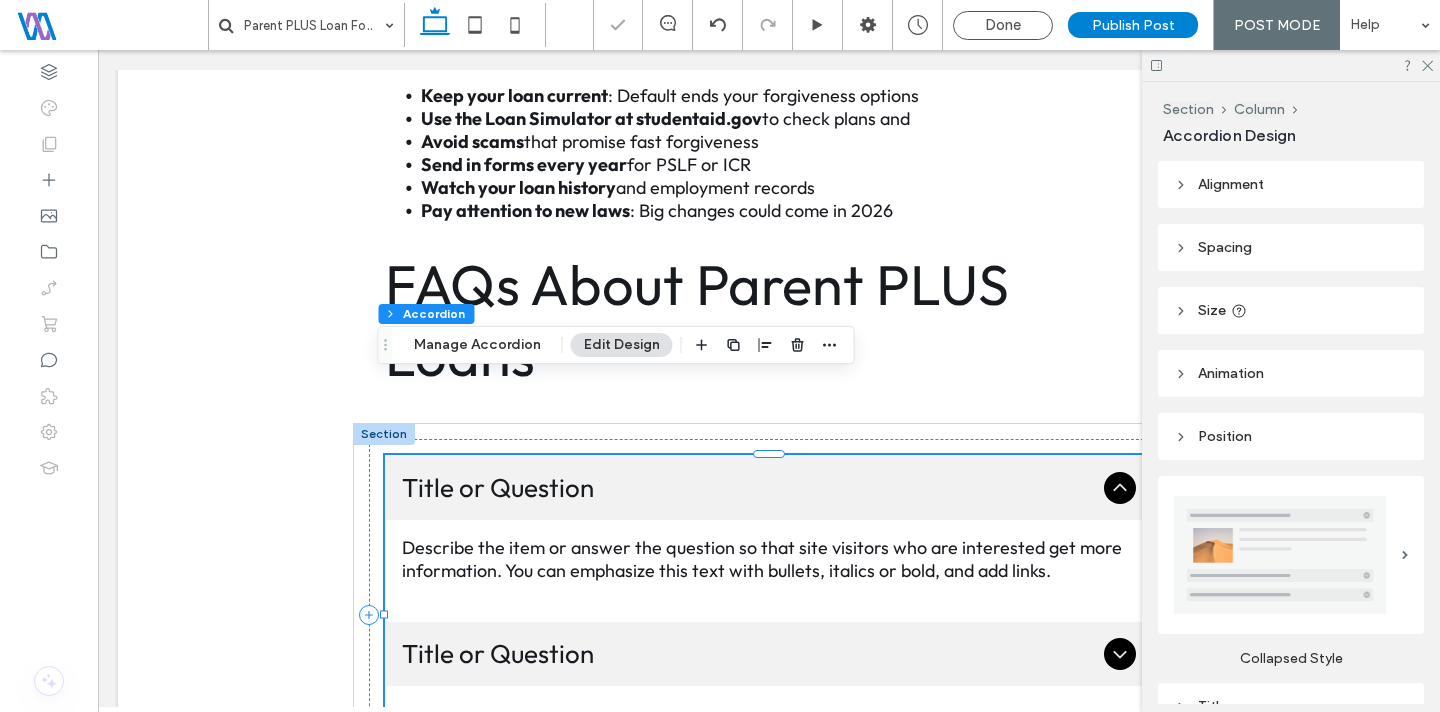 click on "Title or Question" at bounding box center (749, 487) 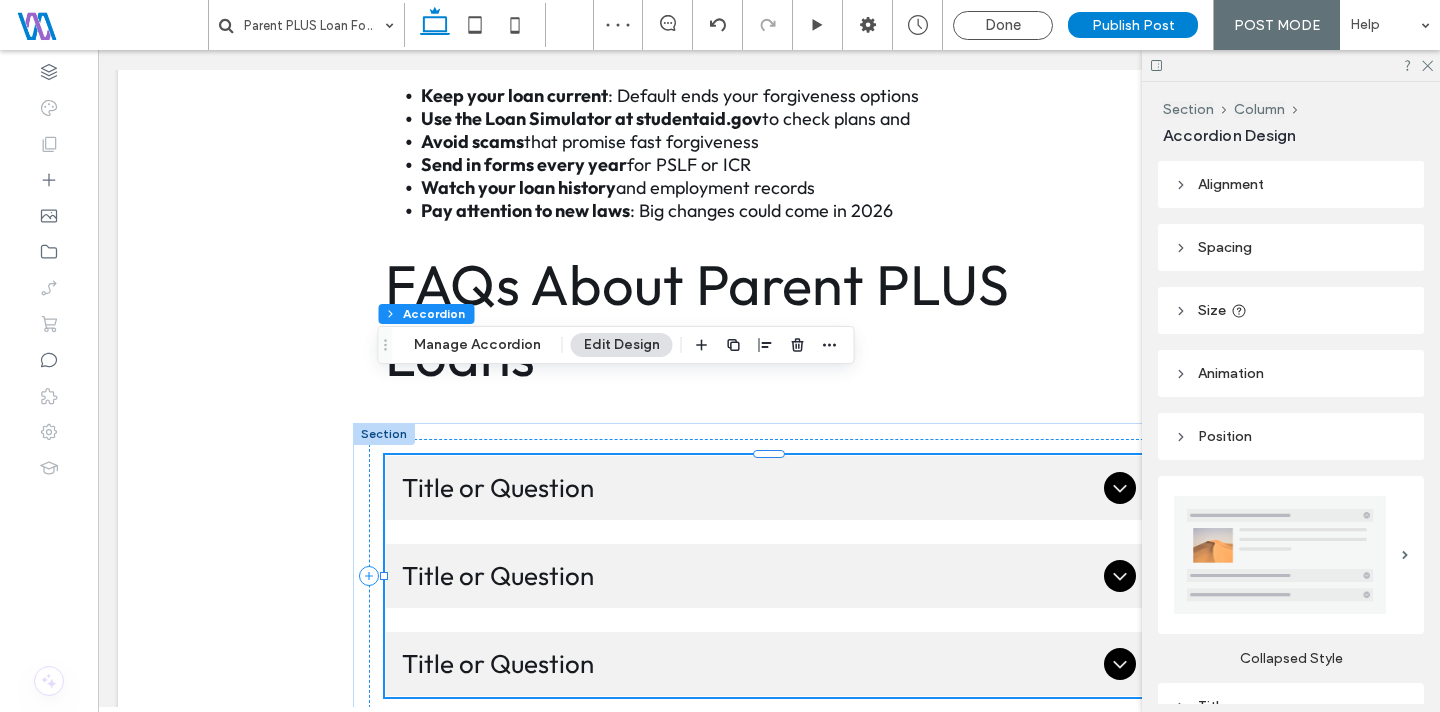click on "Title or Question" at bounding box center (749, 487) 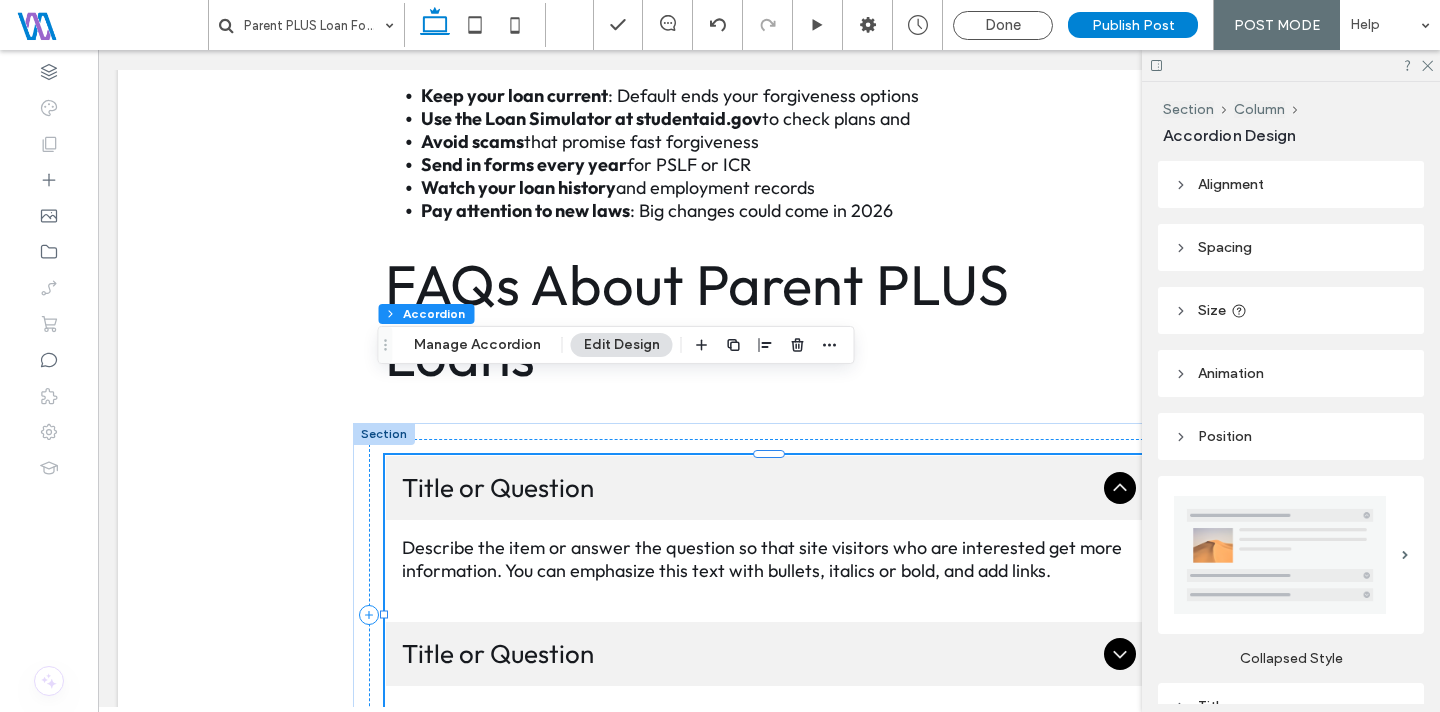 click on "Describe the item or answer the question so that site visitors who are interested get more information. You can emphasize this text with bullets, italics or bold, and add links." at bounding box center [769, 559] 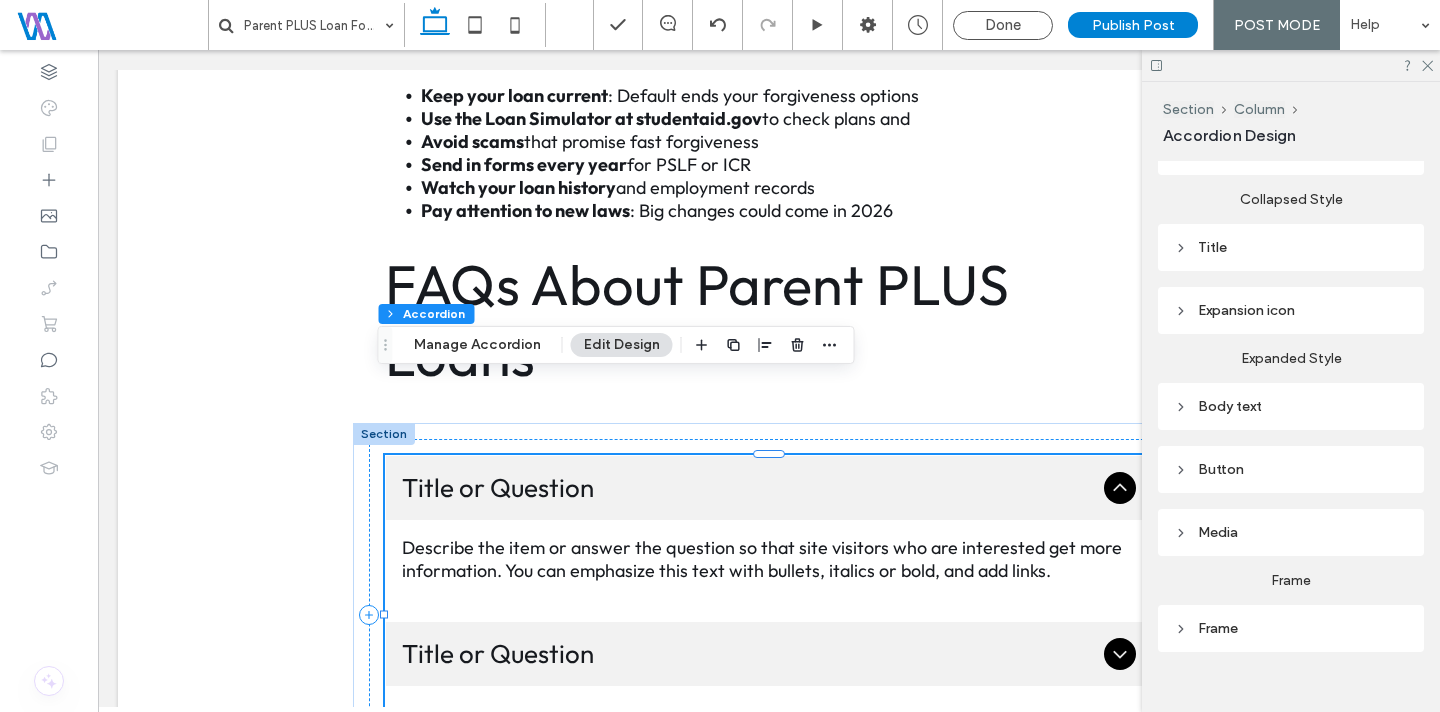 scroll, scrollTop: 481, scrollLeft: 0, axis: vertical 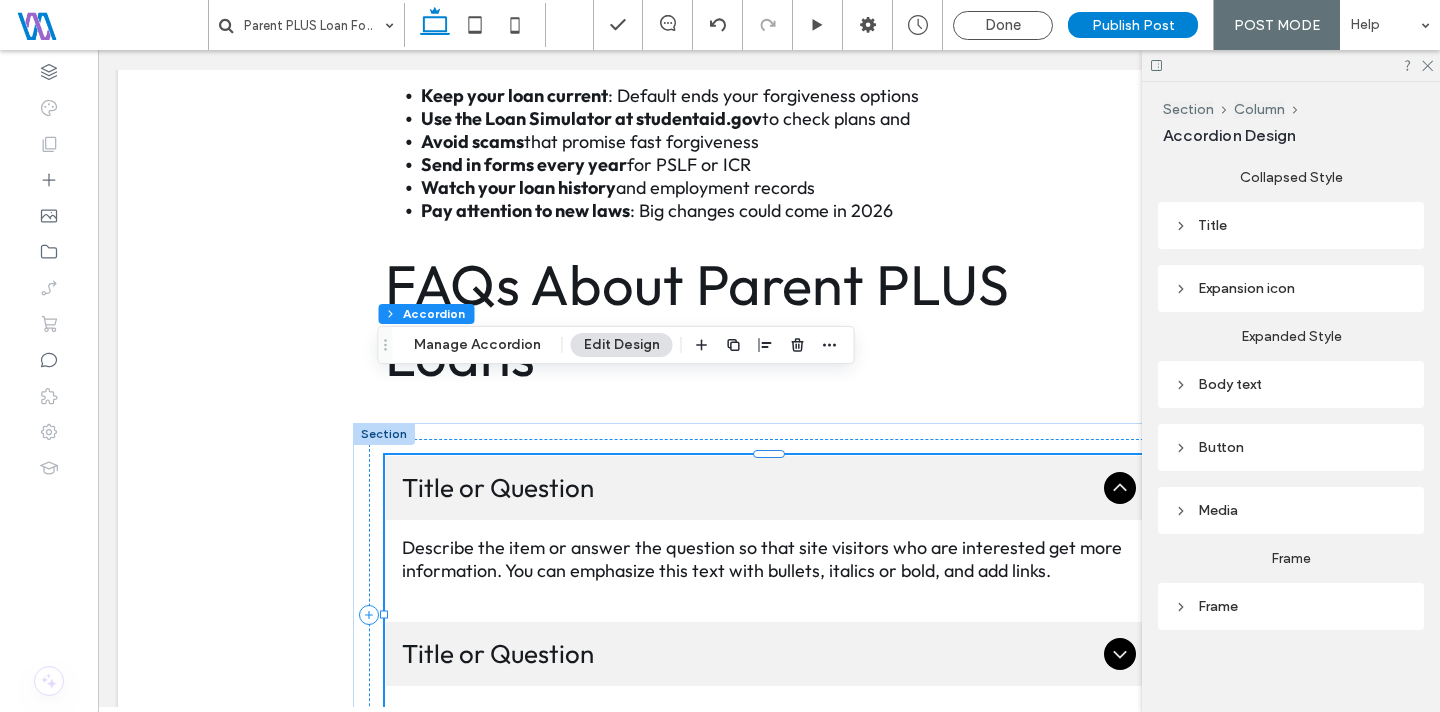 click on "Describe the item or answer the question so that site visitors who are interested get more information. You can emphasize this text with bullets, italics or bold, and add links." at bounding box center (769, 559) 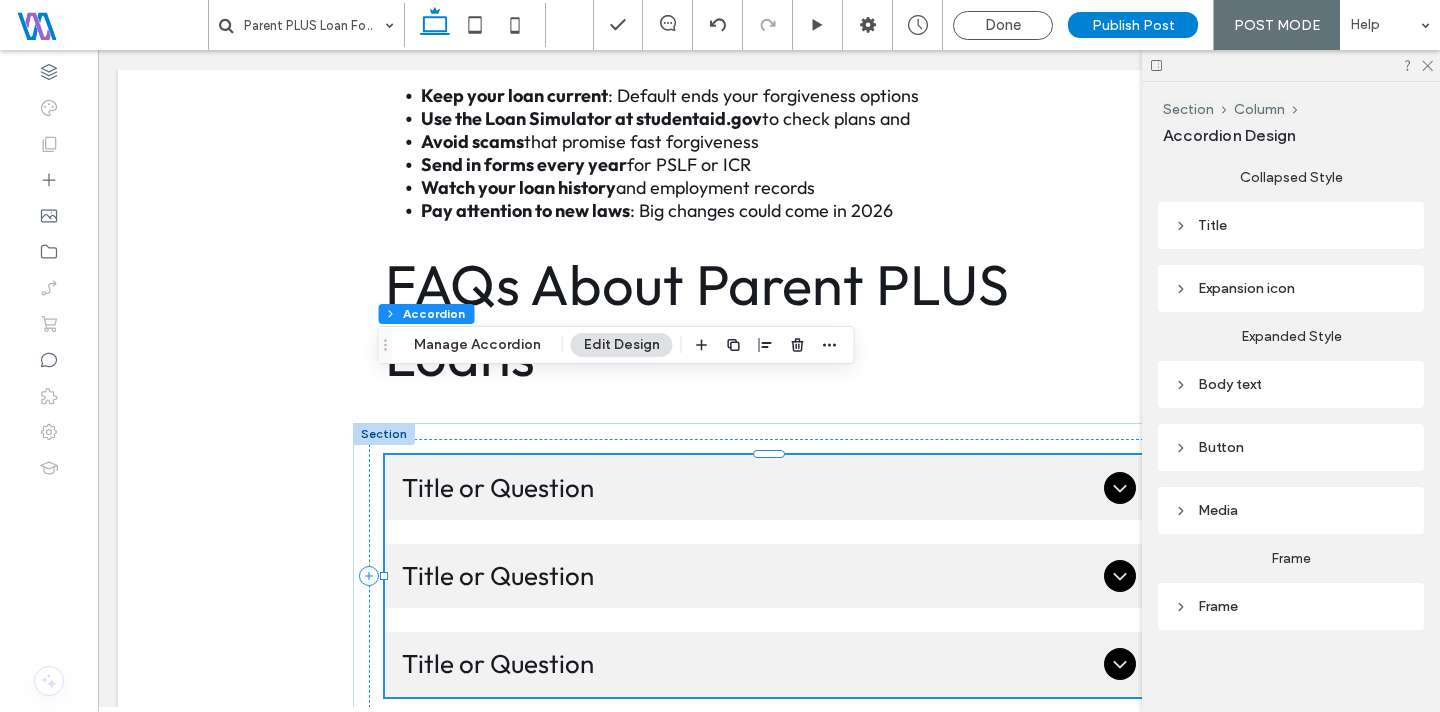 click on "Edit Design" at bounding box center [622, 345] 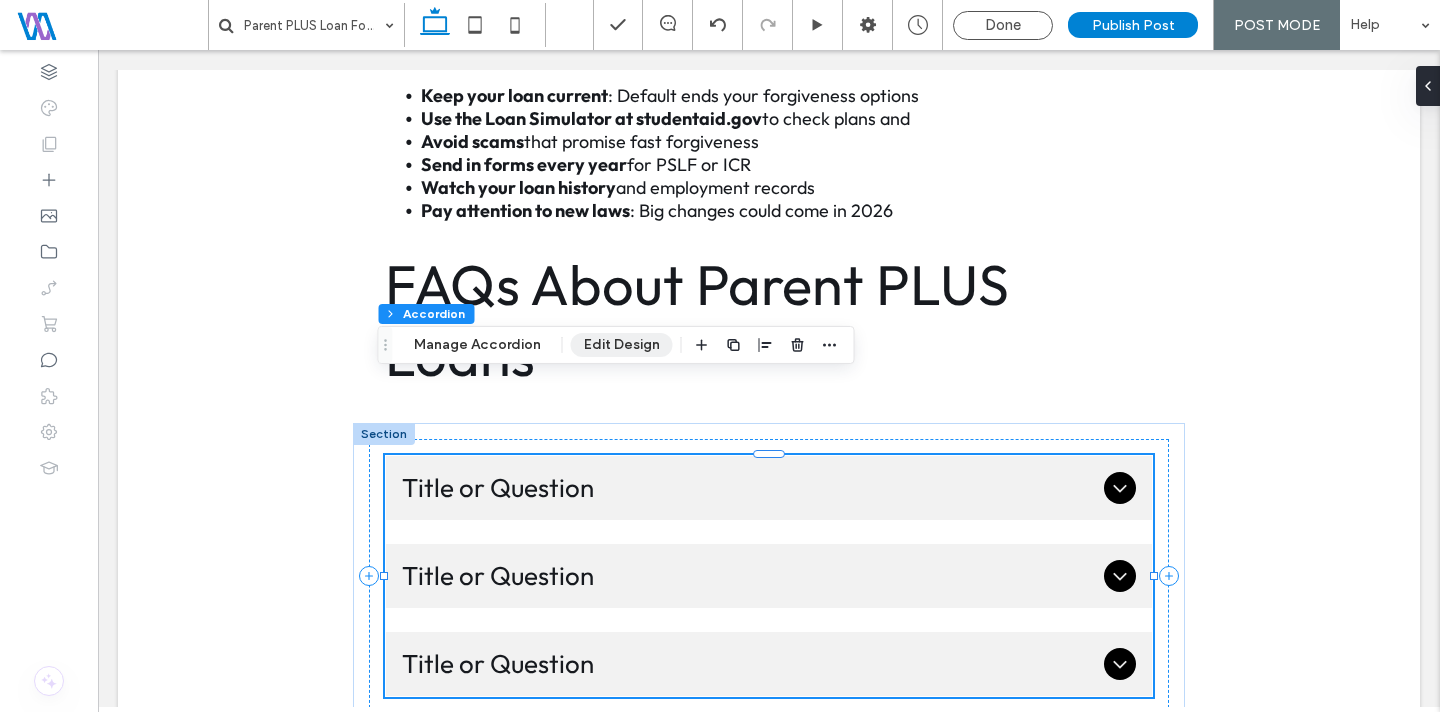 click on "Edit Design" at bounding box center (622, 345) 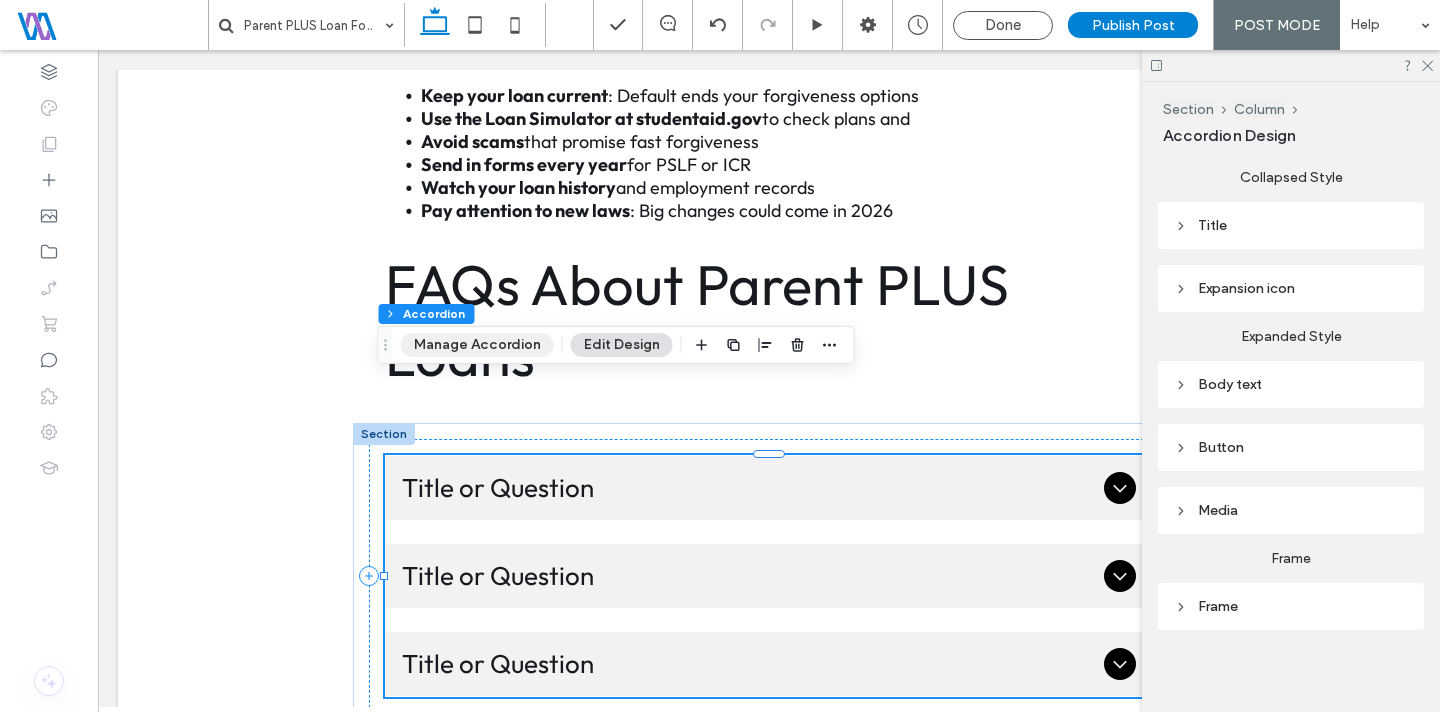 click on "Manage Accordion" at bounding box center (477, 345) 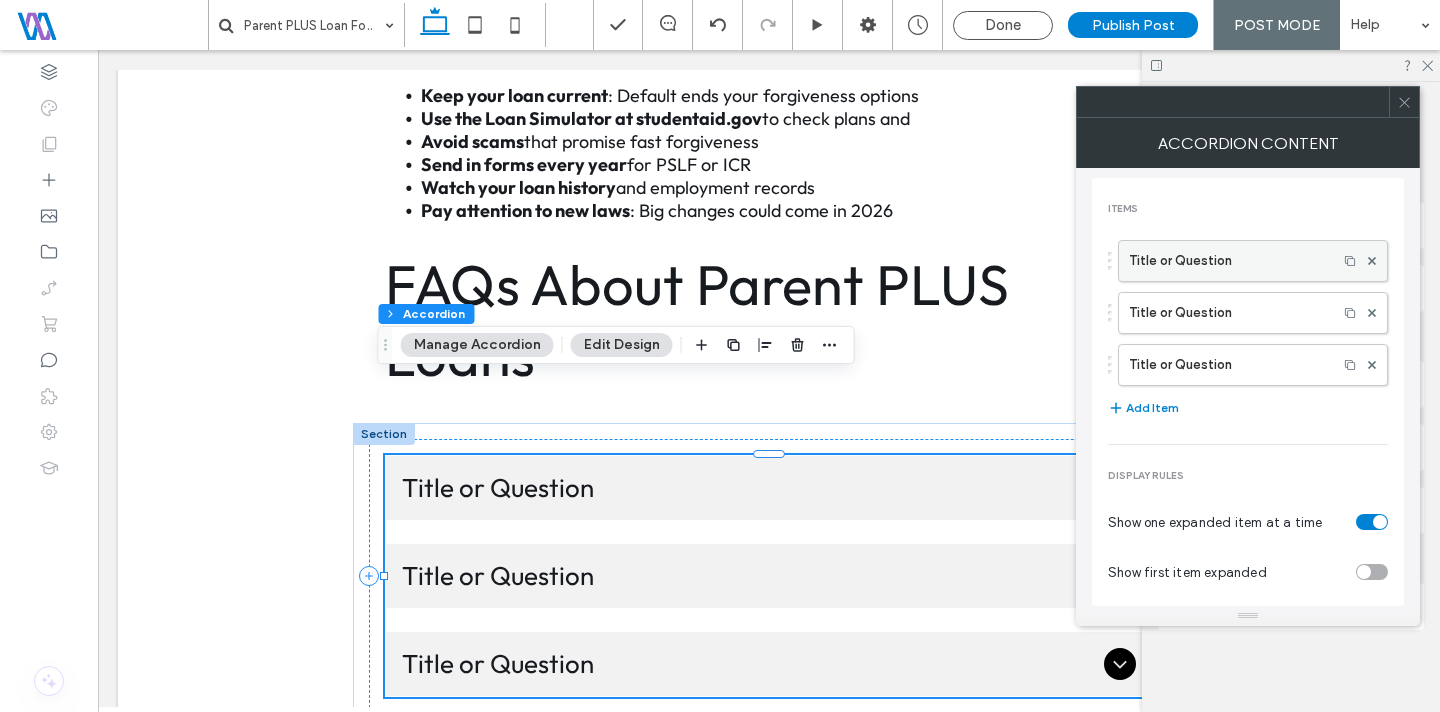 click on "Title or Question" at bounding box center (1228, 261) 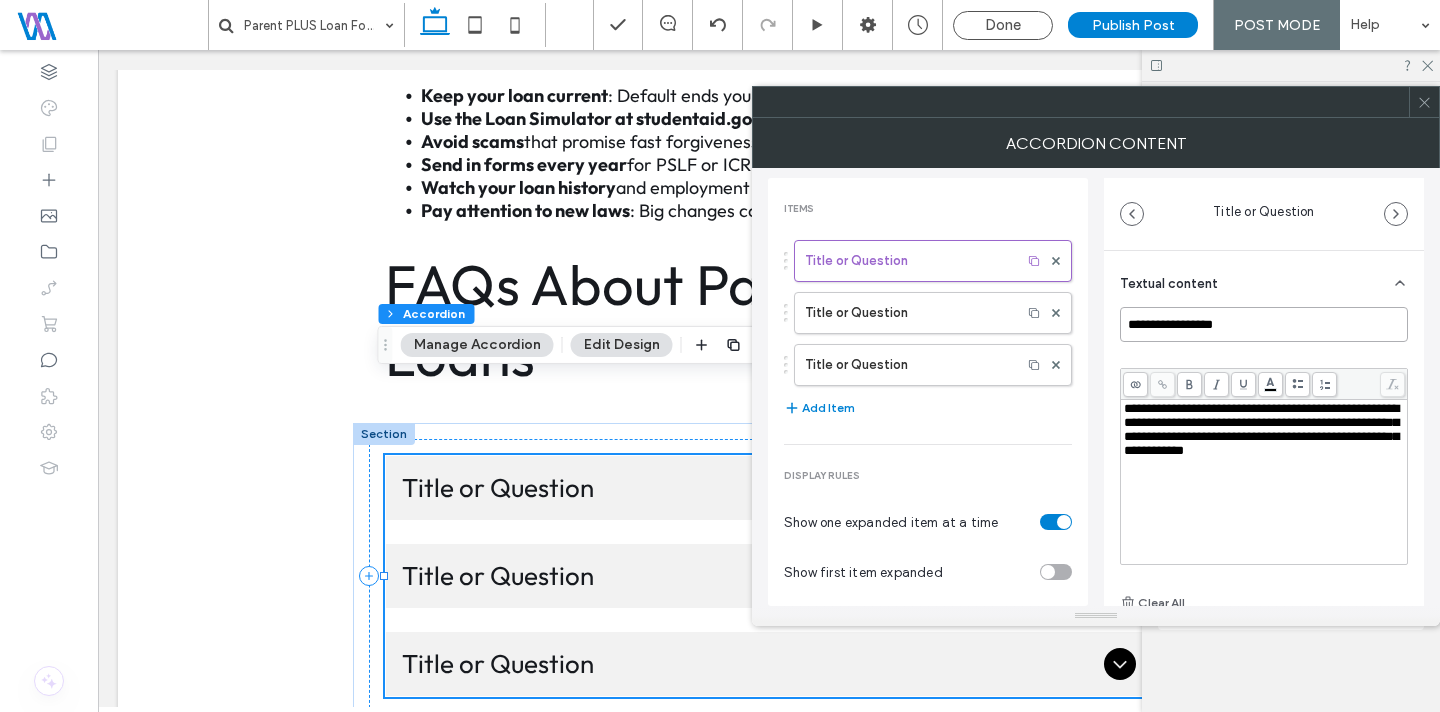drag, startPoint x: 1279, startPoint y: 325, endPoint x: 1071, endPoint y: 330, distance: 208.06009 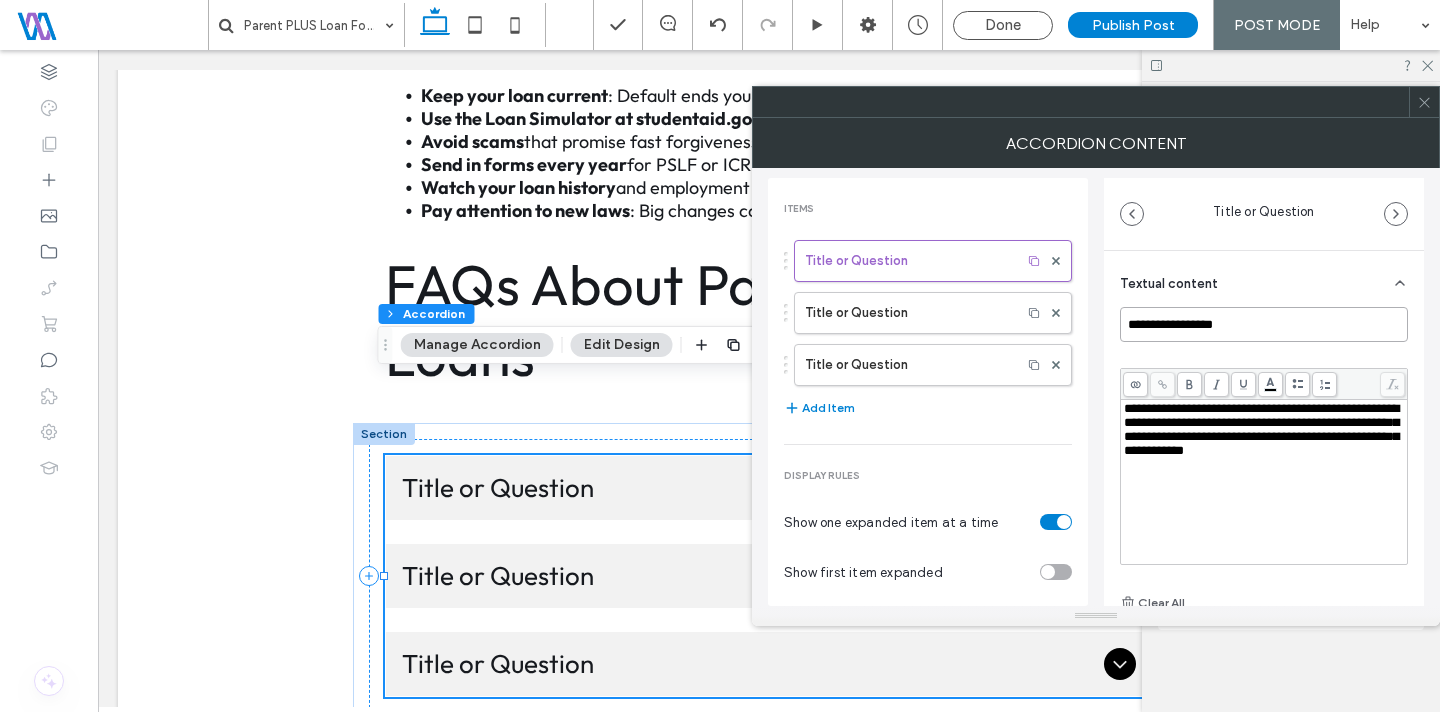click on "**********" at bounding box center [1096, 387] 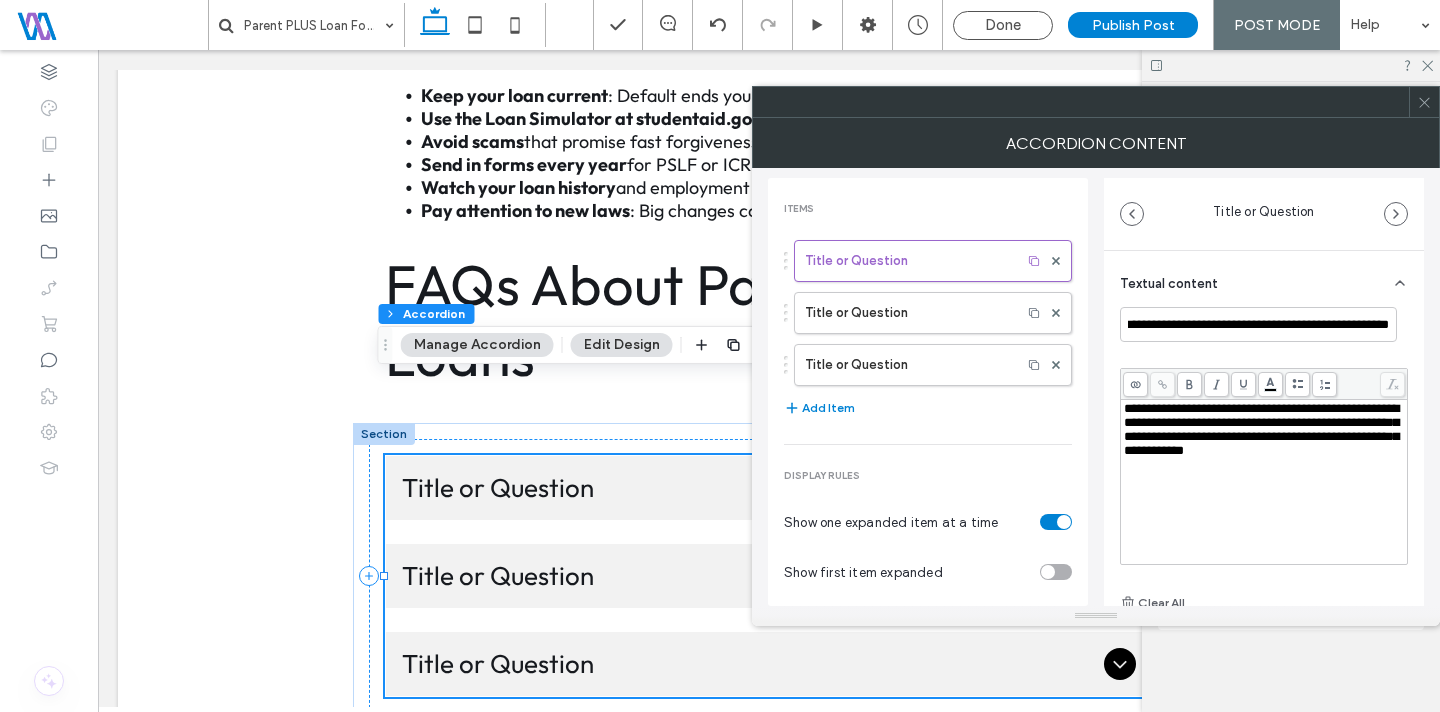scroll, scrollTop: 0, scrollLeft: 0, axis: both 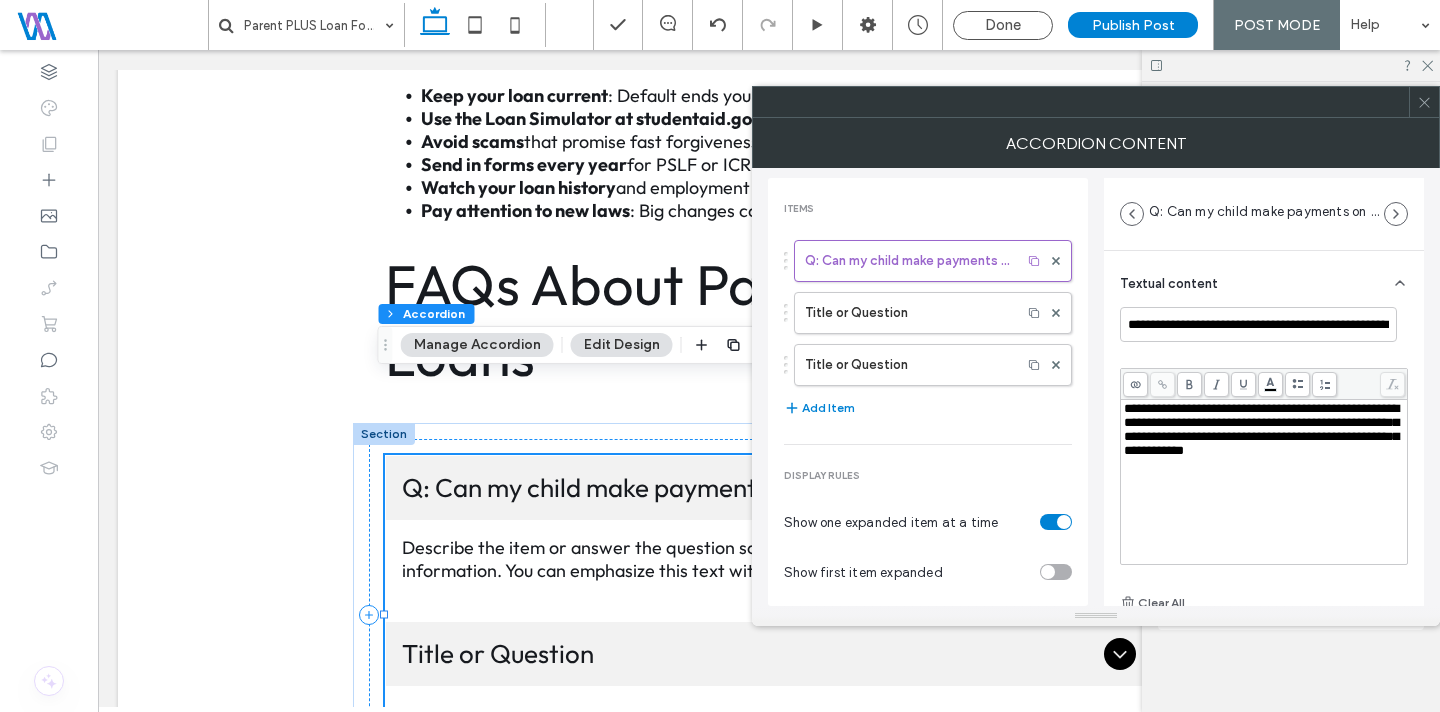 click on "**********" at bounding box center (1261, 429) 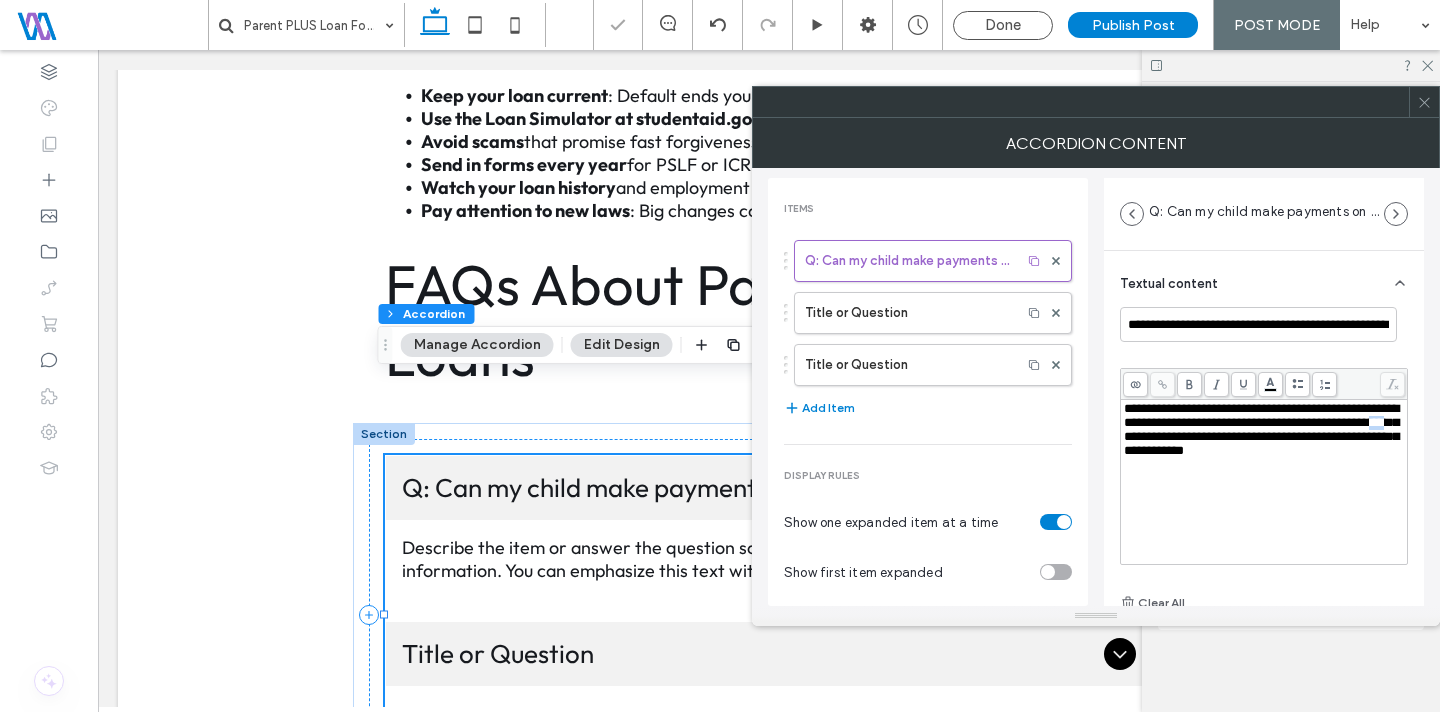 click on "**********" at bounding box center [1261, 429] 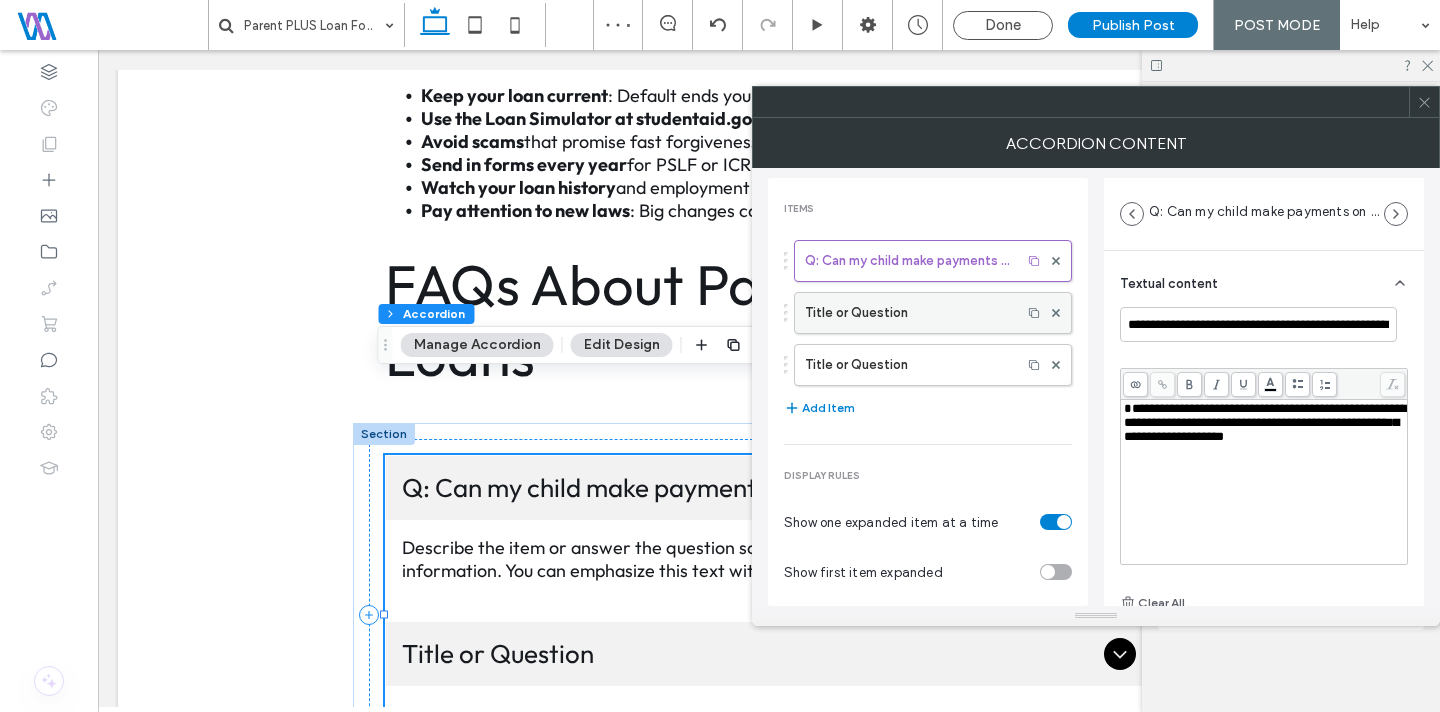 click on "Title or Question" at bounding box center [908, 313] 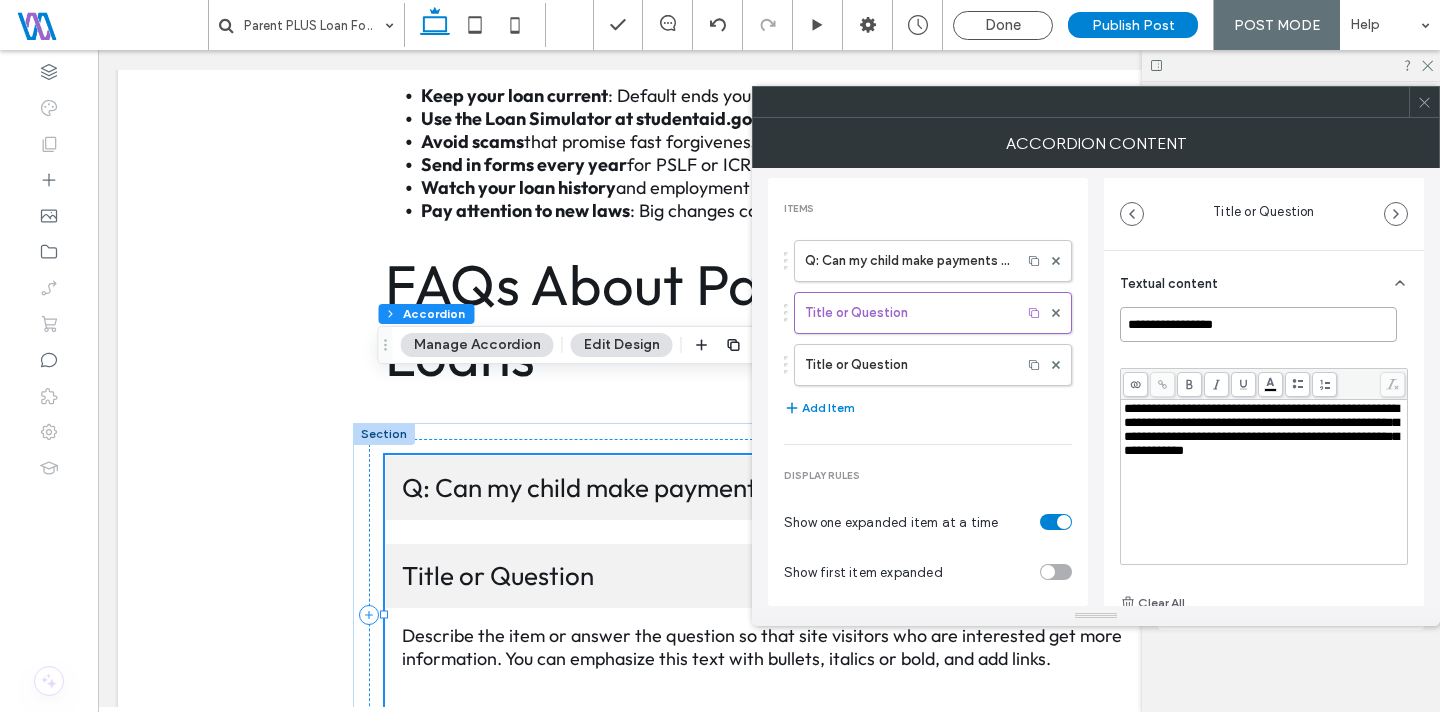 drag, startPoint x: 1238, startPoint y: 323, endPoint x: 1110, endPoint y: 322, distance: 128.0039 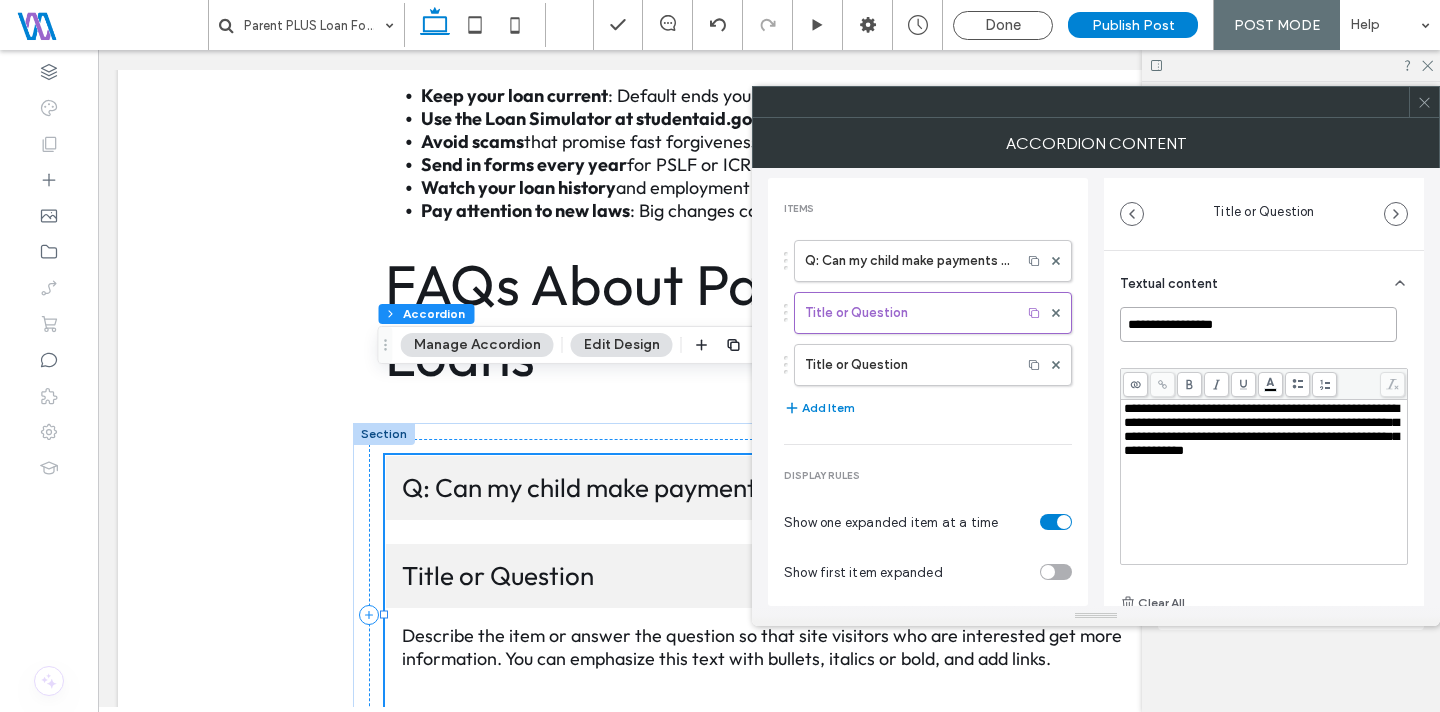click on "**********" at bounding box center (1264, 498) 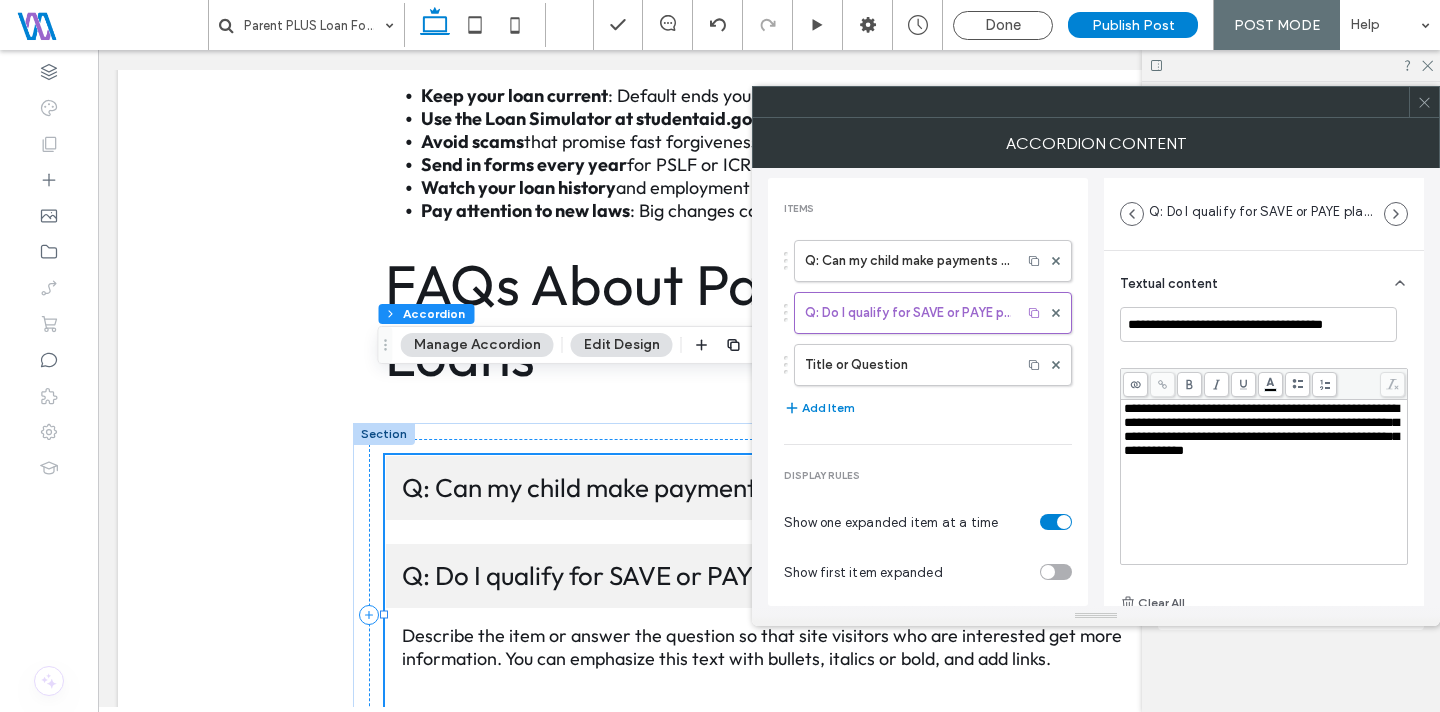 click on "**********" at bounding box center (1261, 429) 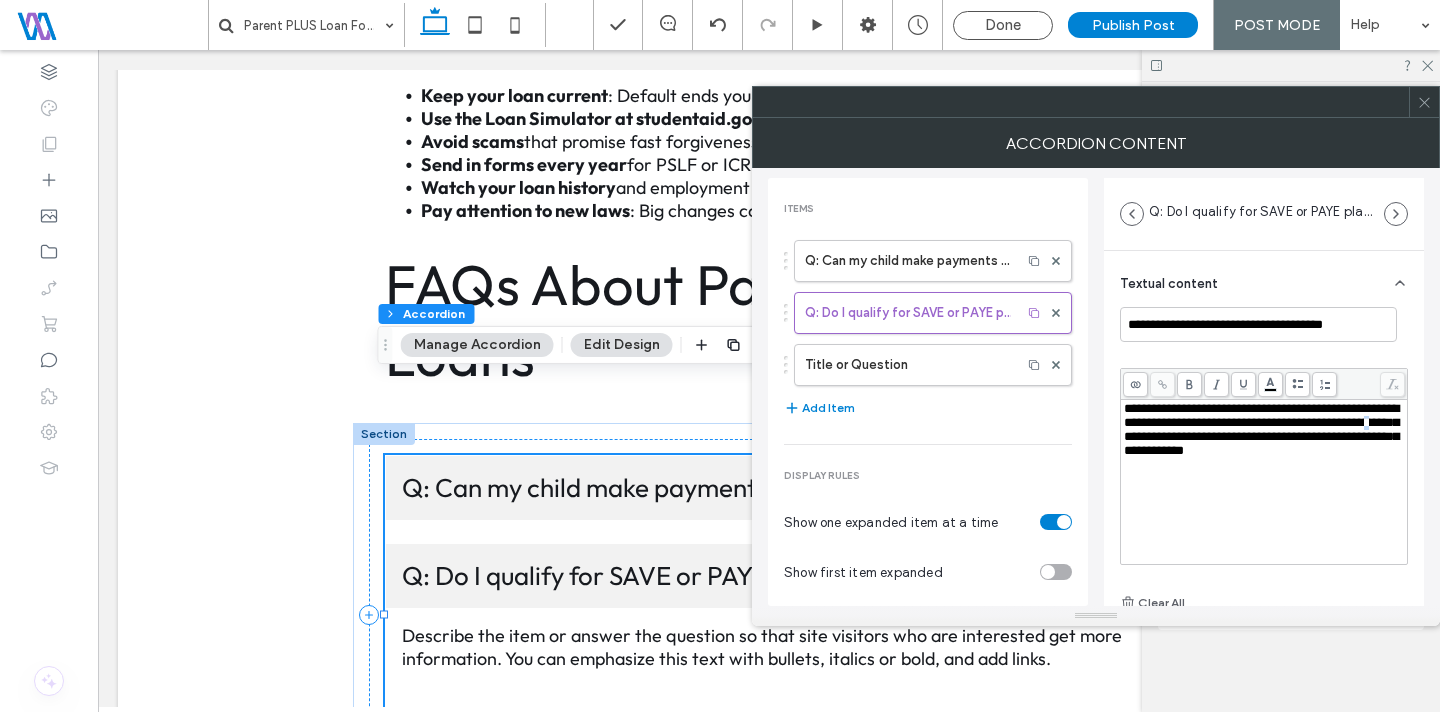 click on "**********" at bounding box center (1261, 429) 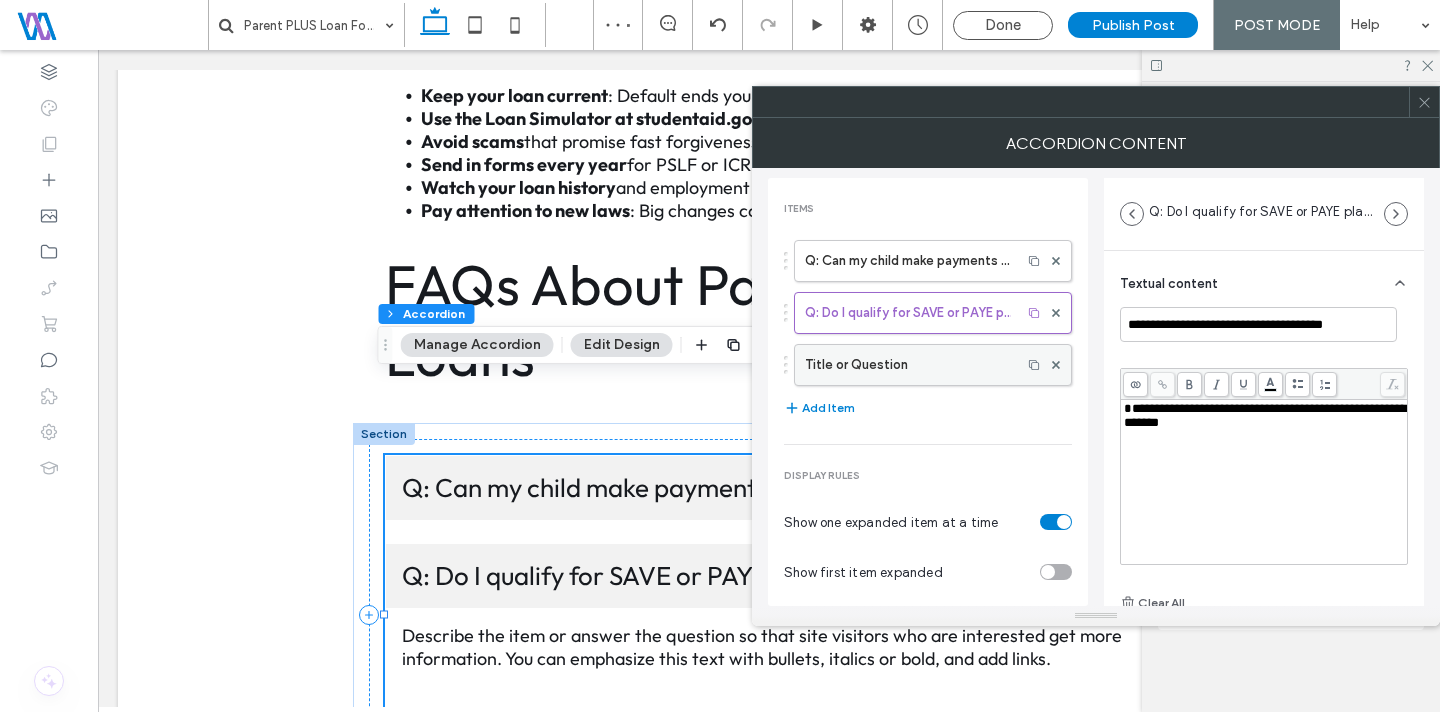 click on "Title or Question" at bounding box center [908, 365] 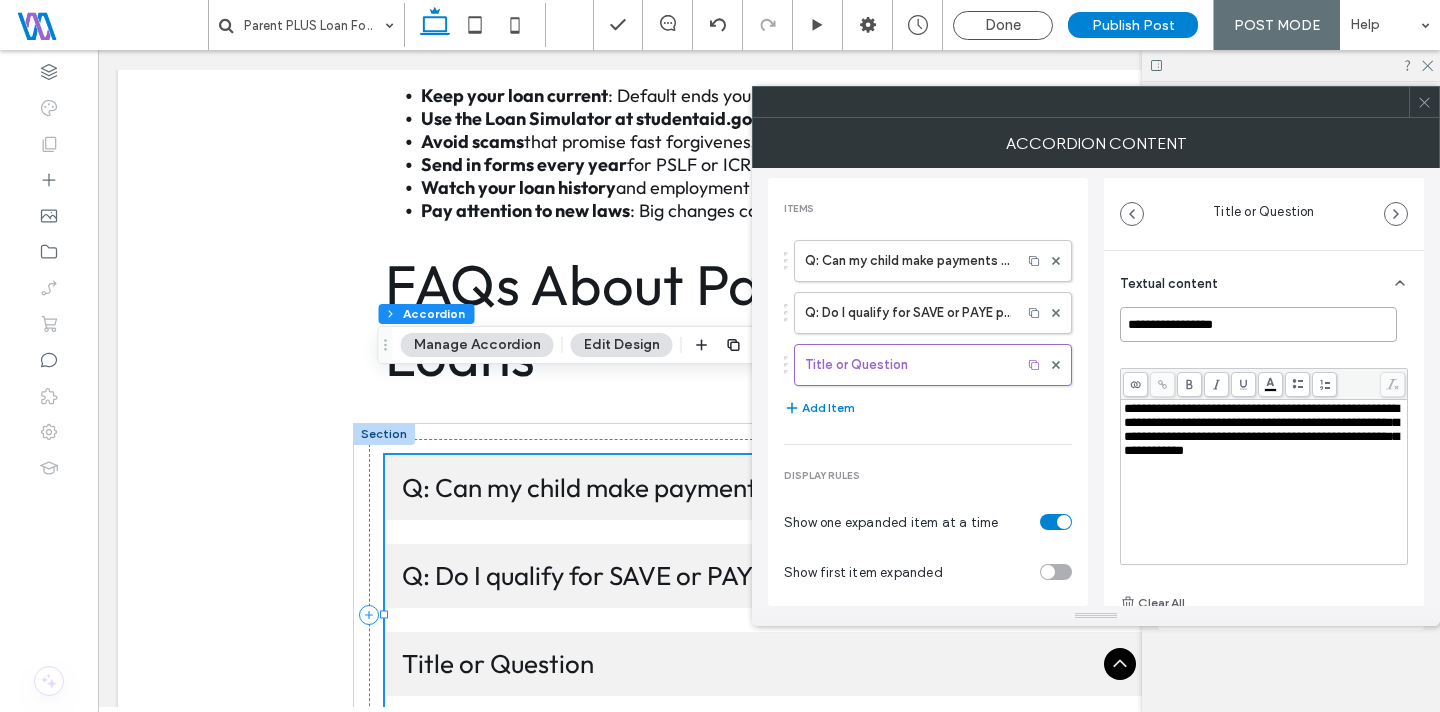 drag, startPoint x: 1237, startPoint y: 322, endPoint x: 1117, endPoint y: 322, distance: 120 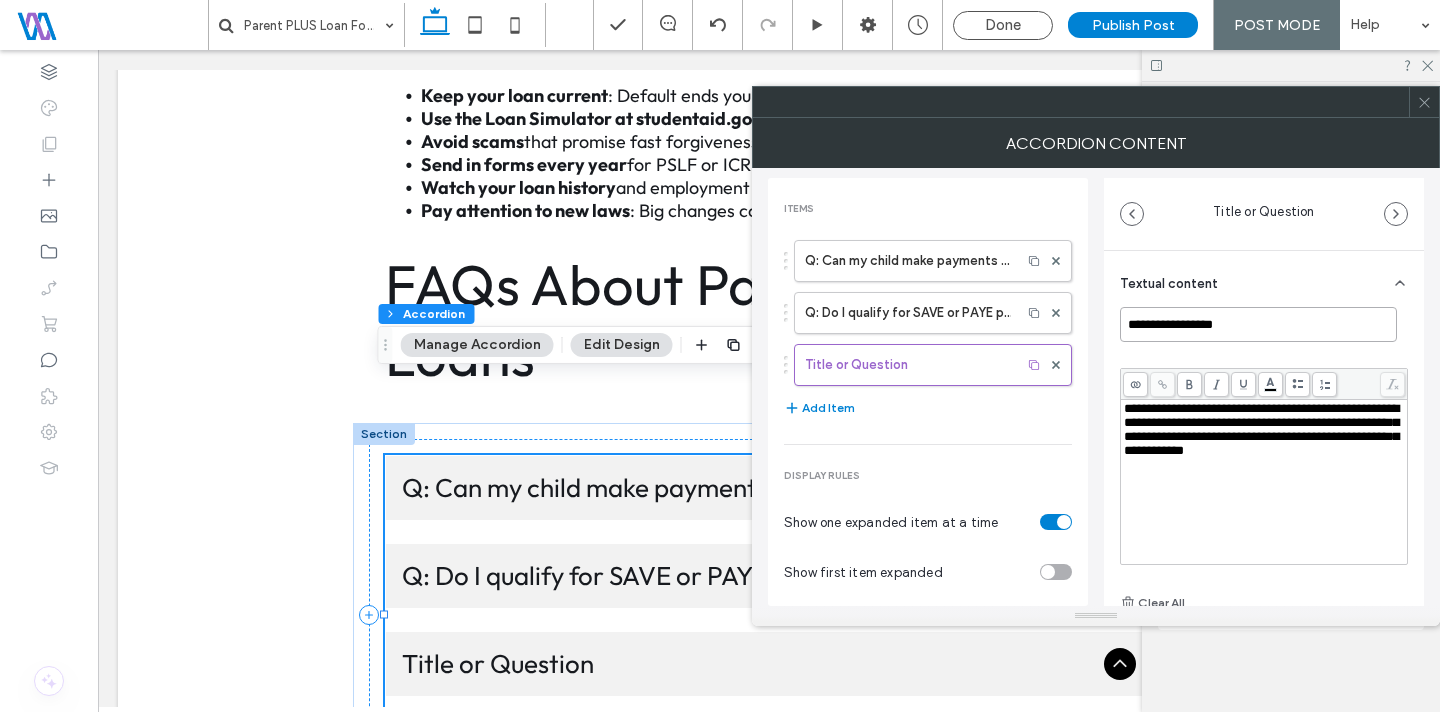 click on "**********" at bounding box center (1264, 498) 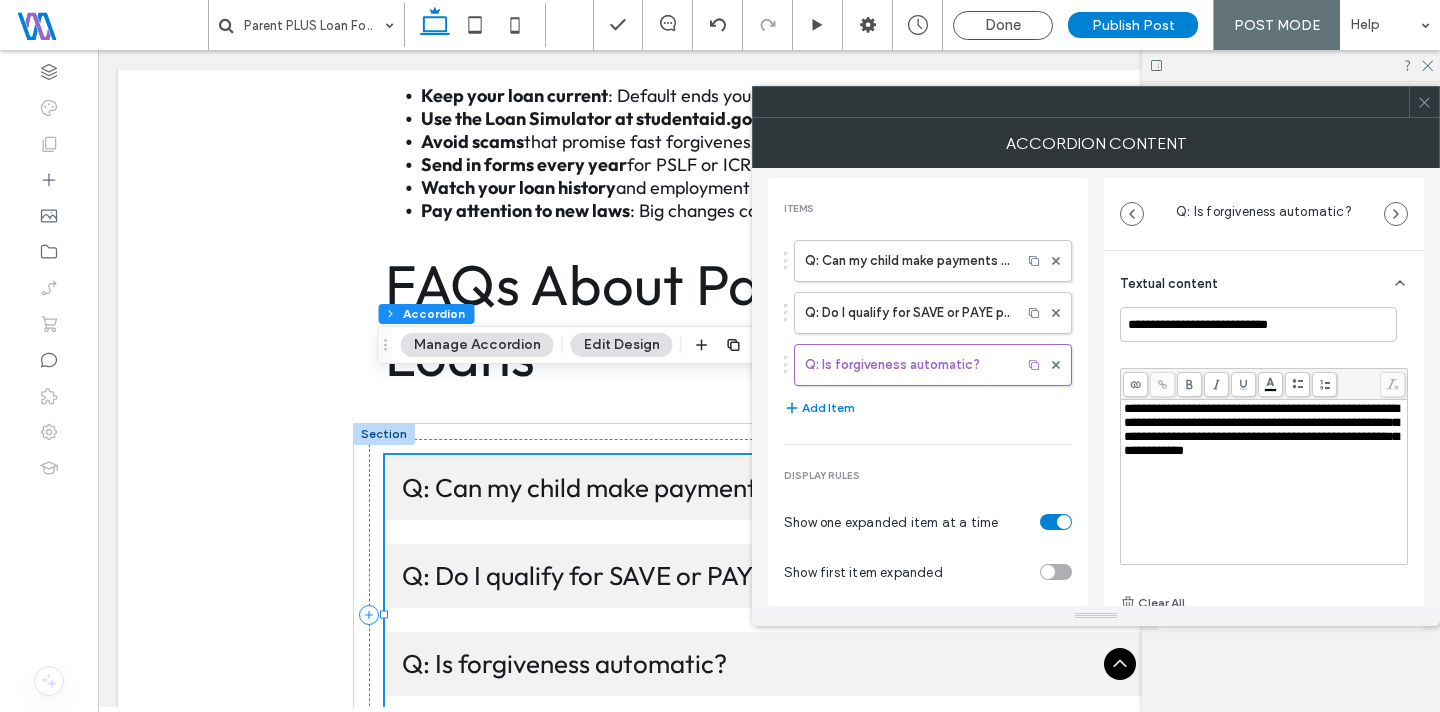 click on "**********" at bounding box center (1261, 429) 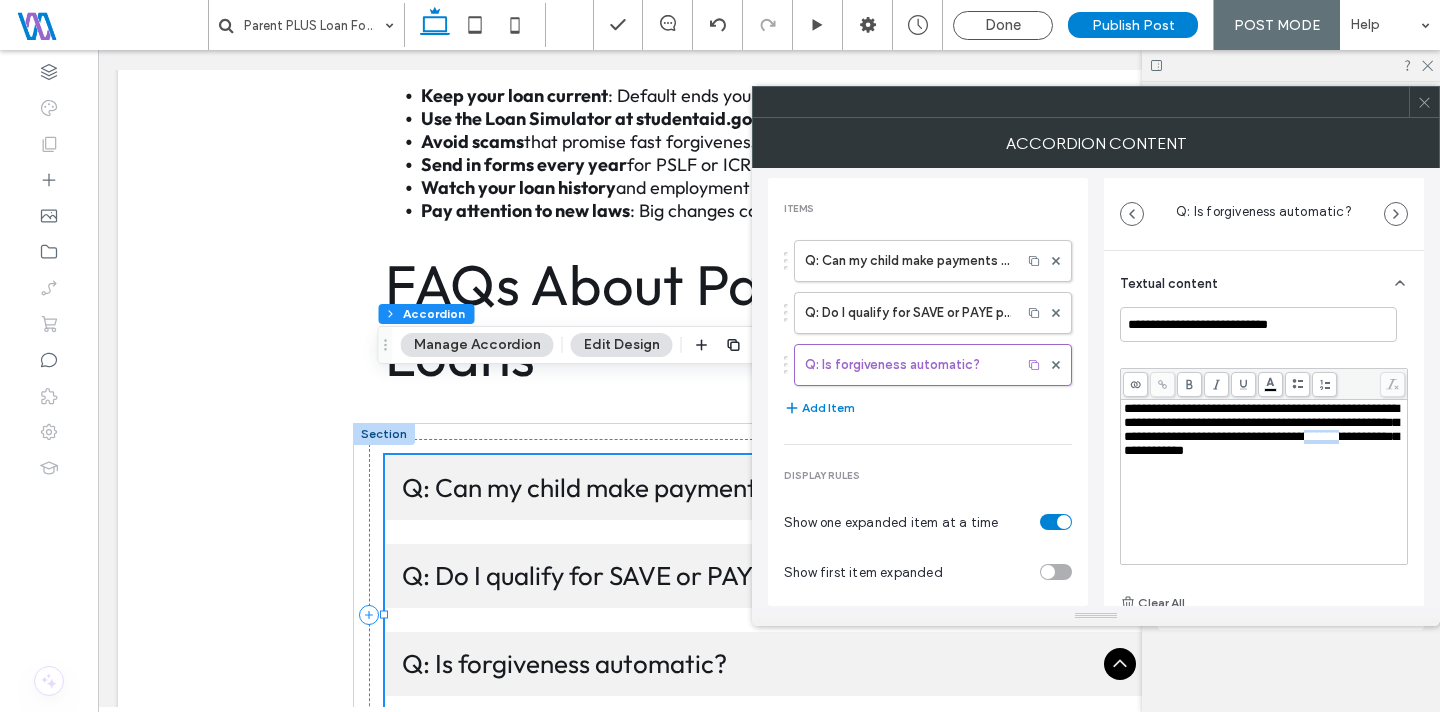 click on "**********" at bounding box center [1261, 429] 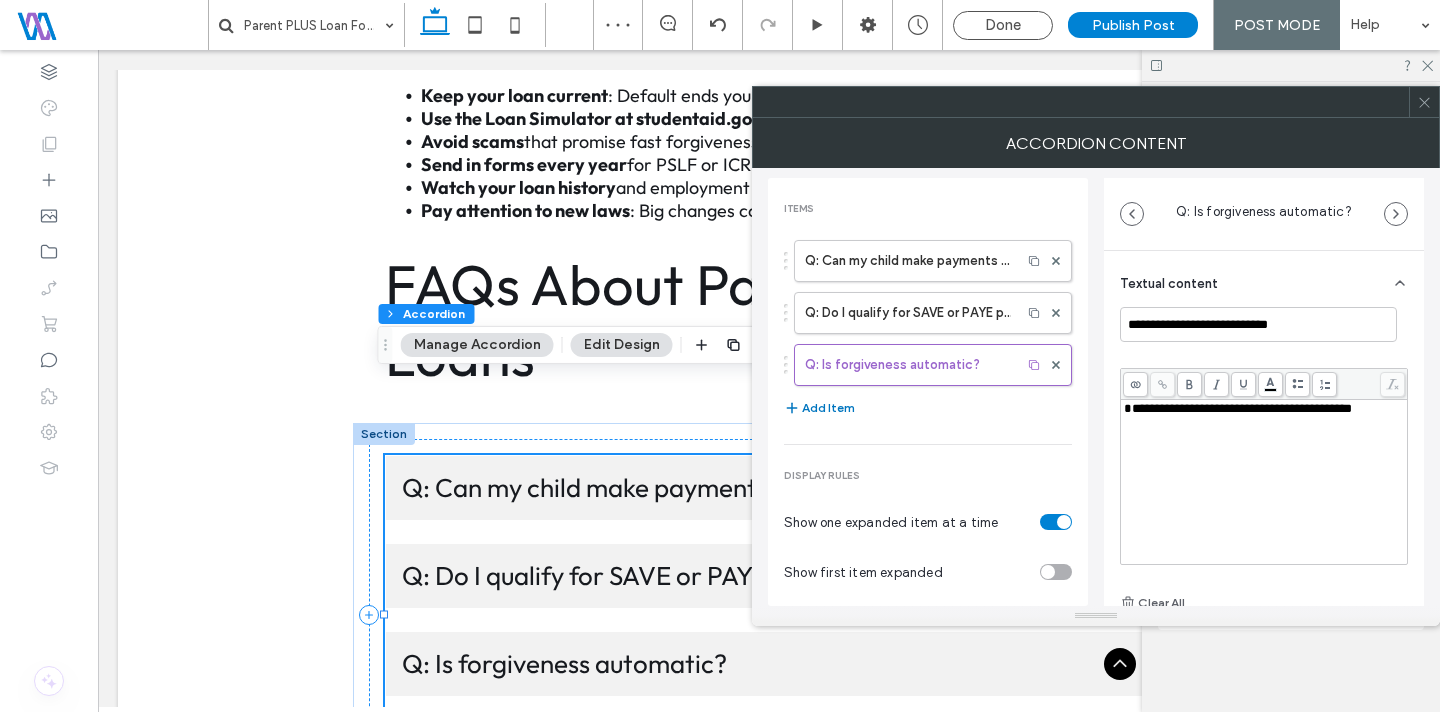 click on "Add Item" at bounding box center [819, 408] 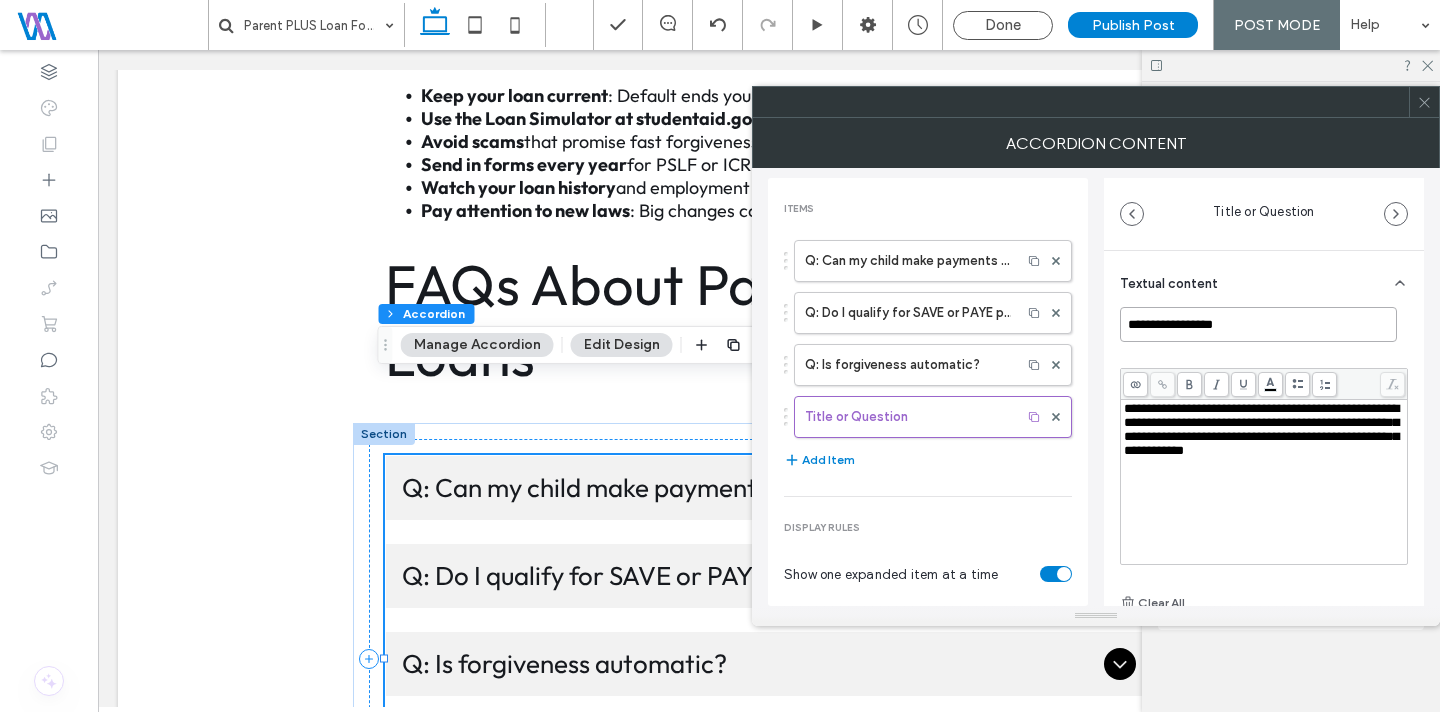 drag, startPoint x: 1242, startPoint y: 325, endPoint x: 1103, endPoint y: 321, distance: 139.05754 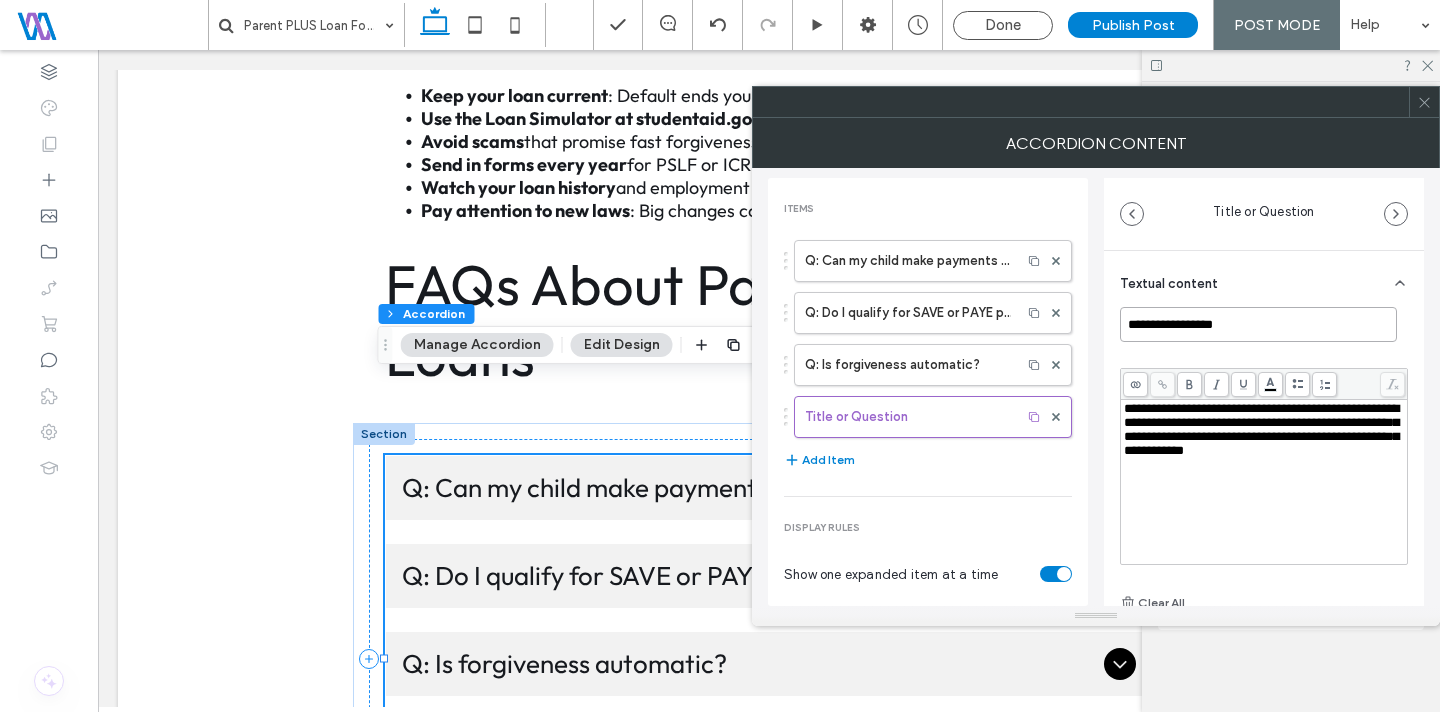 click on "**********" at bounding box center [1096, 387] 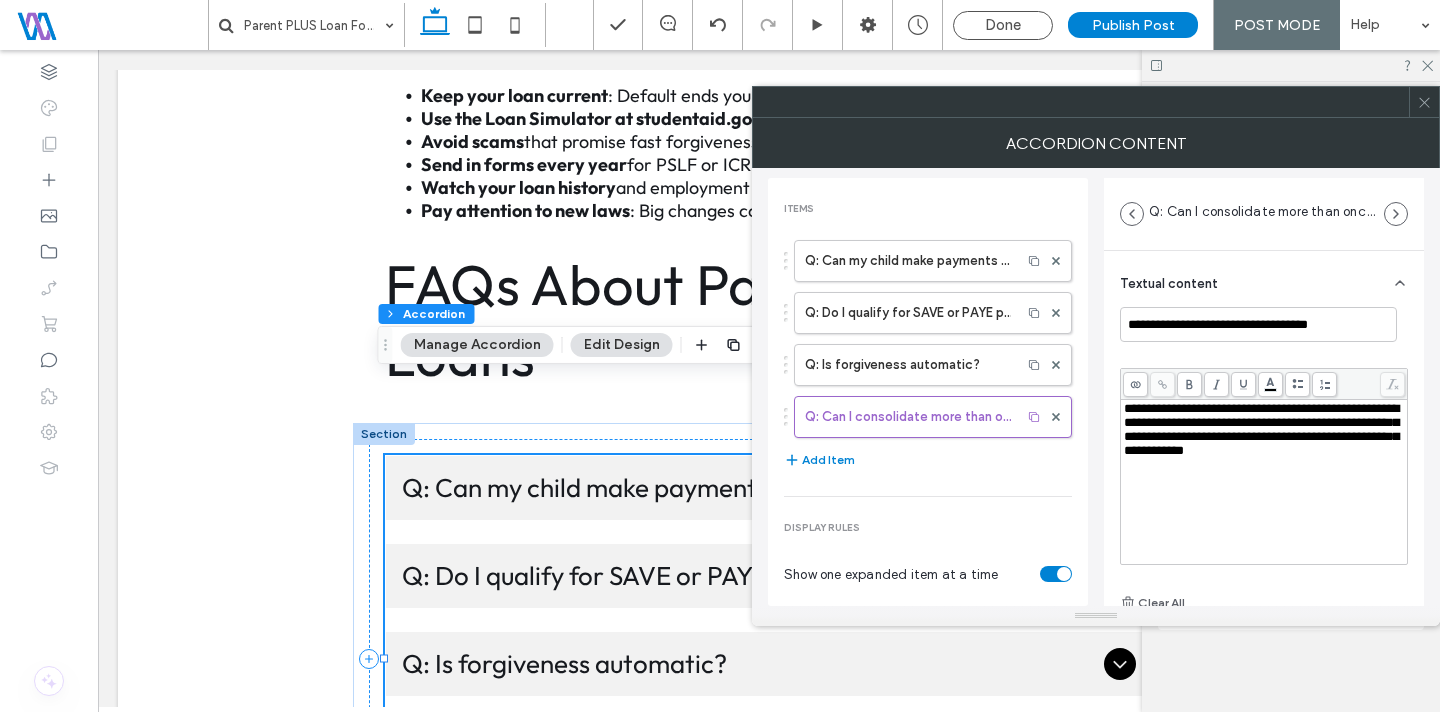 click on "**********" at bounding box center (1261, 429) 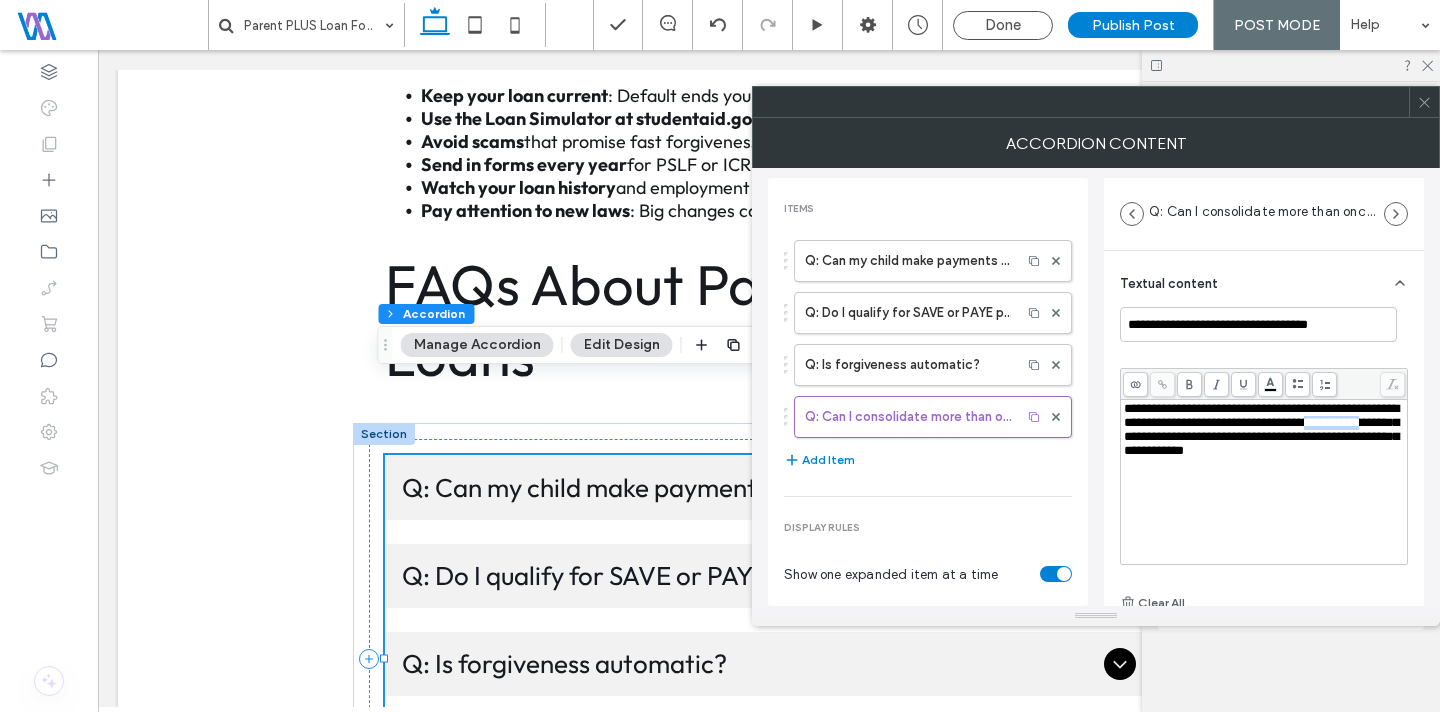 click on "**********" at bounding box center (1261, 429) 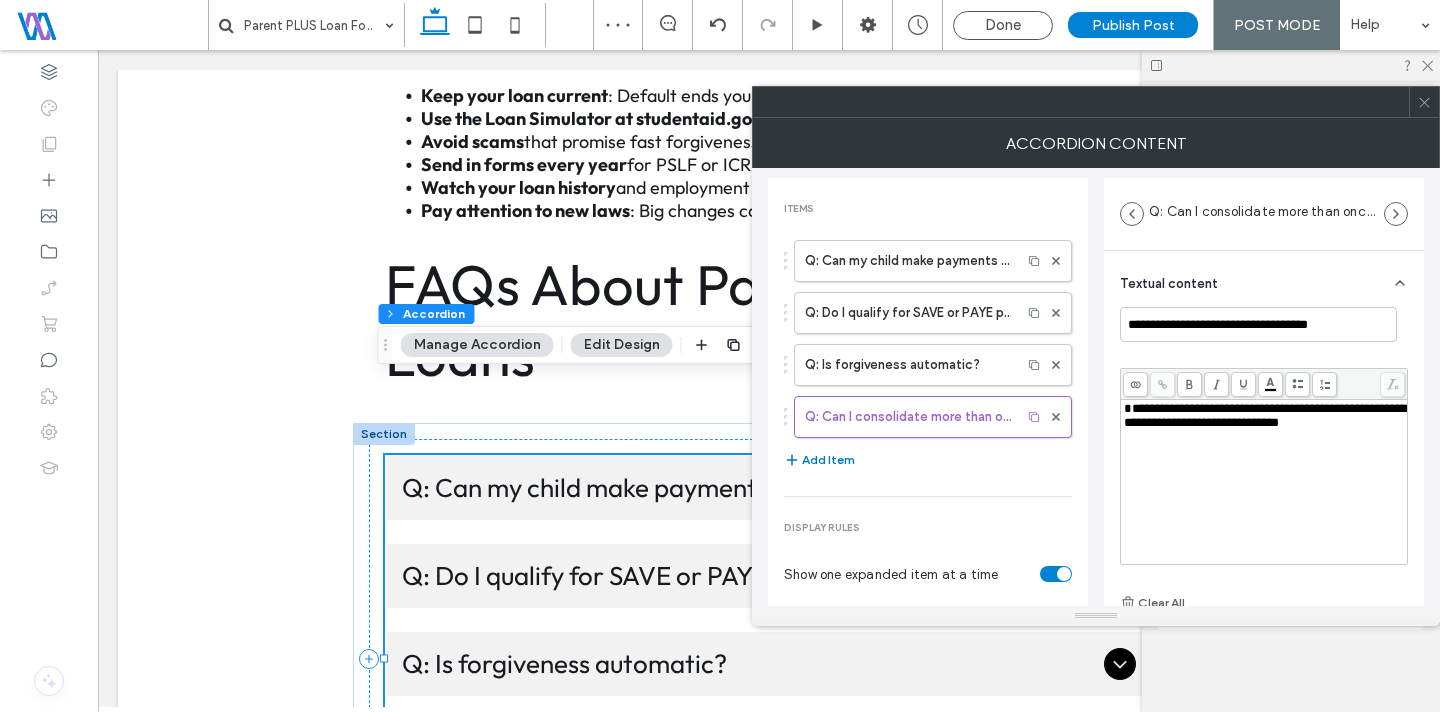 click on "Add Item" at bounding box center [819, 460] 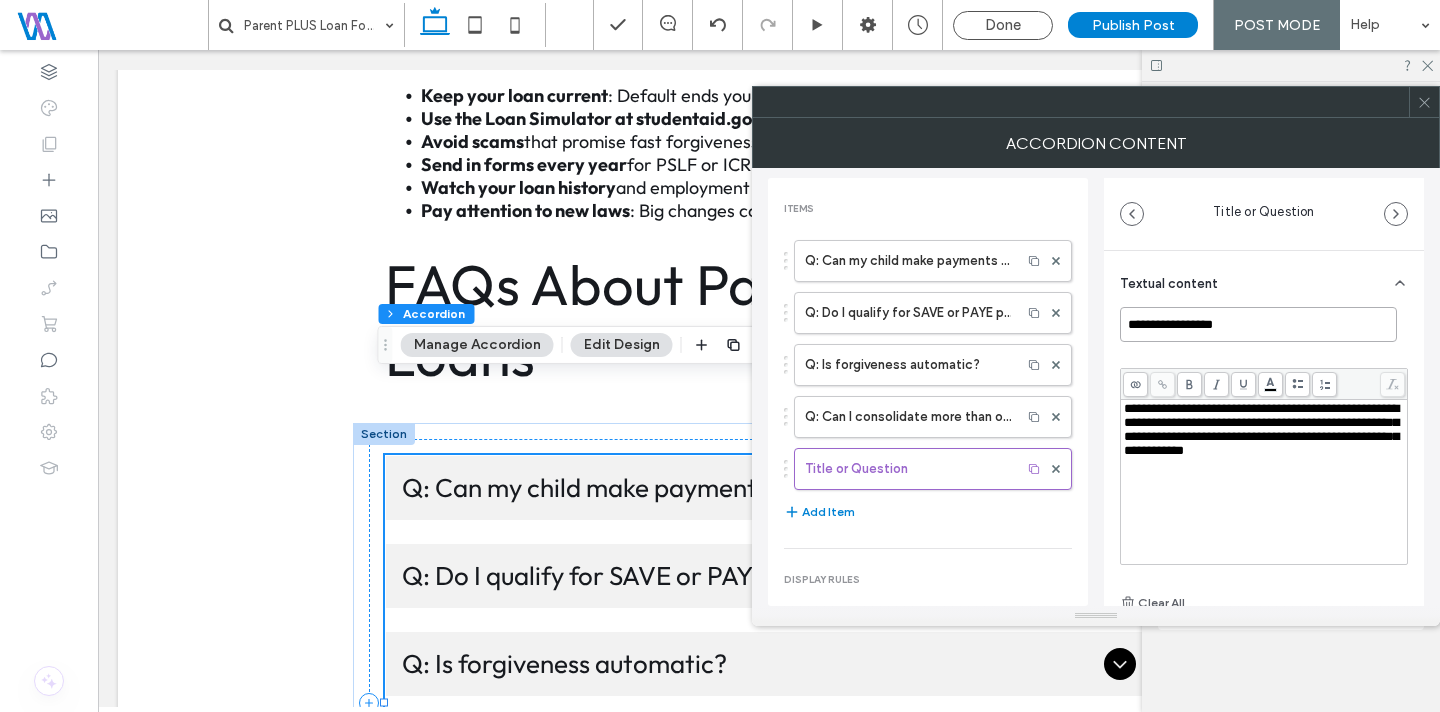click on "**********" at bounding box center [1258, 324] 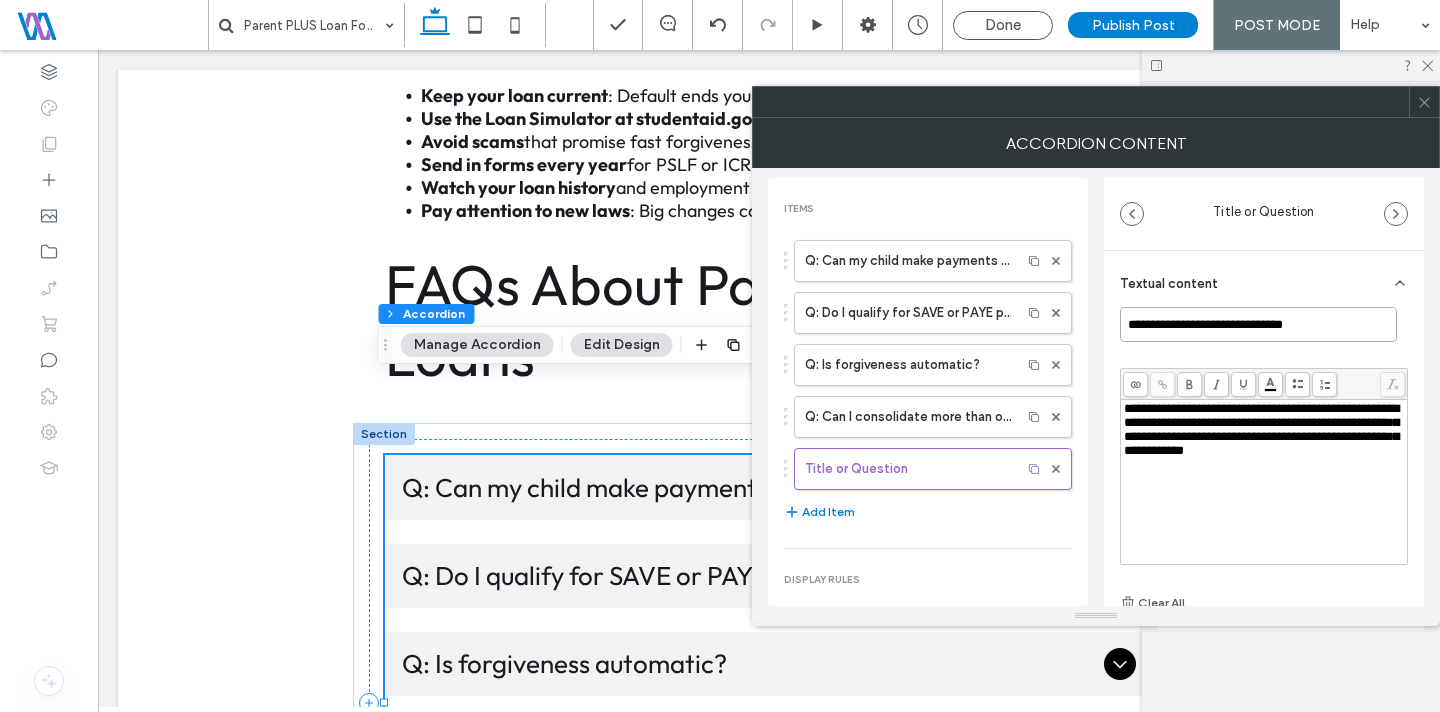 type on "**********" 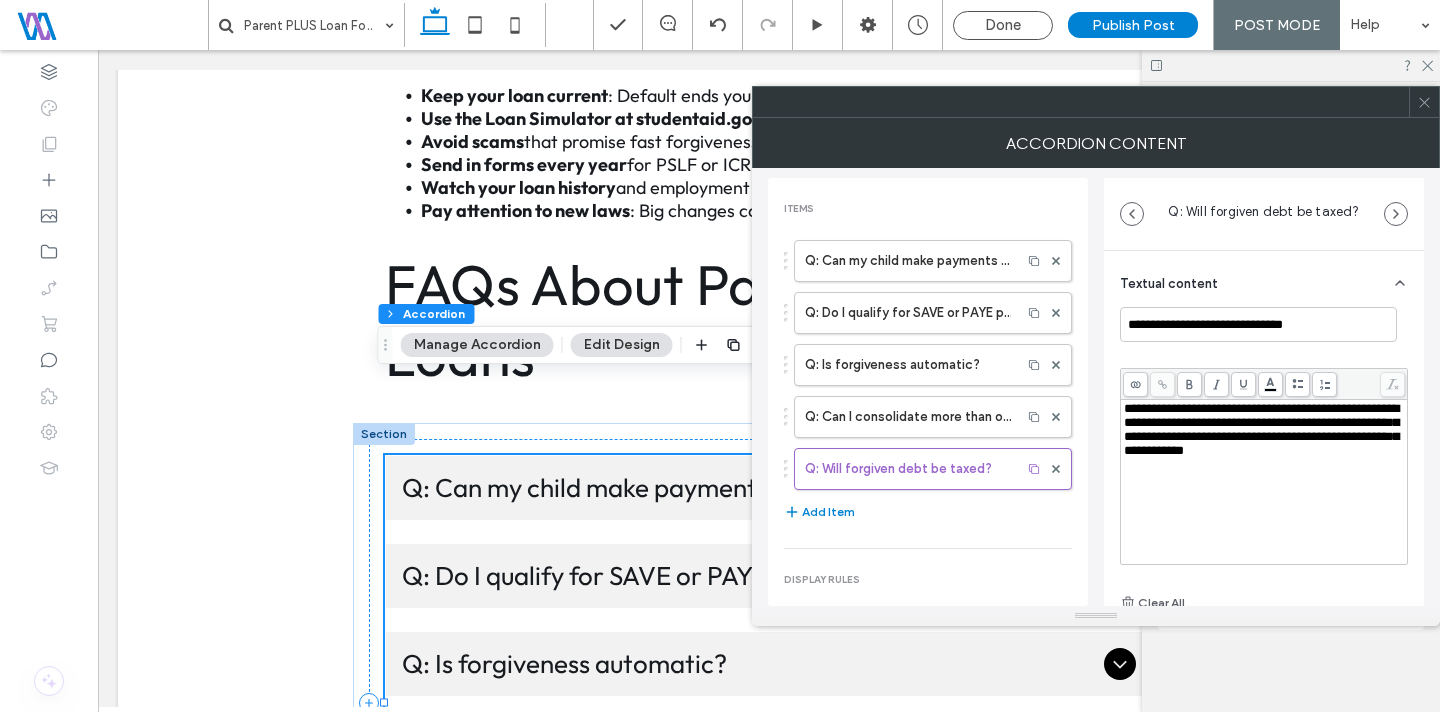 click on "**********" at bounding box center (1264, 430) 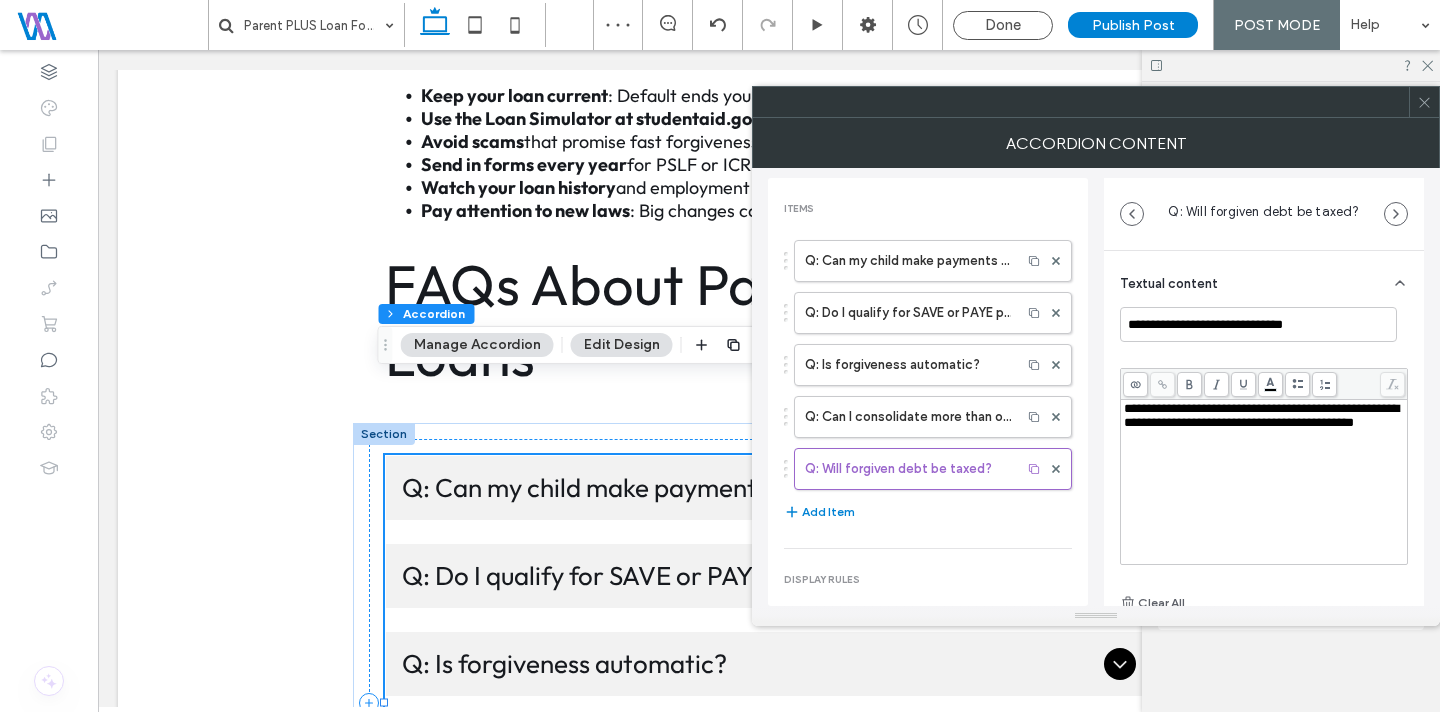 click on "Q: Can my child make payments on my Parent PLUS Loan? Q: Do I qualify for SAVE or PAYE plans? Q: Is forgiveness automatic? Q: Can I consolidate more than once? Q: Will forgiven debt be taxed? Add Item" at bounding box center (928, 382) 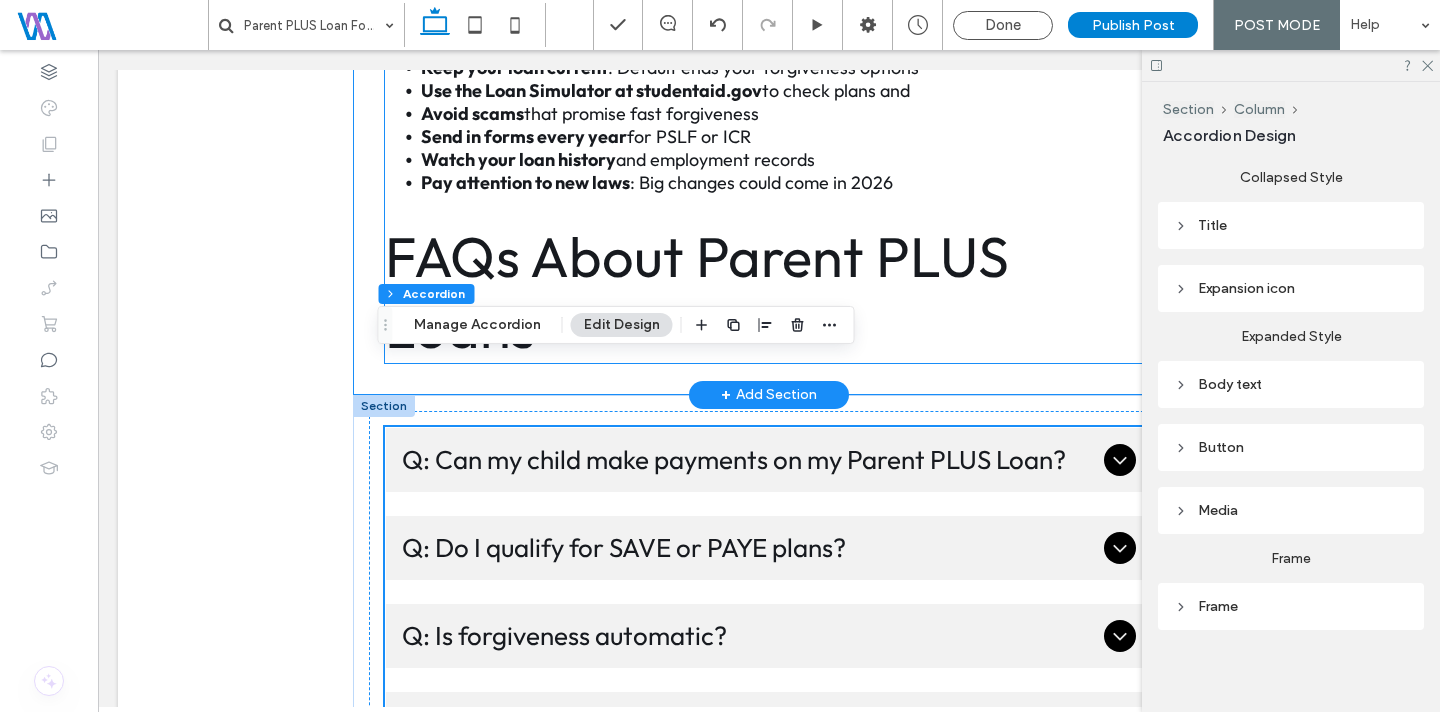 scroll, scrollTop: 5356, scrollLeft: 0, axis: vertical 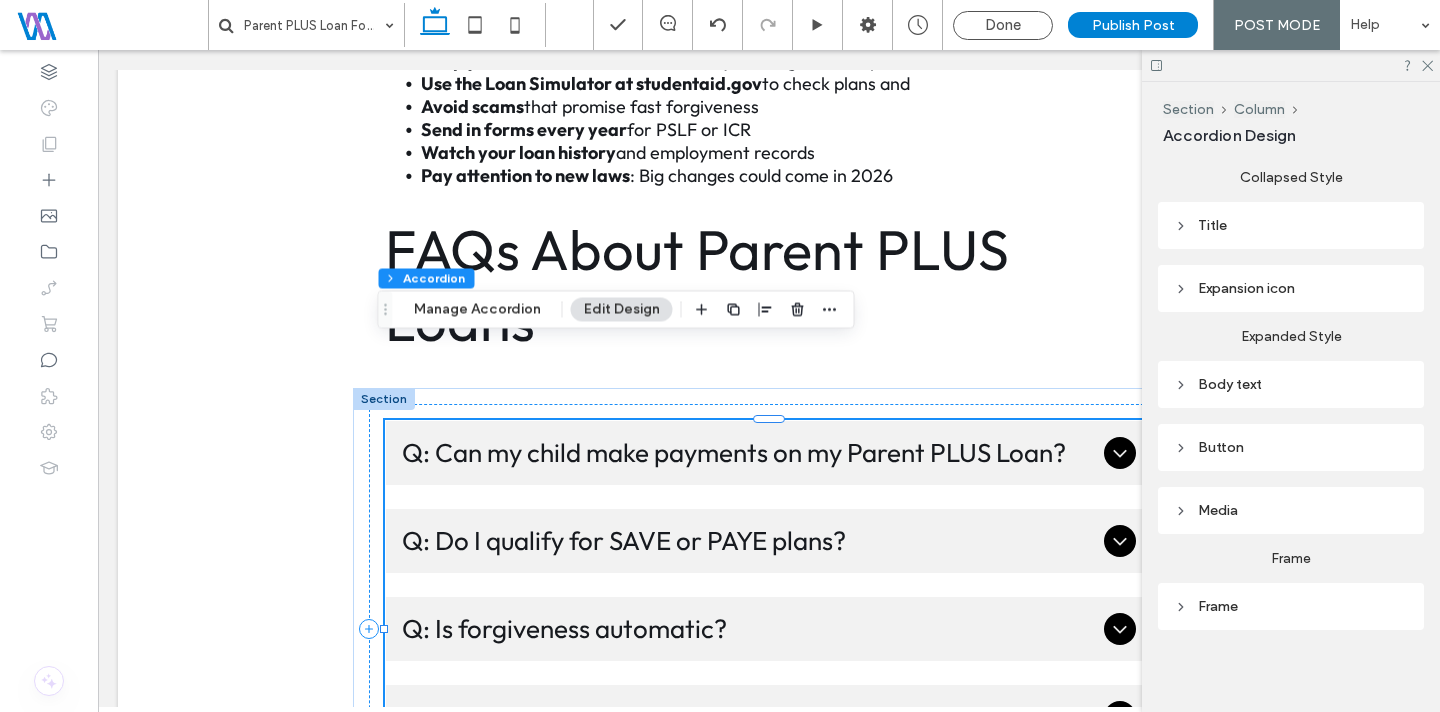 click on "Parent PLUS Loan Forgiveness and Repayment Options in 2025
Abhishek Paul • August 5, 2025
Section + Add Section
What Are Parent PLUS Loans? Parent PLUS Loans are federal student loans that parents can use to help pay for their child’s college. These loans come from the U.S. Department of Education. They are not based on income or financial need. Instead, they depend on your credit history. Parents can borrow up to the full cost of attendance minus any financial aid that the student receives. These loans usually have higher interest rates and fewer repayment choices than student loans for students. Important update for 2025:  A Senate bill proposes capping new Parent PLUS Loans at $20,000 per year, with an overall maximum of $65,000, starting in July 2026. This could dramatically limit how much parents can borrow moving forward.
Can Parent PLUS Loans Be Forgiven? Public Service Loan Forgiveness (PSLF)" at bounding box center (769, -1823) 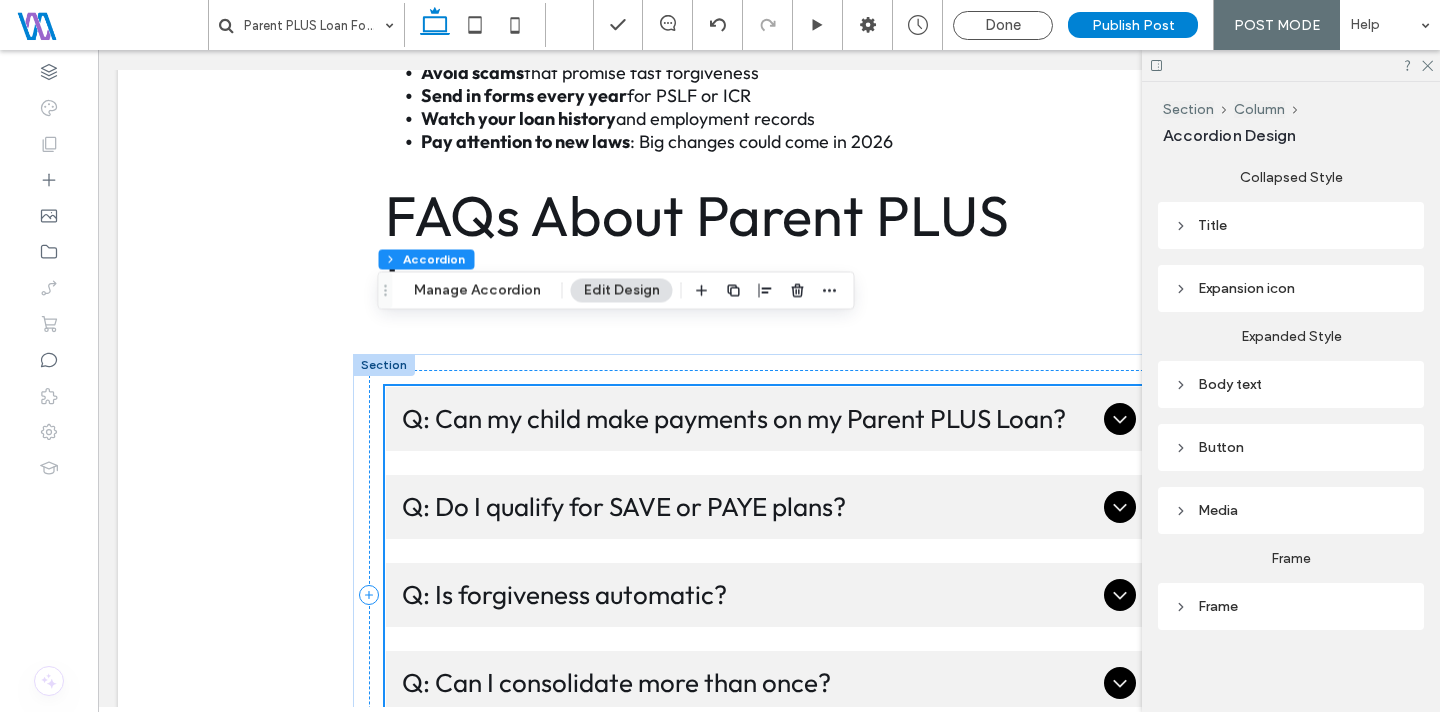 scroll, scrollTop: 5436, scrollLeft: 0, axis: vertical 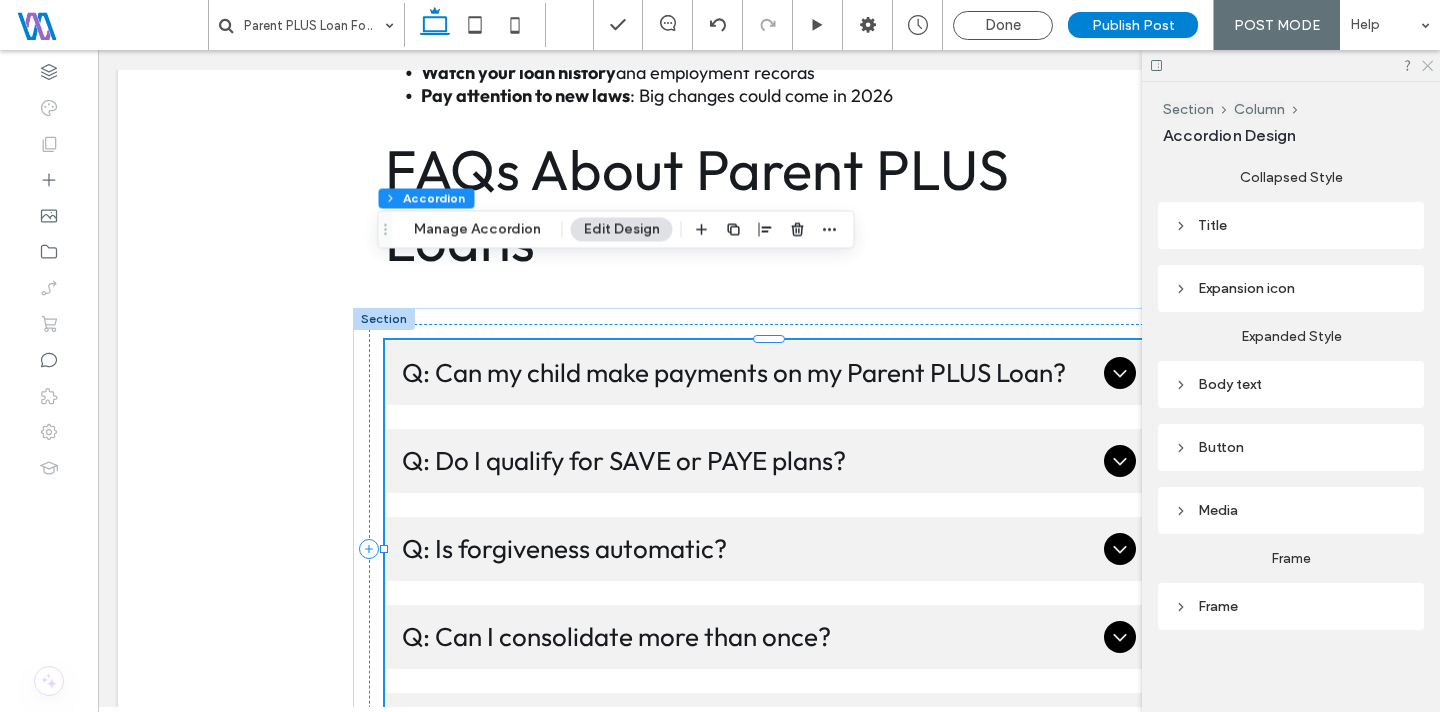 click 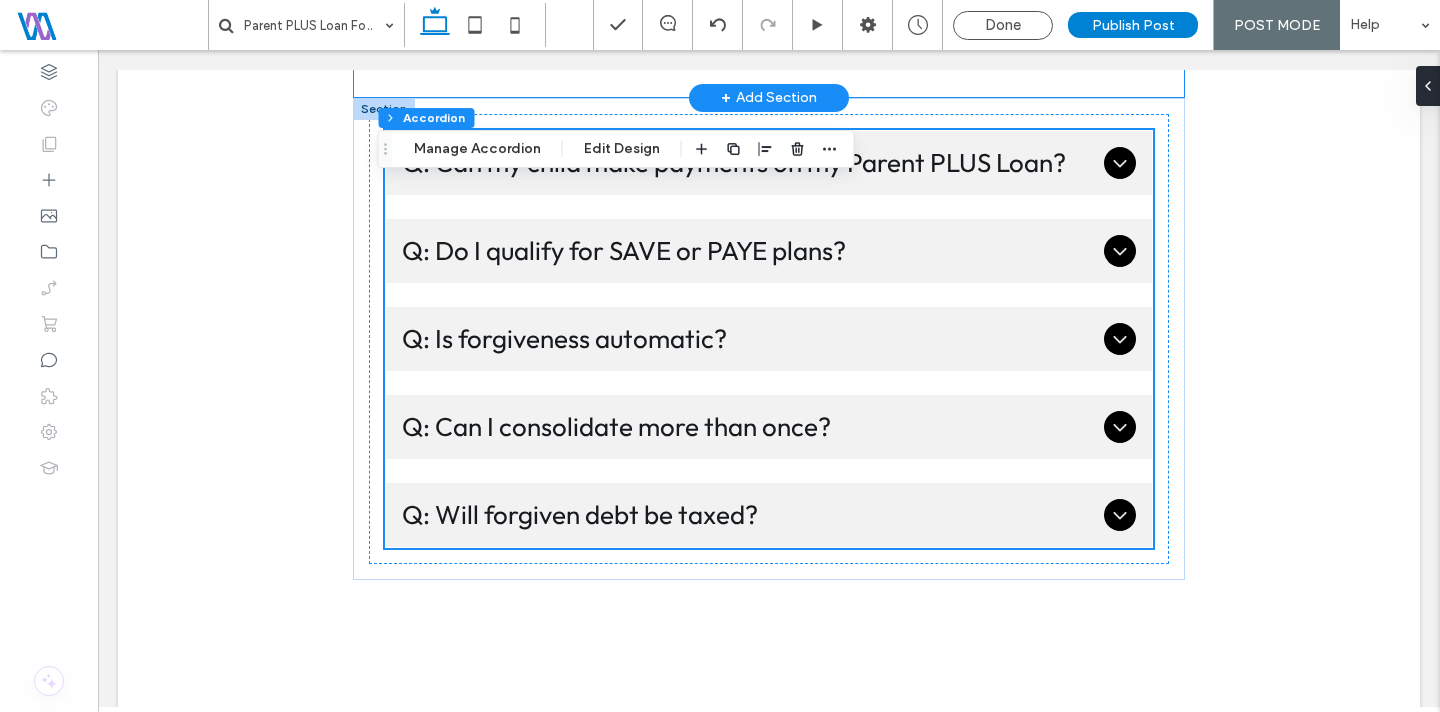 scroll, scrollTop: 5686, scrollLeft: 0, axis: vertical 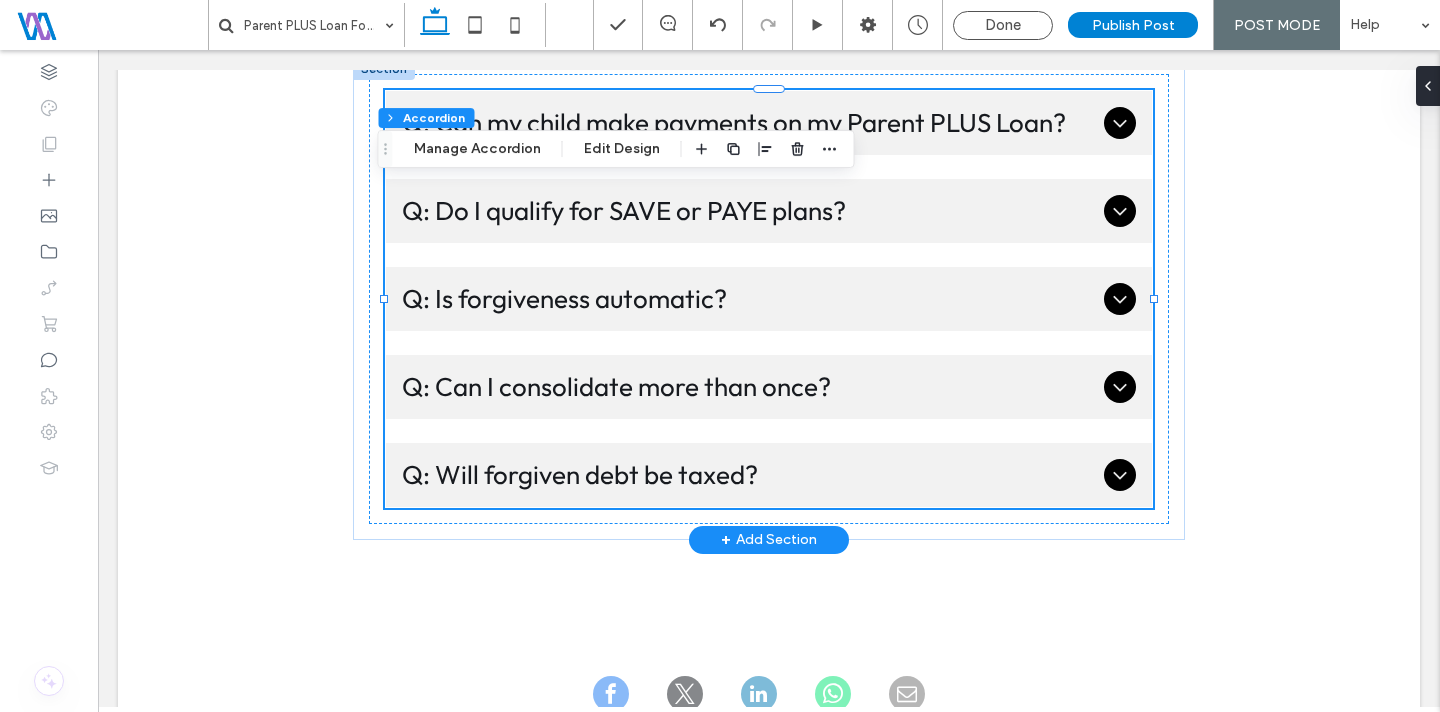 click on "+ Add Section" at bounding box center [769, 540] 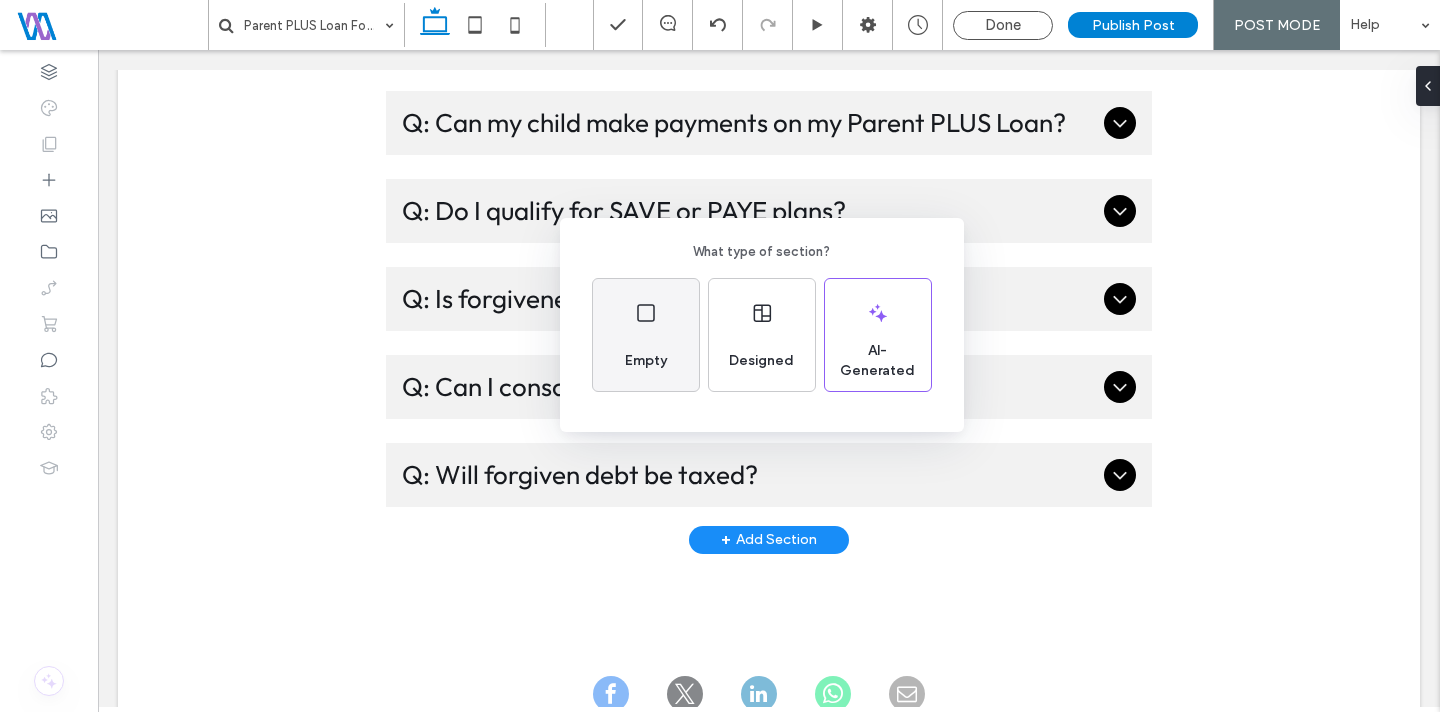 click on "Empty" at bounding box center (646, 361) 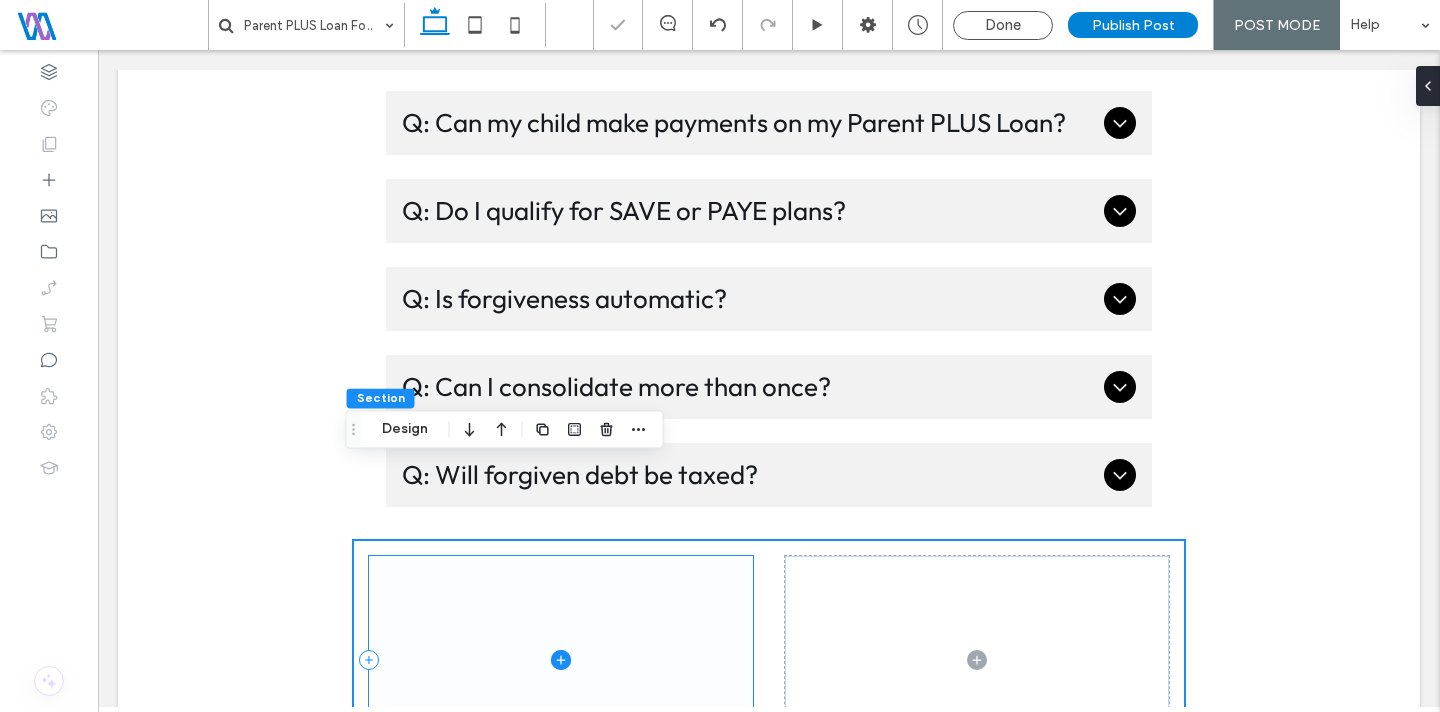 click at bounding box center (561, 660) 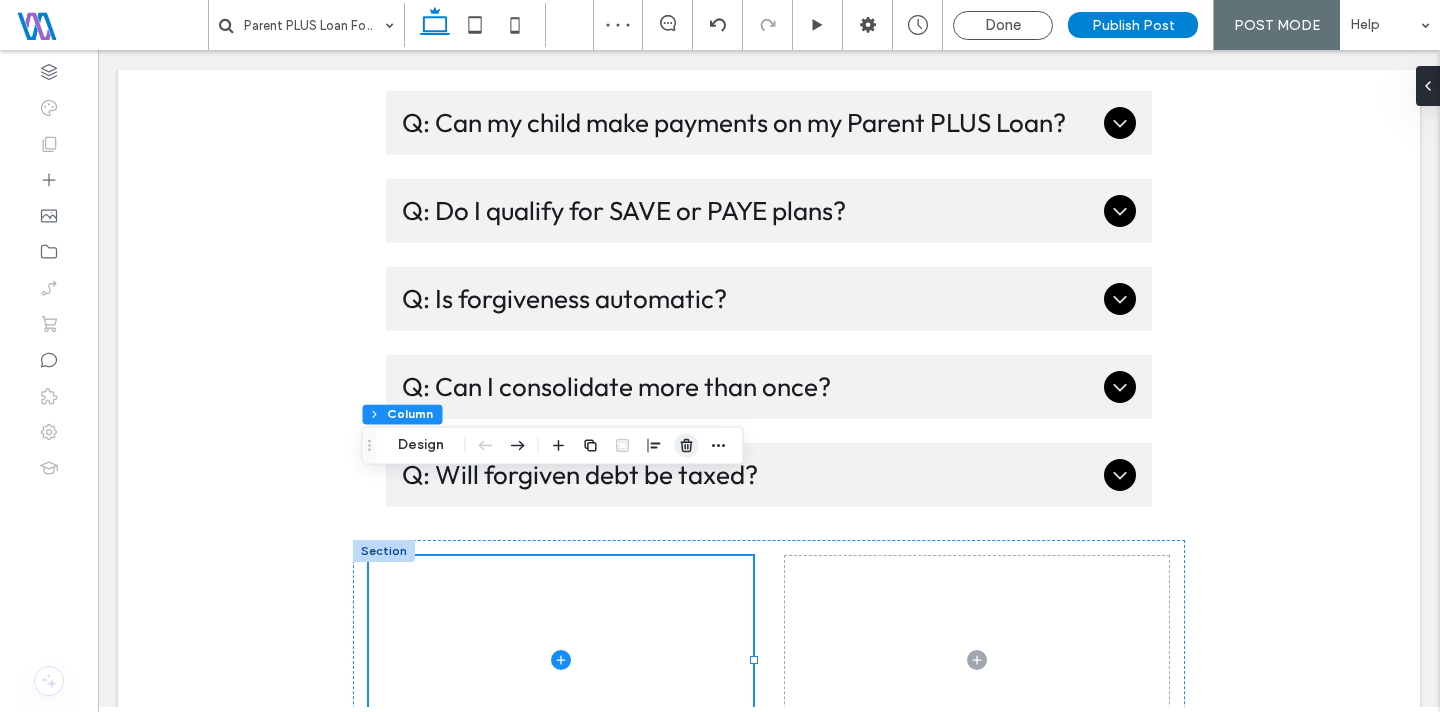 drag, startPoint x: 688, startPoint y: 440, endPoint x: 598, endPoint y: 421, distance: 91.983696 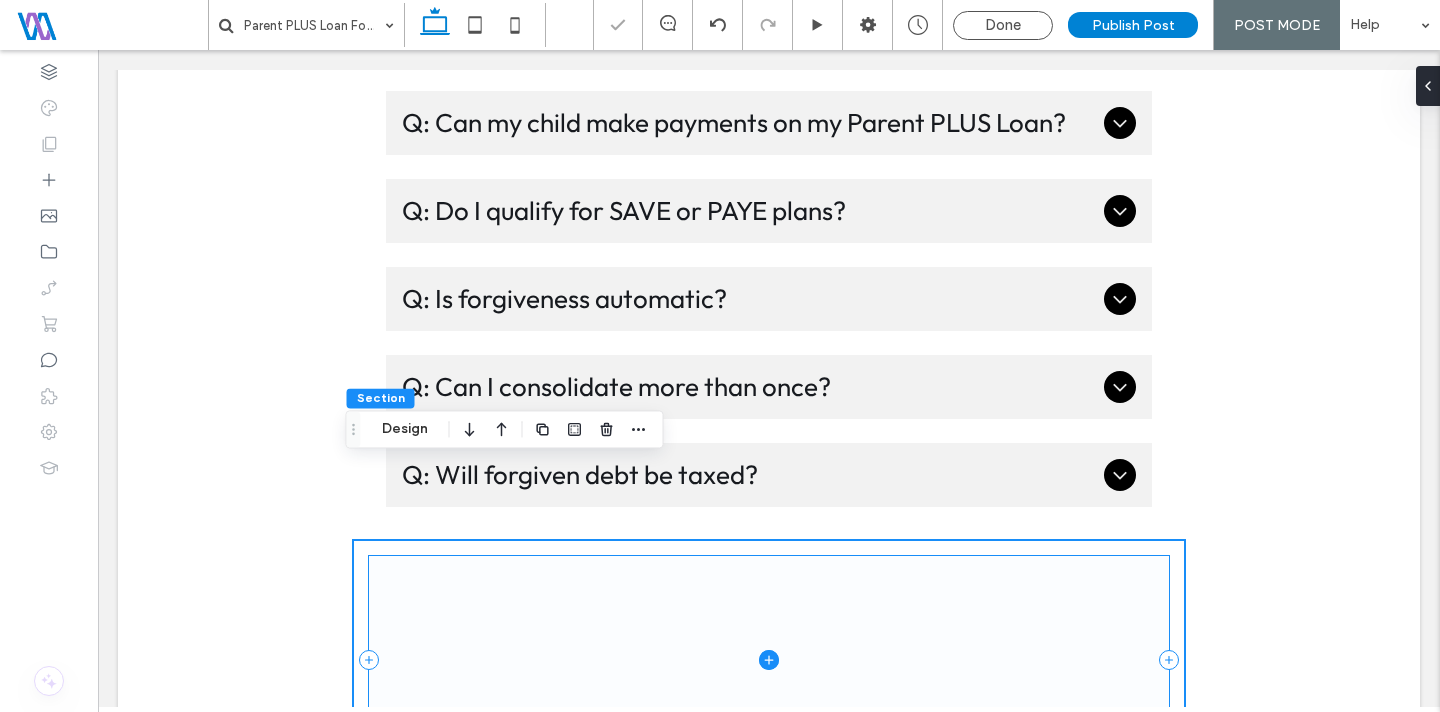 click 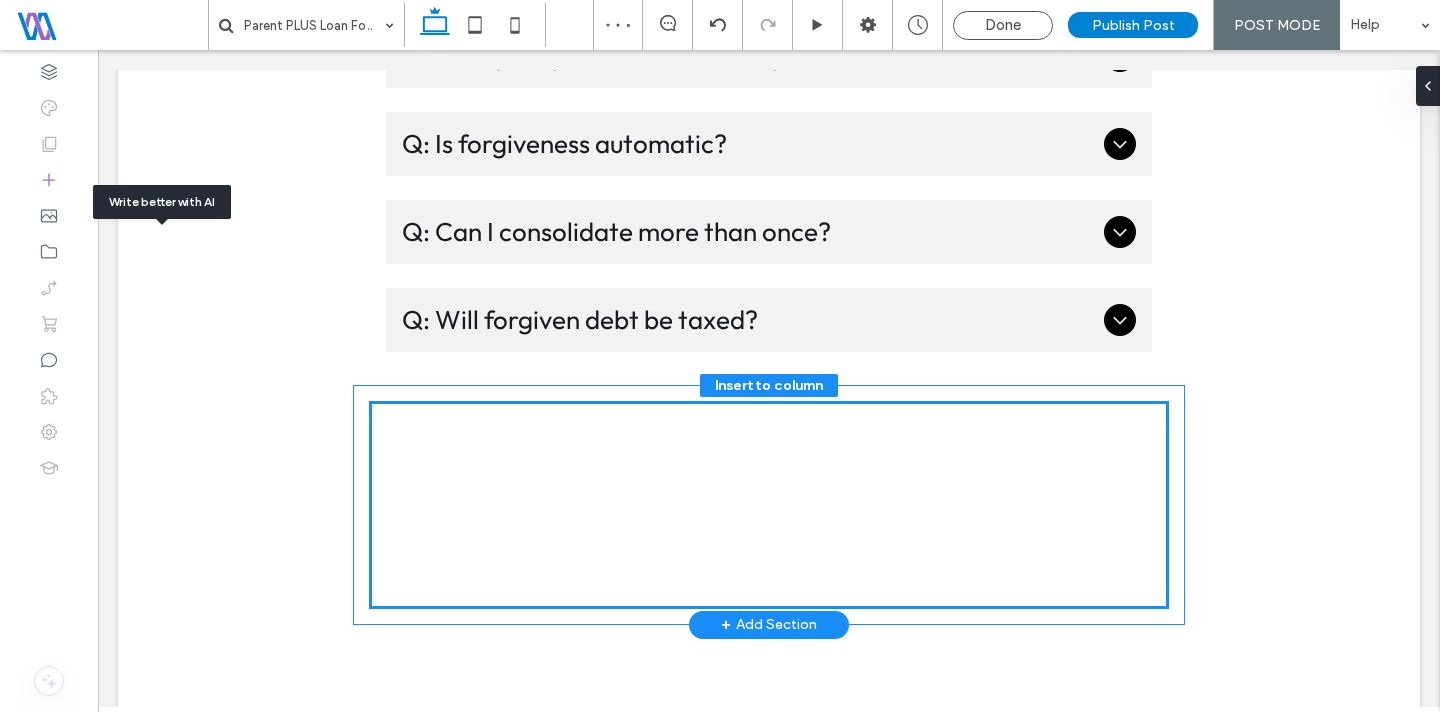 scroll, scrollTop: 5846, scrollLeft: 0, axis: vertical 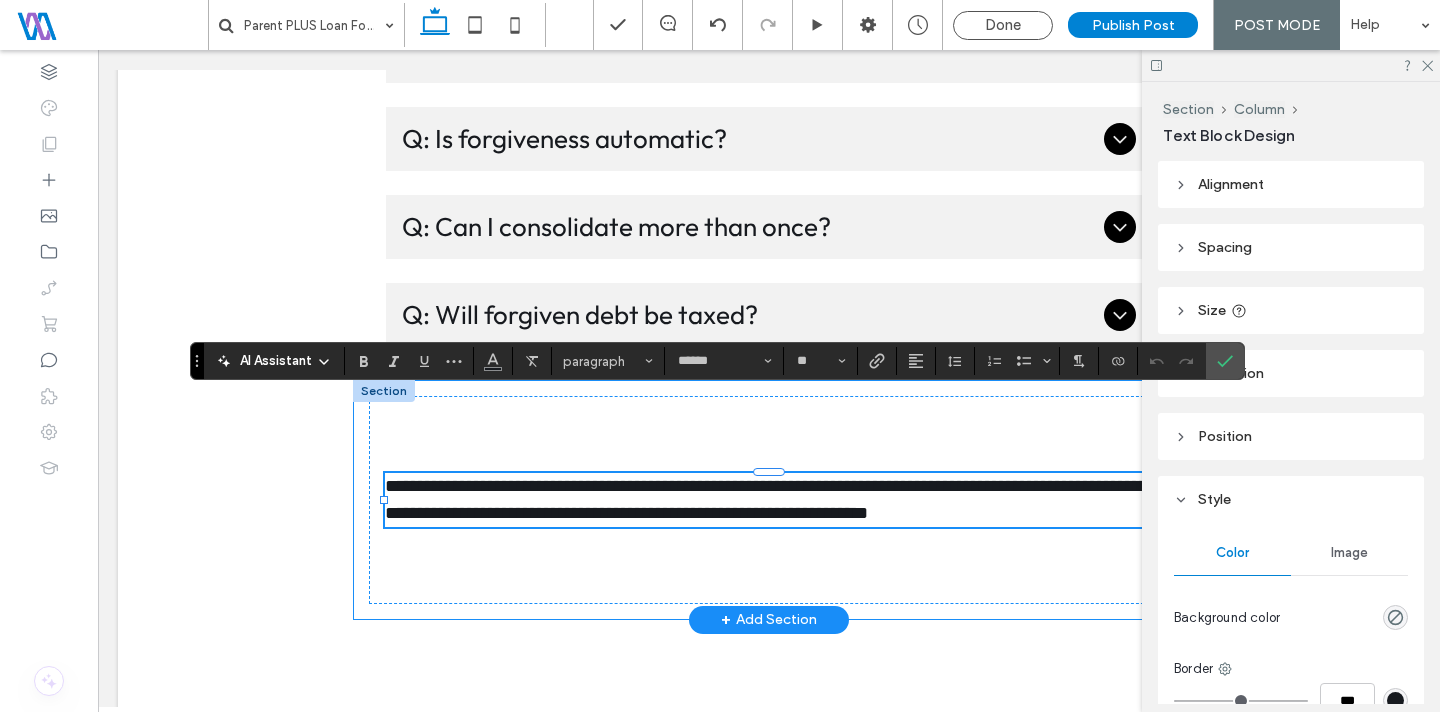 click on "**********" at bounding box center (769, 500) 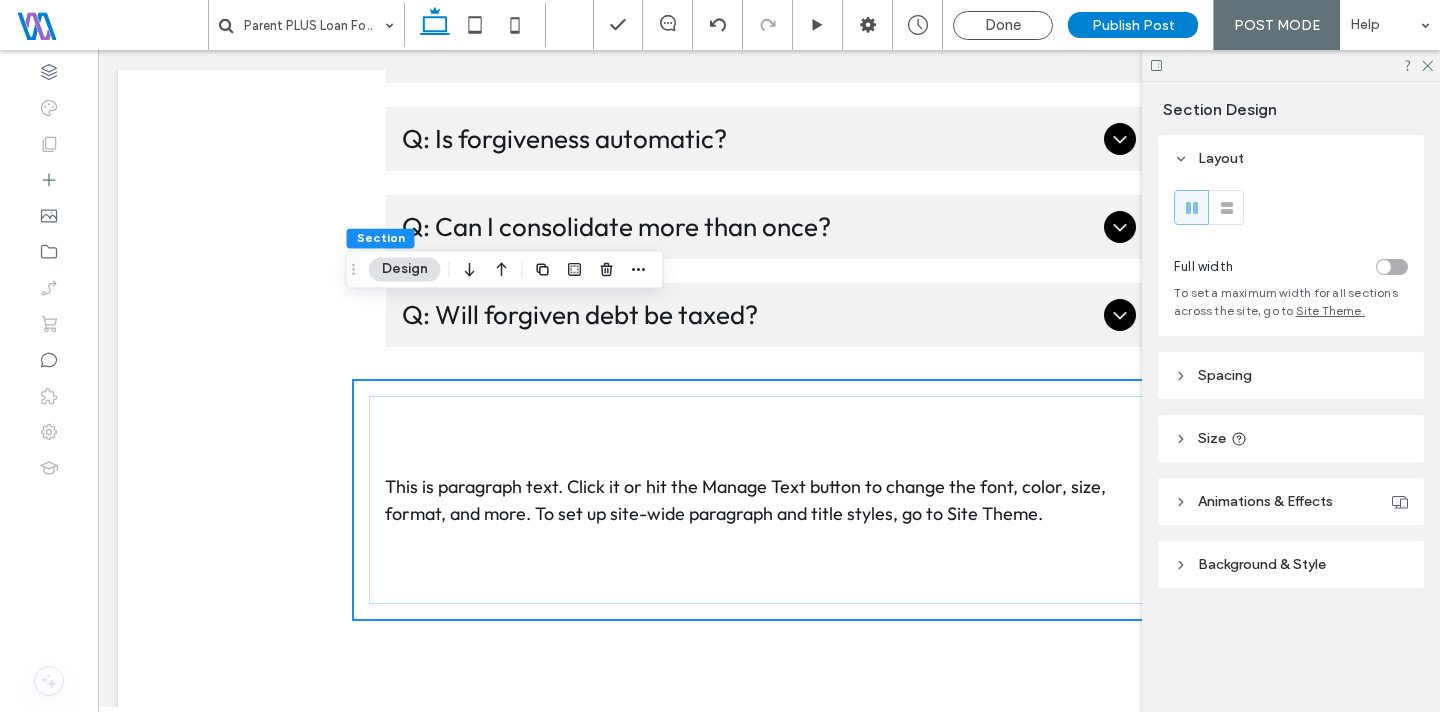 click at bounding box center [1392, 267] 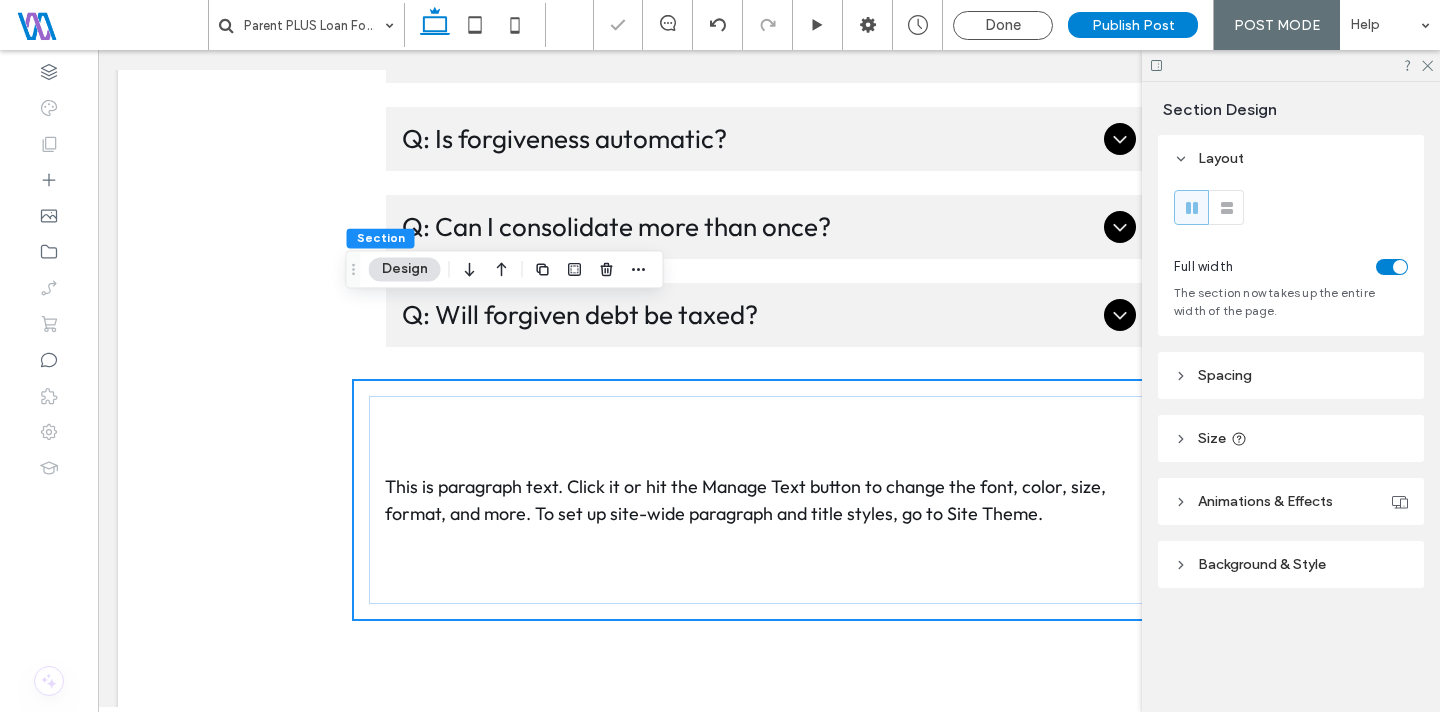 click 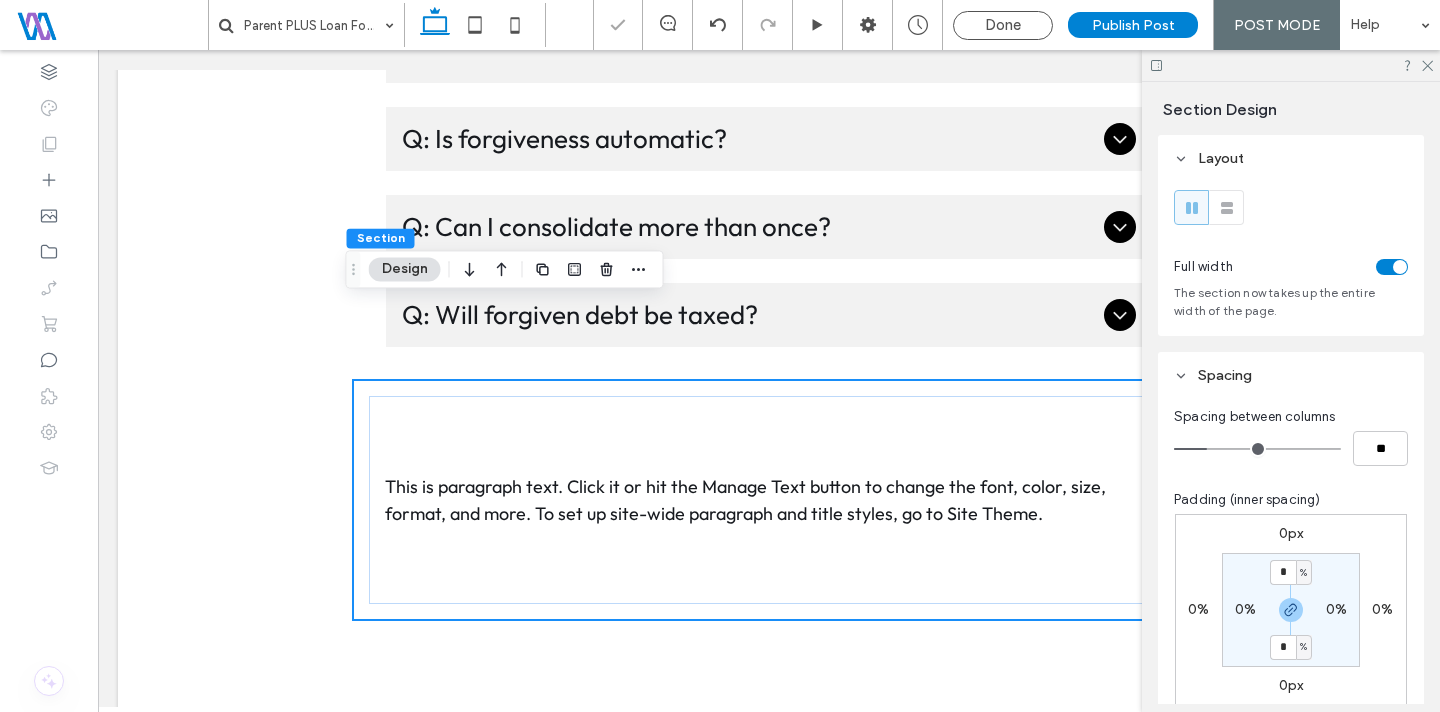 type on "*" 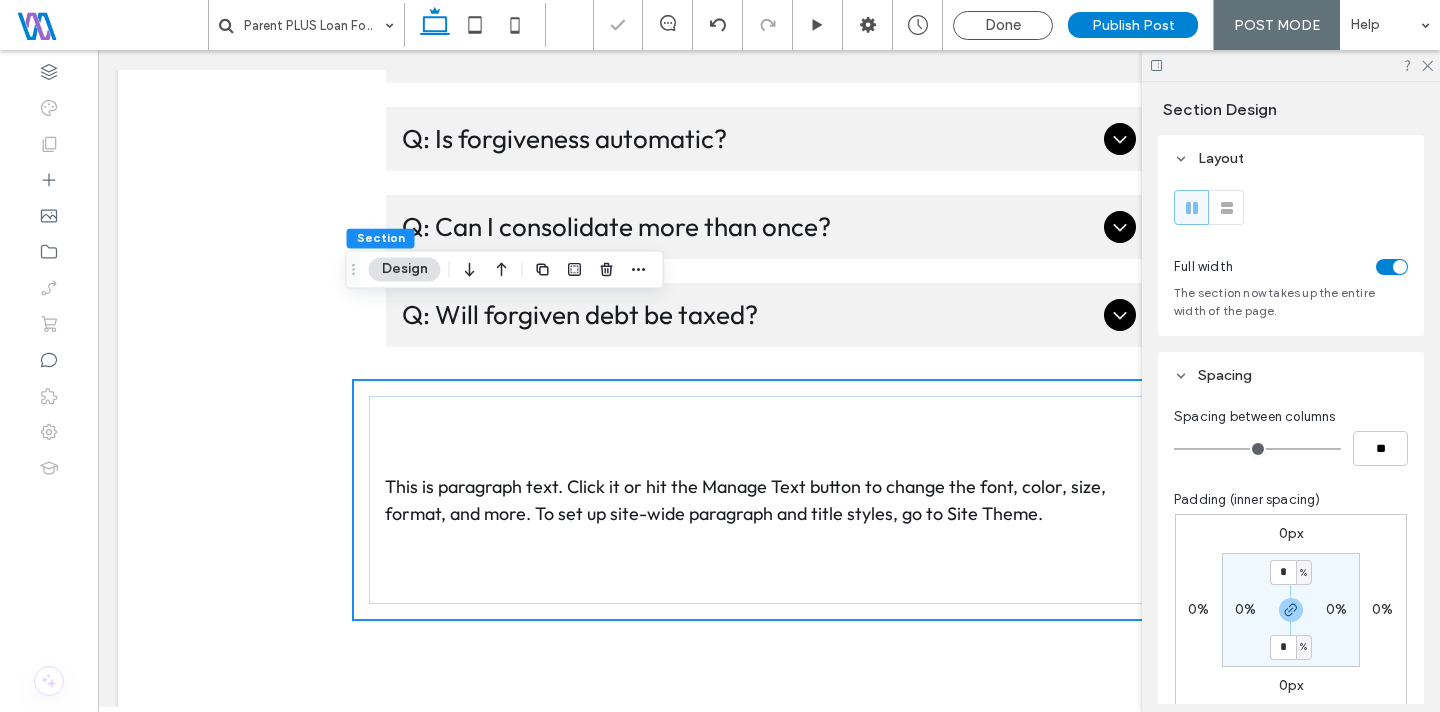 drag, startPoint x: 1213, startPoint y: 452, endPoint x: 1176, endPoint y: 452, distance: 37 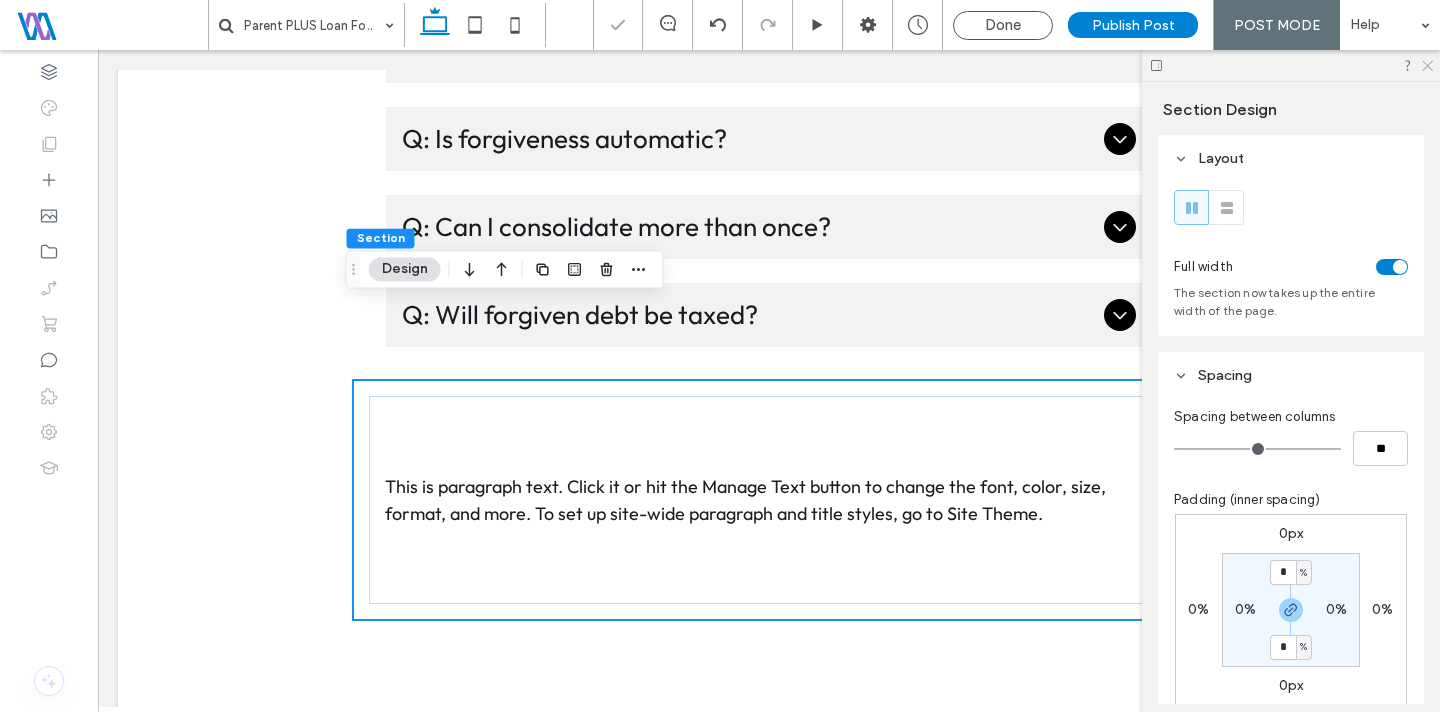 click 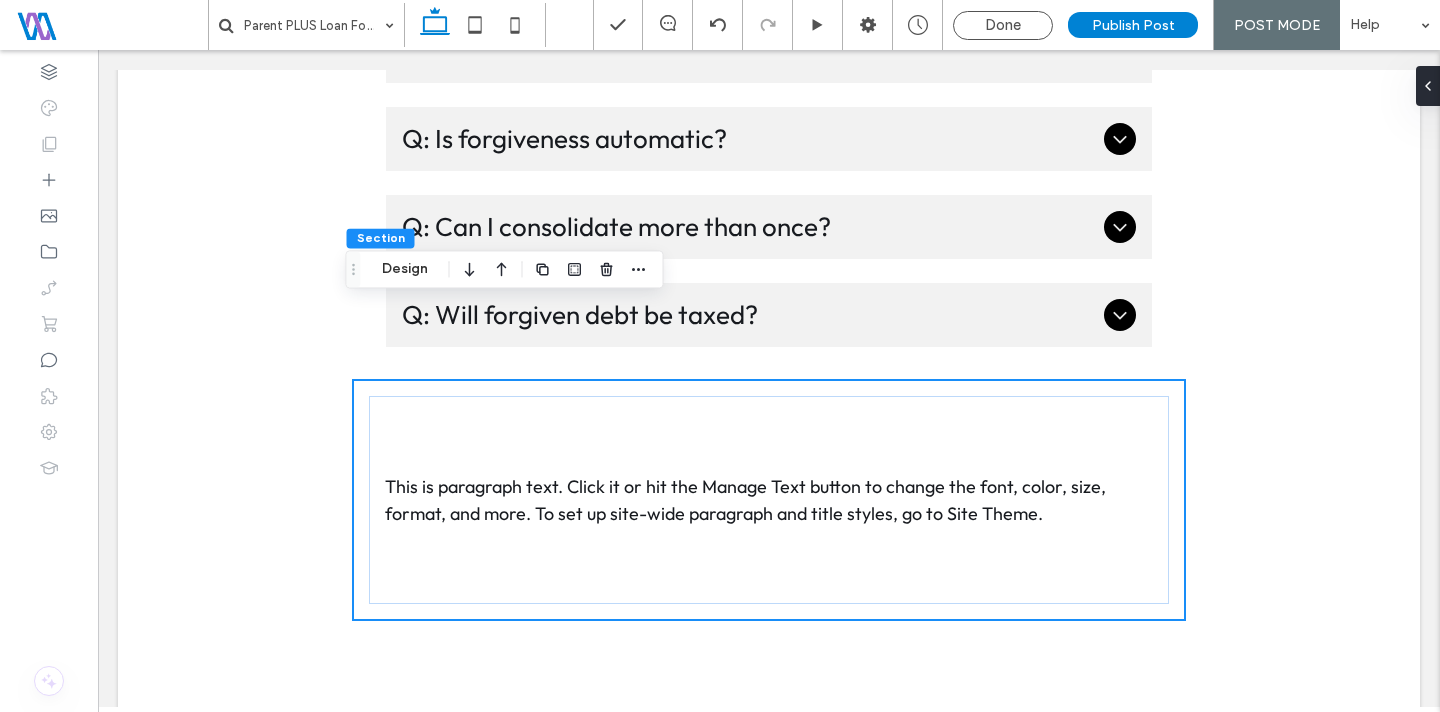 click on "This is paragraph text. Click it or hit the Manage Text button to change the font, color, size, format, and more. To set up site-wide paragraph and title styles, go to Site Theme." at bounding box center (745, 500) 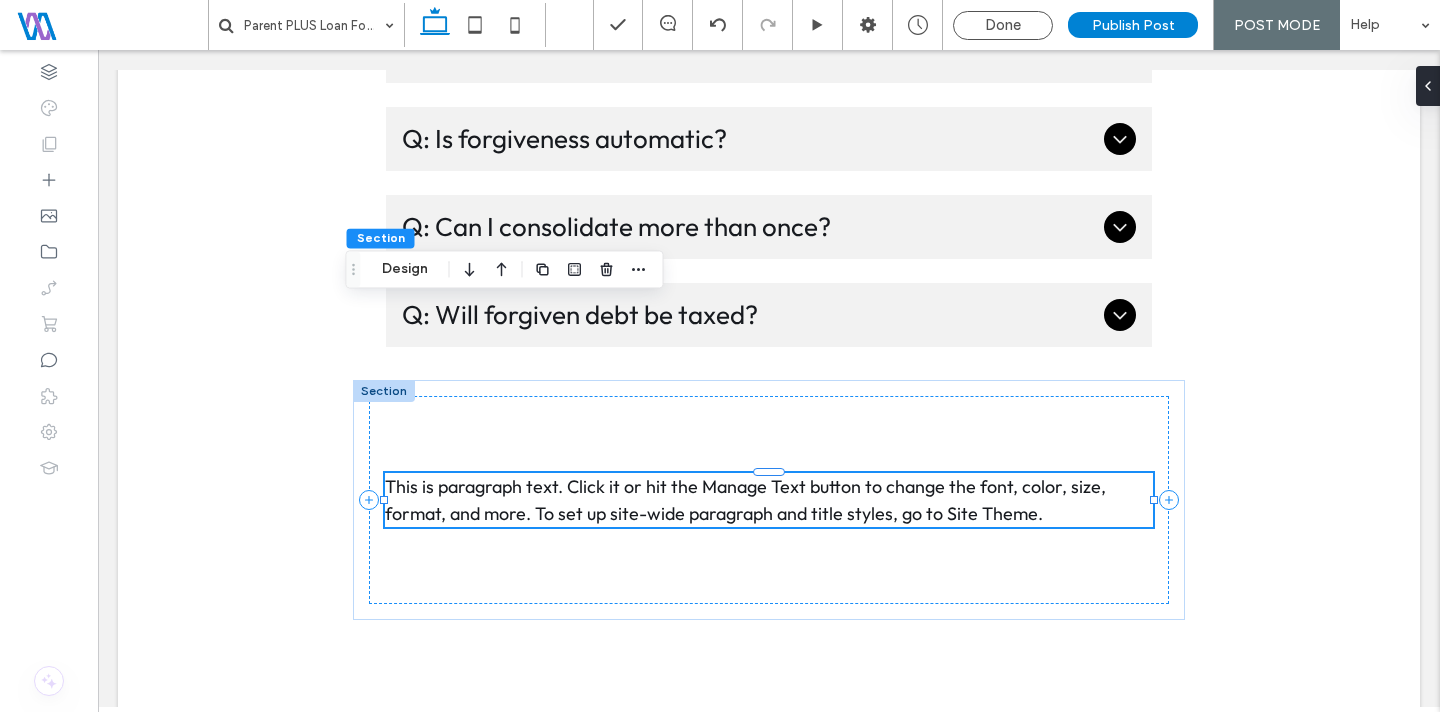 click on "This is paragraph text. Click it or hit the Manage Text button to change the font, color, size, format, and more. To set up site-wide paragraph and title styles, go to Site Theme." at bounding box center [745, 500] 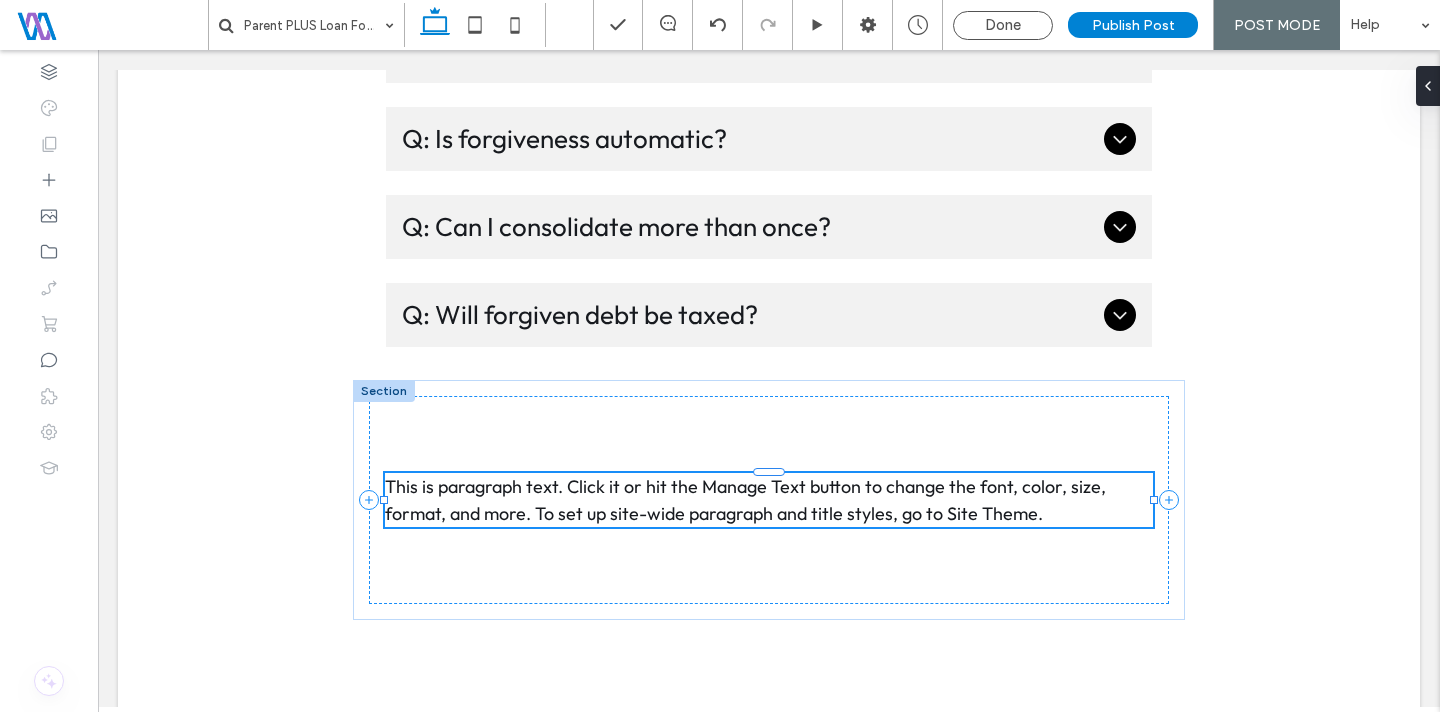 type on "******" 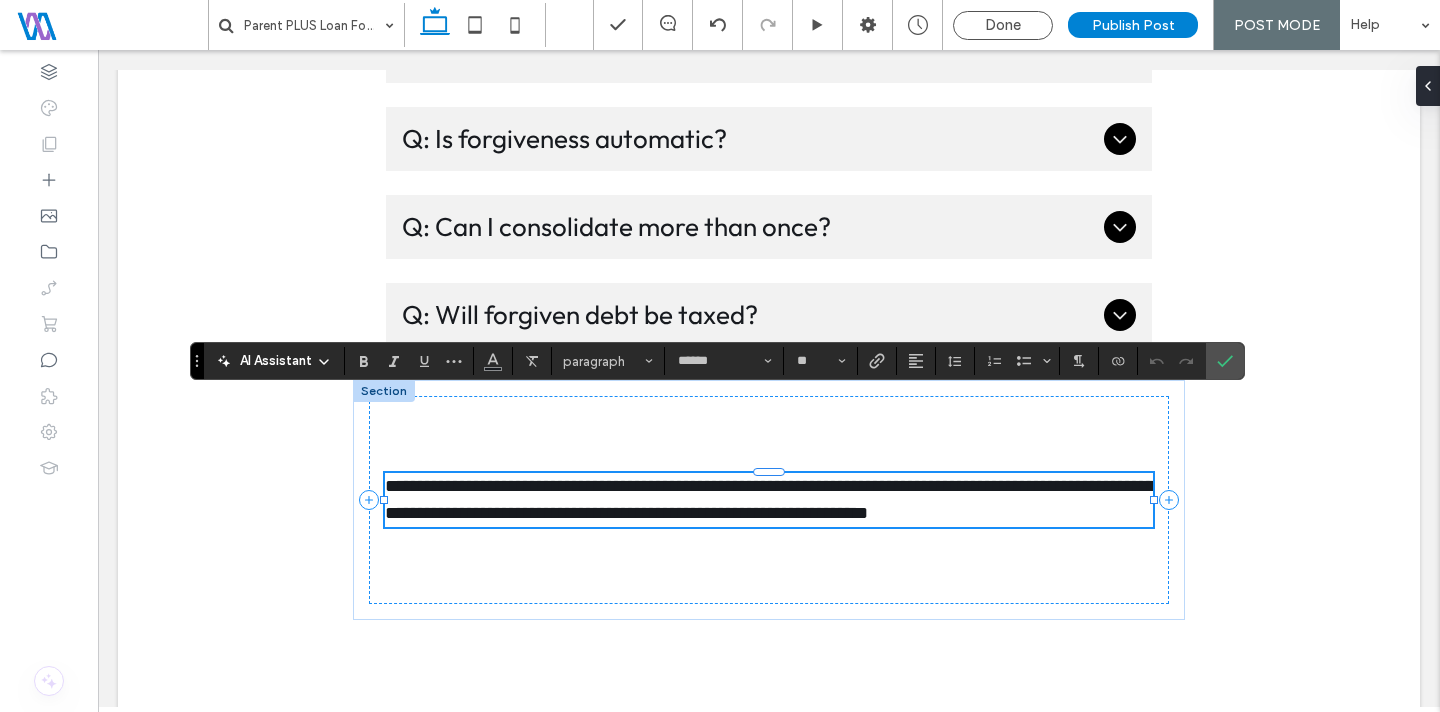 scroll, scrollTop: 0, scrollLeft: 0, axis: both 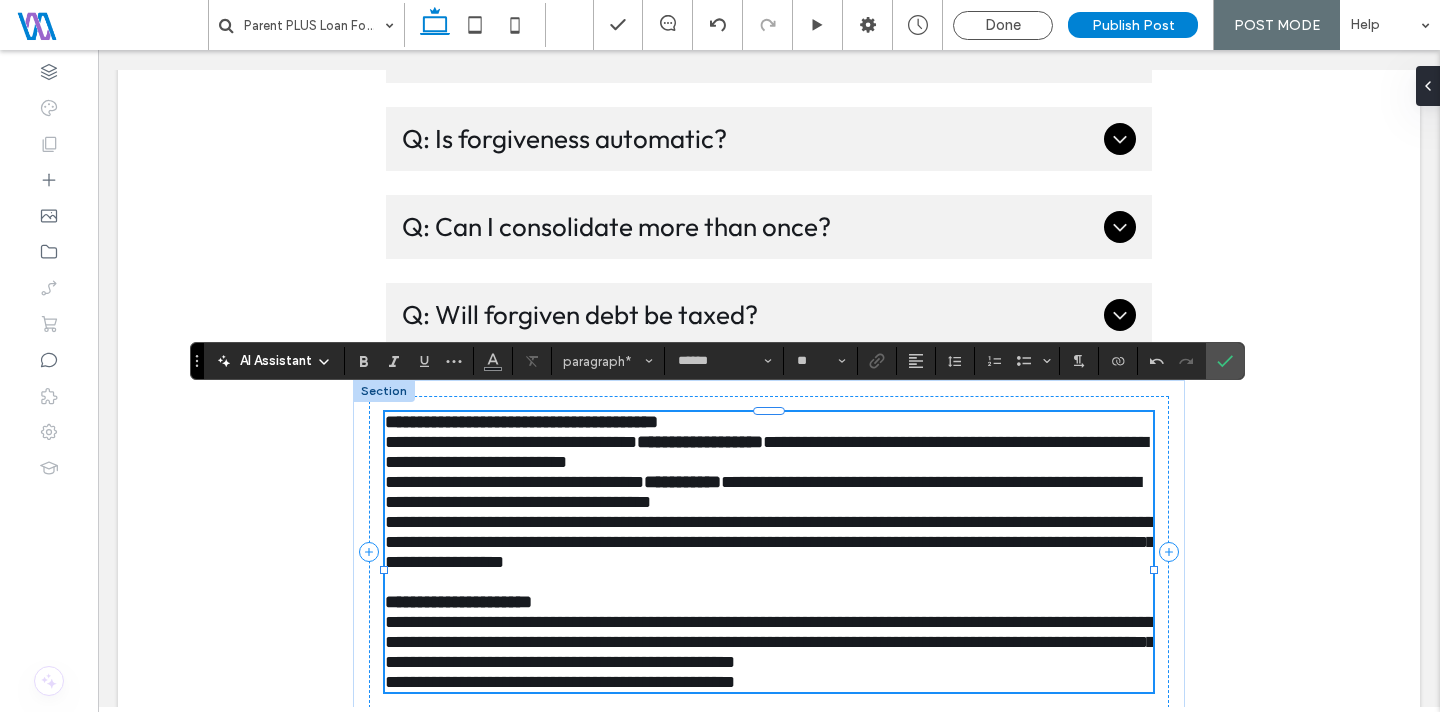click on "**********" at bounding box center [769, 602] 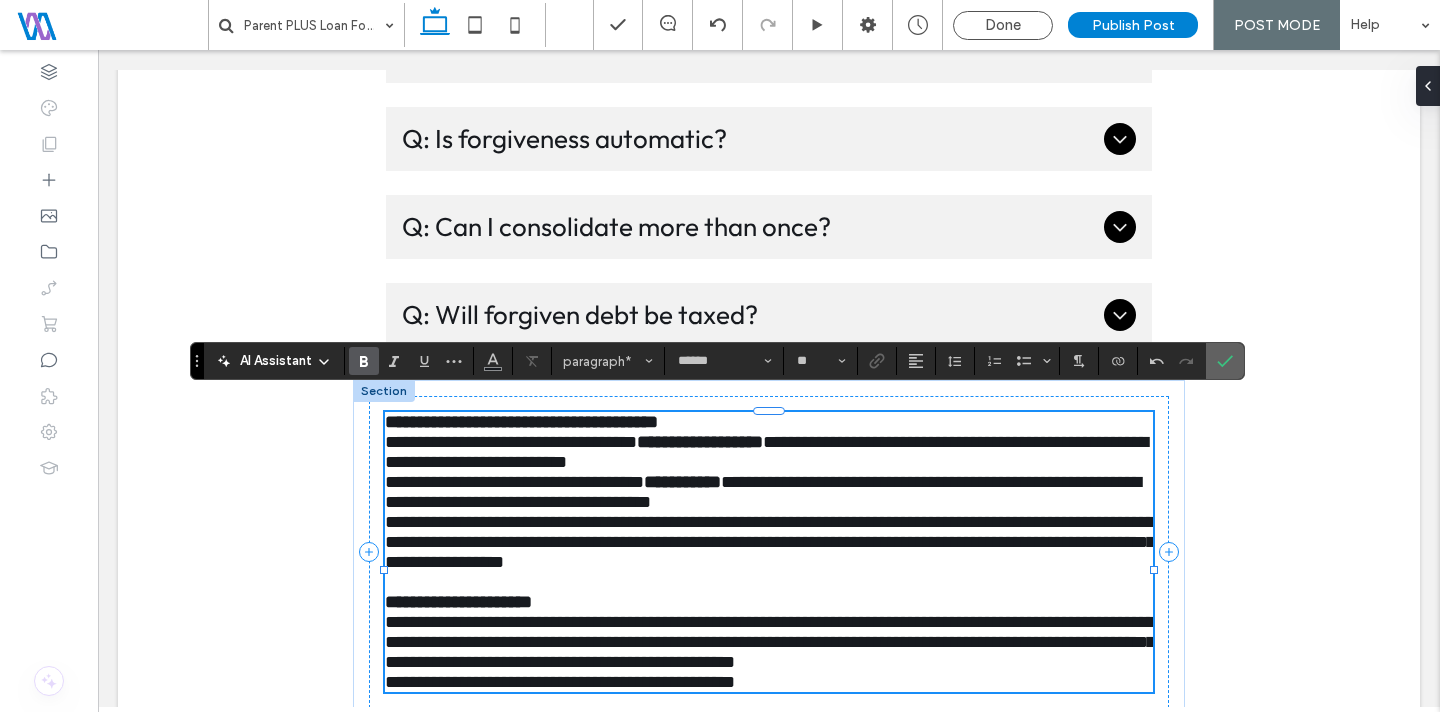 click at bounding box center (1225, 361) 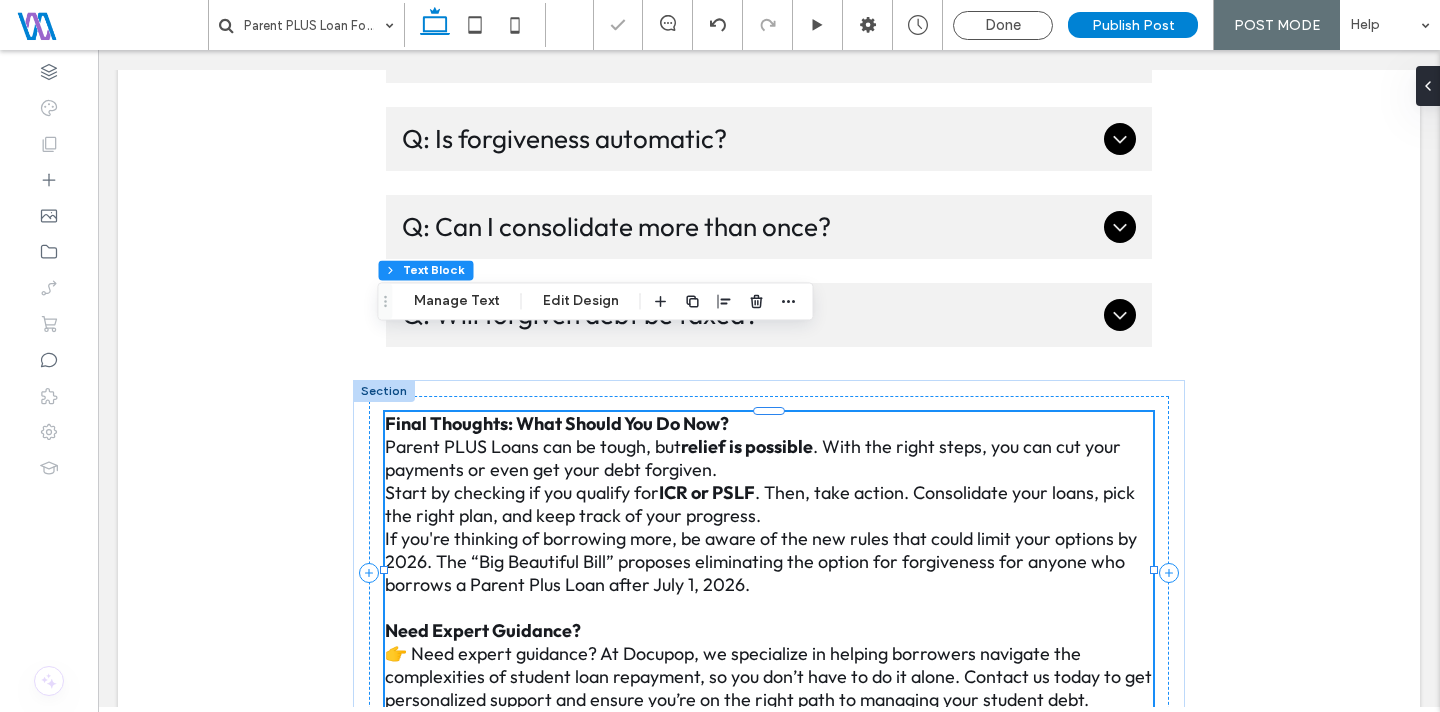 click on "ICR or PSLF" at bounding box center (707, 492) 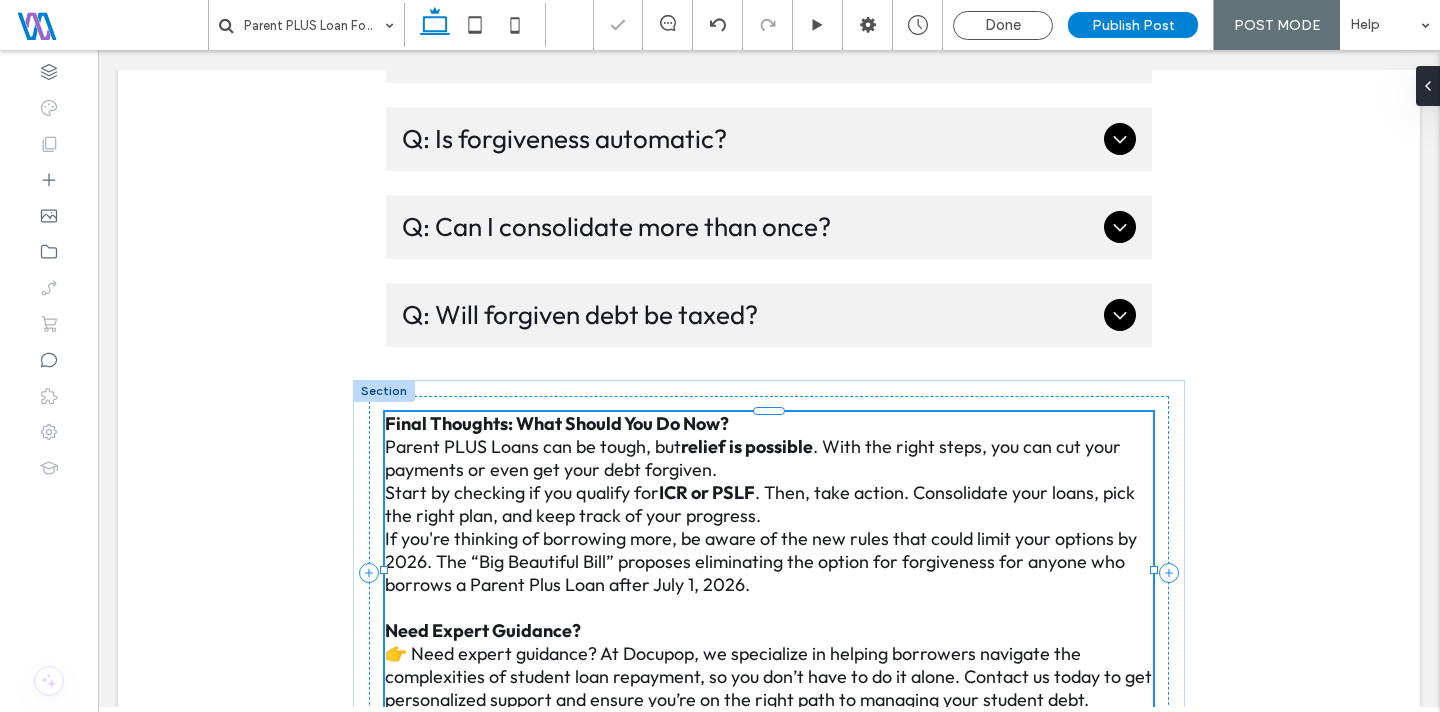 type on "******" 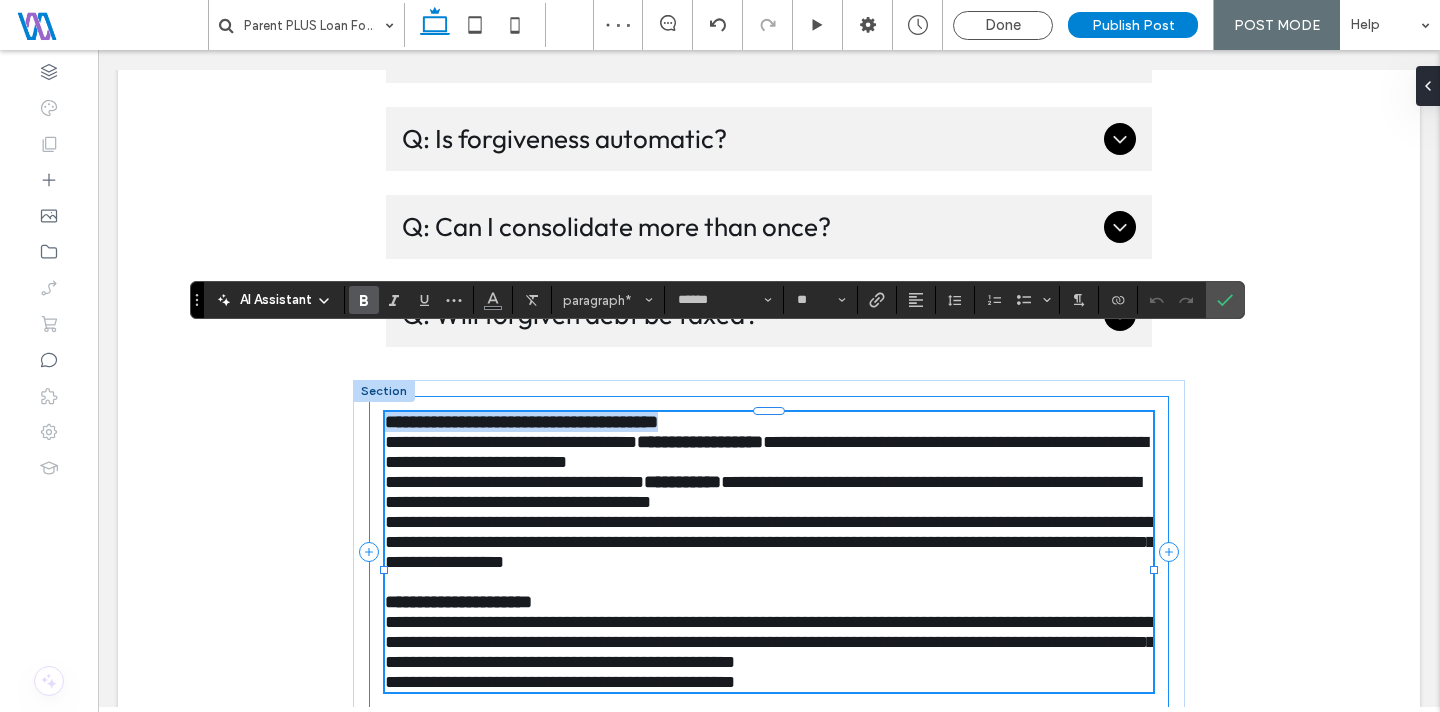 drag, startPoint x: 738, startPoint y: 342, endPoint x: 371, endPoint y: 349, distance: 367.06674 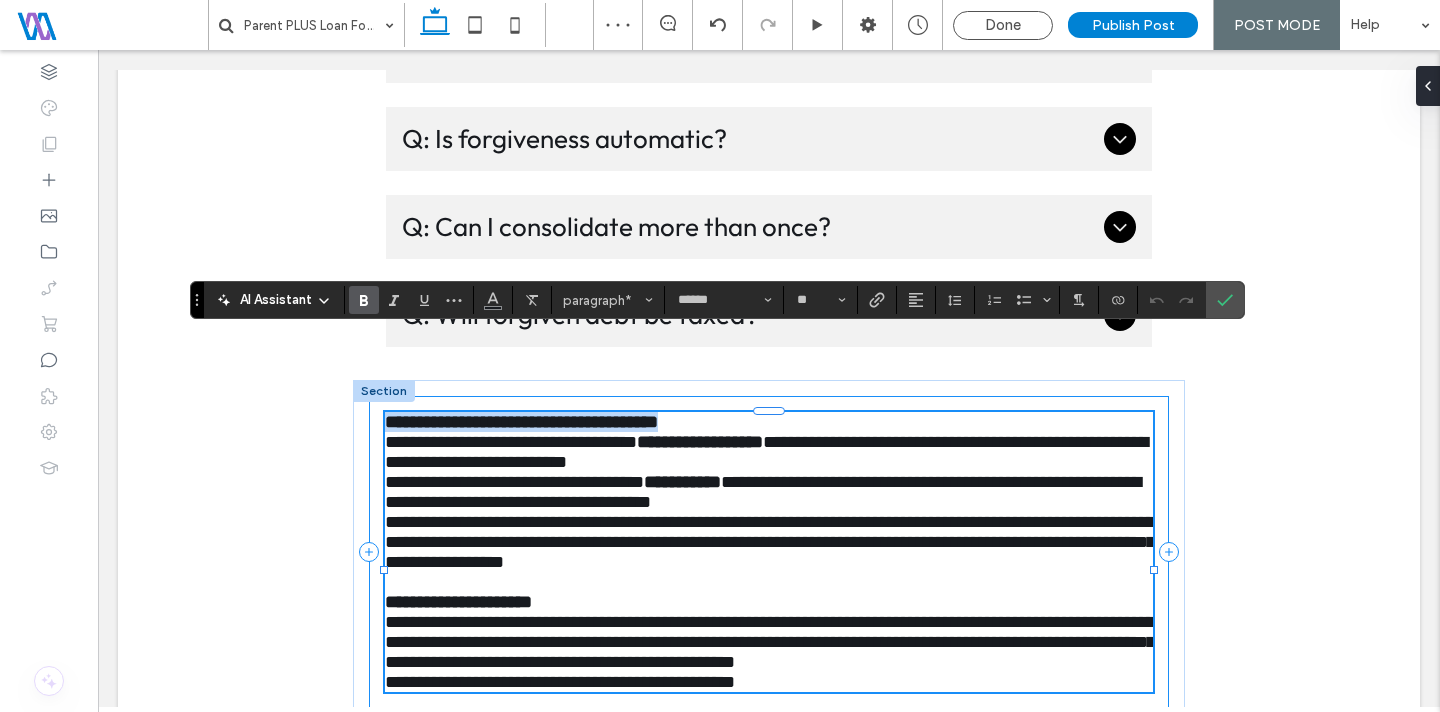 click on "**********" at bounding box center (769, 552) 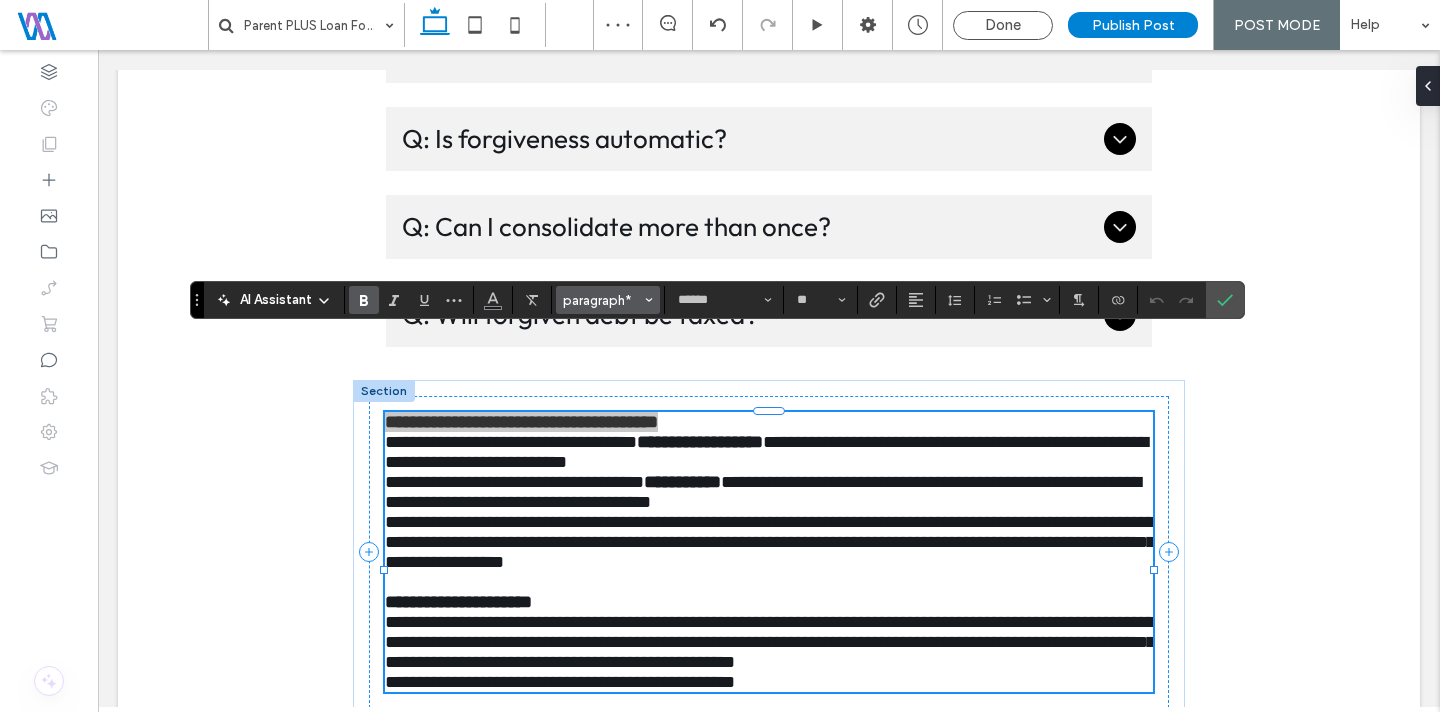 click on "paragraph*" at bounding box center [602, 300] 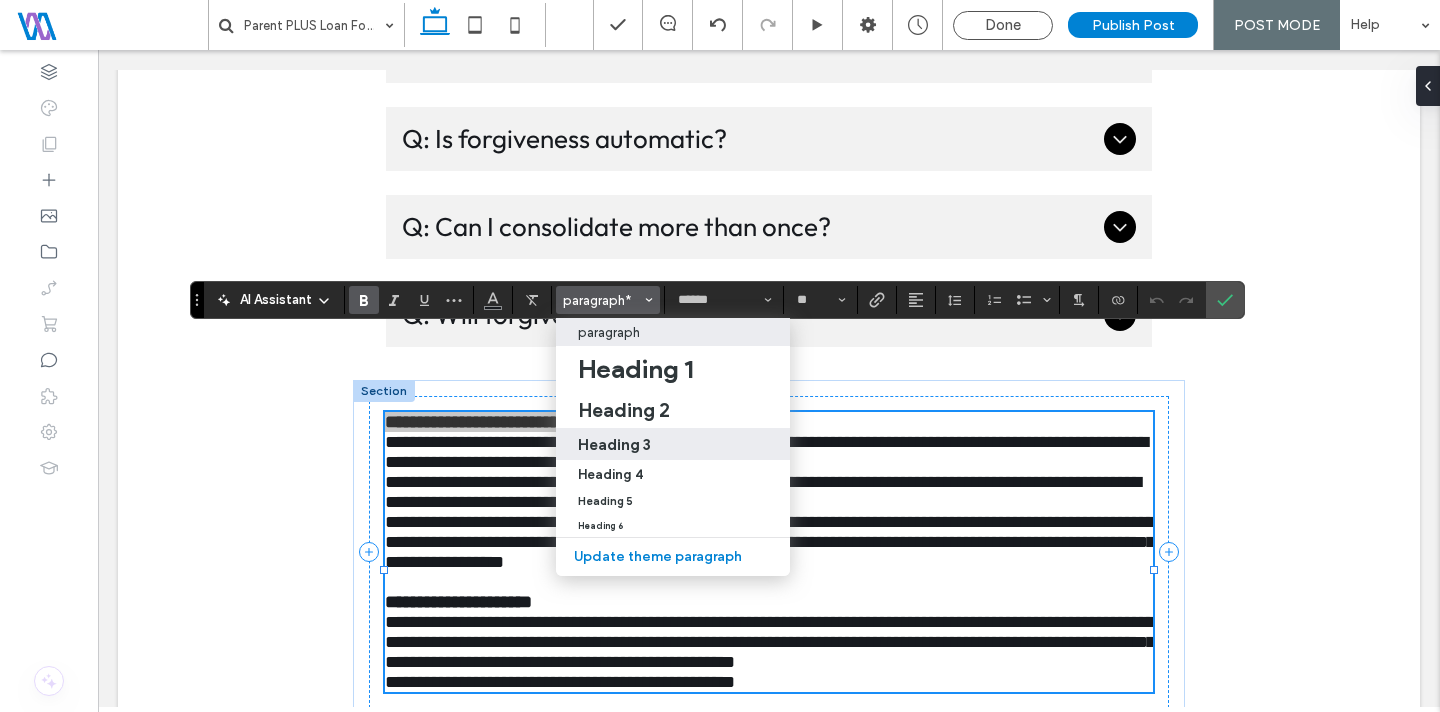 click on "Heading 3" at bounding box center (673, 444) 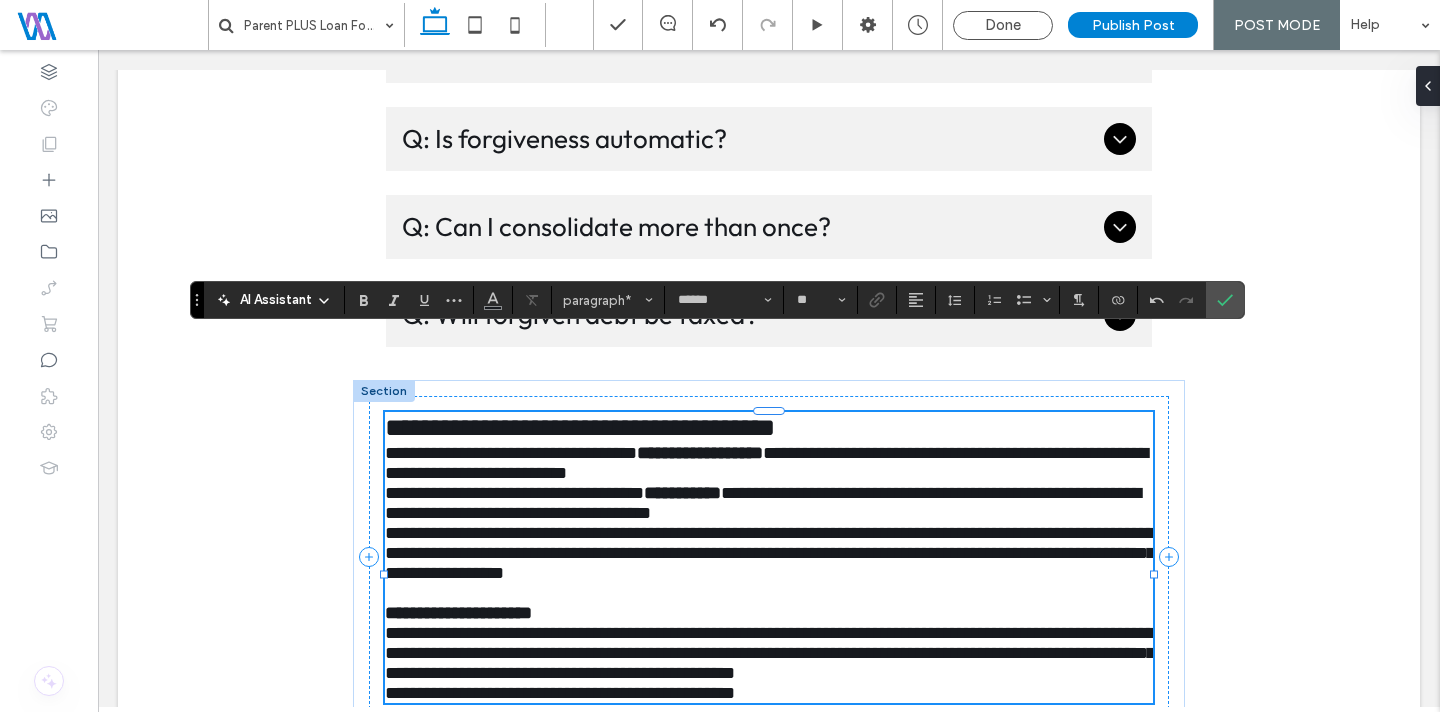 click on "**********" at bounding box center (511, 453) 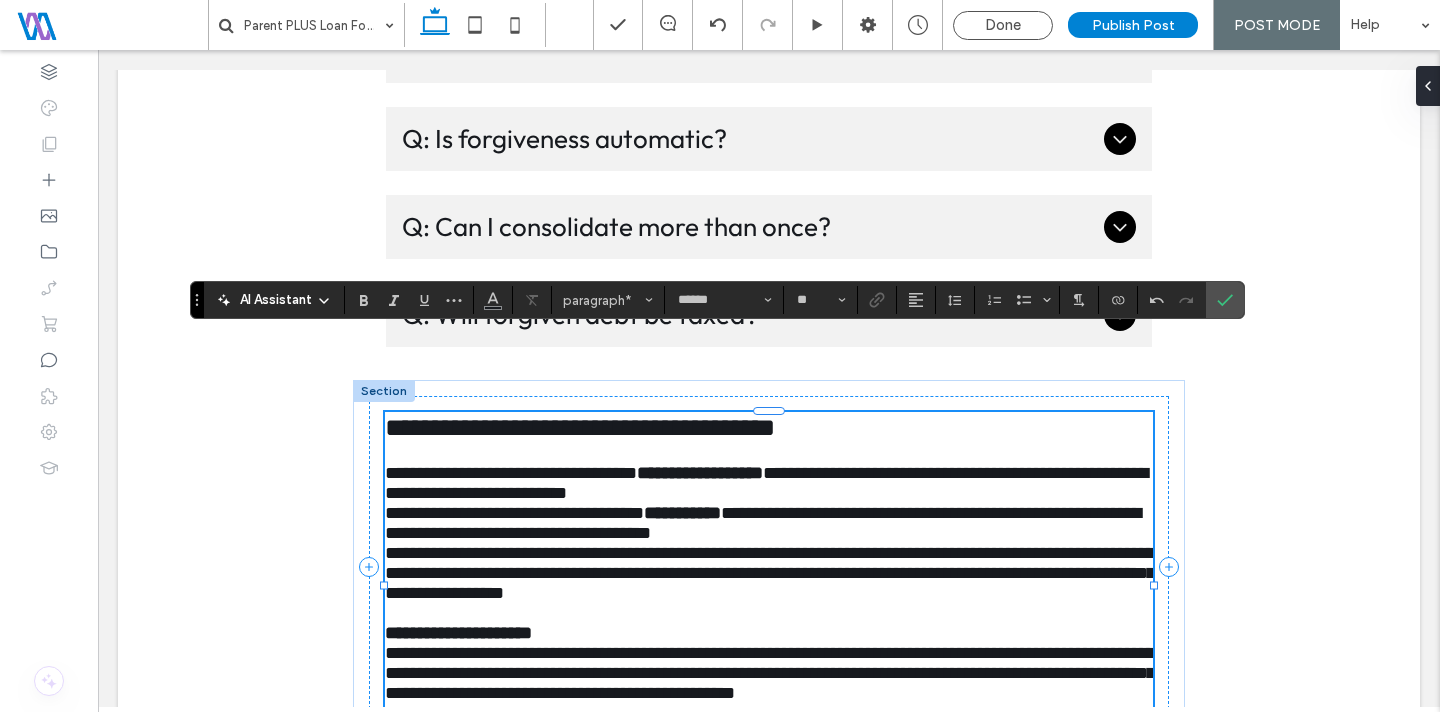click on "**********" at bounding box center (770, 673) 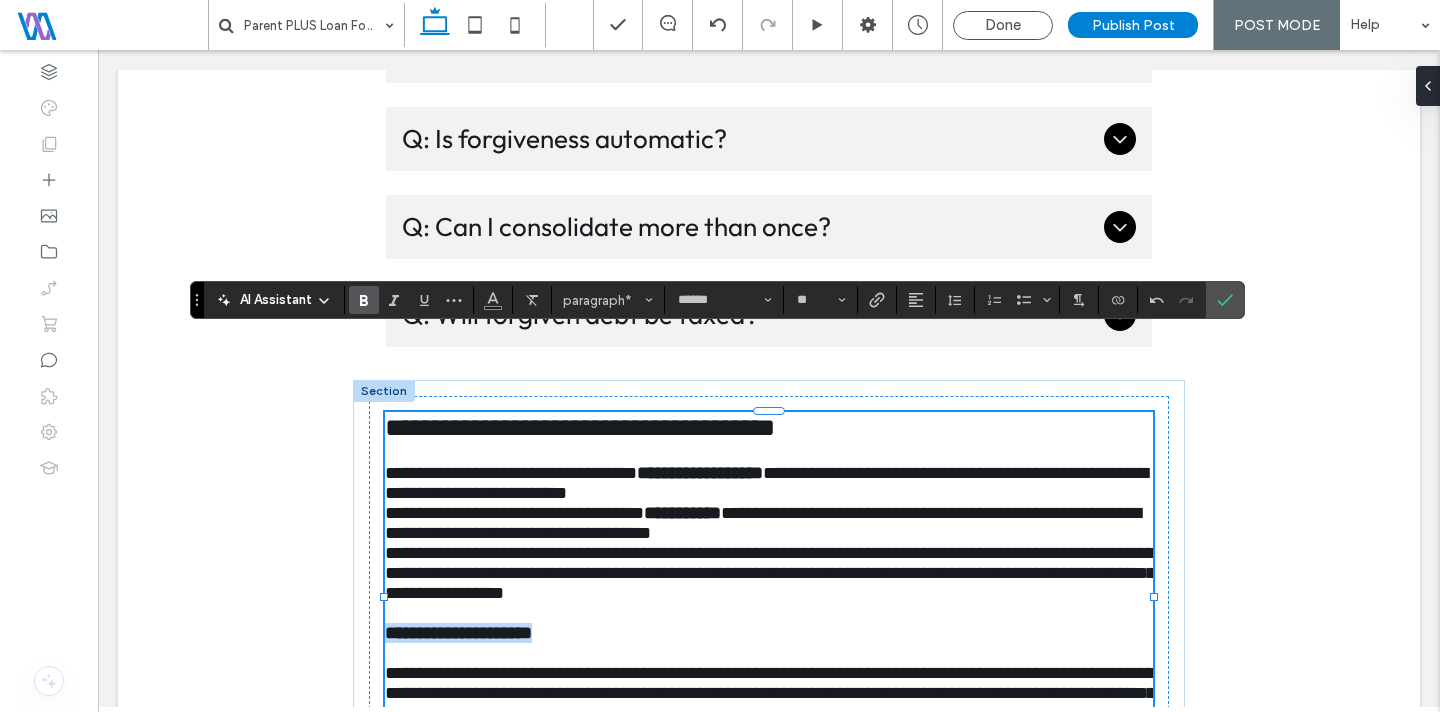 drag, startPoint x: 597, startPoint y: 581, endPoint x: 400, endPoint y: 533, distance: 202.76341 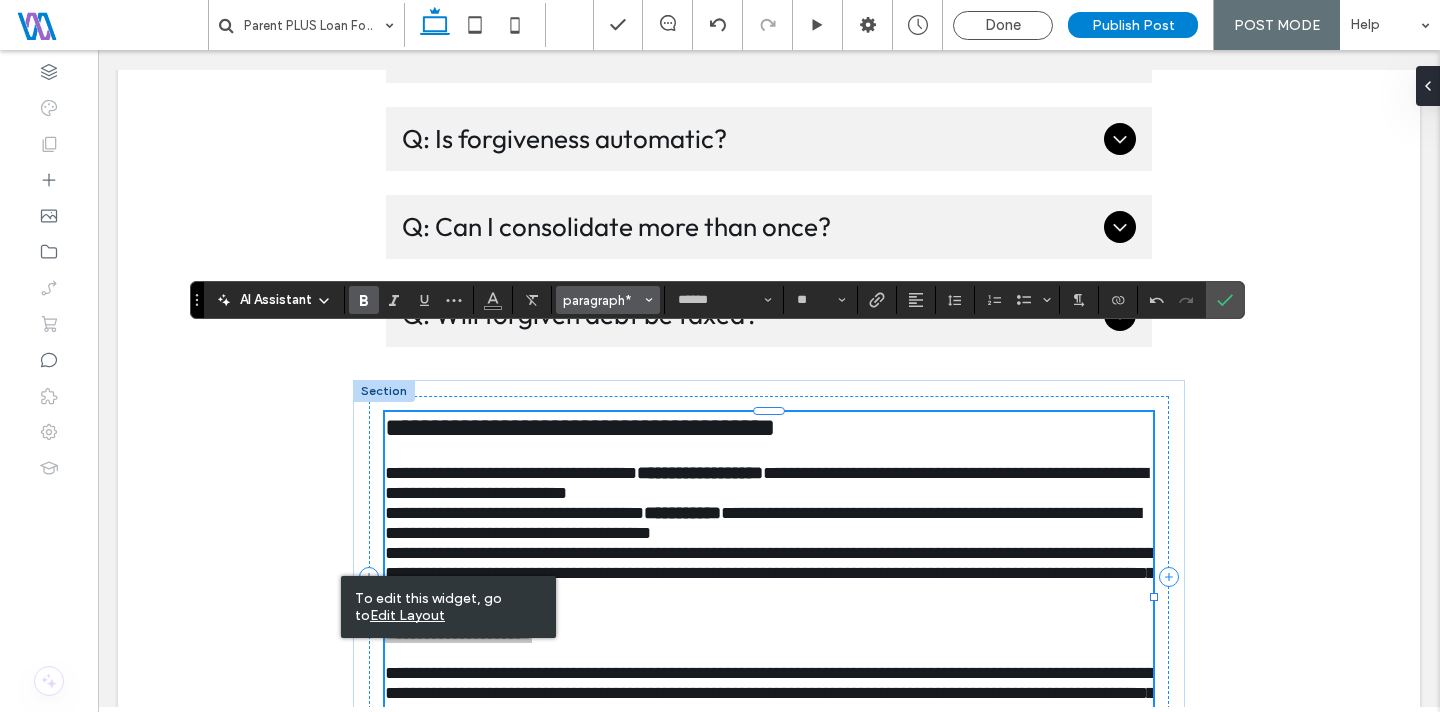click on "paragraph*" at bounding box center [602, 300] 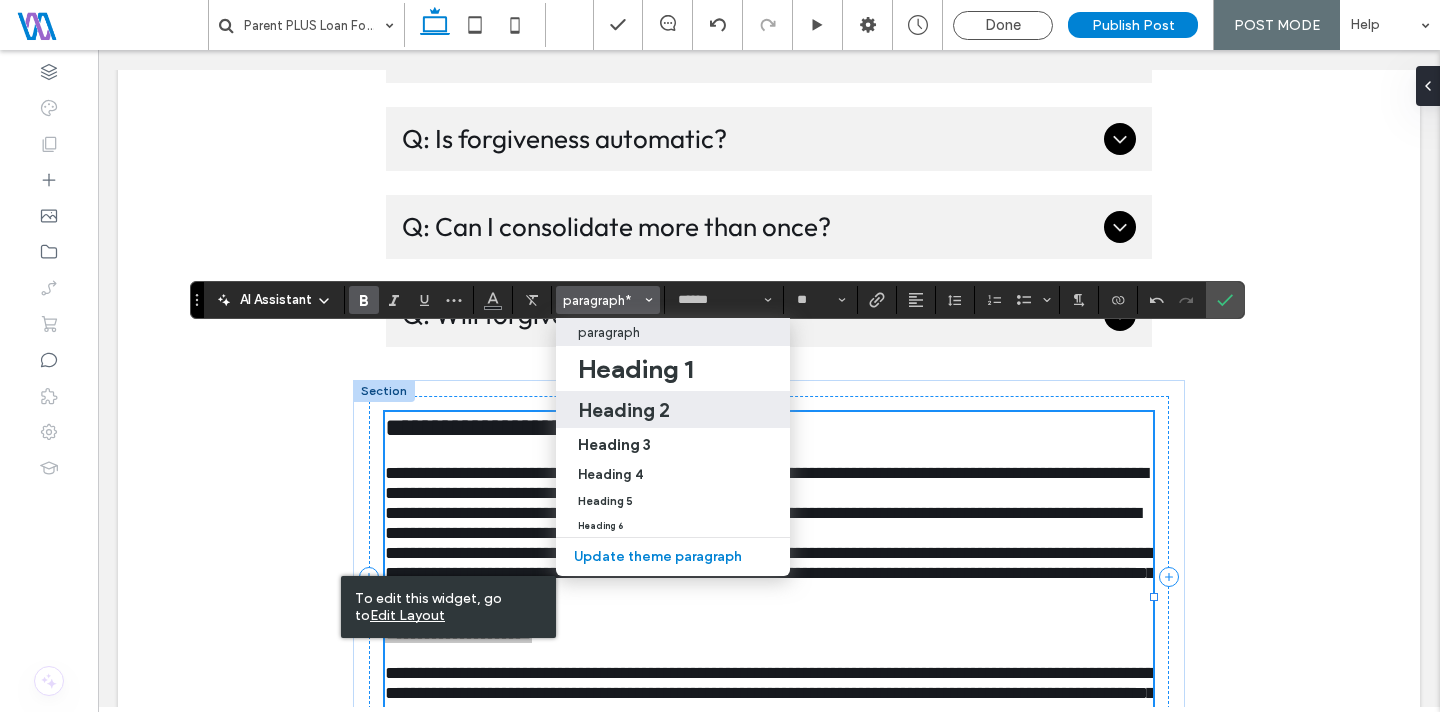 drag, startPoint x: 648, startPoint y: 395, endPoint x: 552, endPoint y: 348, distance: 106.887794 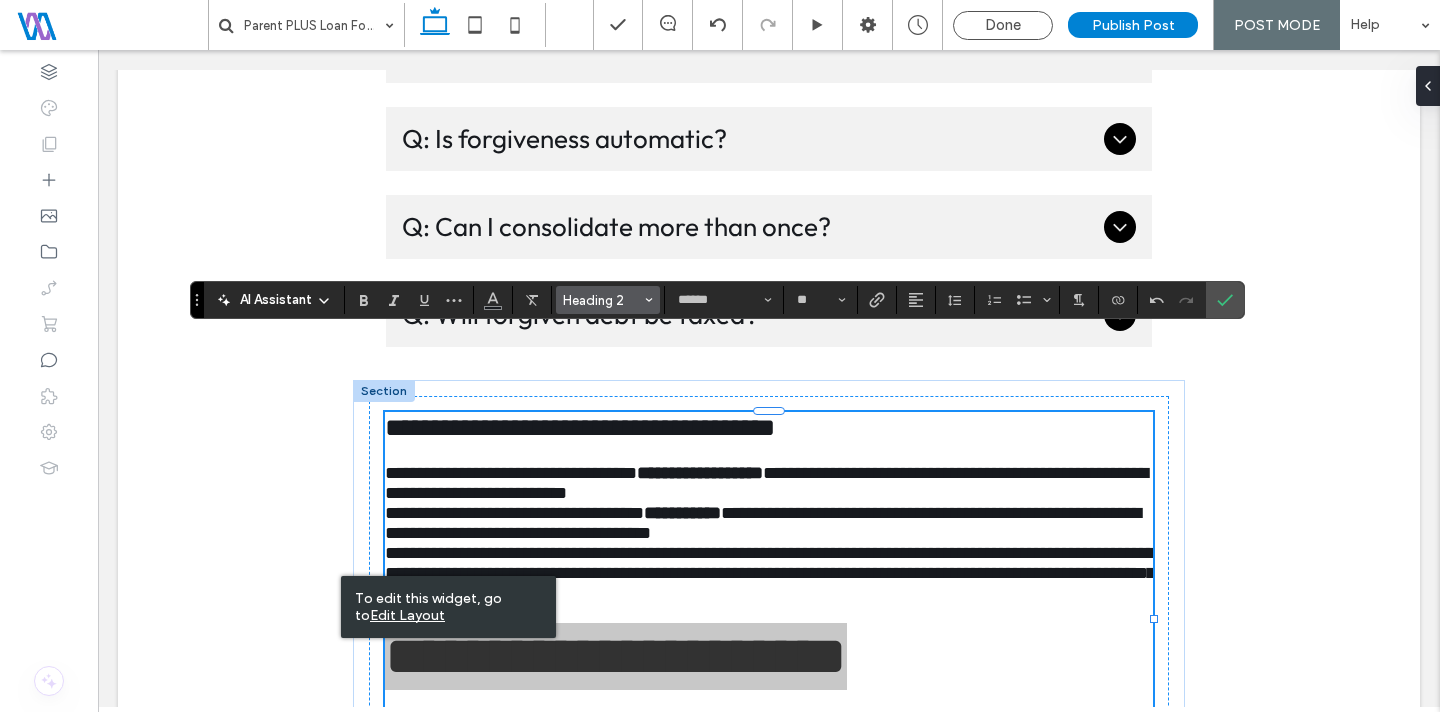 click on "Heading 2" at bounding box center [602, 300] 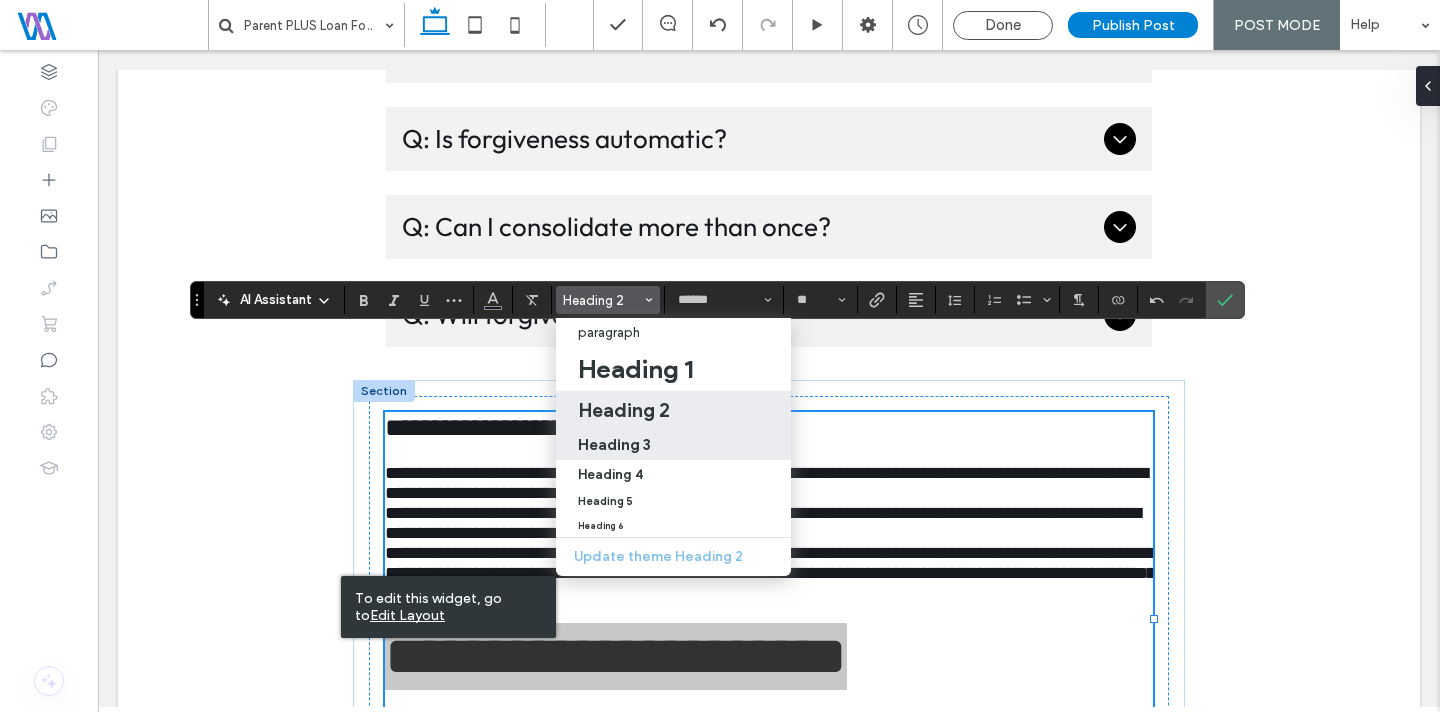 click on "Heading 3" at bounding box center (673, 444) 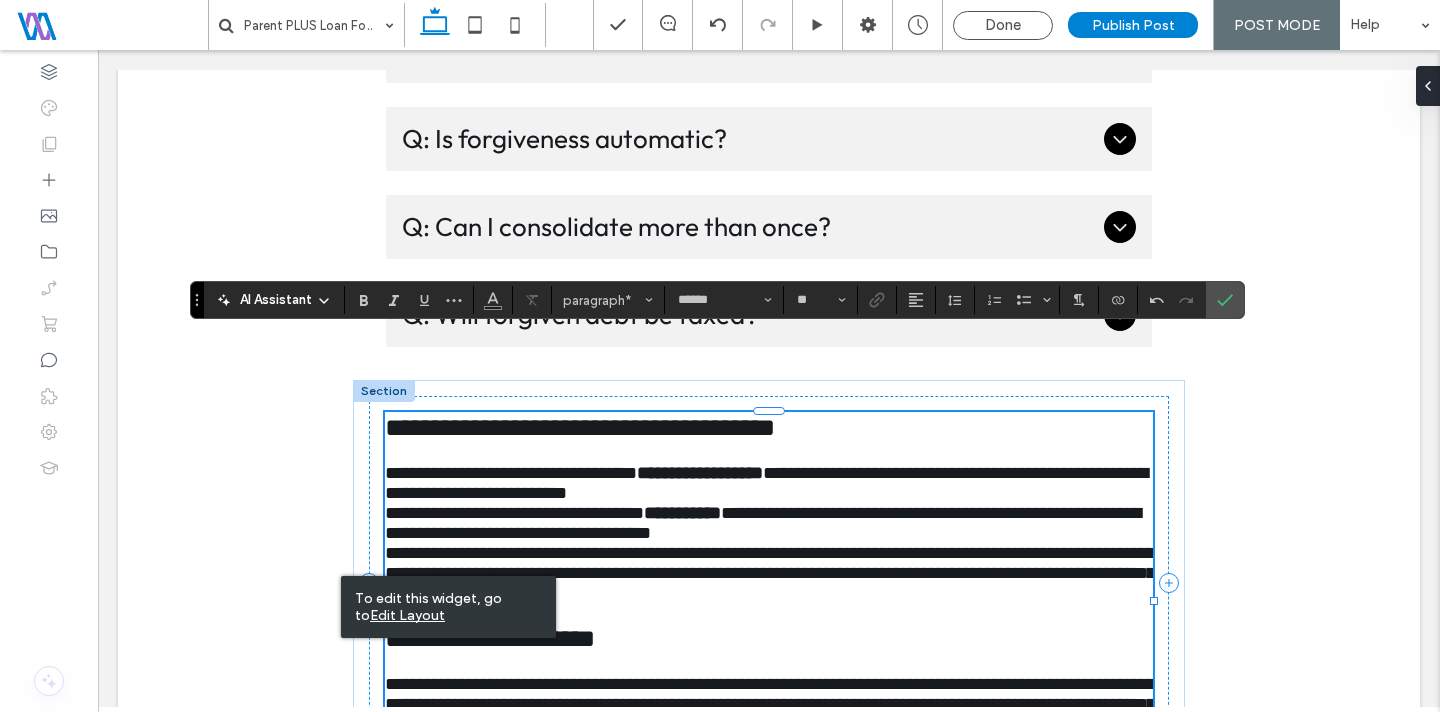click on "**********" at bounding box center (769, 523) 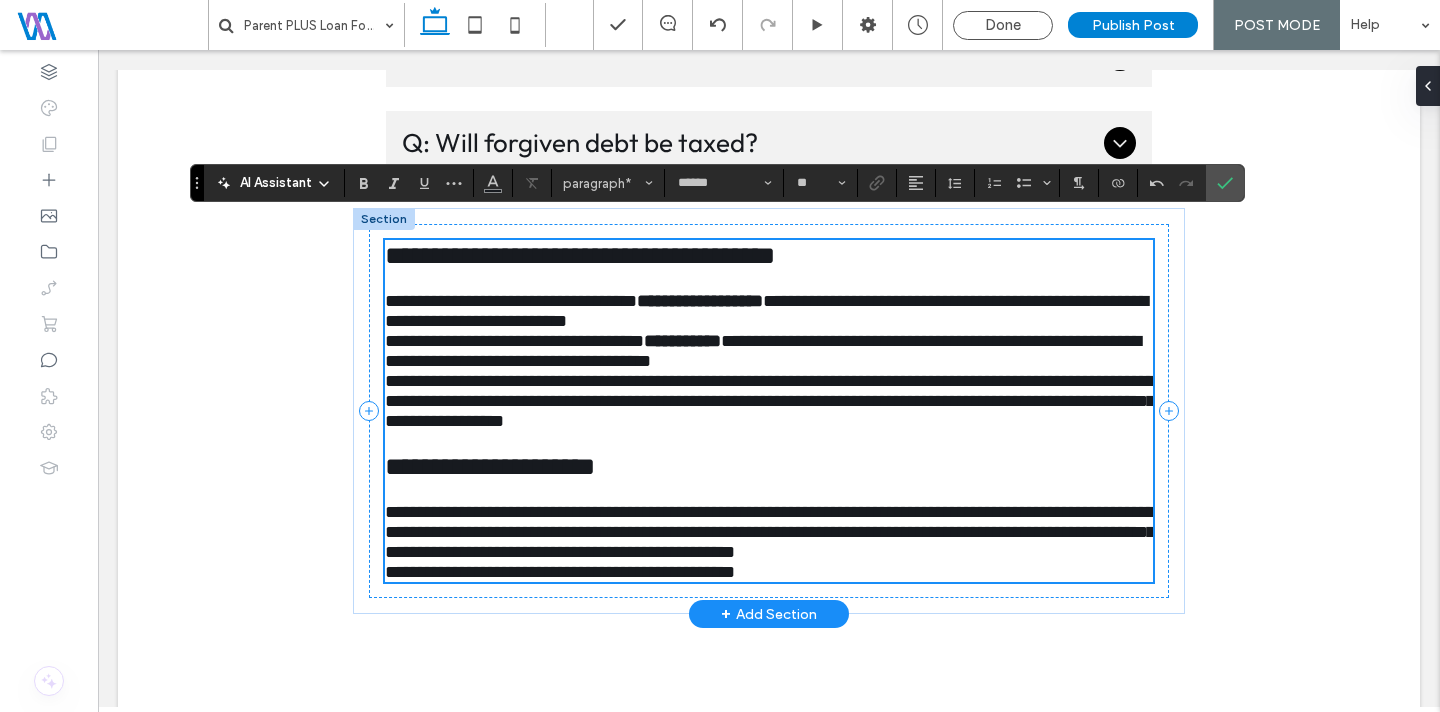 scroll, scrollTop: 6030, scrollLeft: 0, axis: vertical 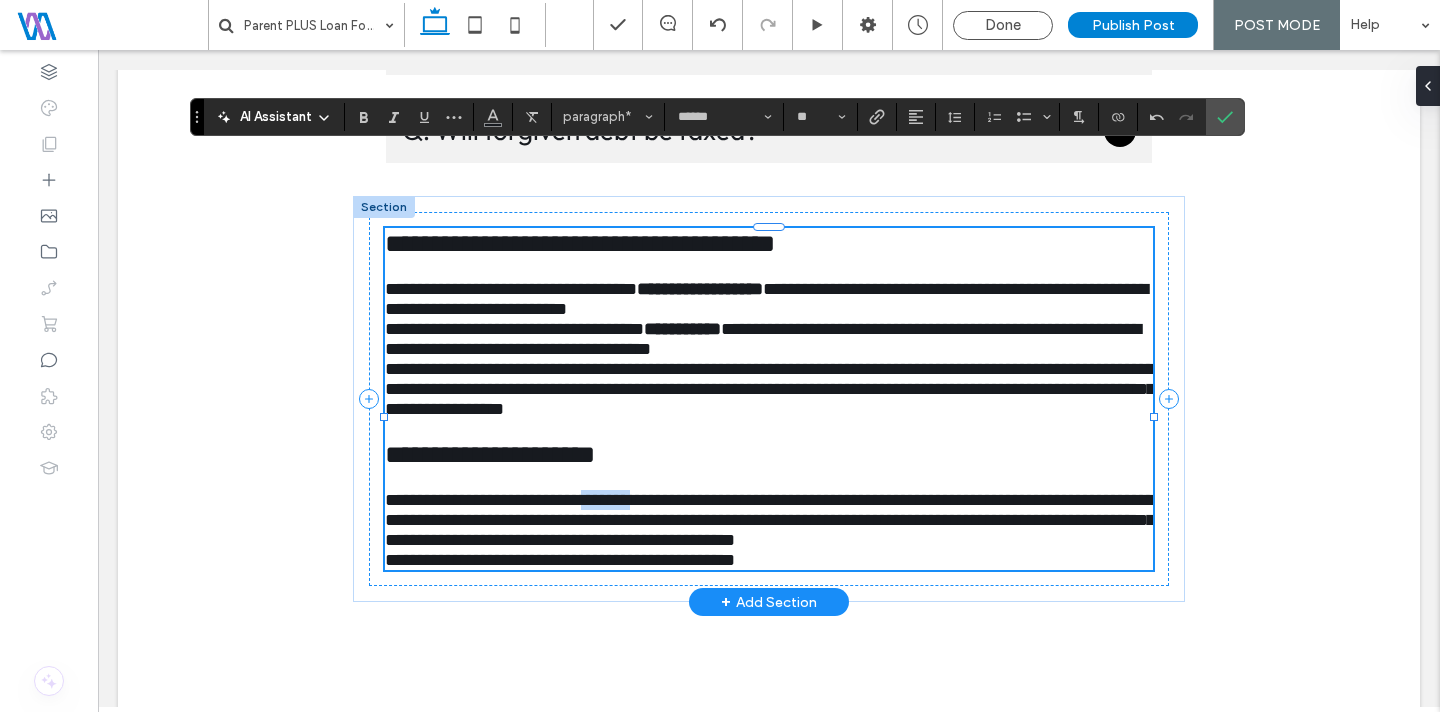drag, startPoint x: 680, startPoint y: 447, endPoint x: 611, endPoint y: 450, distance: 69.065186 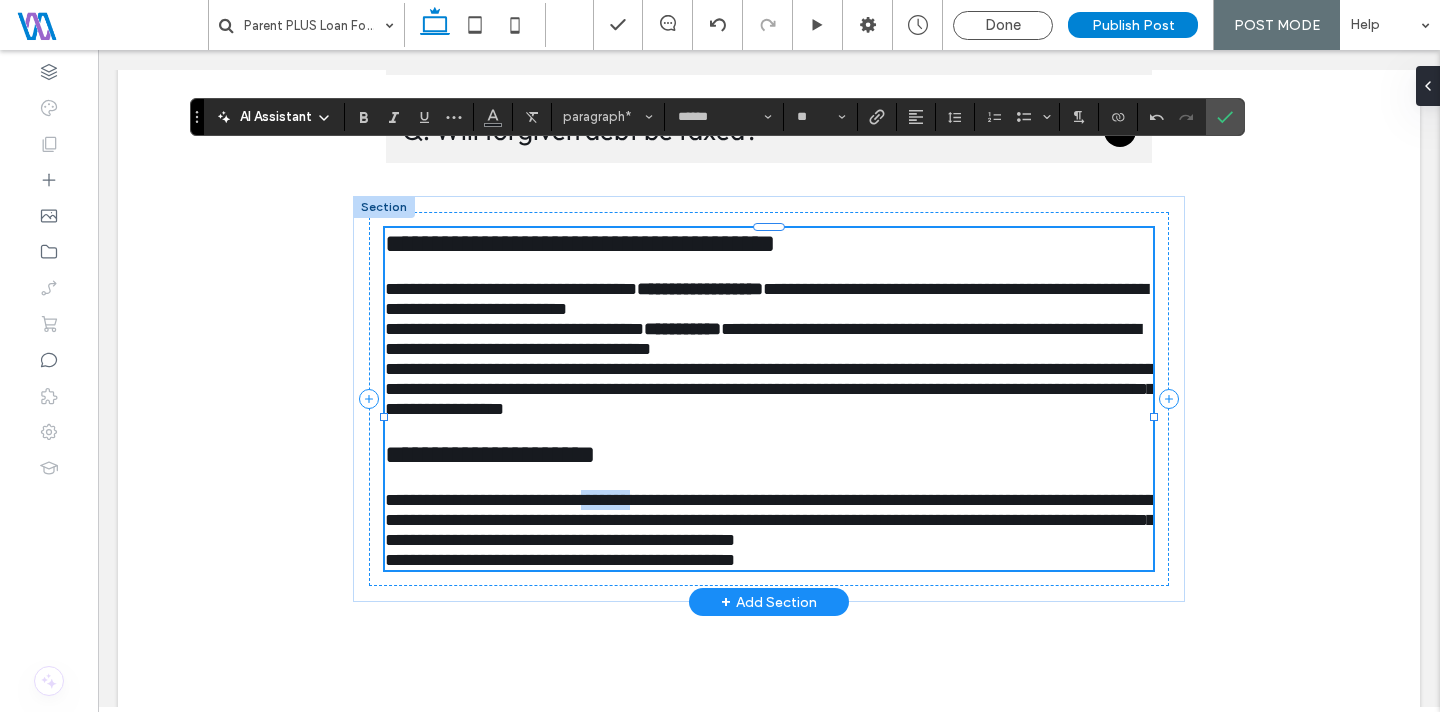 click on "**********" at bounding box center [770, 520] 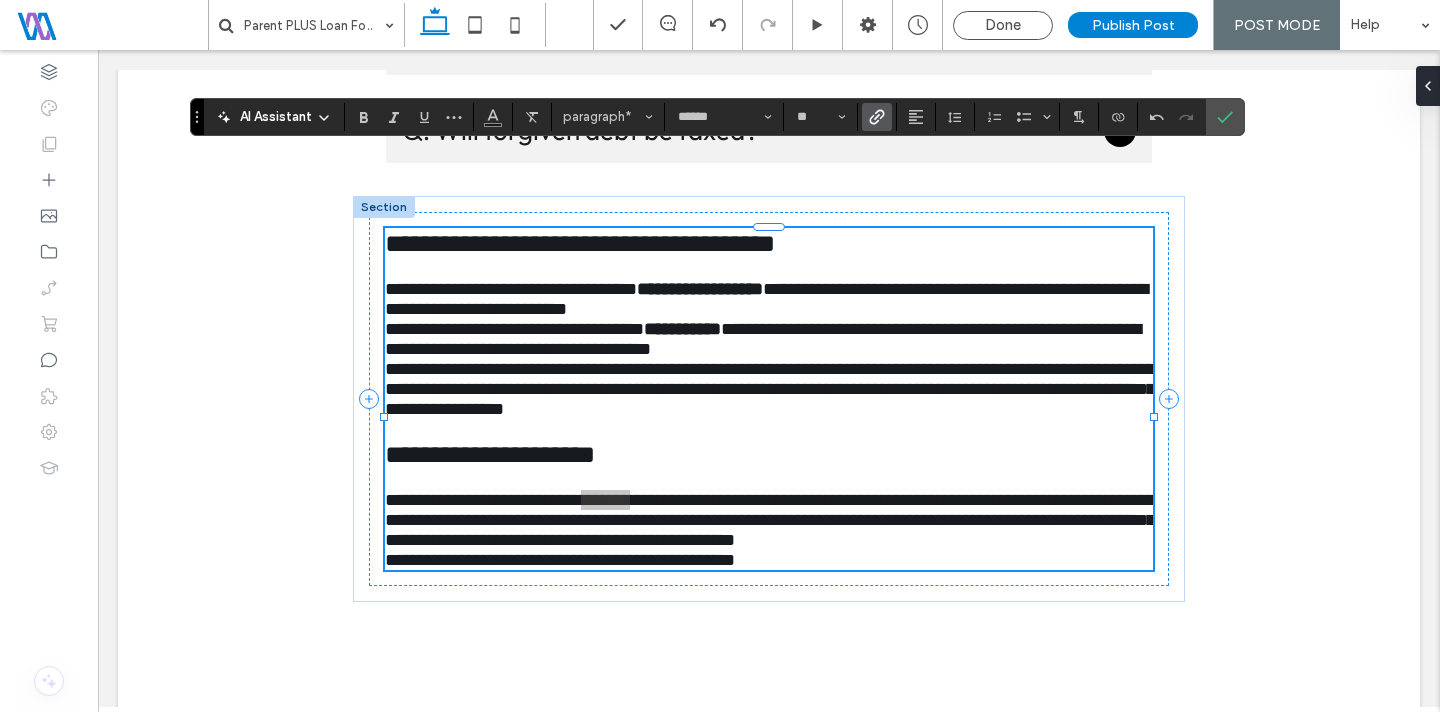 click at bounding box center (877, 117) 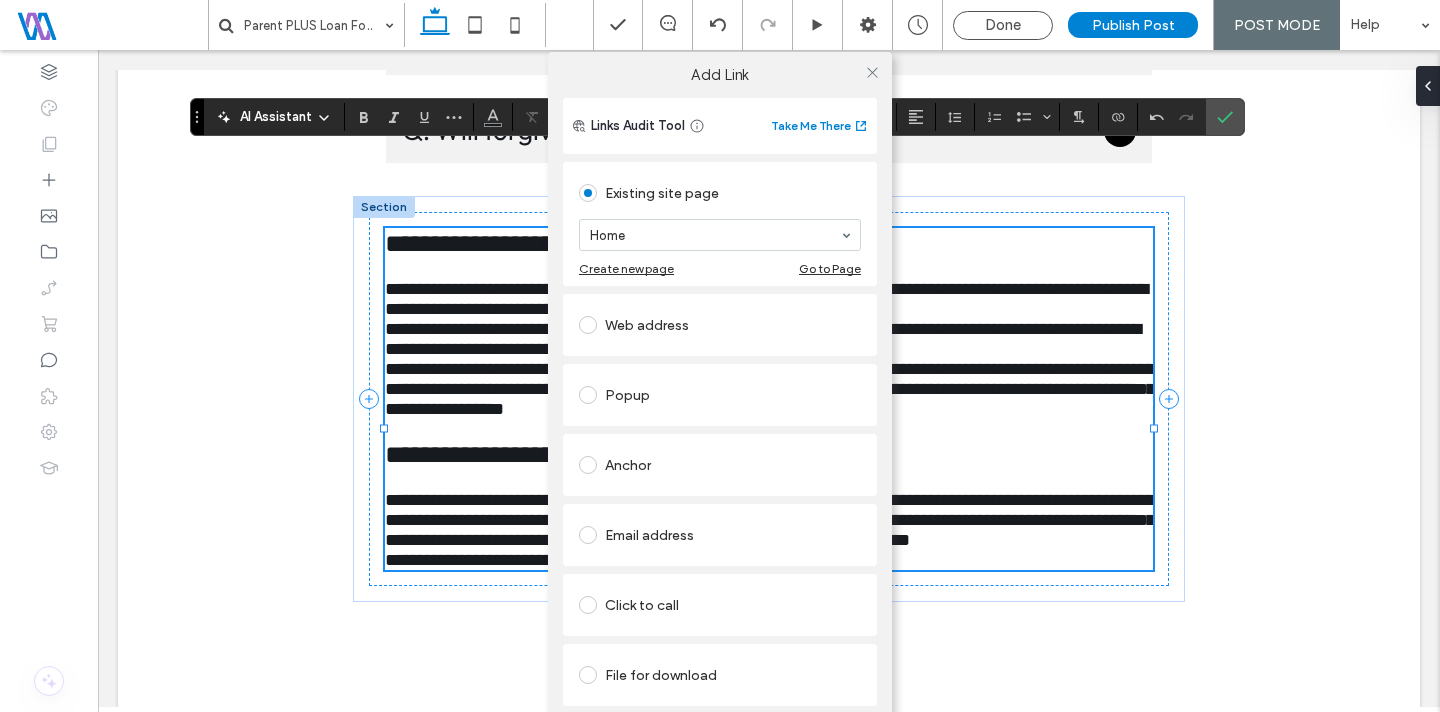 click on "Add Link Links Audit Tool Take Me There Existing site page Home Create new page Go to Page Web address Popup Anchor Email address Click to call File for download Remove link" at bounding box center (720, 407) 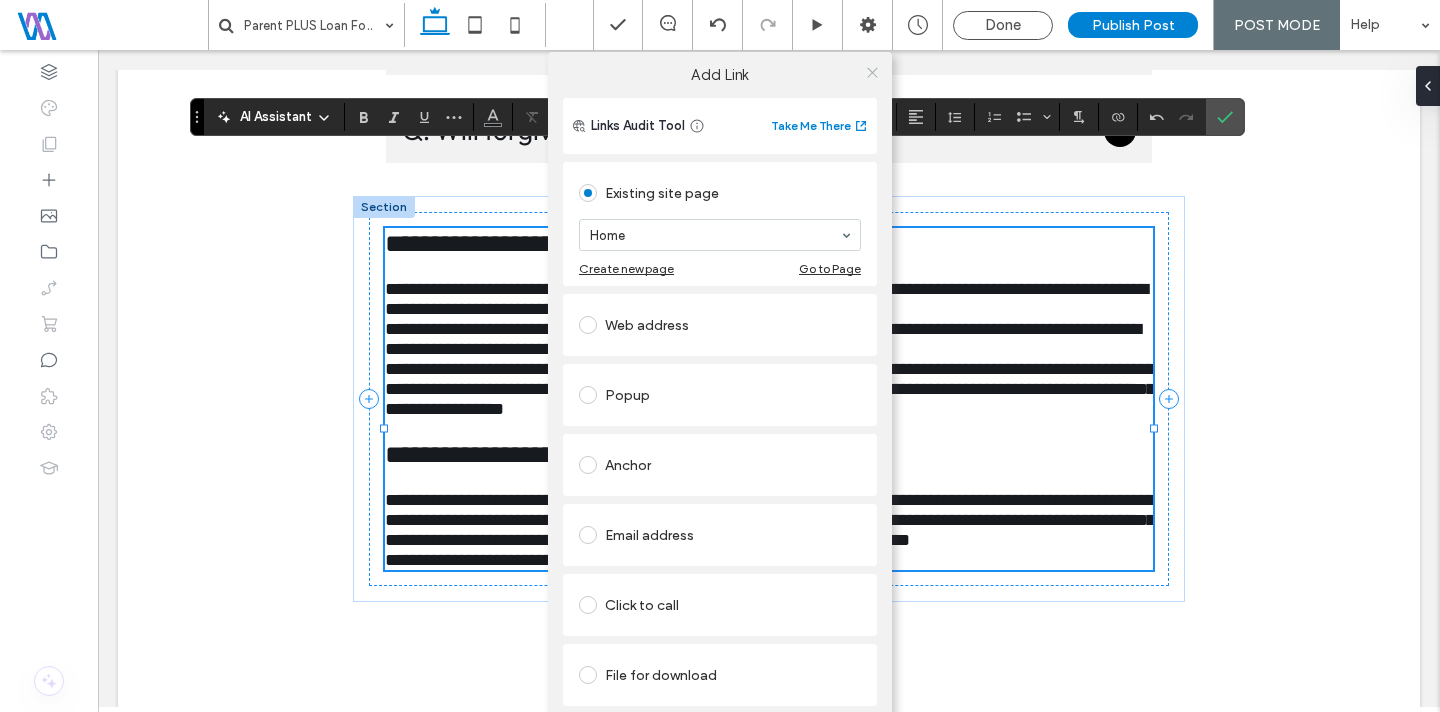 click 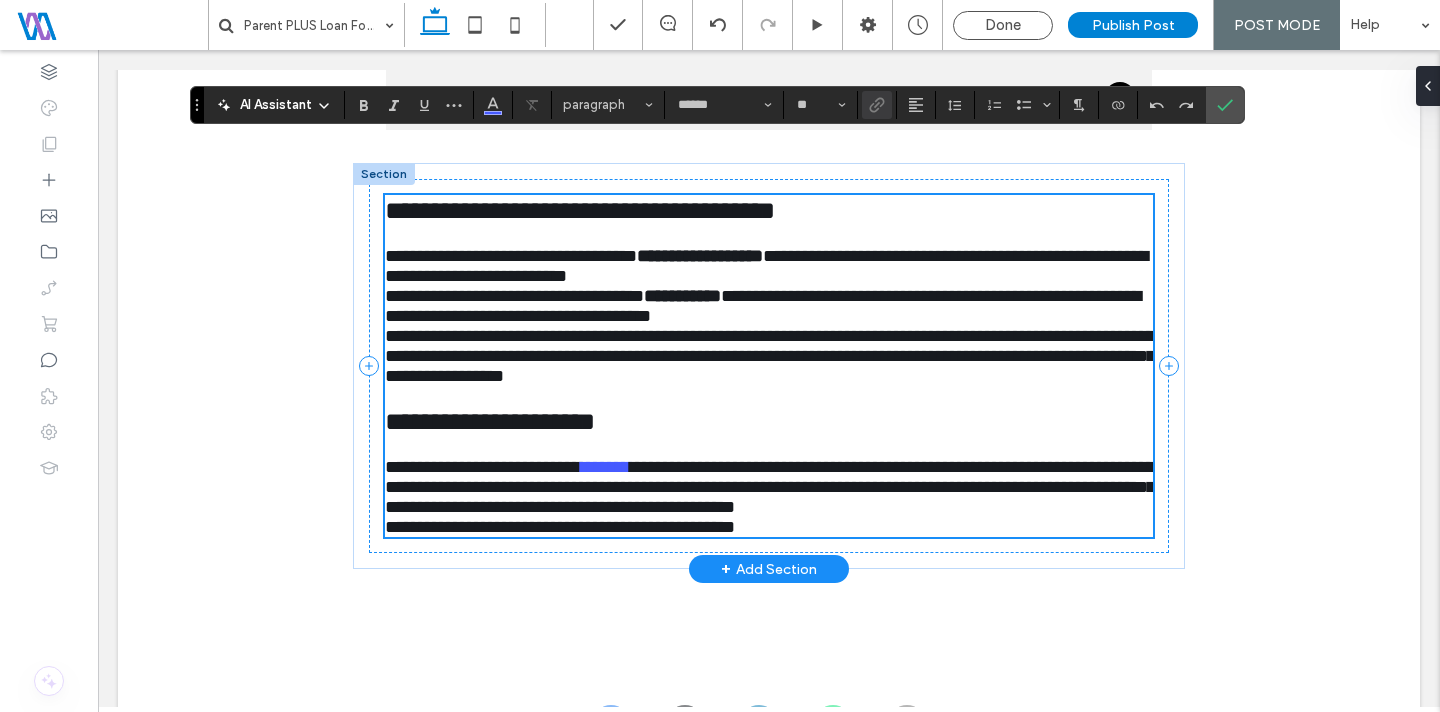 scroll, scrollTop: 6068, scrollLeft: 0, axis: vertical 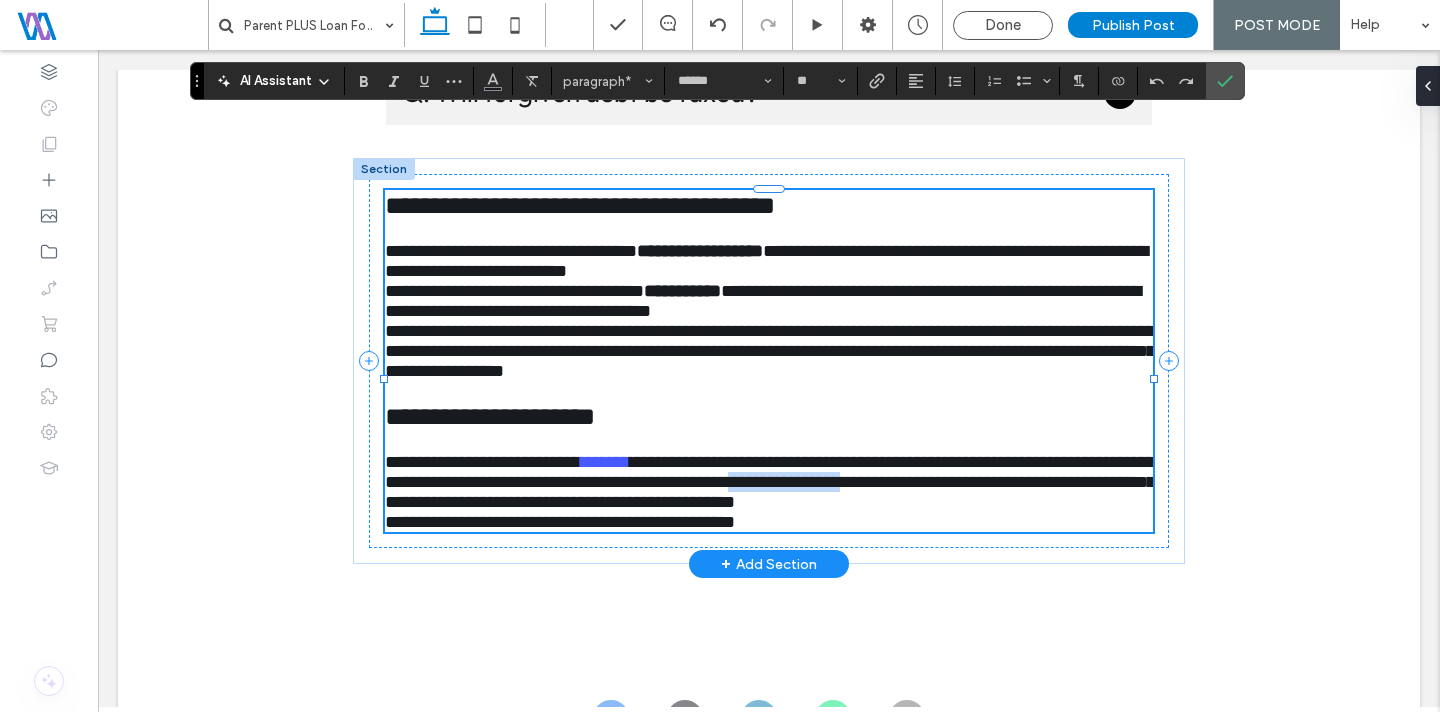 drag, startPoint x: 954, startPoint y: 434, endPoint x: 1085, endPoint y: 436, distance: 131.01526 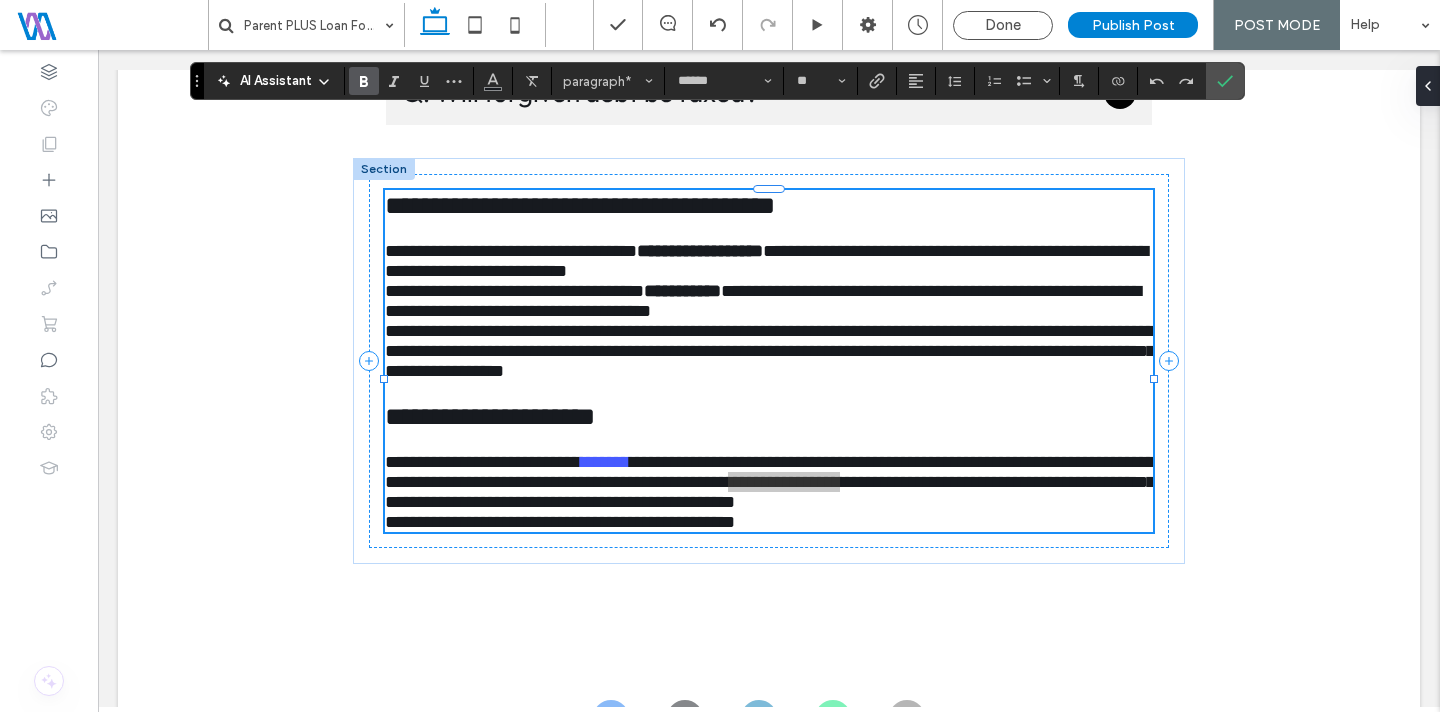 click at bounding box center (360, 81) 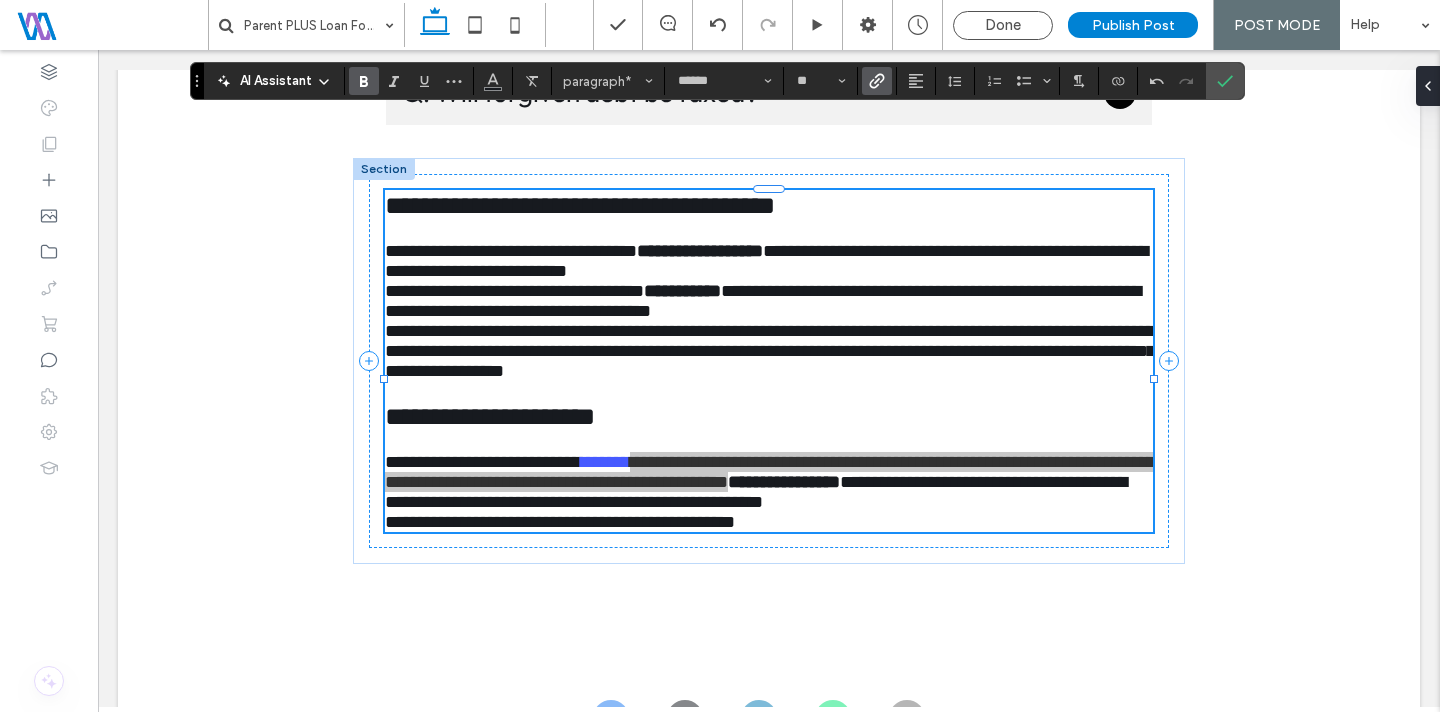 click at bounding box center [877, 81] 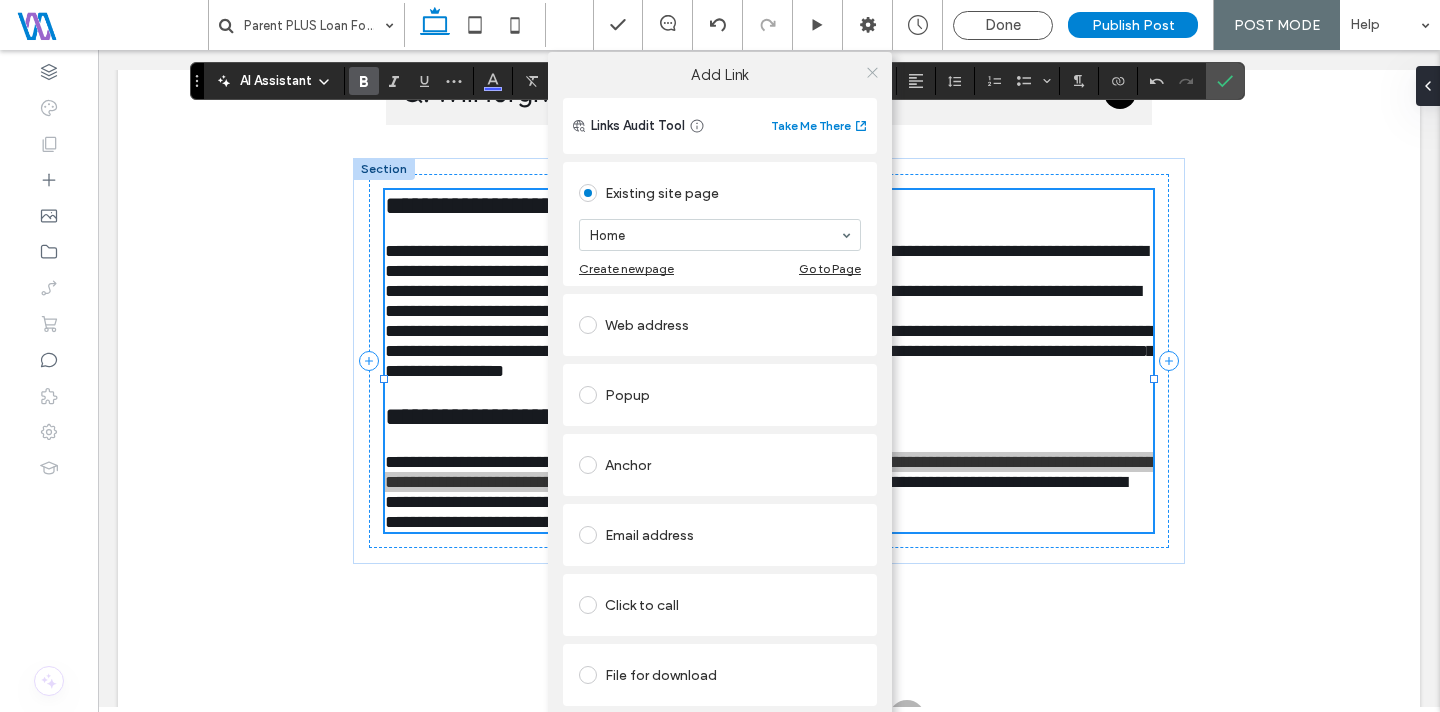 click 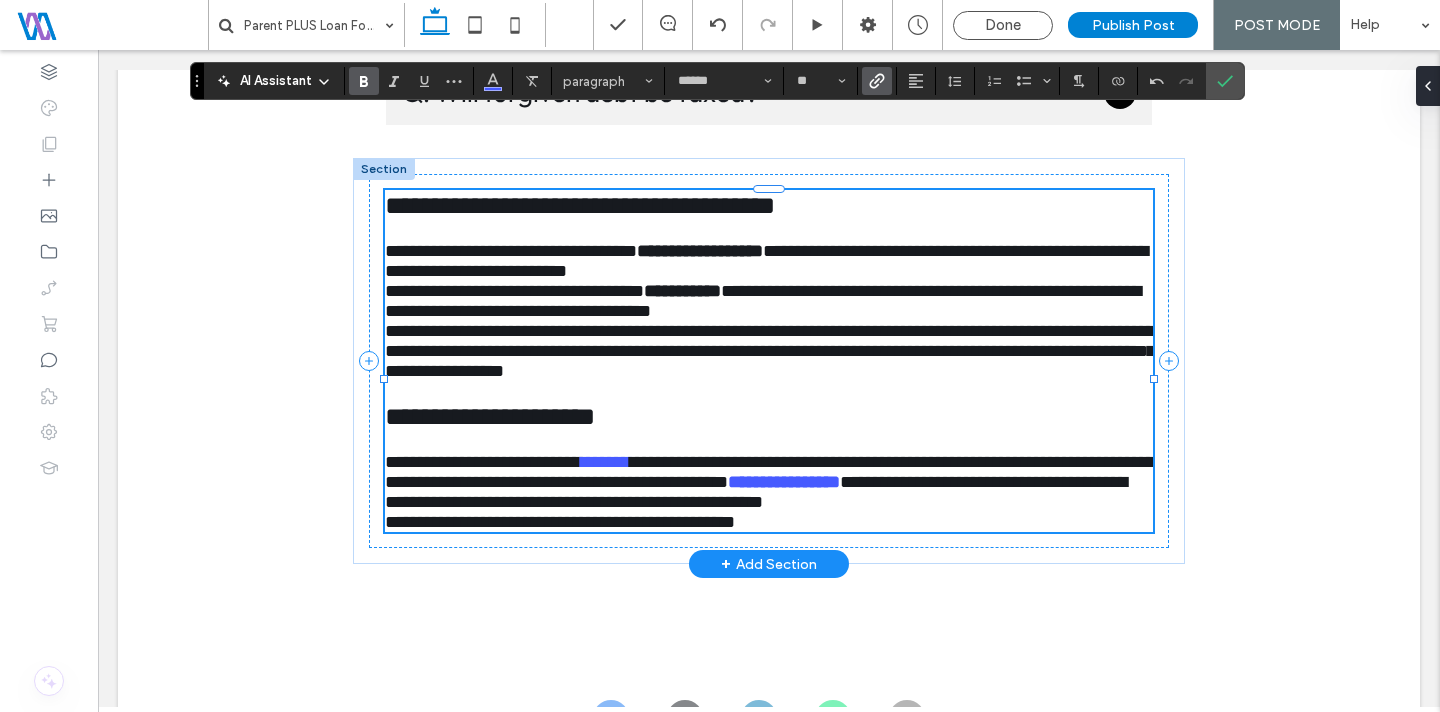 click on "**********" at bounding box center [769, 416] 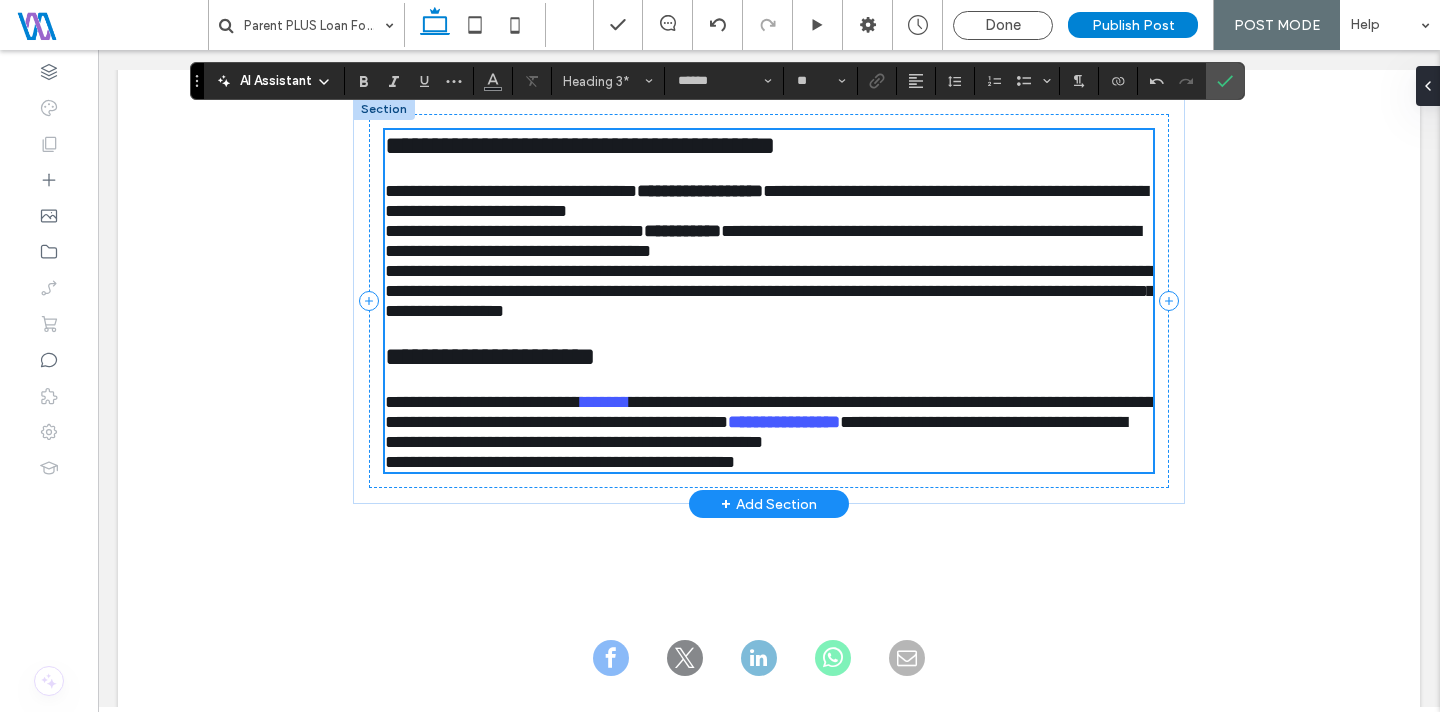 scroll, scrollTop: 6129, scrollLeft: 0, axis: vertical 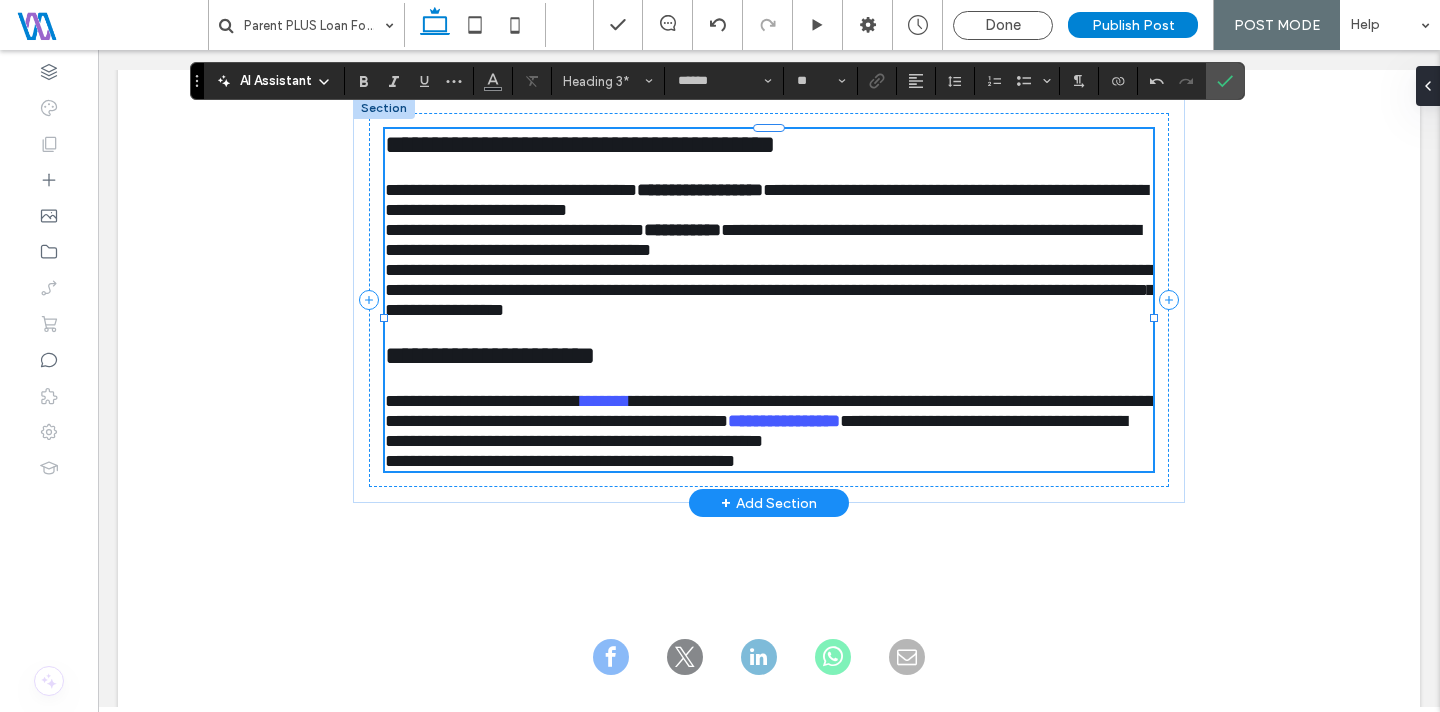 type on "**" 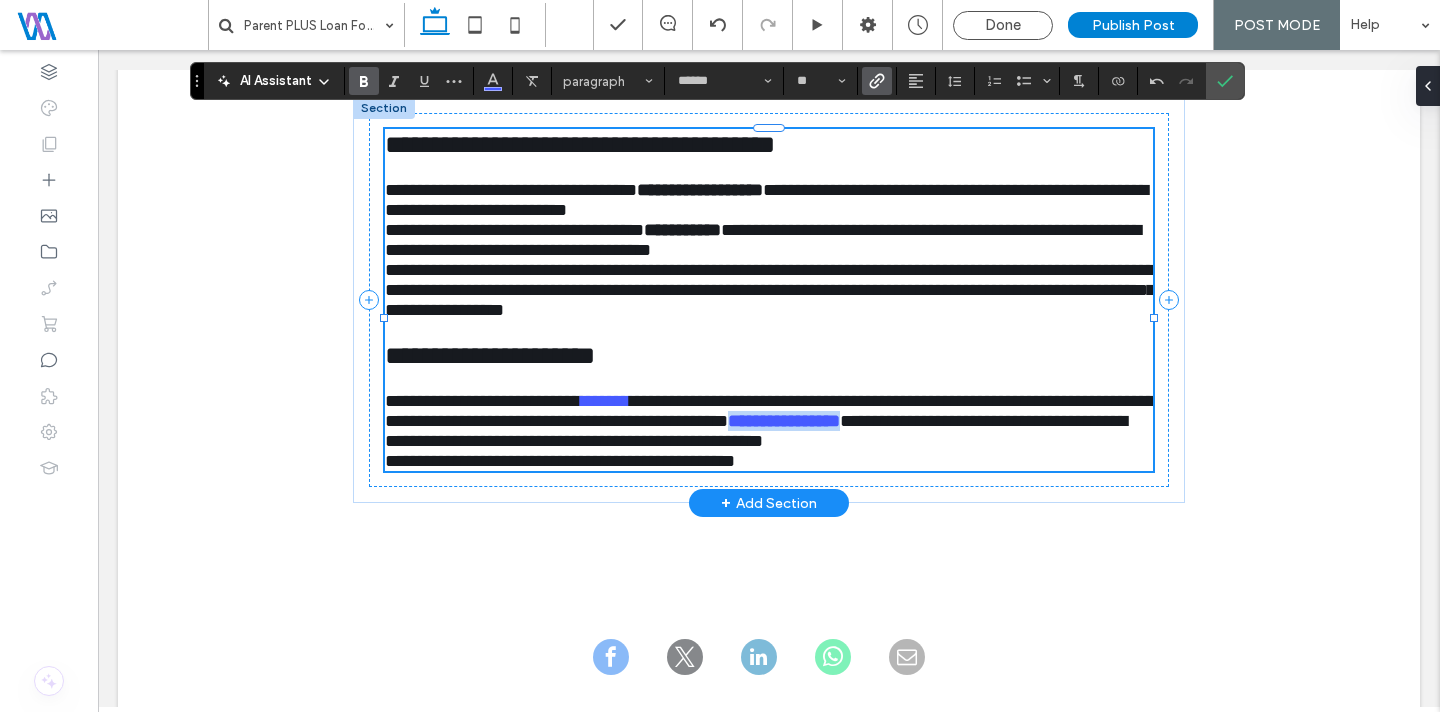 drag, startPoint x: 1096, startPoint y: 378, endPoint x: 955, endPoint y: 374, distance: 141.05673 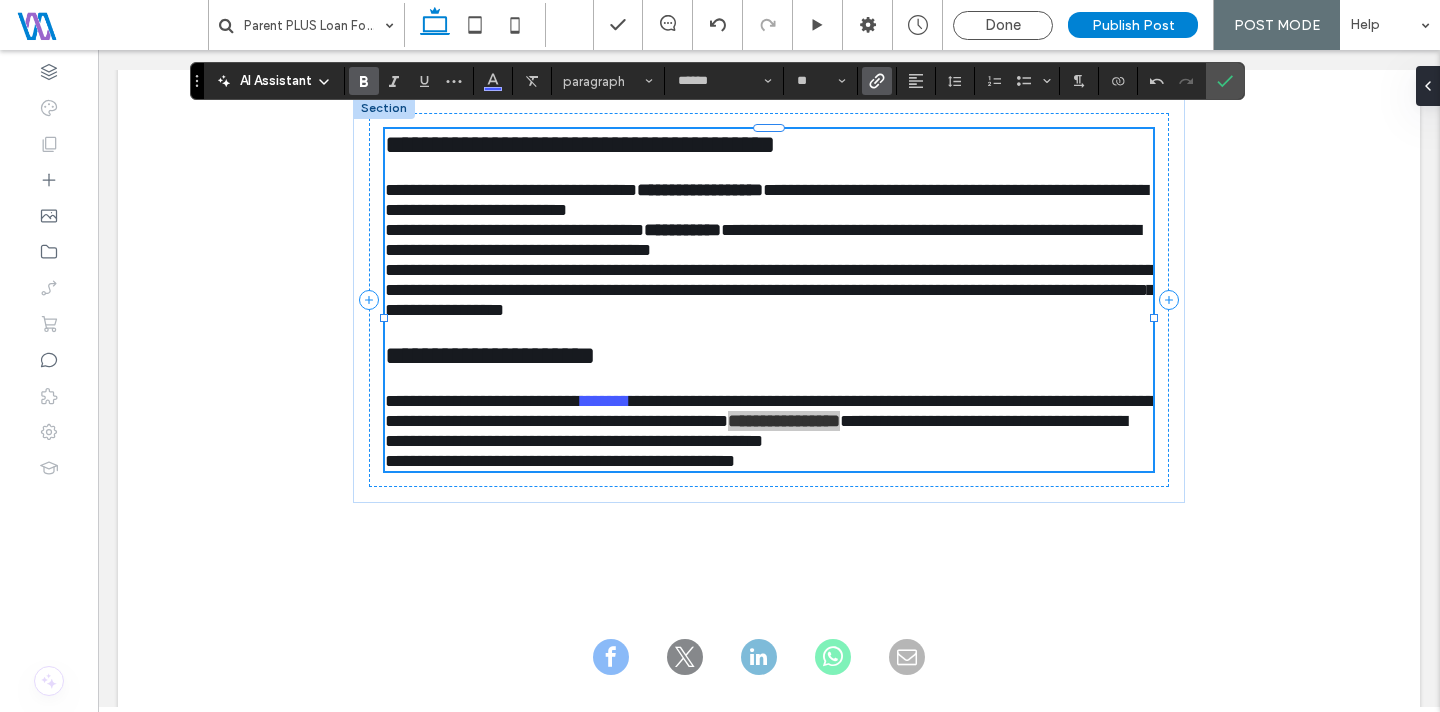 drag, startPoint x: 358, startPoint y: 87, endPoint x: 371, endPoint y: 93, distance: 14.3178215 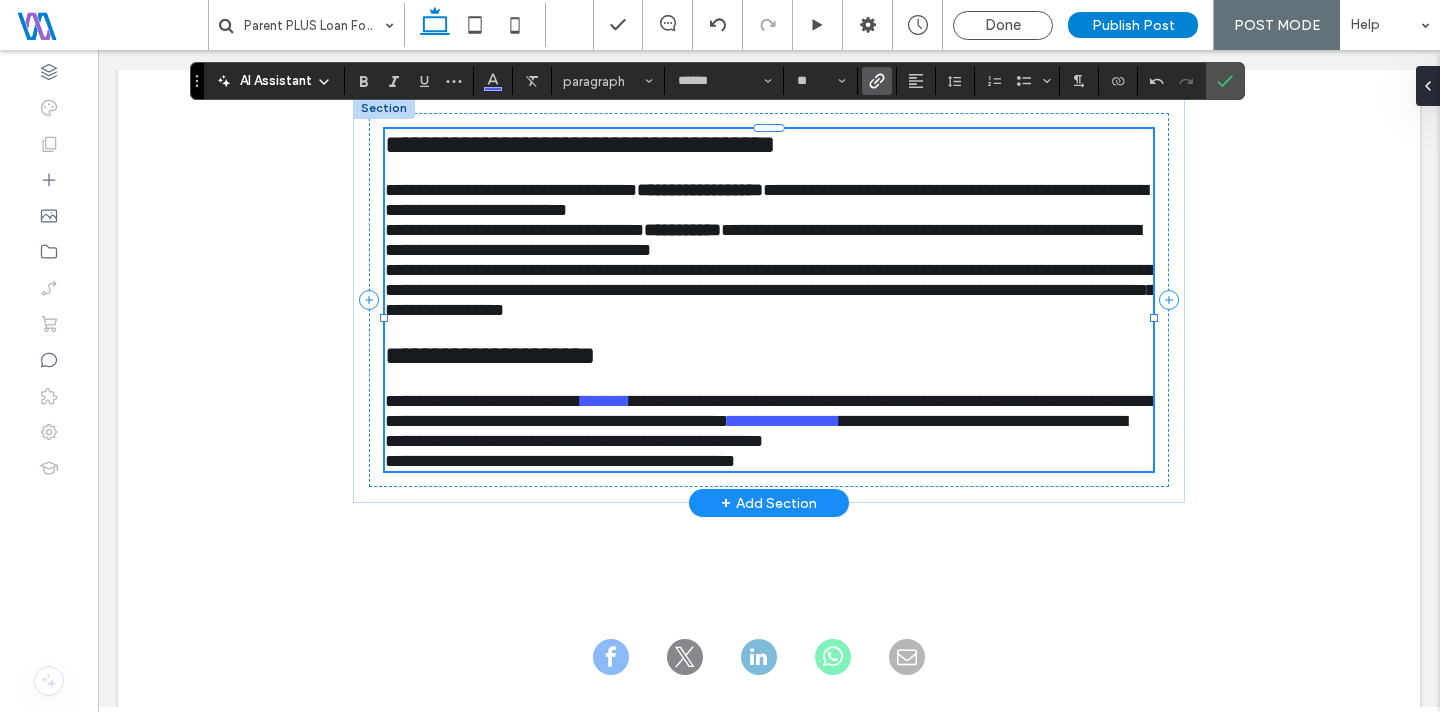 click on "**********" at bounding box center [770, 411] 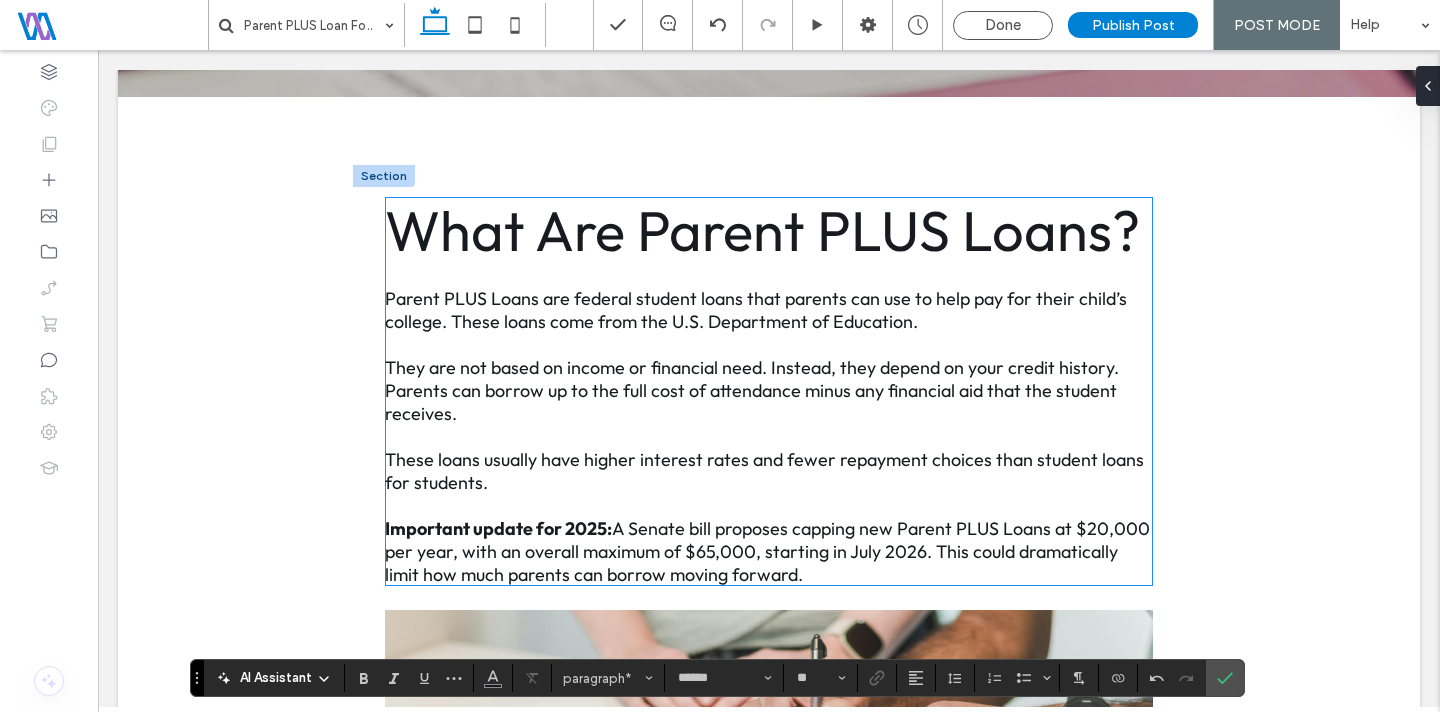scroll, scrollTop: 0, scrollLeft: 0, axis: both 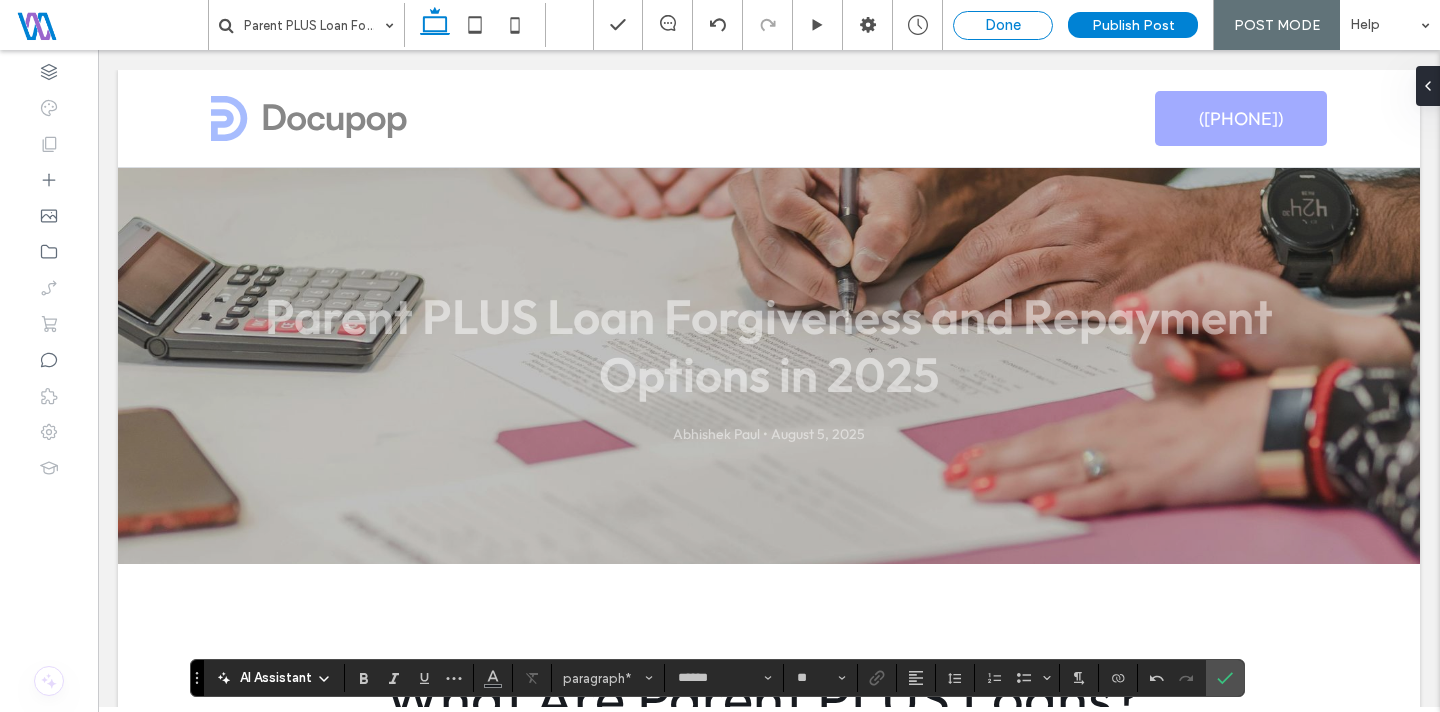 click on "Done" at bounding box center (1003, 25) 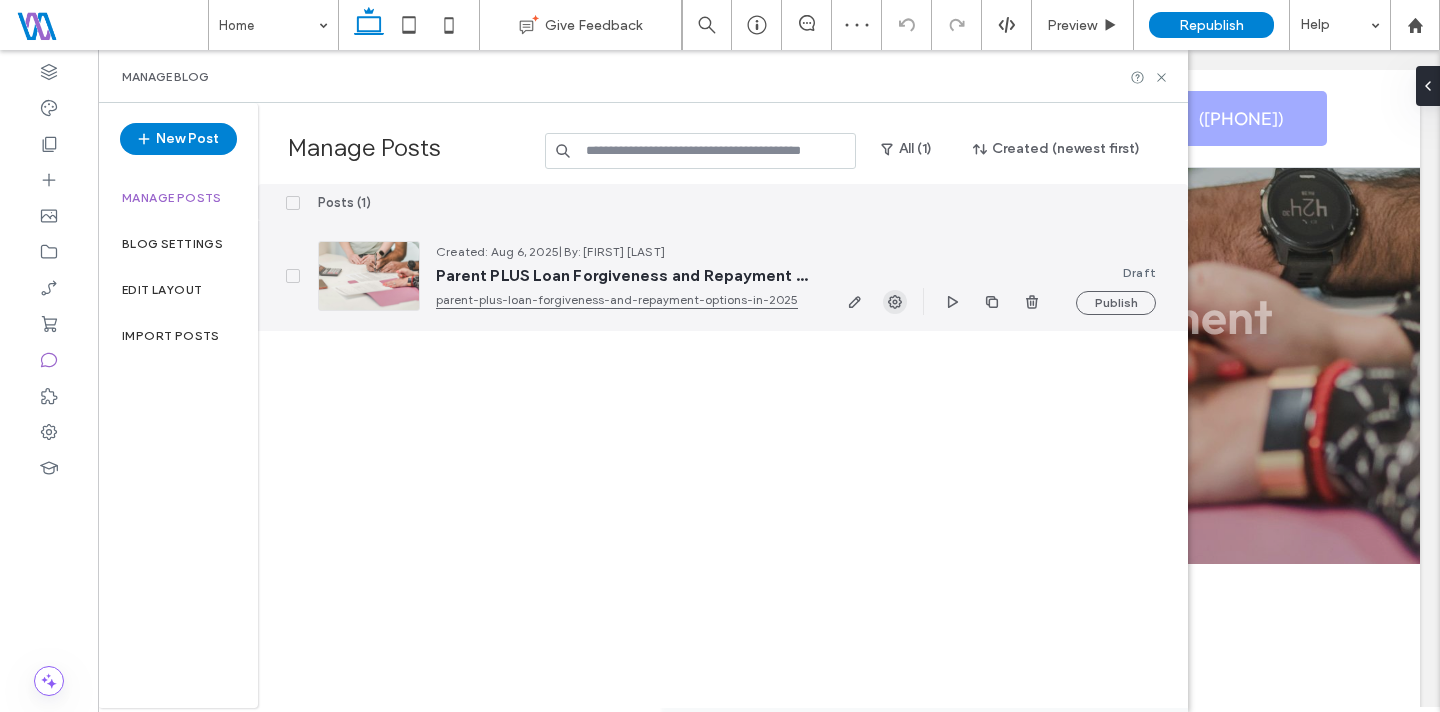 click 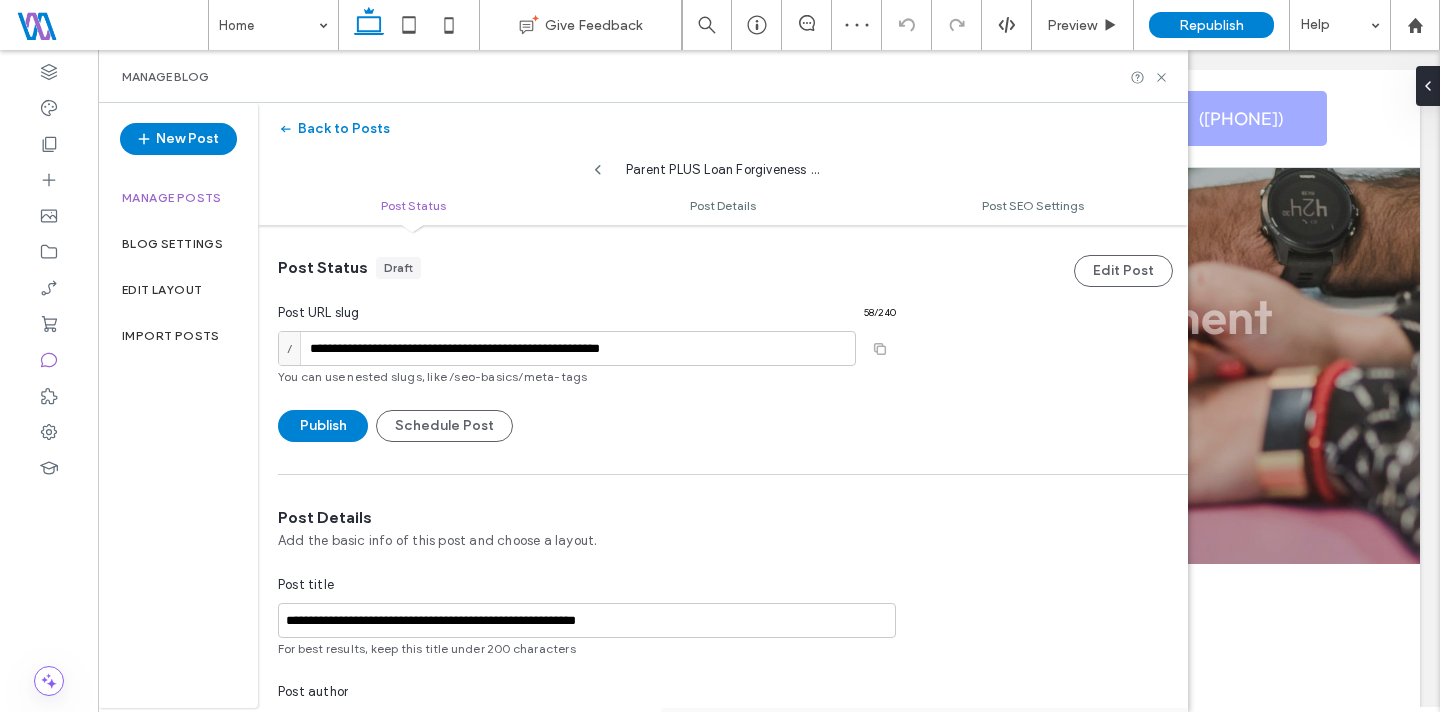 scroll, scrollTop: 1, scrollLeft: 0, axis: vertical 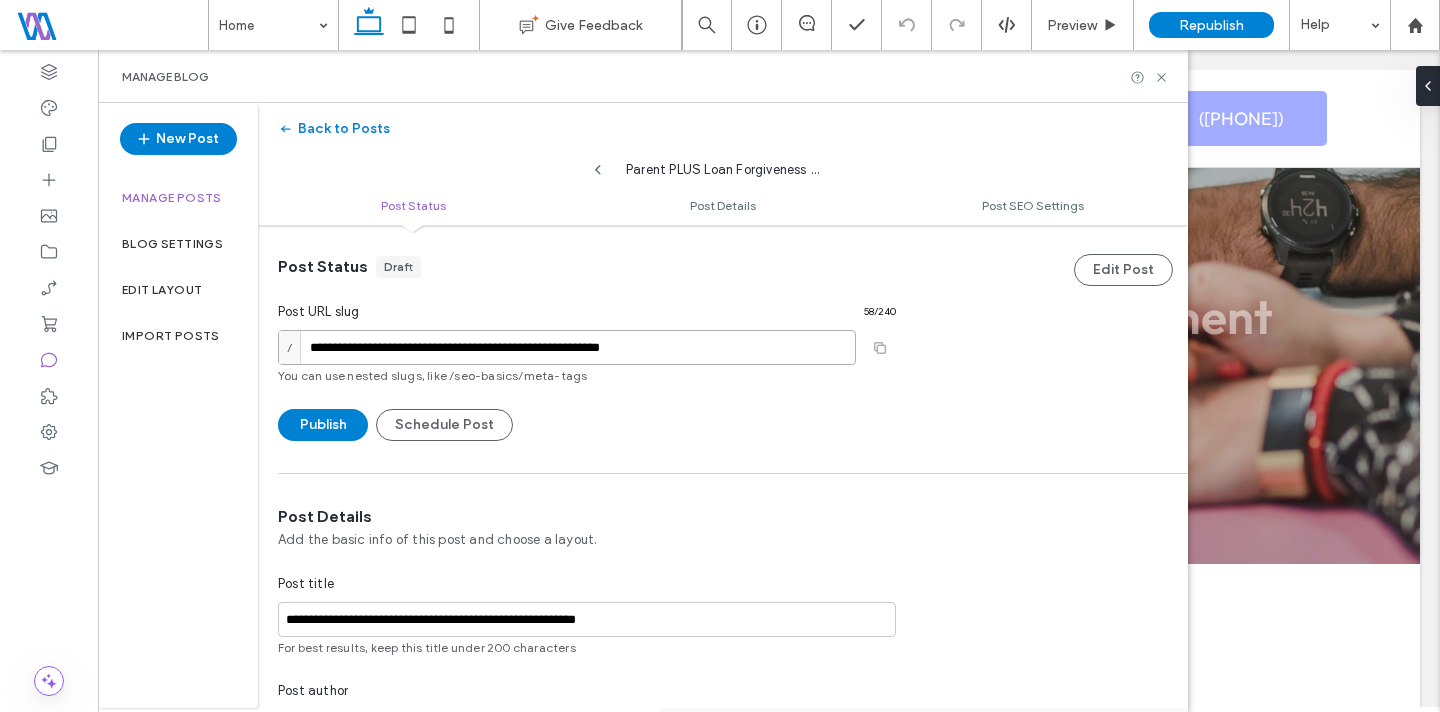 drag, startPoint x: 706, startPoint y: 344, endPoint x: 328, endPoint y: 334, distance: 378.13226 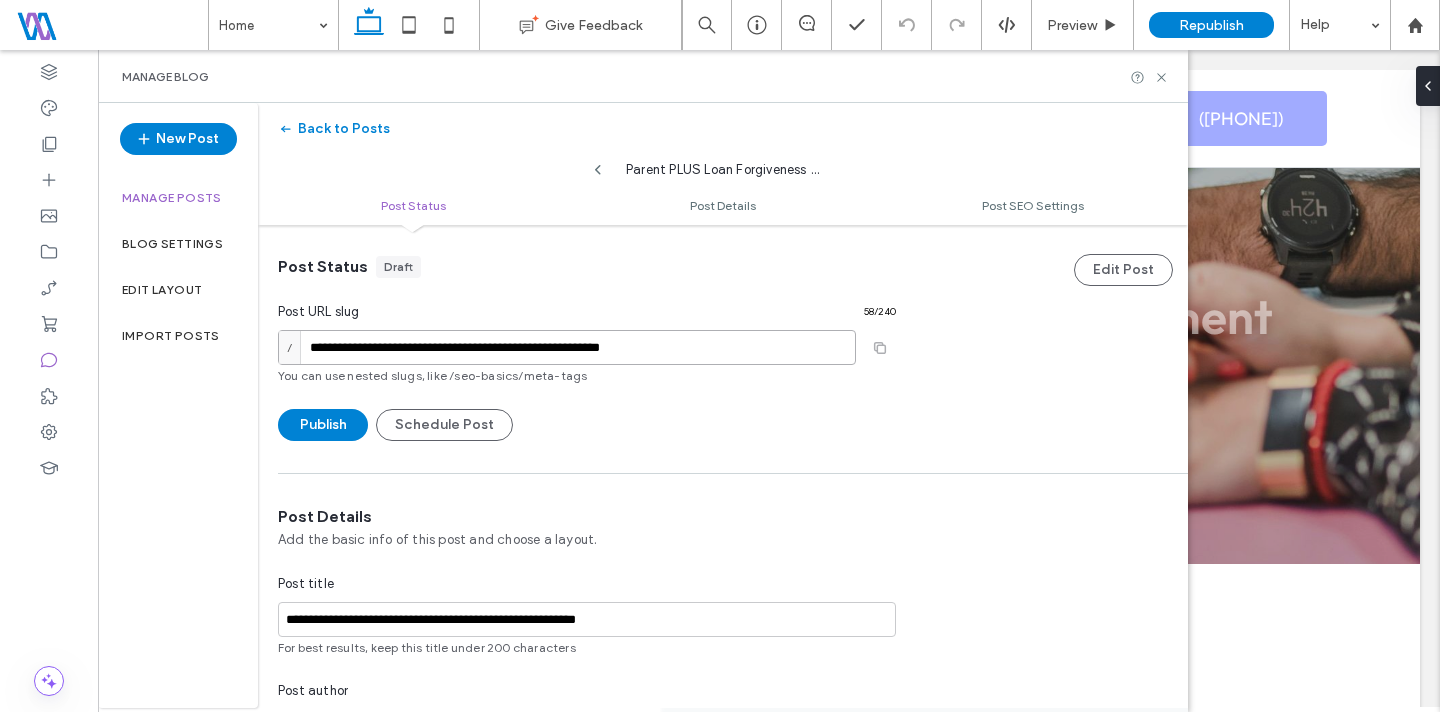 click on "**********" at bounding box center [567, 347] 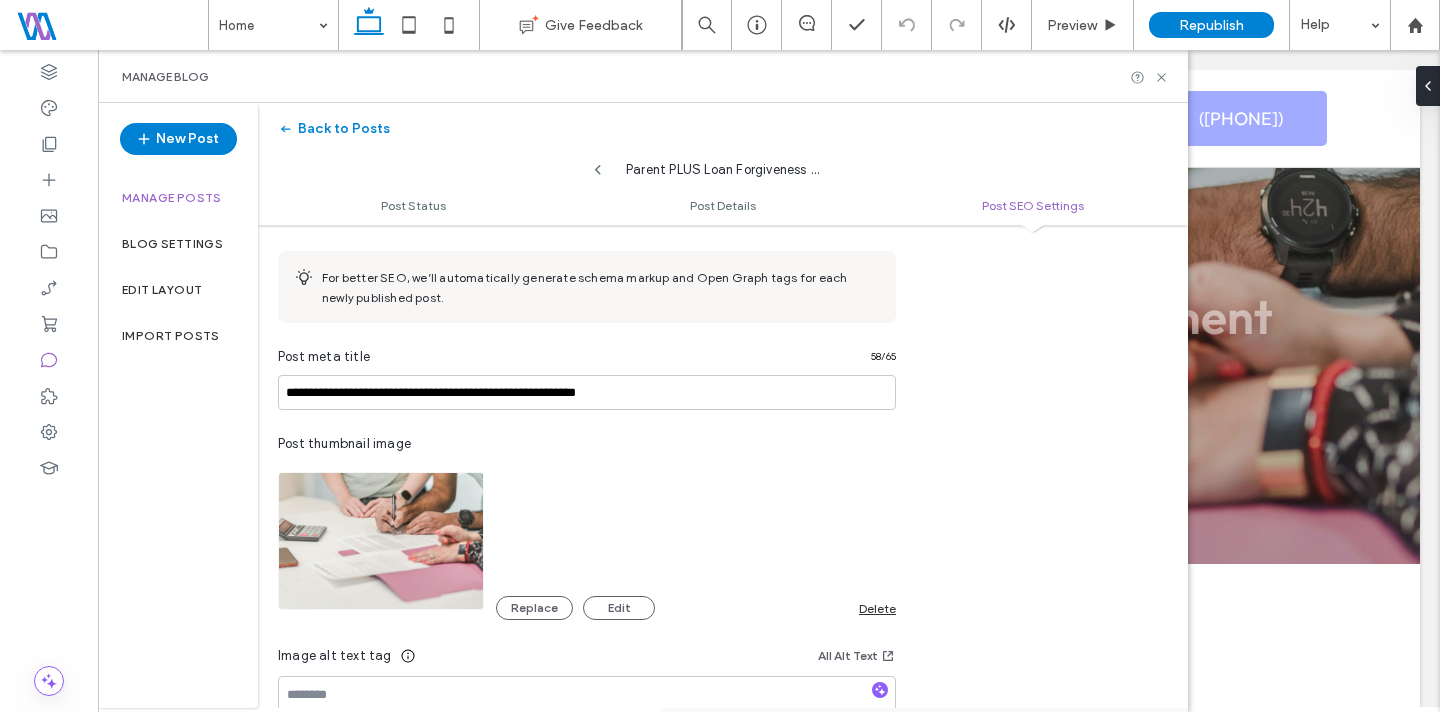 scroll, scrollTop: 928, scrollLeft: 0, axis: vertical 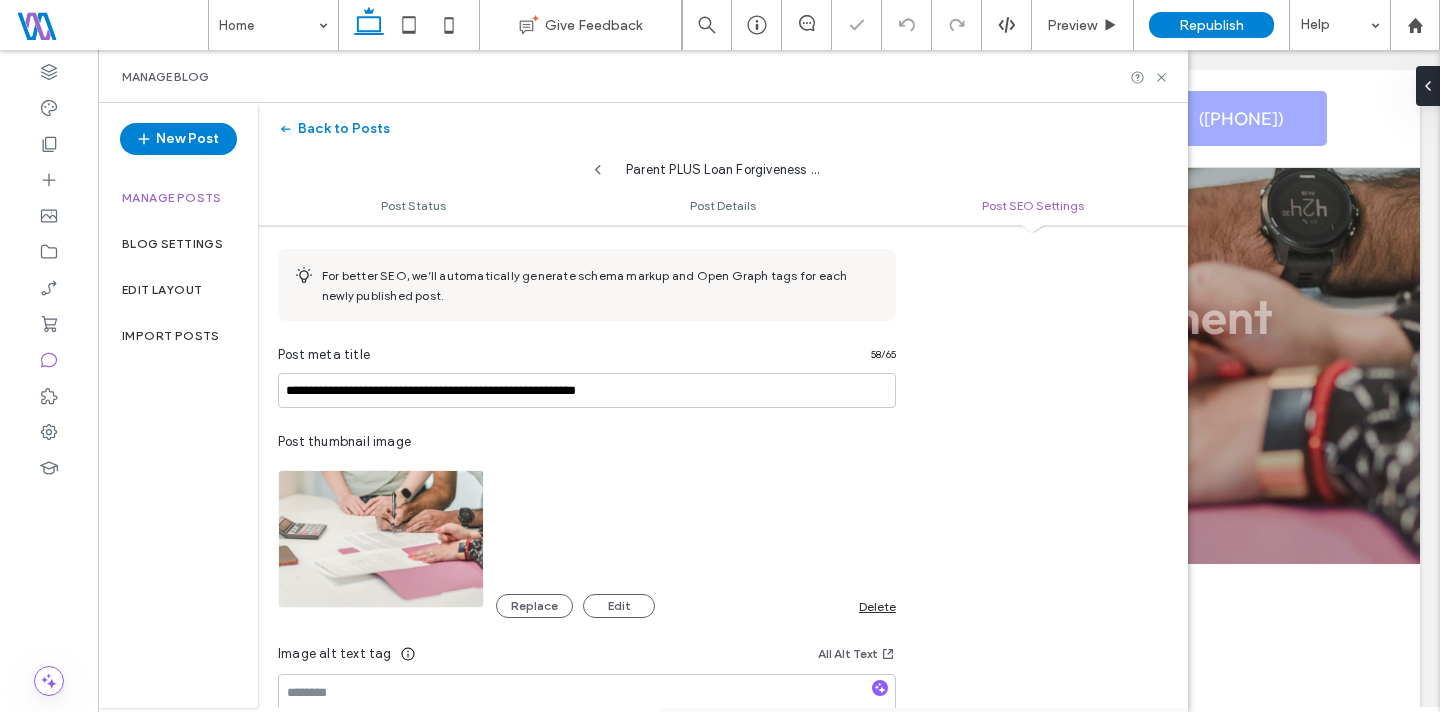 type on "**********" 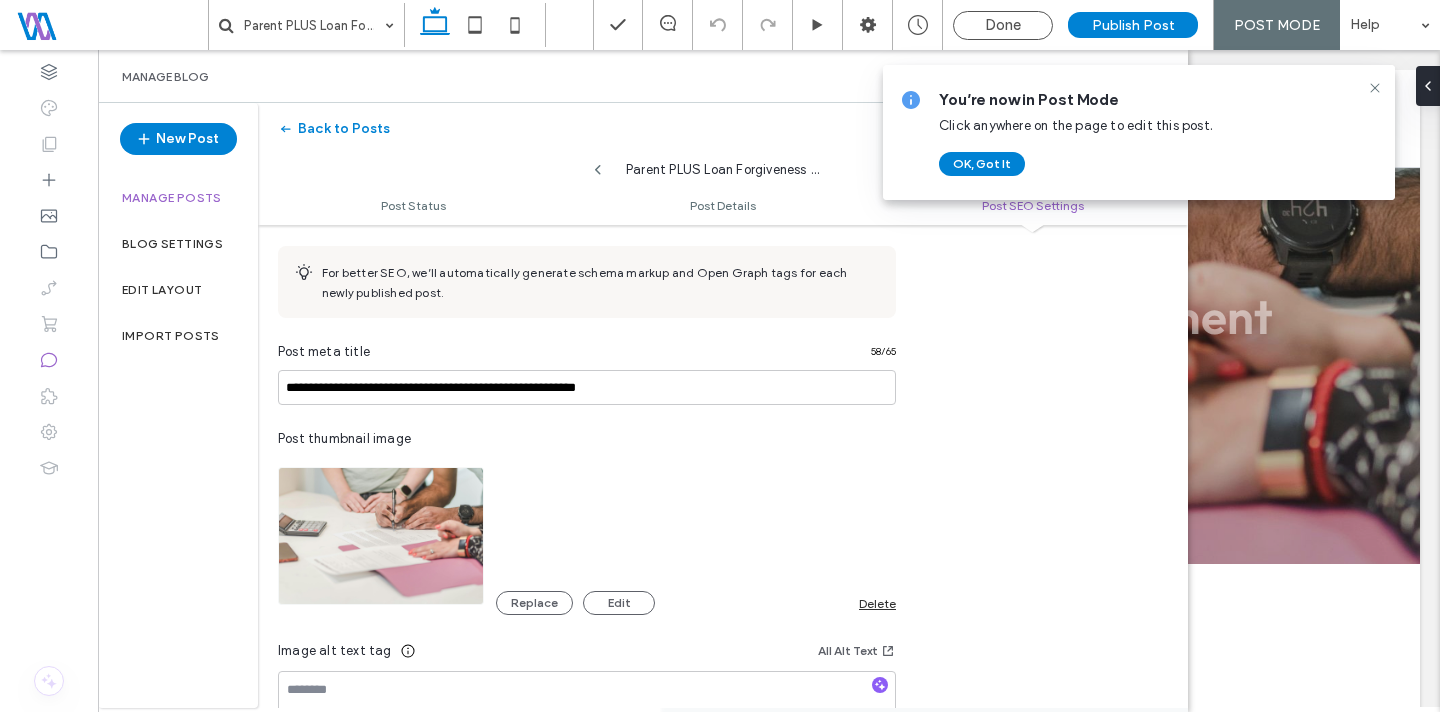 scroll, scrollTop: 932, scrollLeft: 0, axis: vertical 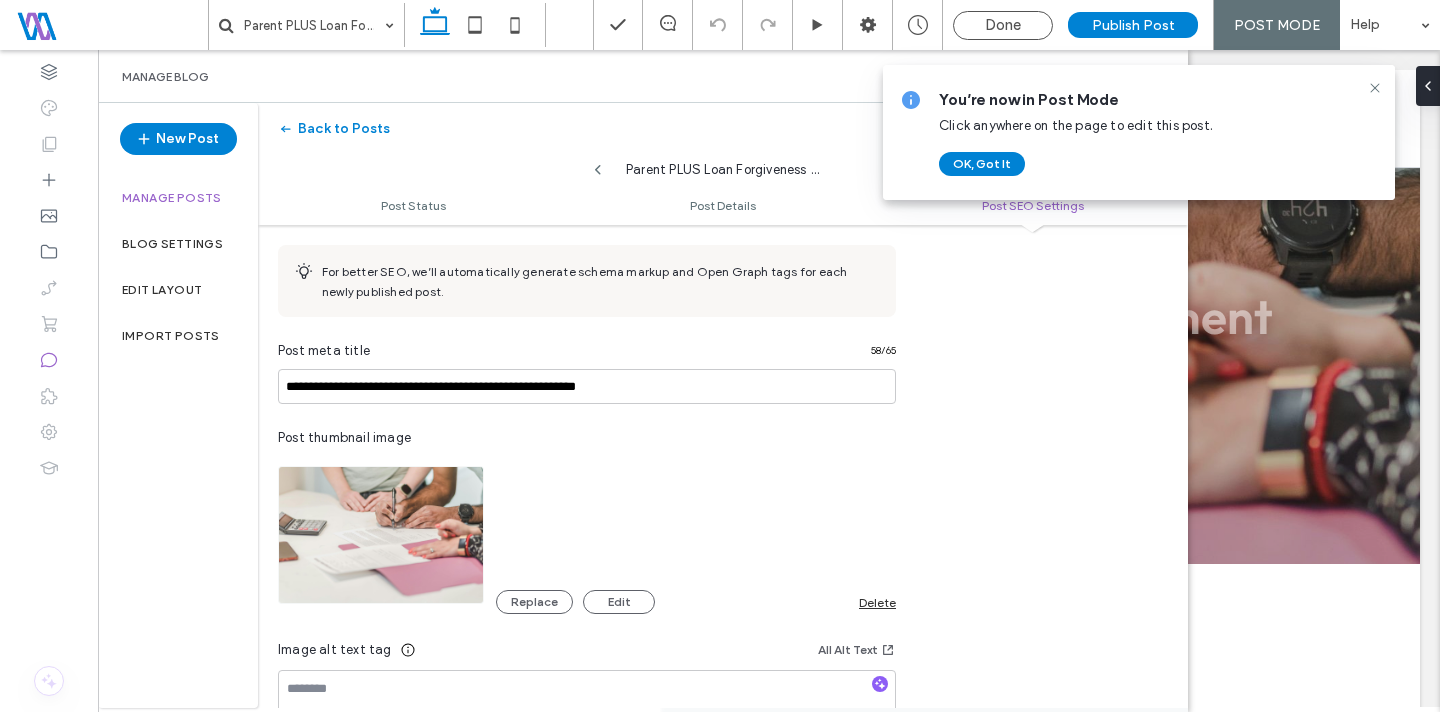 click on "OK, Got It" at bounding box center (982, 164) 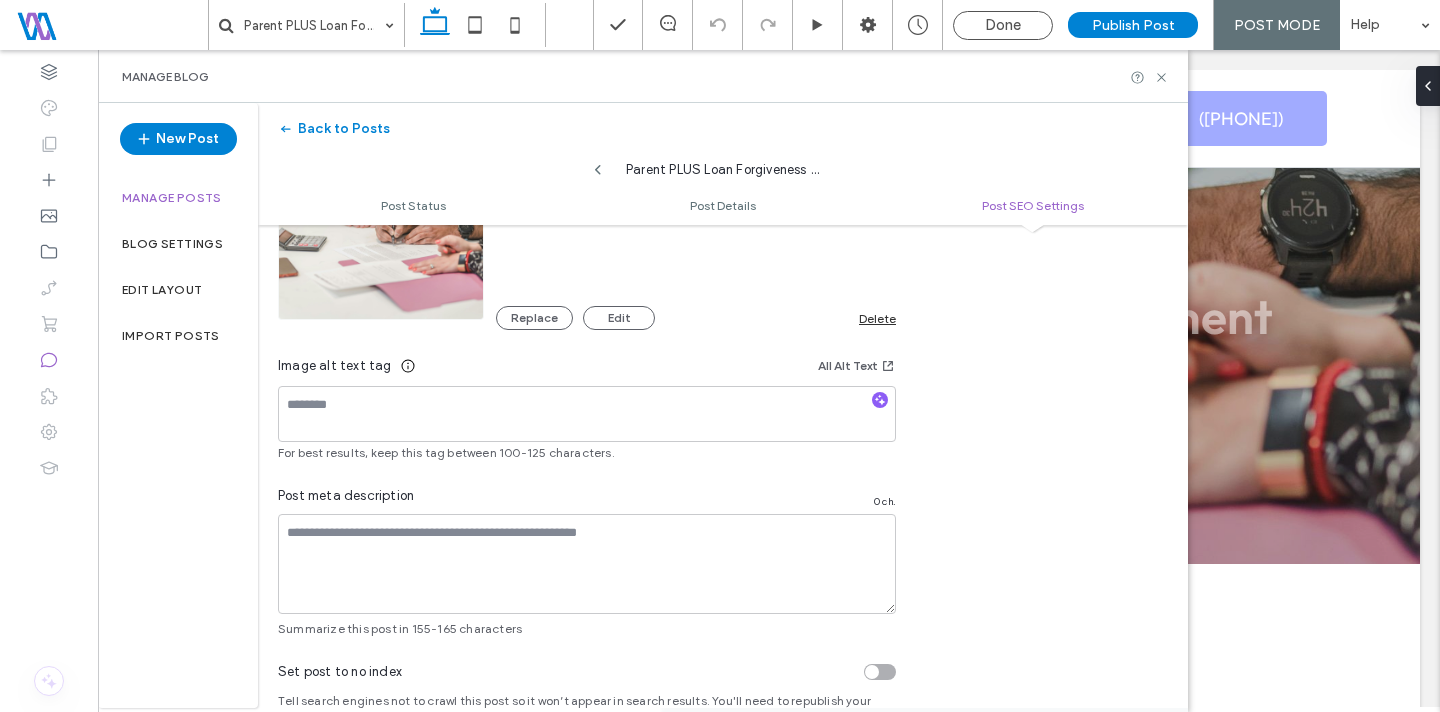 scroll, scrollTop: 1243, scrollLeft: 0, axis: vertical 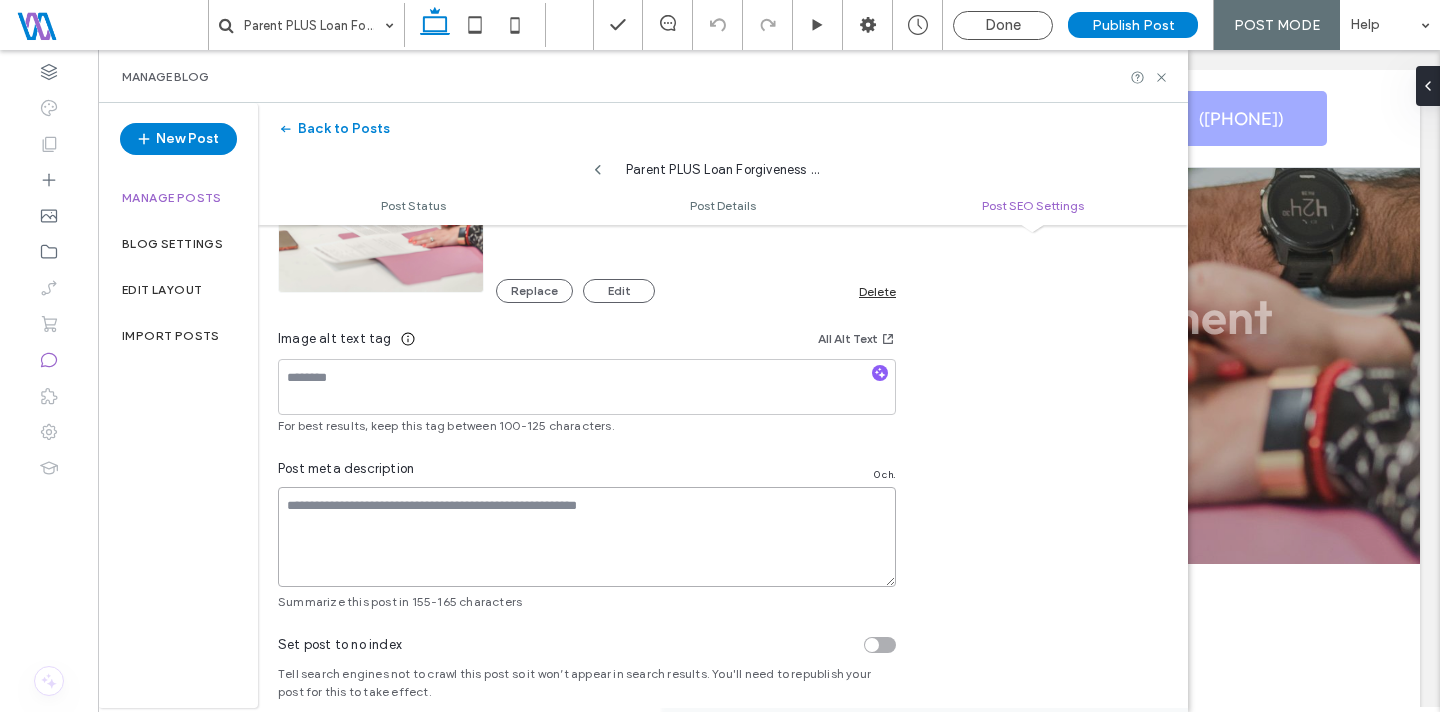 click at bounding box center (587, 537) 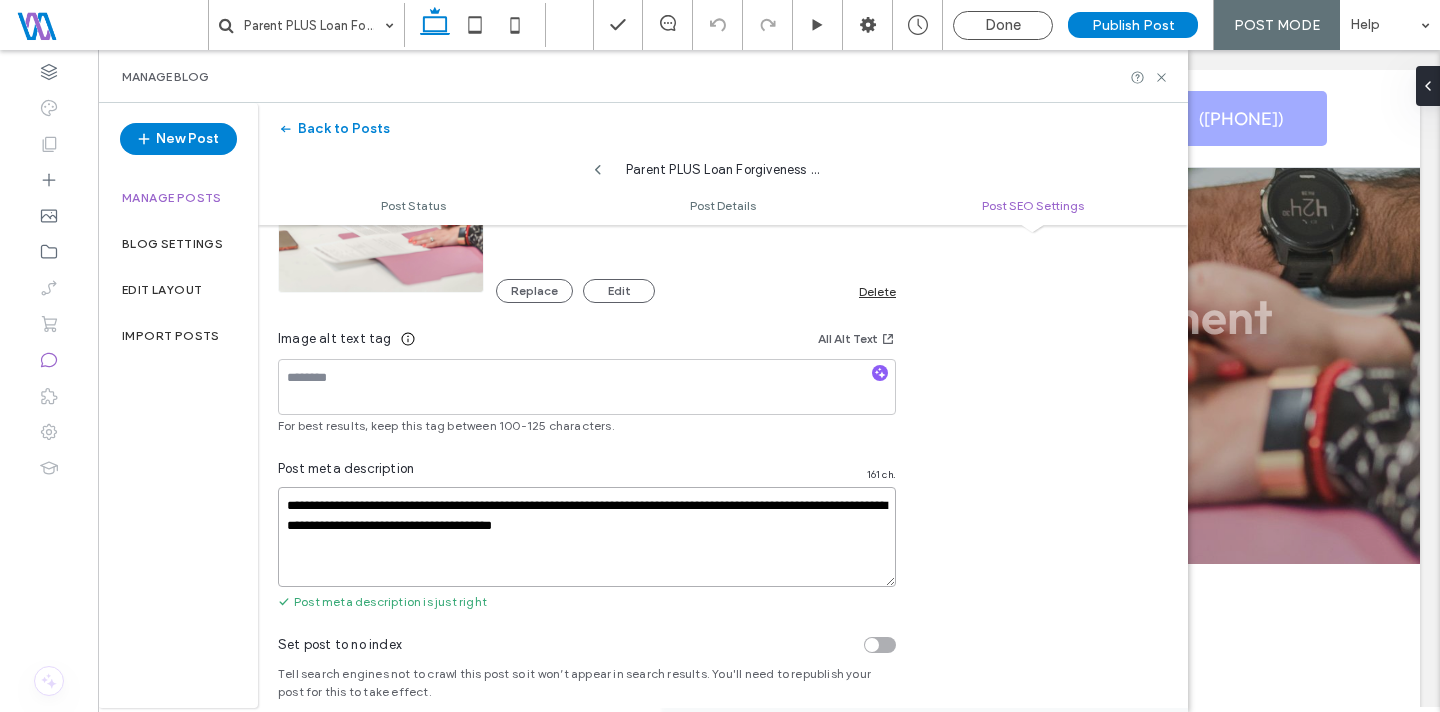 drag, startPoint x: 431, startPoint y: 510, endPoint x: 312, endPoint y: 507, distance: 119.03781 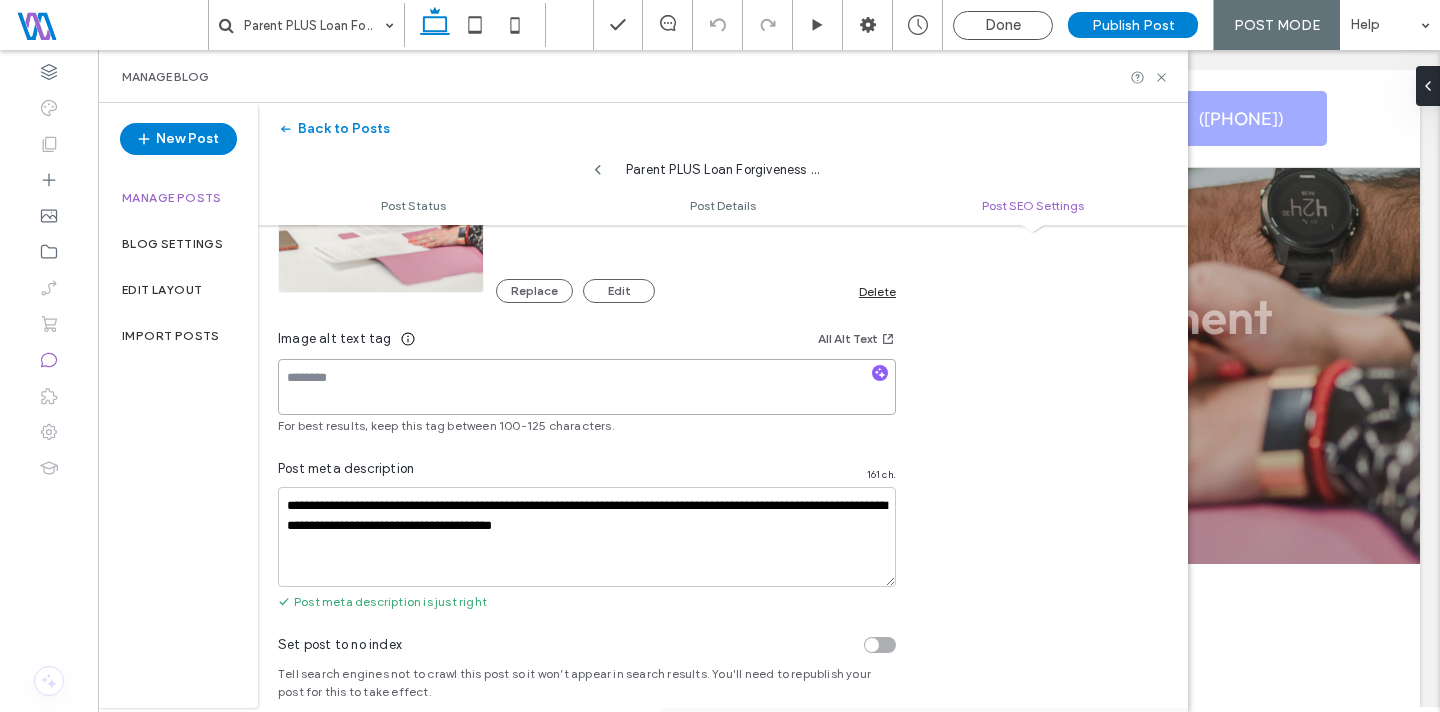 click at bounding box center (587, 387) 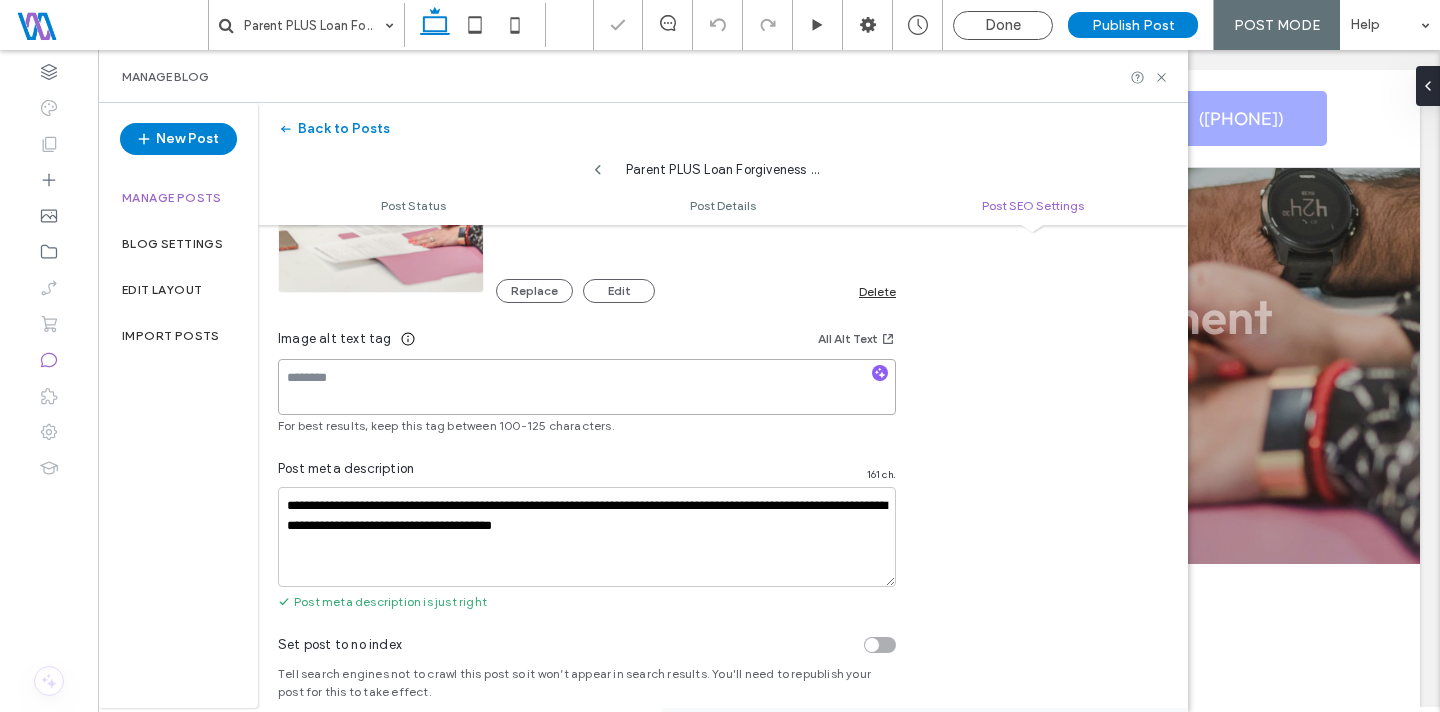 paste on "**********" 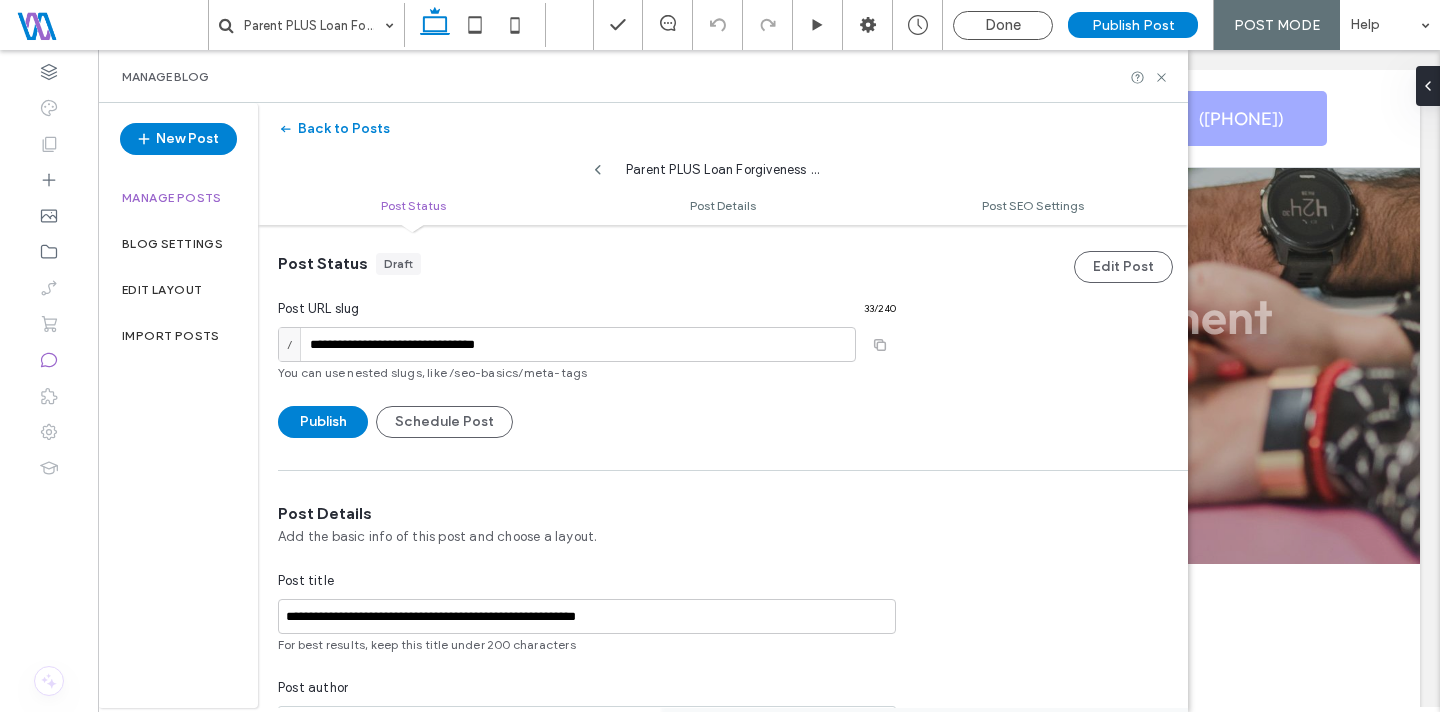 scroll, scrollTop: 0, scrollLeft: 0, axis: both 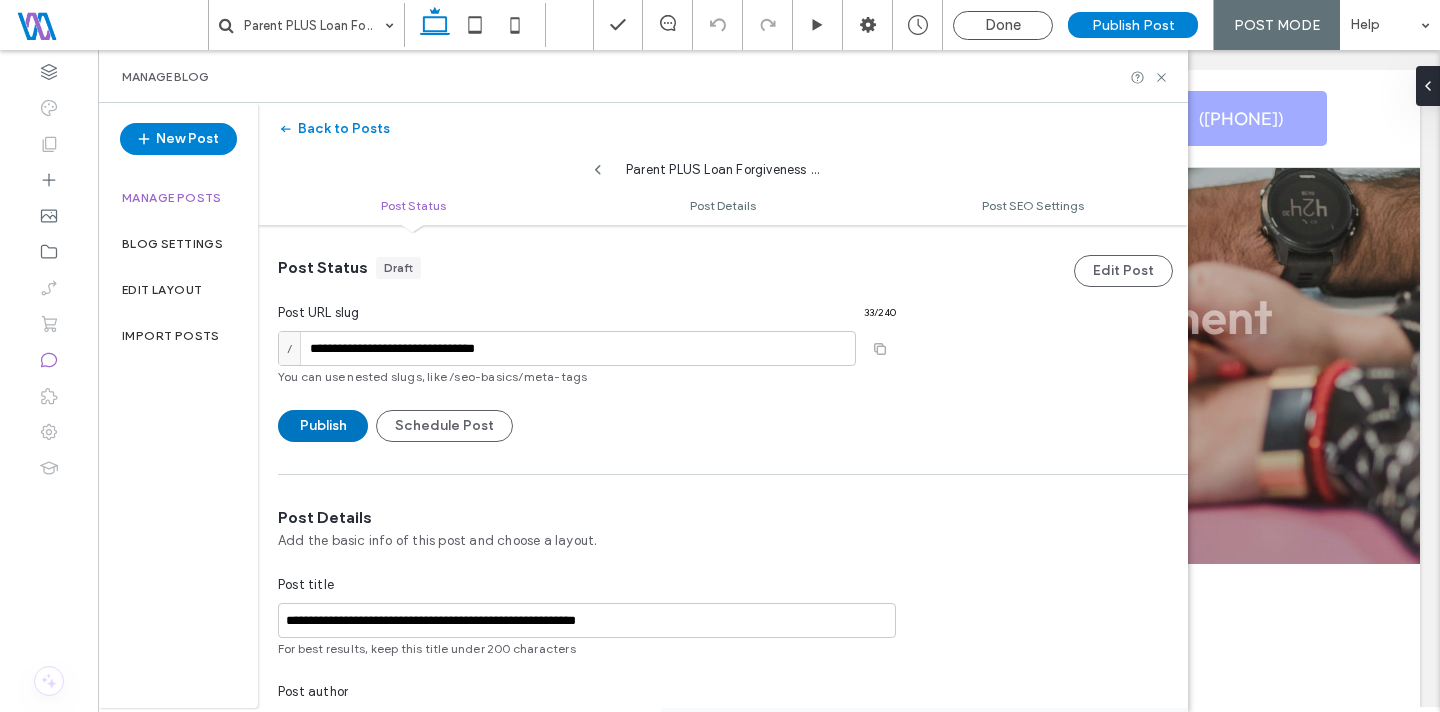 type on "**********" 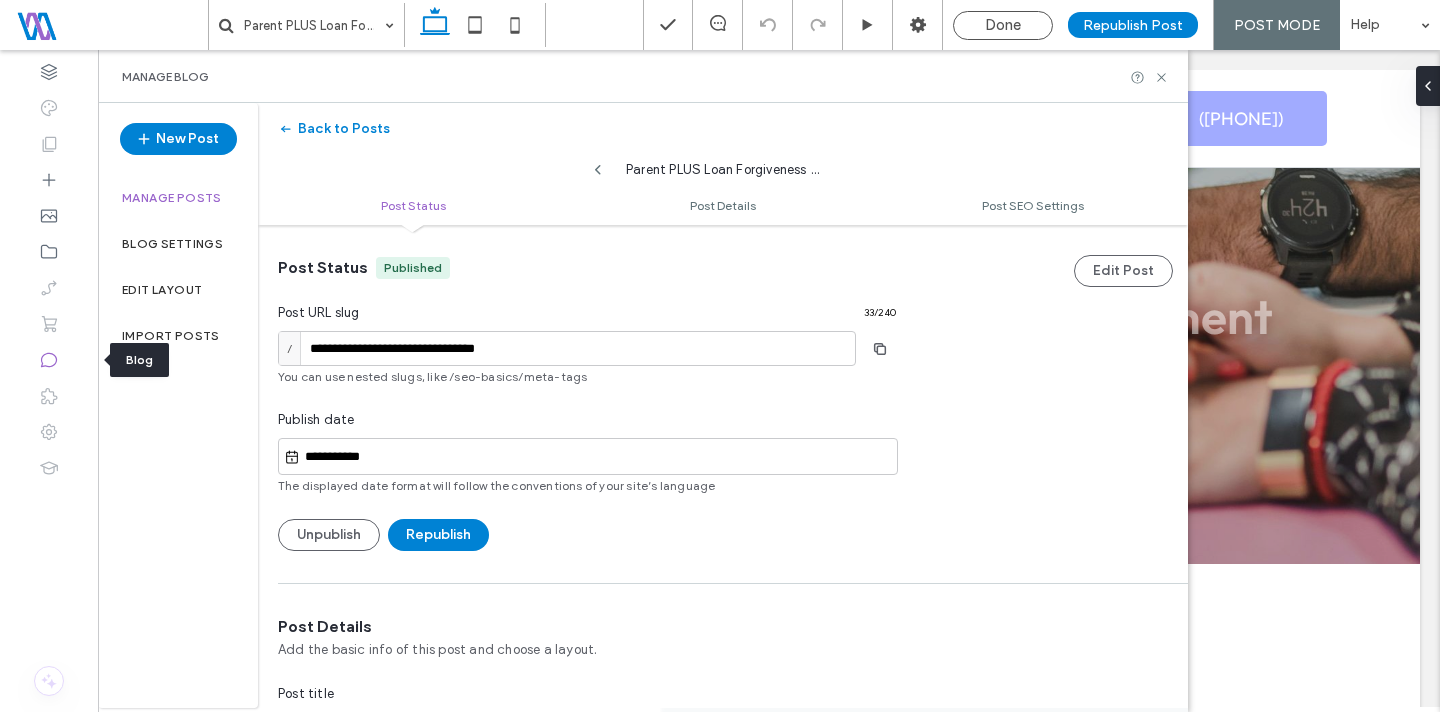 click 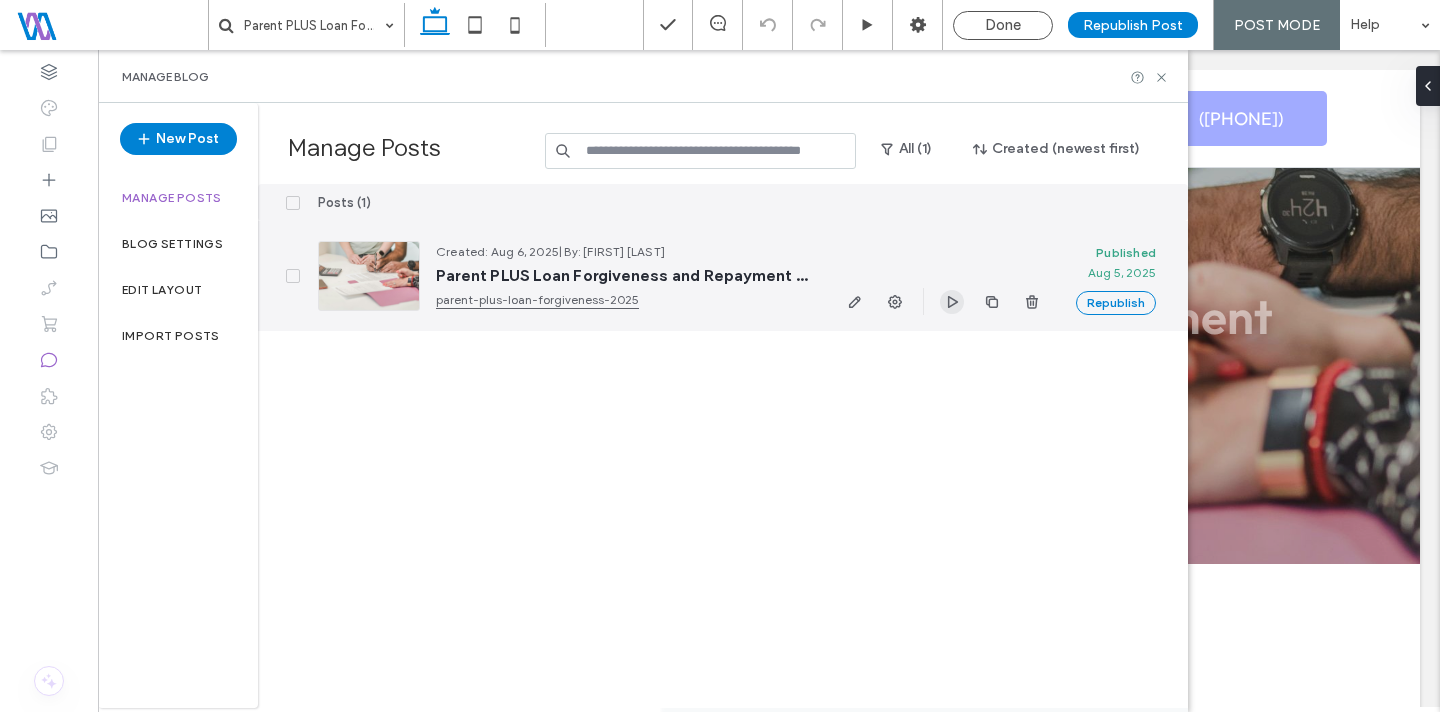 click 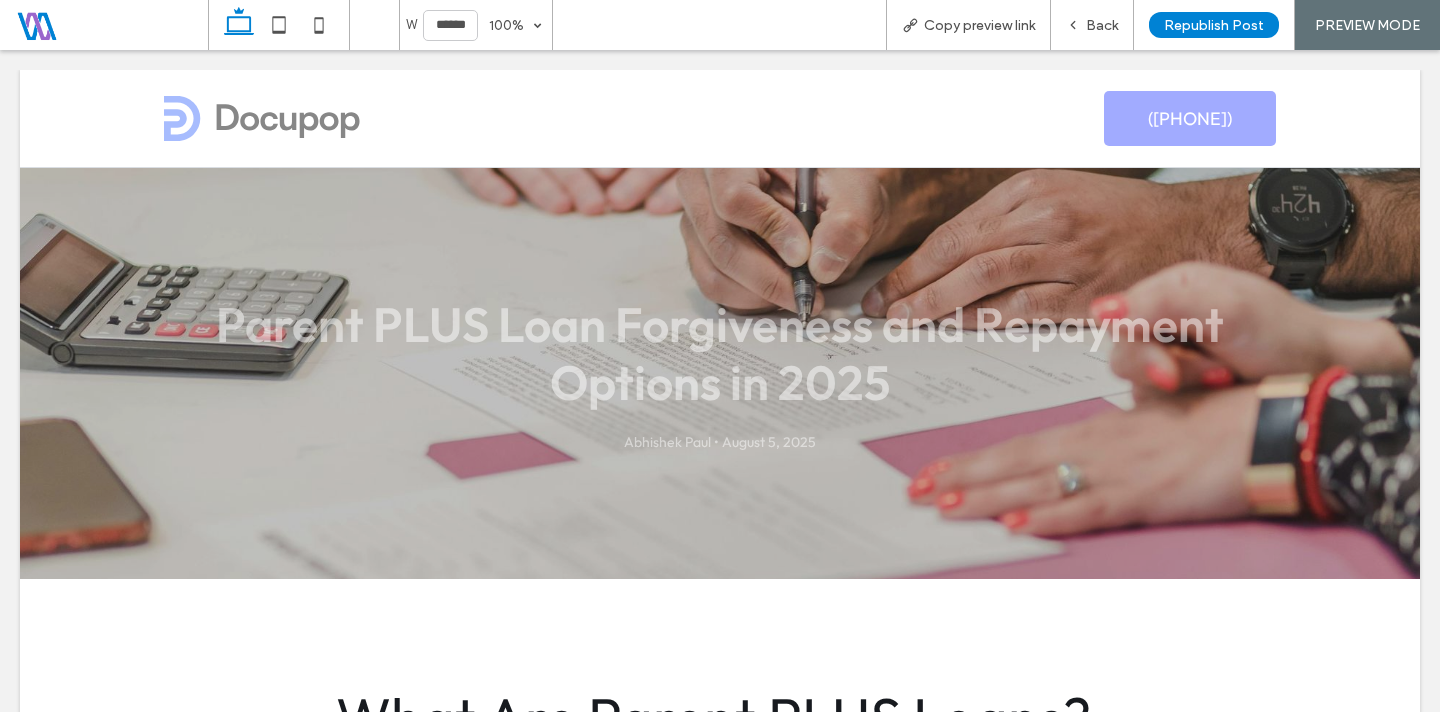 click on "PREVIEW MODE" at bounding box center [1367, 25] 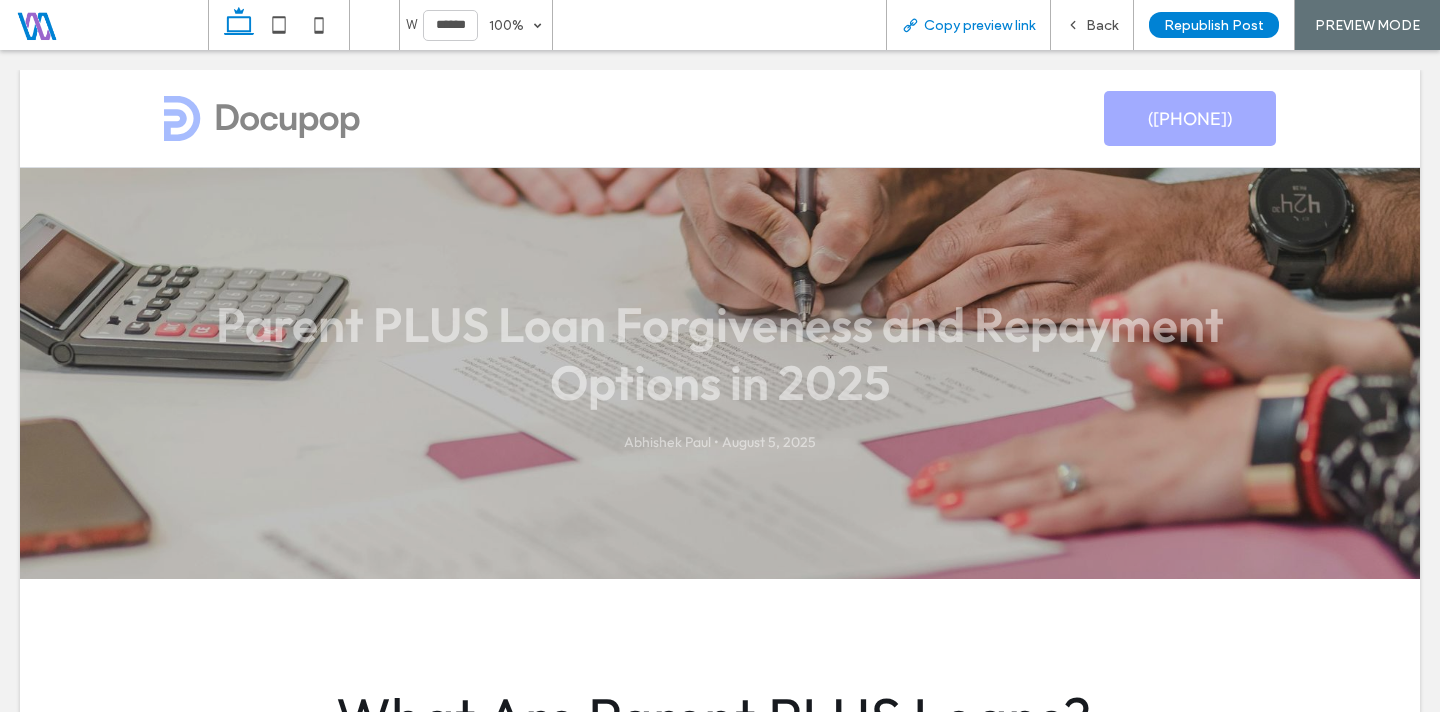 click on "Copy preview link" at bounding box center [979, 25] 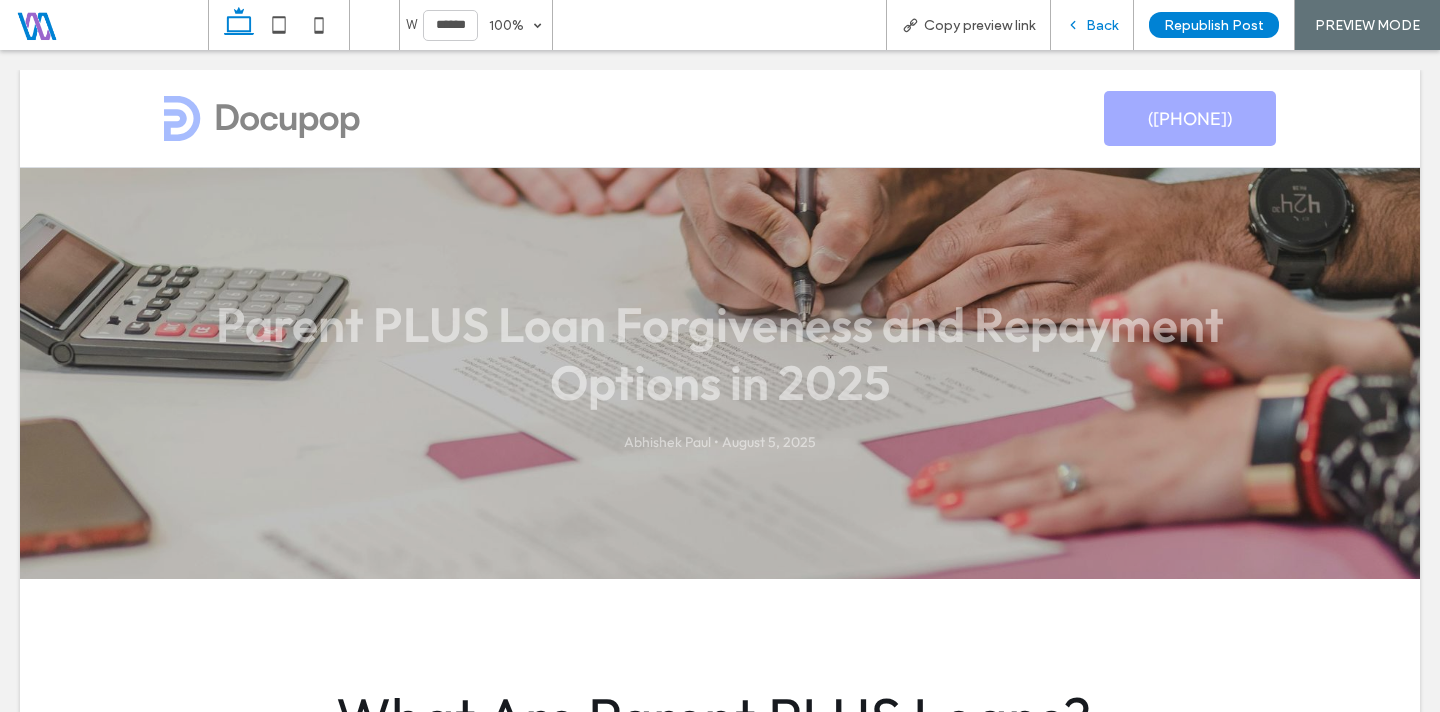 click on "Back" at bounding box center [1102, 25] 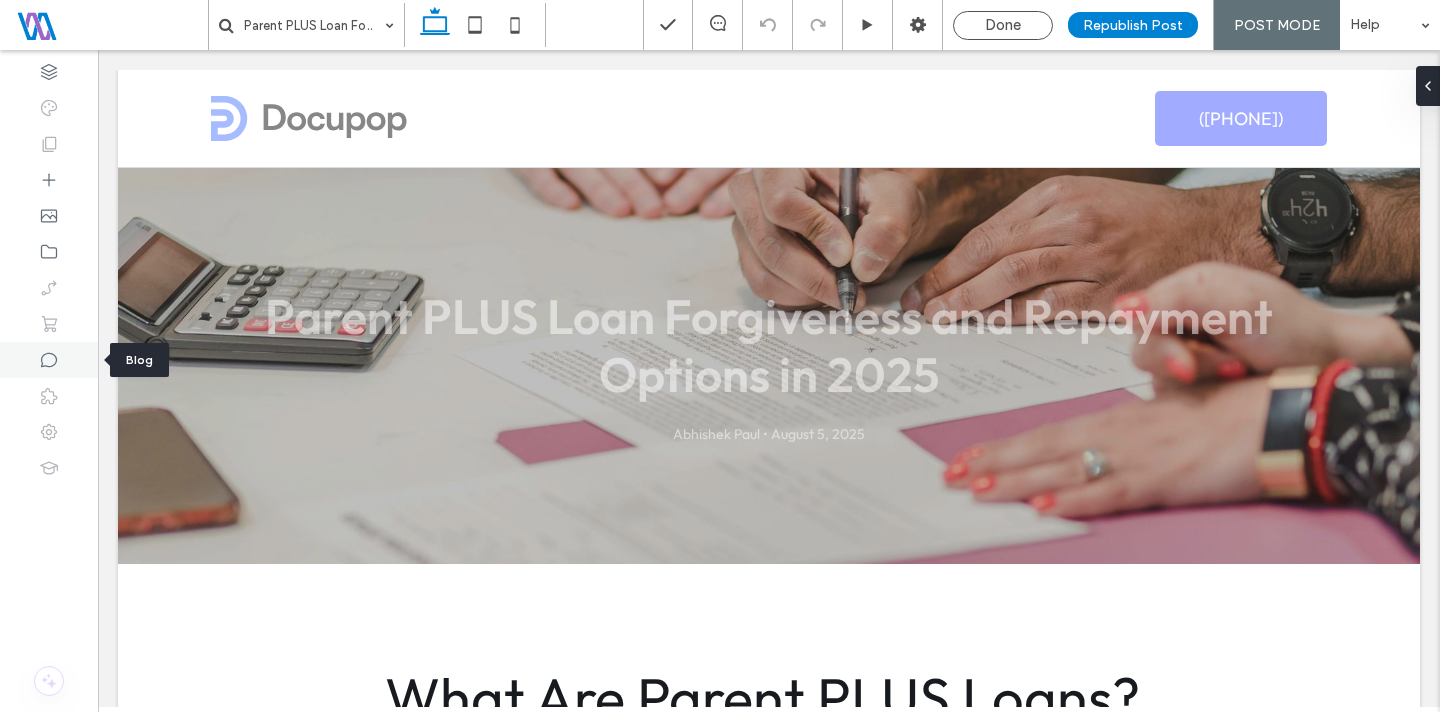 click 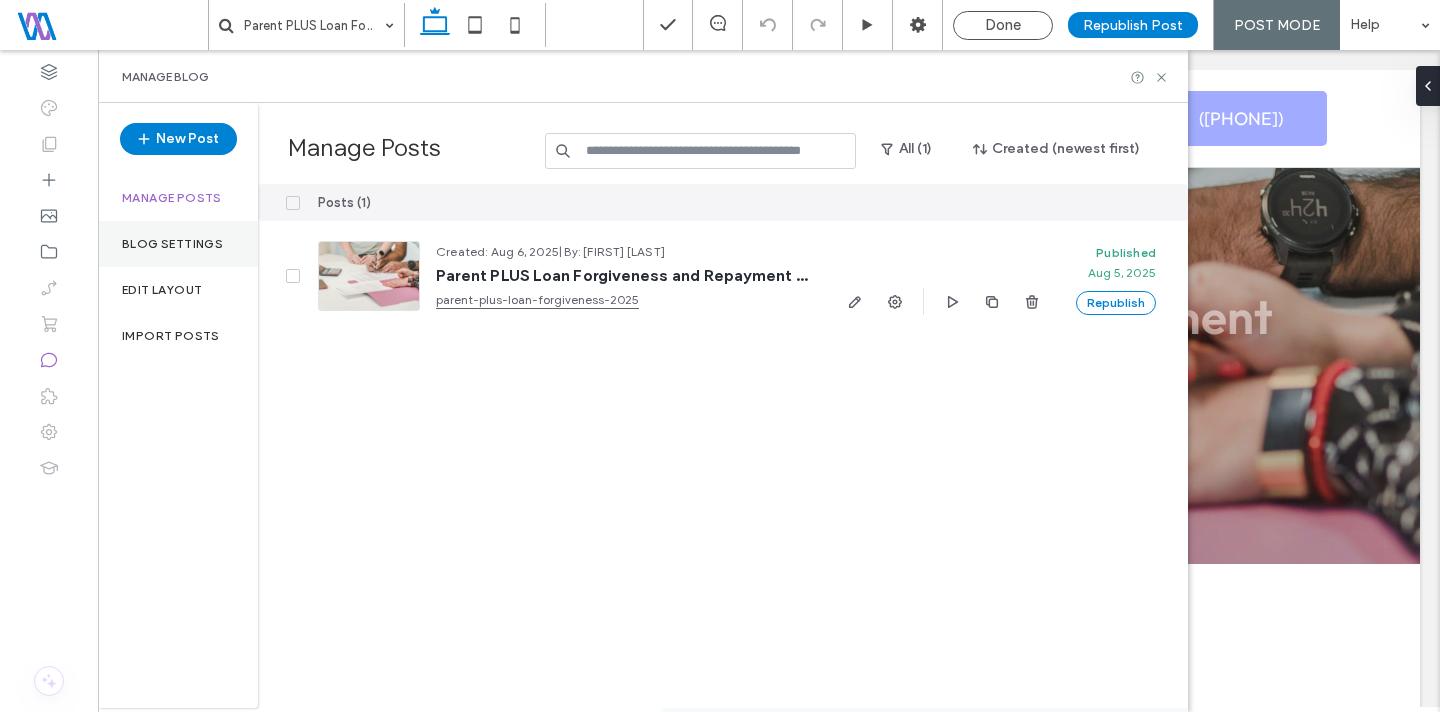 click on "Blog Settings" at bounding box center (172, 244) 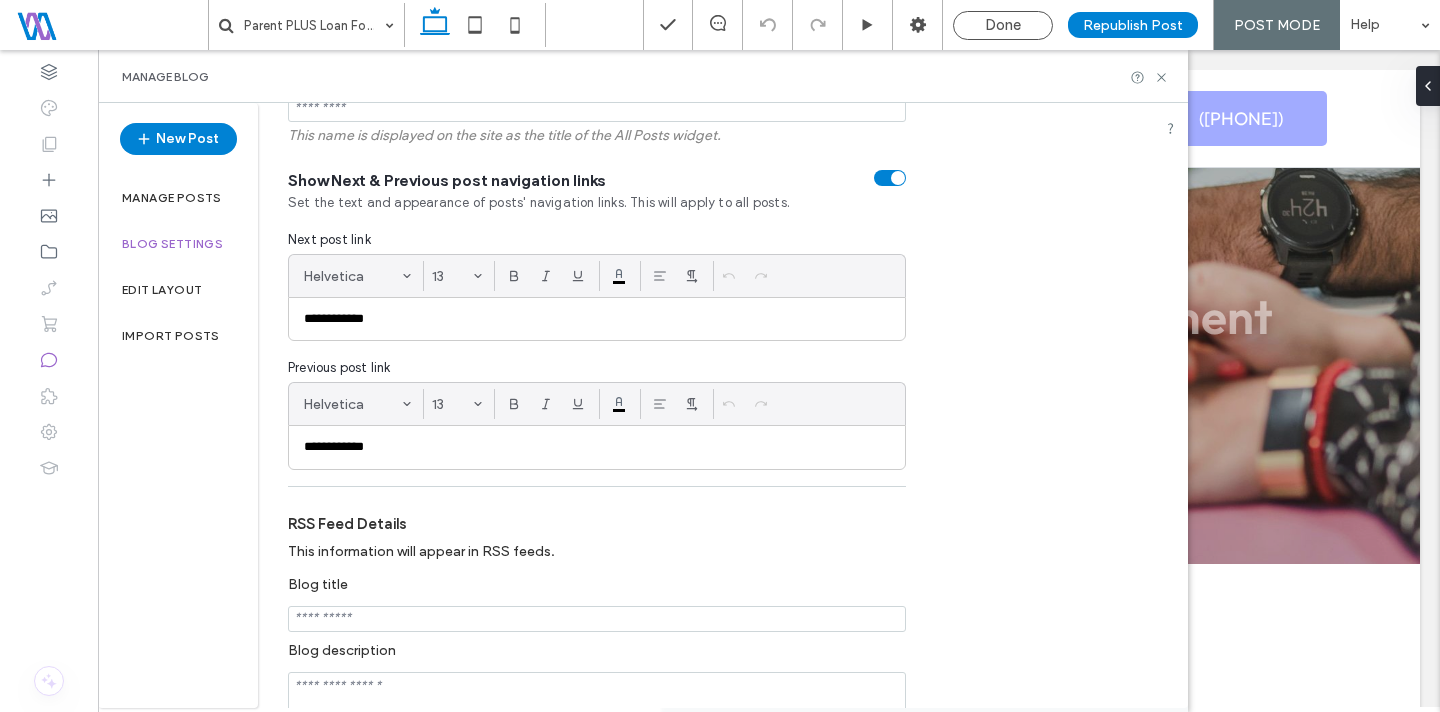 scroll, scrollTop: 87, scrollLeft: 0, axis: vertical 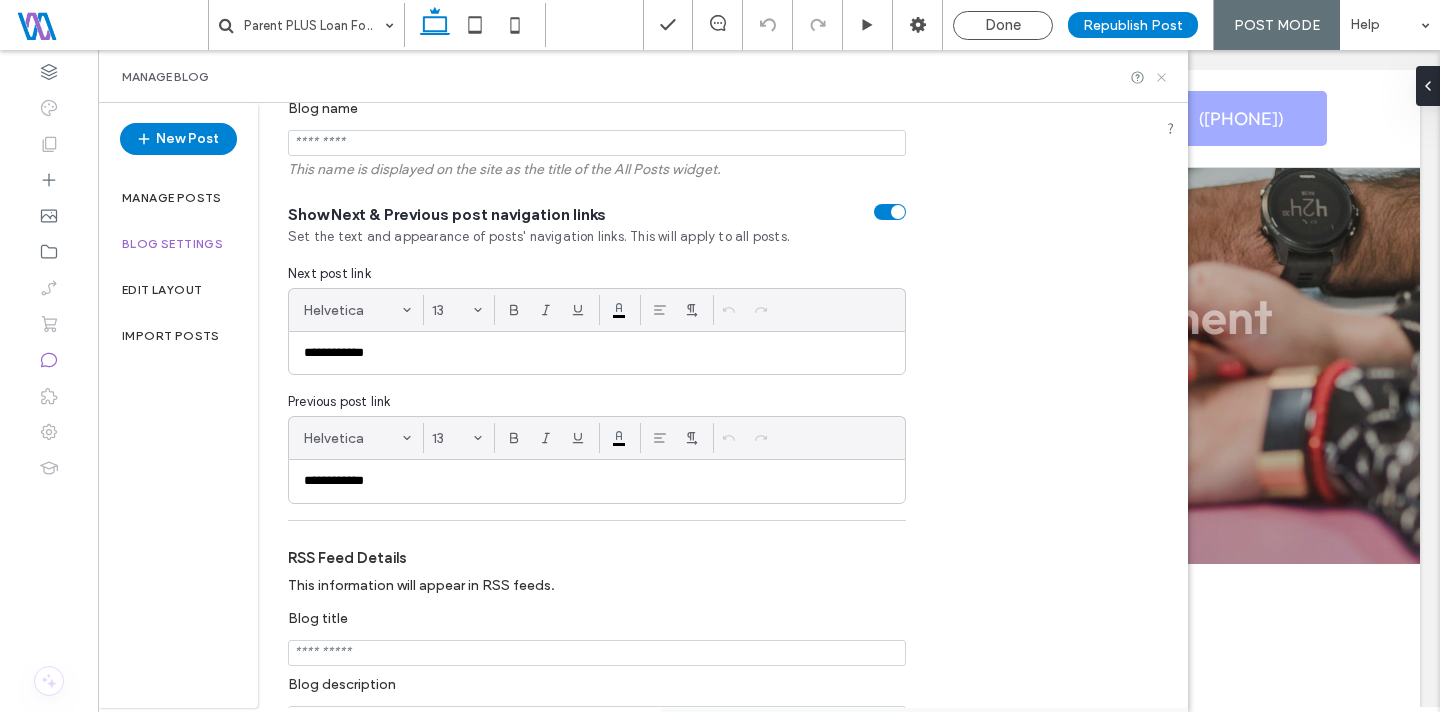 click 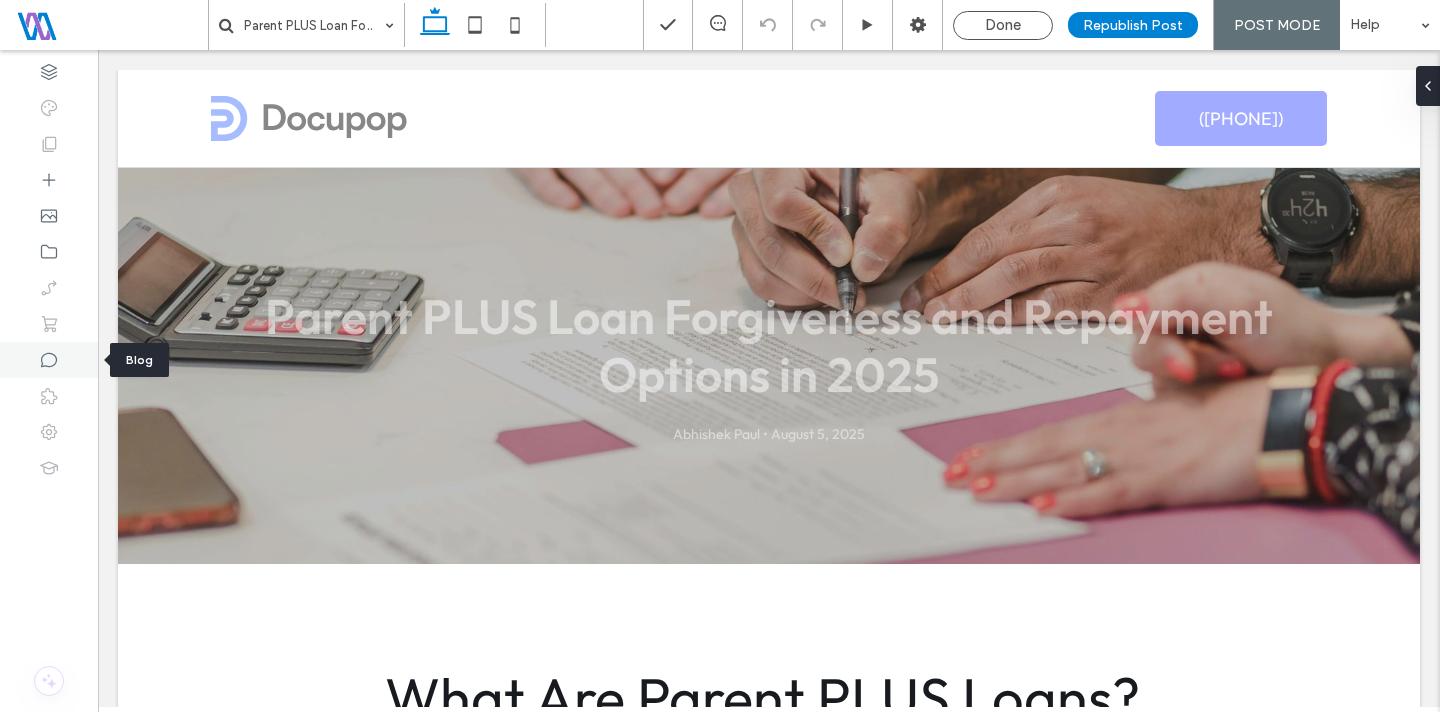 click at bounding box center [49, 360] 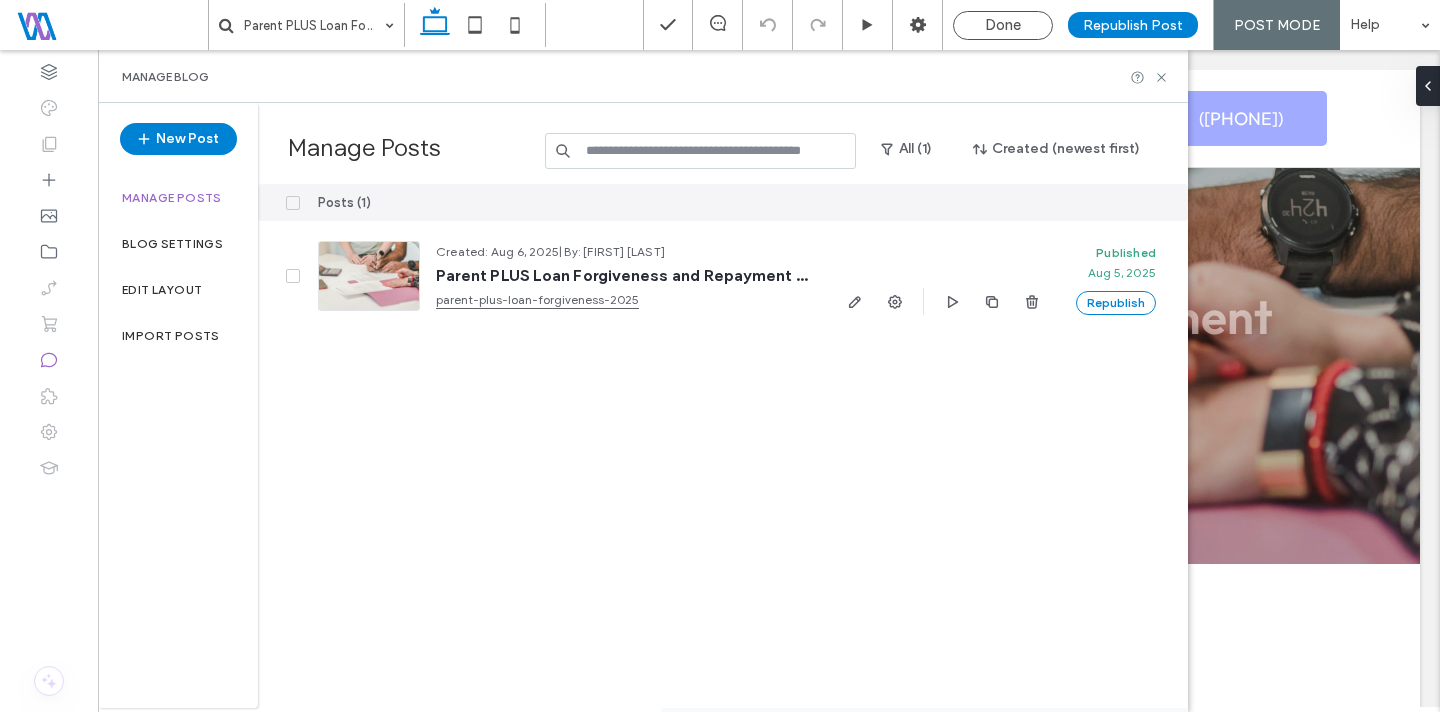 click at bounding box center [111, 25] 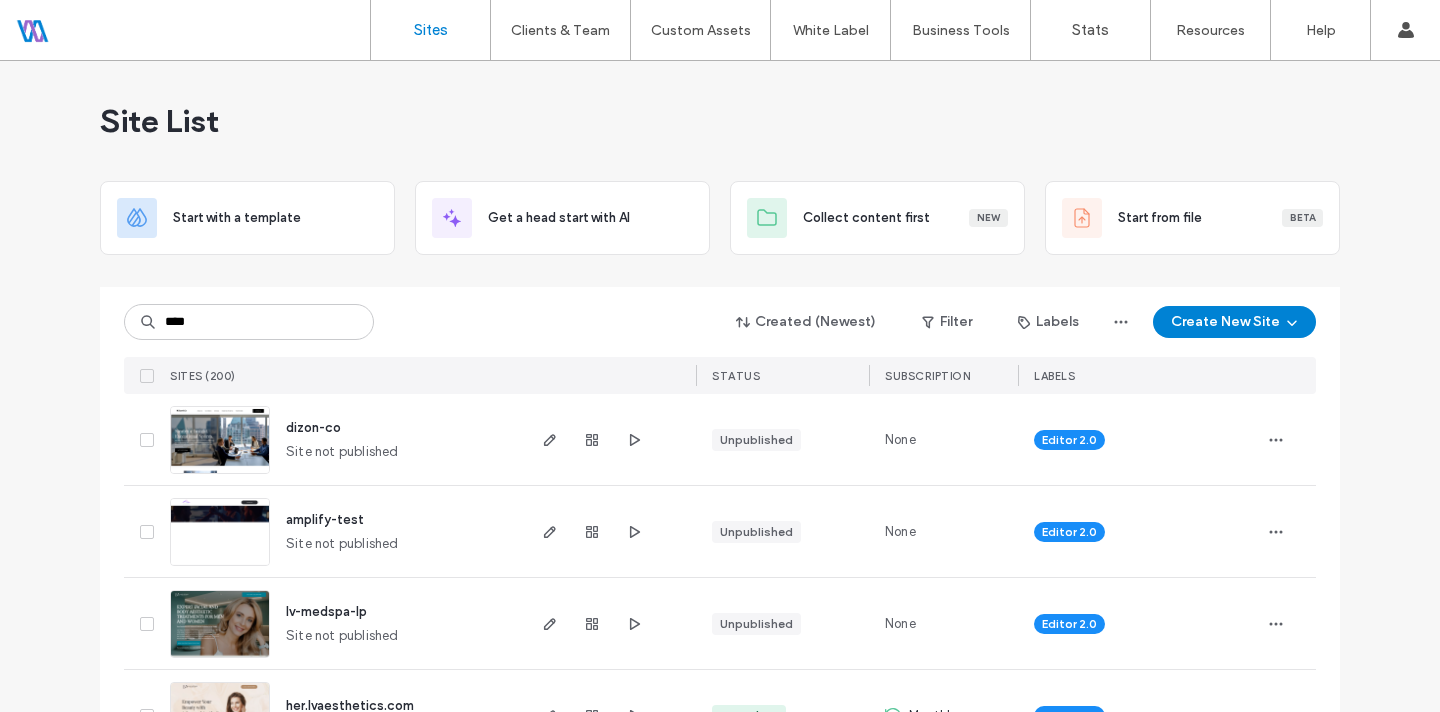 scroll, scrollTop: 0, scrollLeft: 0, axis: both 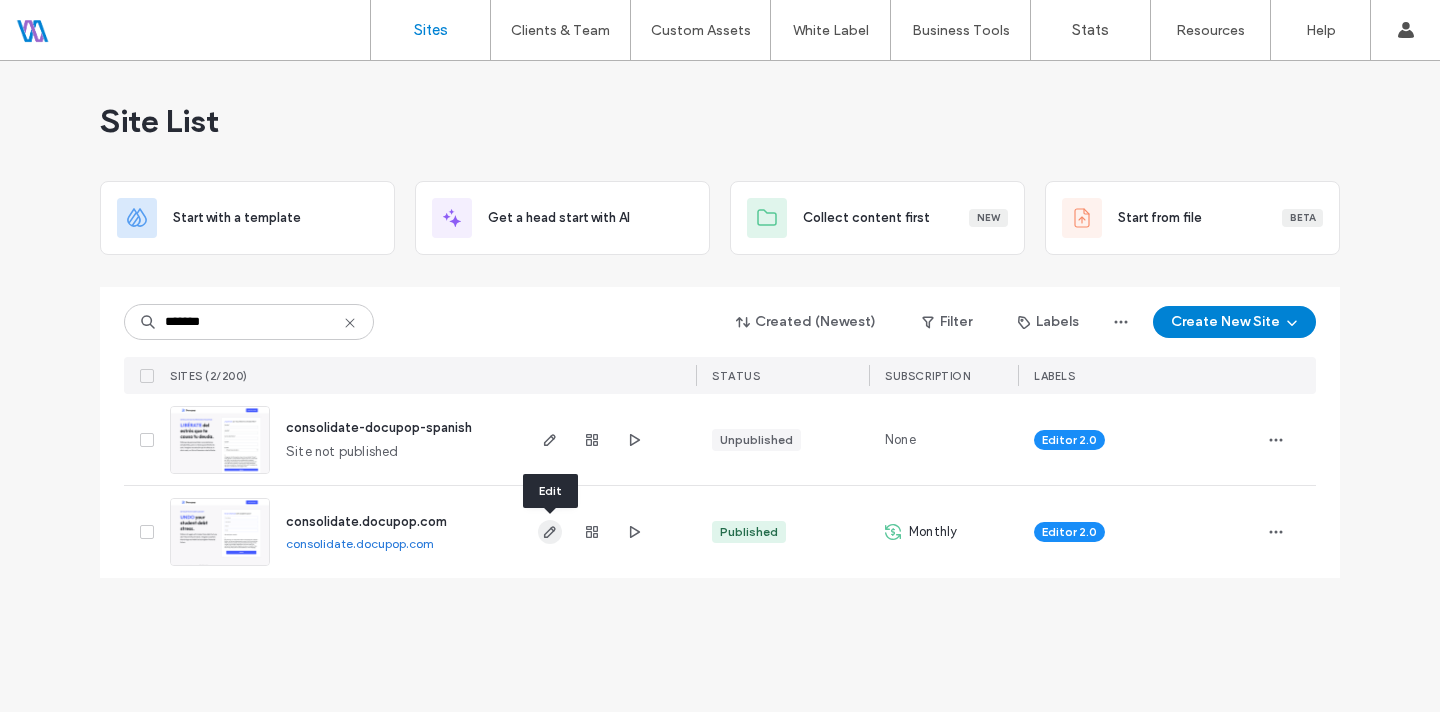 type on "*******" 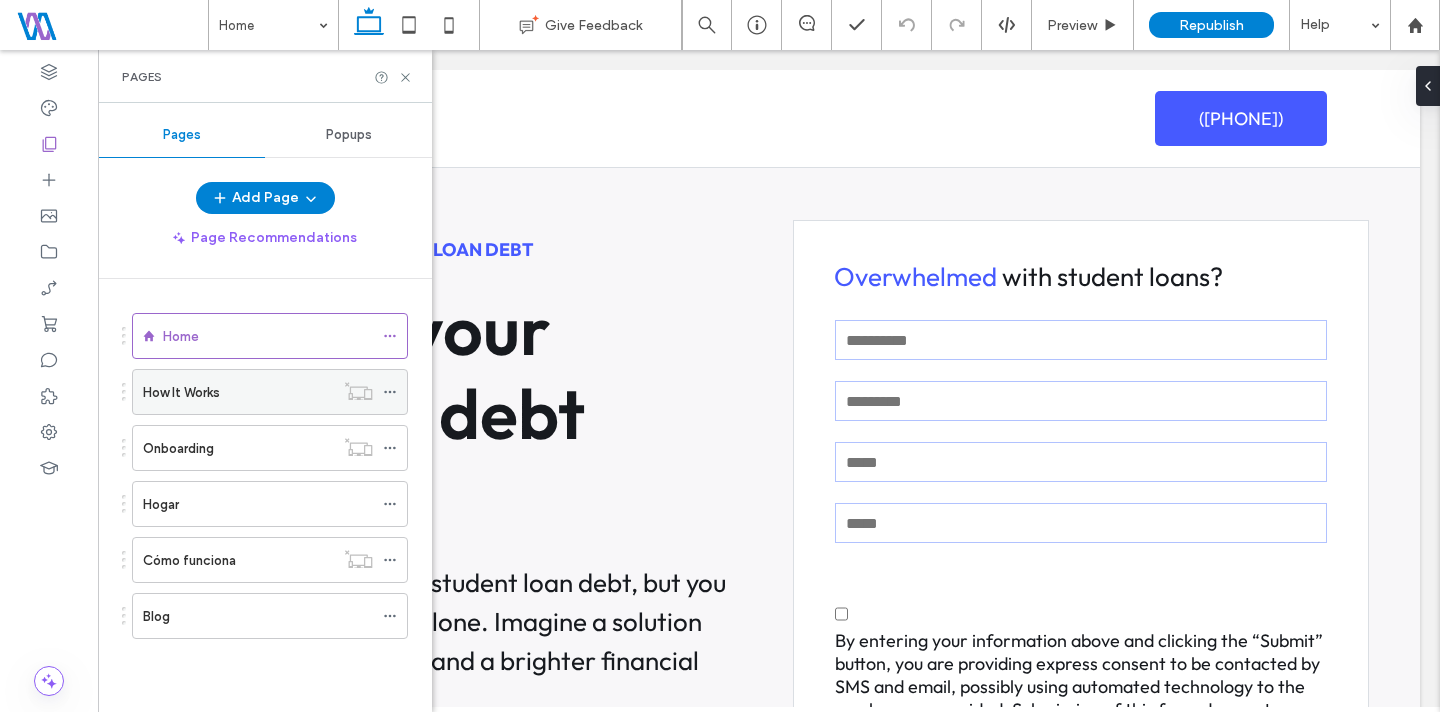 scroll, scrollTop: 0, scrollLeft: 0, axis: both 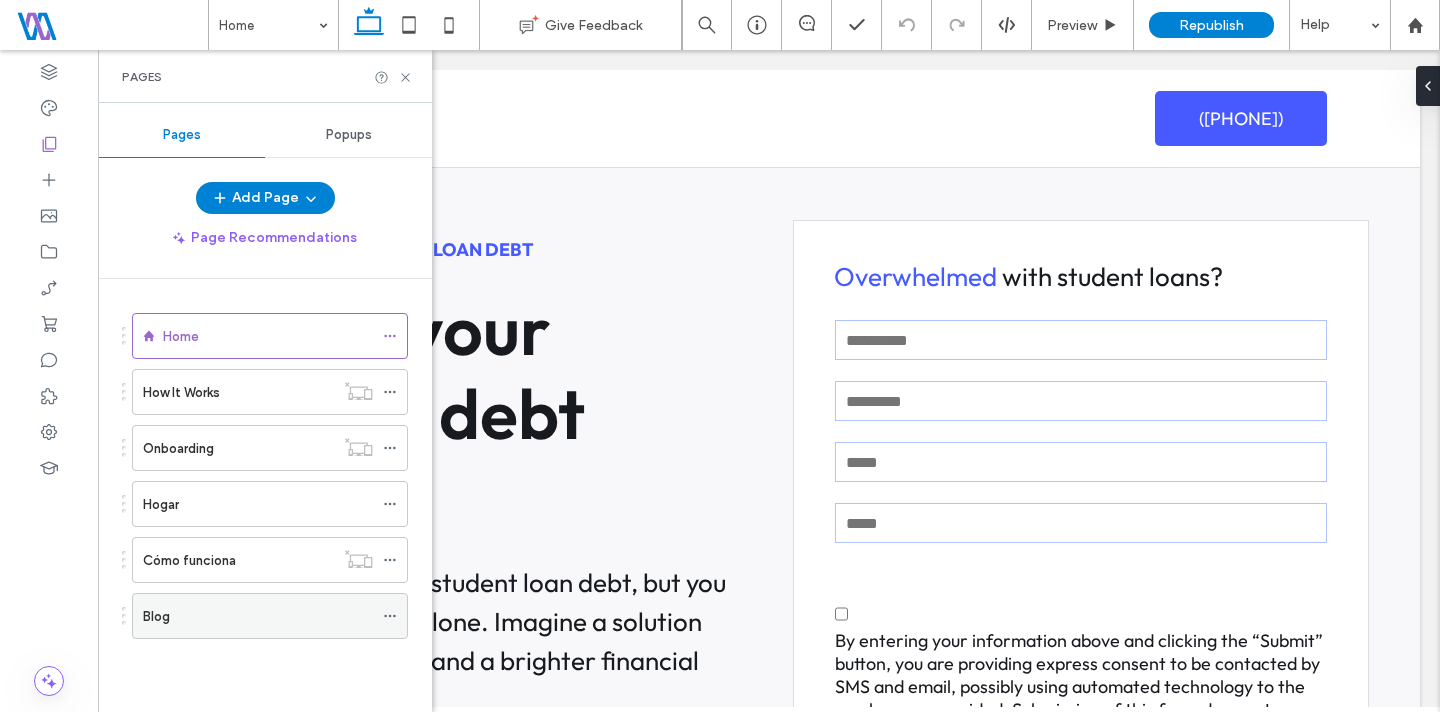click 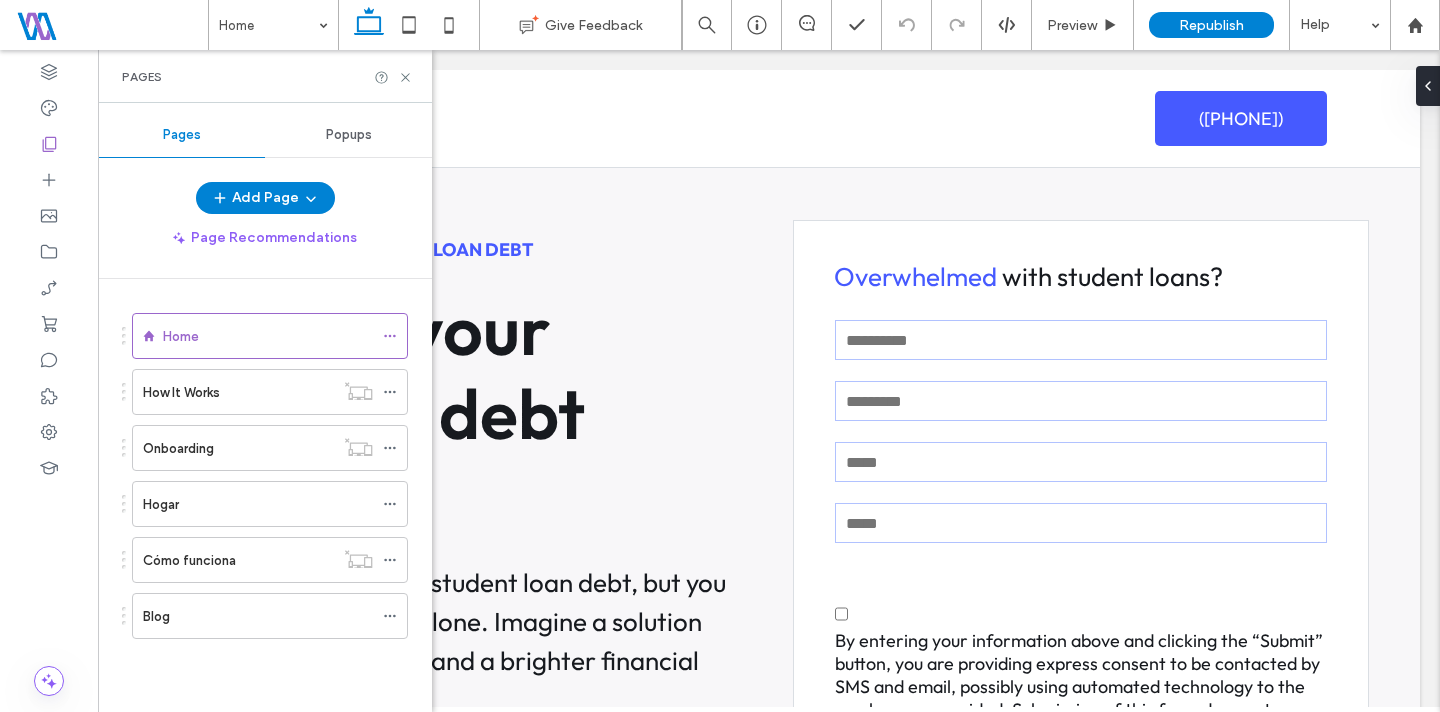 click on "Home How It Works Onboarding Hogar Cómo funciona Blog" at bounding box center (257, 483) 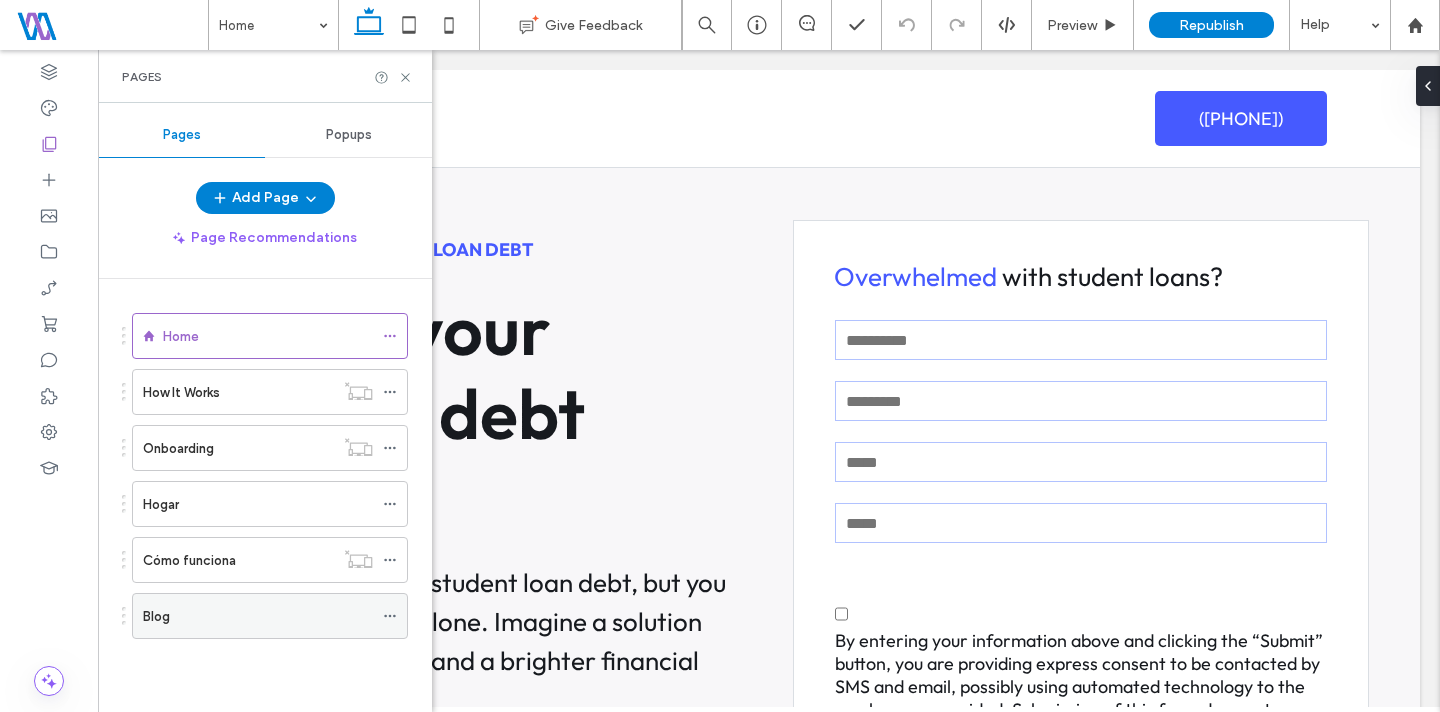 click on "Blog" at bounding box center [258, 616] 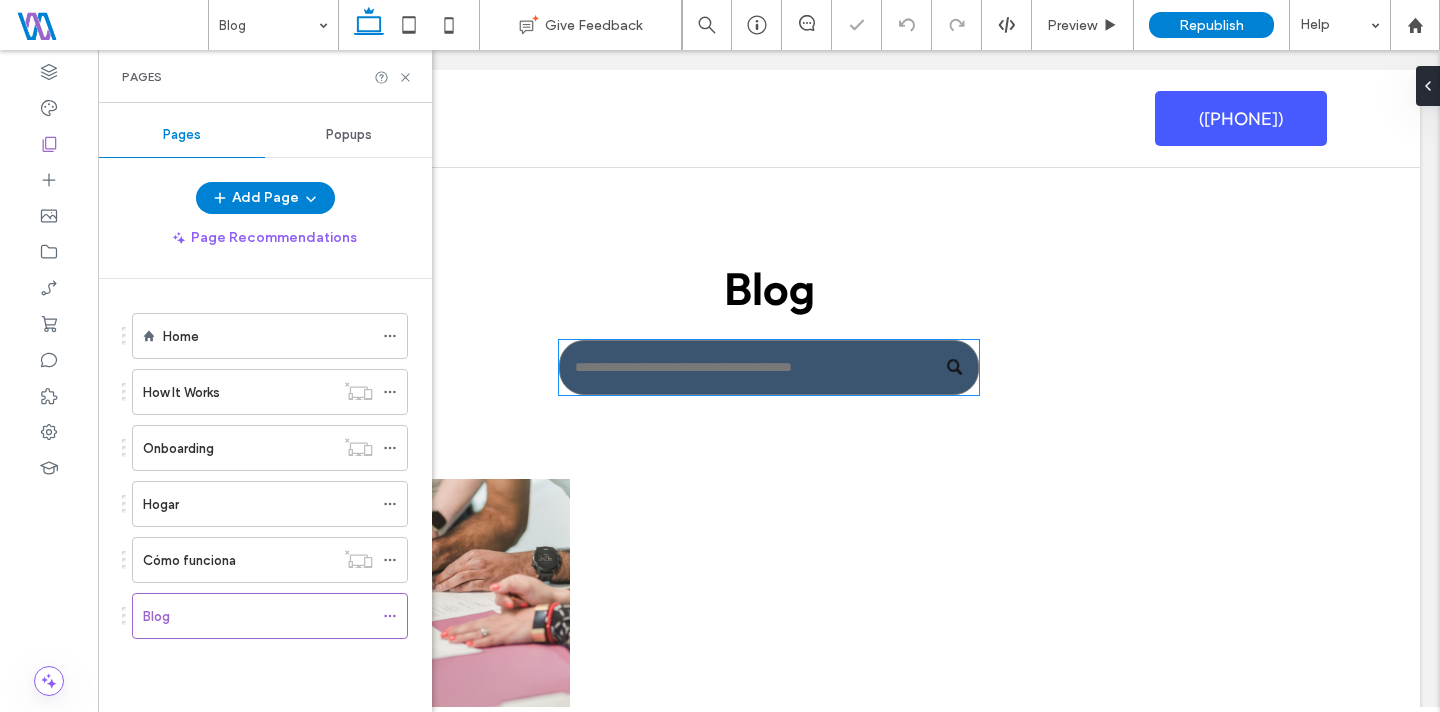scroll, scrollTop: 0, scrollLeft: 0, axis: both 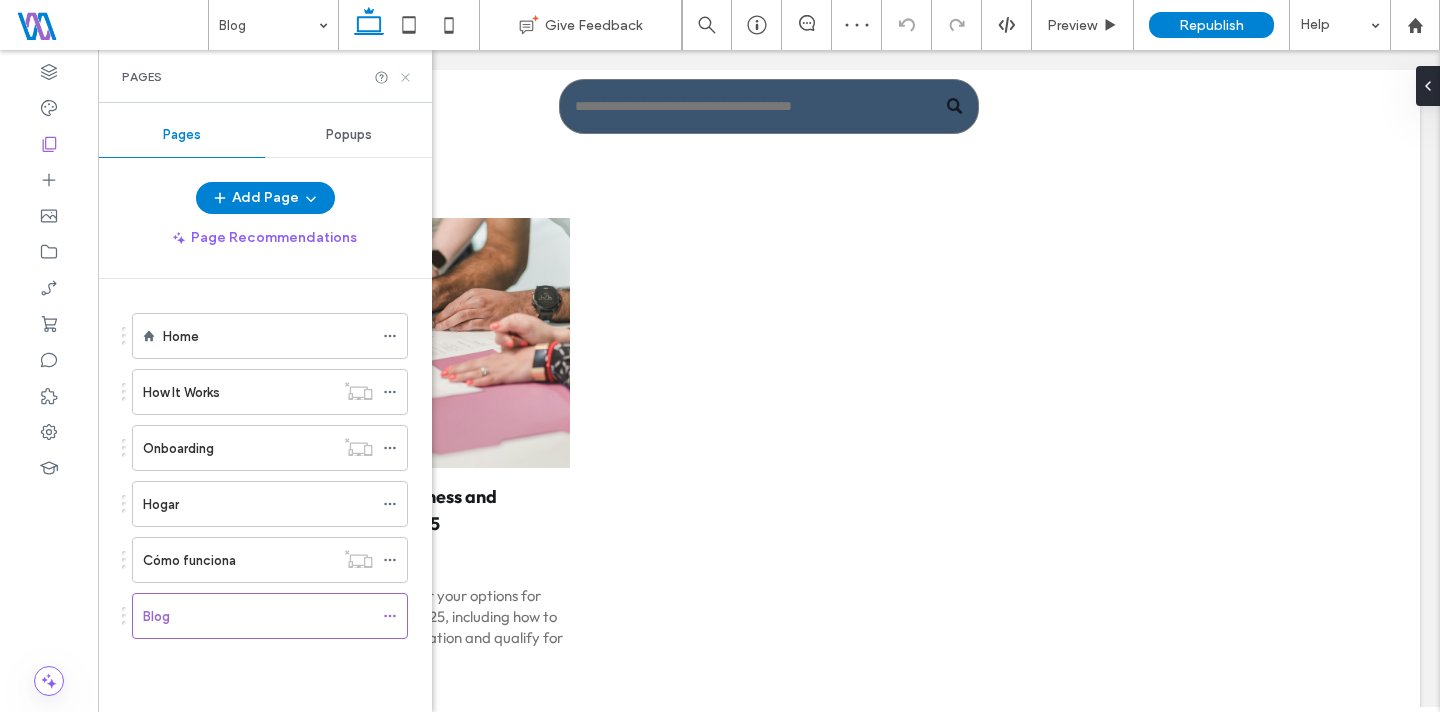 click 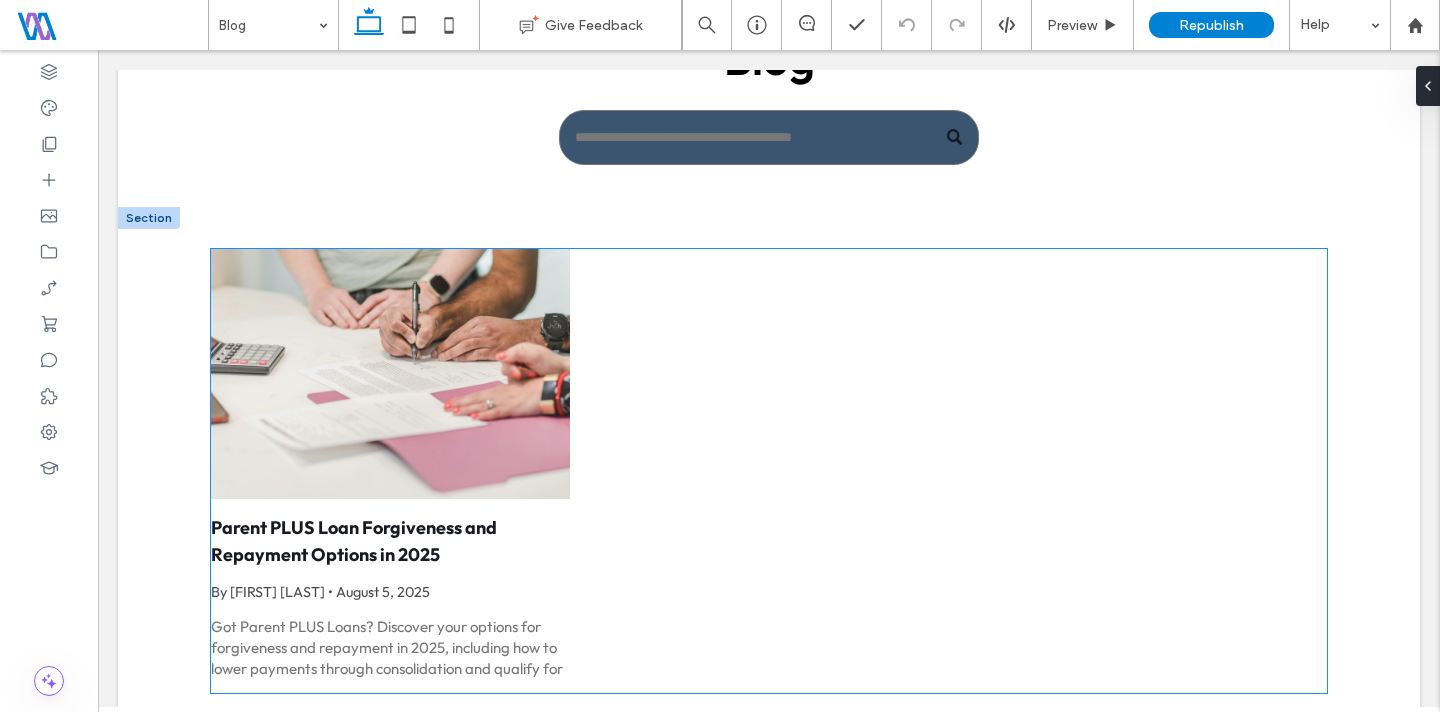 scroll, scrollTop: 113, scrollLeft: 0, axis: vertical 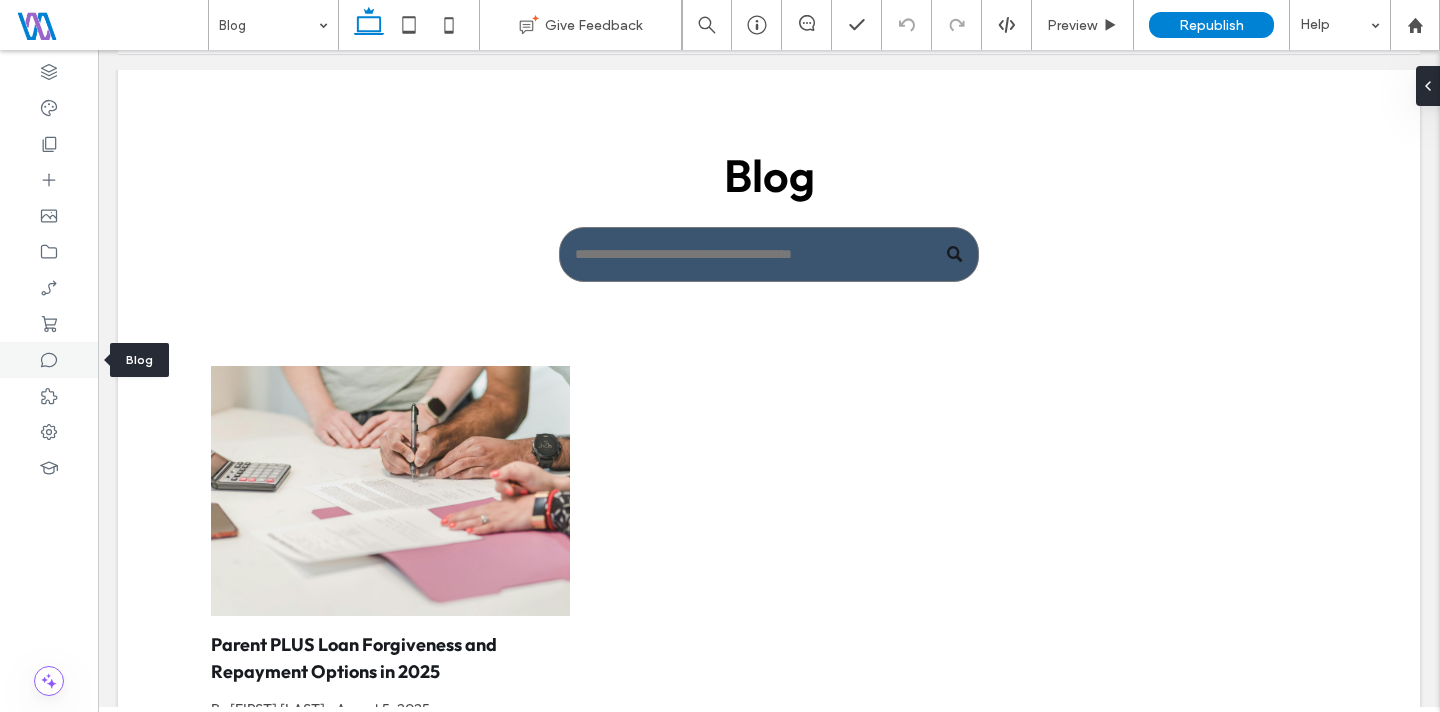 click 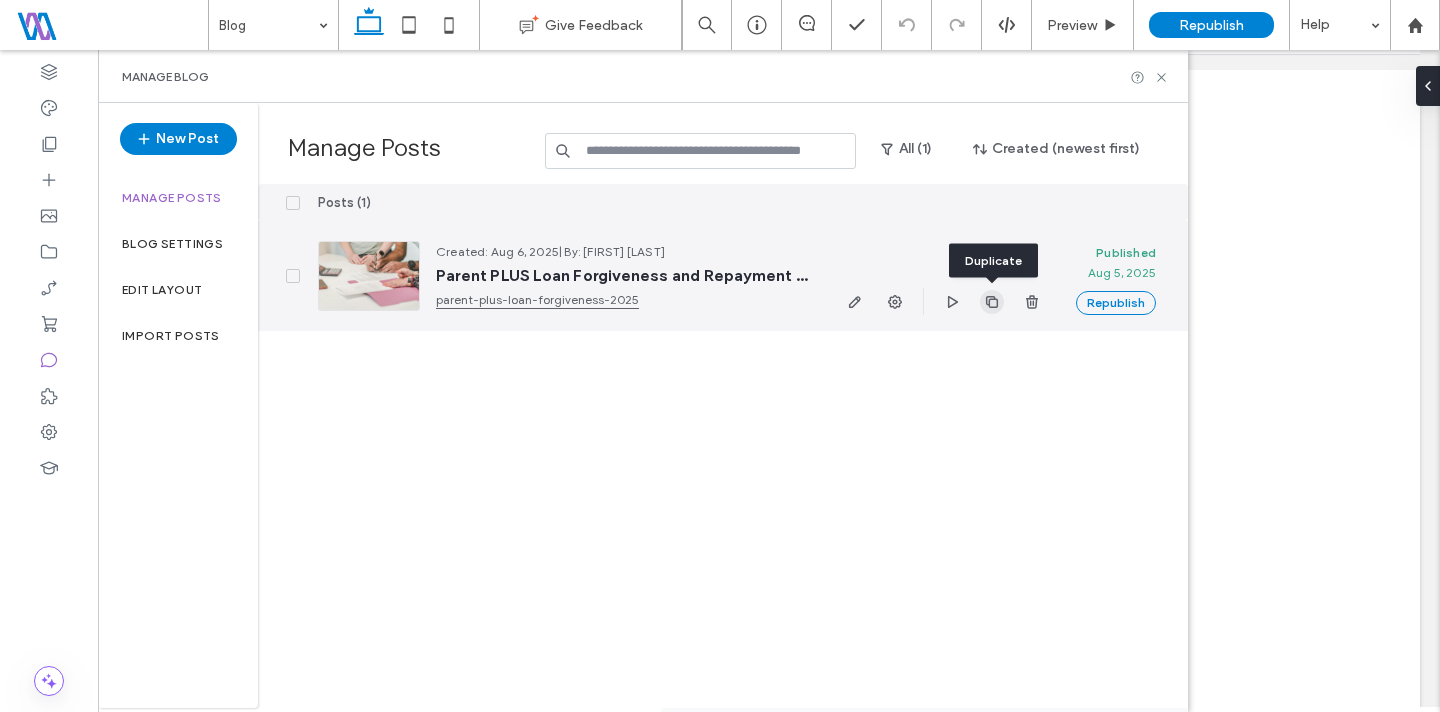 click 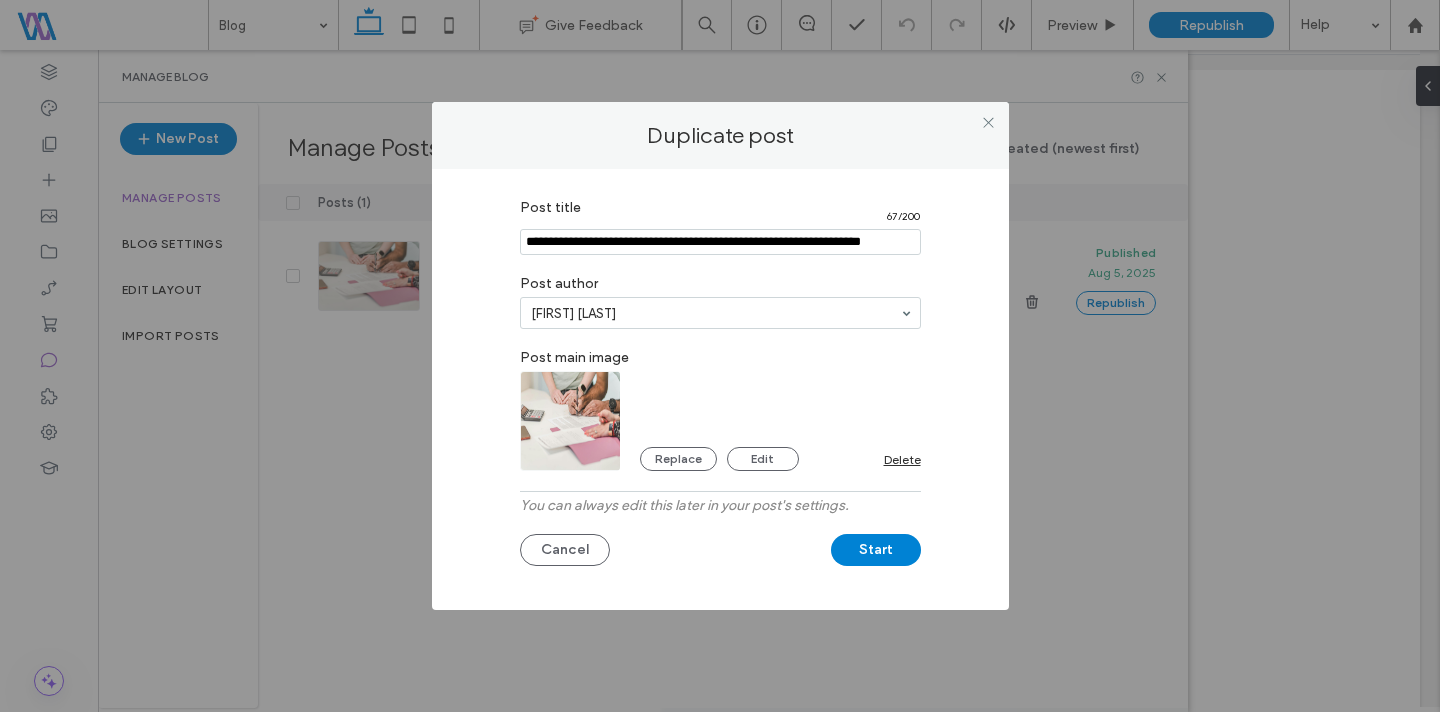 click at bounding box center (720, 242) 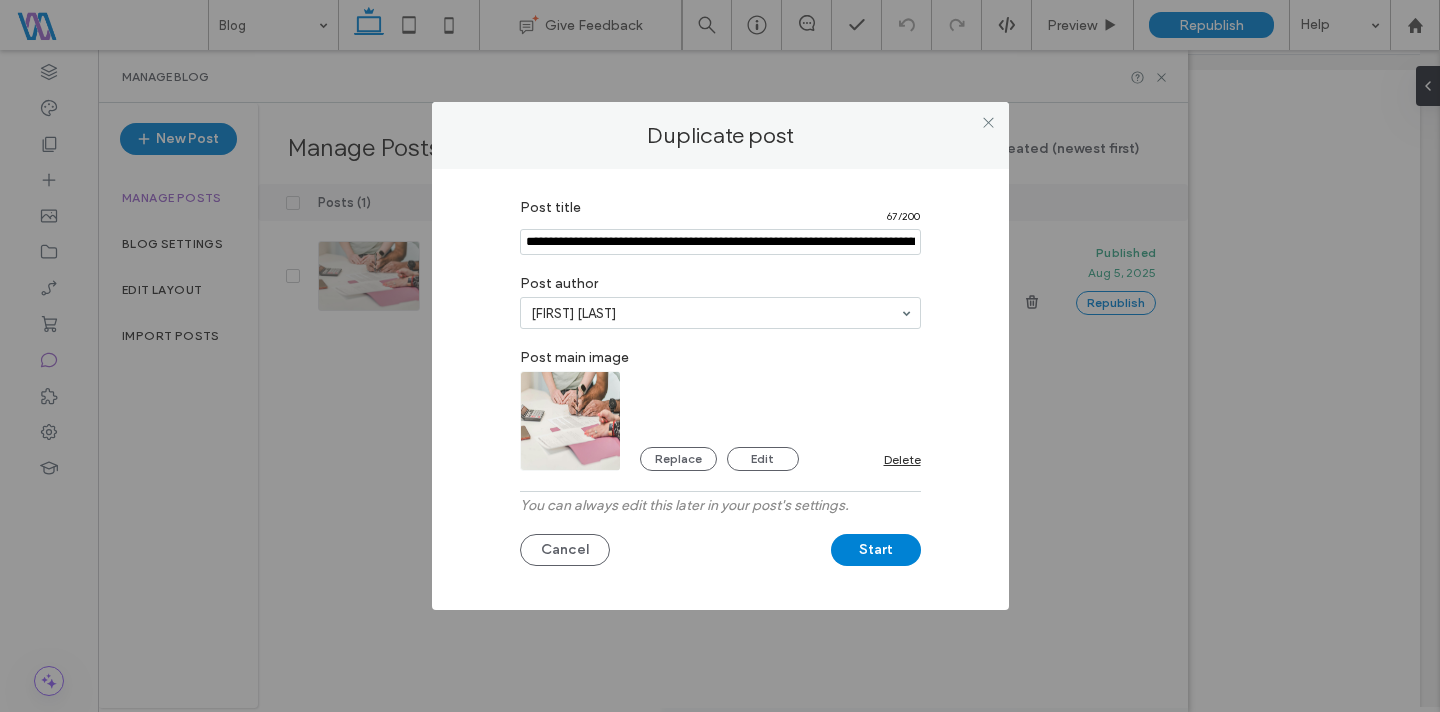 scroll, scrollTop: 0, scrollLeft: 182, axis: horizontal 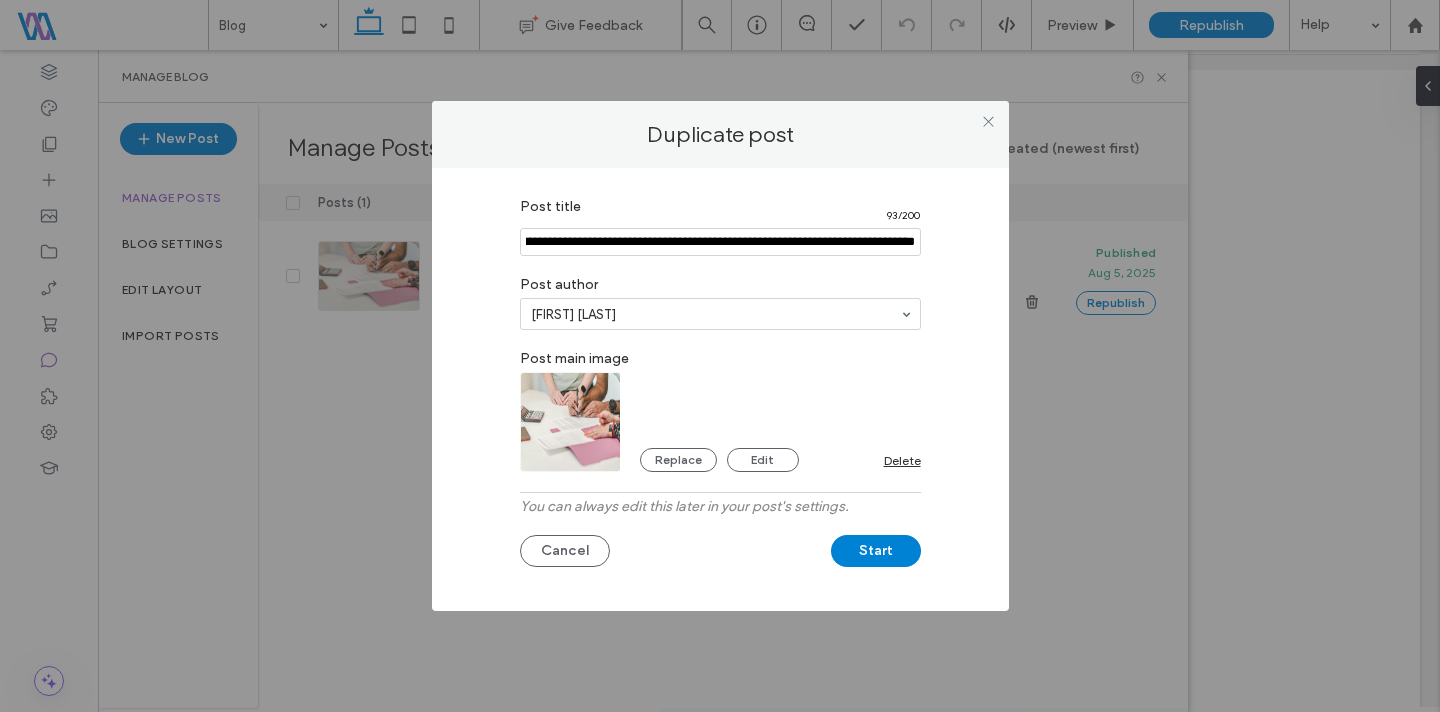 type on "**********" 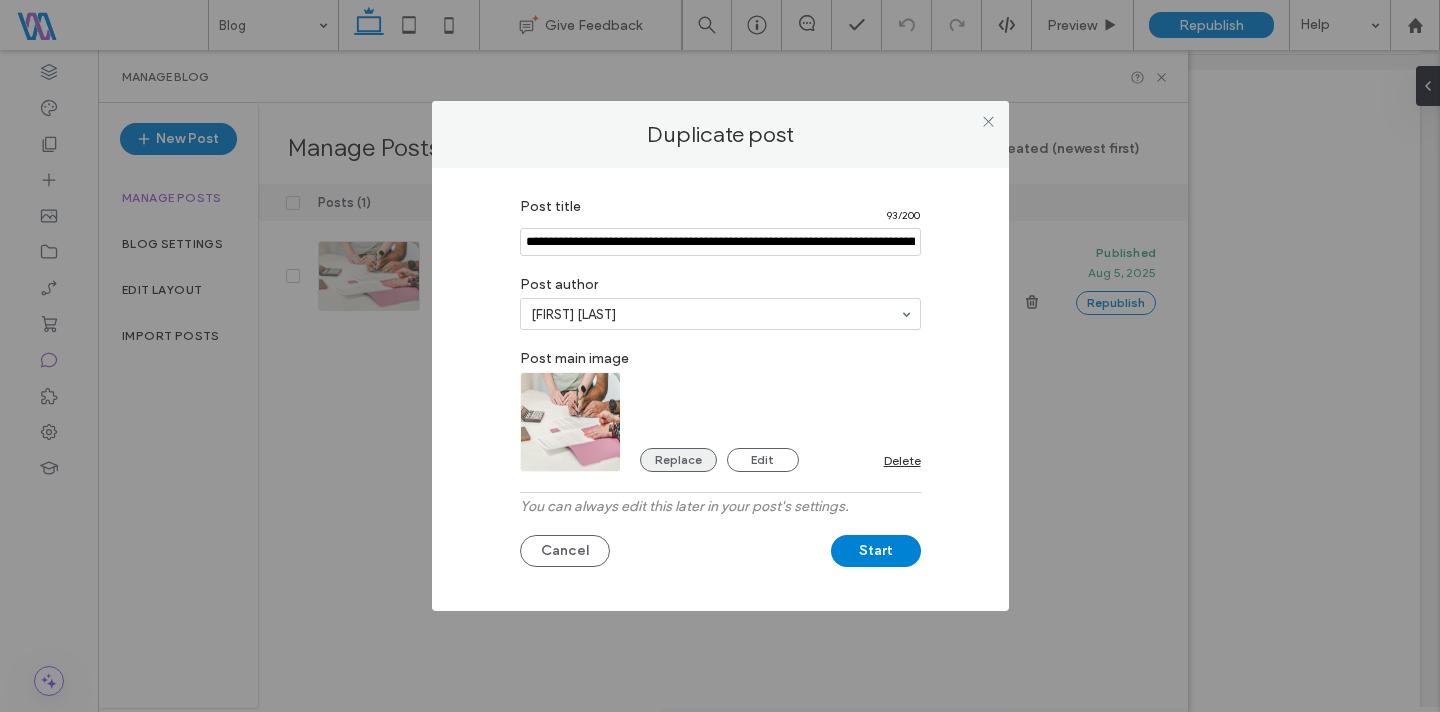 click on "Replace" at bounding box center (678, 460) 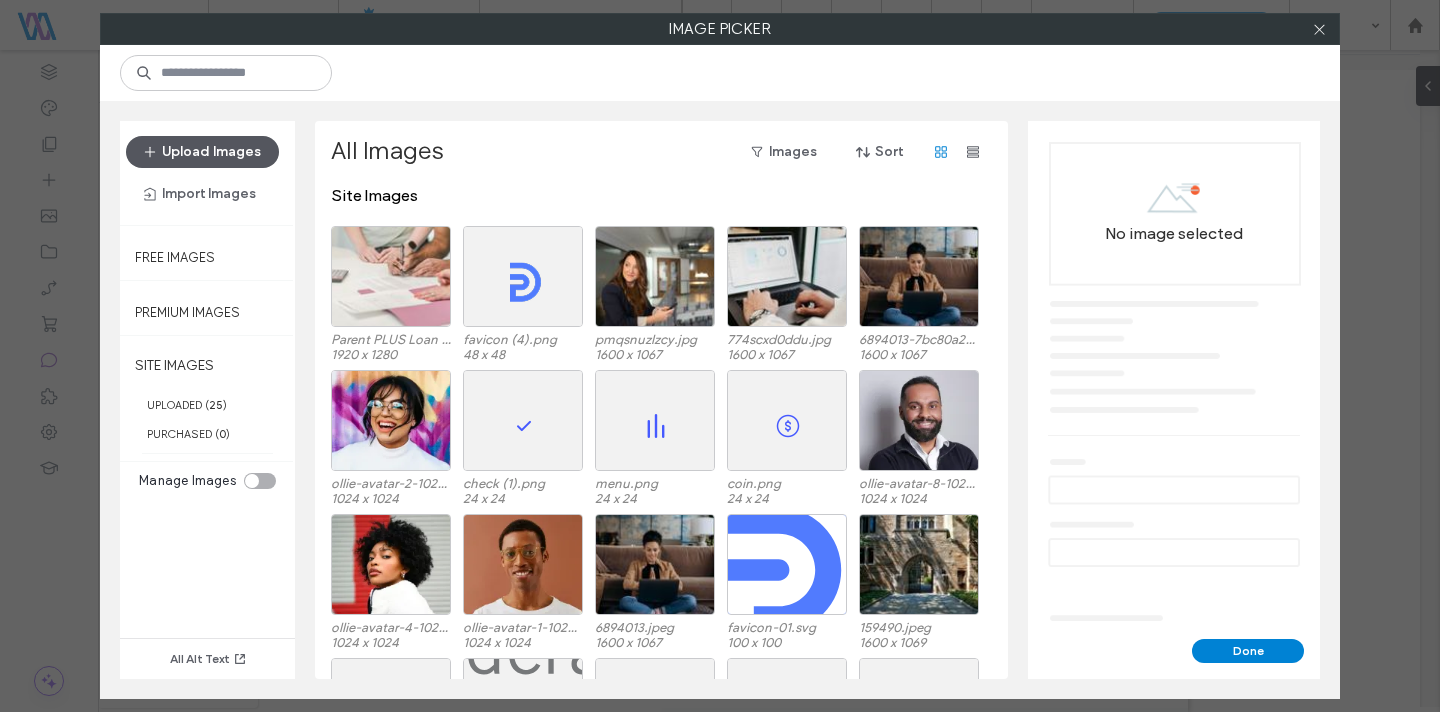 click on "Upload Images" at bounding box center [202, 152] 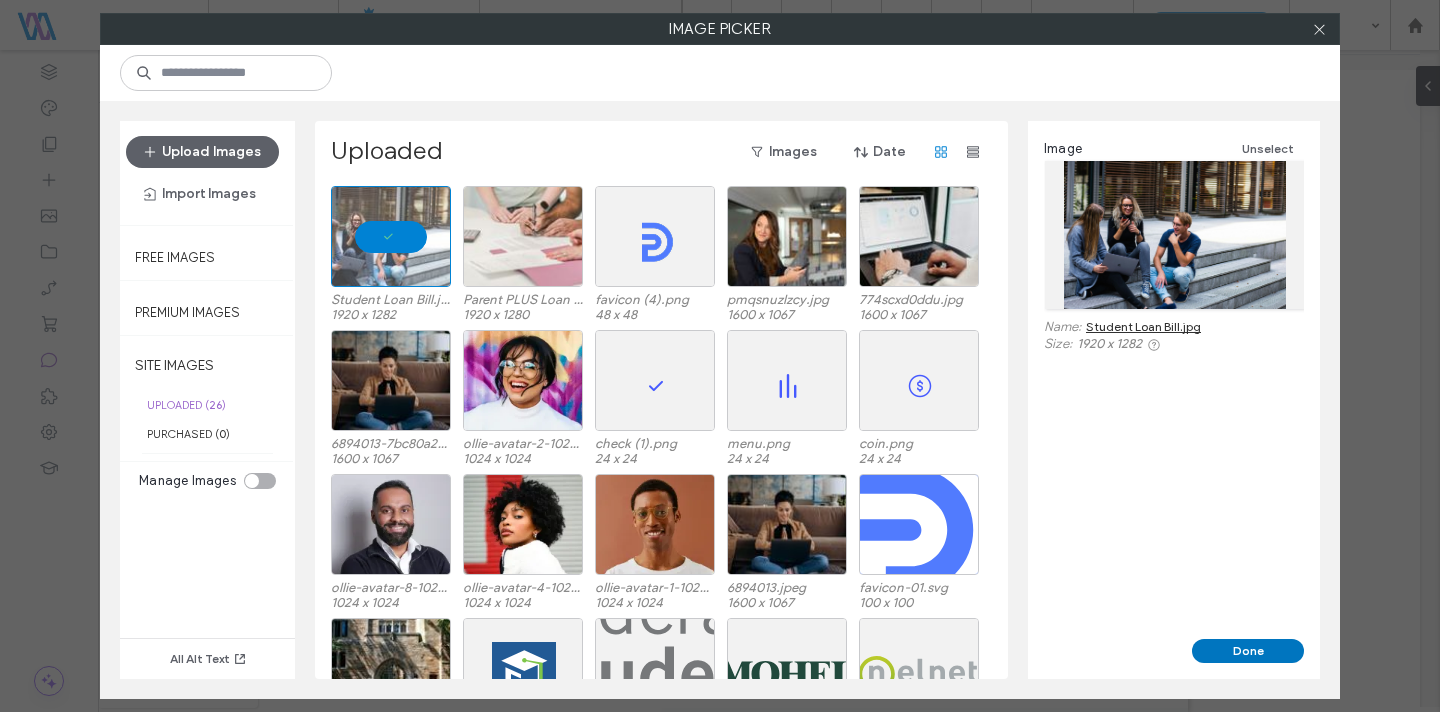click on "Done" at bounding box center [1248, 651] 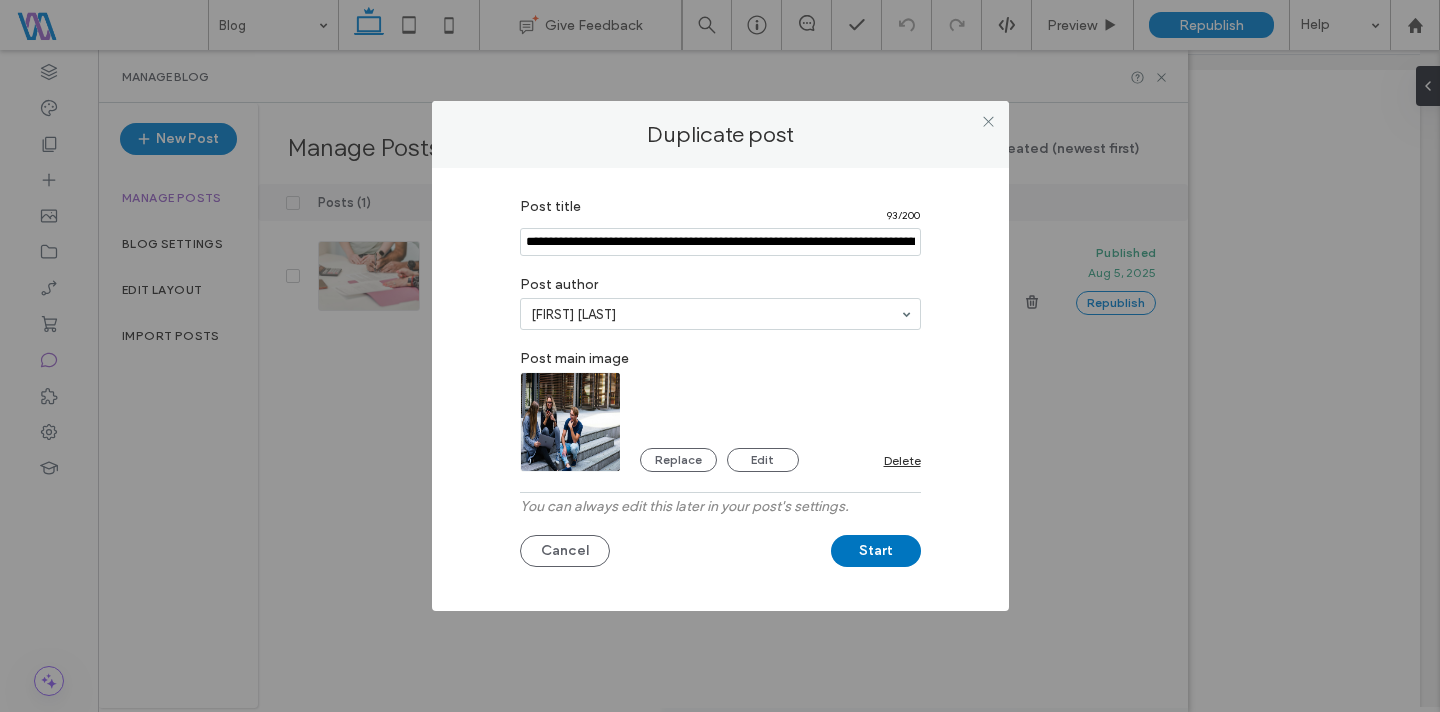 click on "Start" at bounding box center [876, 551] 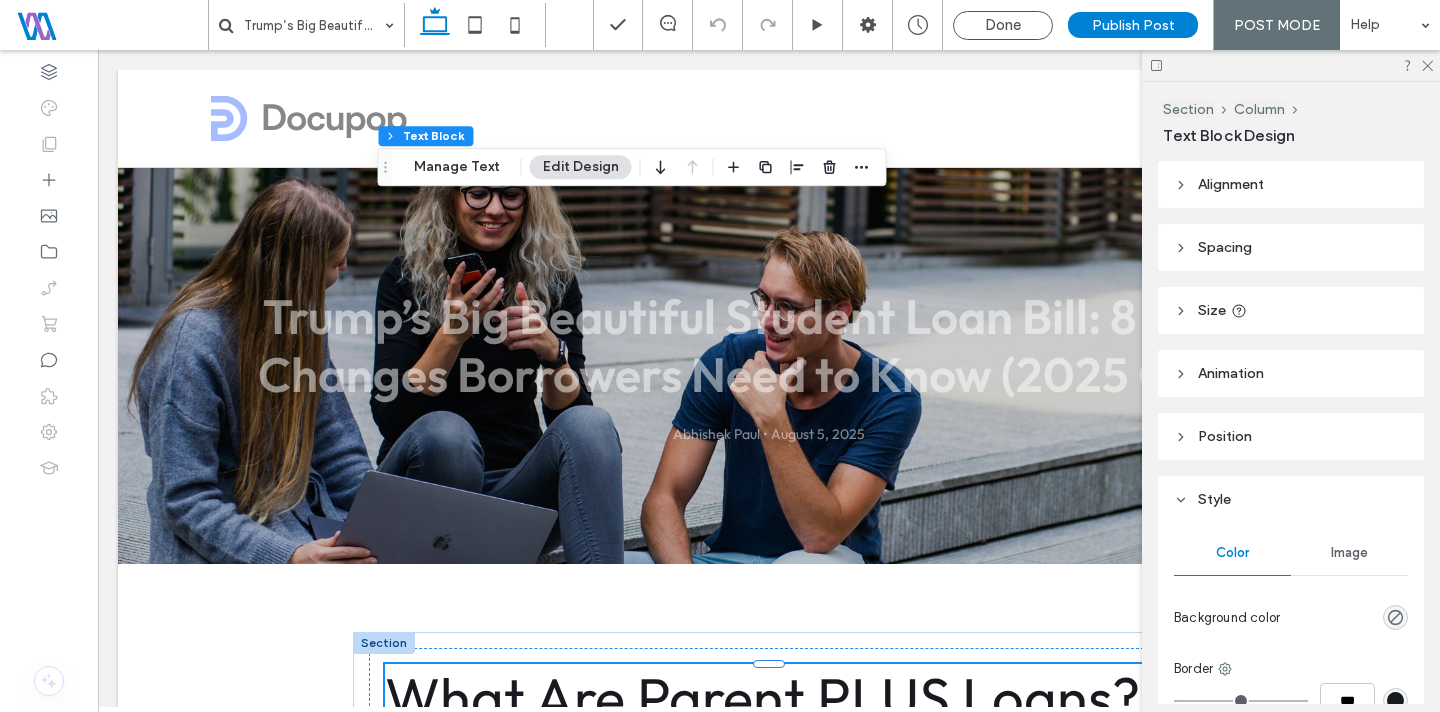 scroll, scrollTop: 460, scrollLeft: 0, axis: vertical 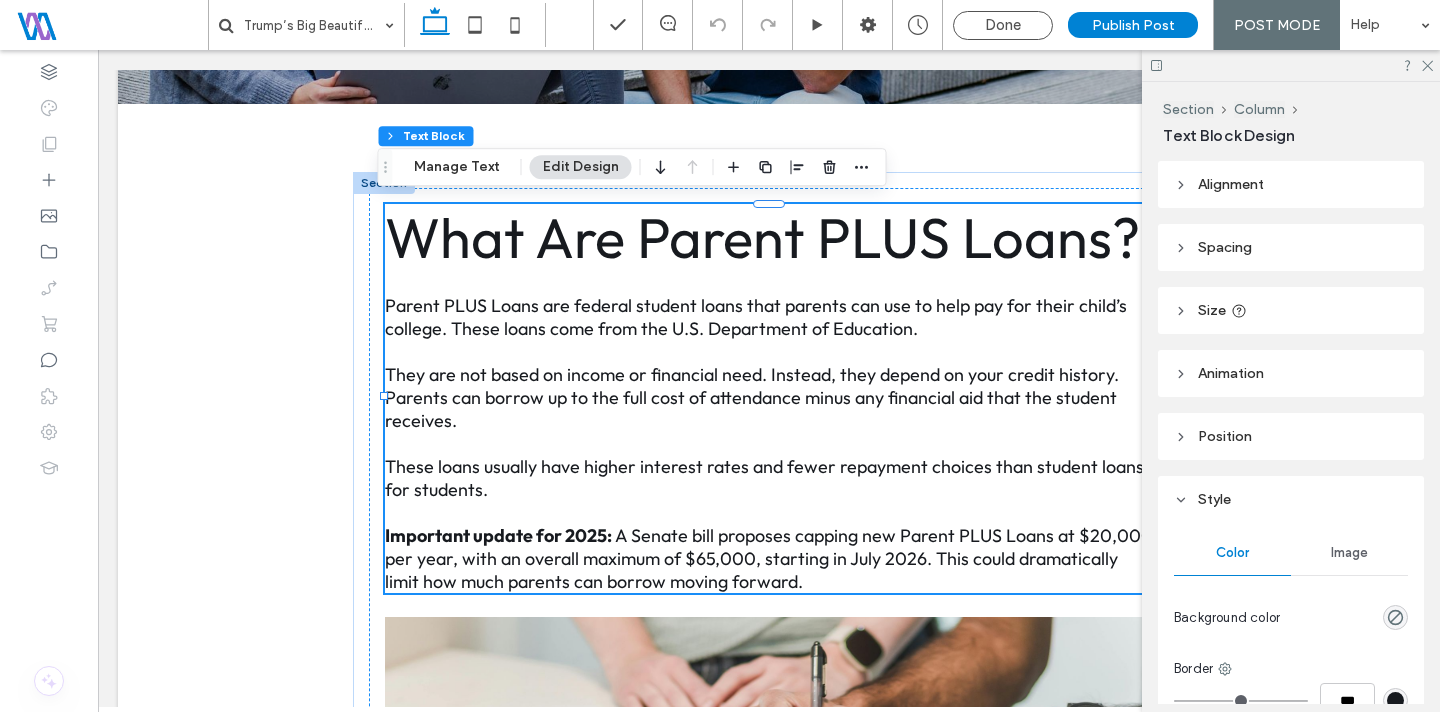 click at bounding box center [769, 443] 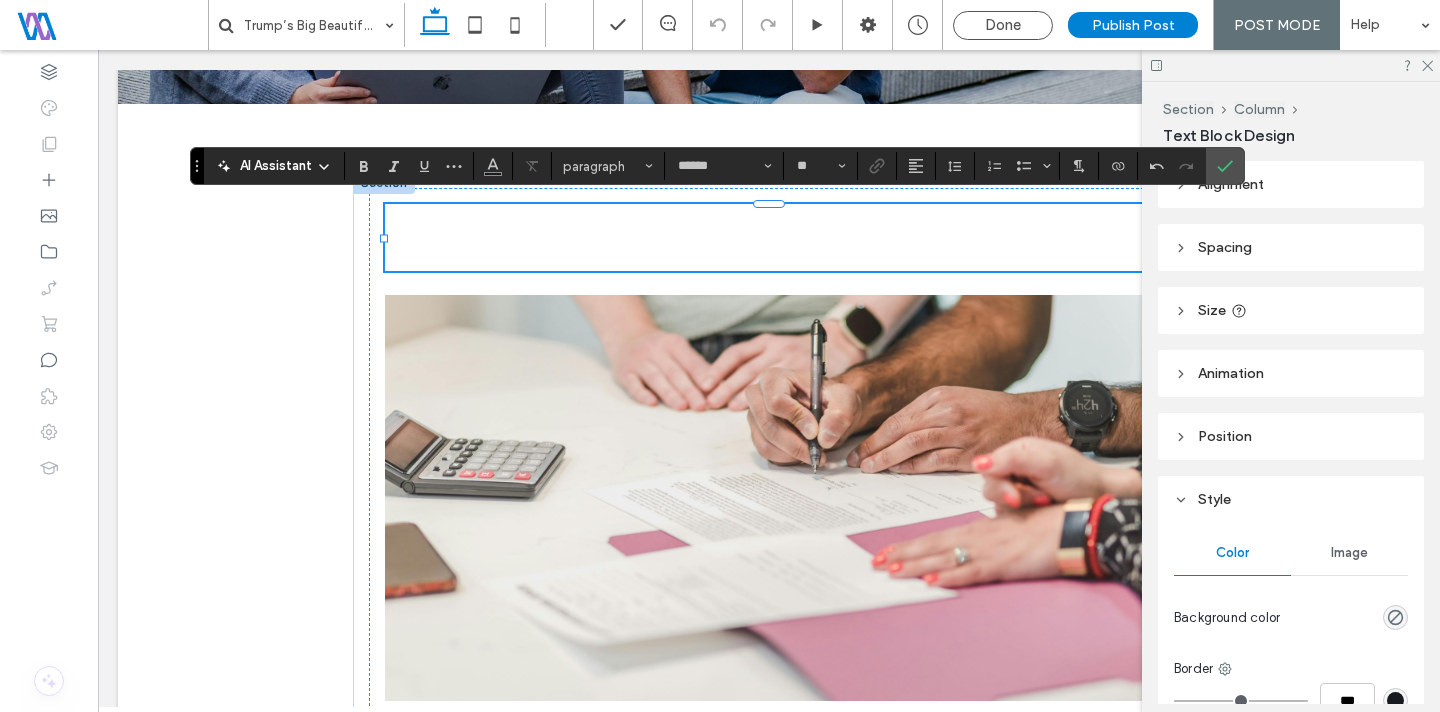 scroll, scrollTop: 0, scrollLeft: 0, axis: both 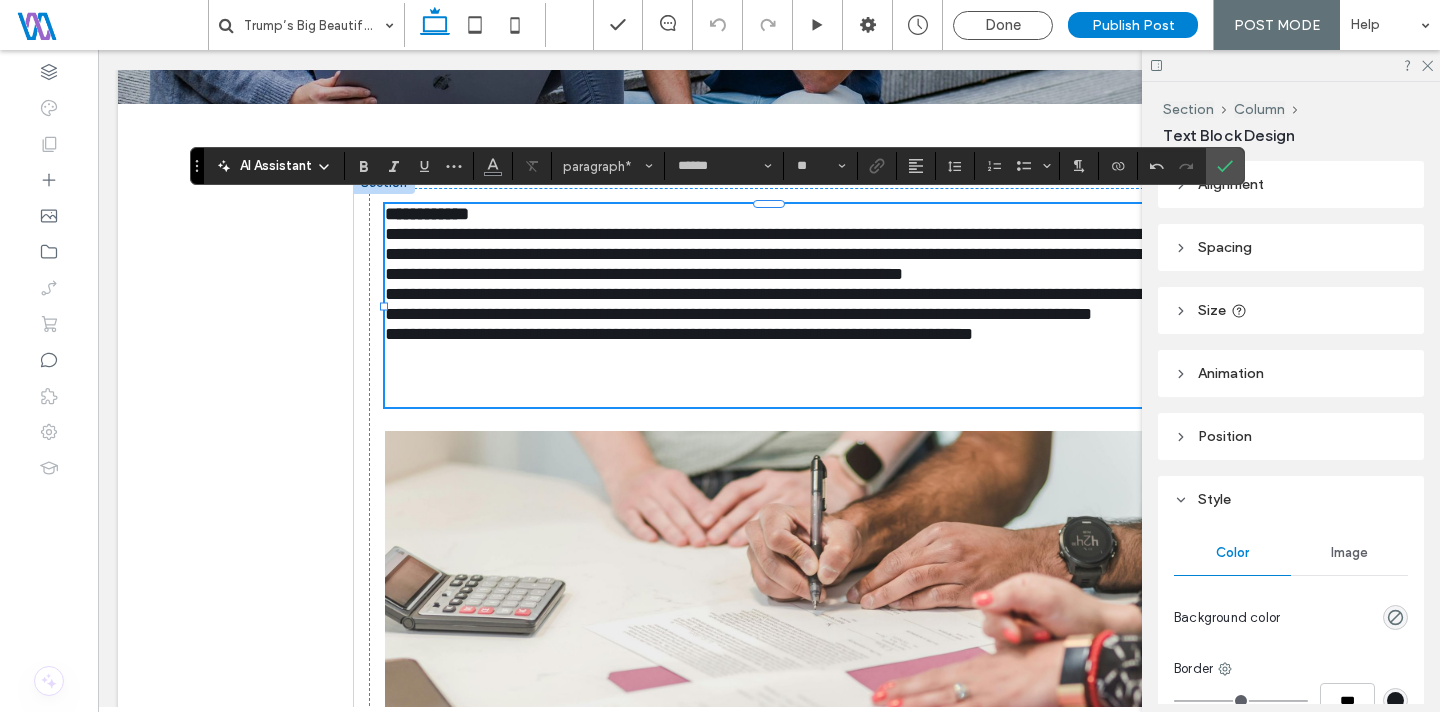 click on "**********" at bounding box center [770, 254] 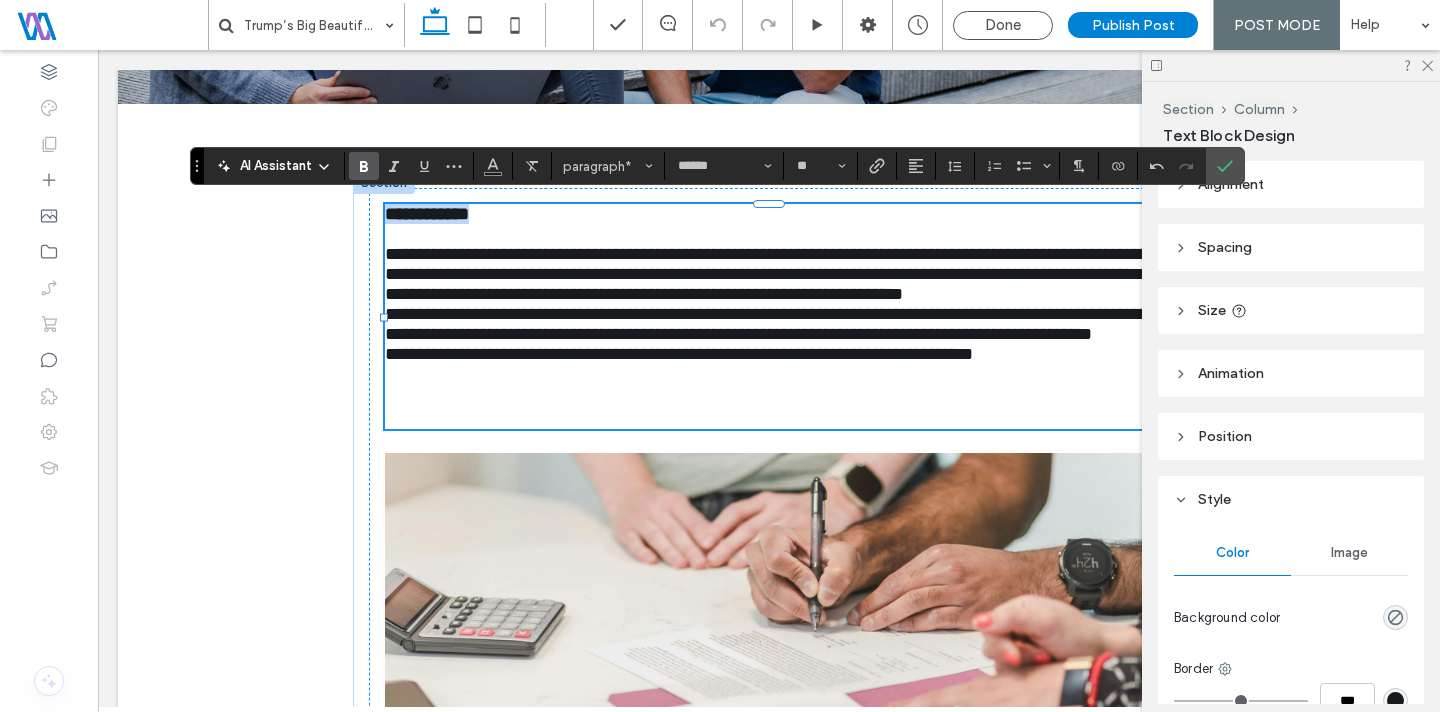 drag, startPoint x: 496, startPoint y: 221, endPoint x: 272, endPoint y: 203, distance: 224.72205 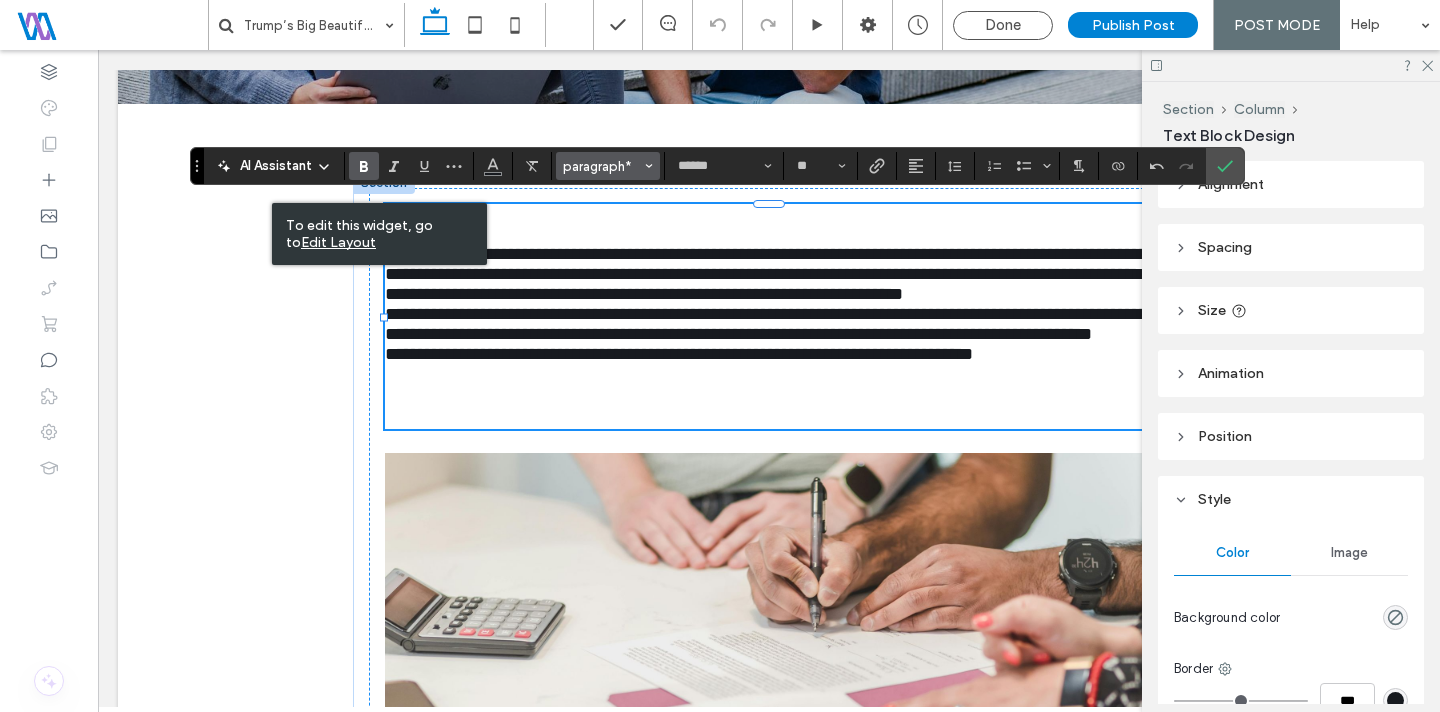 click on "paragraph*" at bounding box center [602, 166] 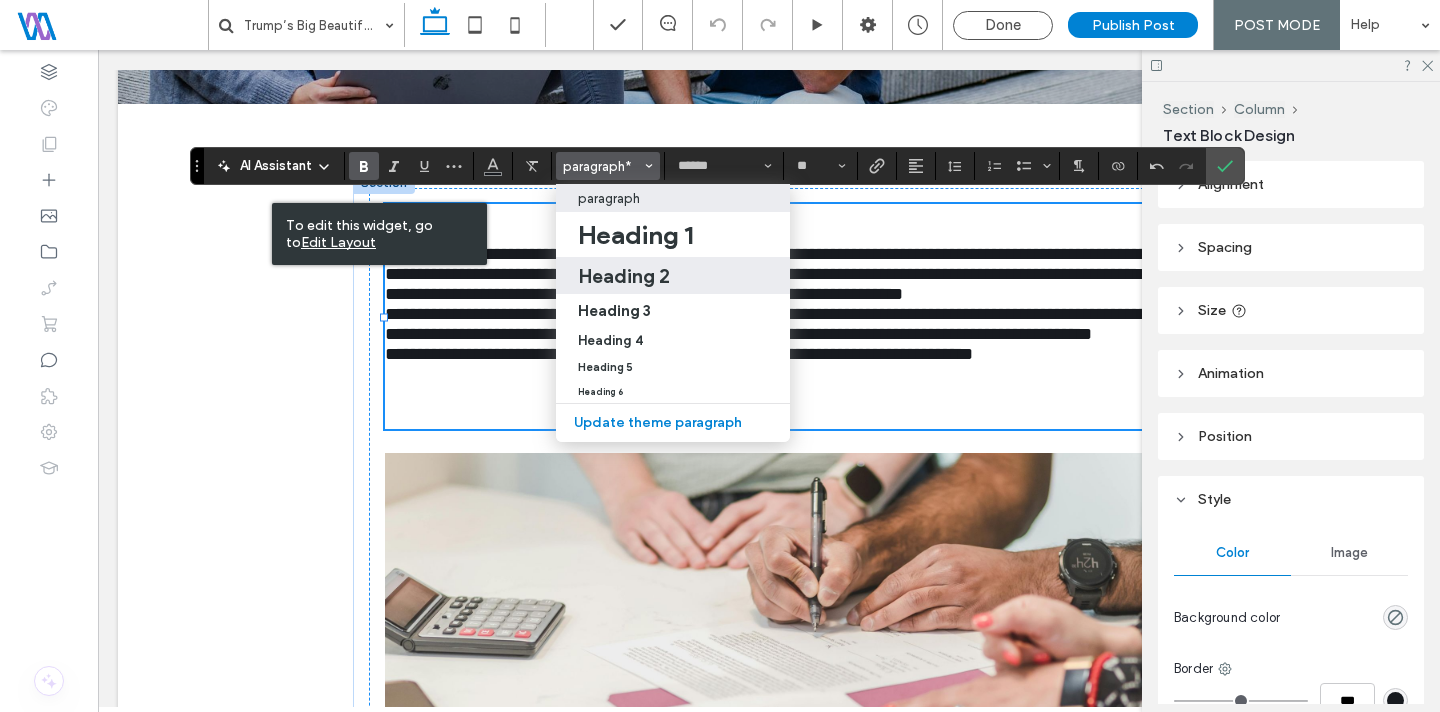 click on "Heading 2" at bounding box center [624, 276] 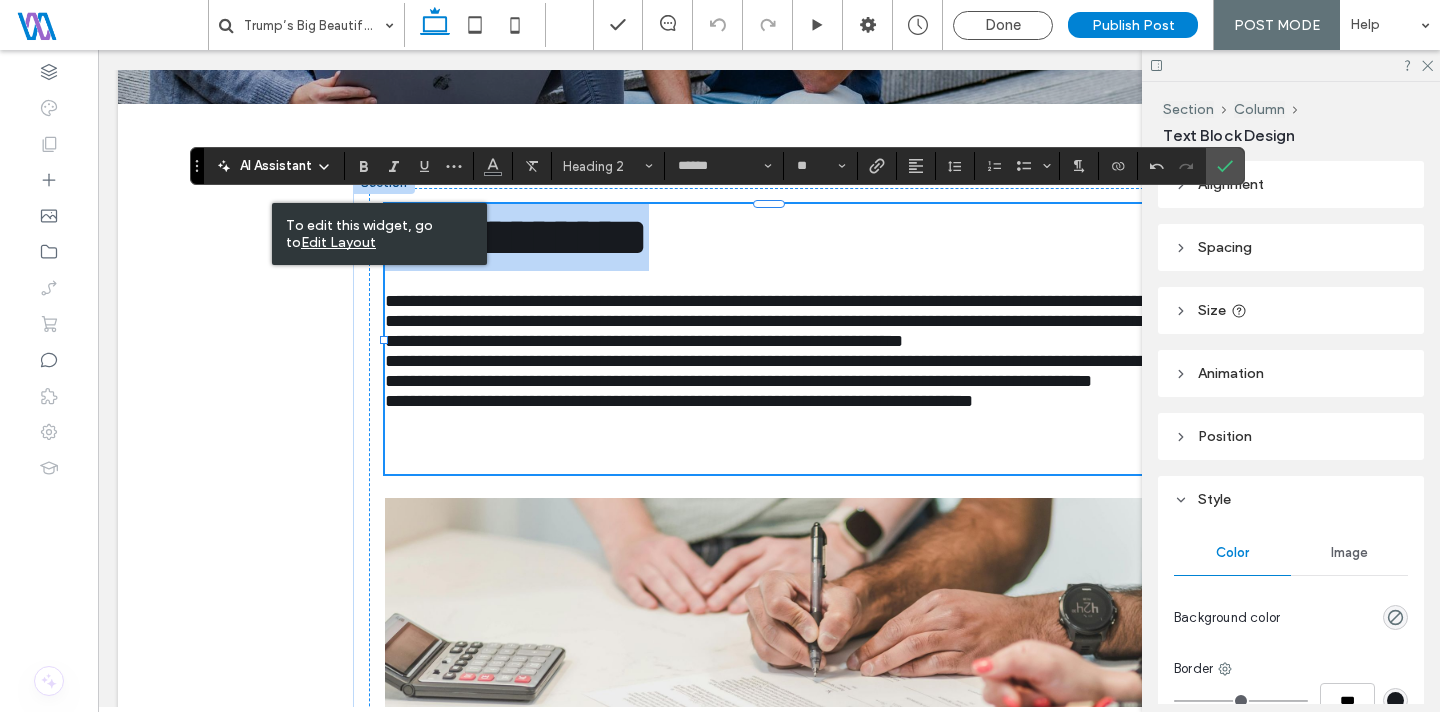 type on "**" 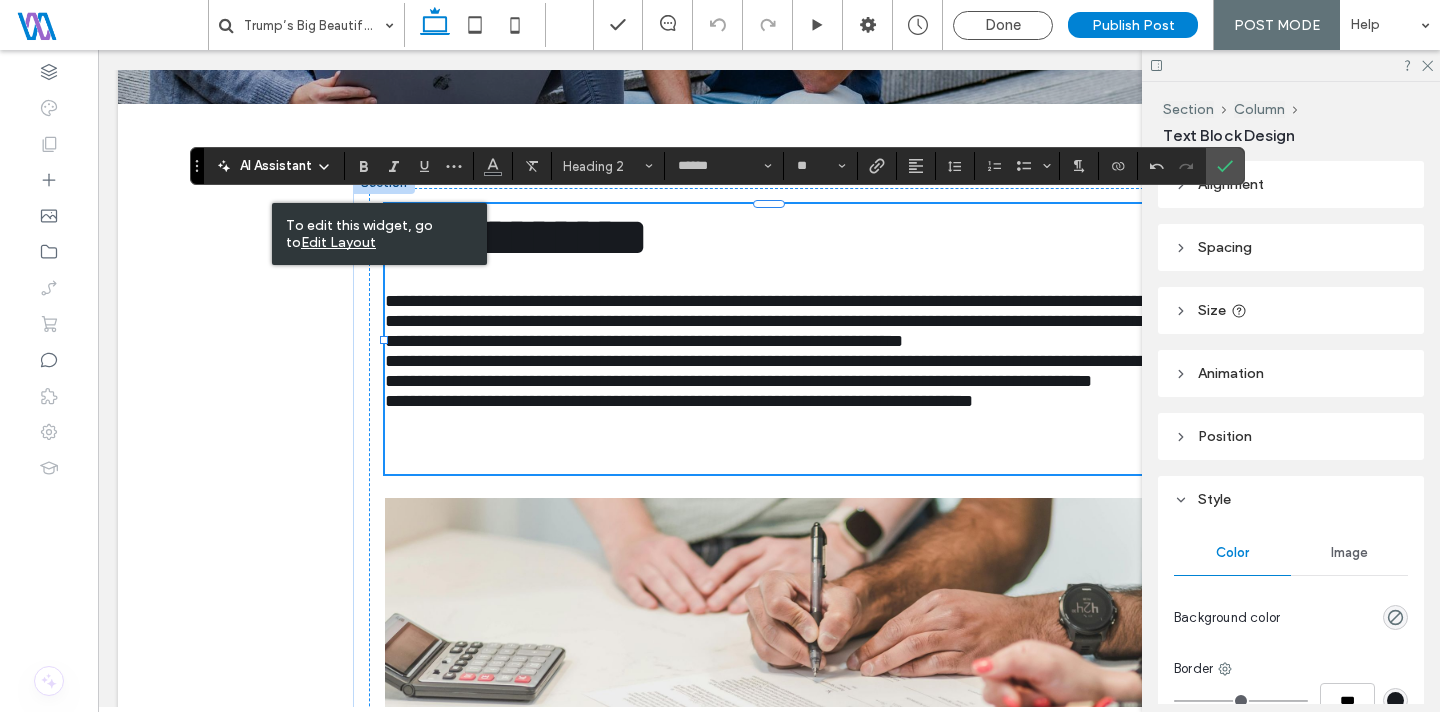 click on "**********" at bounding box center [769, 321] 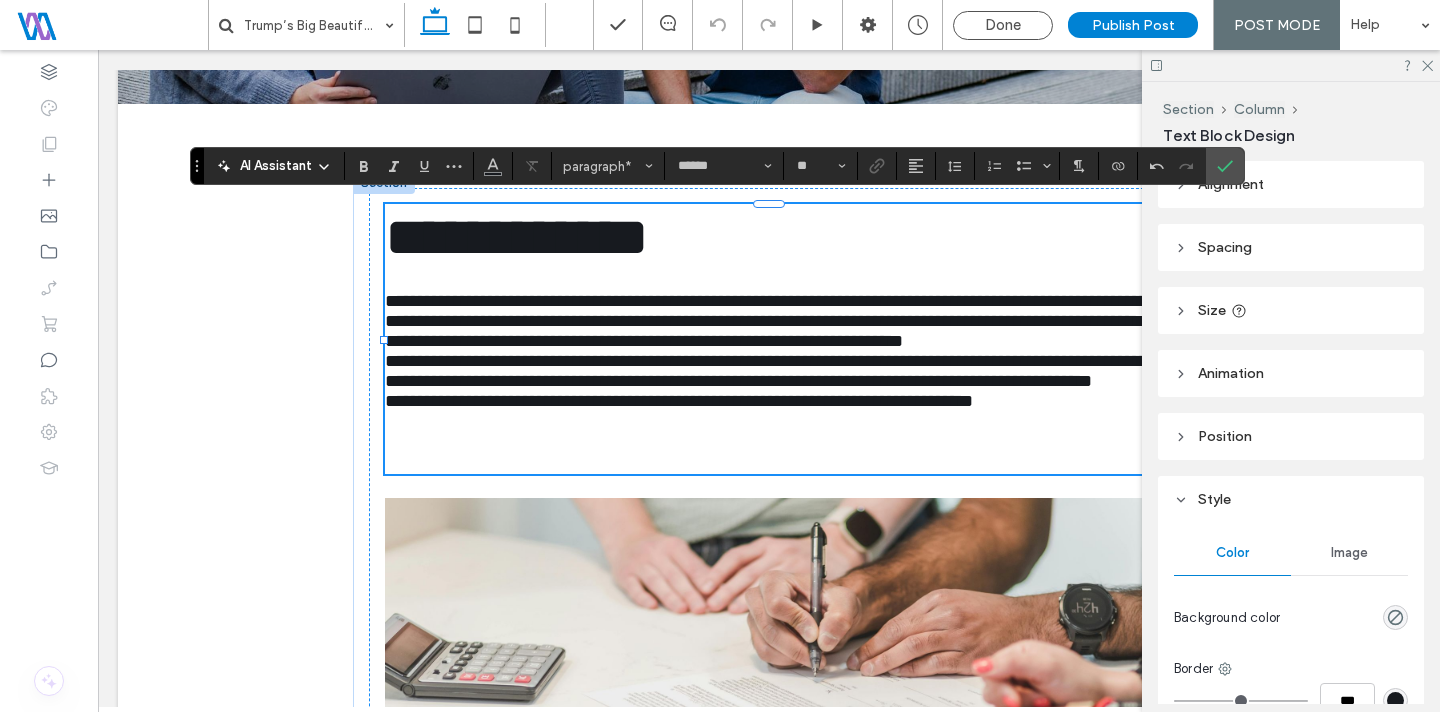 click on "**********" at bounding box center (770, 371) 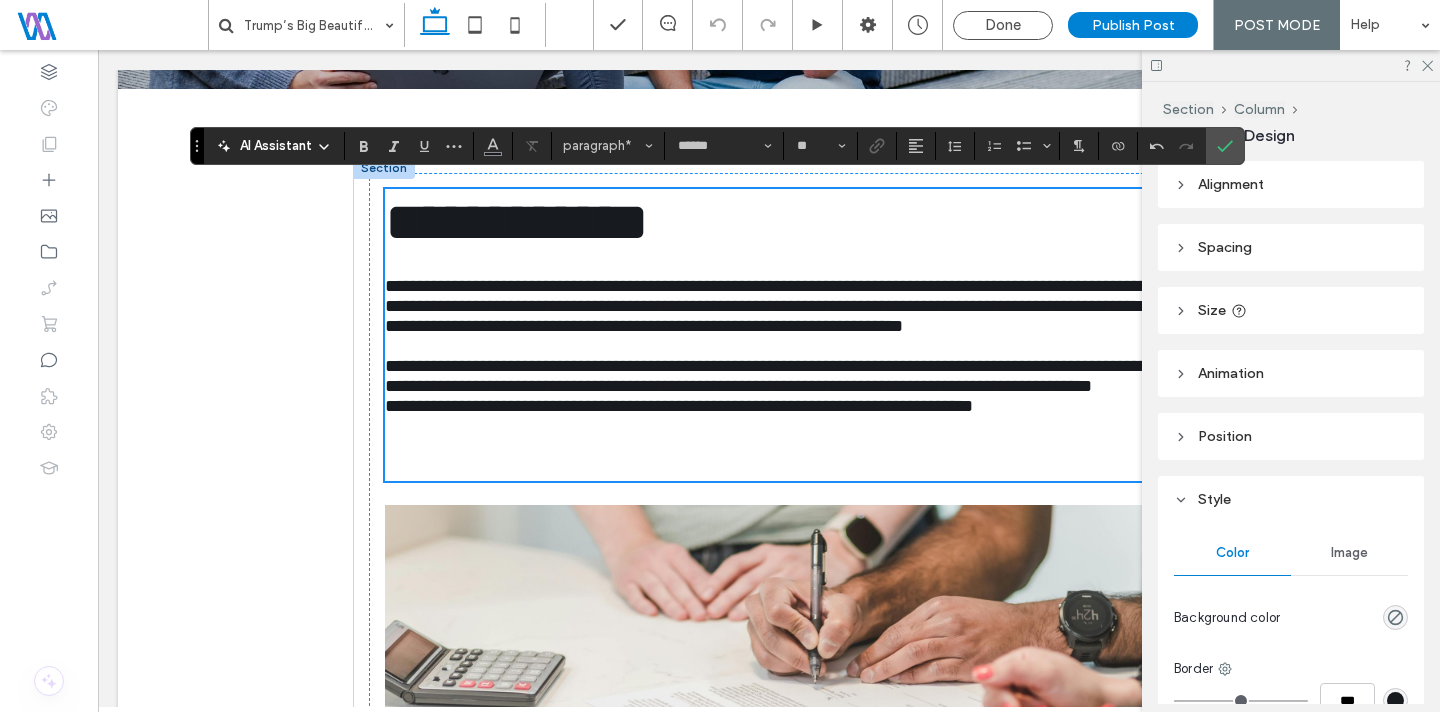 scroll, scrollTop: 693, scrollLeft: 0, axis: vertical 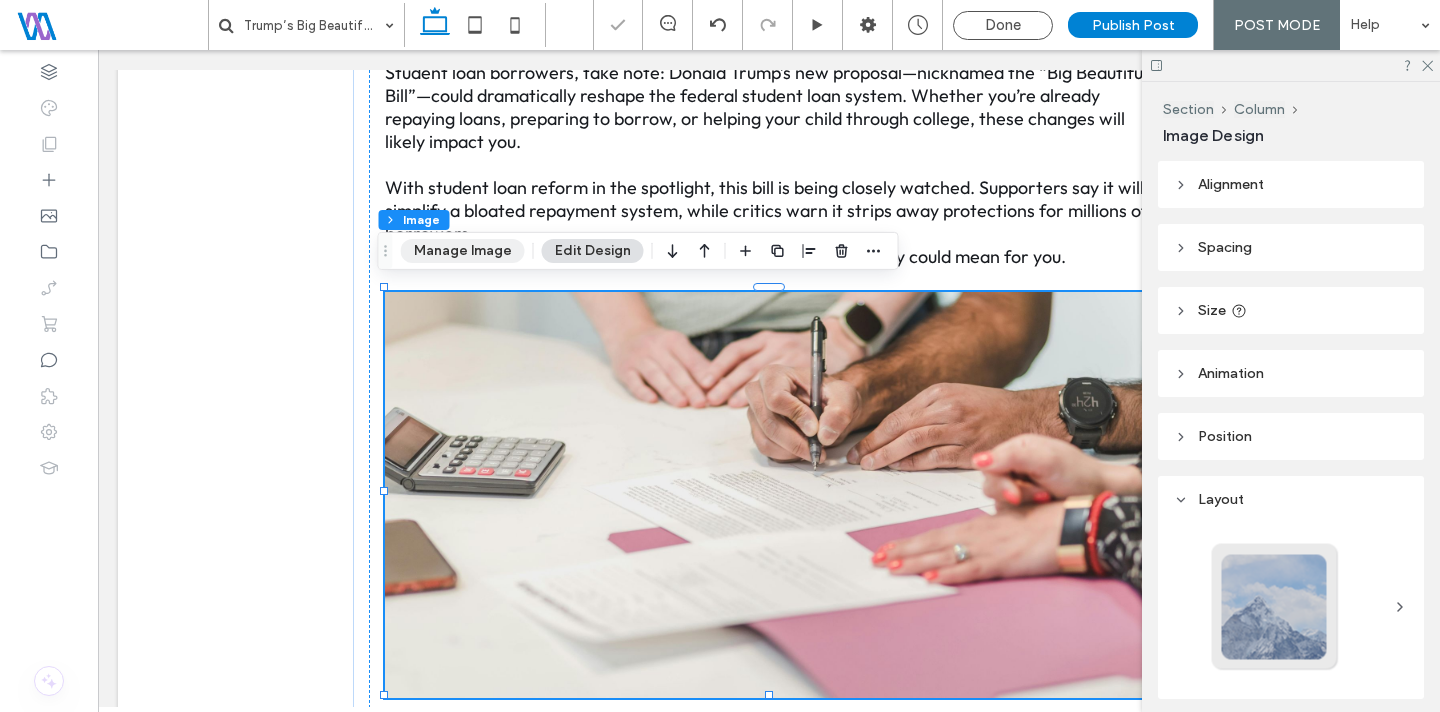 click on "Manage Image" at bounding box center (463, 251) 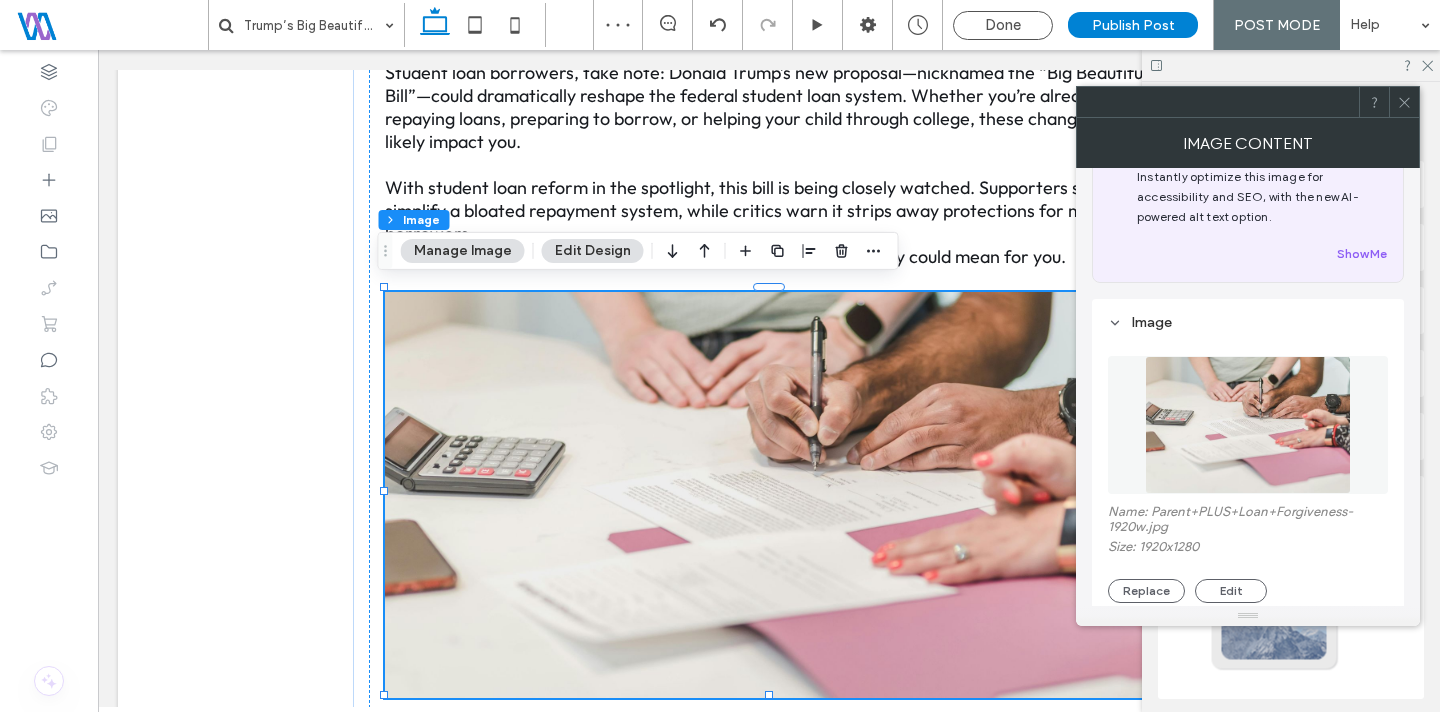 scroll, scrollTop: 199, scrollLeft: 0, axis: vertical 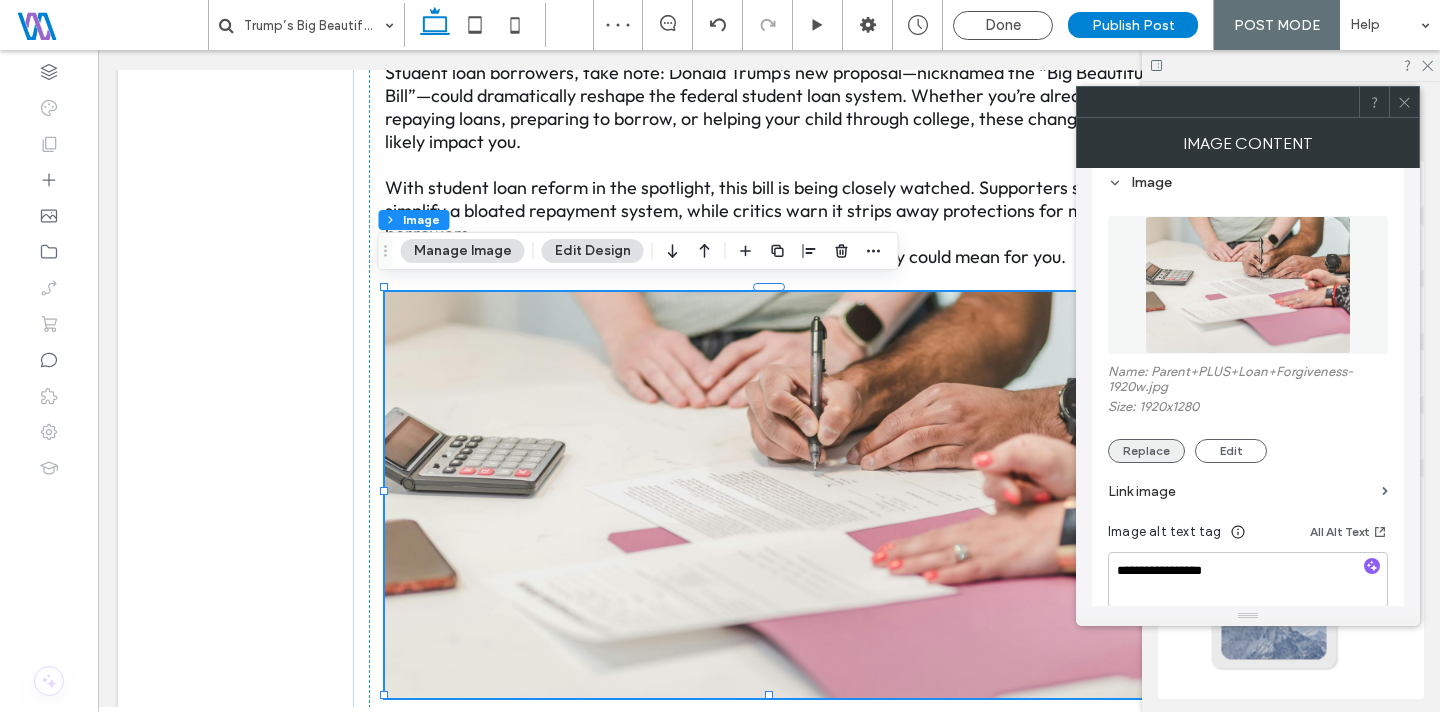 click on "Replace" at bounding box center (1146, 451) 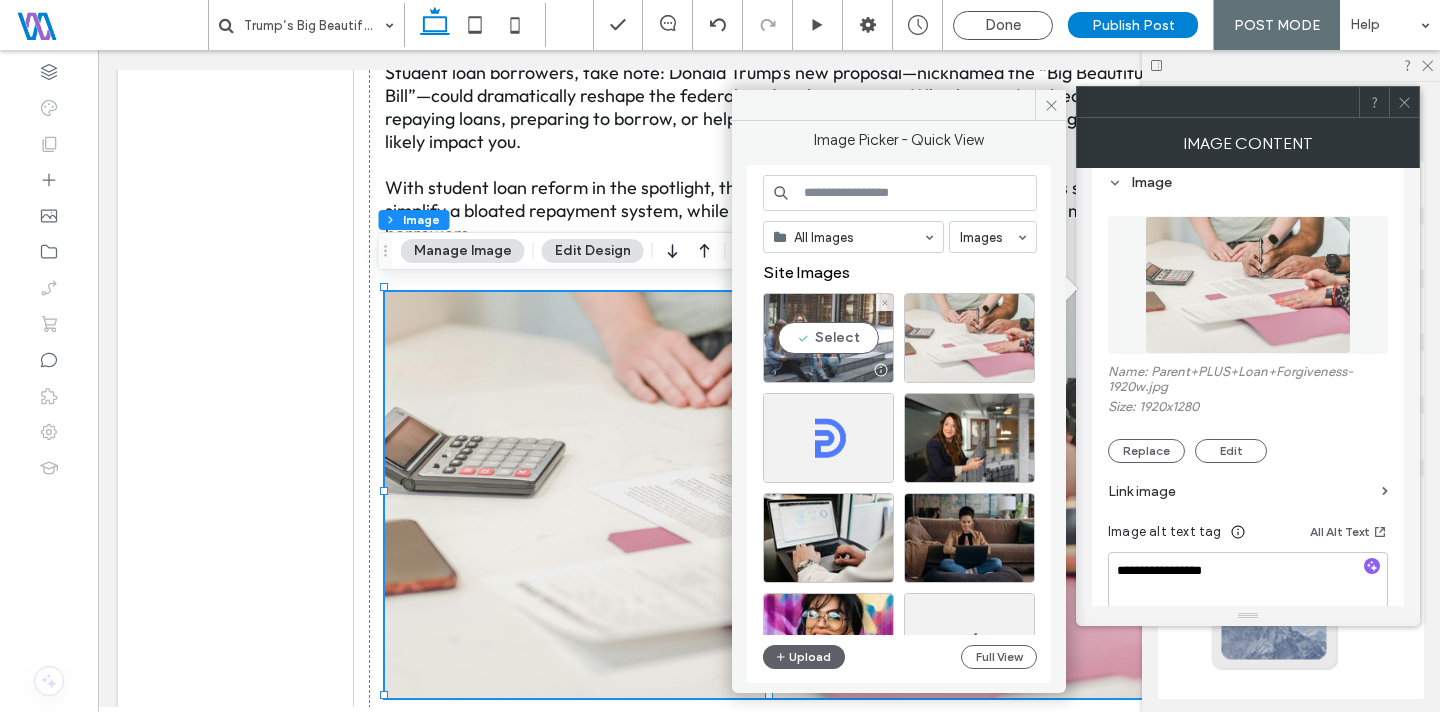 click on "Select" at bounding box center (828, 338) 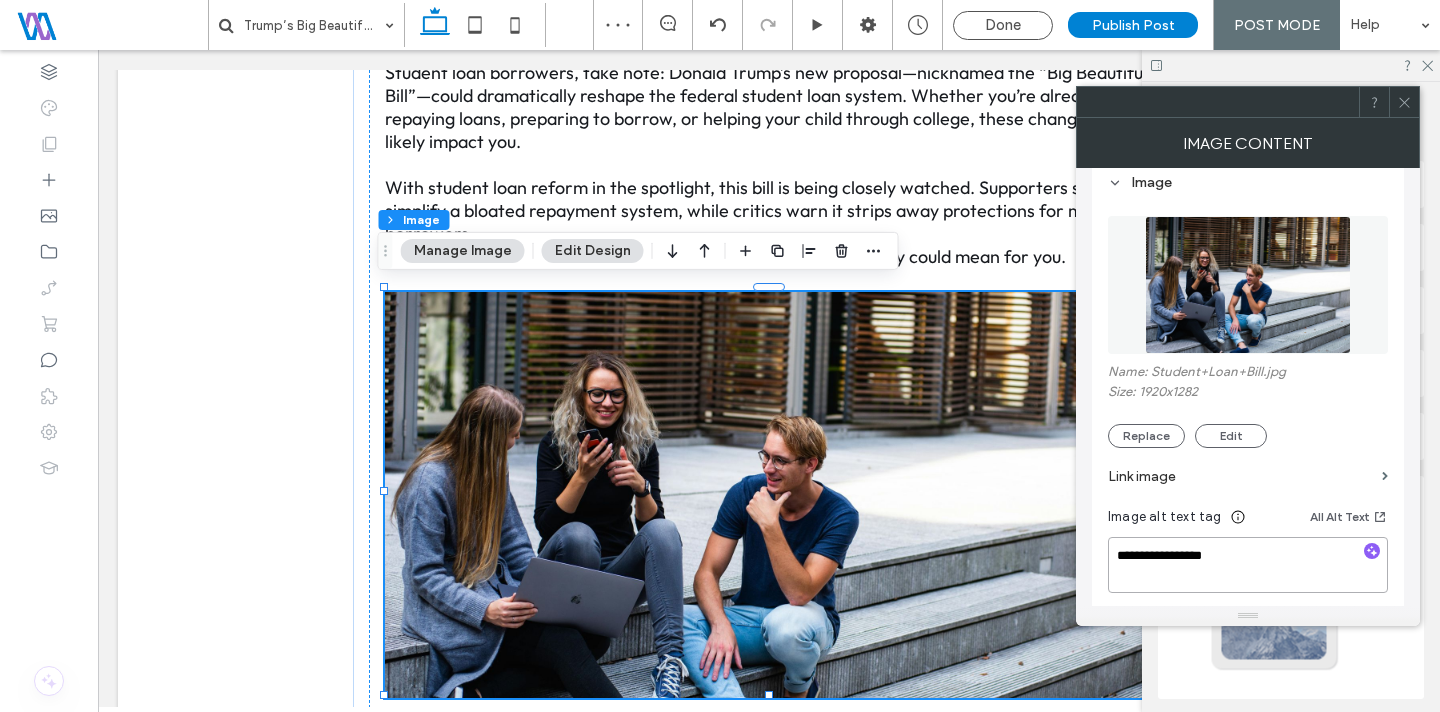 drag, startPoint x: 1376, startPoint y: 609, endPoint x: 1066, endPoint y: 558, distance: 314.16714 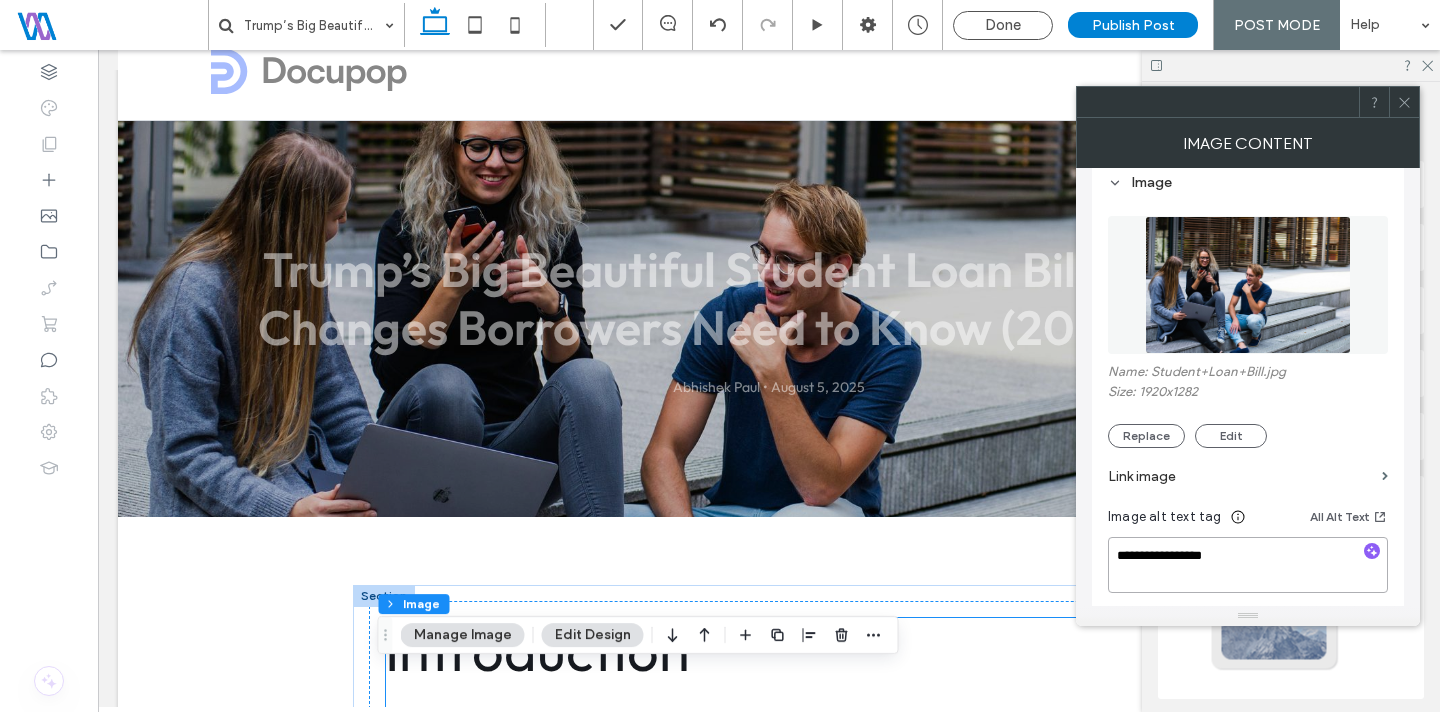 scroll, scrollTop: 0, scrollLeft: 0, axis: both 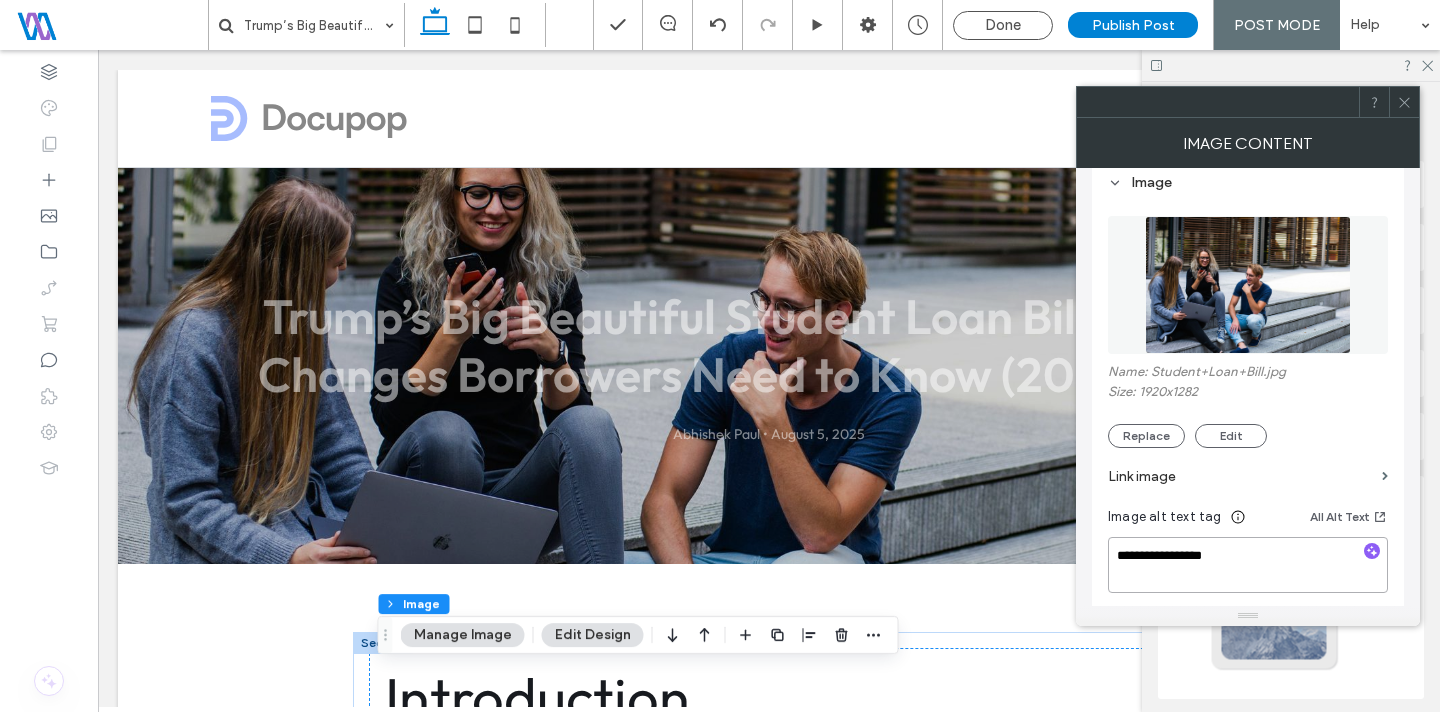 click on "**********" at bounding box center (1248, 565) 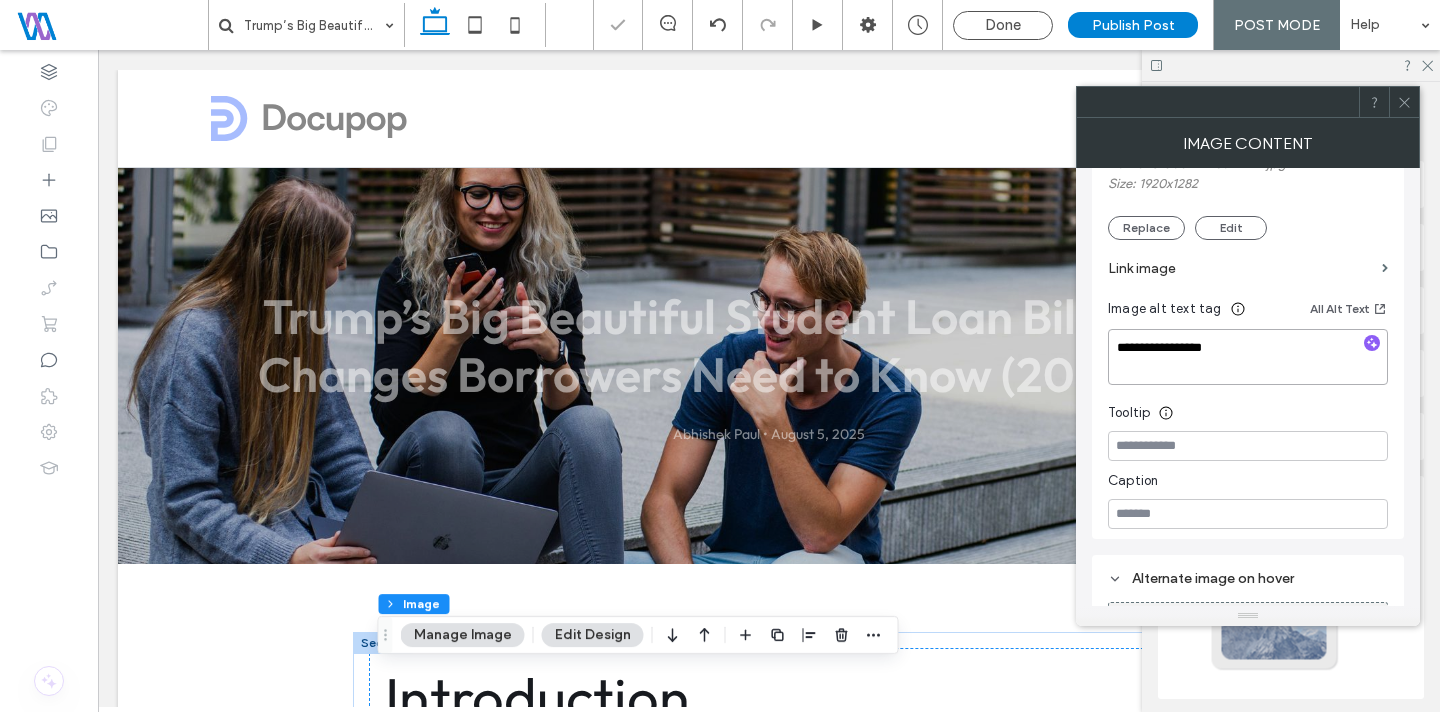 scroll, scrollTop: 407, scrollLeft: 0, axis: vertical 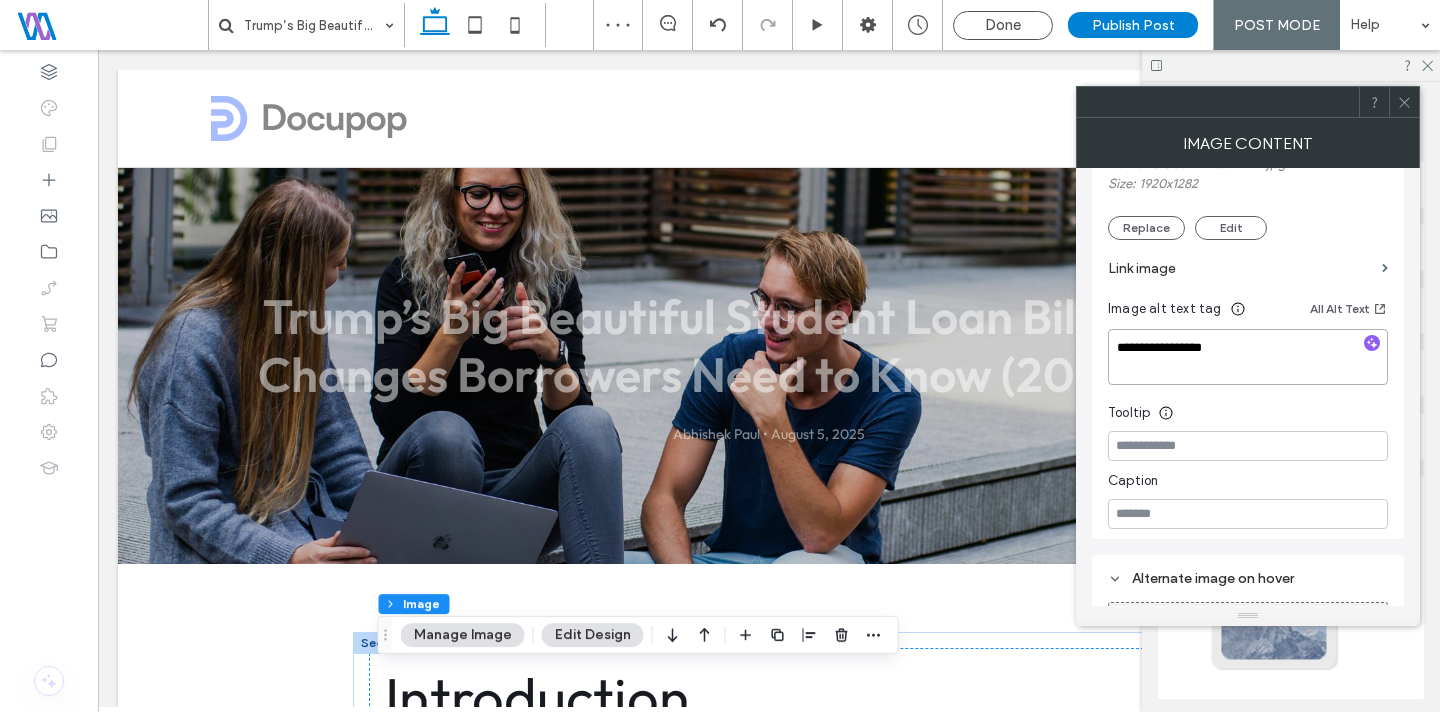type on "**********" 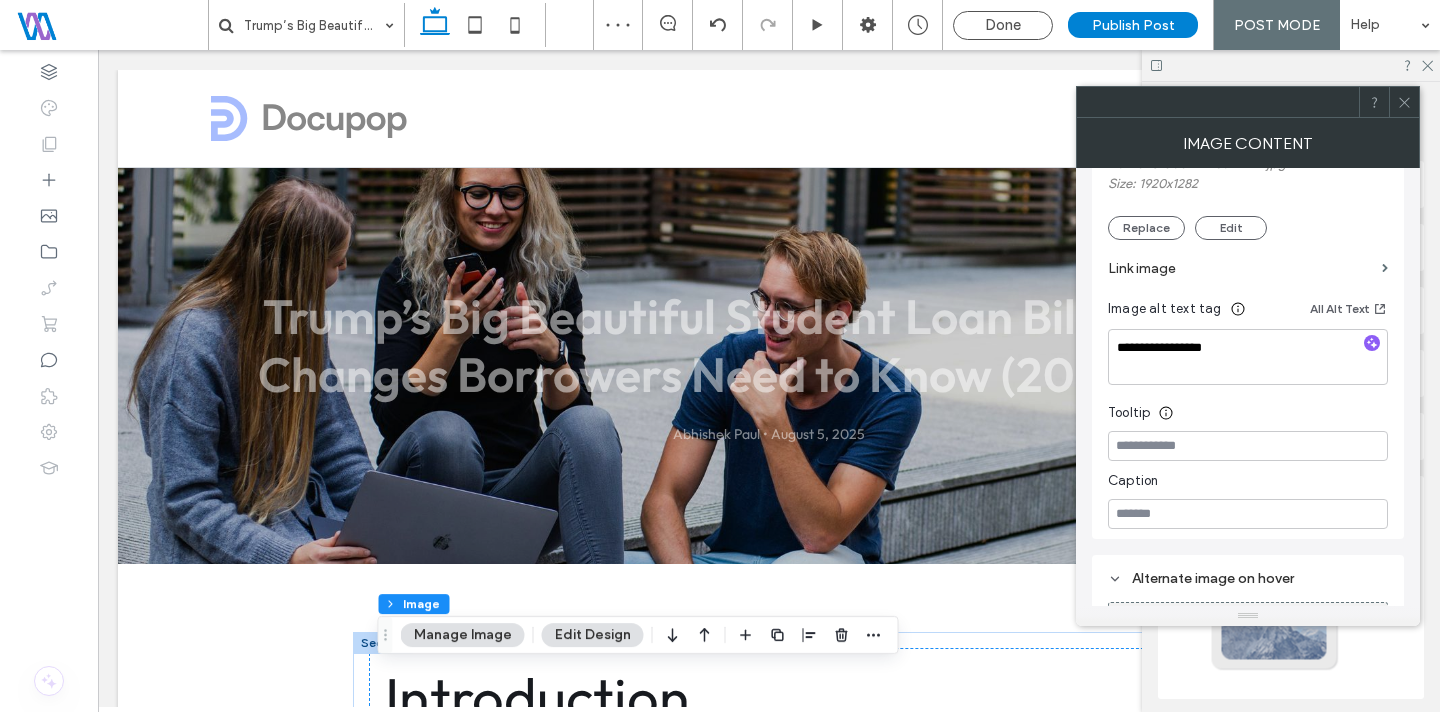 click on "**********" at bounding box center [1248, 245] 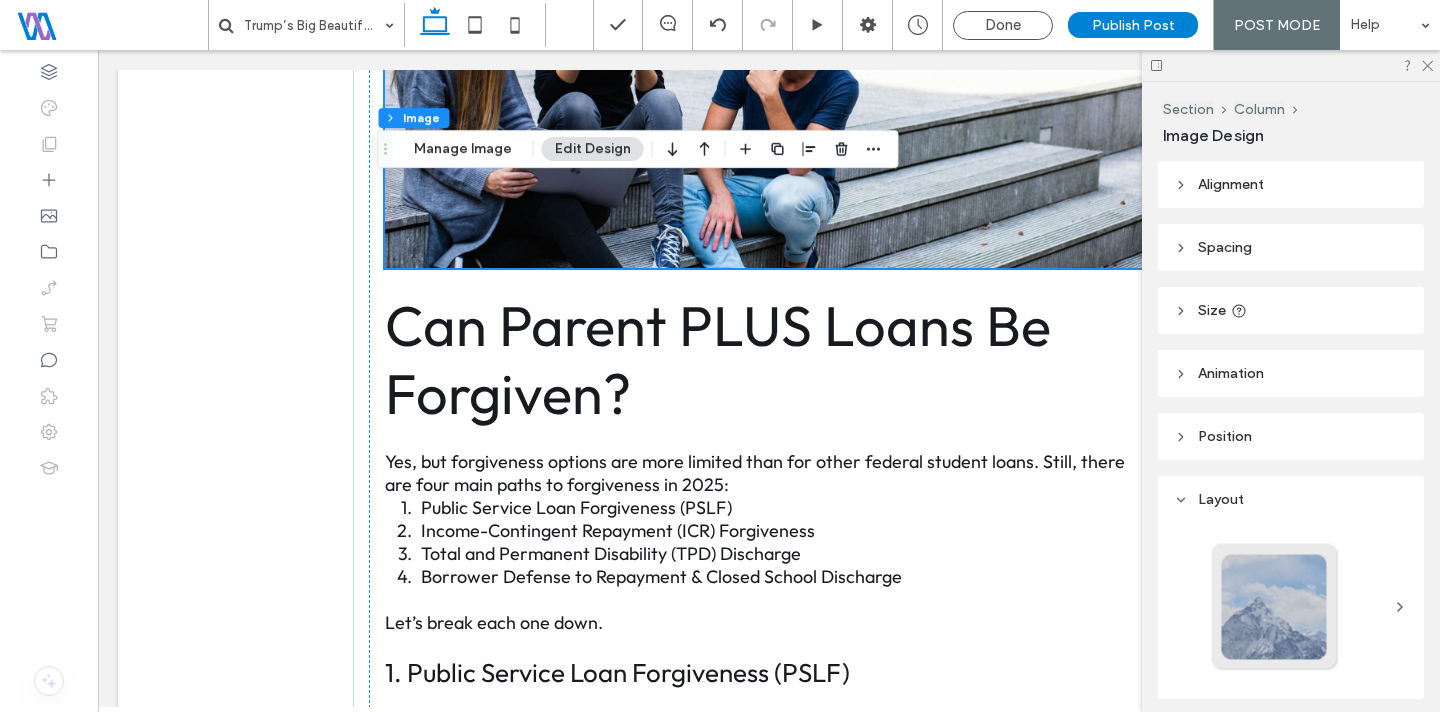 scroll, scrollTop: 1239, scrollLeft: 0, axis: vertical 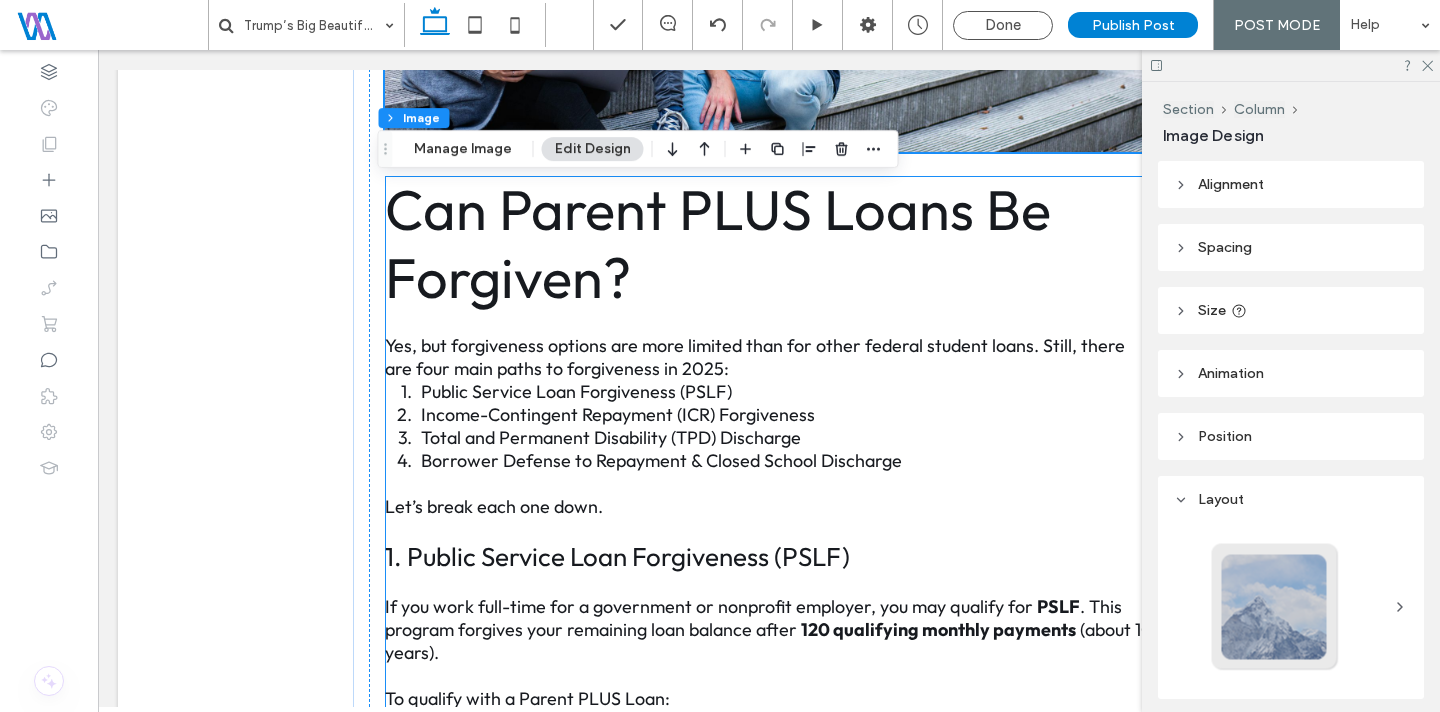 click on "Total and Permanent Disability (TPD) Discharge" at bounding box center [611, 437] 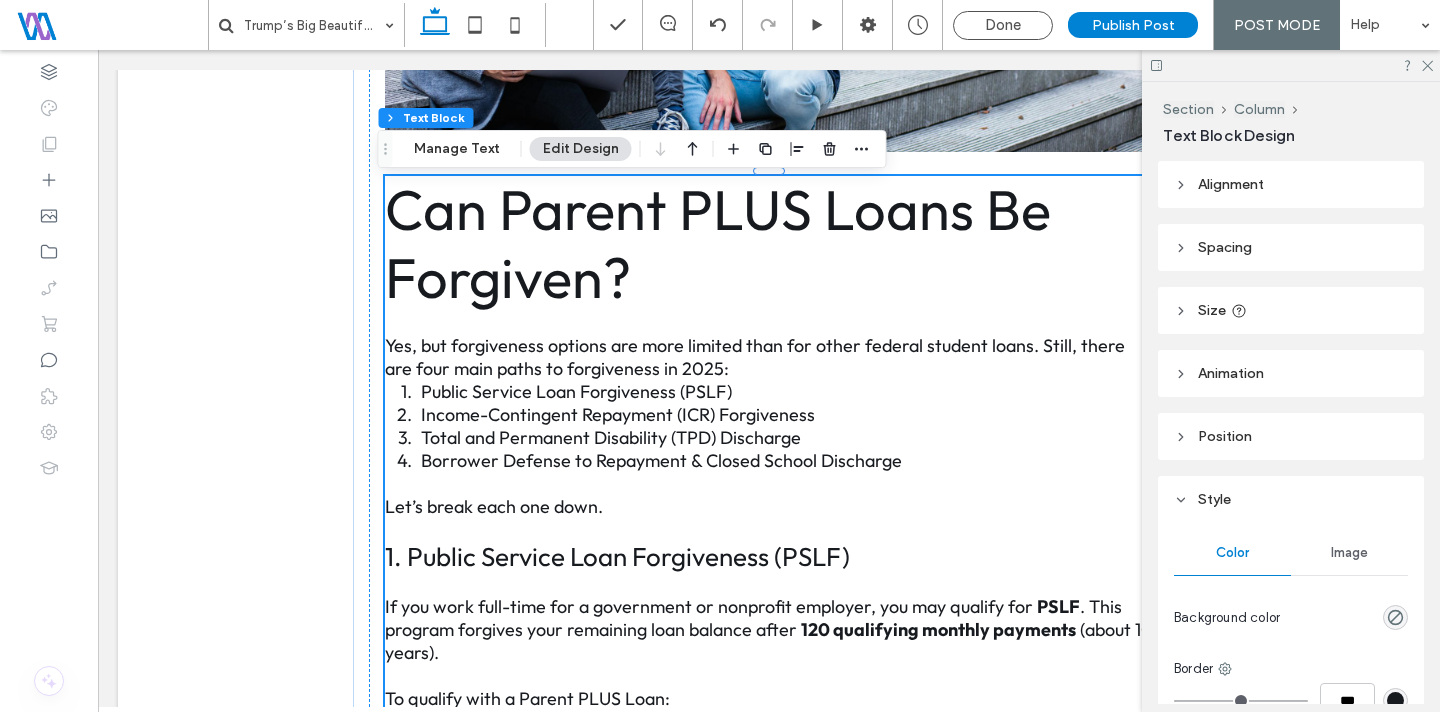 click on "Total and Permanent Disability (TPD) Discharge" at bounding box center [611, 437] 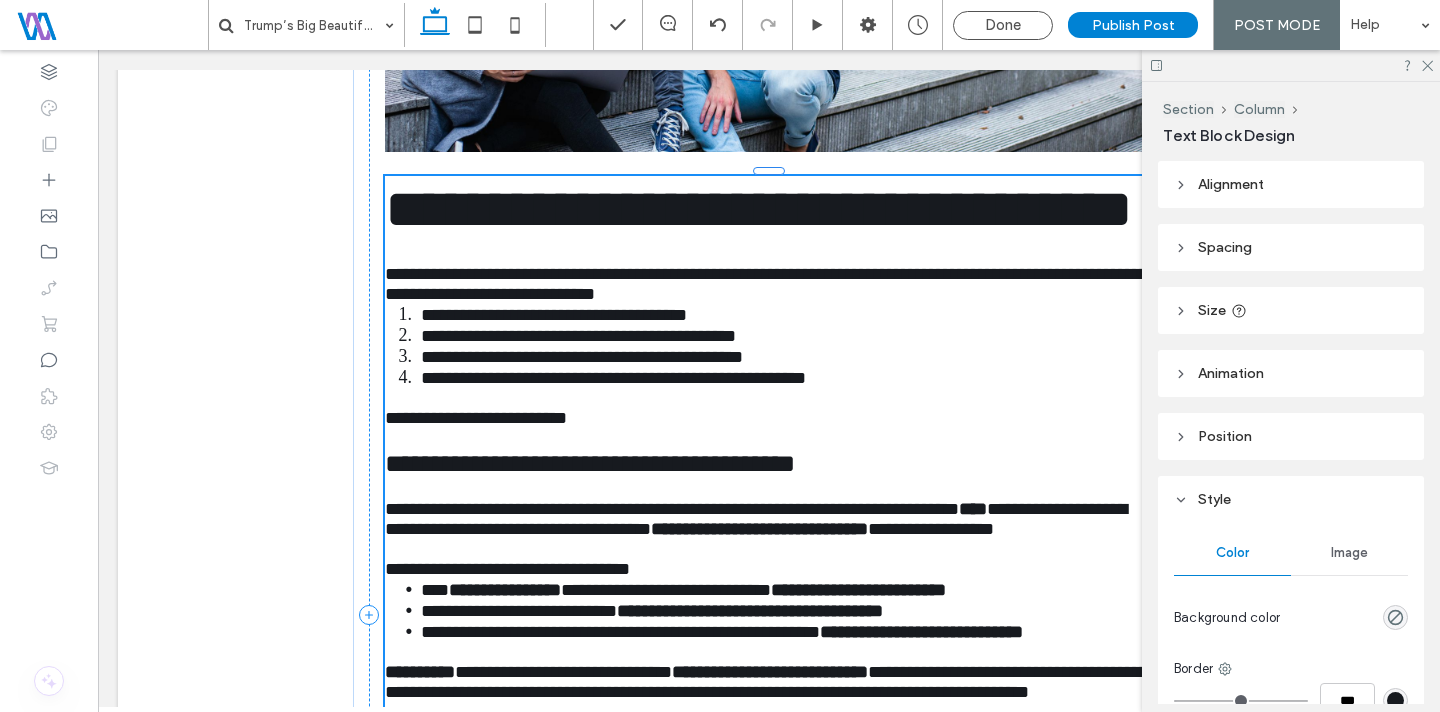 type on "******" 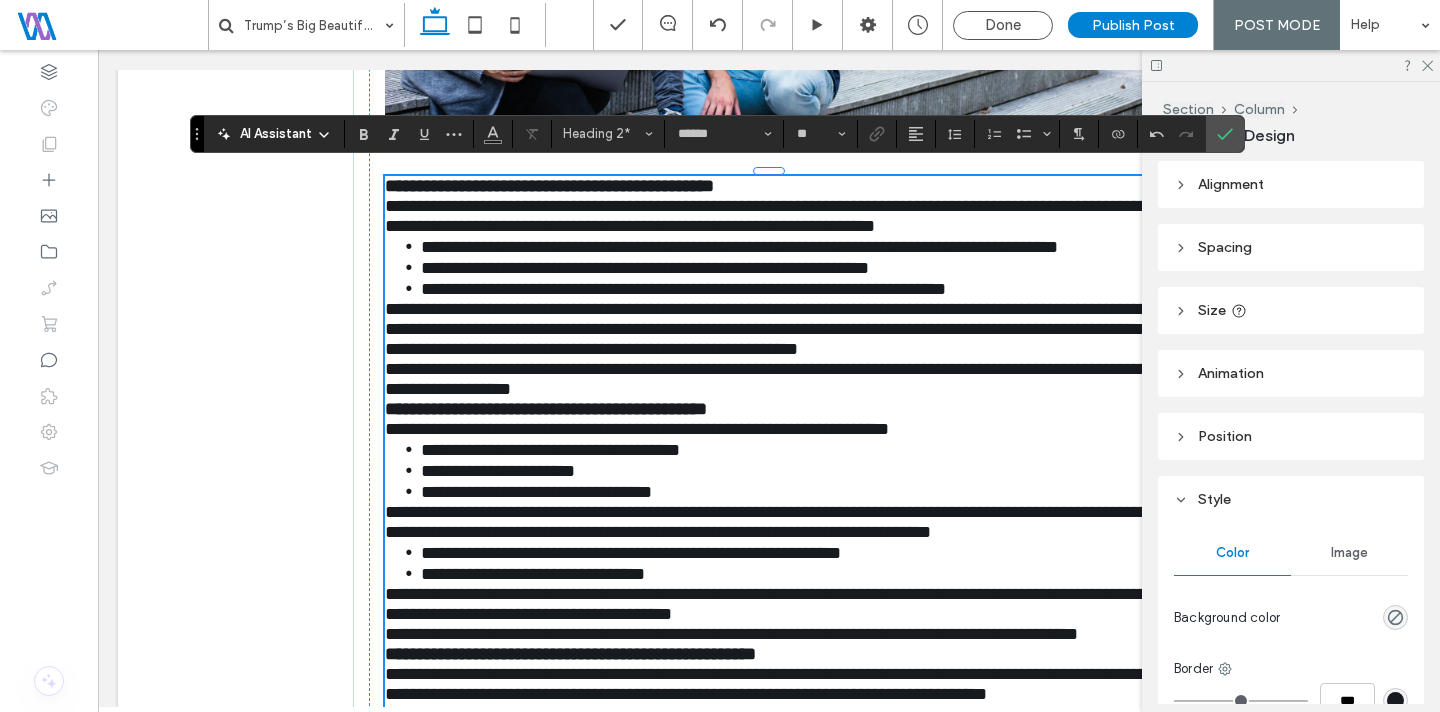 scroll, scrollTop: 3168, scrollLeft: 0, axis: vertical 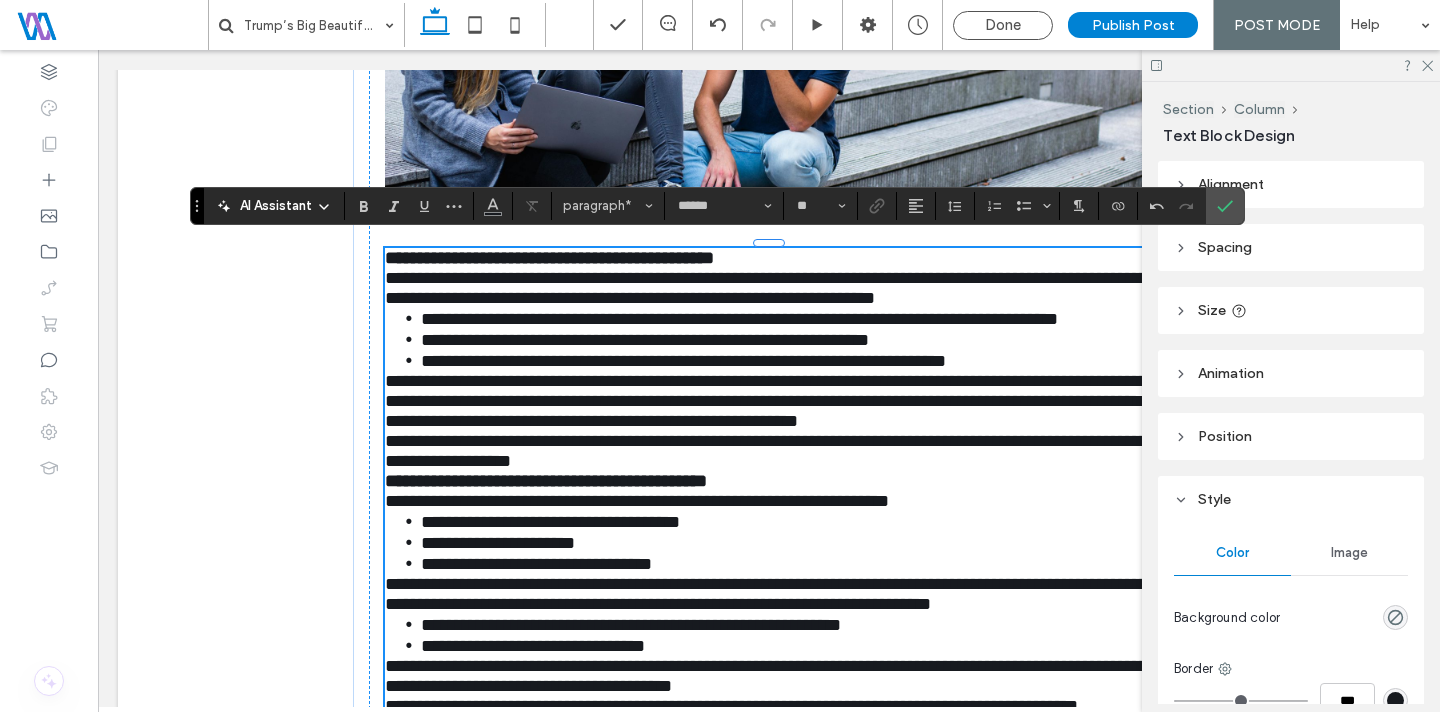 click on "**********" at bounding box center [769, 258] 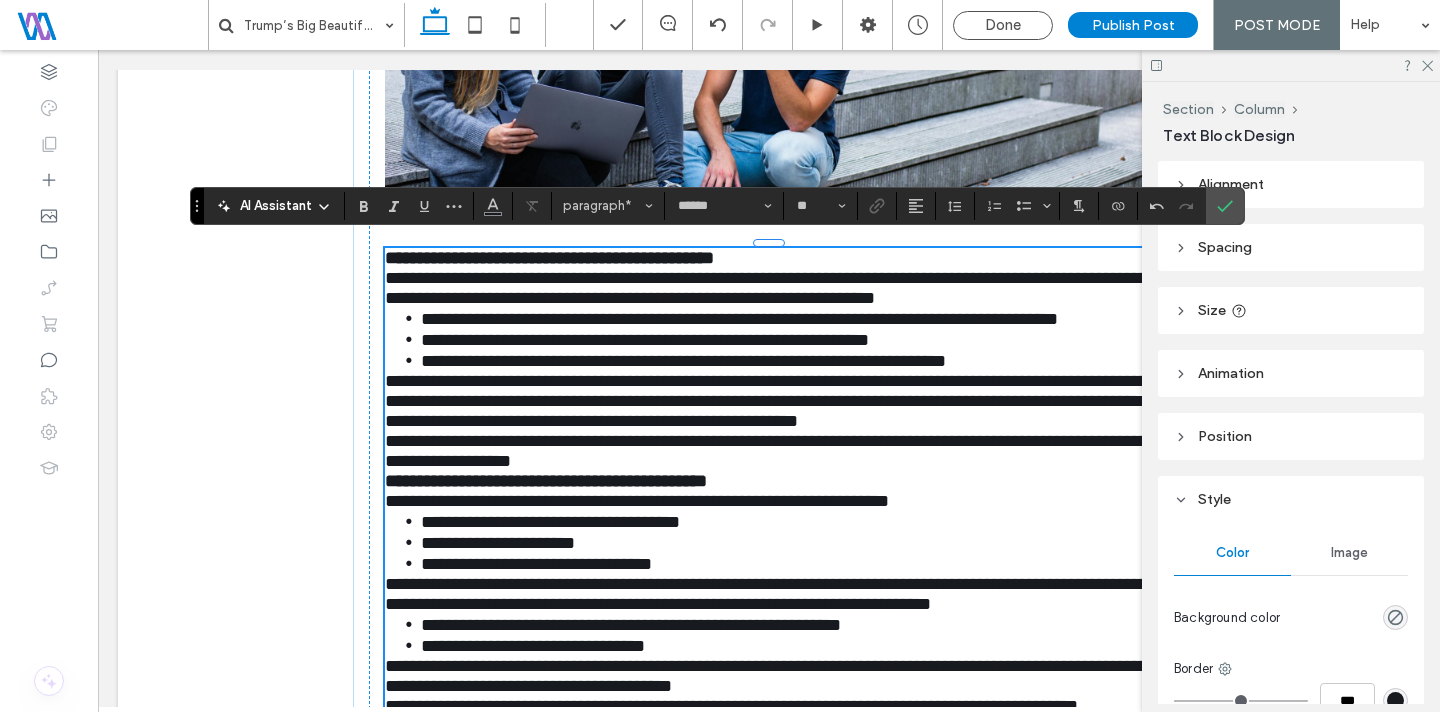 click on "**********" at bounding box center [770, 288] 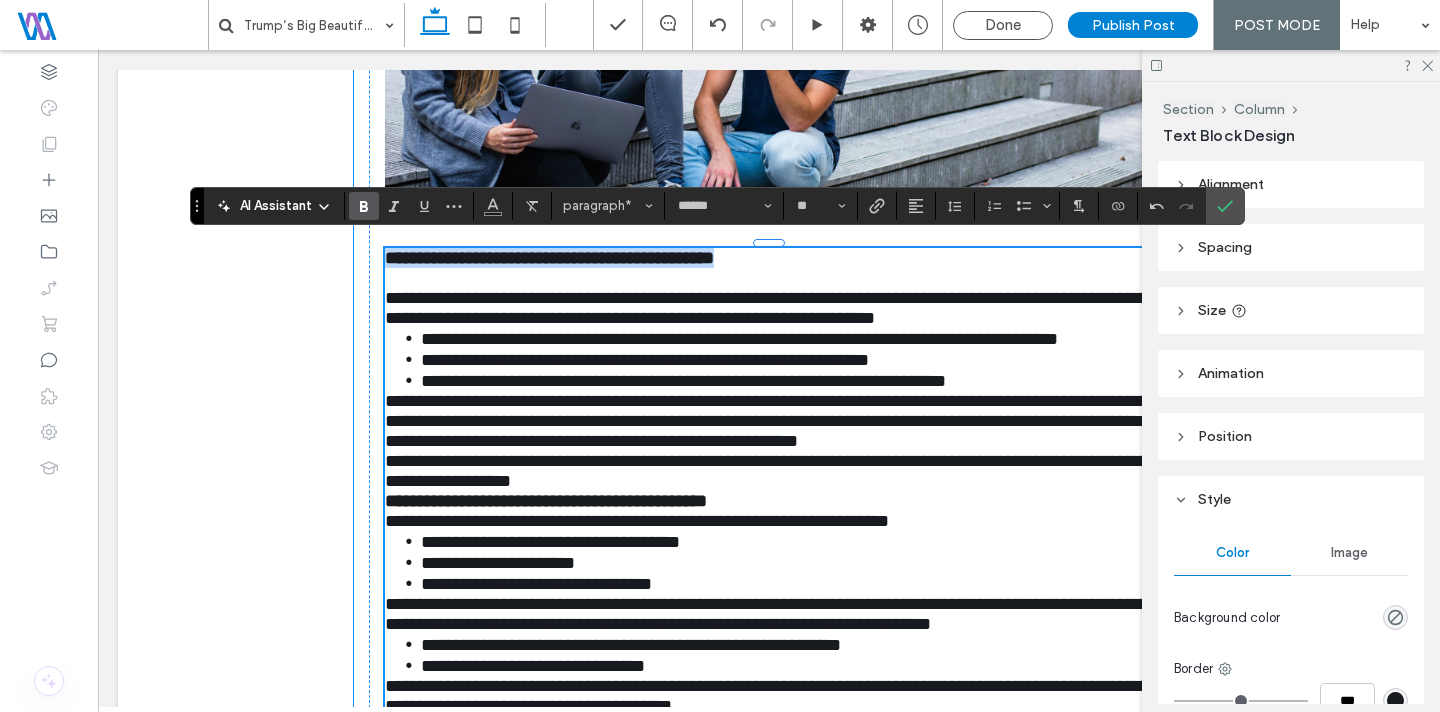 drag, startPoint x: 839, startPoint y: 259, endPoint x: 348, endPoint y: 245, distance: 491.19955 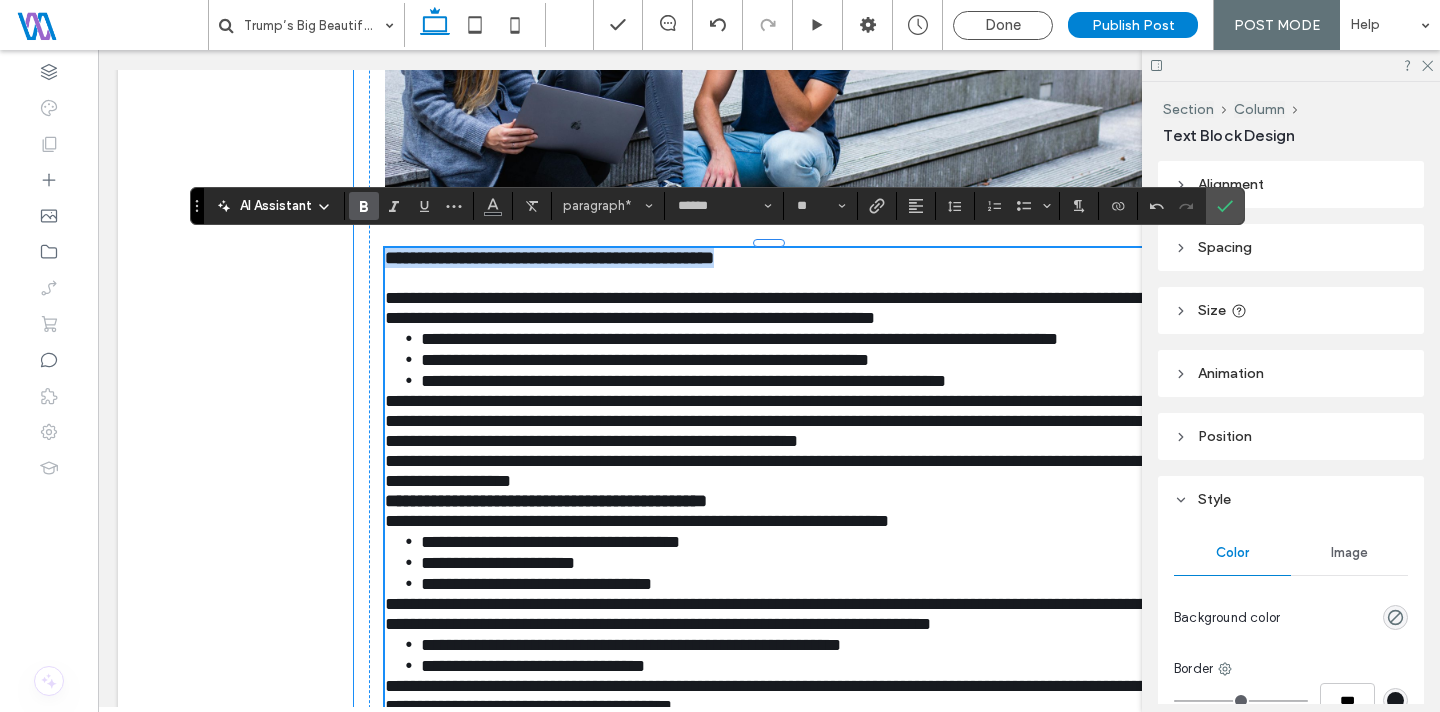 click on "**********" at bounding box center (769, 942) 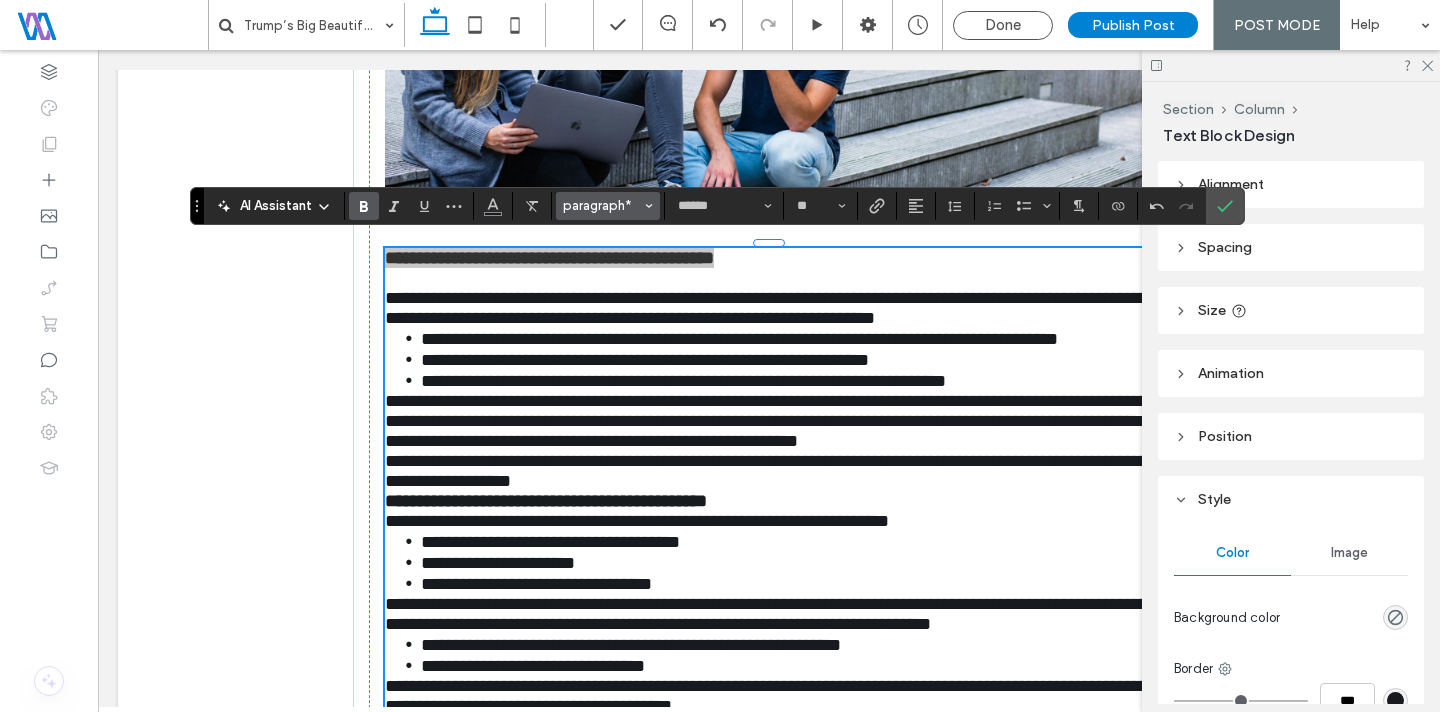 click on "paragraph*" at bounding box center (602, 205) 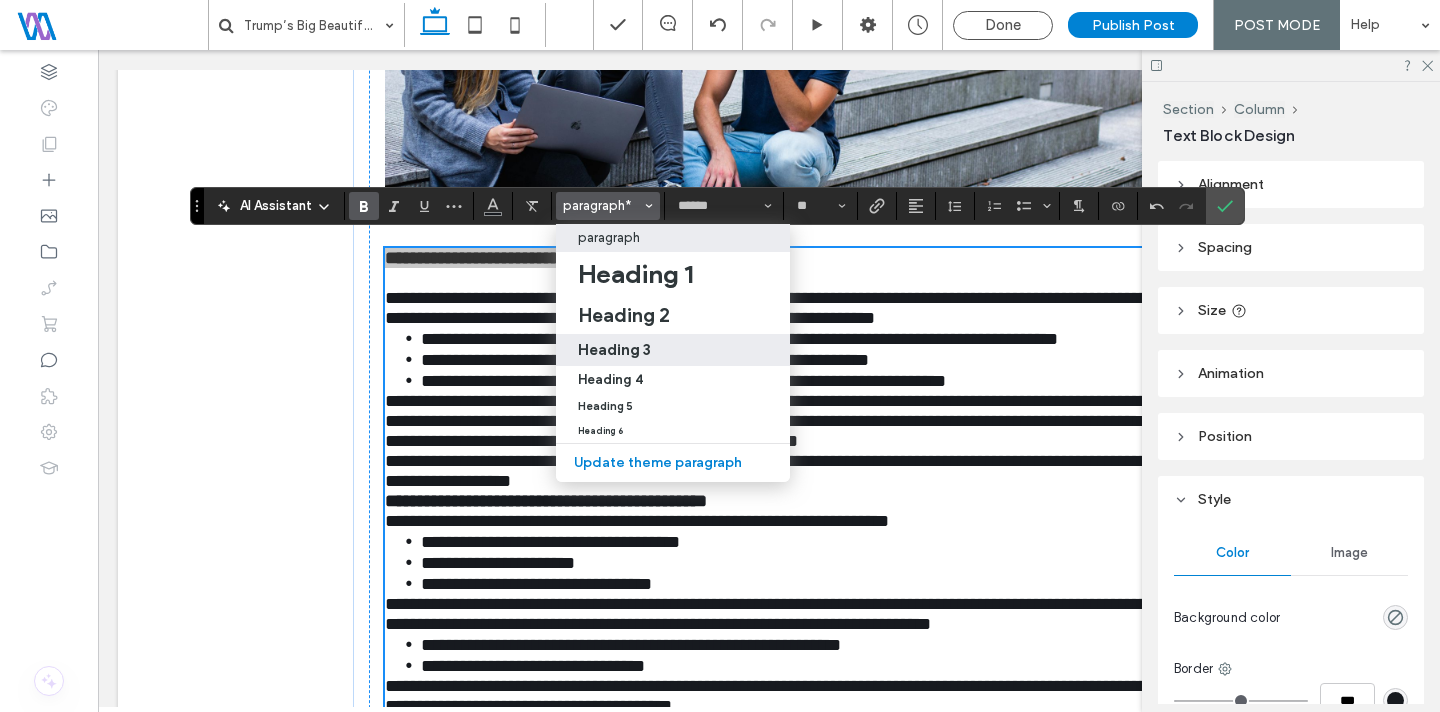 click on "Heading 3" at bounding box center [614, 349] 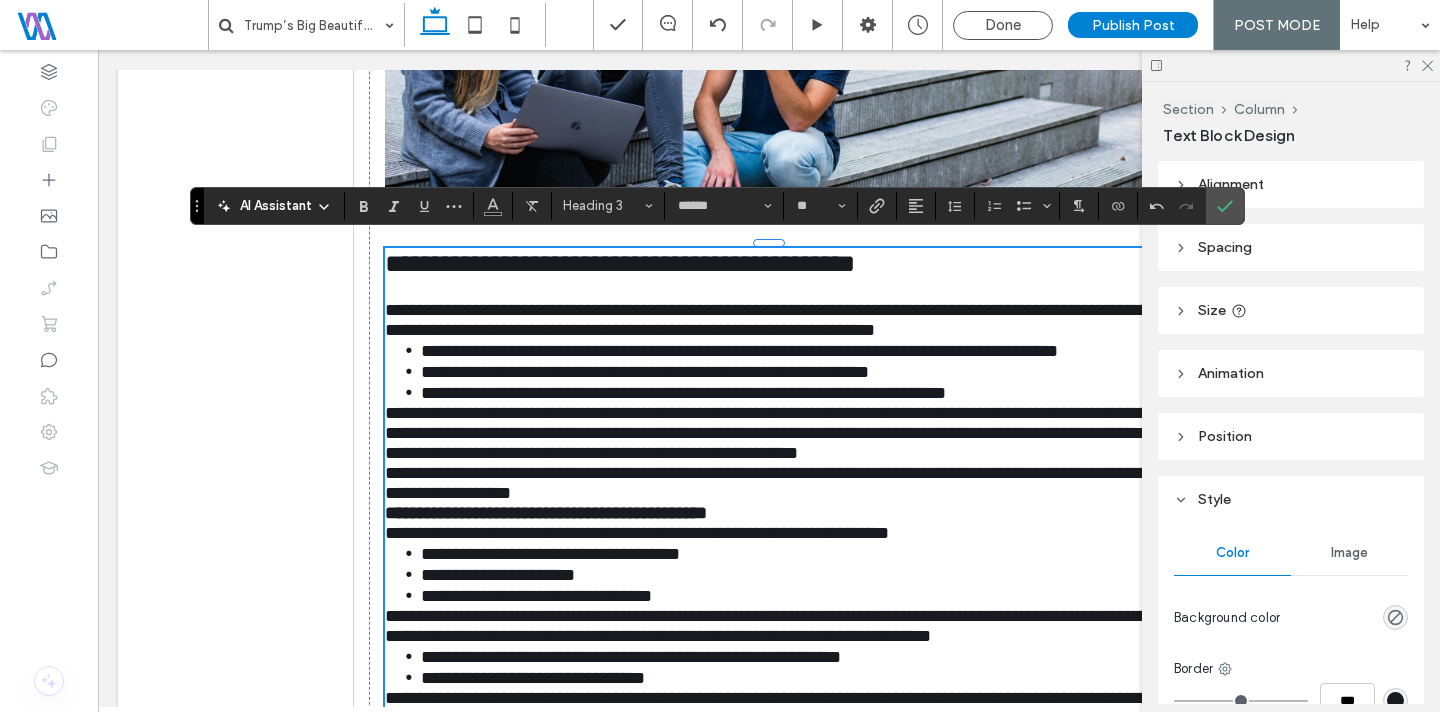 drag, startPoint x: 380, startPoint y: 441, endPoint x: 481, endPoint y: 455, distance: 101.96568 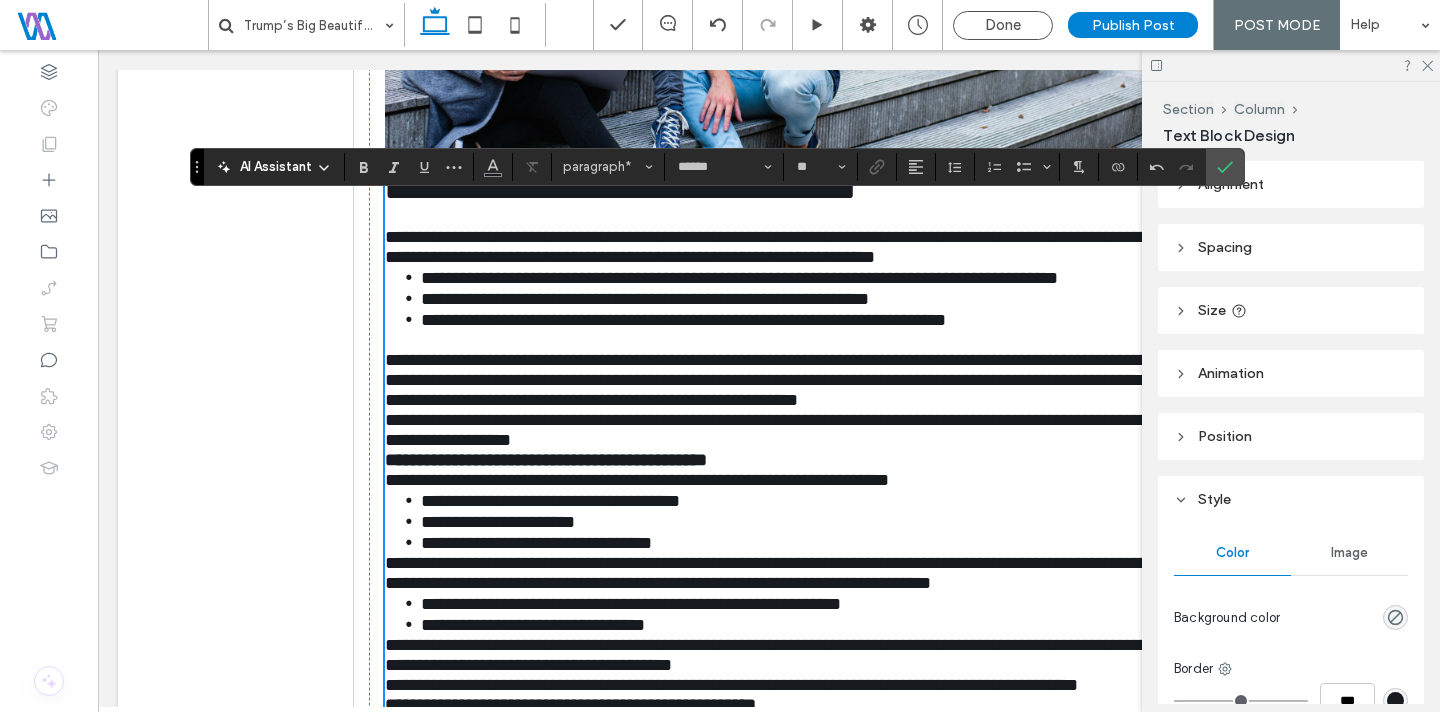 scroll, scrollTop: 1292, scrollLeft: 0, axis: vertical 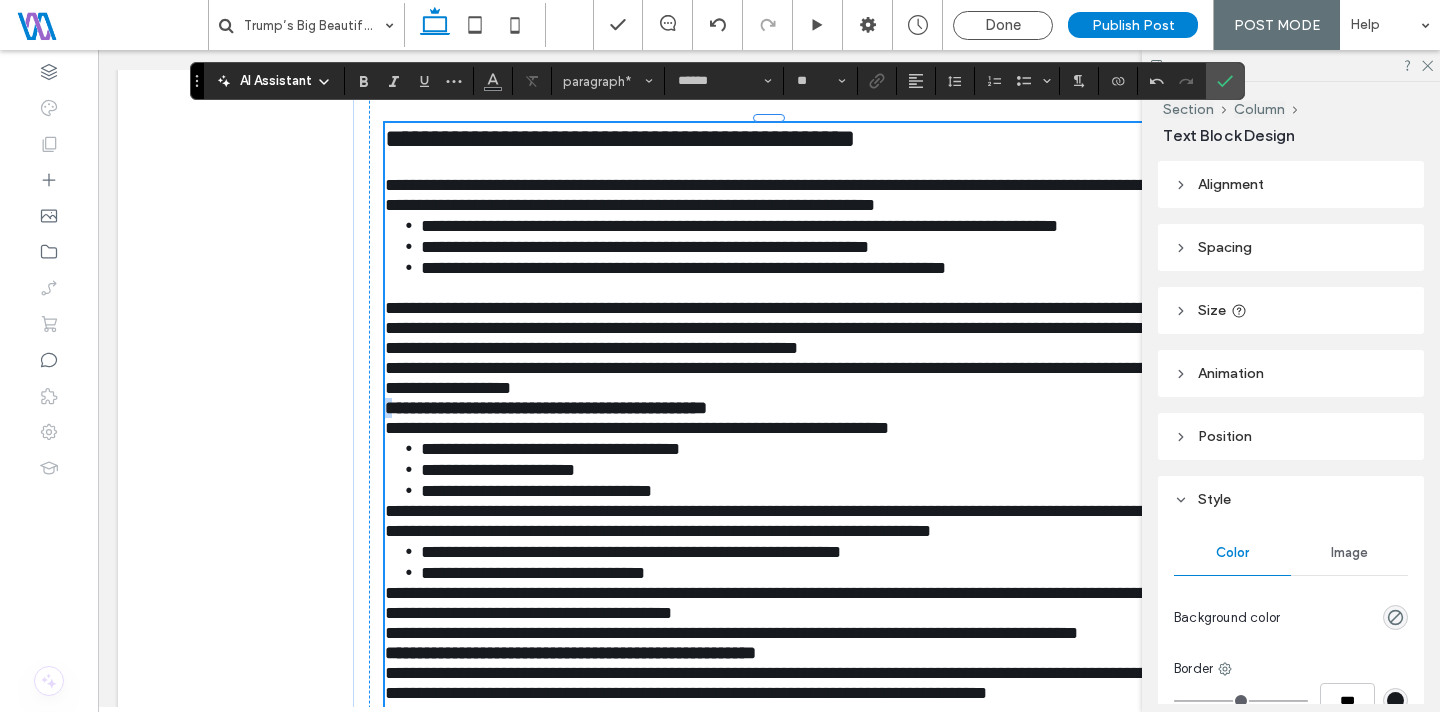 click on "**********" at bounding box center (546, 408) 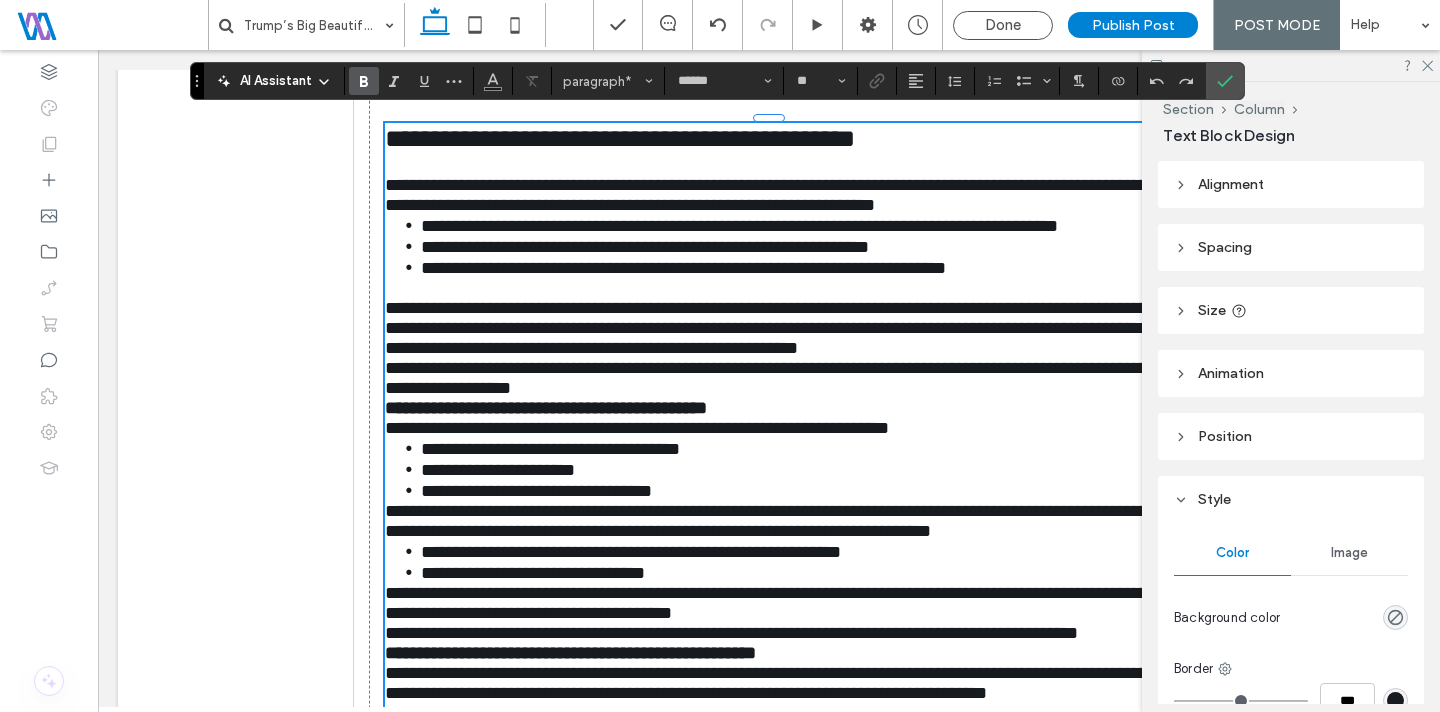 drag, startPoint x: 382, startPoint y: 454, endPoint x: 424, endPoint y: 459, distance: 42.296574 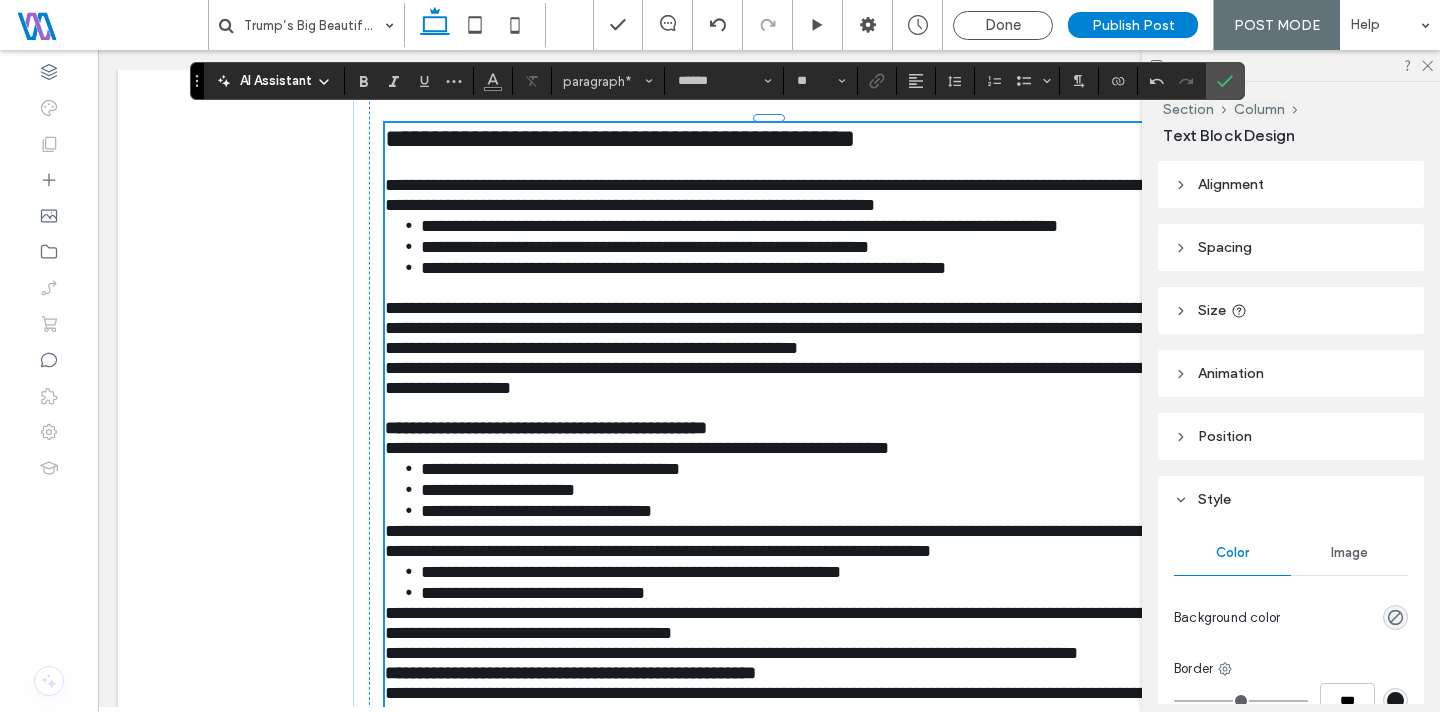 drag, startPoint x: 381, startPoint y: 497, endPoint x: 414, endPoint y: 500, distance: 33.13608 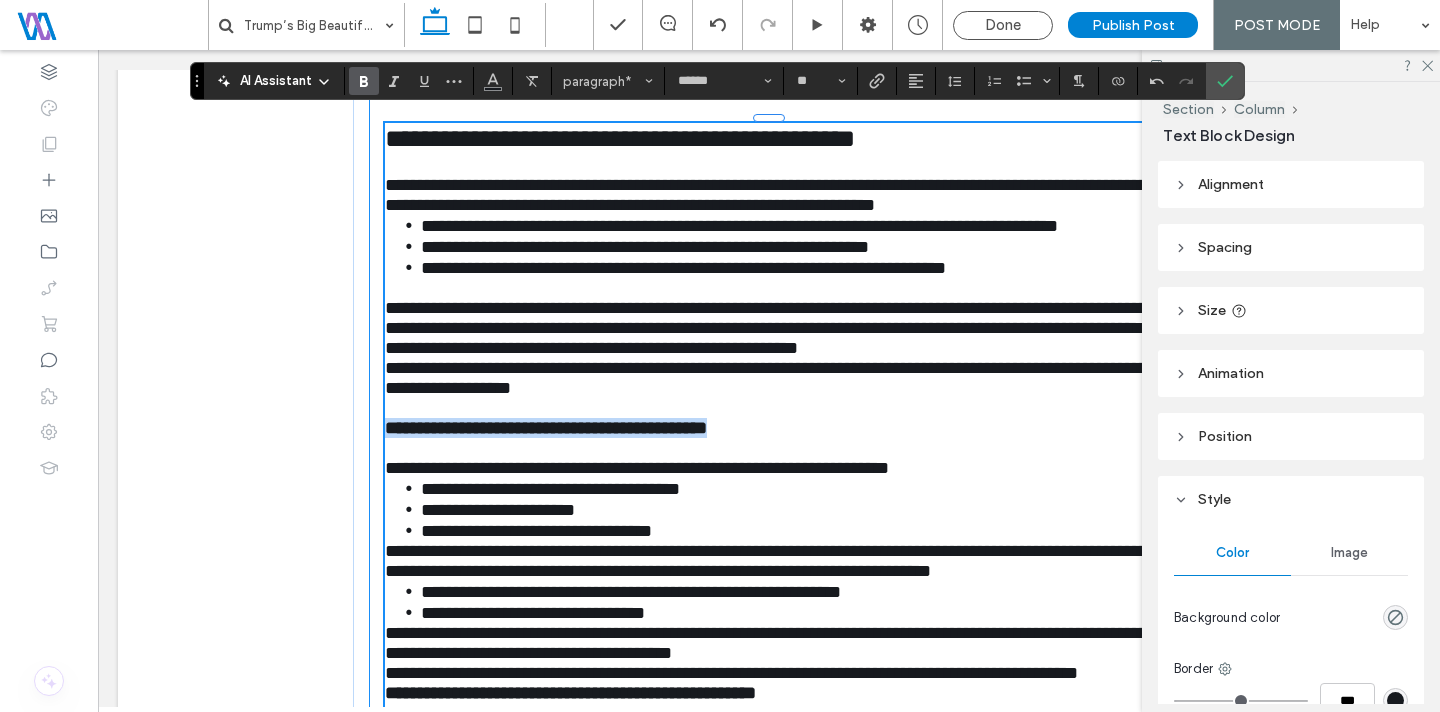 drag, startPoint x: 793, startPoint y: 474, endPoint x: 373, endPoint y: 478, distance: 420.01904 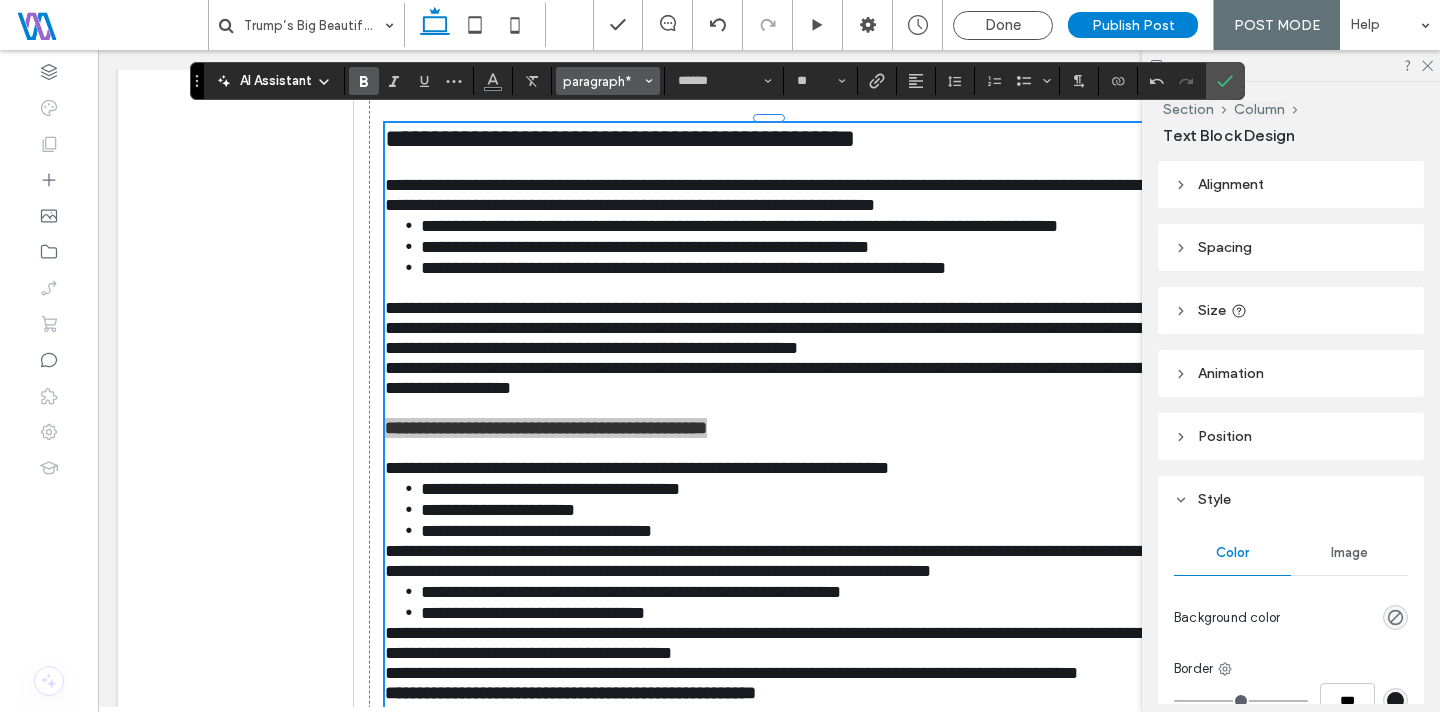 click on "paragraph*" at bounding box center (602, 81) 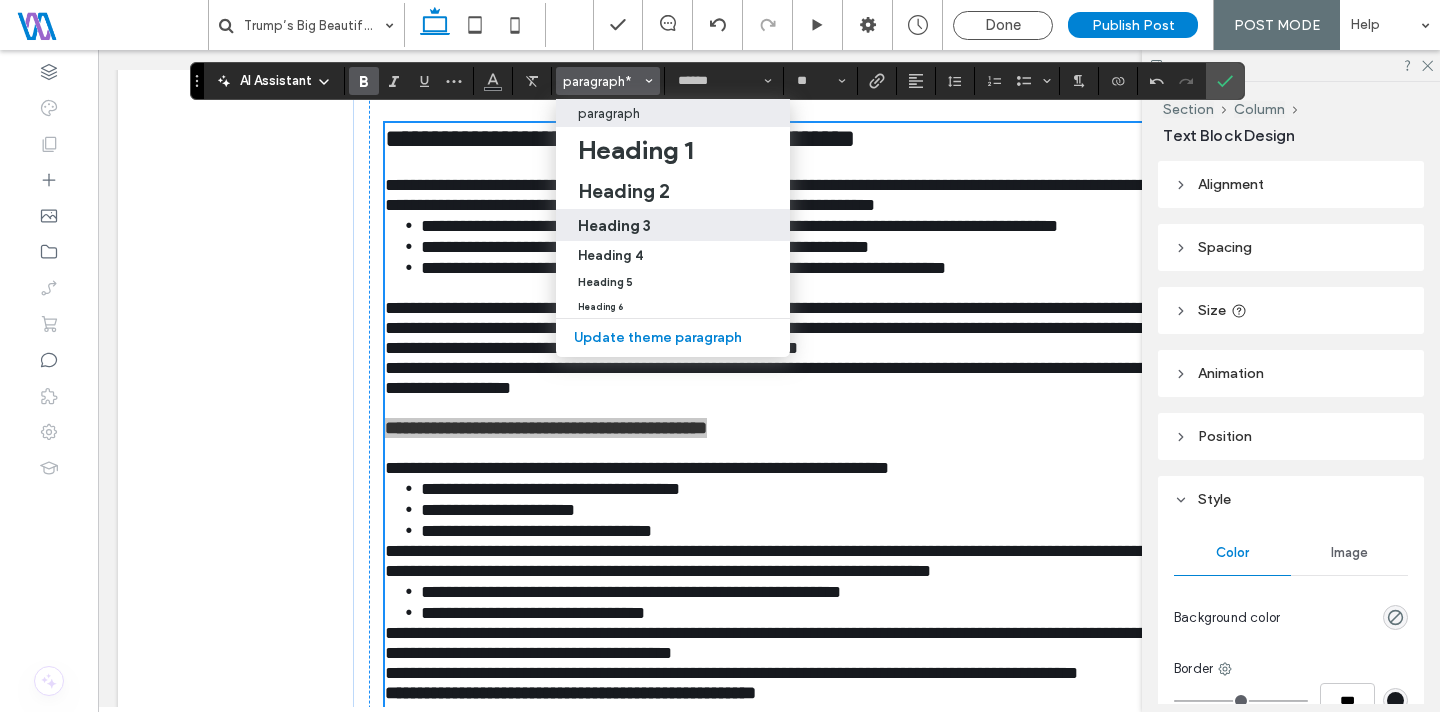 click on "Heading 3" at bounding box center (614, 225) 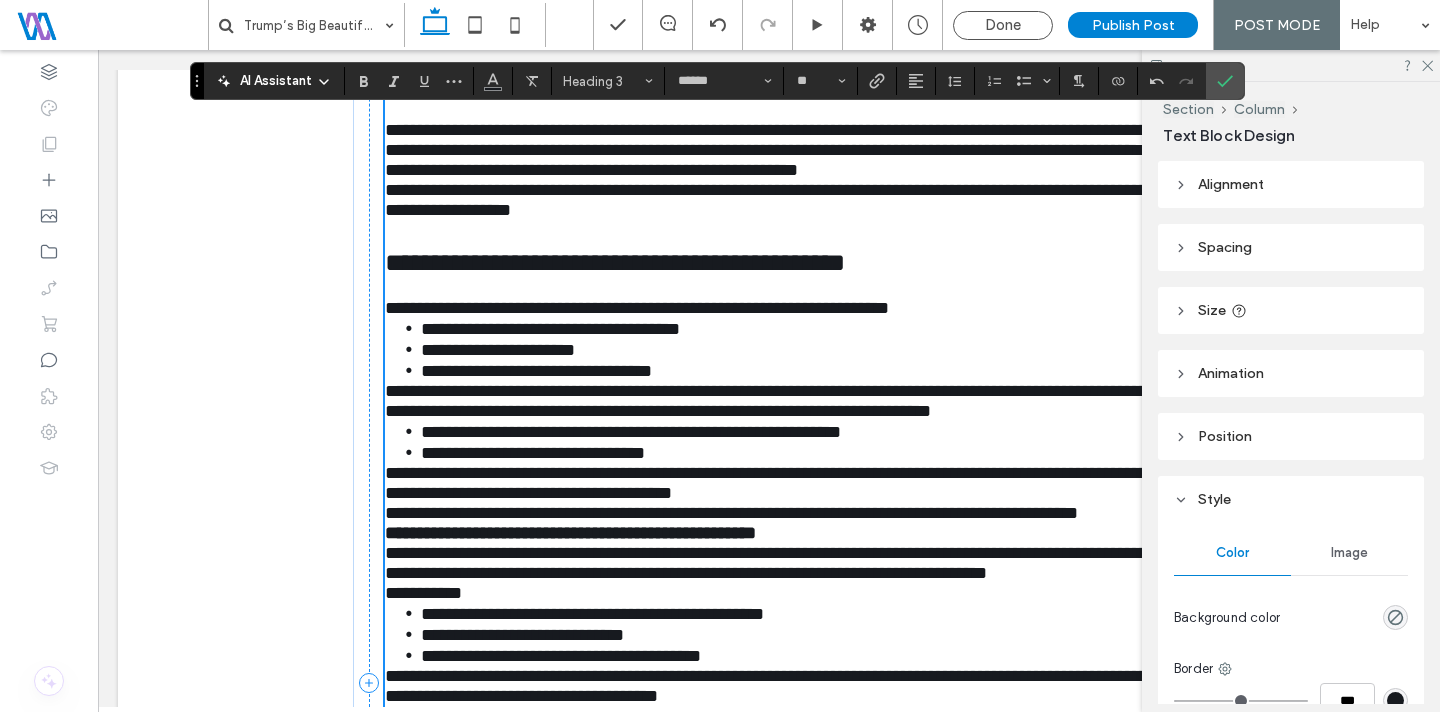 scroll, scrollTop: 1473, scrollLeft: 0, axis: vertical 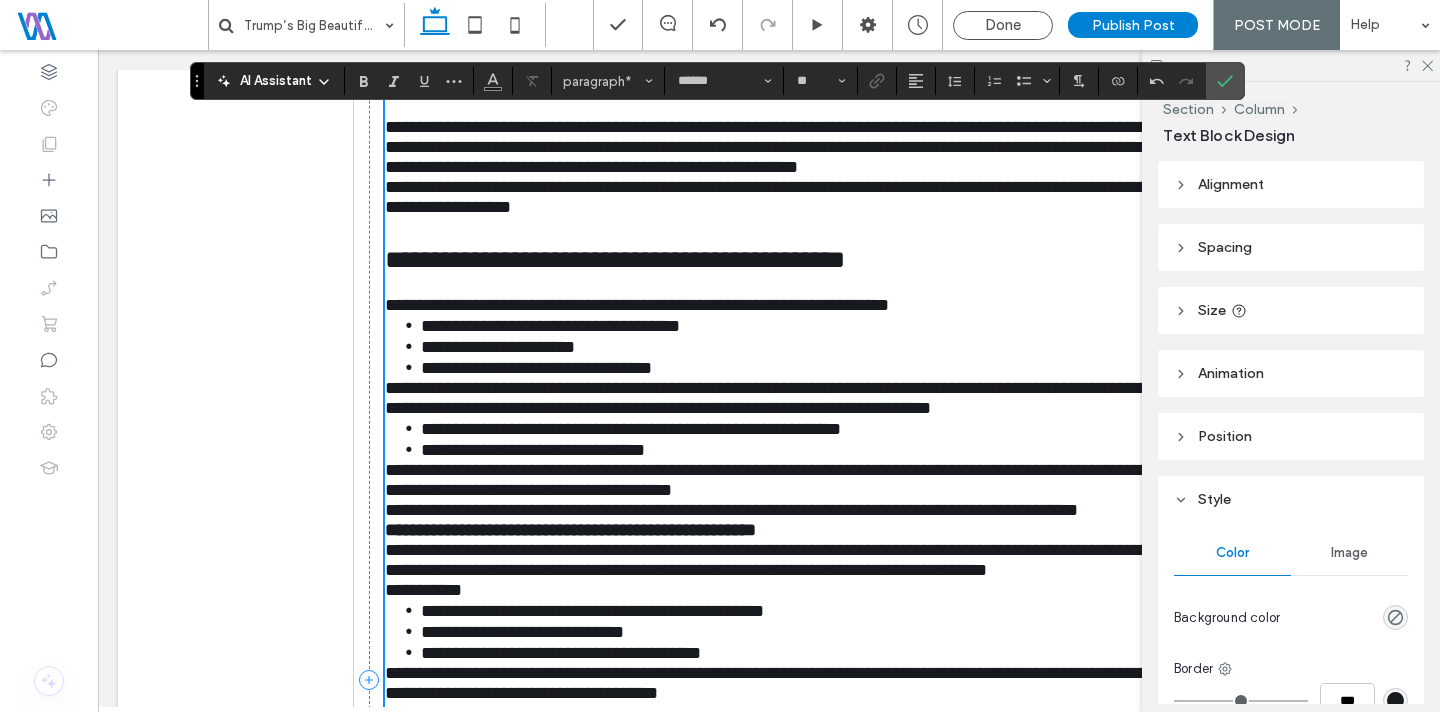 click on "**********" at bounding box center [770, 398] 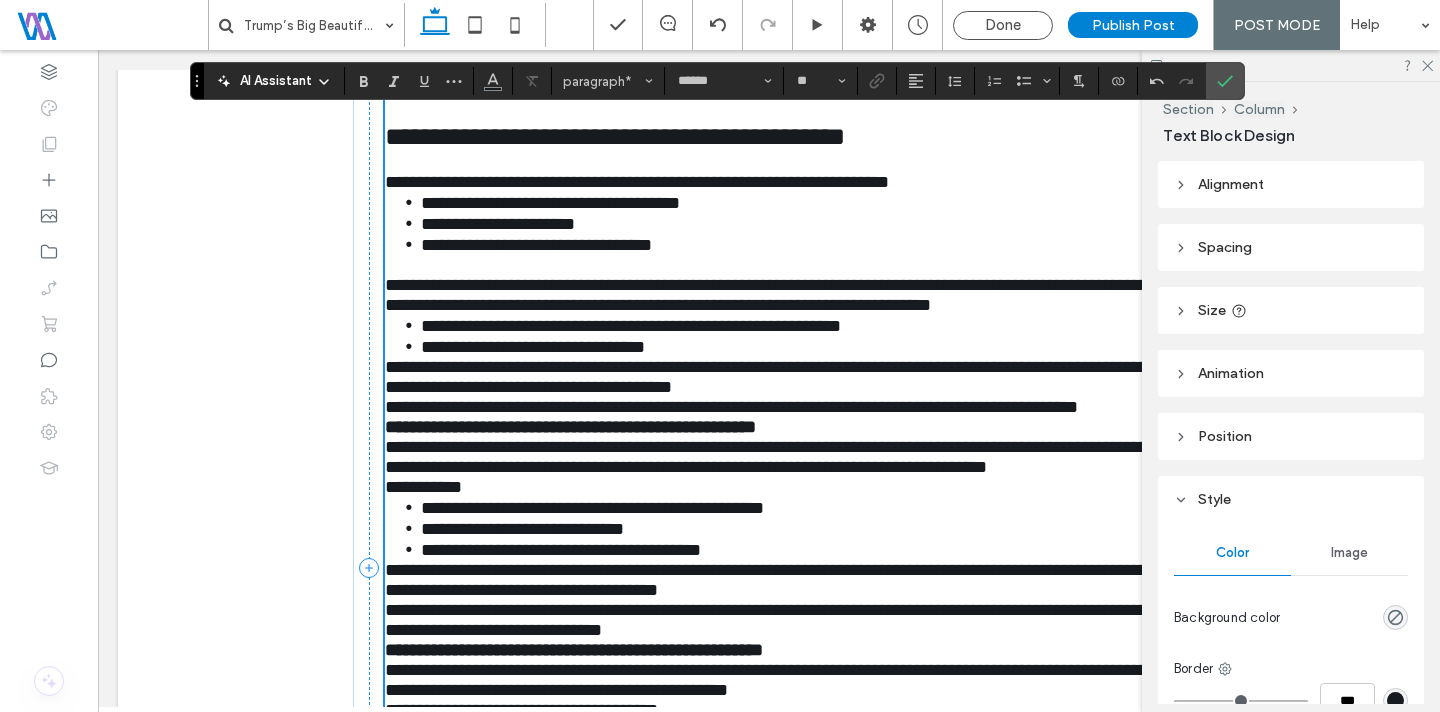 scroll, scrollTop: 1613, scrollLeft: 0, axis: vertical 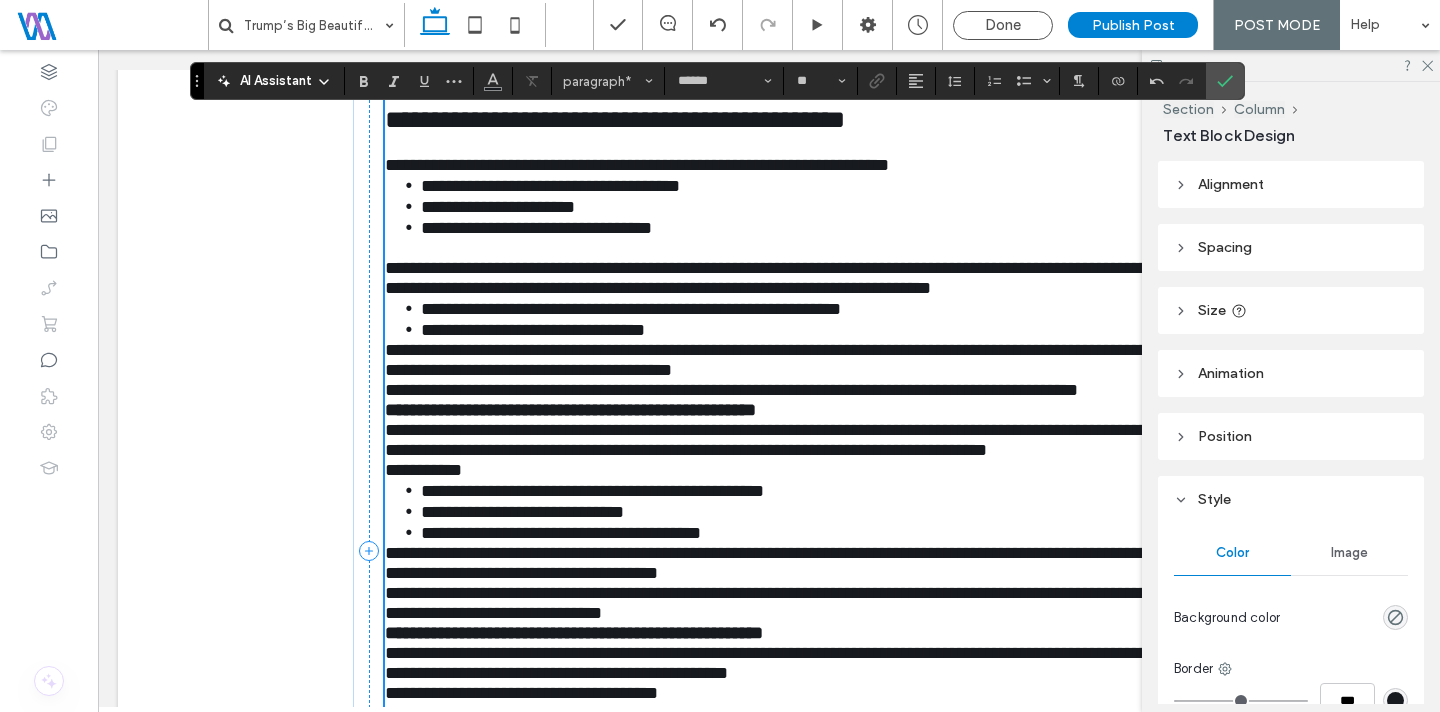 click on "**********" at bounding box center [770, 360] 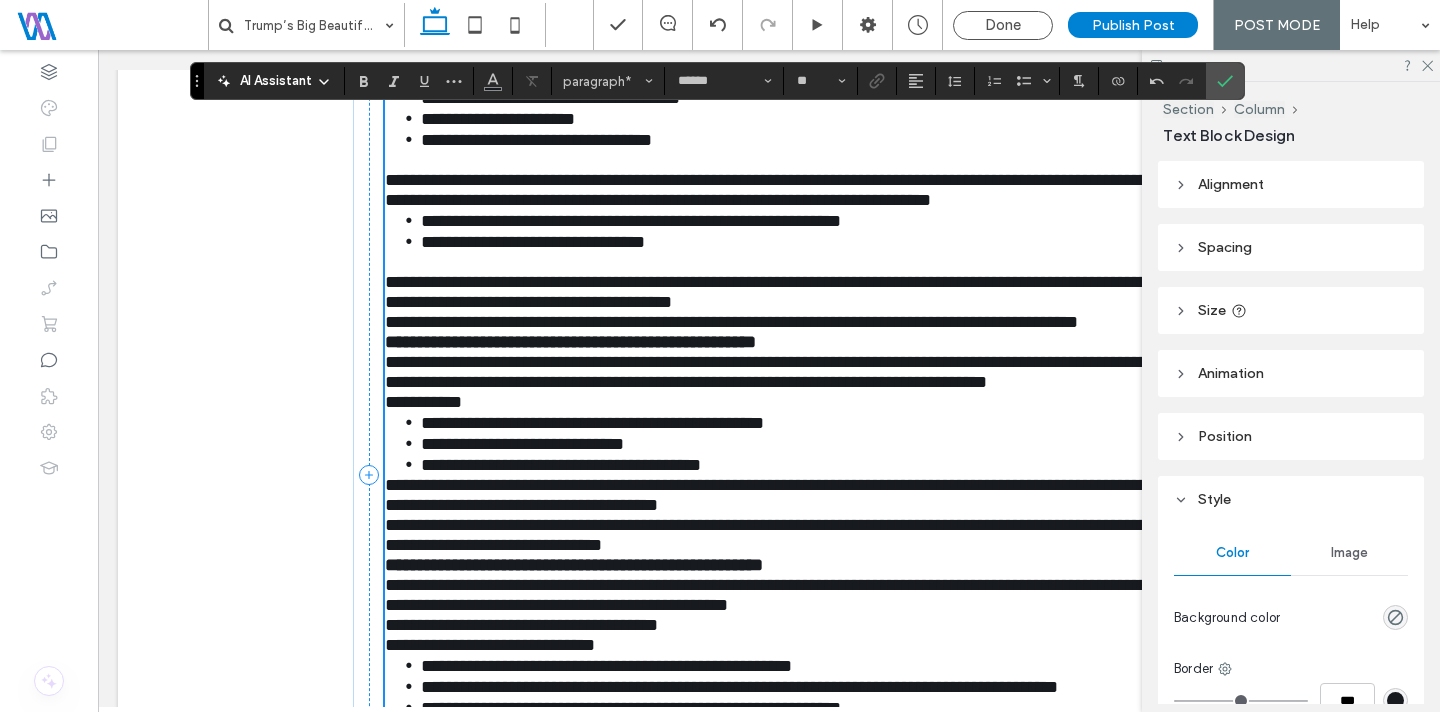 scroll, scrollTop: 1705, scrollLeft: 0, axis: vertical 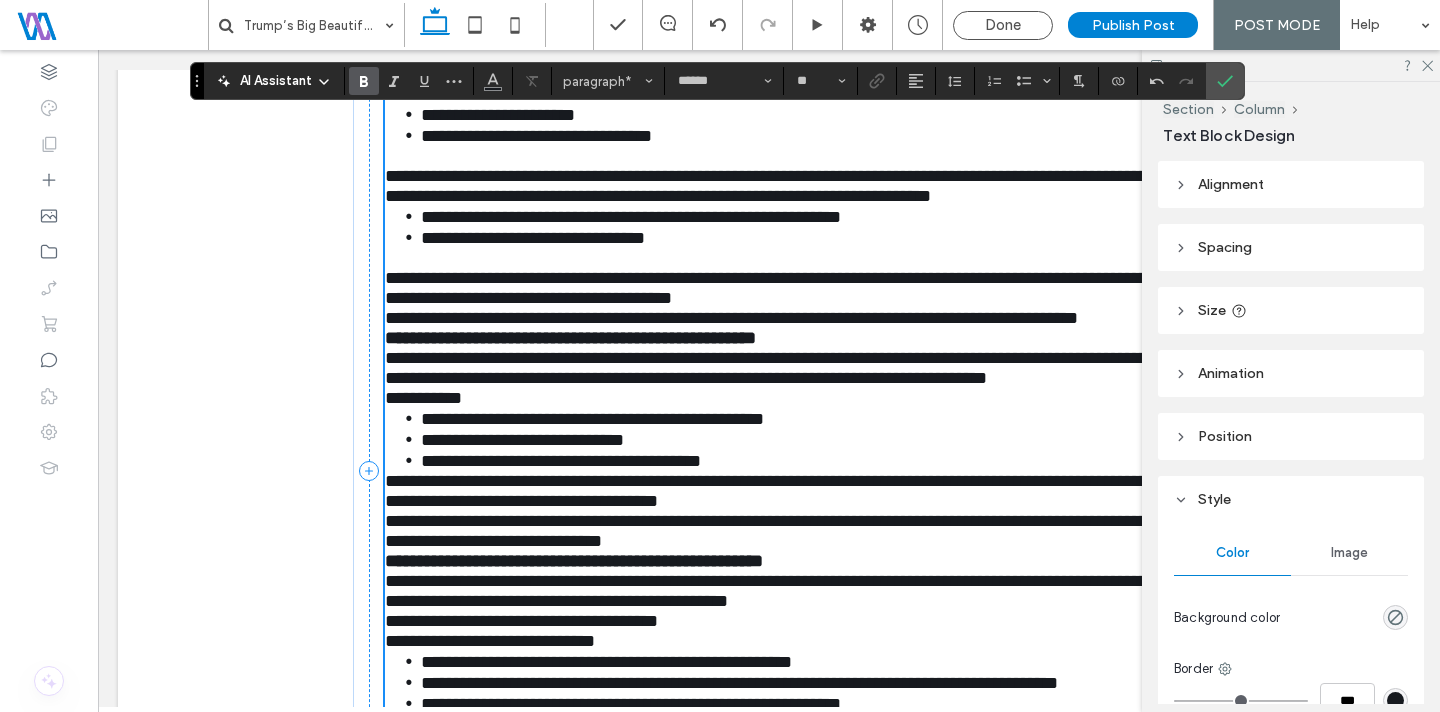 click on "**********" at bounding box center [570, 338] 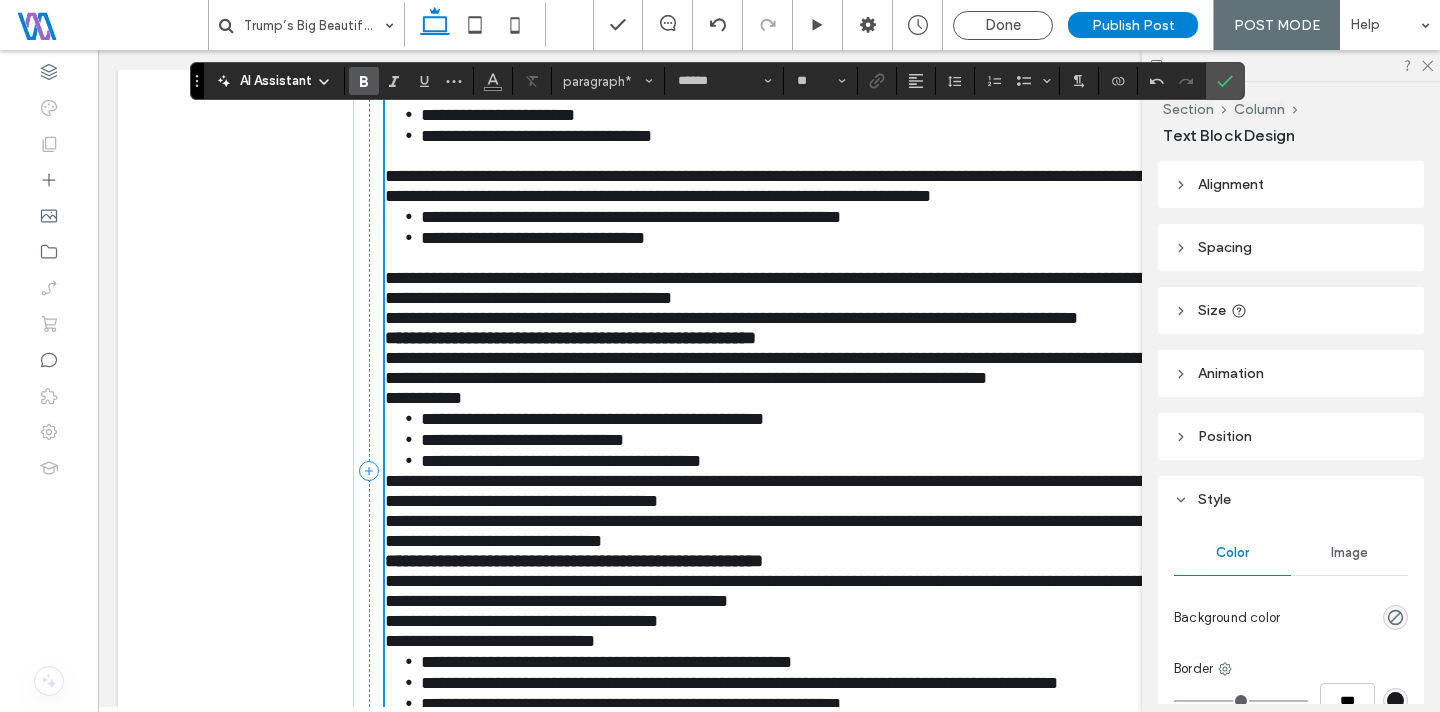 click on "**********" at bounding box center [570, 338] 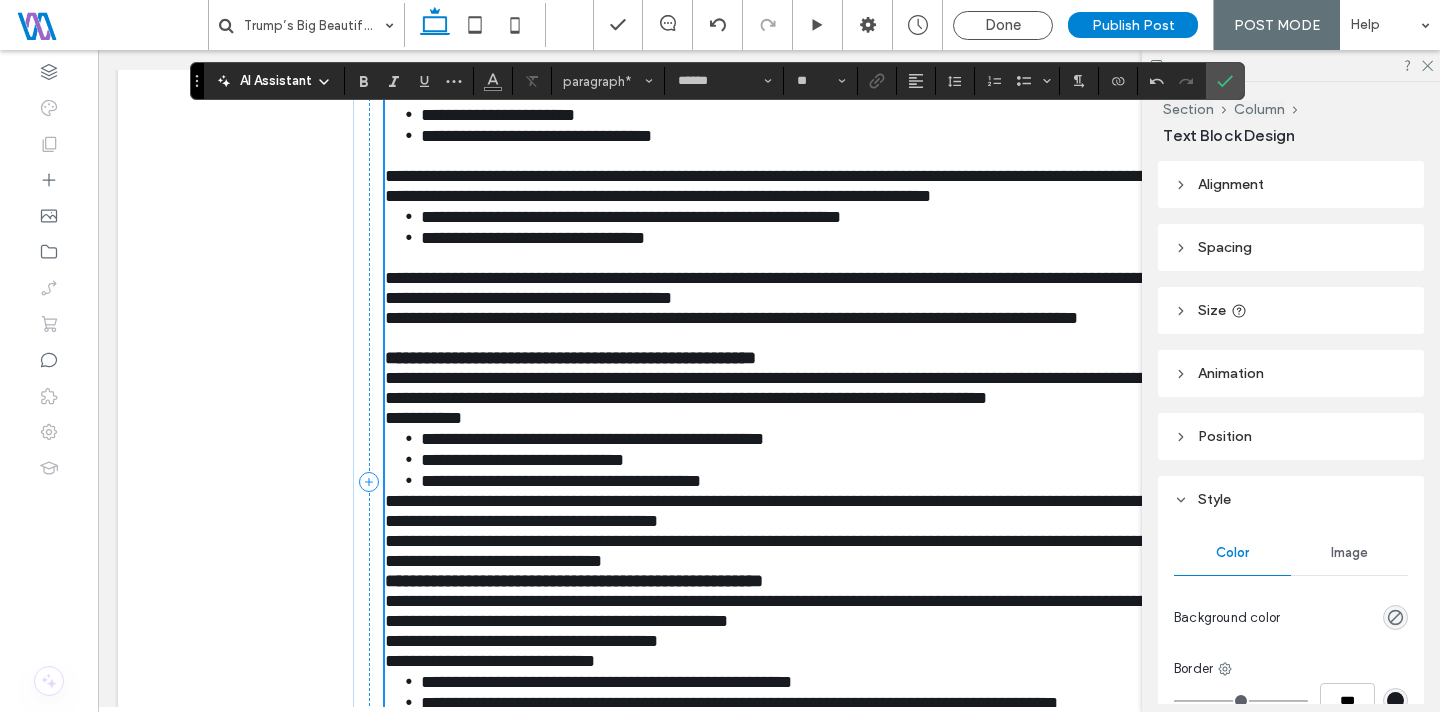 click on "**********" at bounding box center (770, 388) 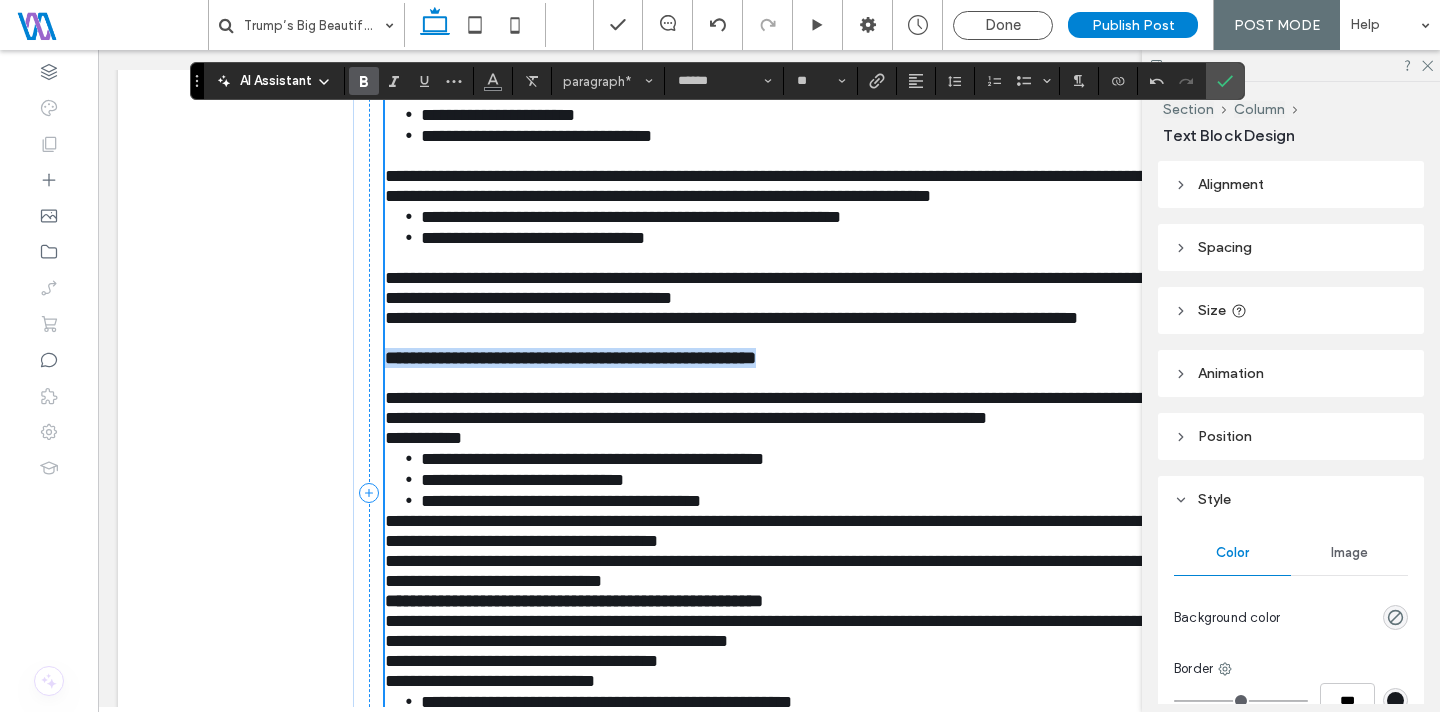 drag, startPoint x: 866, startPoint y: 460, endPoint x: 381, endPoint y: 453, distance: 485.0505 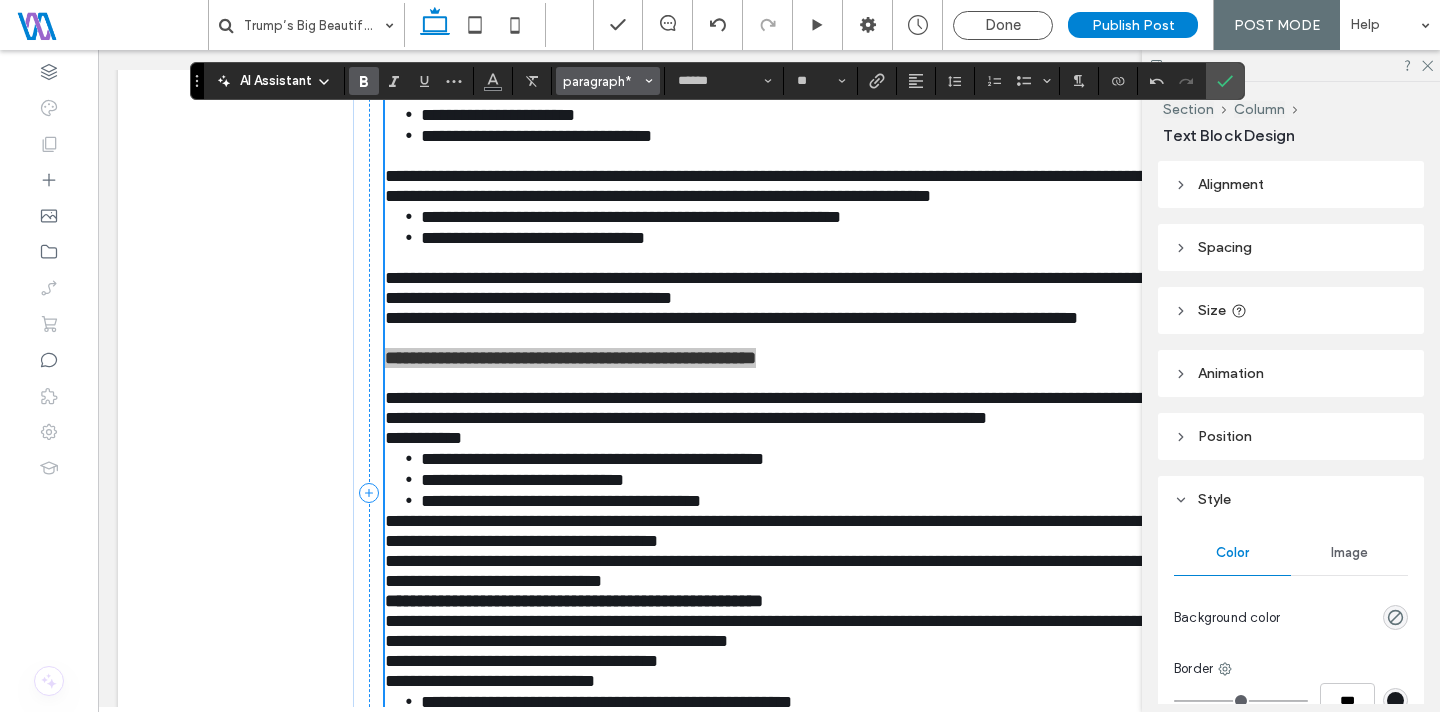 click on "paragraph*" at bounding box center (608, 81) 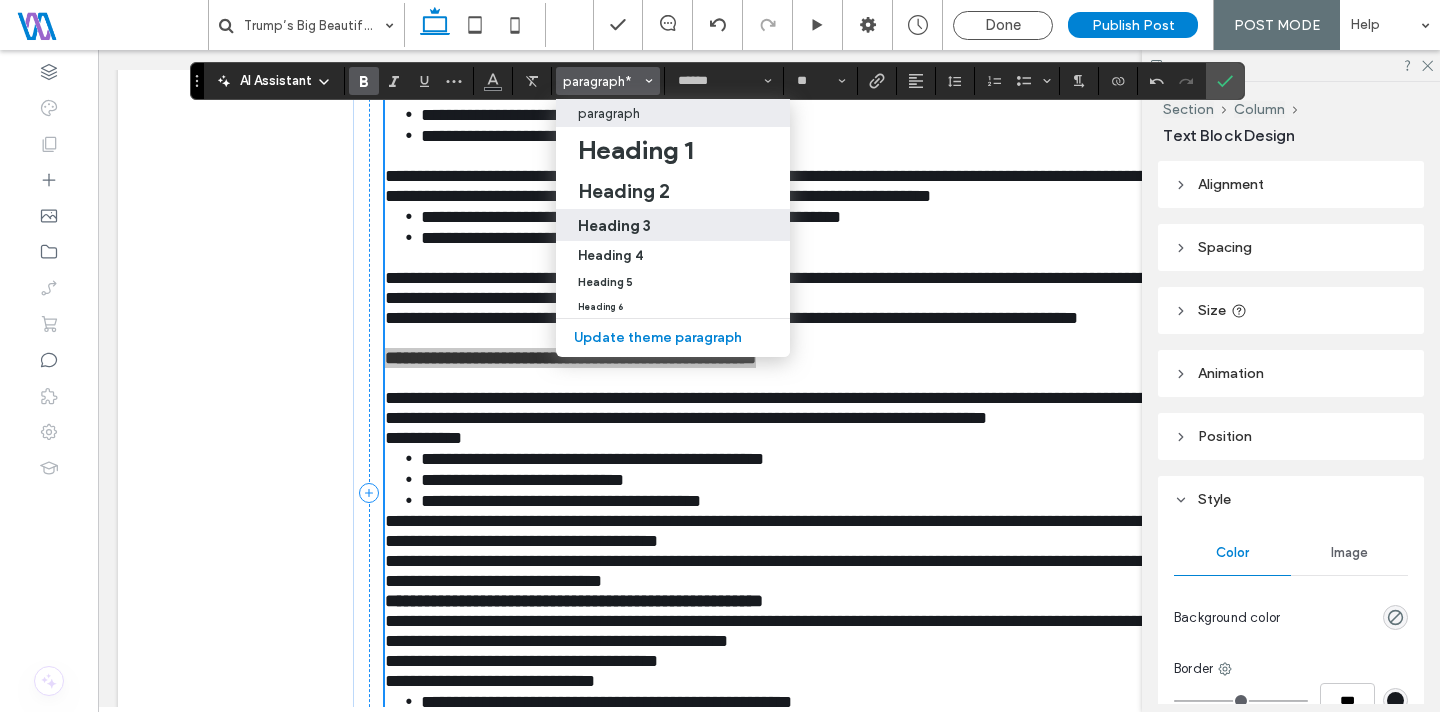 click on "Heading 3" at bounding box center (614, 225) 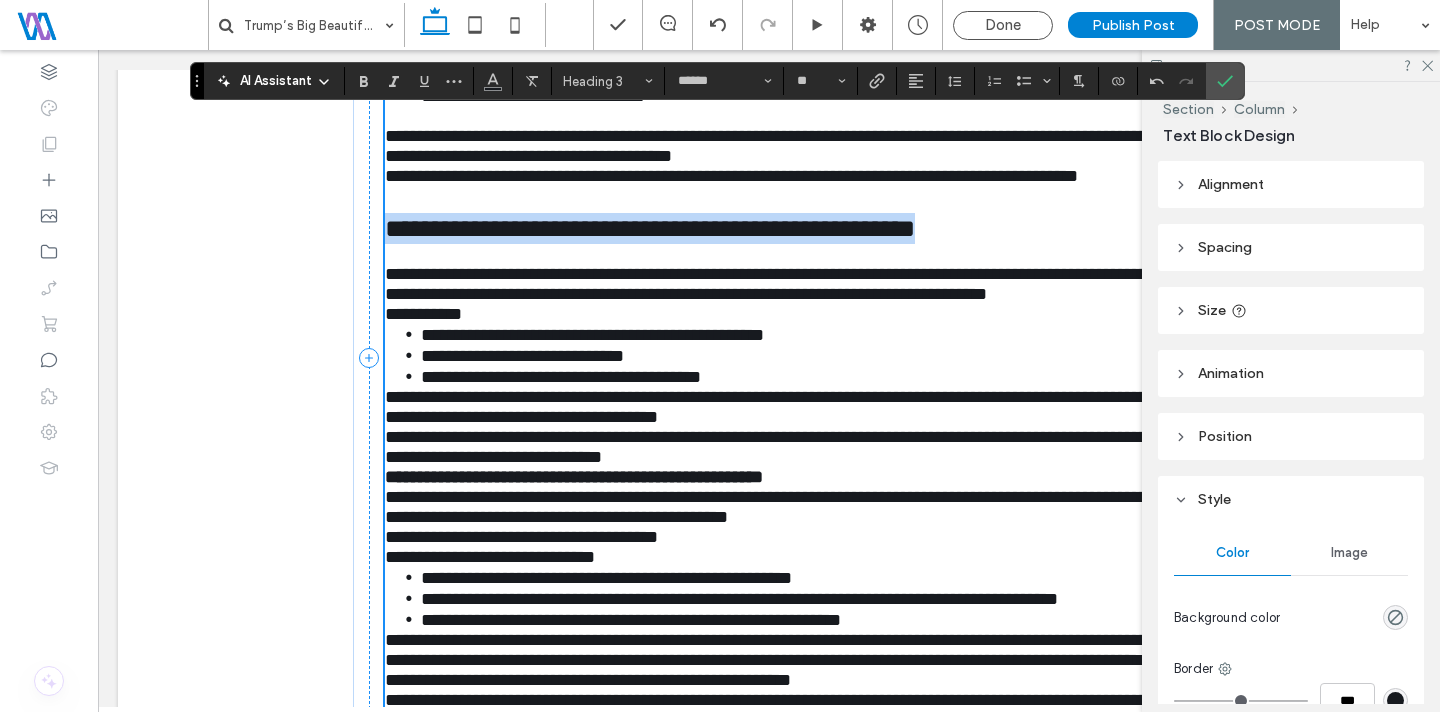 scroll, scrollTop: 1993, scrollLeft: 0, axis: vertical 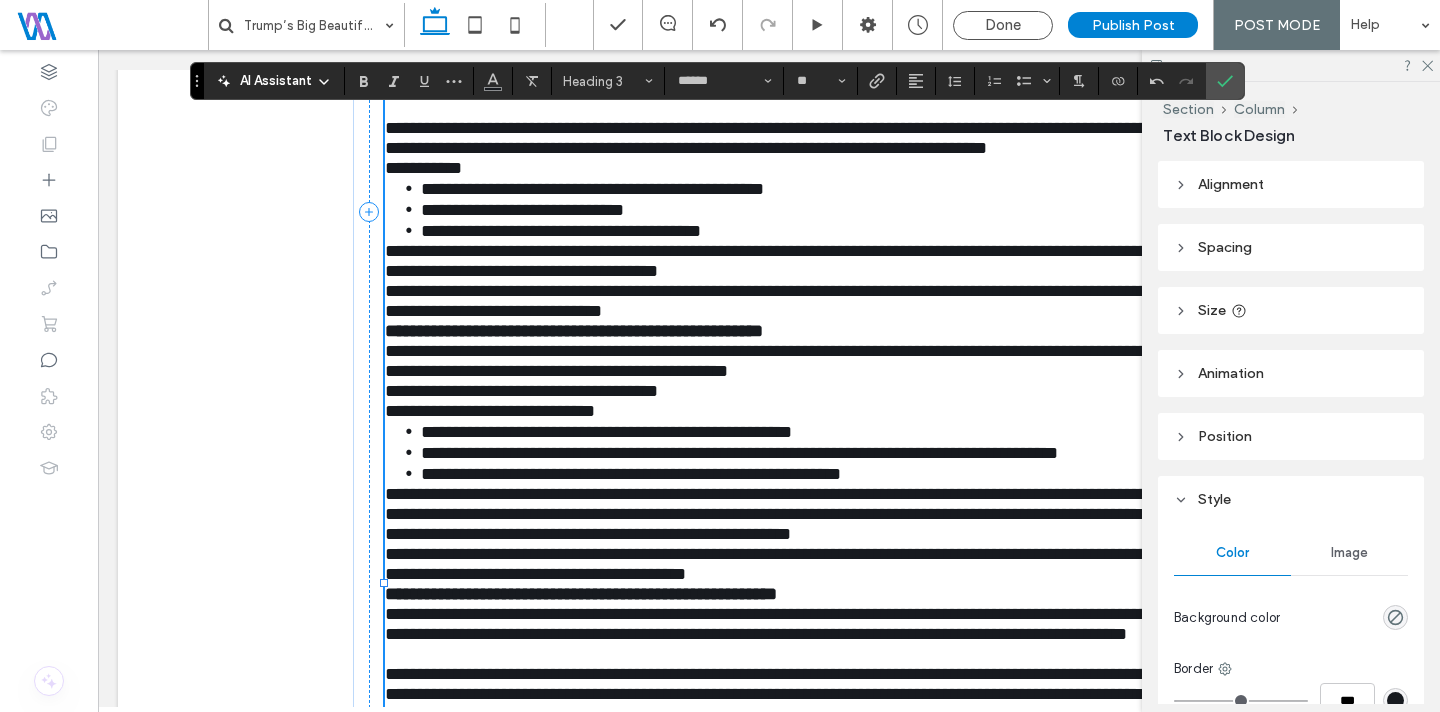 click on "**********" at bounding box center [770, 261] 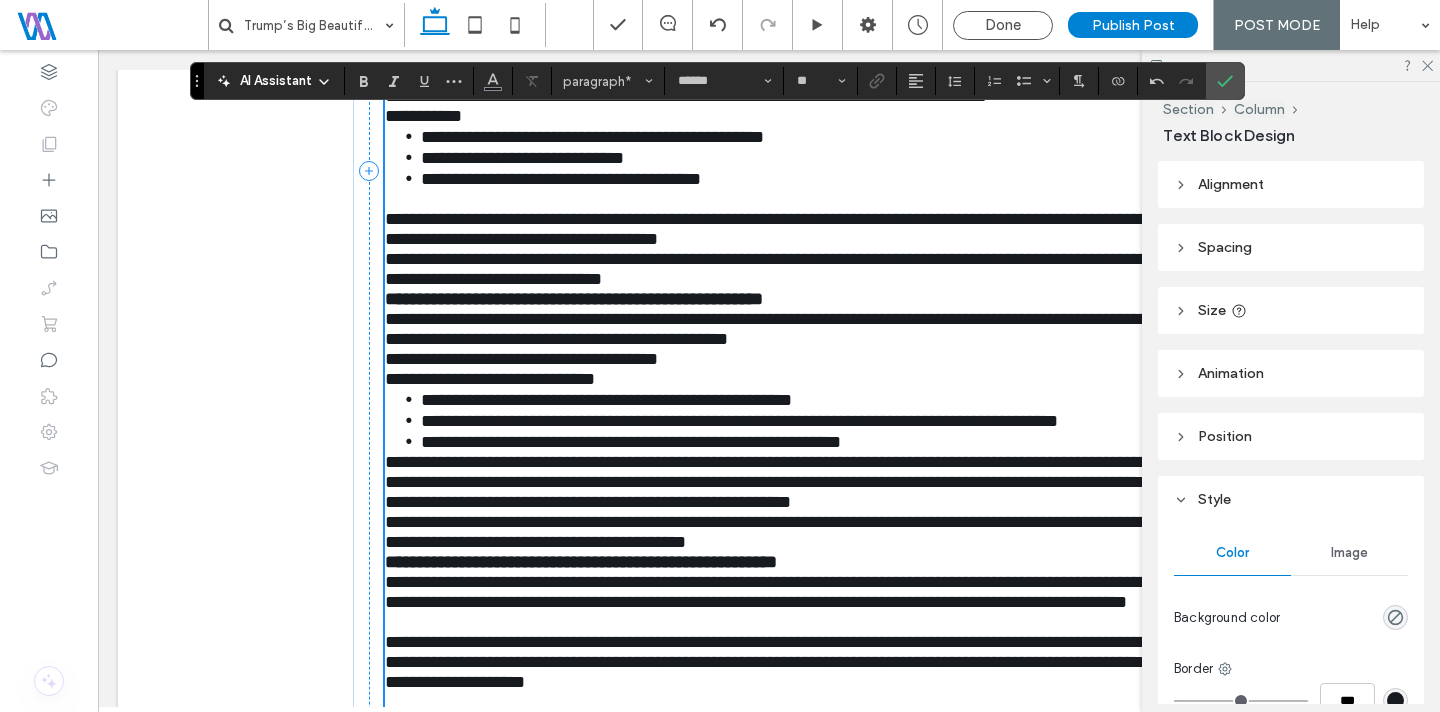 scroll, scrollTop: 2070, scrollLeft: 0, axis: vertical 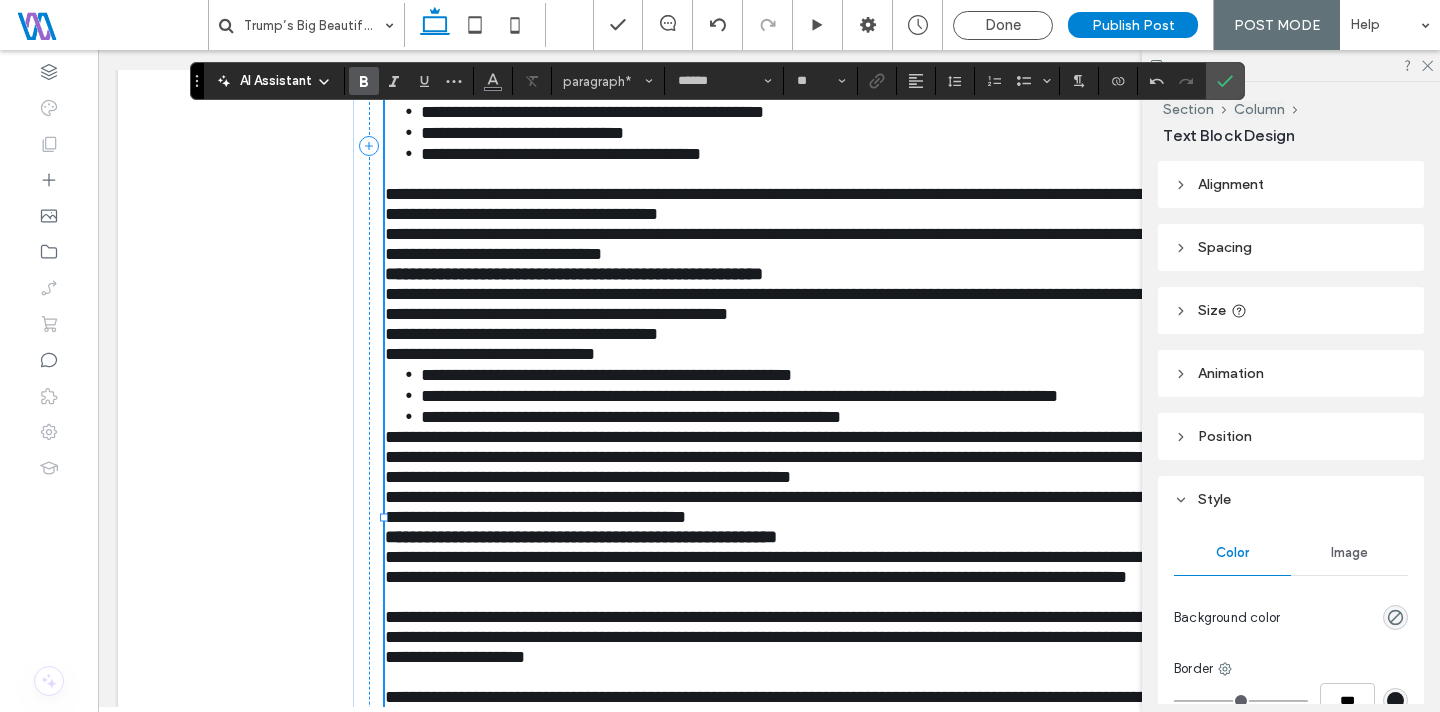 click on "**********" at bounding box center (574, 274) 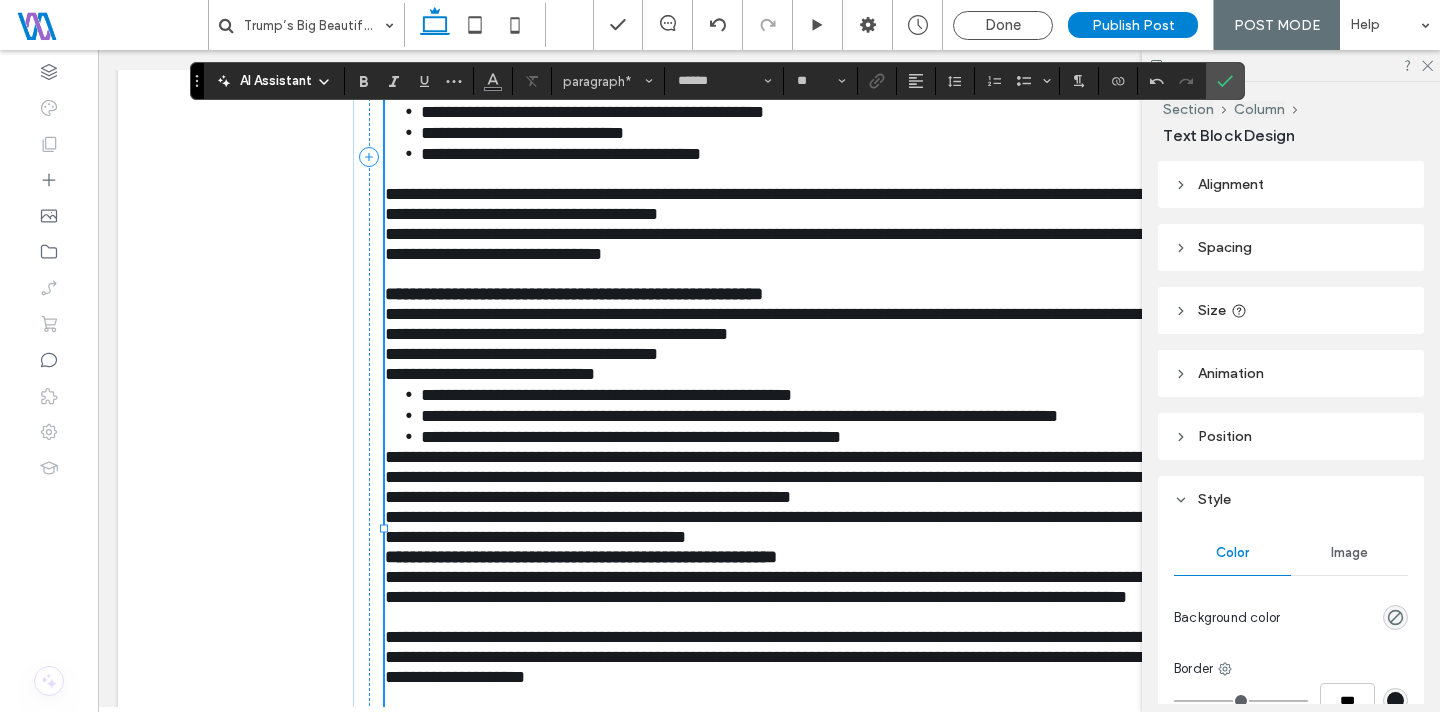 click on "**********" at bounding box center (770, 324) 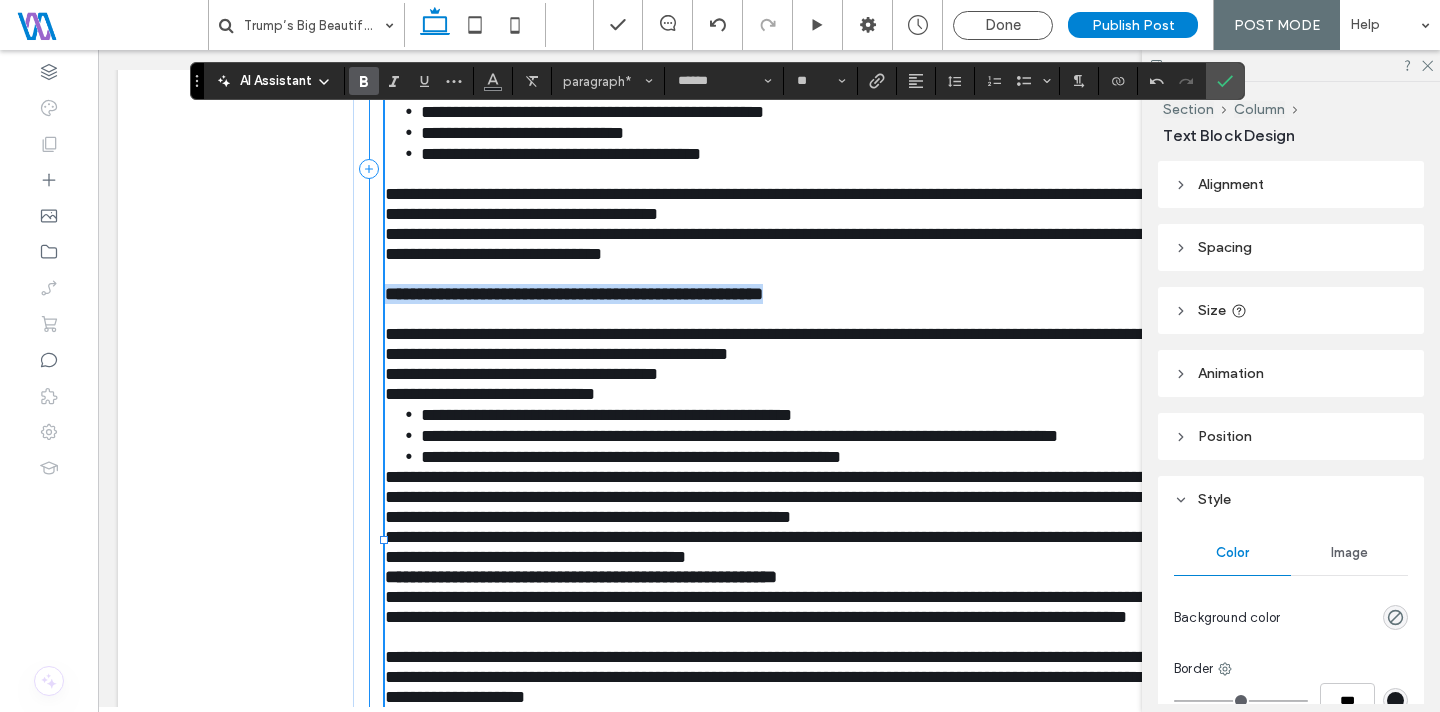 drag, startPoint x: 835, startPoint y: 421, endPoint x: 371, endPoint y: 414, distance: 464.0528 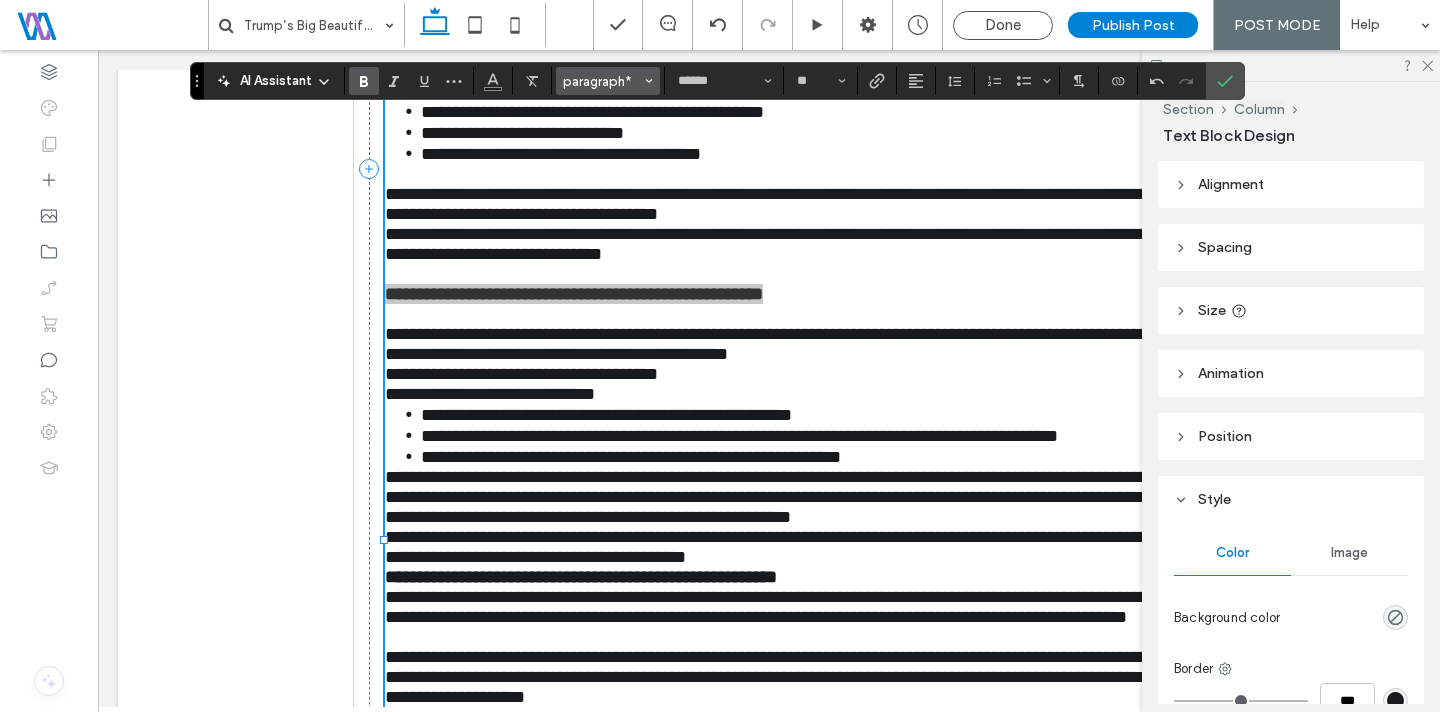 click on "paragraph*" at bounding box center (602, 81) 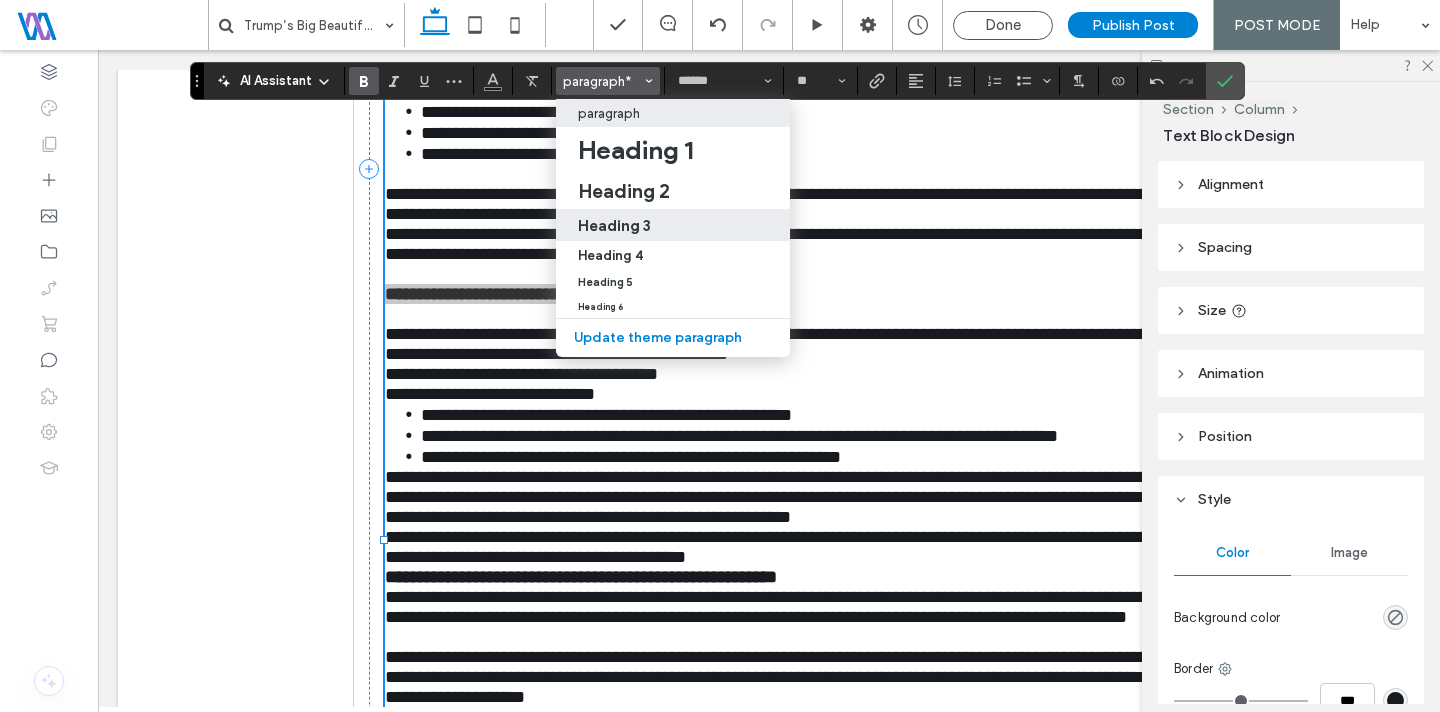 click on "Heading 3" at bounding box center (614, 225) 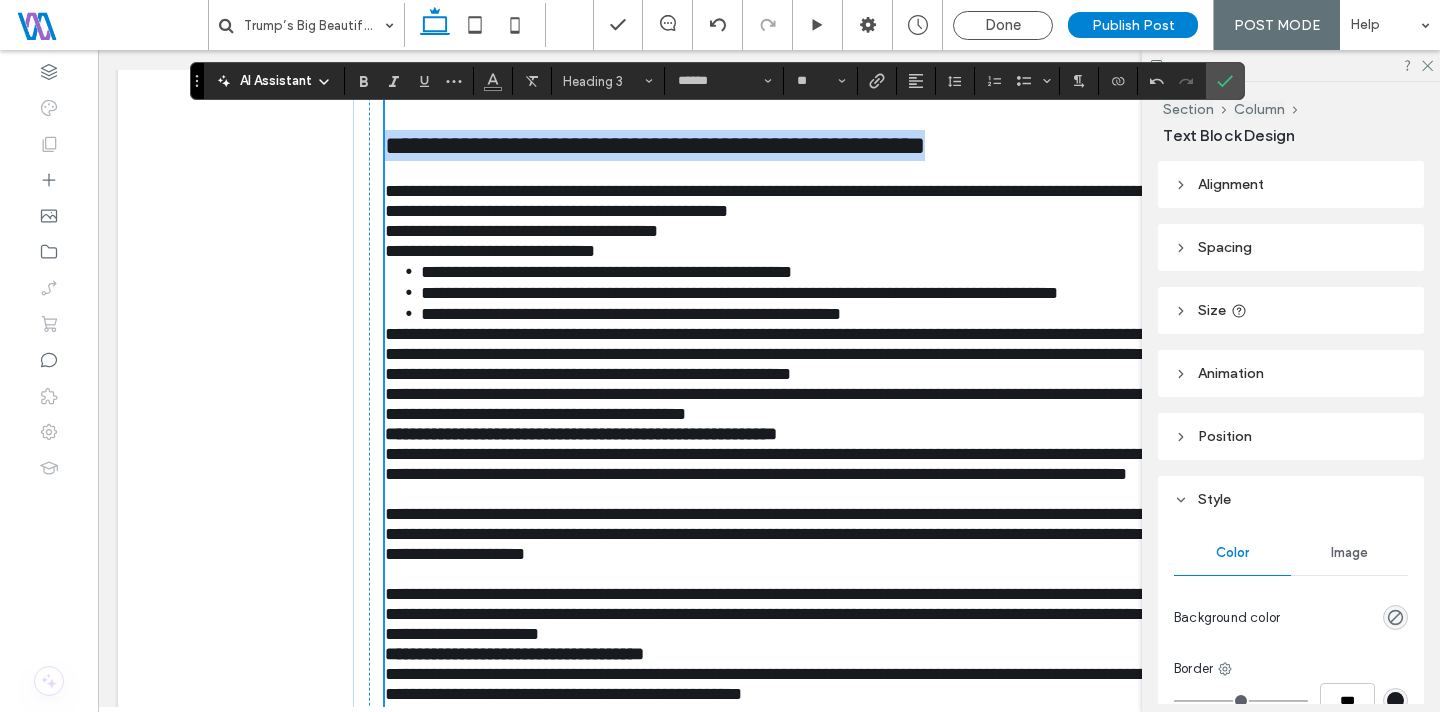 scroll, scrollTop: 2234, scrollLeft: 0, axis: vertical 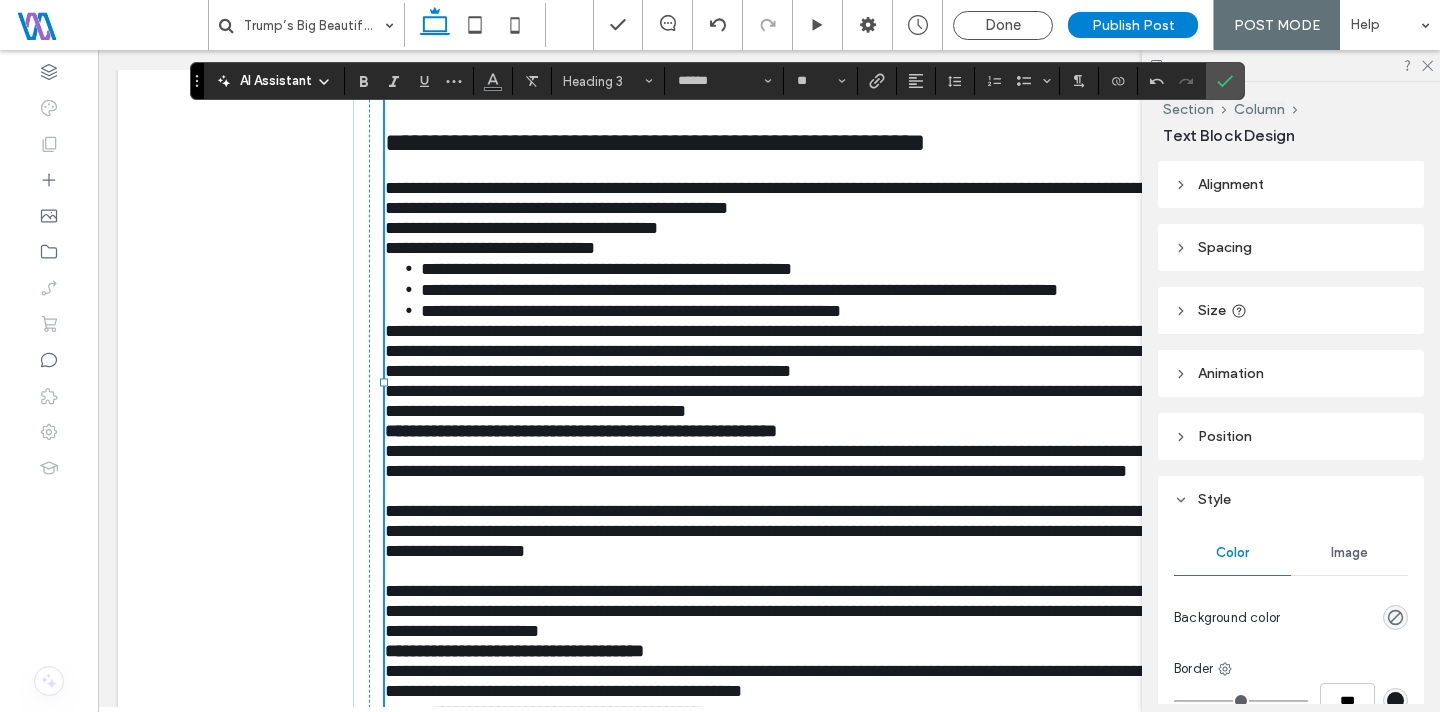 drag, startPoint x: 380, startPoint y: 498, endPoint x: 408, endPoint y: 498, distance: 28 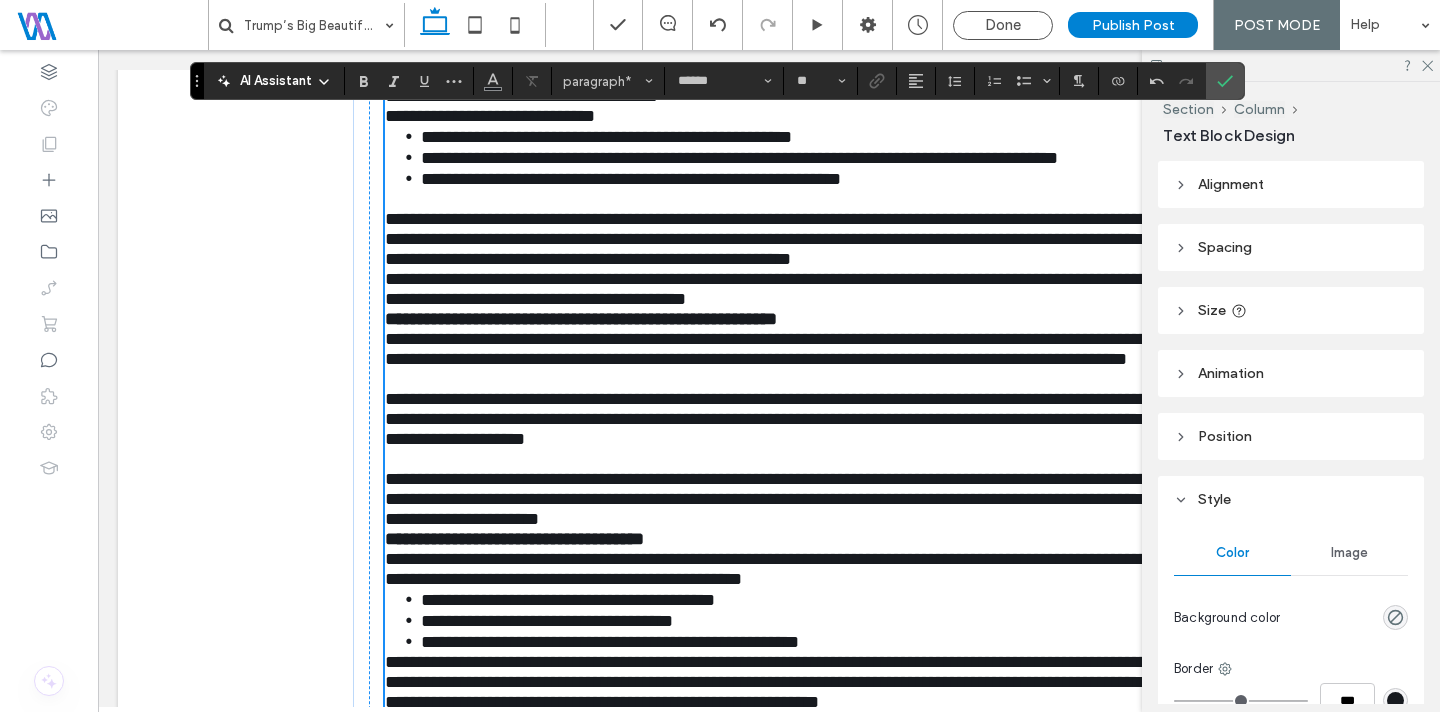 scroll, scrollTop: 2404, scrollLeft: 0, axis: vertical 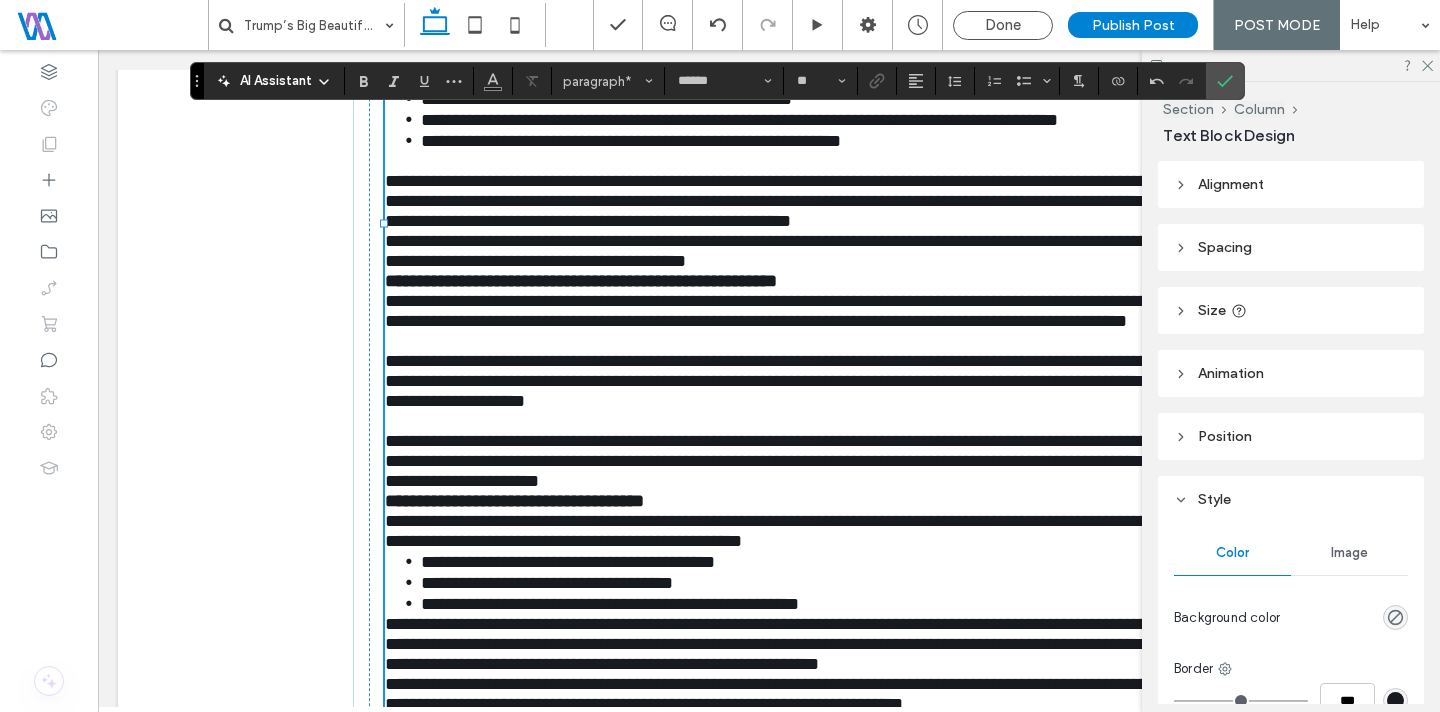 drag, startPoint x: 379, startPoint y: 457, endPoint x: 433, endPoint y: 459, distance: 54.037025 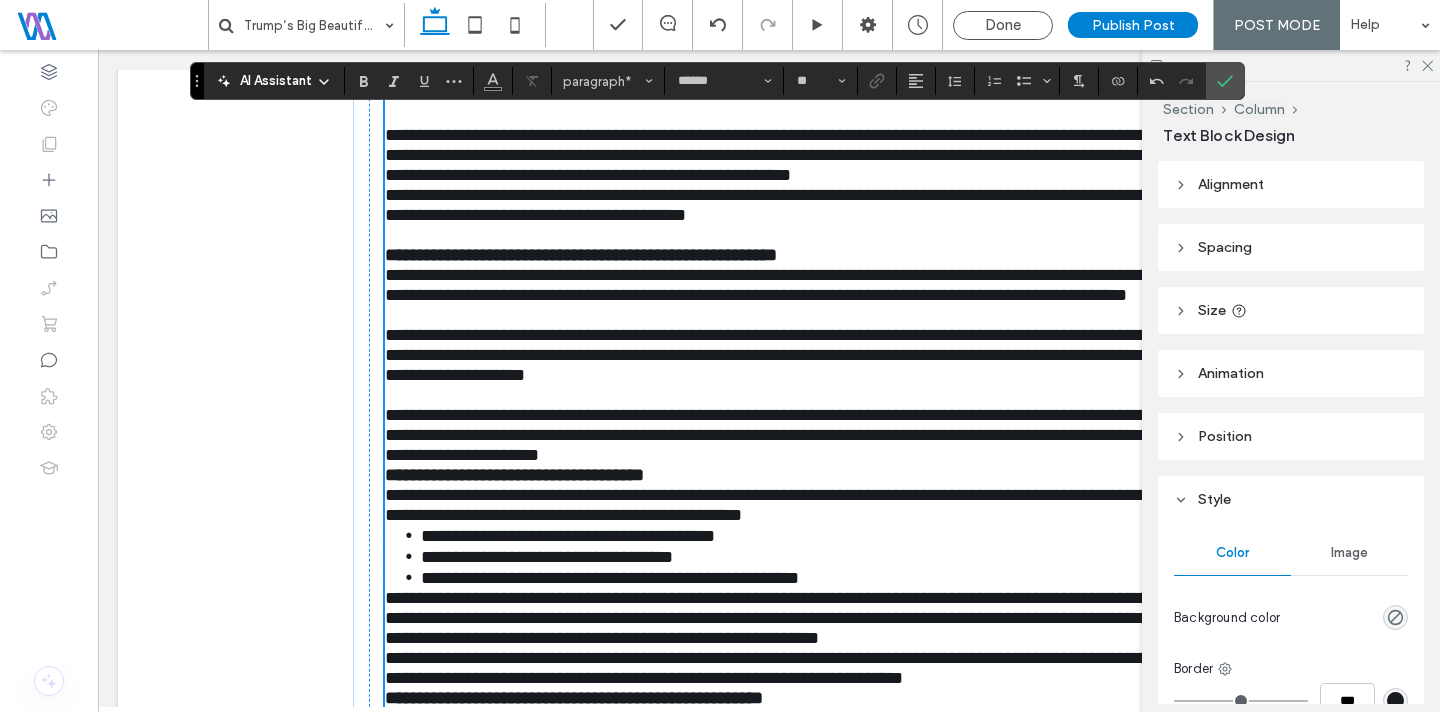 scroll, scrollTop: 2493, scrollLeft: 0, axis: vertical 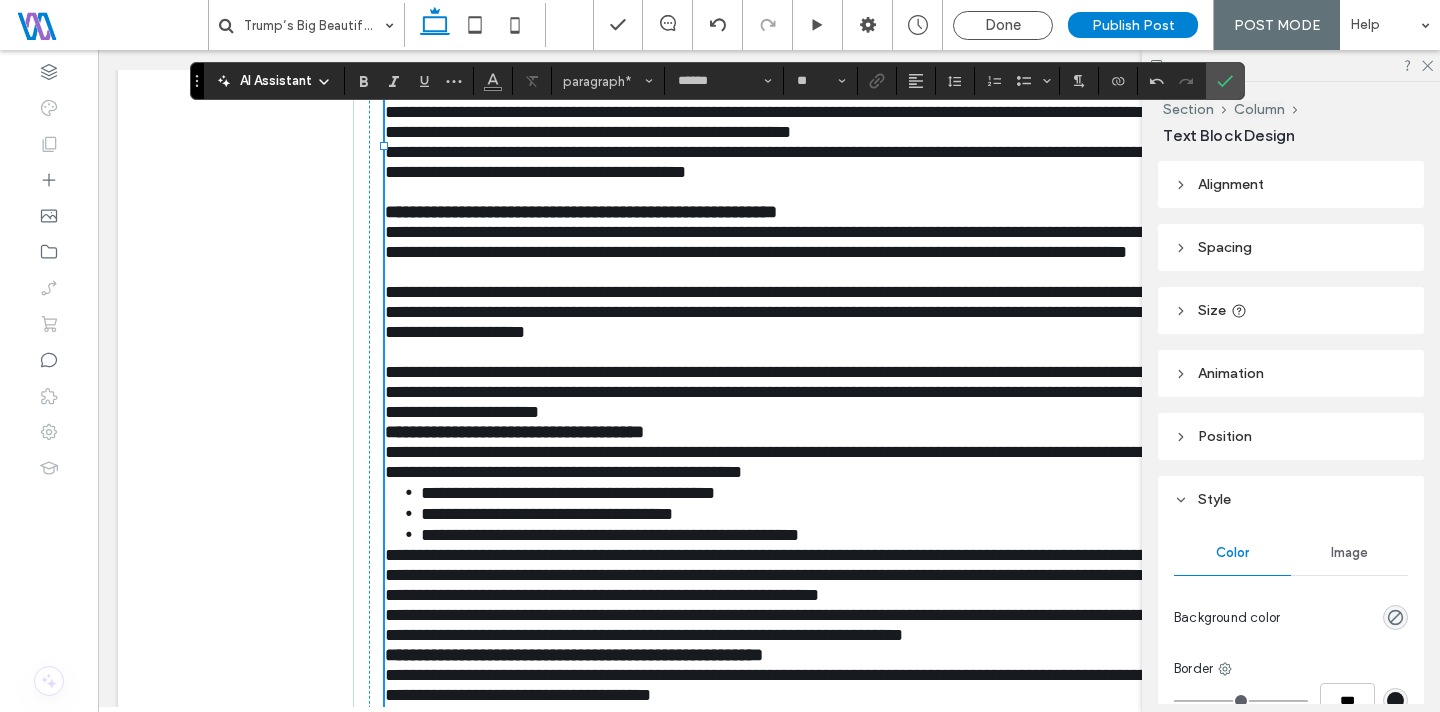 click on "**********" at bounding box center [770, 242] 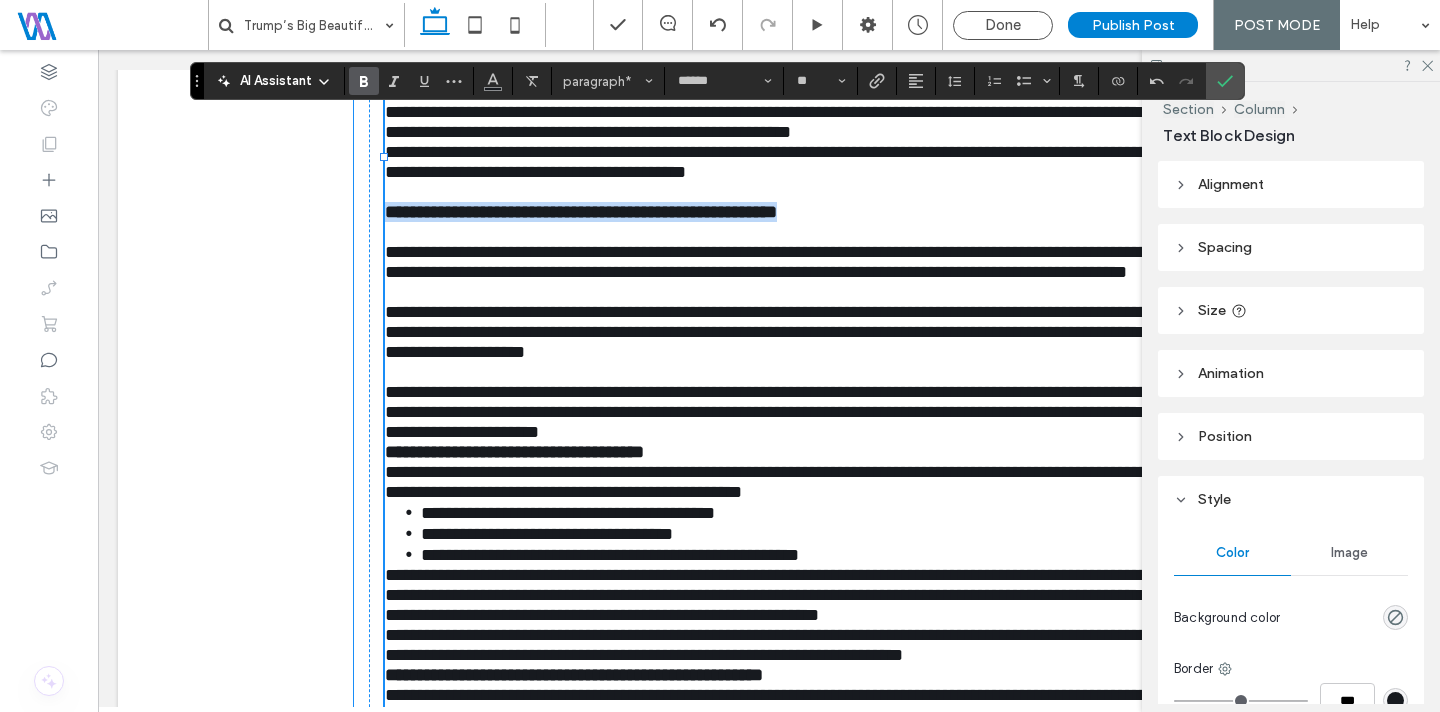 drag, startPoint x: 871, startPoint y: 395, endPoint x: 424, endPoint y: 291, distance: 458.939 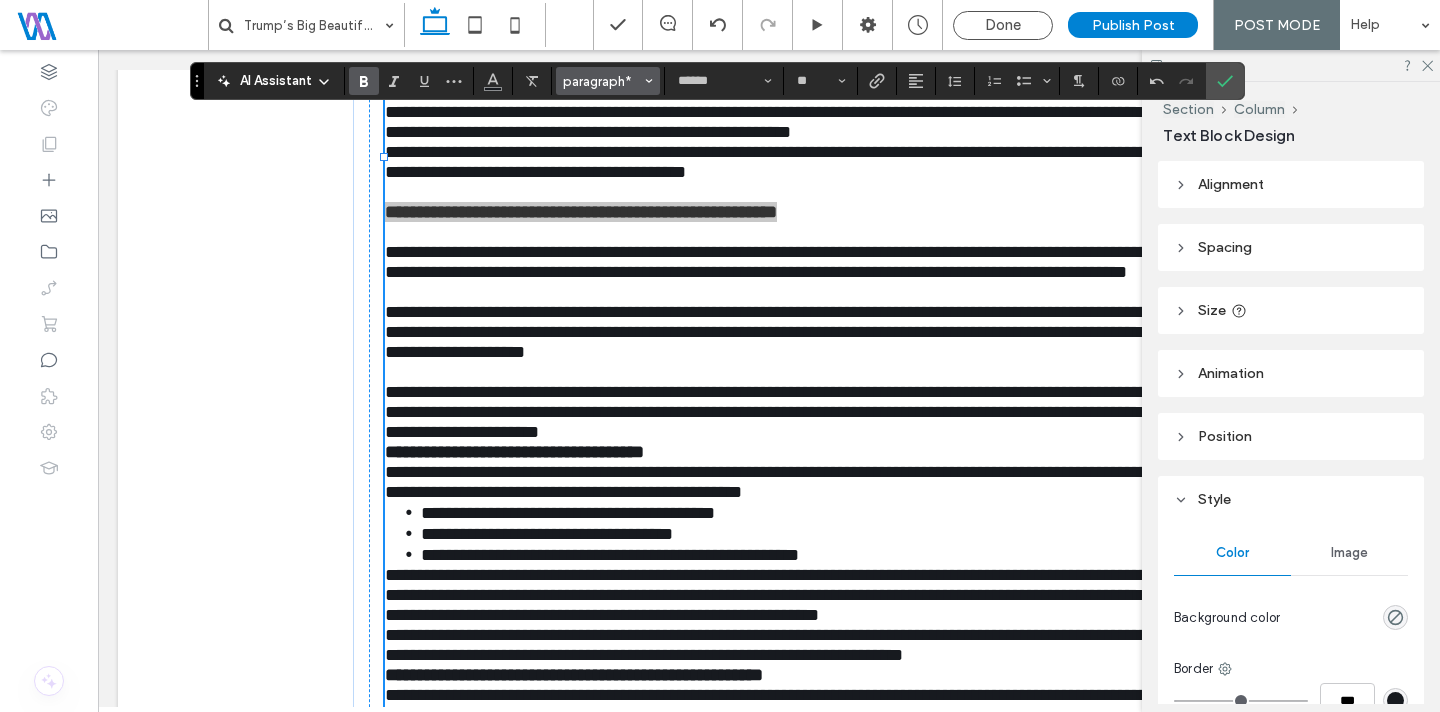 click on "paragraph*" at bounding box center (602, 81) 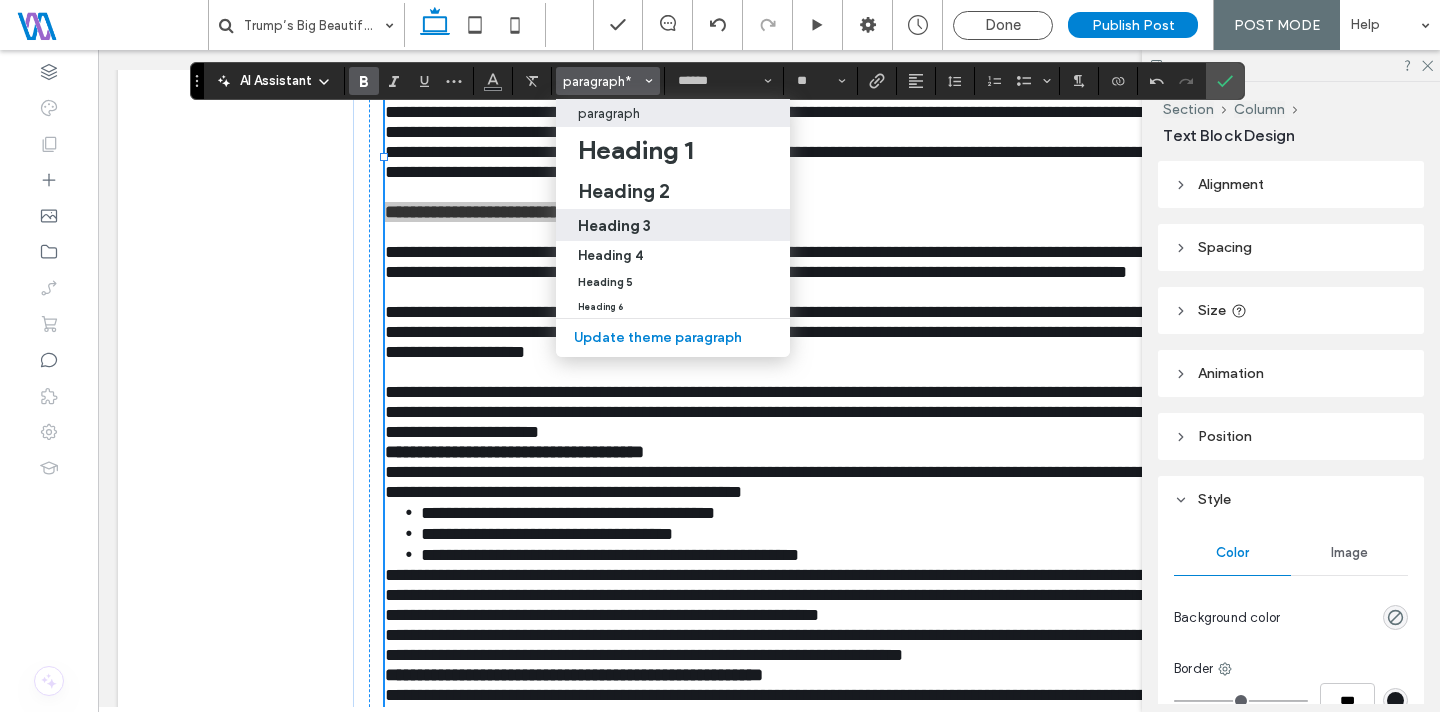 click on "Heading 3" at bounding box center [614, 225] 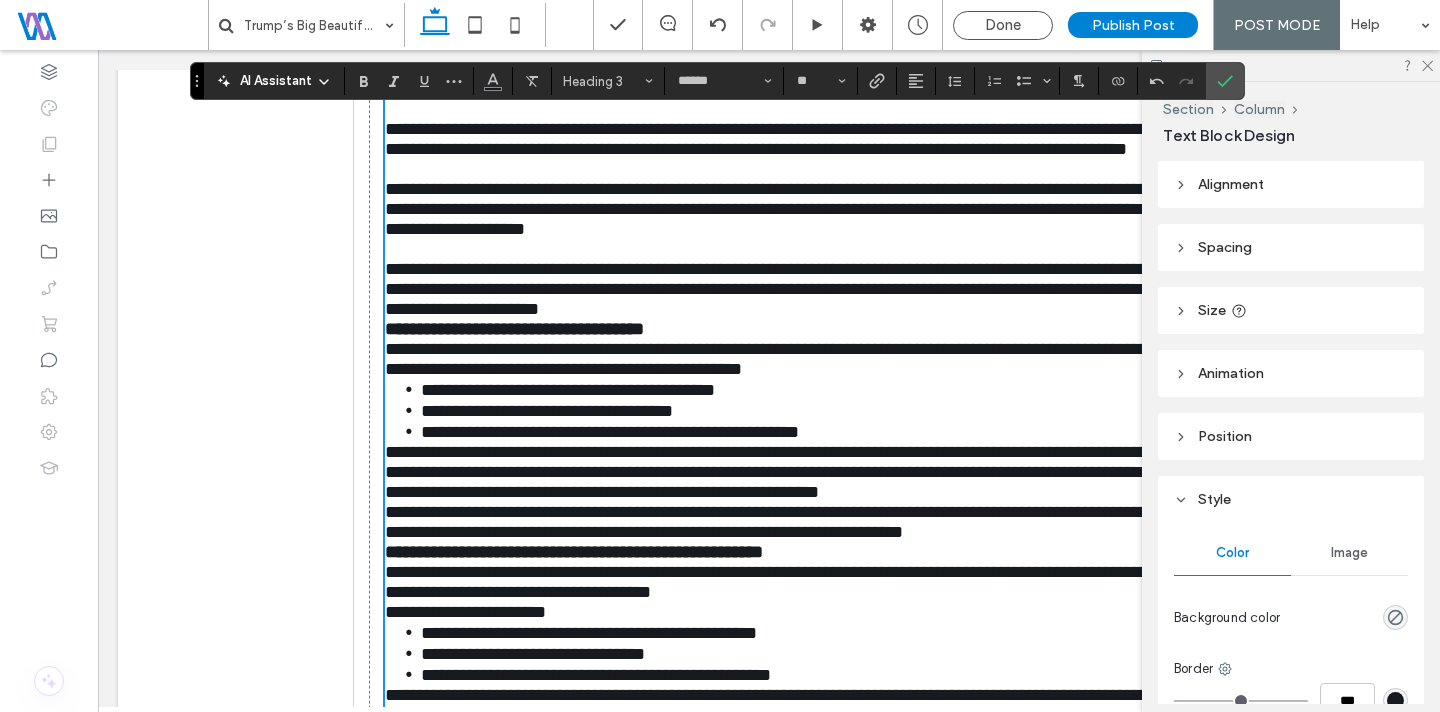 scroll, scrollTop: 2758, scrollLeft: 0, axis: vertical 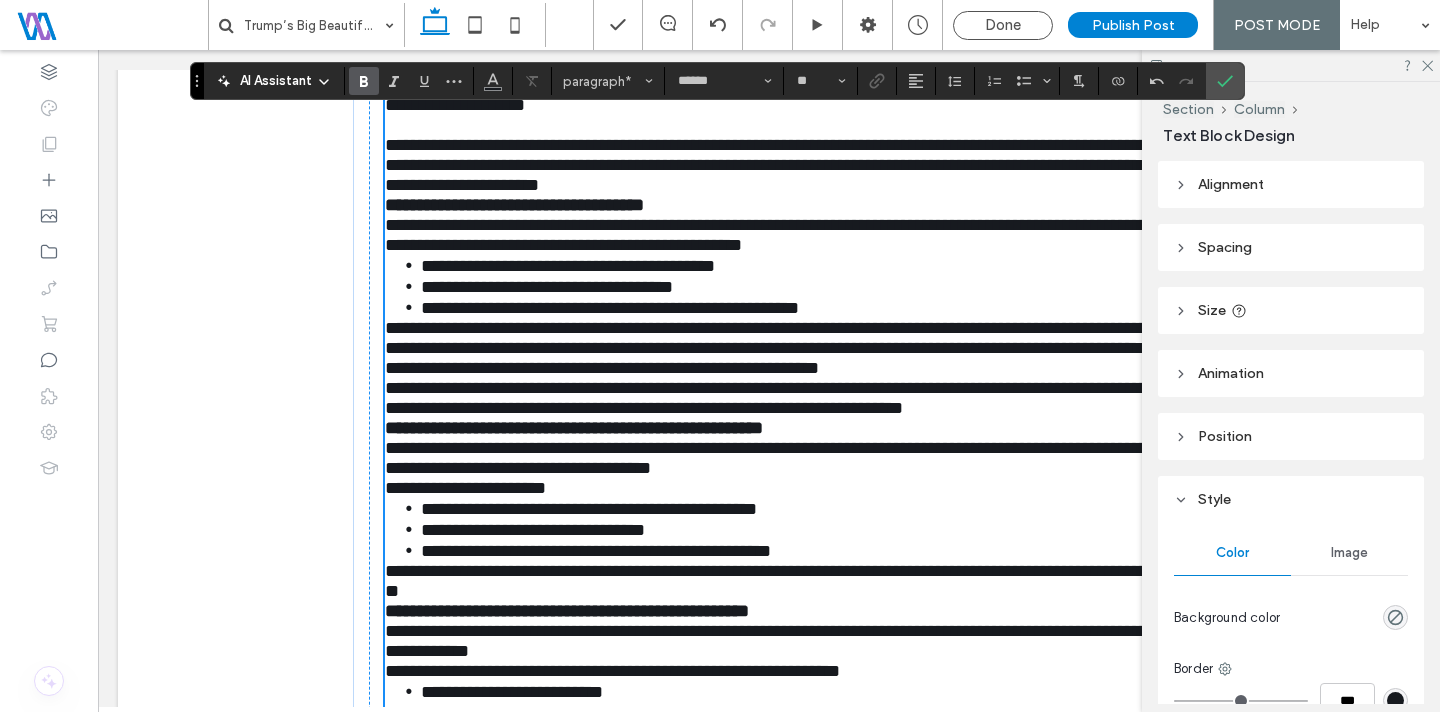 click on "**********" at bounding box center (514, 205) 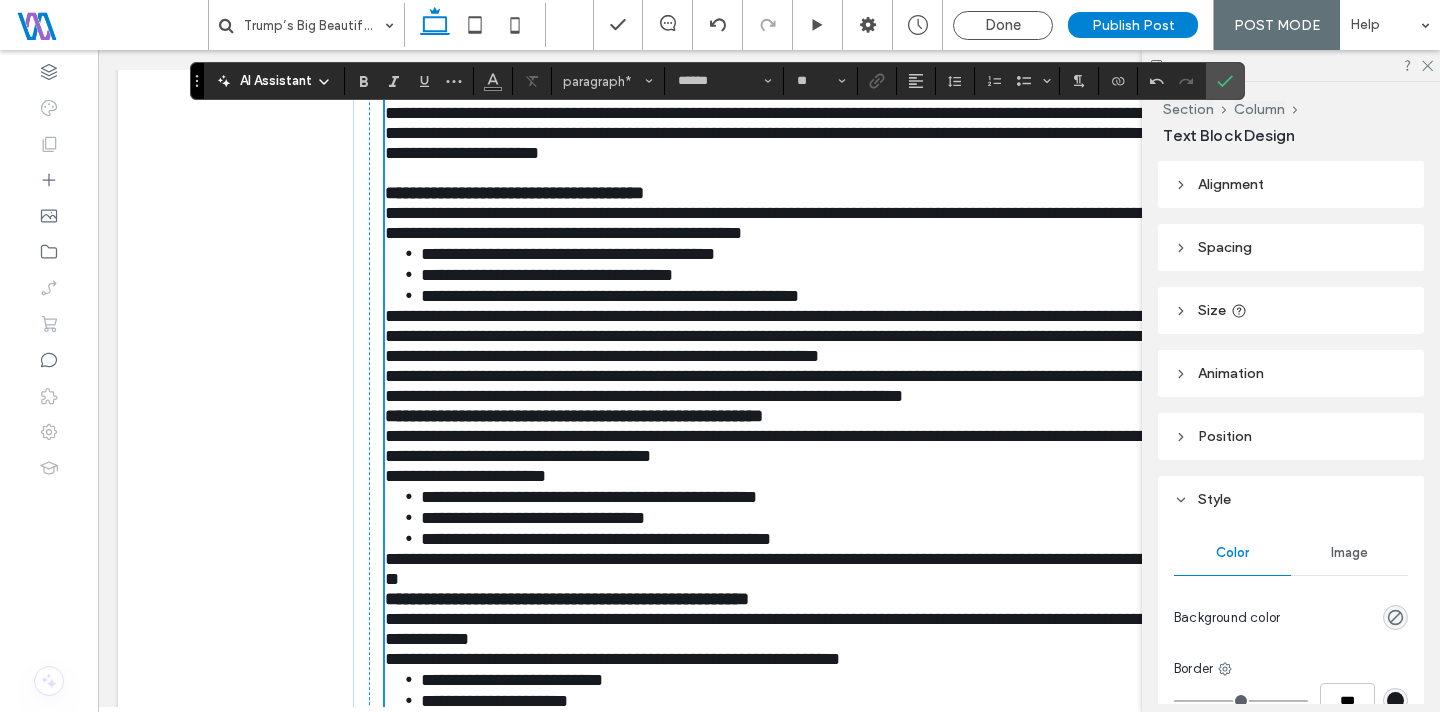 scroll, scrollTop: 2951, scrollLeft: 0, axis: vertical 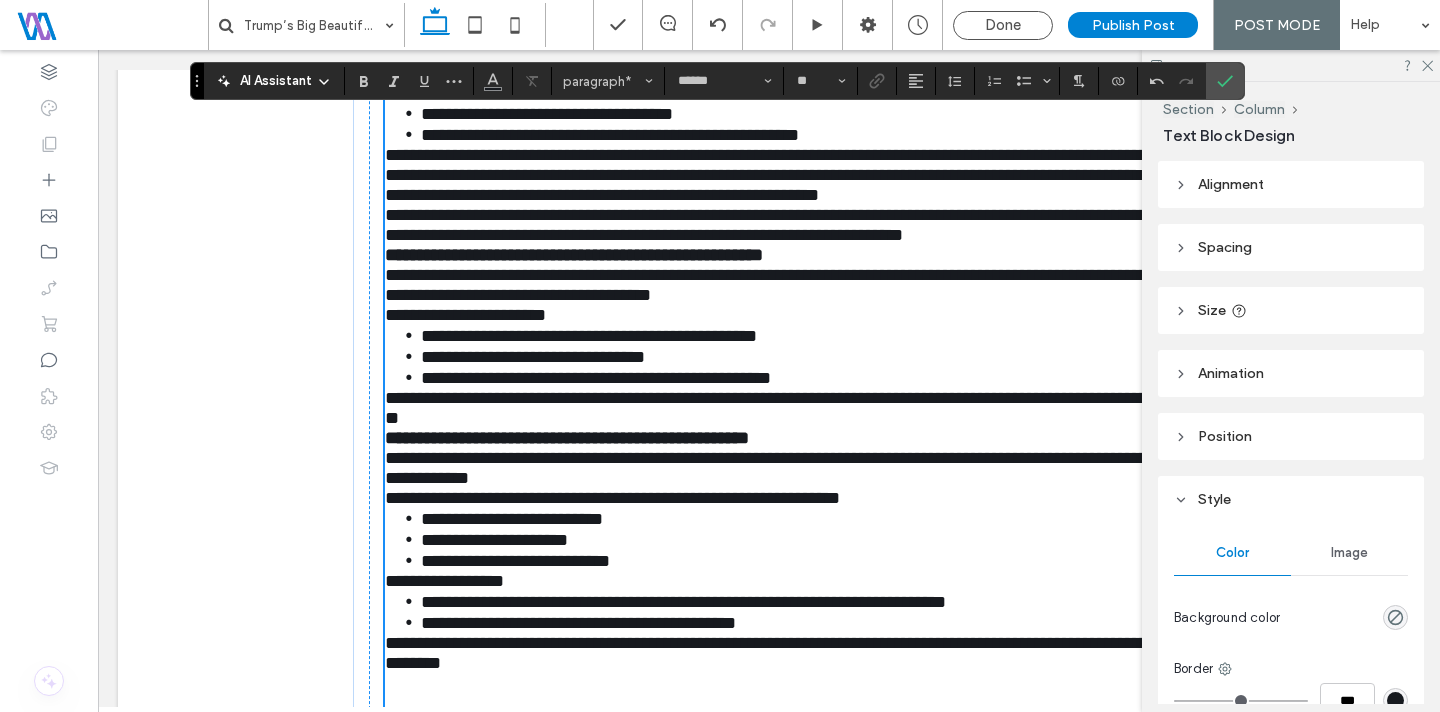 click on "**********" at bounding box center (770, 62) 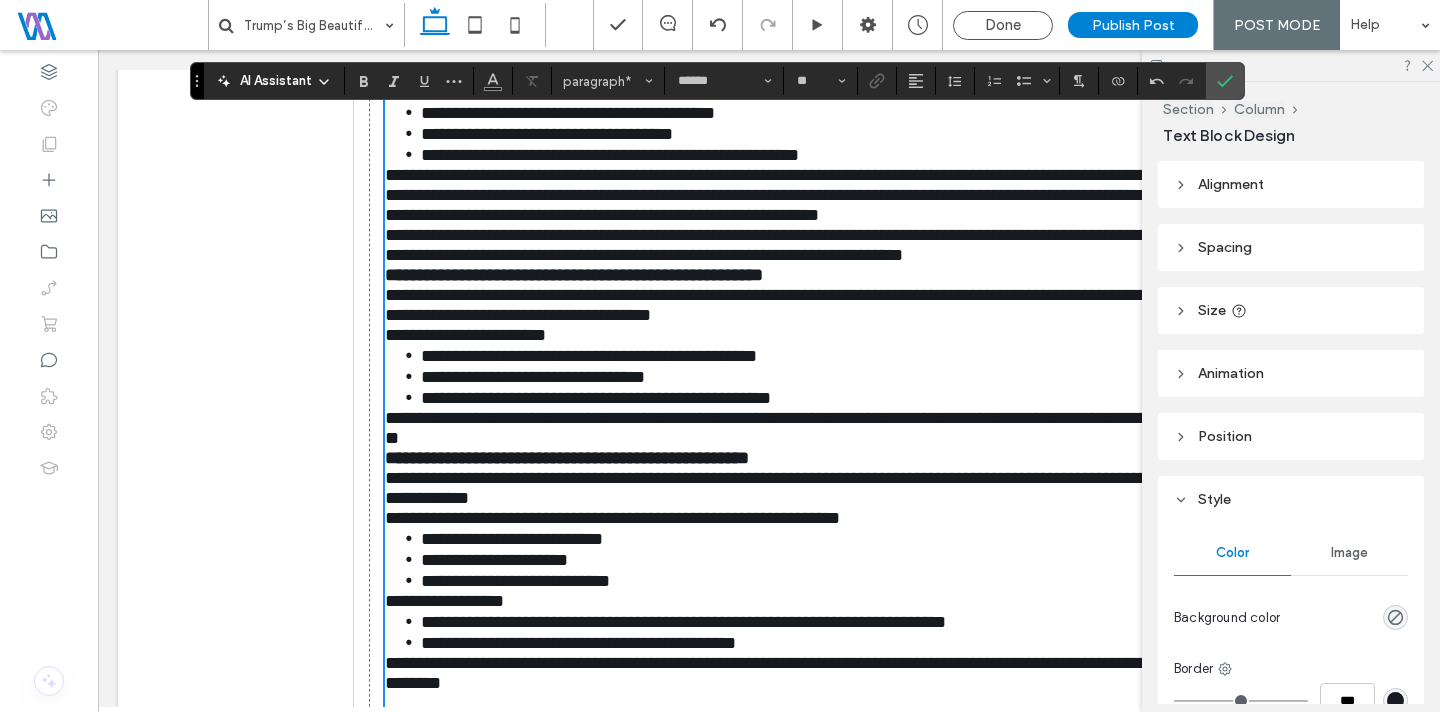 click on "**********" at bounding box center [770, 195] 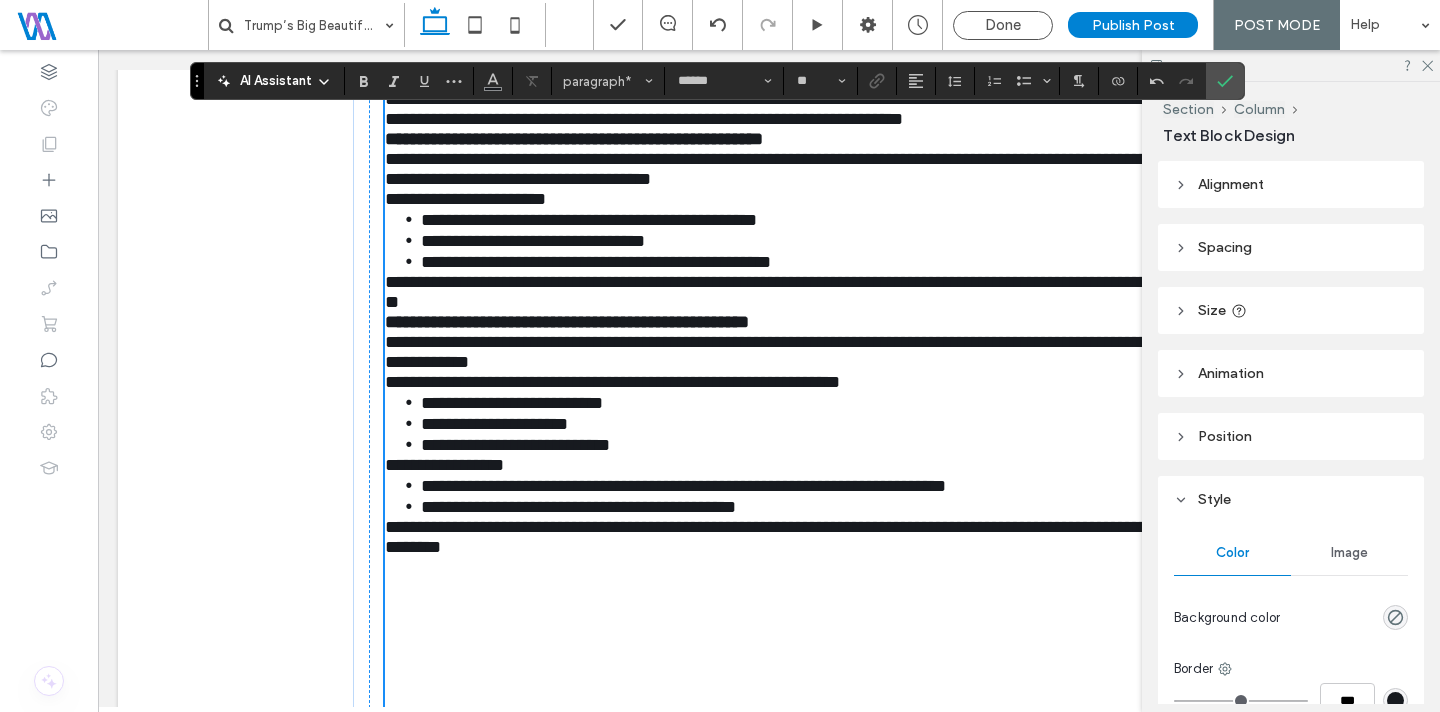 scroll, scrollTop: 3110, scrollLeft: 0, axis: vertical 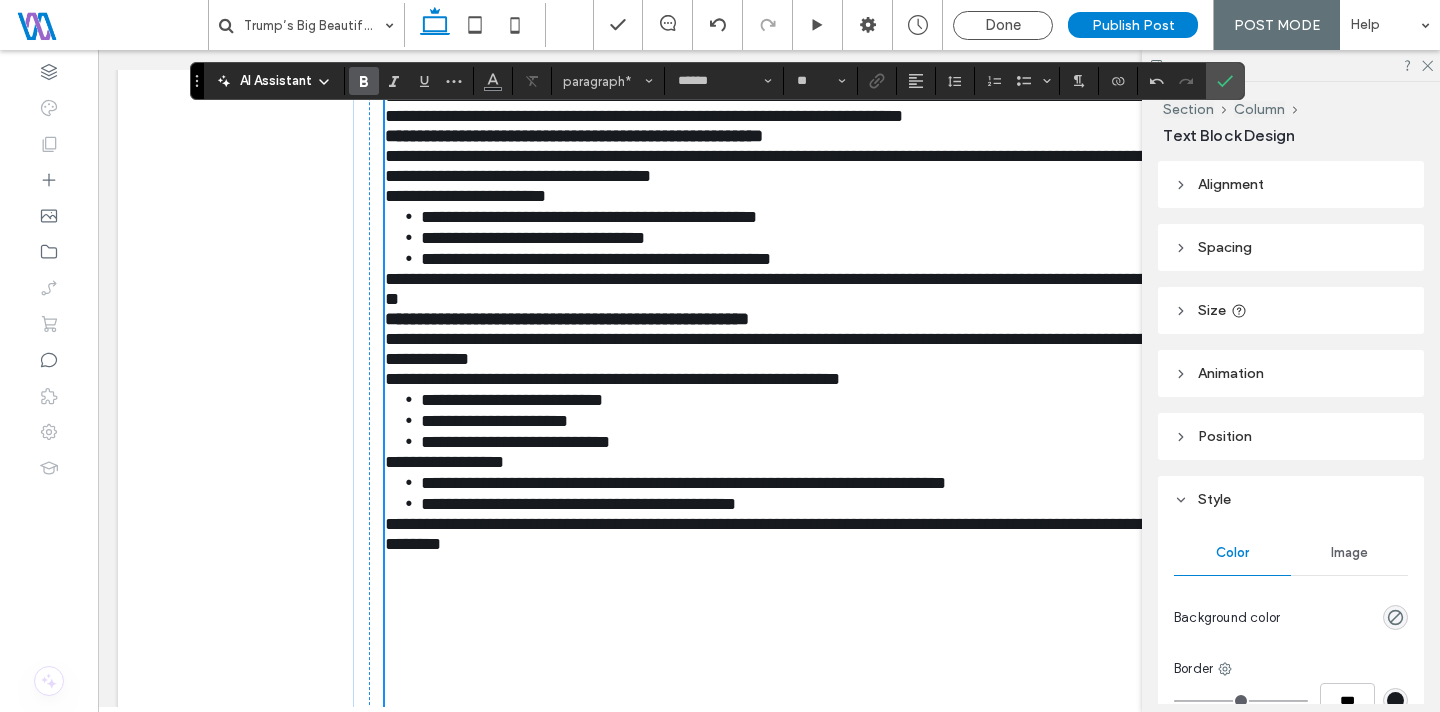 click on "**********" at bounding box center [574, 136] 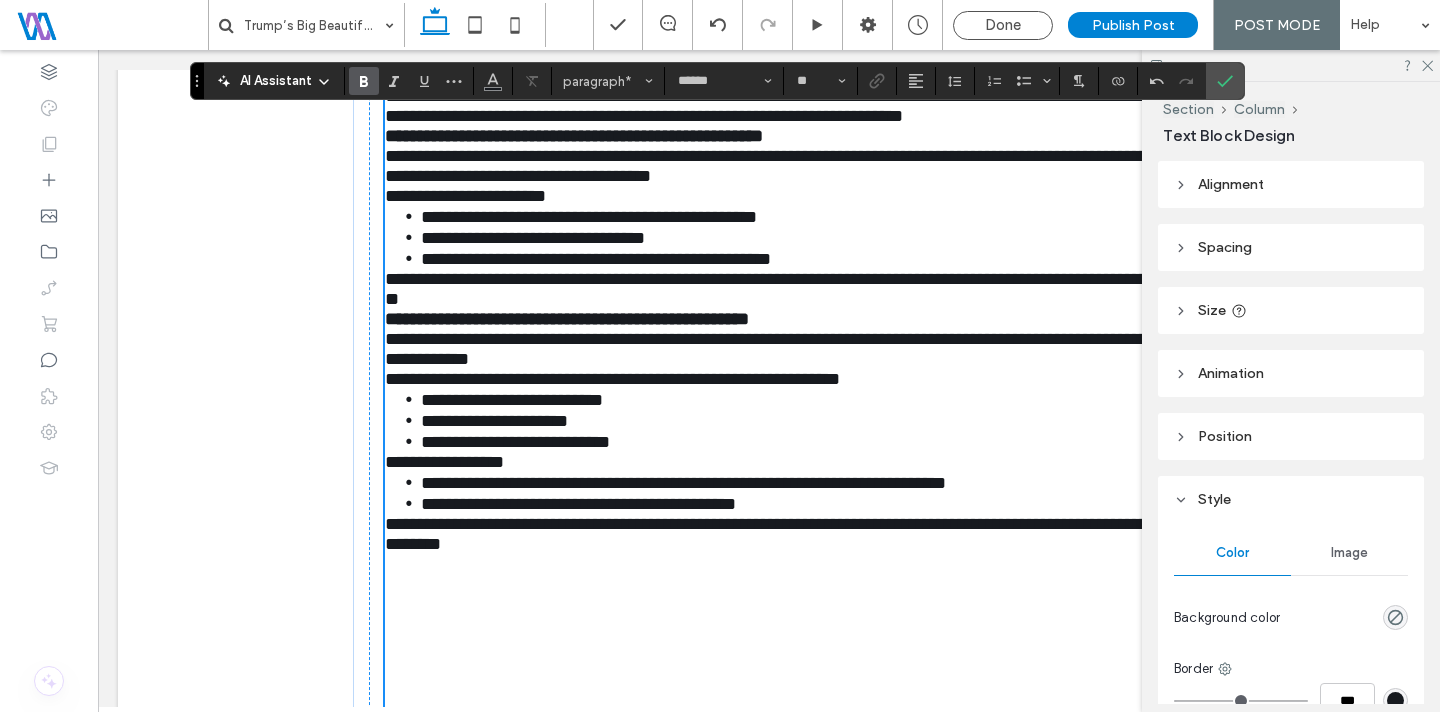 click on "**********" at bounding box center (574, 136) 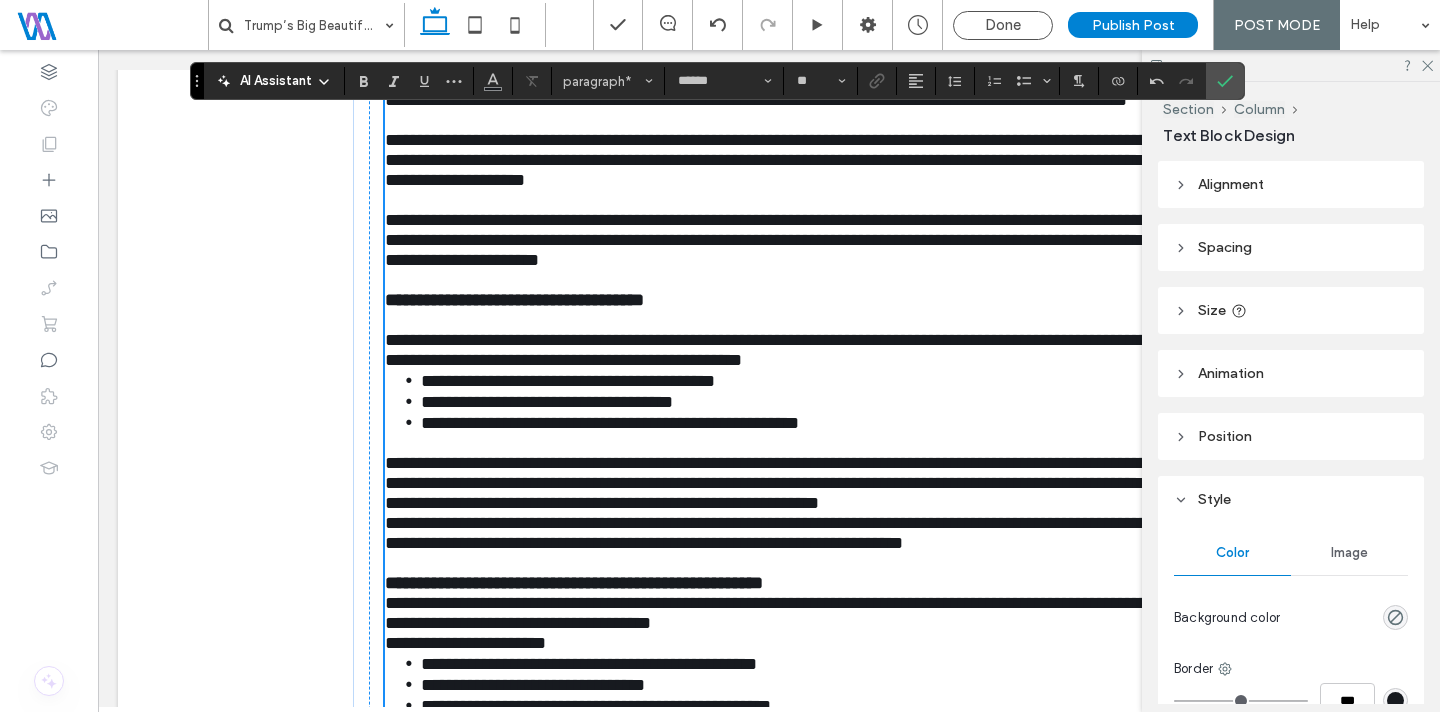 scroll, scrollTop: 2804, scrollLeft: 0, axis: vertical 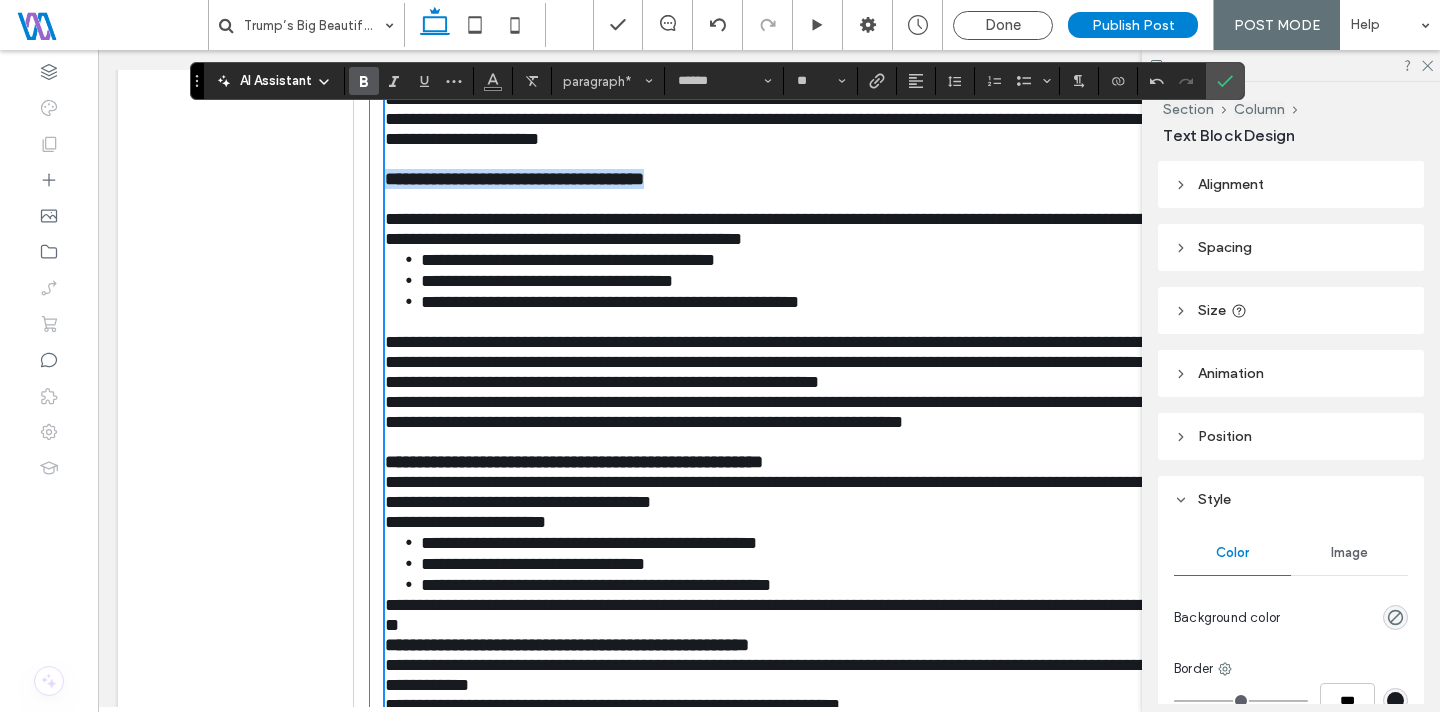 drag, startPoint x: 726, startPoint y: 413, endPoint x: 376, endPoint y: 413, distance: 350 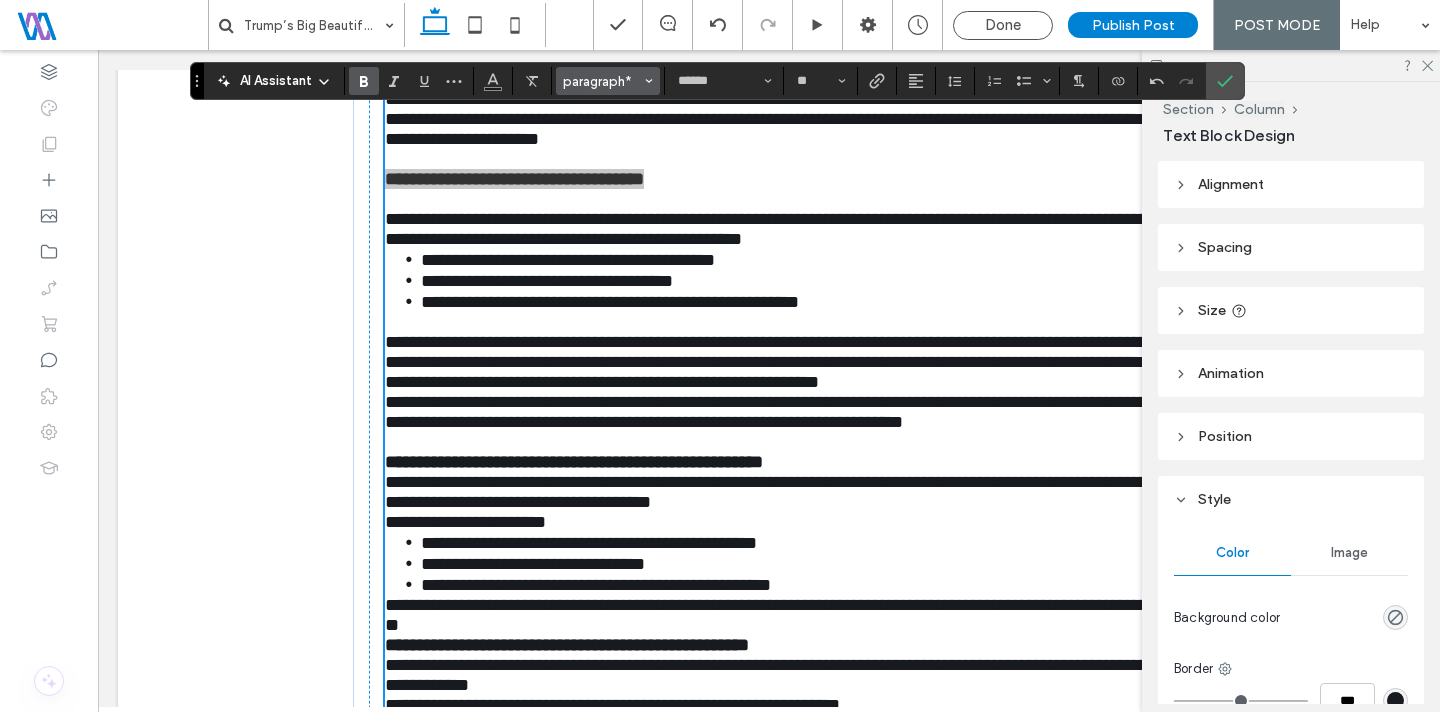 click on "paragraph*" at bounding box center [602, 81] 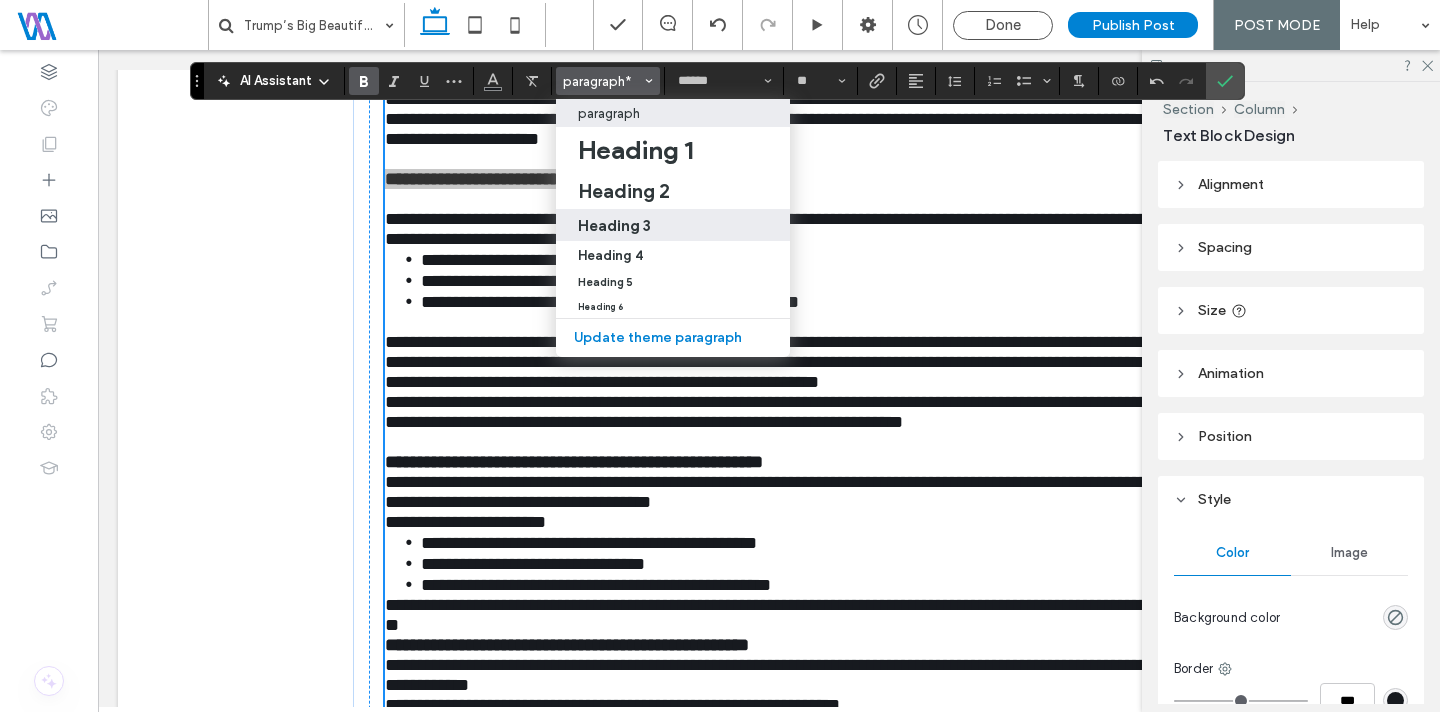 click on "Heading 3" at bounding box center (673, 225) 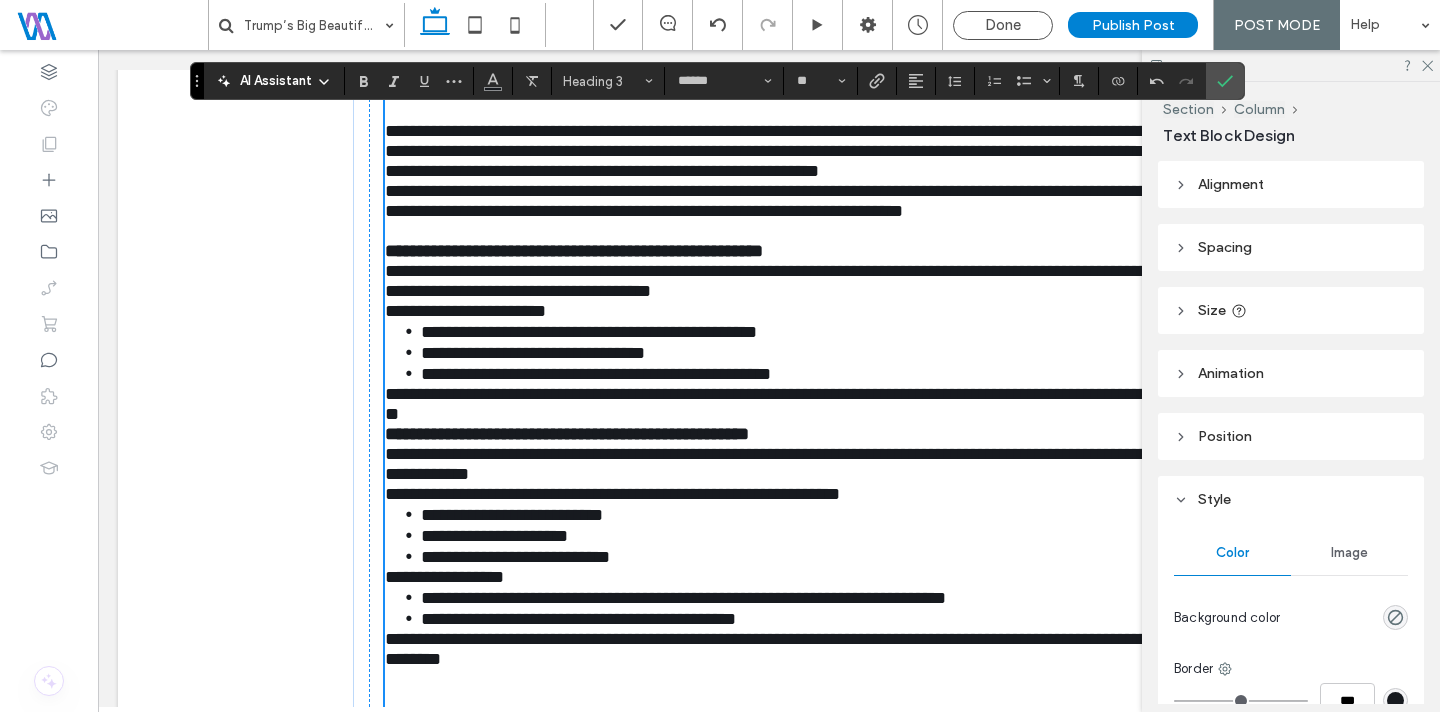 scroll, scrollTop: 3151, scrollLeft: 0, axis: vertical 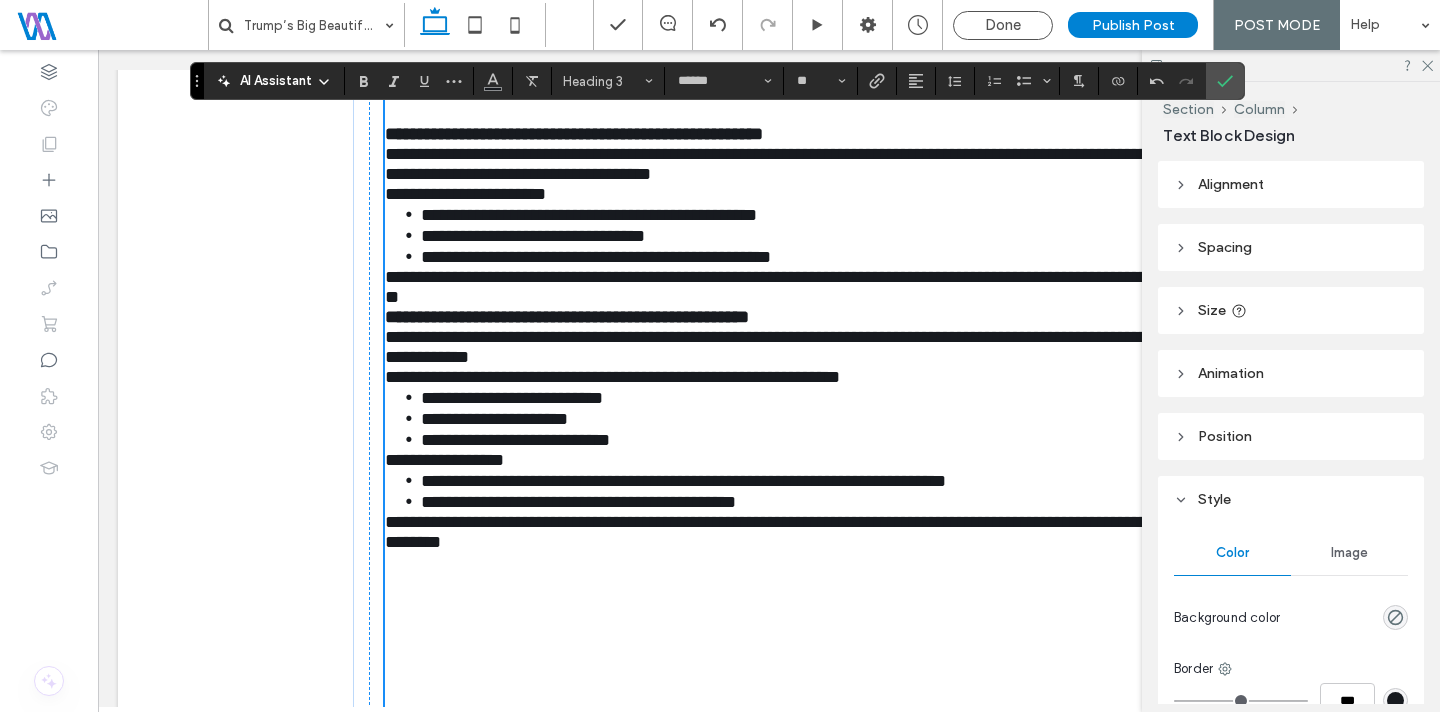 click on "**********" at bounding box center (770, 164) 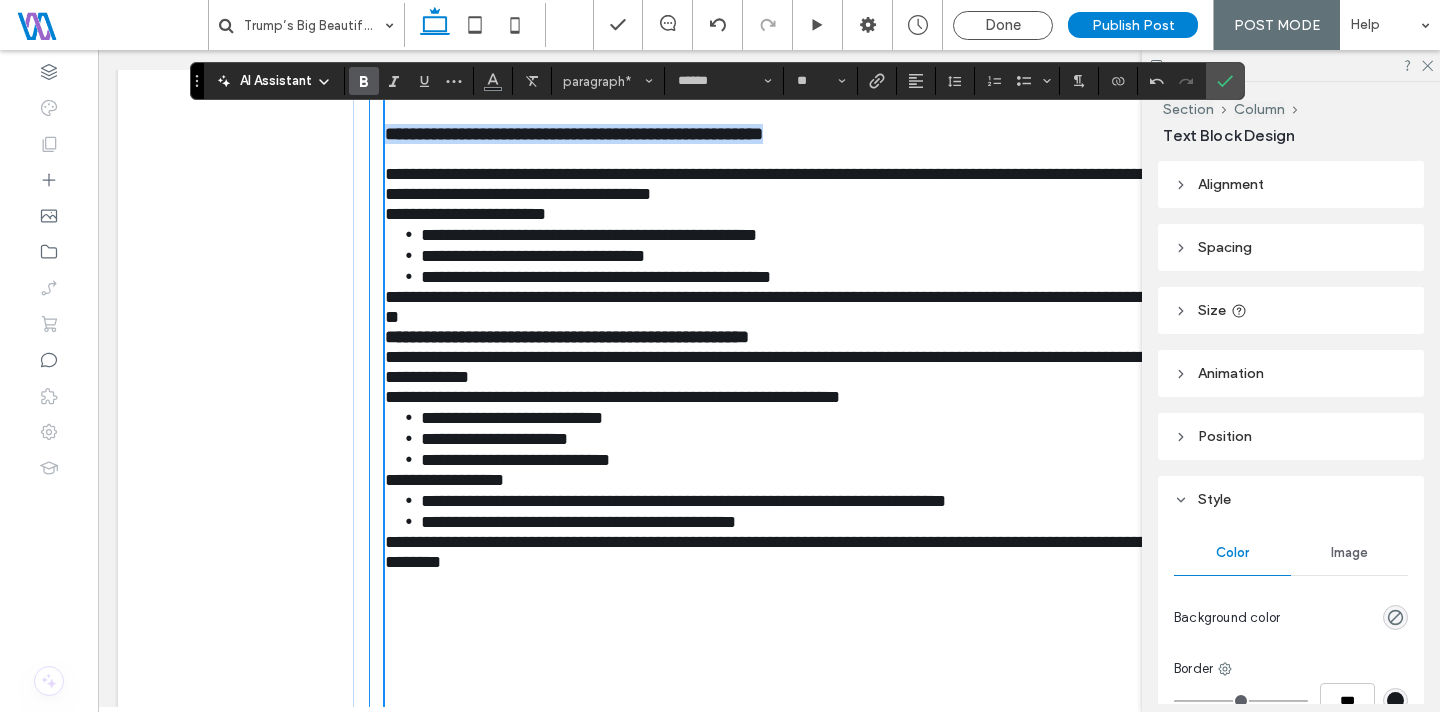 drag, startPoint x: 834, startPoint y: 395, endPoint x: 746, endPoint y: 129, distance: 280.17853 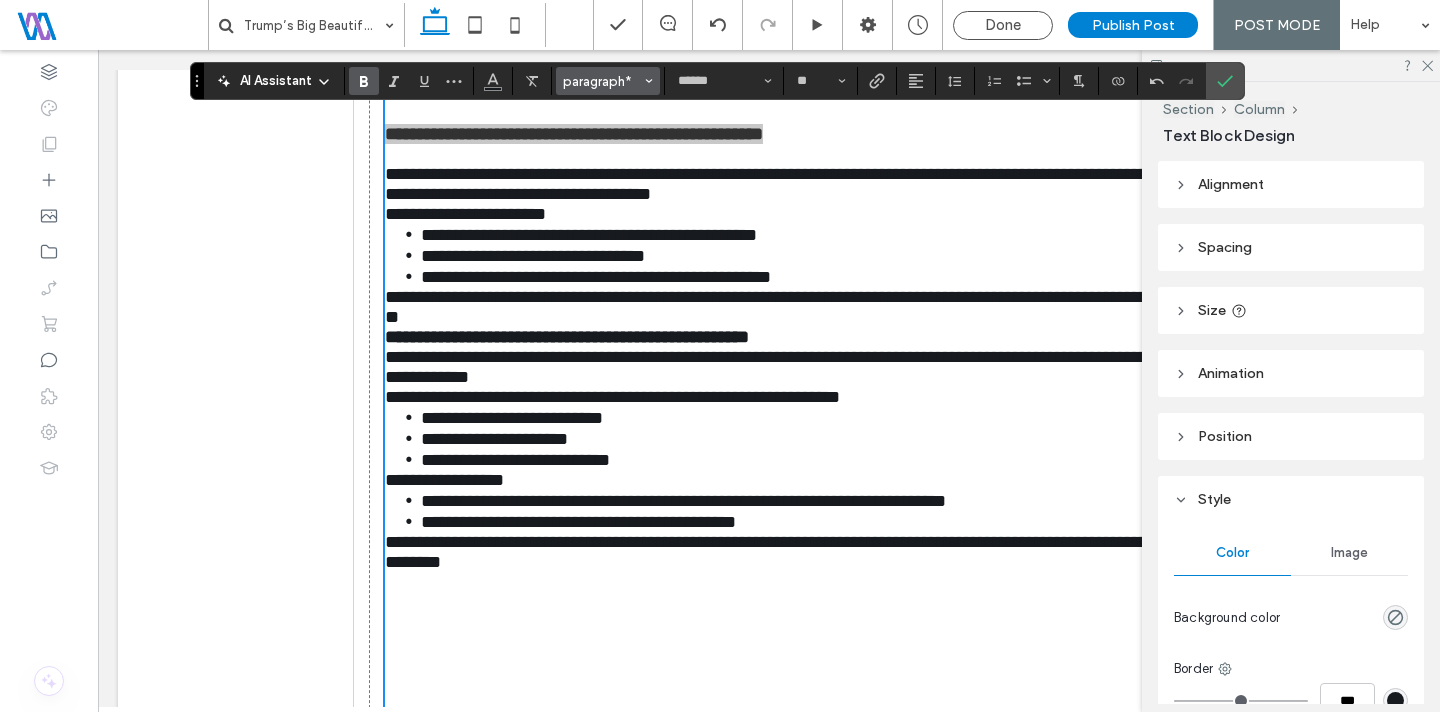 click on "paragraph*" at bounding box center (602, 81) 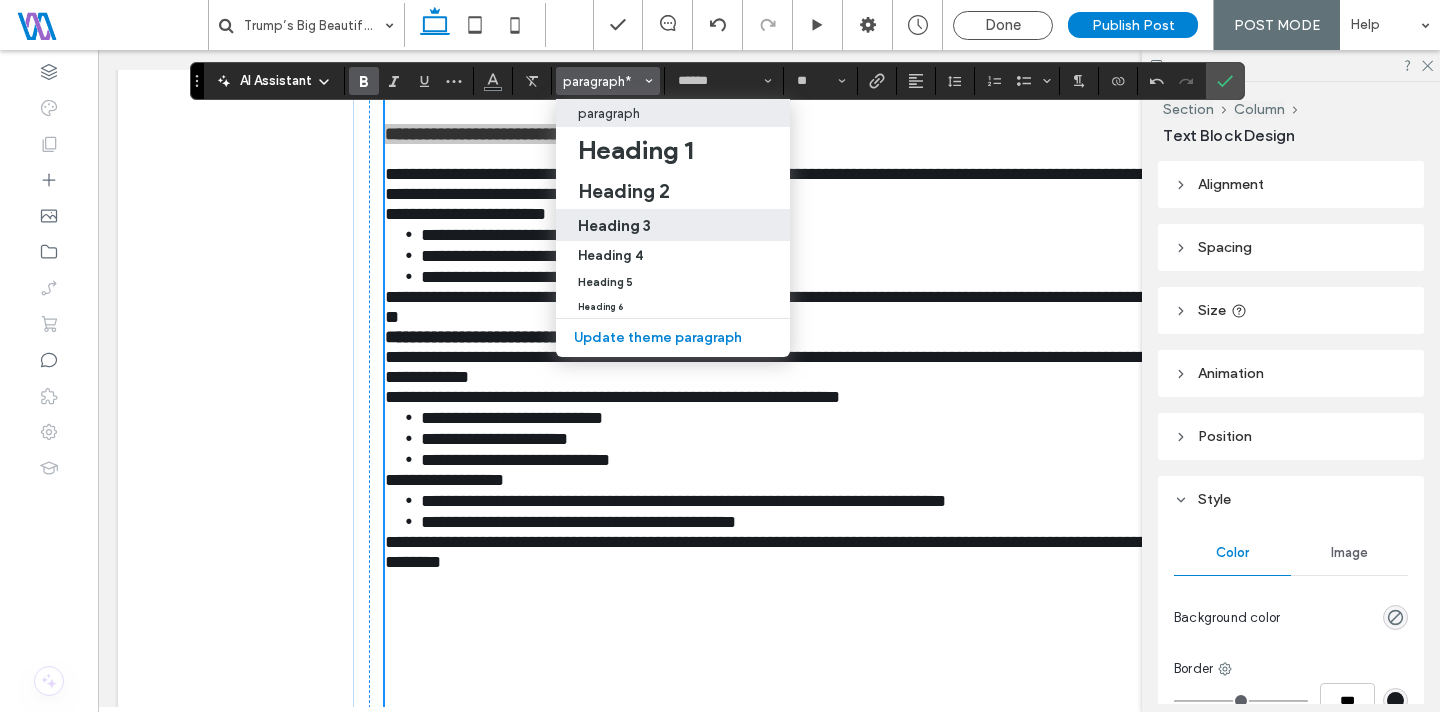 click on "Heading 3" at bounding box center (673, 225) 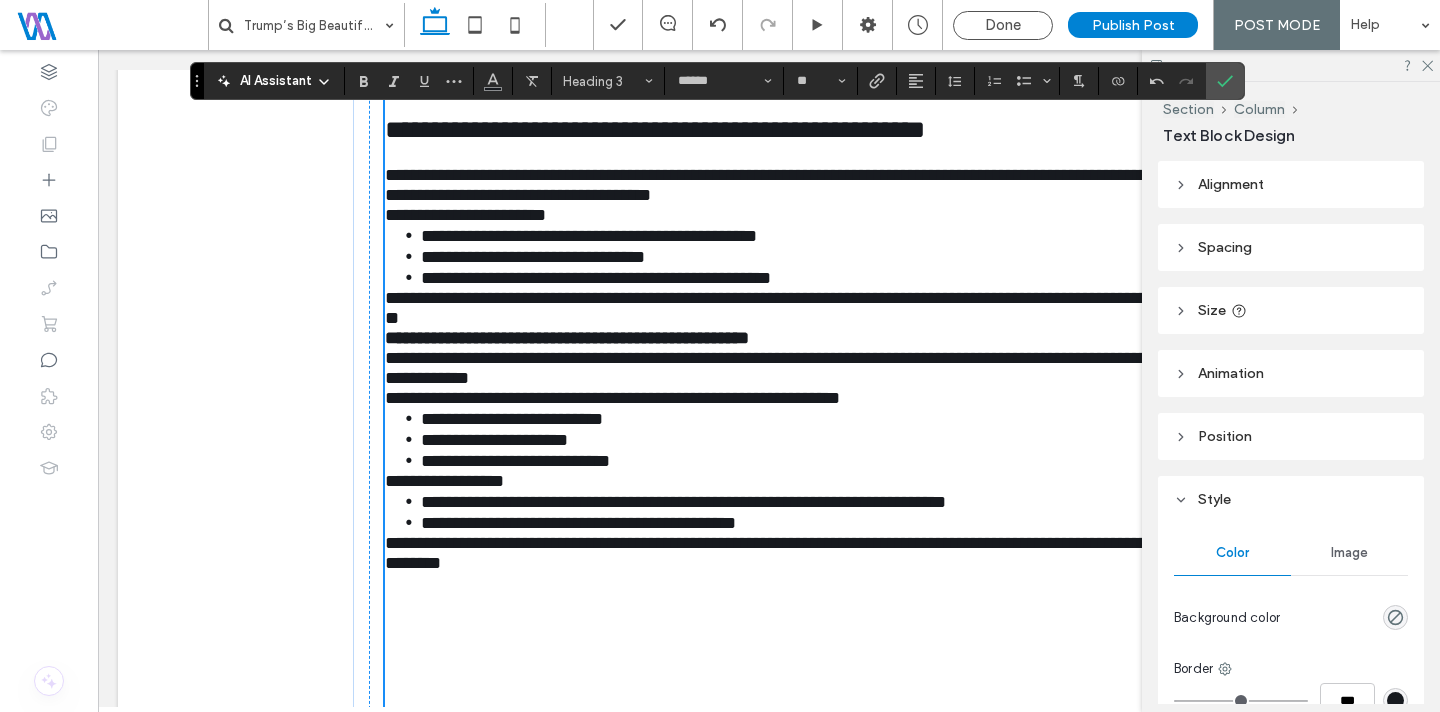 scroll, scrollTop: 3321, scrollLeft: 0, axis: vertical 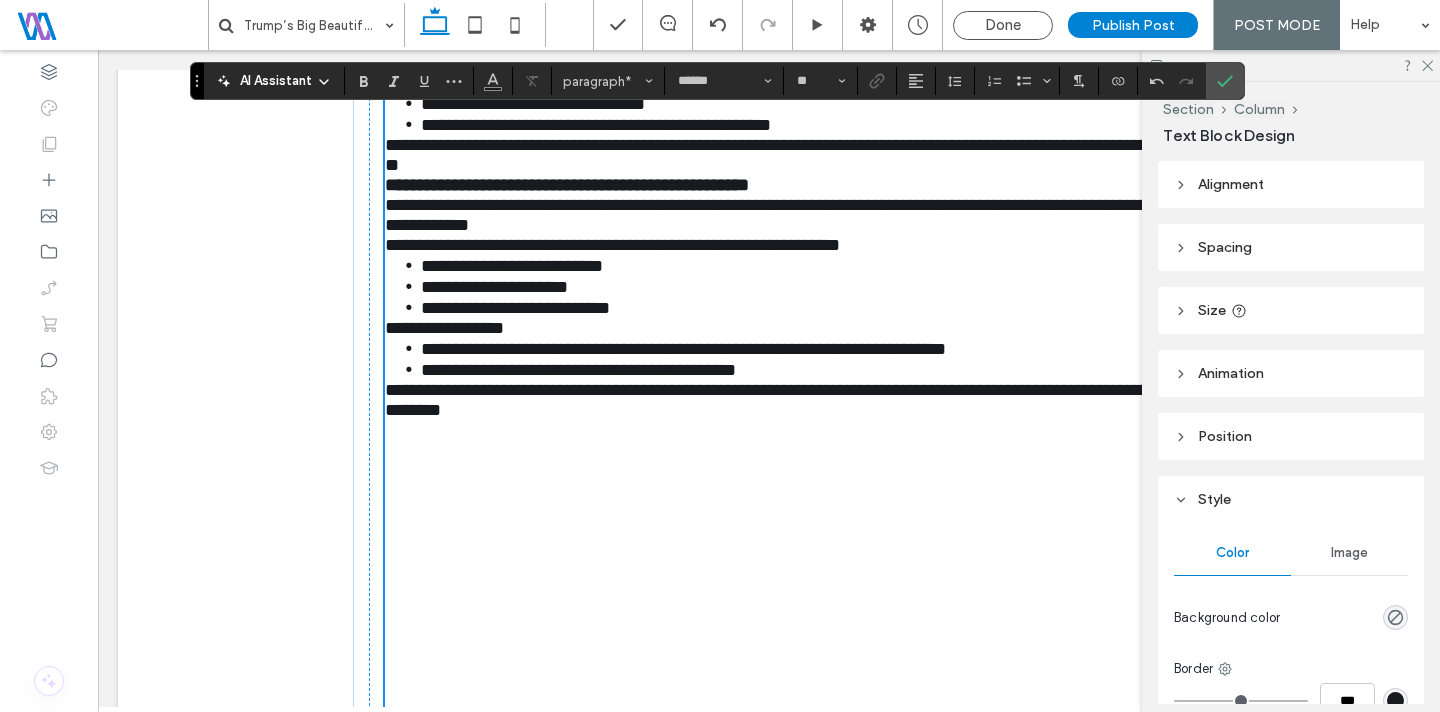 click on "**********" at bounding box center [770, 155] 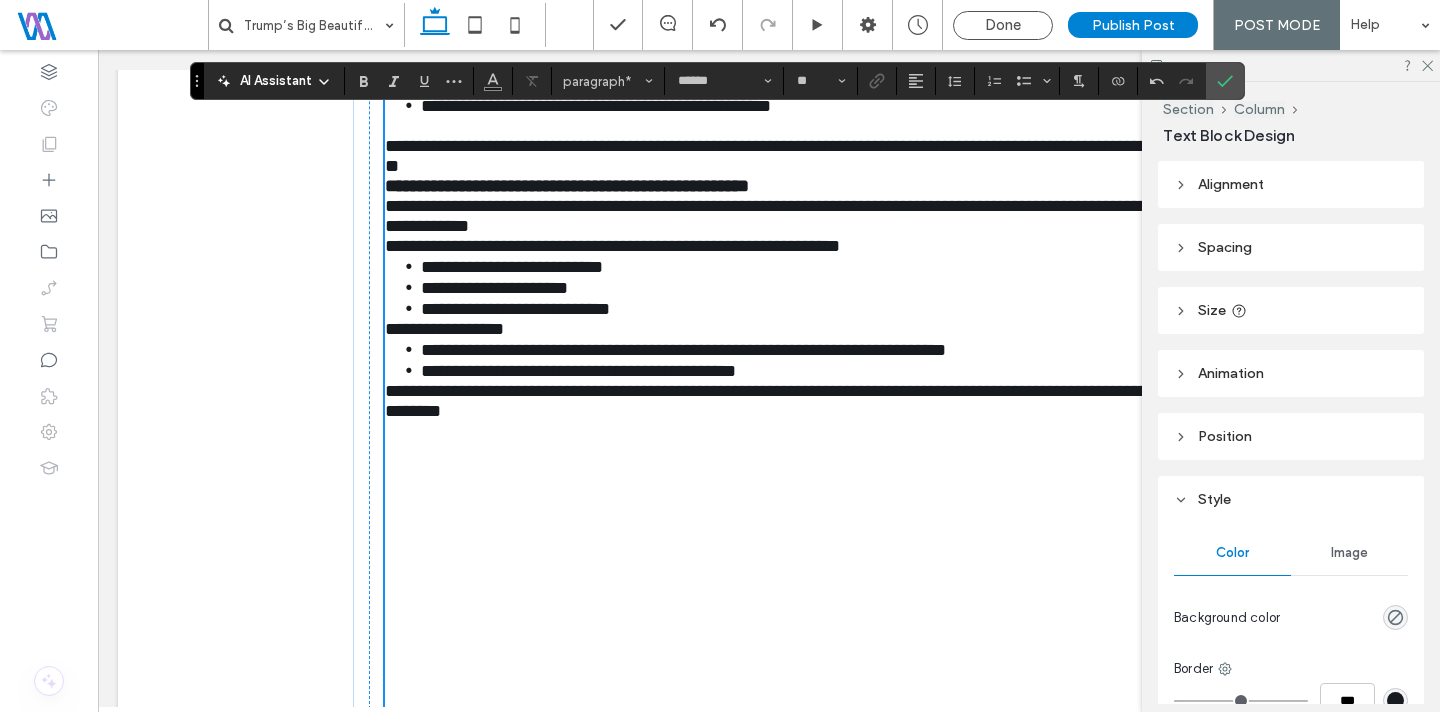 scroll, scrollTop: 3370, scrollLeft: 0, axis: vertical 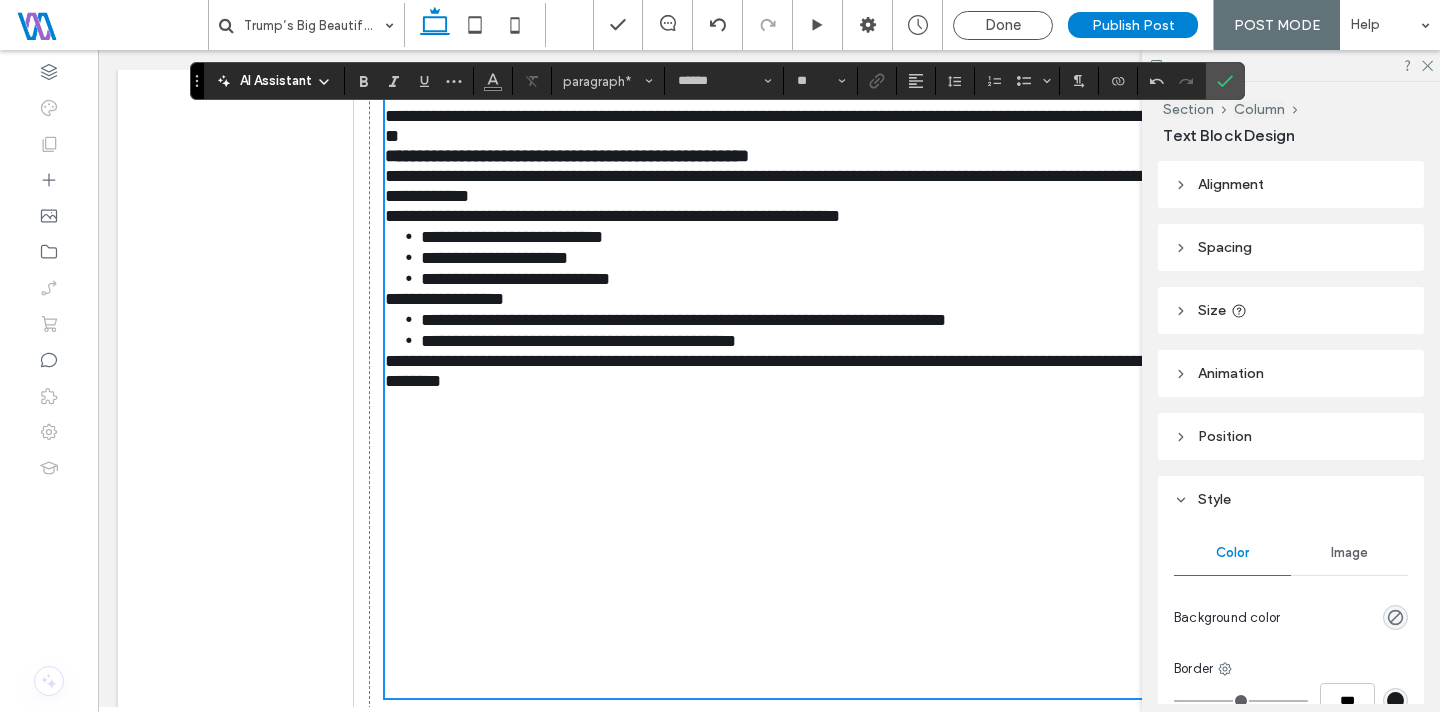 drag, startPoint x: 379, startPoint y: 434, endPoint x: 457, endPoint y: 440, distance: 78.23043 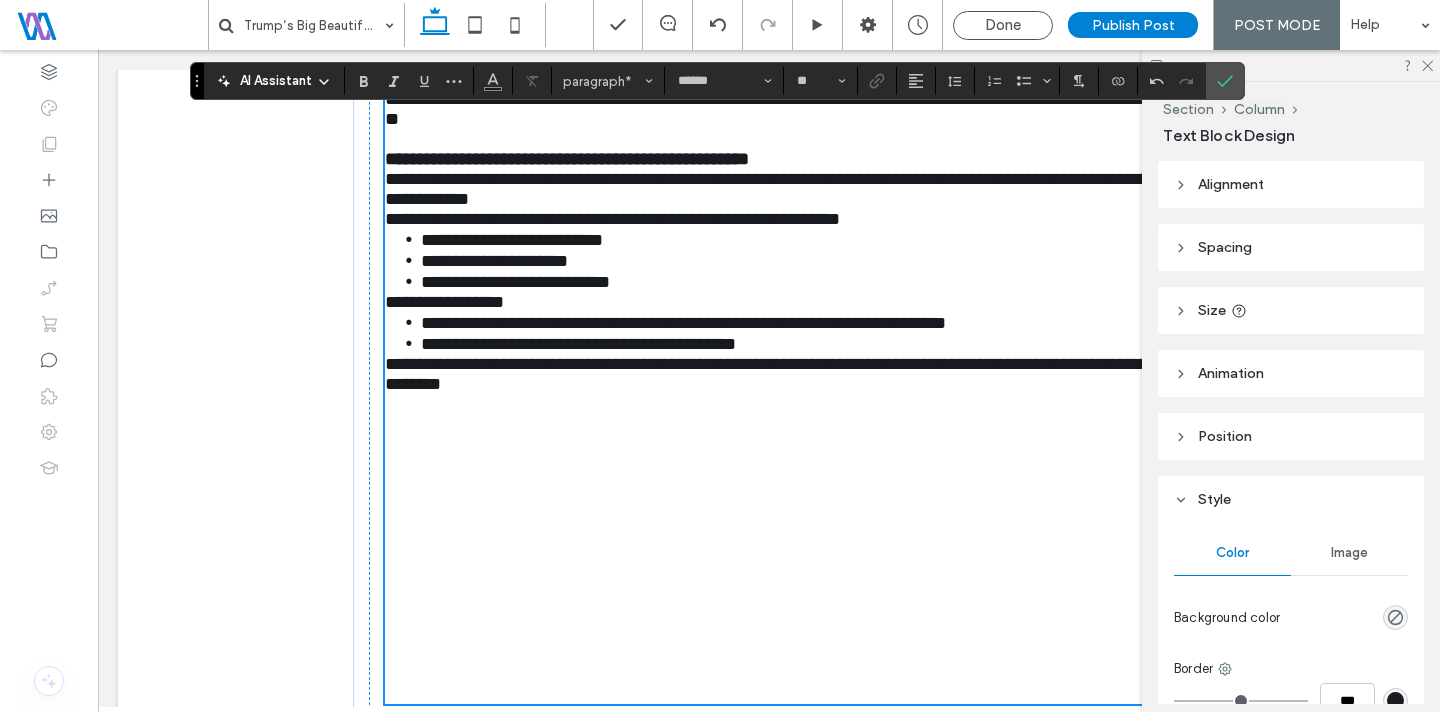 scroll, scrollTop: 3410, scrollLeft: 0, axis: vertical 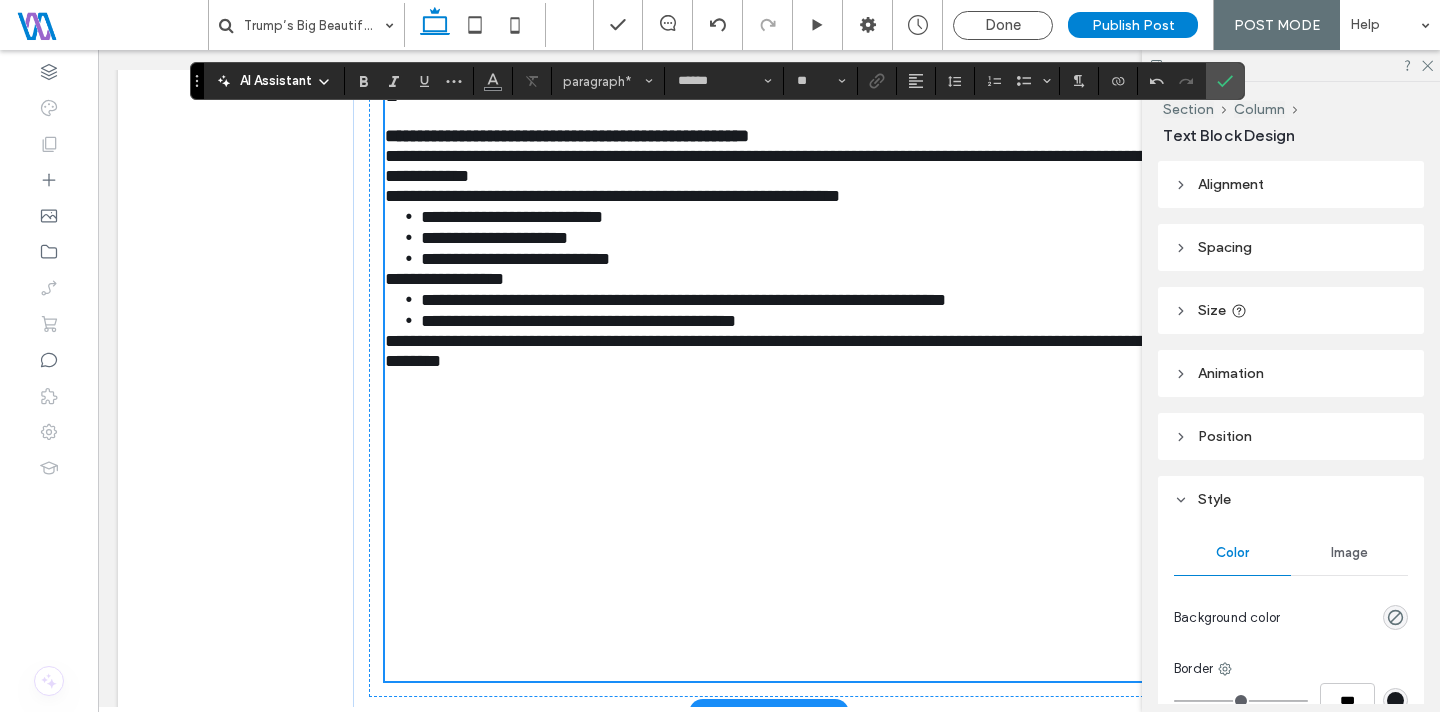 click on "**********" at bounding box center [770, 166] 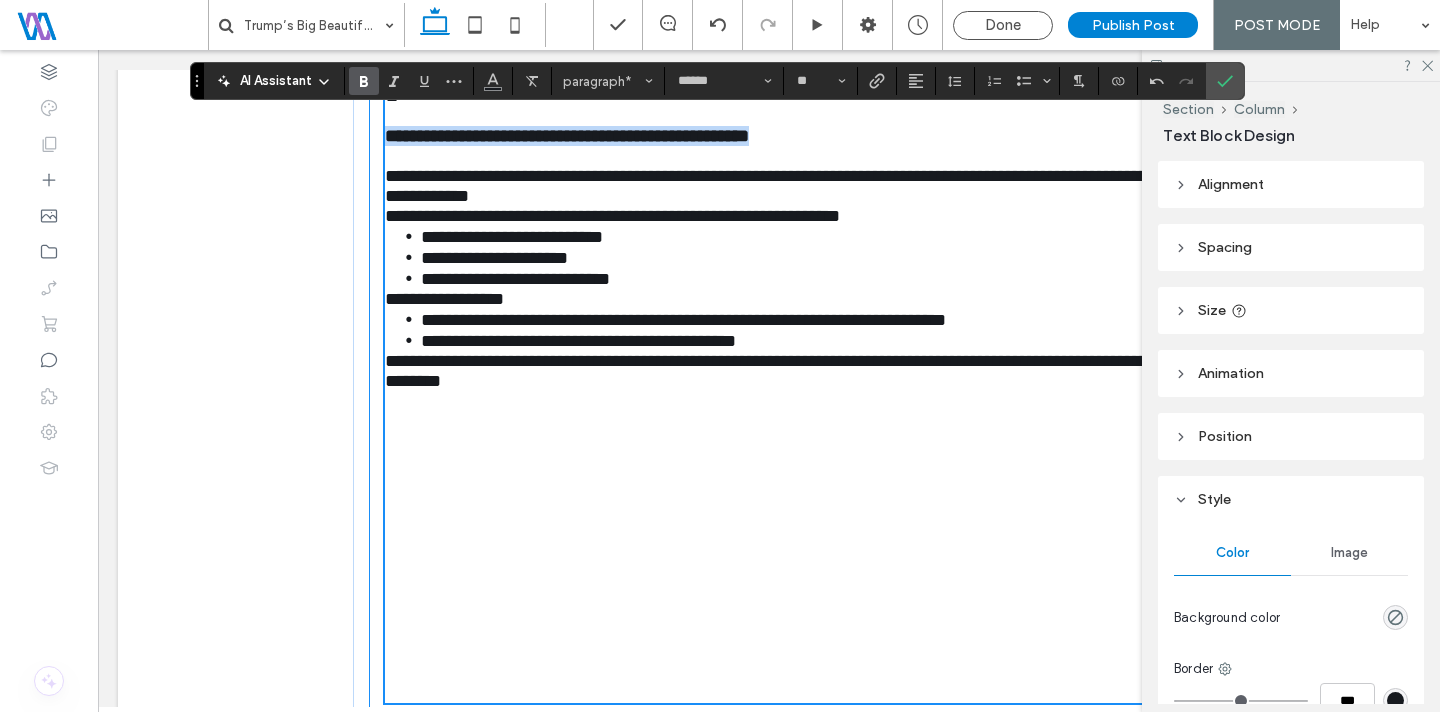 drag, startPoint x: 834, startPoint y: 418, endPoint x: 401, endPoint y: 386, distance: 434.18085 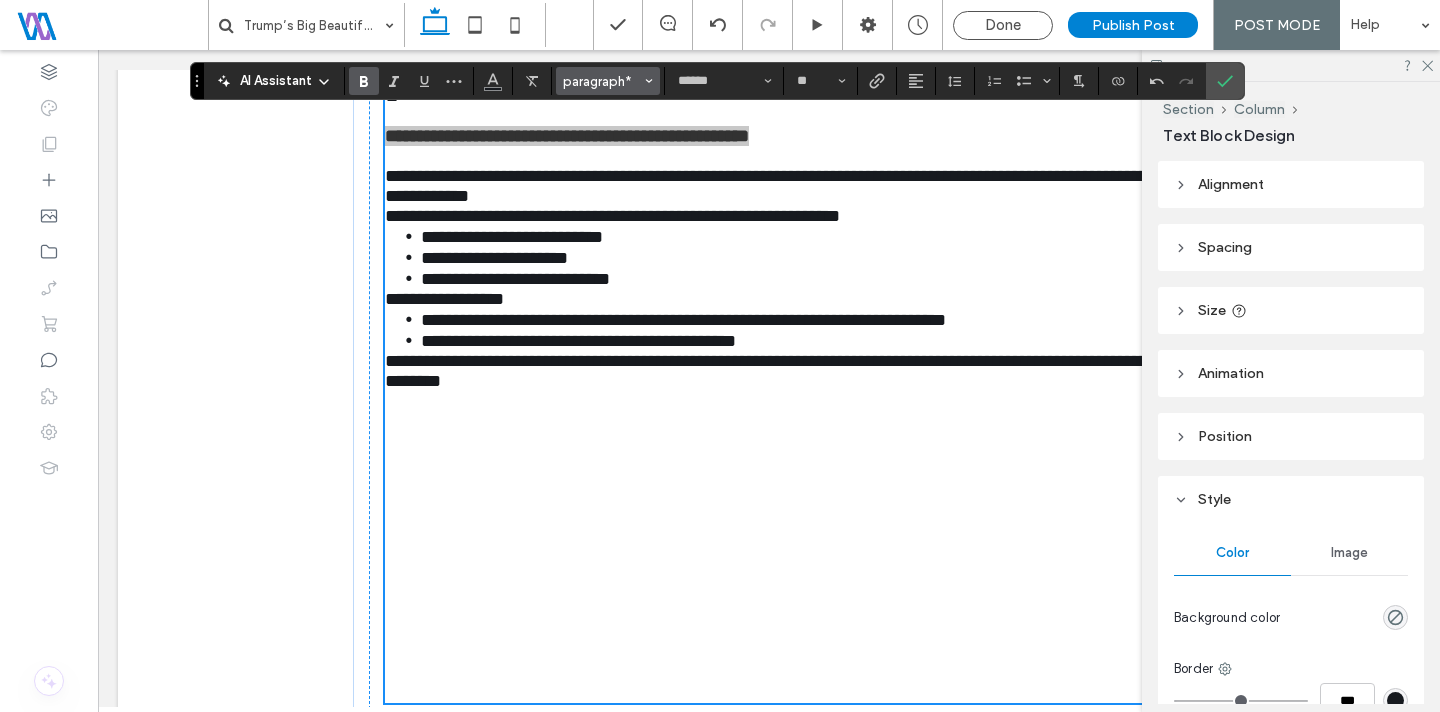 click on "paragraph*" at bounding box center (602, 81) 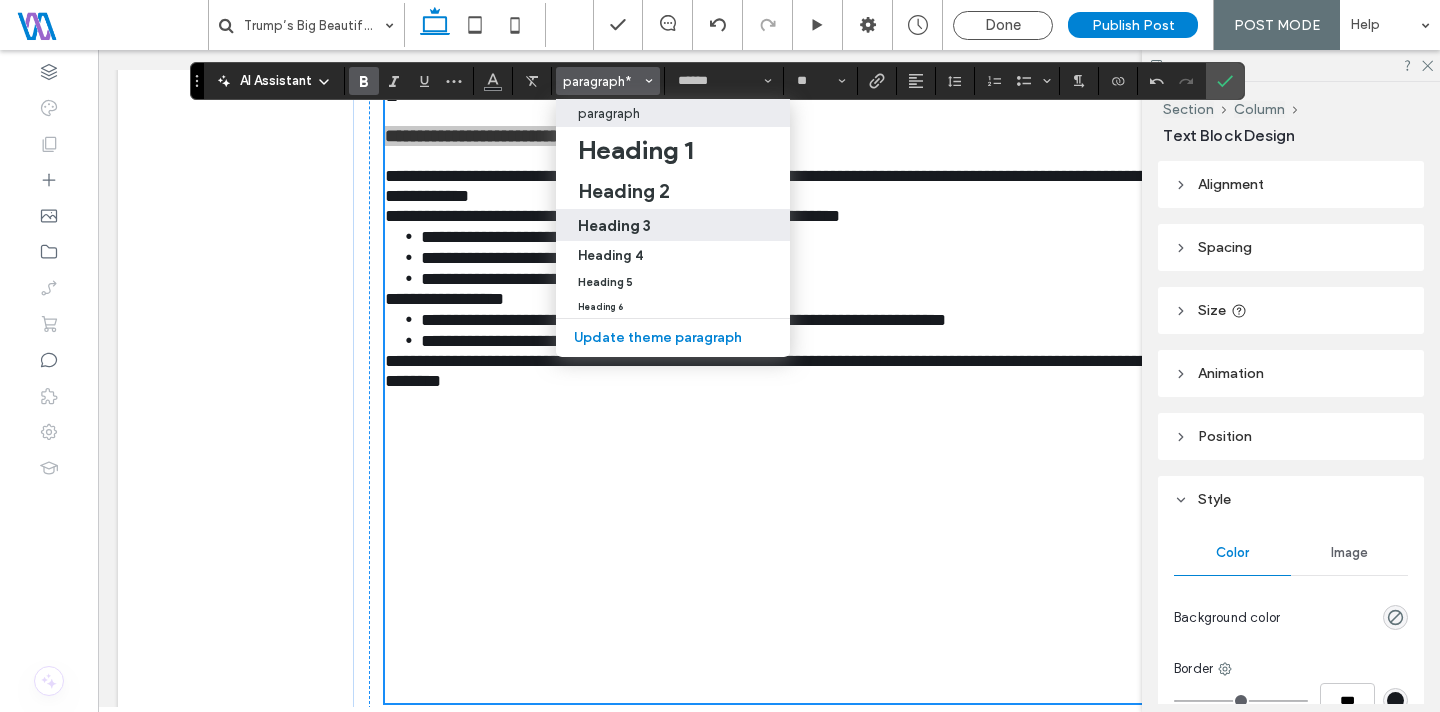 click on "Heading 3" at bounding box center (614, 225) 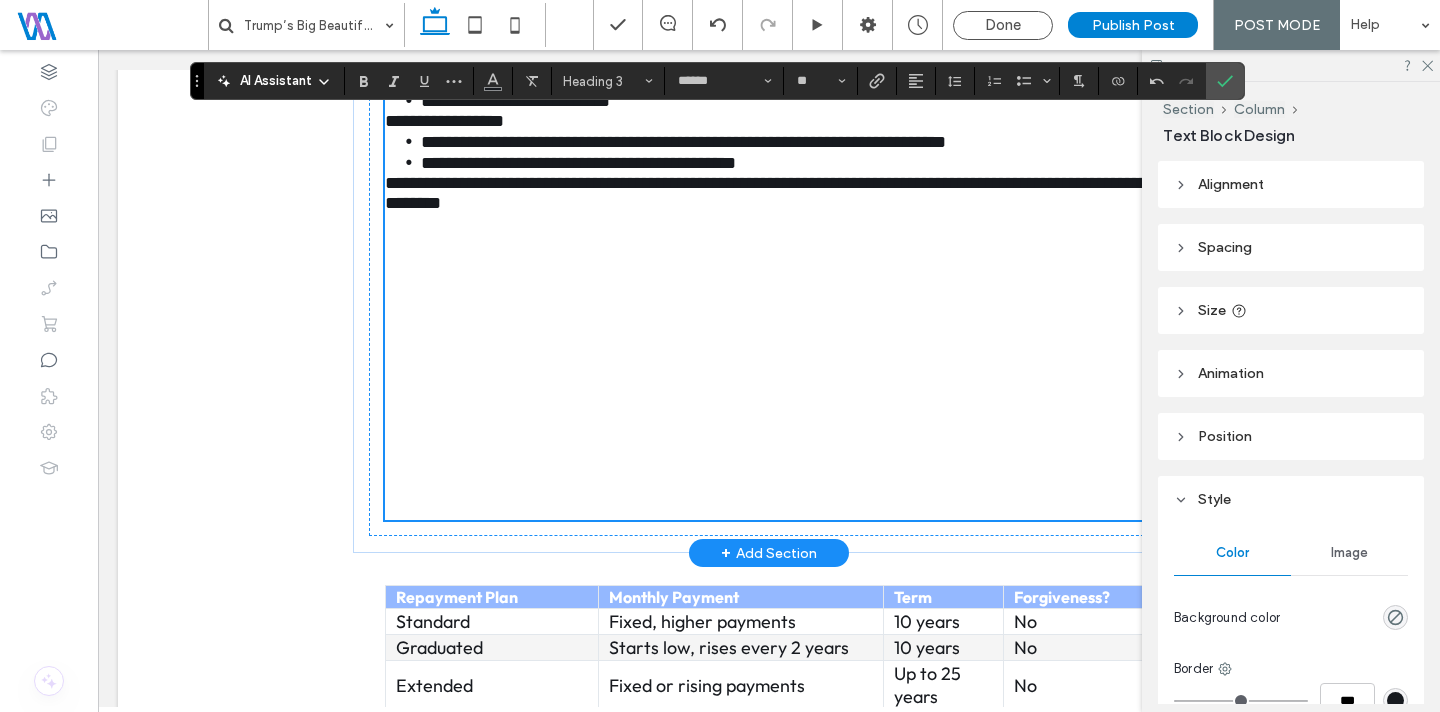 scroll, scrollTop: 3715, scrollLeft: 0, axis: vertical 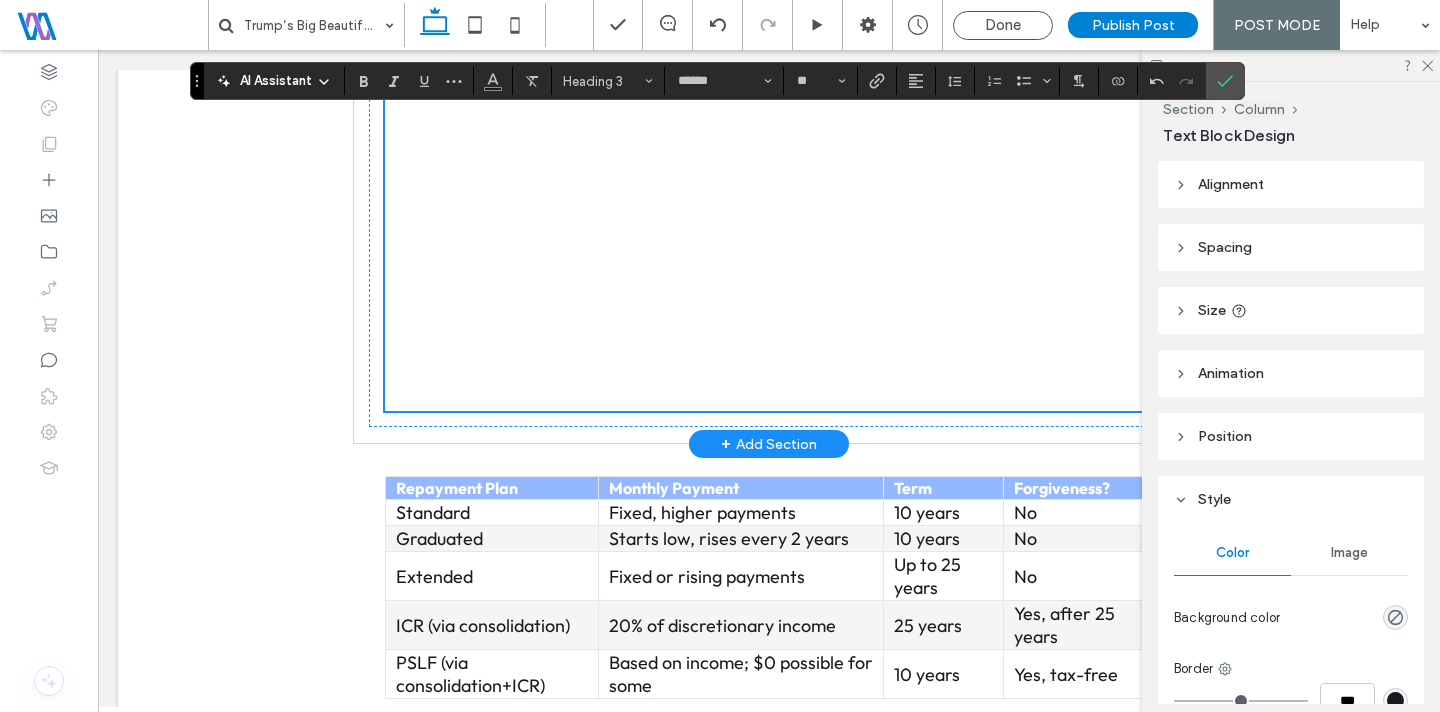 type on "**" 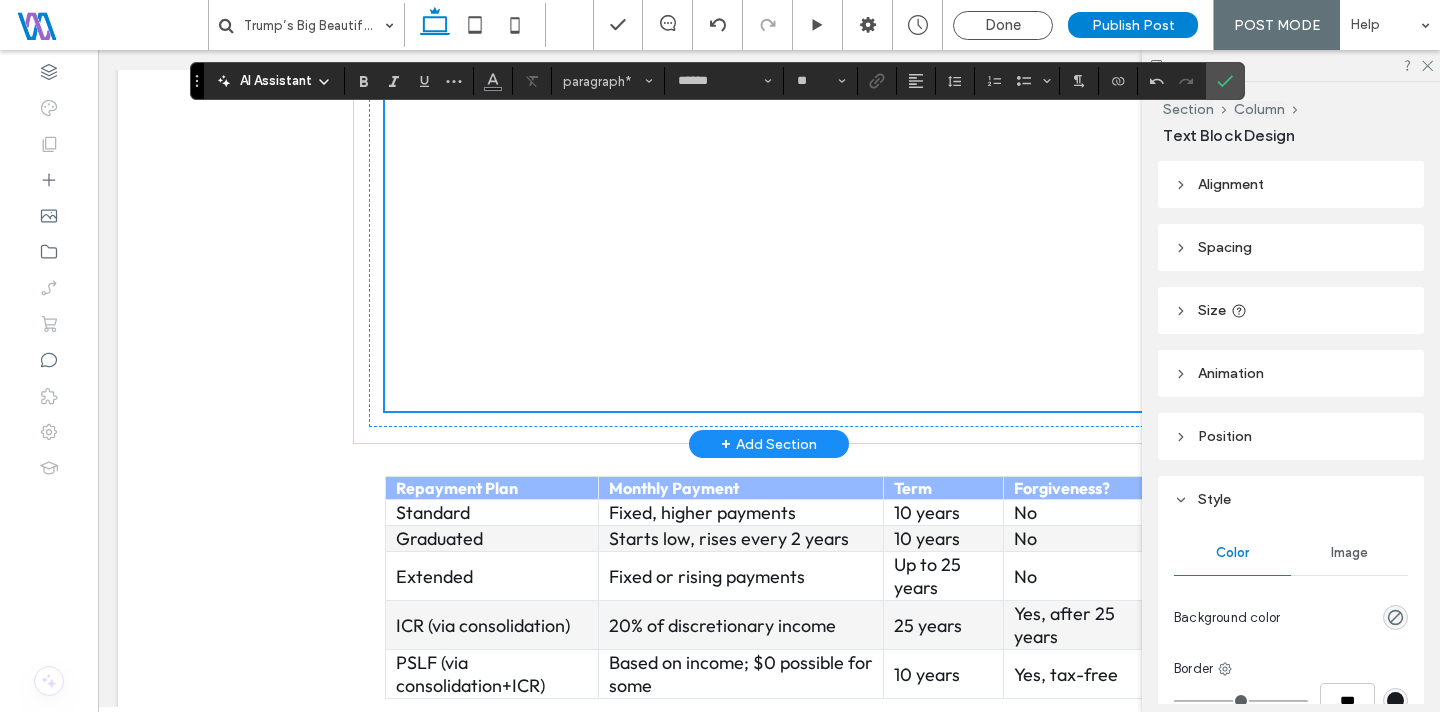 click on "**********" at bounding box center [444, 12] 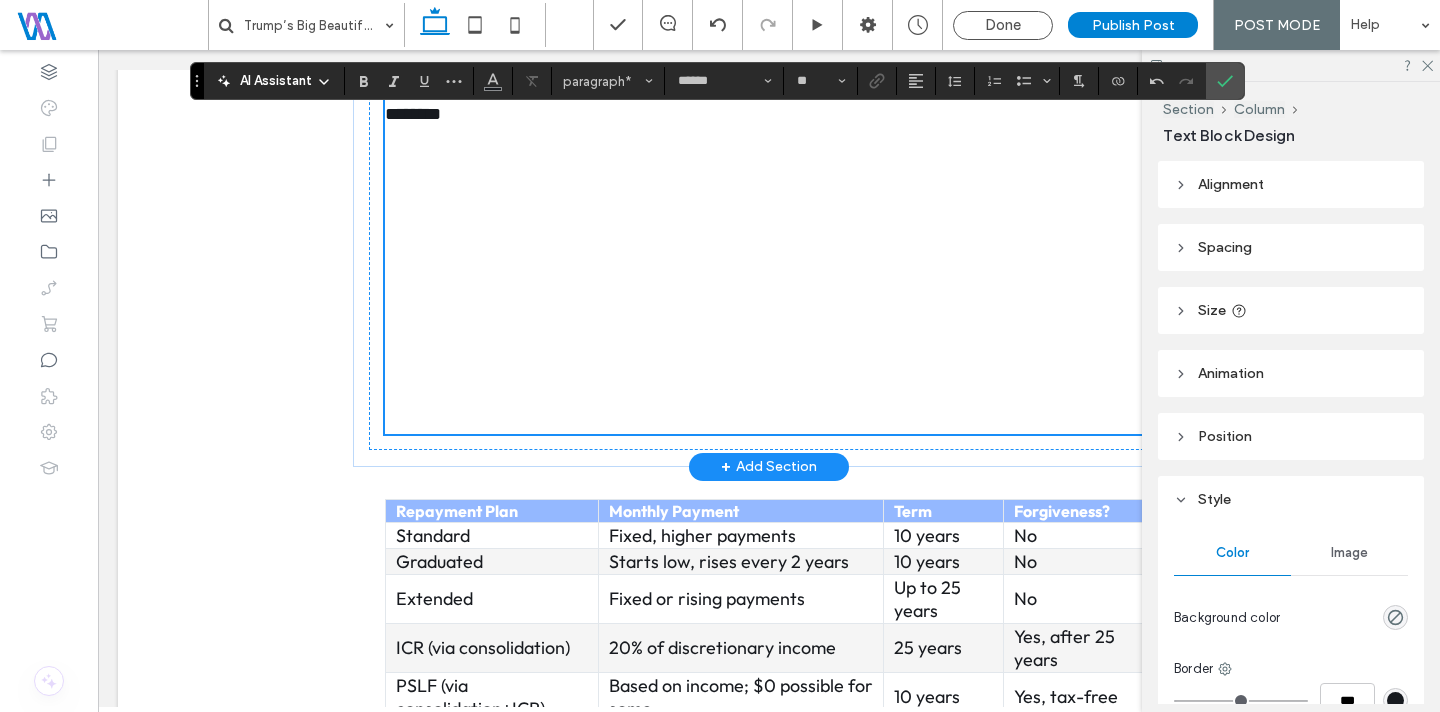 click on "**********" at bounding box center [770, 104] 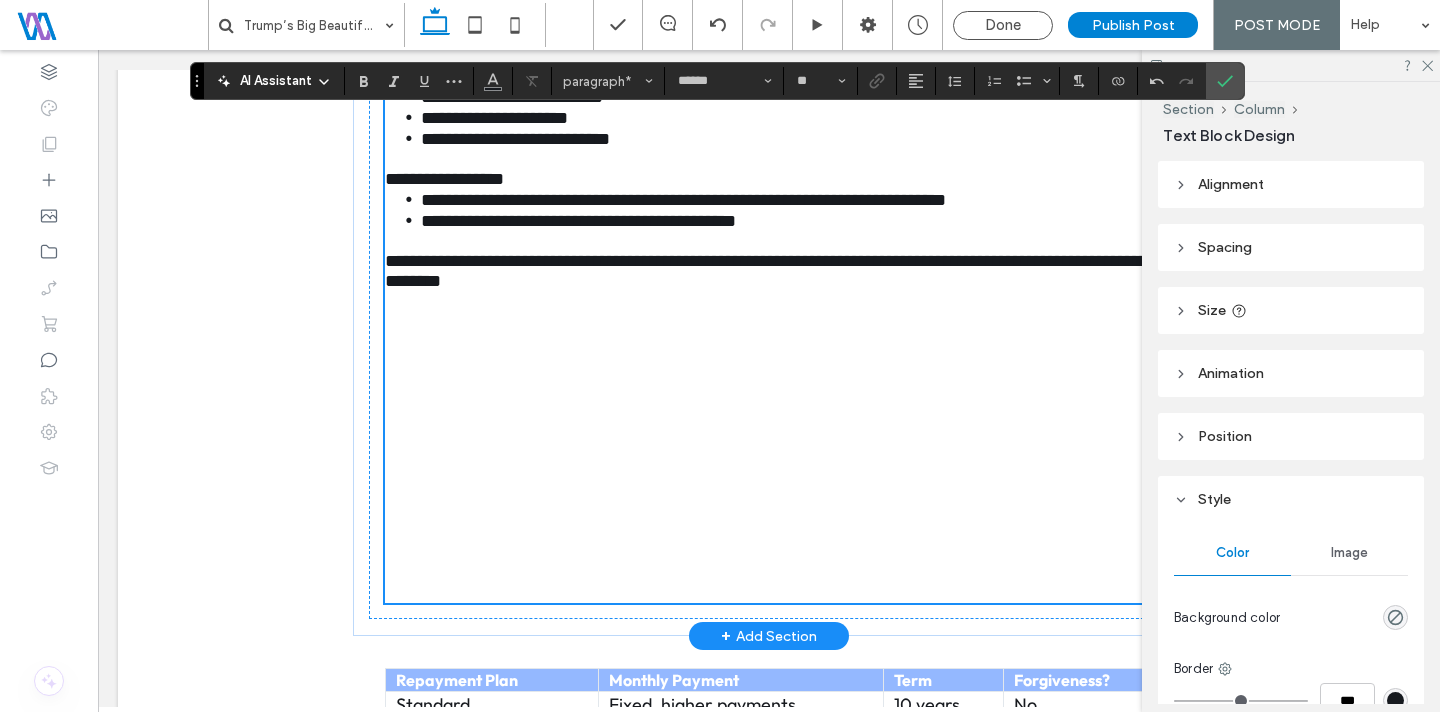 scroll, scrollTop: 3535, scrollLeft: 0, axis: vertical 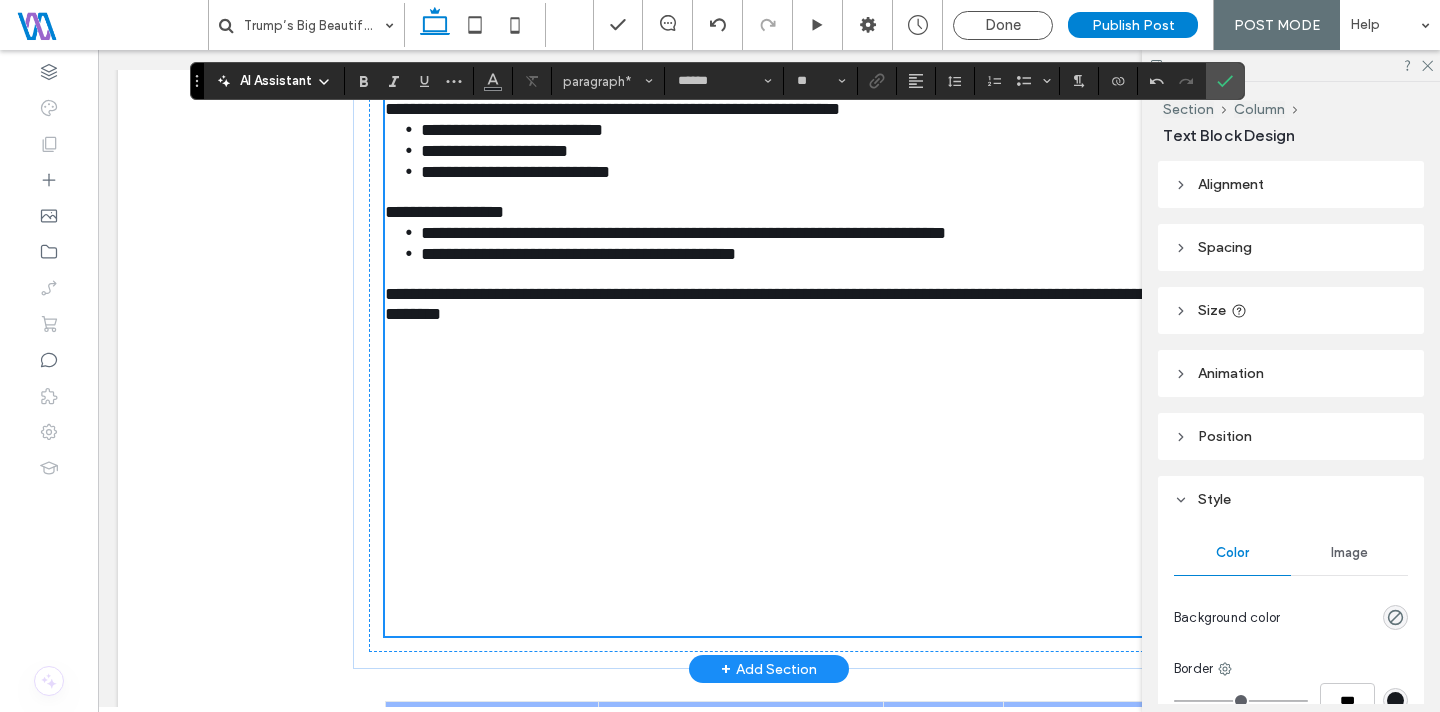 click on "**********" at bounding box center [612, 109] 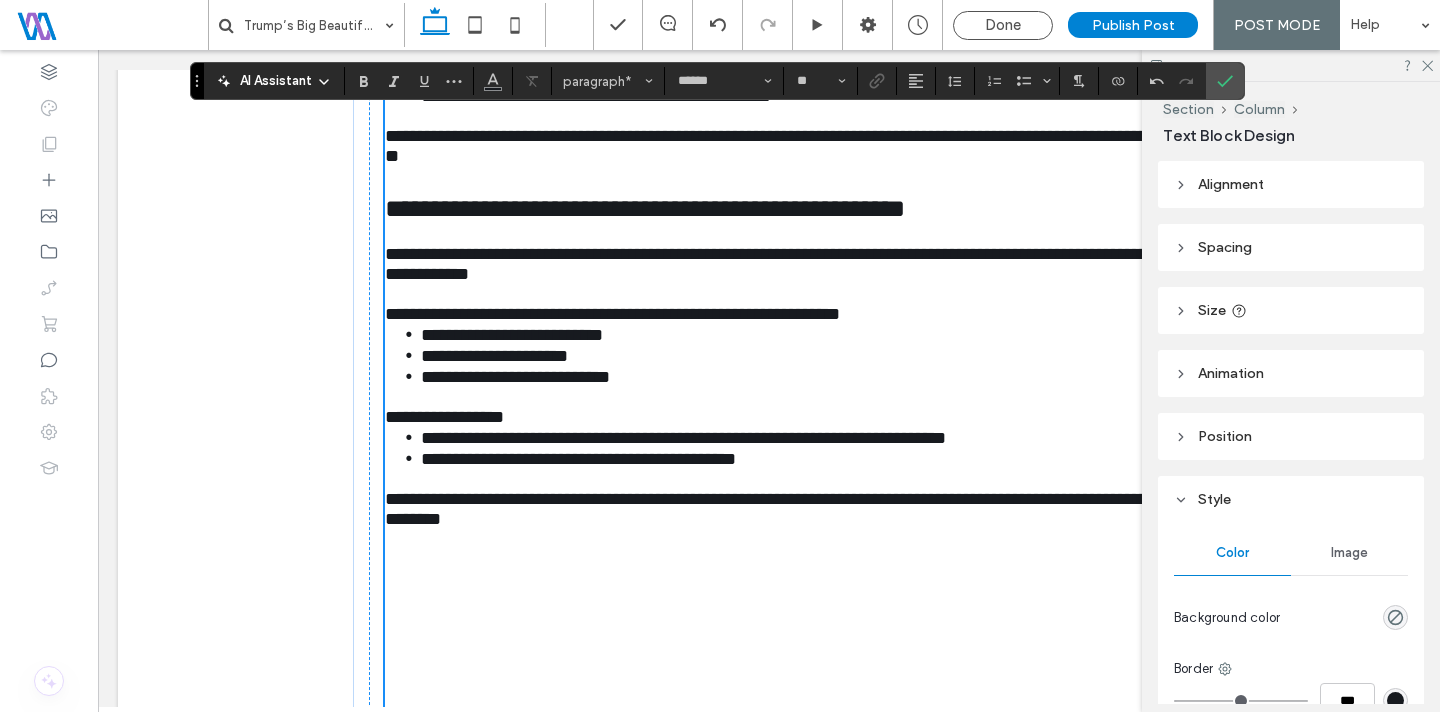 scroll, scrollTop: 3350, scrollLeft: 0, axis: vertical 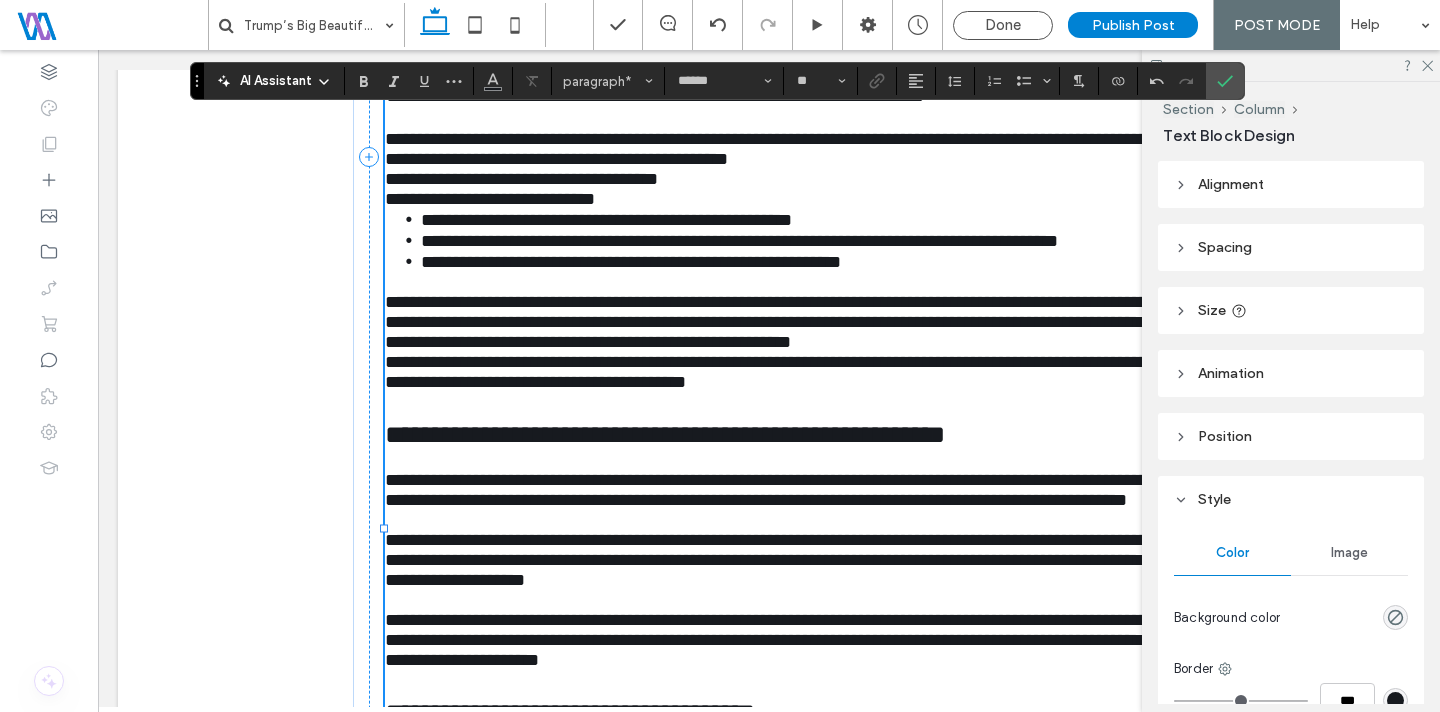 click on "**********" at bounding box center [490, 199] 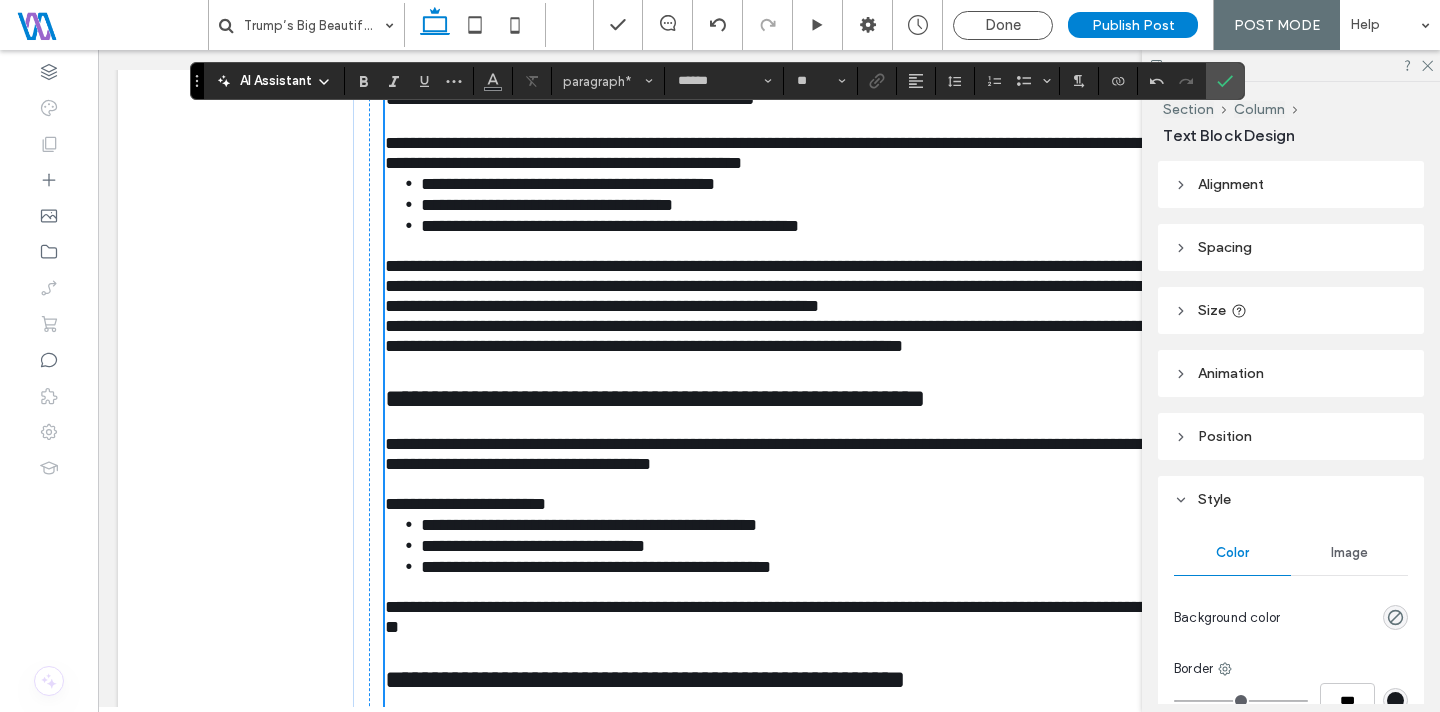 scroll, scrollTop: 2940, scrollLeft: 0, axis: vertical 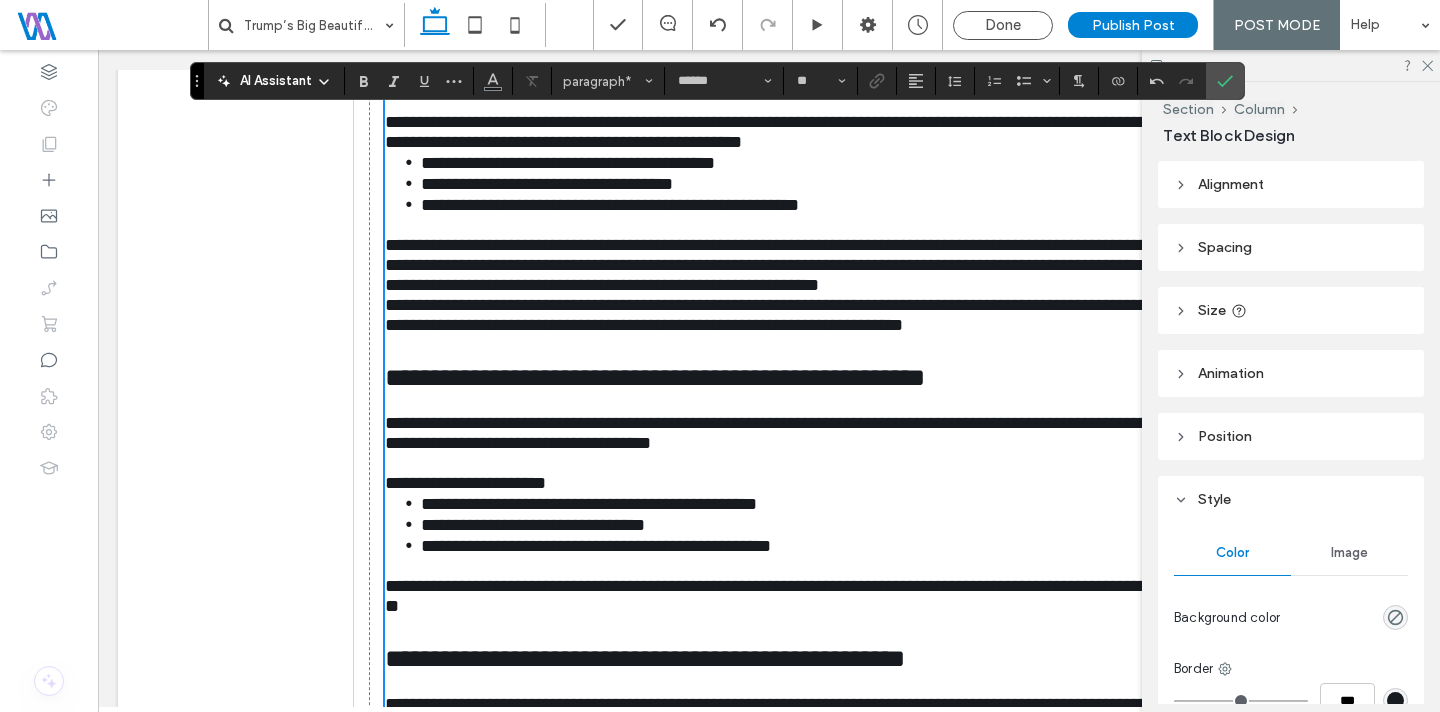 click on "**********" at bounding box center (770, 132) 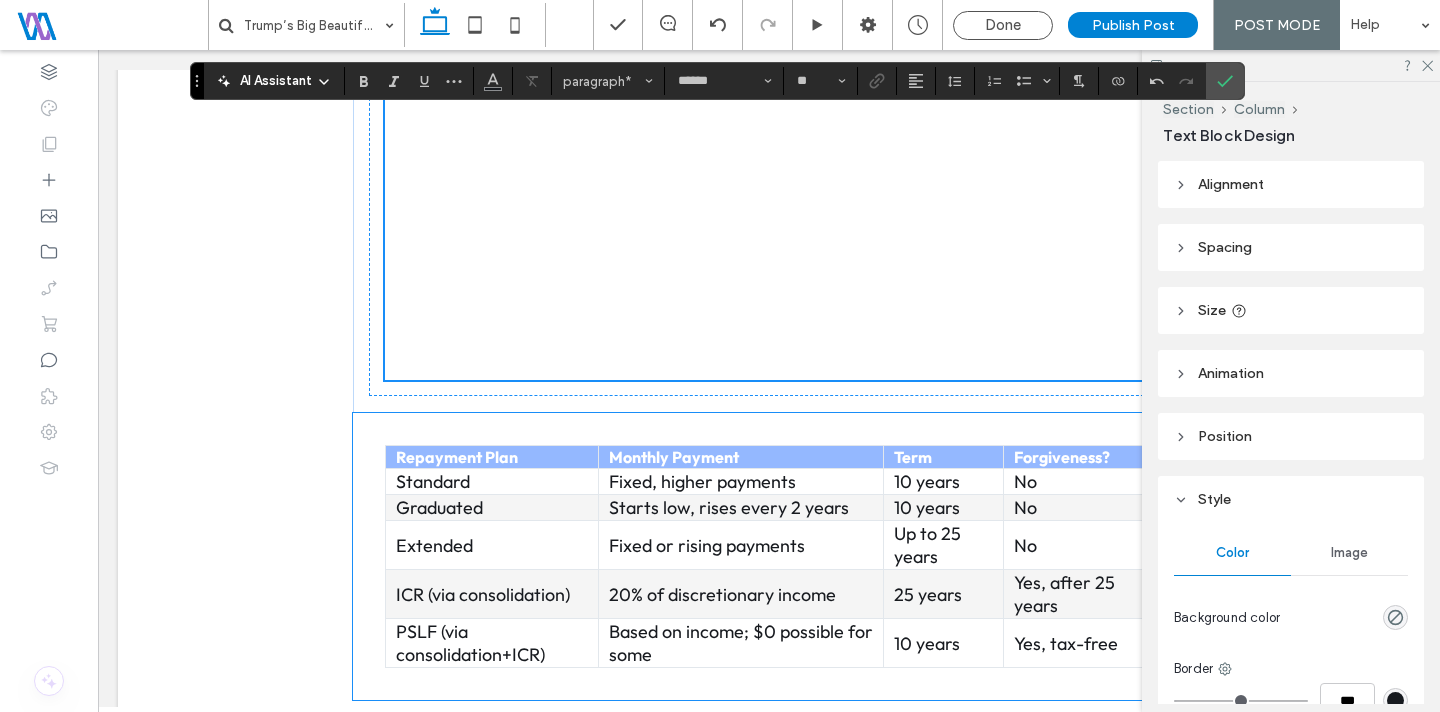 scroll, scrollTop: 3933, scrollLeft: 0, axis: vertical 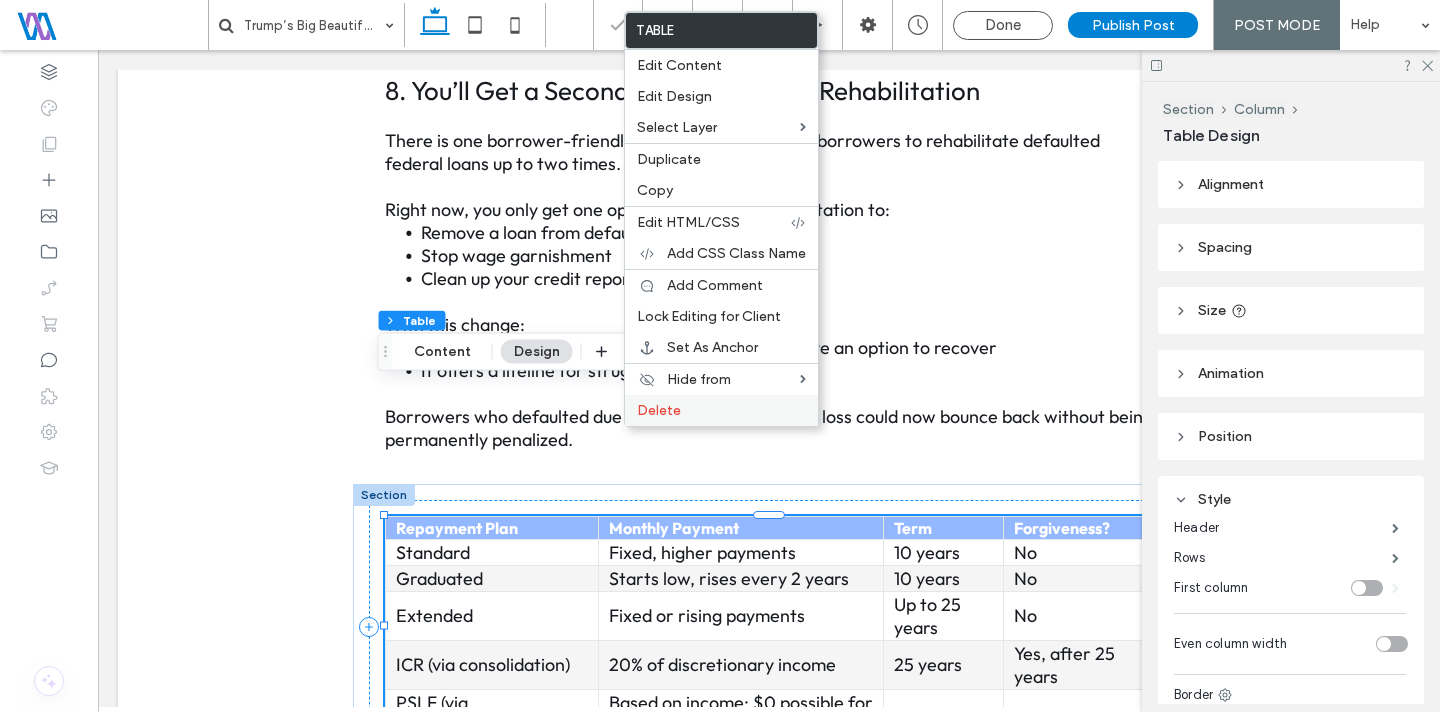 click on "Delete" at bounding box center (659, 410) 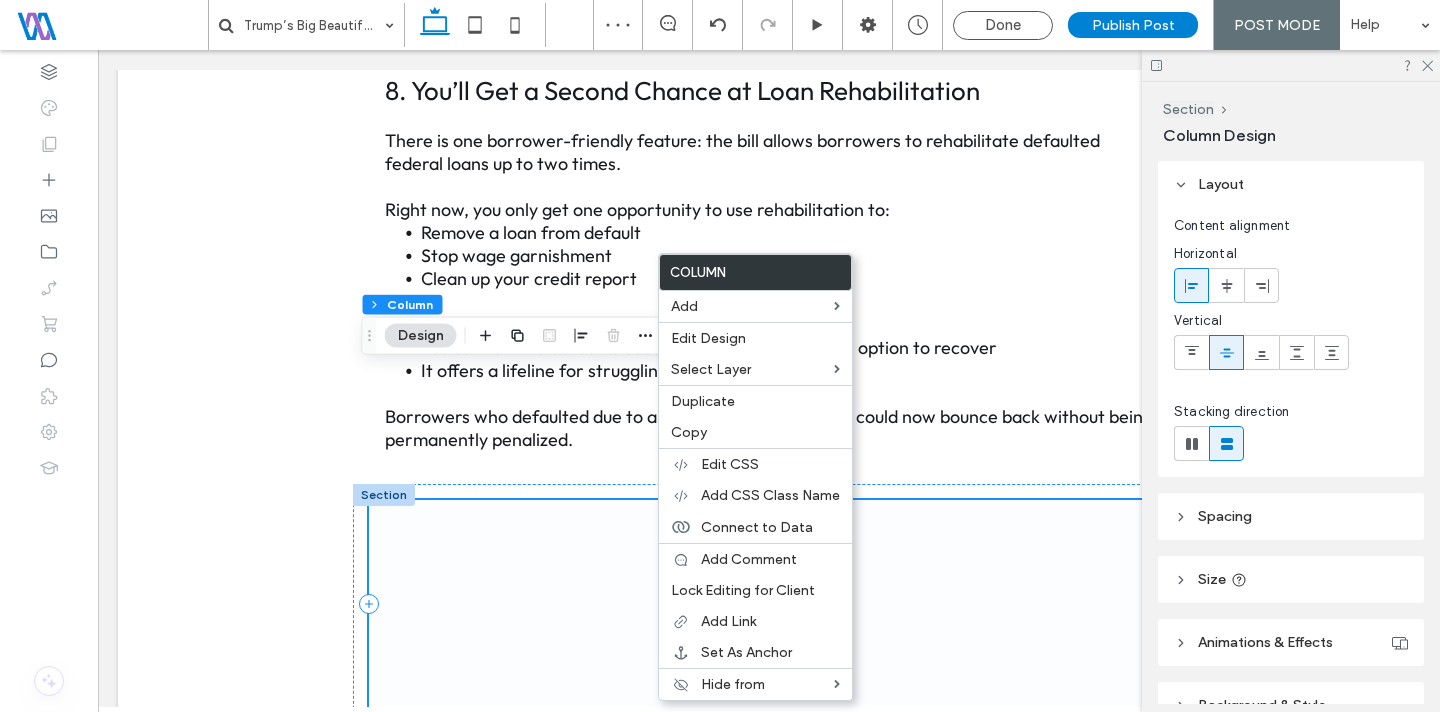 click at bounding box center (769, 604) 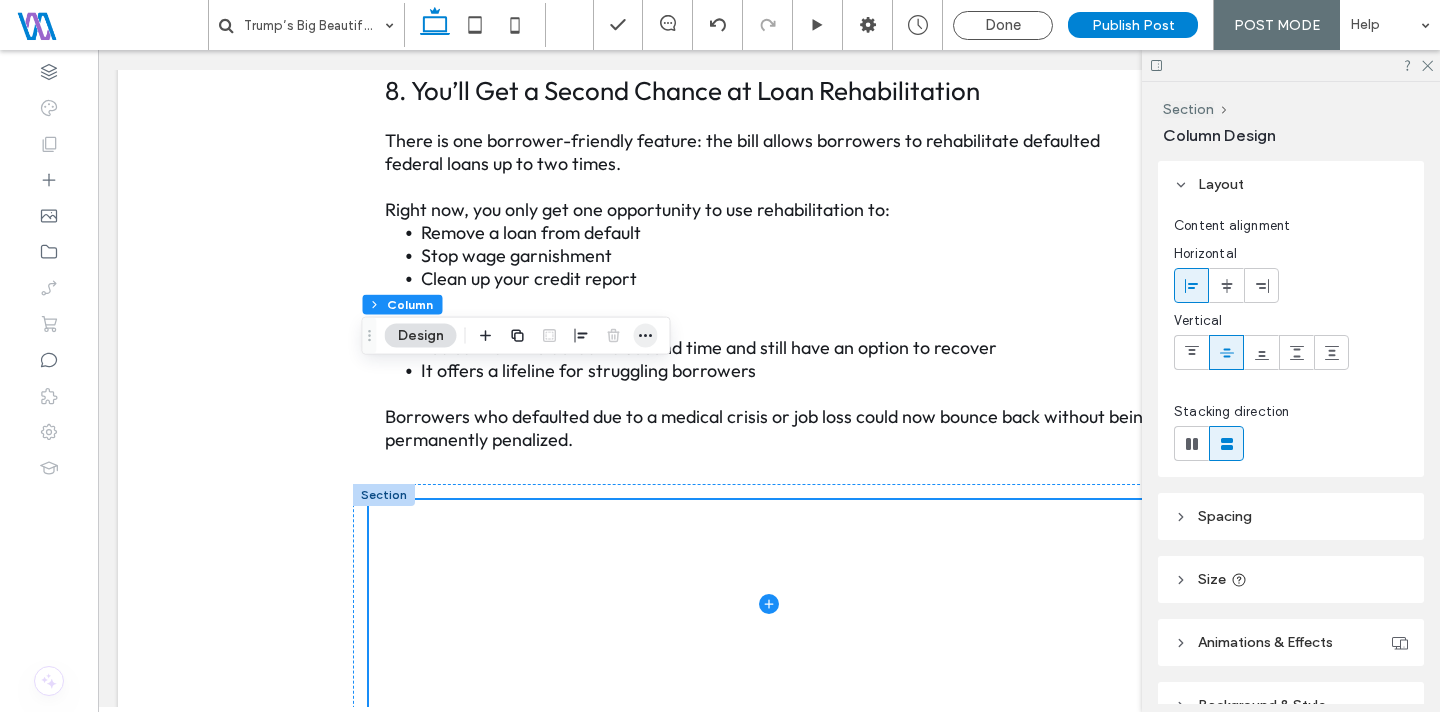 click 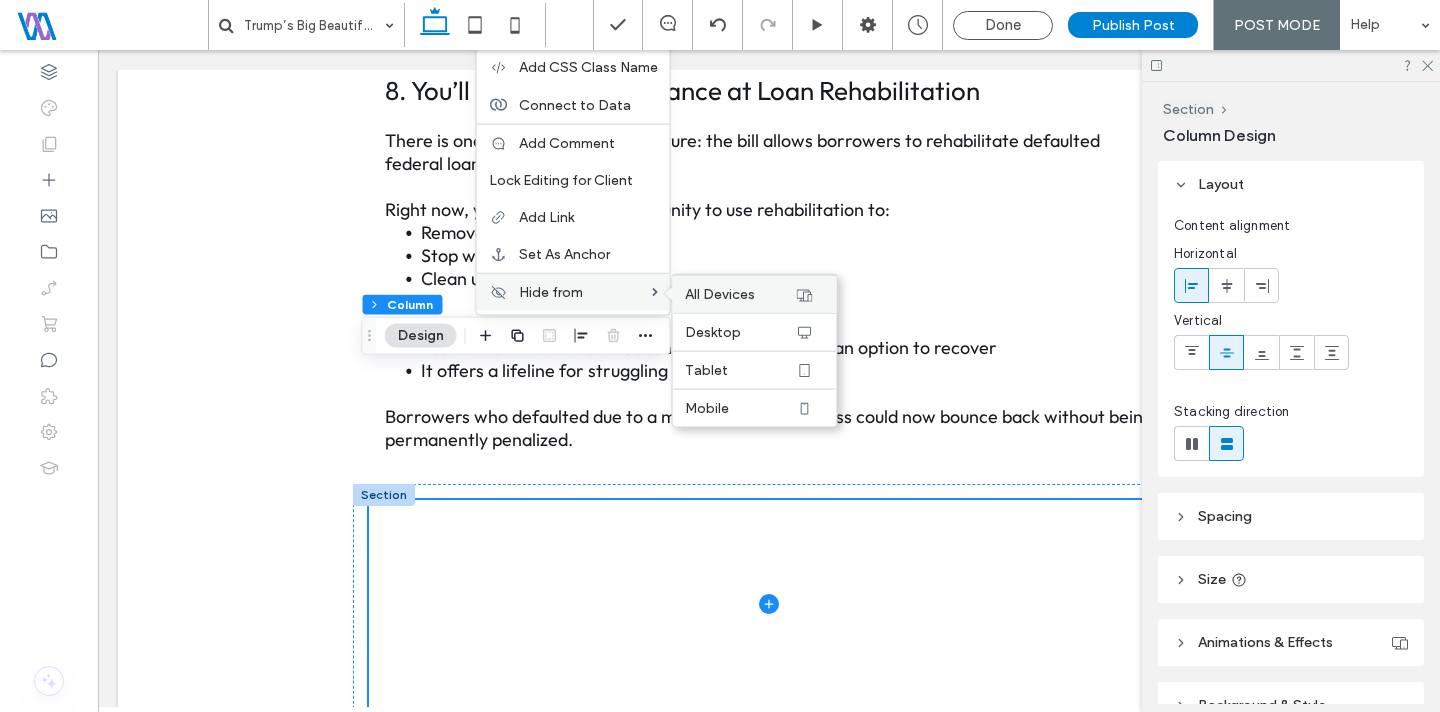 click on "All Devices" at bounding box center [720, 294] 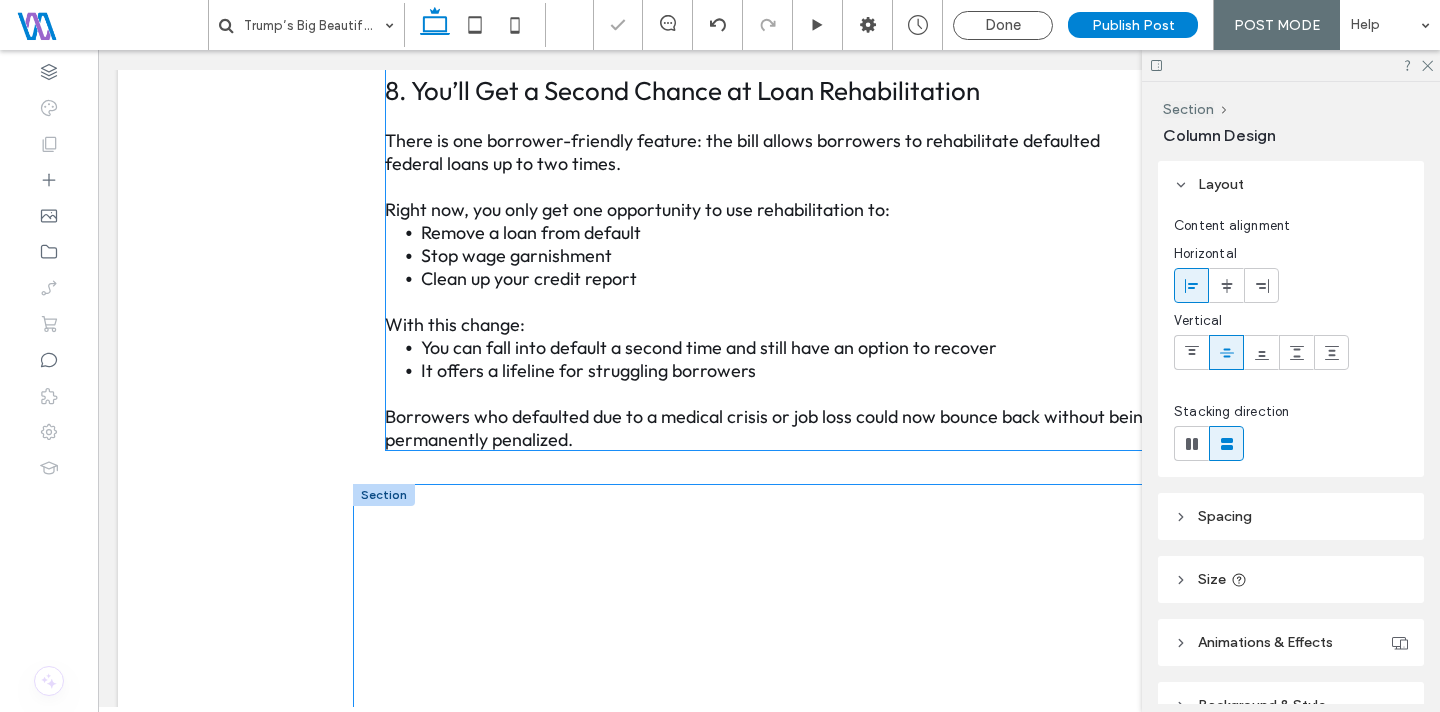scroll, scrollTop: 0, scrollLeft: 528, axis: horizontal 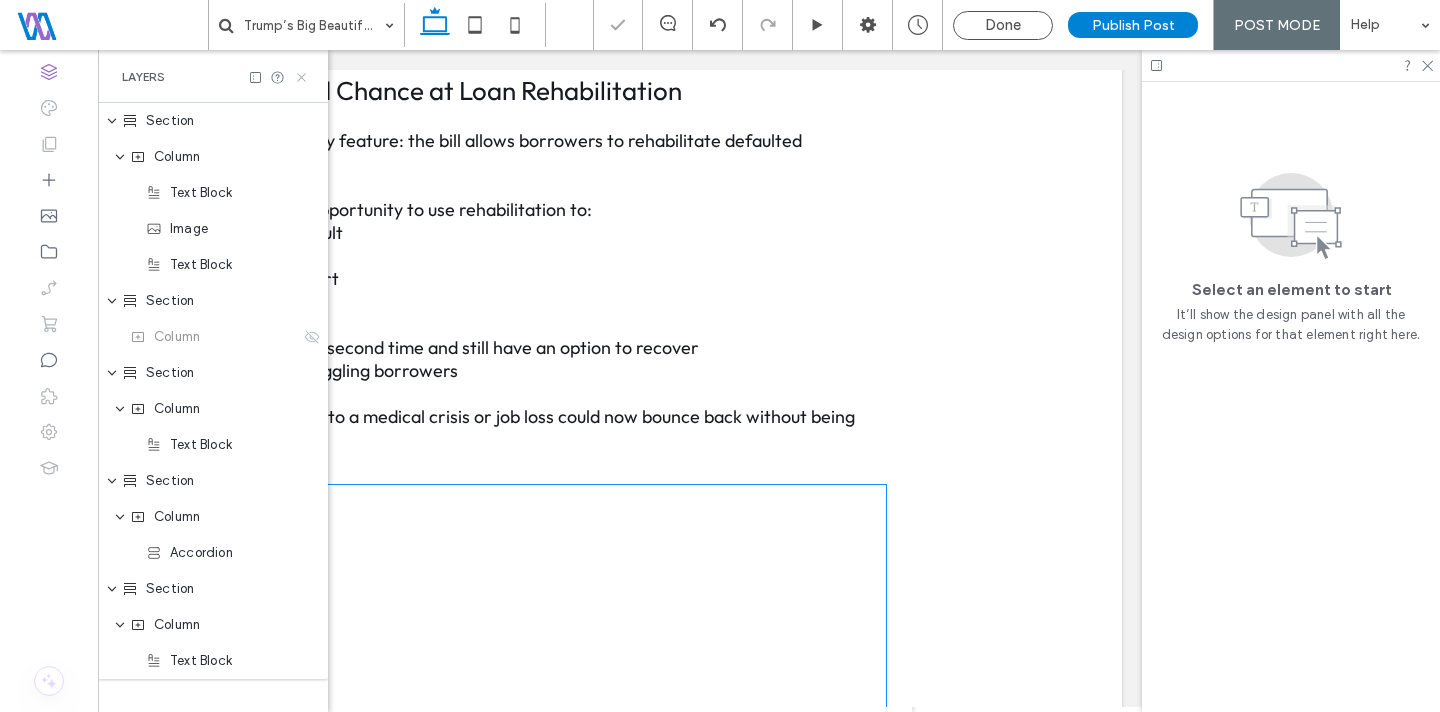 click 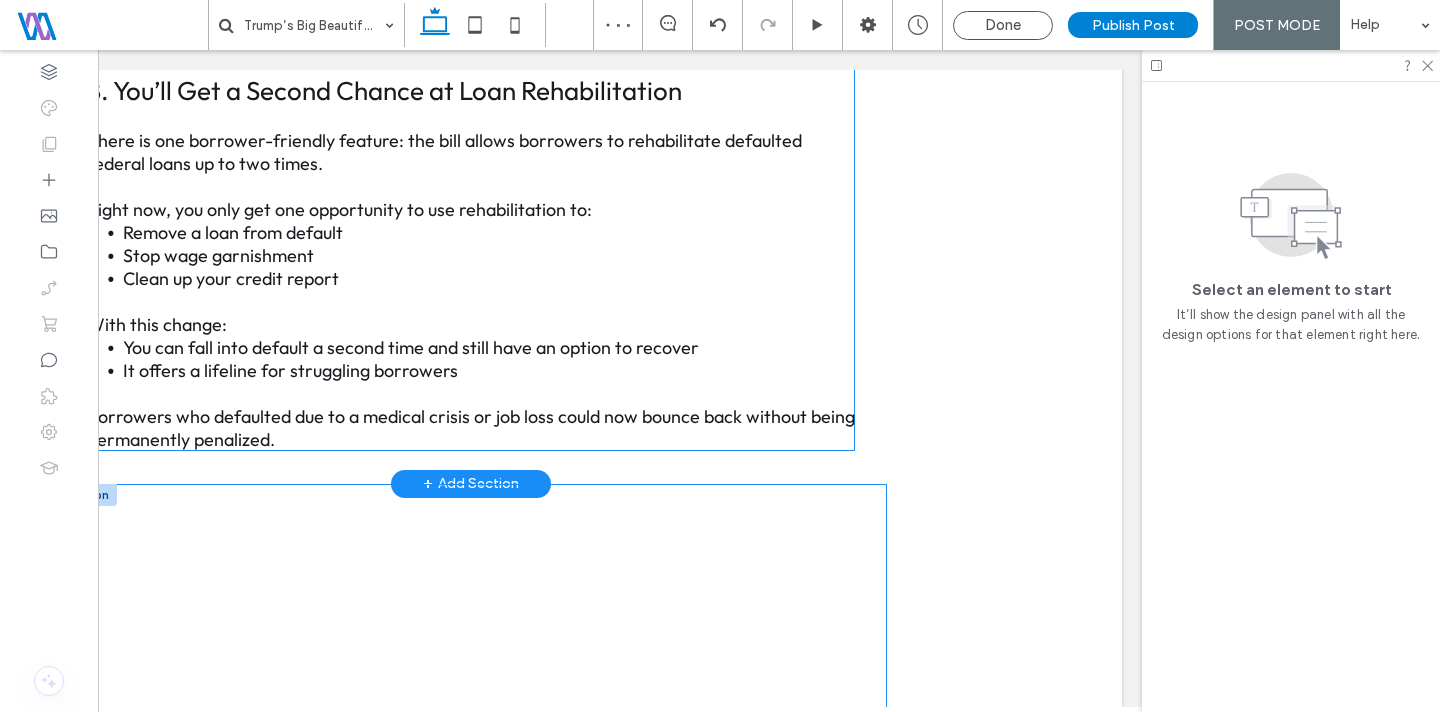 scroll, scrollTop: 0, scrollLeft: 298, axis: horizontal 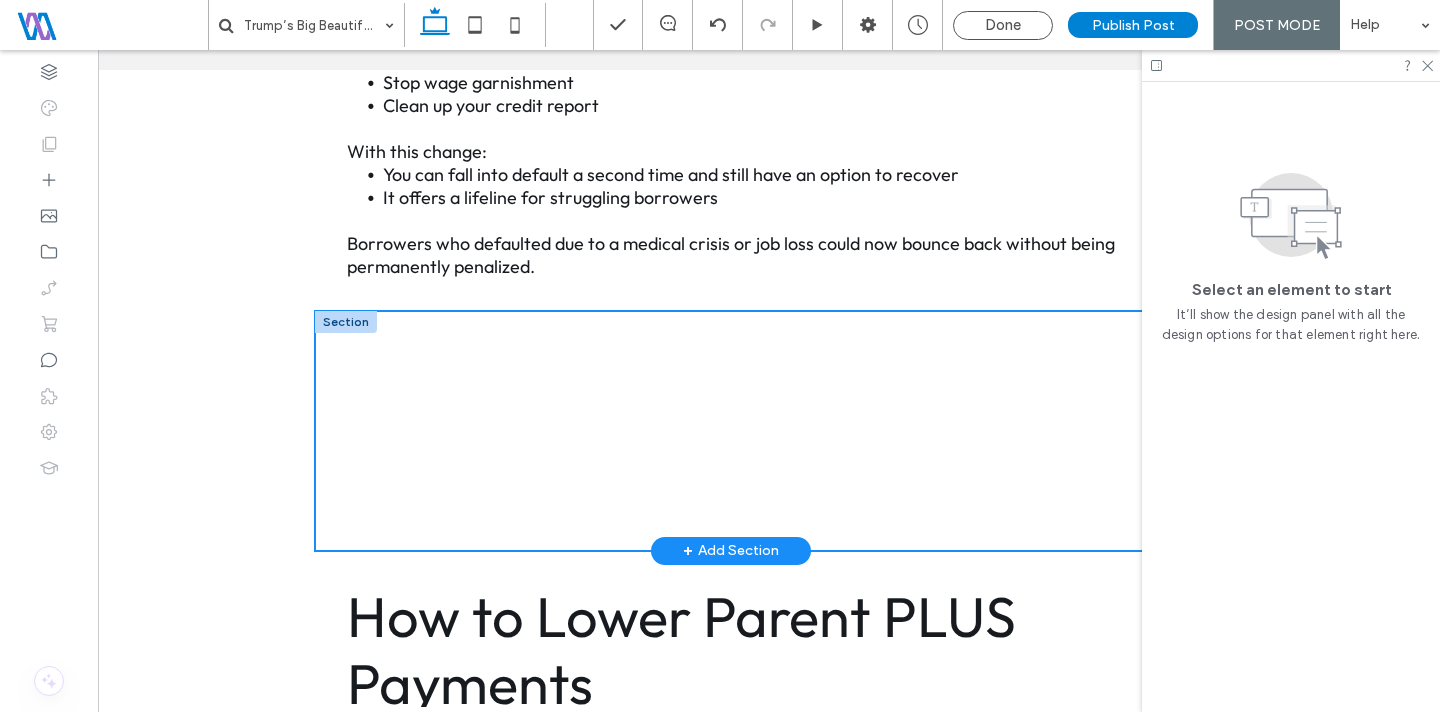 click at bounding box center [731, 431] 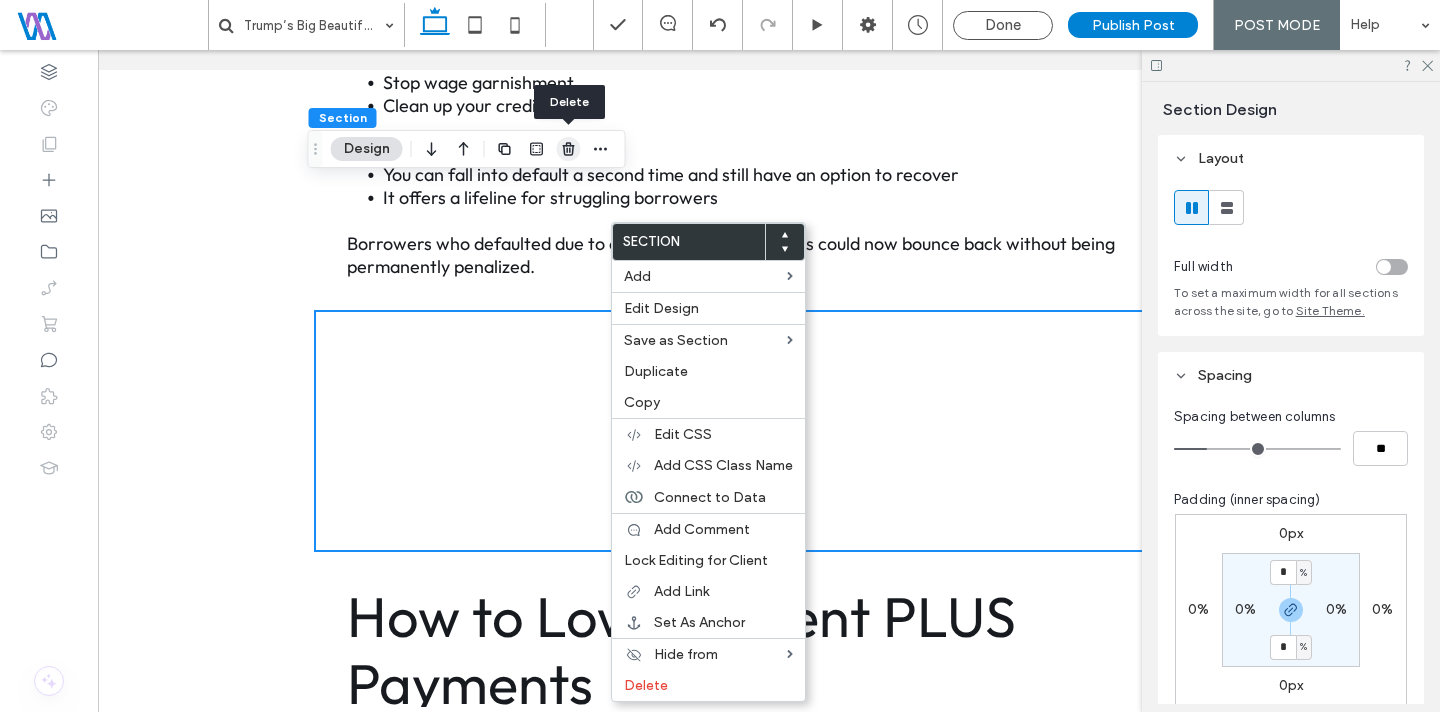 click 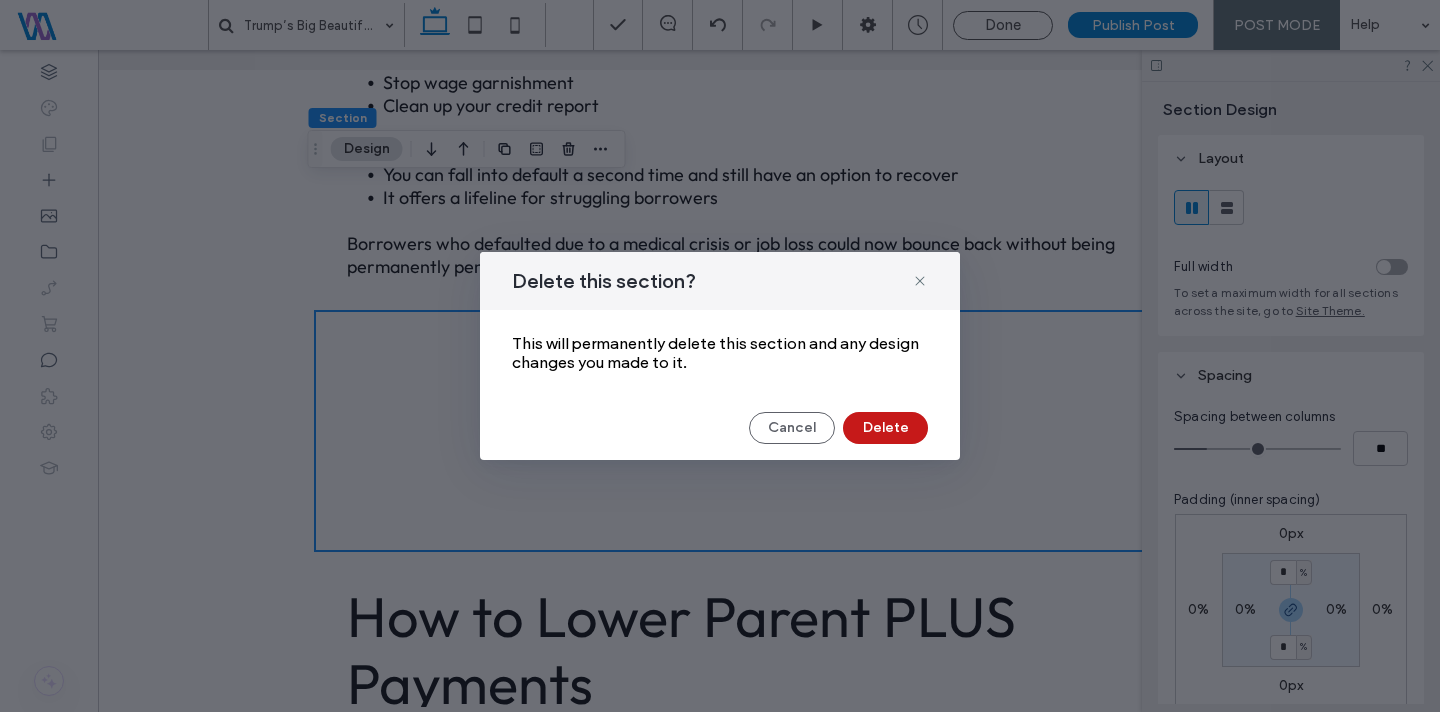 click on "Delete" at bounding box center [885, 428] 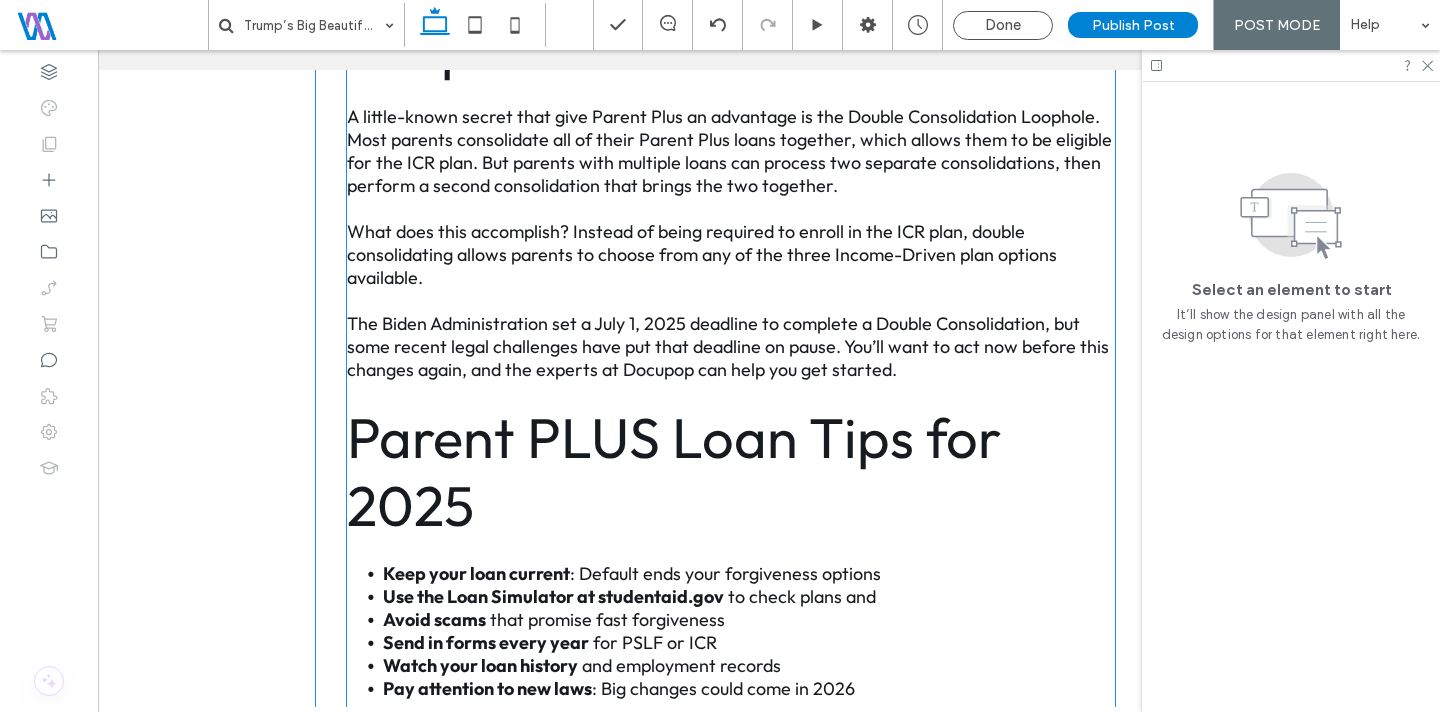 scroll, scrollTop: 5469, scrollLeft: 0, axis: vertical 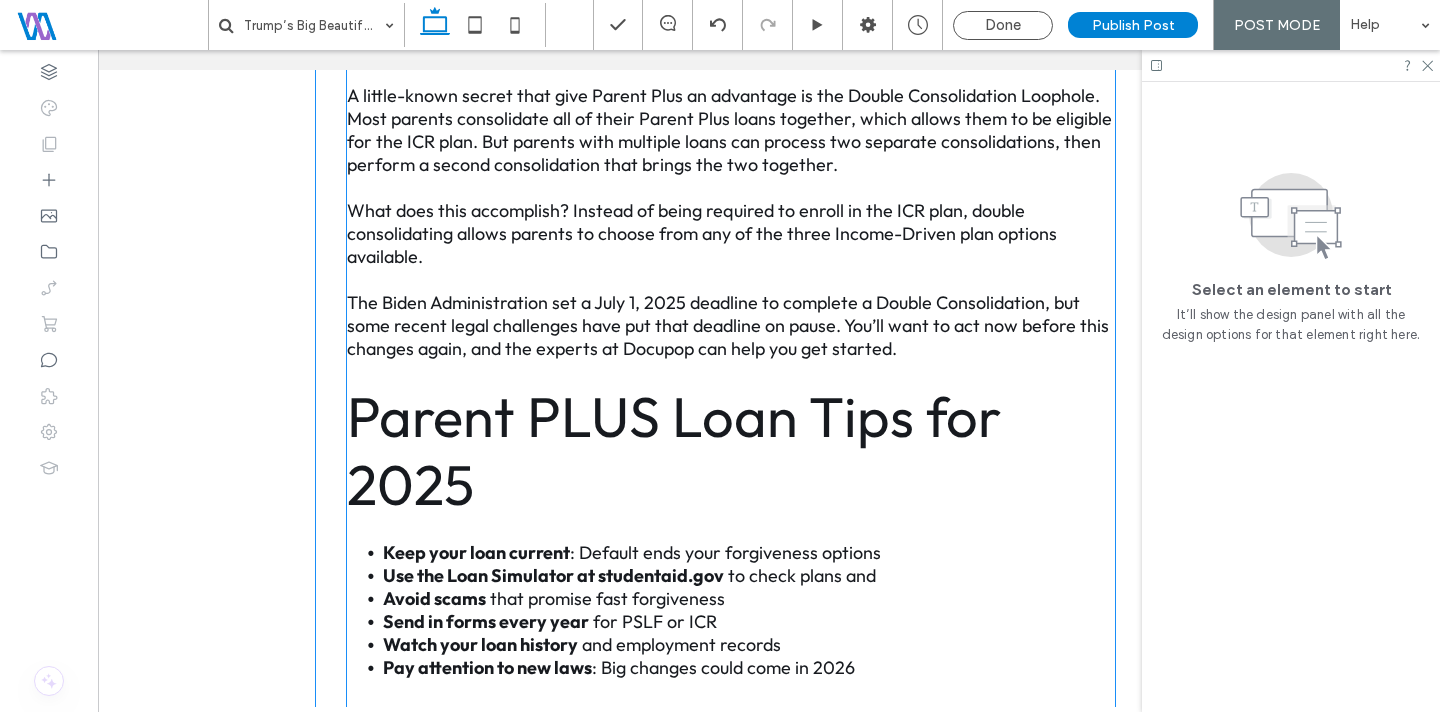 click on "FAQs About Parent PLUS Loans" at bounding box center [659, 777] 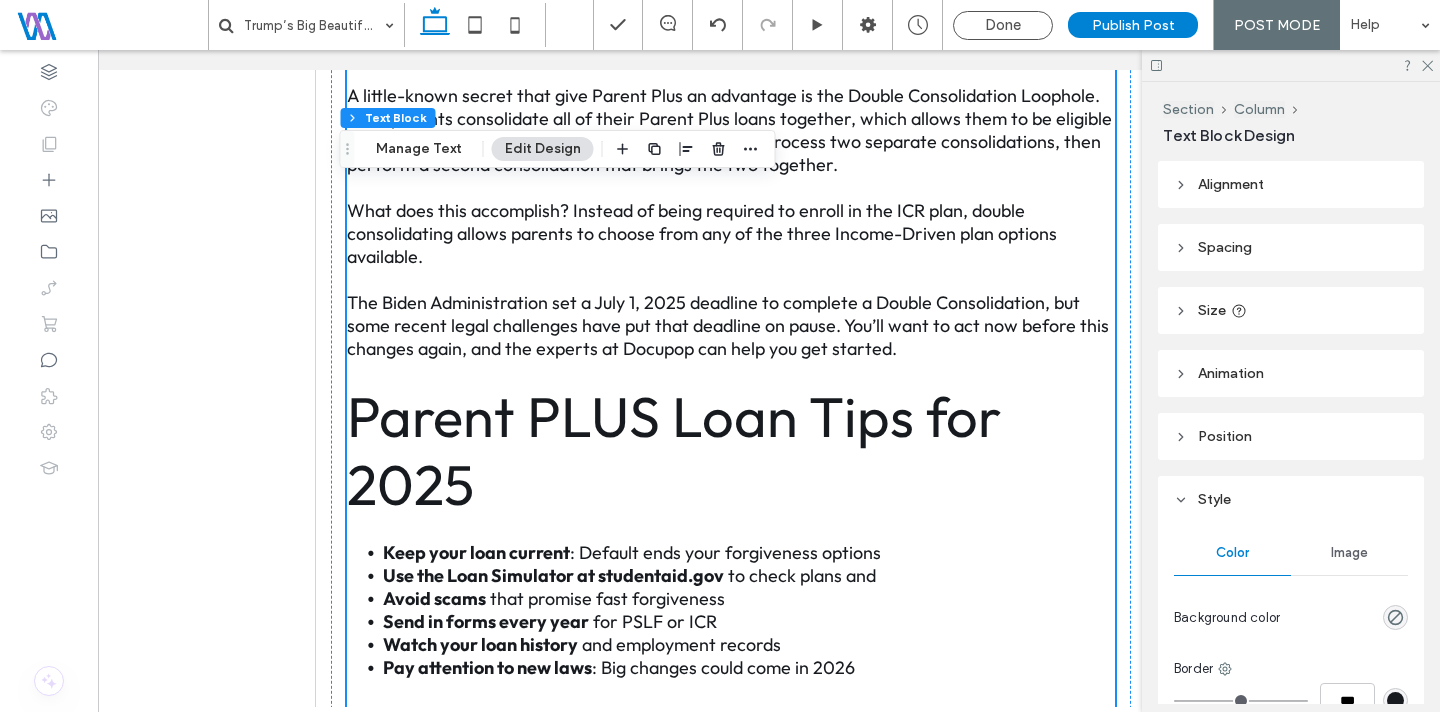 click on "FAQs About Parent PLUS Loans" at bounding box center (659, 777) 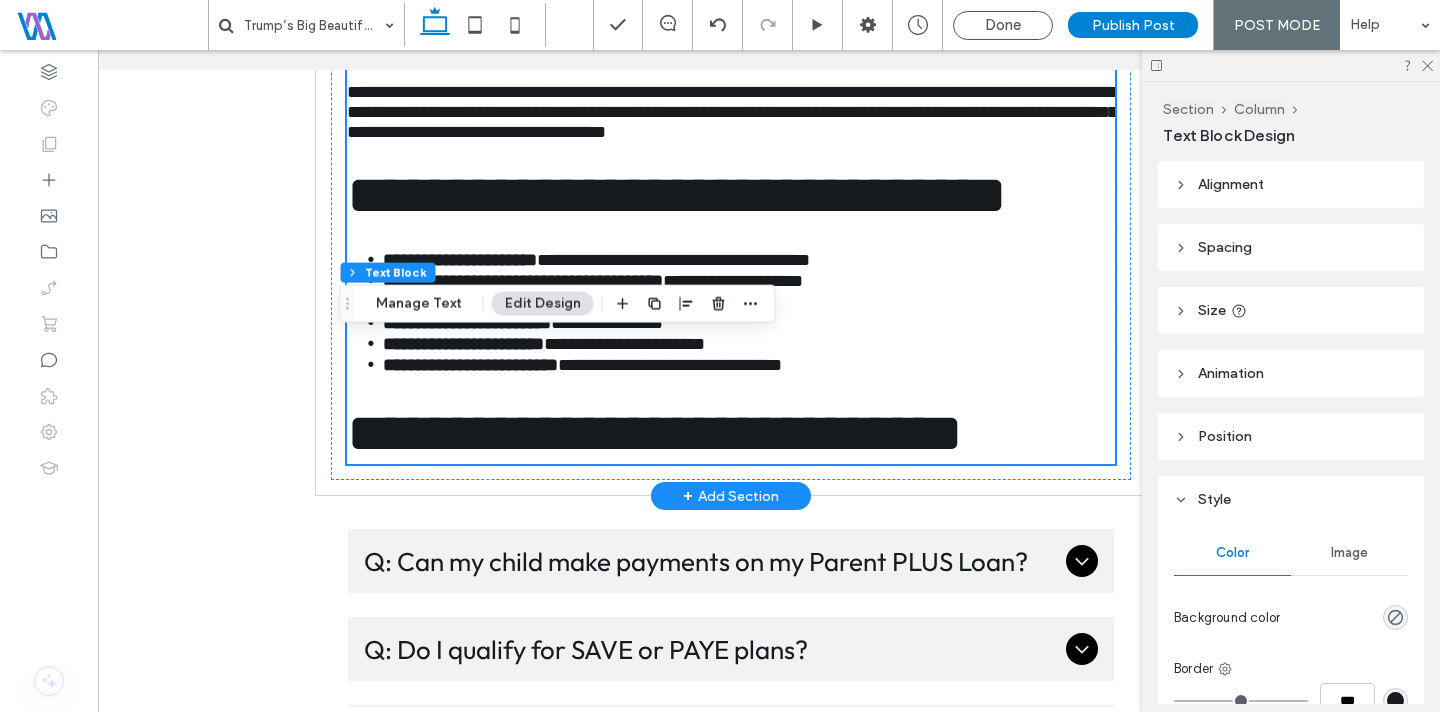 type on "******" 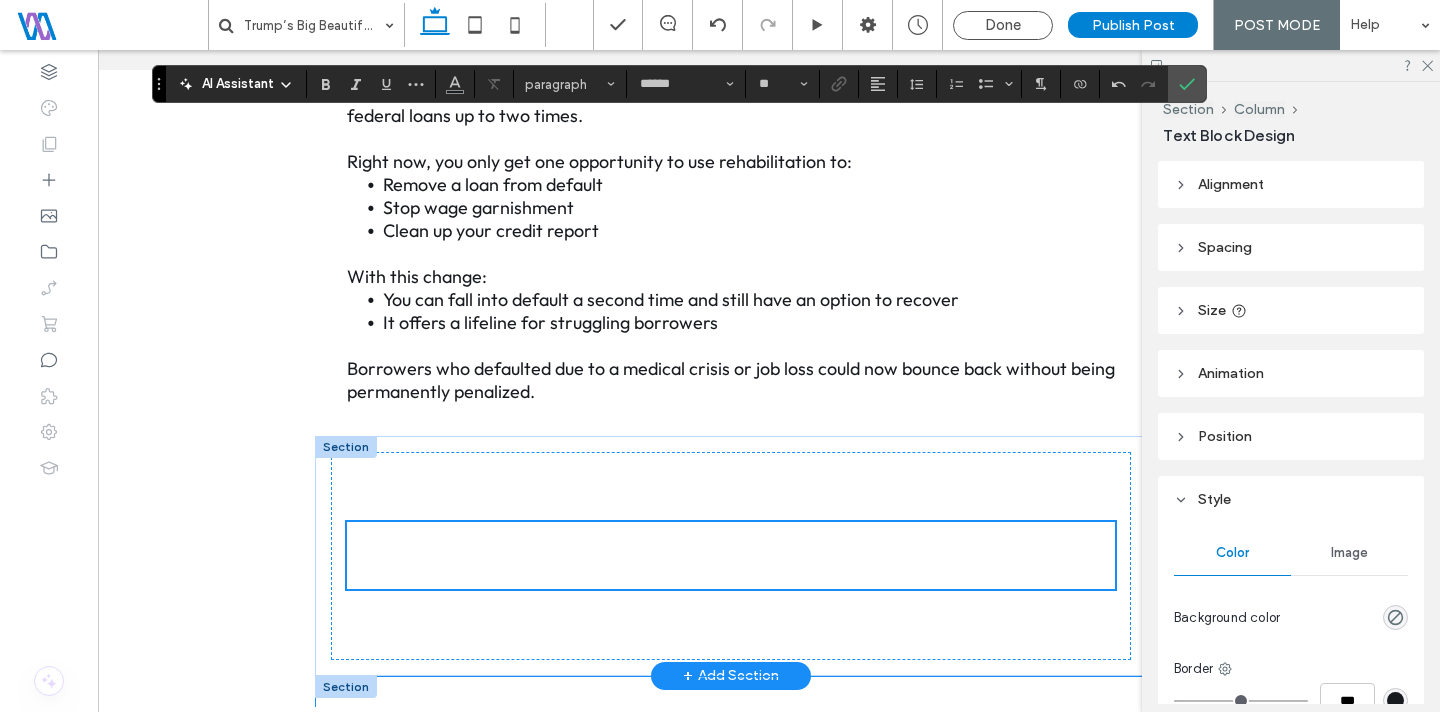 scroll, scrollTop: 4035, scrollLeft: 0, axis: vertical 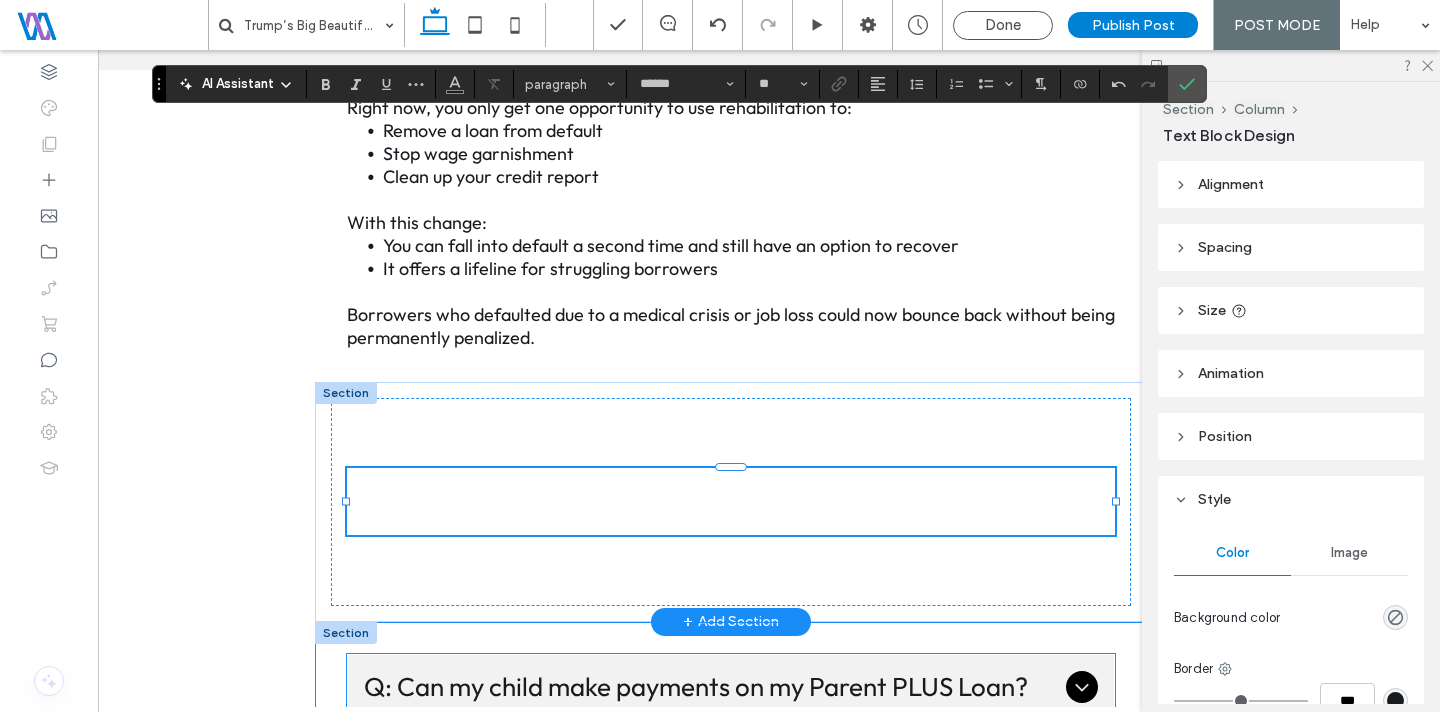 paste 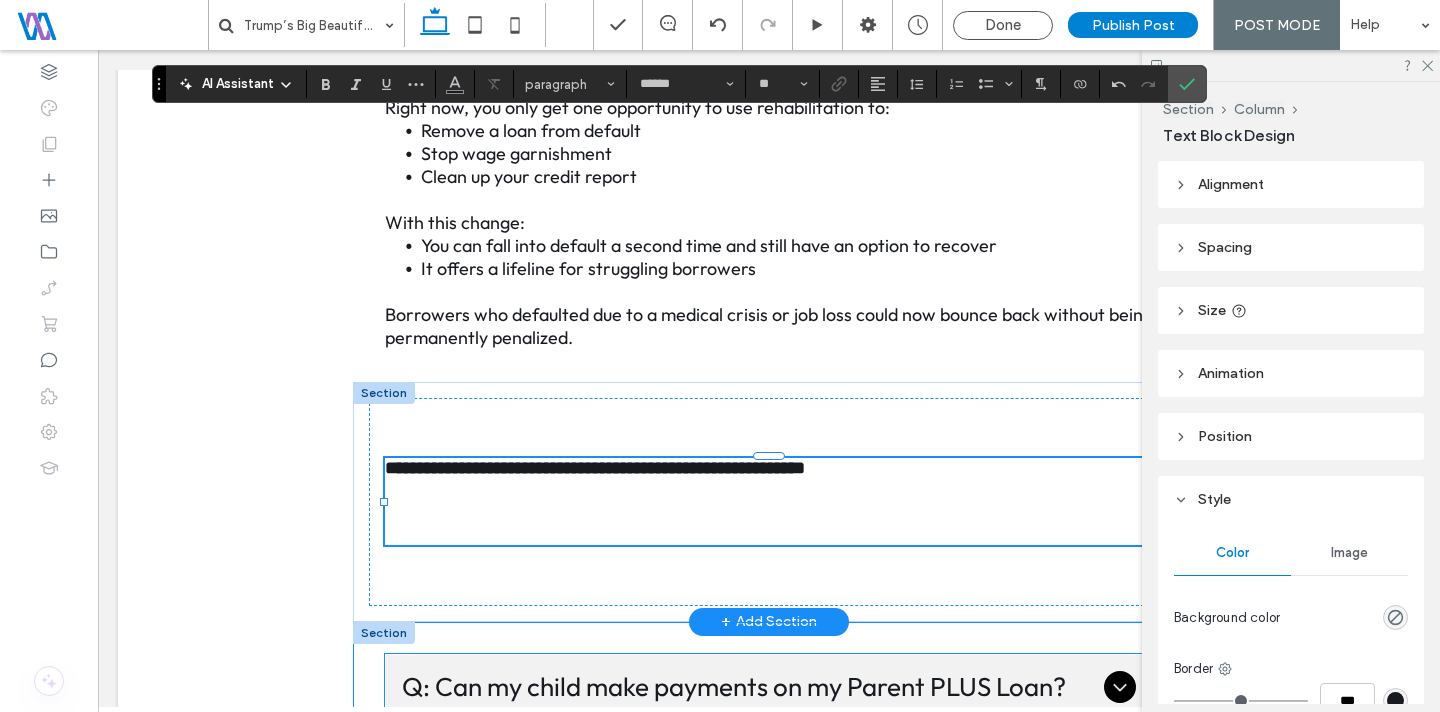 scroll, scrollTop: 0, scrollLeft: 0, axis: both 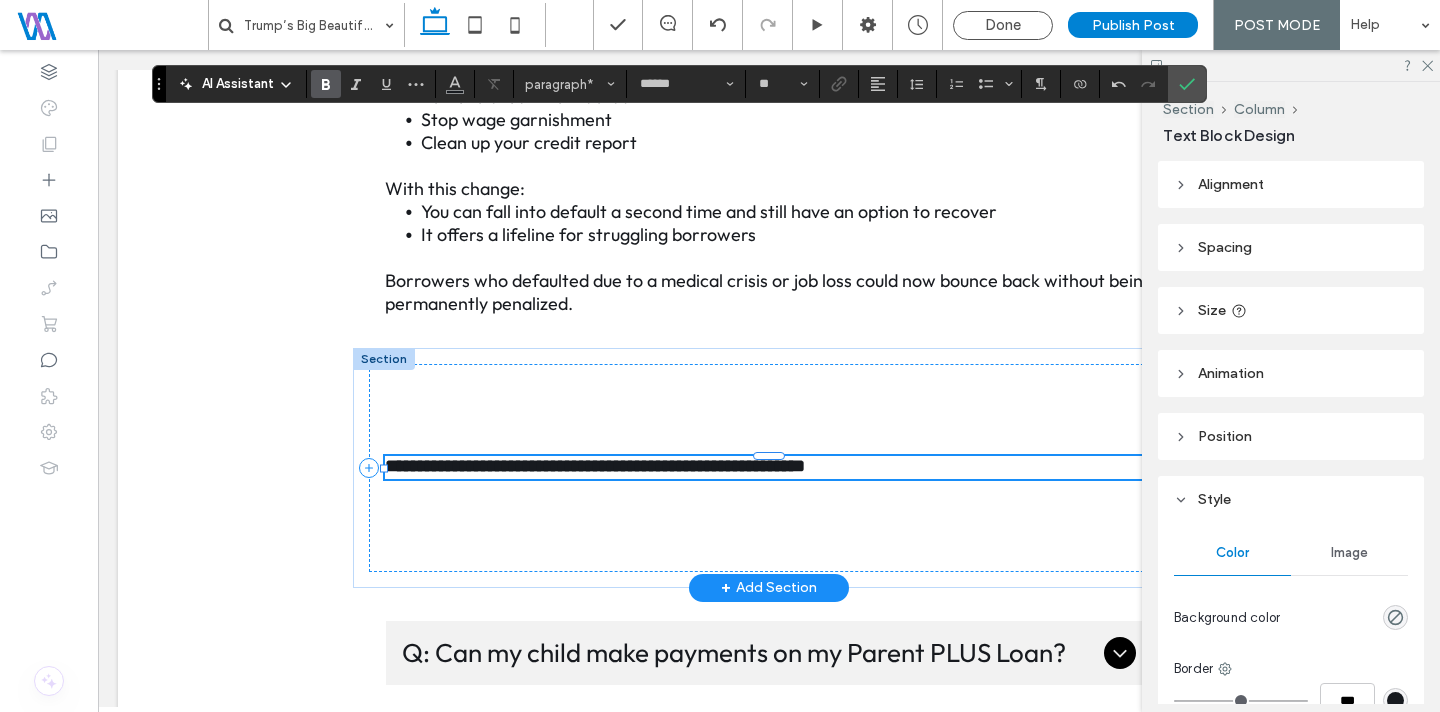 click 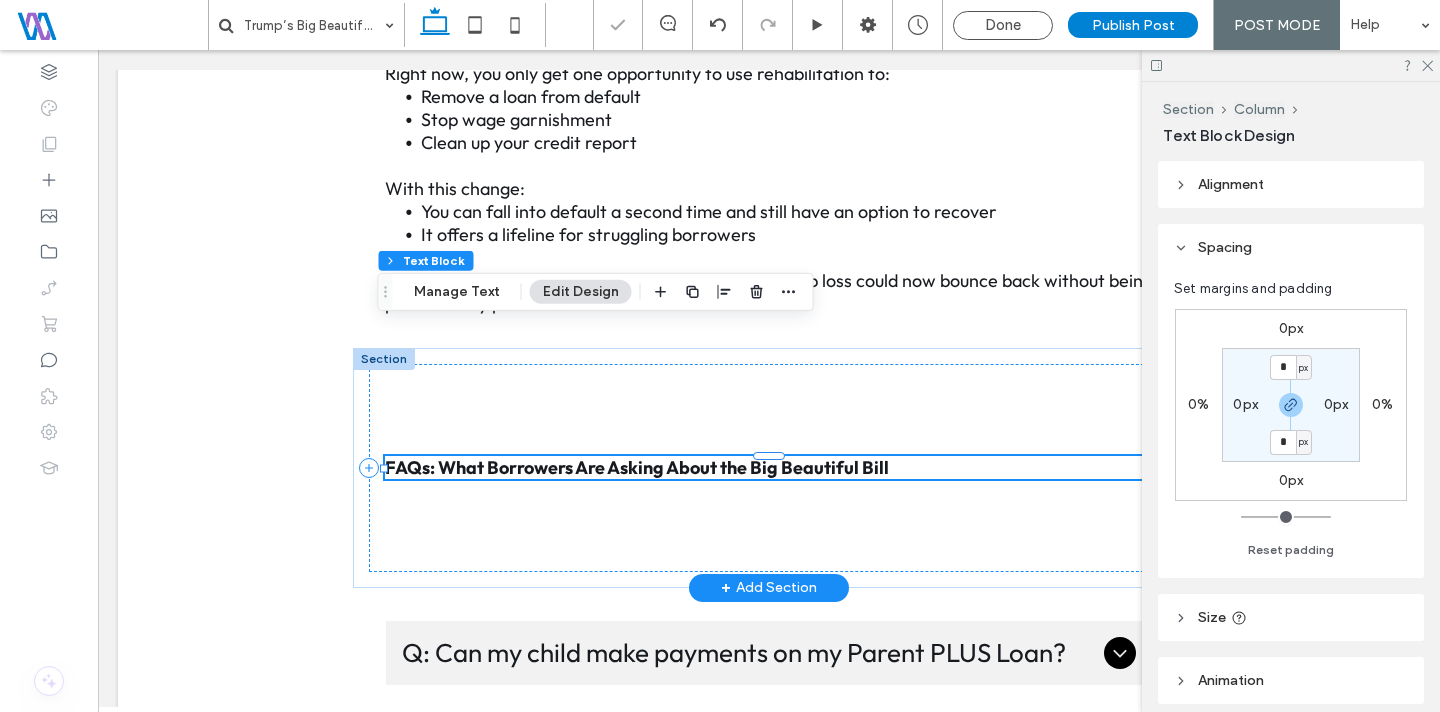 click 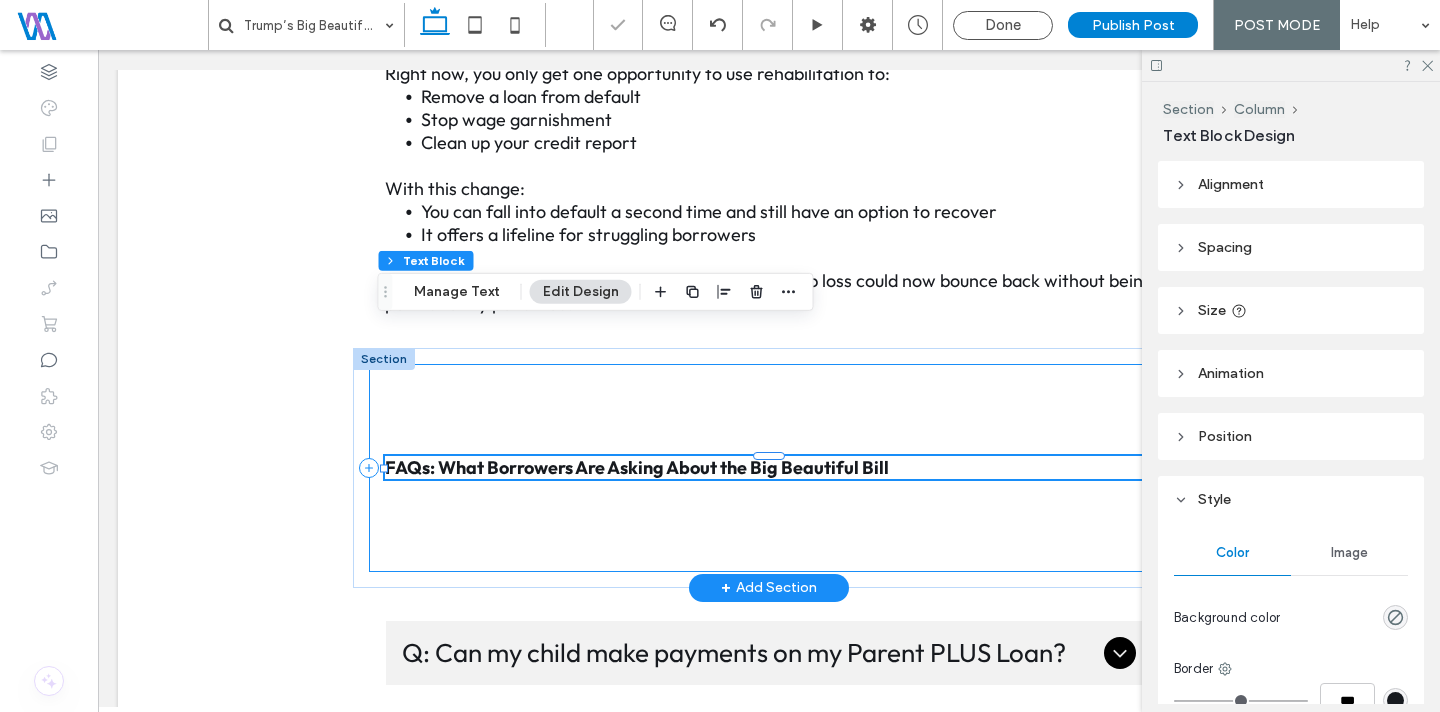 click on "FAQs: What Borrowers Are Asking About the Big Beautiful Bill" at bounding box center [769, 468] 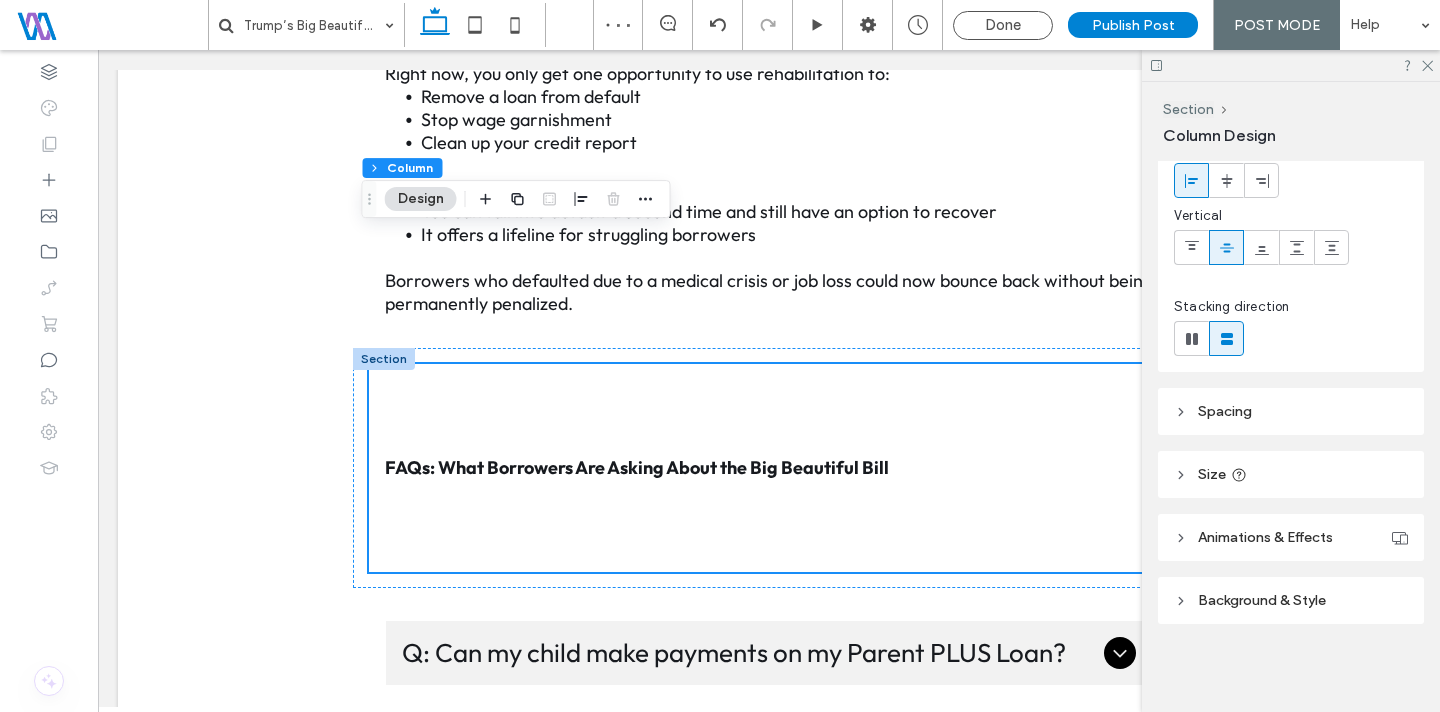 scroll, scrollTop: 105, scrollLeft: 0, axis: vertical 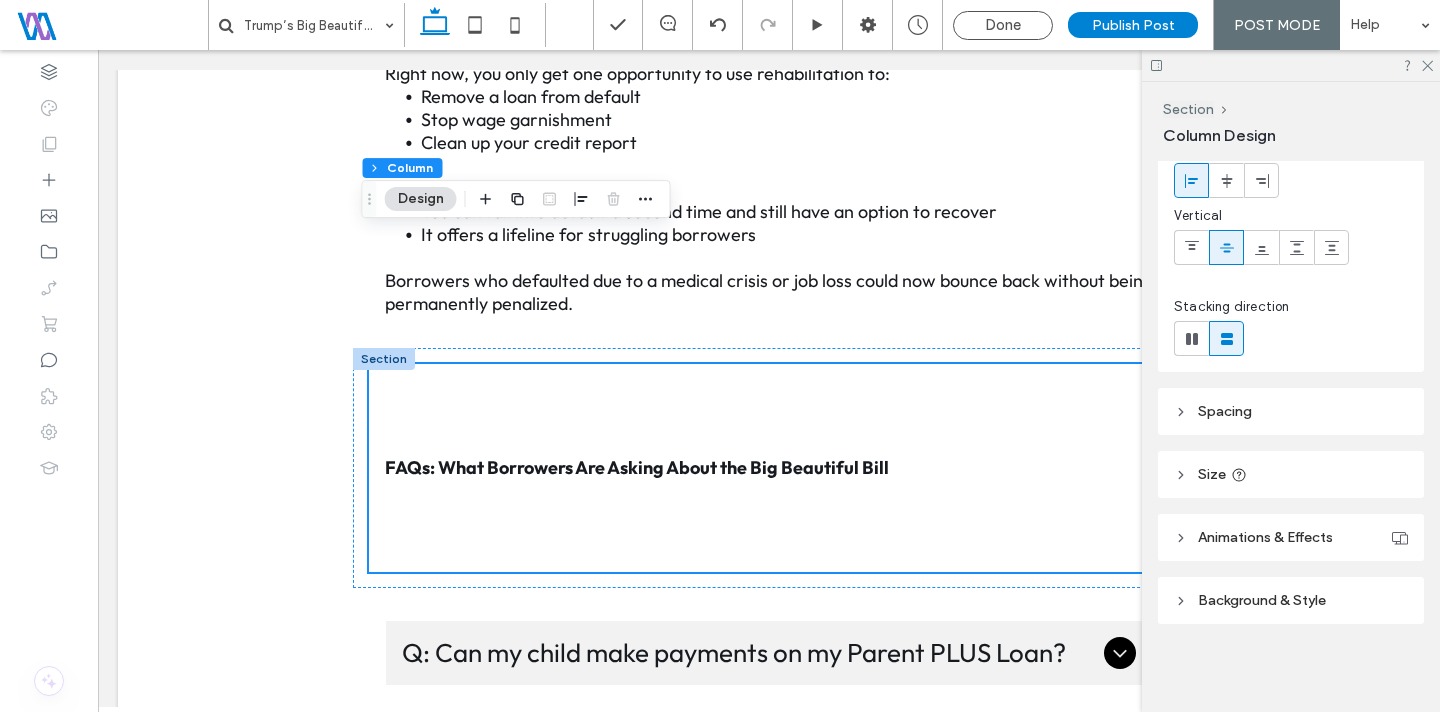 click on "Spacing" at bounding box center (1291, 411) 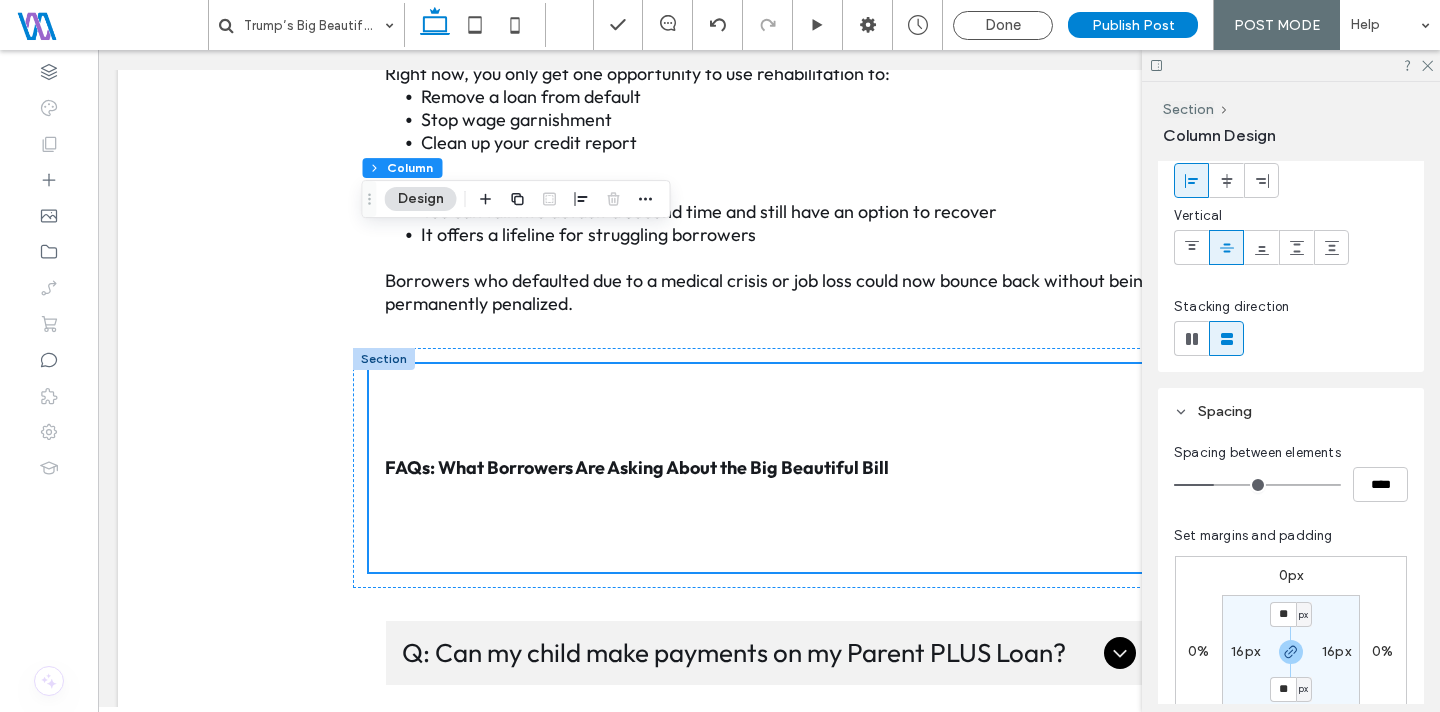 type on "**" 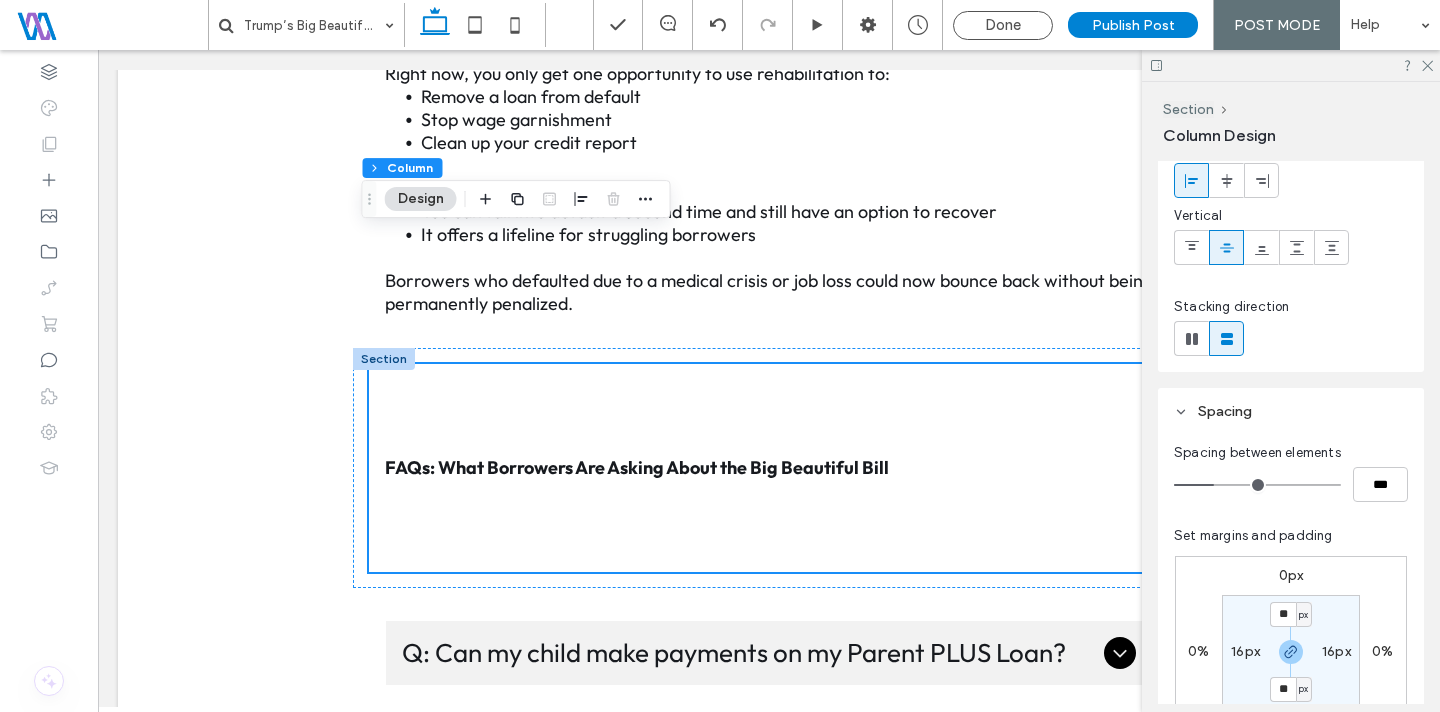 type on "*" 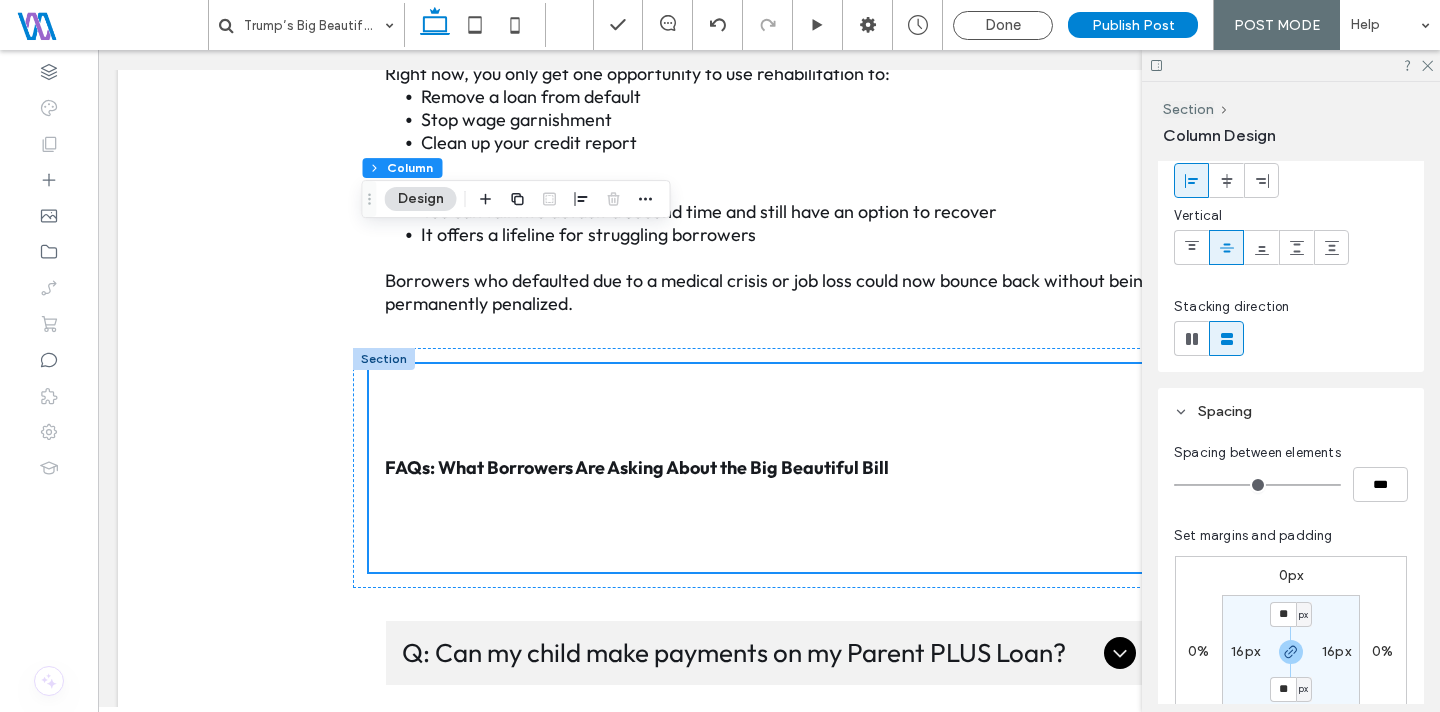 drag, startPoint x: 1218, startPoint y: 481, endPoint x: 1182, endPoint y: 457, distance: 43.266617 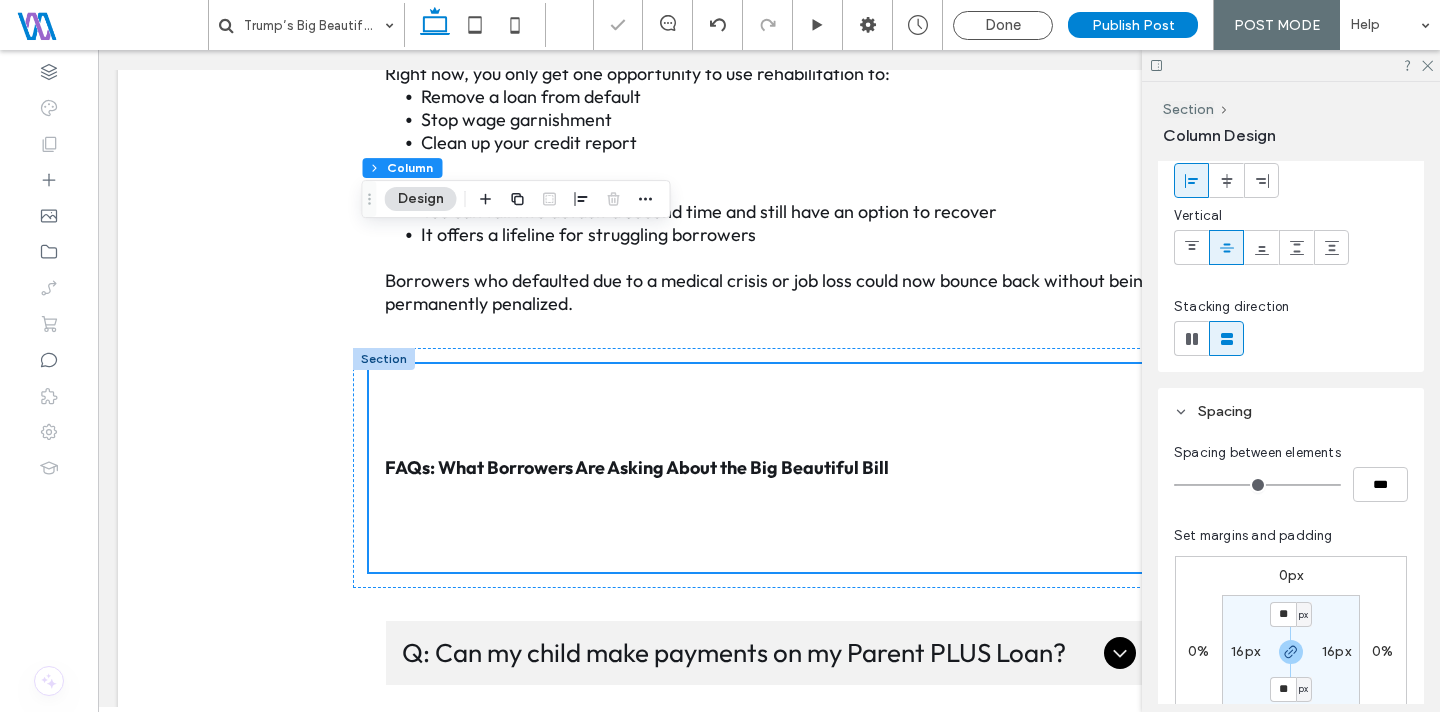 click 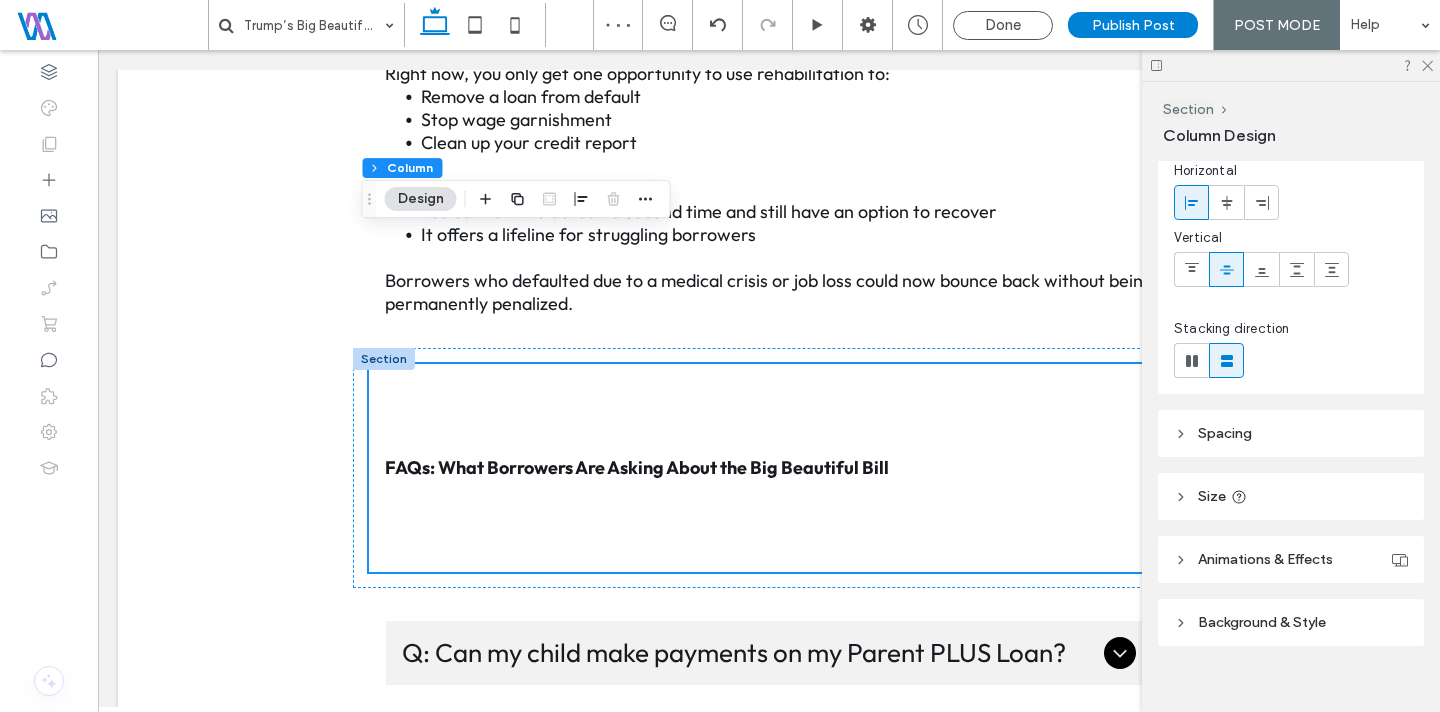 scroll, scrollTop: 105, scrollLeft: 0, axis: vertical 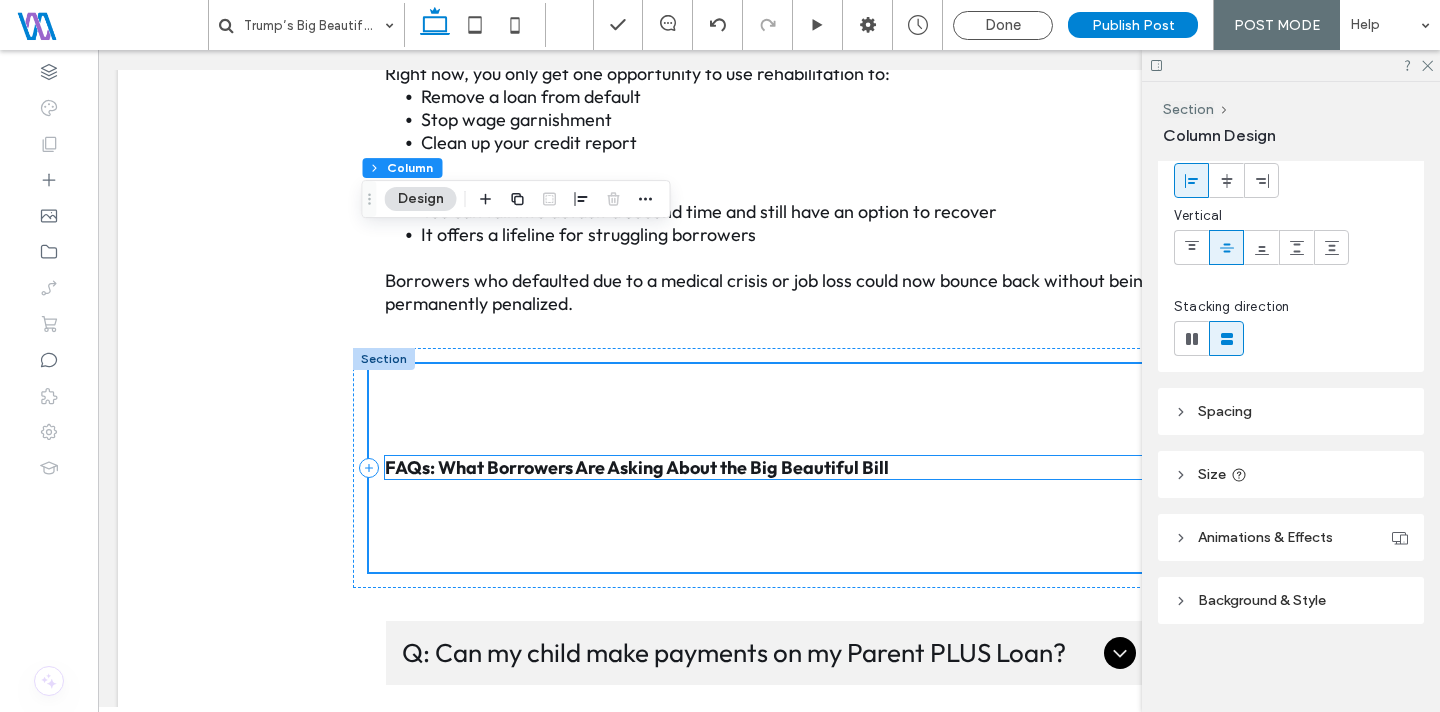click on "FAQs: What Borrowers Are Asking About the Big Beautiful Bill" at bounding box center (637, 467) 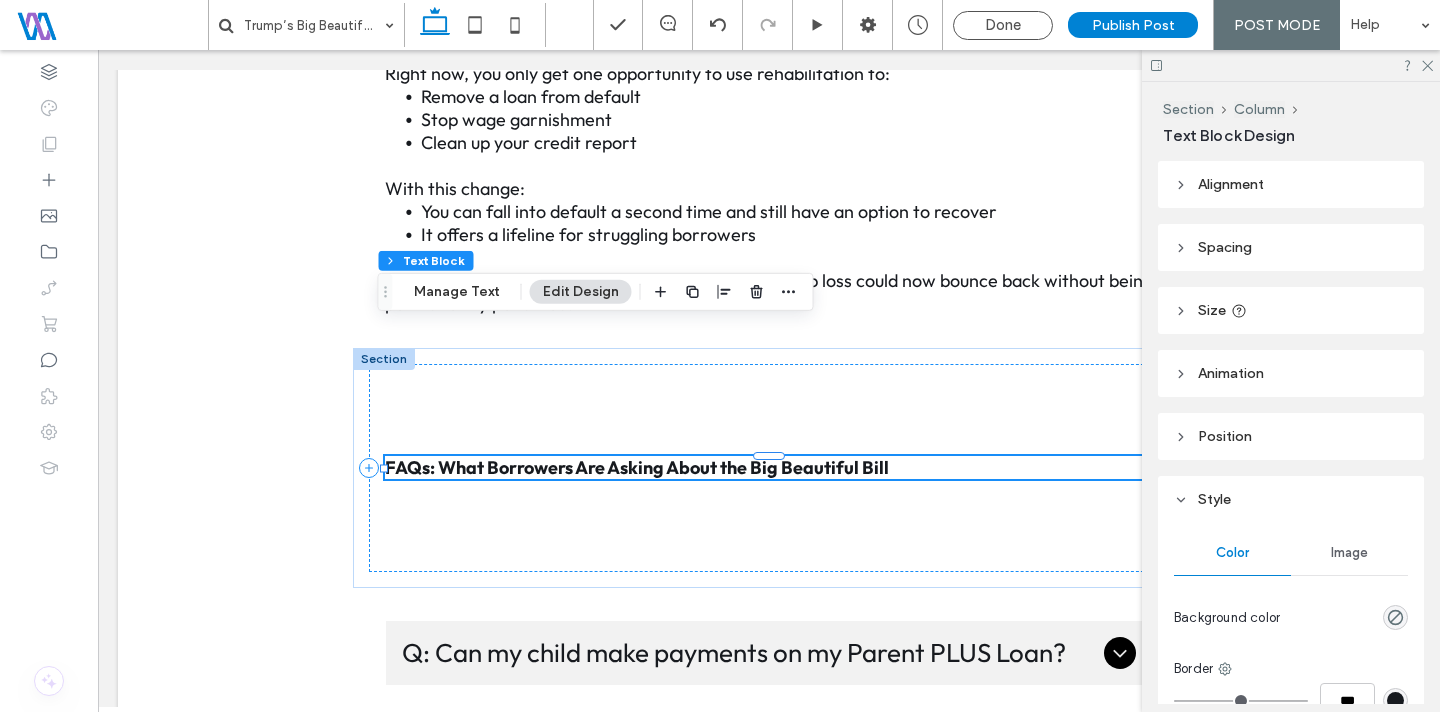 click on "FAQs: What Borrowers Are Asking About the Big Beautiful Bill" at bounding box center [637, 467] 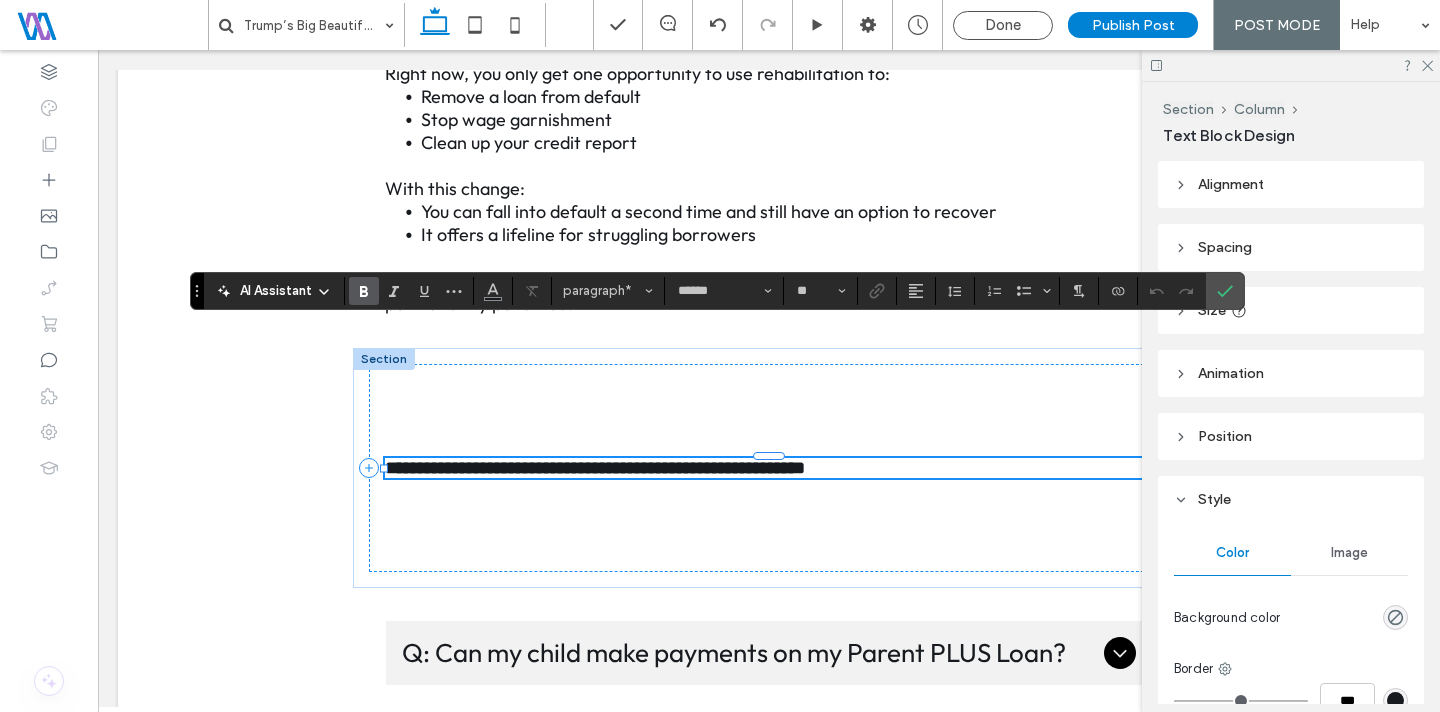 click on "**********" at bounding box center [595, 468] 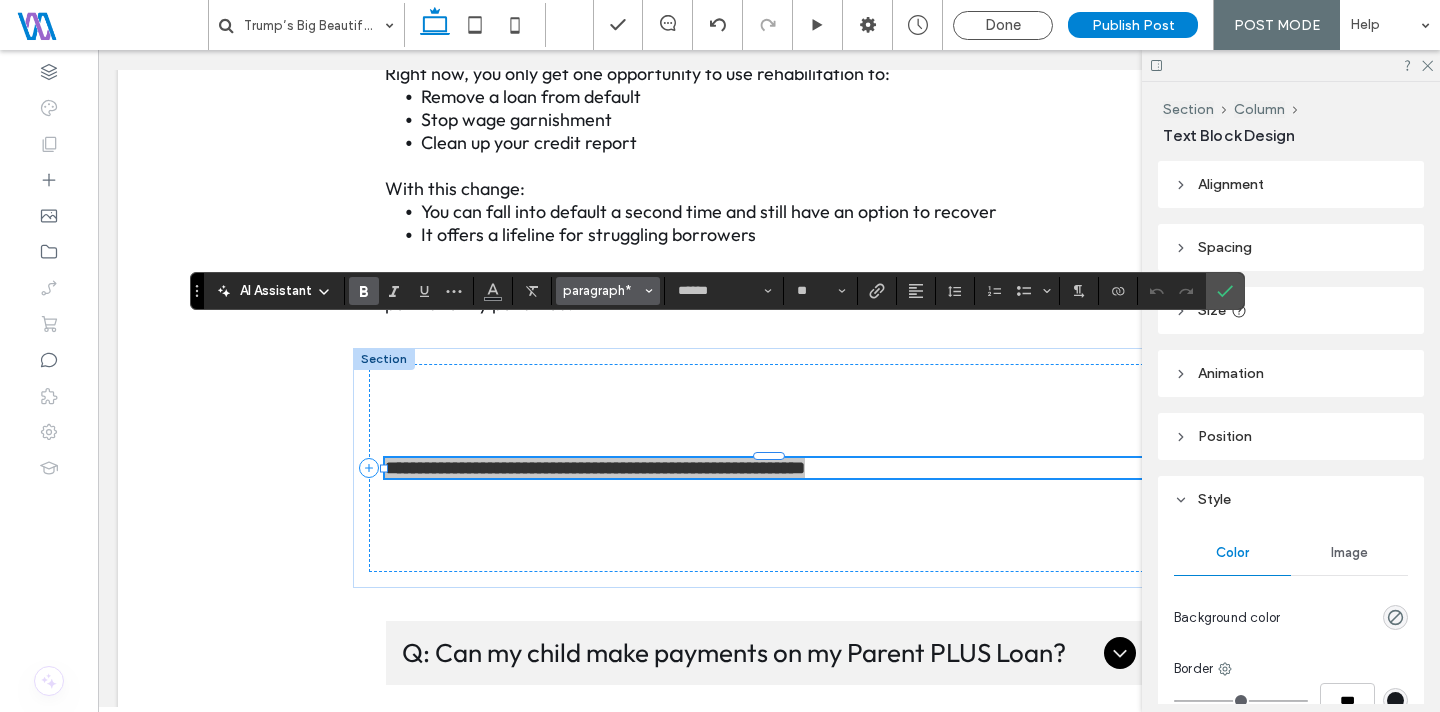 click on "paragraph*" at bounding box center (602, 290) 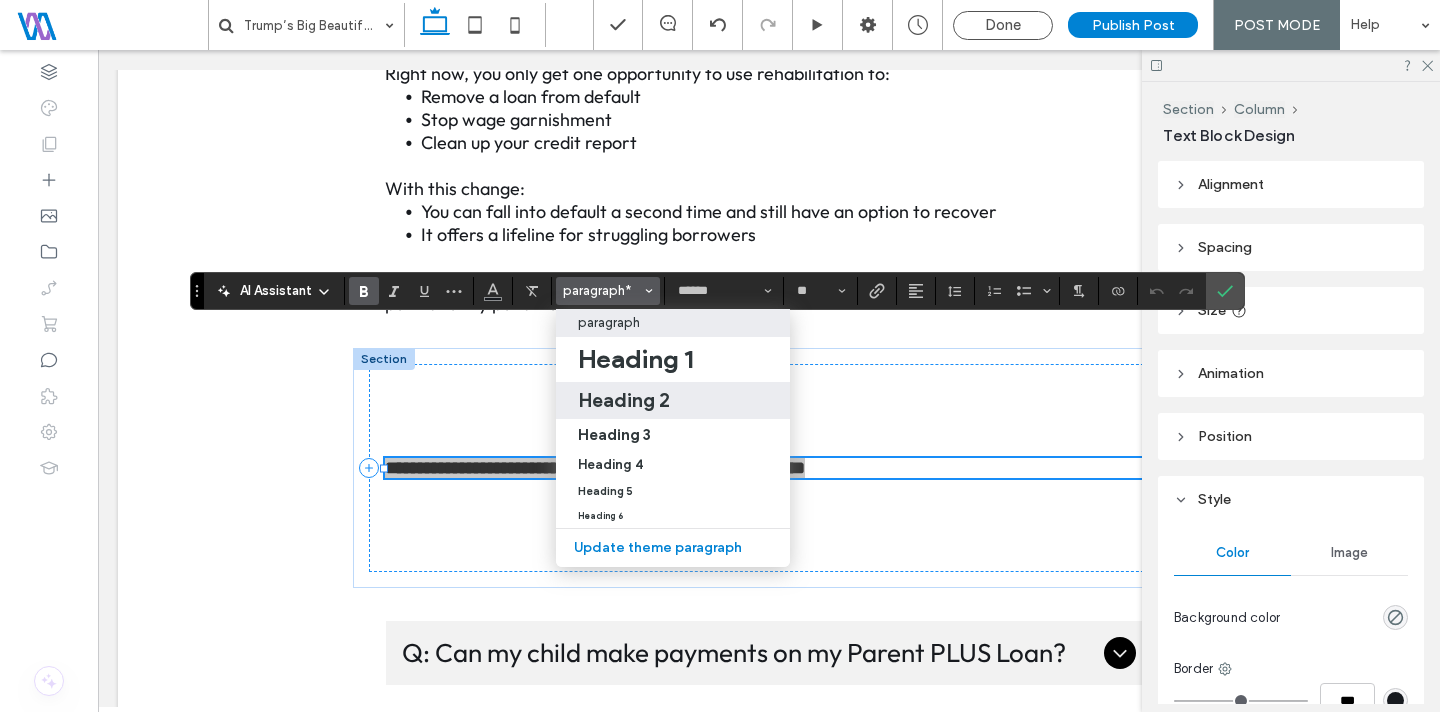 click on "Heading 2" at bounding box center [624, 400] 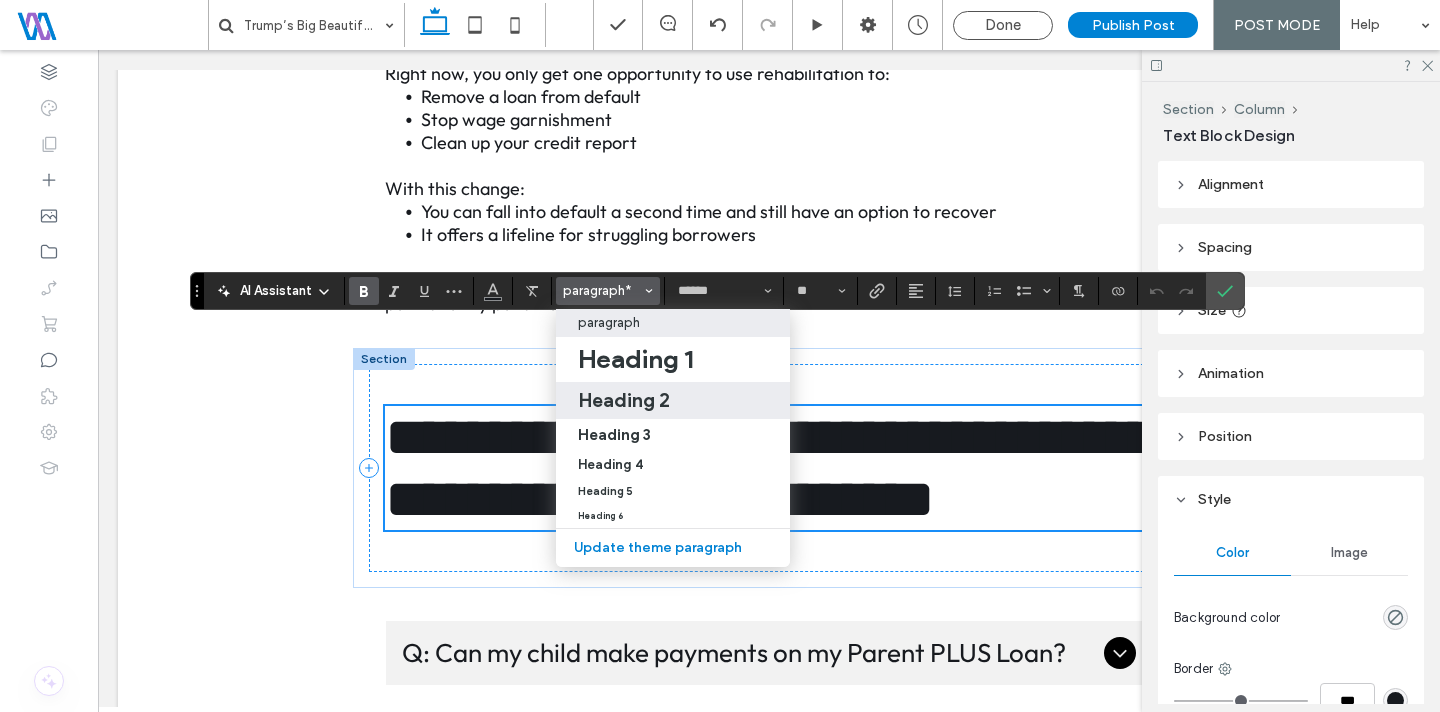 type on "**" 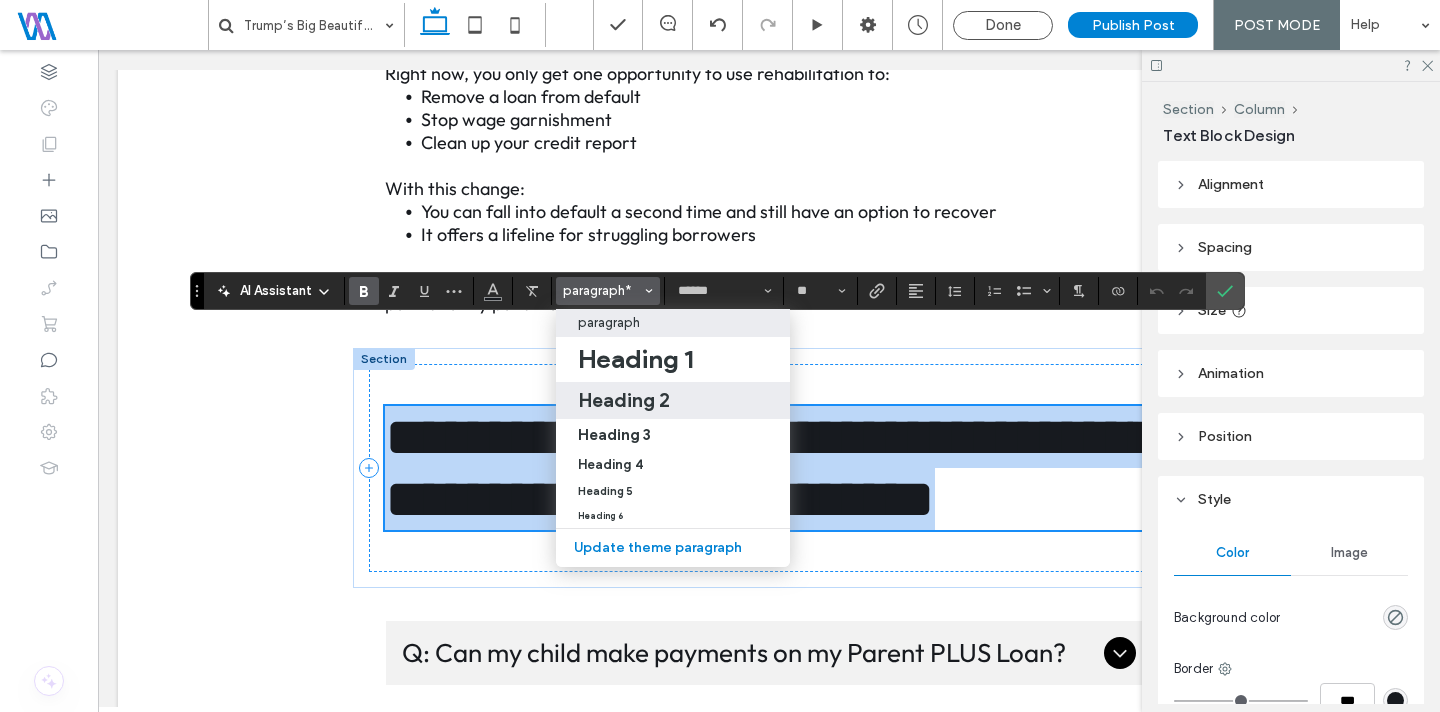 scroll, scrollTop: 3992, scrollLeft: 0, axis: vertical 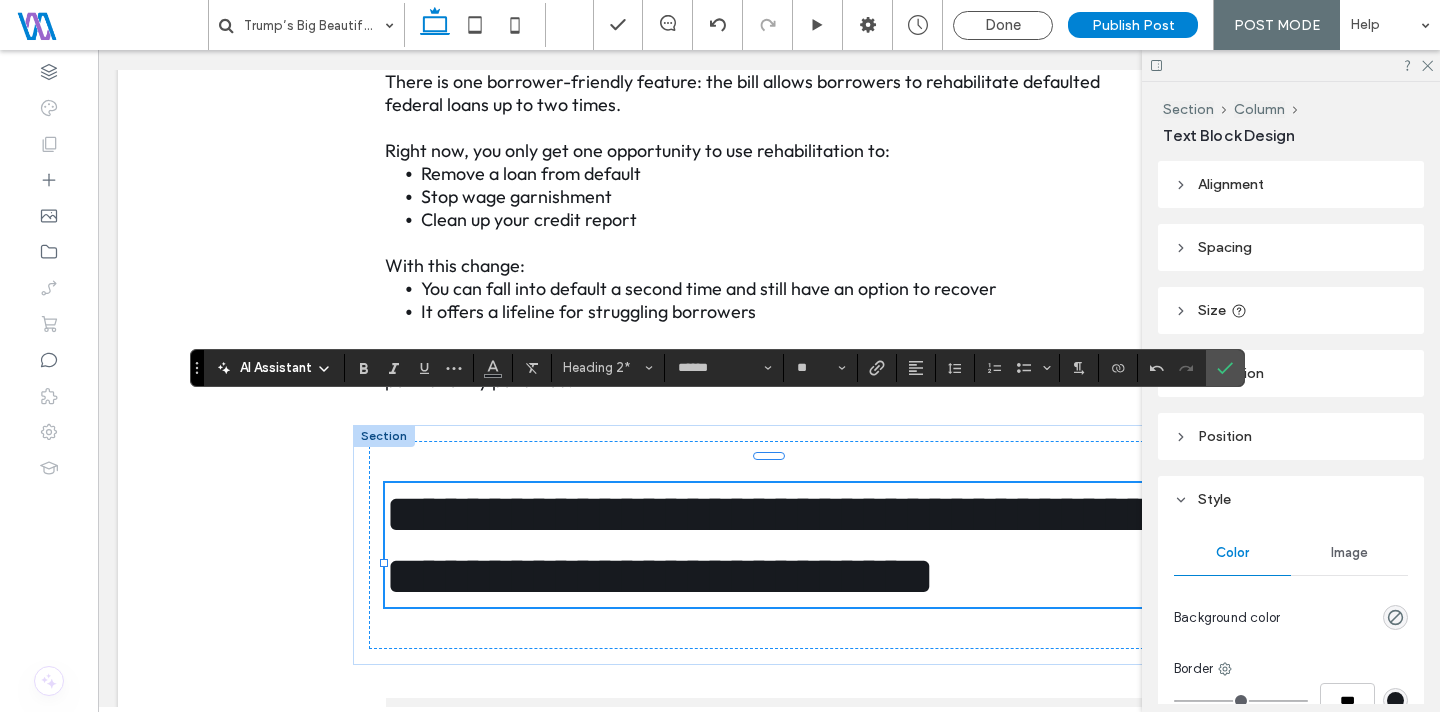 click on "Trump’s Big Beautiful Student Loan Bill:  8 Major Changes Borrowers Need to Know (2025 Guide)
Abhishek Paul • August 5, 2025
Section + Add Section
Introduction Student loan borrowers, take note: Donald Trump’s new proposal—nicknamed the “Big Beautiful Bill”—could dramatically reshape the federal student loan system. Whether you’re already repaying loans, preparing to borrow, or helping your child through college, these changes will likely impact you. ﻿ With student loan reform in the spotlight, this bill is being closely watched. Supporters say it will simplify a bloated repayment system, while critics warn it strips away protections for millions of borrowers. Let’s break down the 8 biggest changes in the bill—and what they could mean for you.
1. A New Income-Driven Repayment Plan Is Coming A flat income percentage used to calculate payments, up to 10% of one’s annual gross income ﻿" at bounding box center (769, -698) 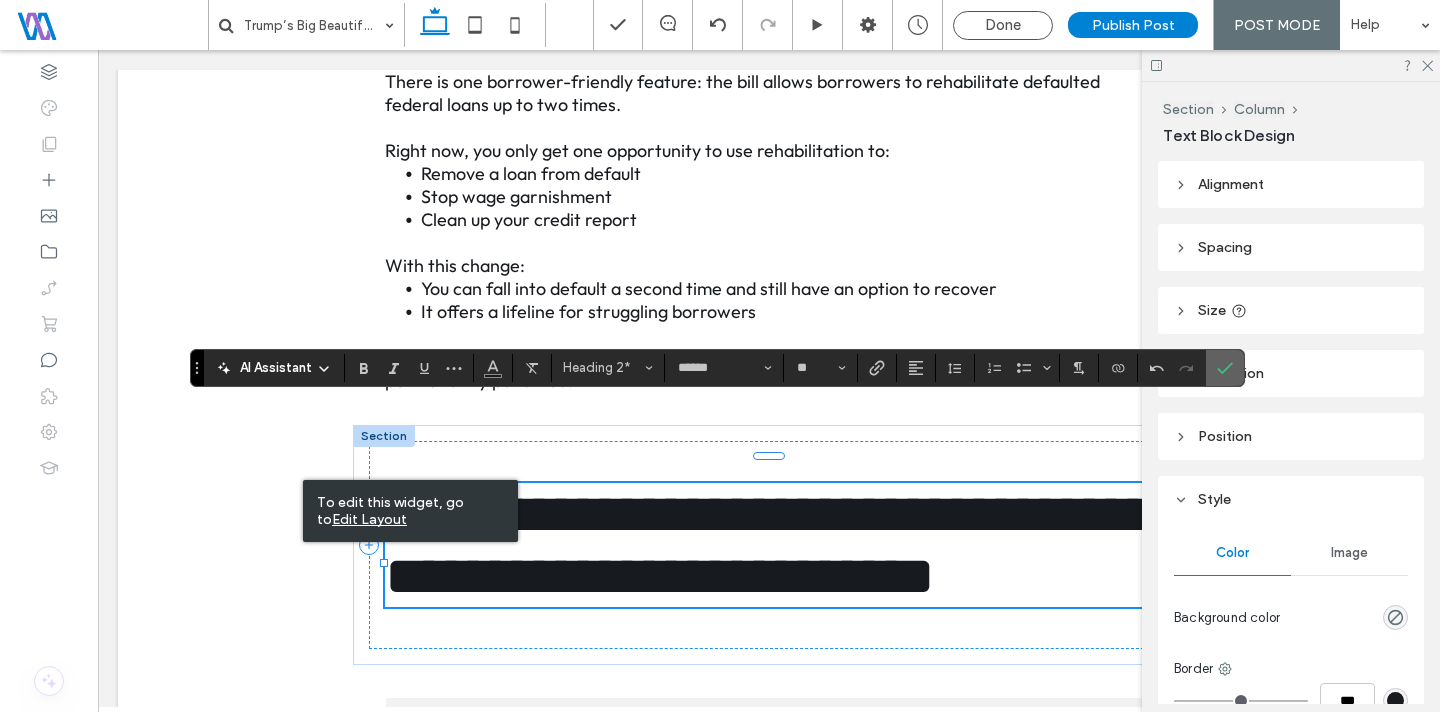 click 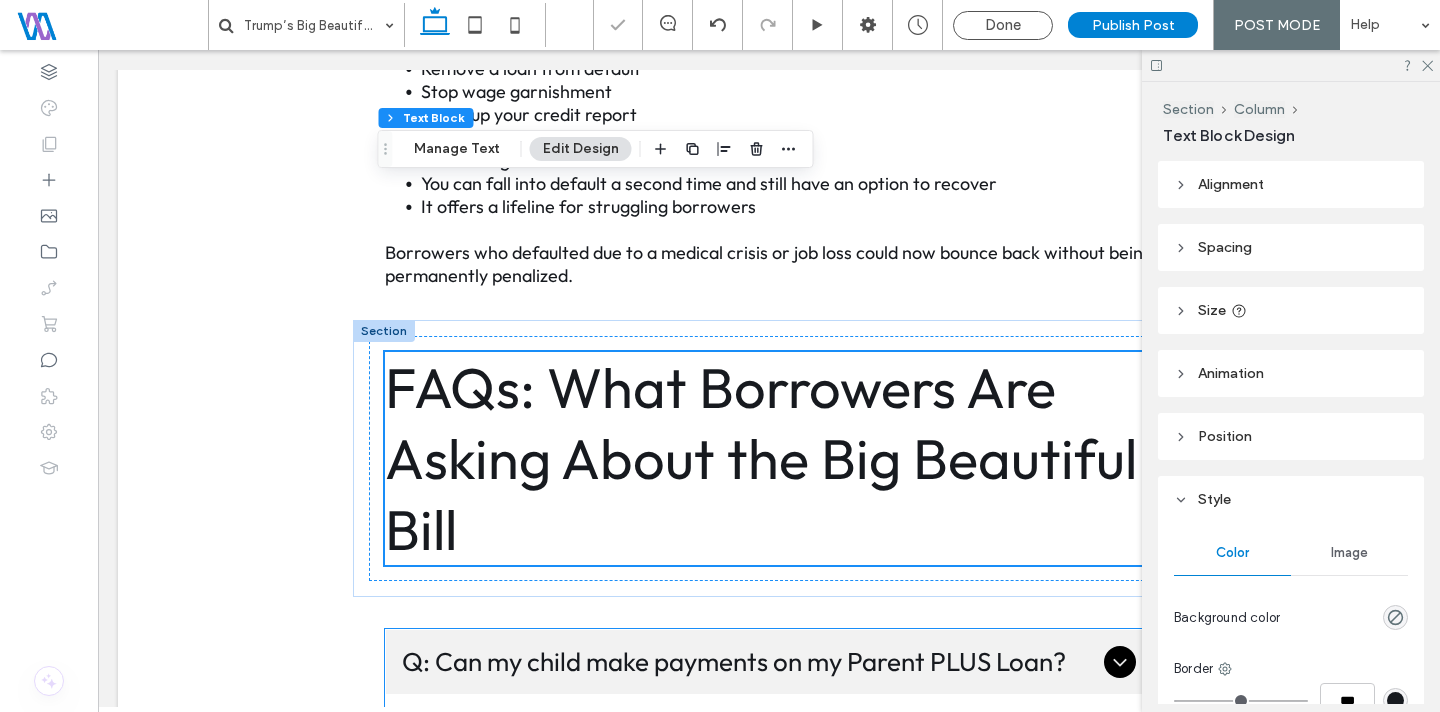 scroll, scrollTop: 4350, scrollLeft: 0, axis: vertical 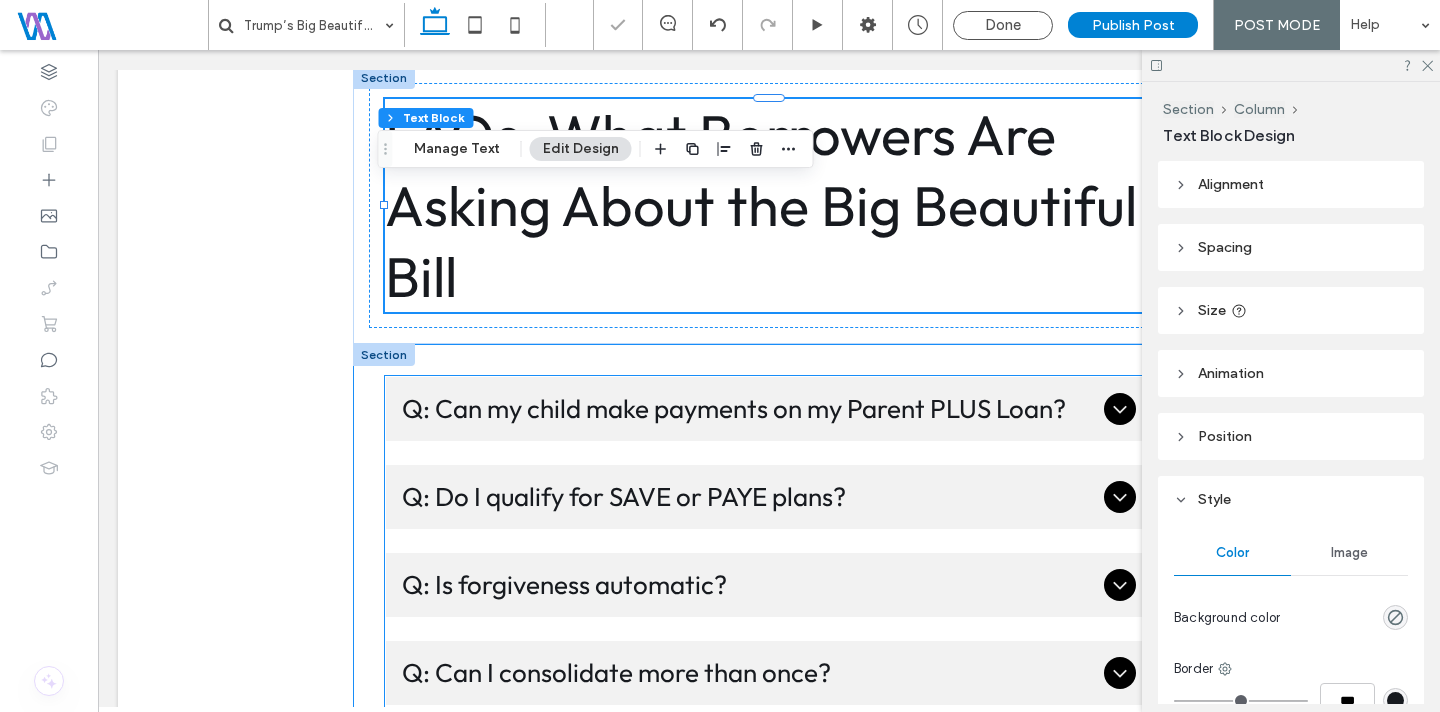 click on "Q: Can my child make payments on my Parent PLUS Loan?  A: Yes, but you’re still legally responsible. Additionally, all Income-Driven payments are based on your income, not your child’s. Q: Do I qualify for SAVE or PAYE plans?  A: No. Parent PLUS Loans can only use ICR after consolidation. Q: Is forgiveness automatic?  A: No. You have to apply and meet the rules. Q: Can I consolidate more than once?  A: Yes, if you meet certain requirements. But it might restart your forgiveness clock. Q: Will forgiven debt be taxed? A: Not federally through 2025, thanks to the American Rescue Plan Act of 2021. Check your state laws." at bounding box center [769, 585] 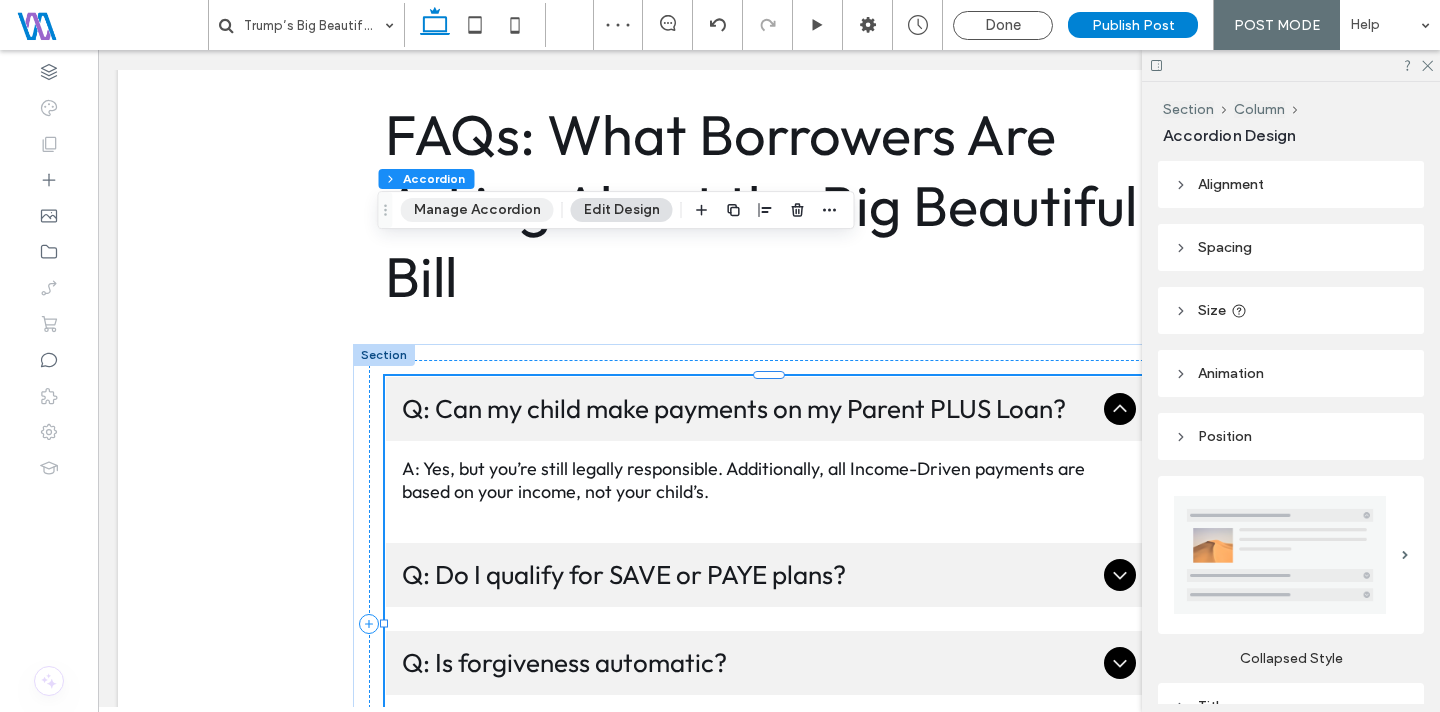 click on "Manage Accordion" at bounding box center (477, 210) 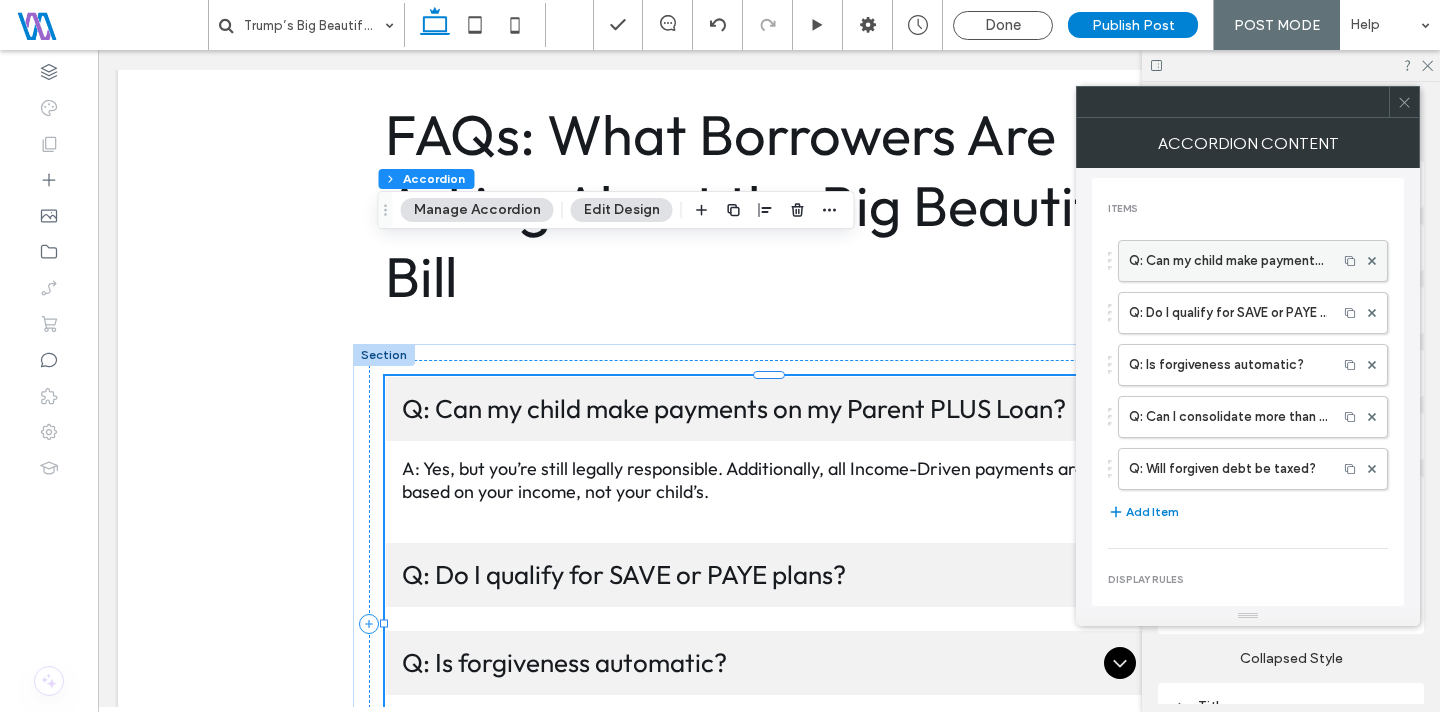 click on "Q: Can my child make payments on my Parent PLUS Loan?" at bounding box center [1228, 261] 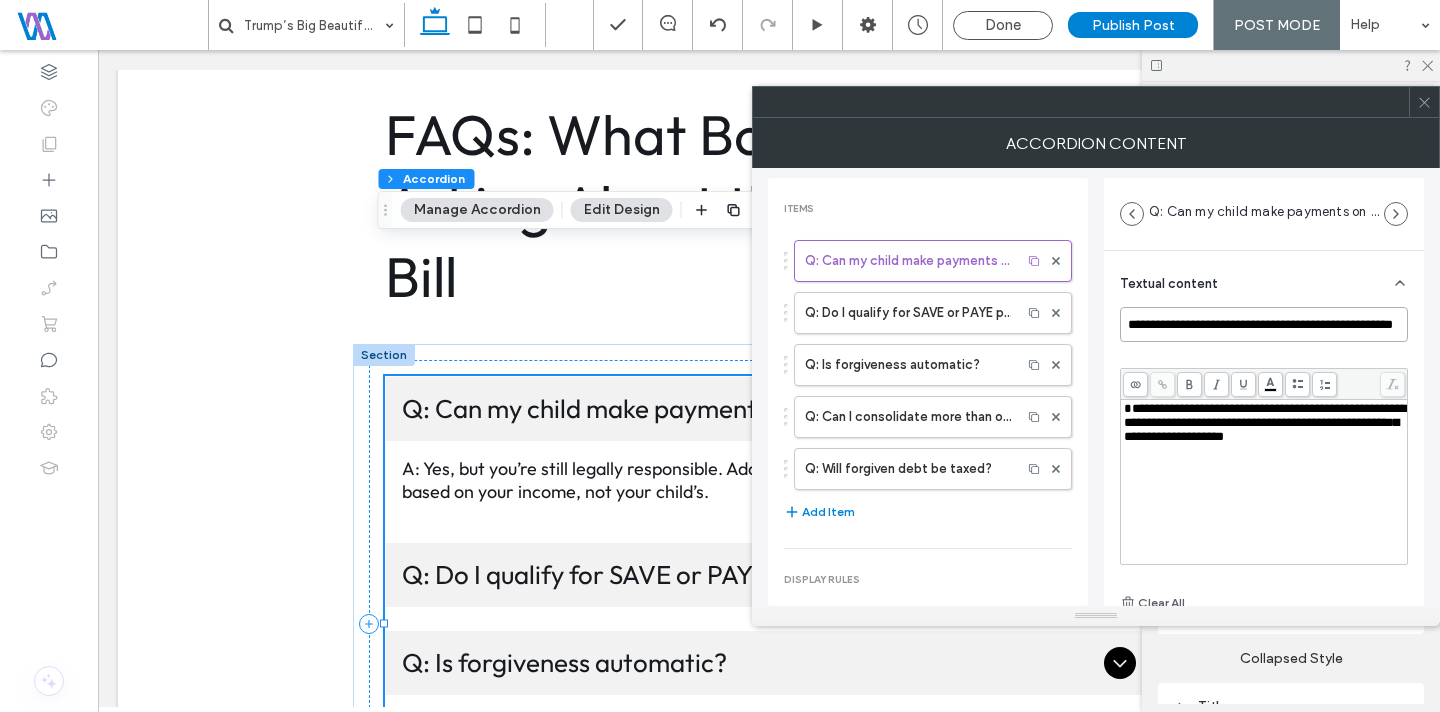 click on "**********" at bounding box center [1264, 324] 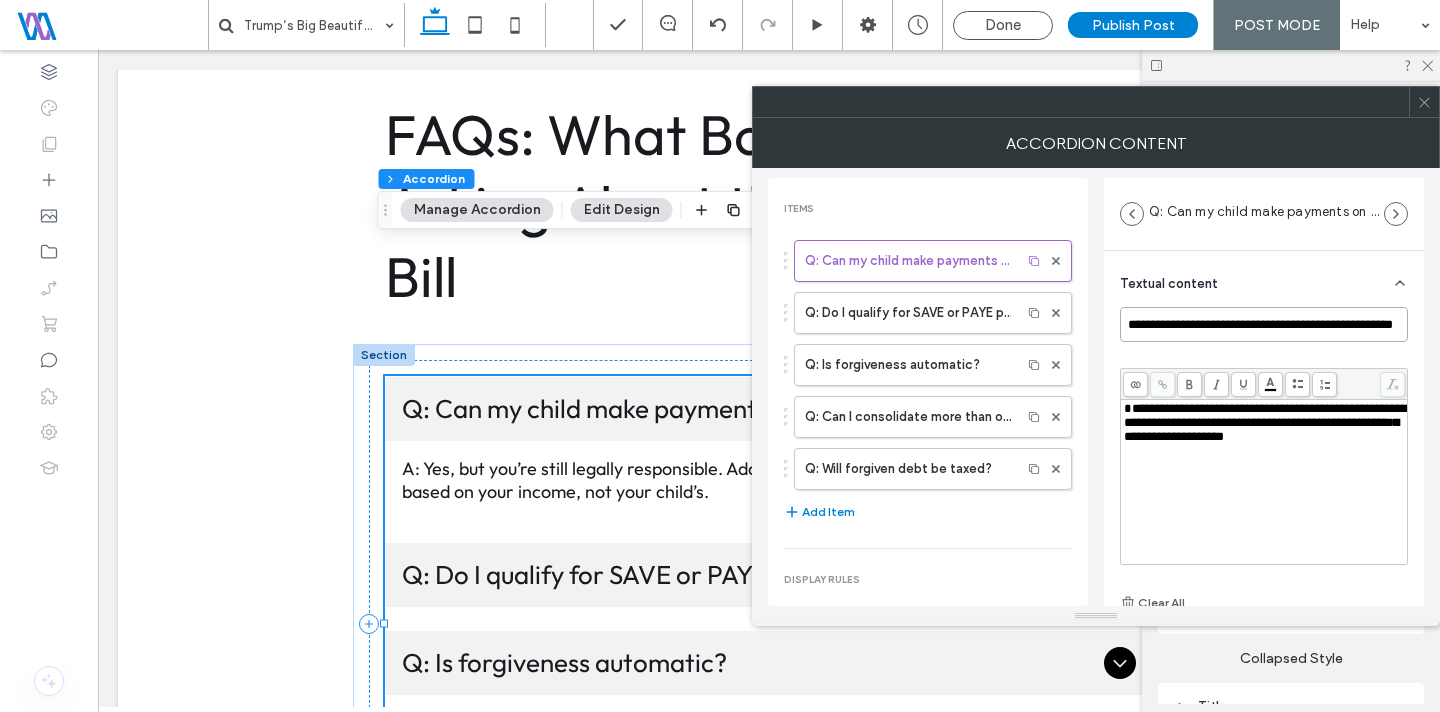 paste 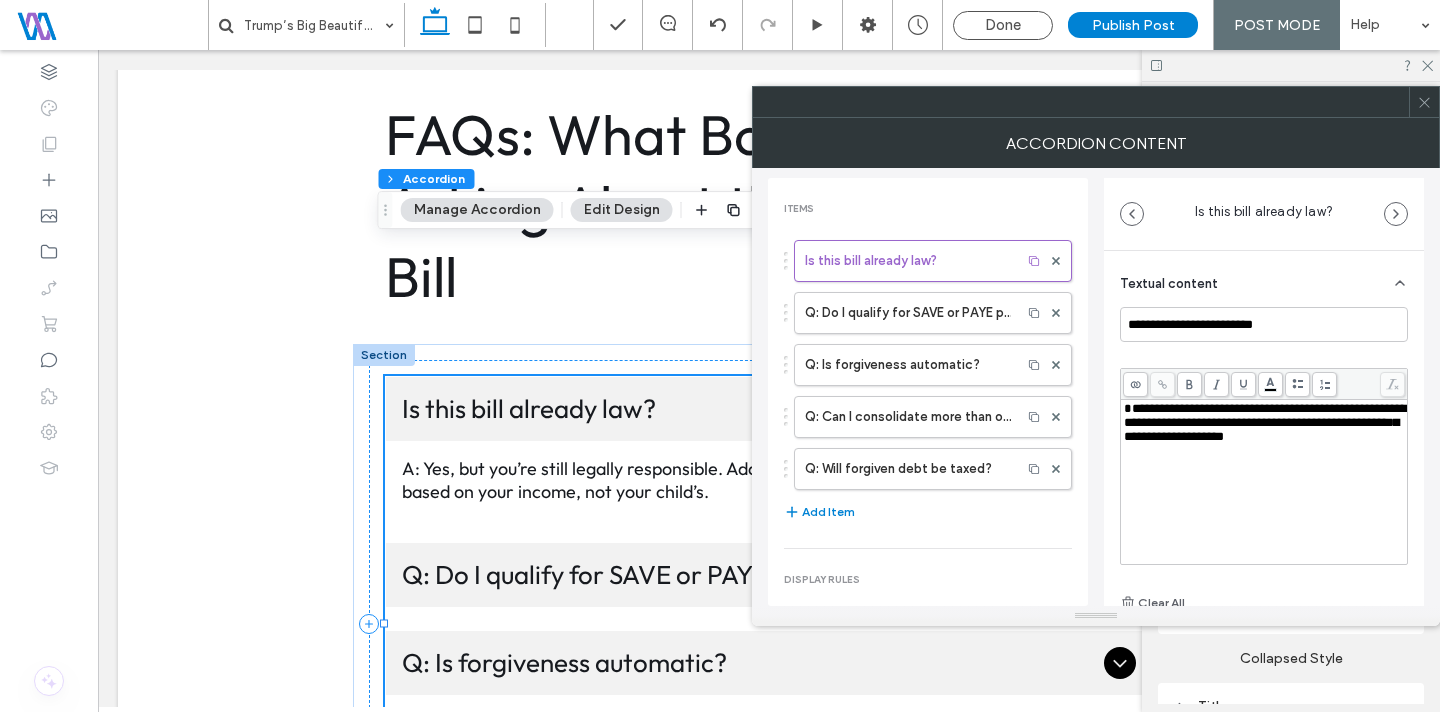 click on "**********" at bounding box center (1265, 422) 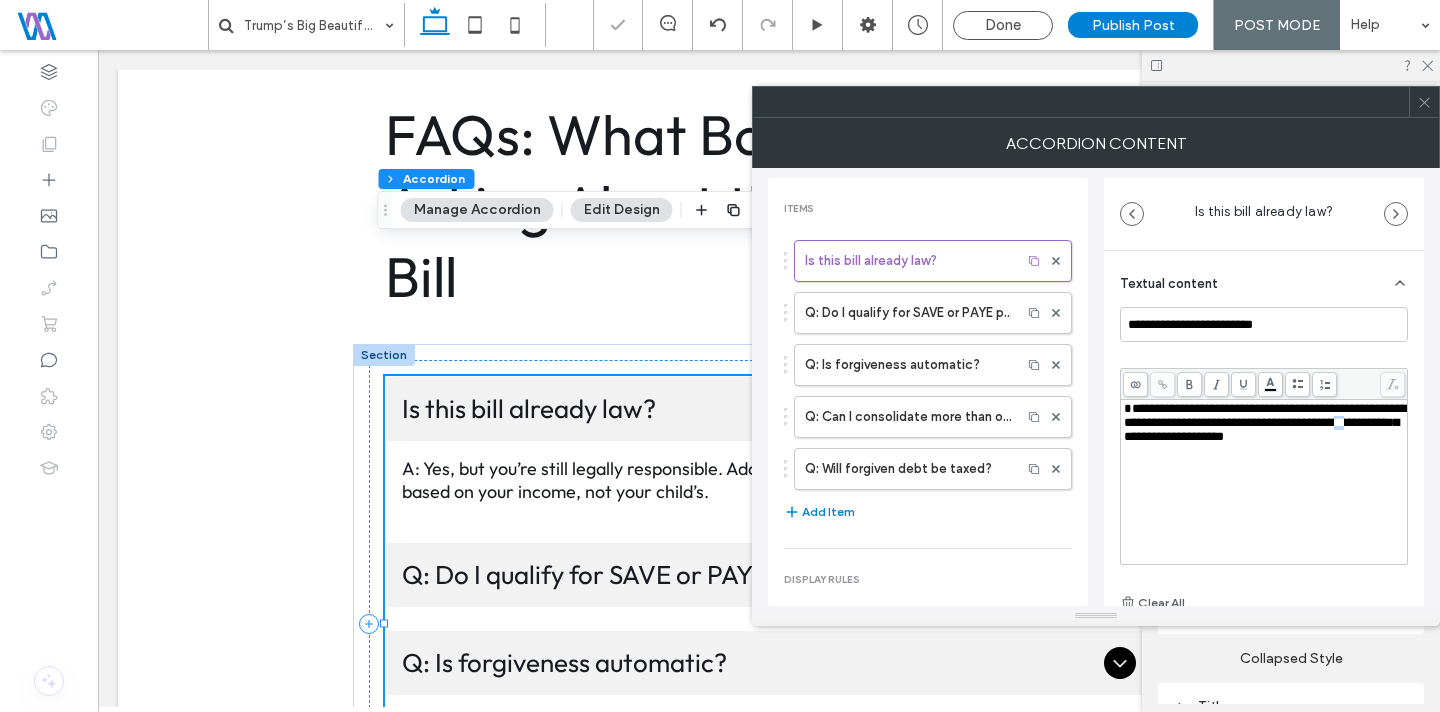 click on "**********" at bounding box center (1265, 422) 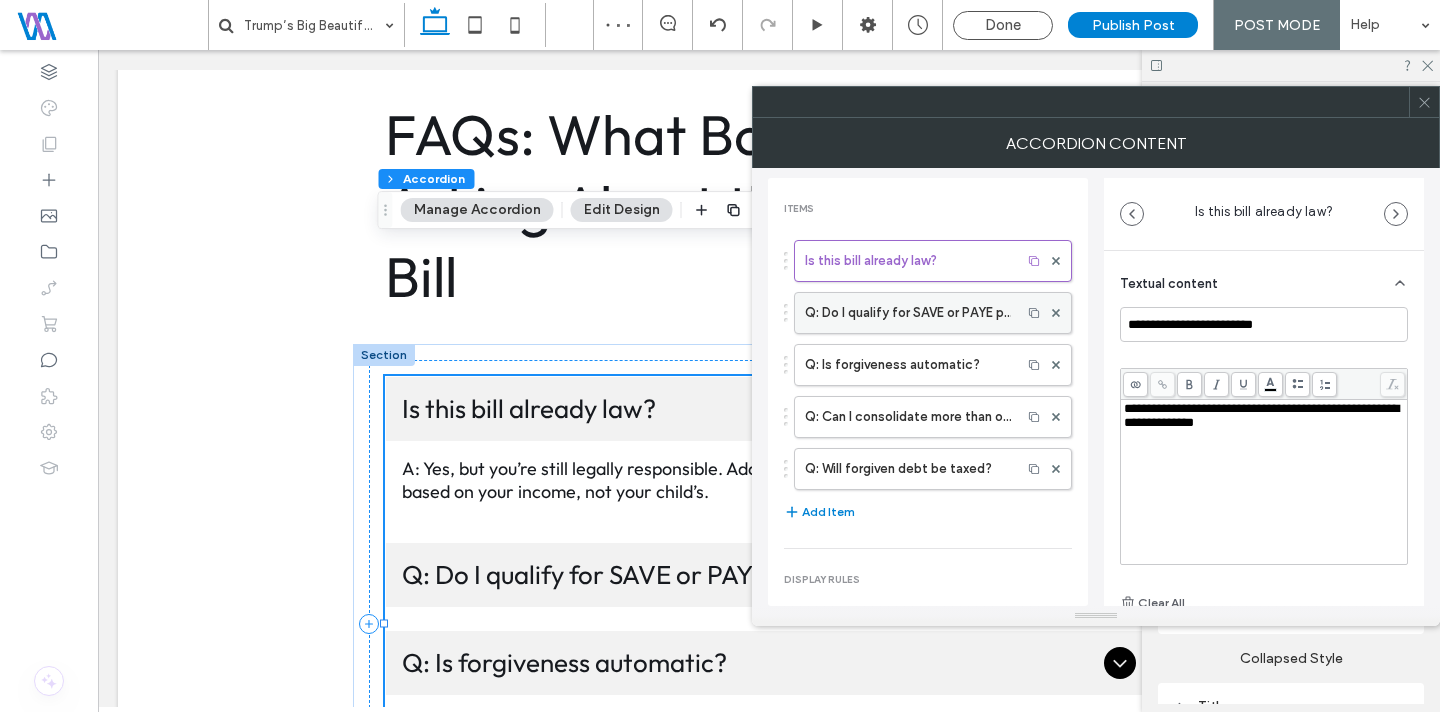 click on "Q: Do I qualify for SAVE or PAYE plans?" at bounding box center (908, 313) 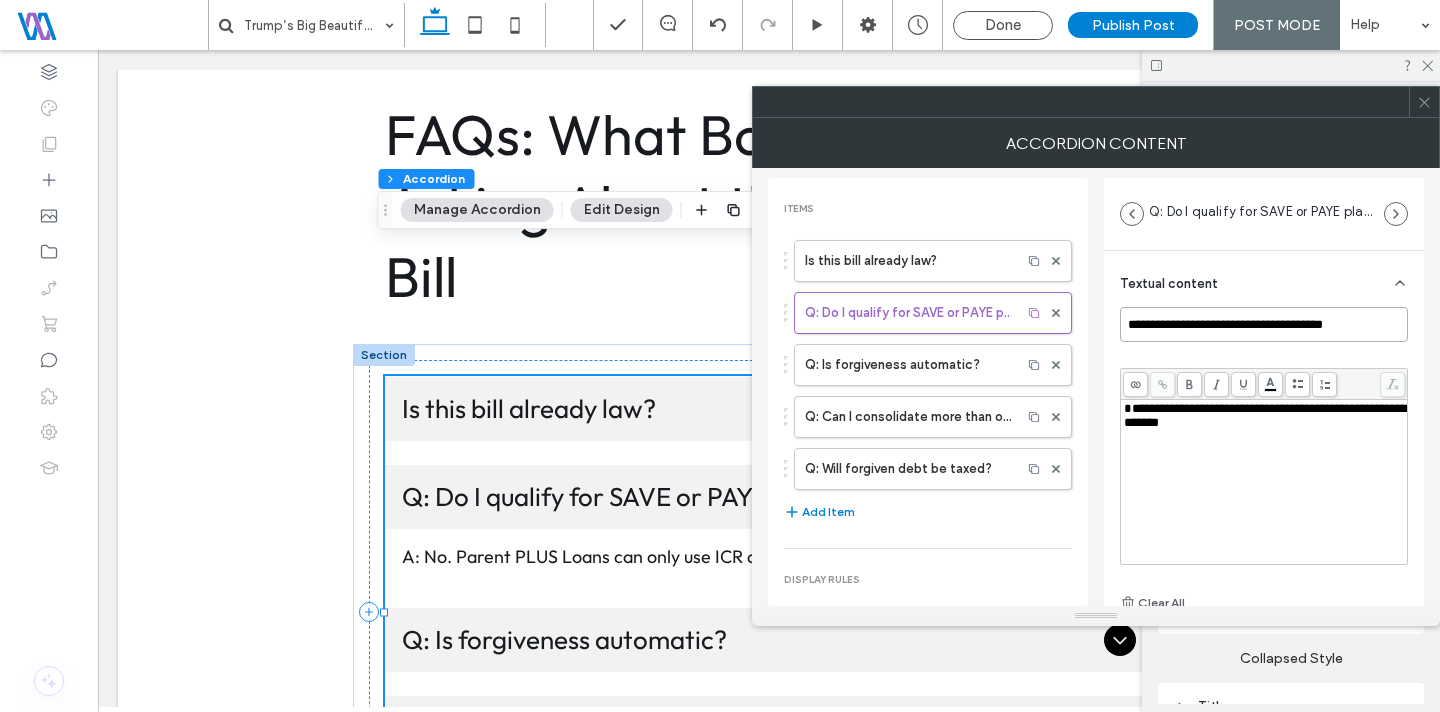 click on "**********" at bounding box center (1264, 324) 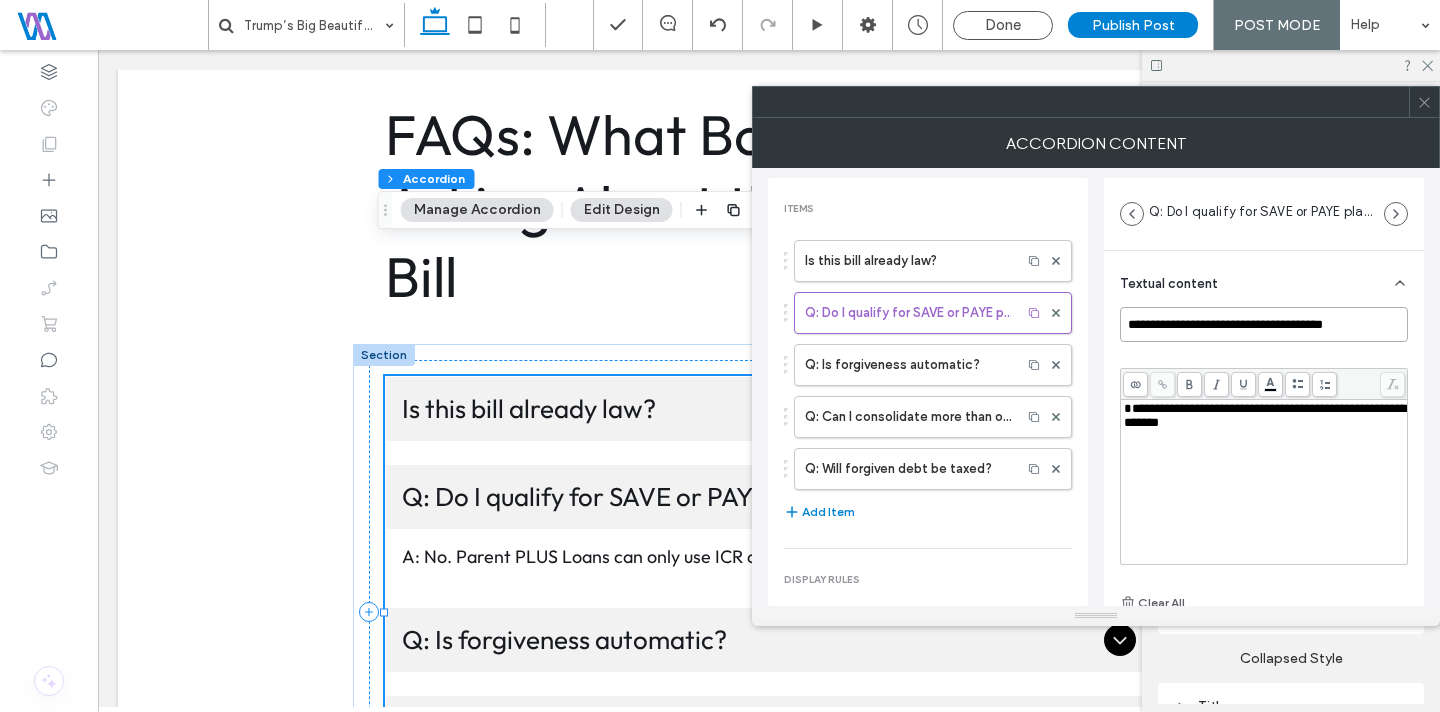 paste 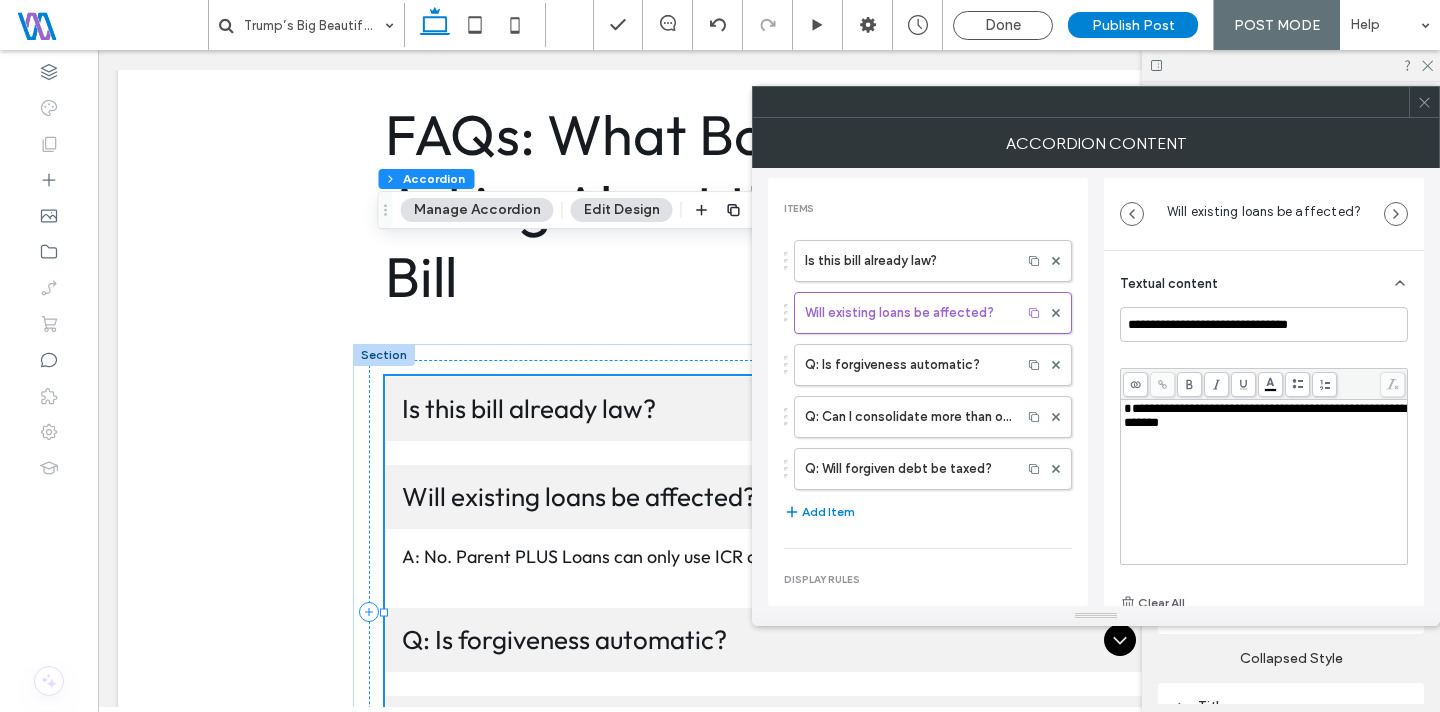 click on "**********" at bounding box center (1265, 415) 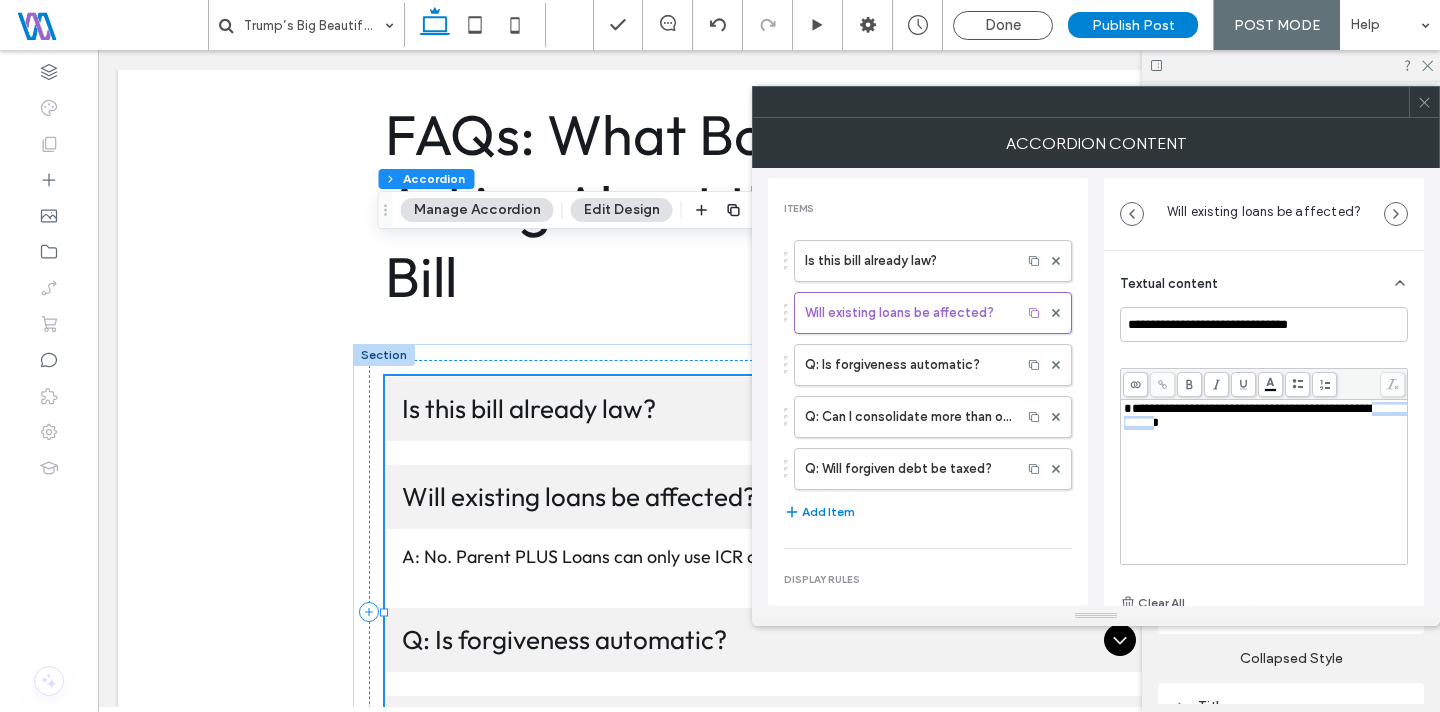 click on "**********" at bounding box center (1265, 415) 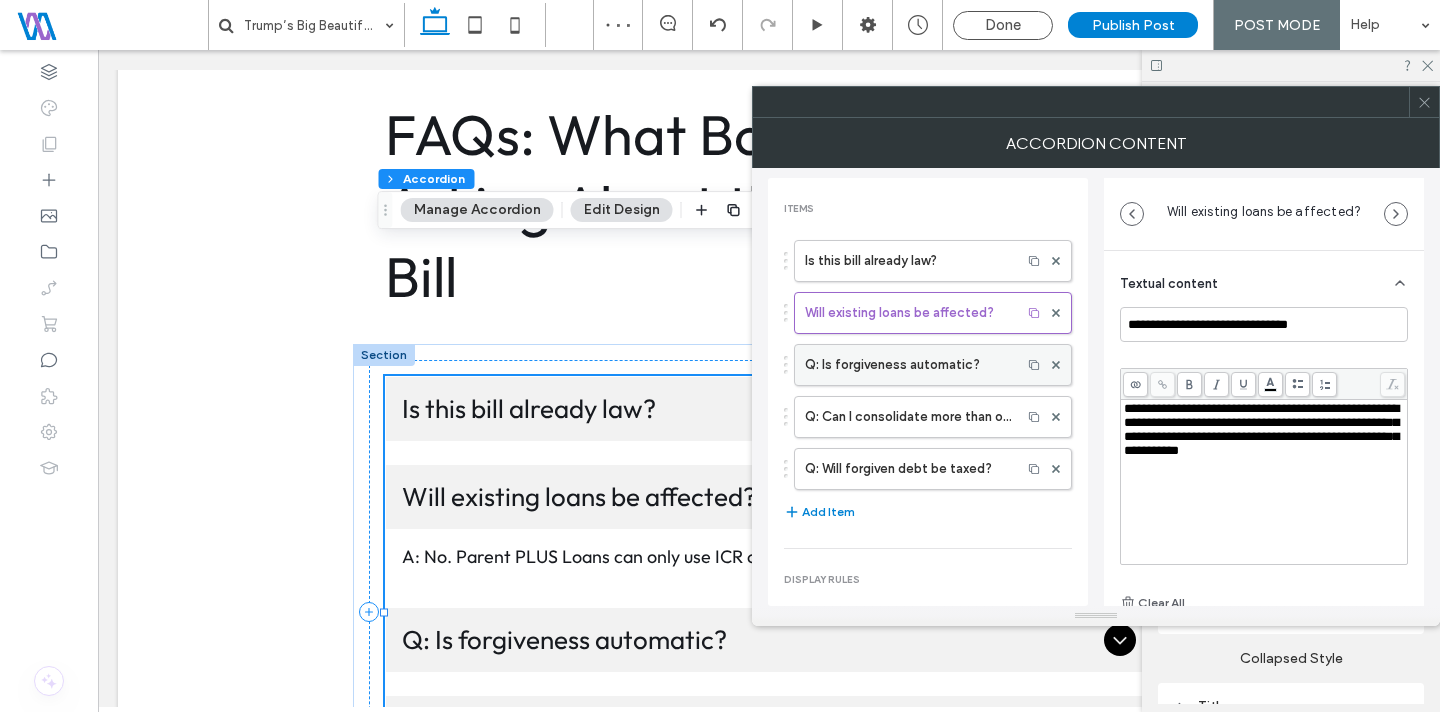 click on "Q: Is forgiveness automatic?" at bounding box center (908, 365) 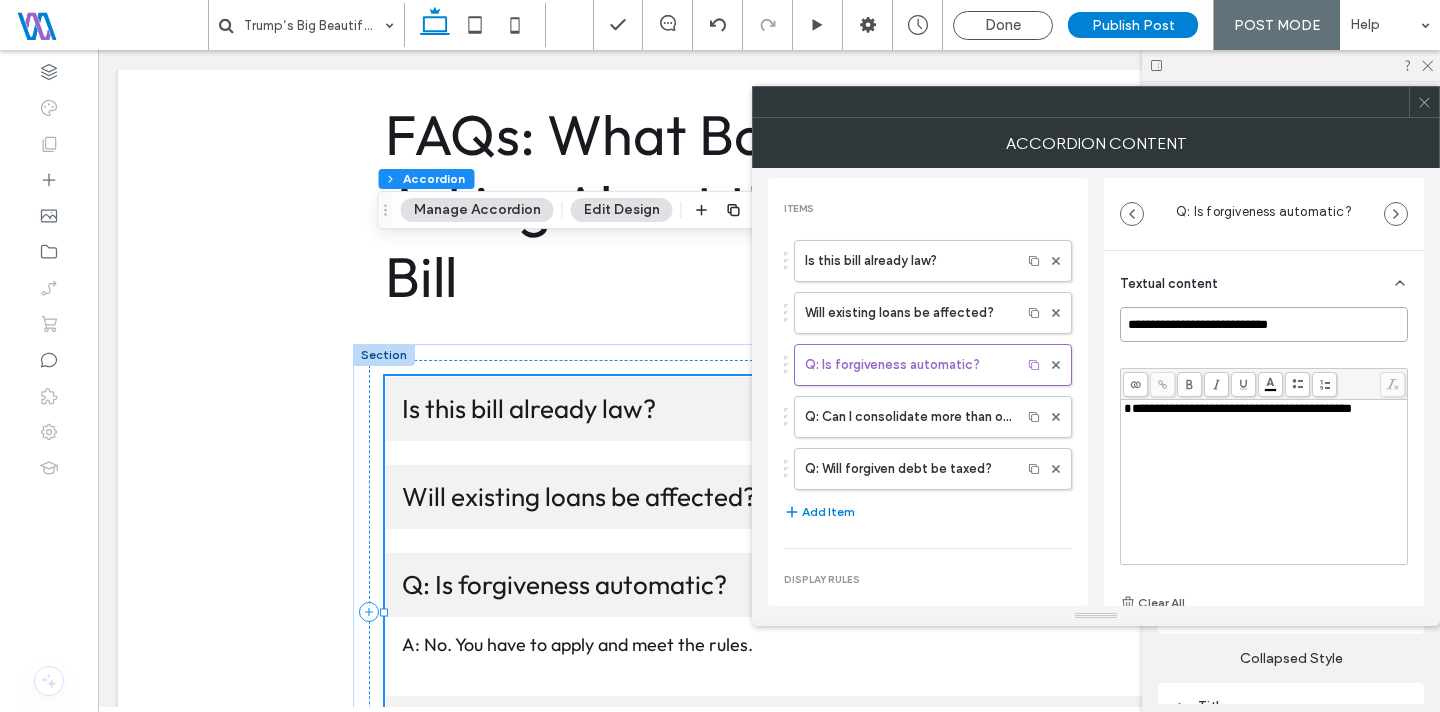 click on "**********" at bounding box center [1264, 324] 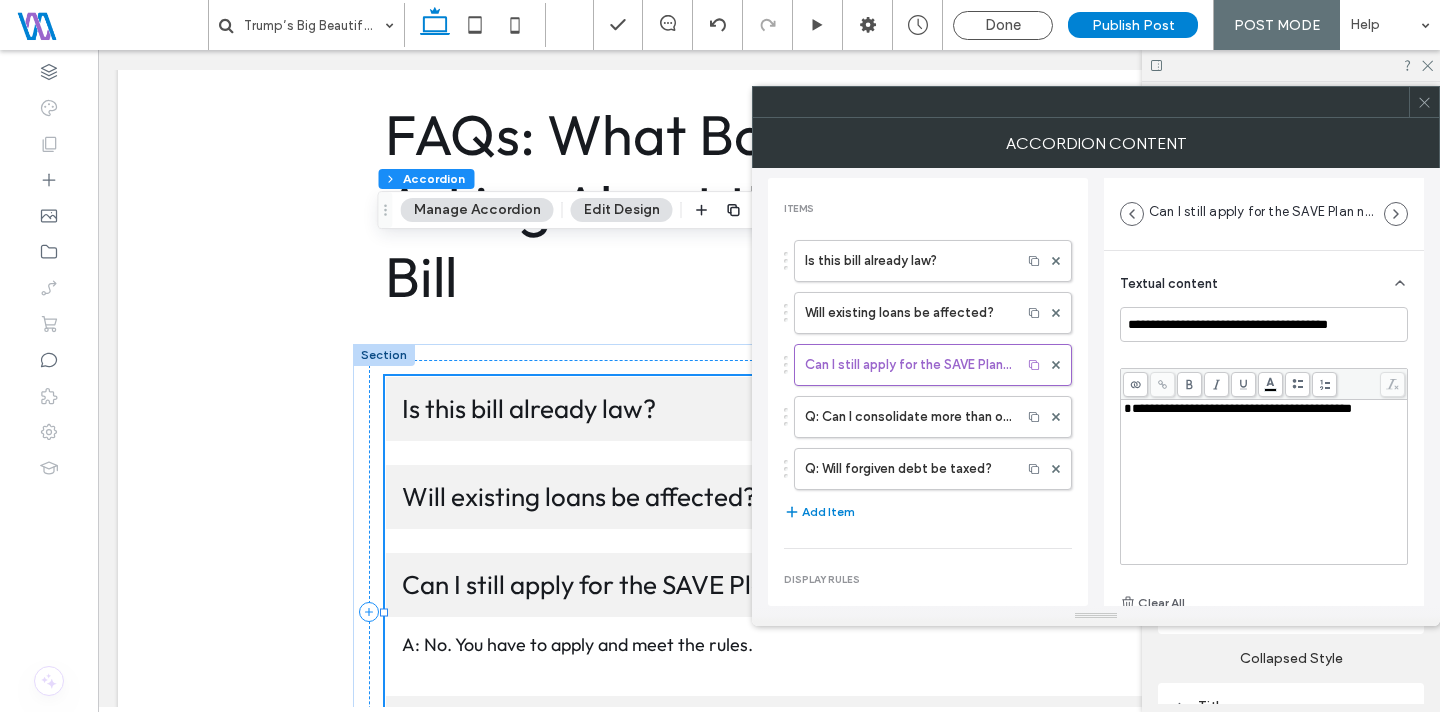 click on "**********" at bounding box center (1264, 482) 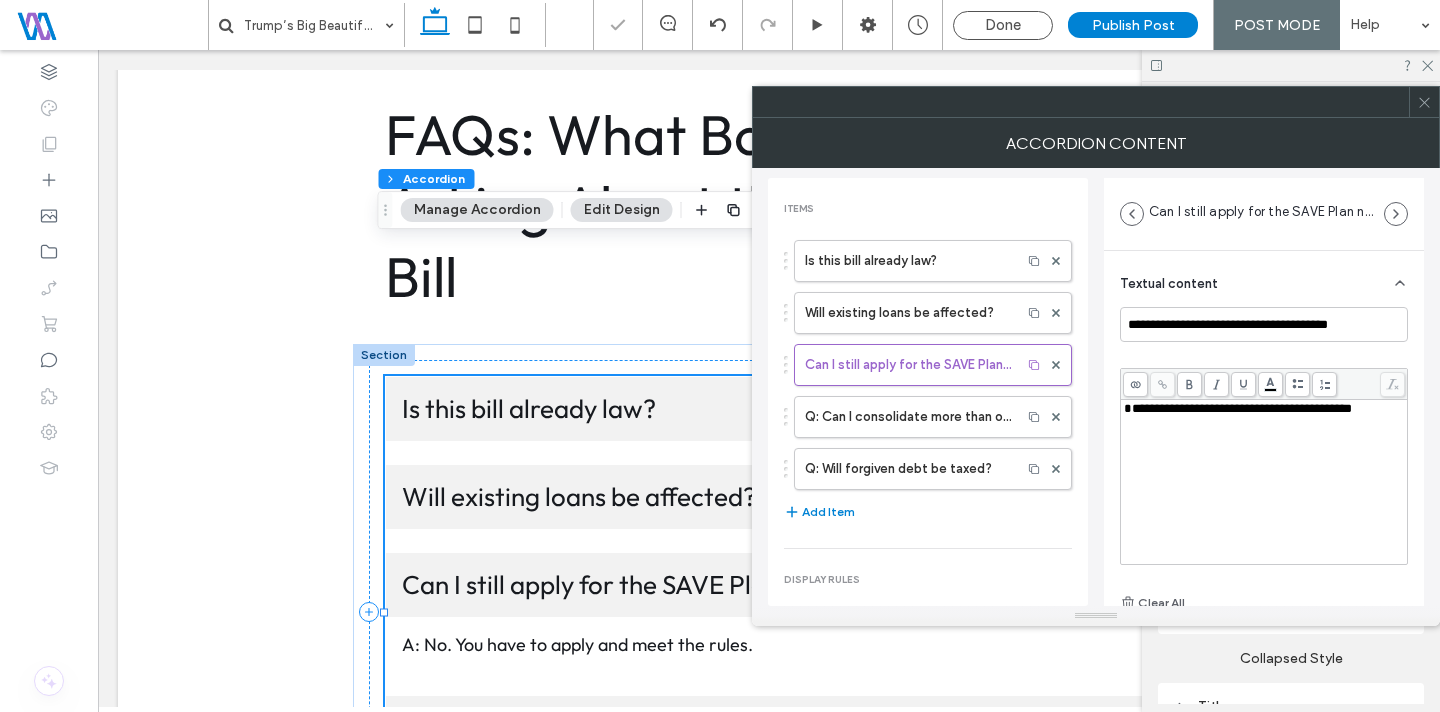 click on "**********" at bounding box center (1264, 482) 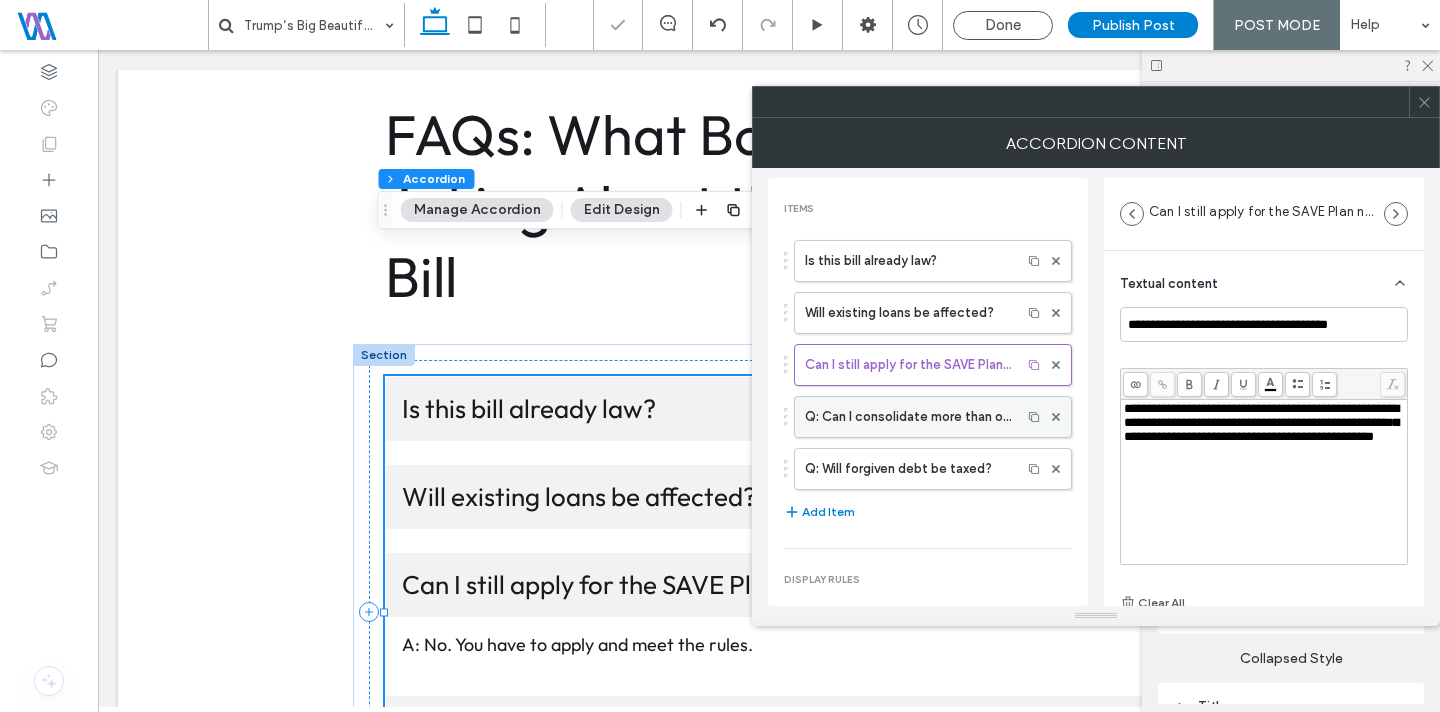click on "Q: Can I consolidate more than once?" at bounding box center [908, 417] 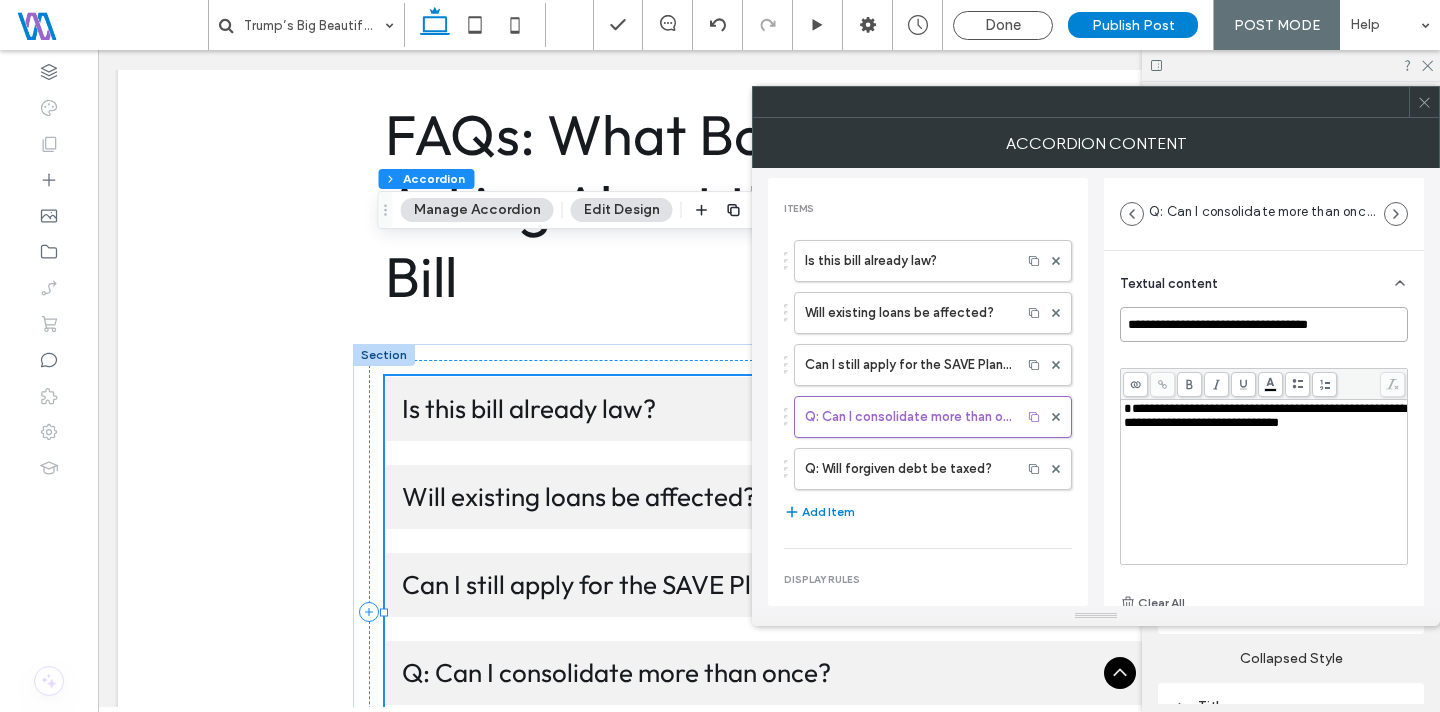 click on "**********" at bounding box center [1264, 324] 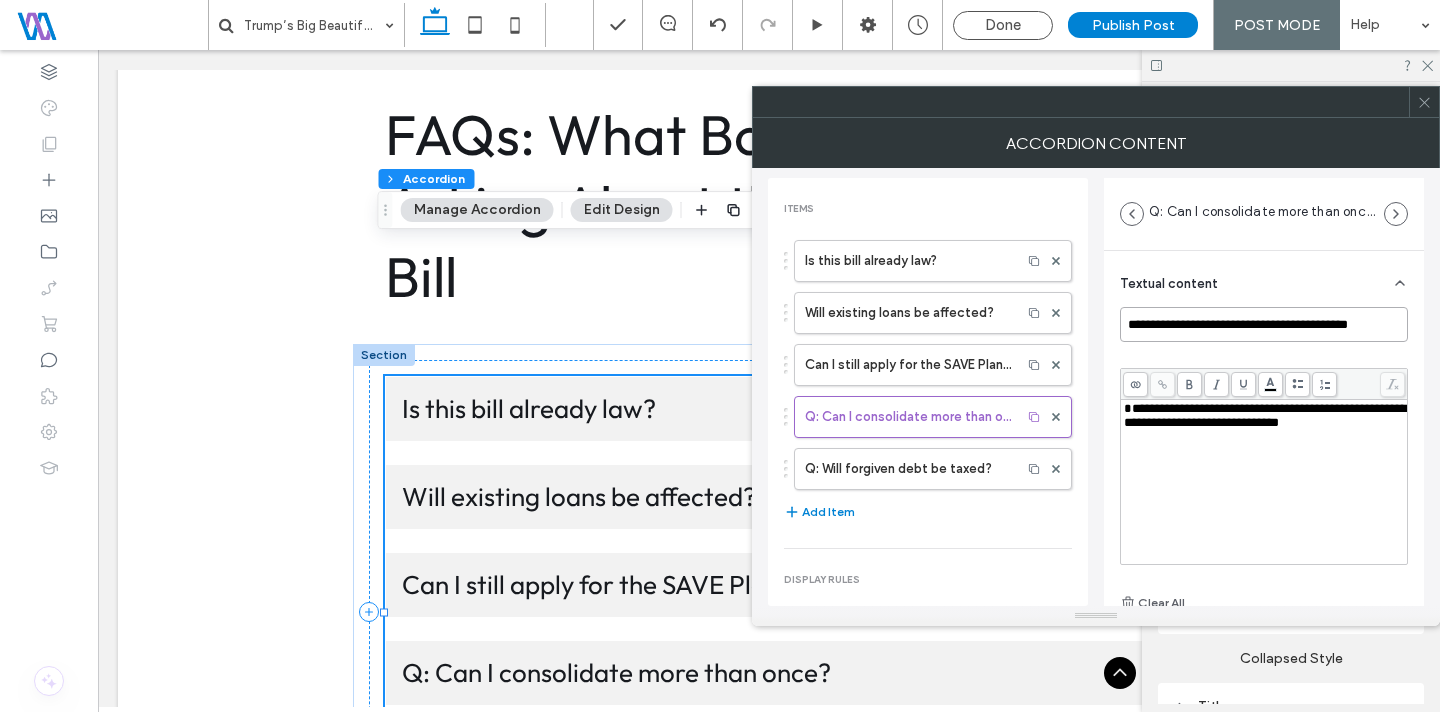 type on "**********" 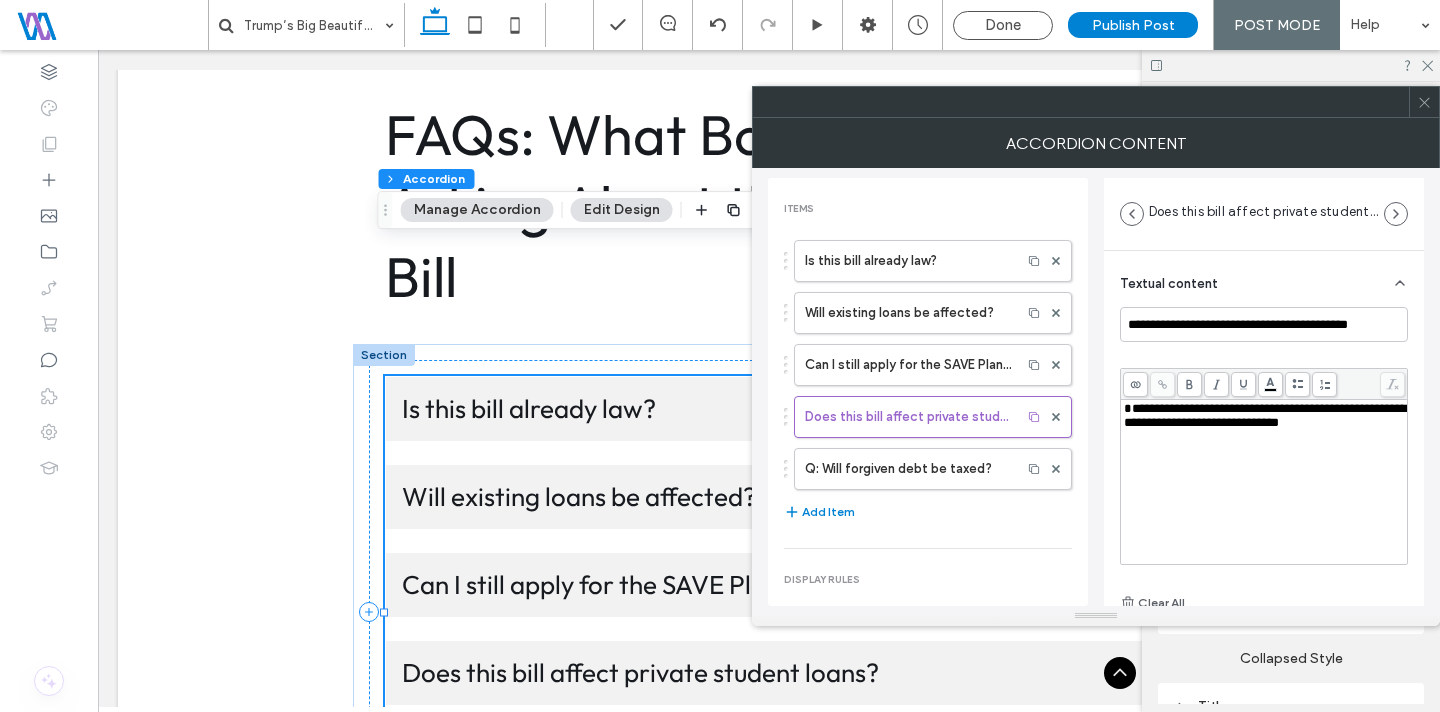 click on "**********" at bounding box center [1264, 482] 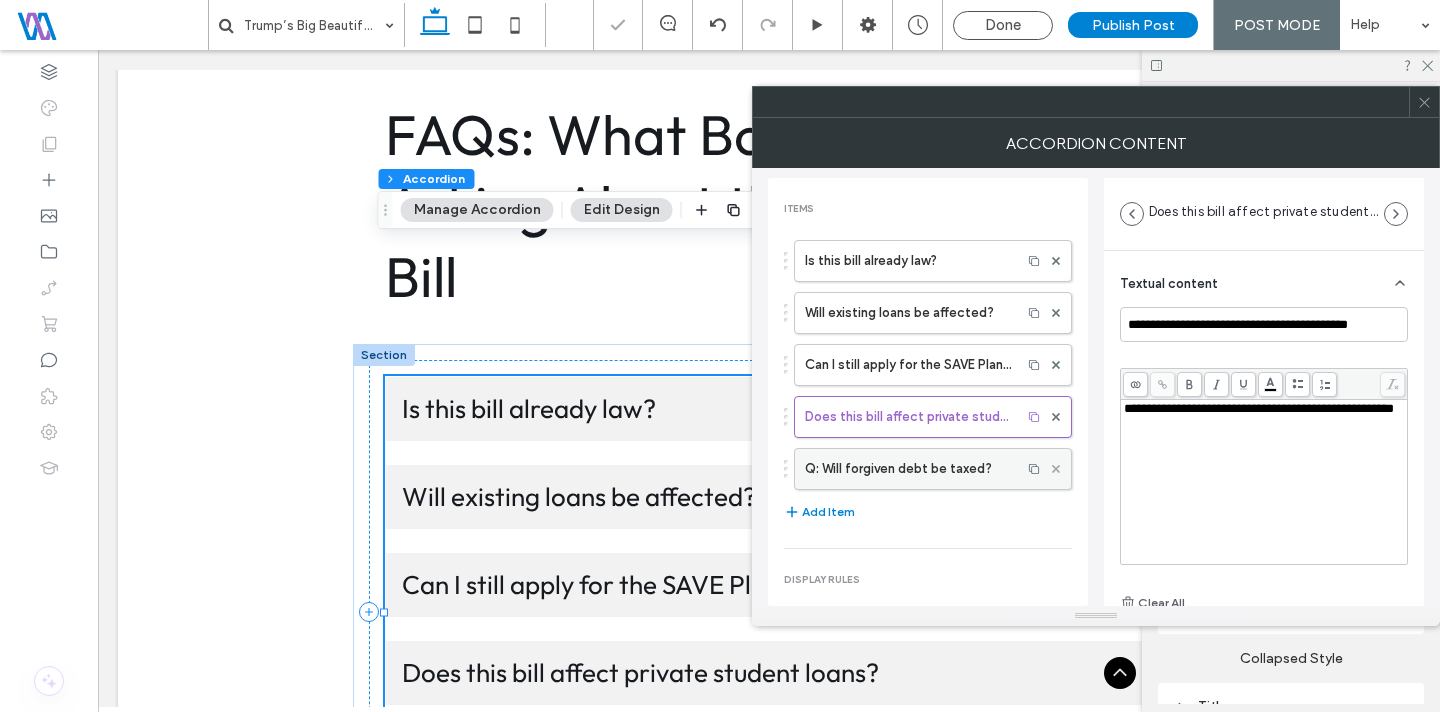 click 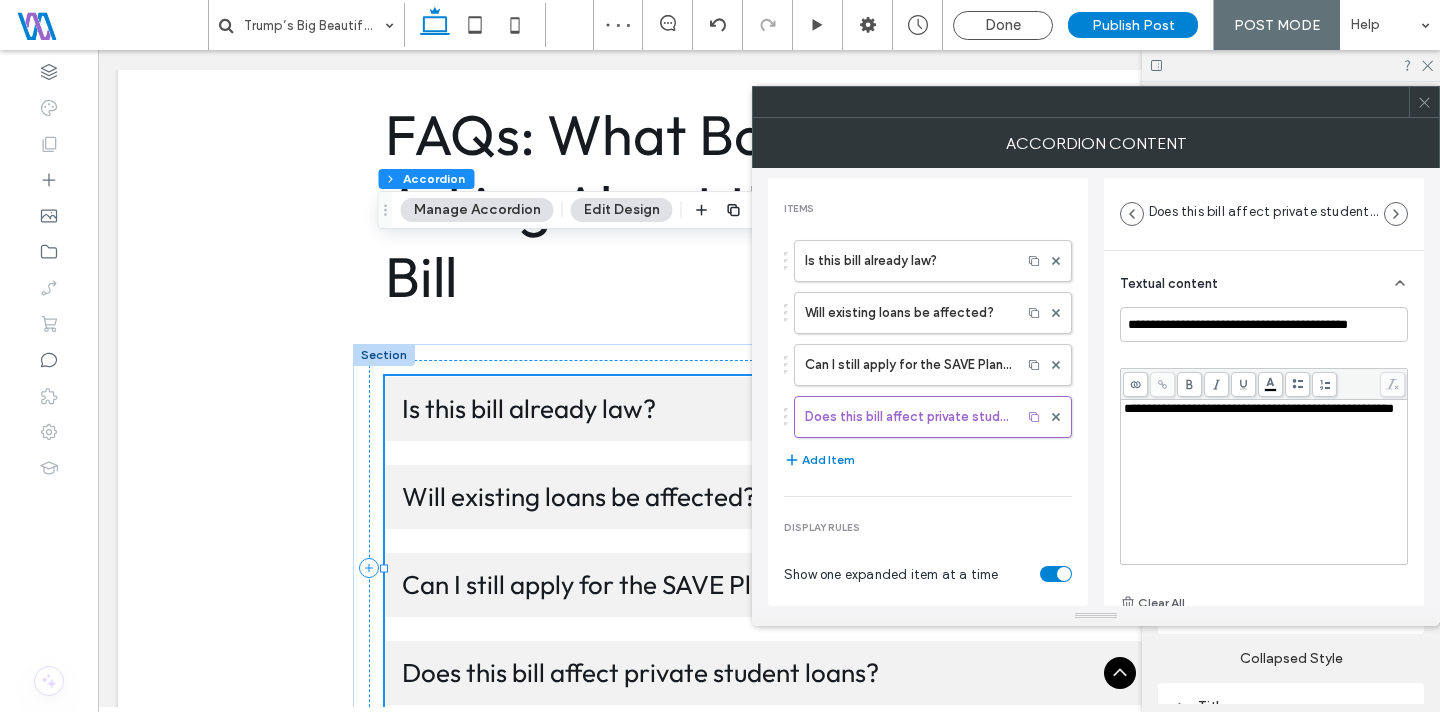 click at bounding box center (1424, 102) 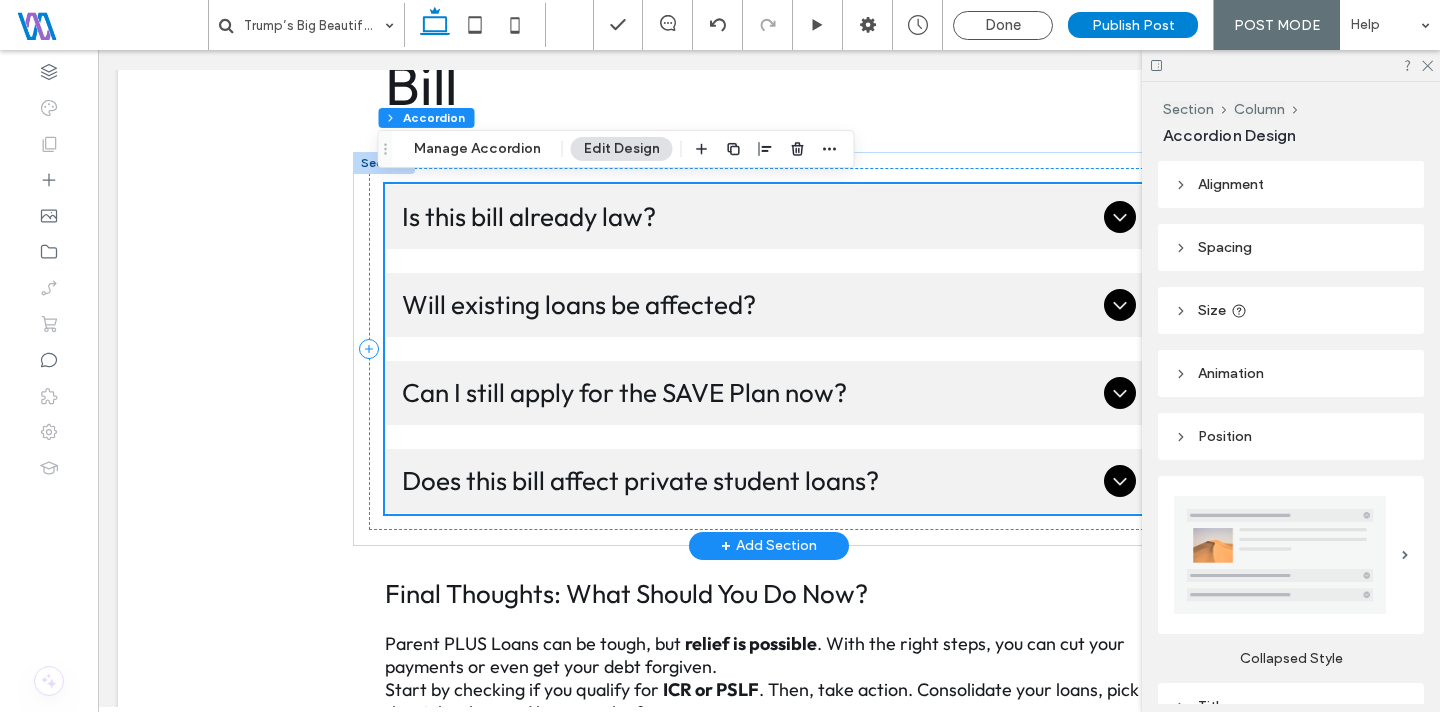 scroll, scrollTop: 4804, scrollLeft: 0, axis: vertical 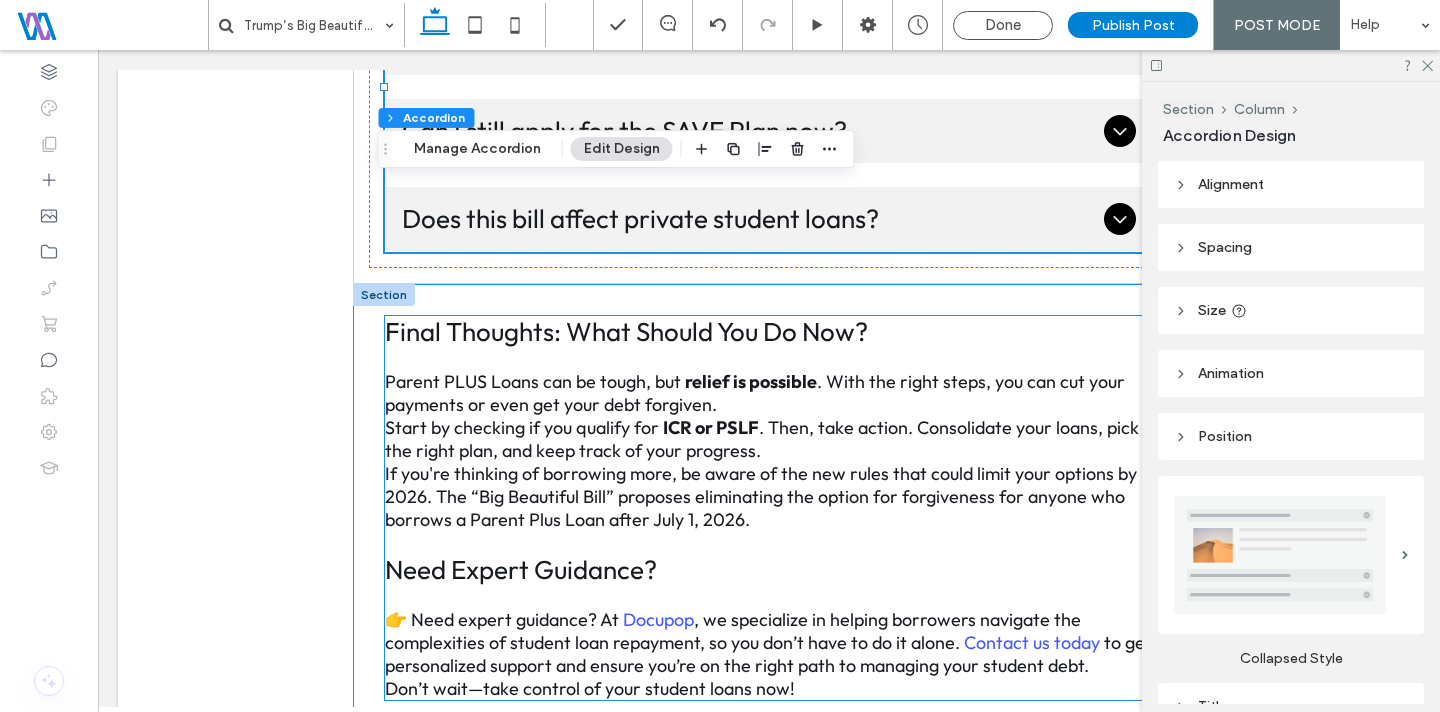 click at bounding box center [769, 542] 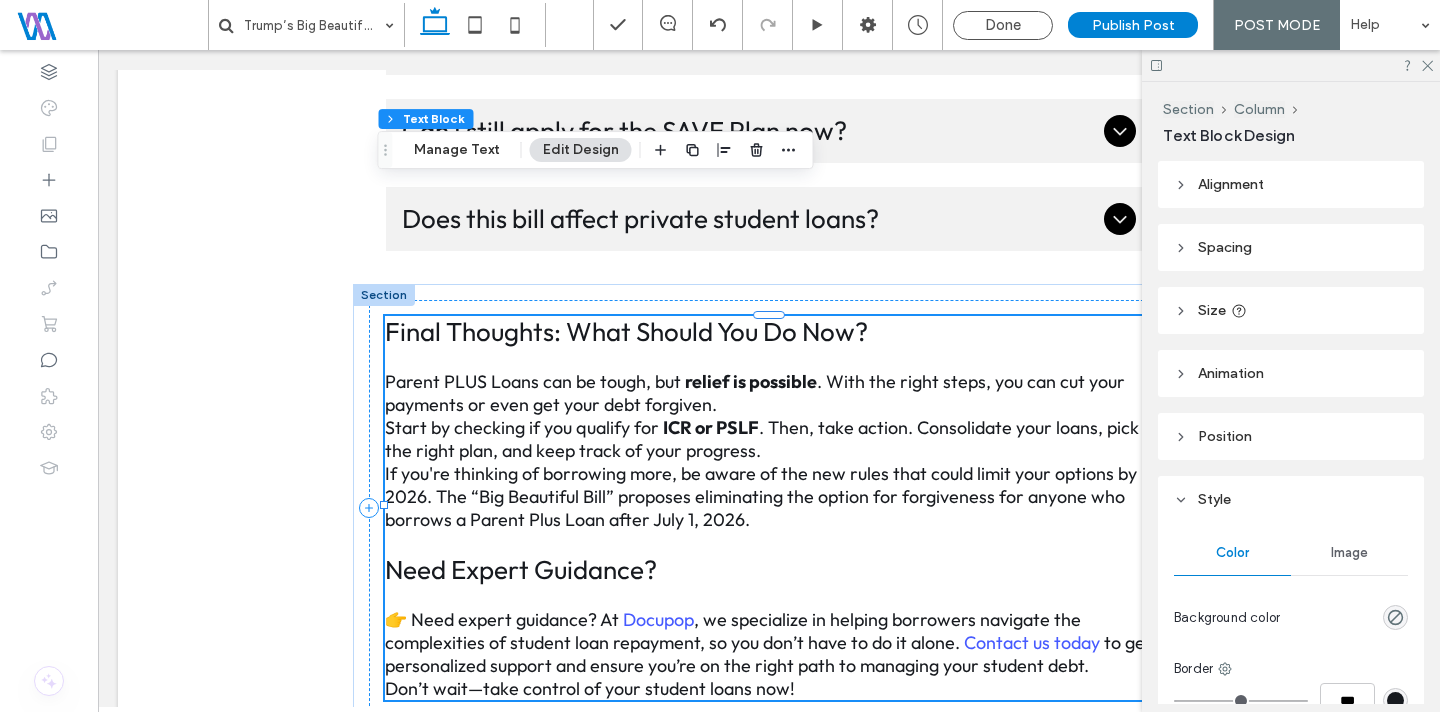 click on ". Then, take action. Consolidate your loans, pick the right plan, and keep track of your progress." at bounding box center (762, 439) 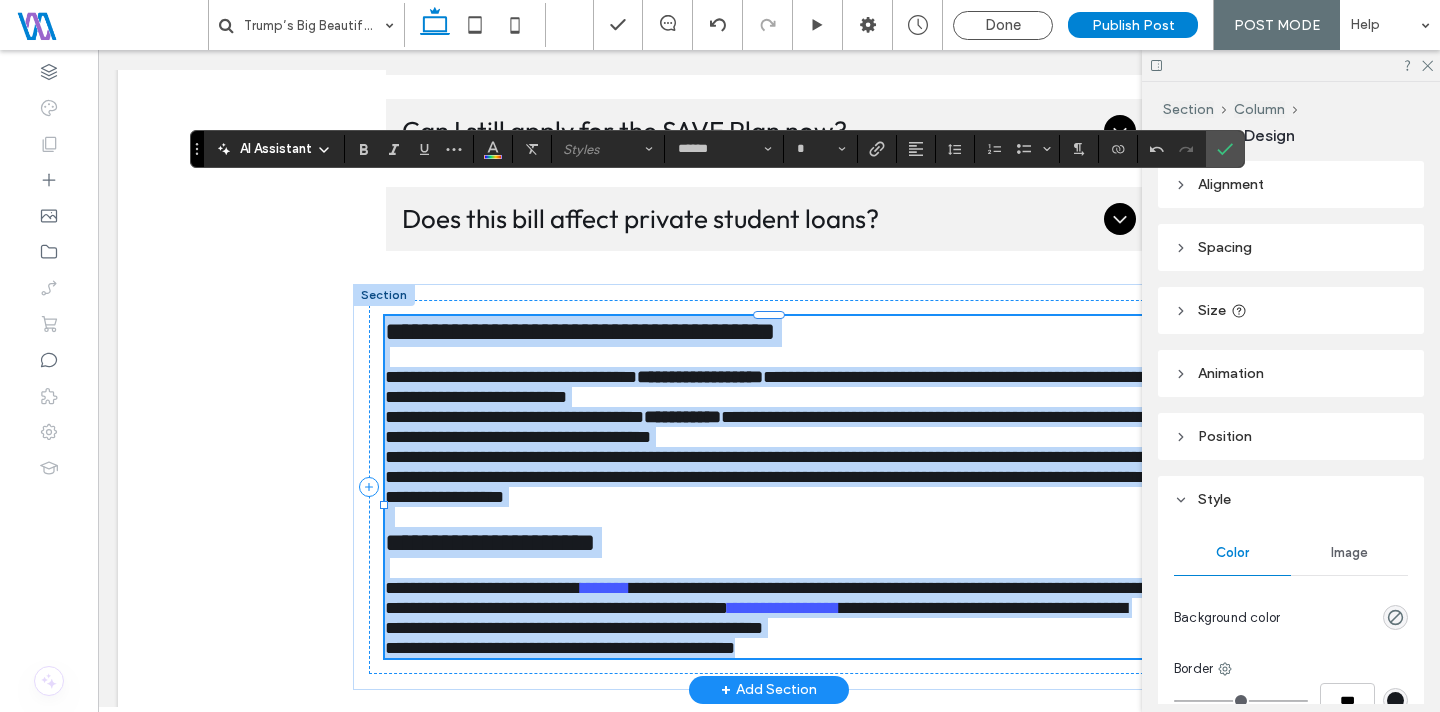 scroll, scrollTop: 4876, scrollLeft: 0, axis: vertical 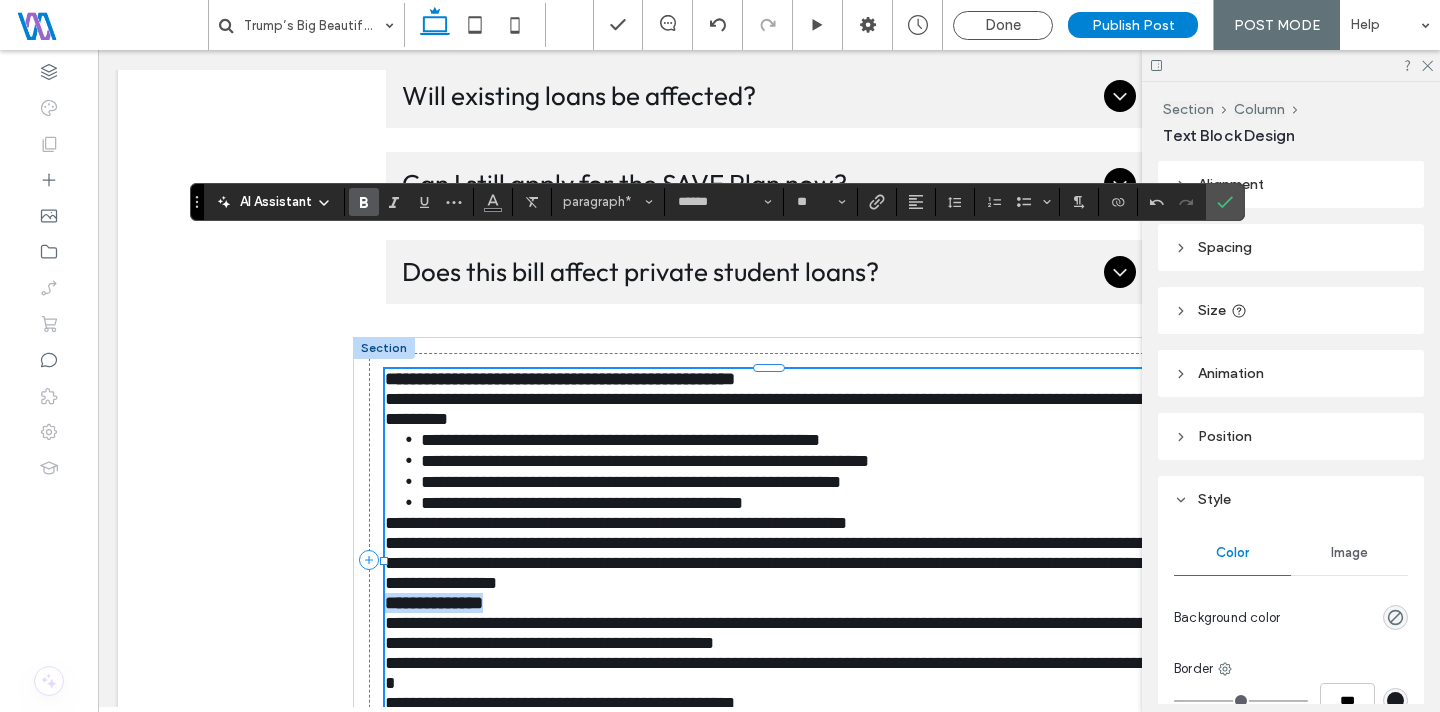 drag, startPoint x: 511, startPoint y: 500, endPoint x: 381, endPoint y: 491, distance: 130.31117 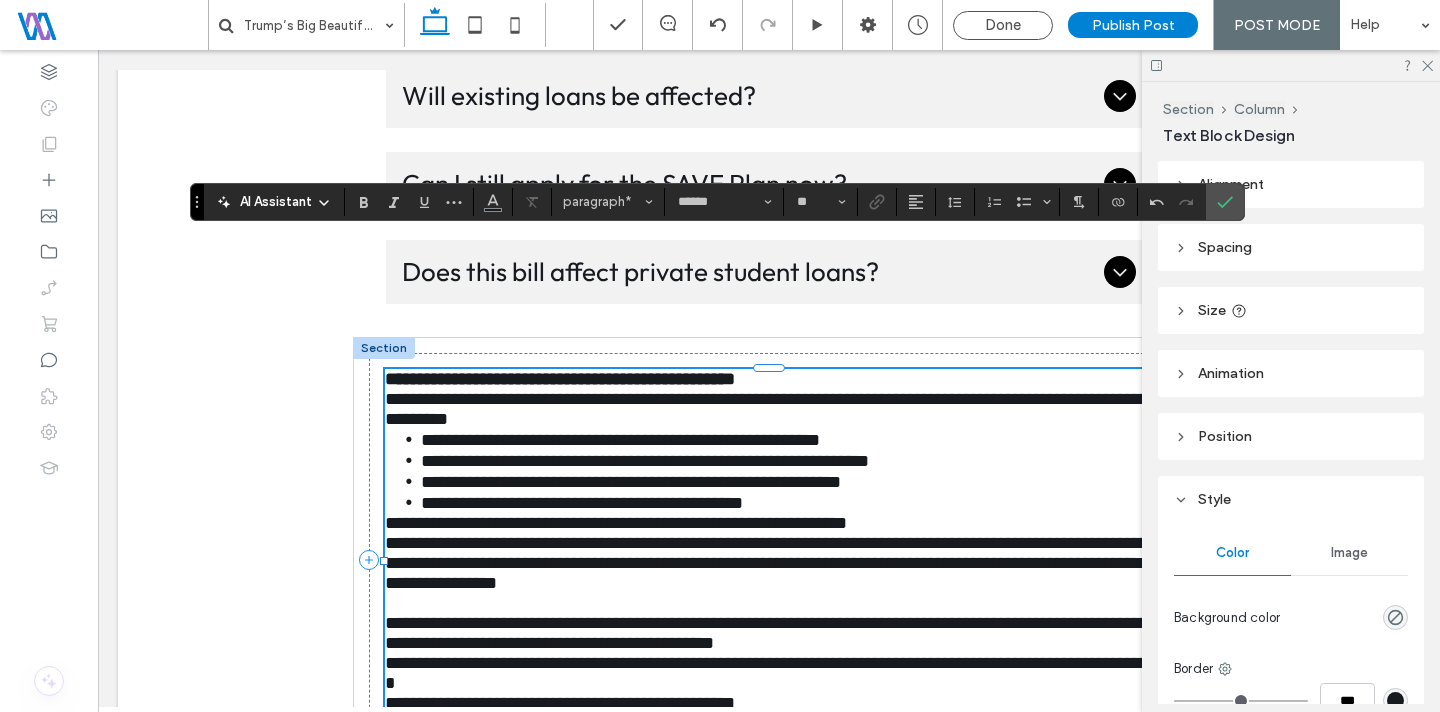 click on "**********" at bounding box center (769, 379) 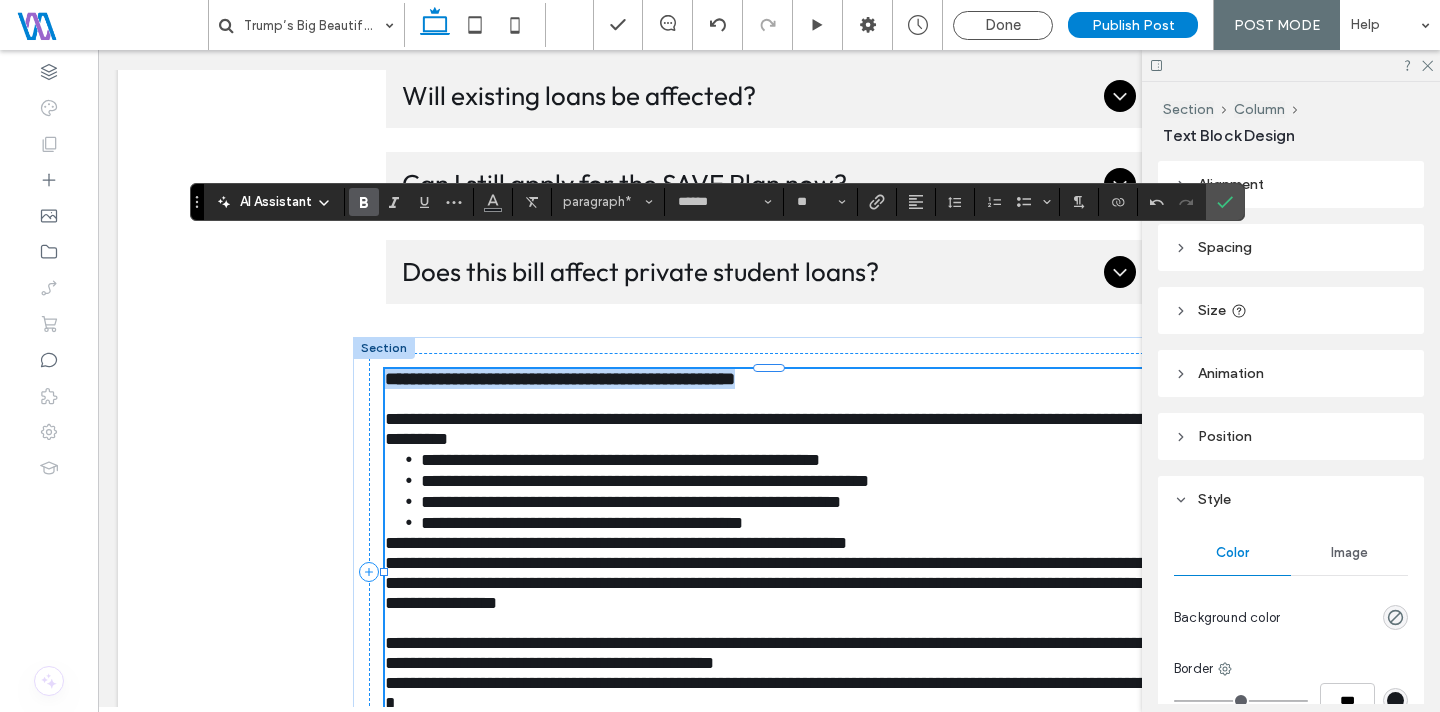 drag, startPoint x: 826, startPoint y: 256, endPoint x: 338, endPoint y: 254, distance: 488.0041 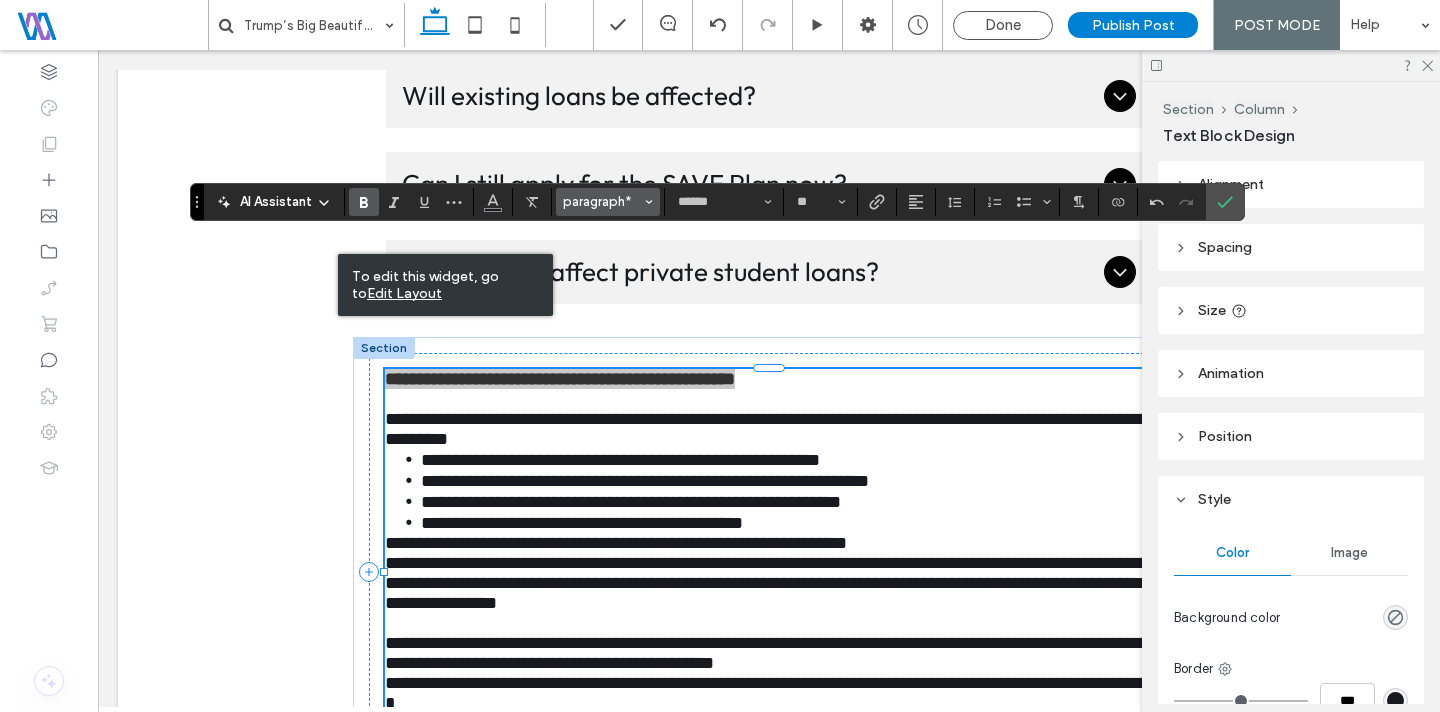 click on "paragraph*" at bounding box center (602, 201) 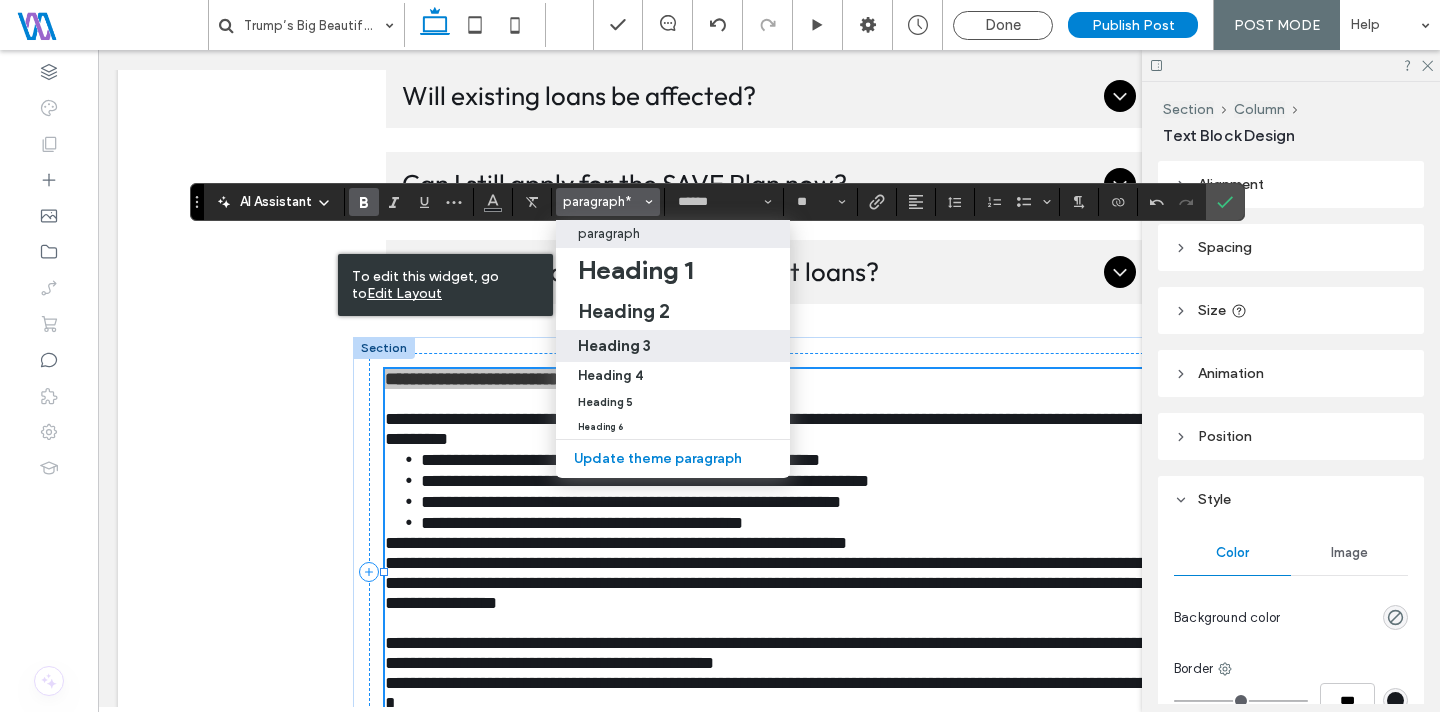 drag, startPoint x: 657, startPoint y: 340, endPoint x: 555, endPoint y: 299, distance: 109.9318 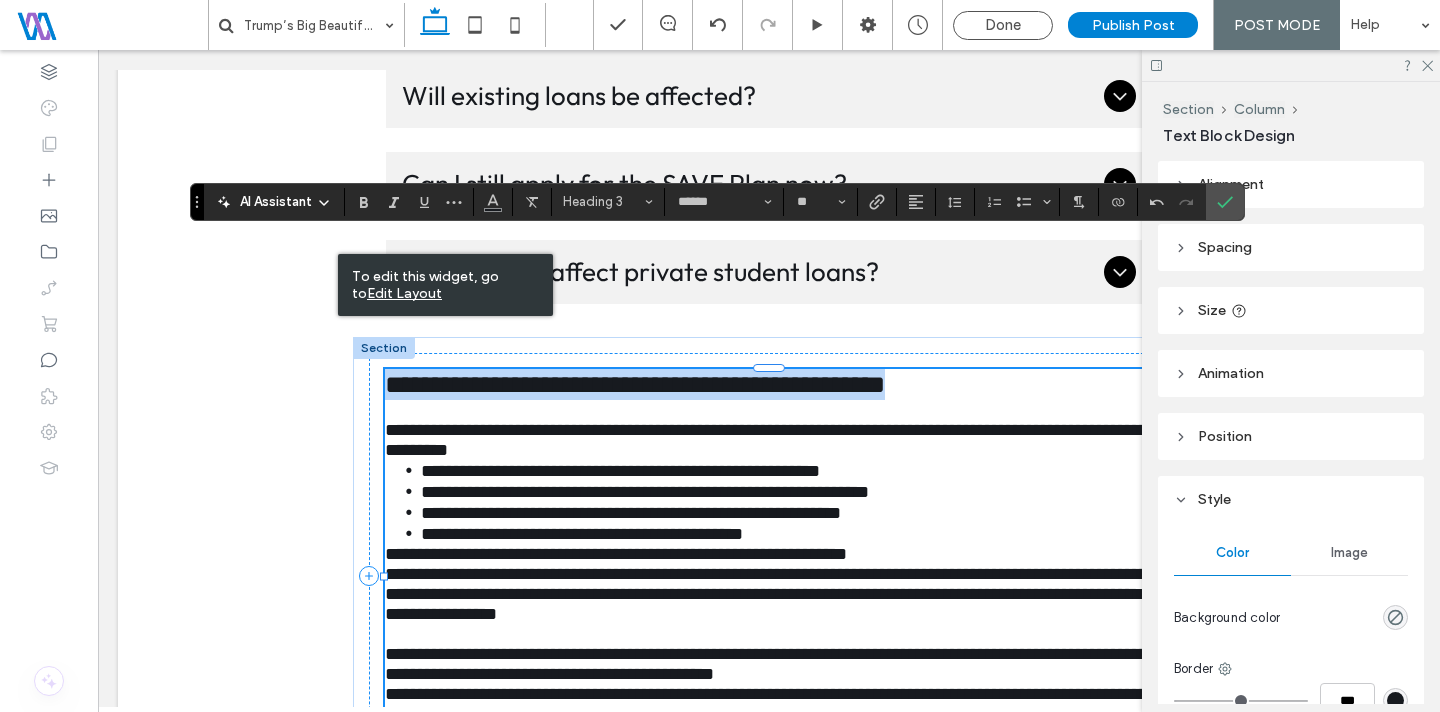 type on "**" 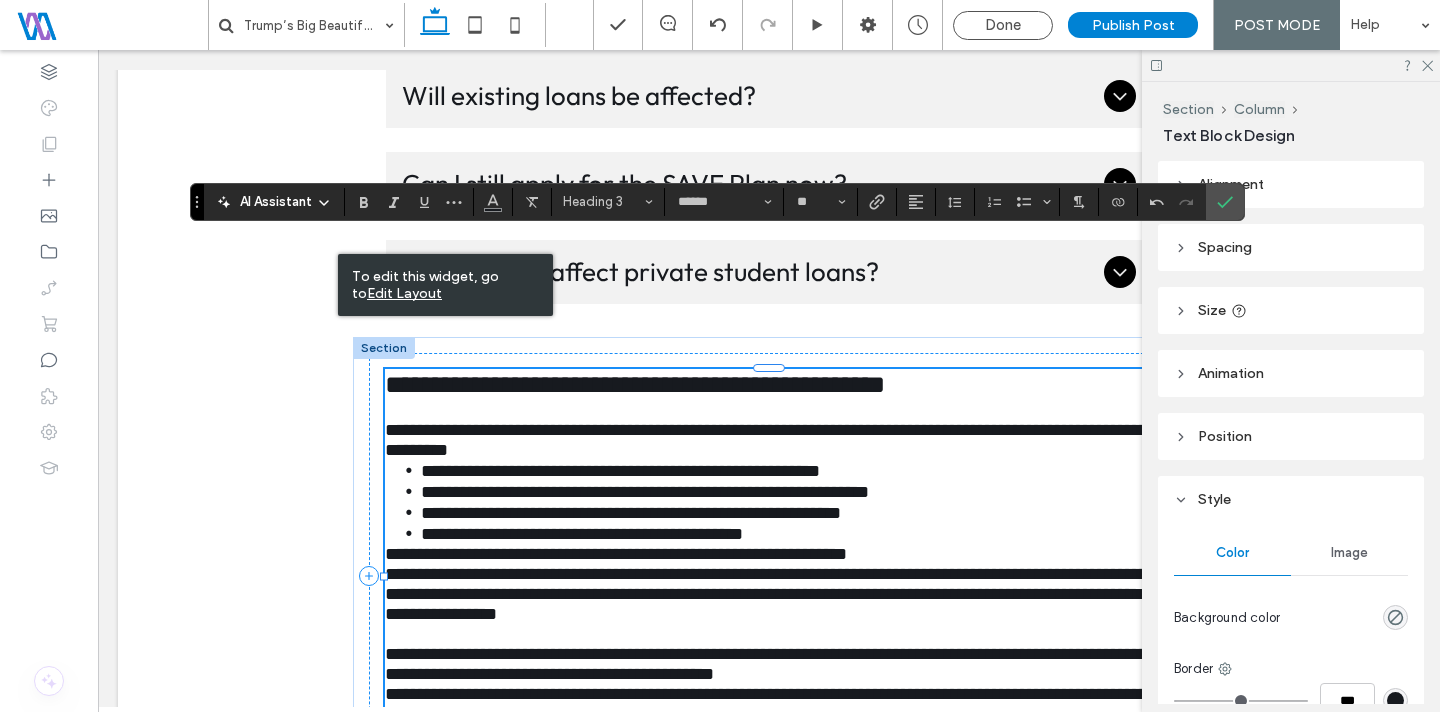 click on "**********" at bounding box center [631, 513] 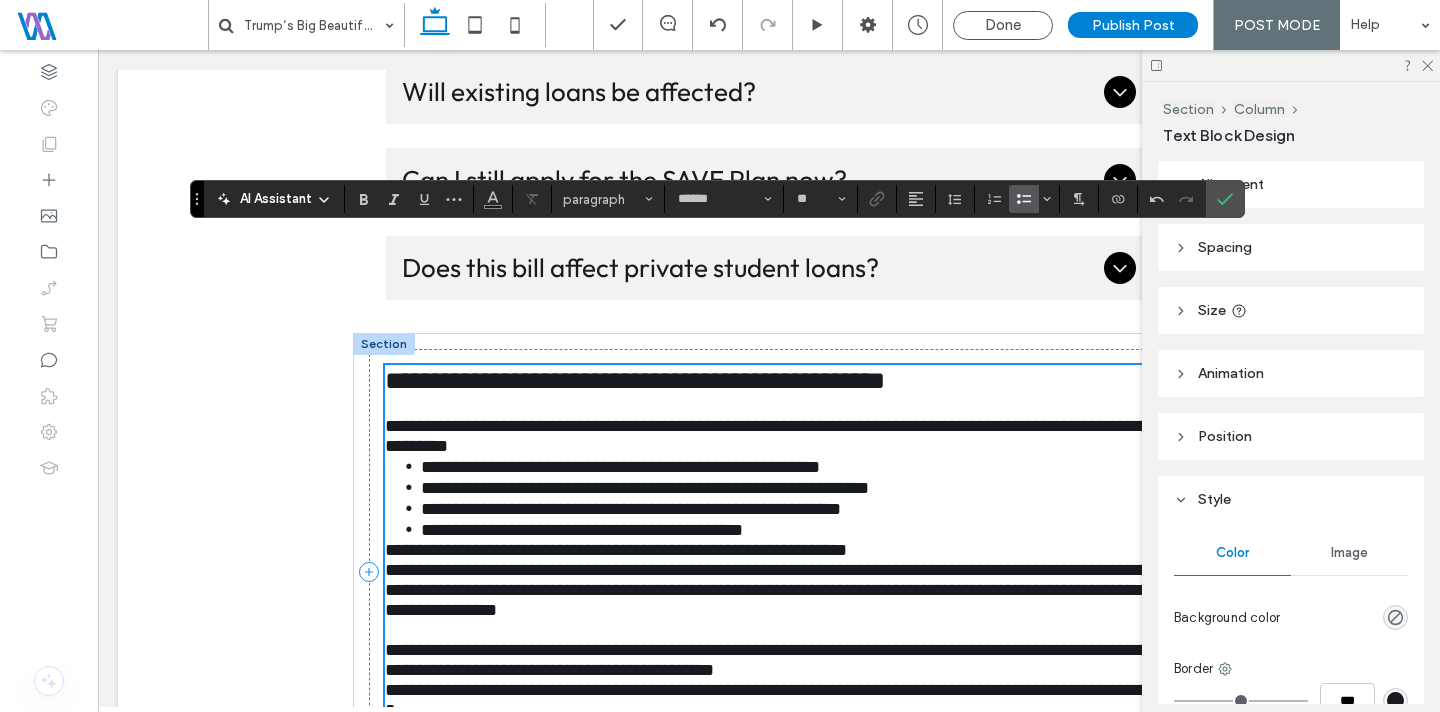 scroll, scrollTop: 4755, scrollLeft: 0, axis: vertical 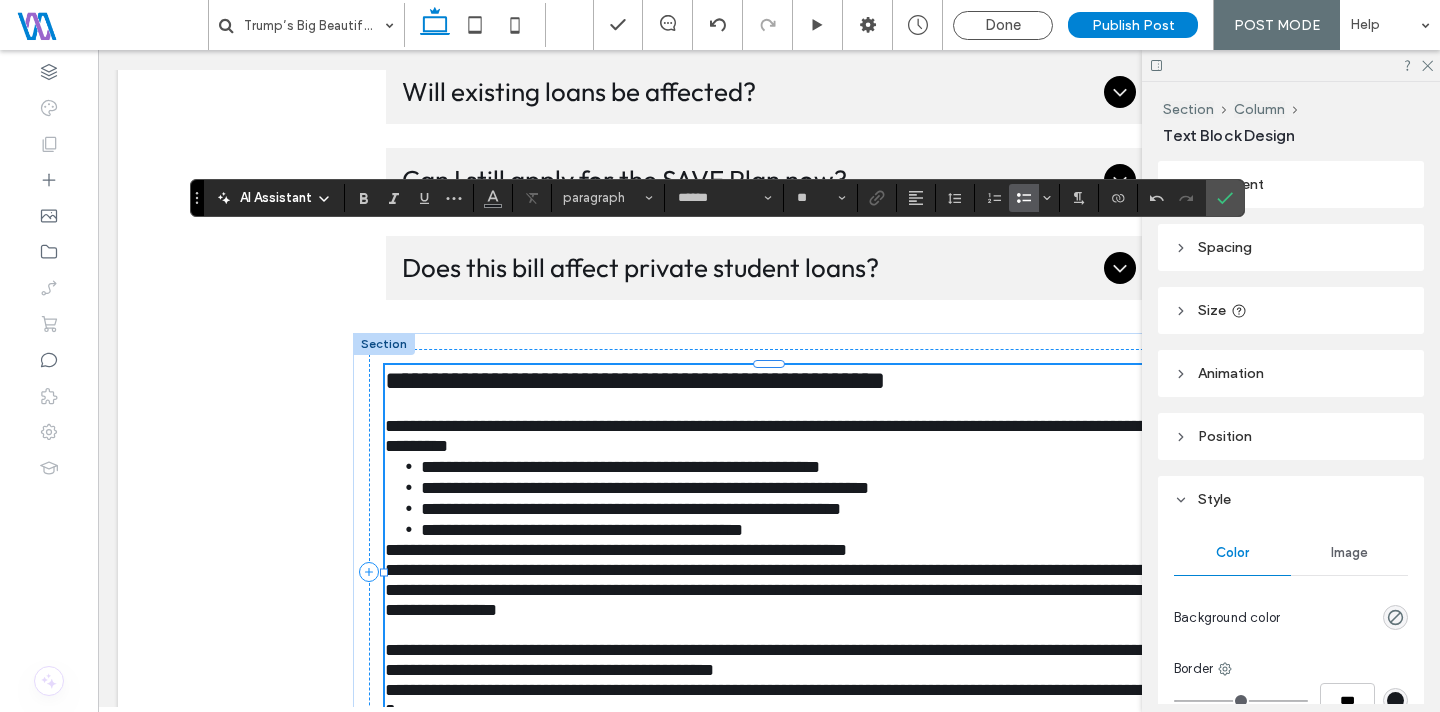 click on "**********" at bounding box center [616, 550] 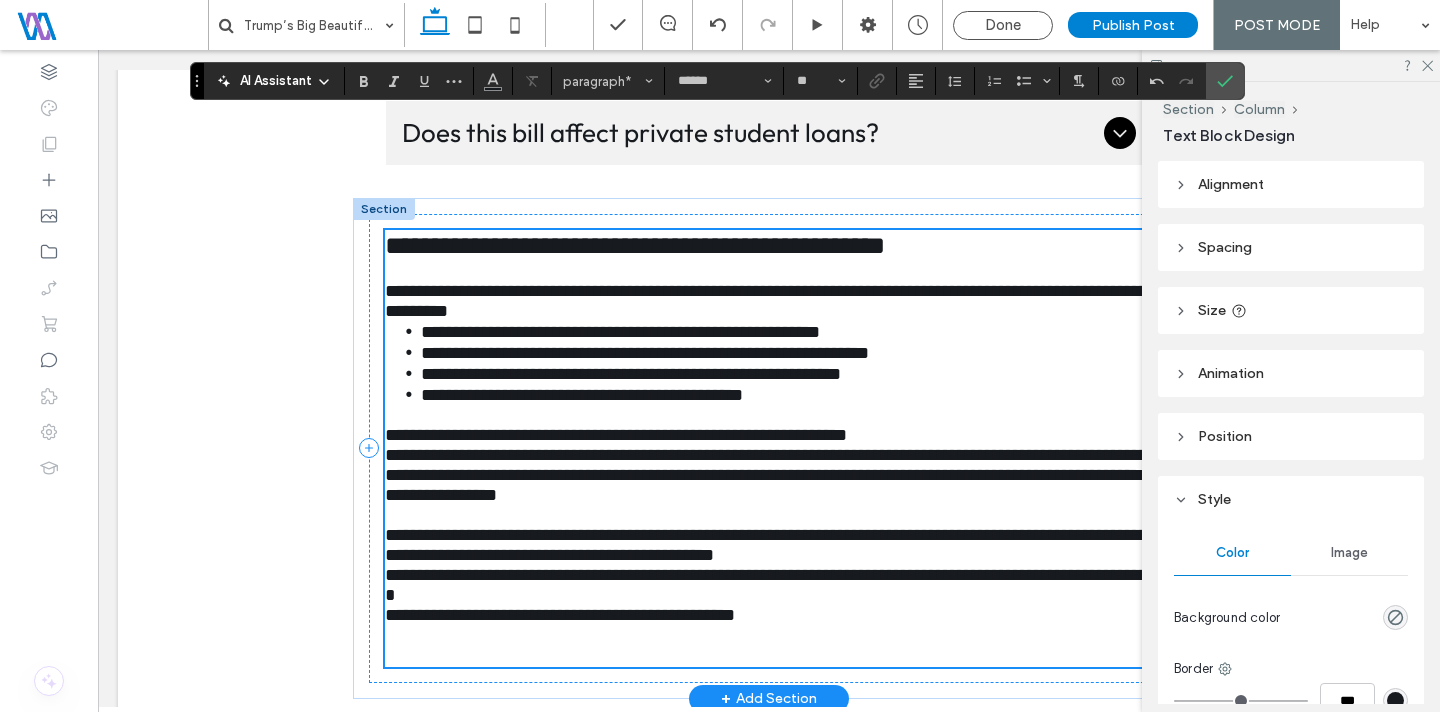 scroll, scrollTop: 4897, scrollLeft: 0, axis: vertical 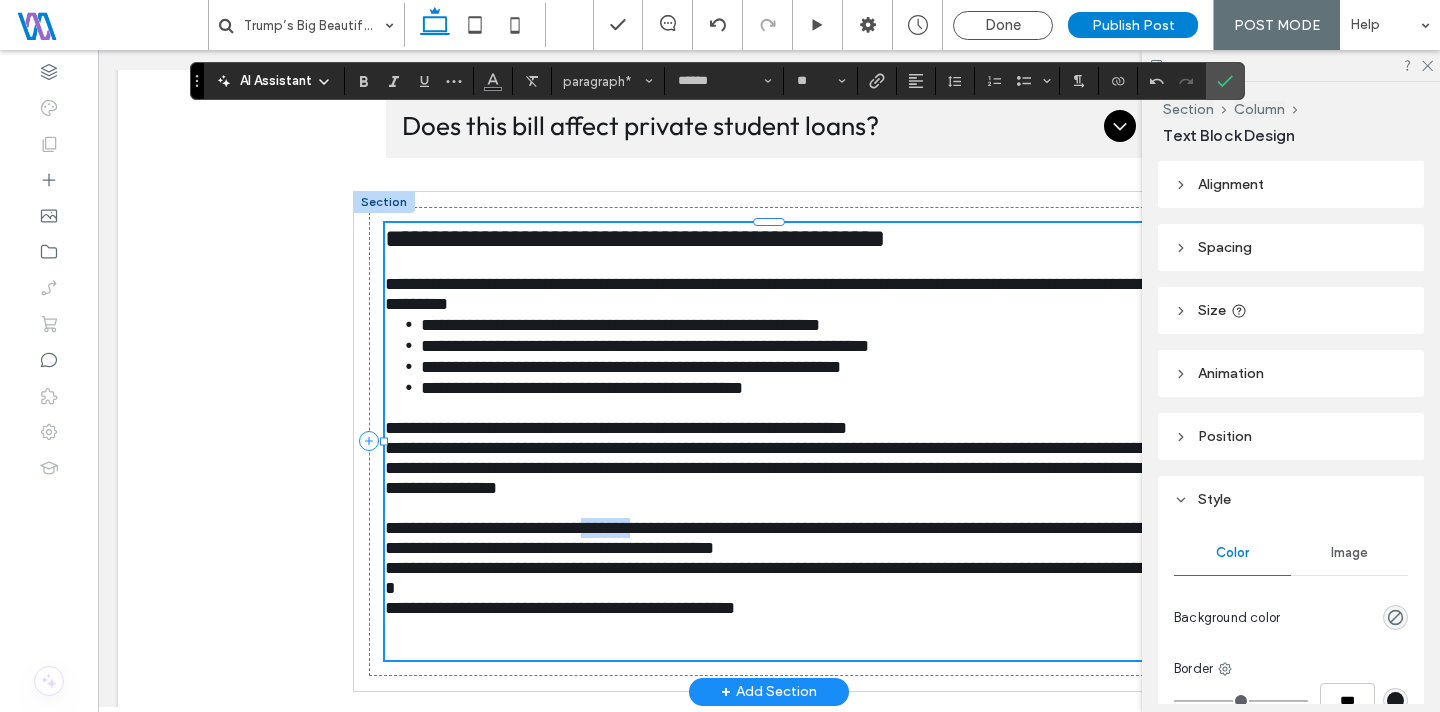drag, startPoint x: 607, startPoint y: 428, endPoint x: 681, endPoint y: 427, distance: 74.00676 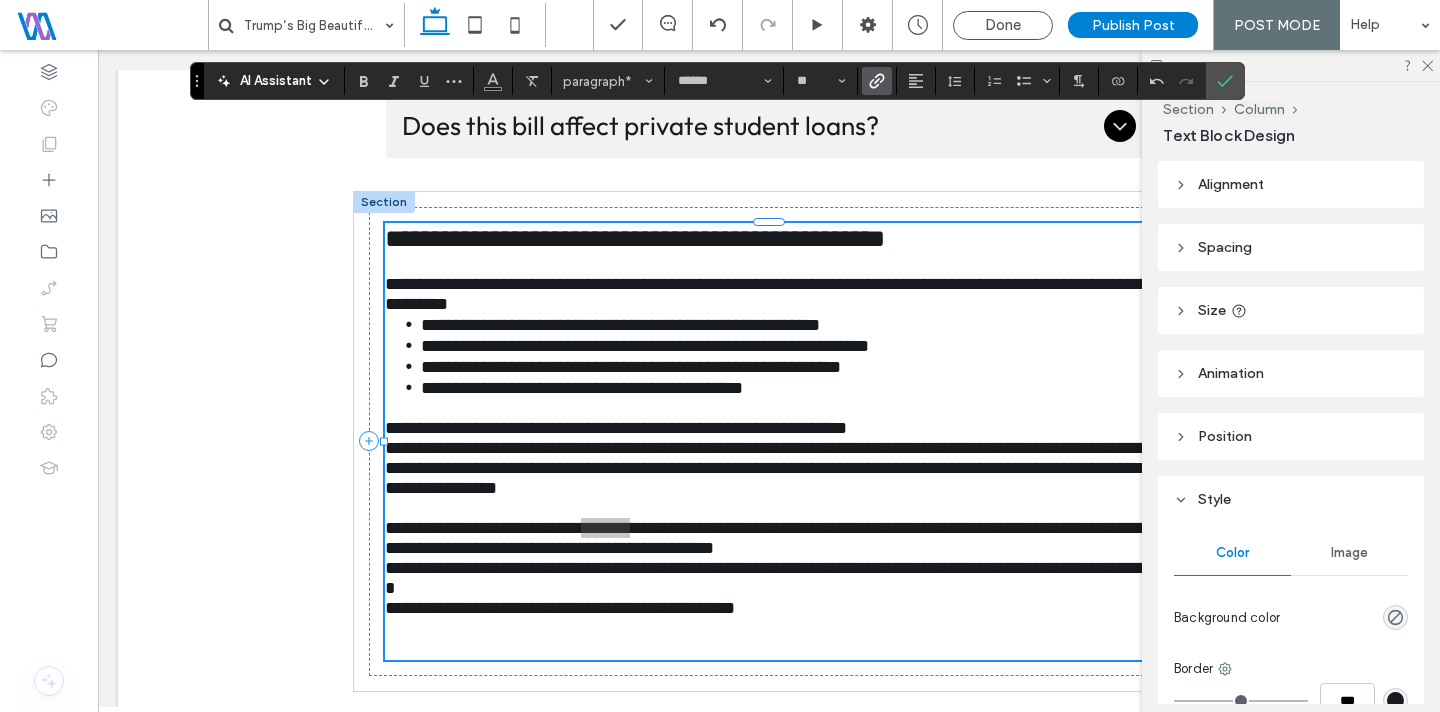 click 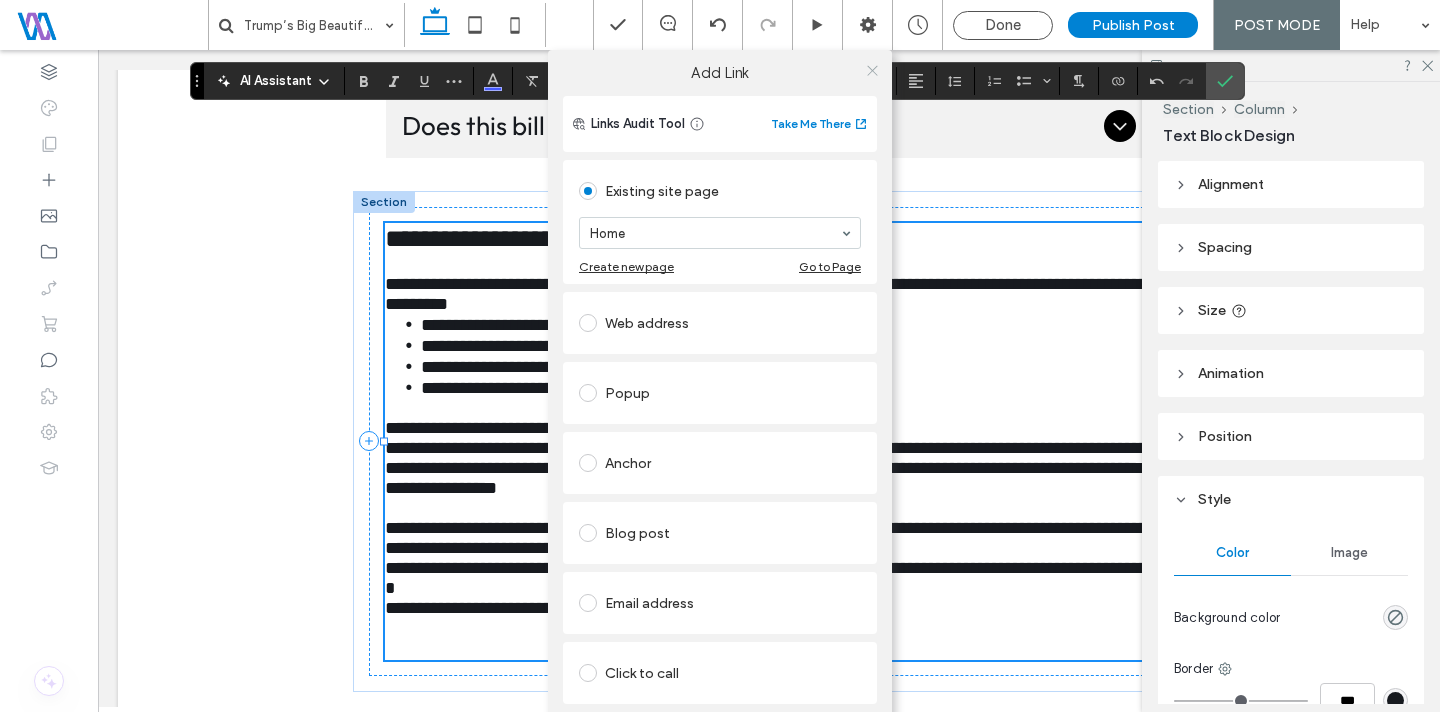 click 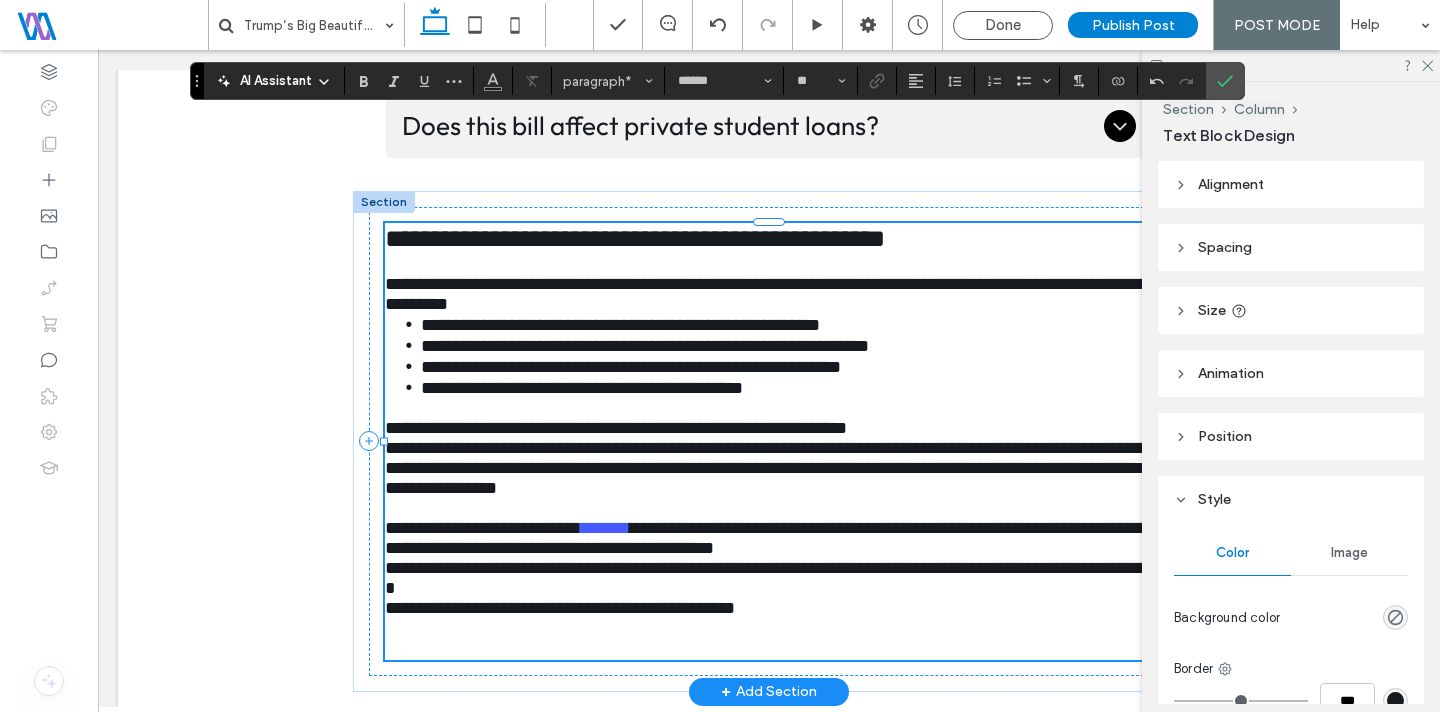 click on "**********" at bounding box center [770, 538] 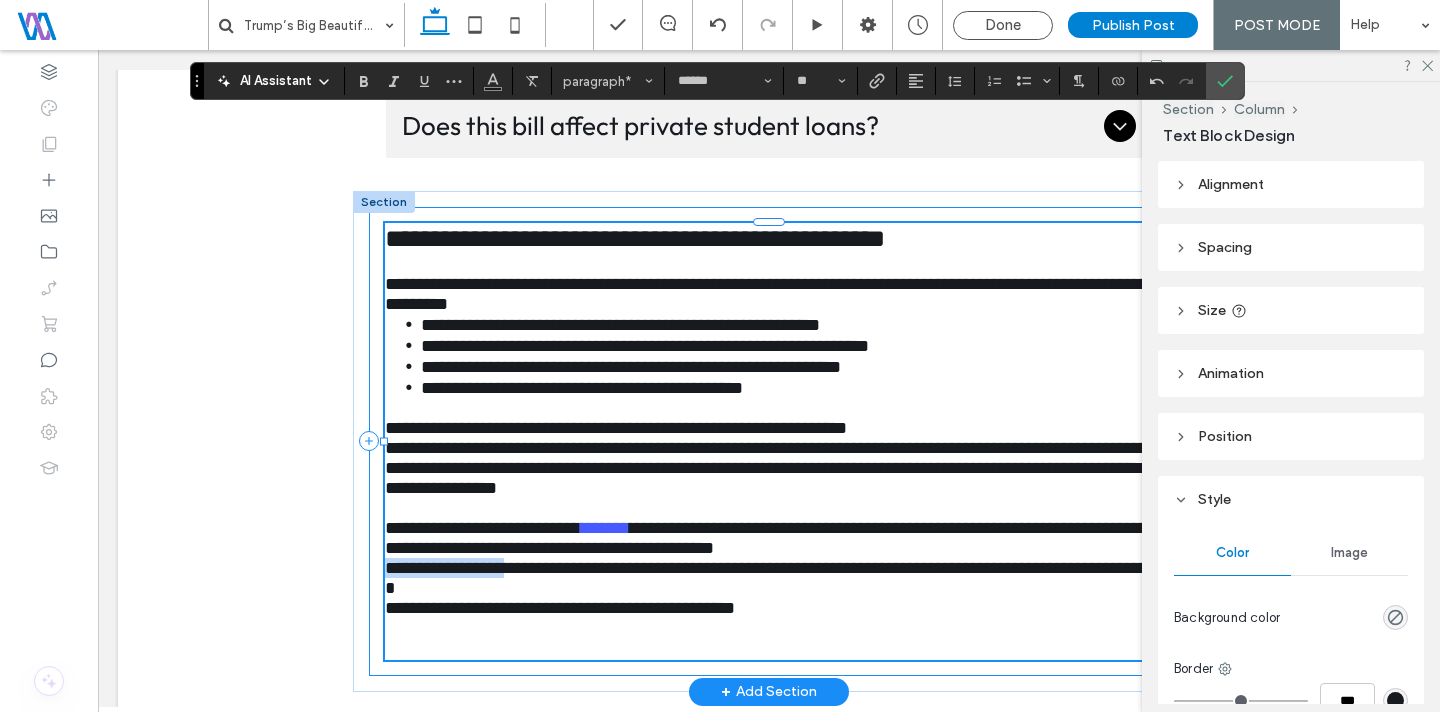 drag, startPoint x: 516, startPoint y: 474, endPoint x: 368, endPoint y: 477, distance: 148.0304 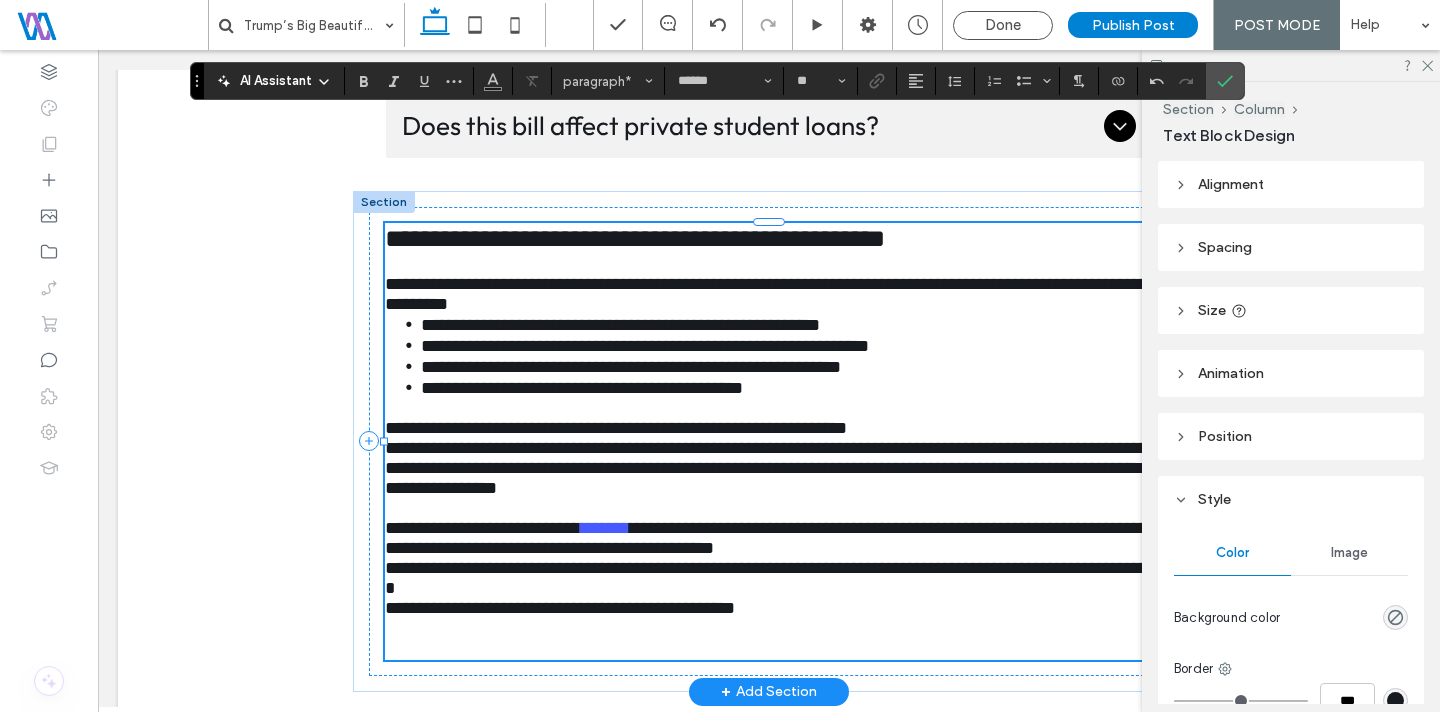 click on "**********" at bounding box center (773, 578) 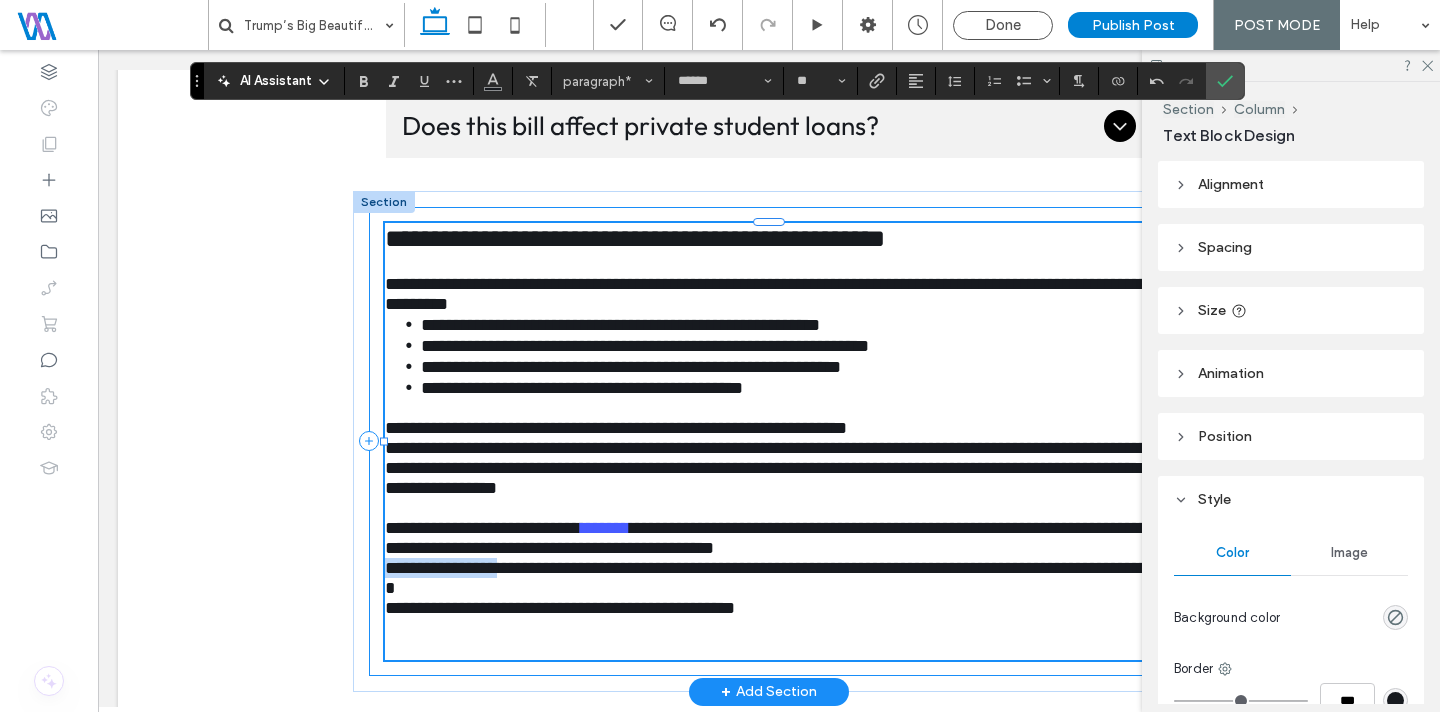 drag, startPoint x: 511, startPoint y: 474, endPoint x: 493, endPoint y: 359, distance: 116.40017 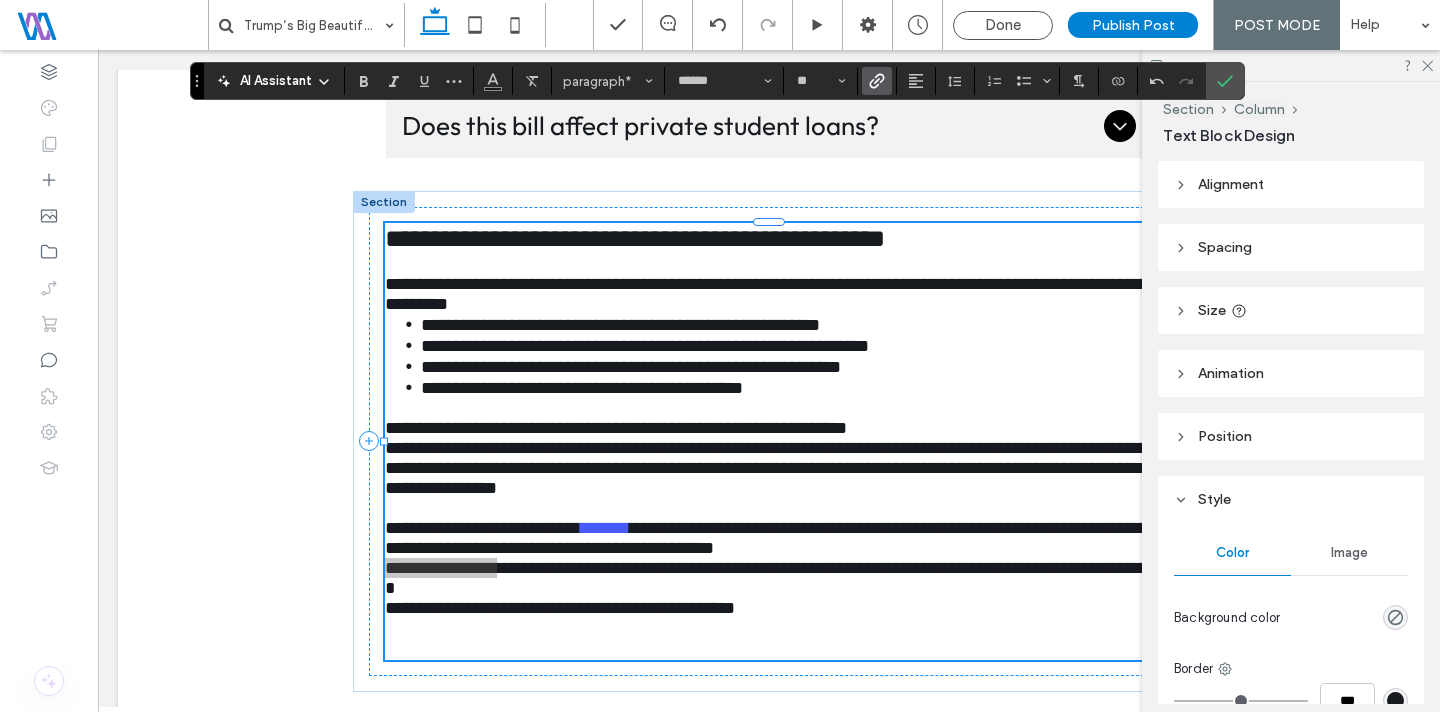 click at bounding box center (877, 81) 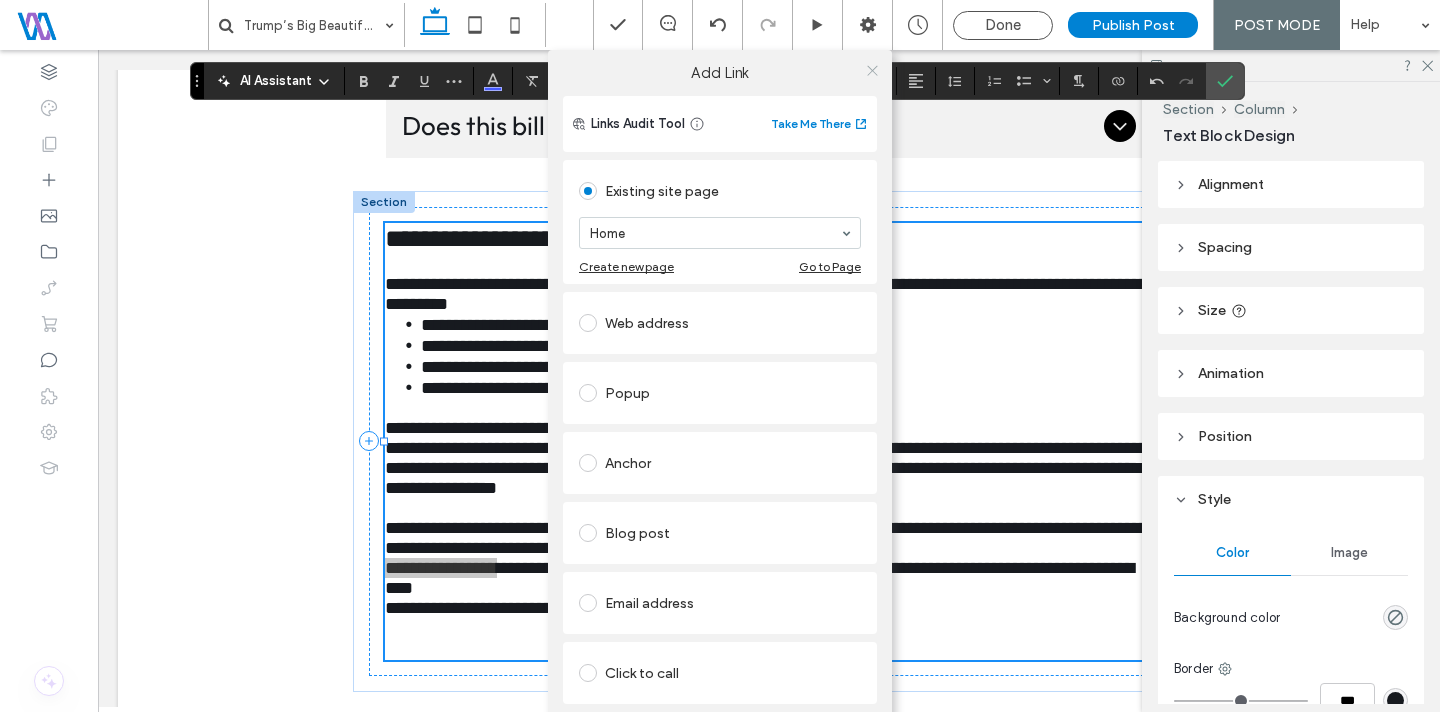 click 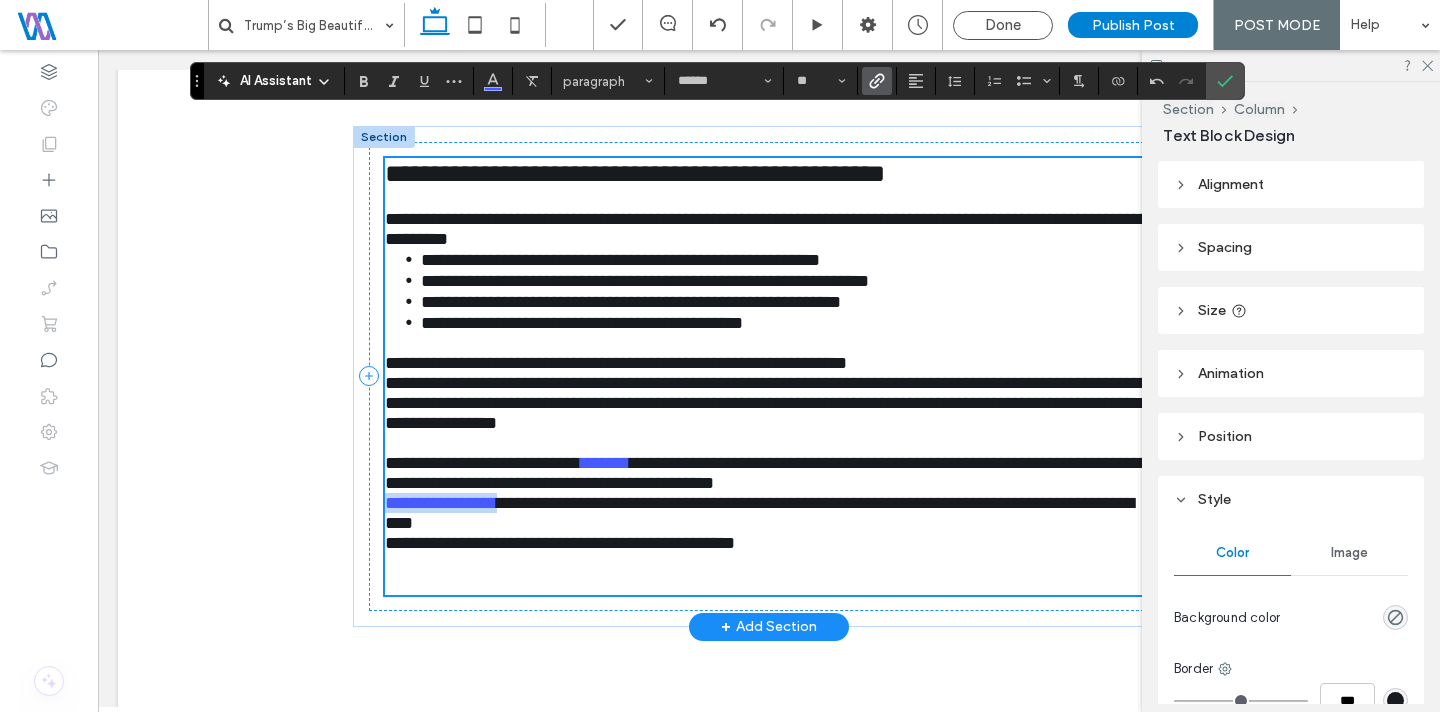 scroll, scrollTop: 4964, scrollLeft: 0, axis: vertical 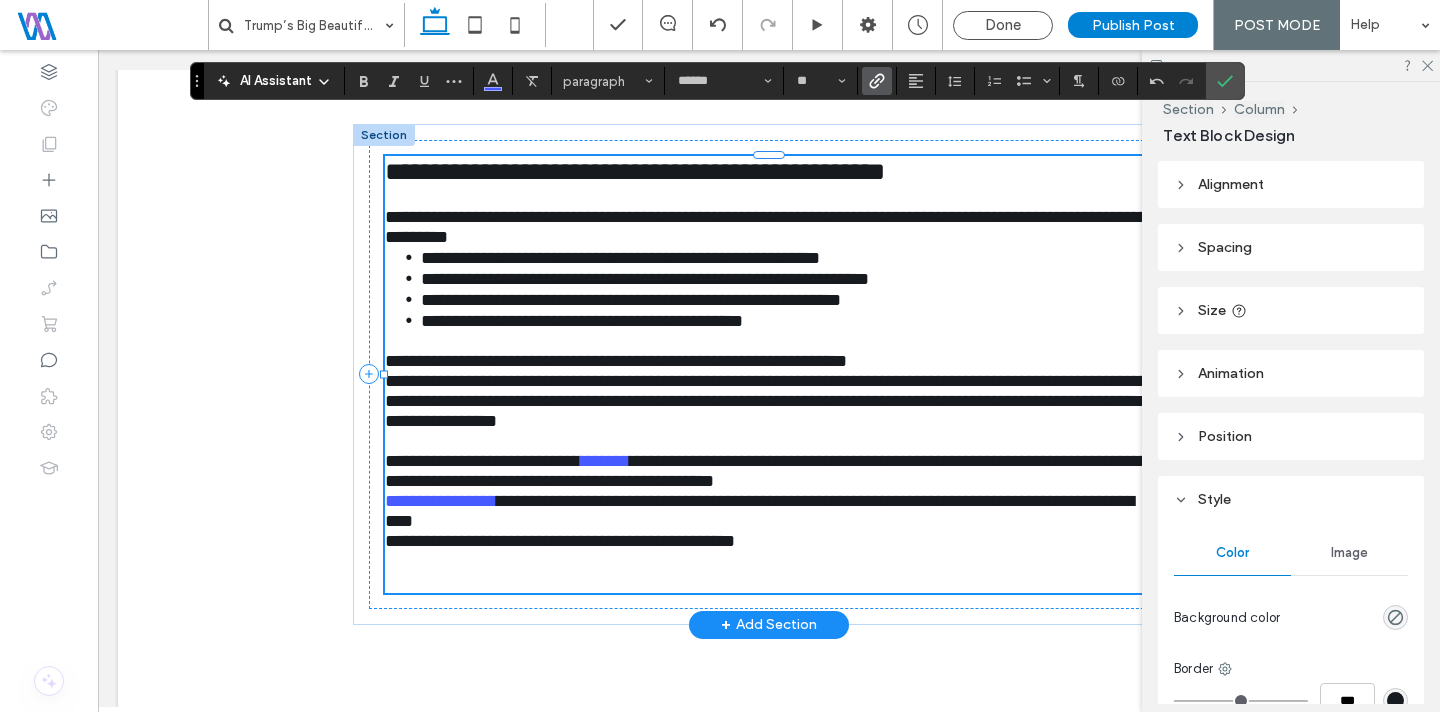 click on "**********" at bounding box center [560, 541] 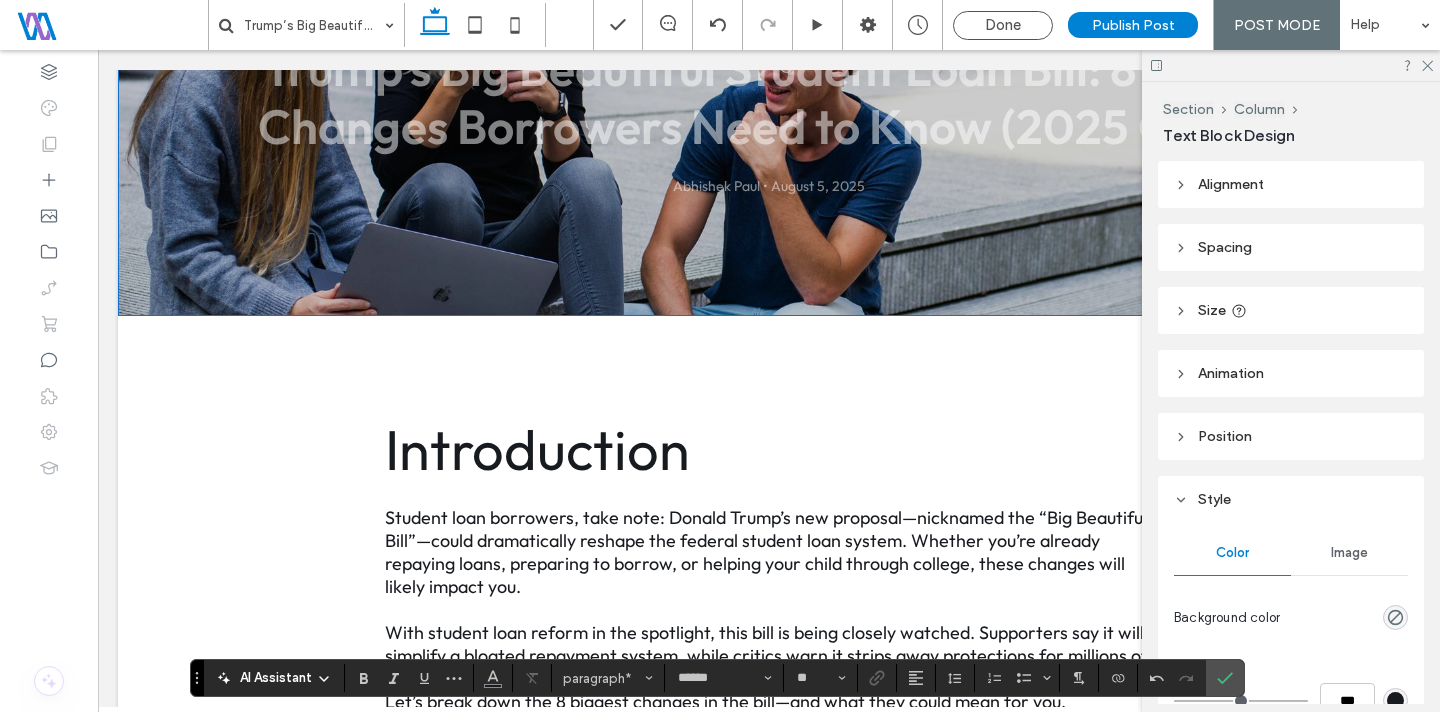 scroll, scrollTop: 0, scrollLeft: 0, axis: both 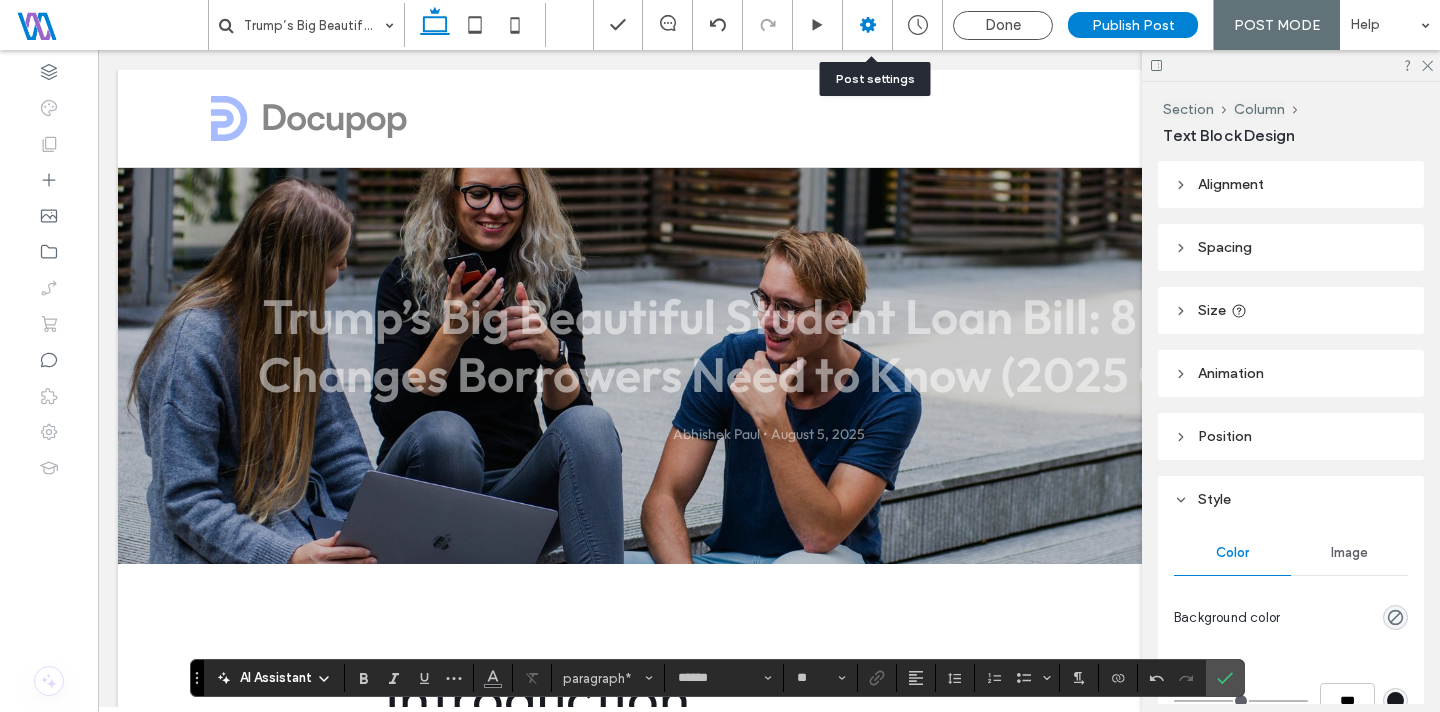 click 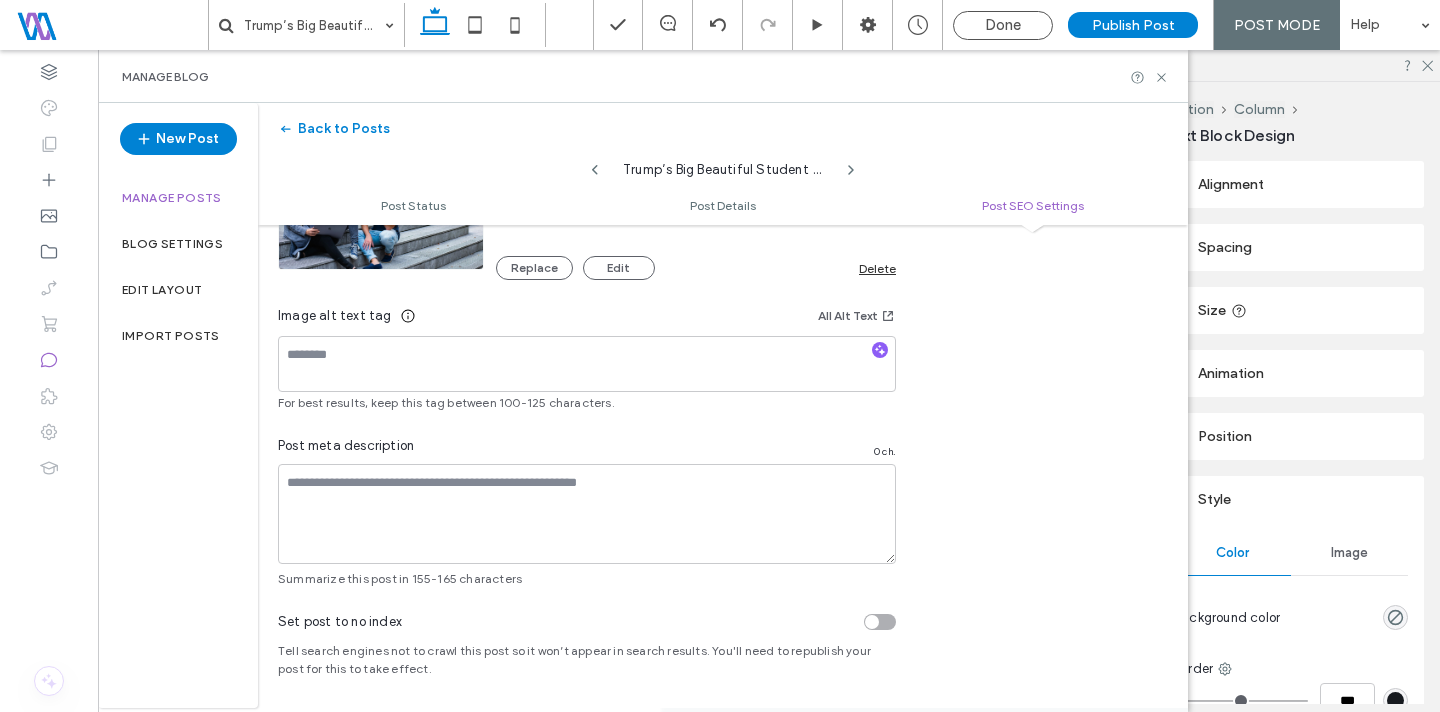 scroll, scrollTop: 1271, scrollLeft: 0, axis: vertical 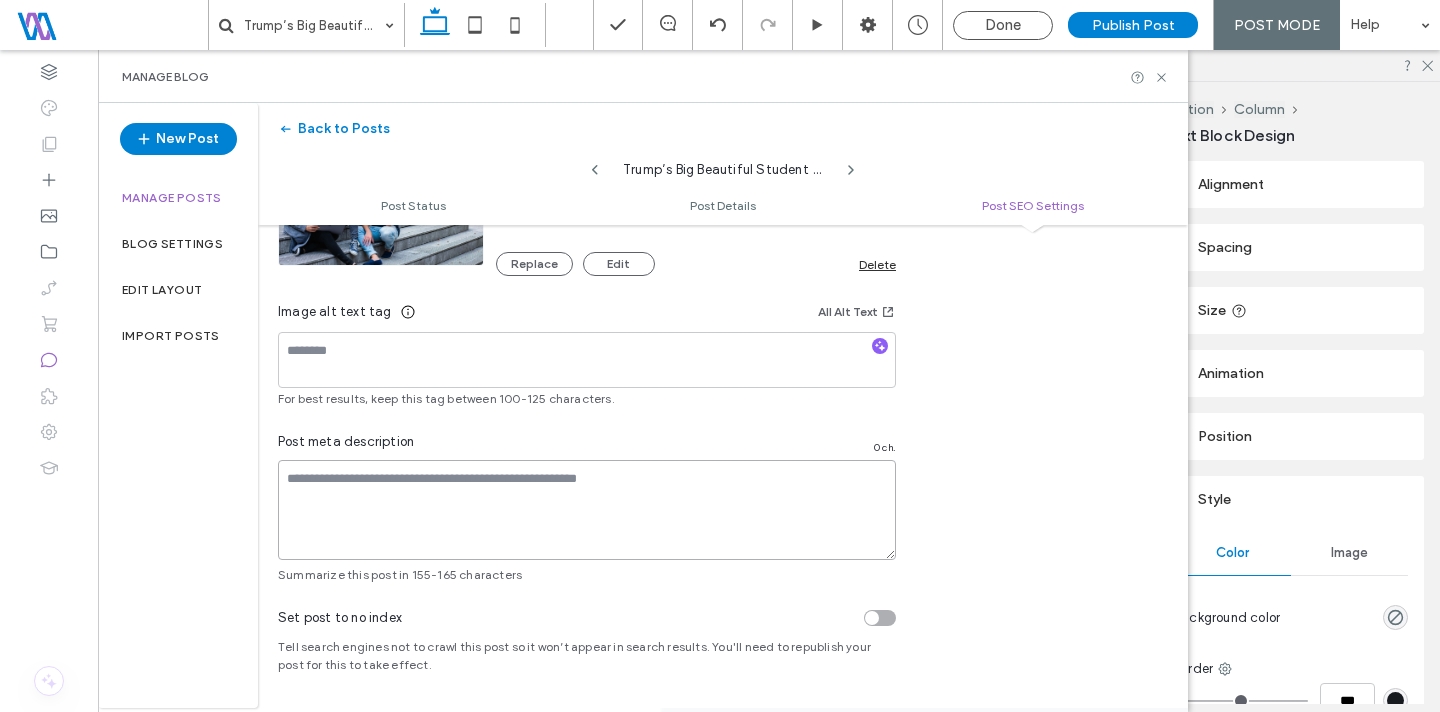 click at bounding box center [587, 510] 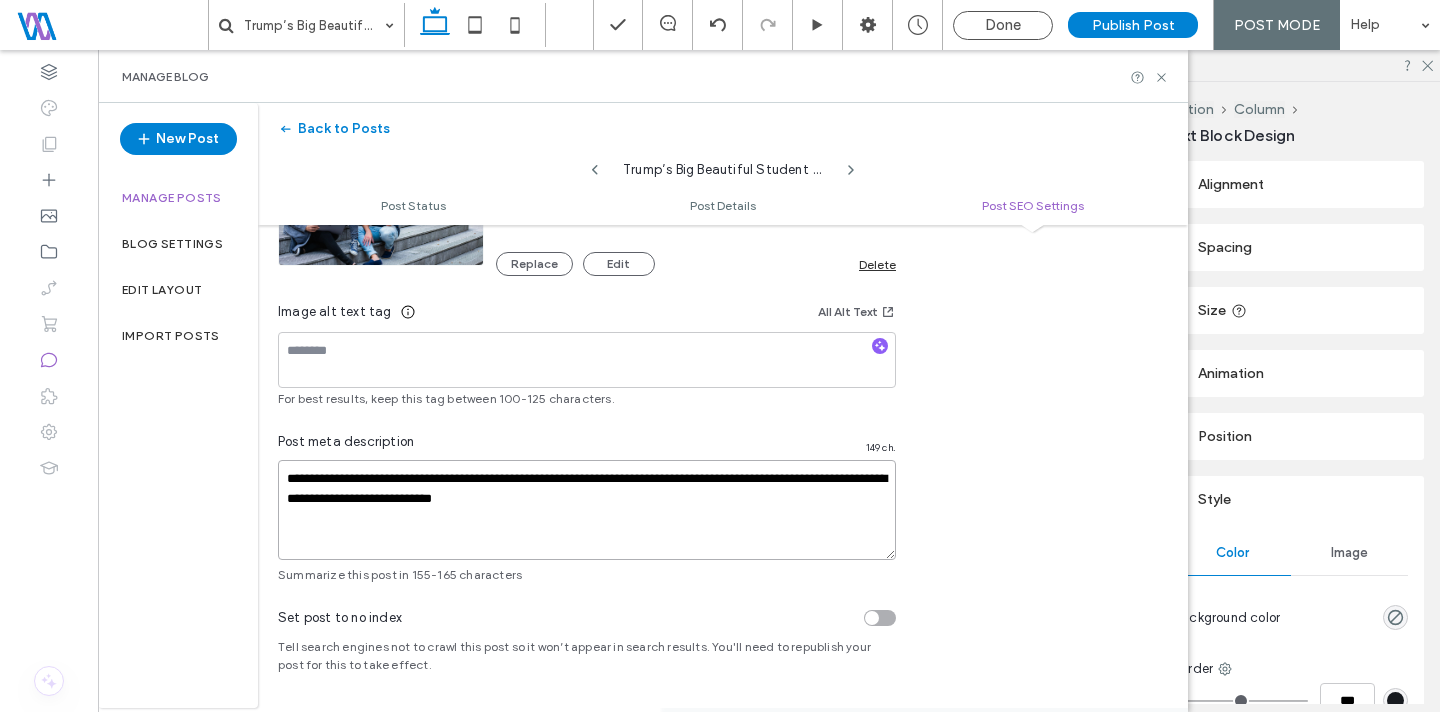 drag, startPoint x: 340, startPoint y: 477, endPoint x: 437, endPoint y: 478, distance: 97.00516 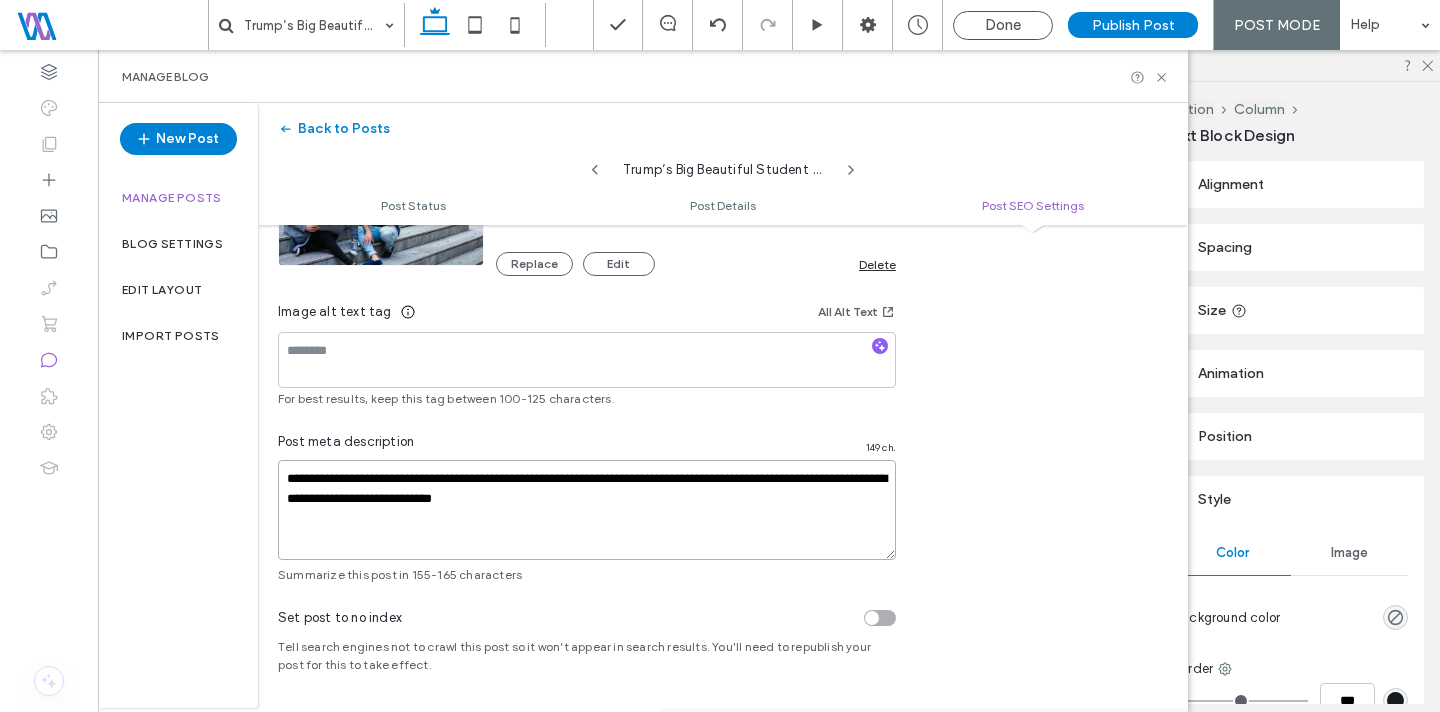 type on "**********" 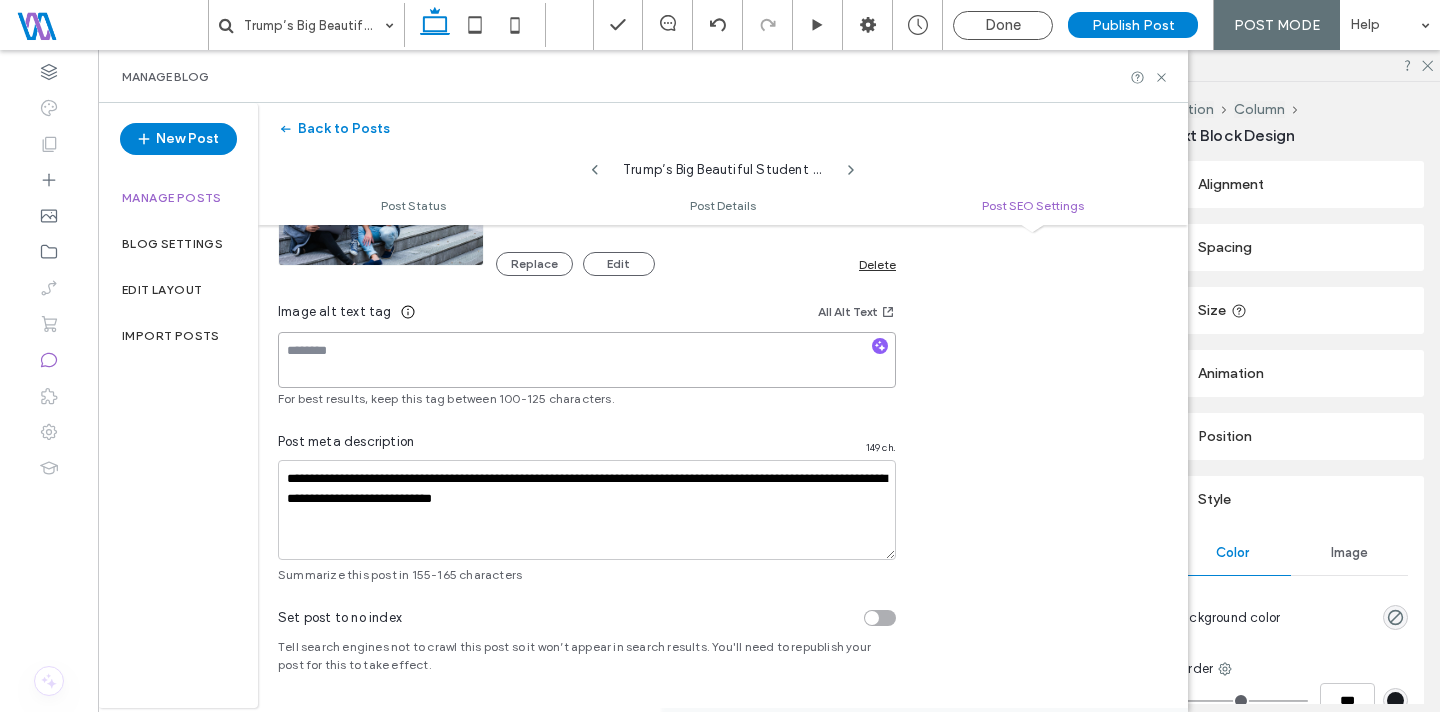 click at bounding box center (587, 360) 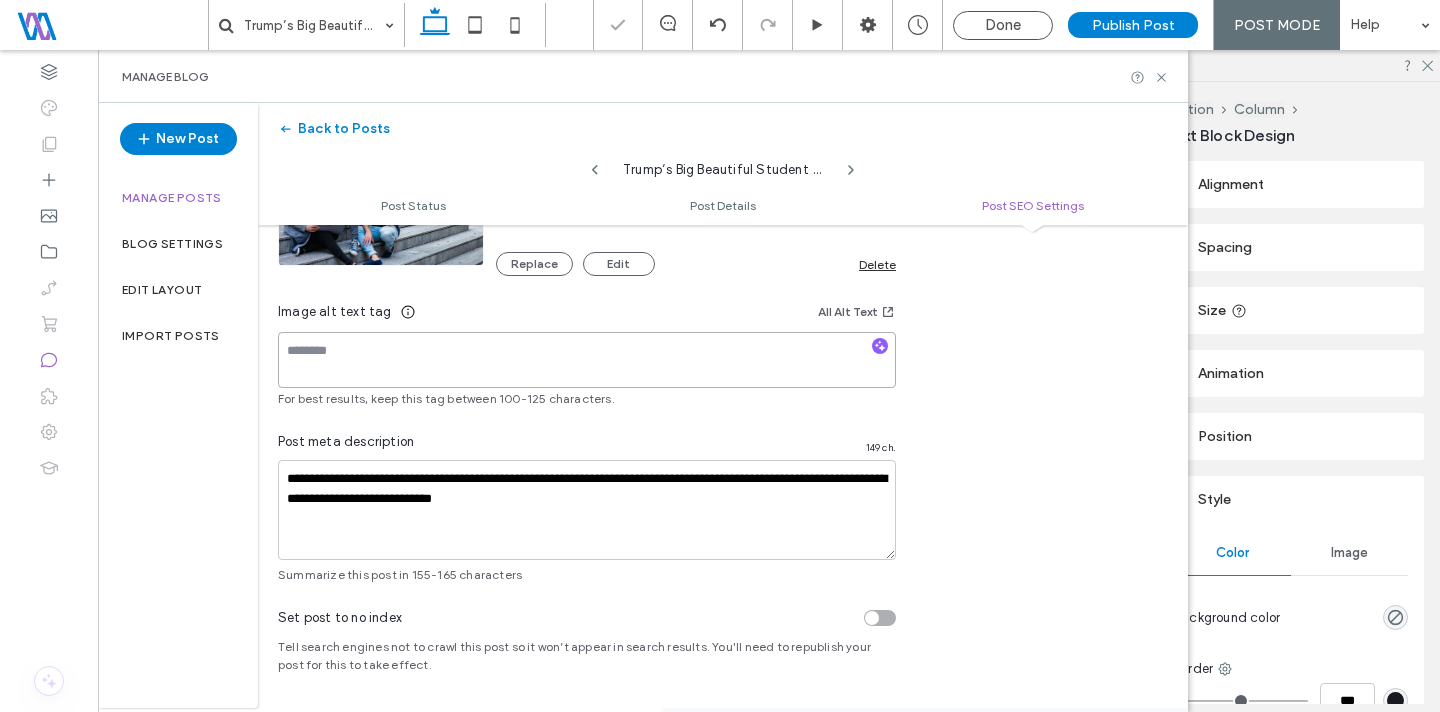 paste on "**********" 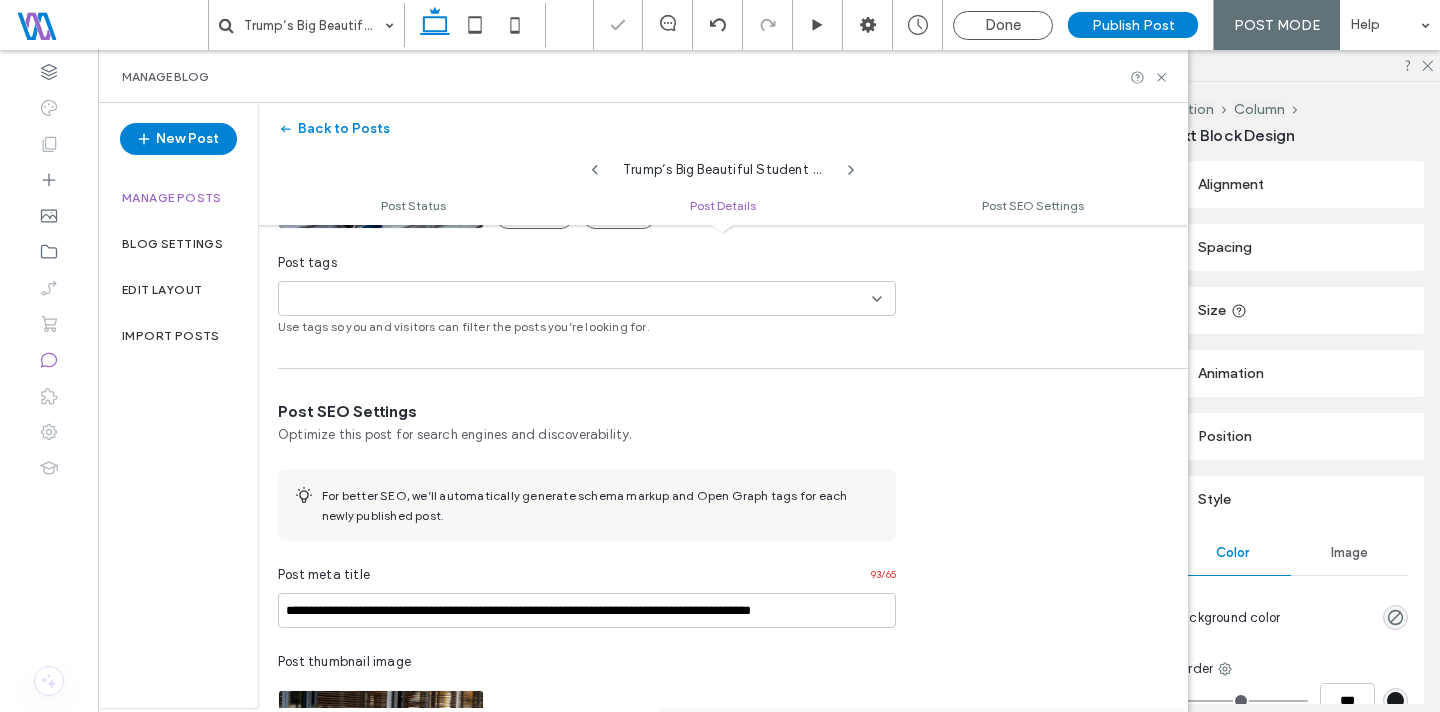 scroll, scrollTop: 3950, scrollLeft: 0, axis: vertical 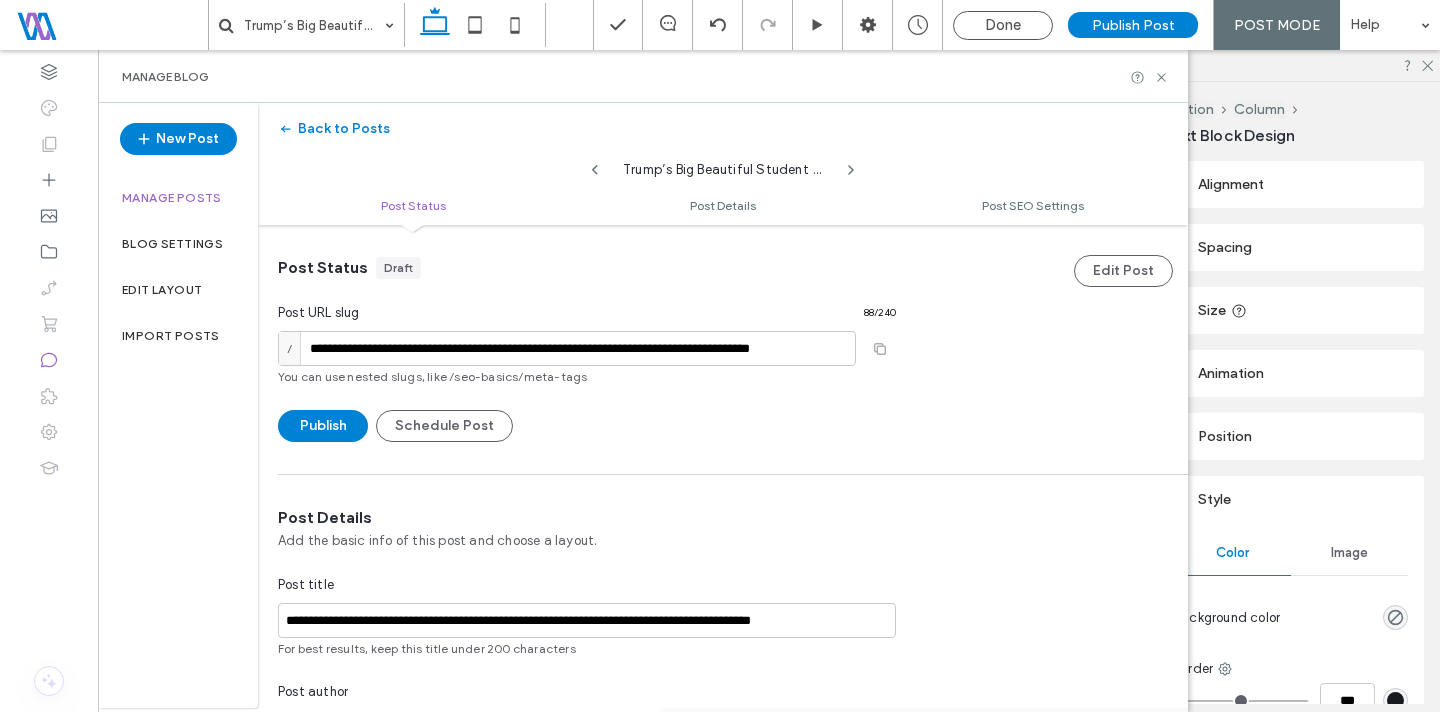 type on "**********" 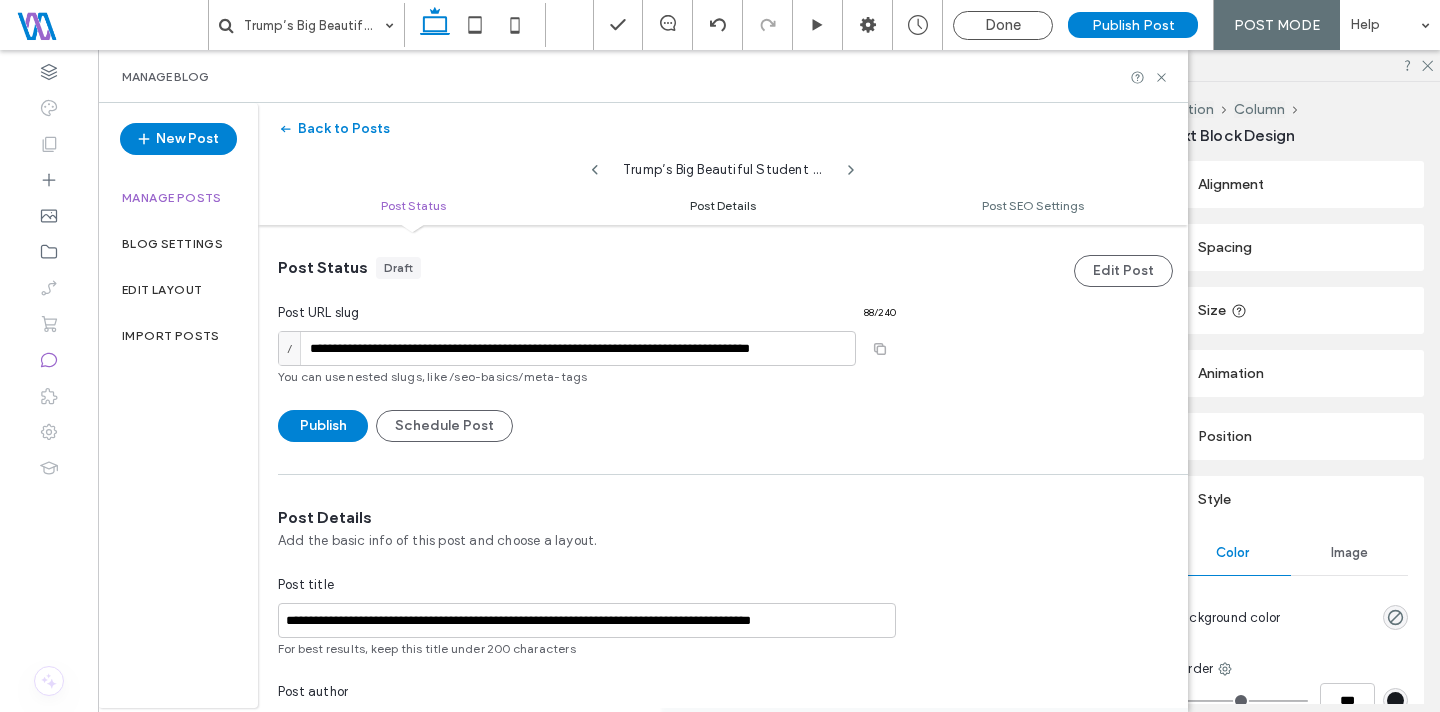 click on "Post Details" at bounding box center (723, 205) 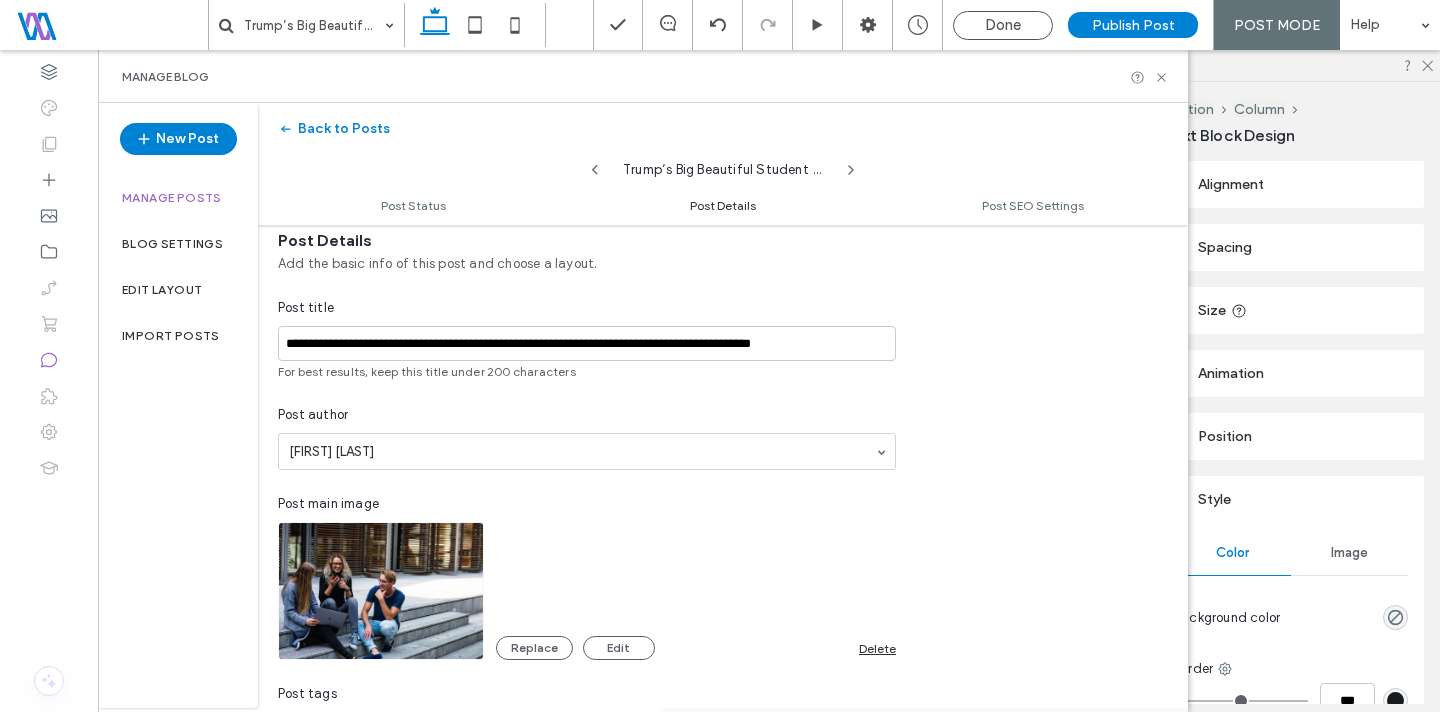 scroll, scrollTop: 282, scrollLeft: 0, axis: vertical 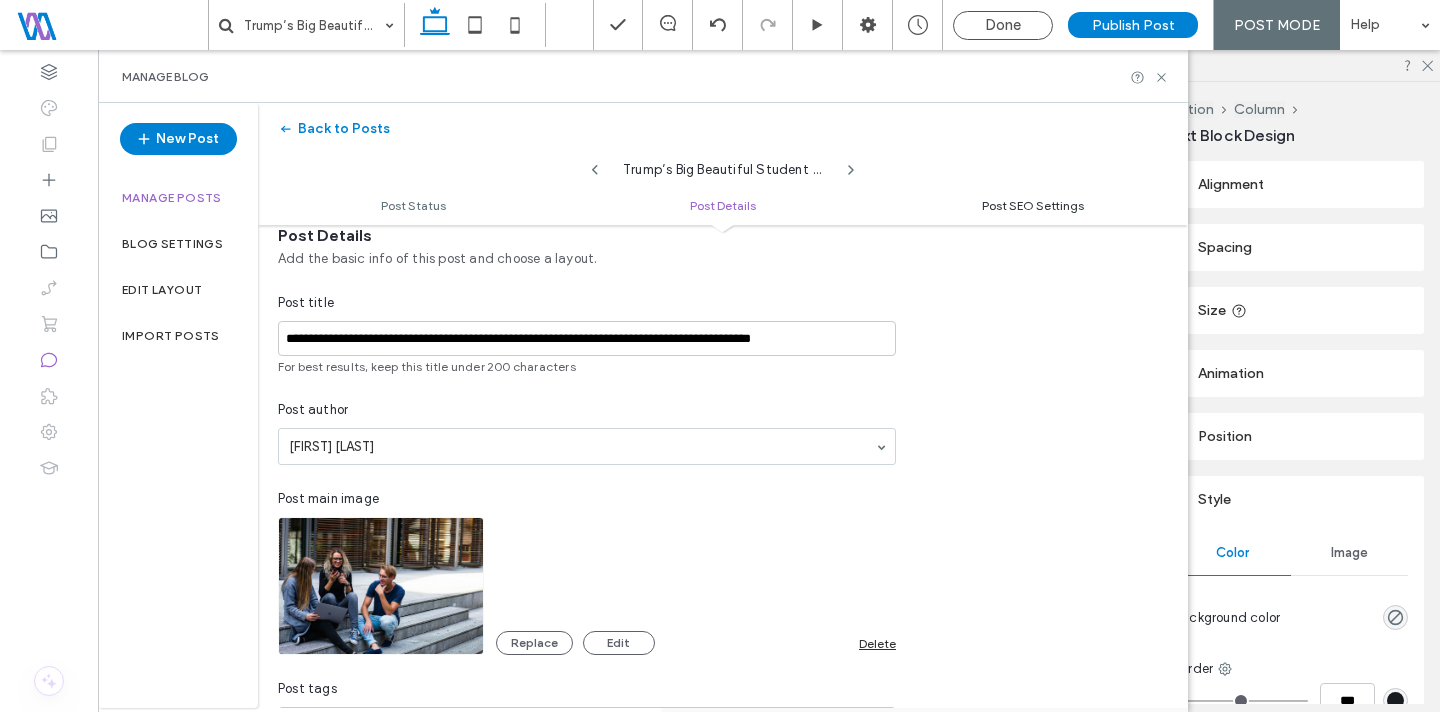 click on "Post SEO Settings" at bounding box center [1033, 205] 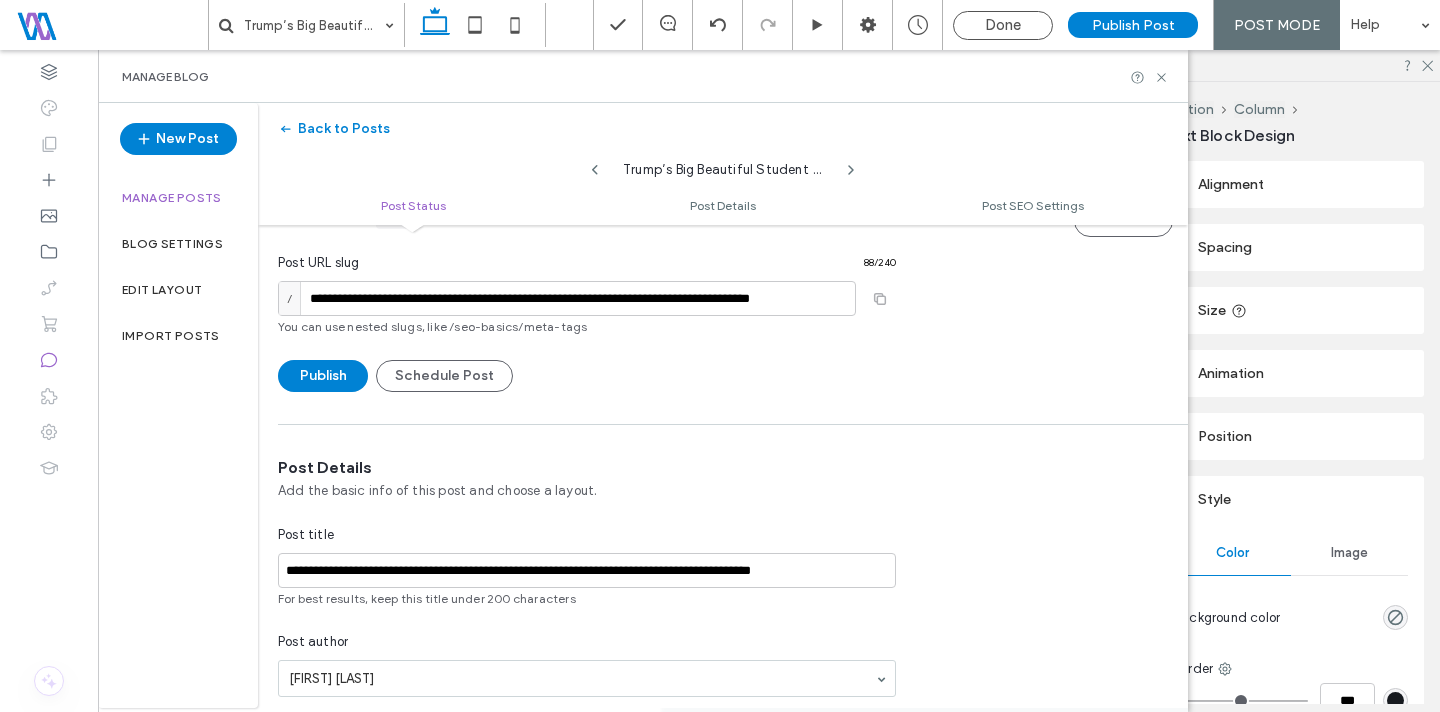 scroll, scrollTop: 0, scrollLeft: 0, axis: both 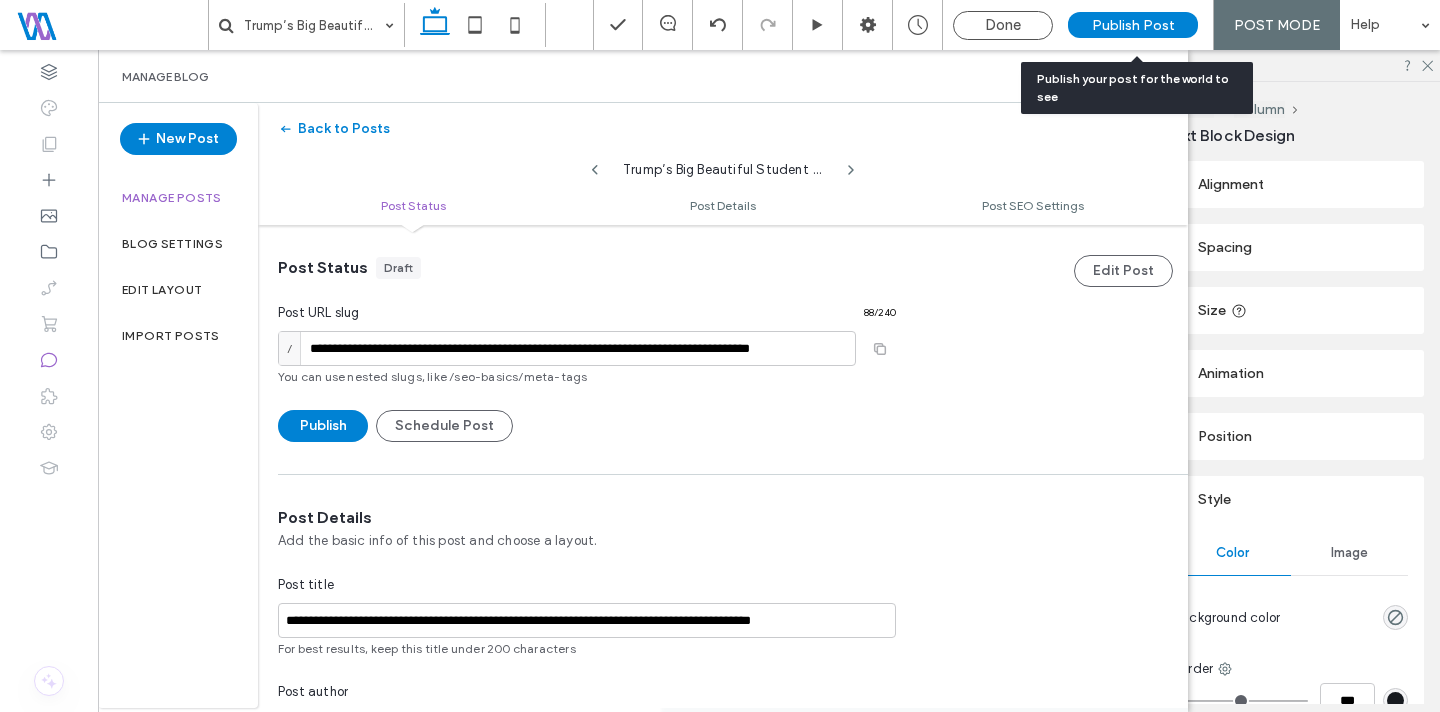click on "Publish Post" at bounding box center [1133, 25] 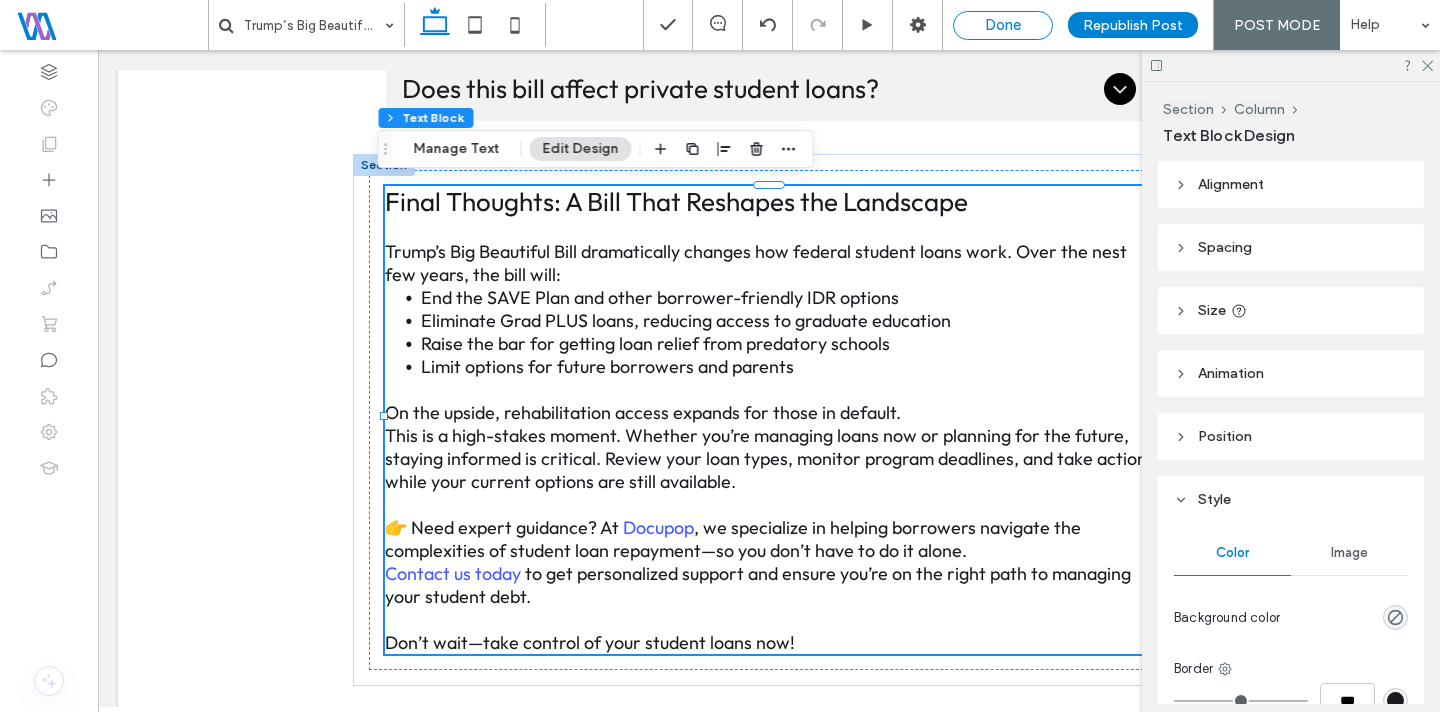 click on "Done" at bounding box center [1003, 25] 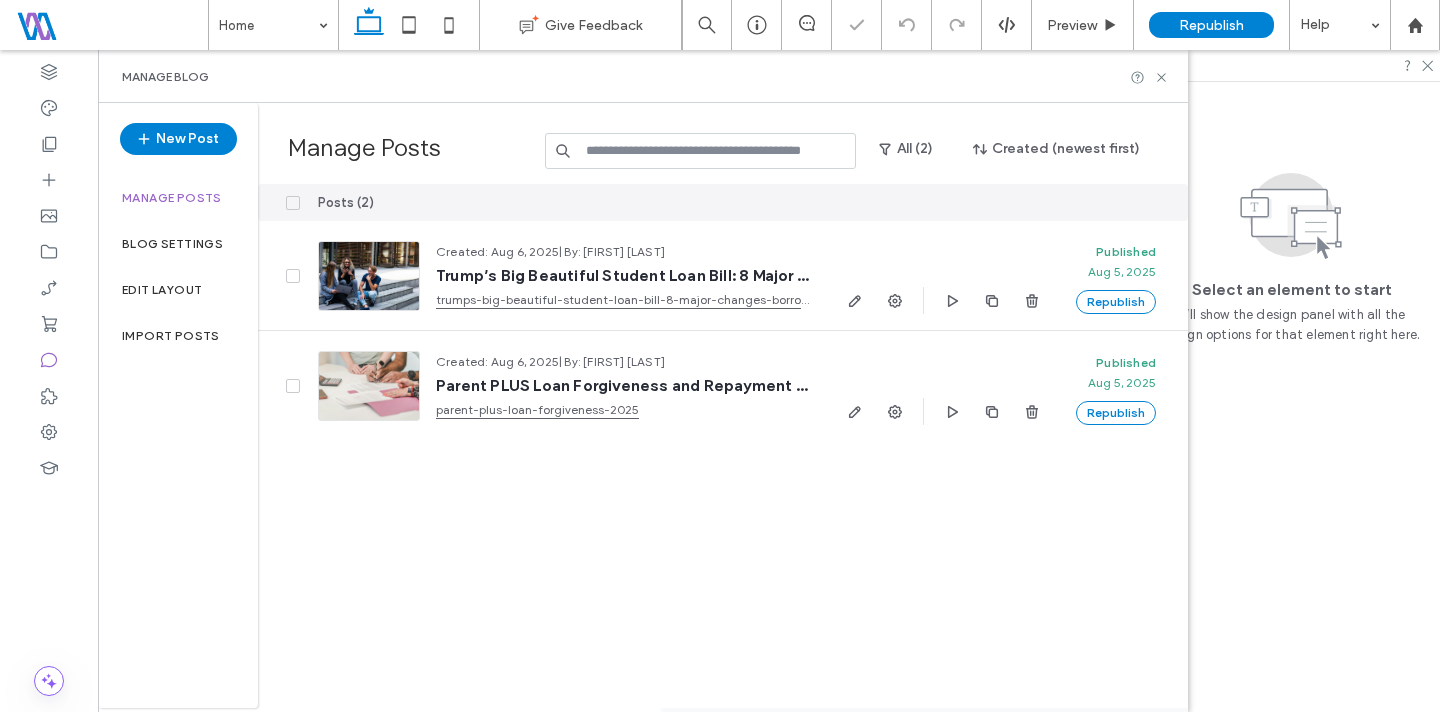 scroll, scrollTop: 0, scrollLeft: 0, axis: both 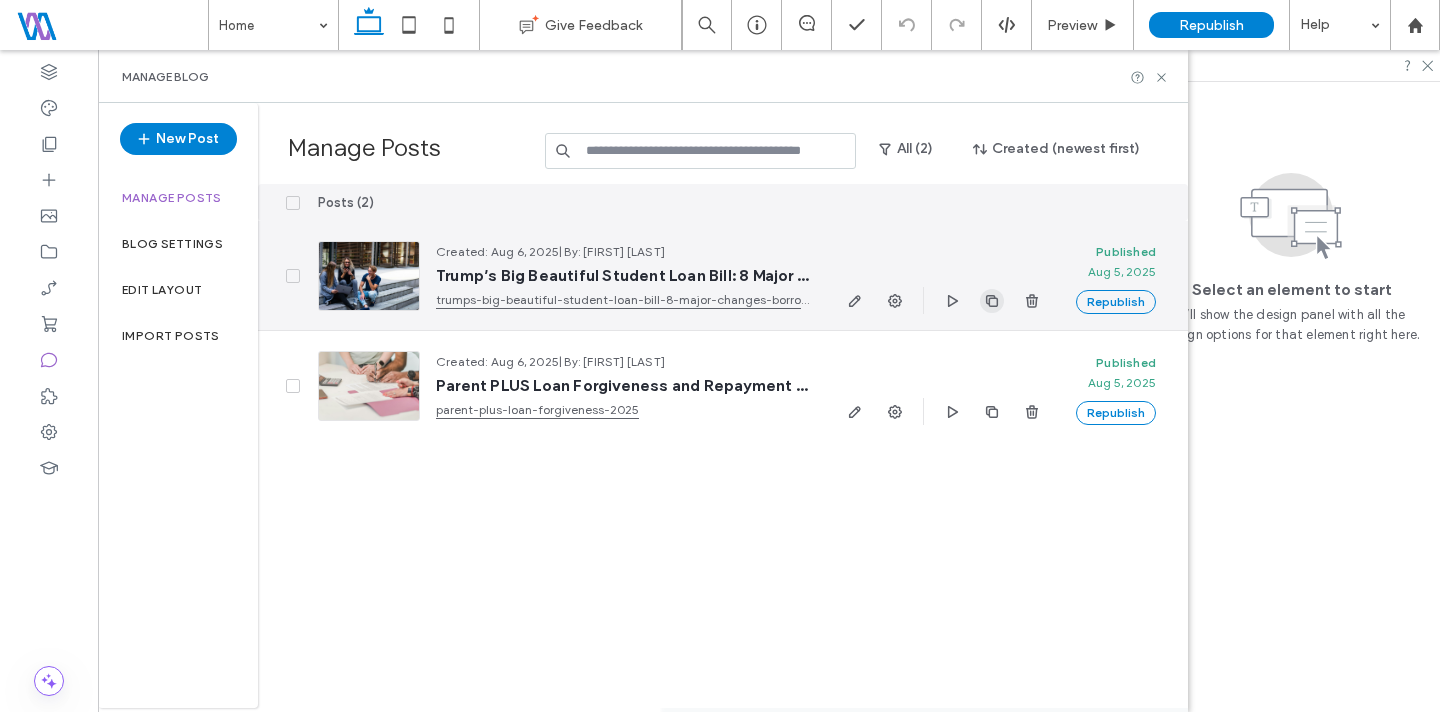 click 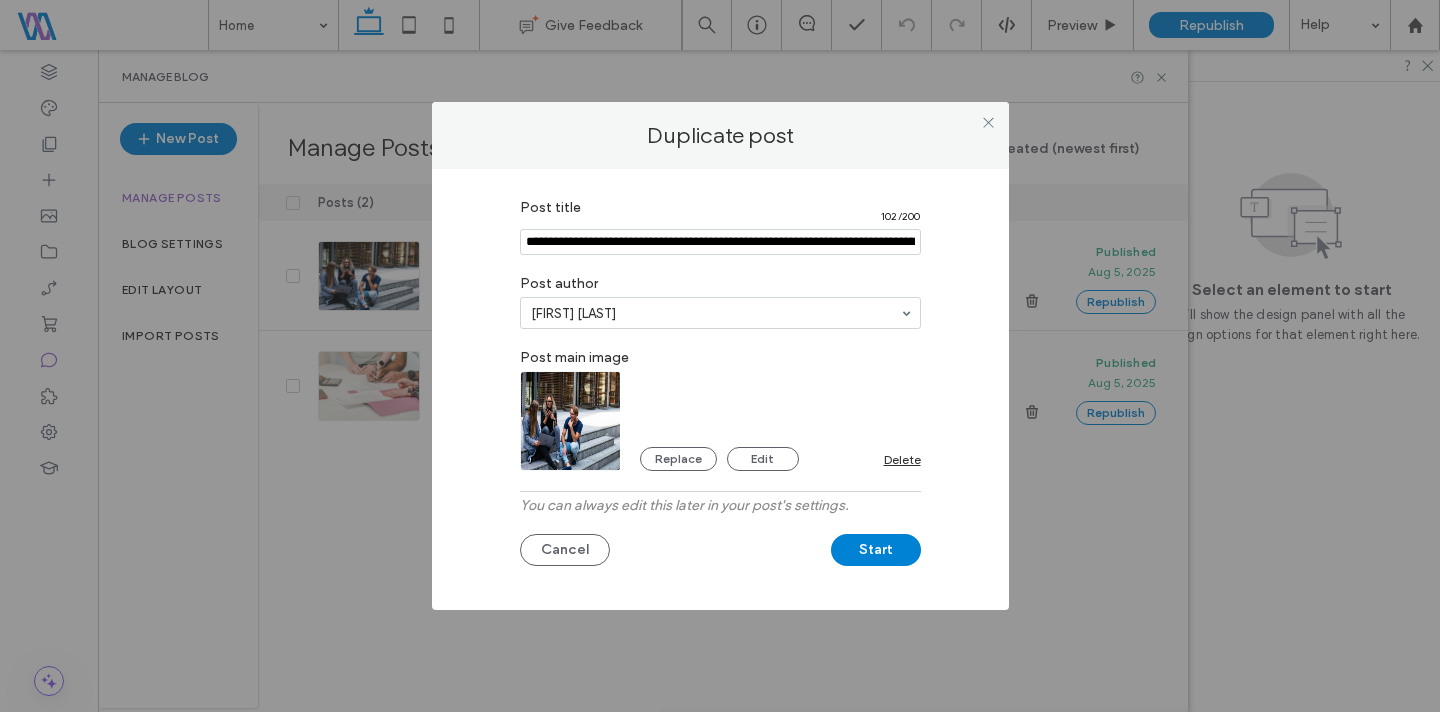 click at bounding box center [720, 242] 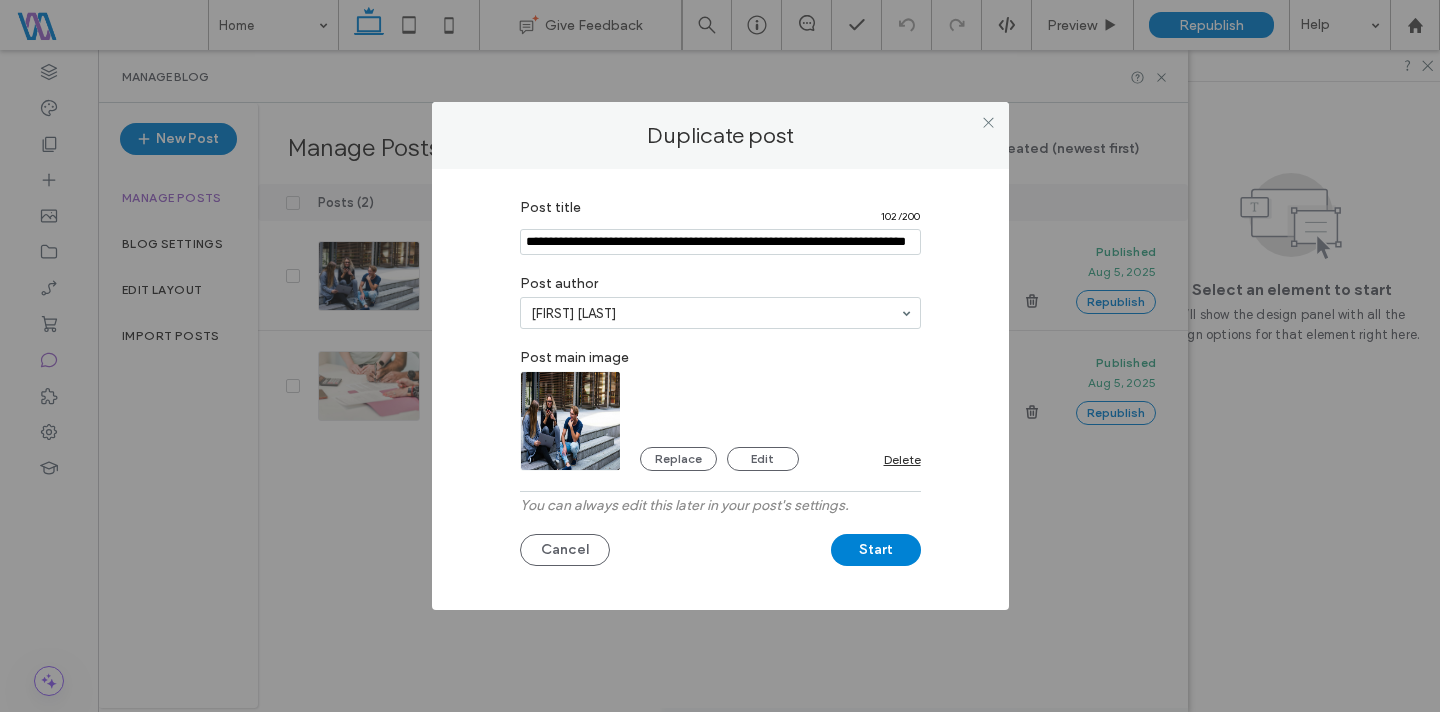 scroll, scrollTop: 0, scrollLeft: 99, axis: horizontal 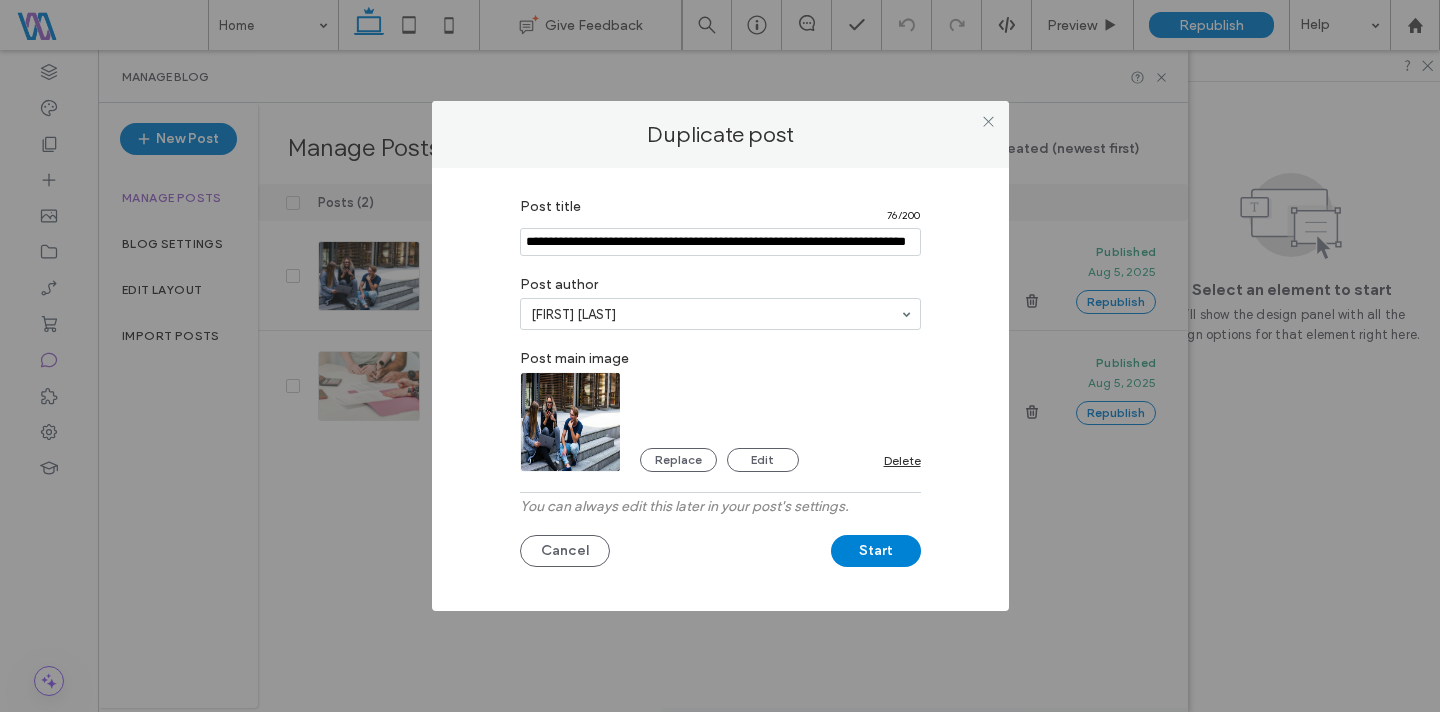 type on "**********" 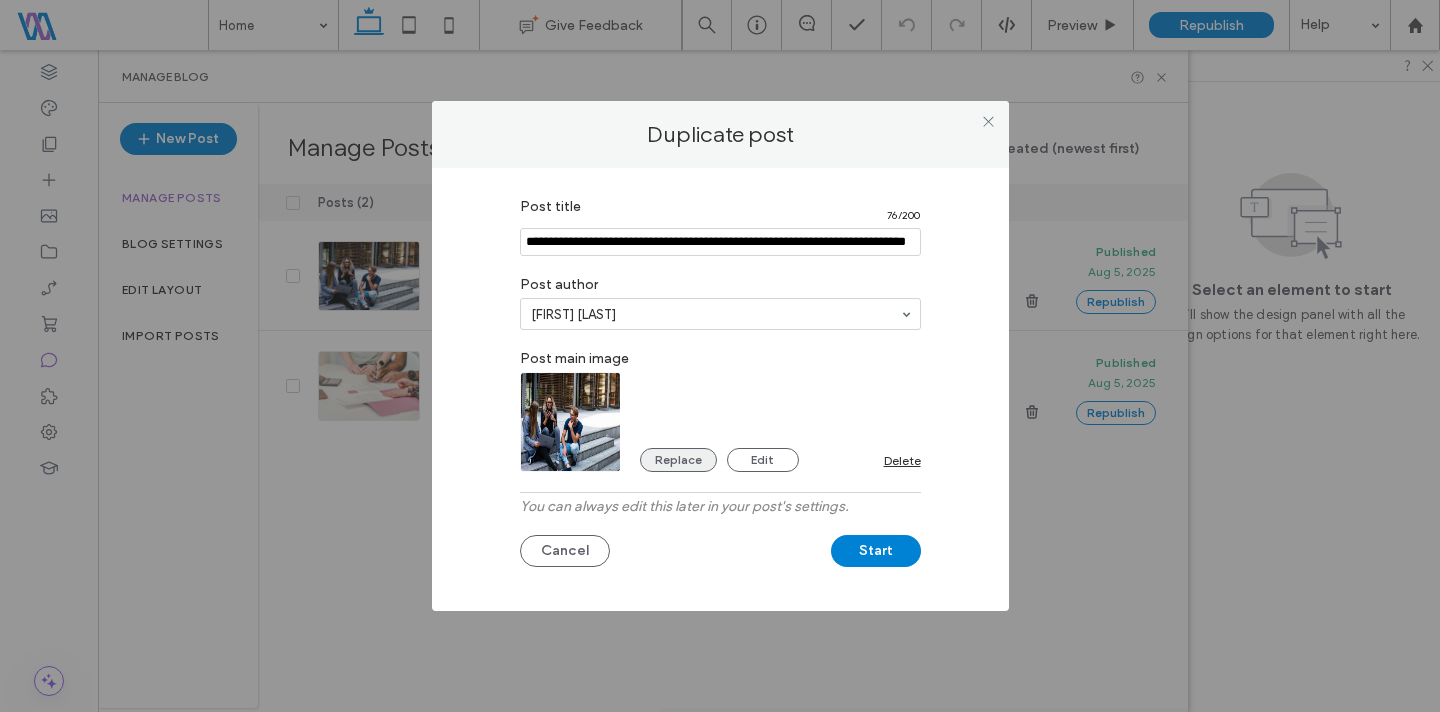 click on "Replace" at bounding box center [678, 460] 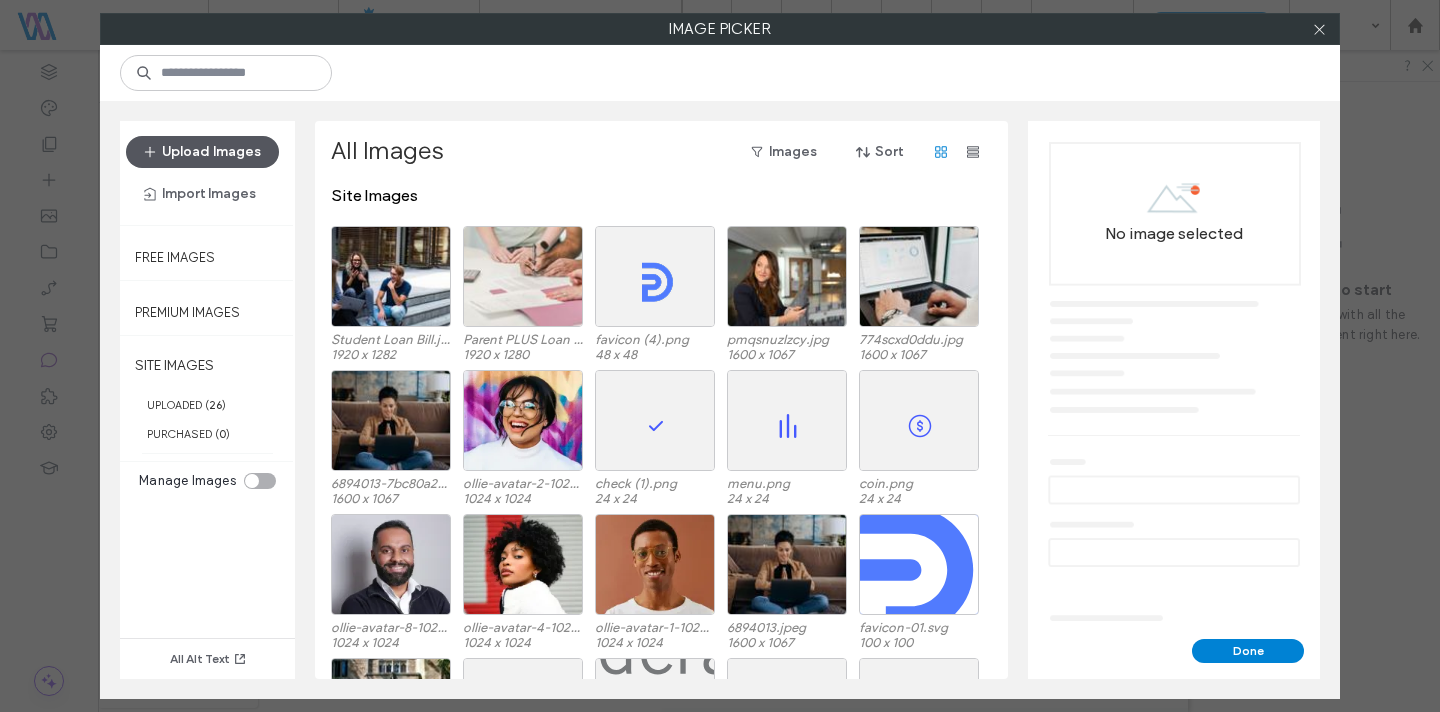 click on "Upload Images" at bounding box center [202, 152] 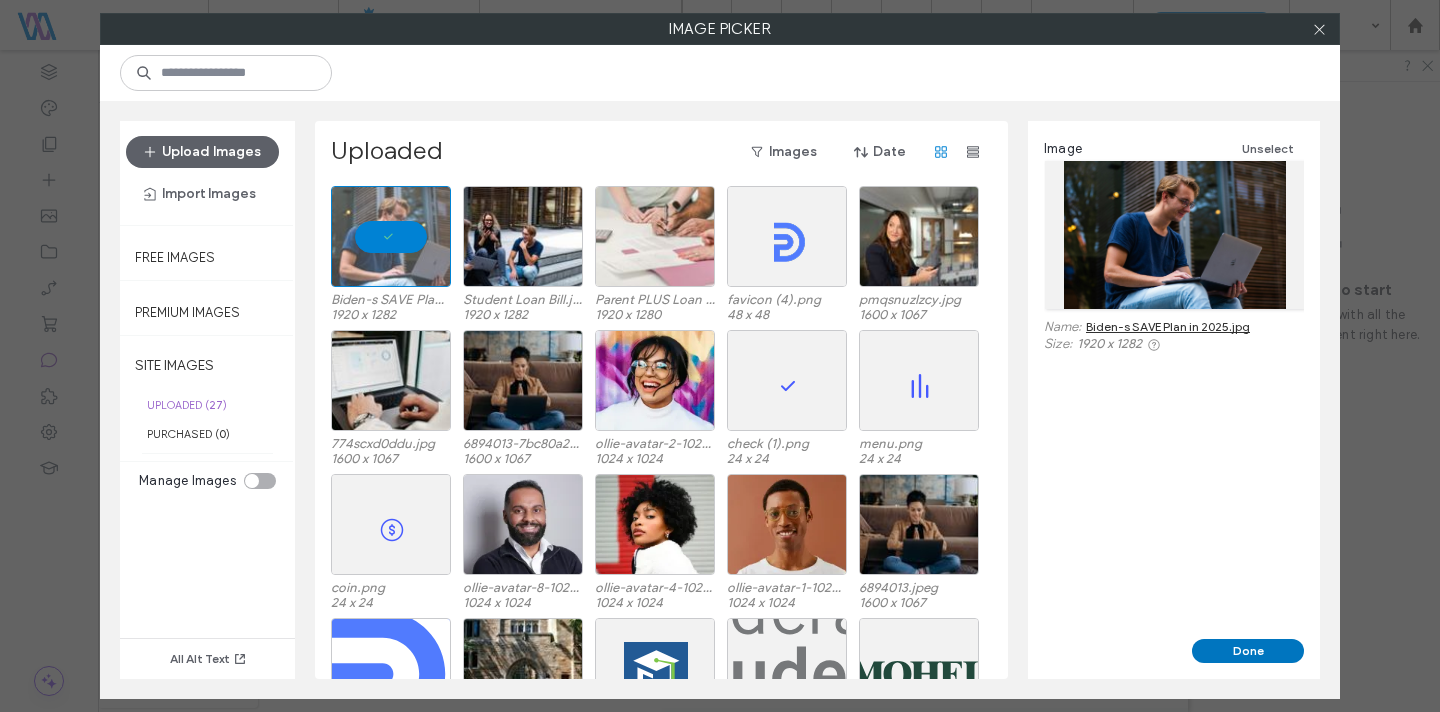 click on "Done" at bounding box center [1248, 651] 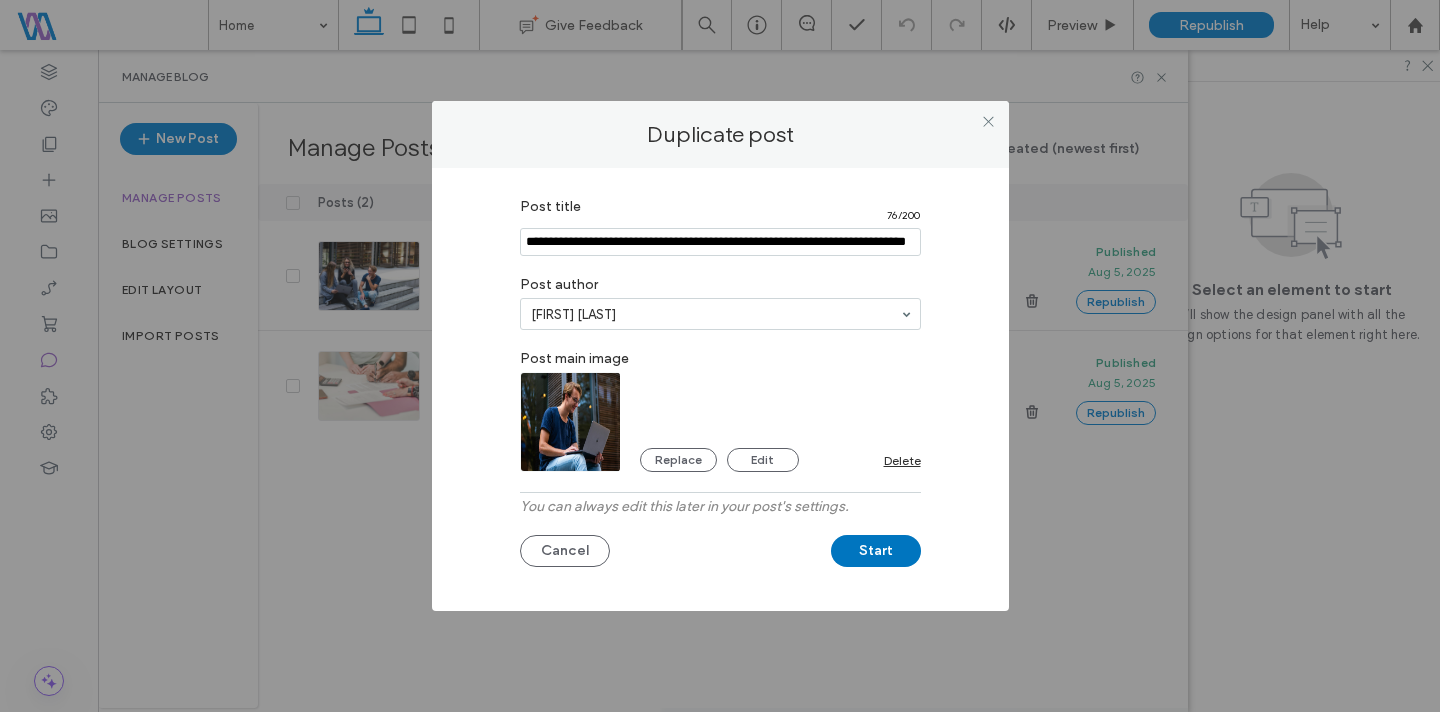 click on "Start" at bounding box center [876, 551] 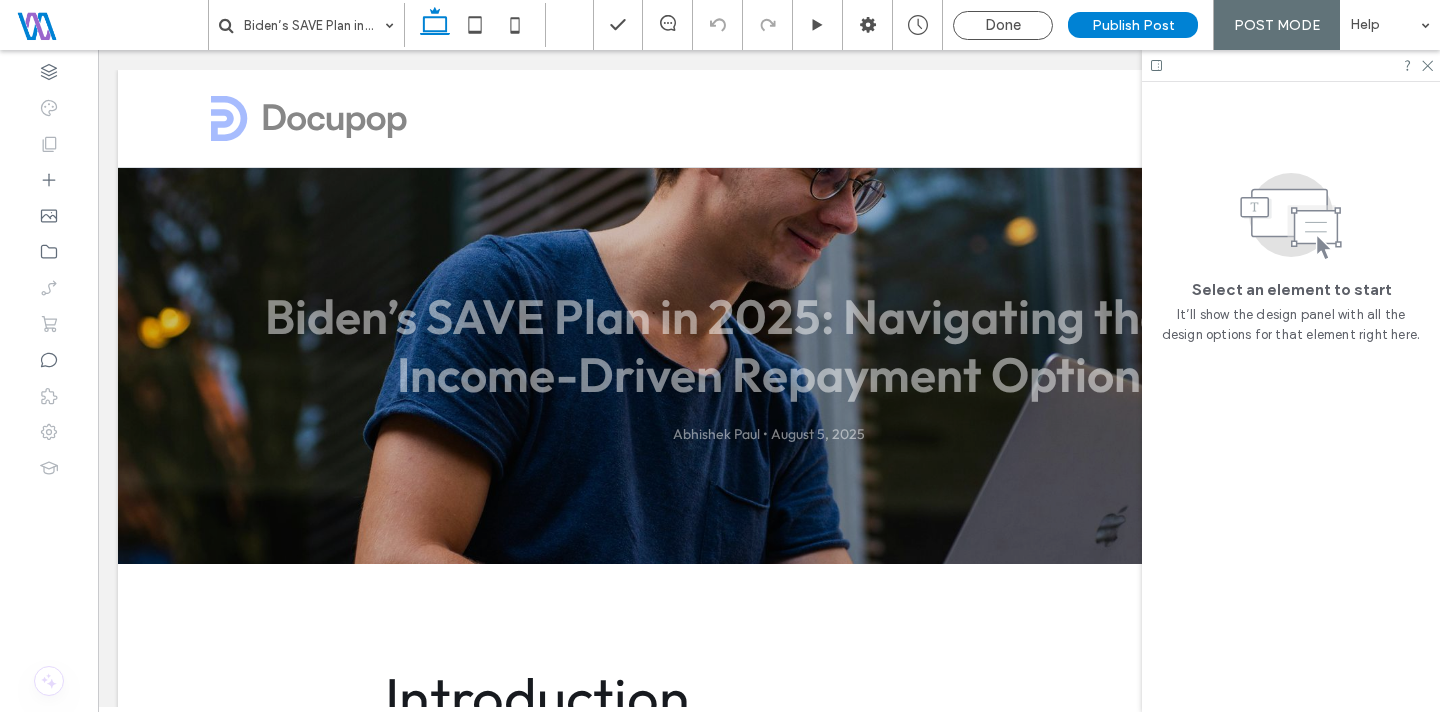 scroll, scrollTop: 0, scrollLeft: 0, axis: both 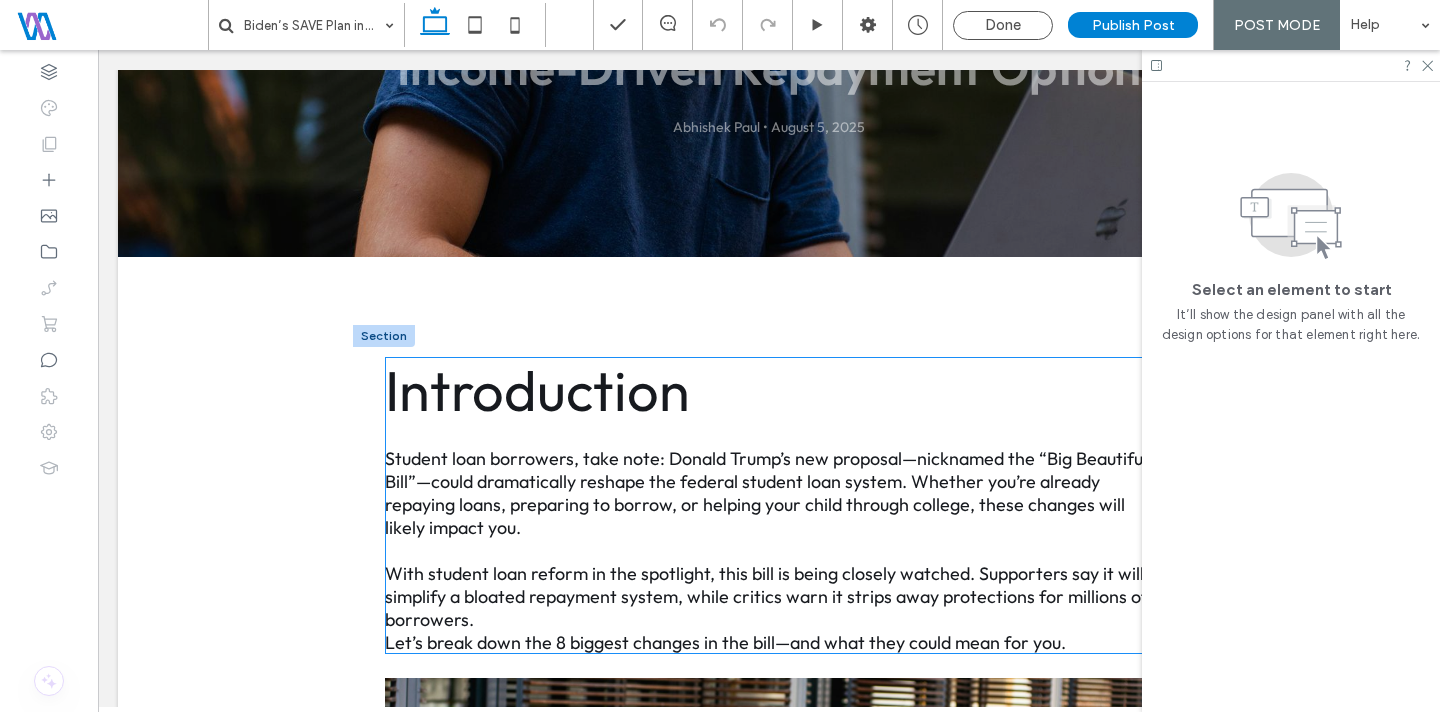 click on "Student loan borrowers, take note: Donald Trump’s new proposal—nicknamed the “Big Beautiful Bill”—could dramatically reshape the federal student loan system. Whether you’re already repaying loans, preparing to borrow, or helping your child through college, these changes will likely impact you." at bounding box center (769, 493) 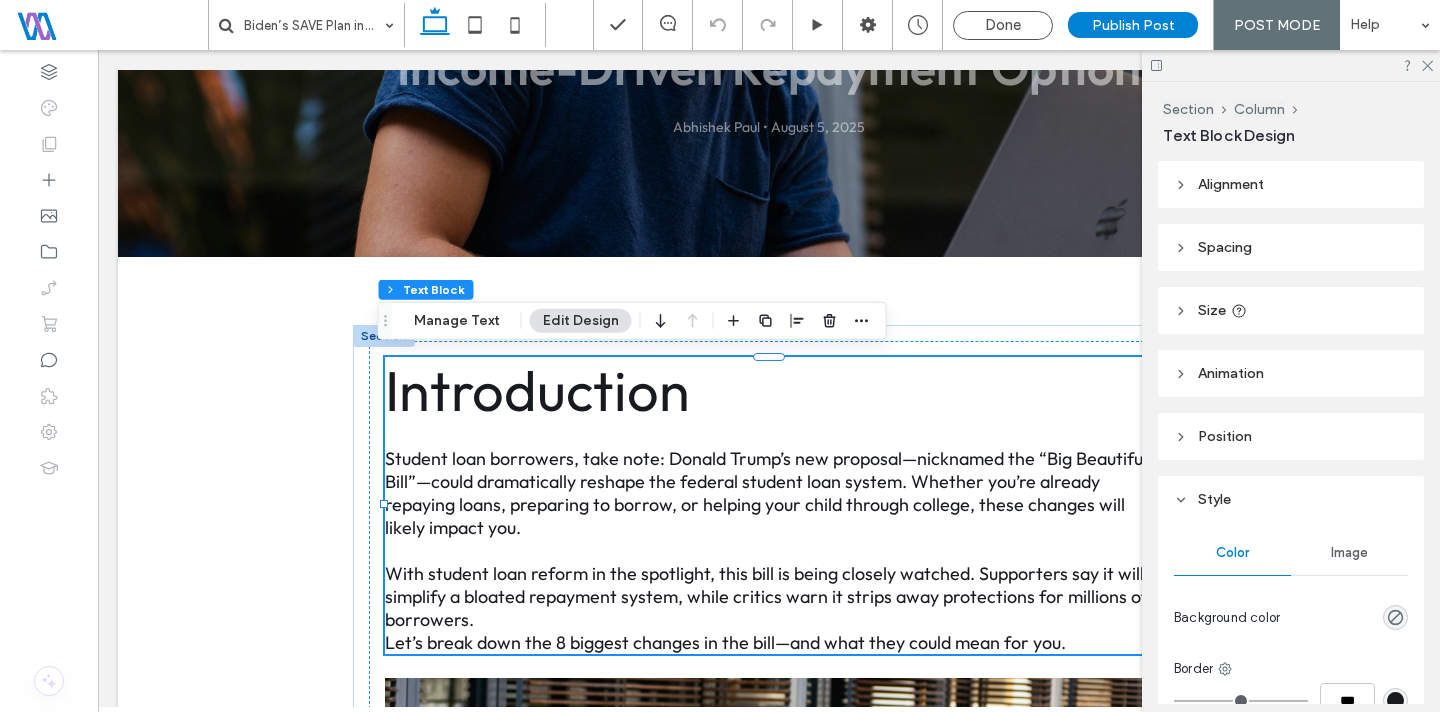 click on "Student loan borrowers, take note: Donald Trump’s new proposal—nicknamed the “Big Beautiful Bill”—could dramatically reshape the federal student loan system. Whether you’re already repaying loans, preparing to borrow, or helping your child through college, these changes will likely impact you." at bounding box center [769, 493] 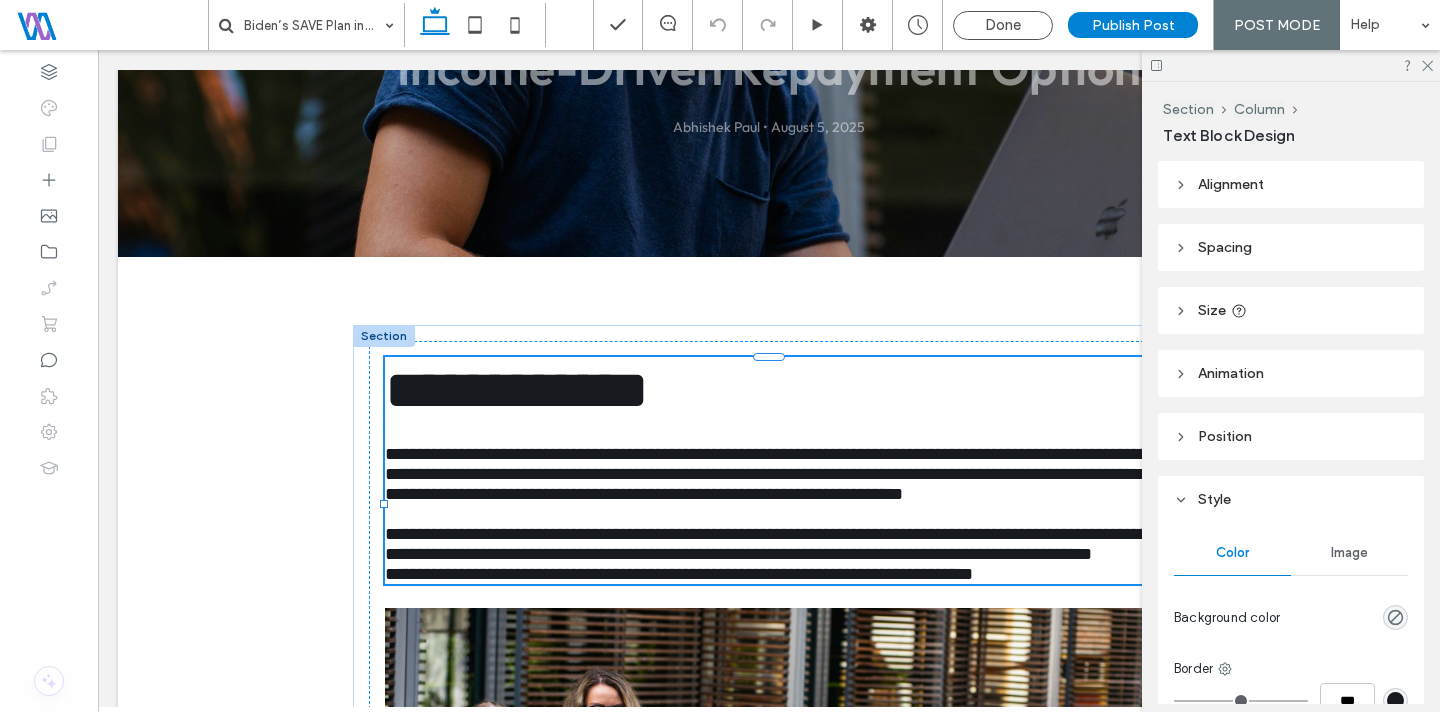 type on "******" 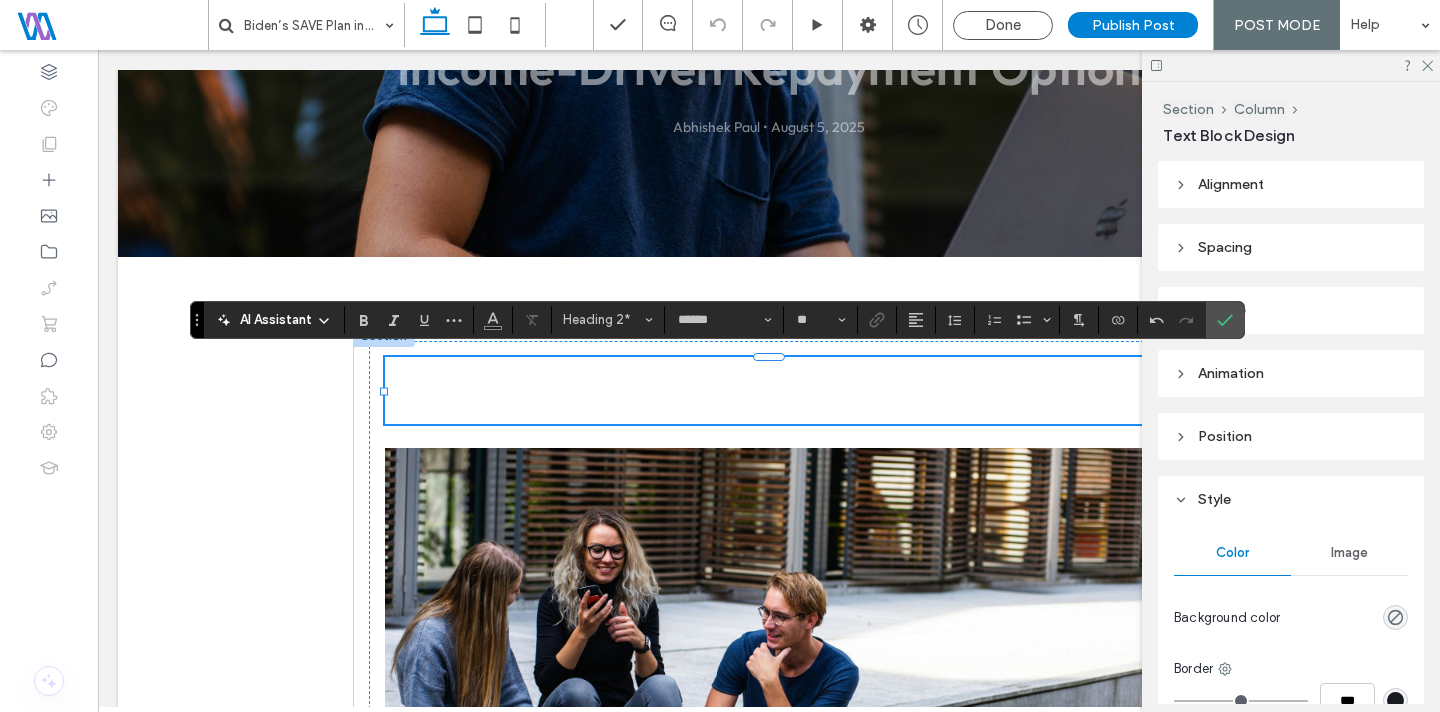 type on "**" 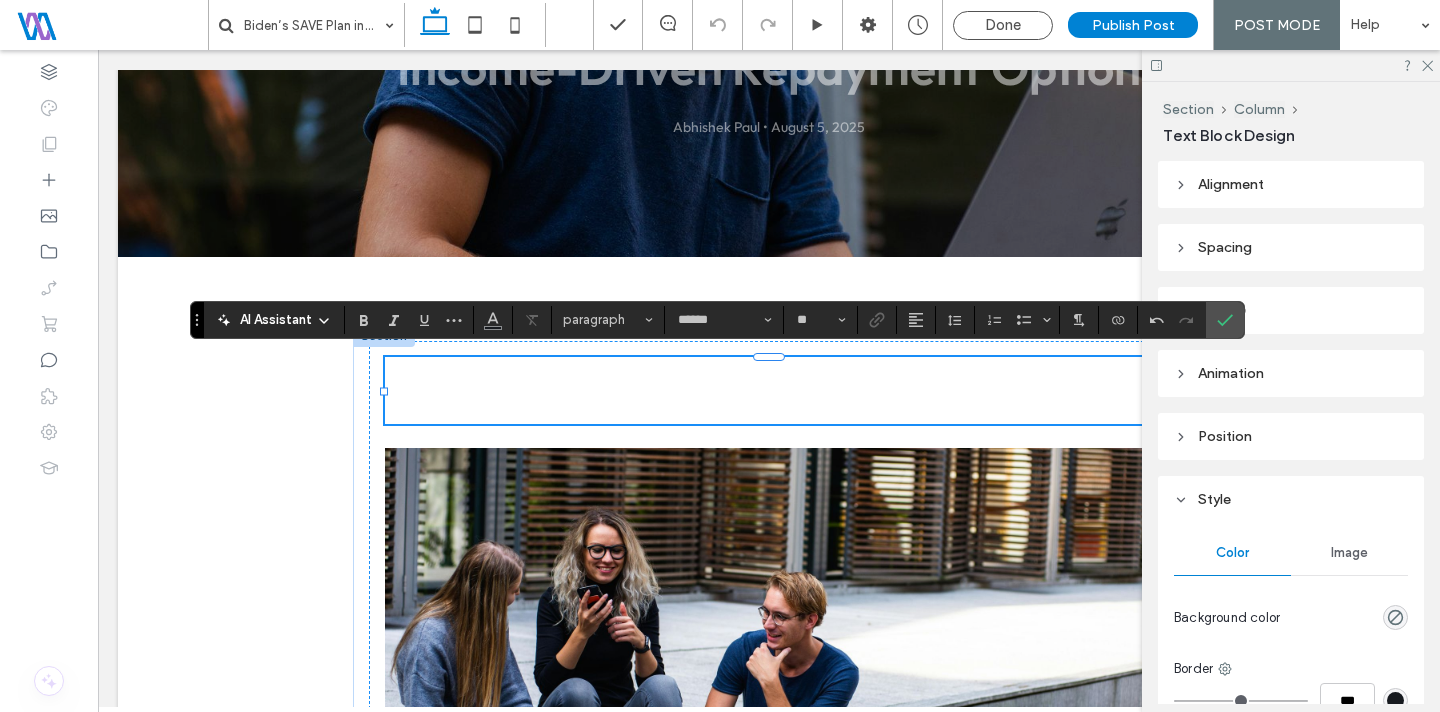 scroll, scrollTop: 0, scrollLeft: 0, axis: both 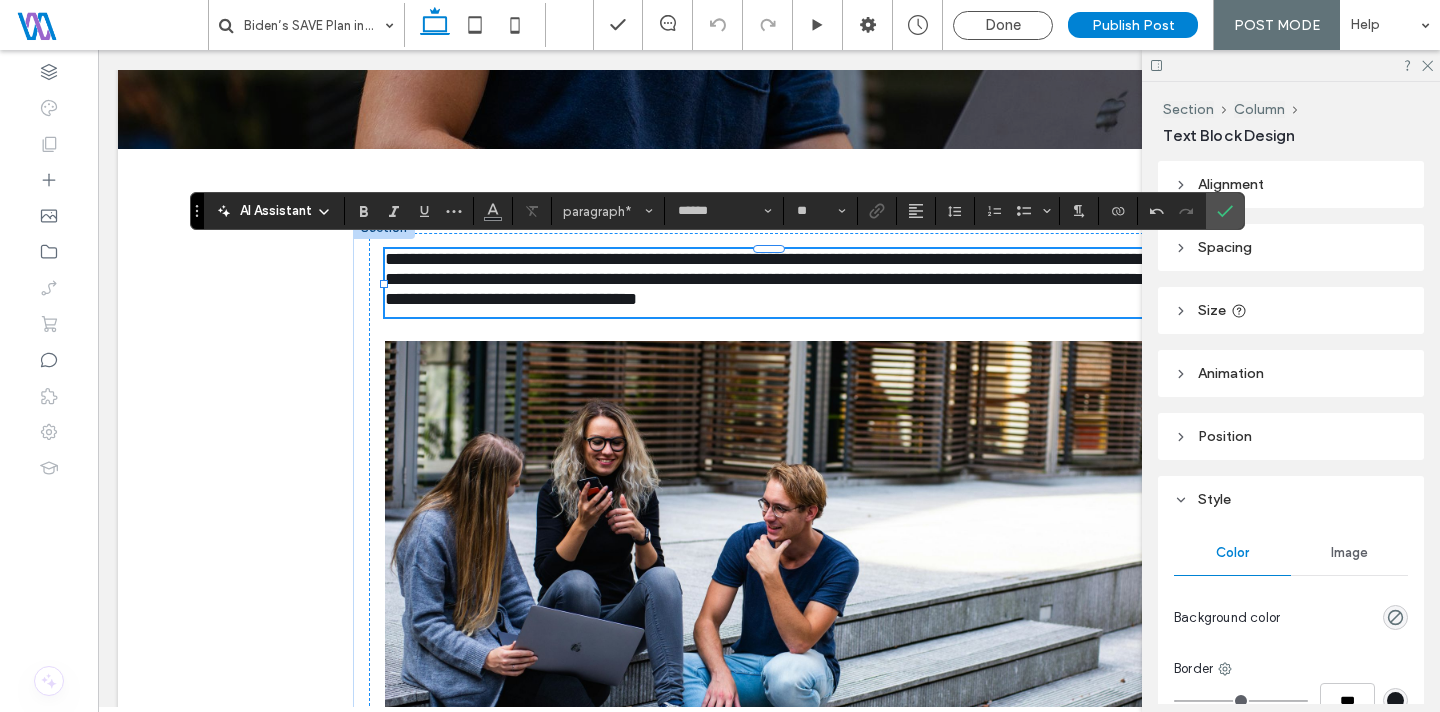 click at bounding box center (769, 544) 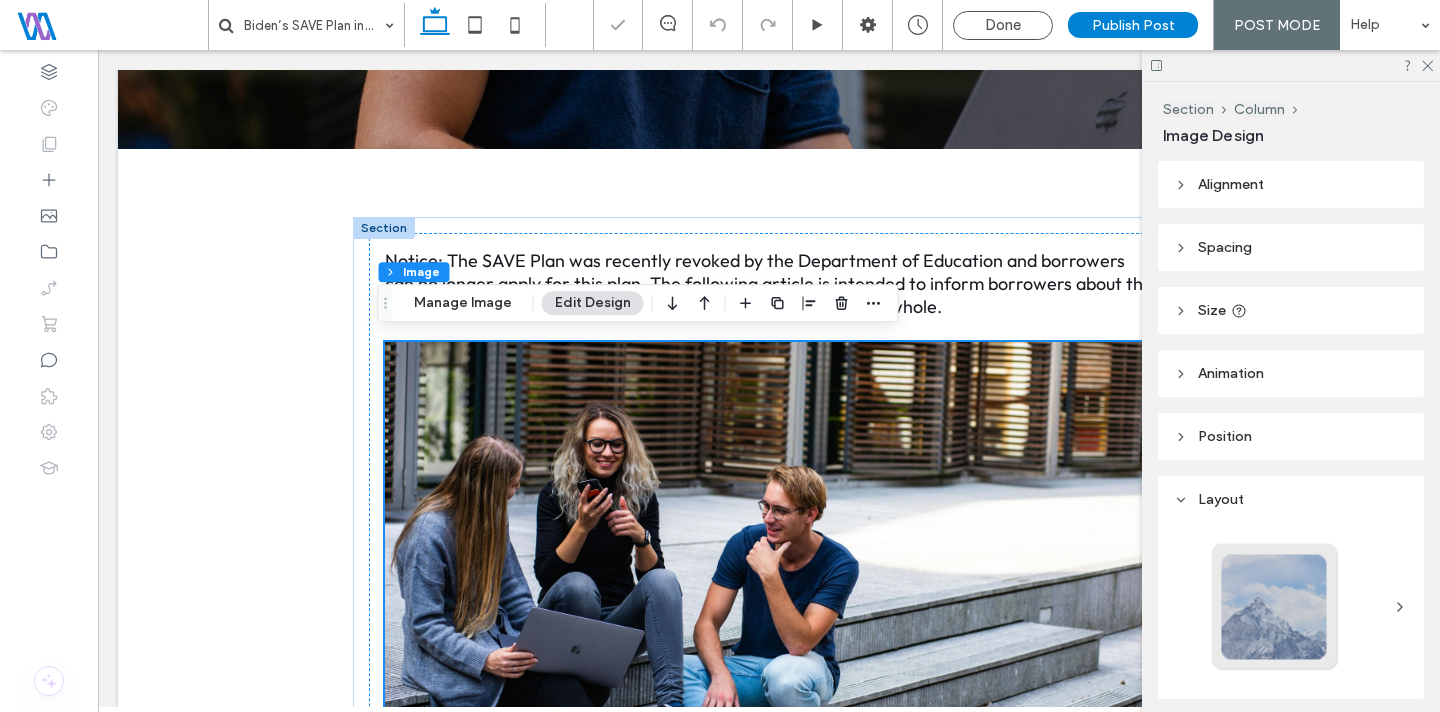 scroll, scrollTop: 639, scrollLeft: 0, axis: vertical 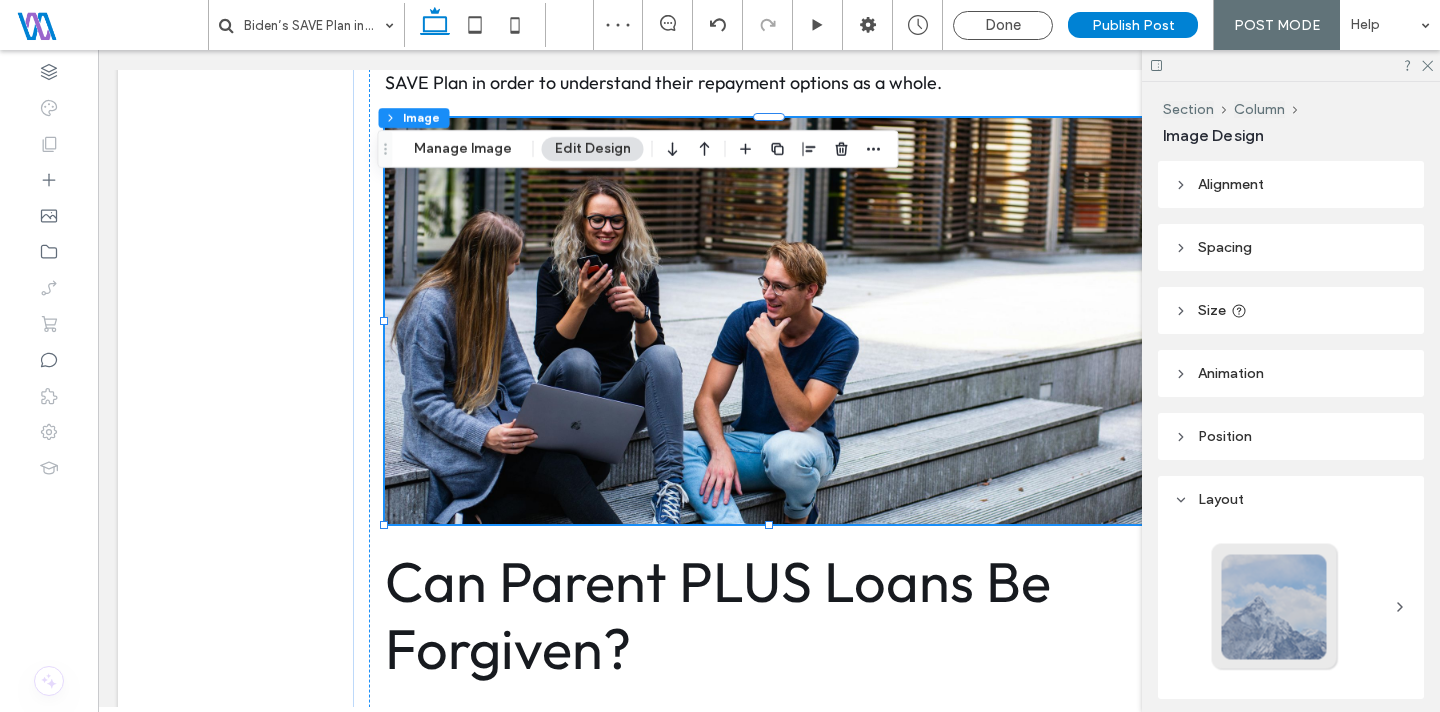 click on "Section Column Image Manage Image Edit Design" at bounding box center (638, 149) 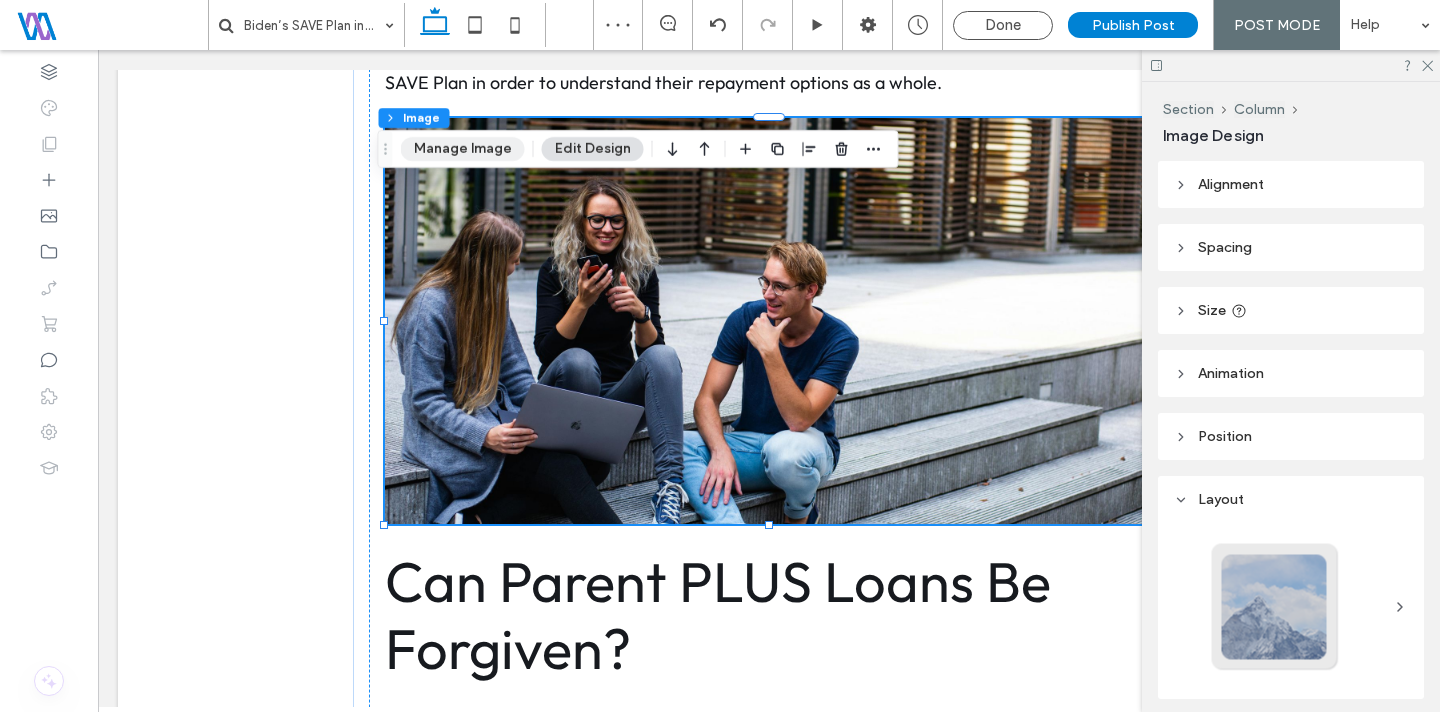 click on "Manage Image" at bounding box center (463, 149) 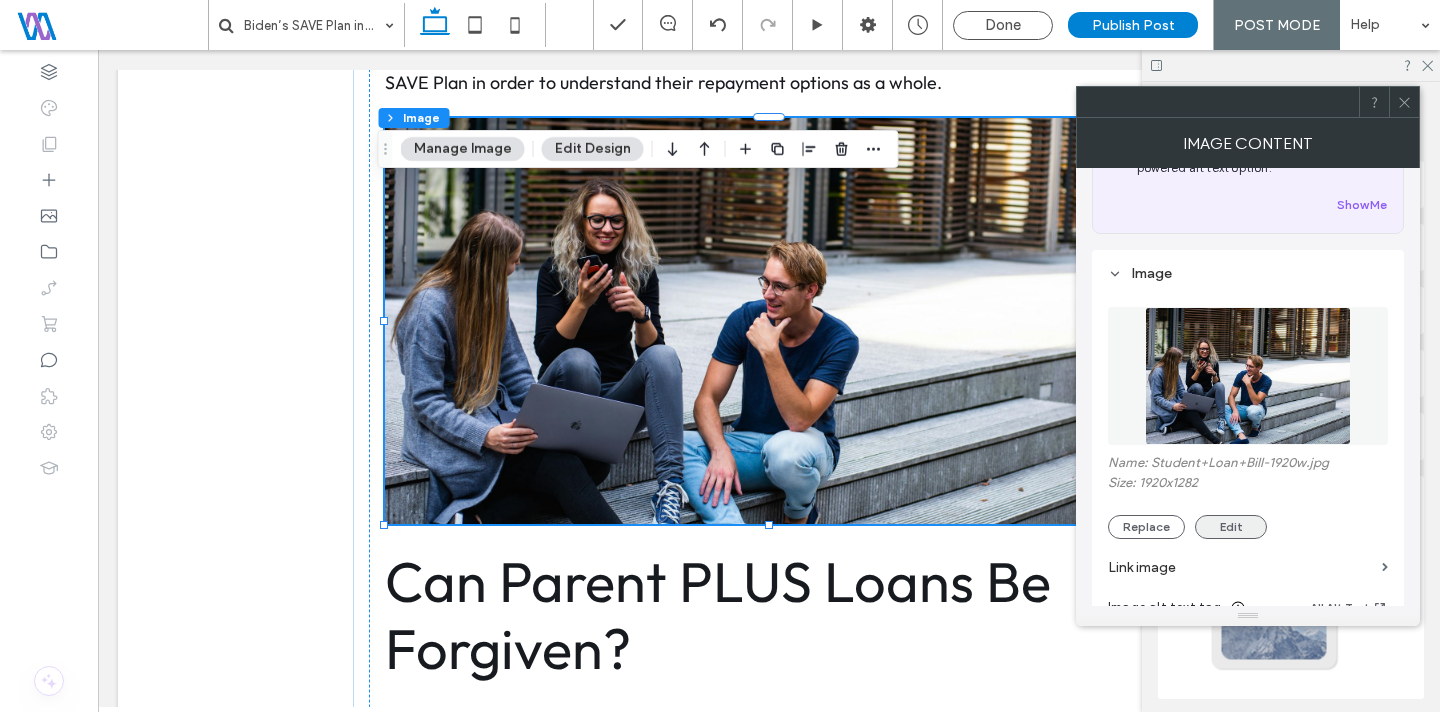 scroll, scrollTop: 125, scrollLeft: 0, axis: vertical 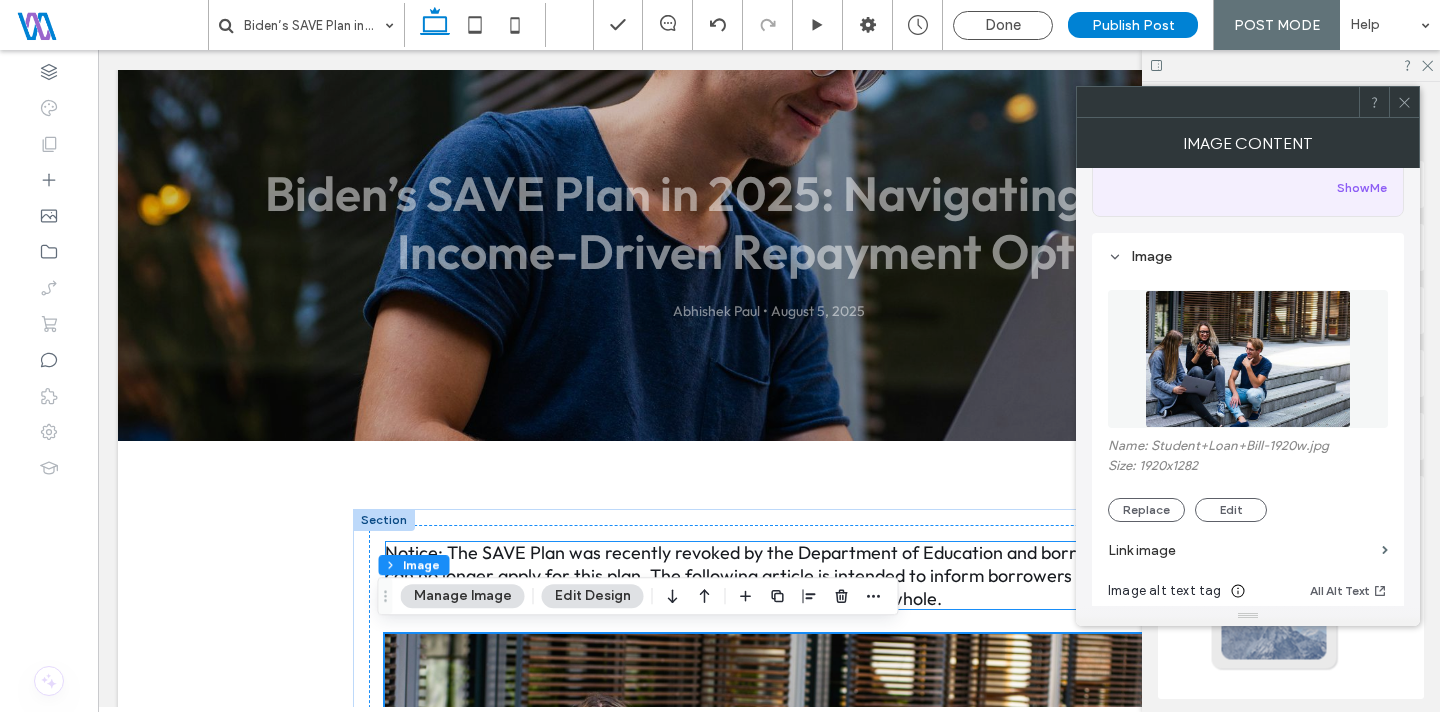 click on "Notice: The SAVE Plan was recently revoked by the Department of Education and borrowers can no longer apply for this plan. The following article is intended to inform borrowers about the SAVE Plan in order to understand their repayment options as a whole." at bounding box center (769, 575) 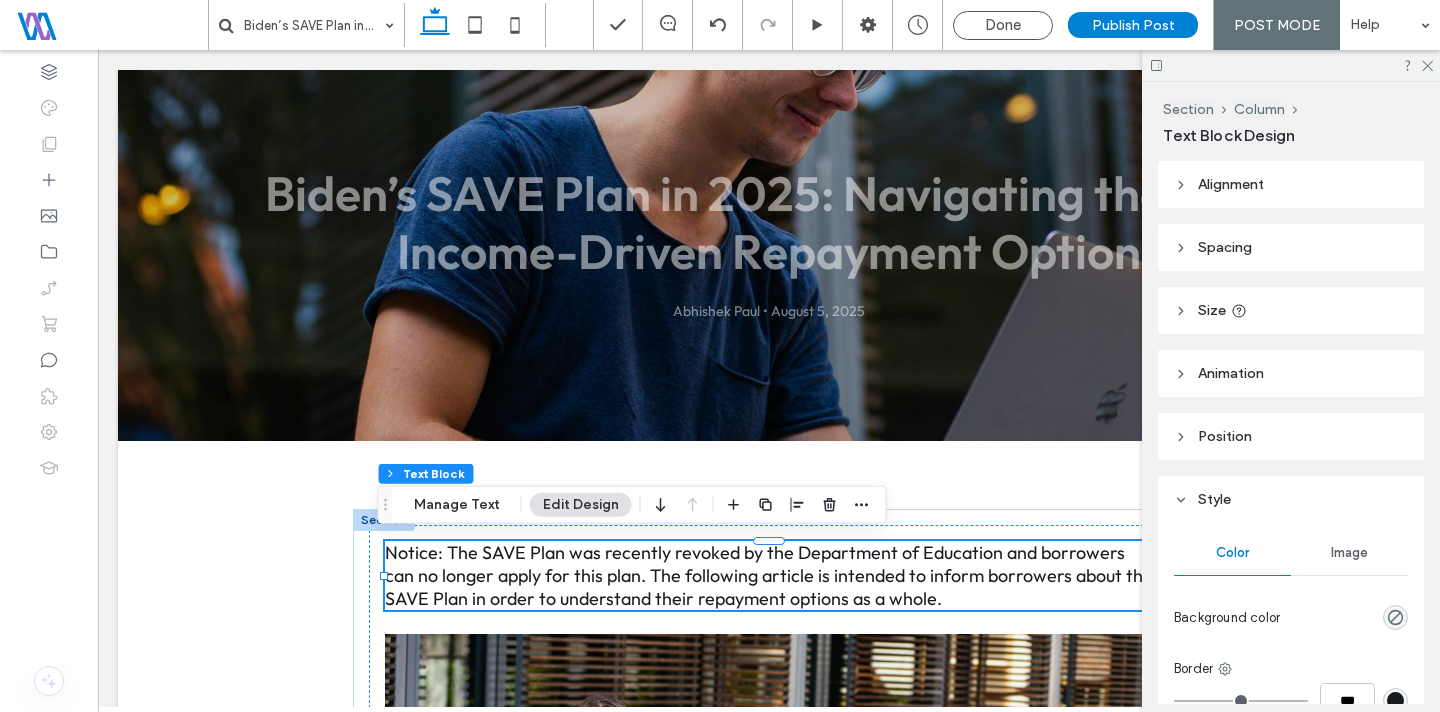 click on "Notice: The SAVE Plan was recently revoked by the Department of Education and borrowers can no longer apply for this plan. The following article is intended to inform borrowers about the SAVE Plan in order to understand their repayment options as a whole." at bounding box center [769, 575] 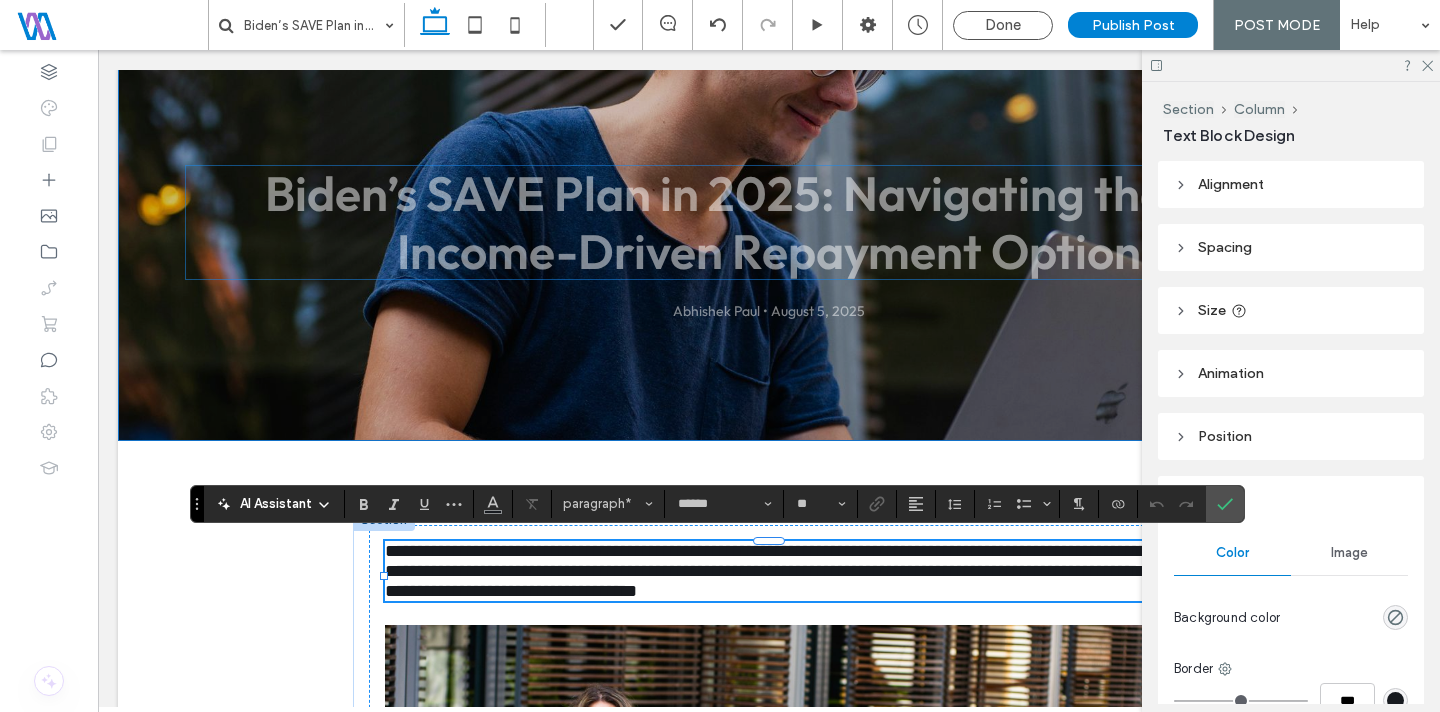 click on "Biden’s SAVE Plan in 2025: Navigating the New Income-Driven Repayment Option" at bounding box center [769, 222] 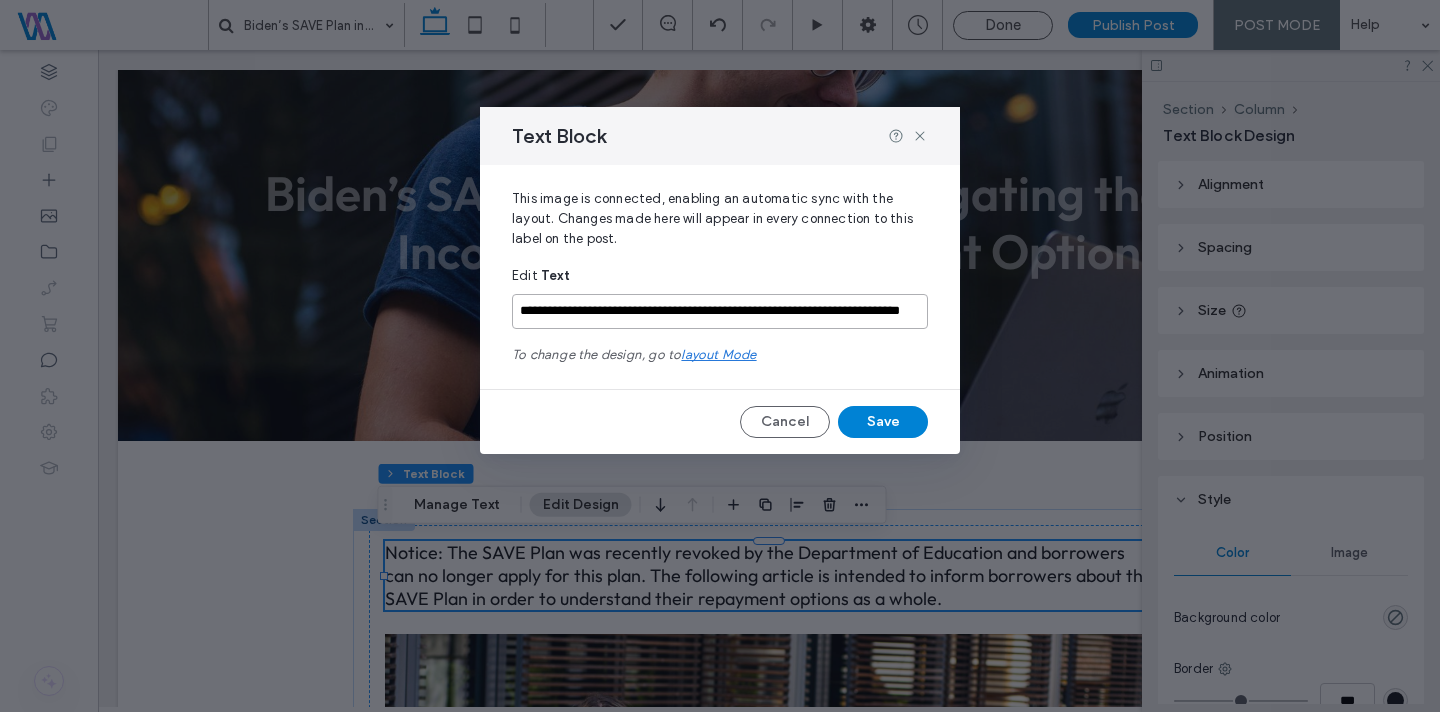 drag, startPoint x: 521, startPoint y: 310, endPoint x: 674, endPoint y: 314, distance: 153.05228 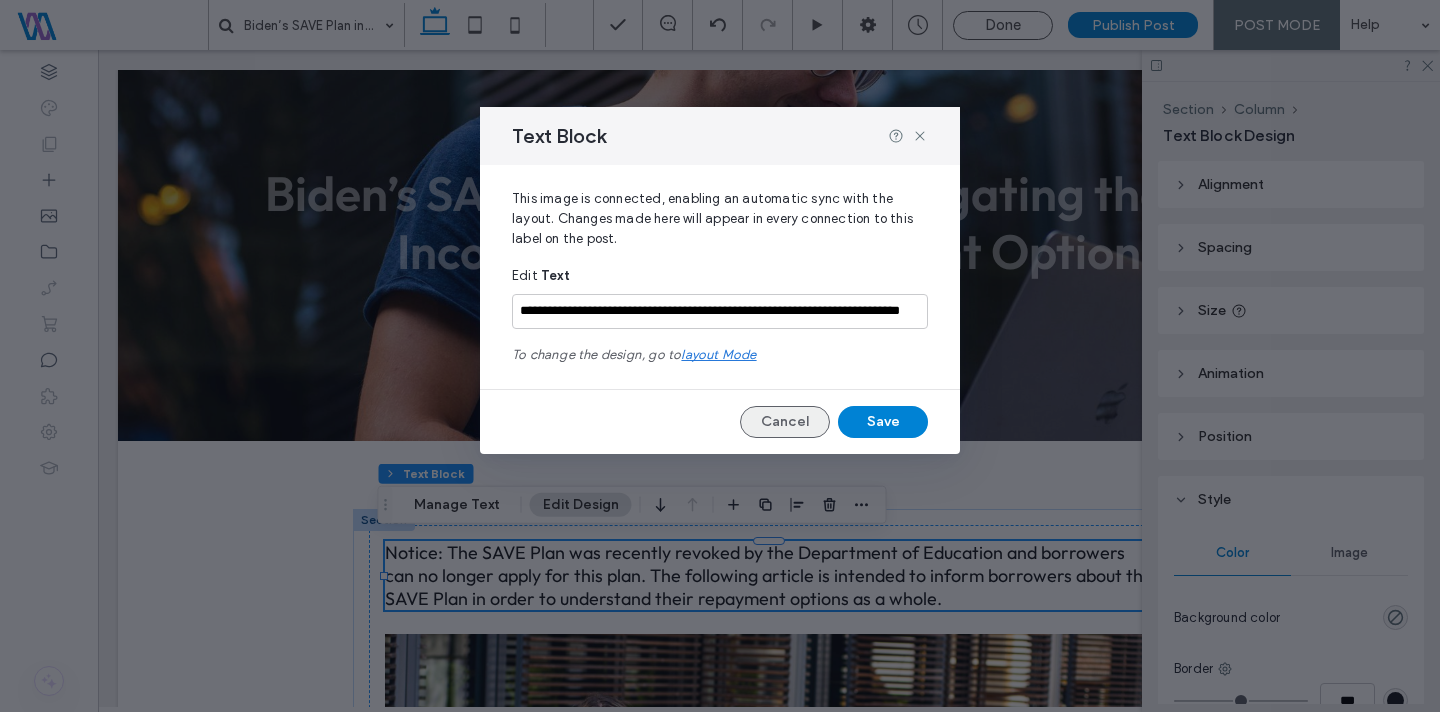 click on "Cancel" at bounding box center (785, 422) 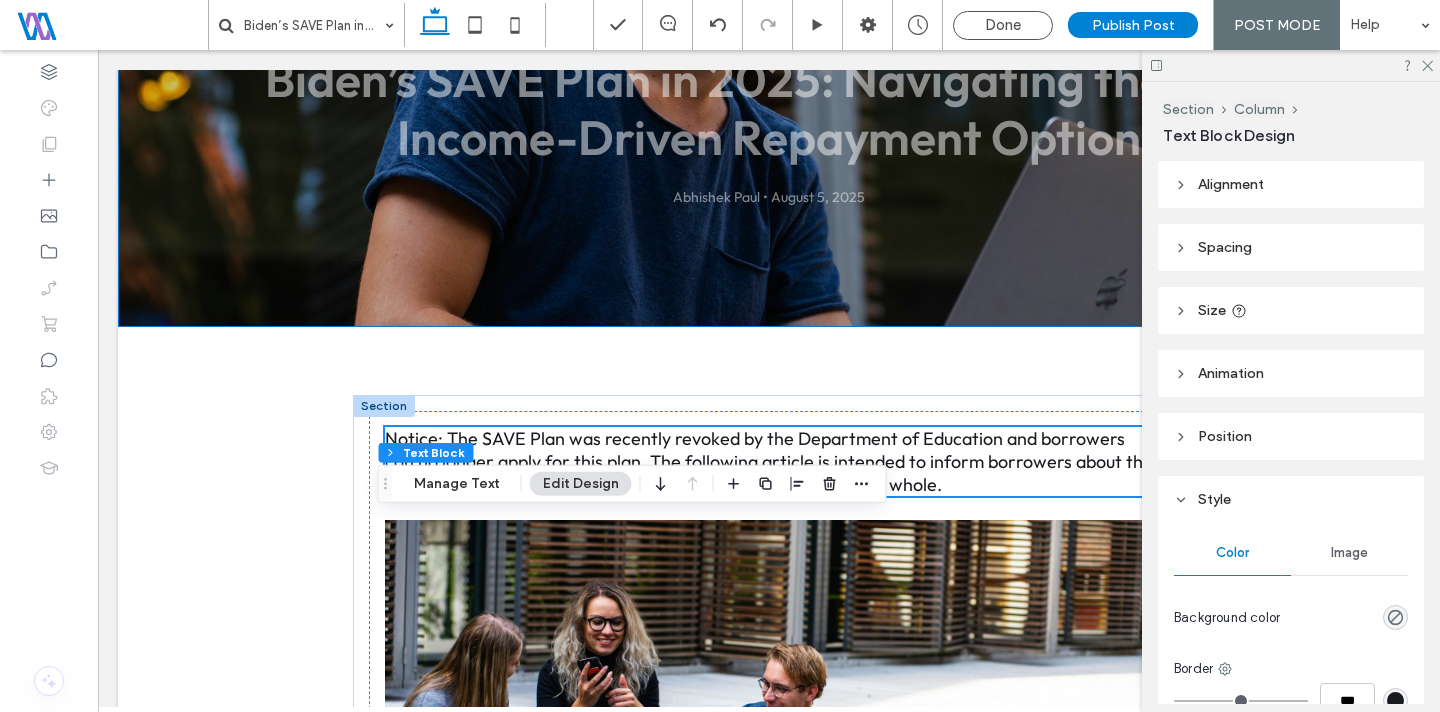 scroll, scrollTop: 581, scrollLeft: 0, axis: vertical 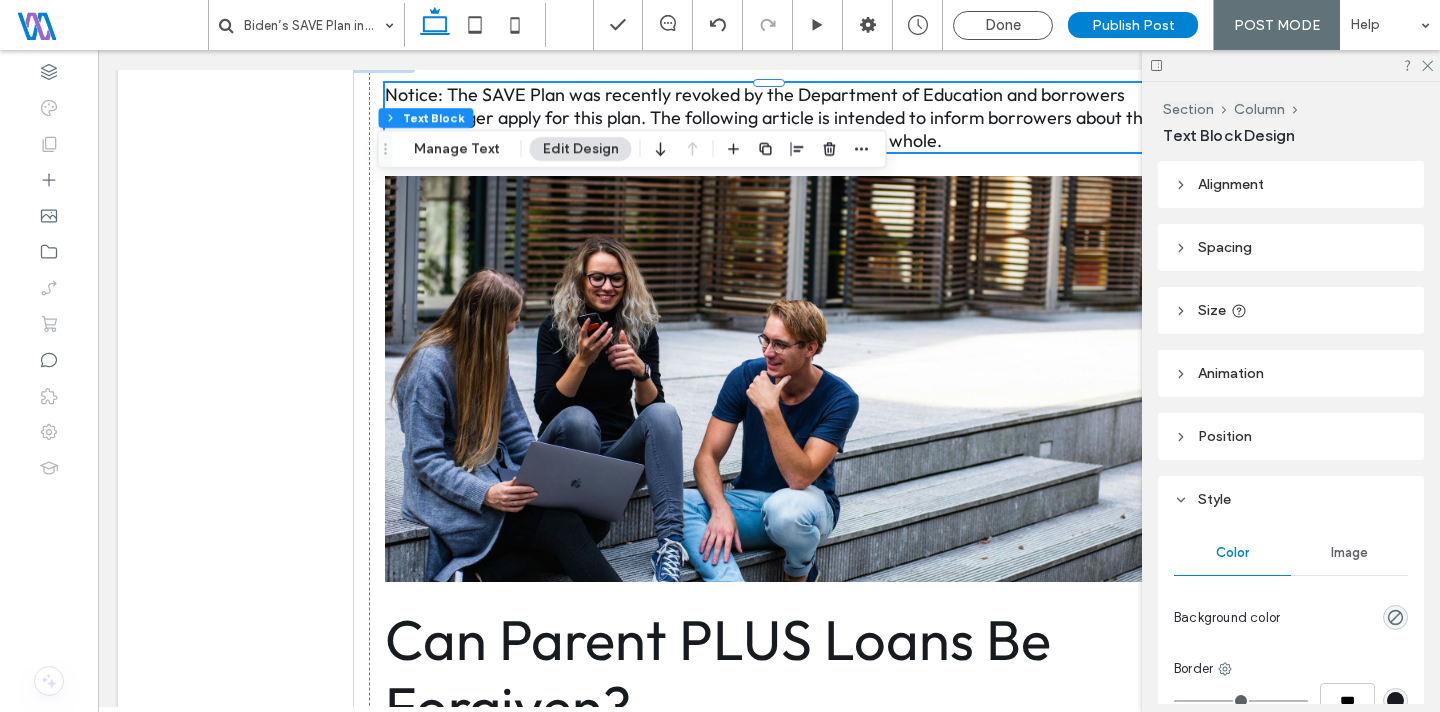 click at bounding box center (769, 379) 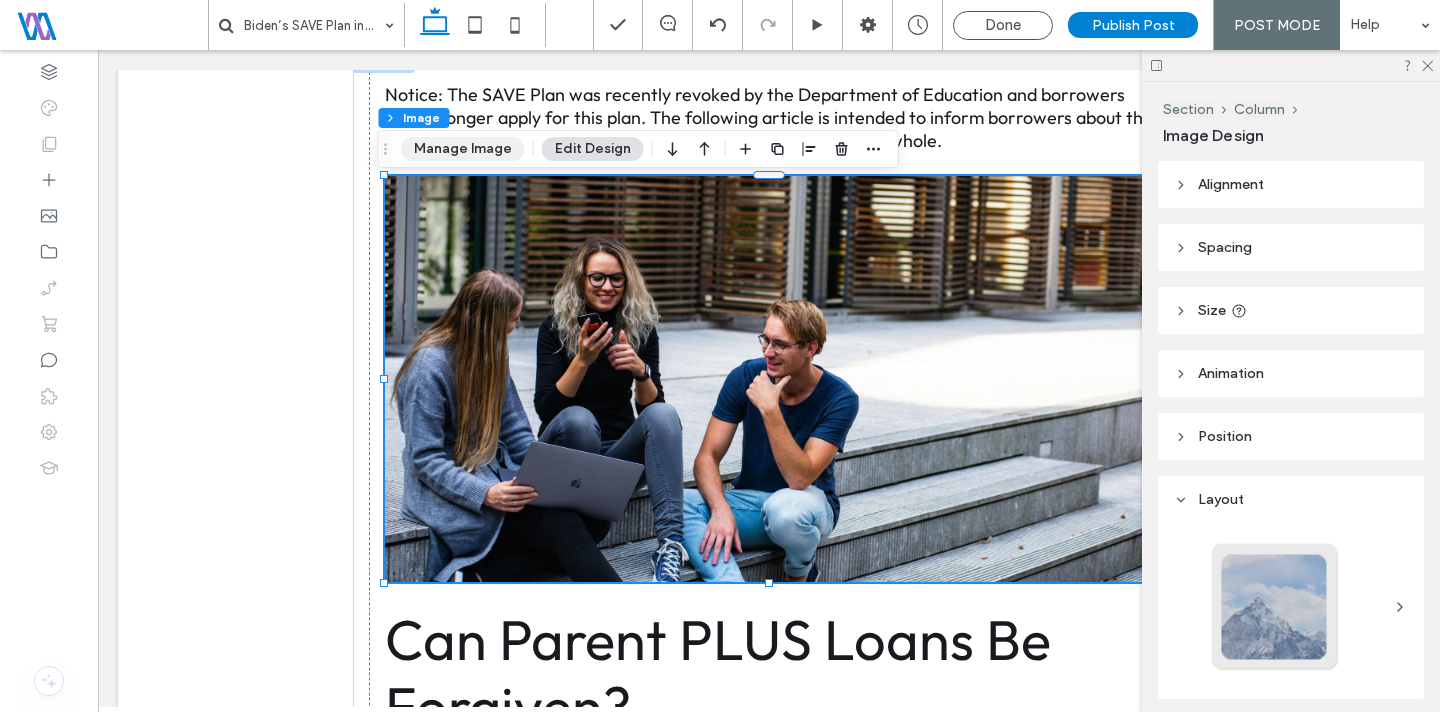 click on "Manage Image" at bounding box center [463, 149] 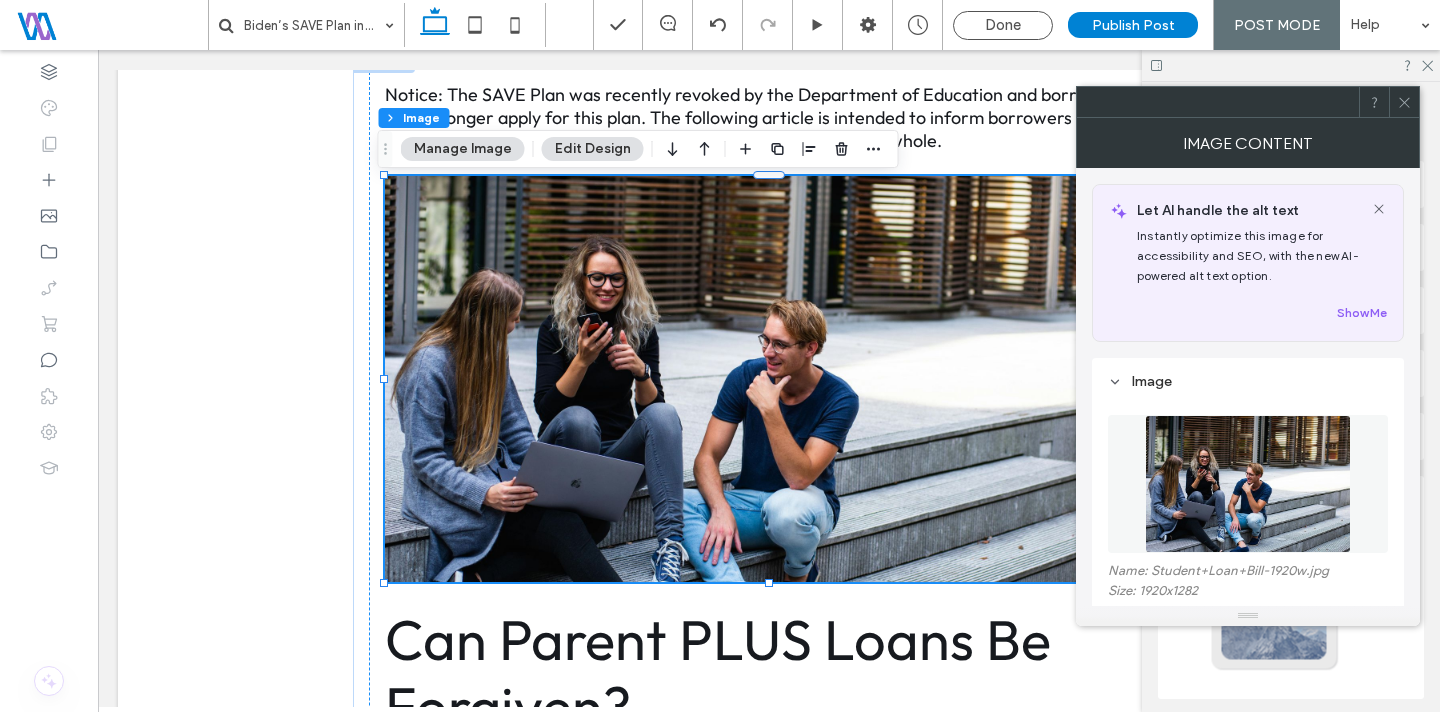 scroll, scrollTop: 206, scrollLeft: 0, axis: vertical 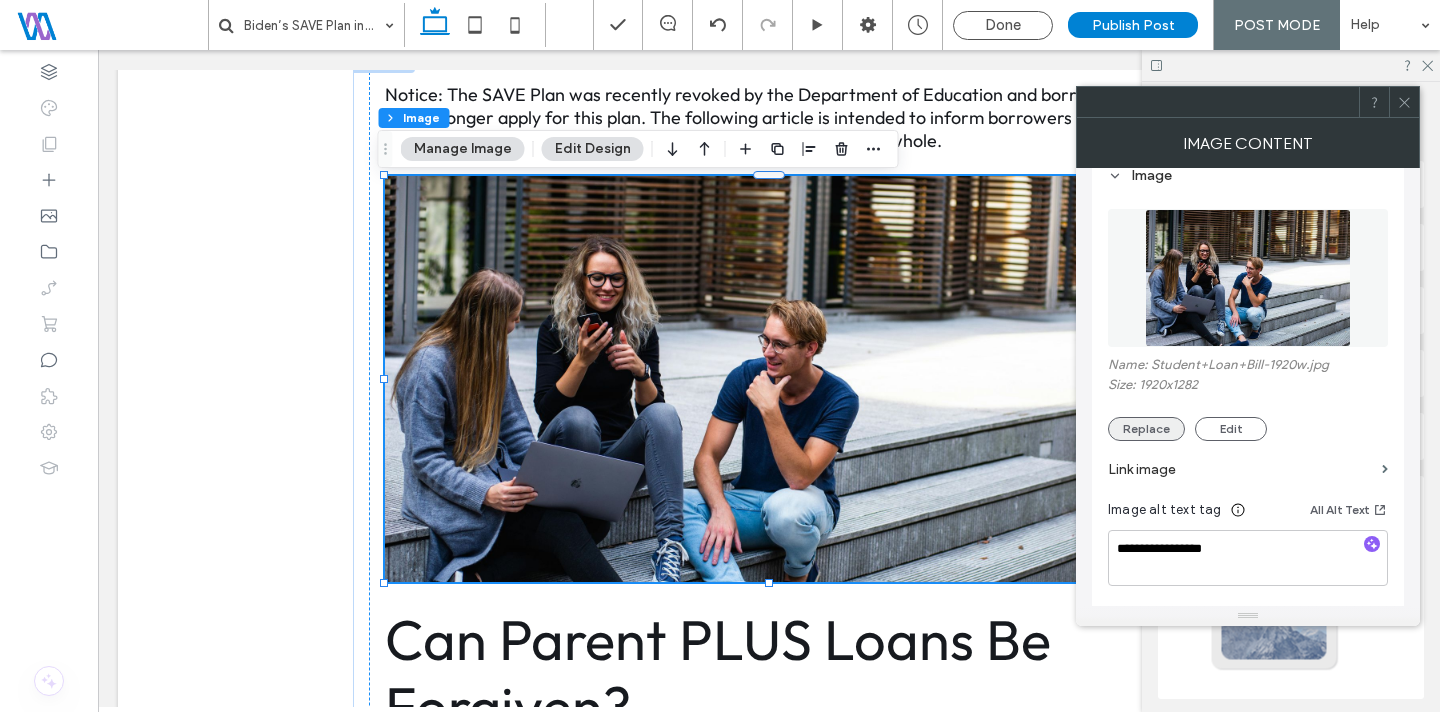 click on "Replace" at bounding box center [1146, 429] 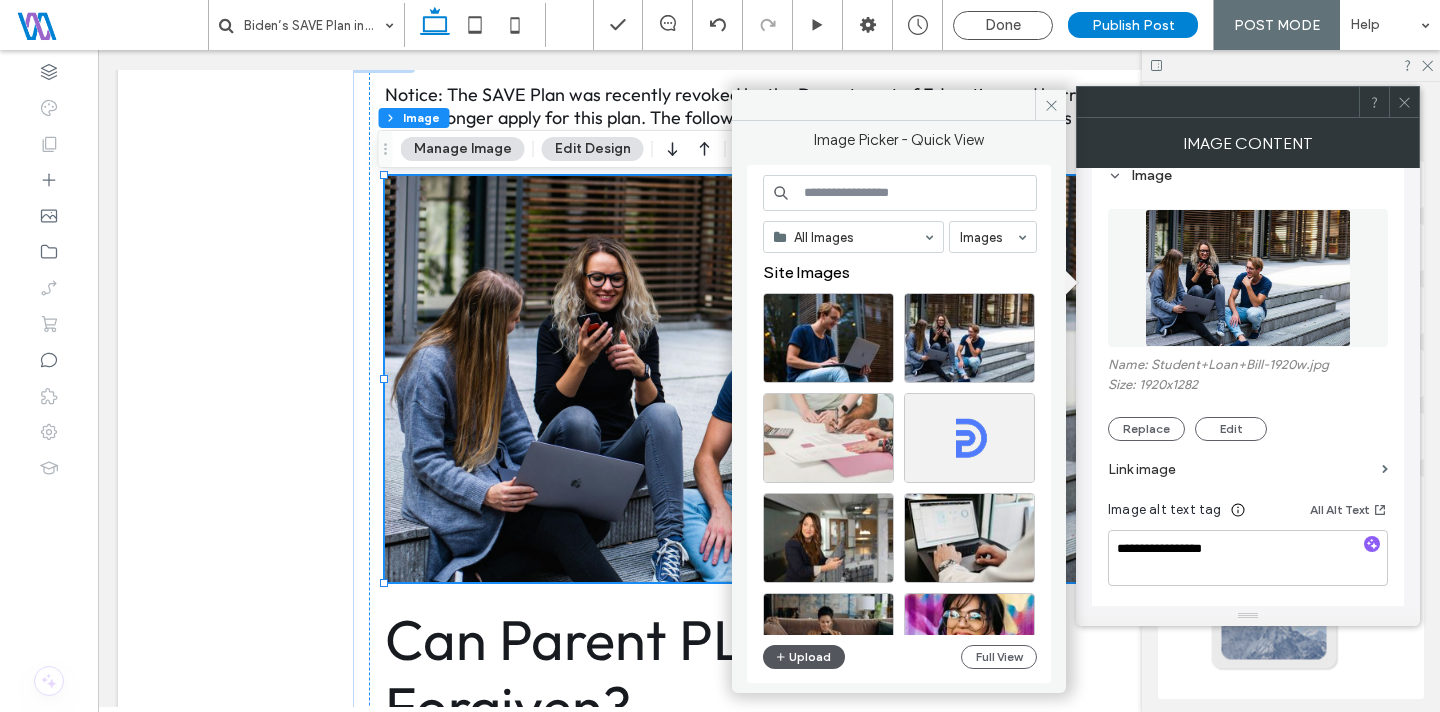 click on "Upload" at bounding box center [804, 657] 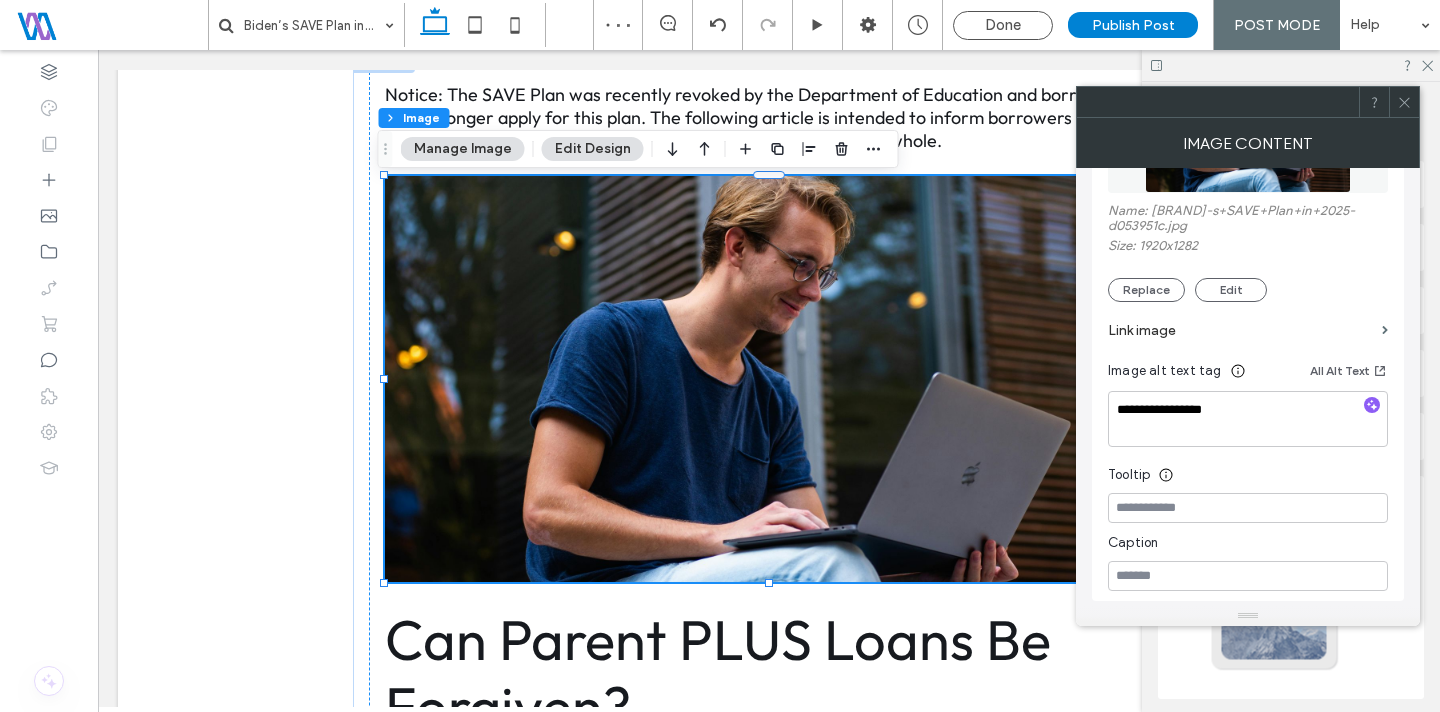 scroll, scrollTop: 499, scrollLeft: 0, axis: vertical 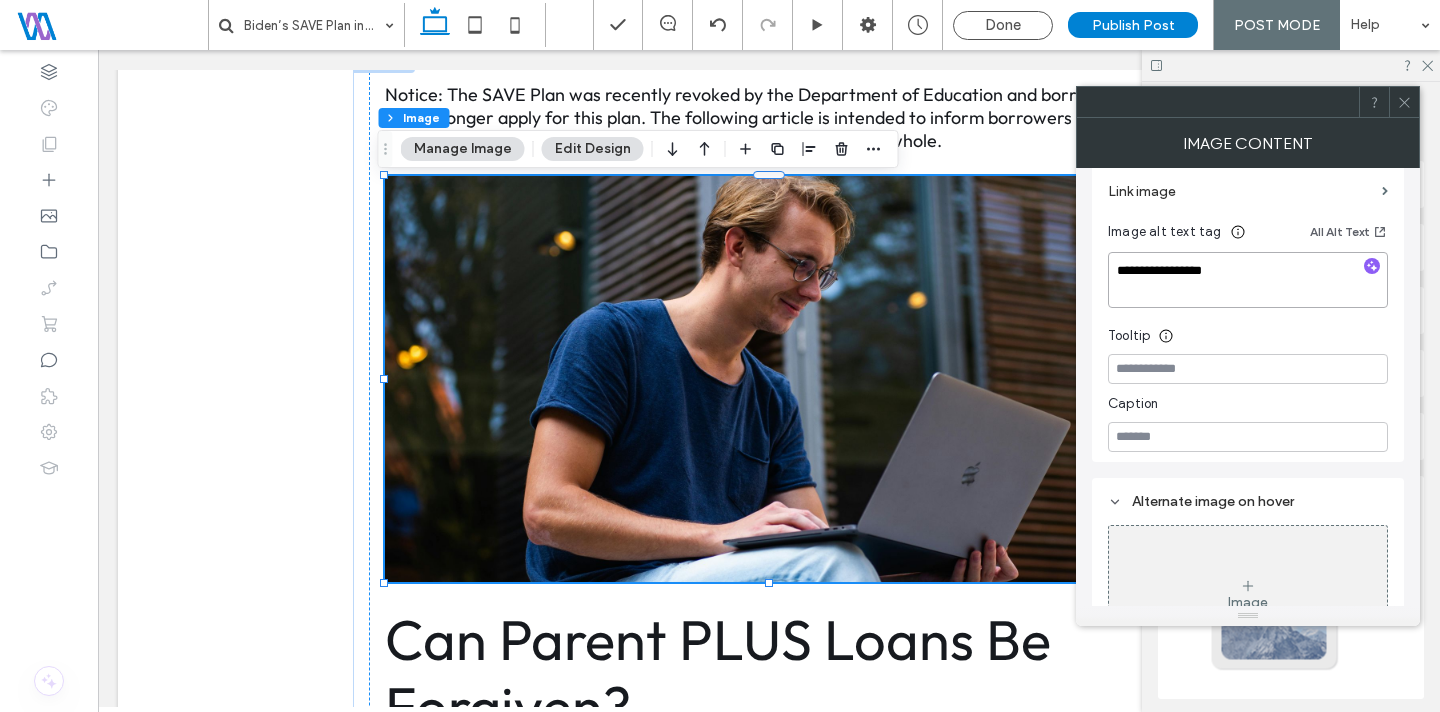 drag, startPoint x: 1337, startPoint y: 331, endPoint x: 1071, endPoint y: 282, distance: 270.4755 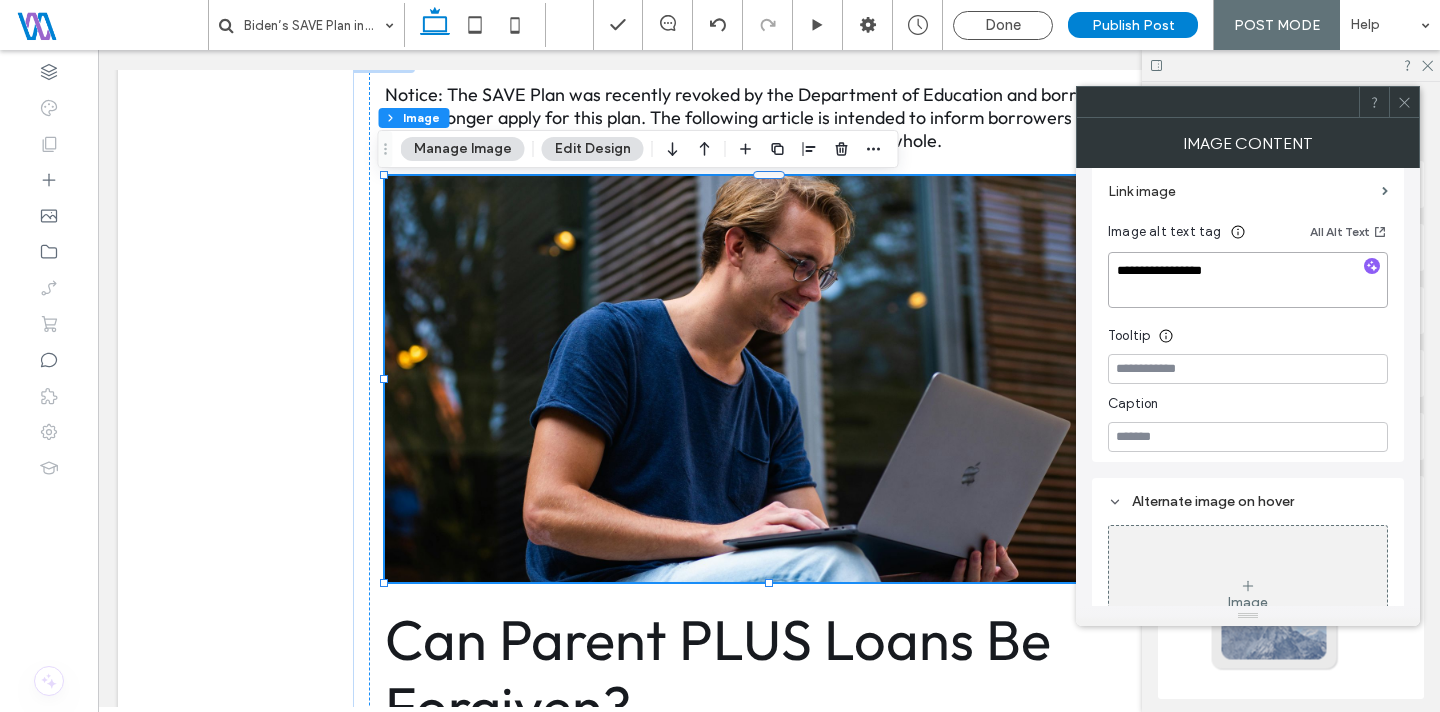 paste on "********" 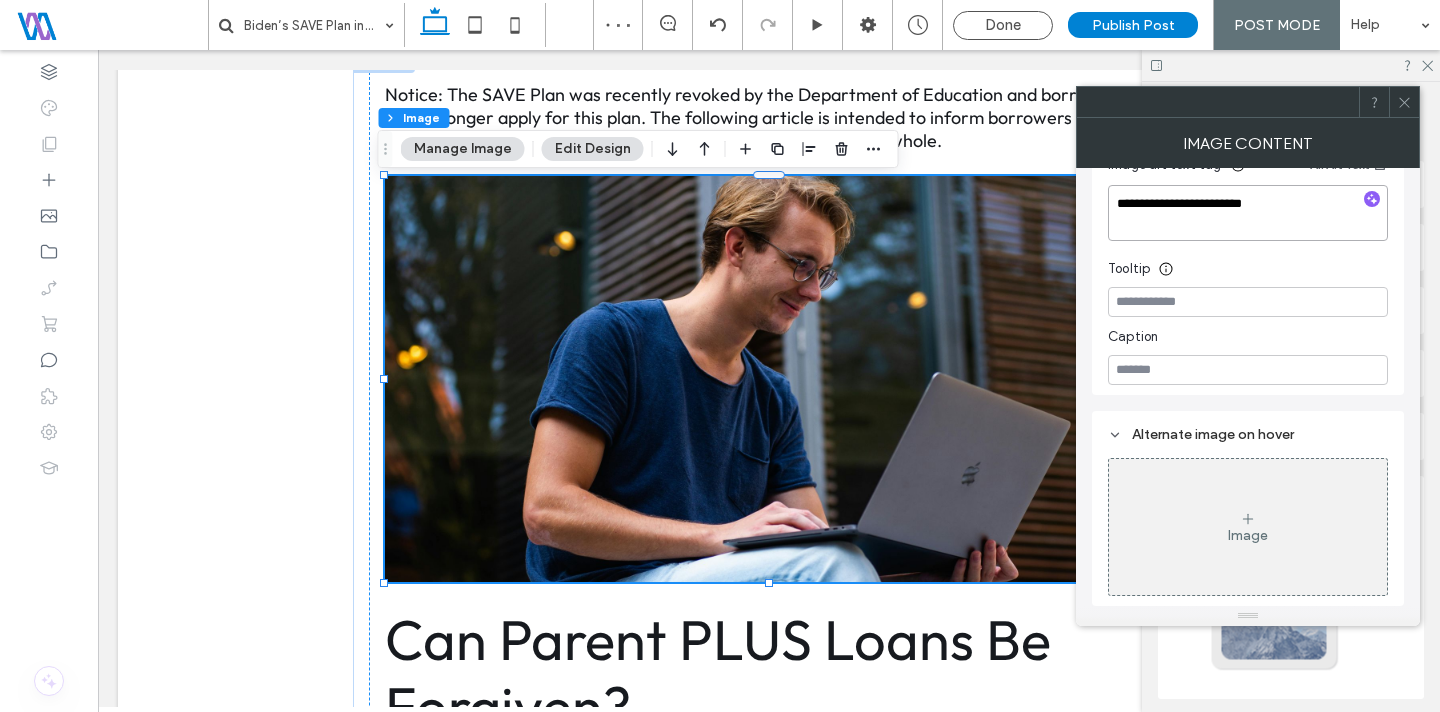 scroll, scrollTop: 0, scrollLeft: 0, axis: both 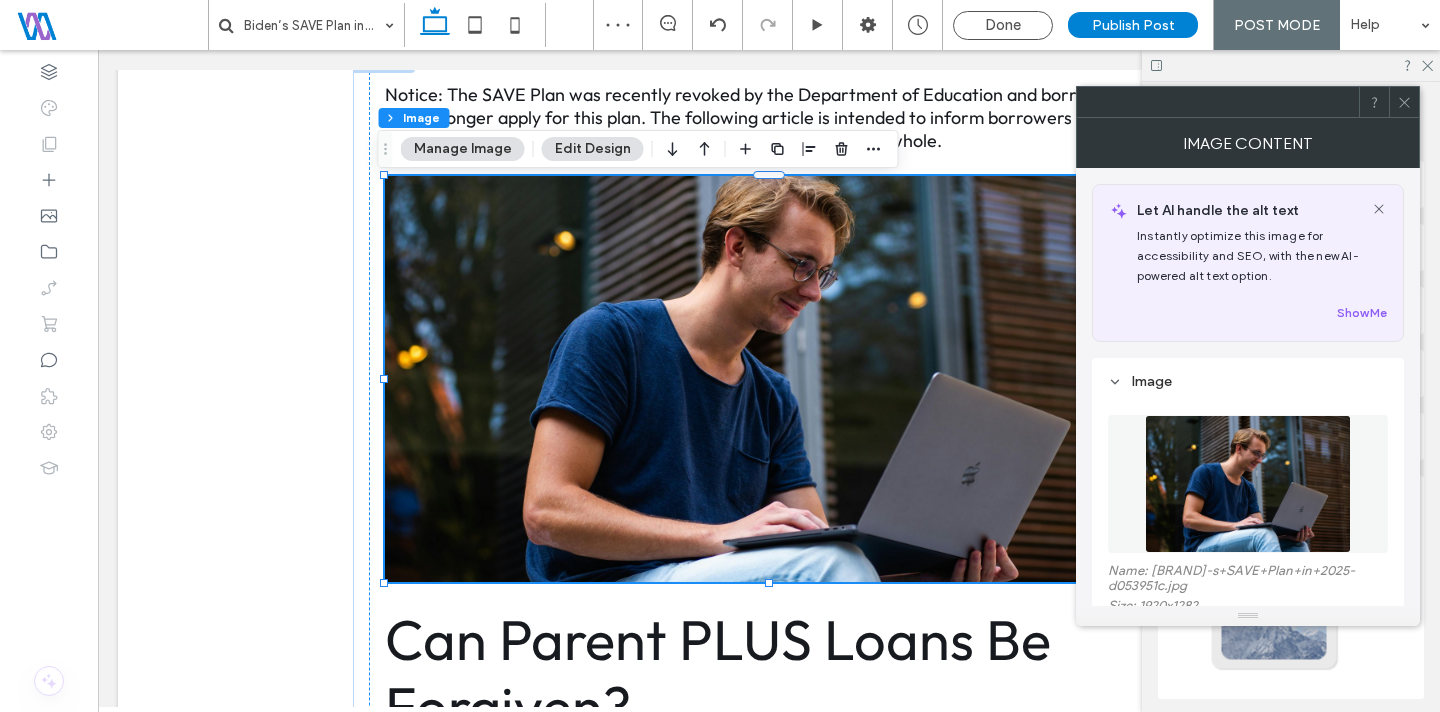 type on "**********" 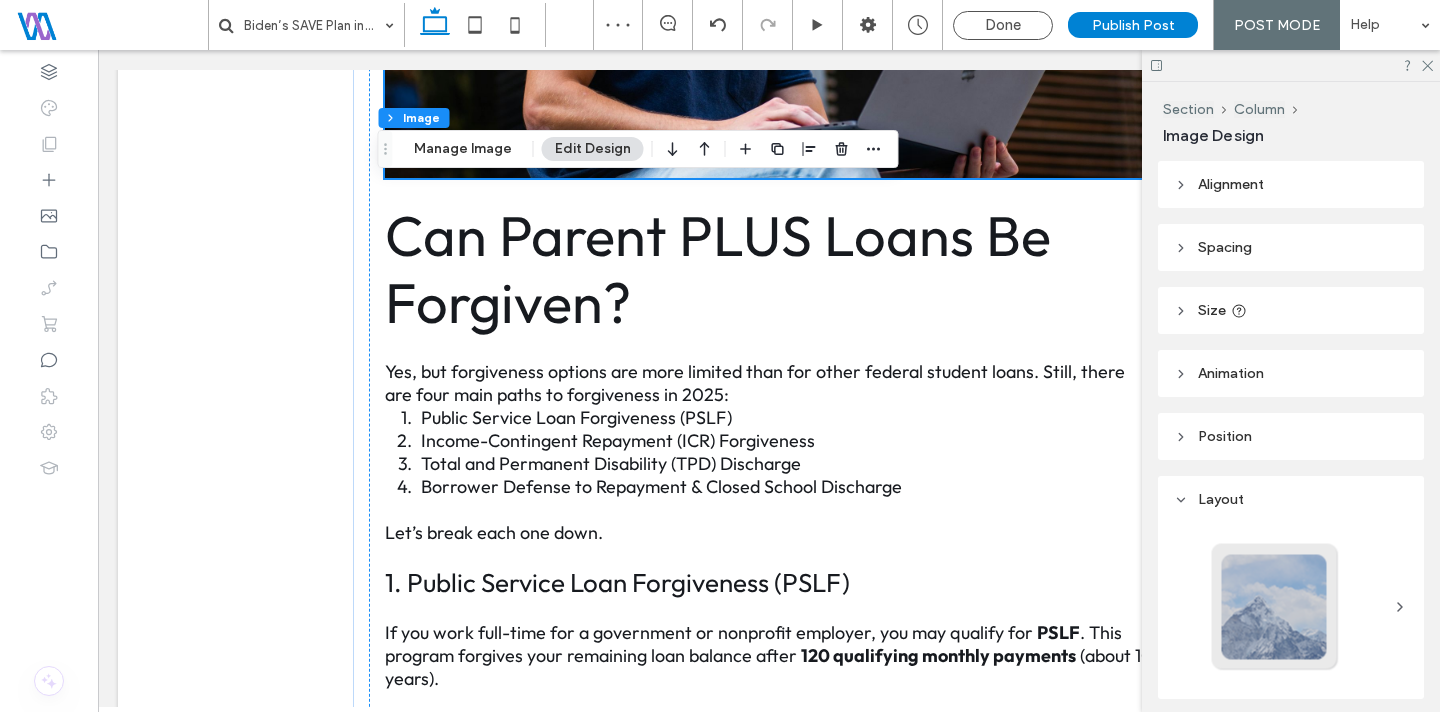 scroll, scrollTop: 991, scrollLeft: 0, axis: vertical 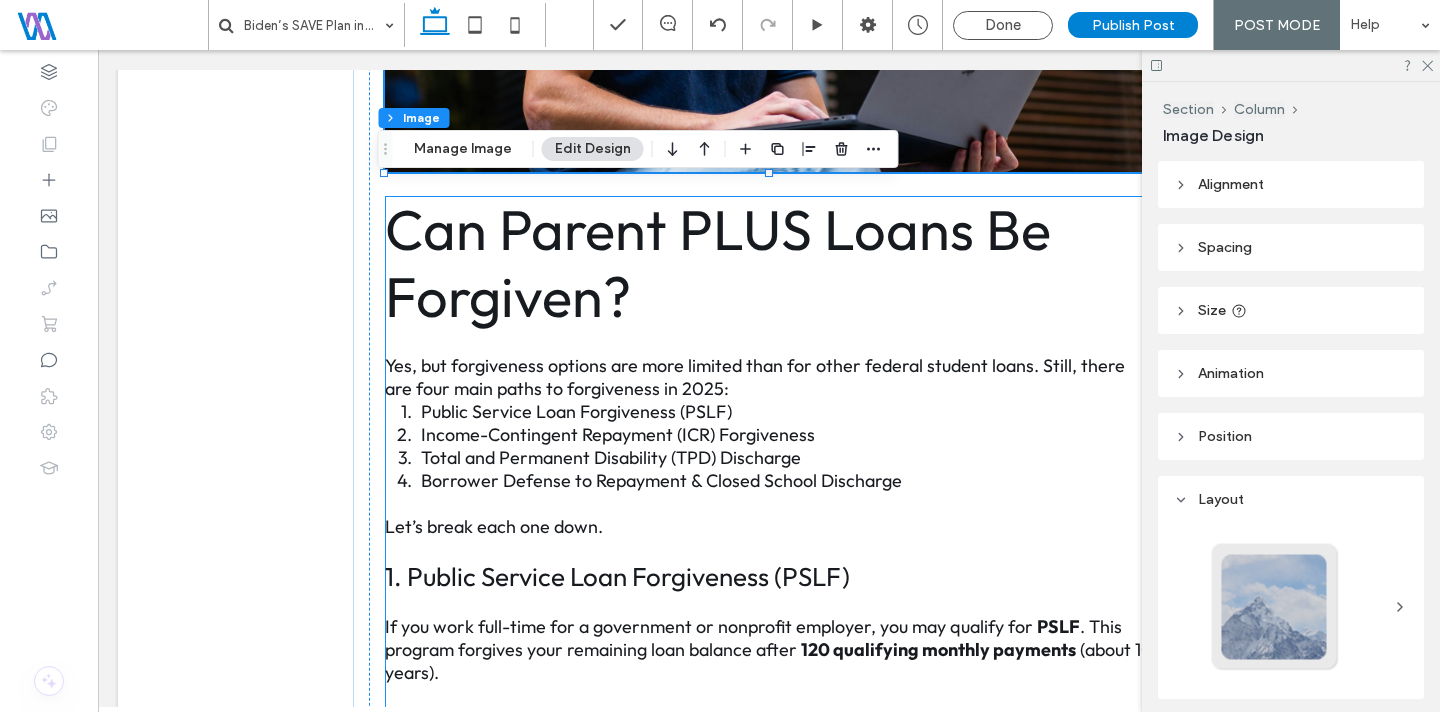 click on "Can Parent PLUS Loans Be Forgiven?" at bounding box center [769, 263] 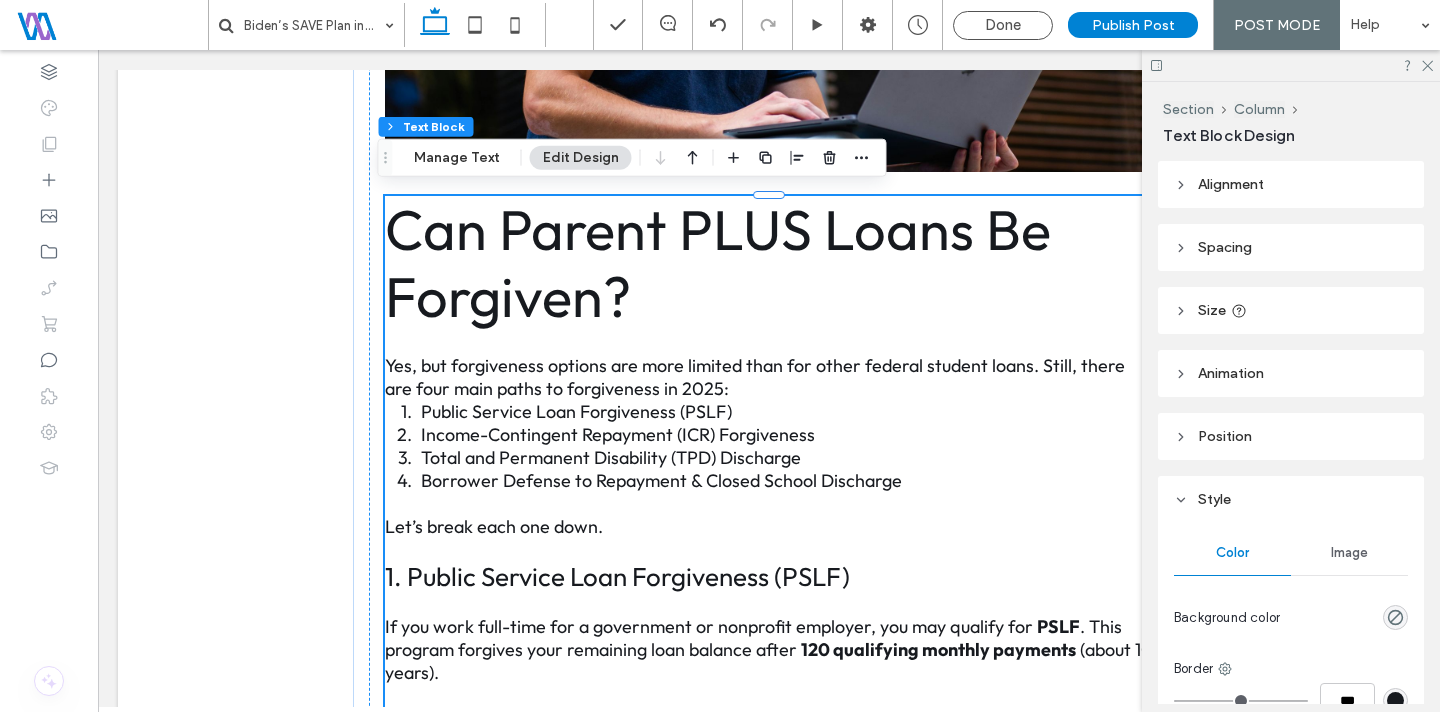 click on "Total and Permanent Disability (TPD) Discharge" at bounding box center (611, 457) 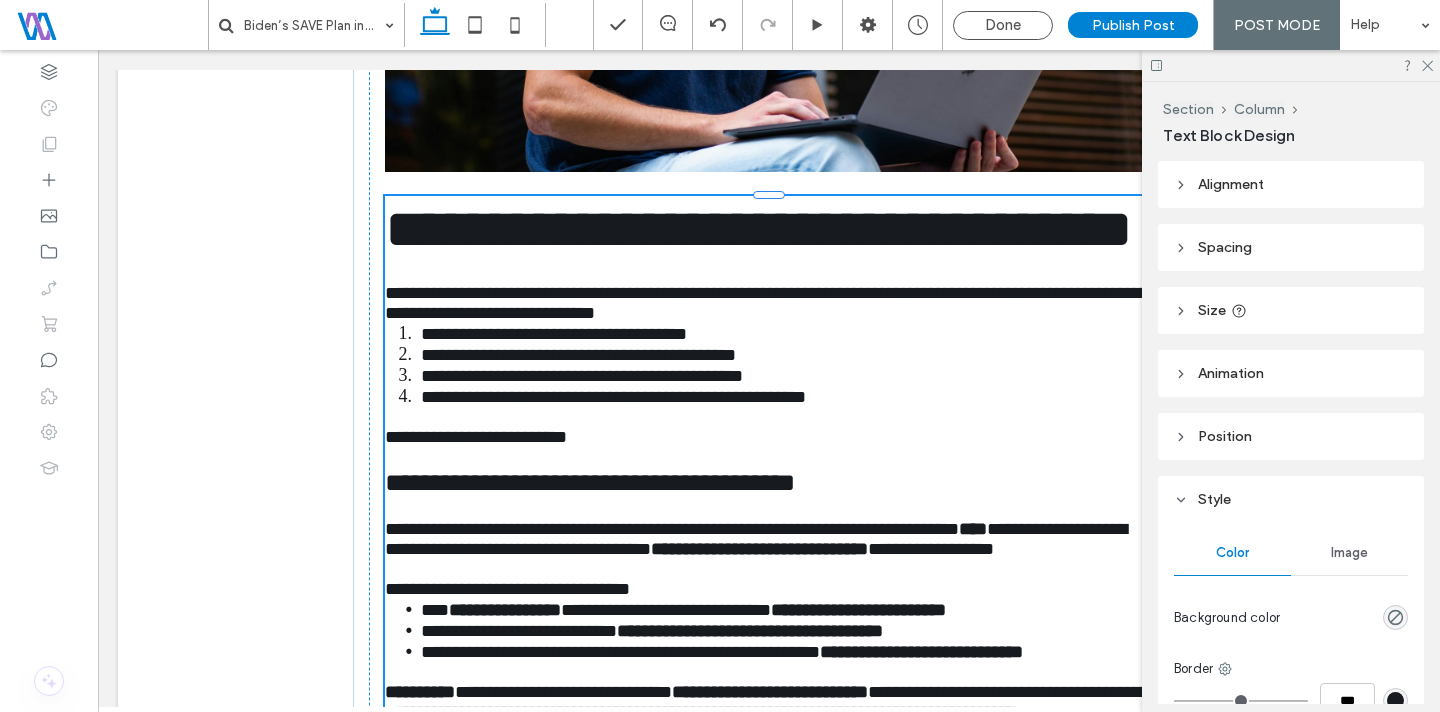 type on "******" 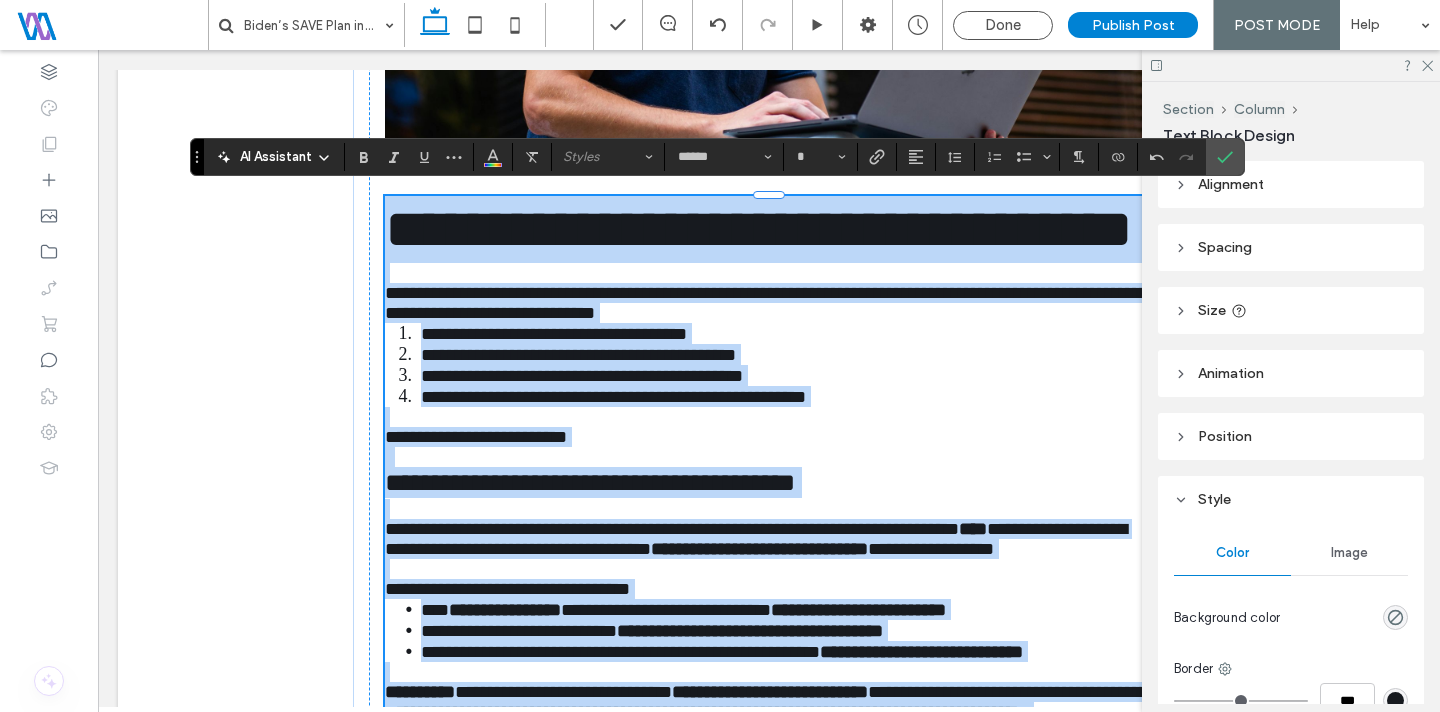 type on "**" 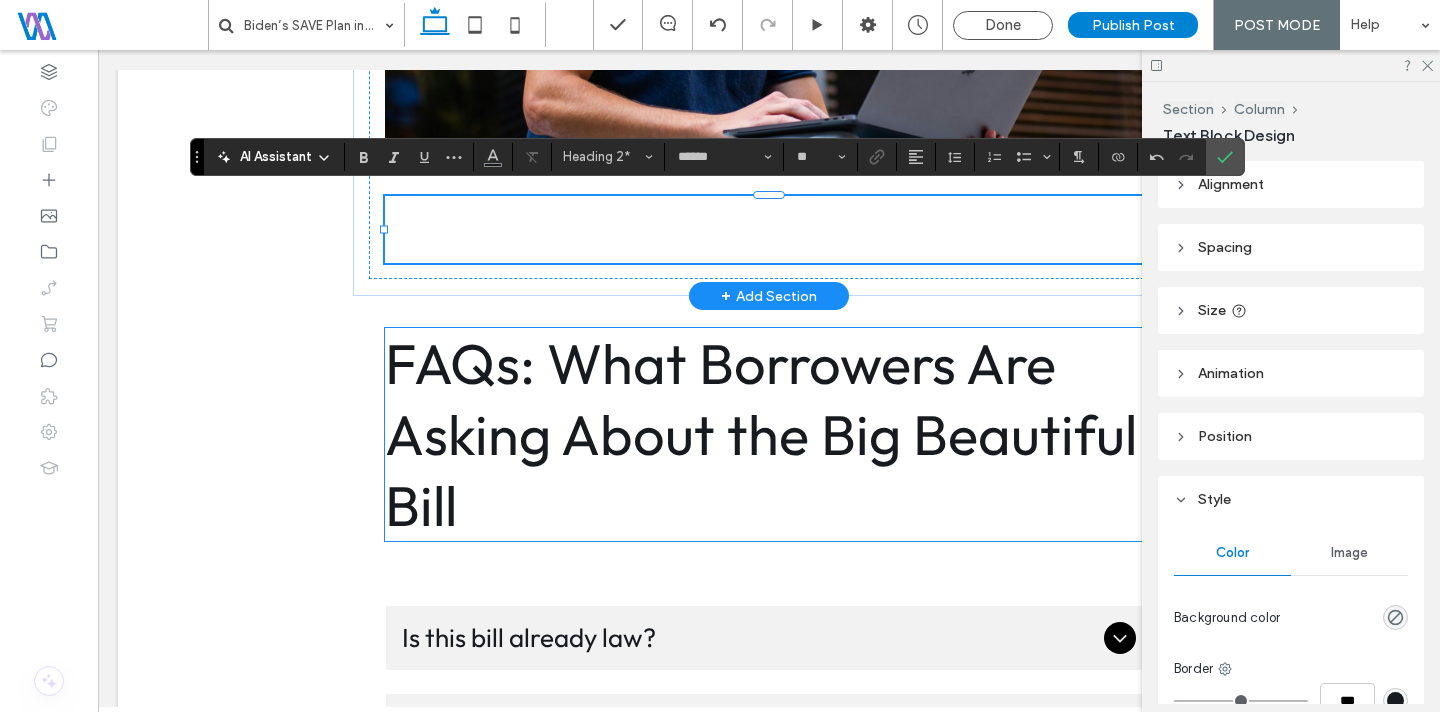 paste 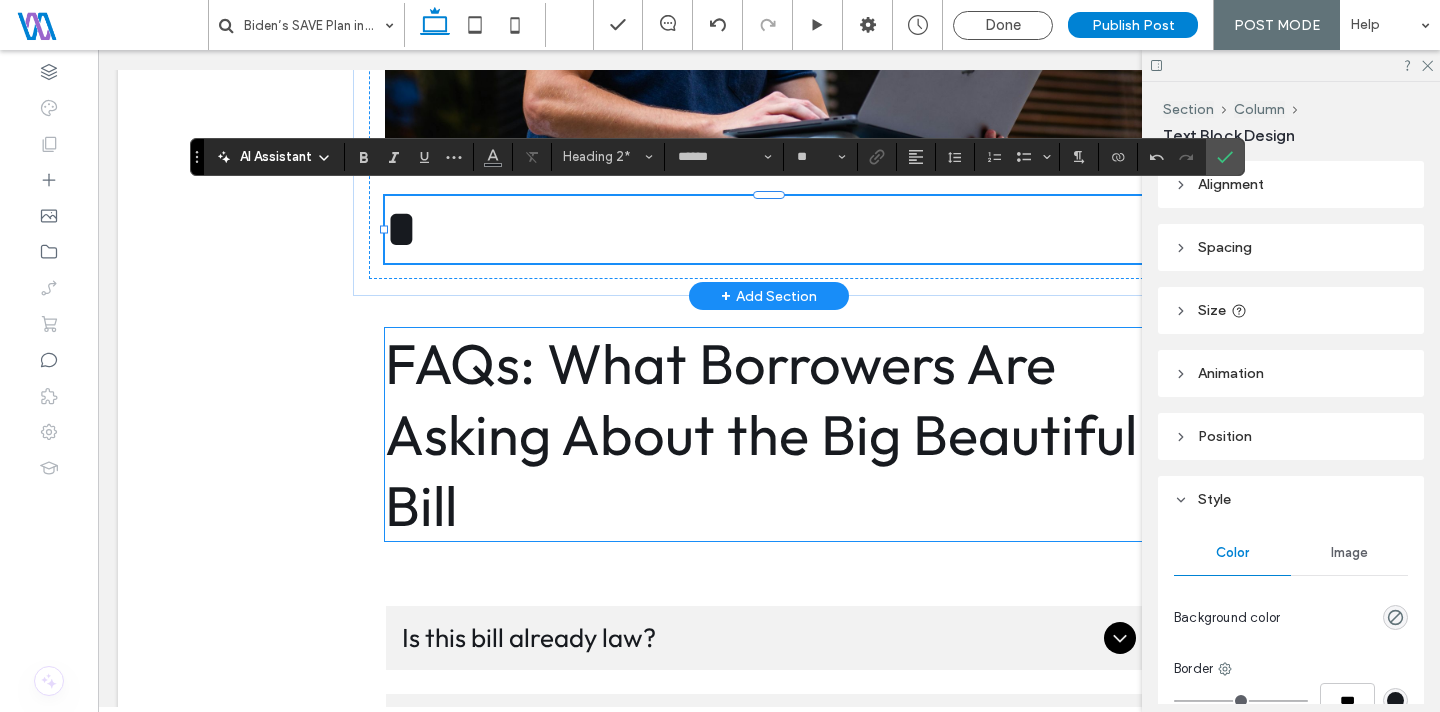 scroll, scrollTop: 2494, scrollLeft: 0, axis: vertical 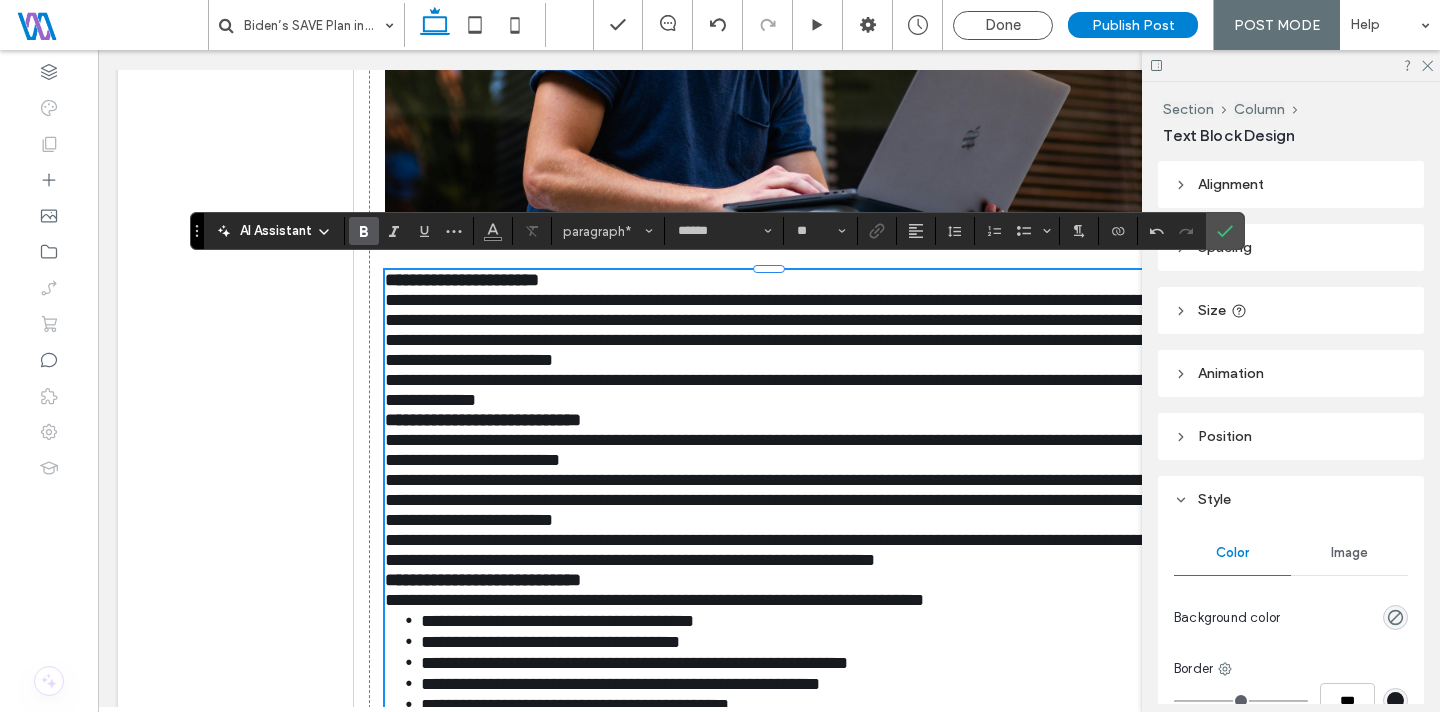 drag, startPoint x: 597, startPoint y: 279, endPoint x: 587, endPoint y: 278, distance: 10.049875 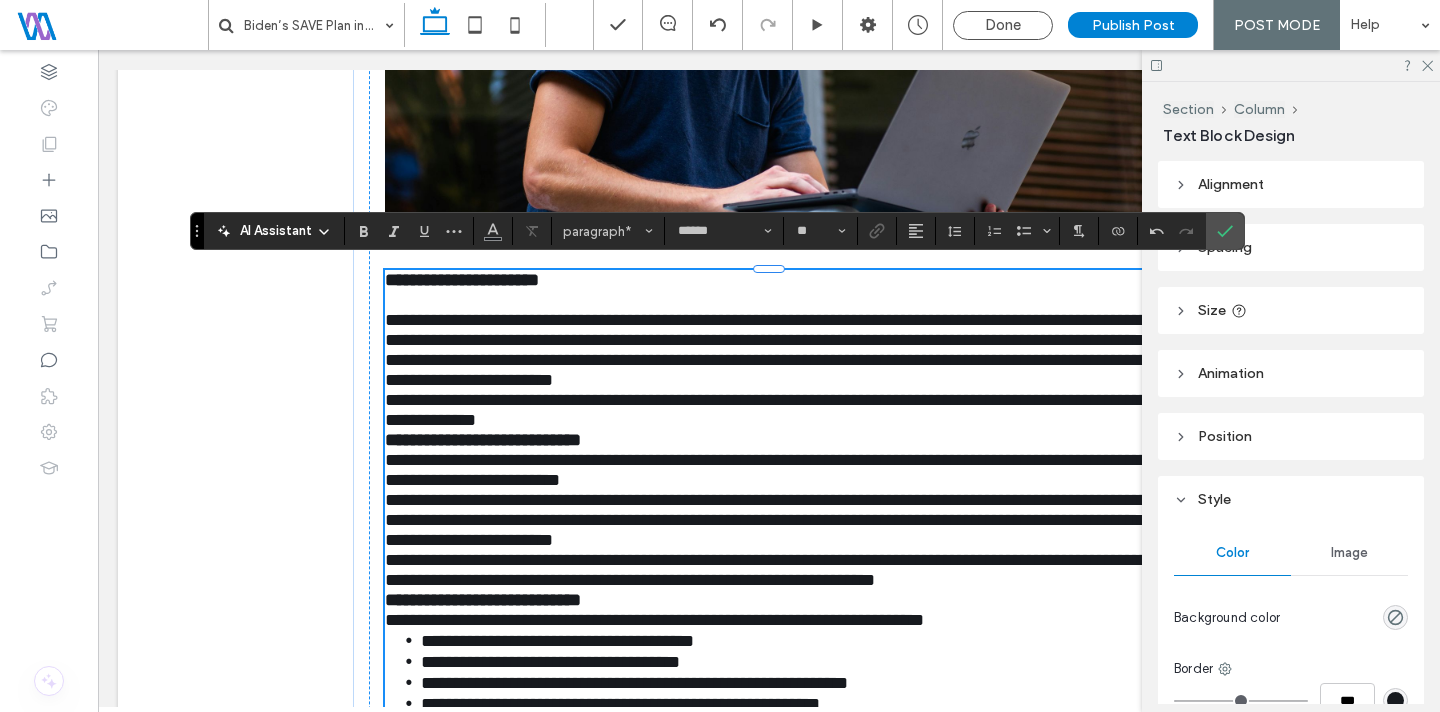 click on "**********" at bounding box center (483, 440) 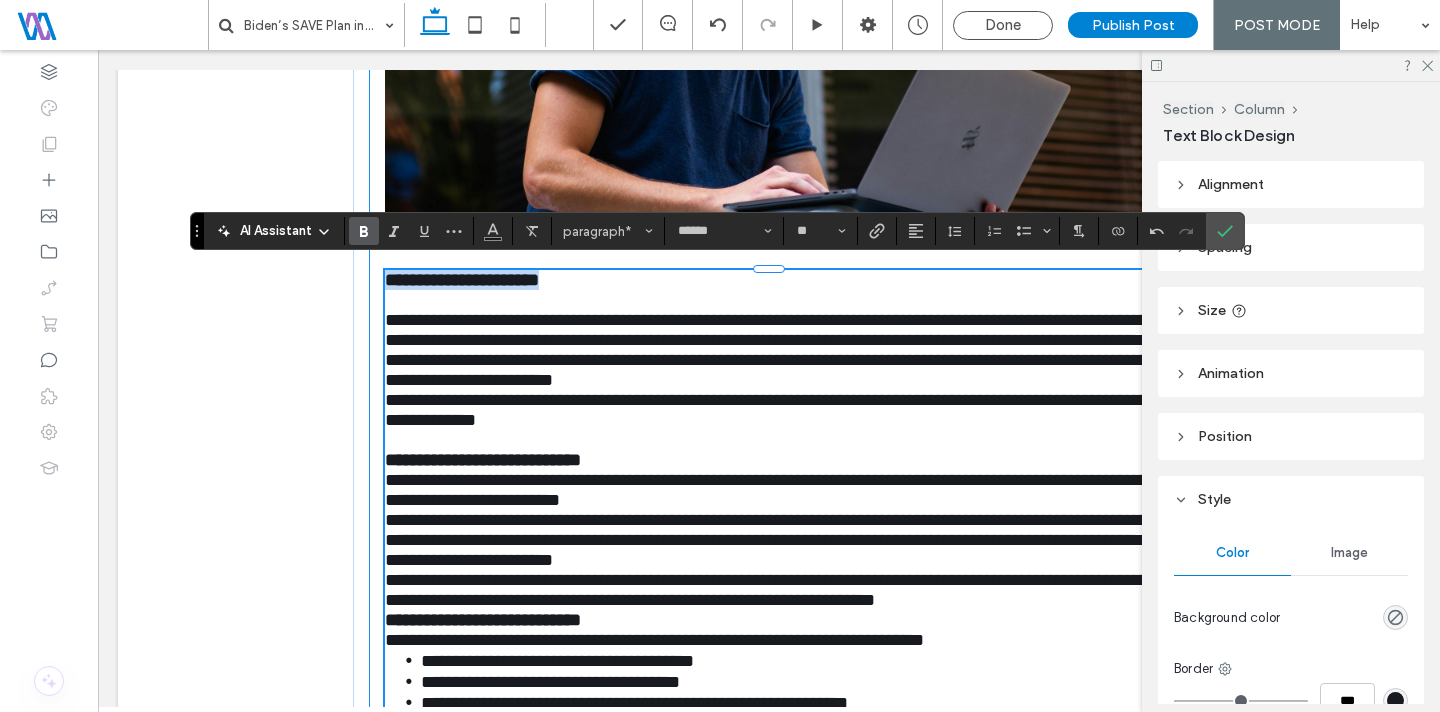 drag, startPoint x: 592, startPoint y: 276, endPoint x: 370, endPoint y: 278, distance: 222.009 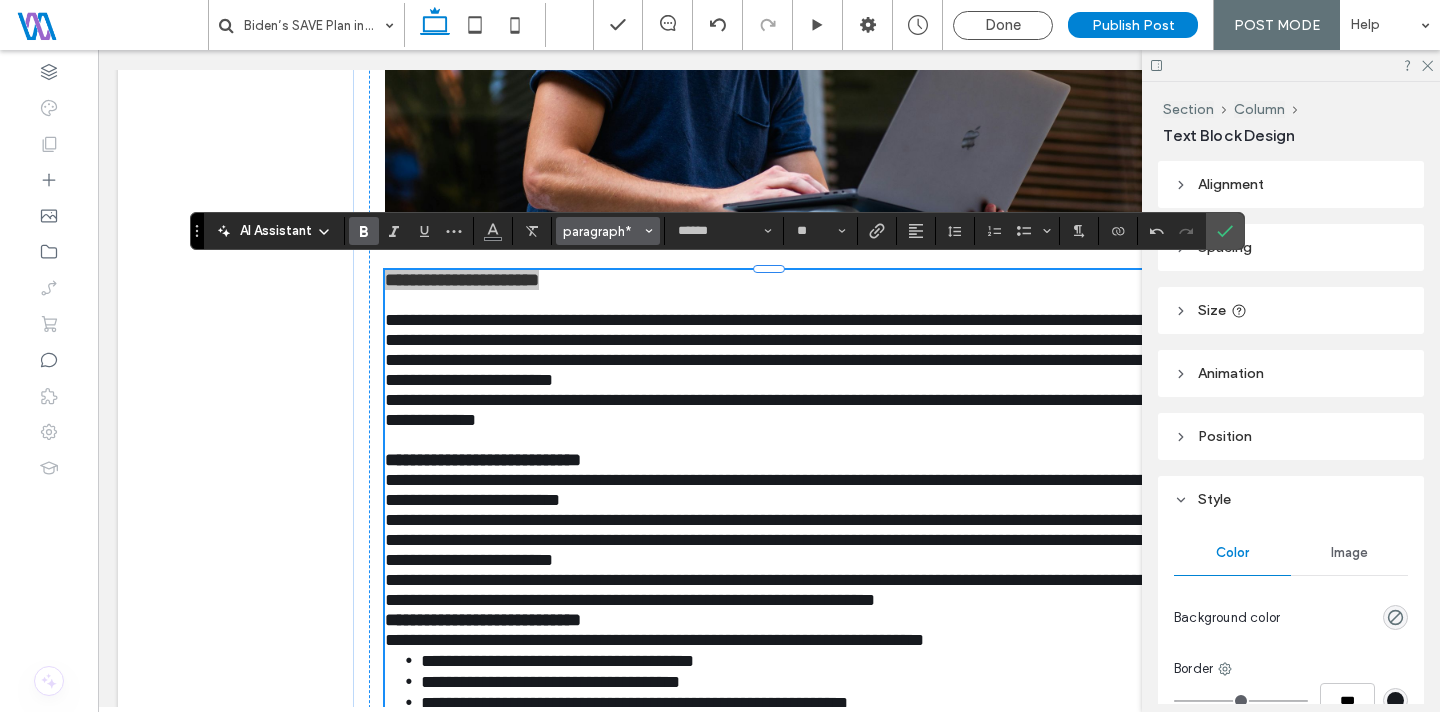 click on "paragraph*" at bounding box center (602, 231) 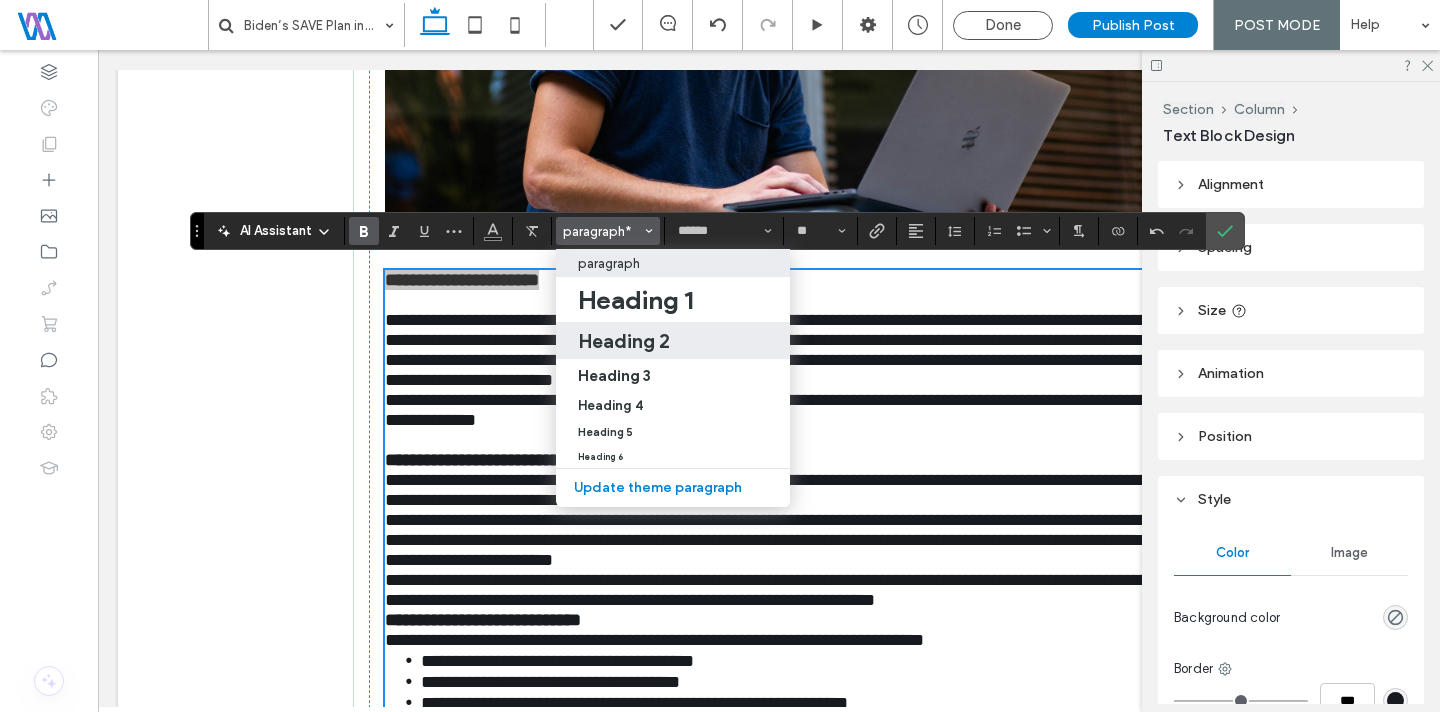 click on "Heading 2" at bounding box center (673, 341) 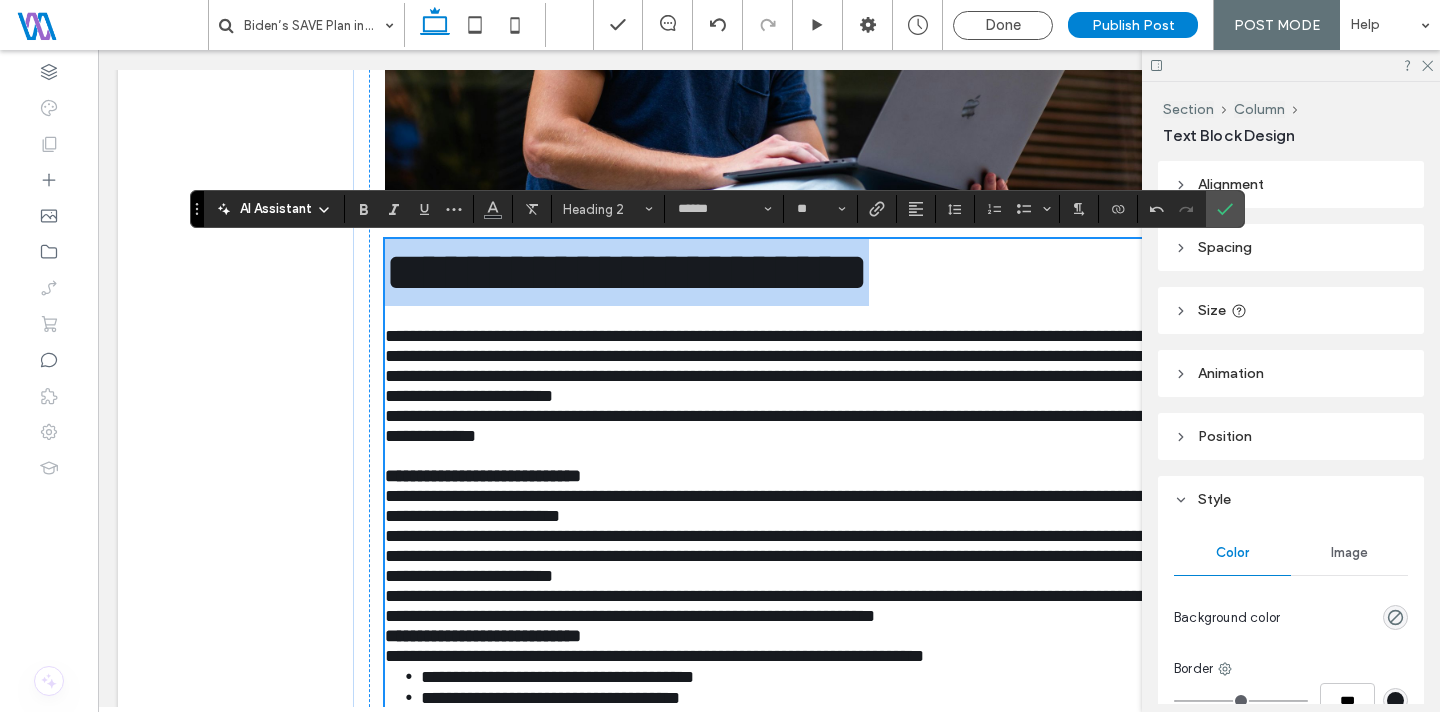 scroll, scrollTop: 1038, scrollLeft: 0, axis: vertical 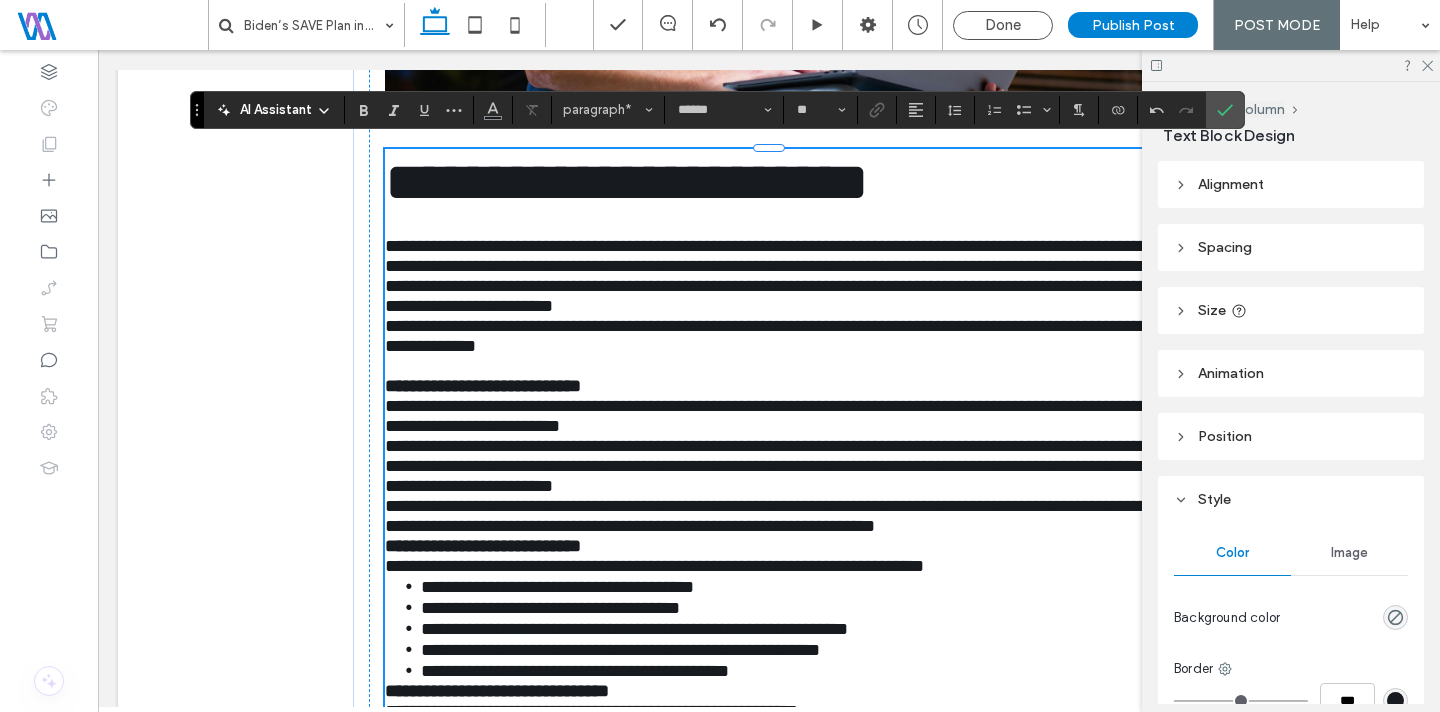click on "**********" at bounding box center (770, 416) 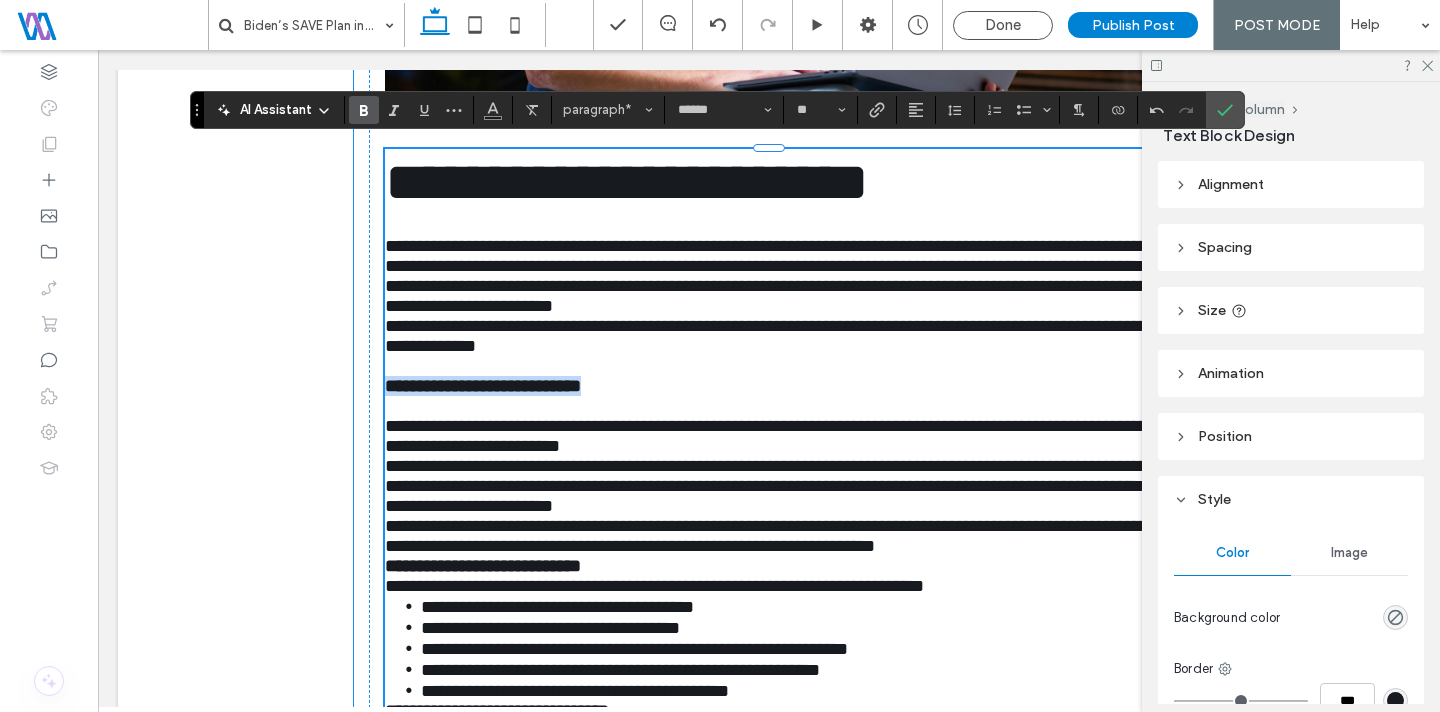 drag, startPoint x: 702, startPoint y: 430, endPoint x: 336, endPoint y: 425, distance: 366.03415 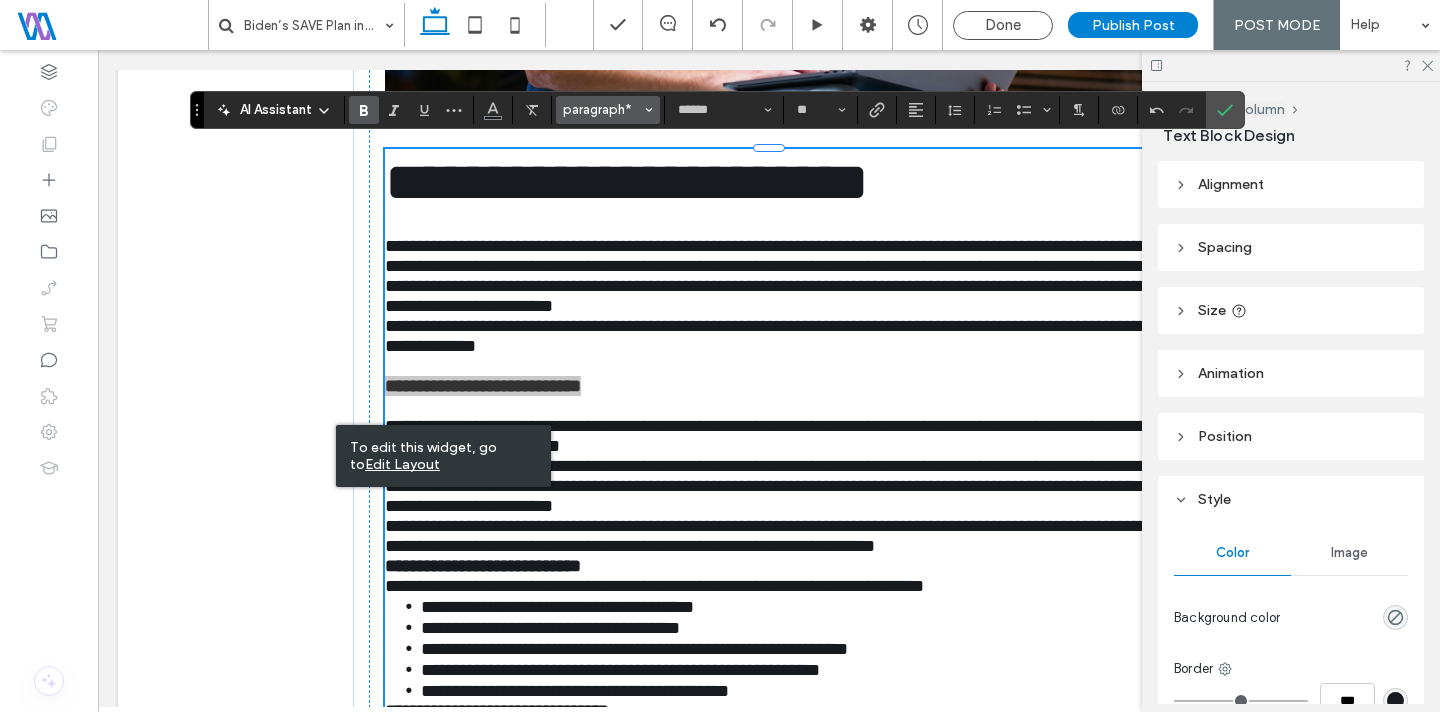 click on "paragraph*" at bounding box center [602, 109] 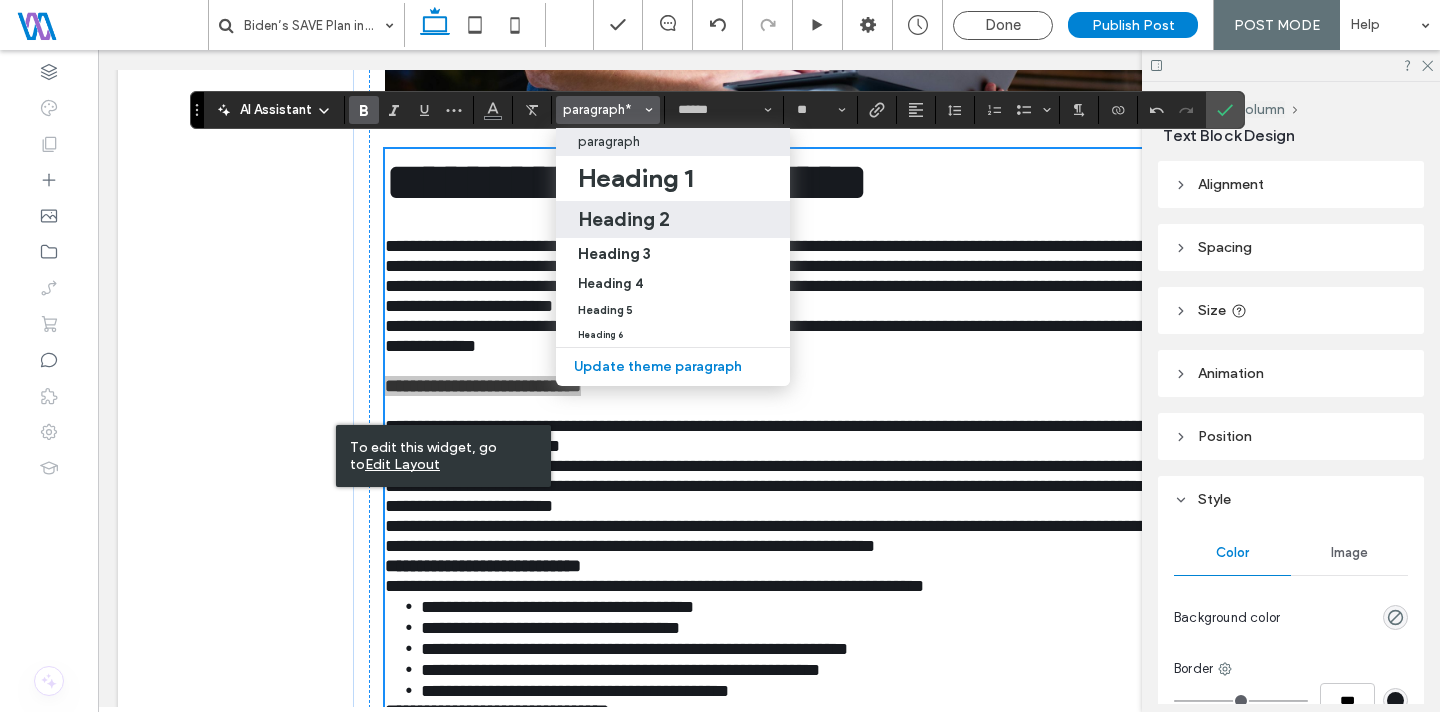 drag, startPoint x: 659, startPoint y: 215, endPoint x: 582, endPoint y: 337, distance: 144.26712 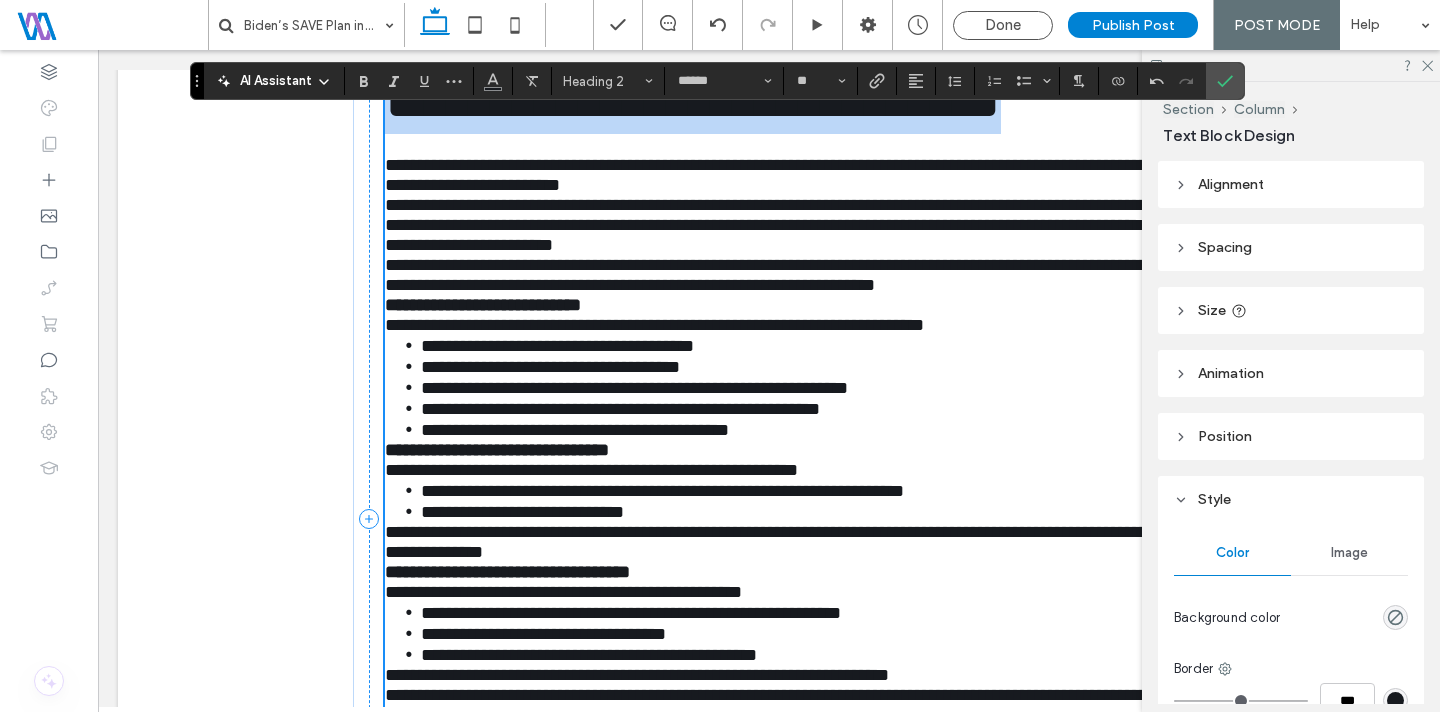 scroll, scrollTop: 1428, scrollLeft: 0, axis: vertical 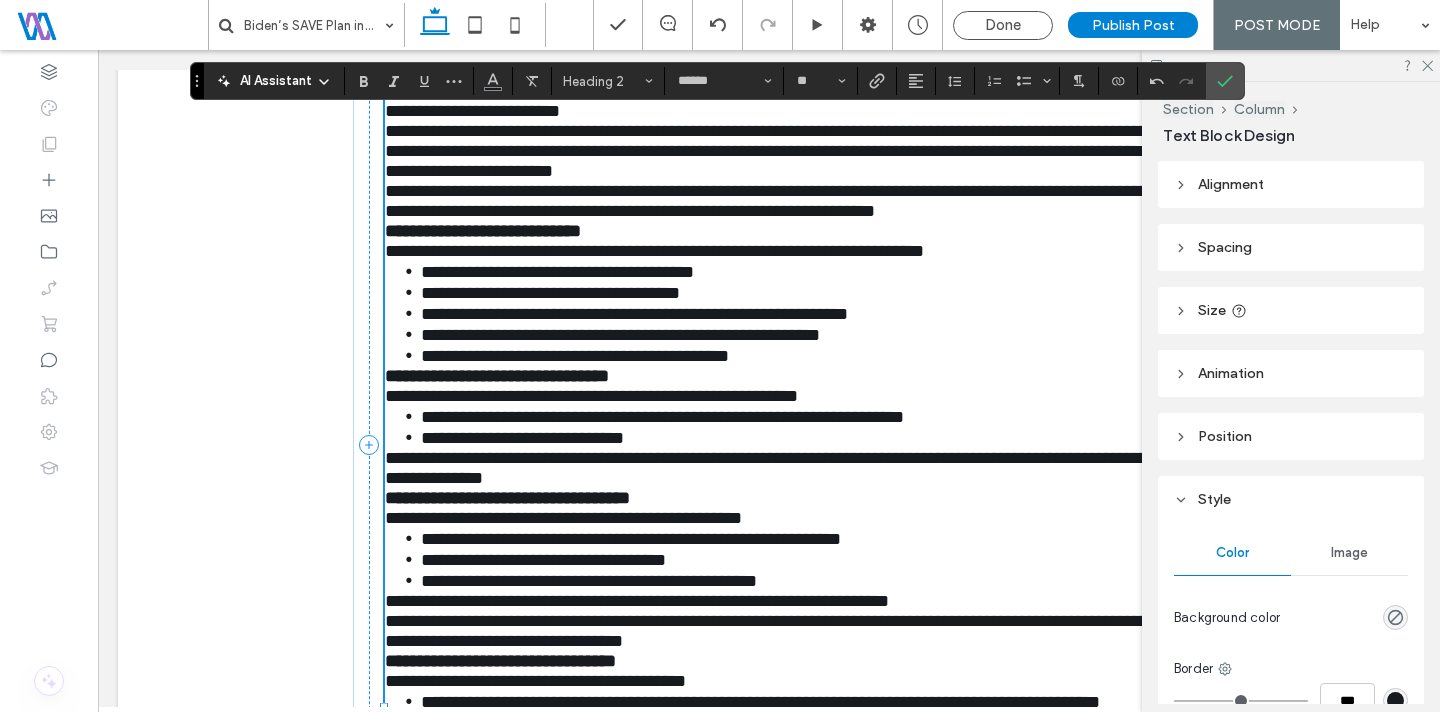 click on "**********" at bounding box center (770, 201) 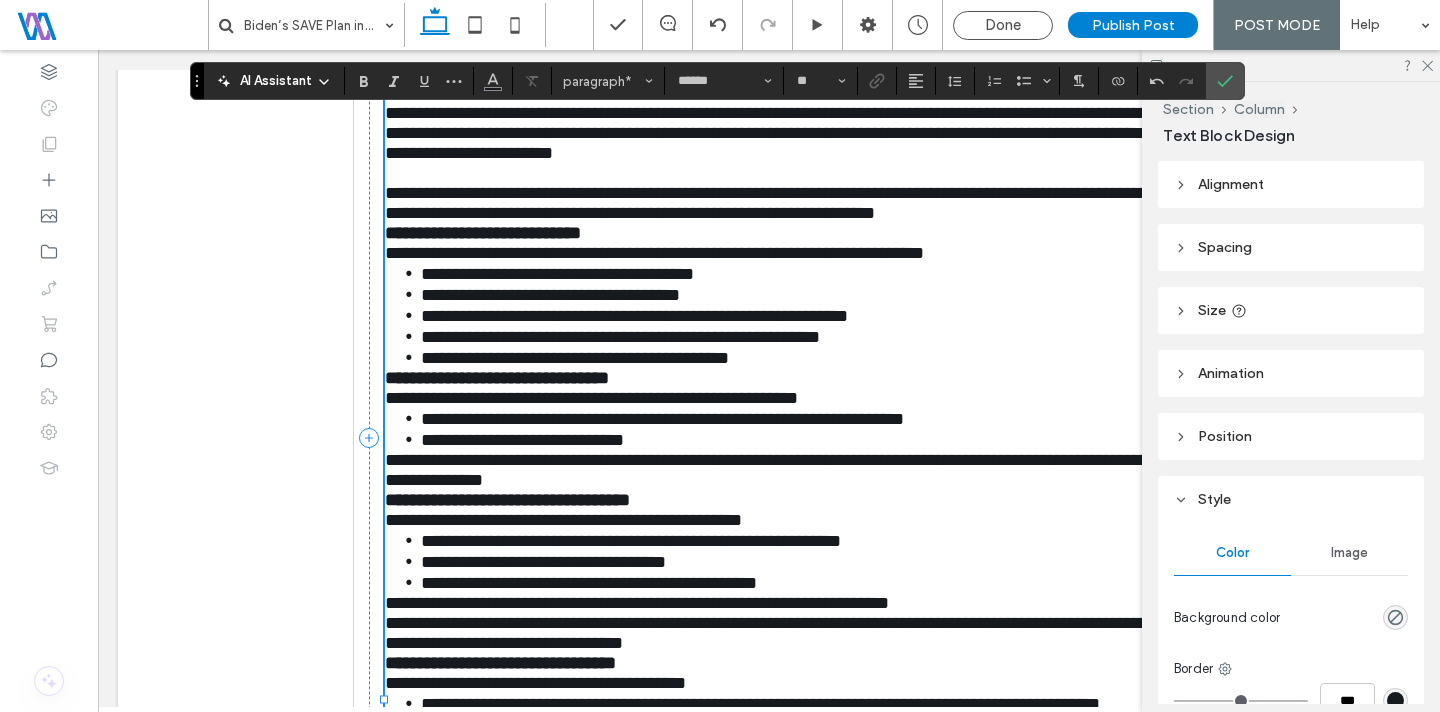 scroll, scrollTop: 1472, scrollLeft: 0, axis: vertical 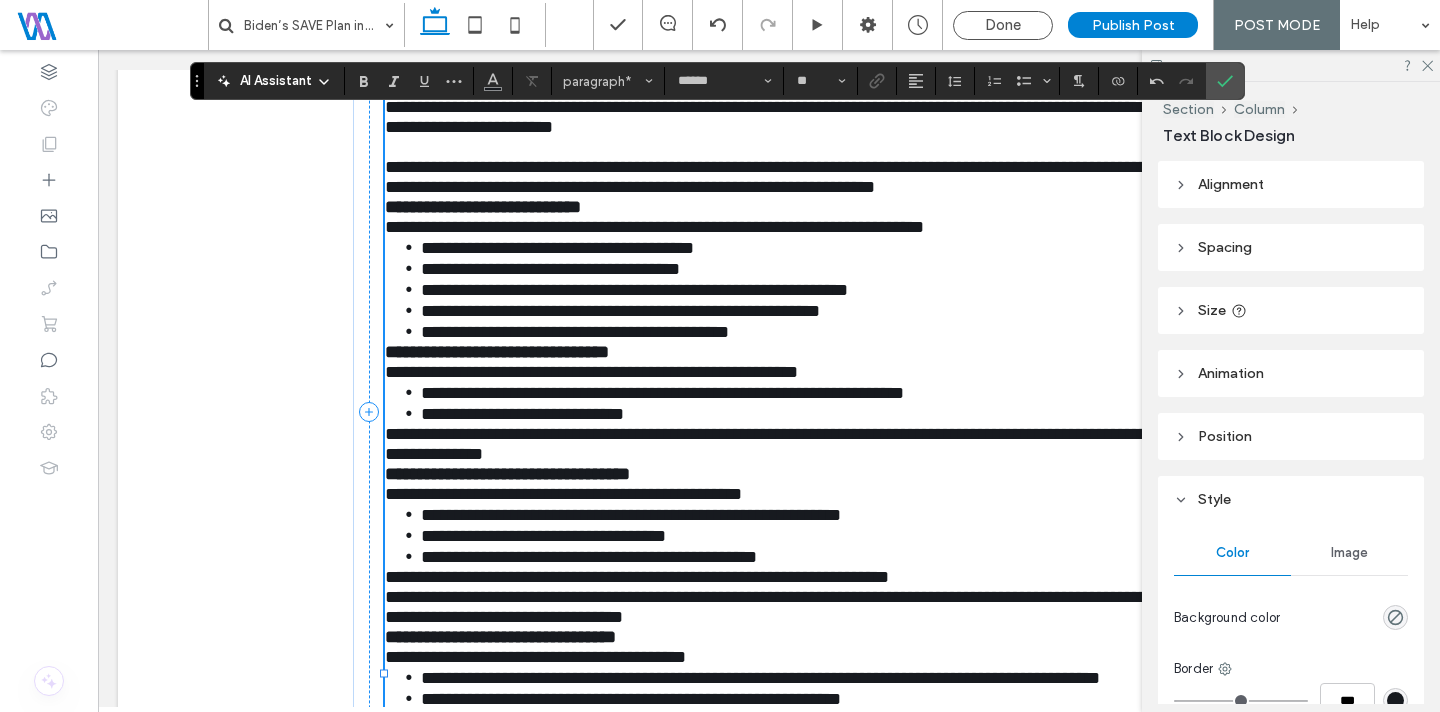 click on "**********" at bounding box center (654, 227) 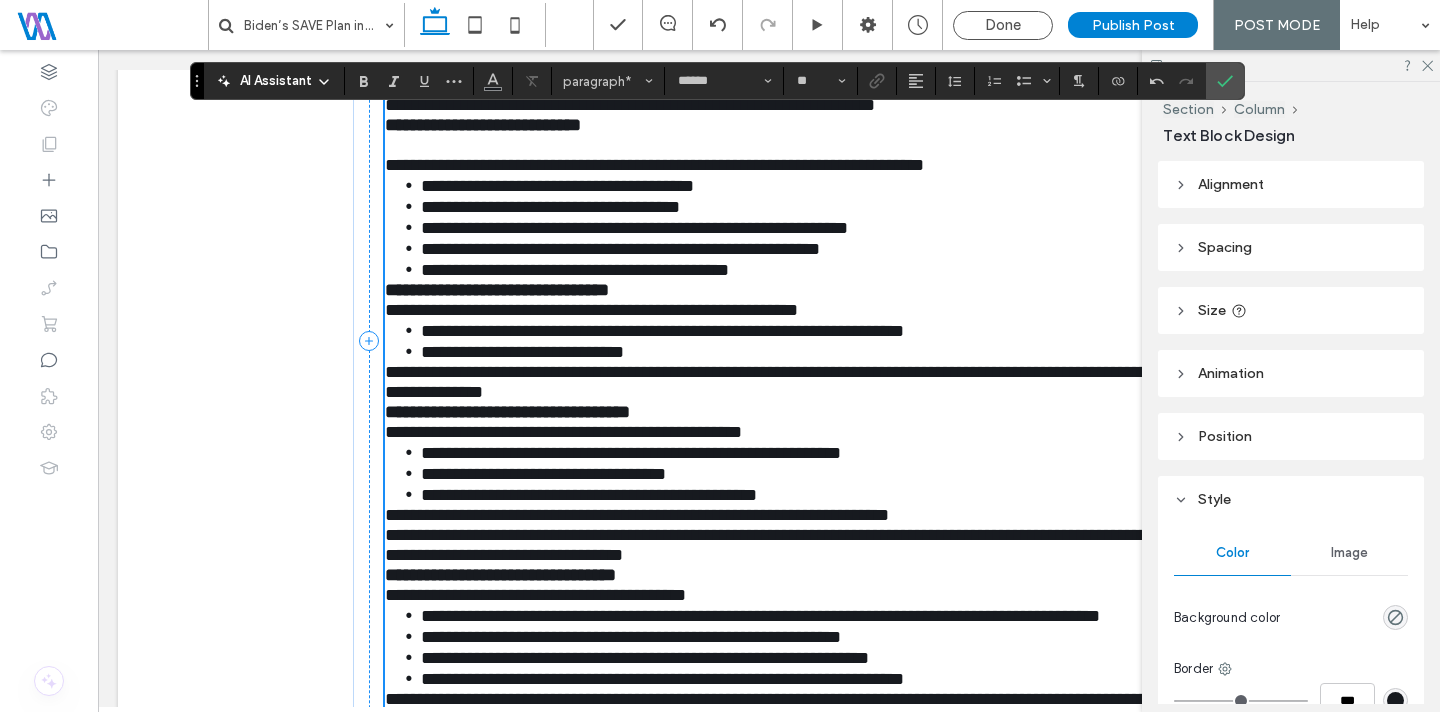 scroll, scrollTop: 1584, scrollLeft: 0, axis: vertical 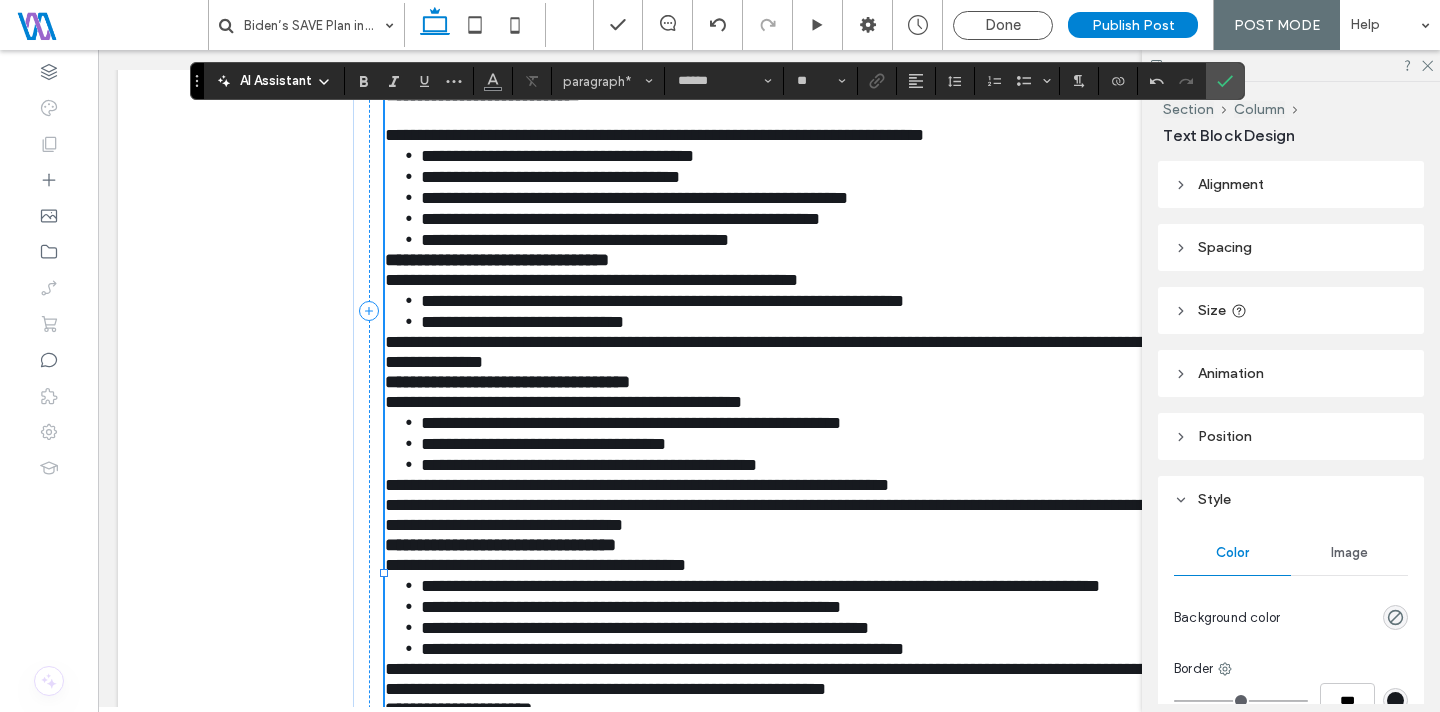 click on "**********" at bounding box center [497, 260] 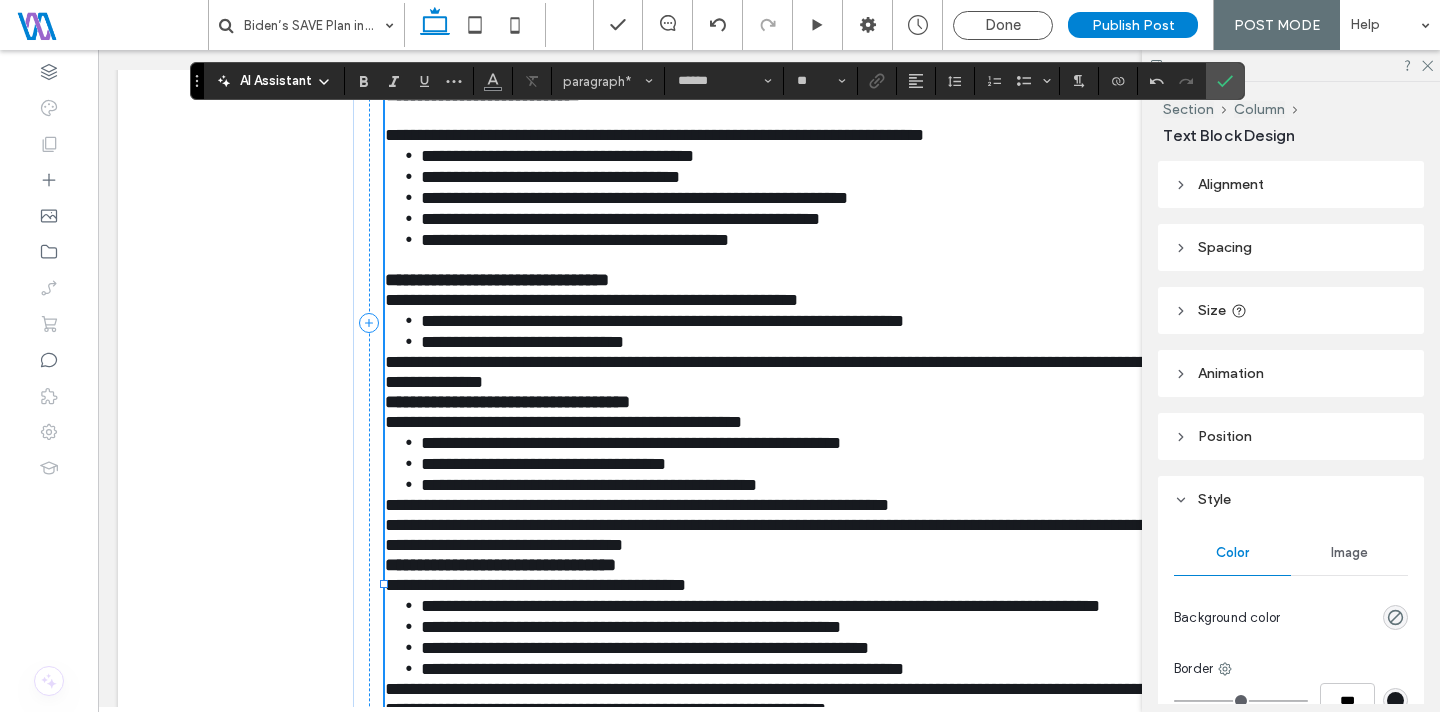 click on "**********" at bounding box center (591, 300) 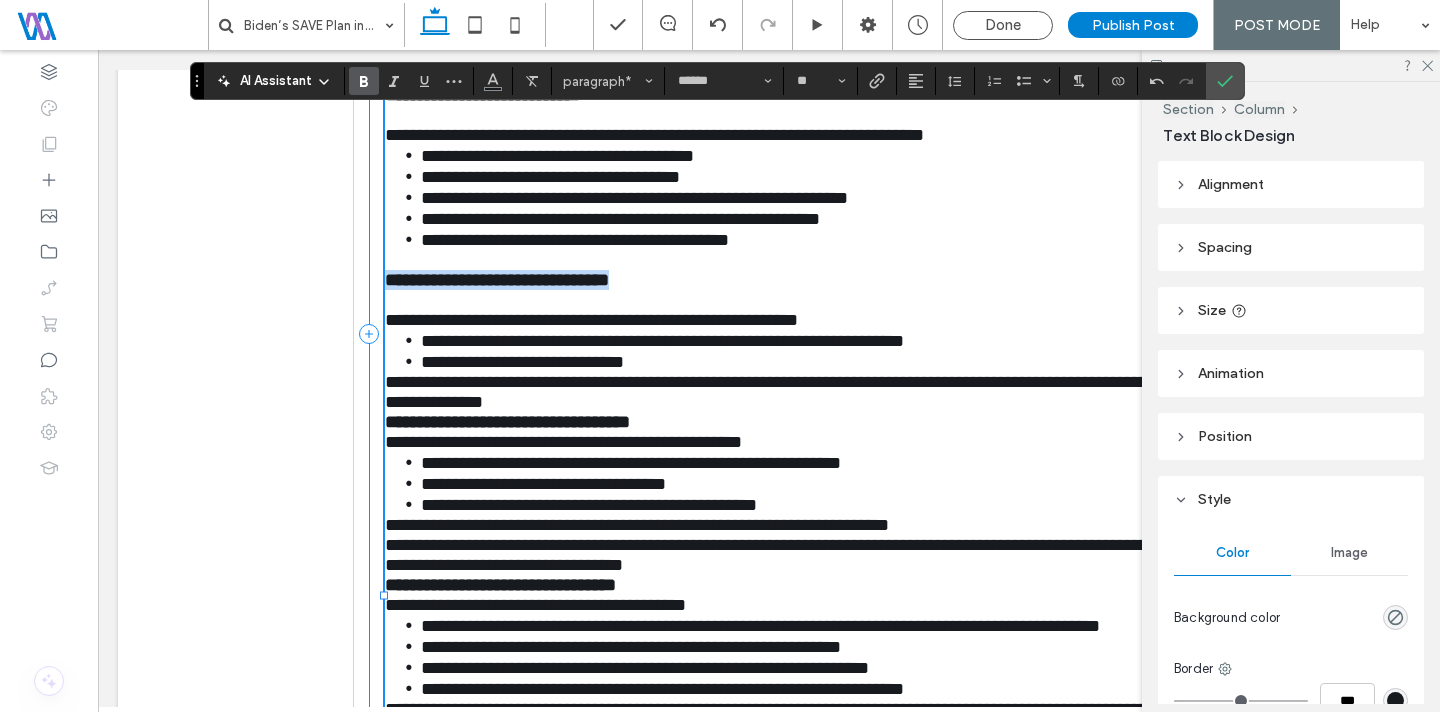 drag, startPoint x: 679, startPoint y: 429, endPoint x: 365, endPoint y: 426, distance: 314.01434 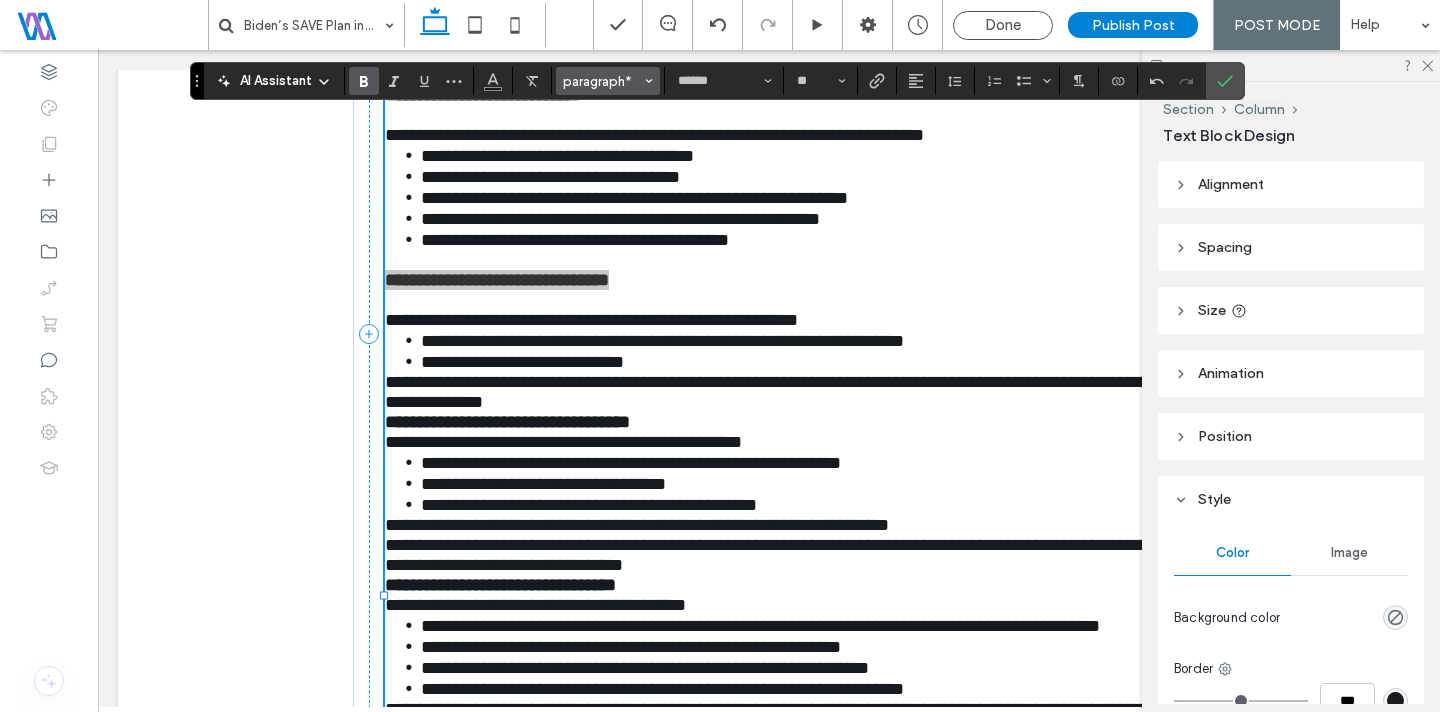click on "paragraph*" at bounding box center [602, 81] 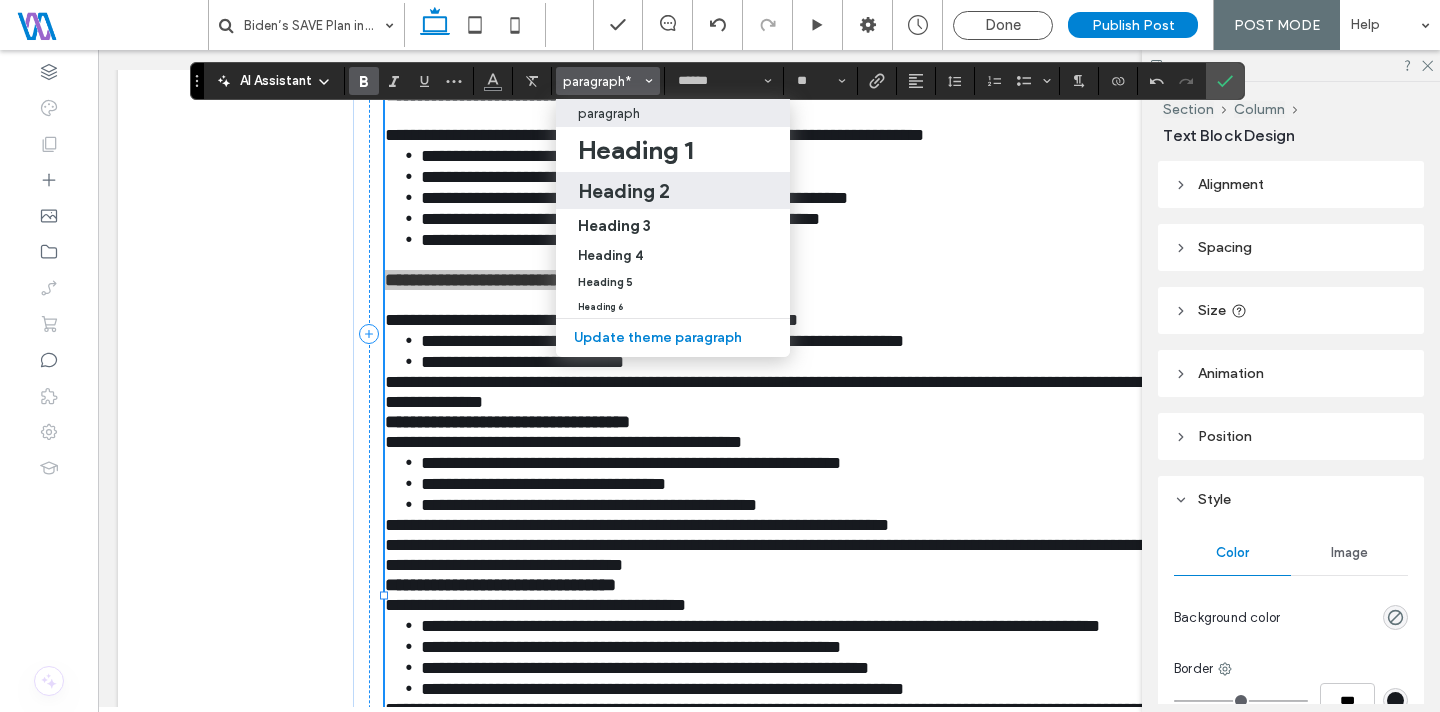 click on "Heading 2" at bounding box center [624, 191] 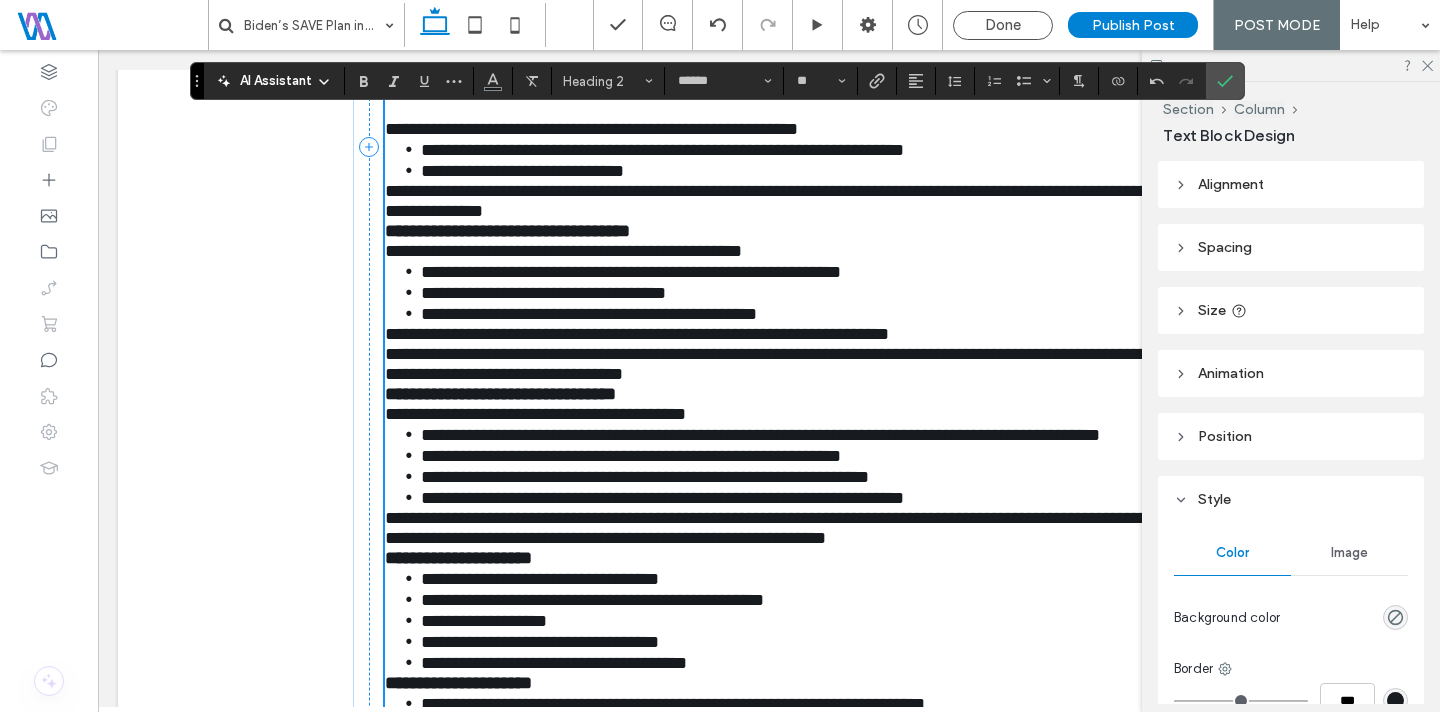 scroll, scrollTop: 1951, scrollLeft: 0, axis: vertical 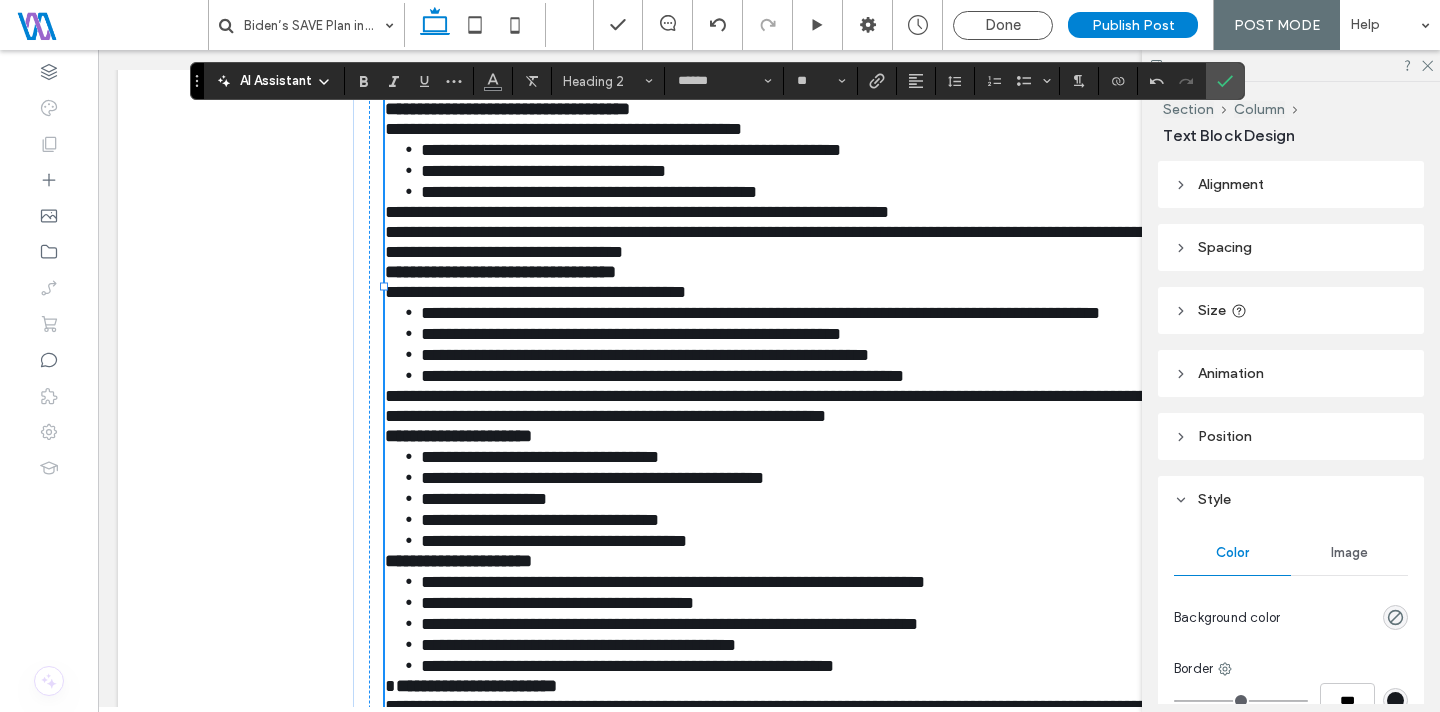 click on "**********" at bounding box center (563, 129) 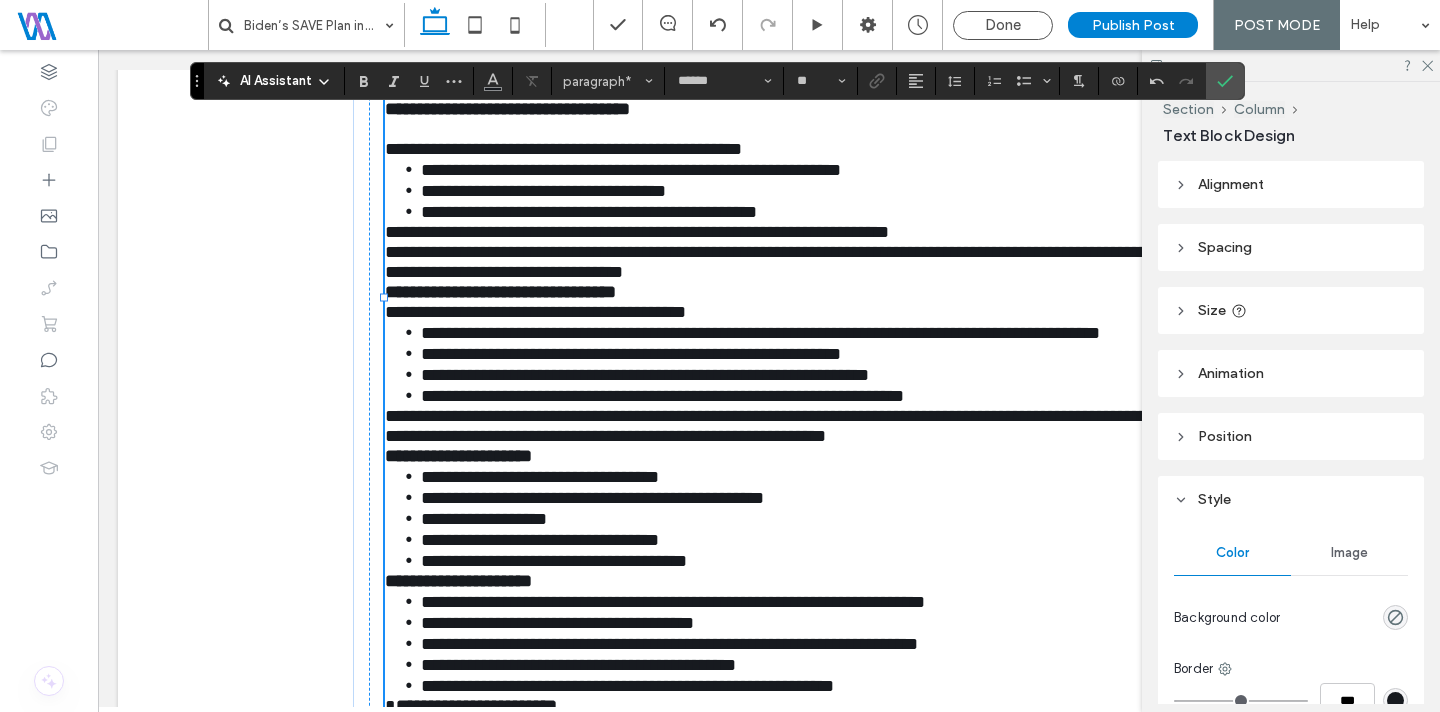 drag, startPoint x: 380, startPoint y: 334, endPoint x: 506, endPoint y: 345, distance: 126.47925 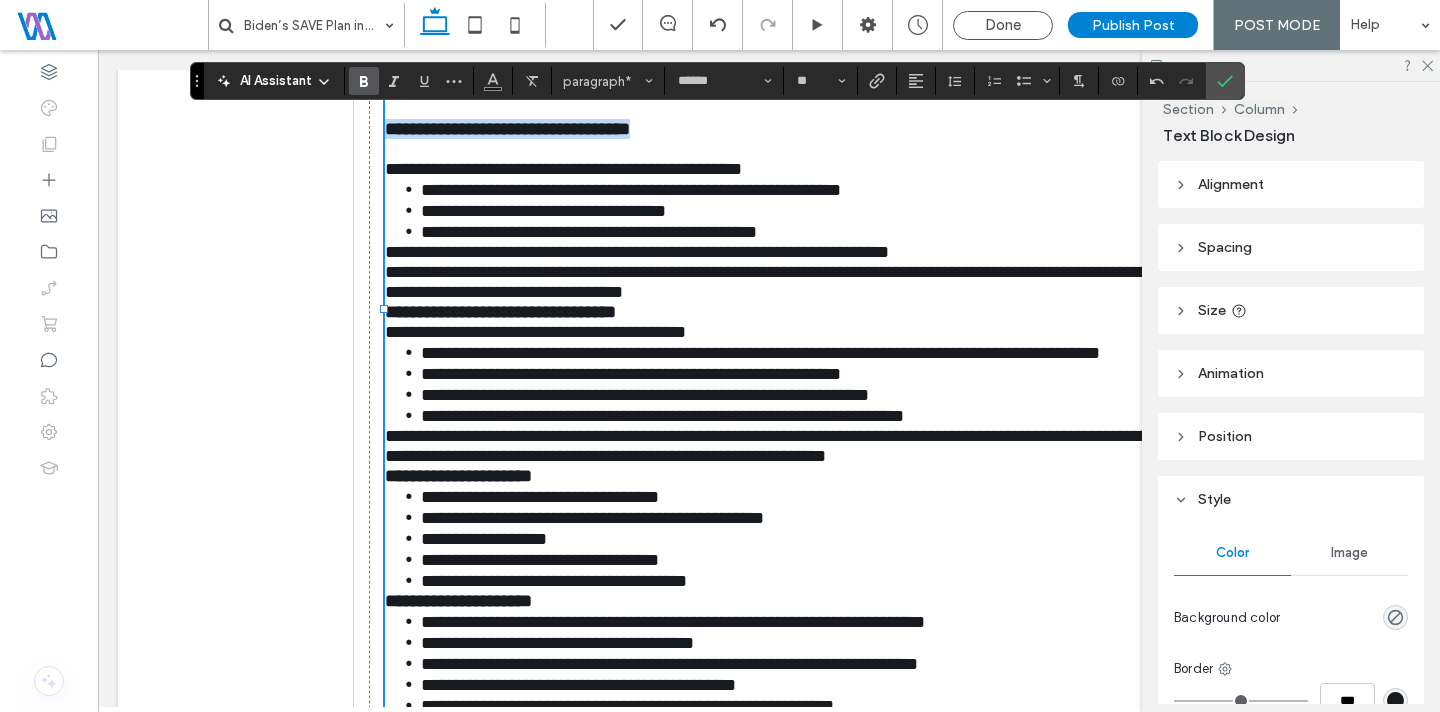 drag, startPoint x: 730, startPoint y: 348, endPoint x: 380, endPoint y: 355, distance: 350.07 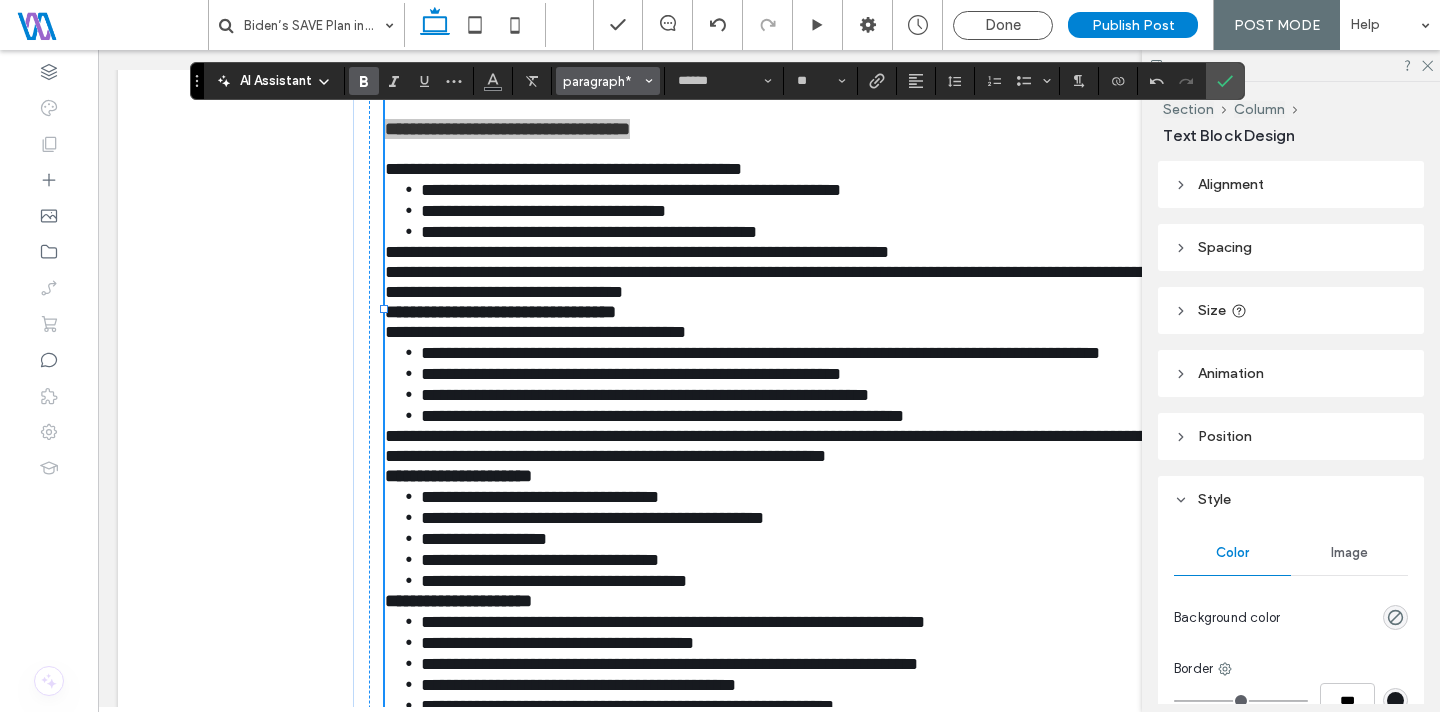 click on "paragraph*" at bounding box center (608, 81) 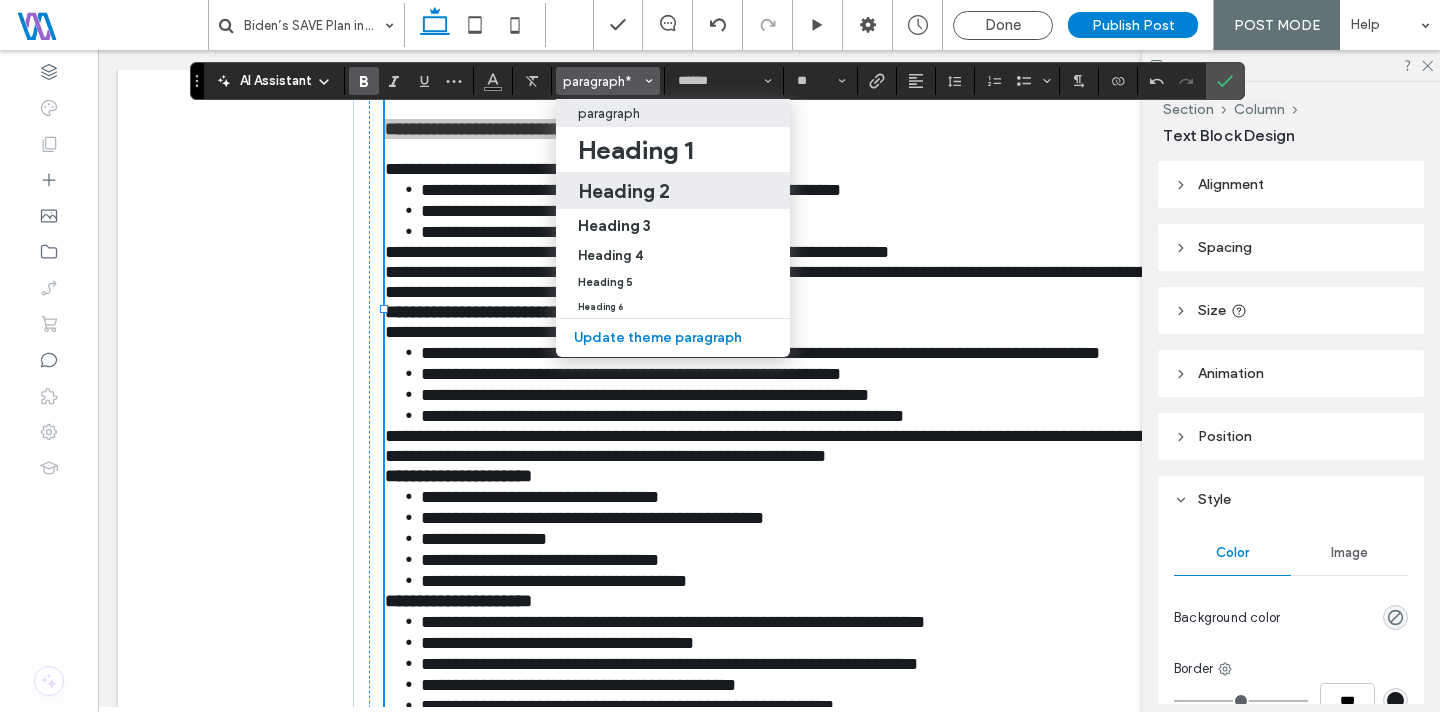 drag, startPoint x: 645, startPoint y: 193, endPoint x: 659, endPoint y: 211, distance: 22.803509 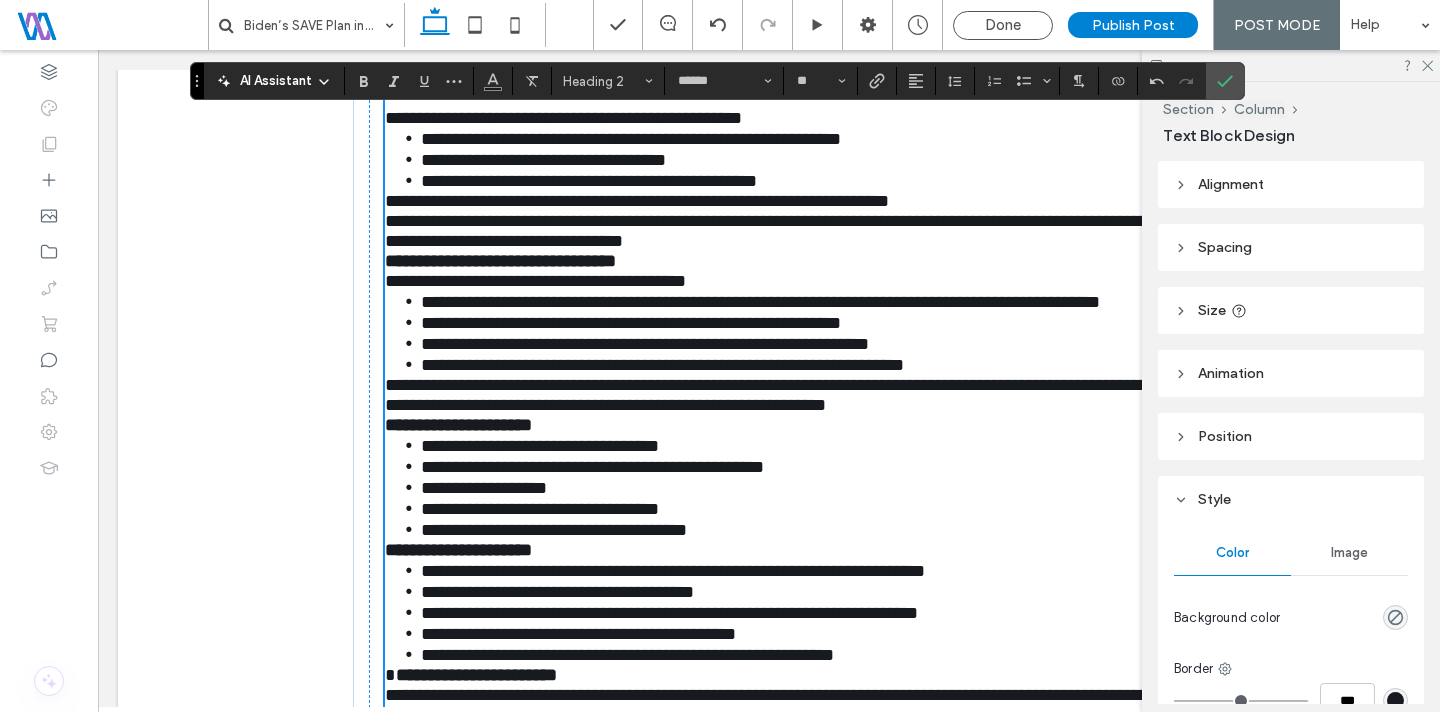 scroll, scrollTop: 2245, scrollLeft: 0, axis: vertical 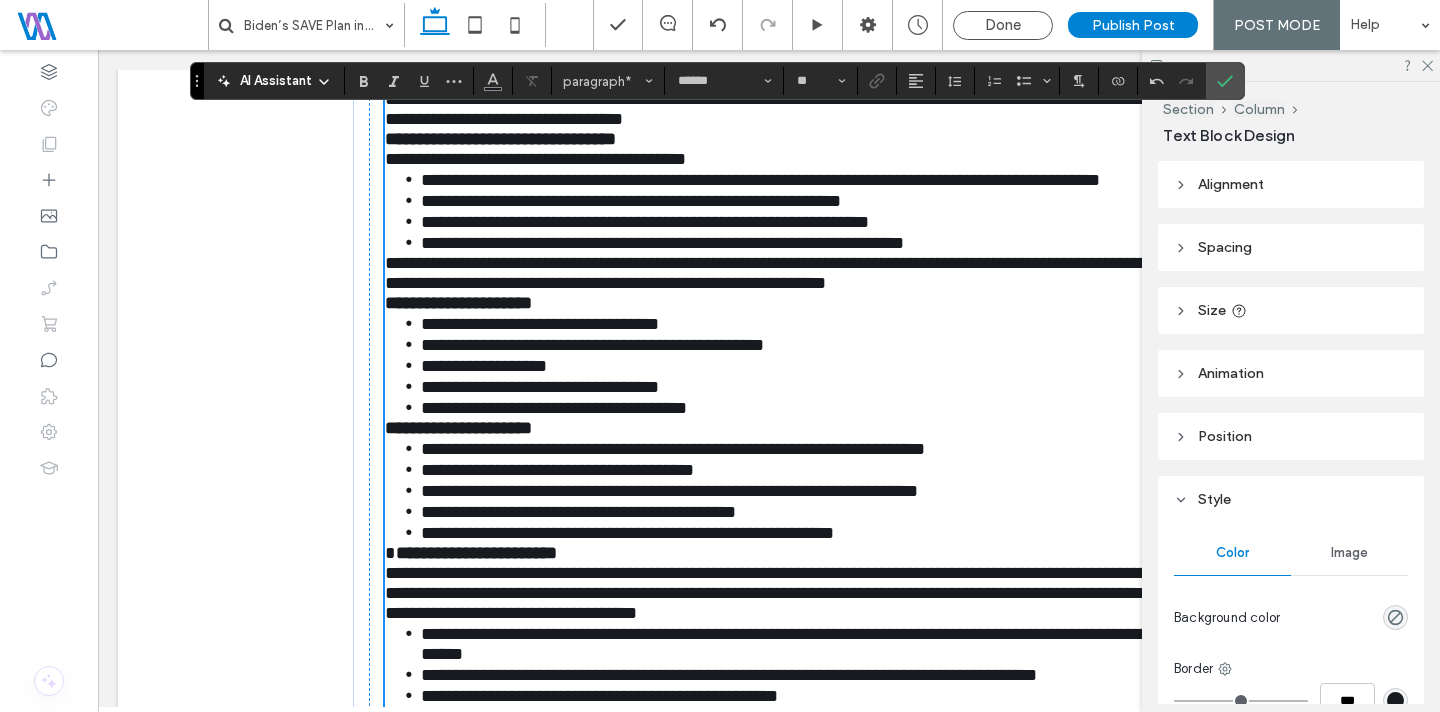 click on "**********" at bounding box center [637, 79] 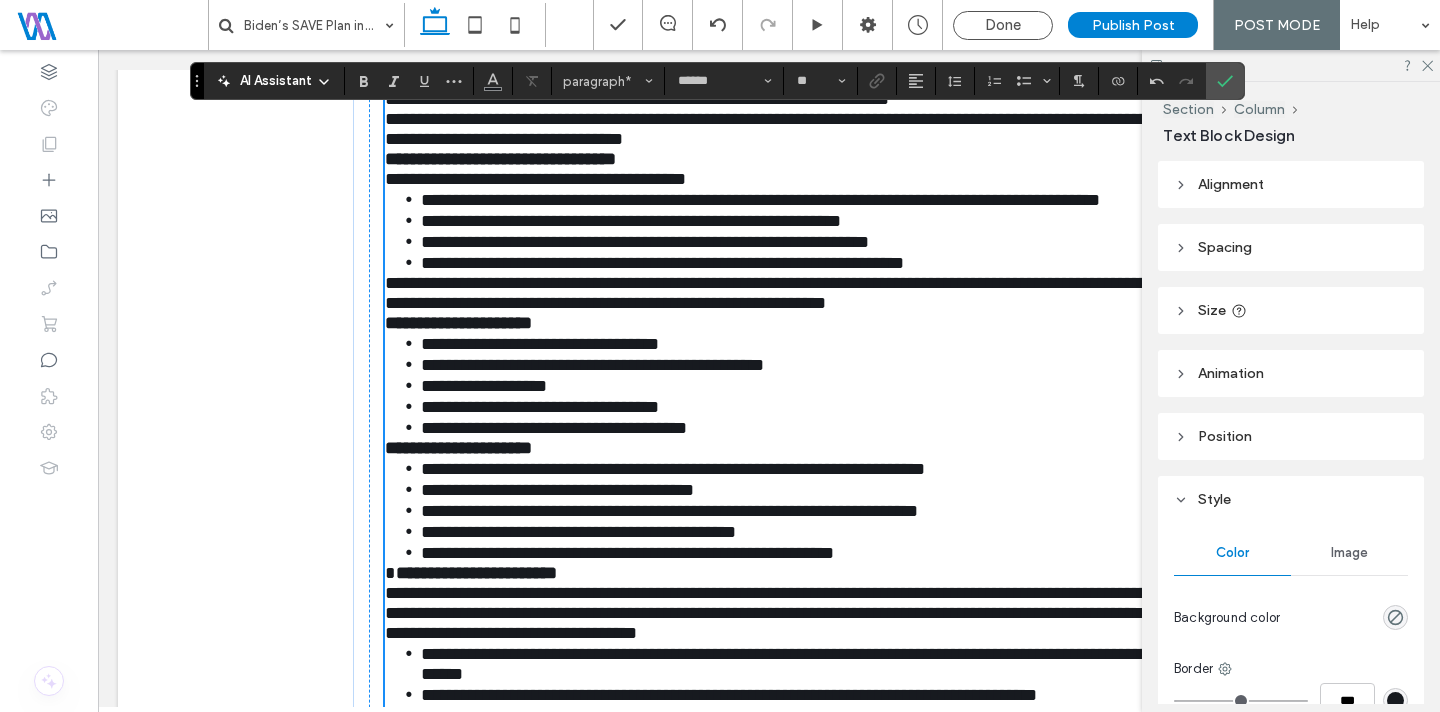 click on "**********" at bounding box center (535, 179) 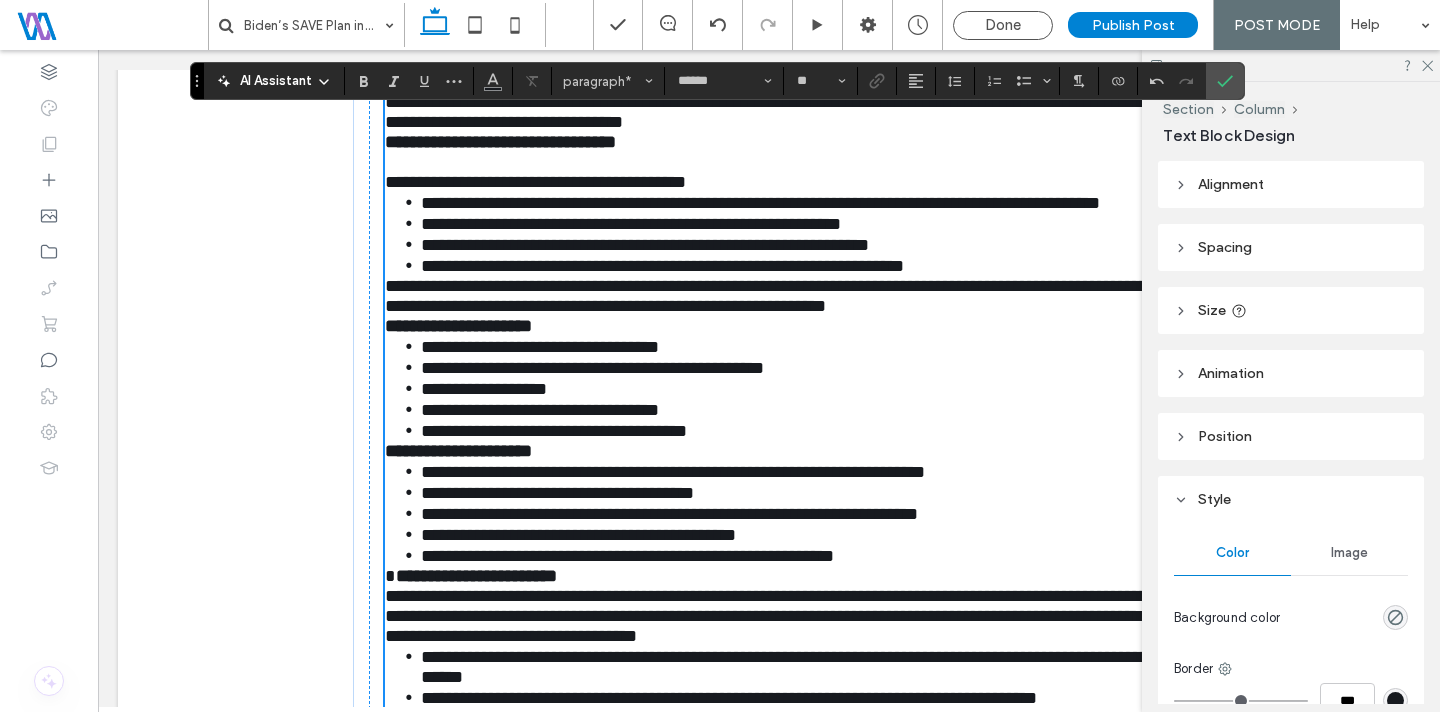 scroll, scrollTop: 2281, scrollLeft: 0, axis: vertical 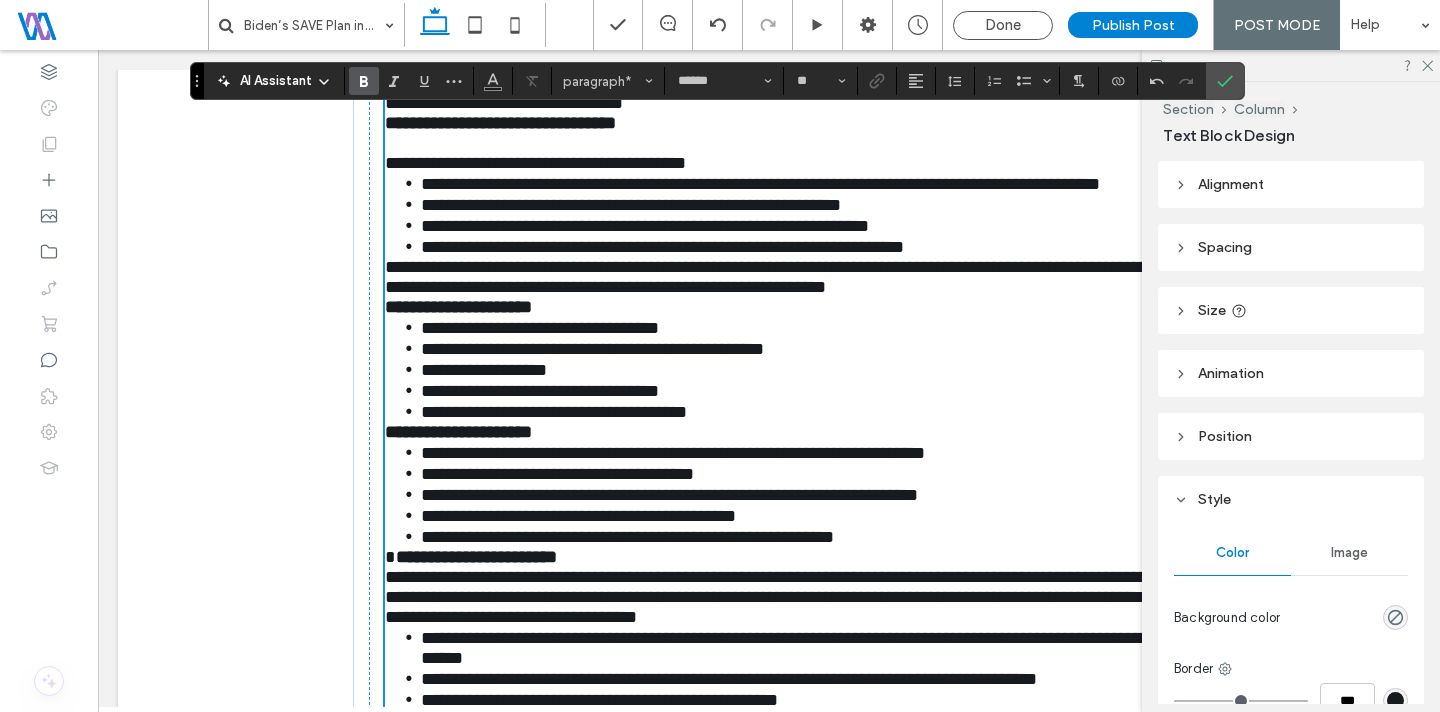 click on "**********" at bounding box center [500, 123] 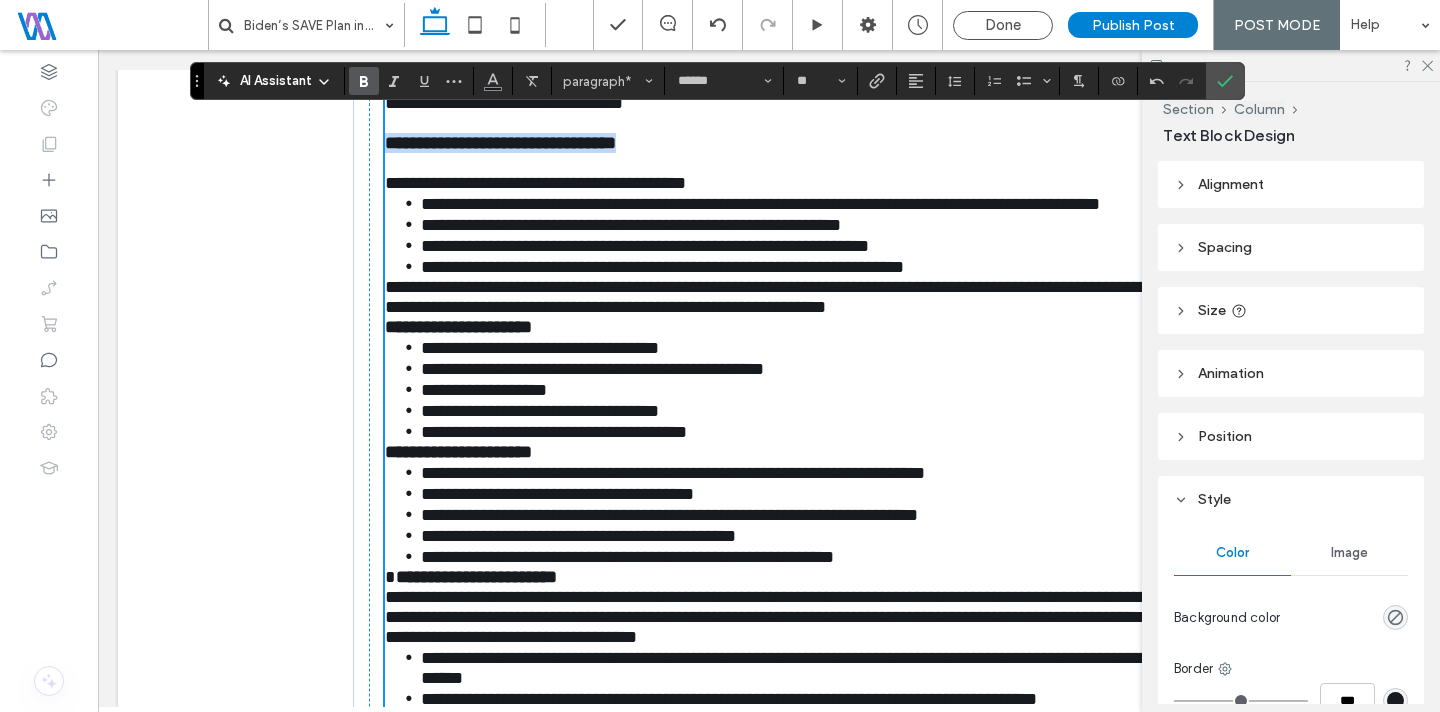 drag, startPoint x: 616, startPoint y: 384, endPoint x: 378, endPoint y: 381, distance: 238.0189 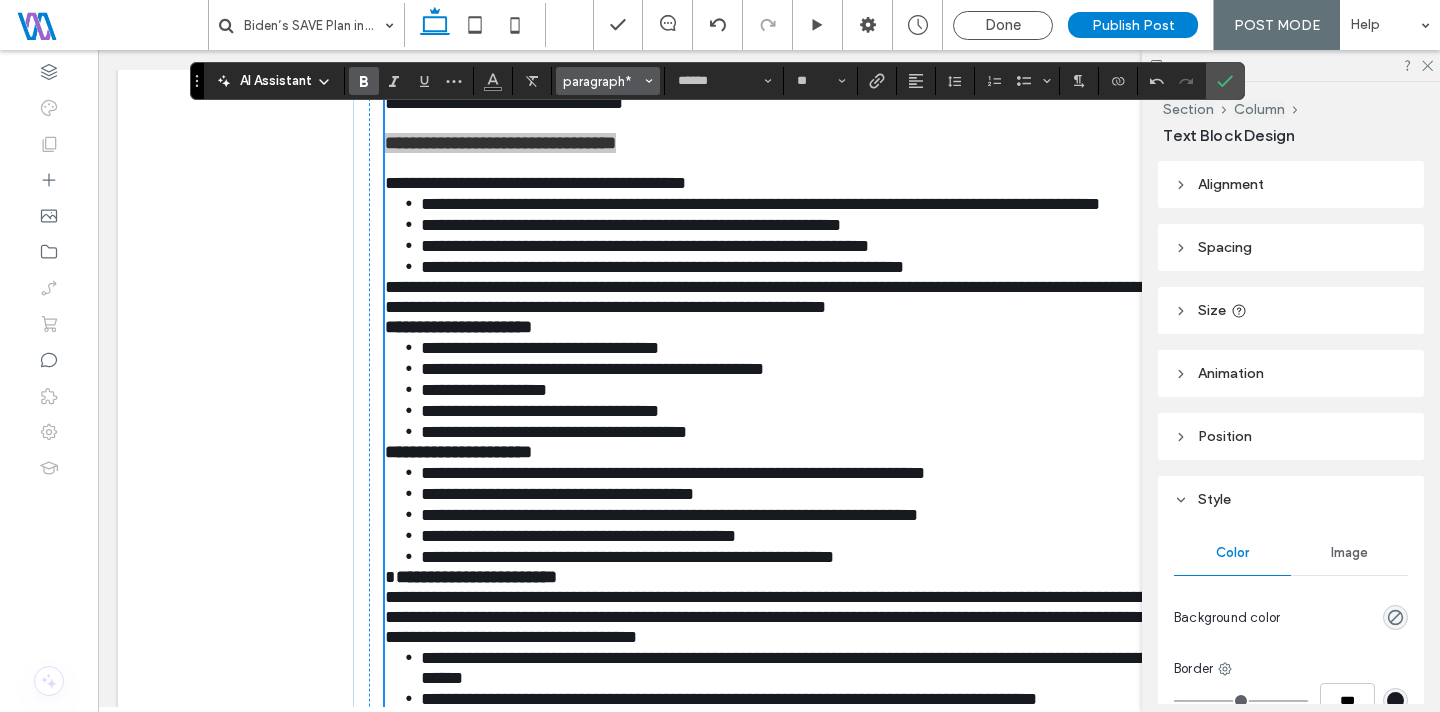 drag, startPoint x: 490, startPoint y: 8, endPoint x: 592, endPoint y: 74, distance: 121.49074 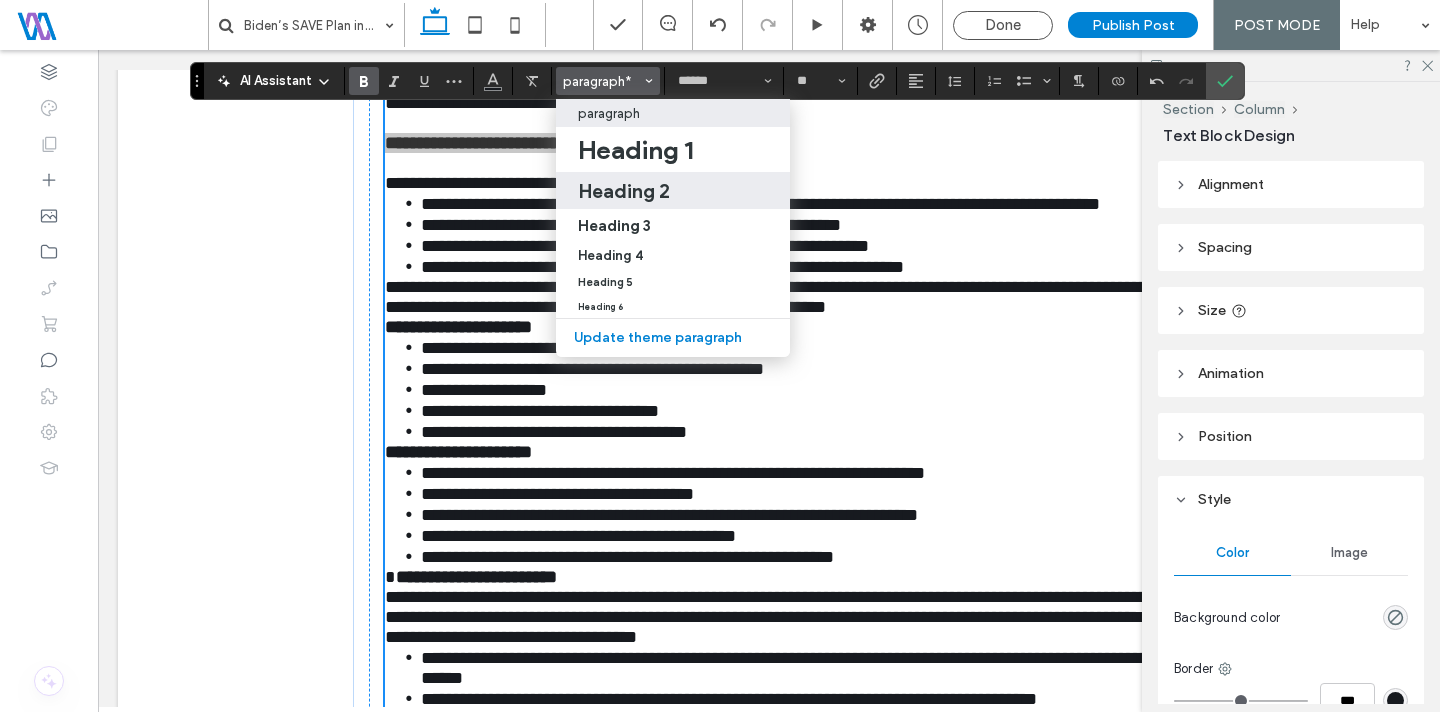 drag, startPoint x: 669, startPoint y: 195, endPoint x: 589, endPoint y: 234, distance: 89 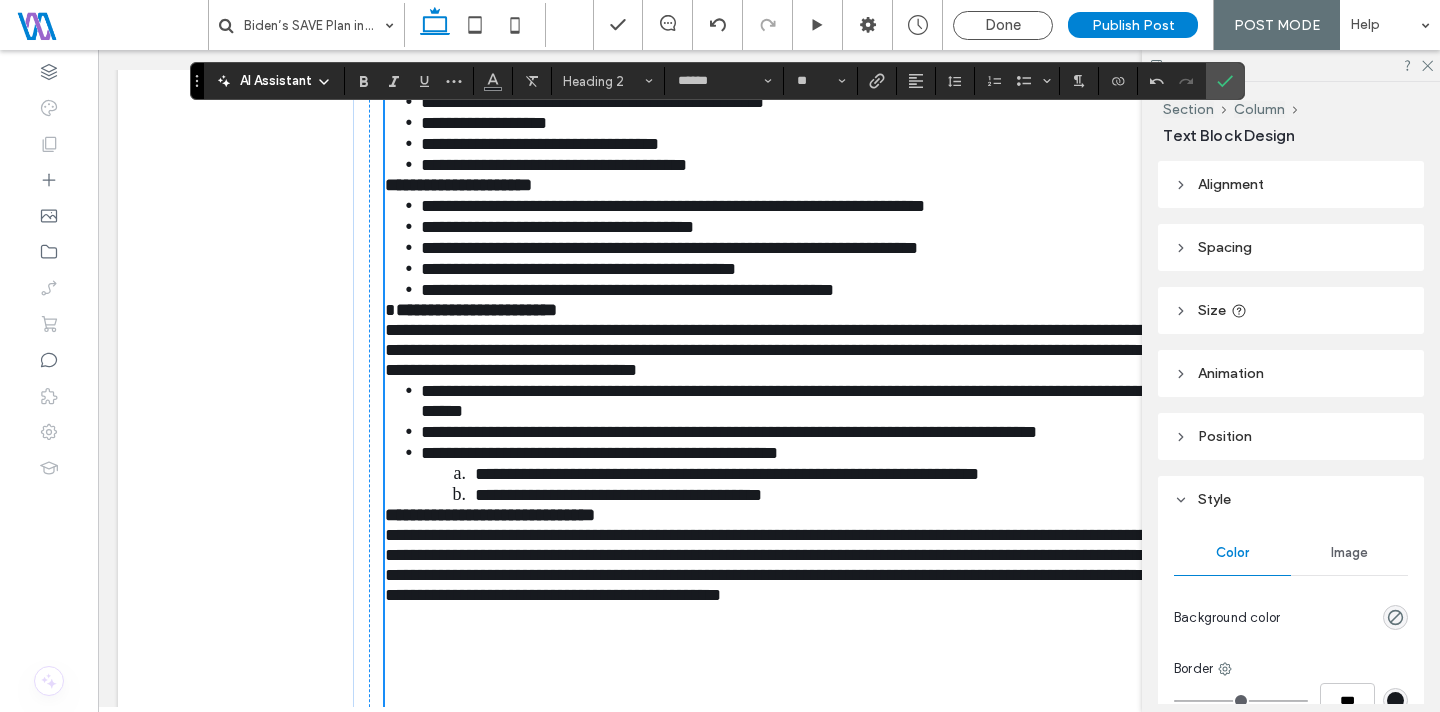 scroll, scrollTop: 2646, scrollLeft: 0, axis: vertical 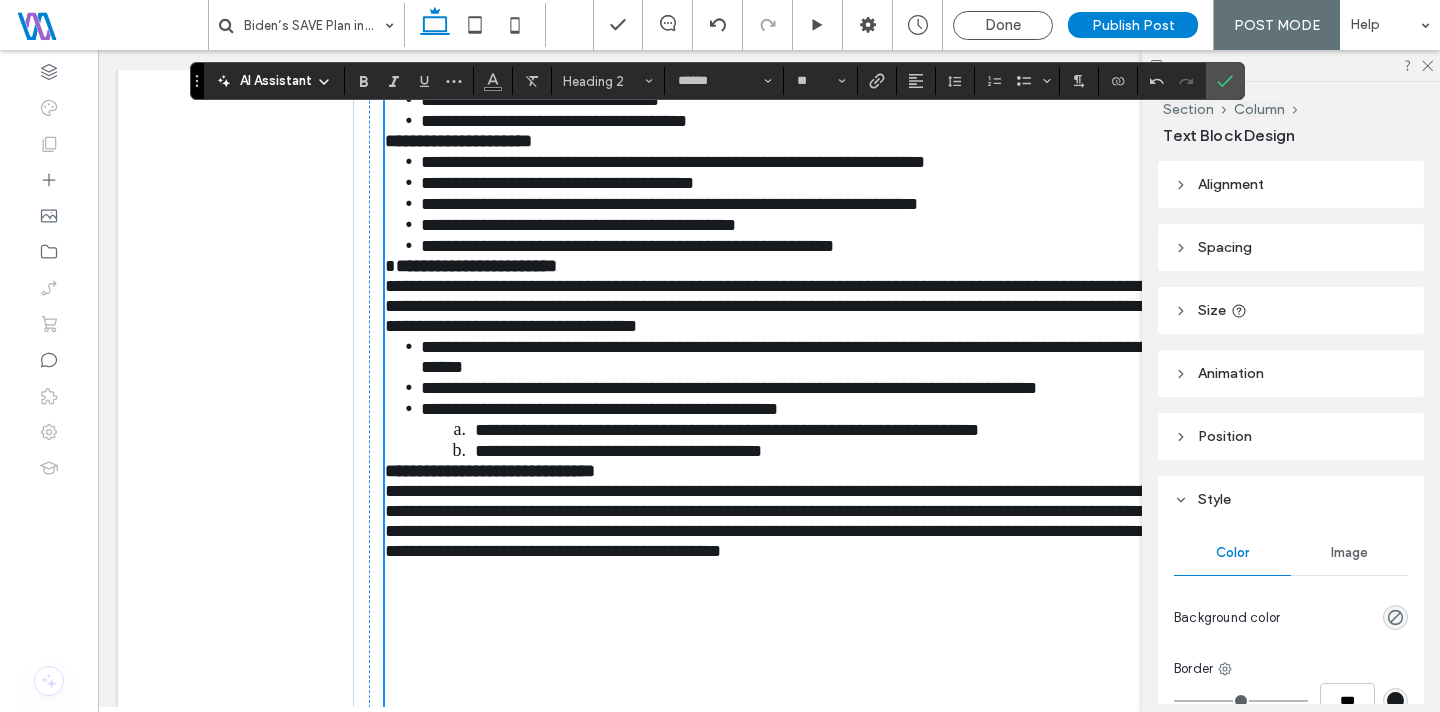 click on "**********" at bounding box center [770, -14] 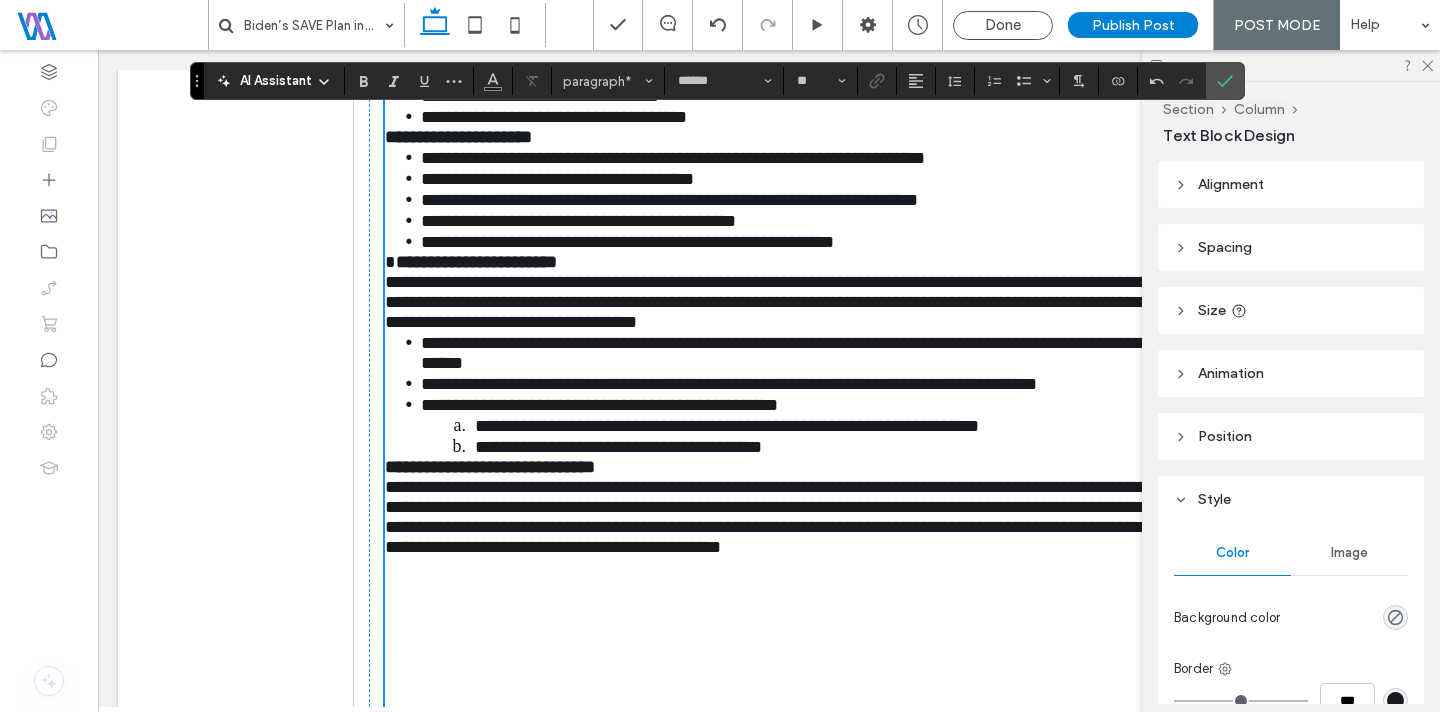scroll, scrollTop: 2676, scrollLeft: 0, axis: vertical 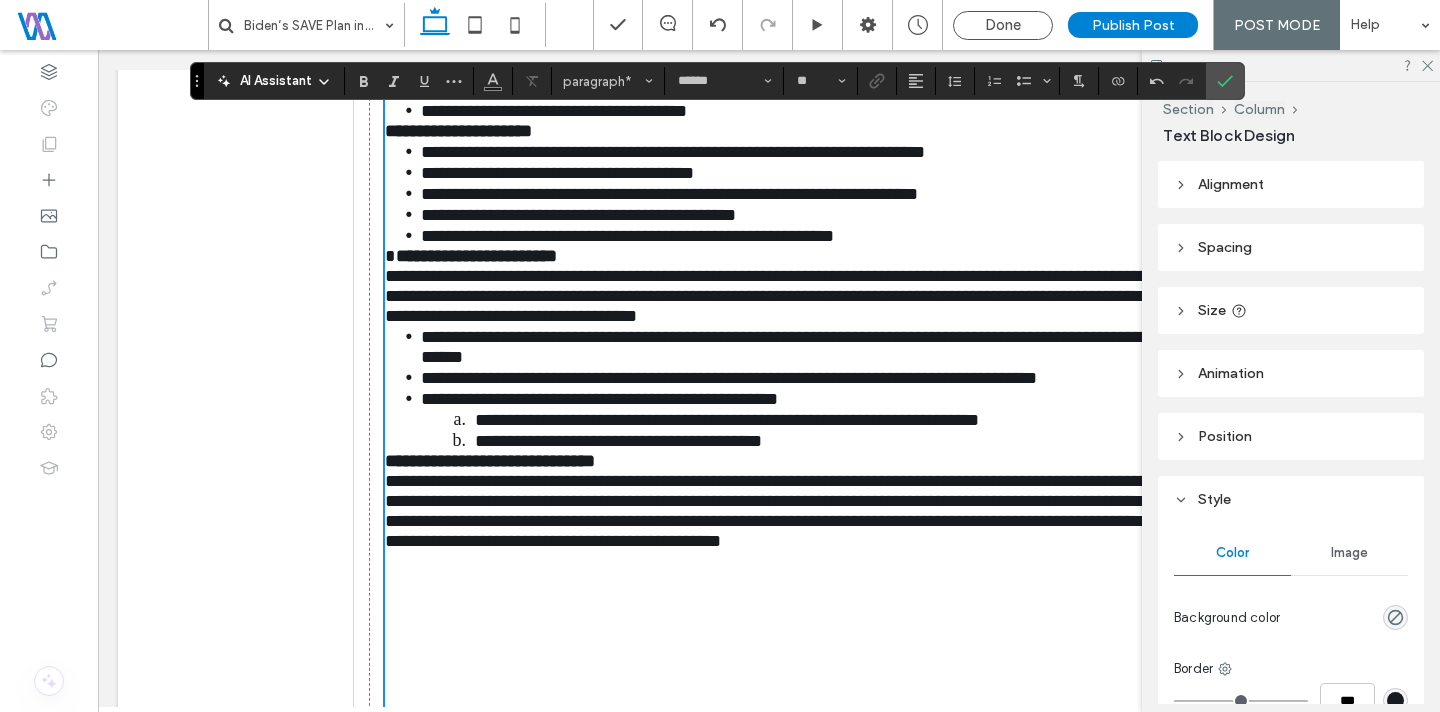 click on "**********" at bounding box center (458, 6) 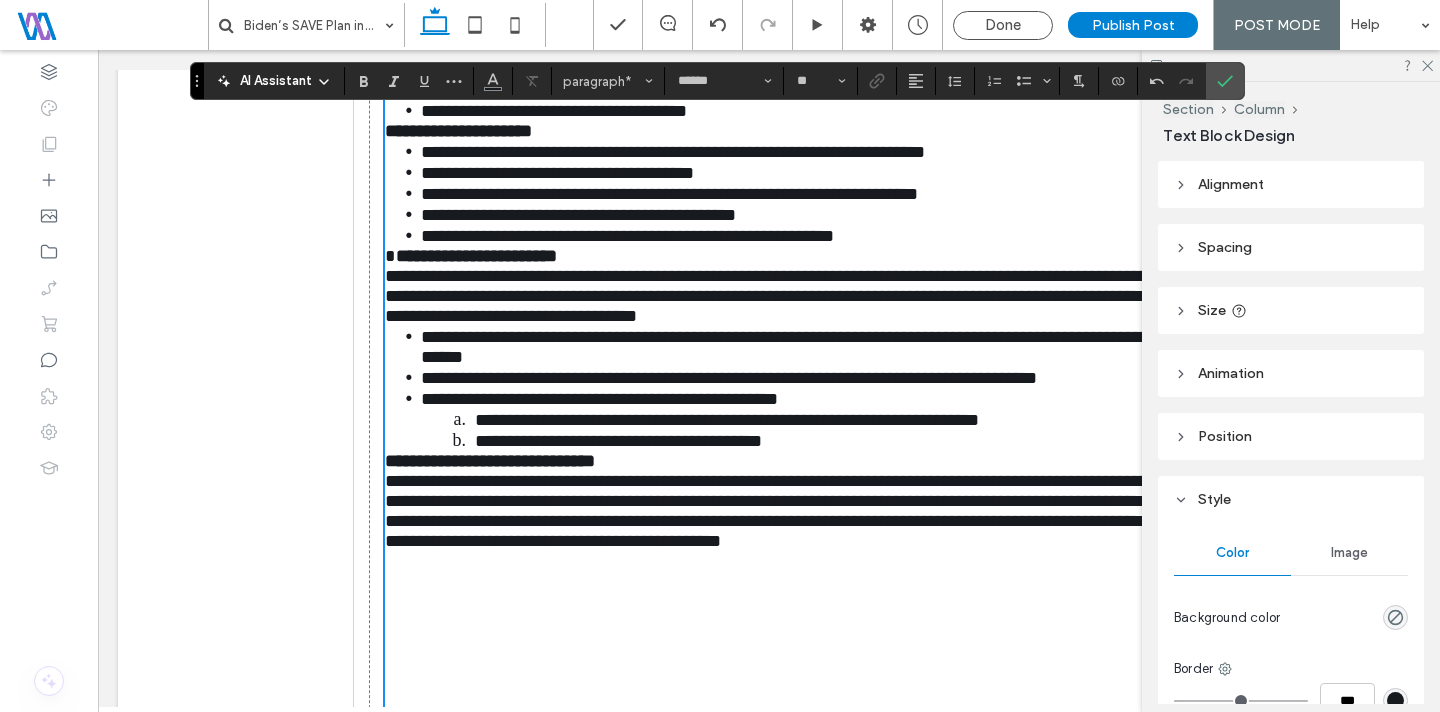 scroll, scrollTop: 2727, scrollLeft: 0, axis: vertical 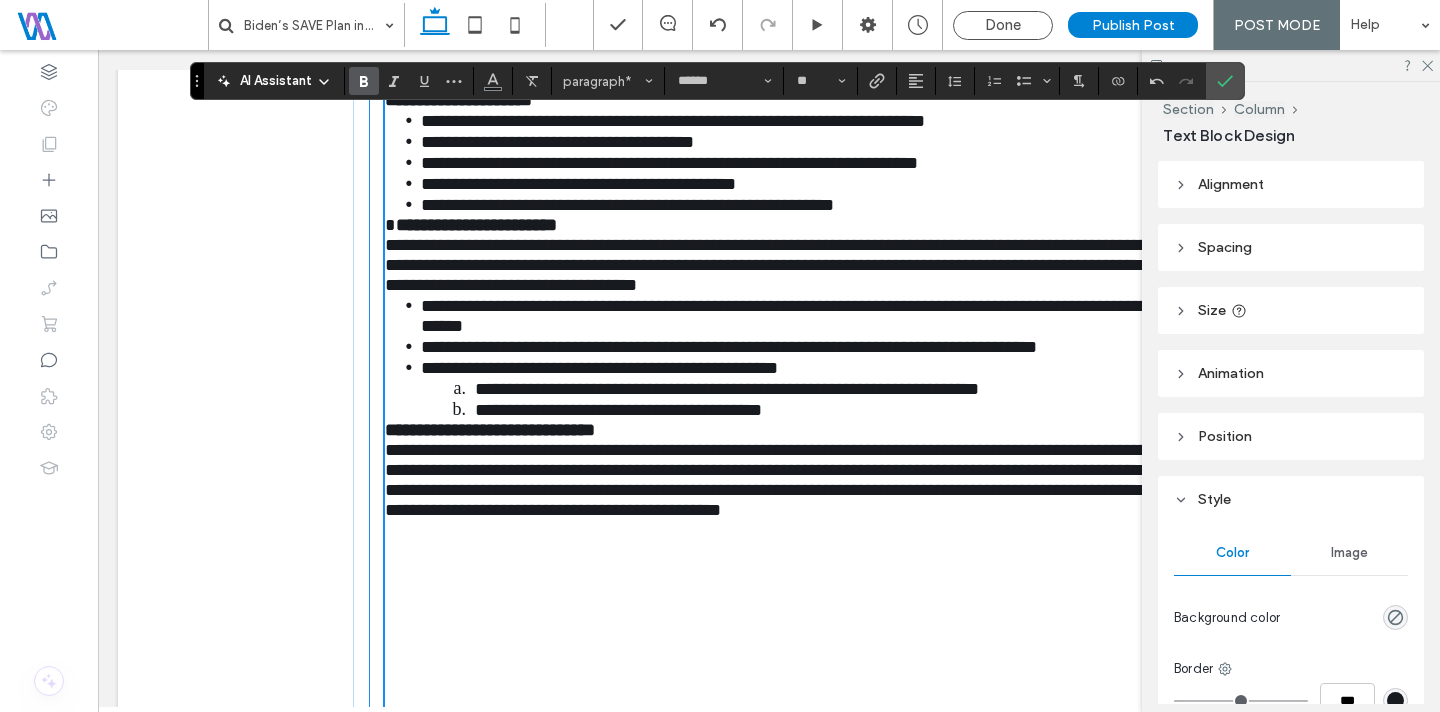 drag, startPoint x: 555, startPoint y: 325, endPoint x: 367, endPoint y: 325, distance: 188 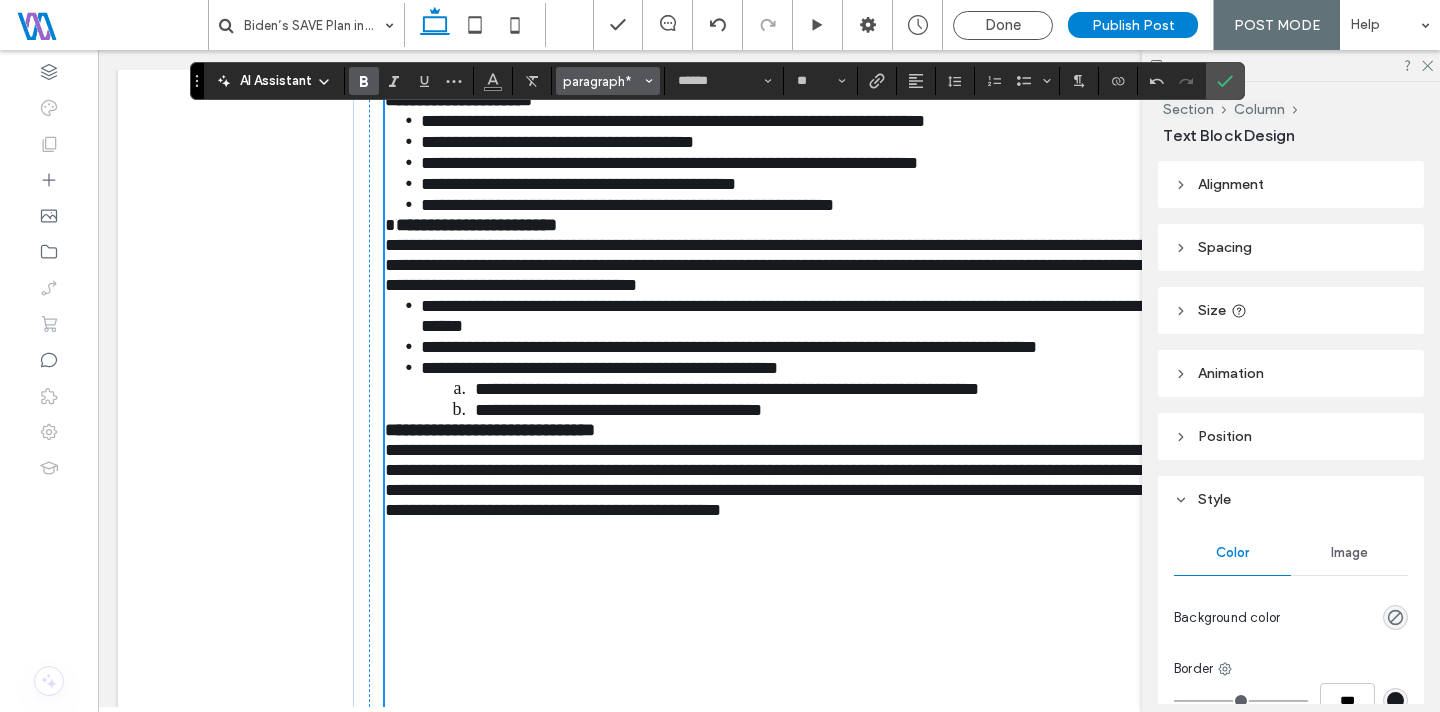 click on "paragraph*" at bounding box center (608, 81) 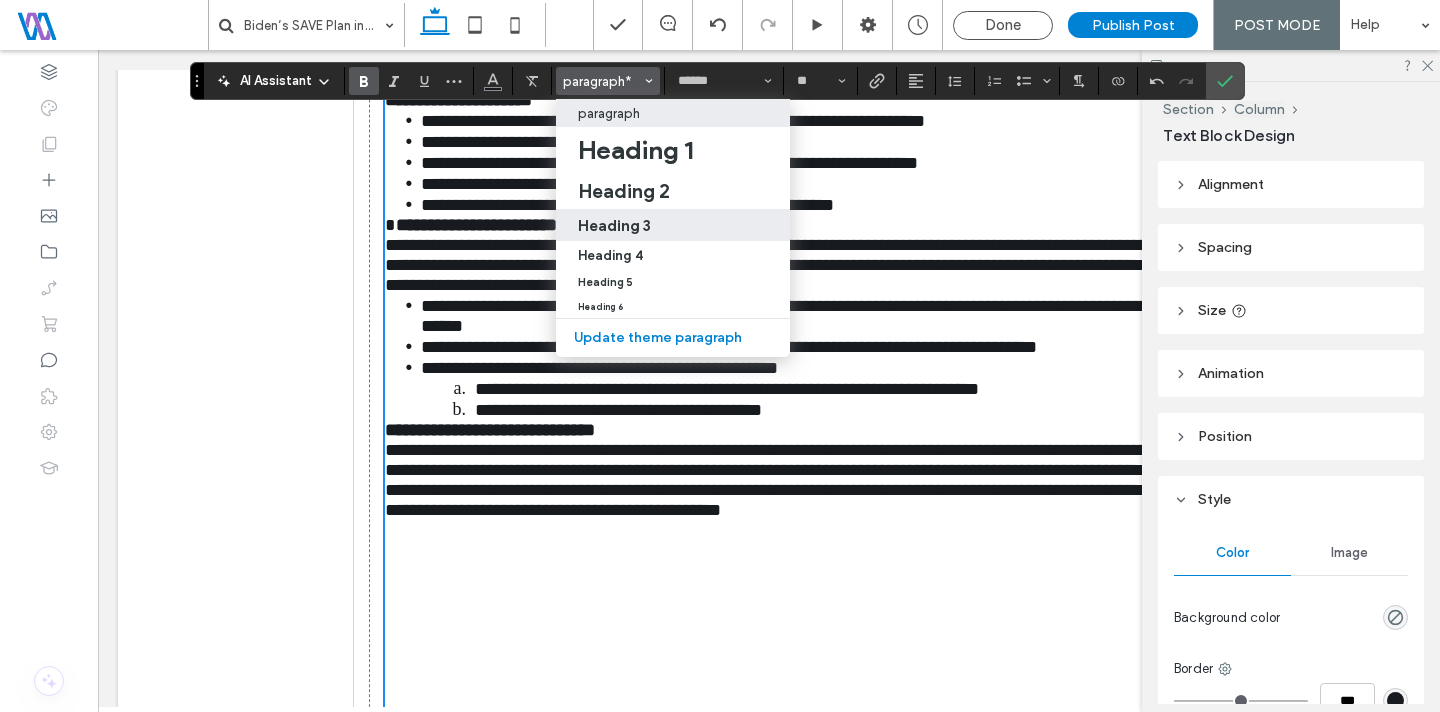 click on "Heading 3" at bounding box center [614, 225] 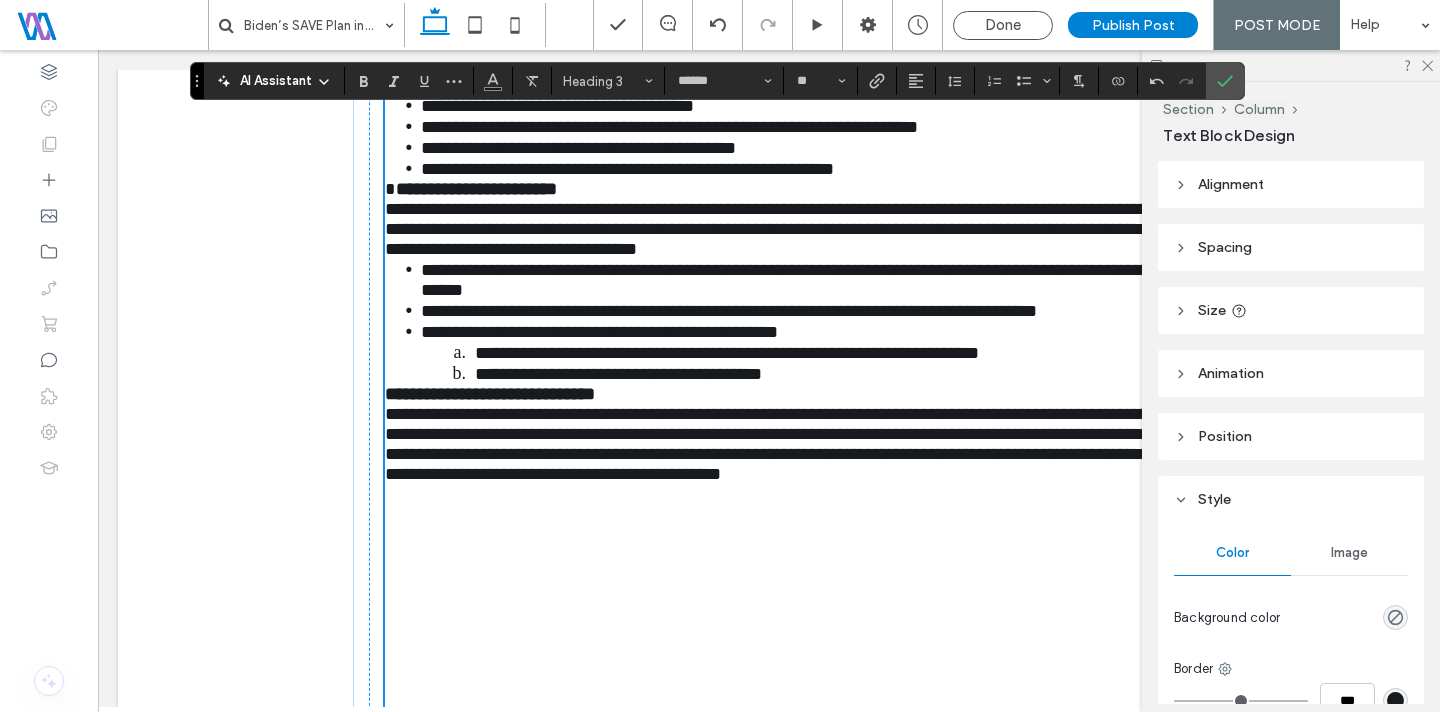 scroll, scrollTop: 2950, scrollLeft: 0, axis: vertical 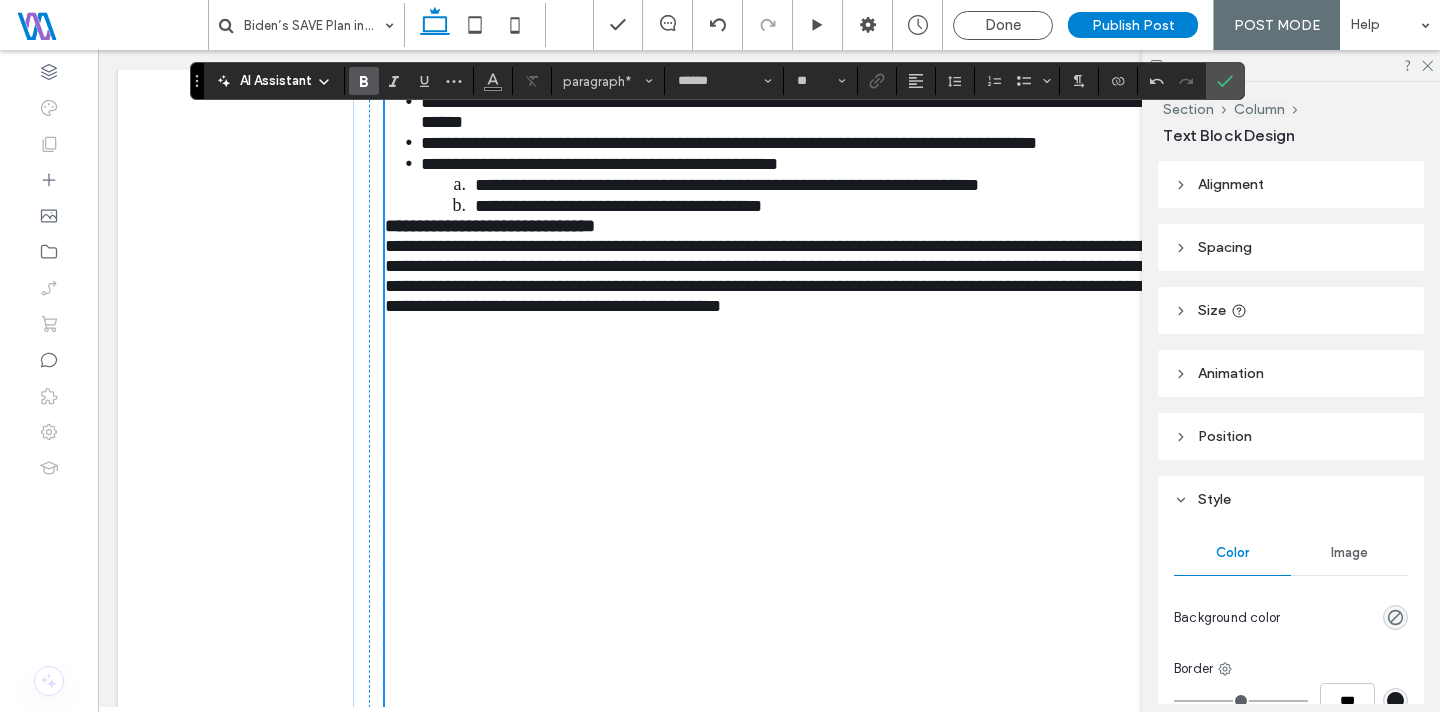 click on "**********" at bounding box center [458, -104] 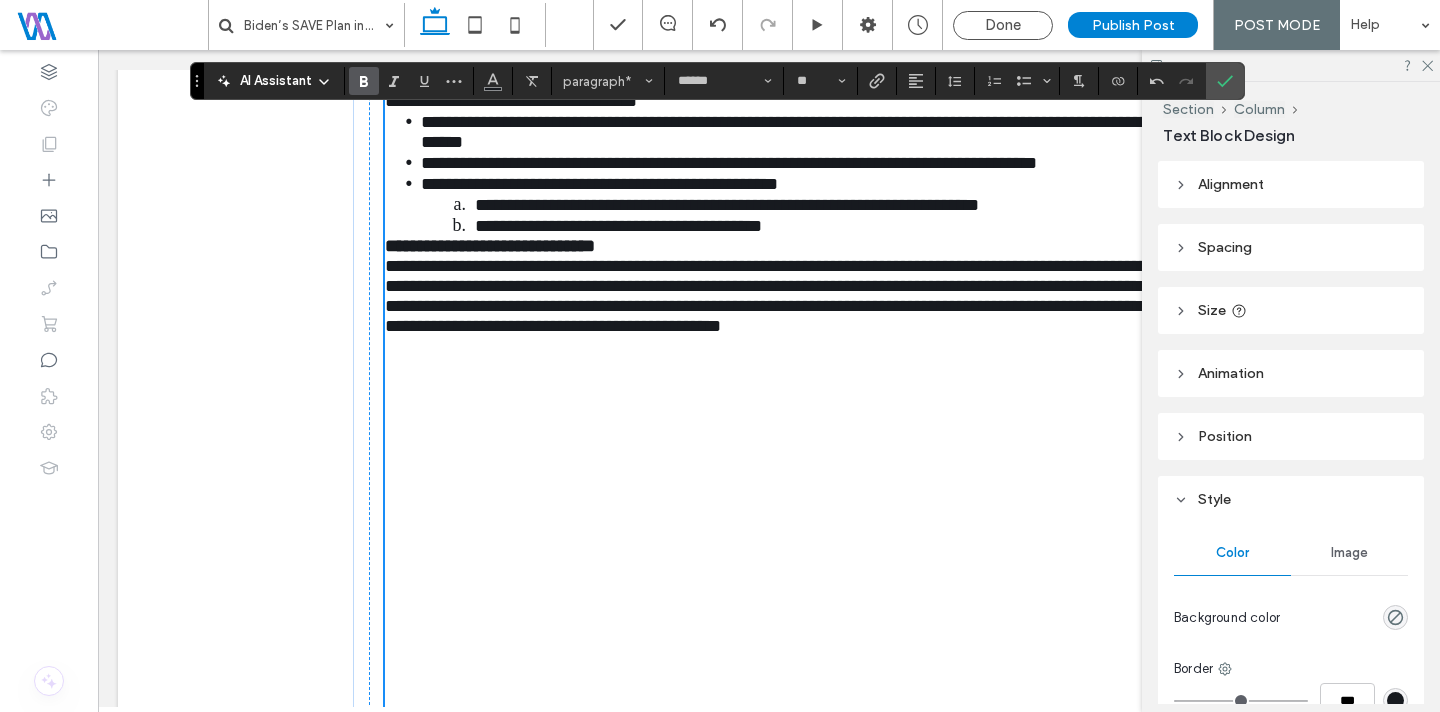 drag, startPoint x: 598, startPoint y: 275, endPoint x: 378, endPoint y: 272, distance: 220.02045 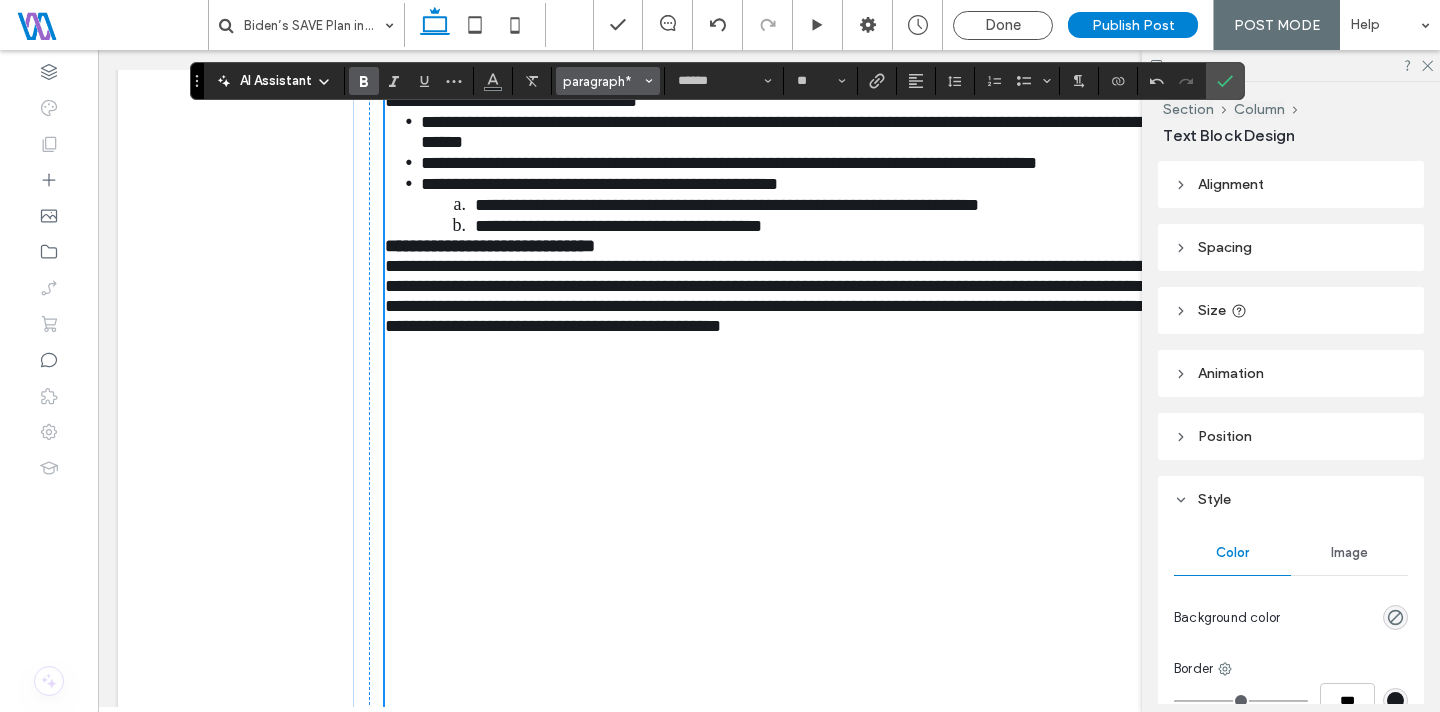 click on "paragraph*" at bounding box center [602, 81] 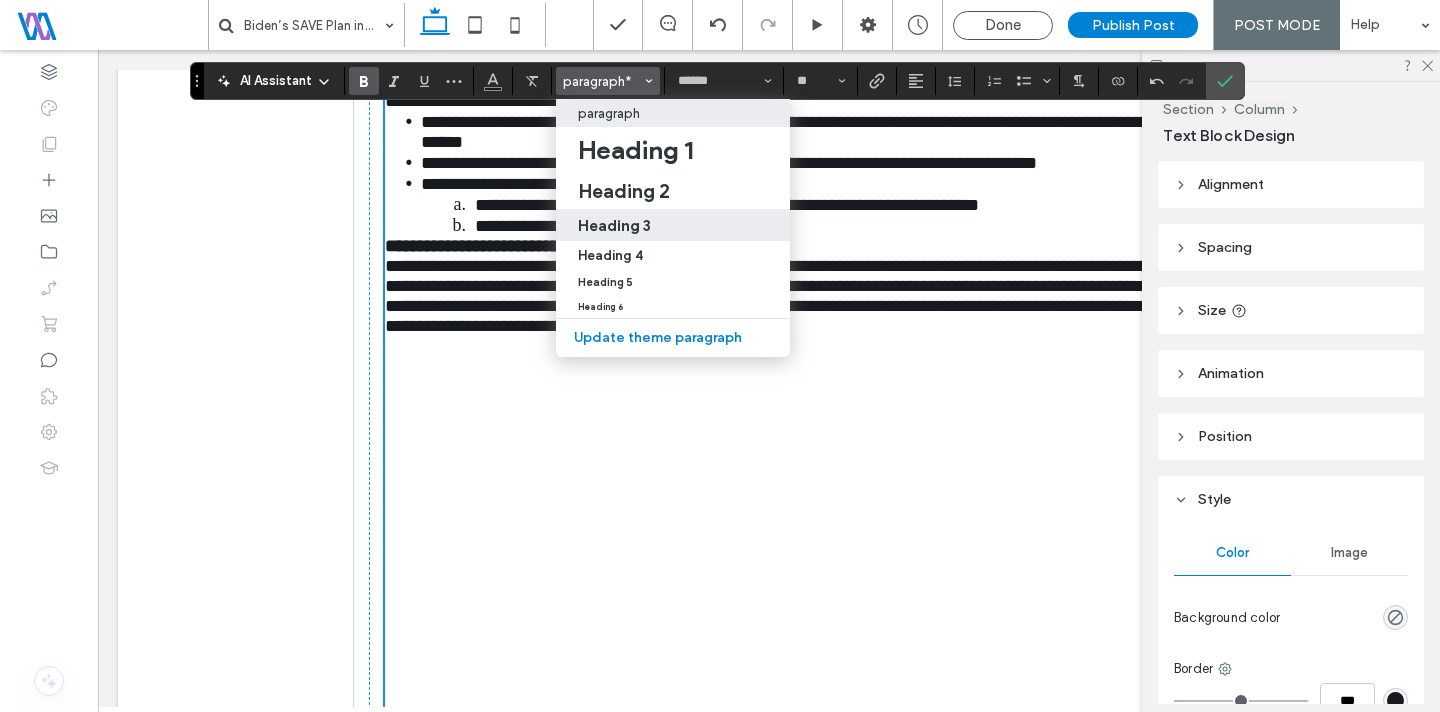 click on "Heading 3" at bounding box center [673, 225] 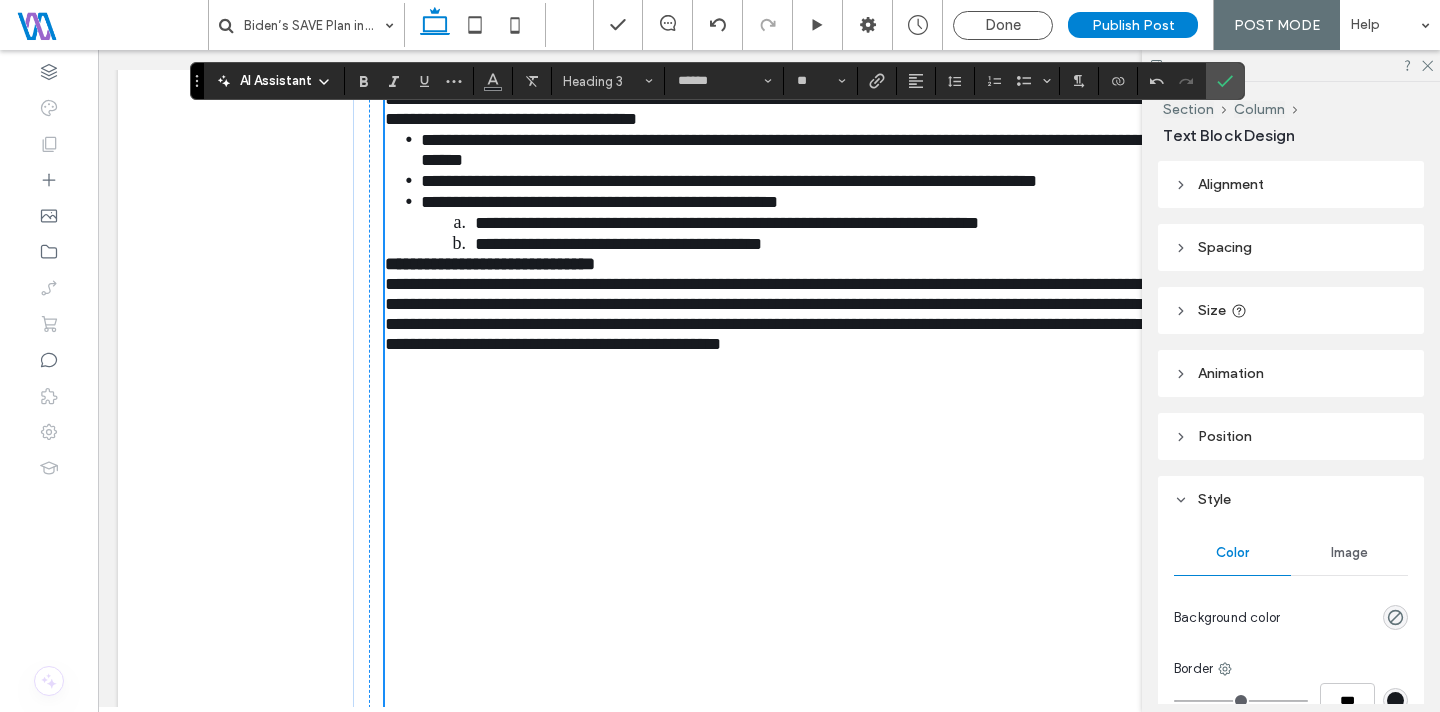 drag, startPoint x: 384, startPoint y: 424, endPoint x: 462, endPoint y: 427, distance: 78.05767 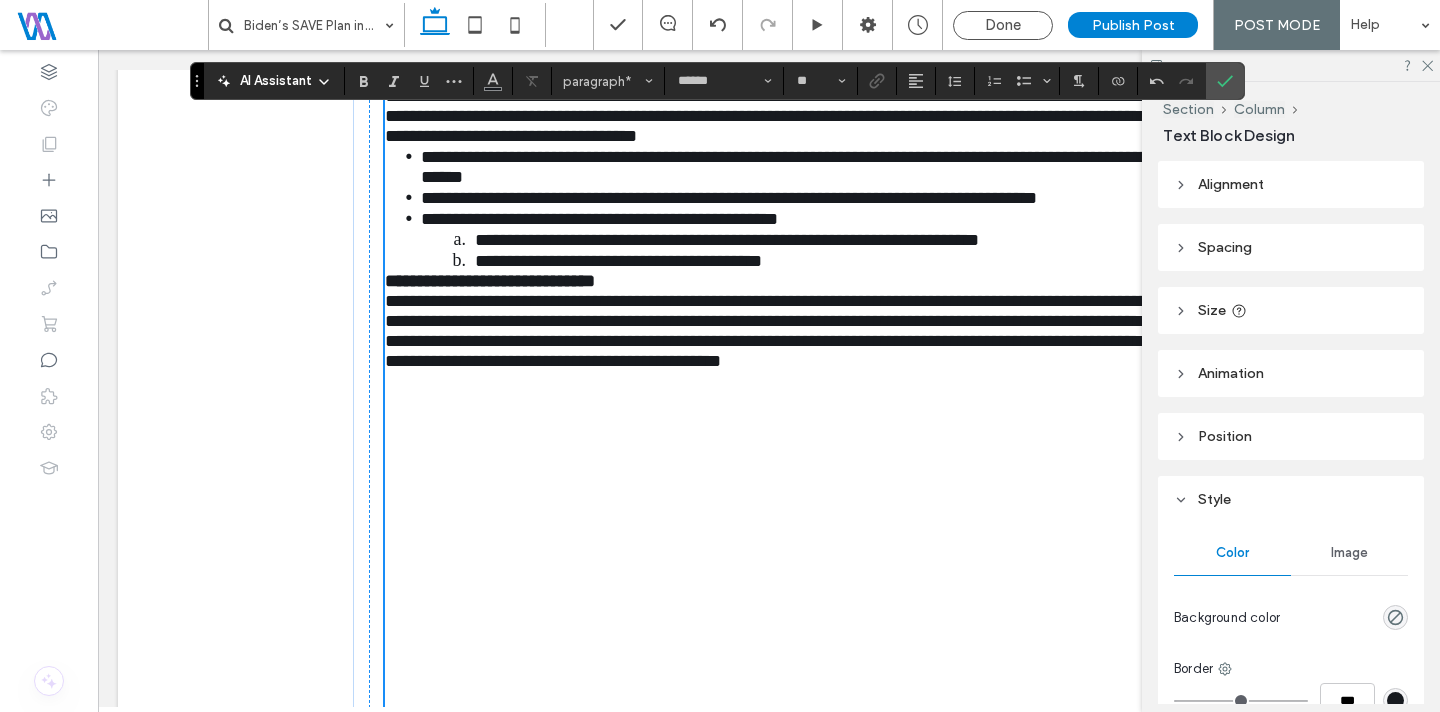 scroll, scrollTop: 2954, scrollLeft: 0, axis: vertical 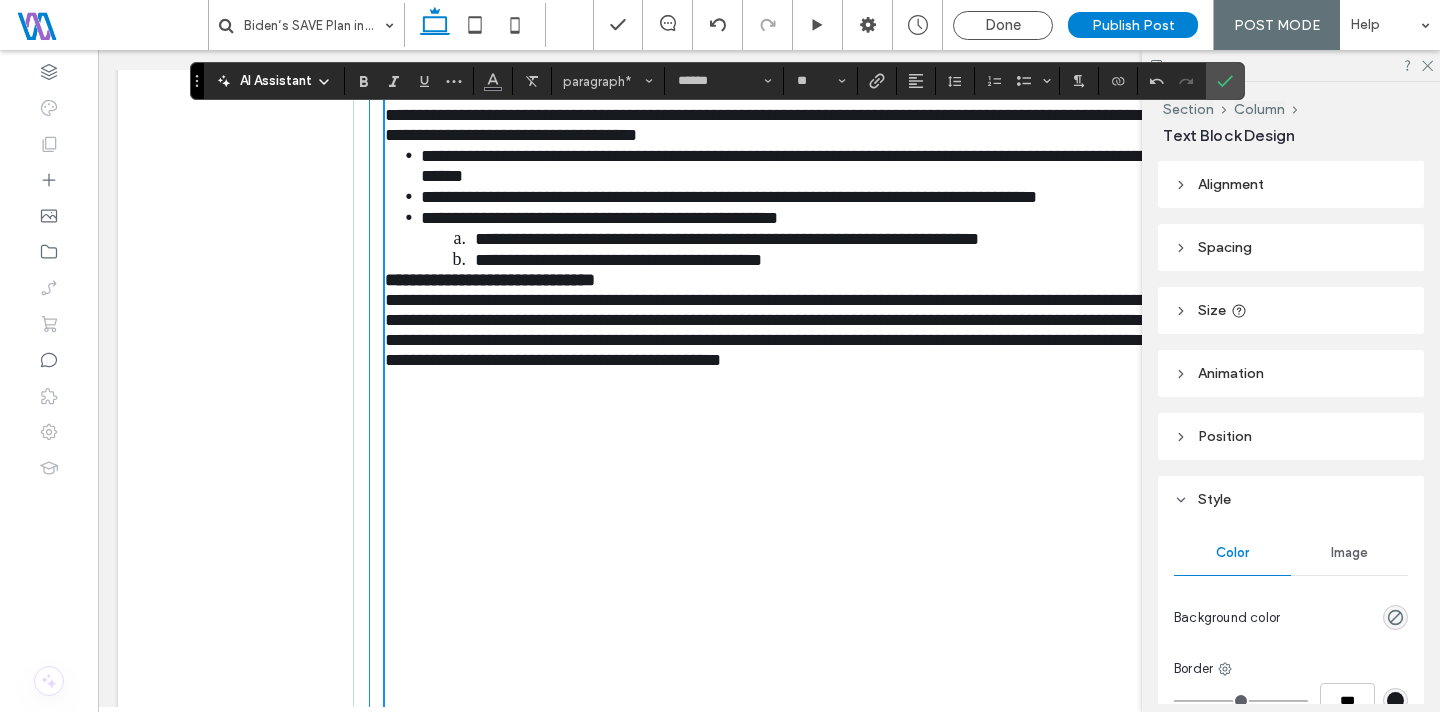 drag, startPoint x: 631, startPoint y: 442, endPoint x: 374, endPoint y: 446, distance: 257.03113 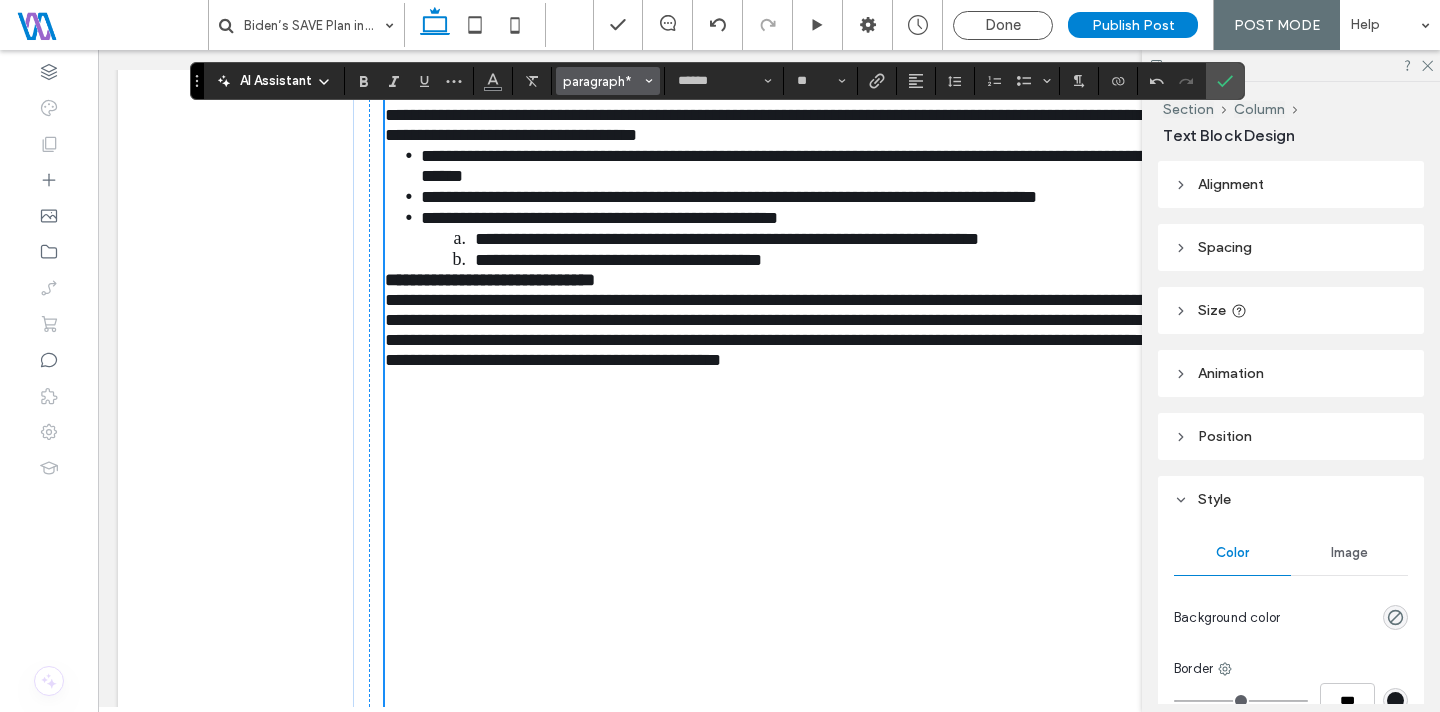 click on "paragraph*" at bounding box center [602, 81] 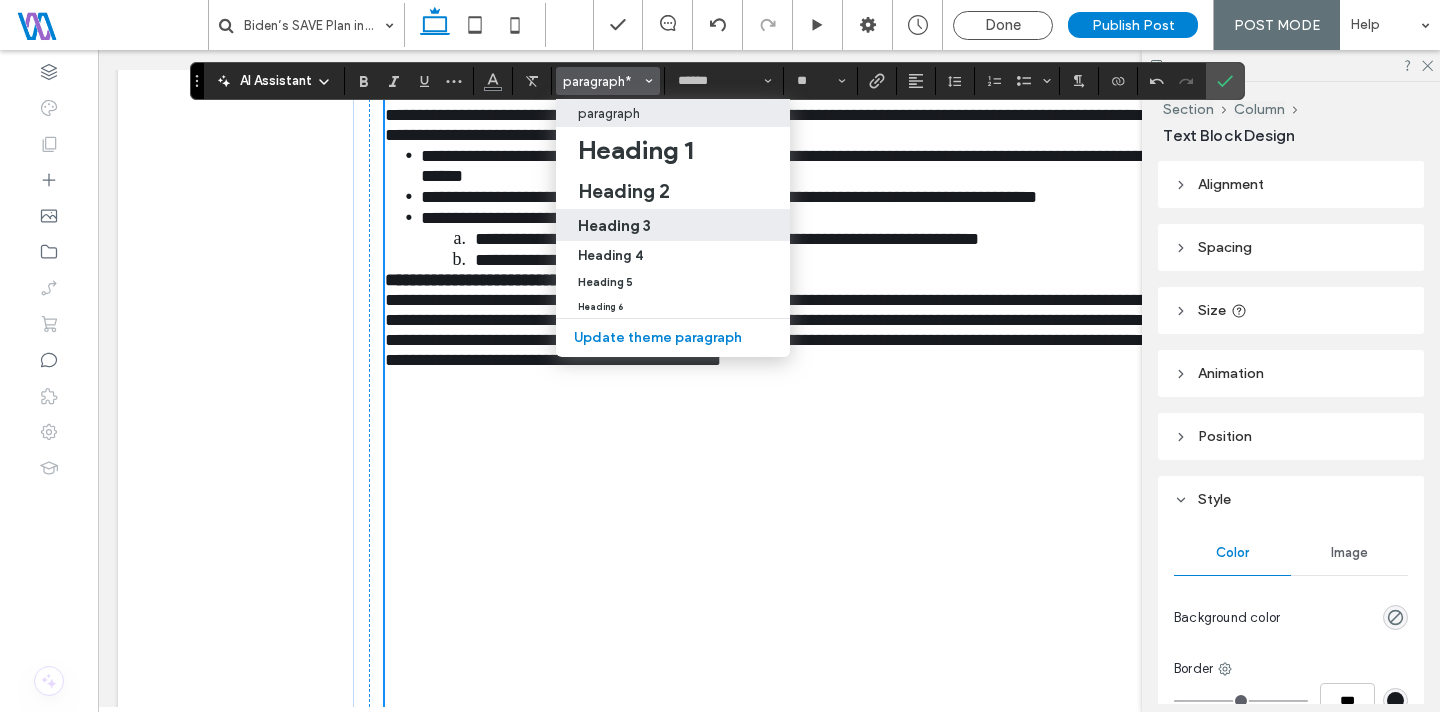 click on "Heading 3" at bounding box center (614, 225) 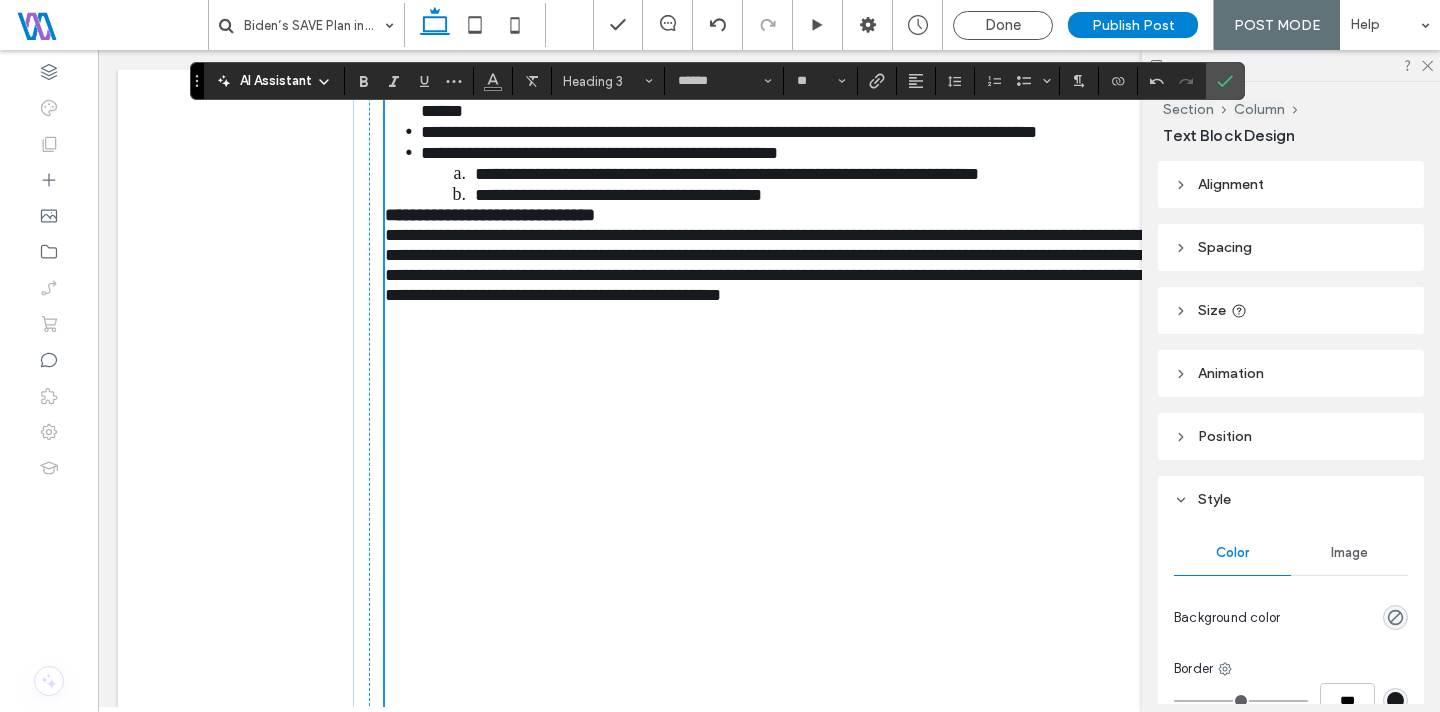 scroll, scrollTop: 3081, scrollLeft: 0, axis: vertical 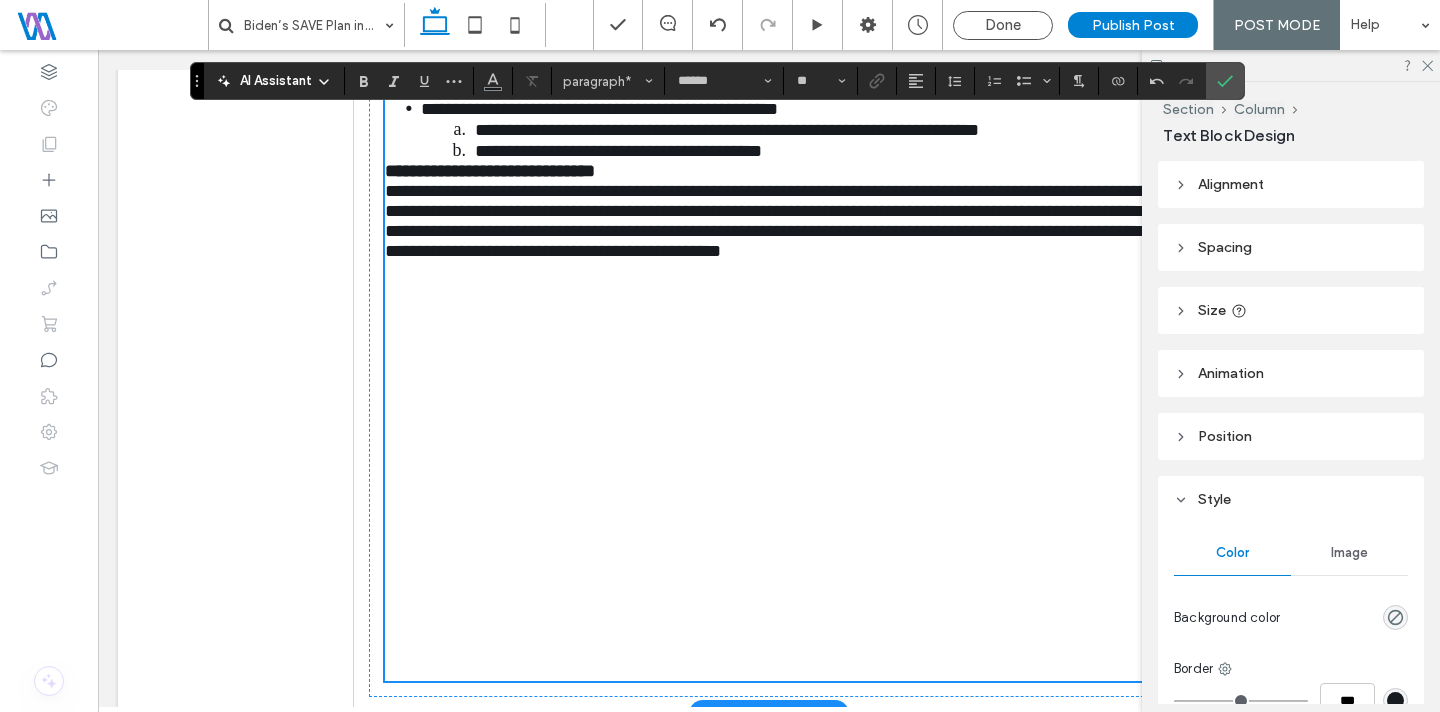 click on "**********" at bounding box center [770, 6] 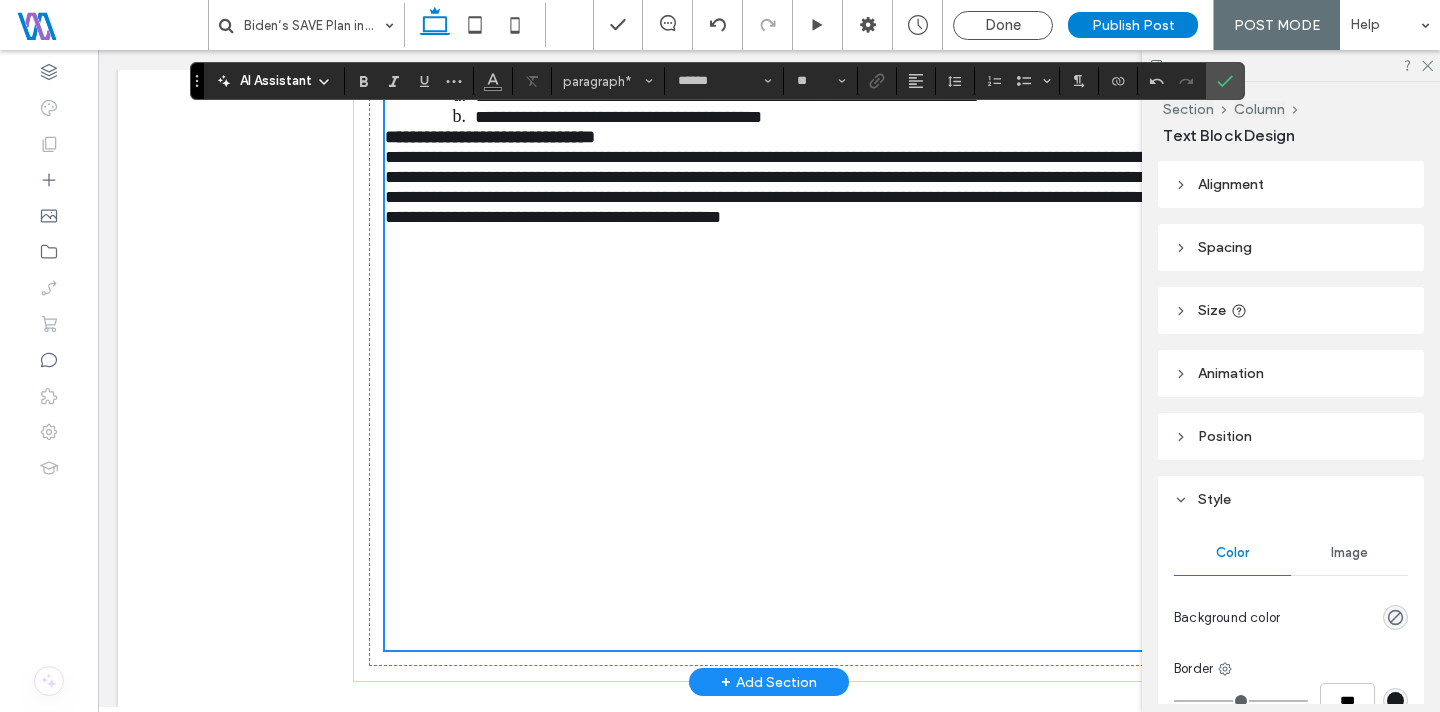 scroll, scrollTop: 3164, scrollLeft: 0, axis: vertical 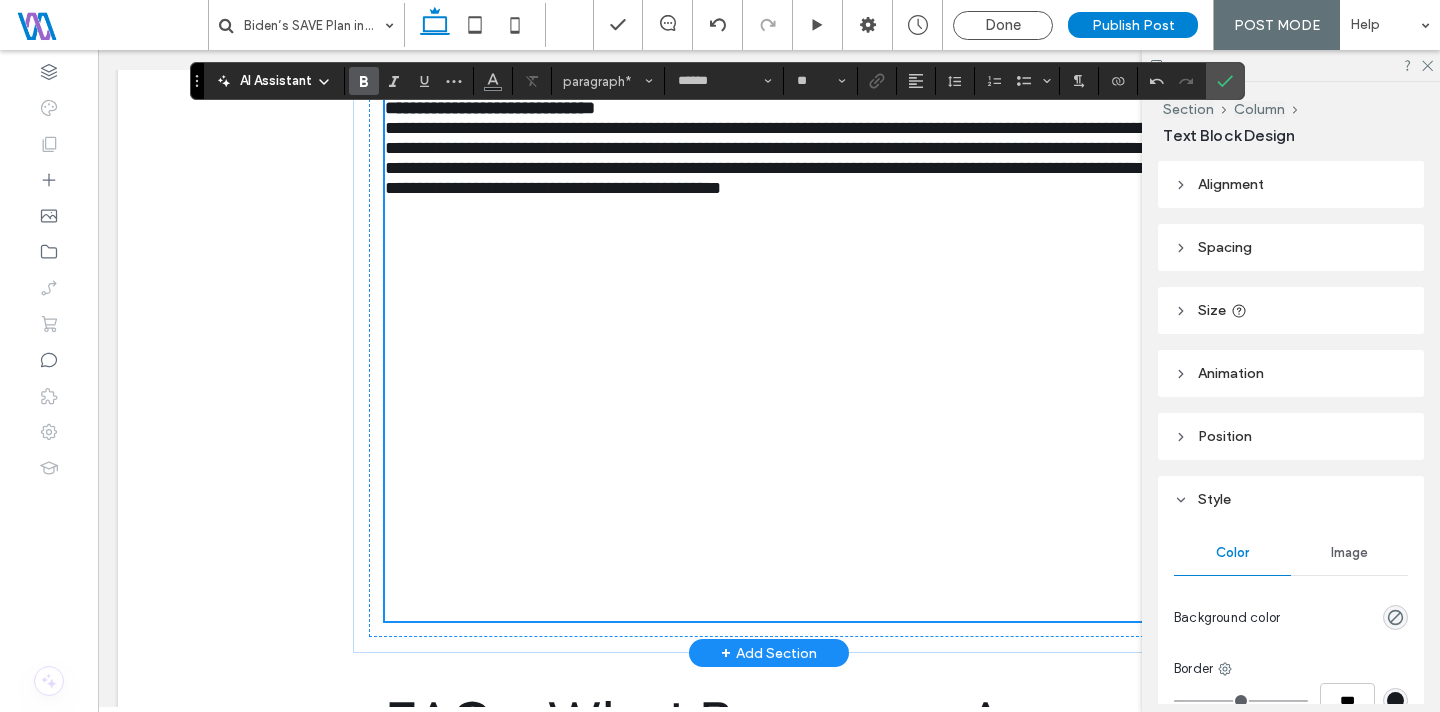 click on "**********" at bounding box center (490, 108) 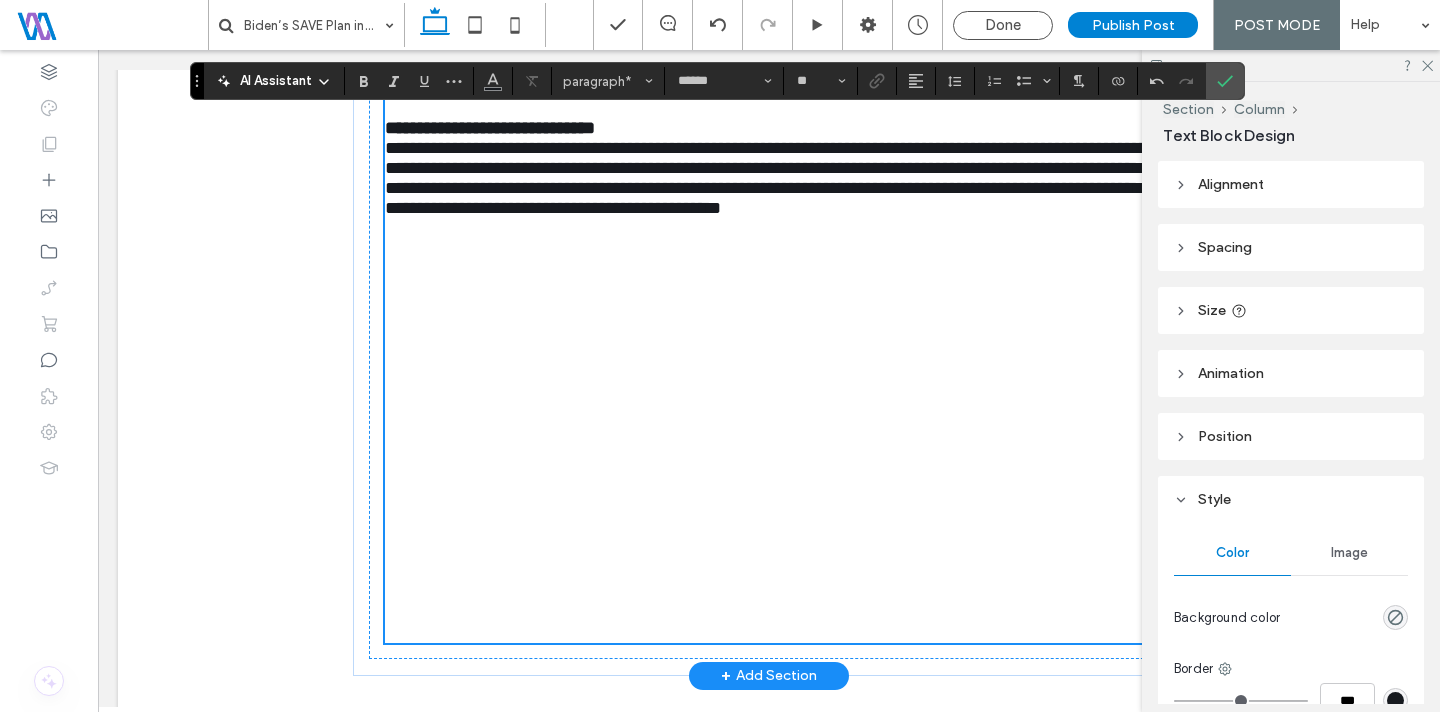 drag, startPoint x: 379, startPoint y: 540, endPoint x: 390, endPoint y: 539, distance: 11.045361 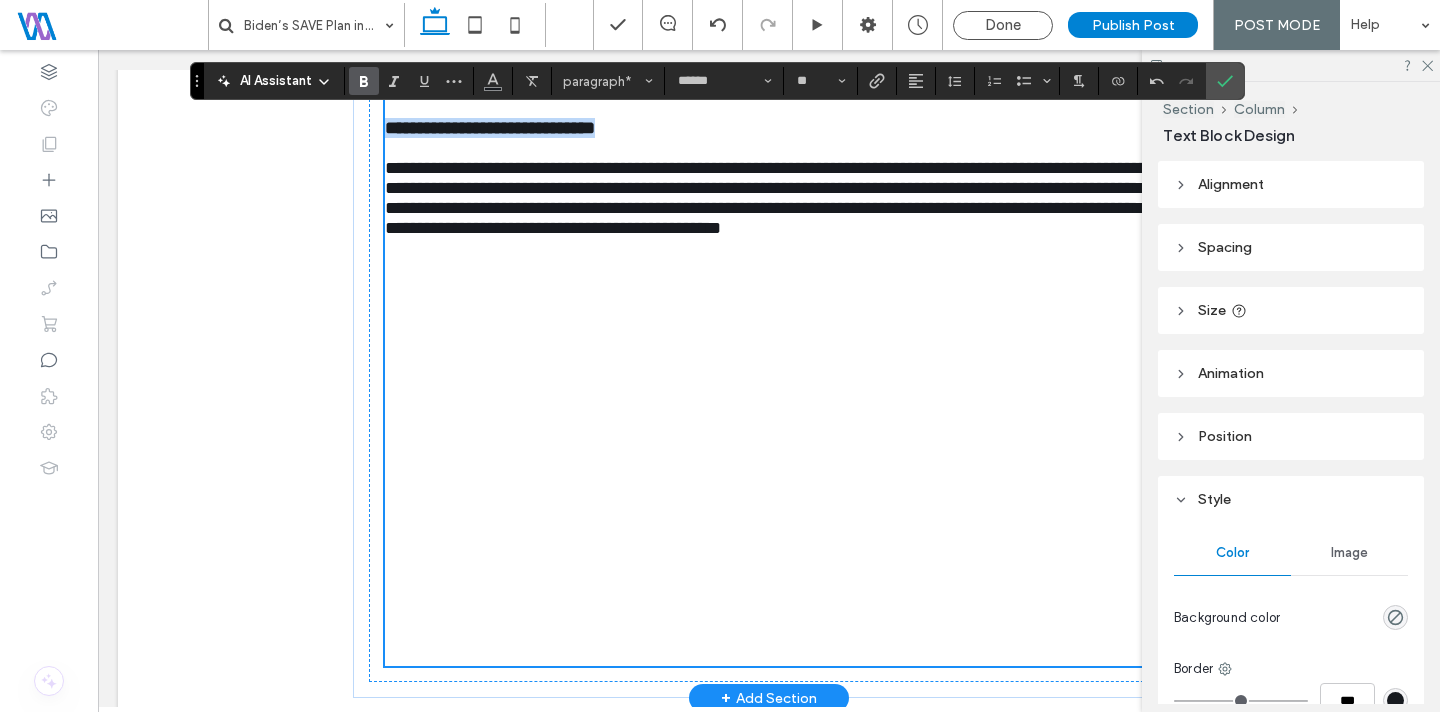 drag, startPoint x: 690, startPoint y: 500, endPoint x: 655, endPoint y: 517, distance: 38.910152 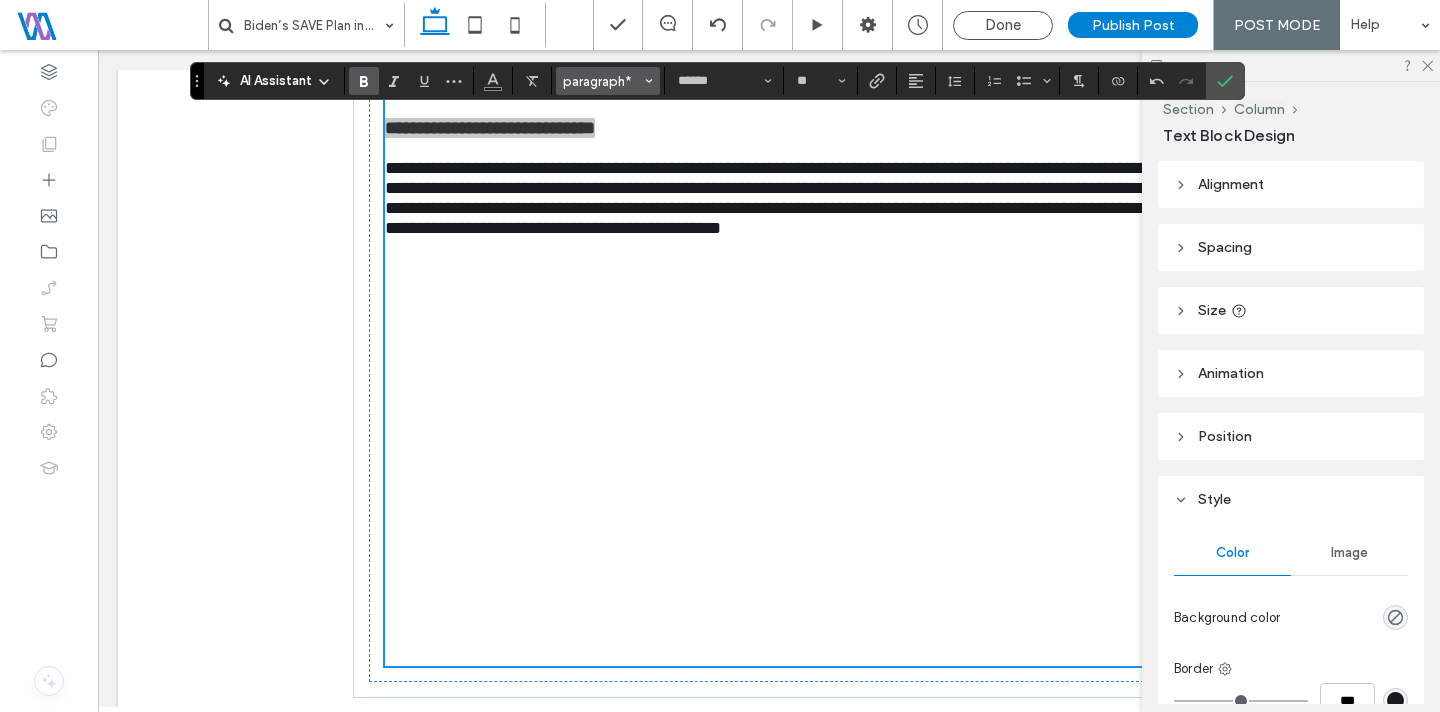 click on "paragraph*" at bounding box center [602, 81] 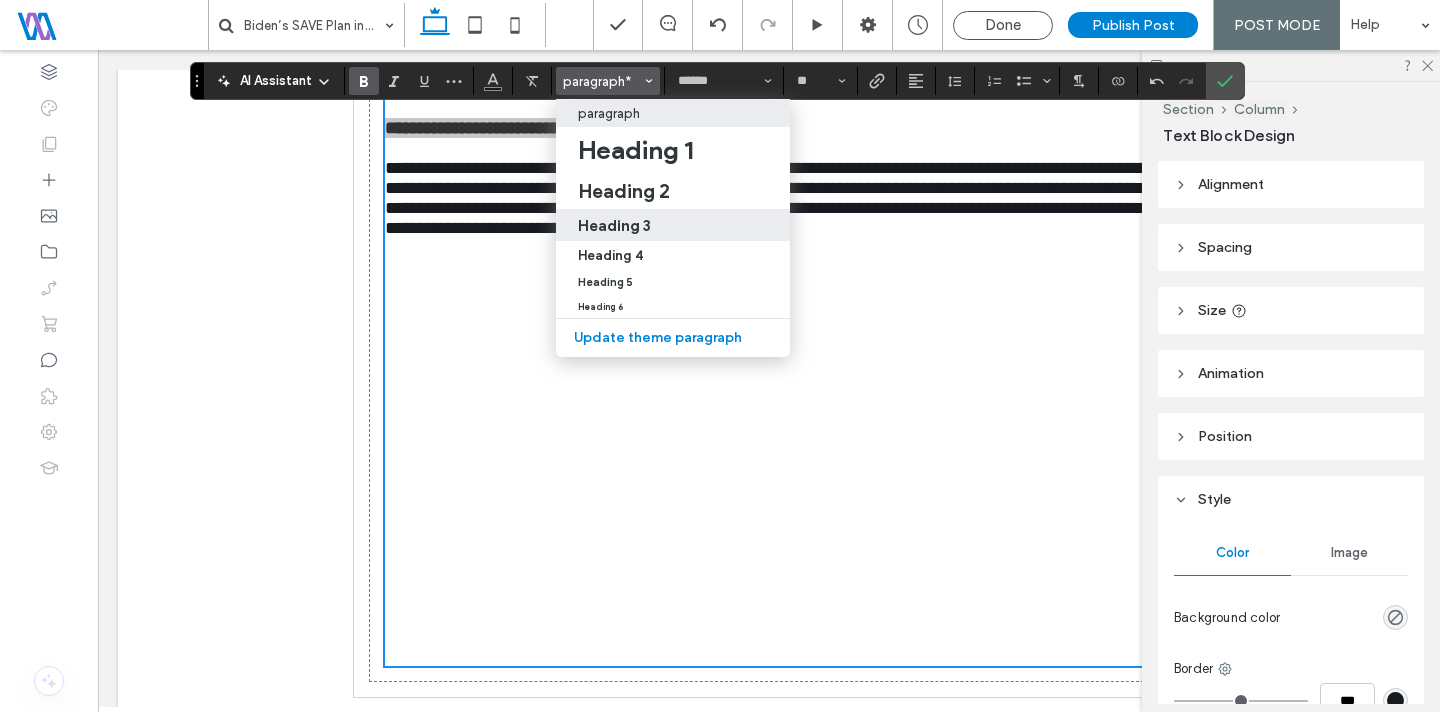 click on "Heading 3" at bounding box center (673, 225) 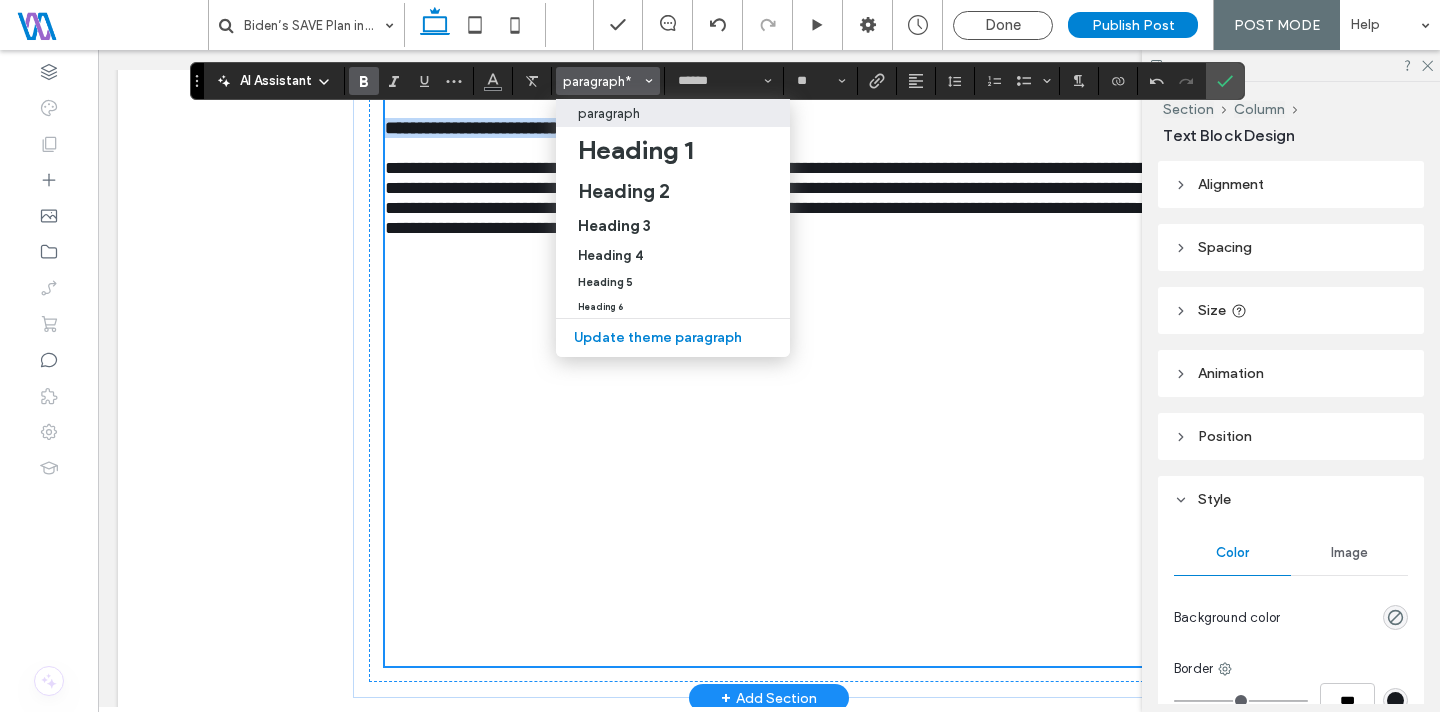 type on "**" 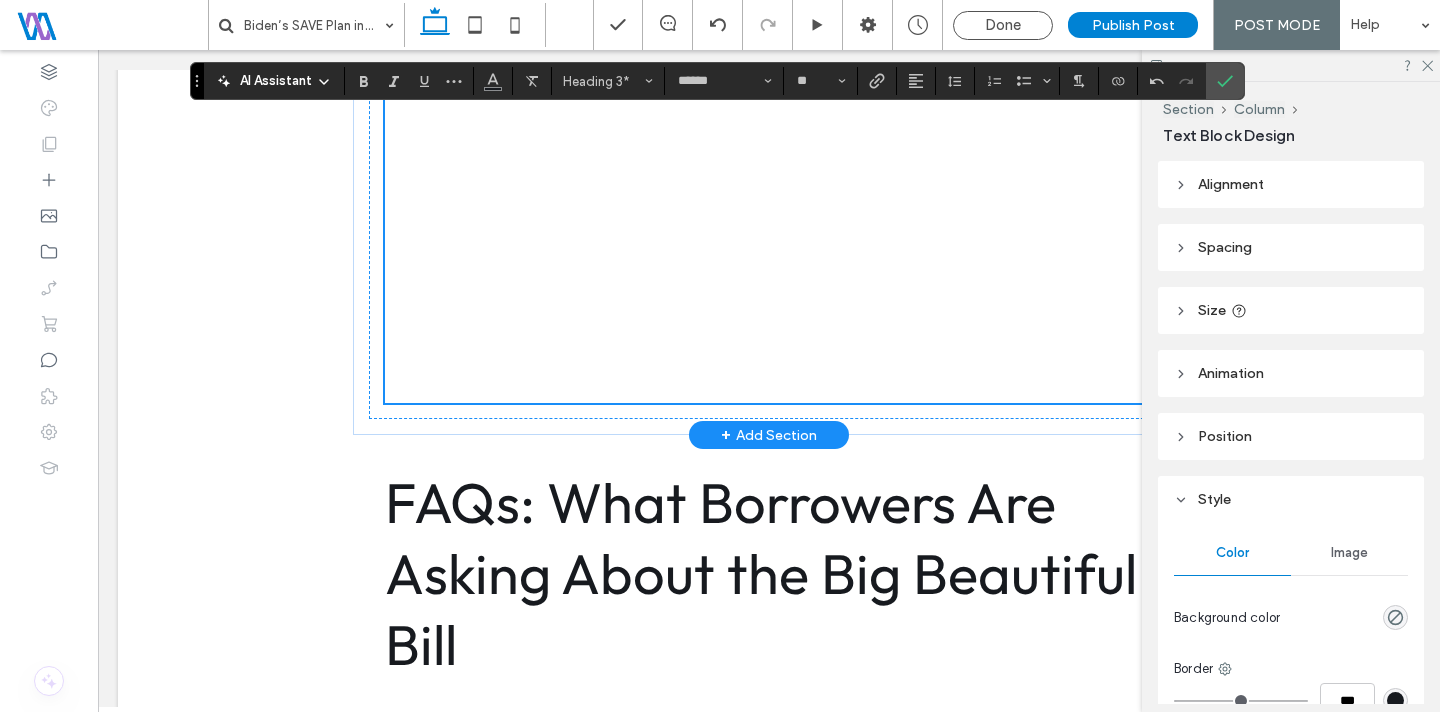 scroll, scrollTop: 3449, scrollLeft: 0, axis: vertical 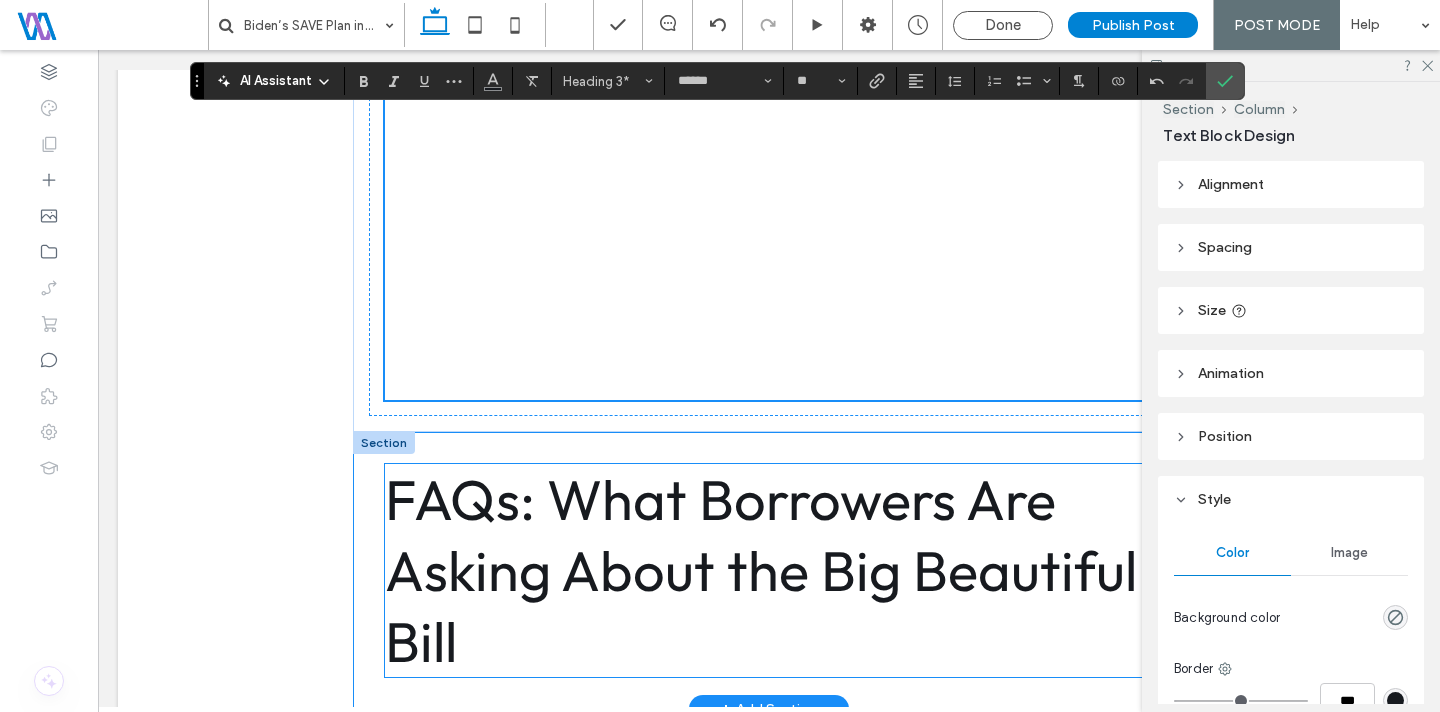 click on "FAQs: What Borrowers Are Asking About the Big Beautiful Bill" at bounding box center [761, 570] 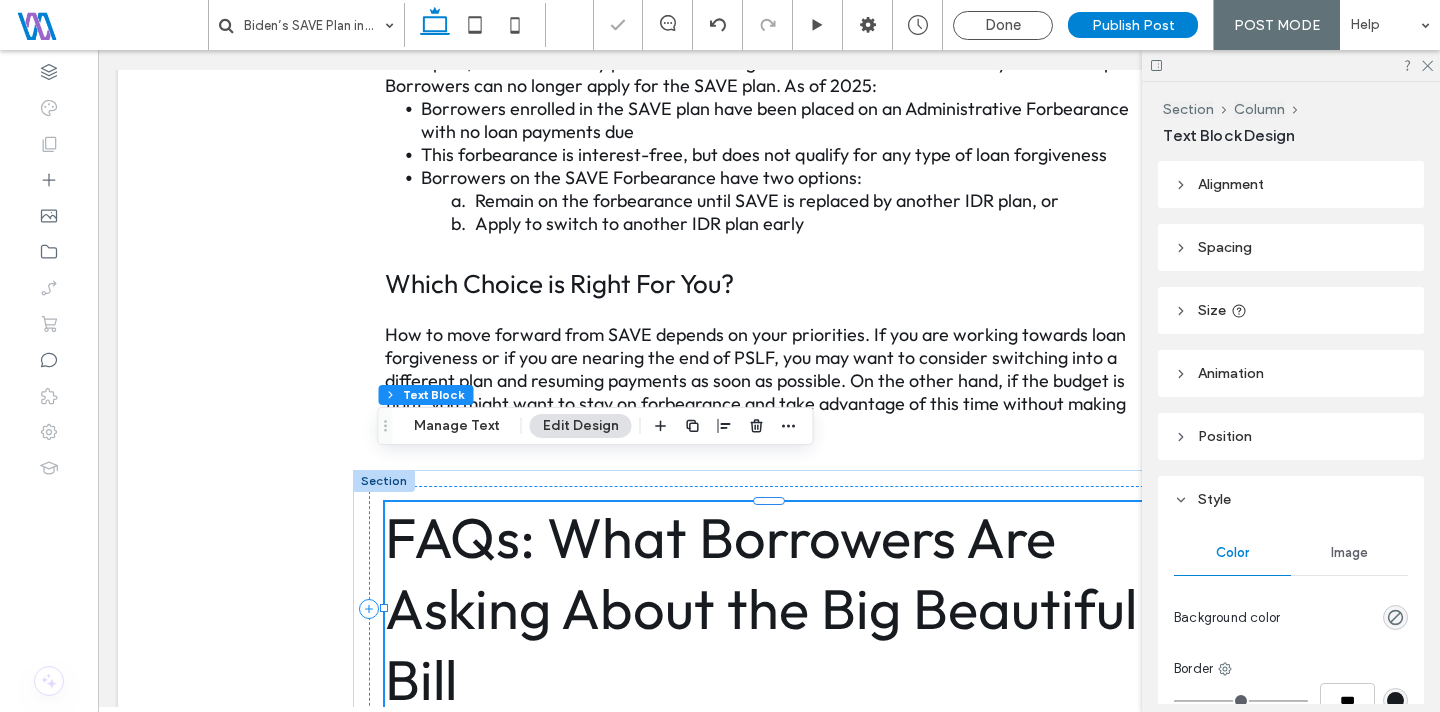 click on "FAQs: What Borrowers Are Asking About the Big Beautiful Bill" at bounding box center (761, 608) 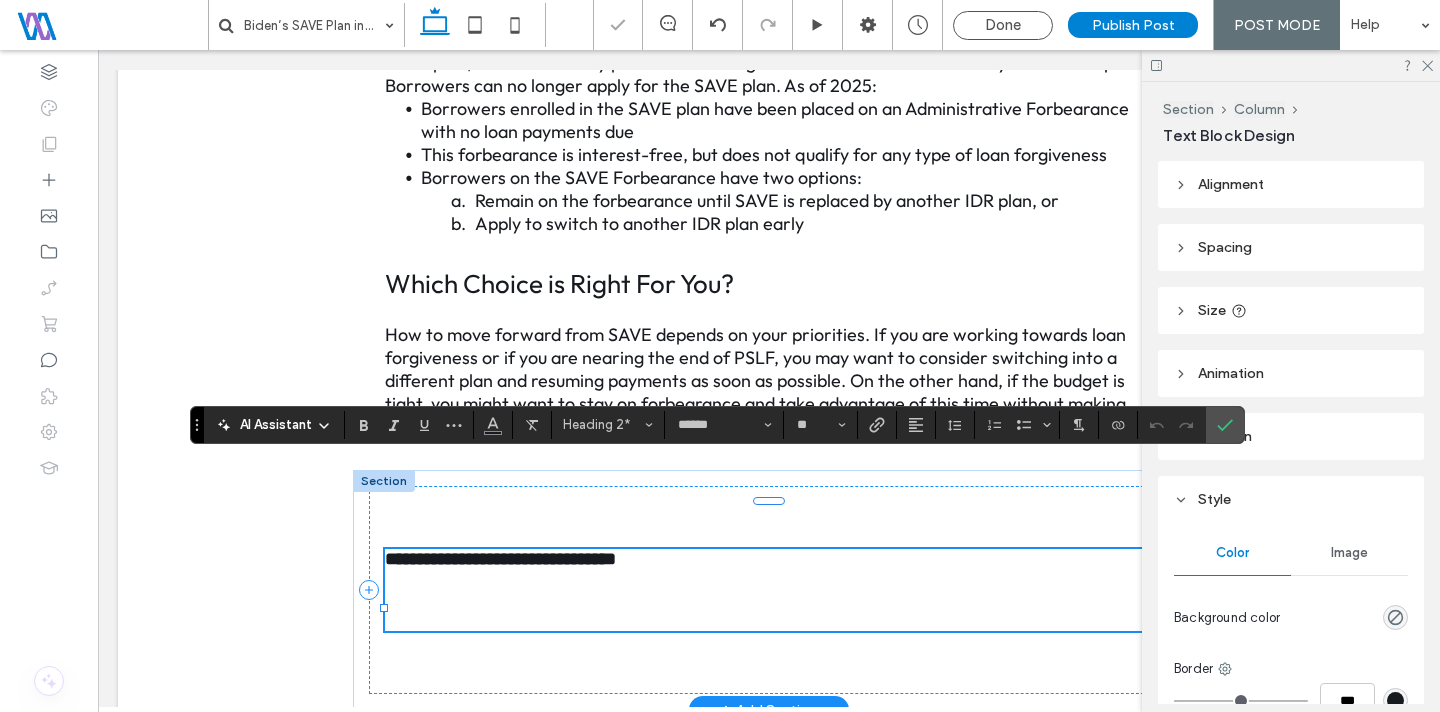 type on "**" 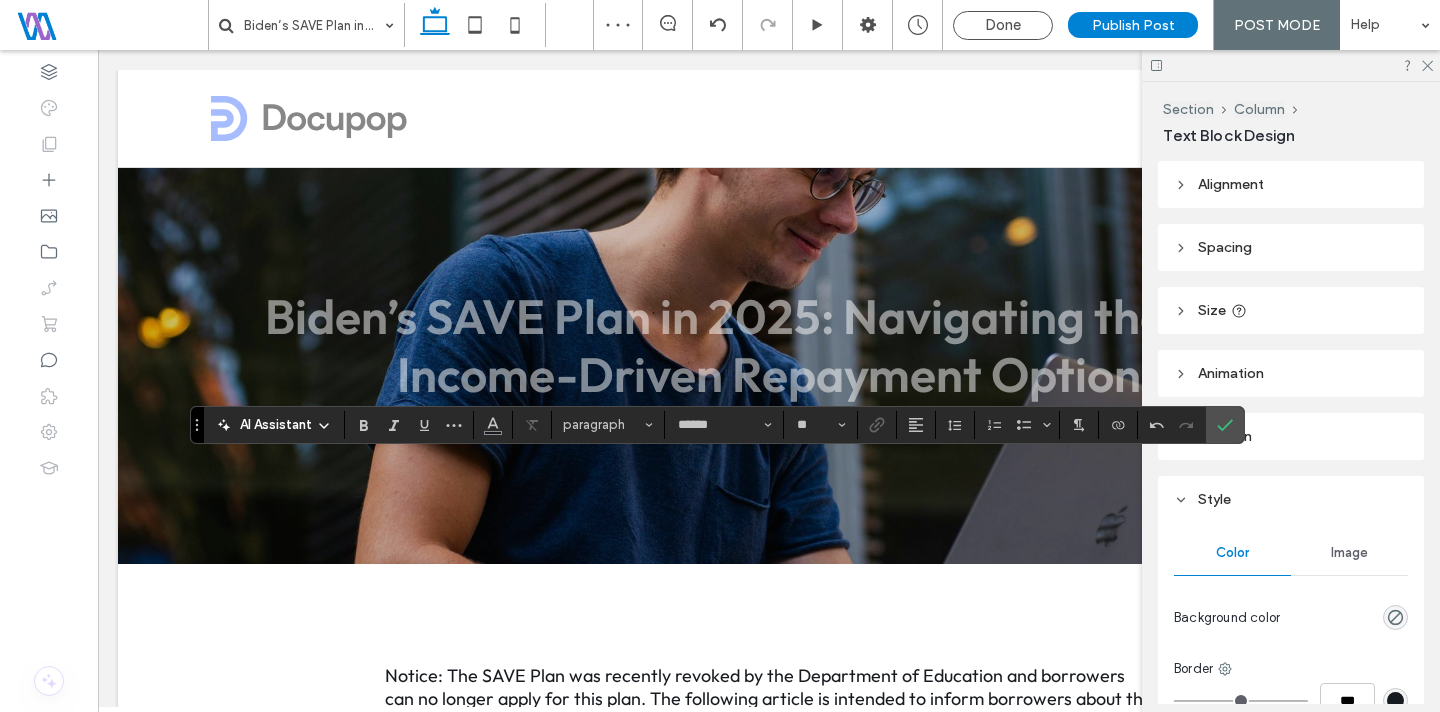 scroll, scrollTop: 3449, scrollLeft: 0, axis: vertical 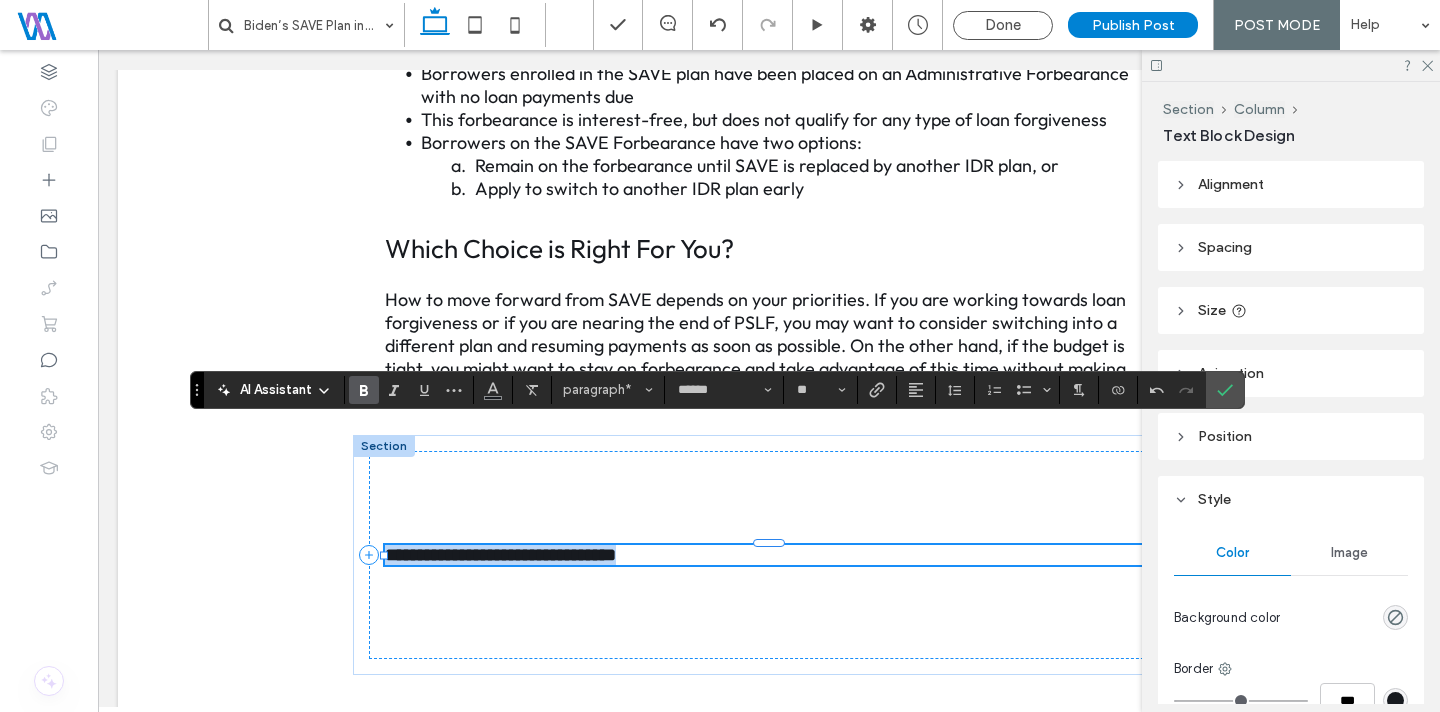 drag, startPoint x: 708, startPoint y: 511, endPoint x: 330, endPoint y: 516, distance: 378.03308 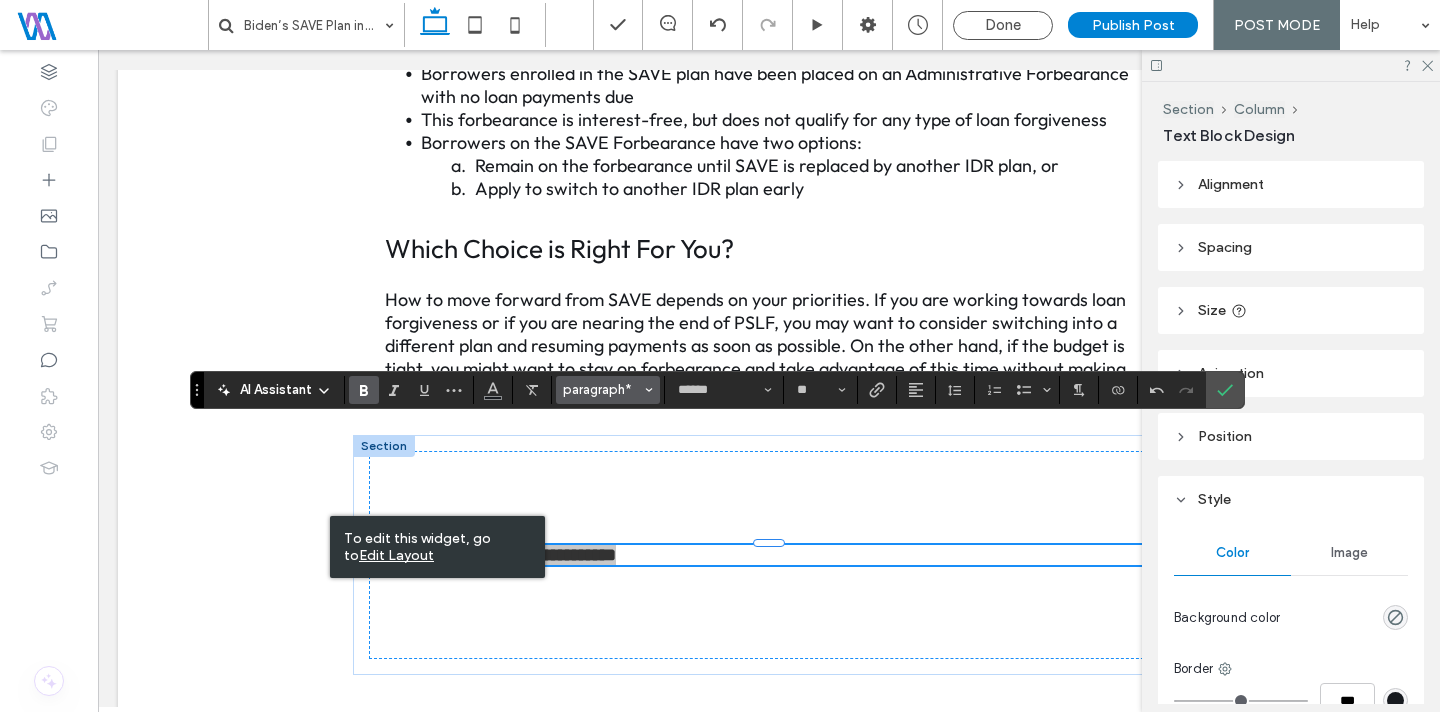 click on "paragraph*" at bounding box center (608, 390) 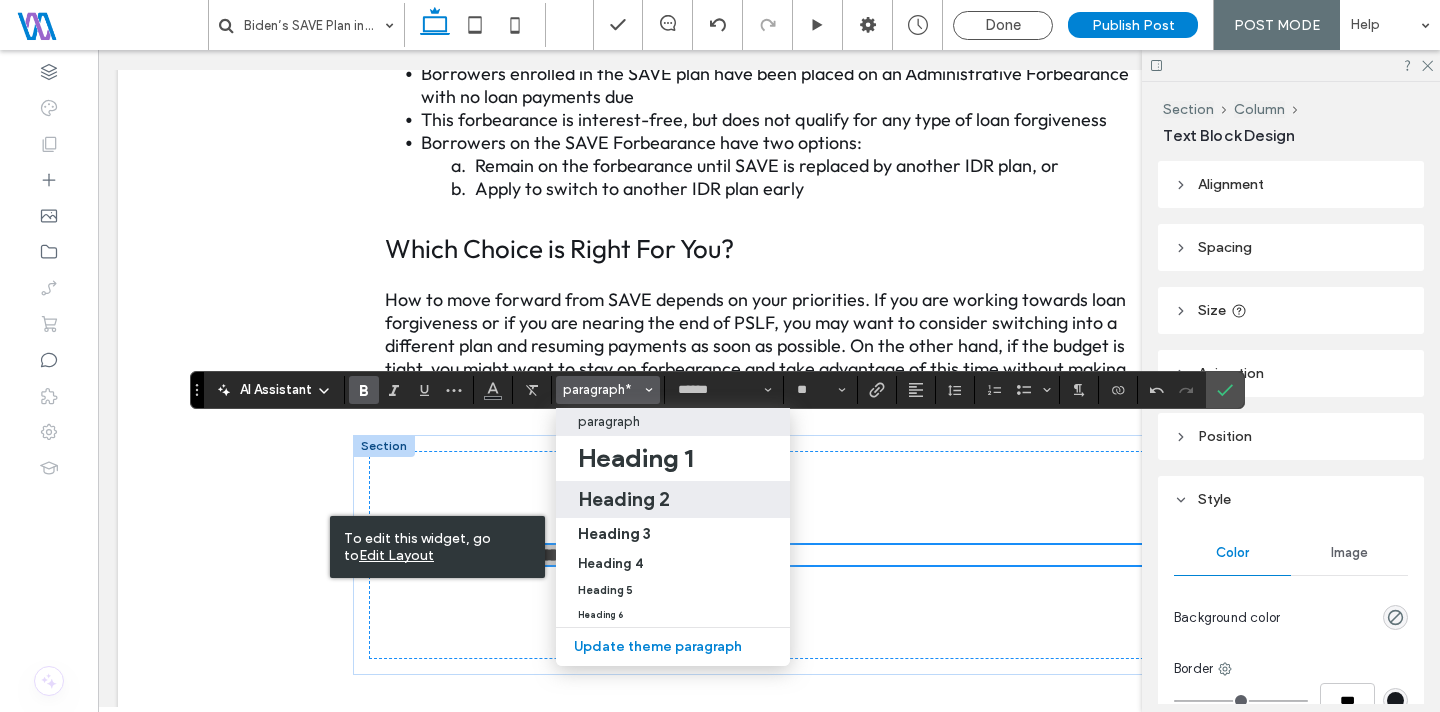 click on "Heading 2" at bounding box center (624, 499) 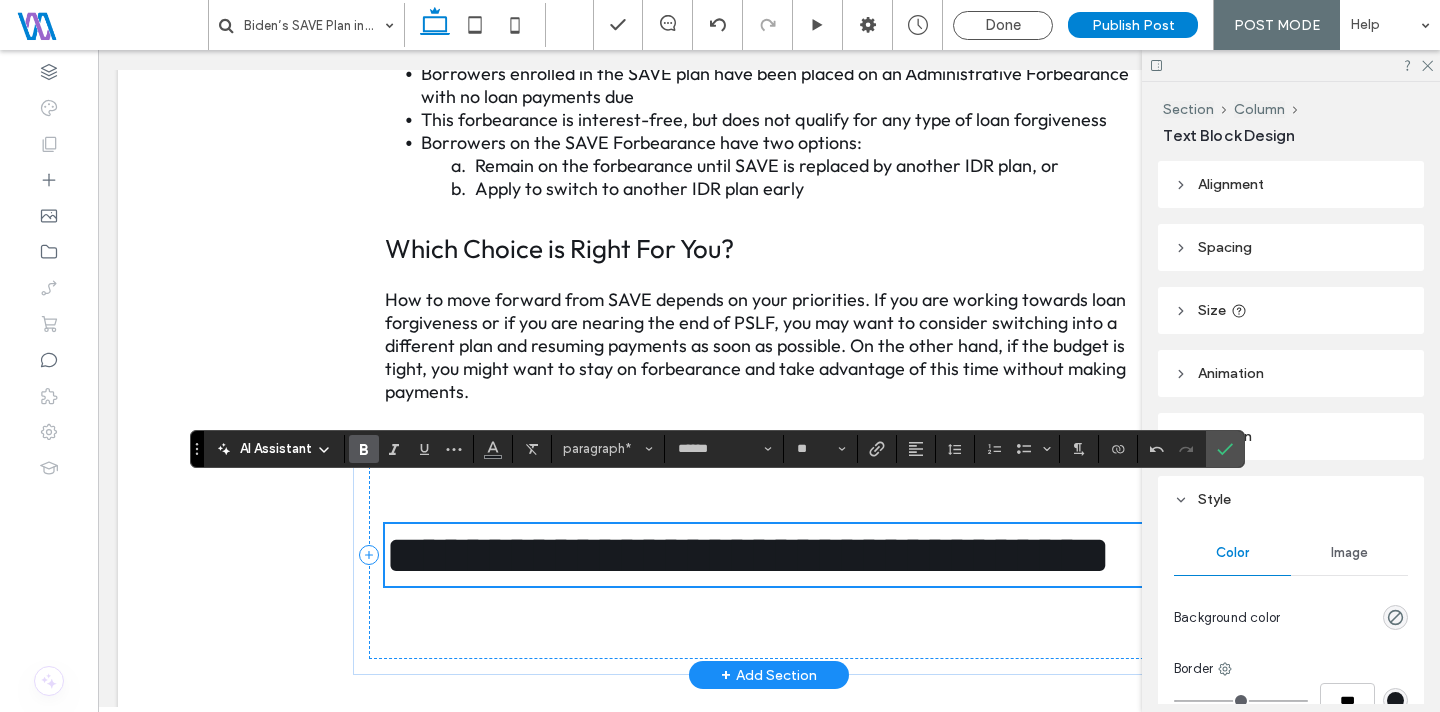 type on "**" 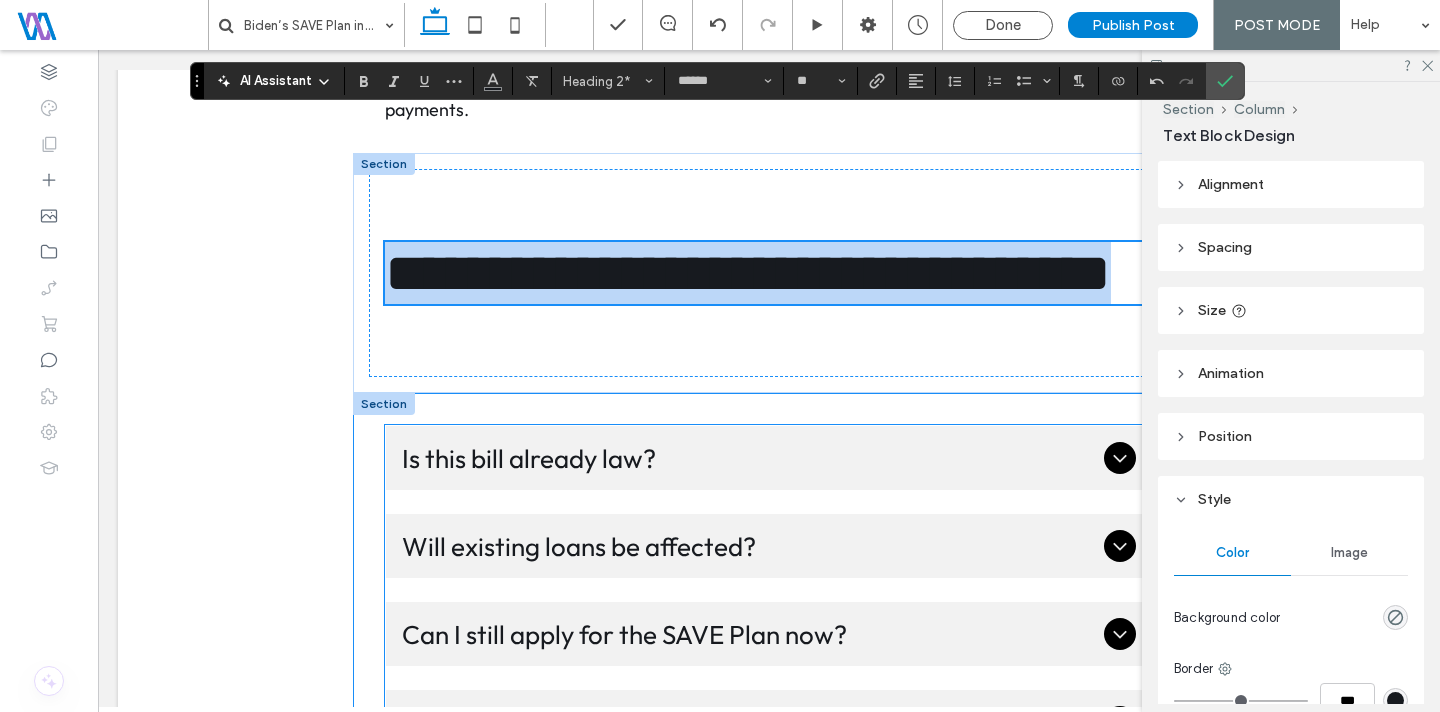 scroll, scrollTop: 3842, scrollLeft: 0, axis: vertical 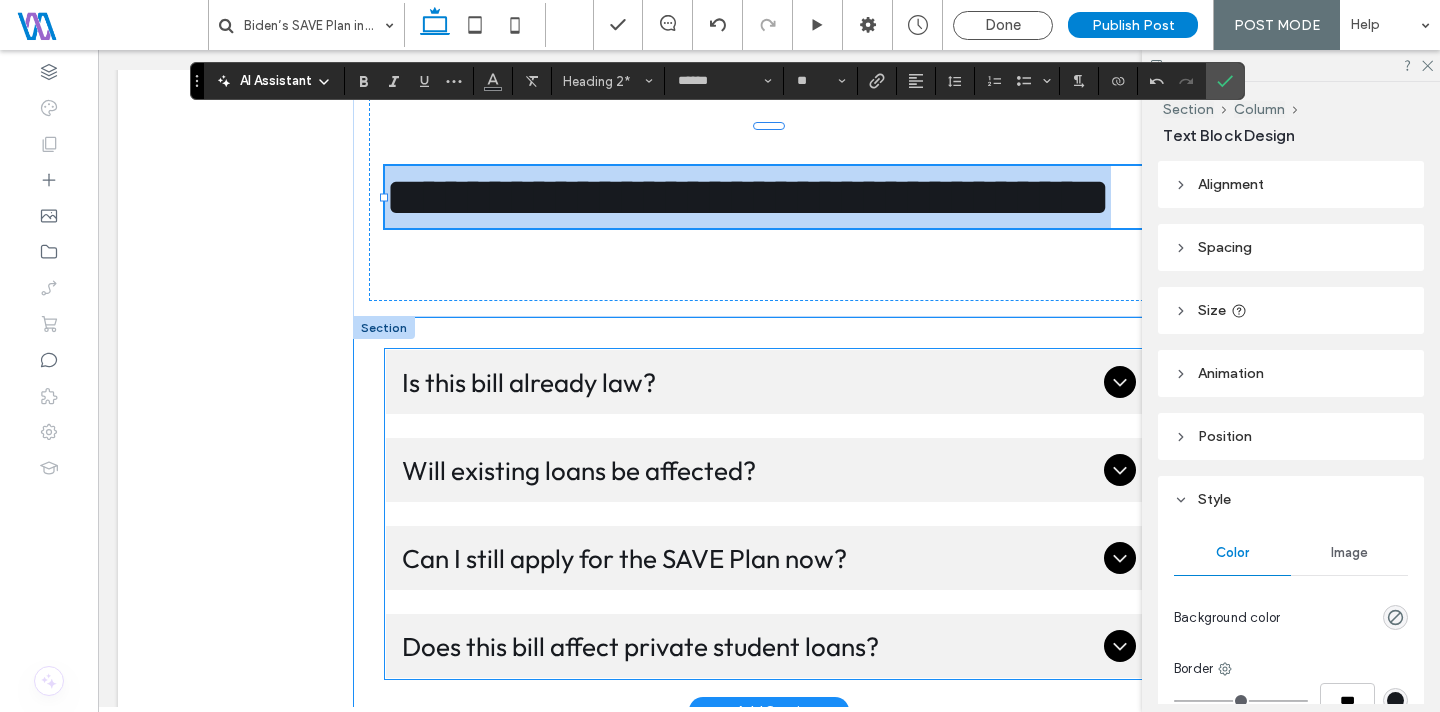 click on "Will existing loans be affected?" at bounding box center (769, 470) 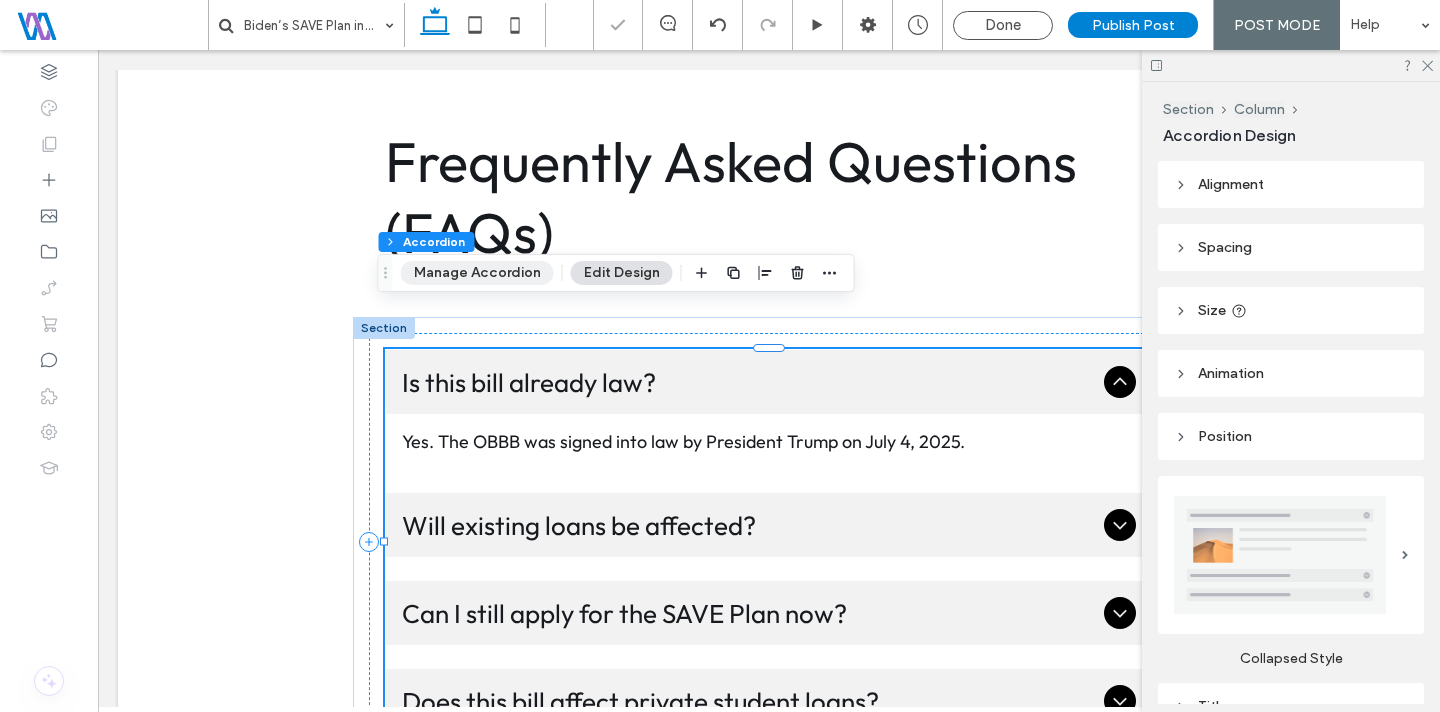 click on "Manage Accordion" at bounding box center [477, 273] 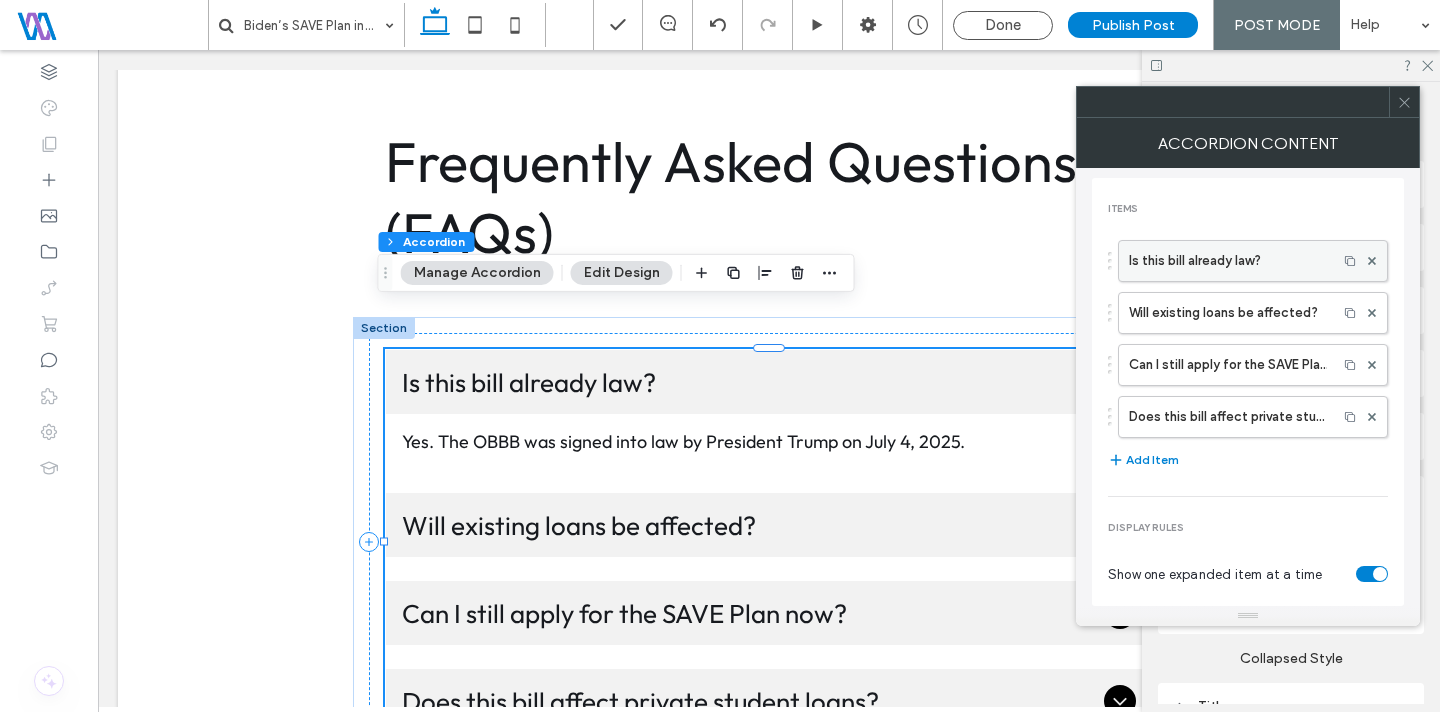 click on "Is this bill already law?" at bounding box center [1228, 261] 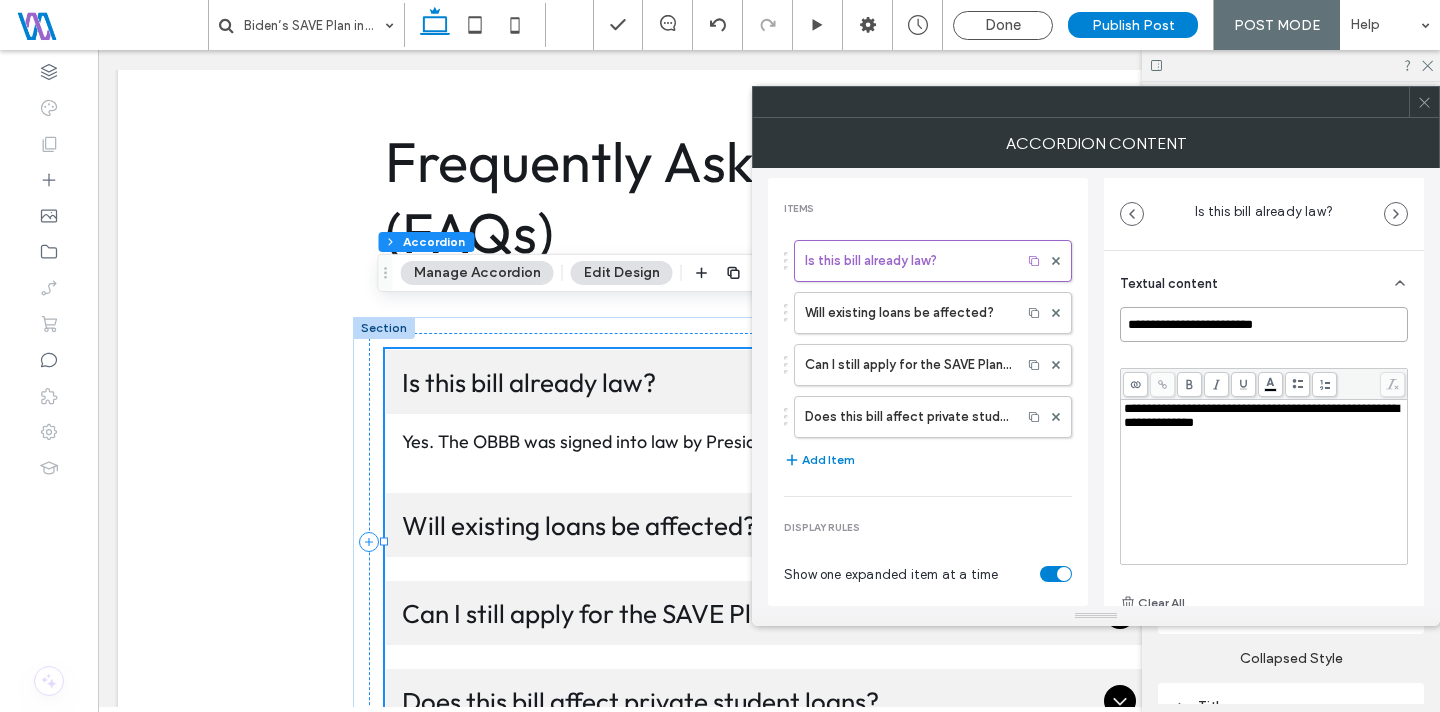 drag, startPoint x: 1271, startPoint y: 325, endPoint x: 1097, endPoint y: 325, distance: 174 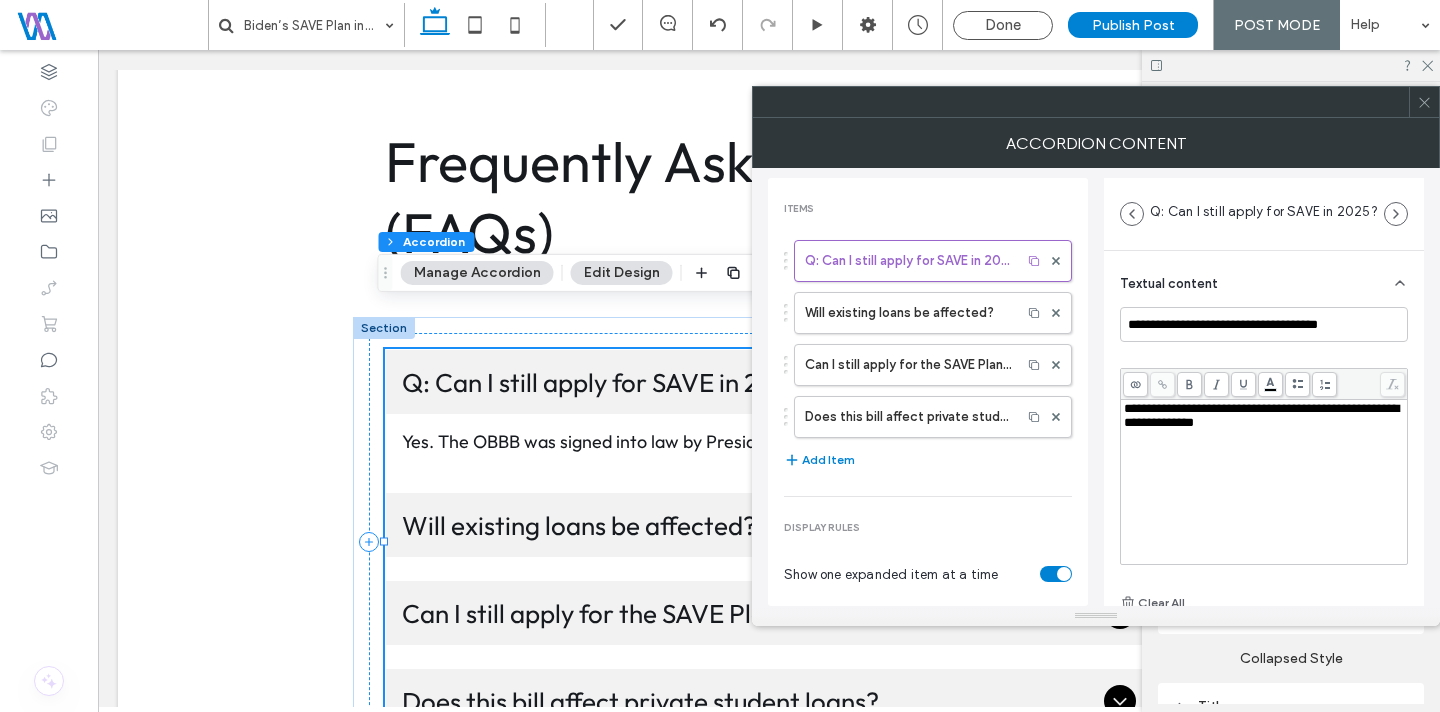 click on "**********" at bounding box center (1261, 415) 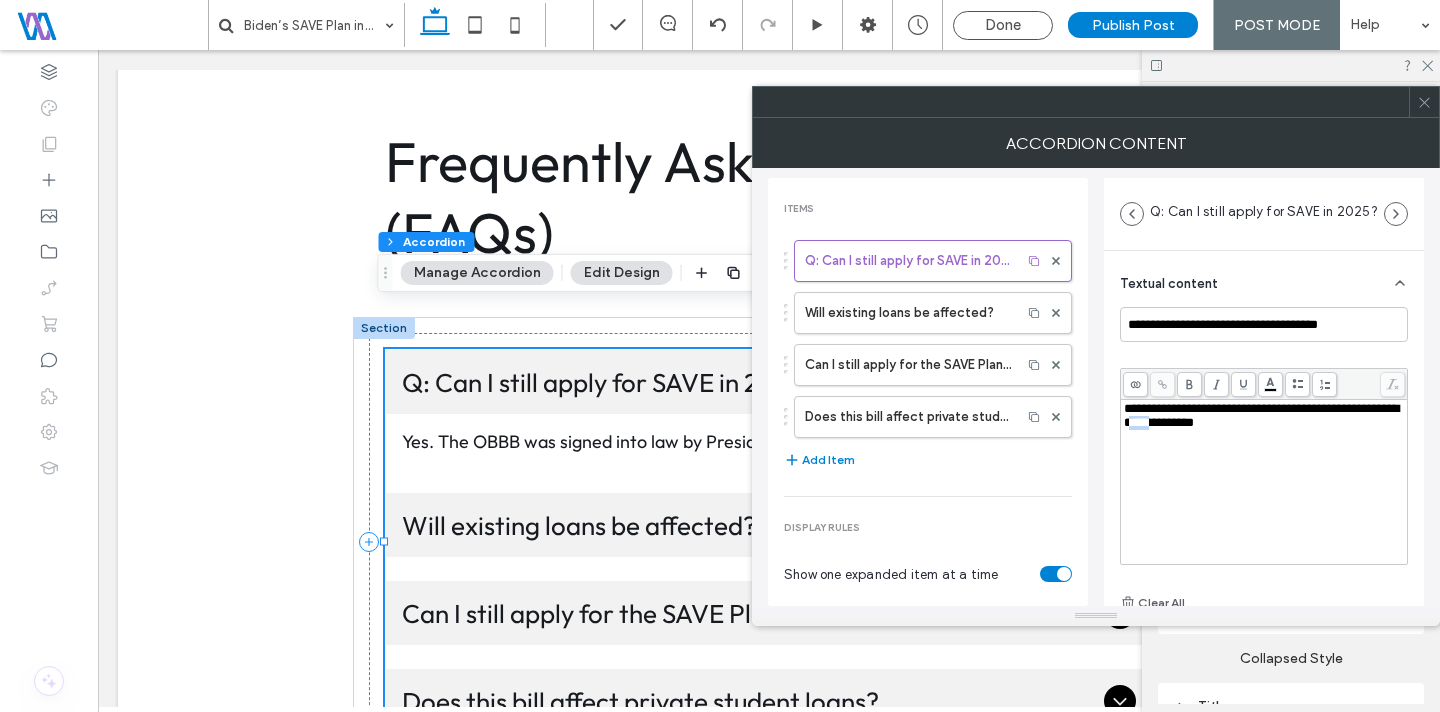 click on "**********" at bounding box center (1261, 415) 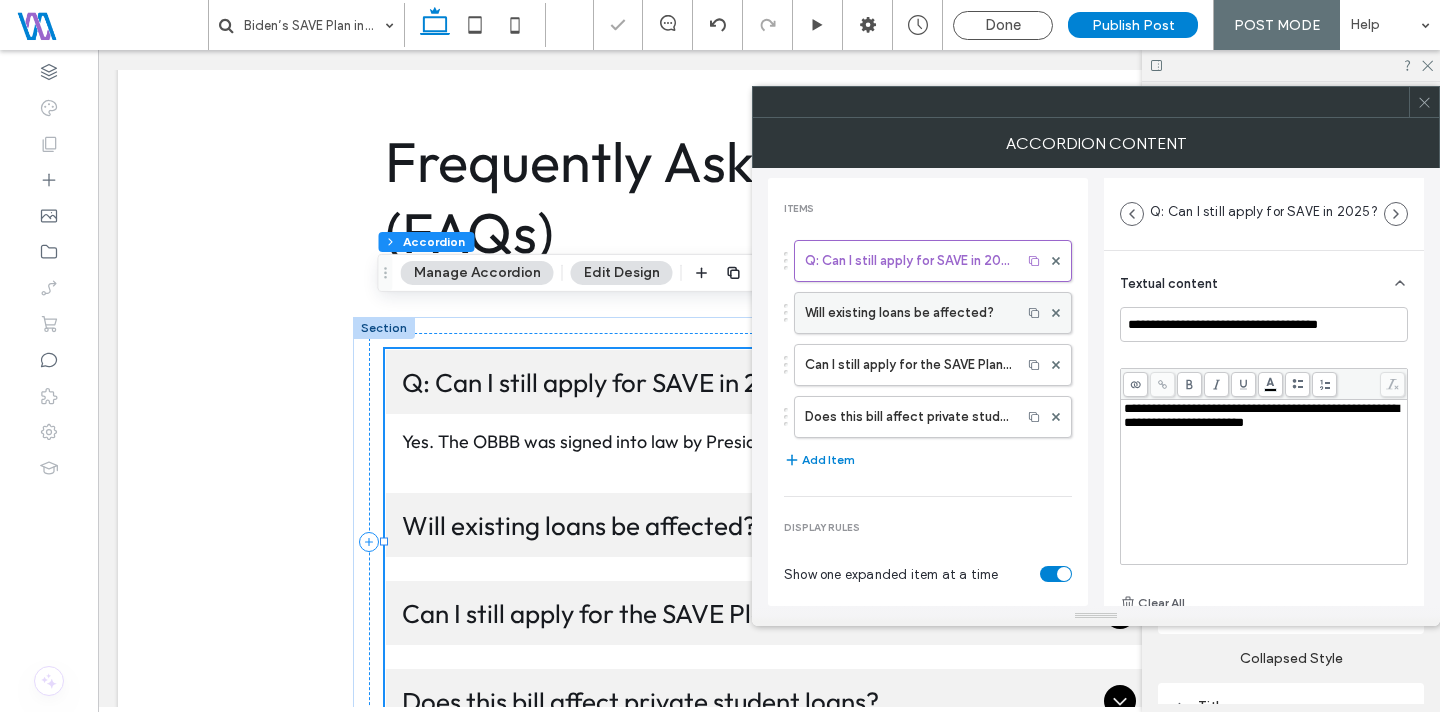 click on "Will existing loans be affected?" at bounding box center [908, 313] 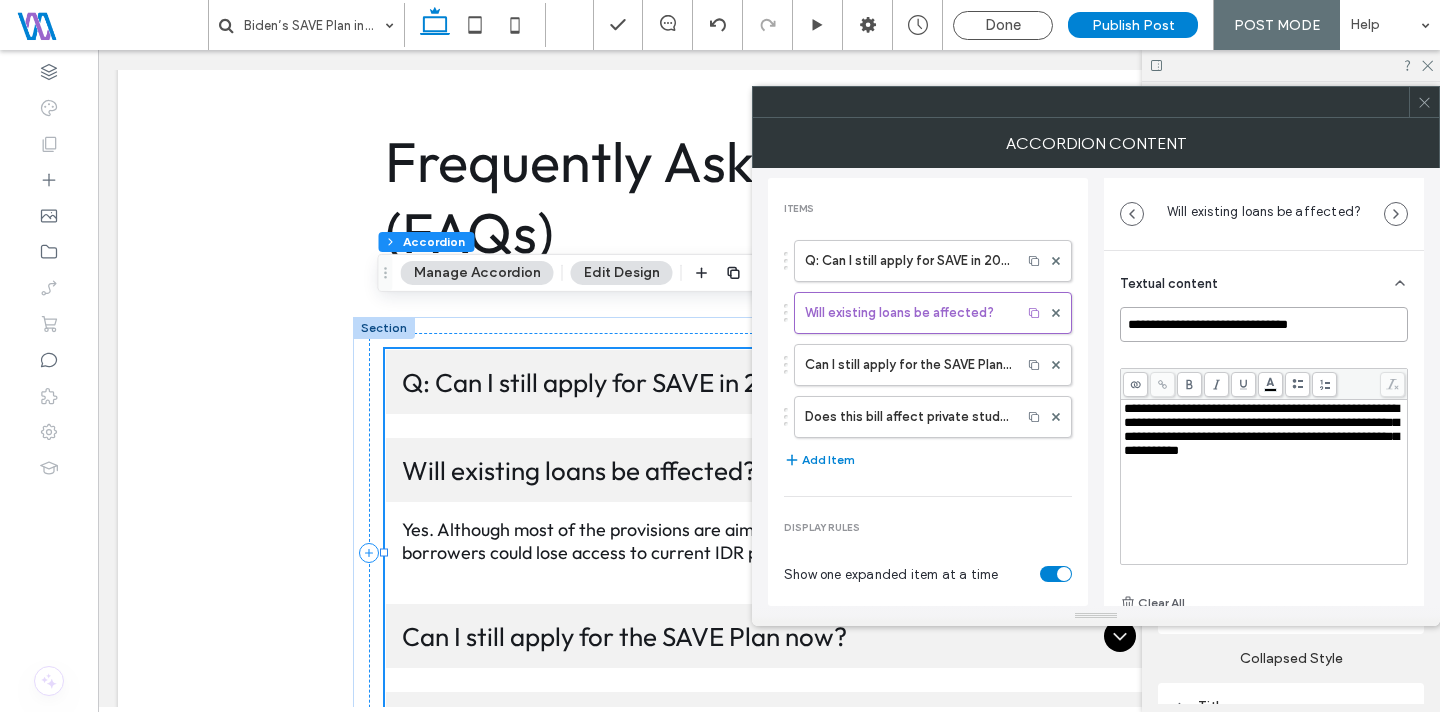 click on "**********" at bounding box center [1264, 324] 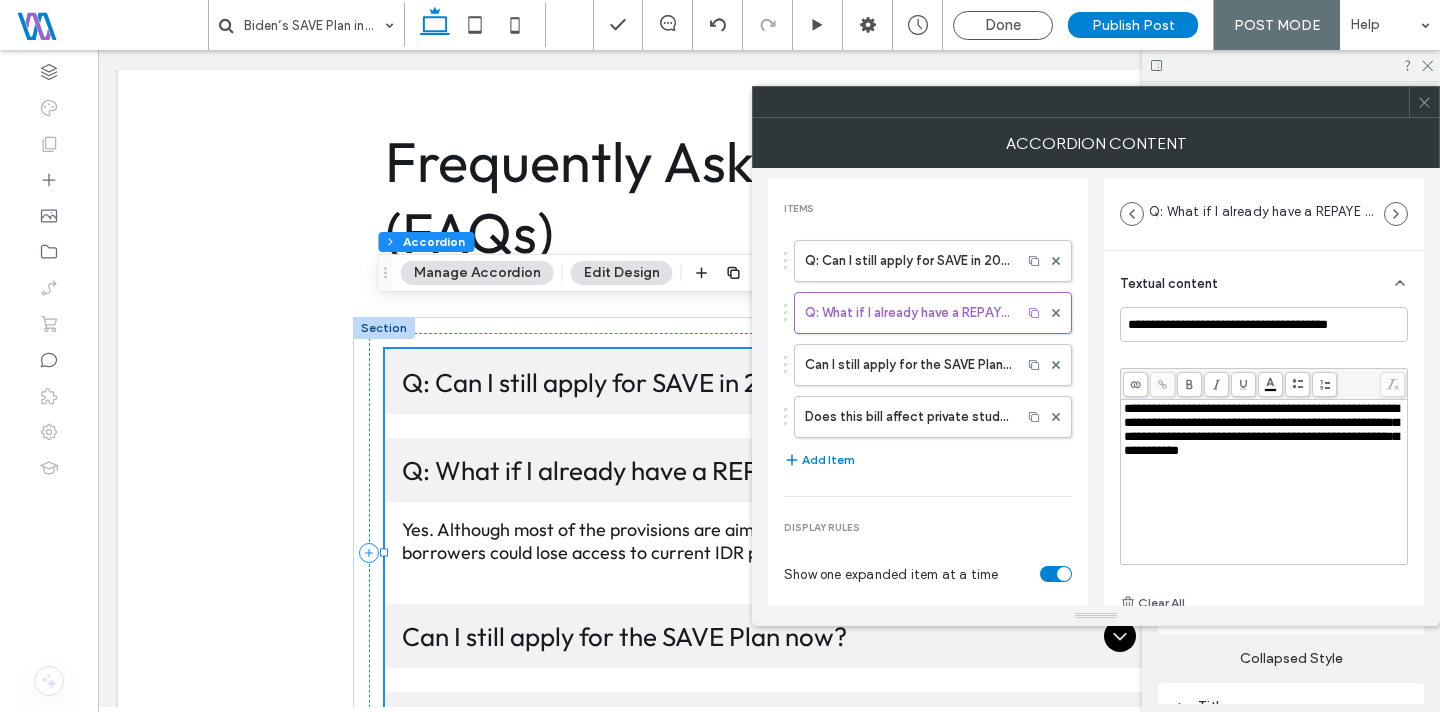 click on "**********" at bounding box center (1261, 429) 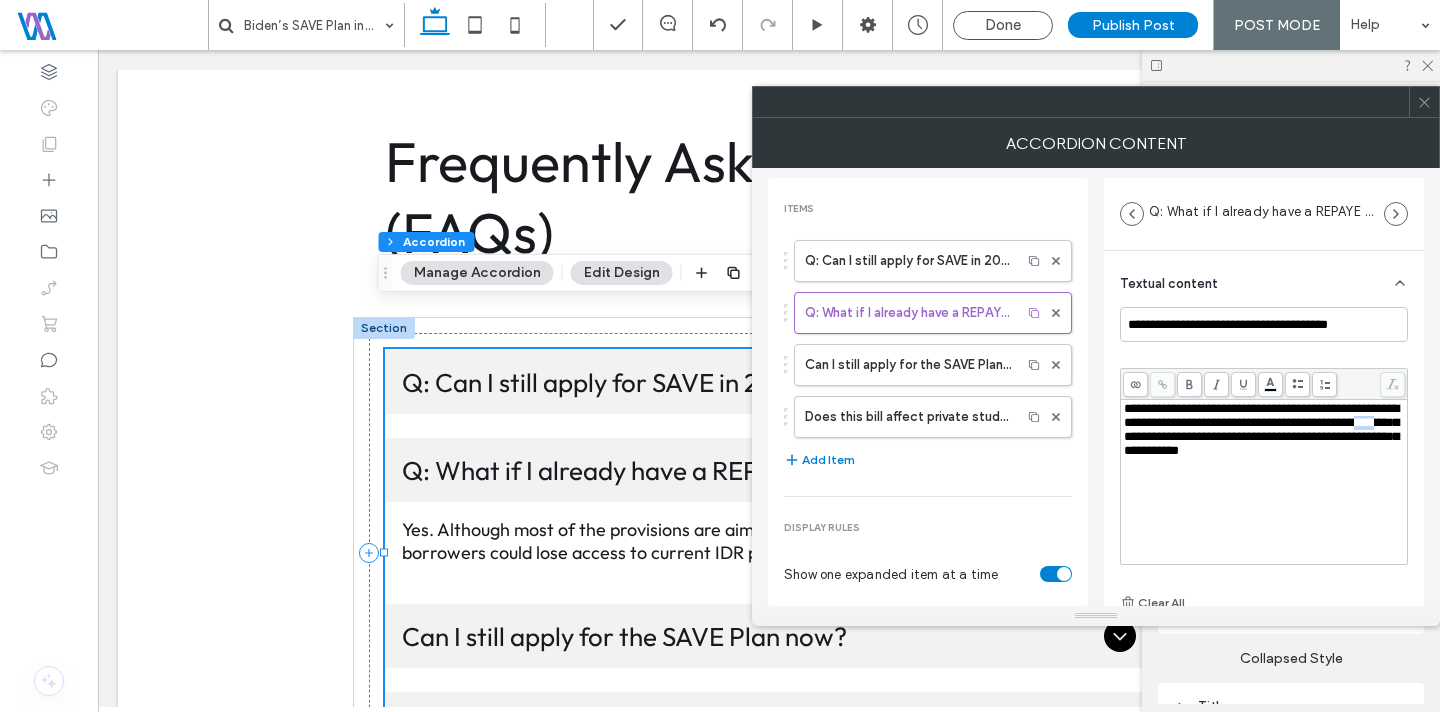 click on "**********" at bounding box center [1261, 429] 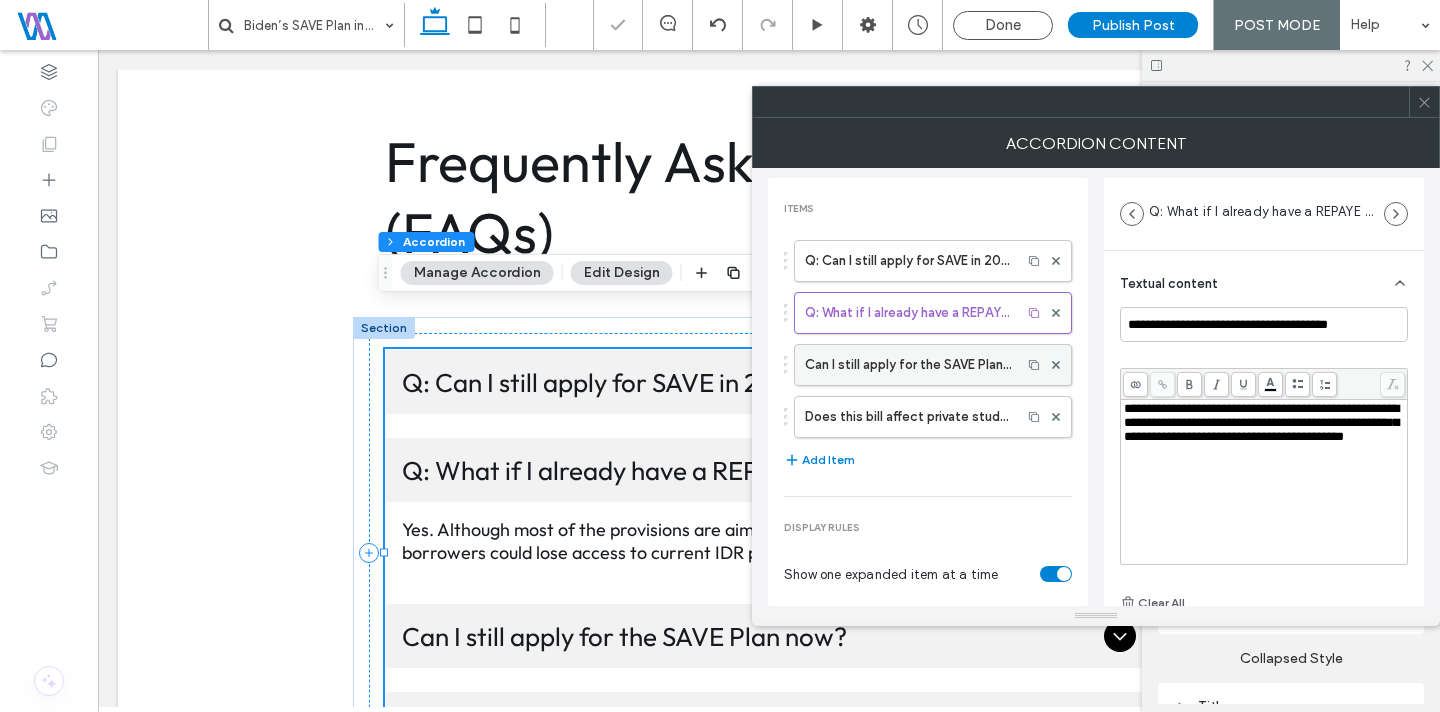 click on "Can I still apply for the SAVE Plan now?" at bounding box center (908, 365) 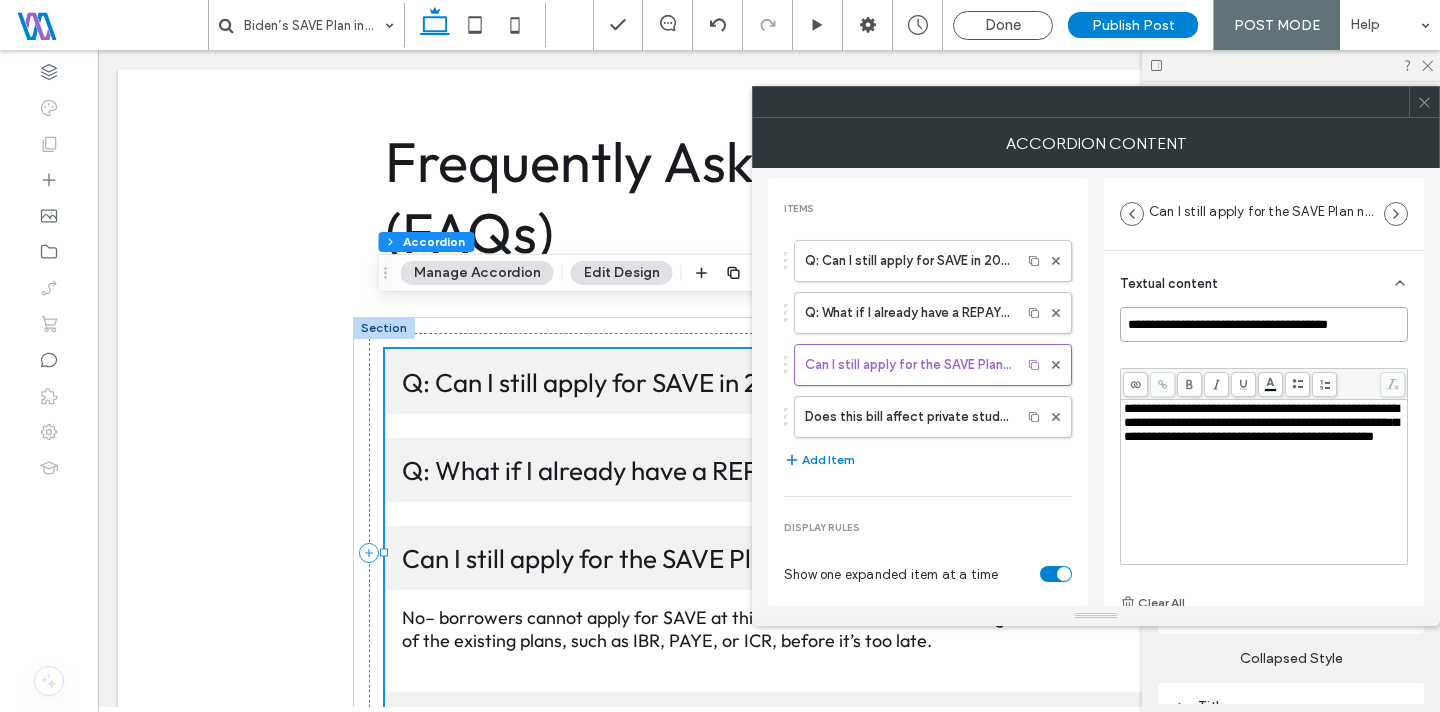 click on "**********" at bounding box center [1264, 324] 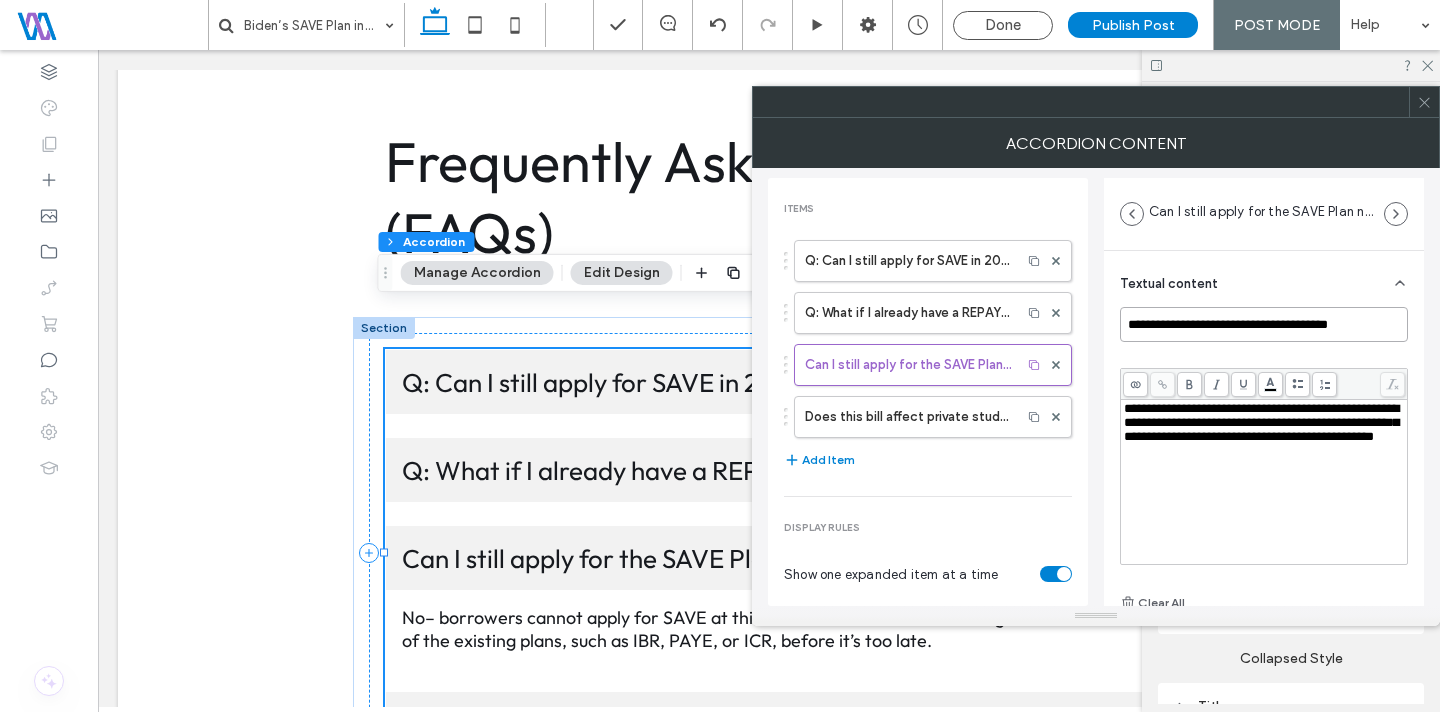 click on "**********" at bounding box center (1264, 324) 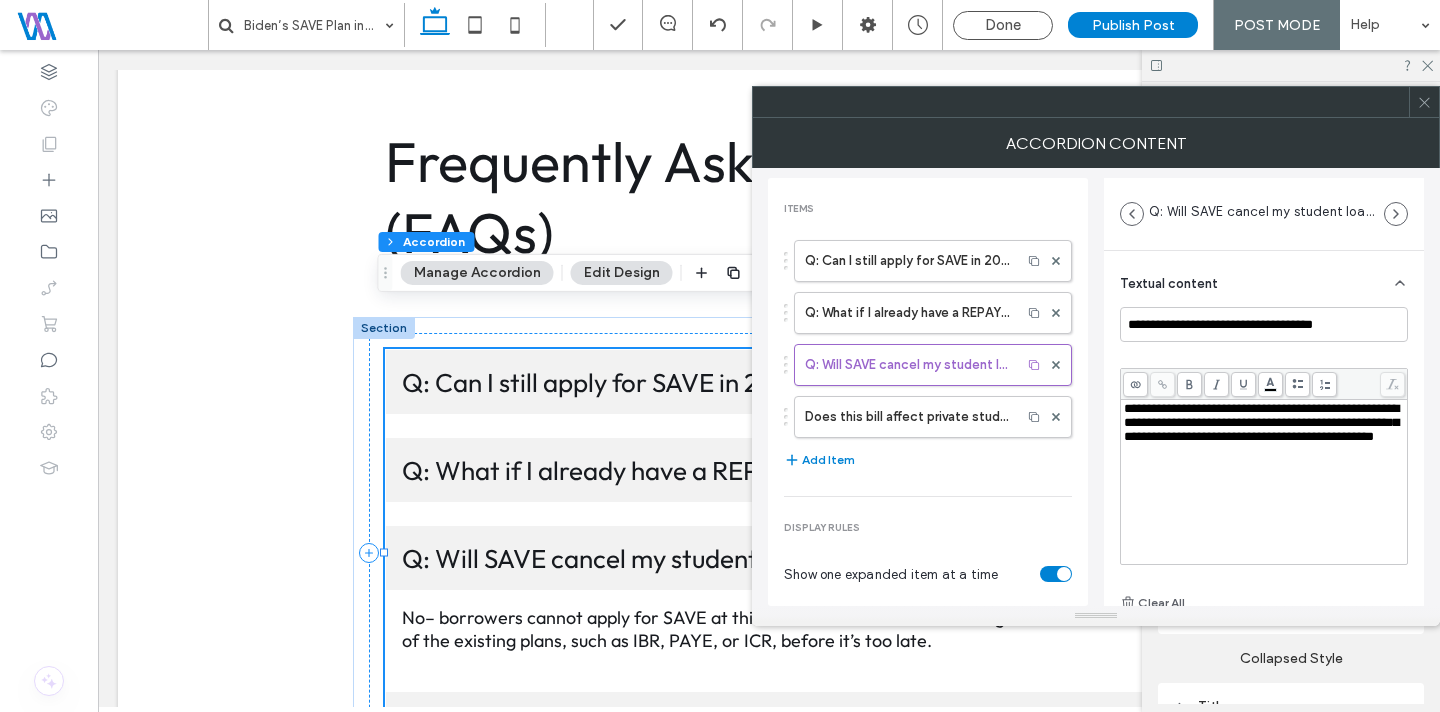 click on "**********" at bounding box center (1261, 422) 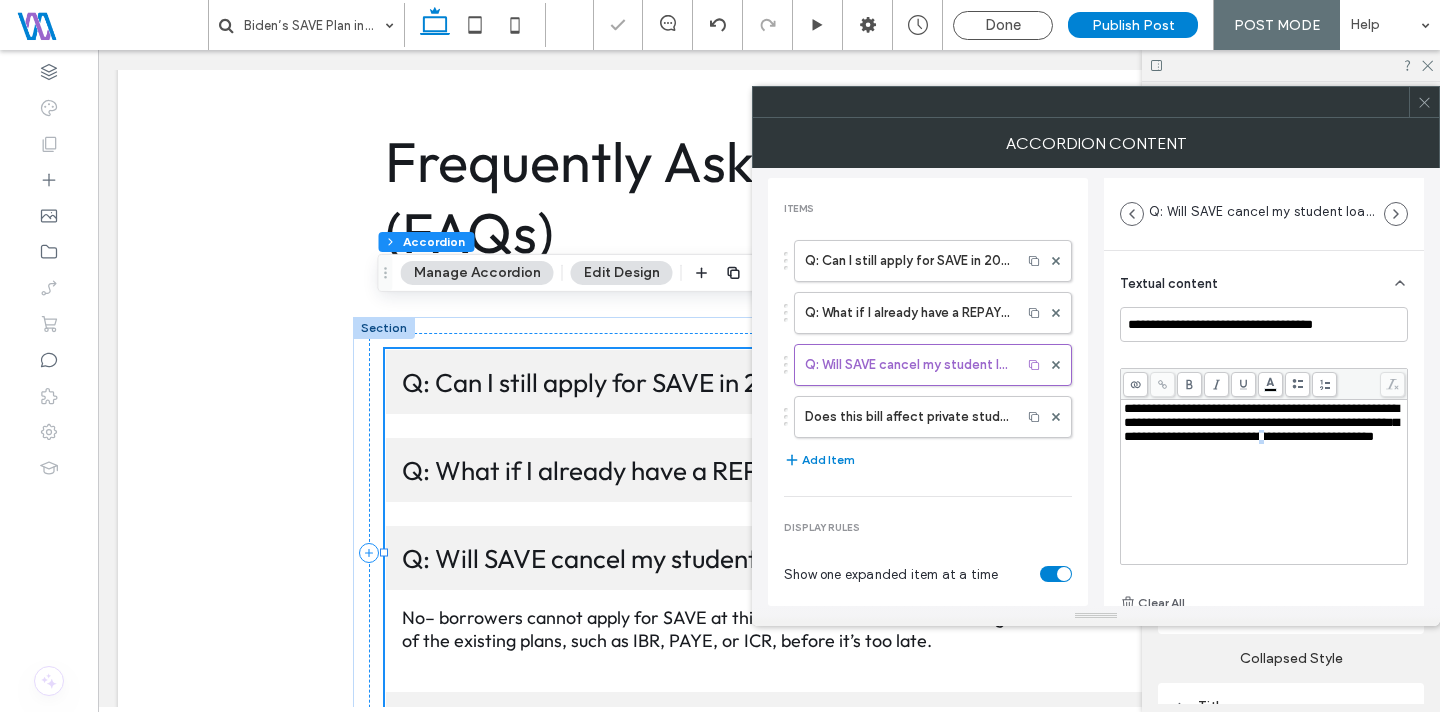 click on "**********" at bounding box center (1261, 422) 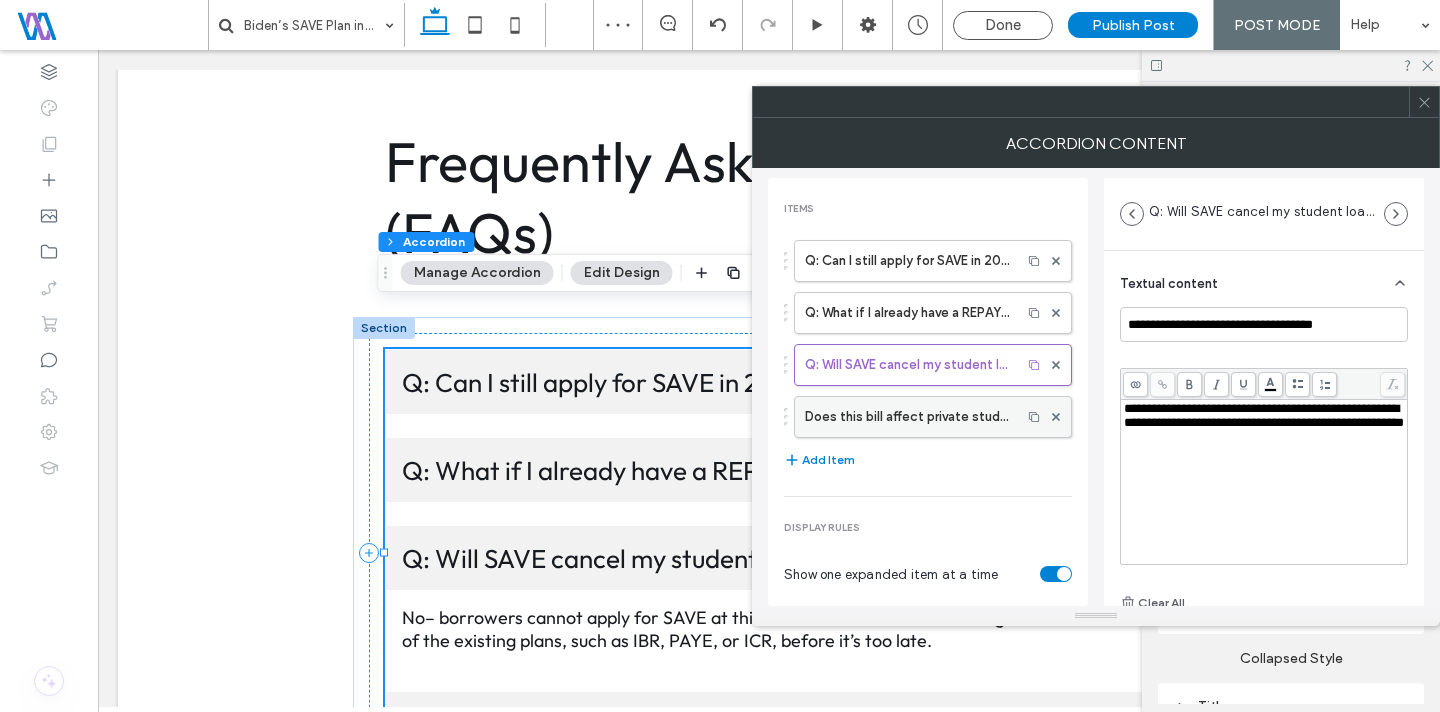 click on "Does this bill affect private student loans?" at bounding box center [908, 417] 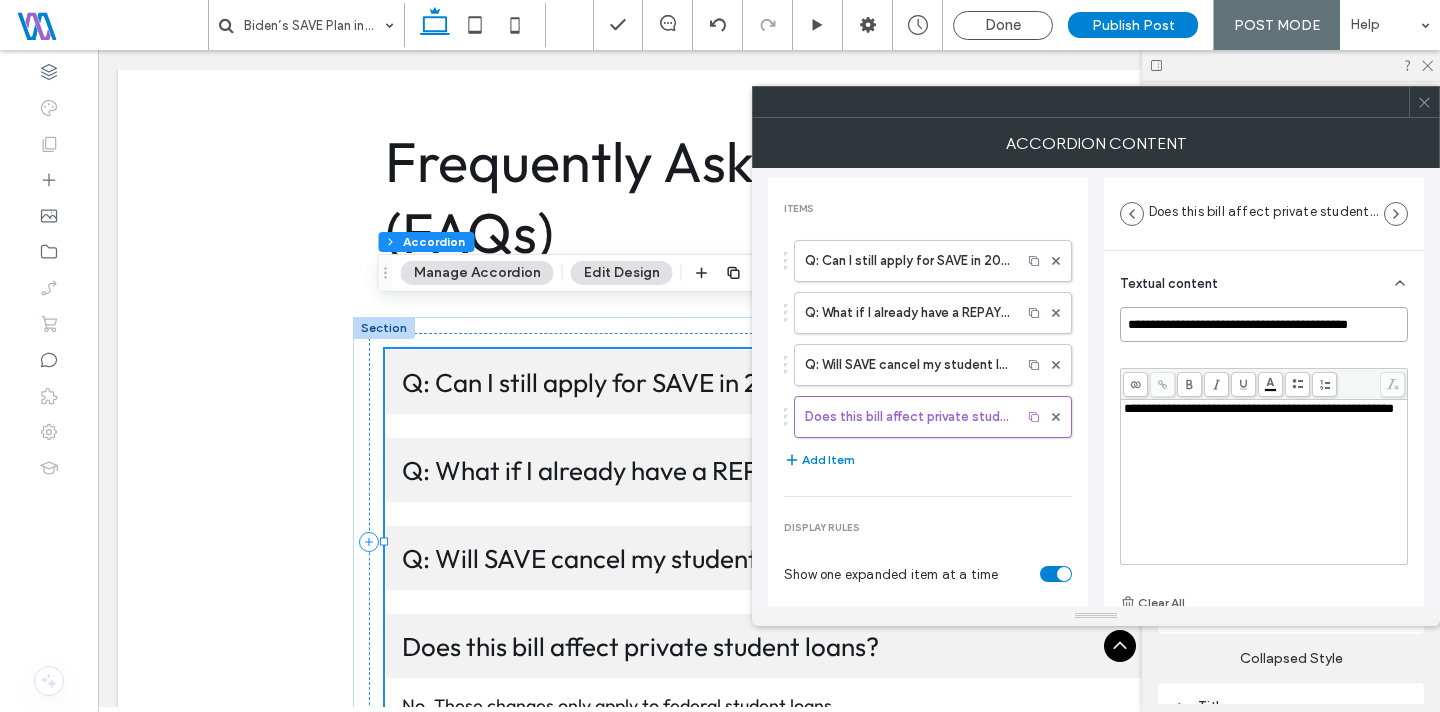 click on "**********" at bounding box center [1264, 324] 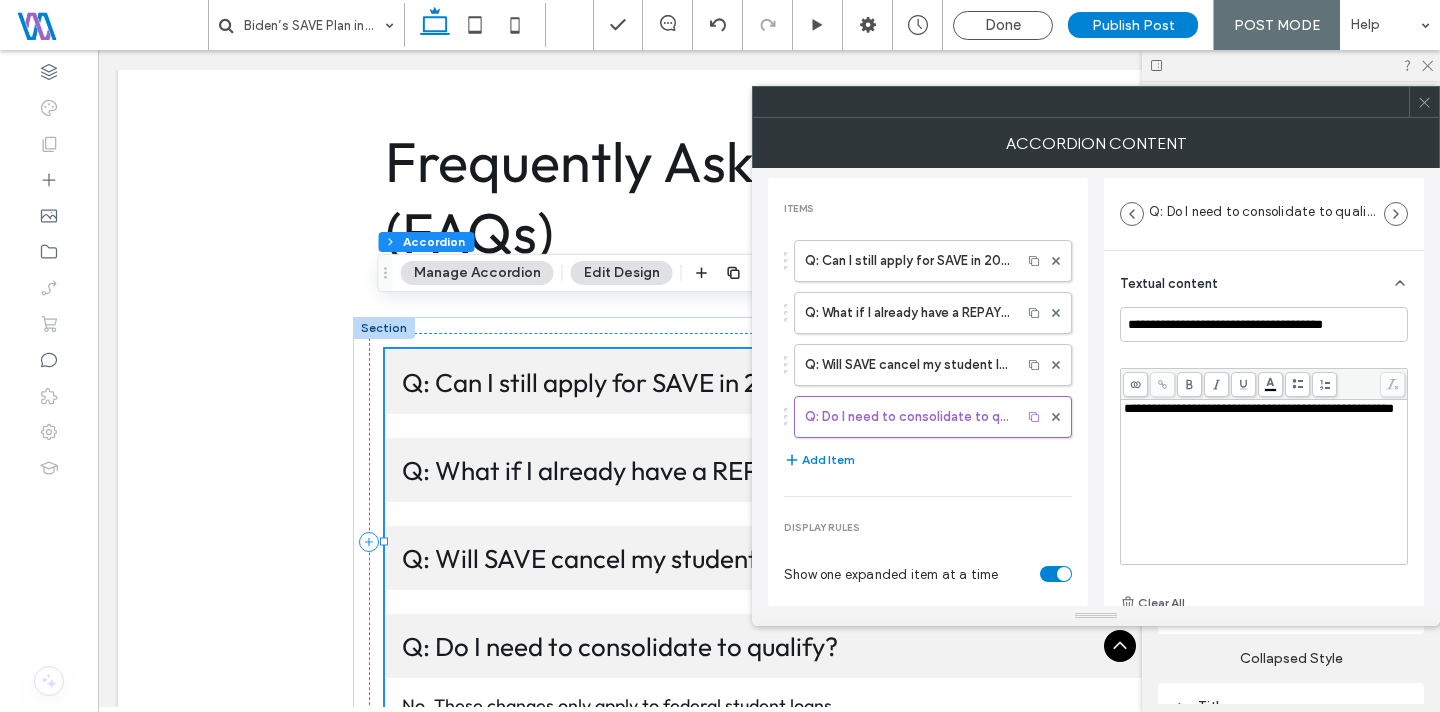 click on "**********" at bounding box center [1264, 482] 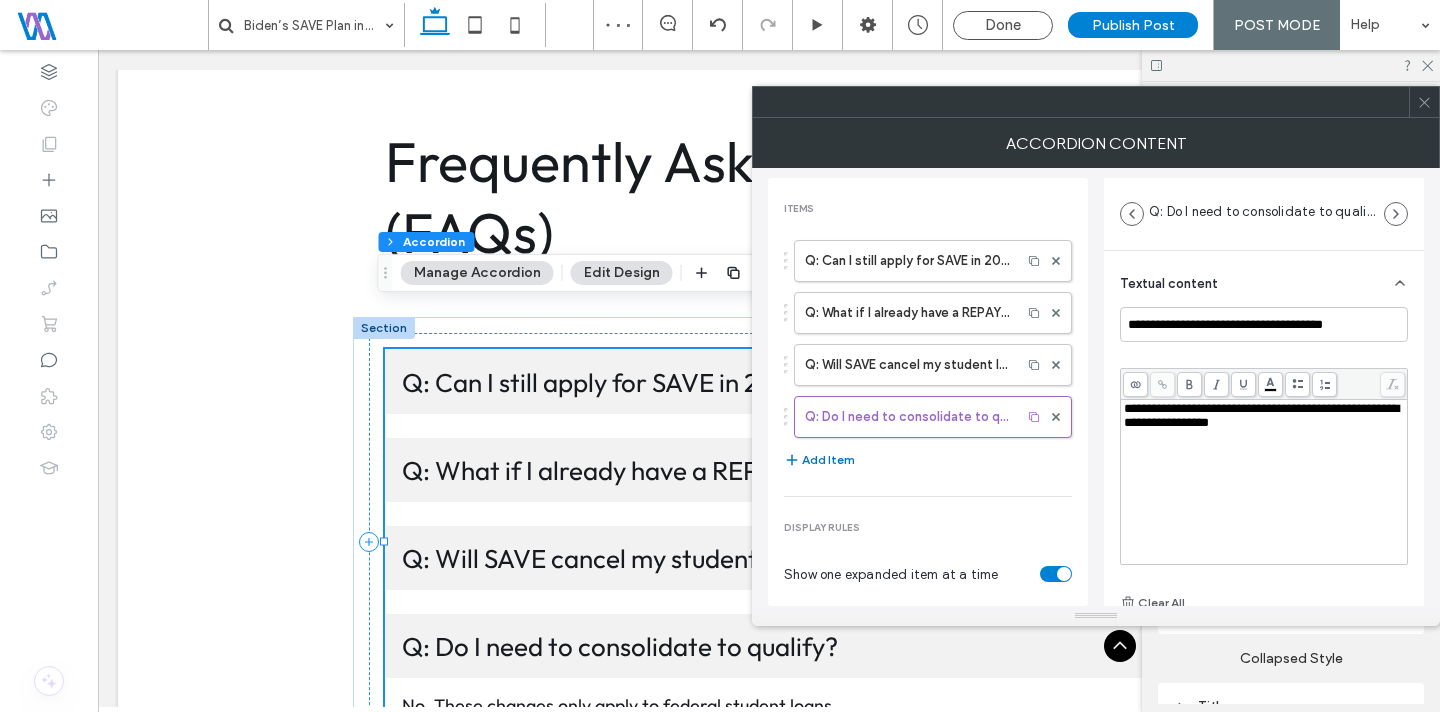 click on "Add Item" at bounding box center [819, 460] 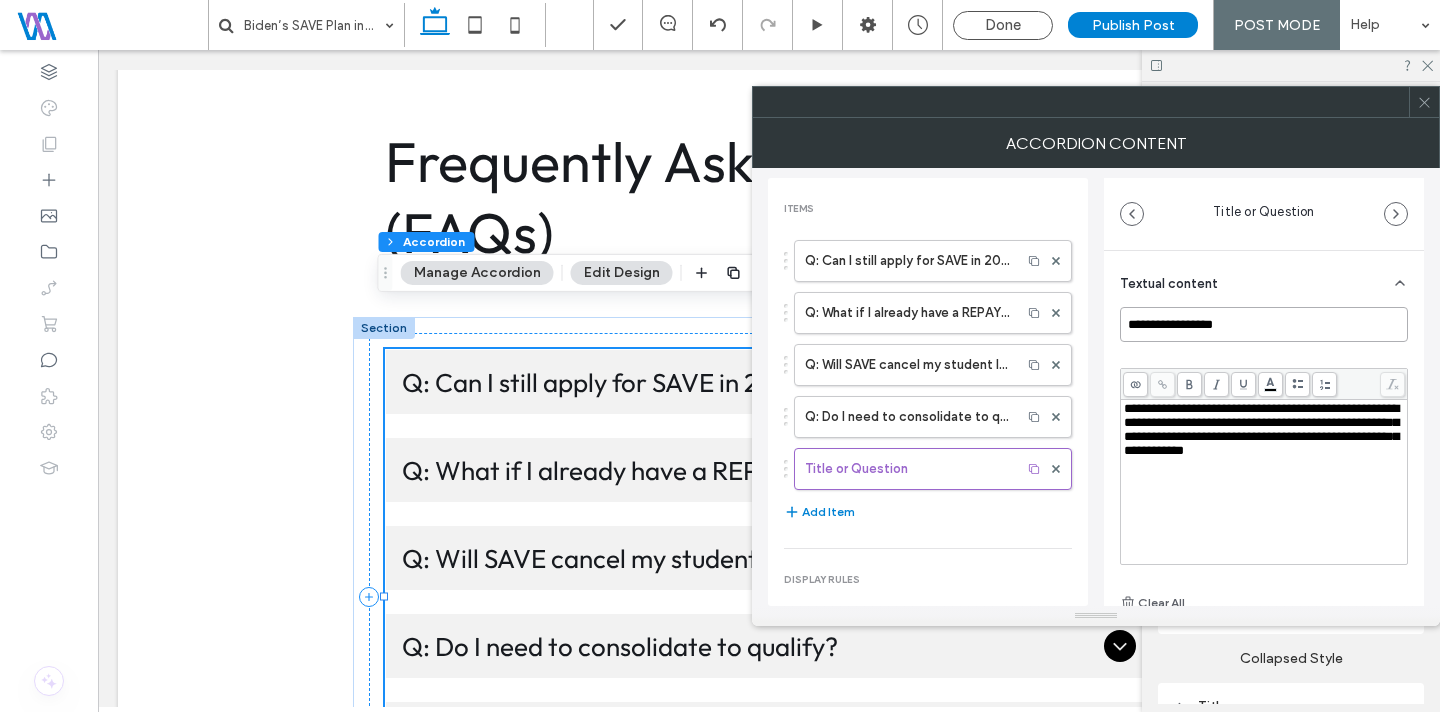 click on "**********" at bounding box center (1264, 324) 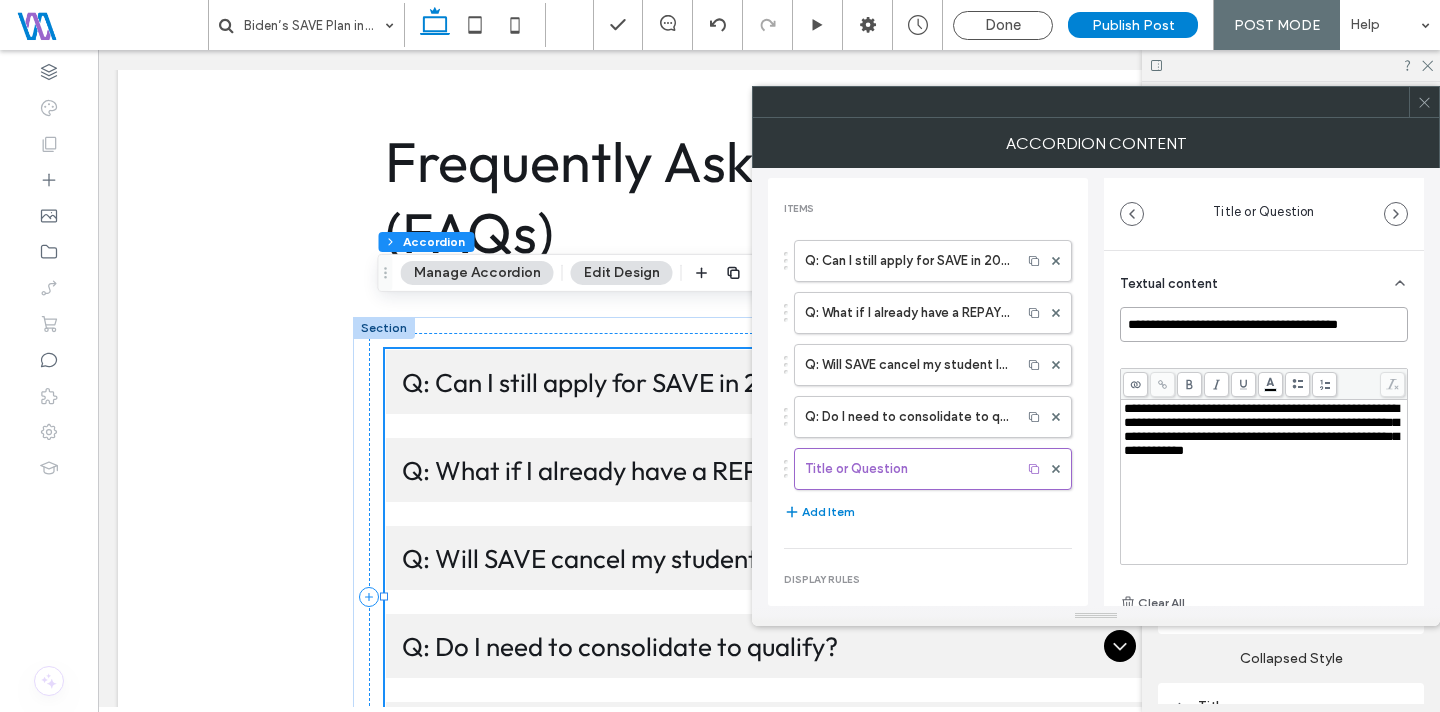 type on "**********" 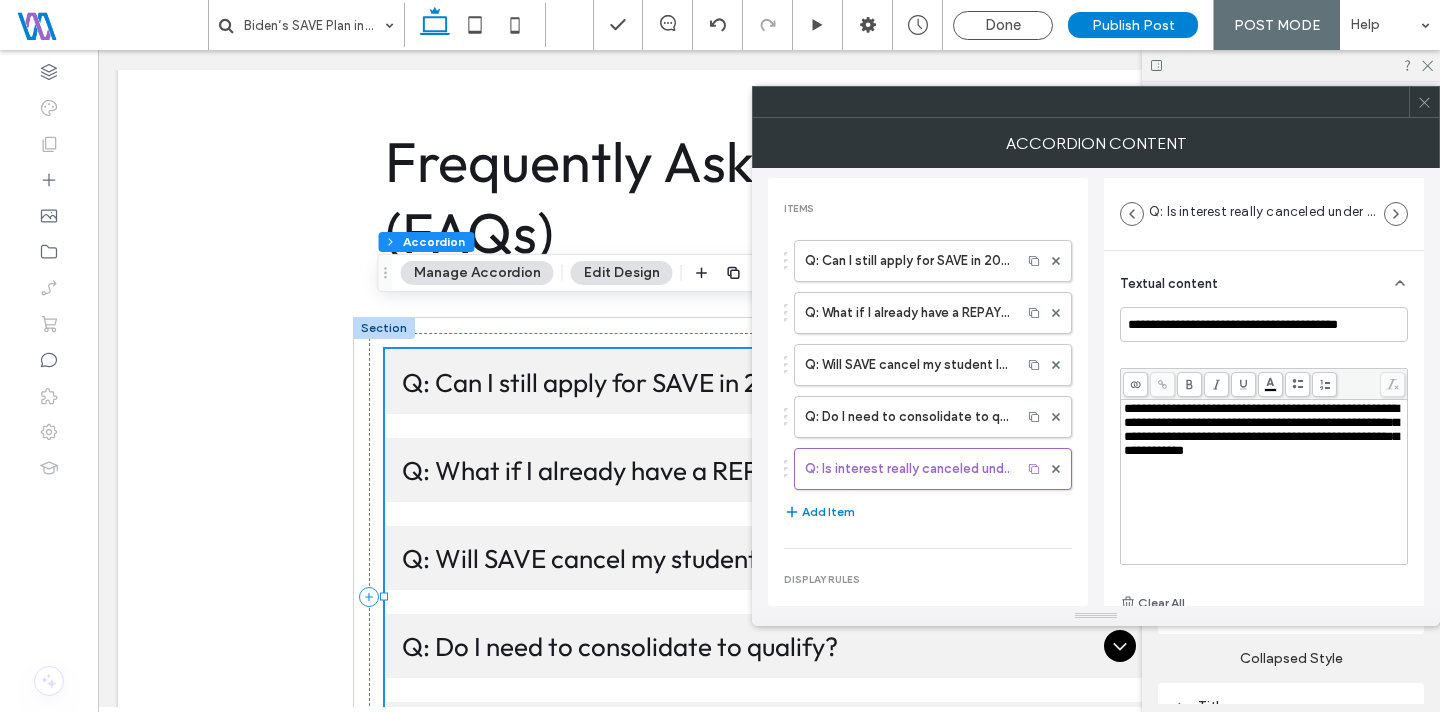 click on "**********" at bounding box center (1261, 429) 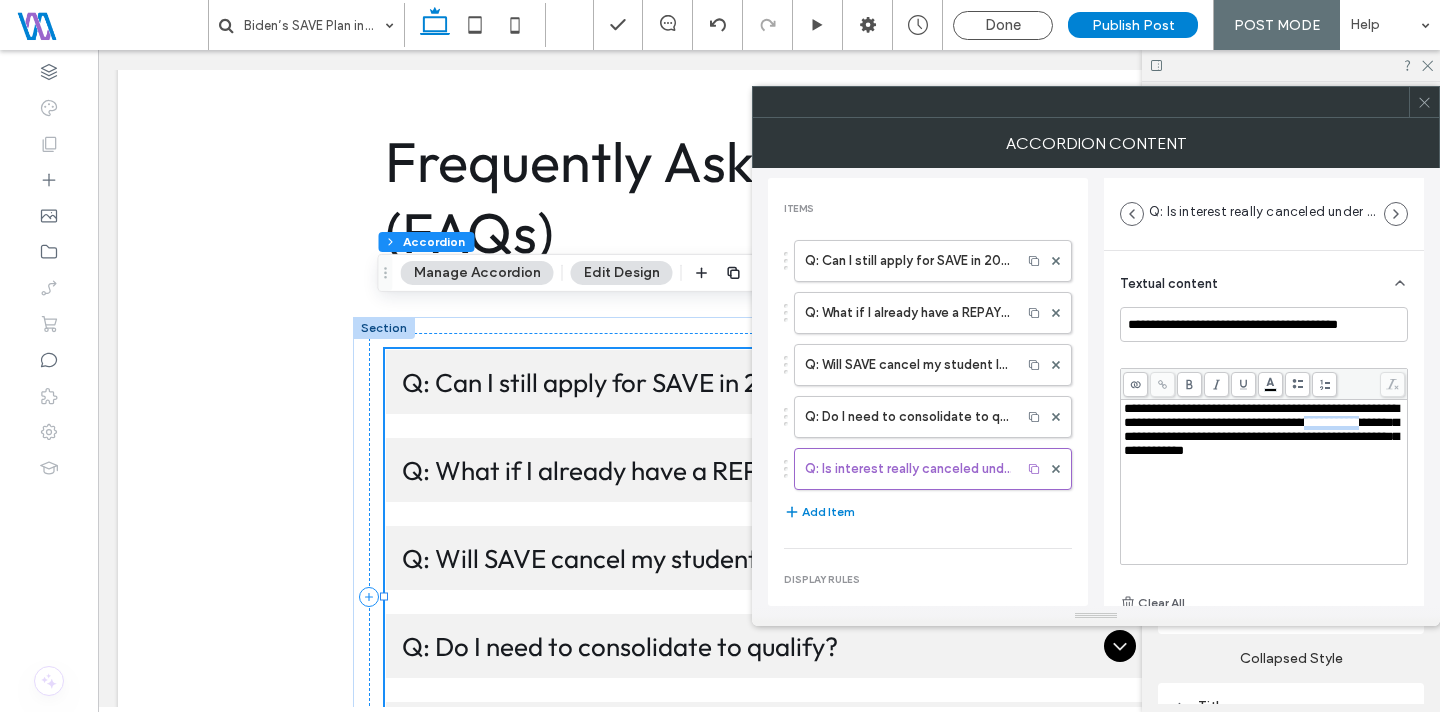 click on "**********" at bounding box center (1261, 429) 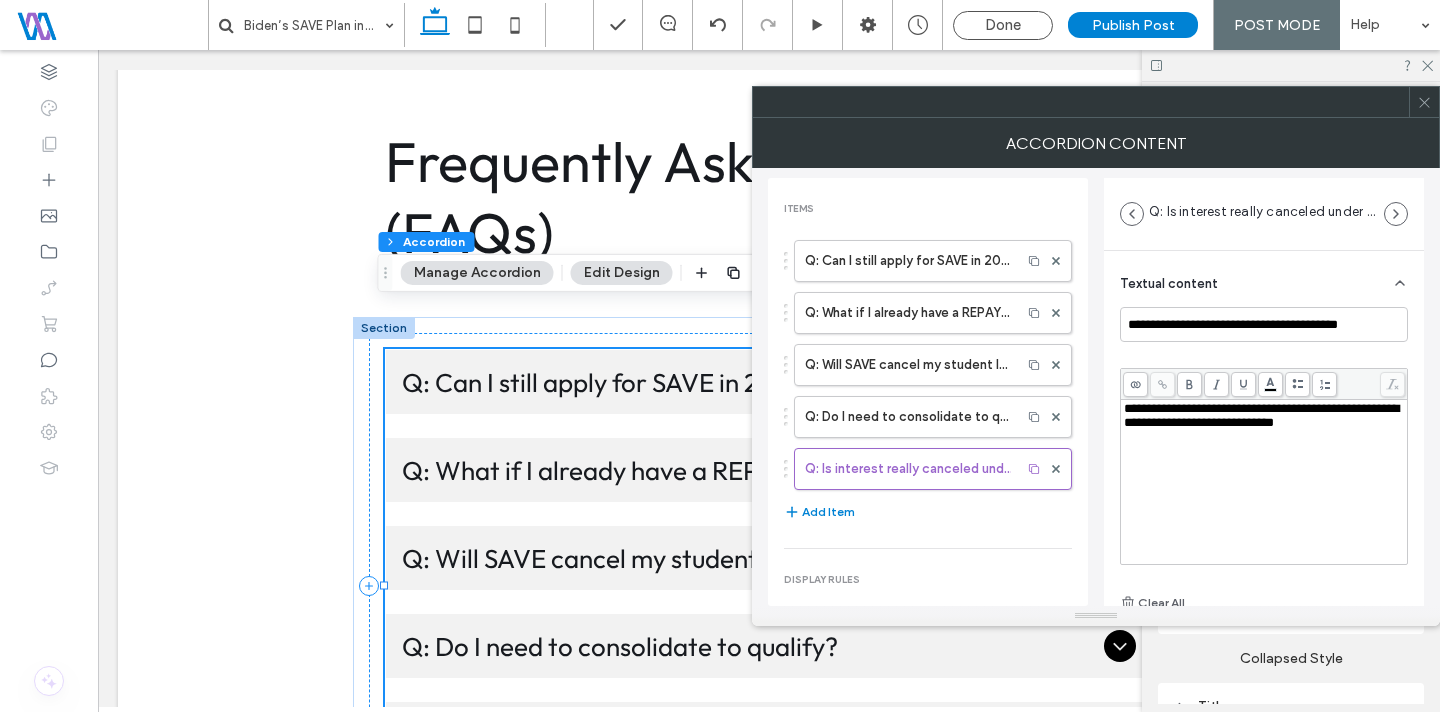 click at bounding box center (1424, 102) 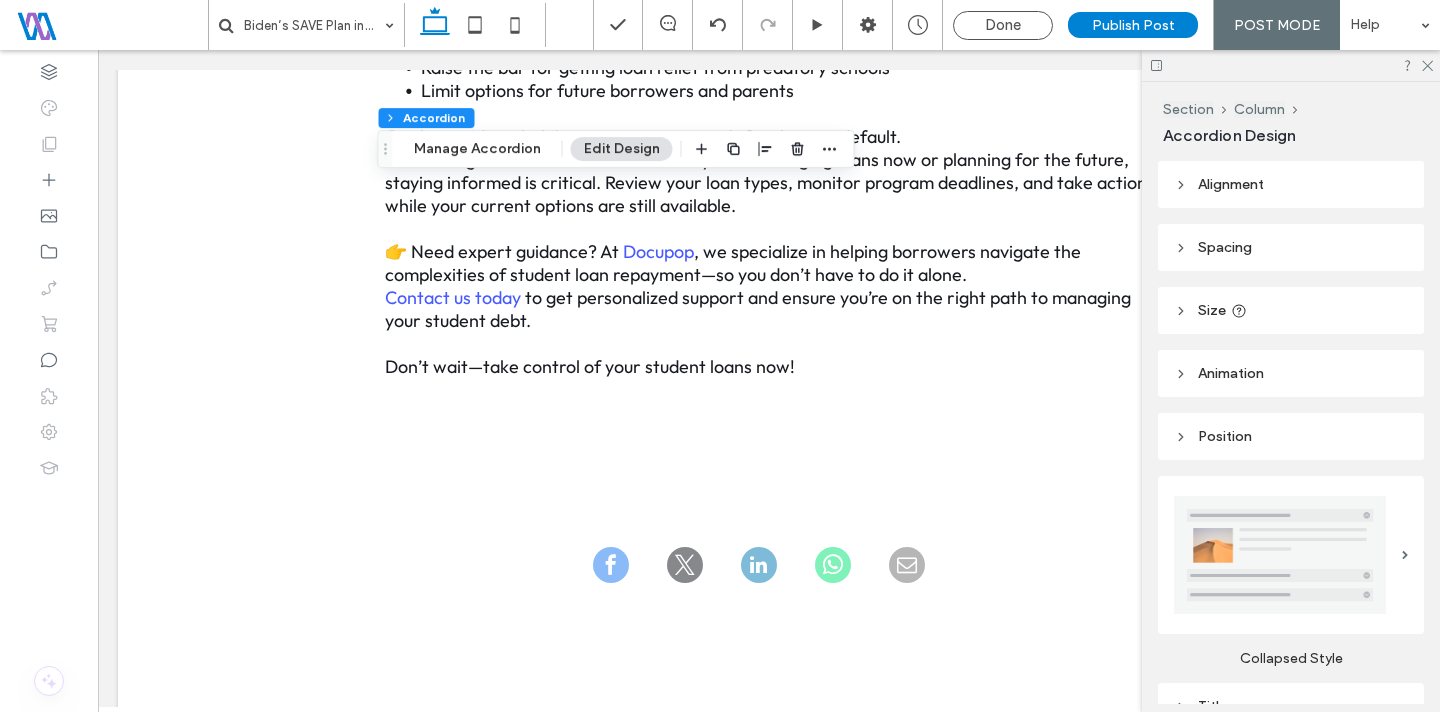 scroll, scrollTop: 4565, scrollLeft: 0, axis: vertical 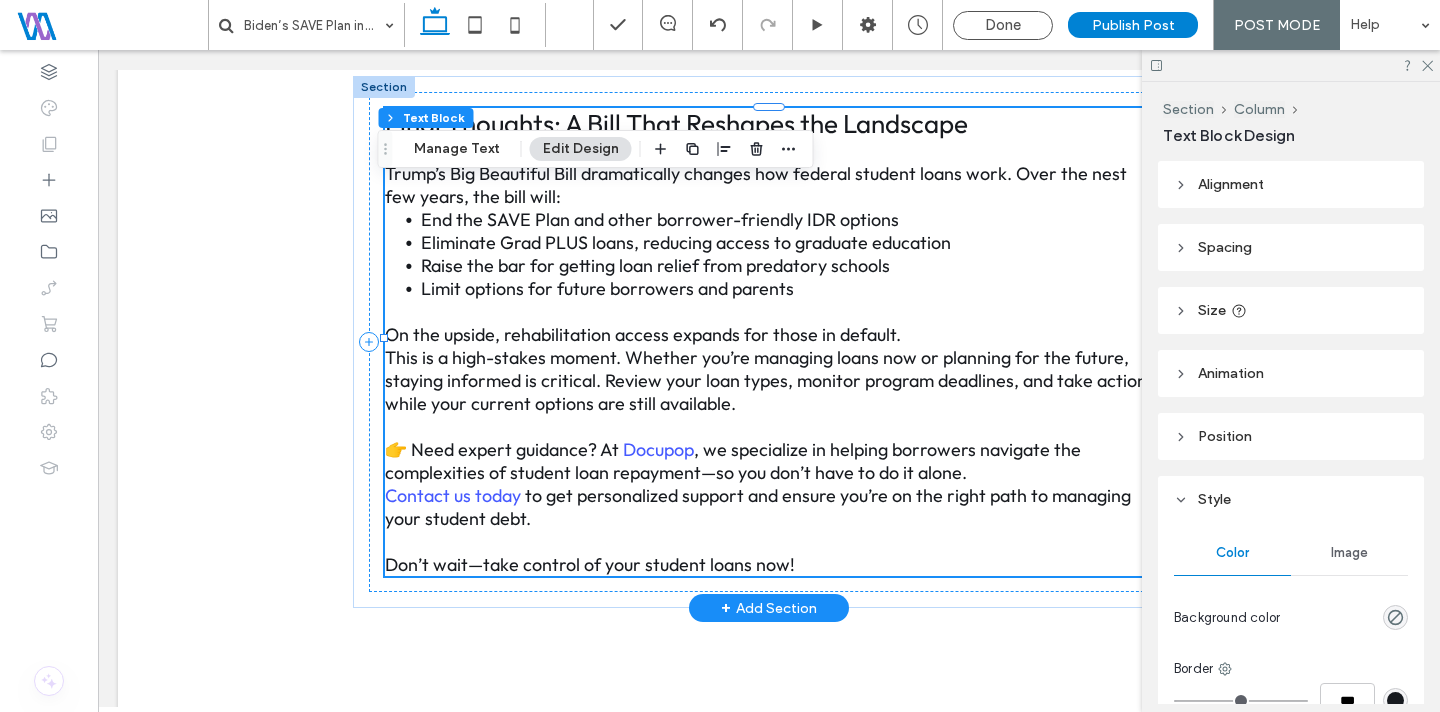 click on "This is a high-stakes moment. Whether you’re managing loans now or planning for the future, staying informed is critical. Review your loan types, monitor program deadlines, and take action while your current options are still available." at bounding box center (766, 380) 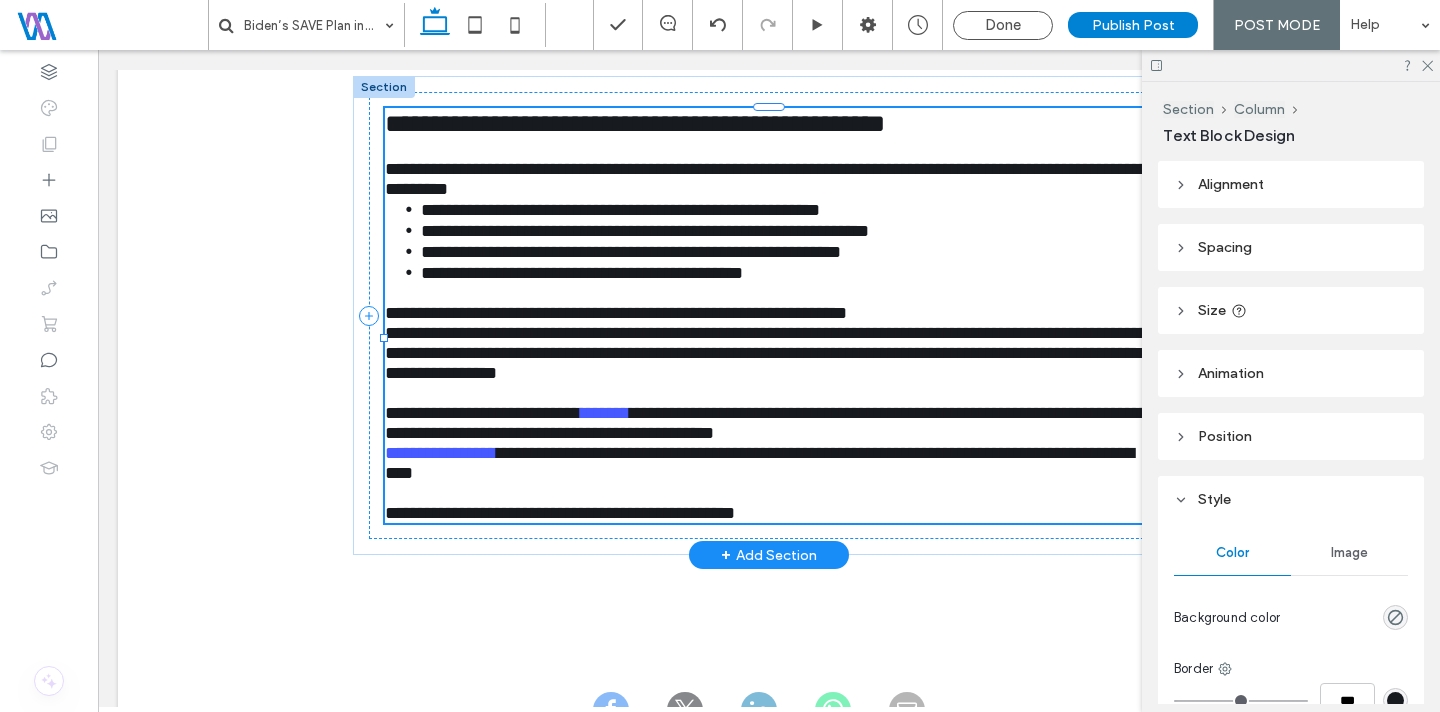 type on "******" 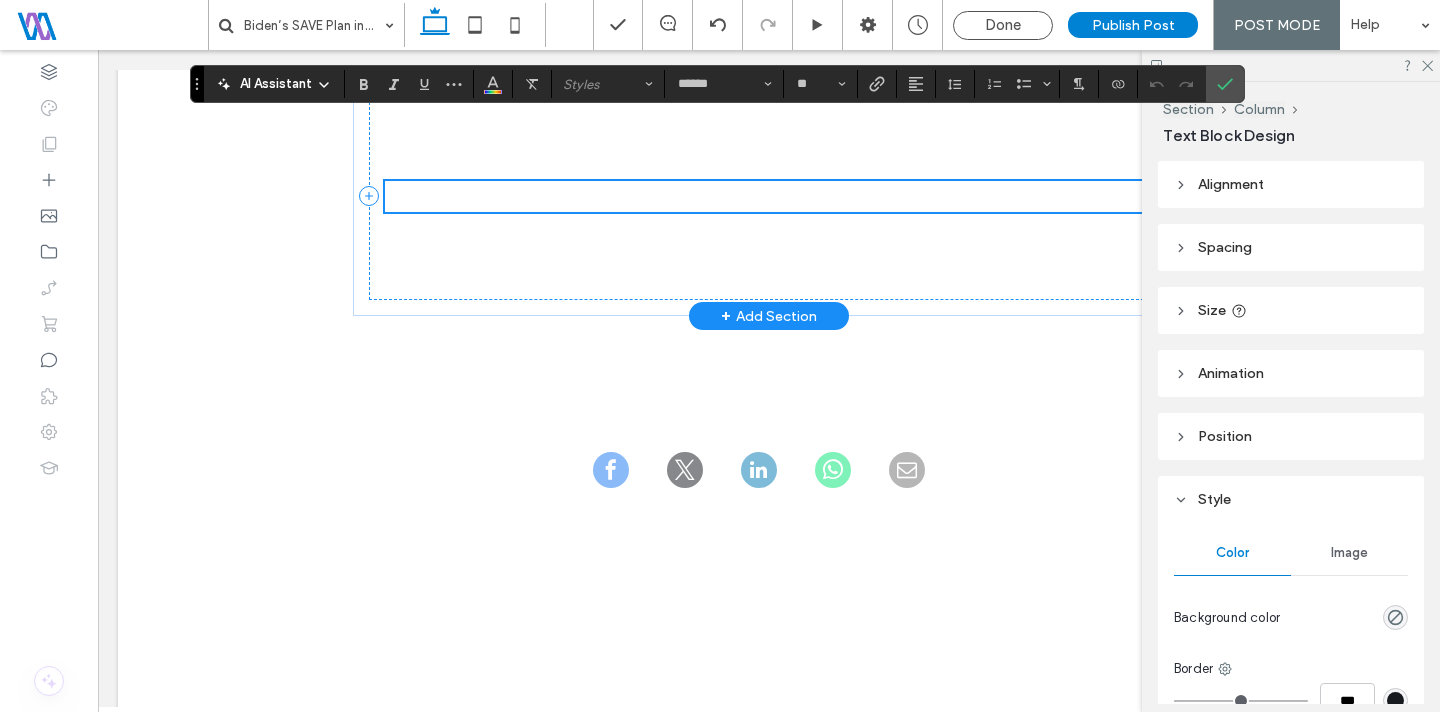 scroll, scrollTop: 4638, scrollLeft: 0, axis: vertical 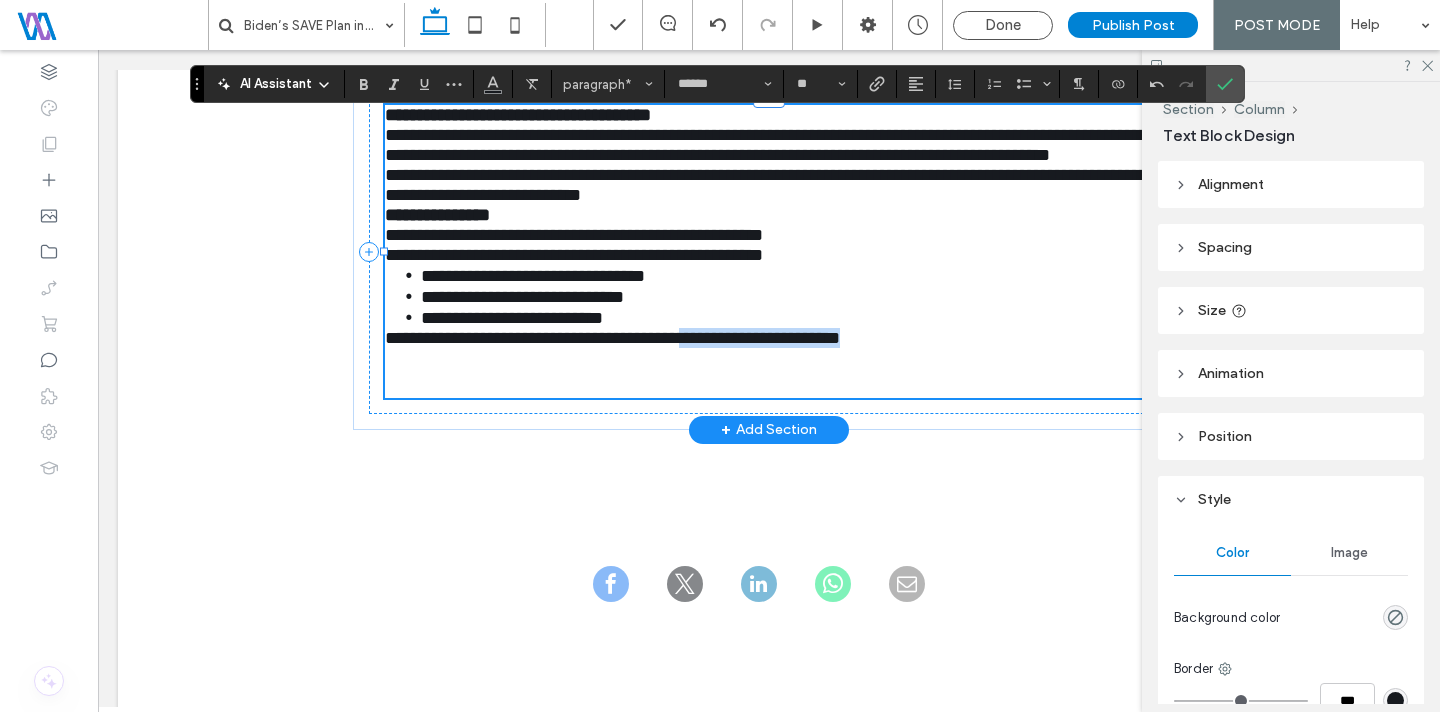 drag, startPoint x: 956, startPoint y: 342, endPoint x: 726, endPoint y: 347, distance: 230.05434 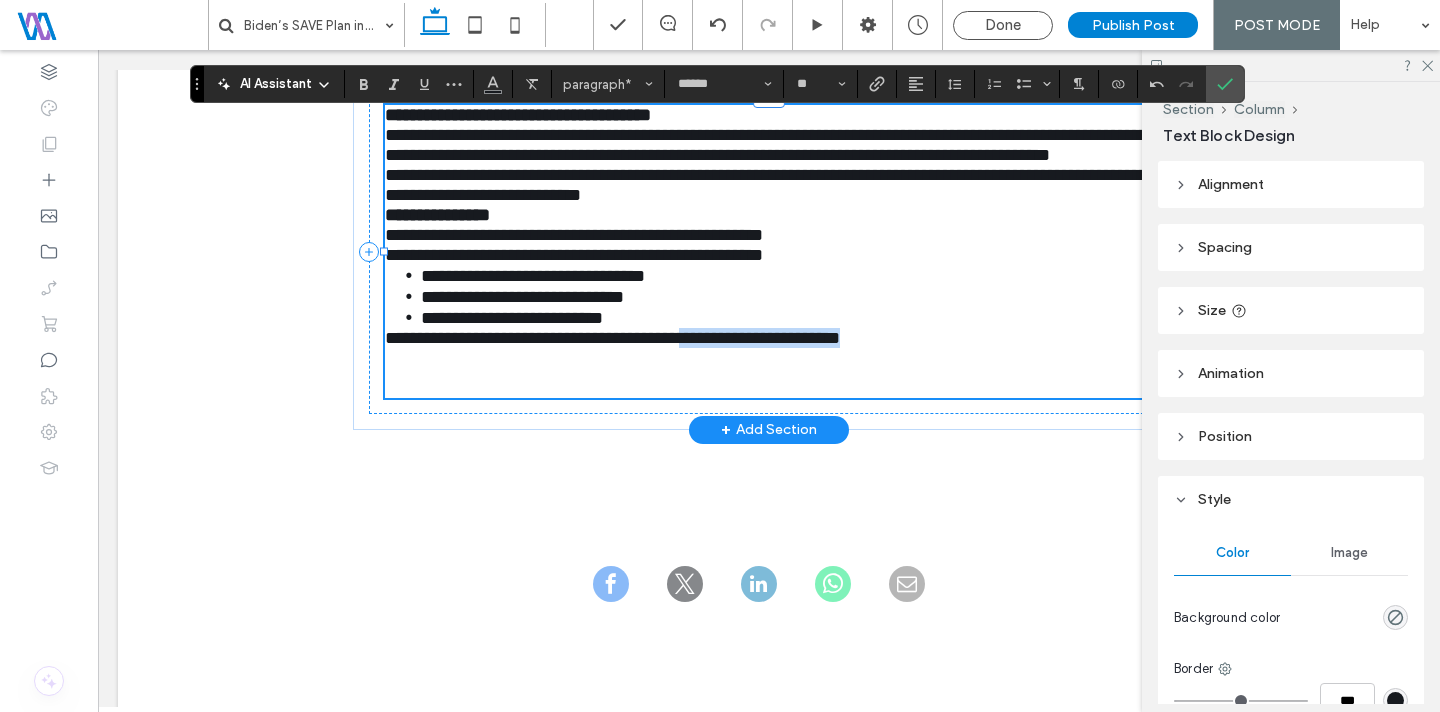click on "**********" at bounding box center [769, 338] 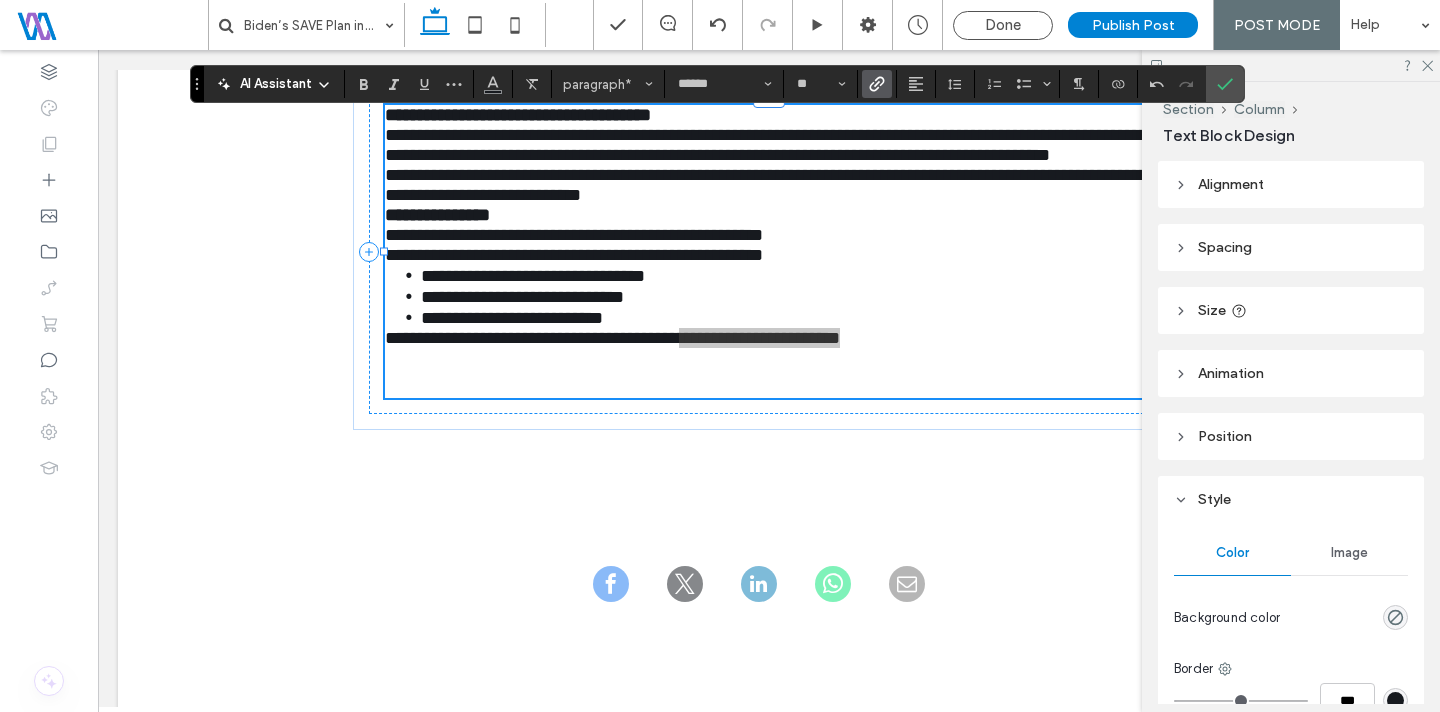 click 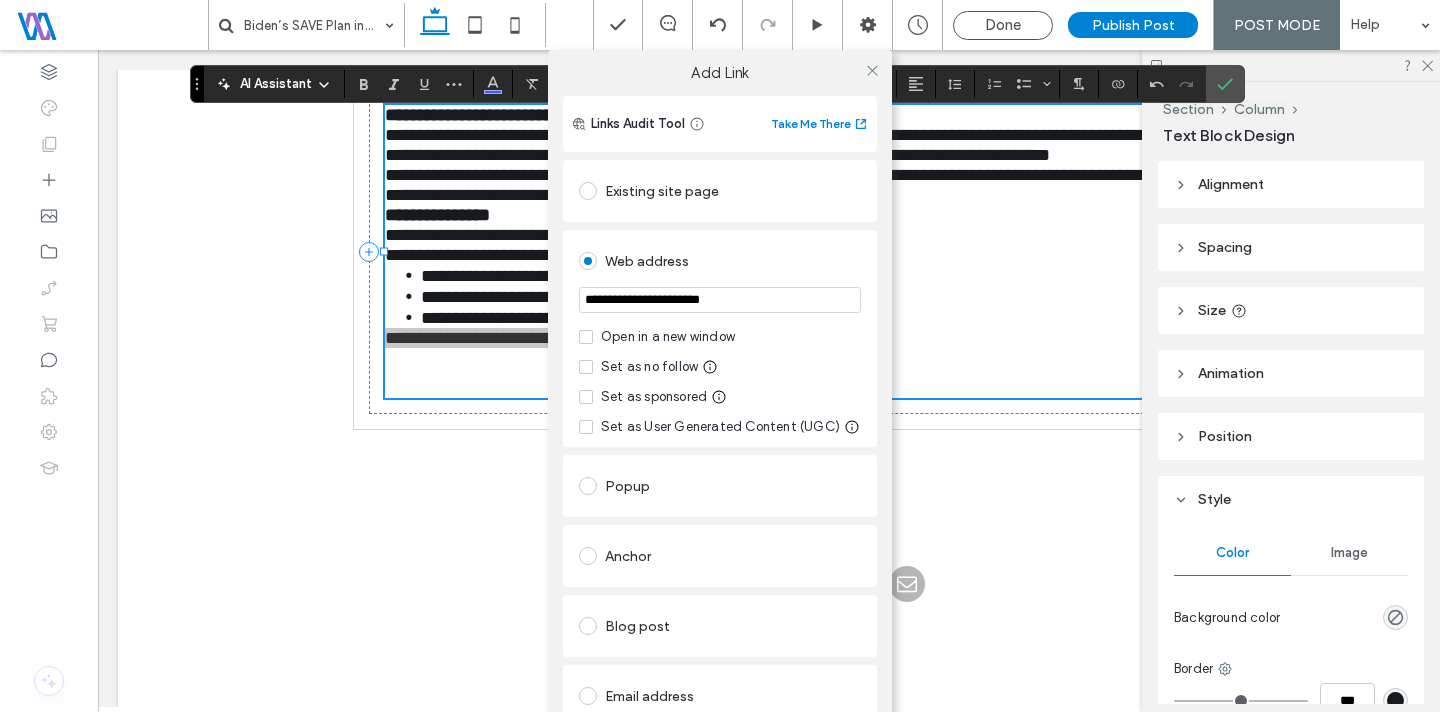 drag, startPoint x: 763, startPoint y: 299, endPoint x: 548, endPoint y: 300, distance: 215.00232 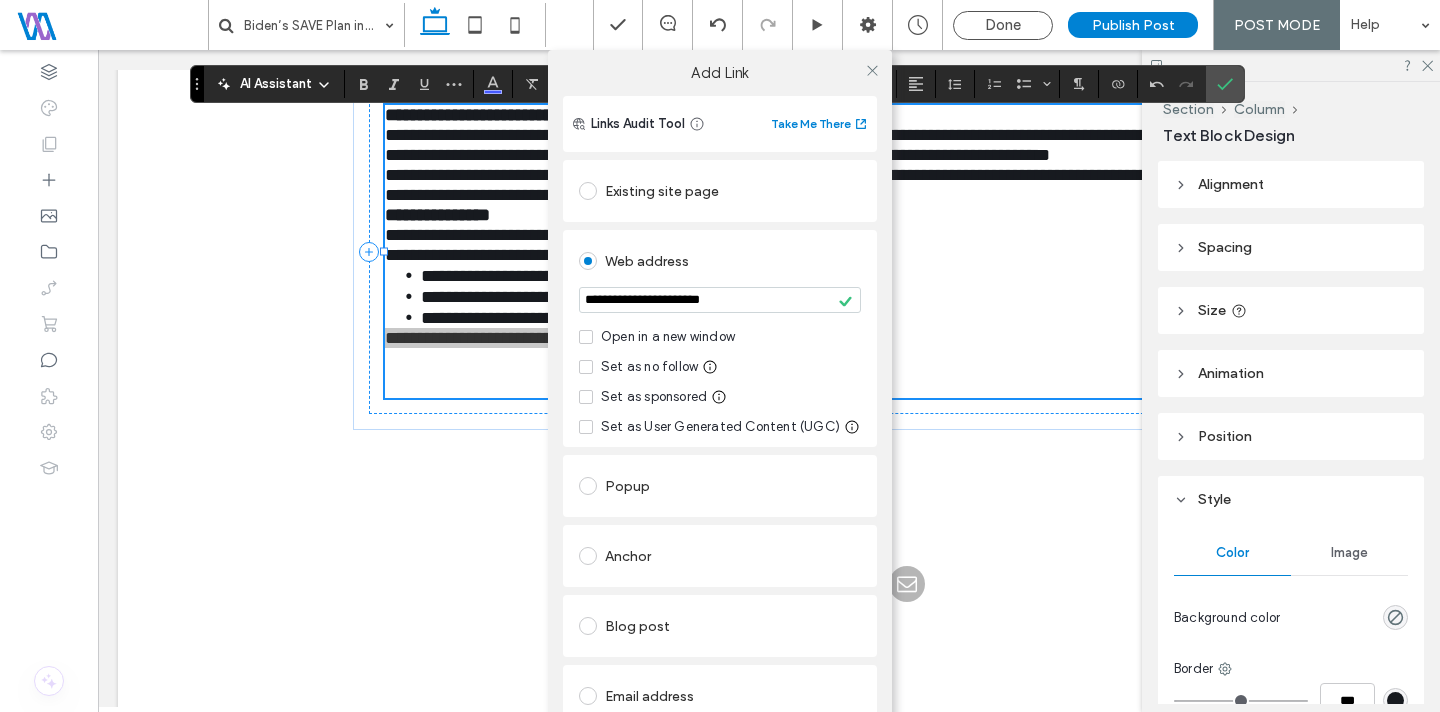 click on "**********" at bounding box center (720, 406) 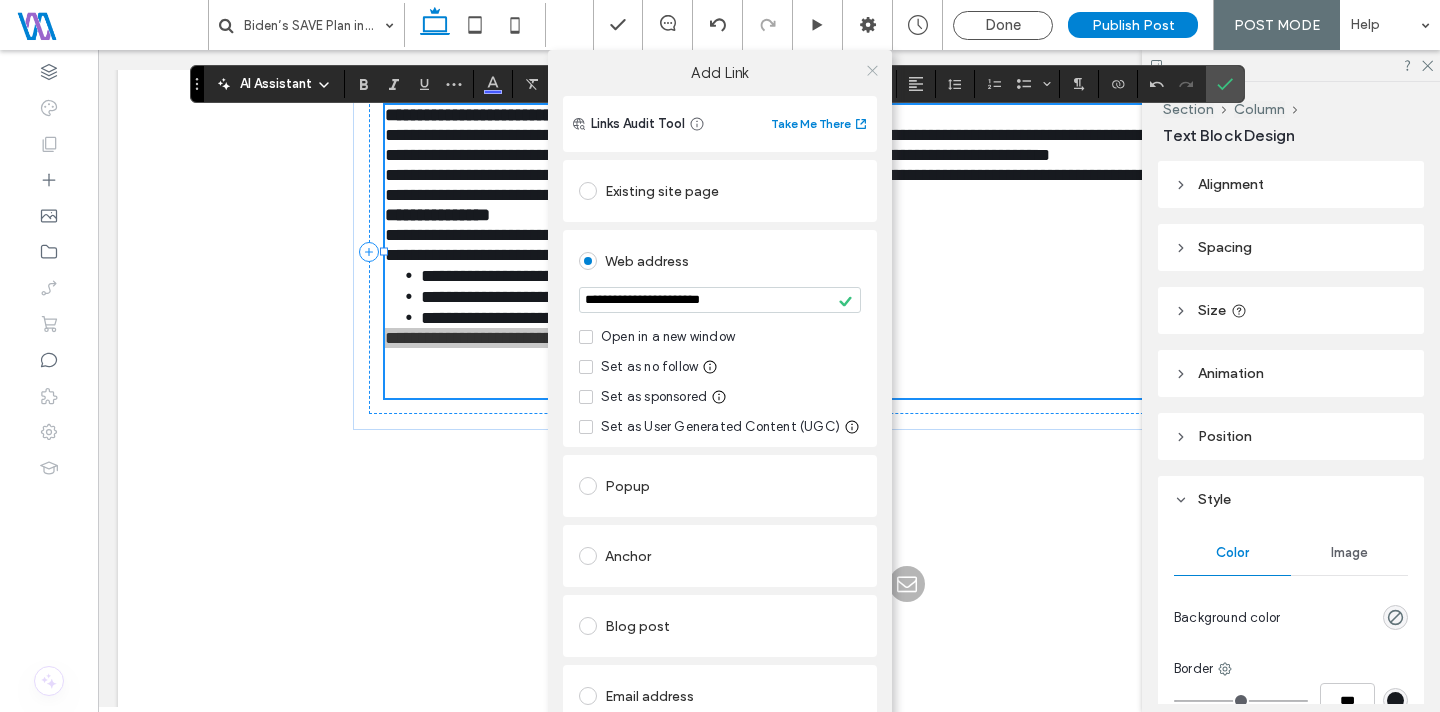 click 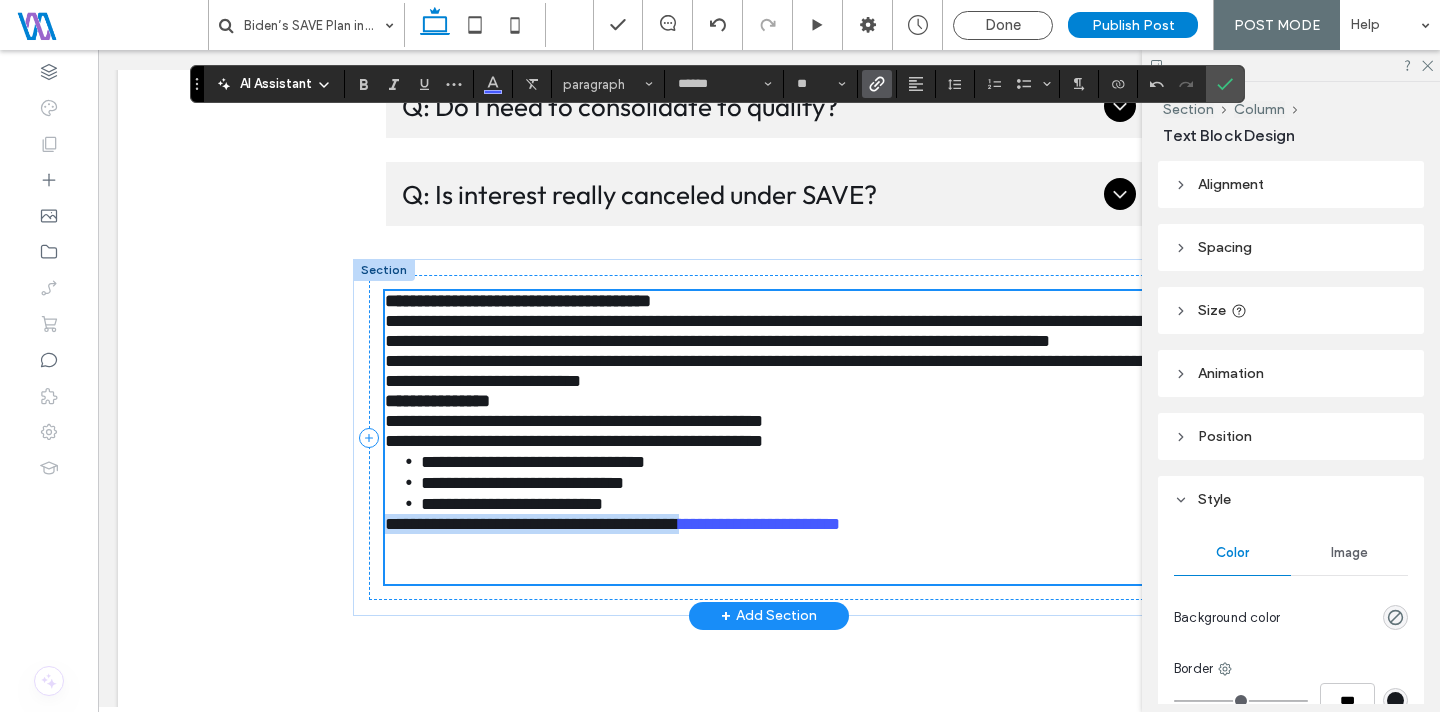 scroll, scrollTop: 4372, scrollLeft: 0, axis: vertical 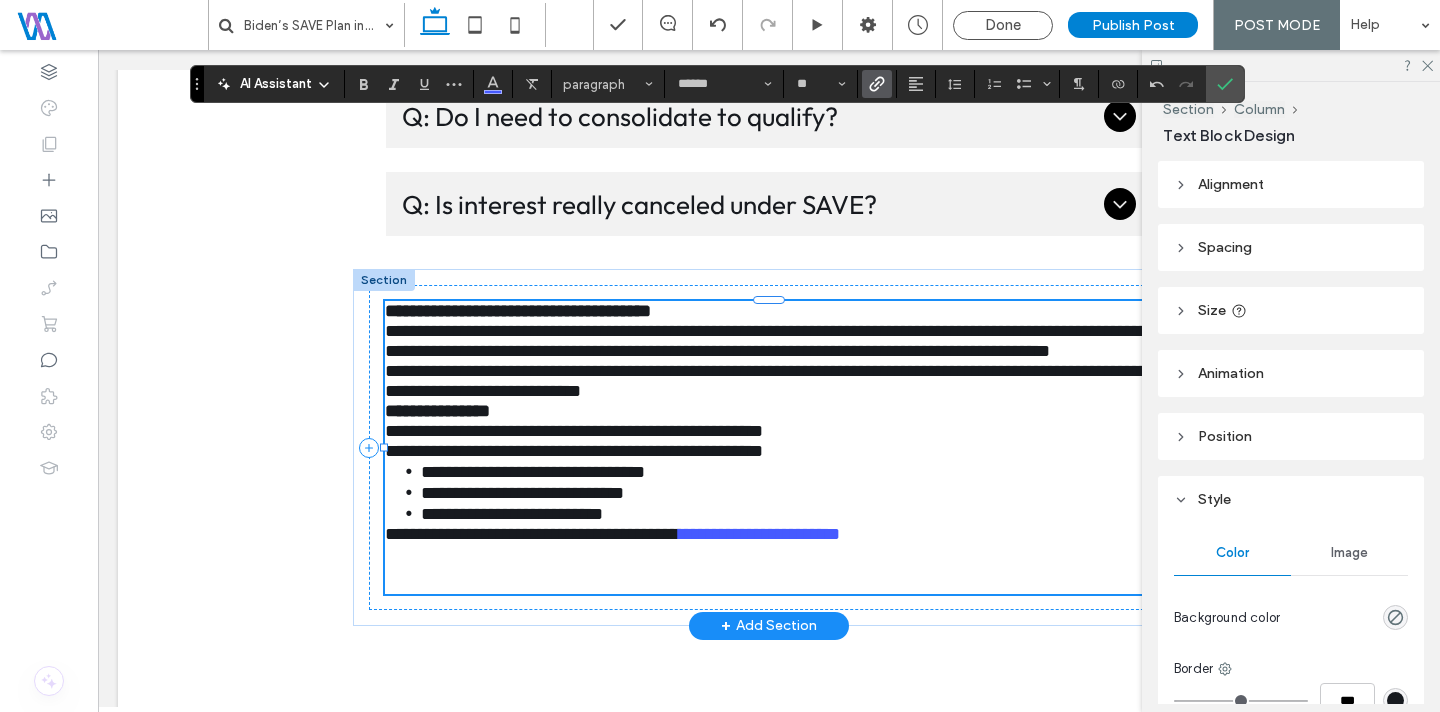 click on "**********" at bounding box center [770, 341] 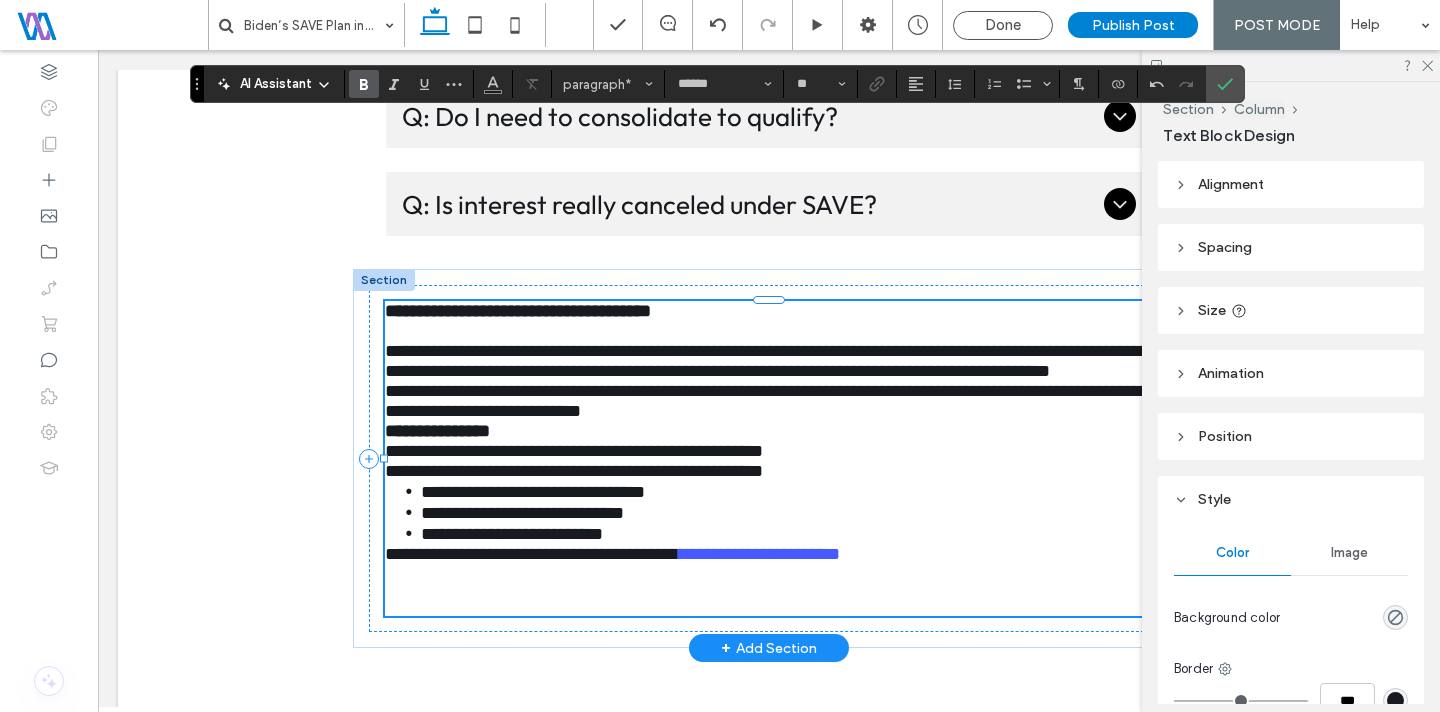 click on "**********" at bounding box center [437, 431] 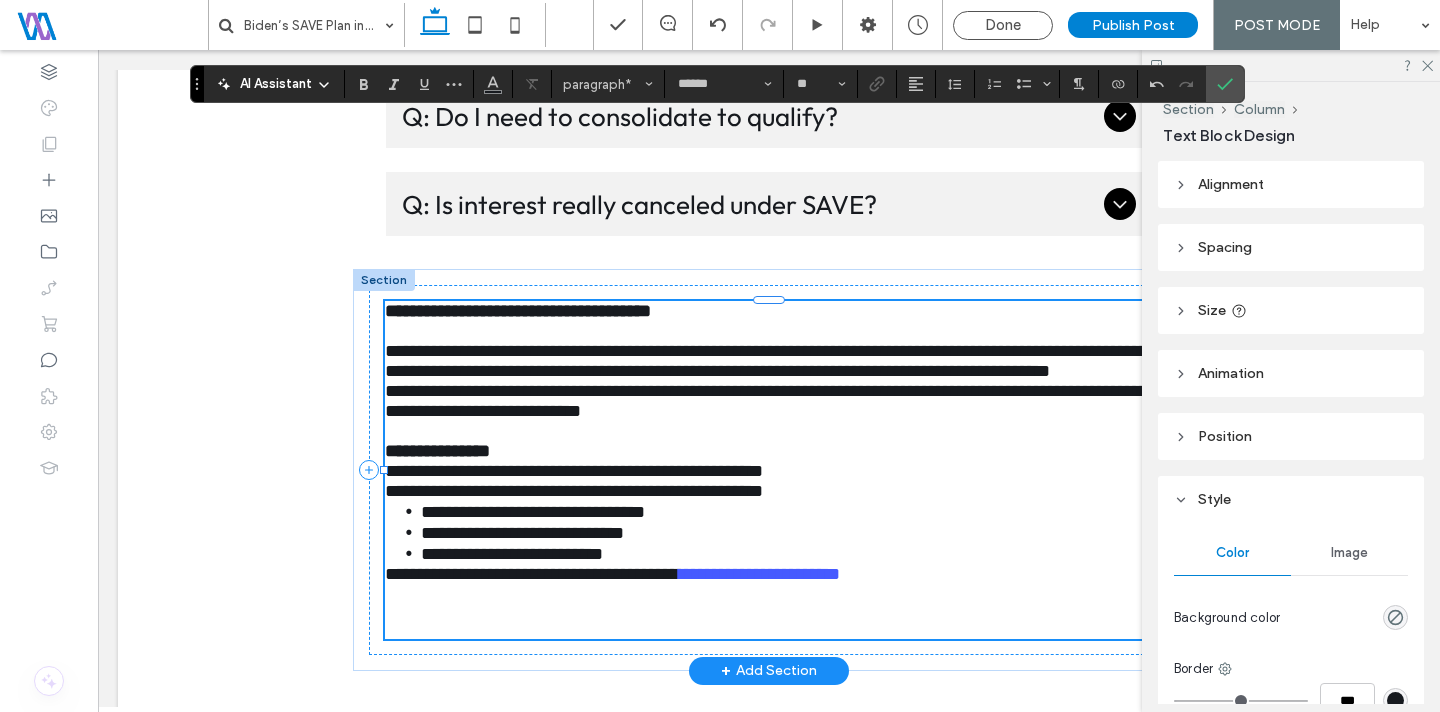 click on "**********" at bounding box center [574, 471] 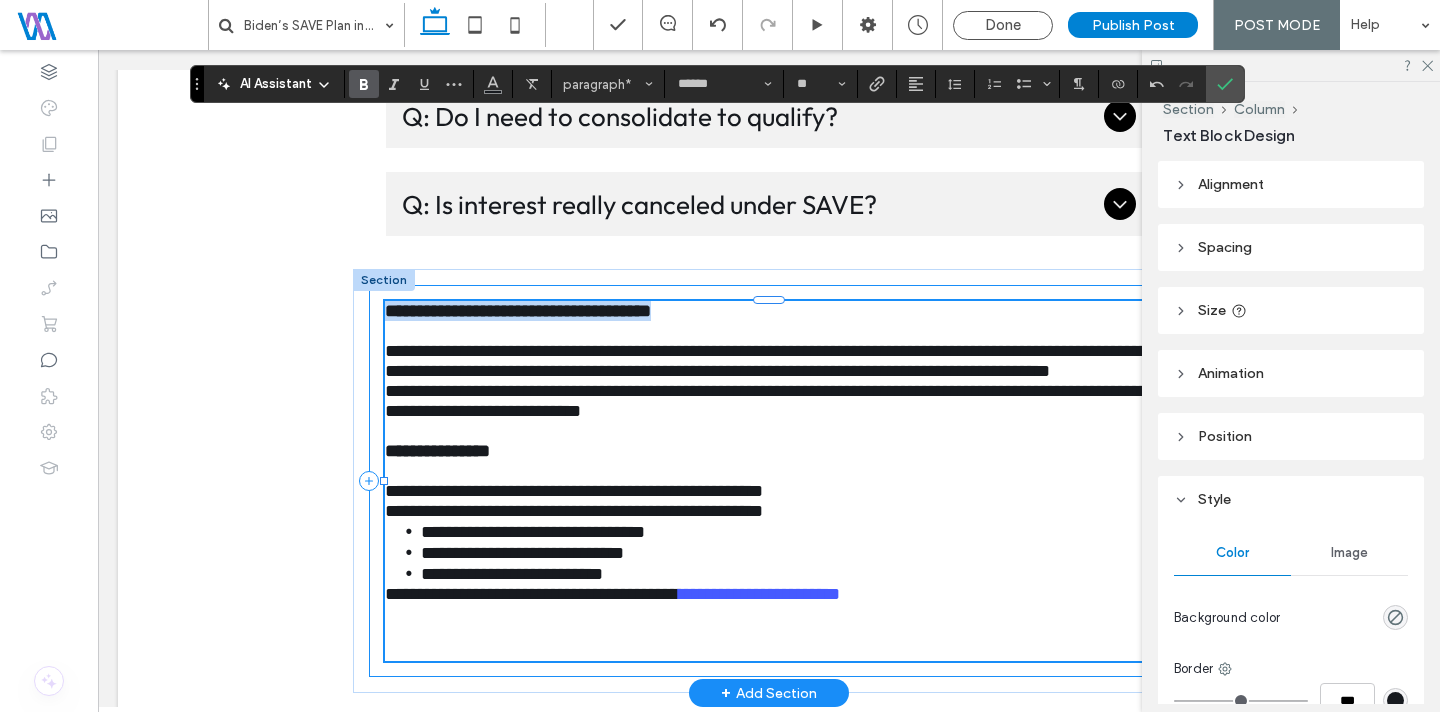 drag, startPoint x: 696, startPoint y: 275, endPoint x: 366, endPoint y: 270, distance: 330.03787 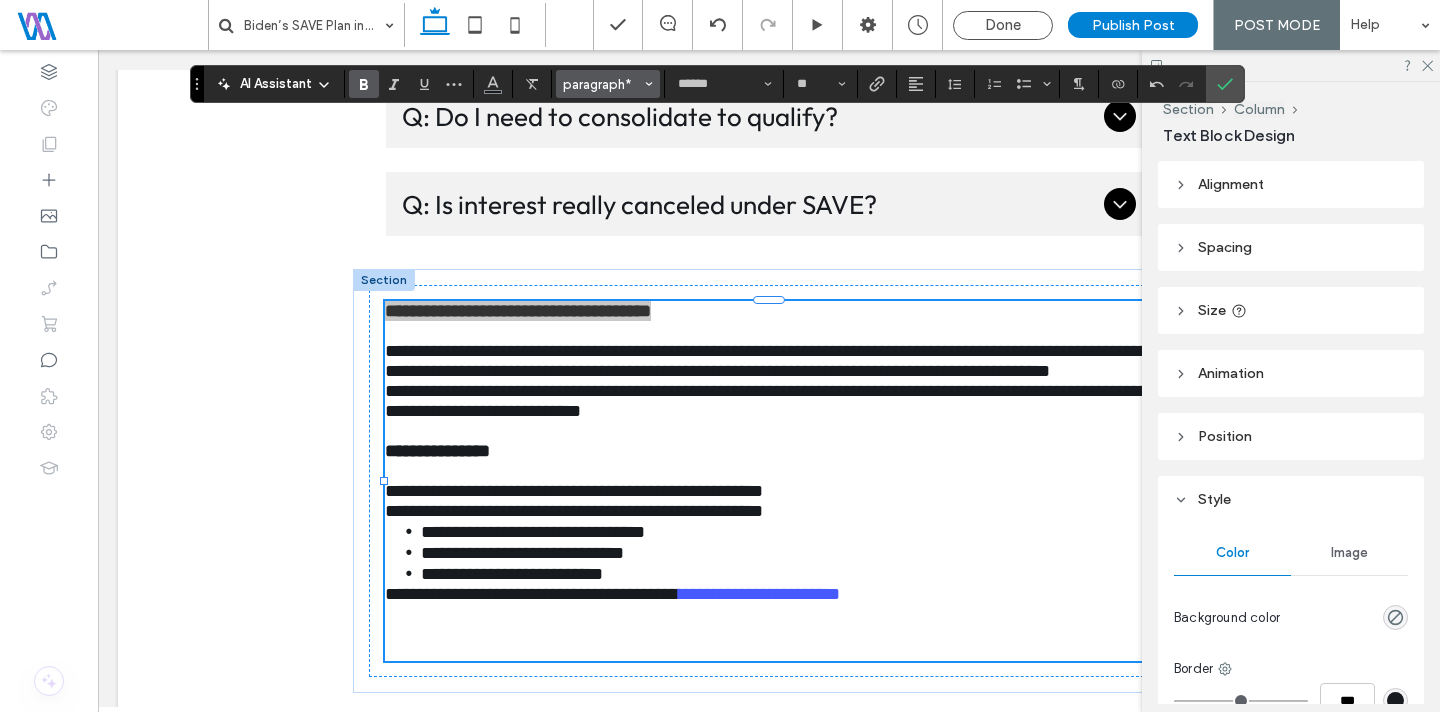 click on "paragraph*" at bounding box center [608, 84] 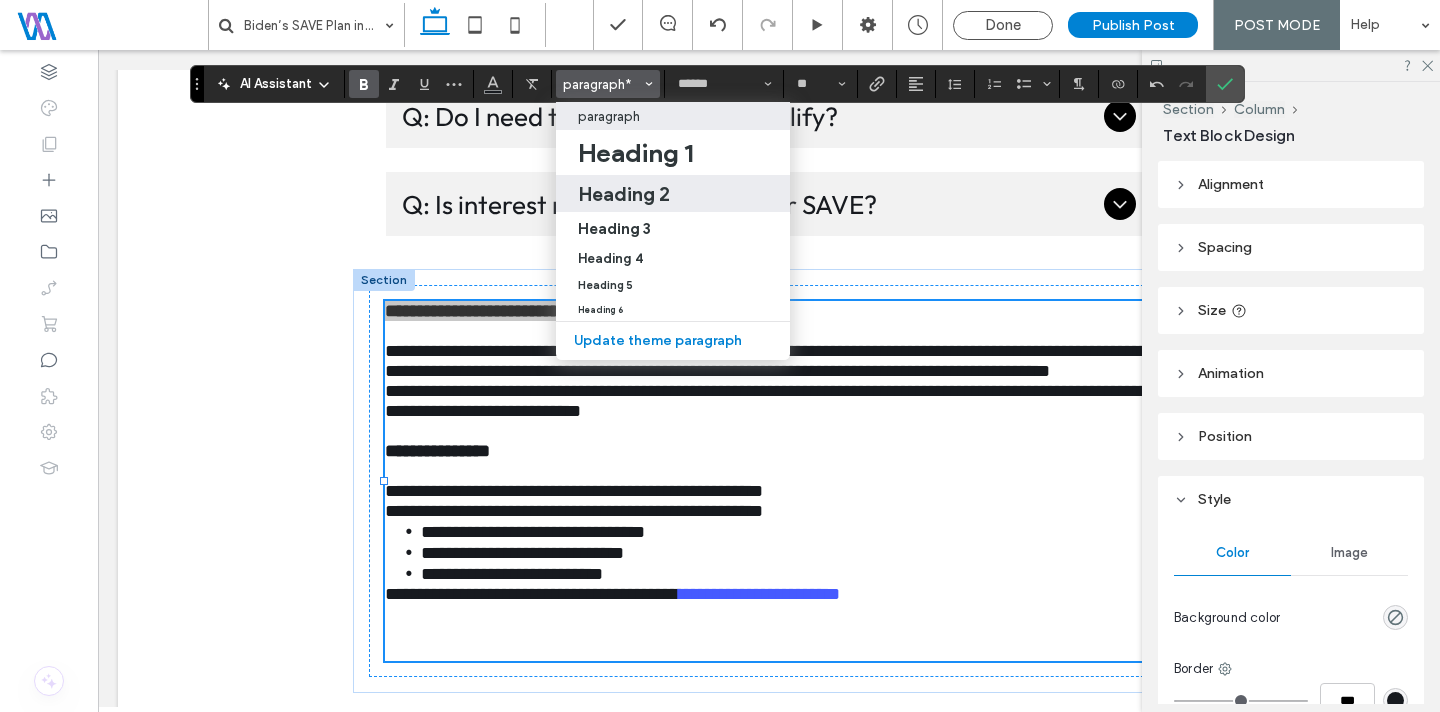click on "Heading 2" at bounding box center [624, 194] 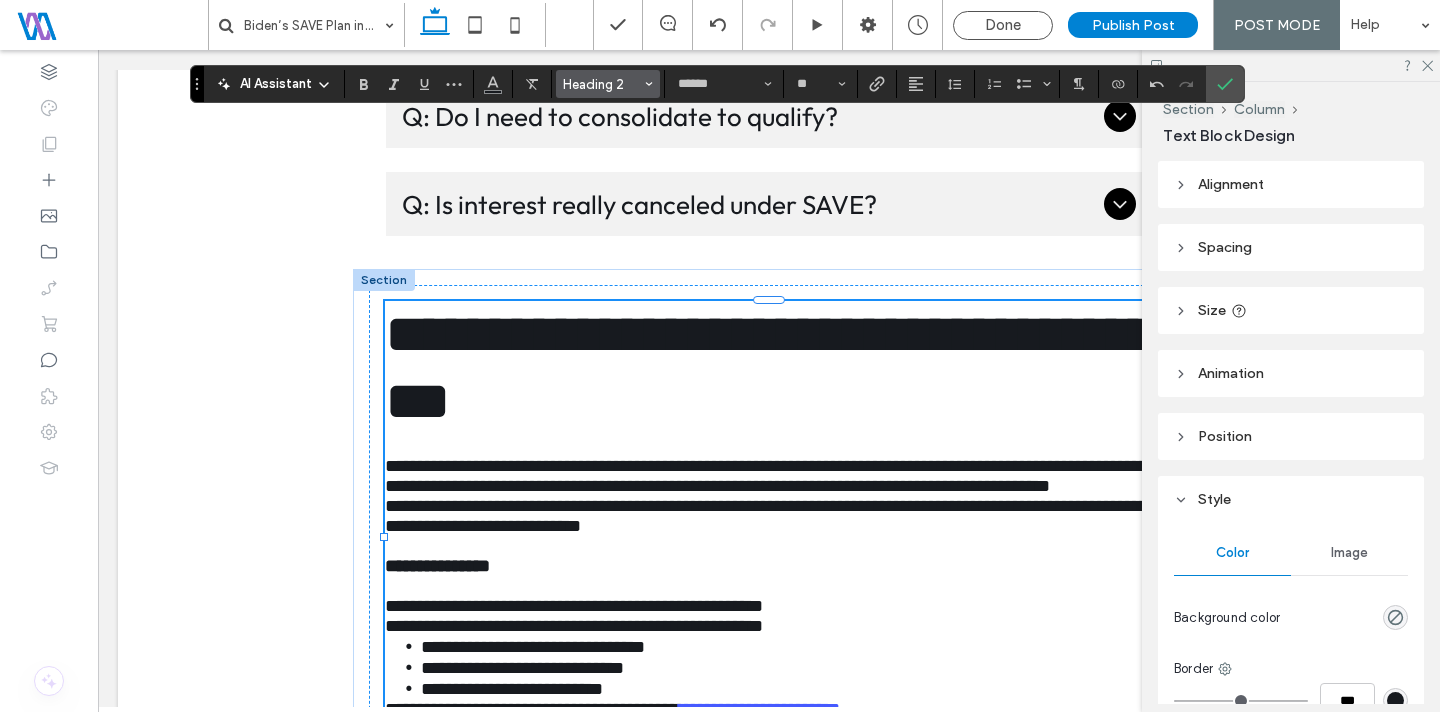 click on "Heading 2" at bounding box center (602, 84) 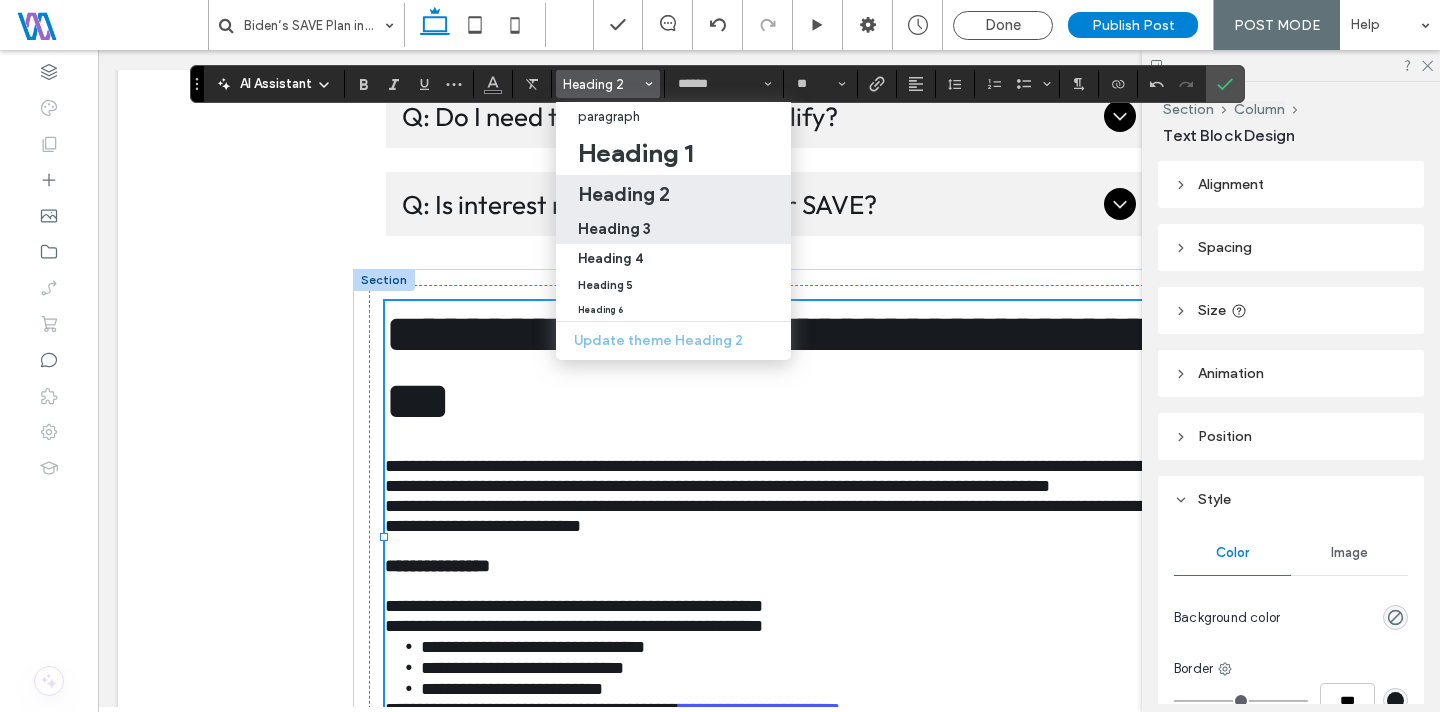 click on "Heading 3" at bounding box center (673, 228) 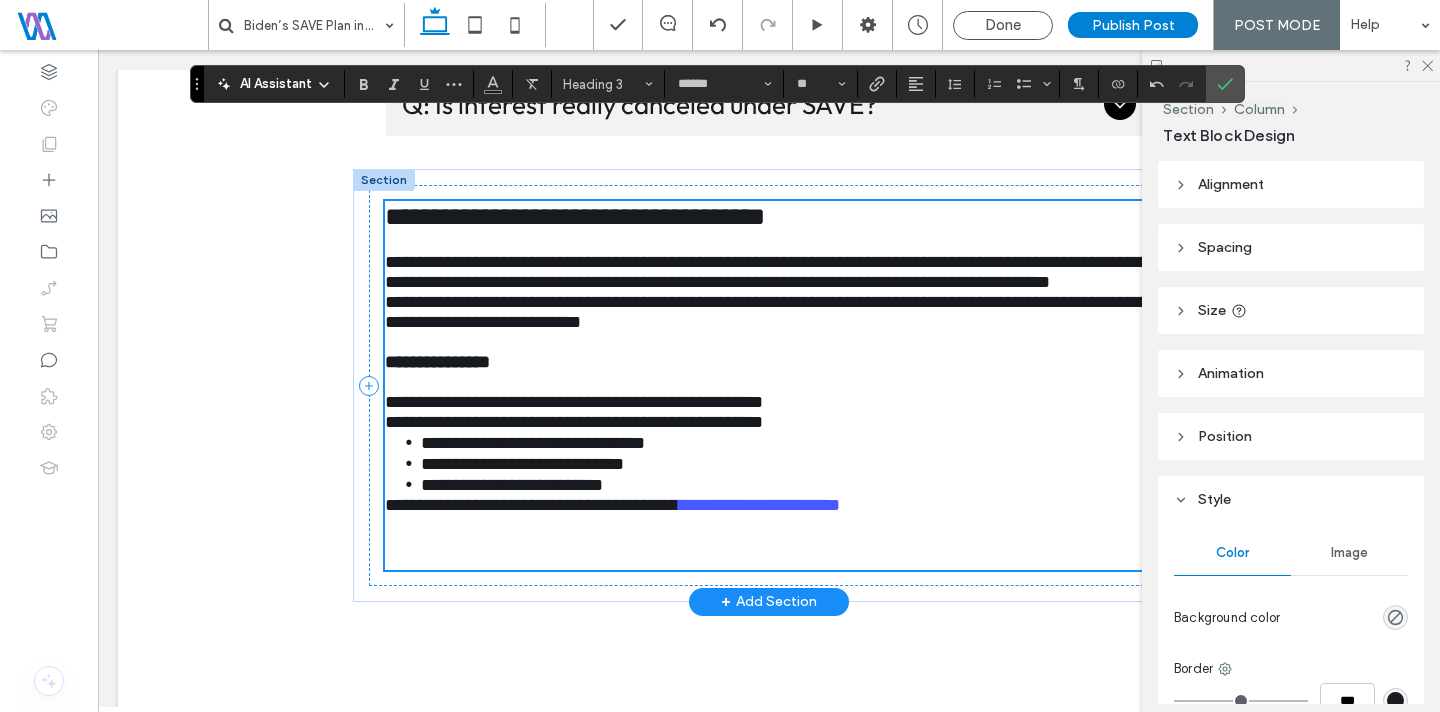 scroll, scrollTop: 4520, scrollLeft: 0, axis: vertical 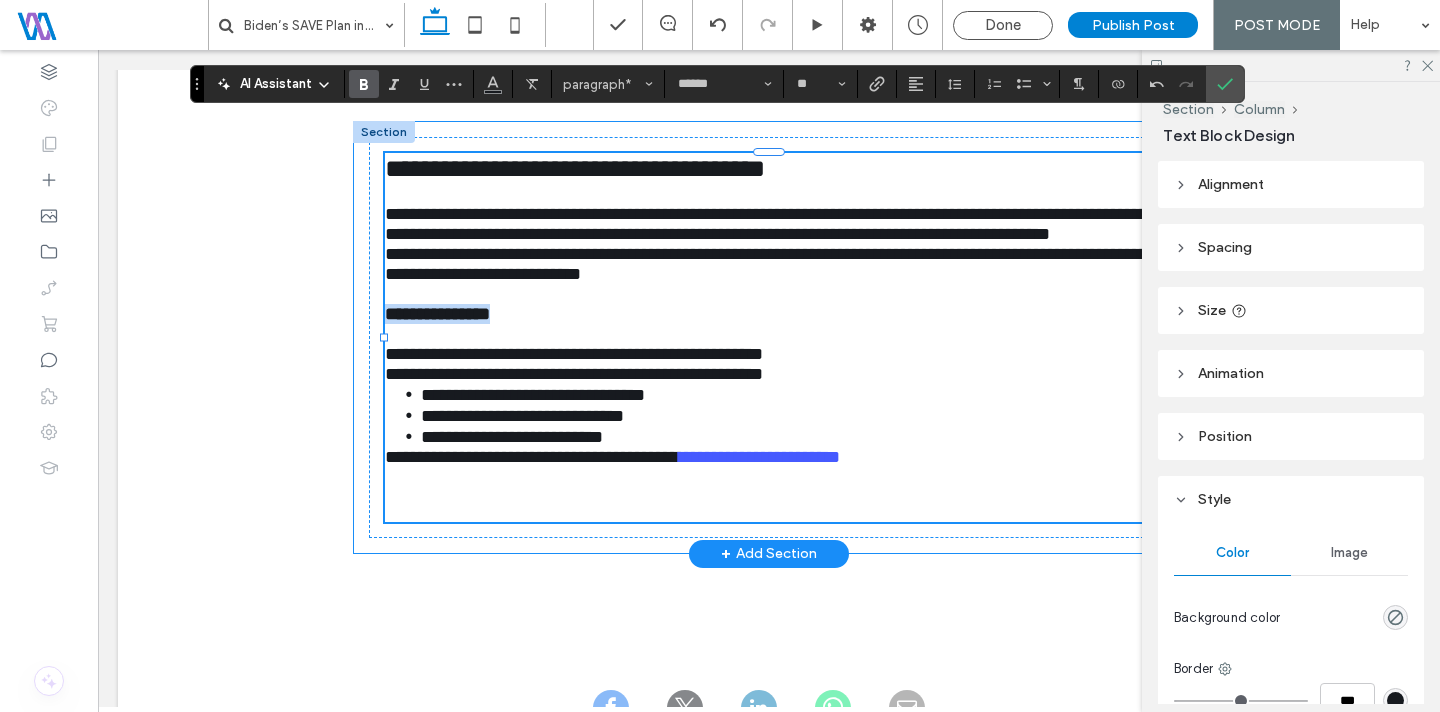 drag, startPoint x: 559, startPoint y: 308, endPoint x: 352, endPoint y: 312, distance: 207.03865 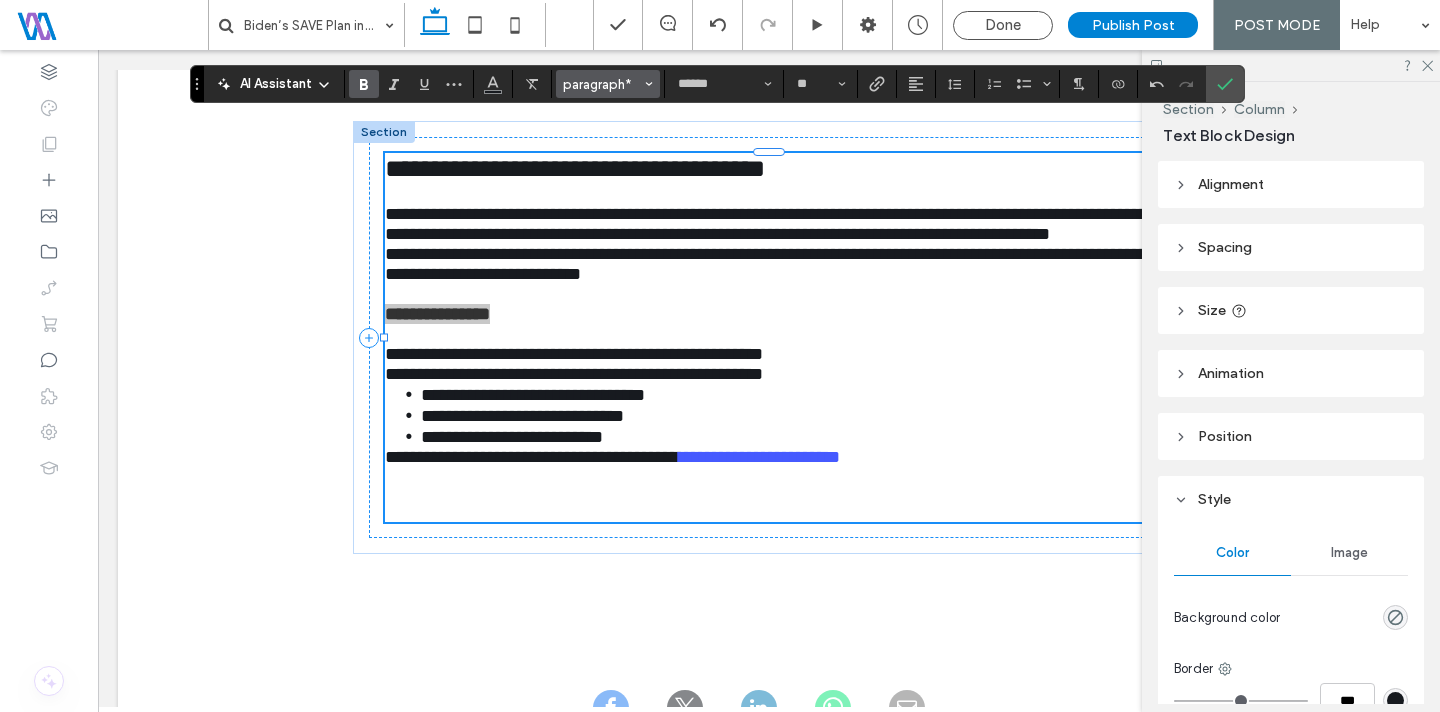 click on "paragraph*" at bounding box center (602, 84) 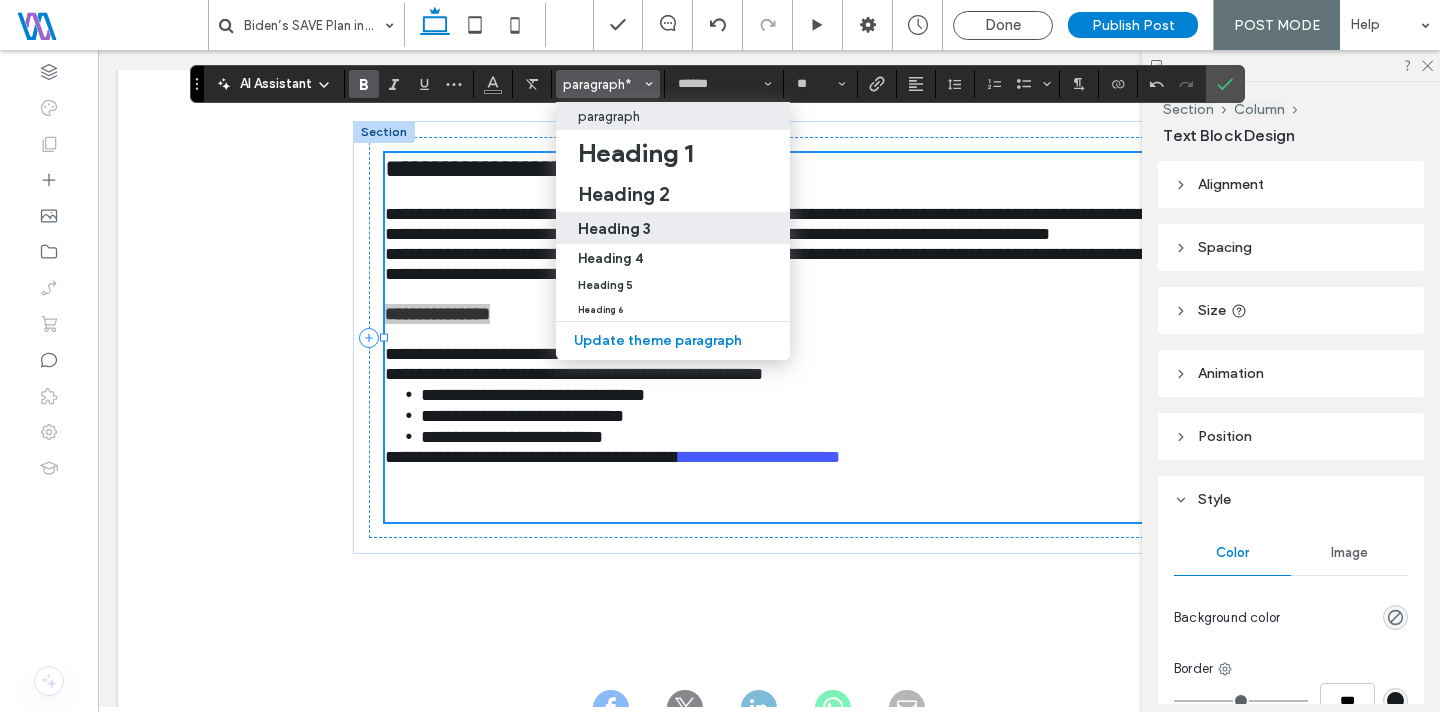 click on "Heading 3" at bounding box center [614, 228] 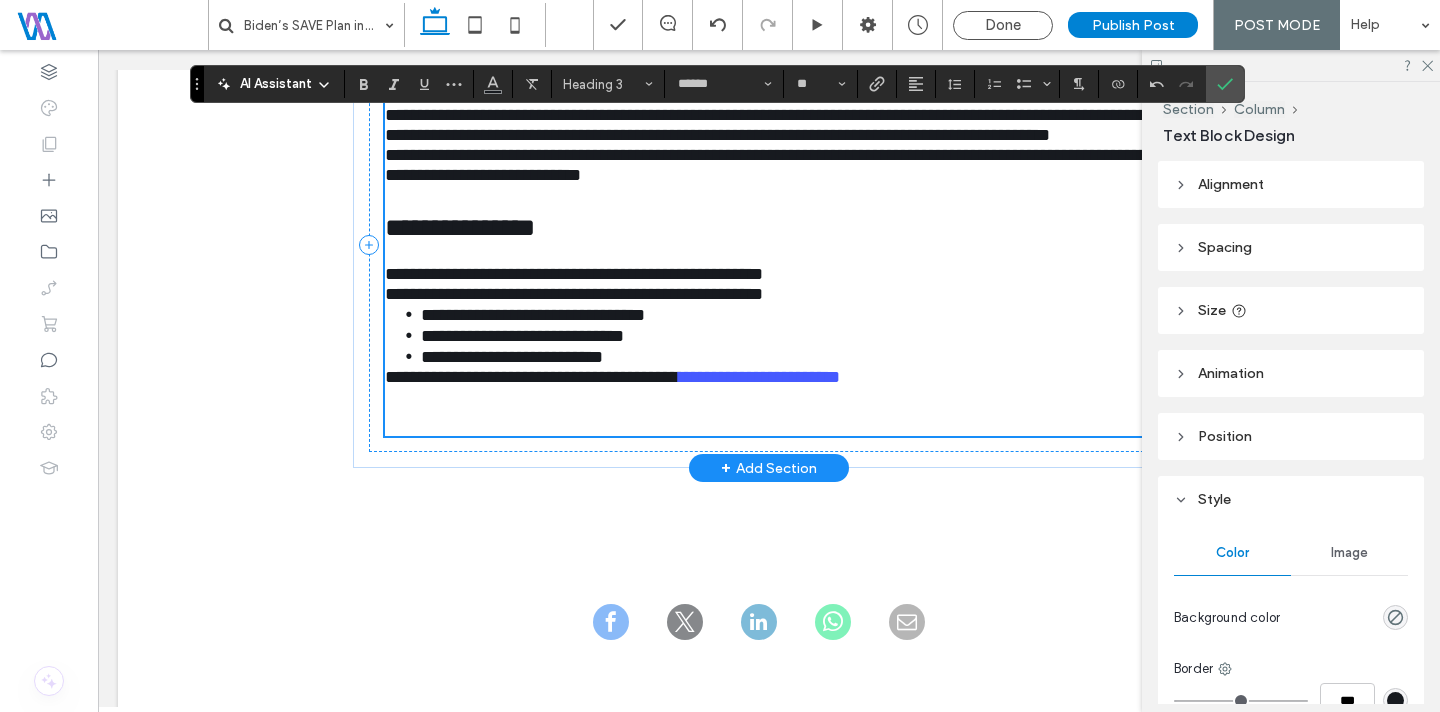 scroll, scrollTop: 4620, scrollLeft: 0, axis: vertical 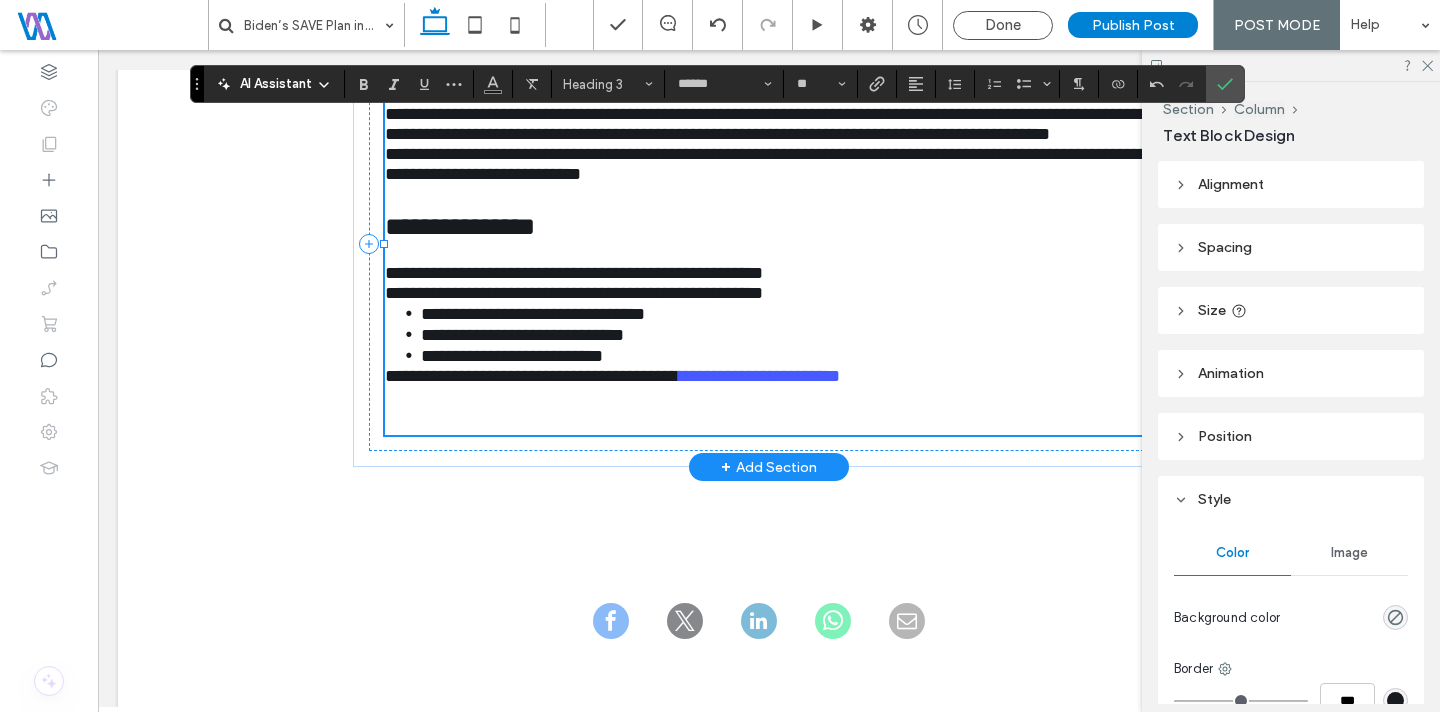 type on "**" 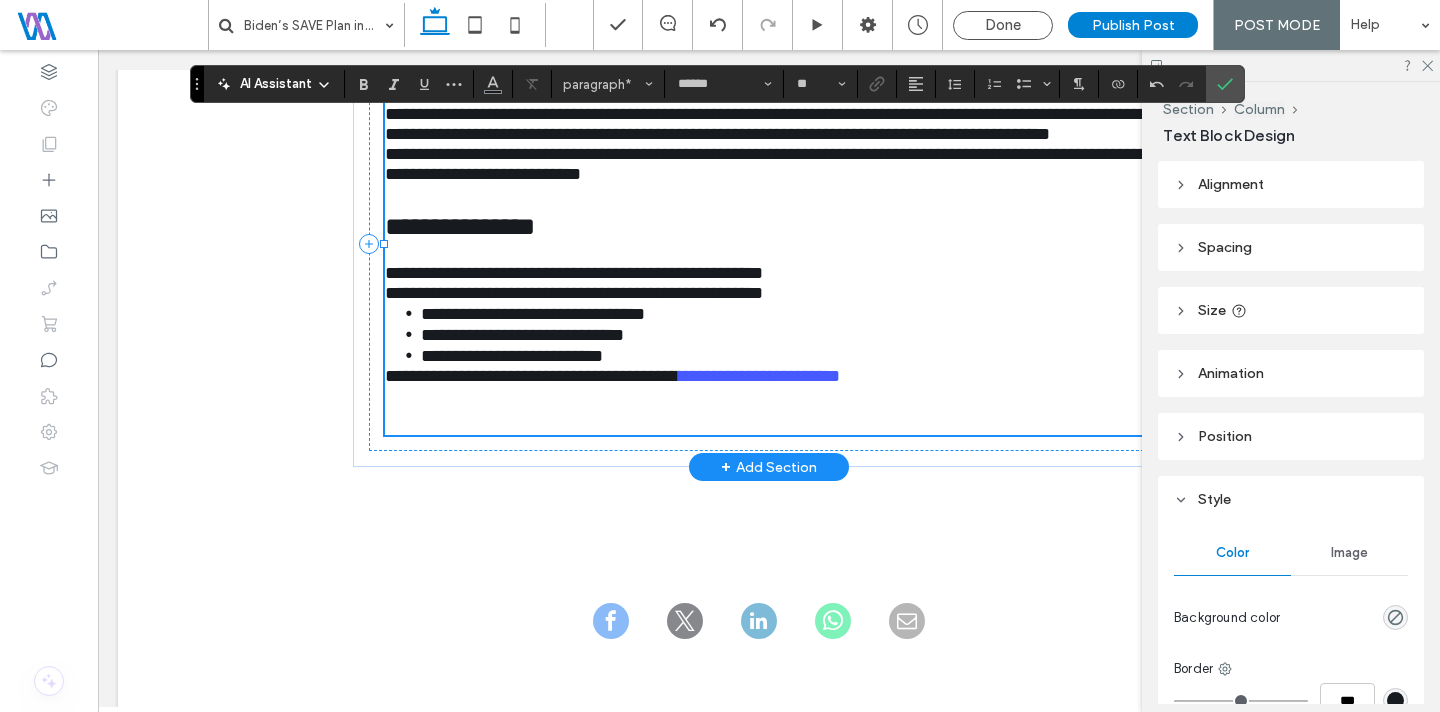 click on "**********" at bounding box center (532, 376) 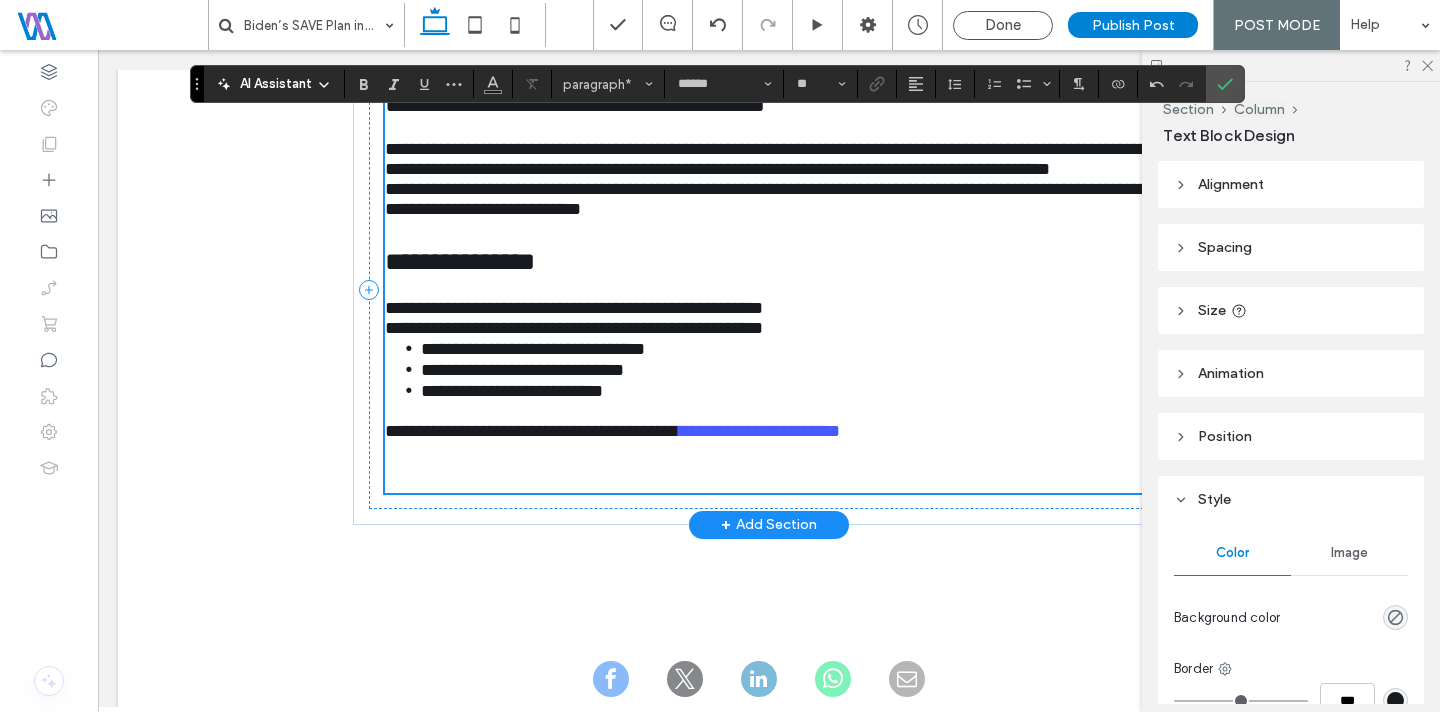 scroll, scrollTop: 4582, scrollLeft: 0, axis: vertical 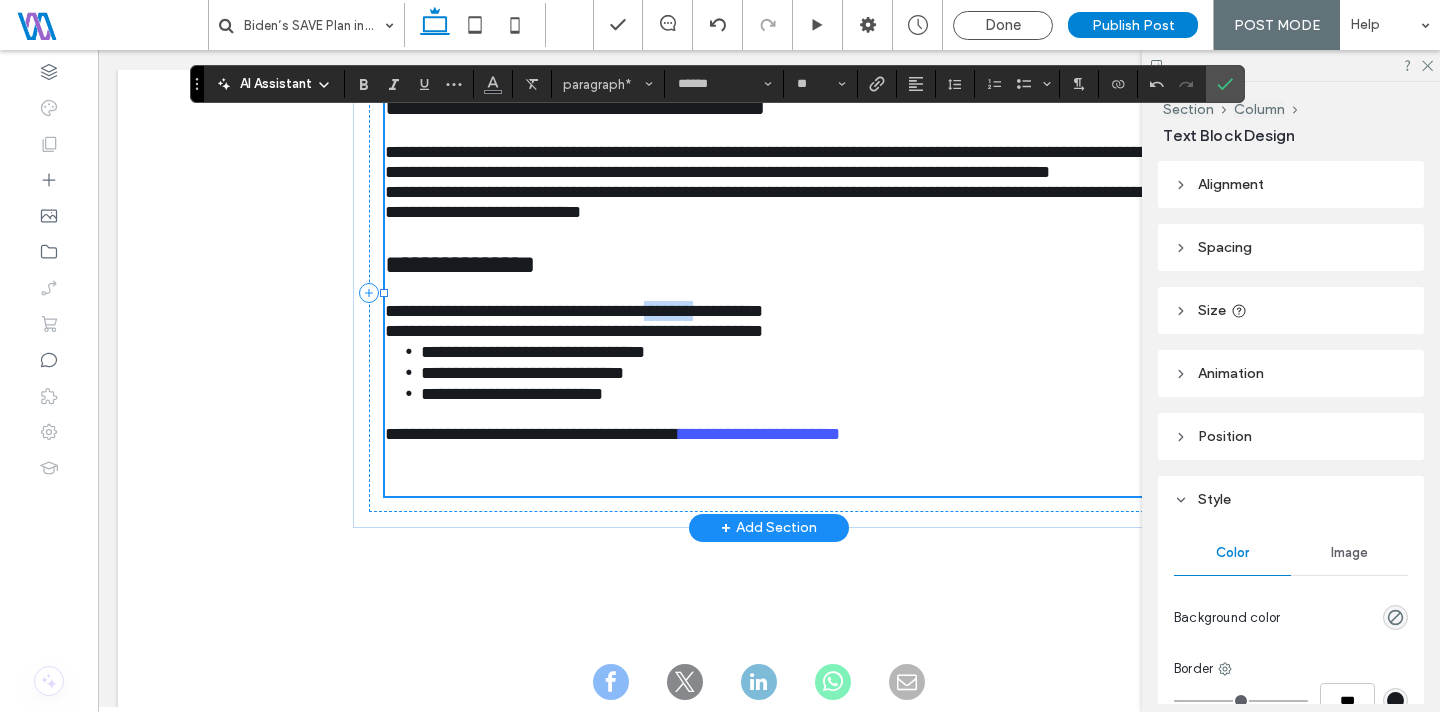 drag, startPoint x: 662, startPoint y: 306, endPoint x: 730, endPoint y: 307, distance: 68.007355 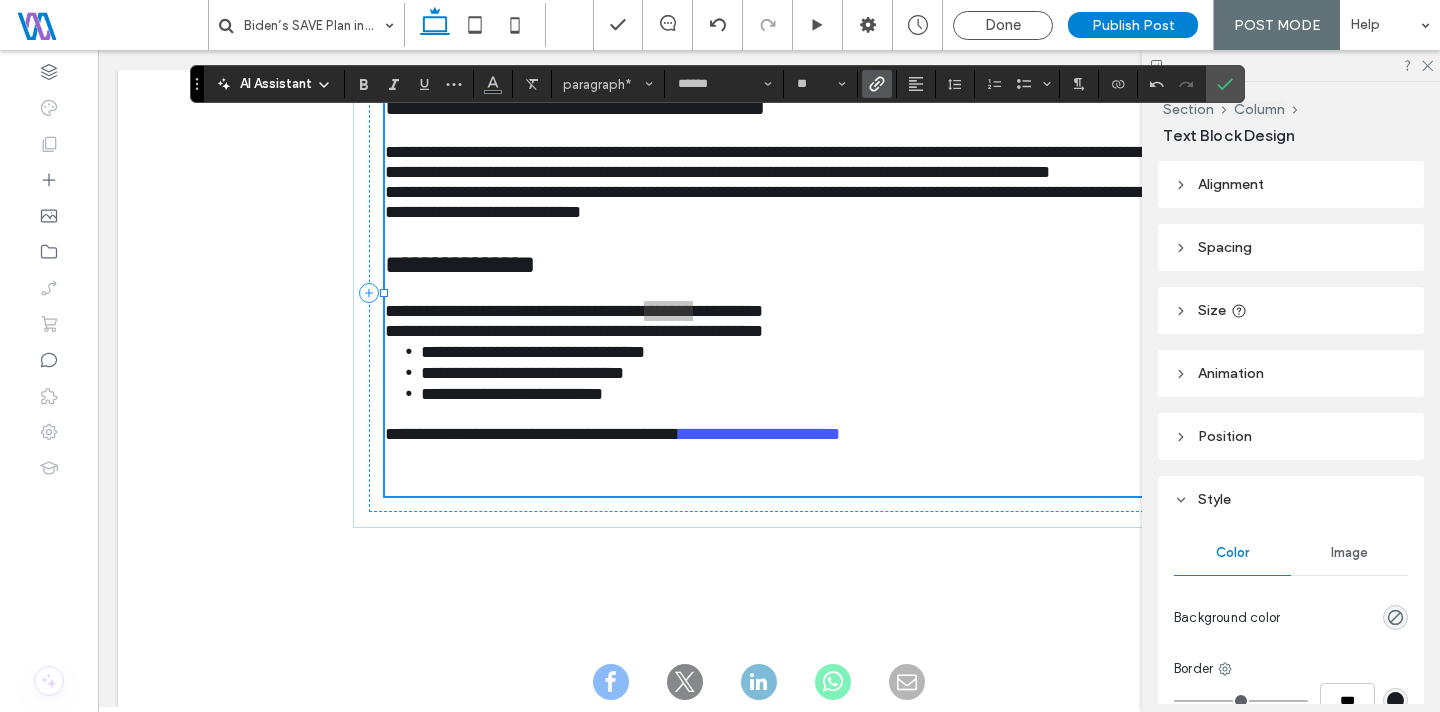 click 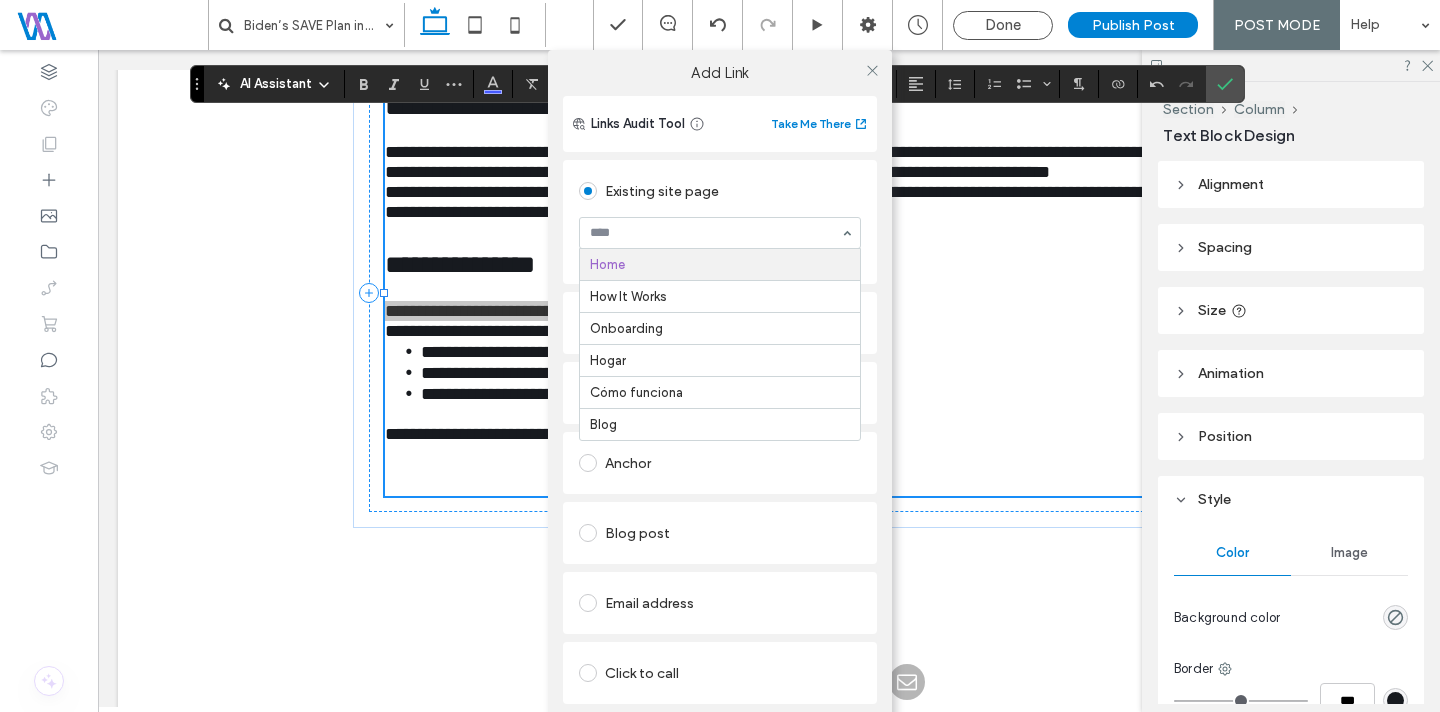 click at bounding box center (715, 233) 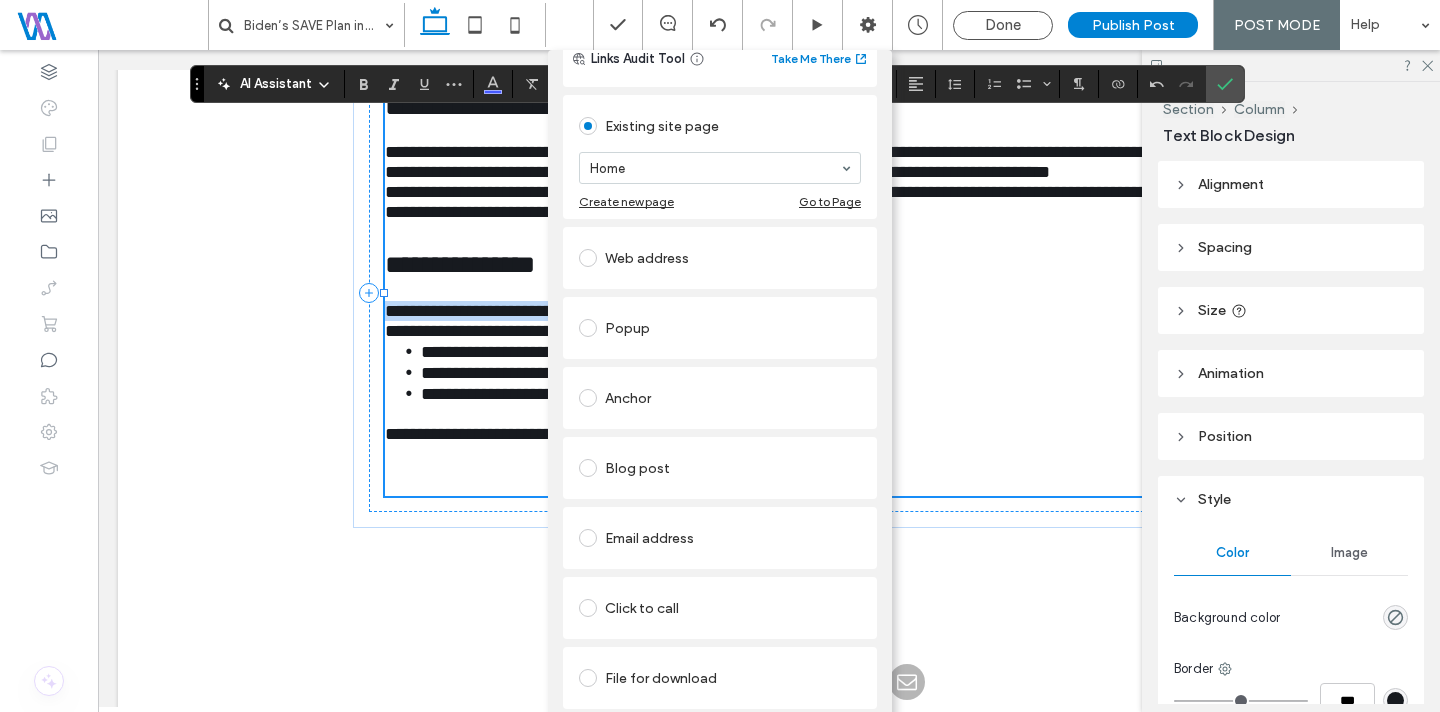 scroll, scrollTop: 68, scrollLeft: 0, axis: vertical 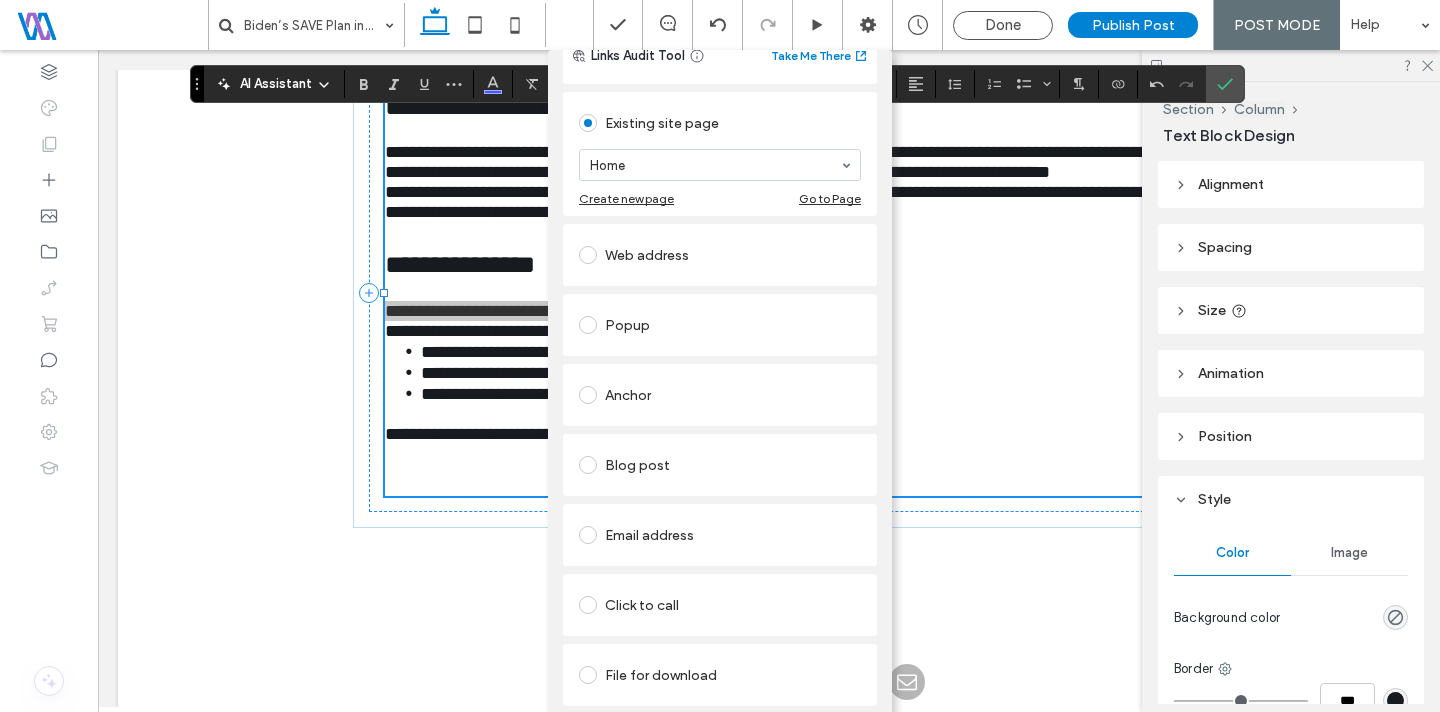click on "Add Link Links Audit Tool Take Me There Existing site page Home Create new page Go to Page Web address Popup Anchor Blog post Email address Click to call File for download Remove link" at bounding box center [720, 406] 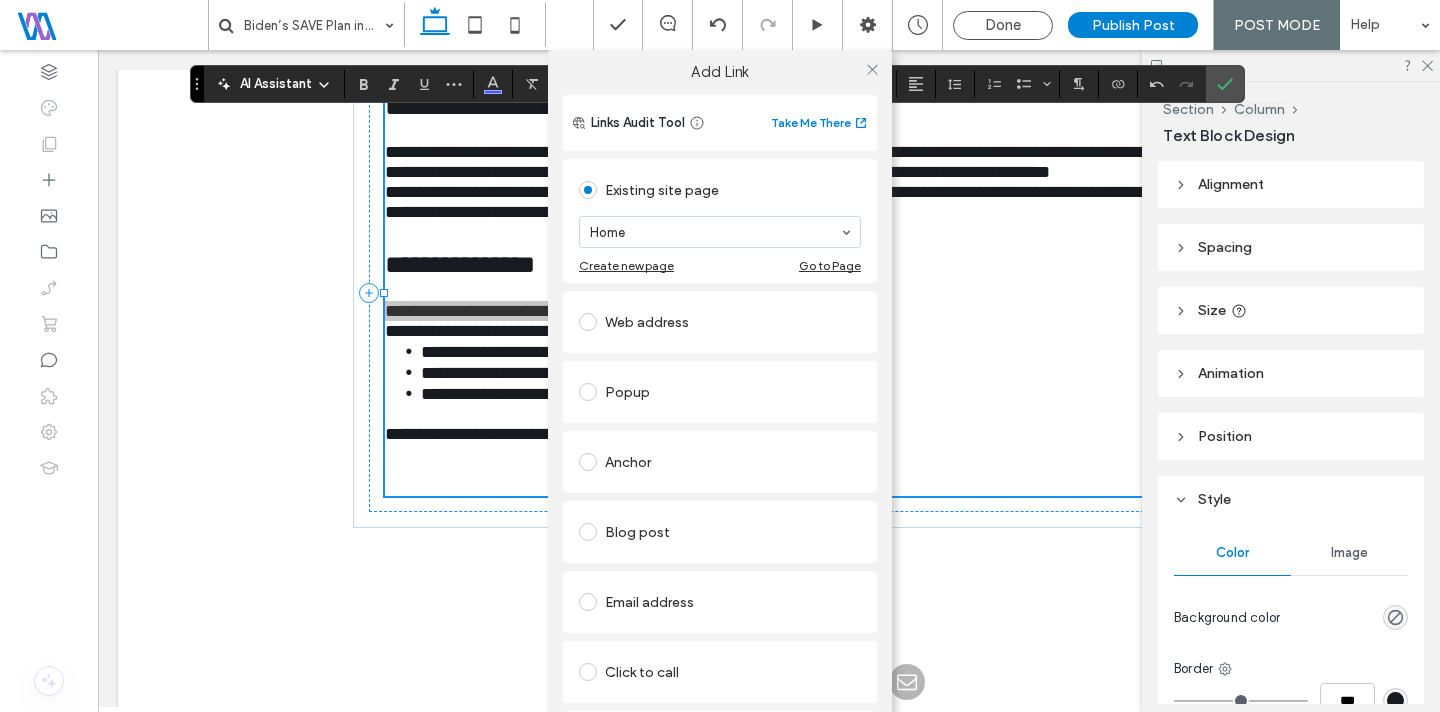 scroll, scrollTop: 0, scrollLeft: 0, axis: both 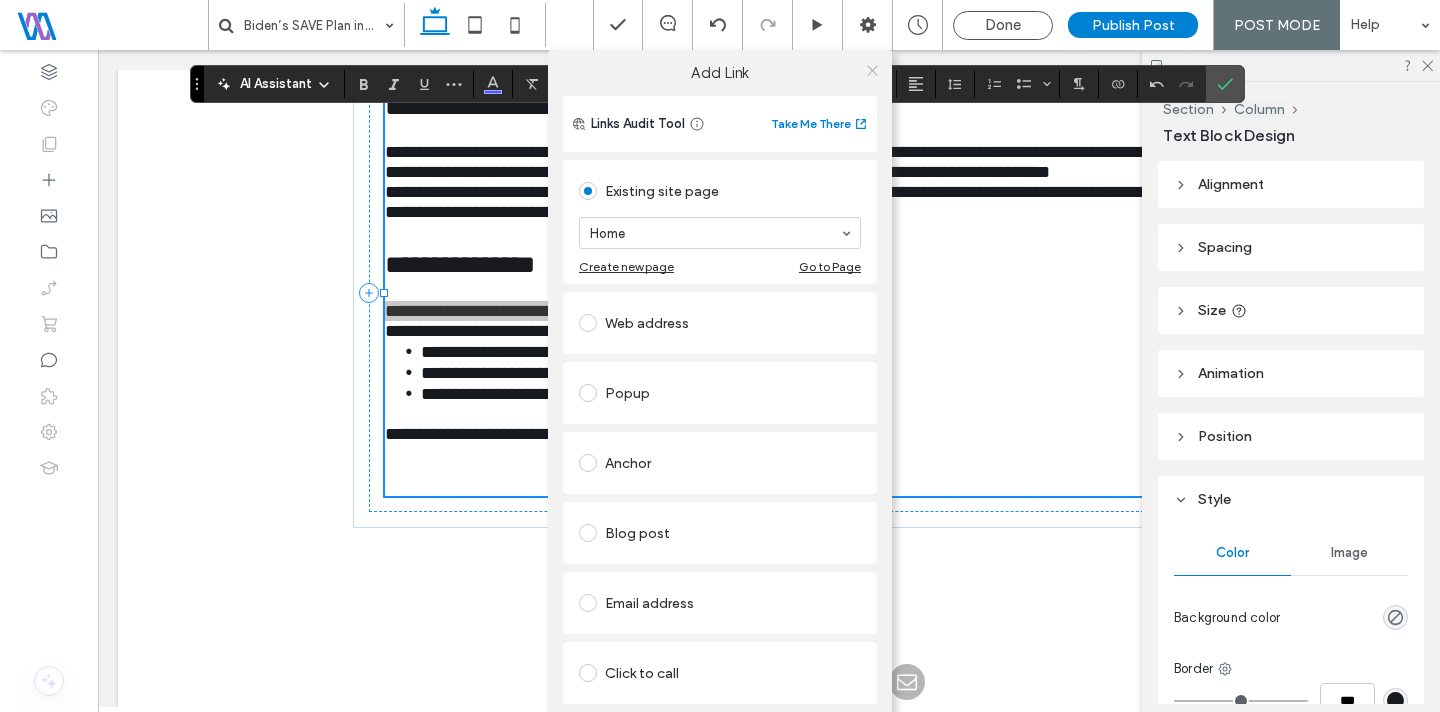 click at bounding box center (872, 70) 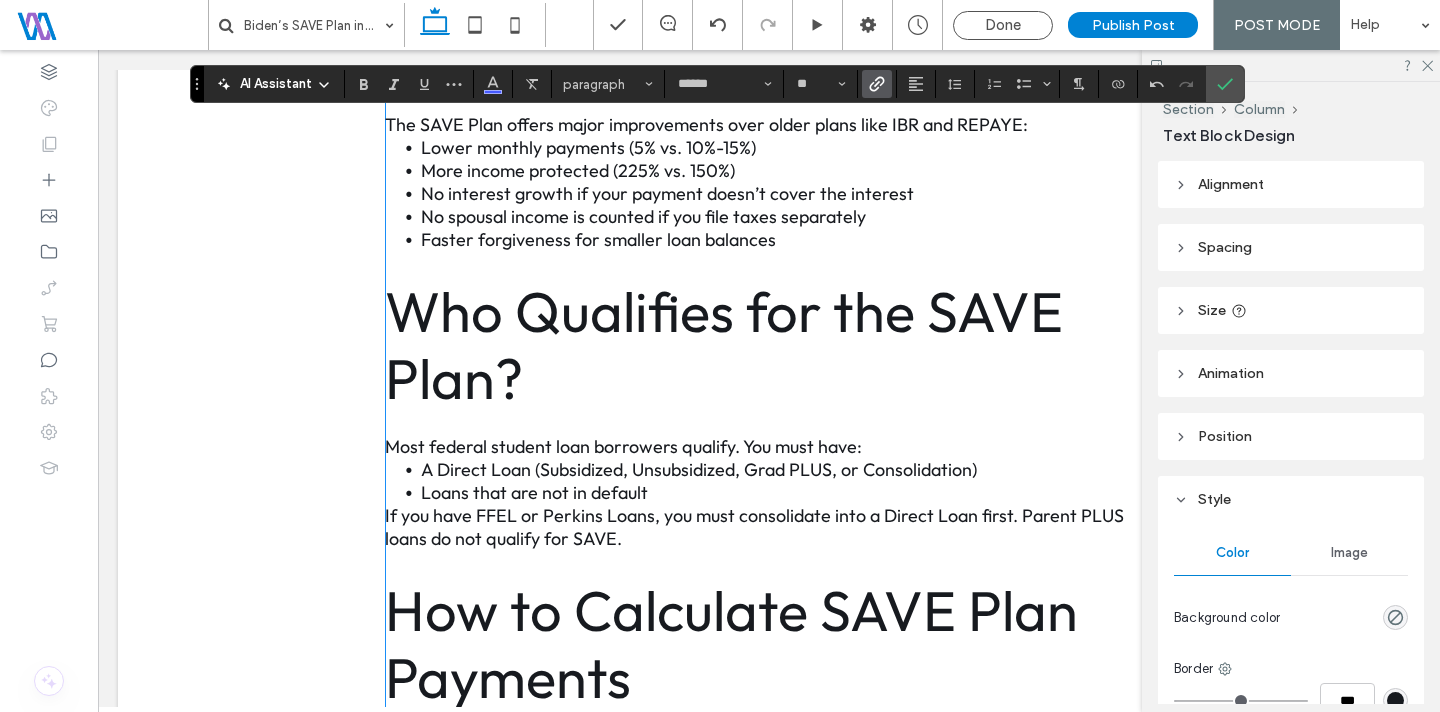 scroll, scrollTop: 1135, scrollLeft: 0, axis: vertical 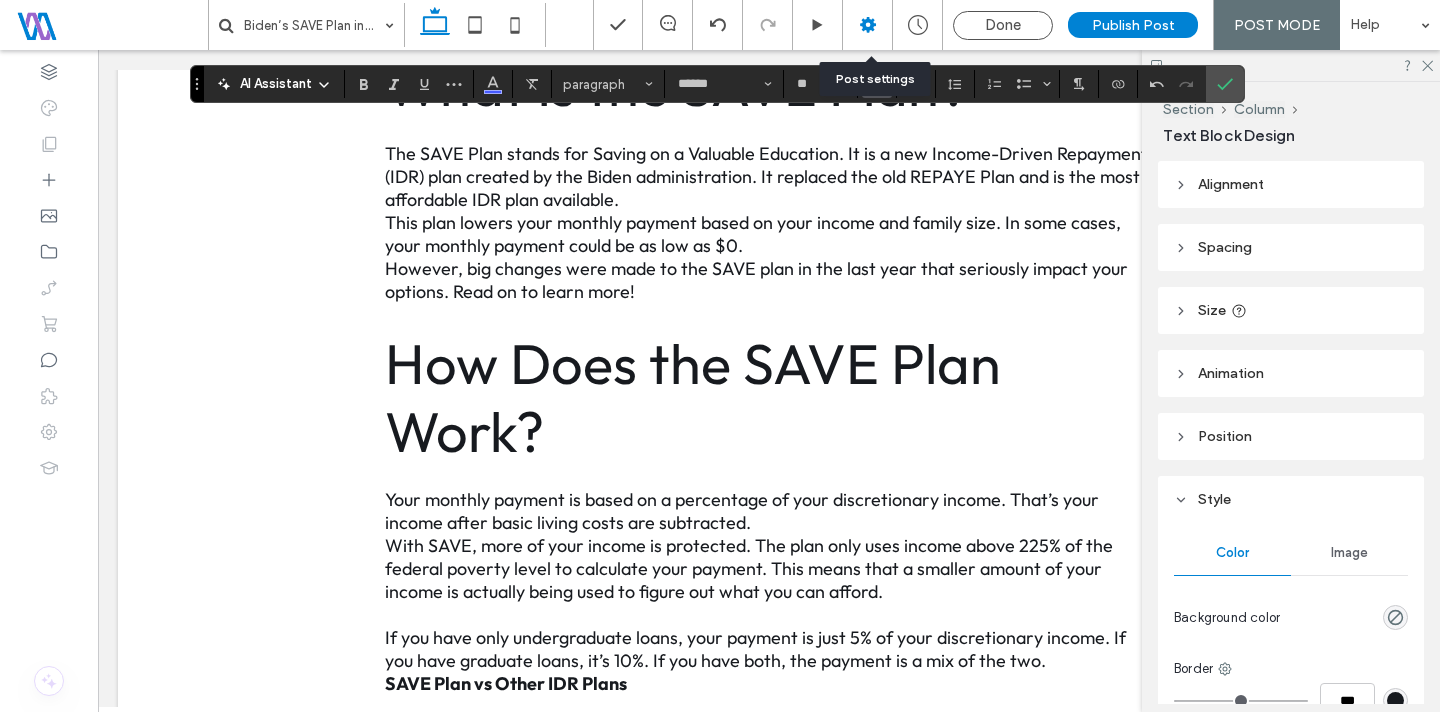 click 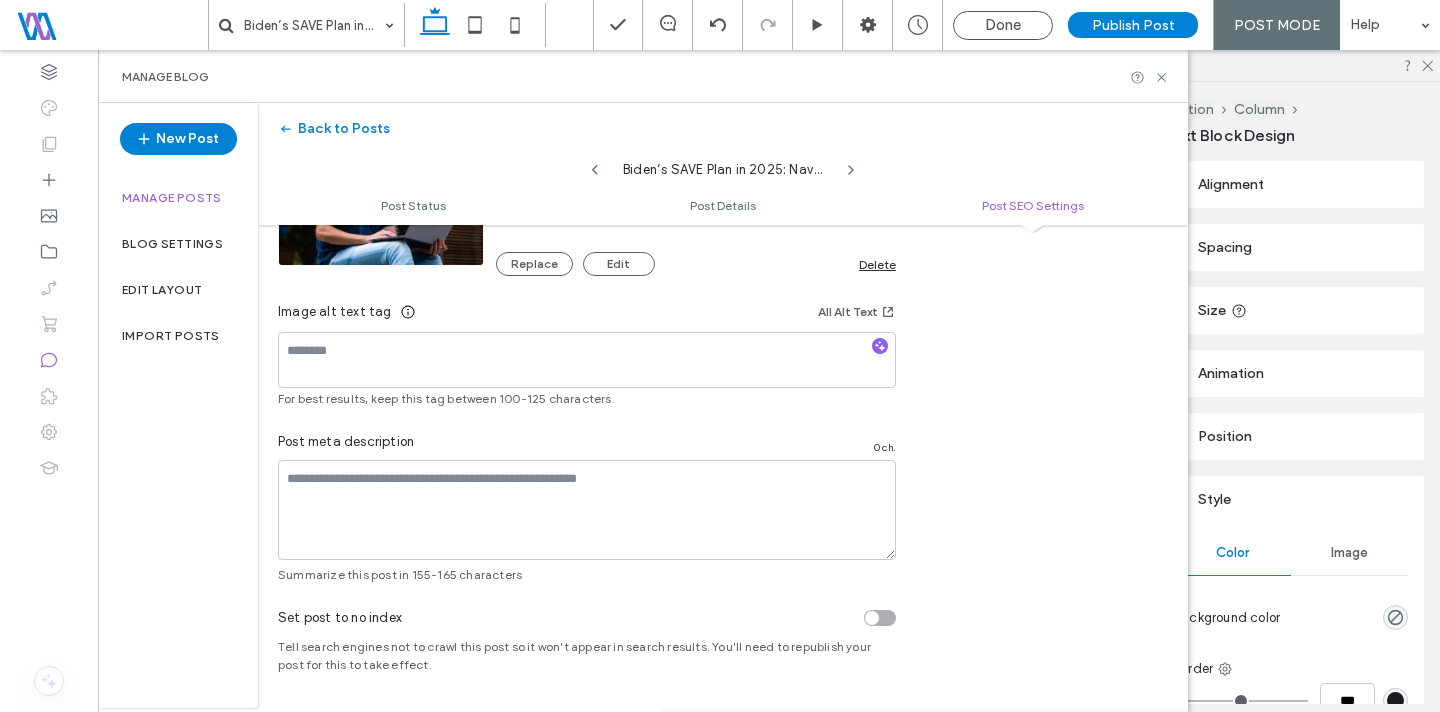 scroll, scrollTop: 1271, scrollLeft: 0, axis: vertical 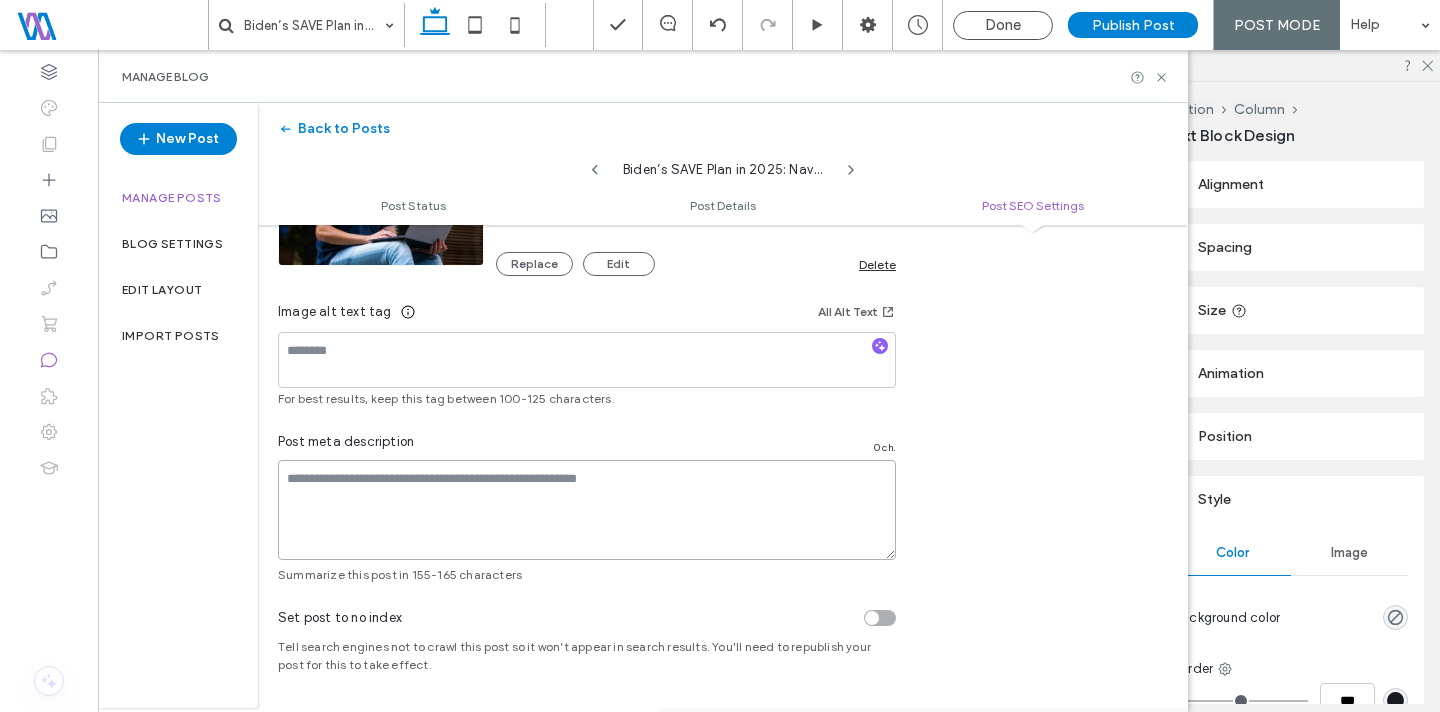 click at bounding box center [587, 510] 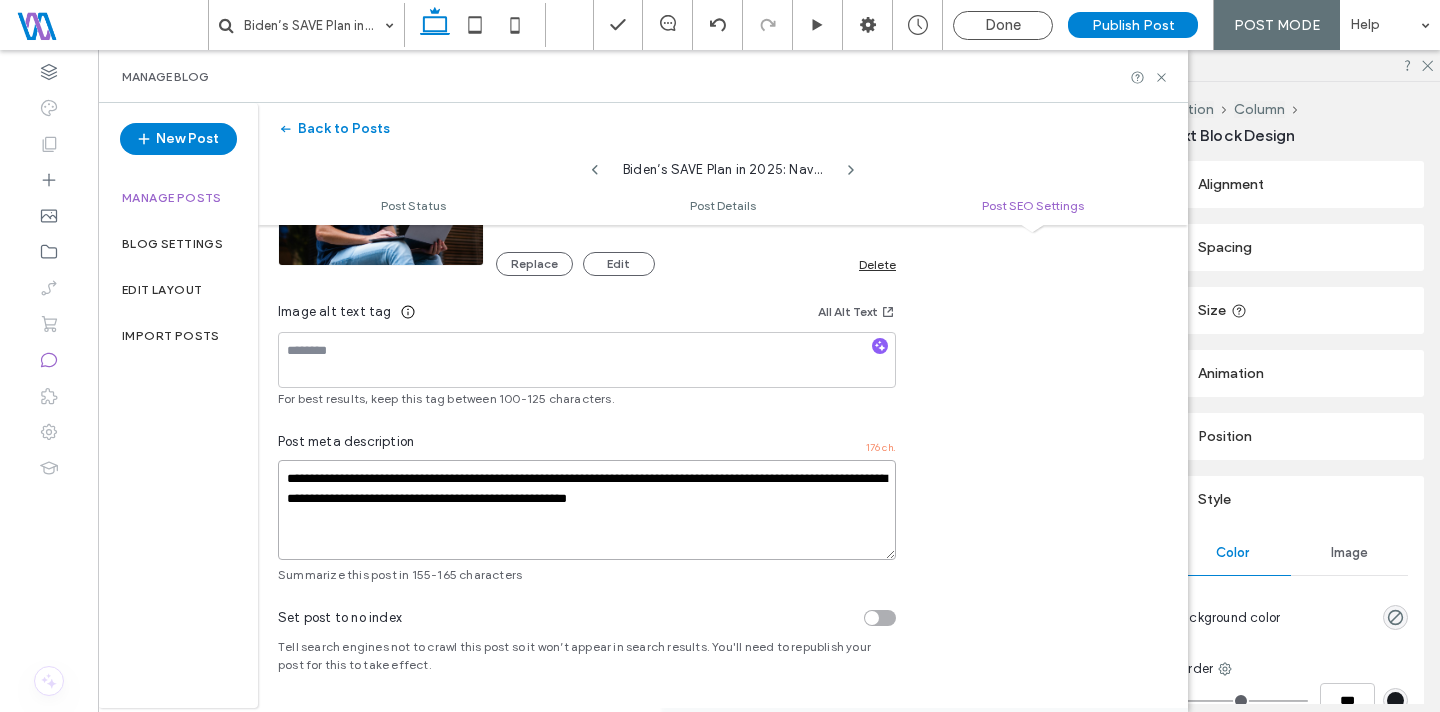 drag, startPoint x: 643, startPoint y: 481, endPoint x: 800, endPoint y: 479, distance: 157.01274 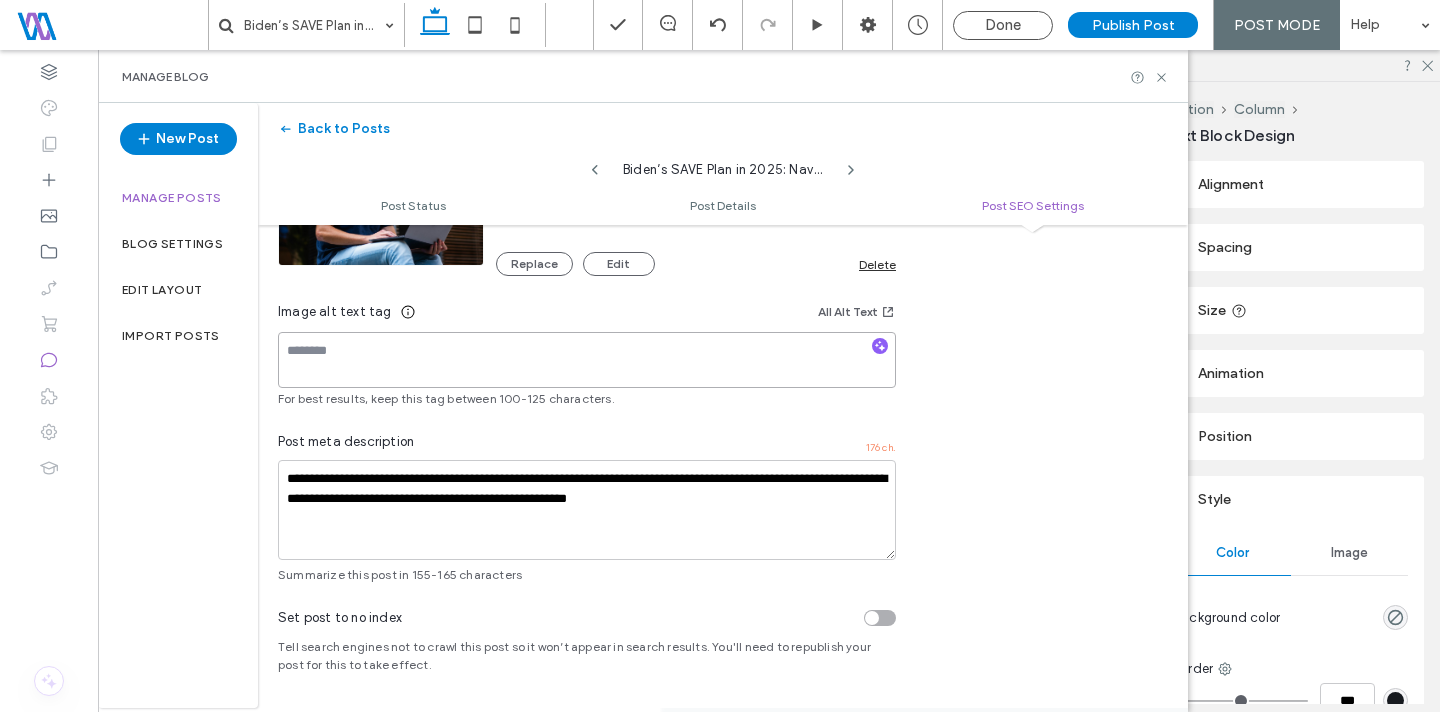 click at bounding box center (587, 360) 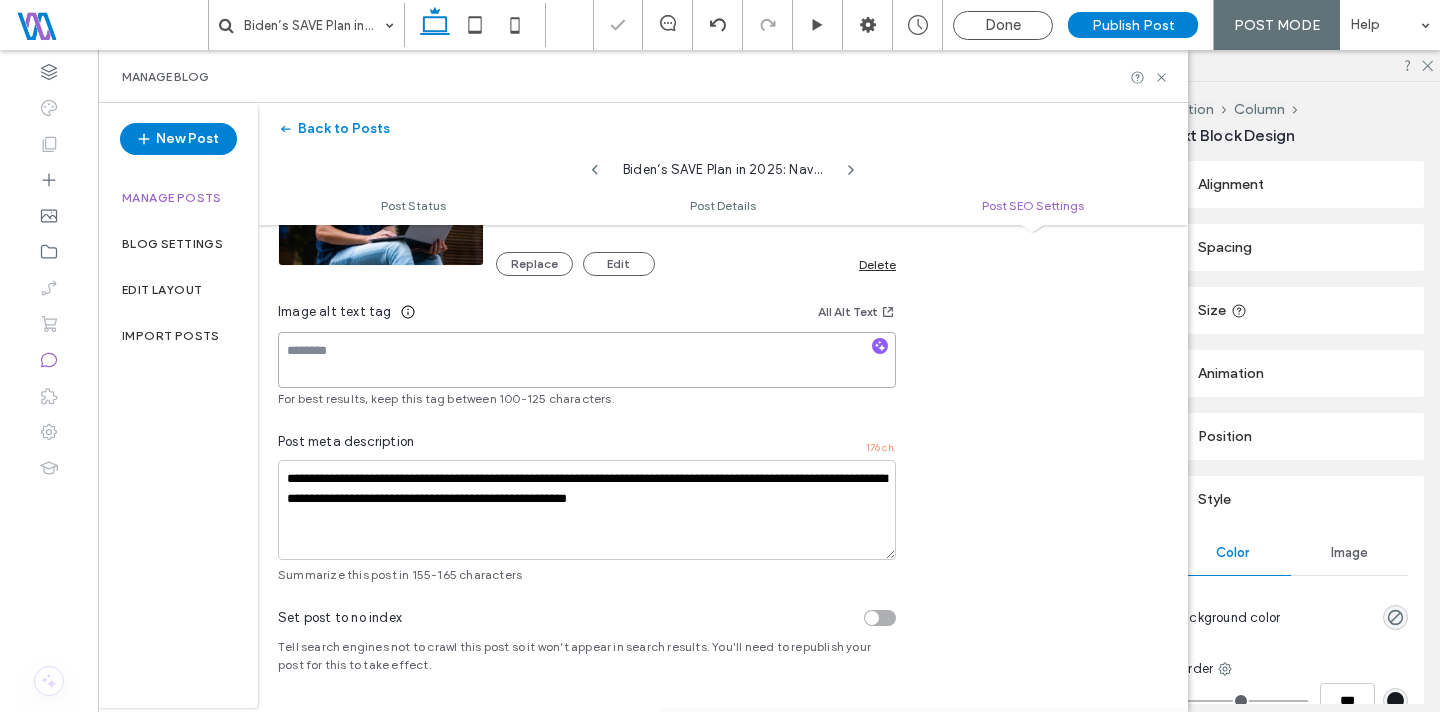 paste on "**********" 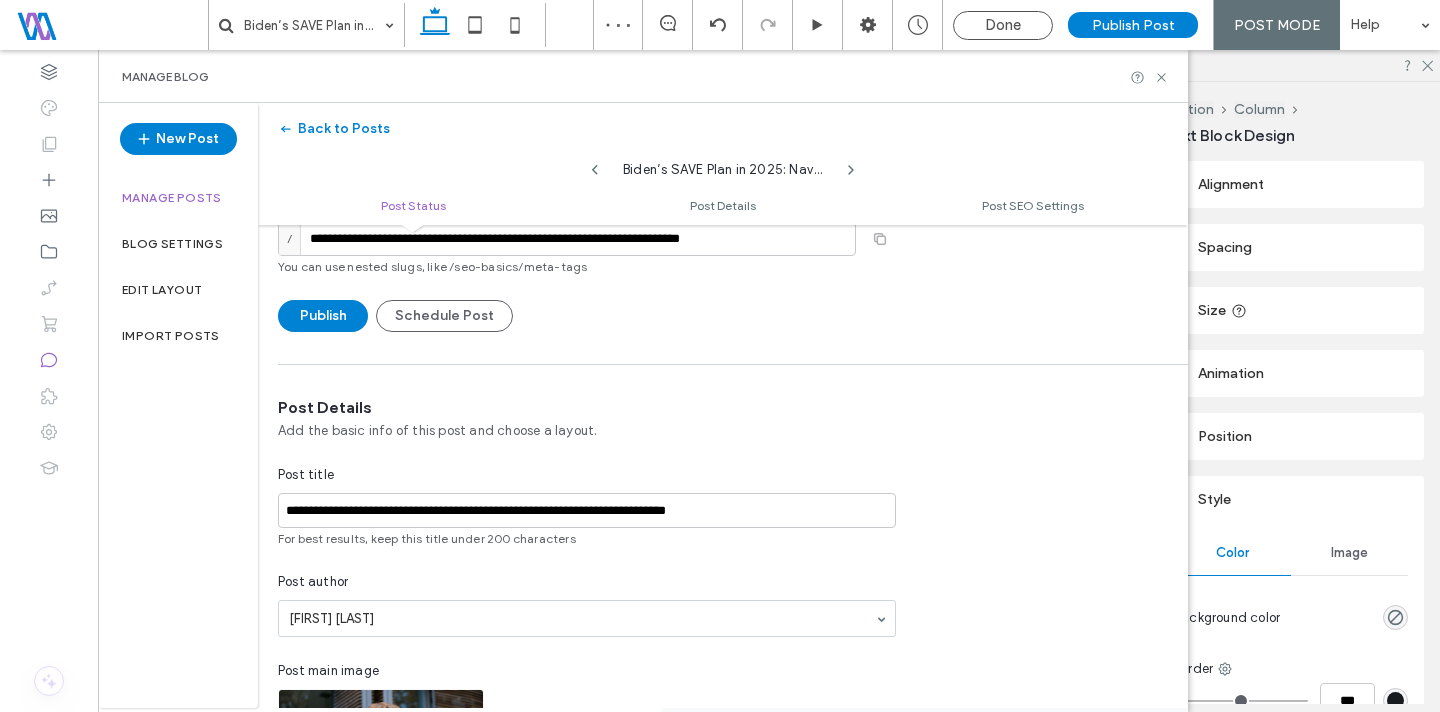 scroll, scrollTop: 0, scrollLeft: 0, axis: both 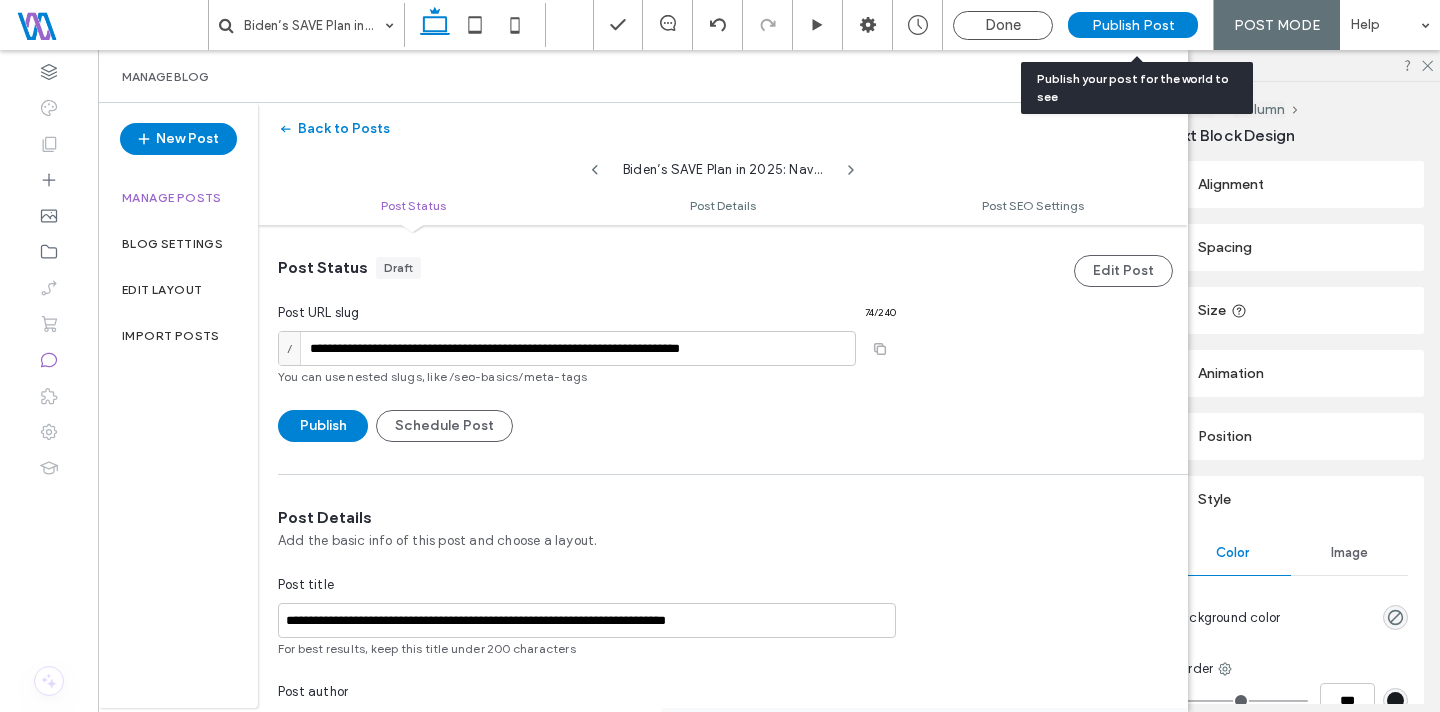 type on "**********" 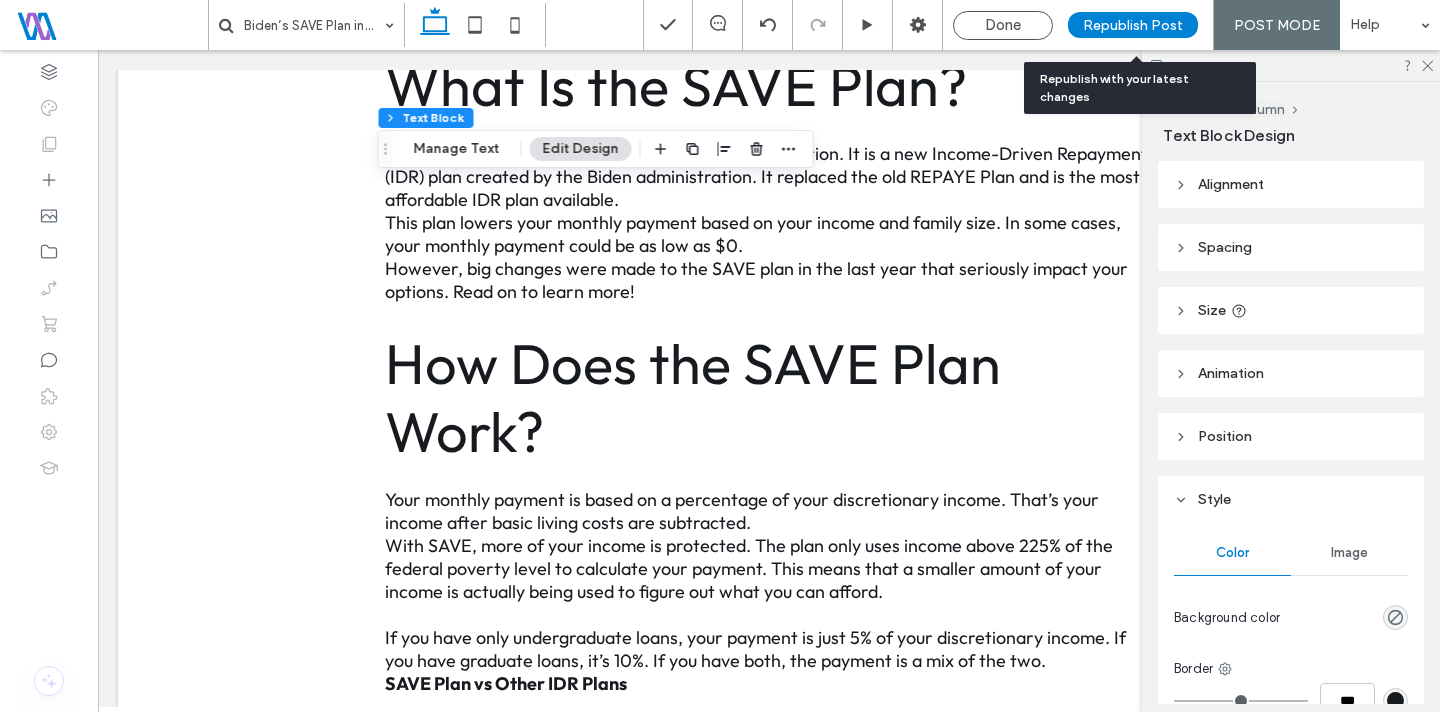 click on "Republish Post" at bounding box center [1133, 25] 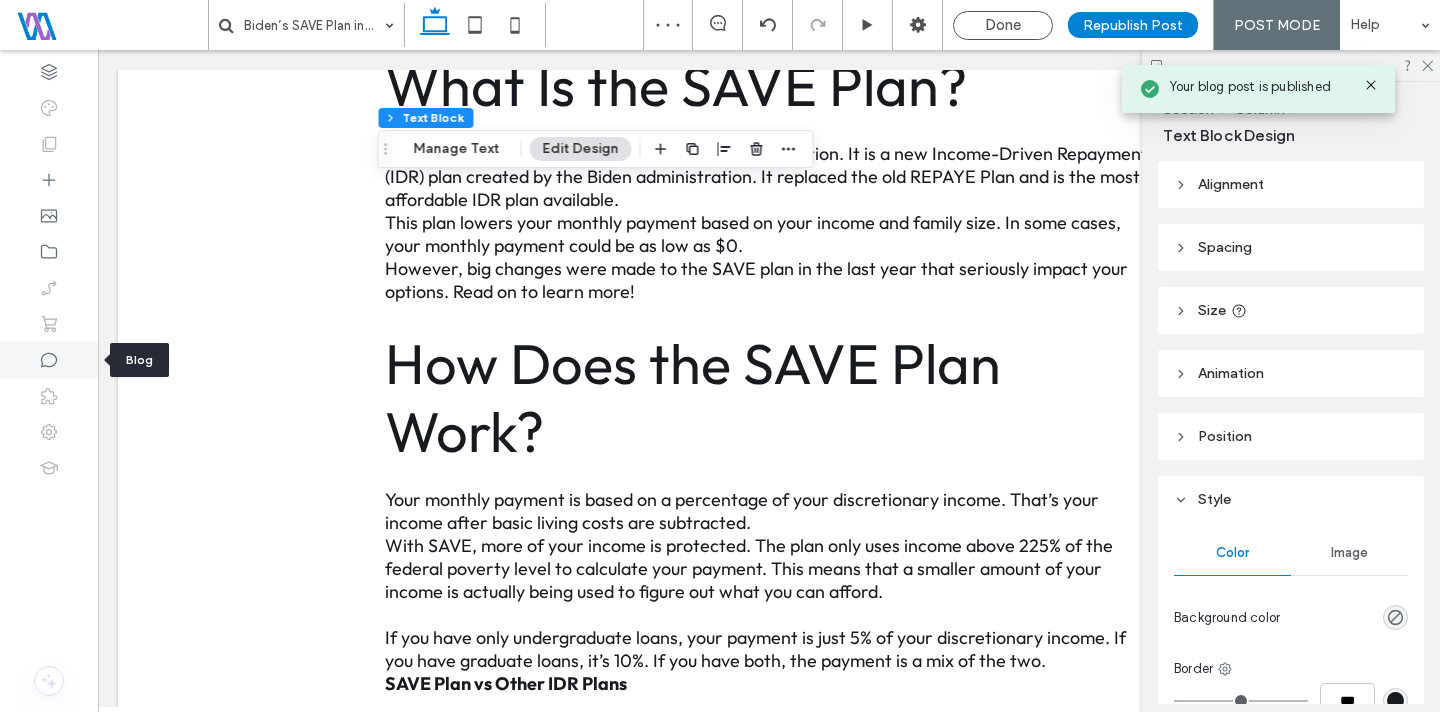 click at bounding box center (49, 360) 